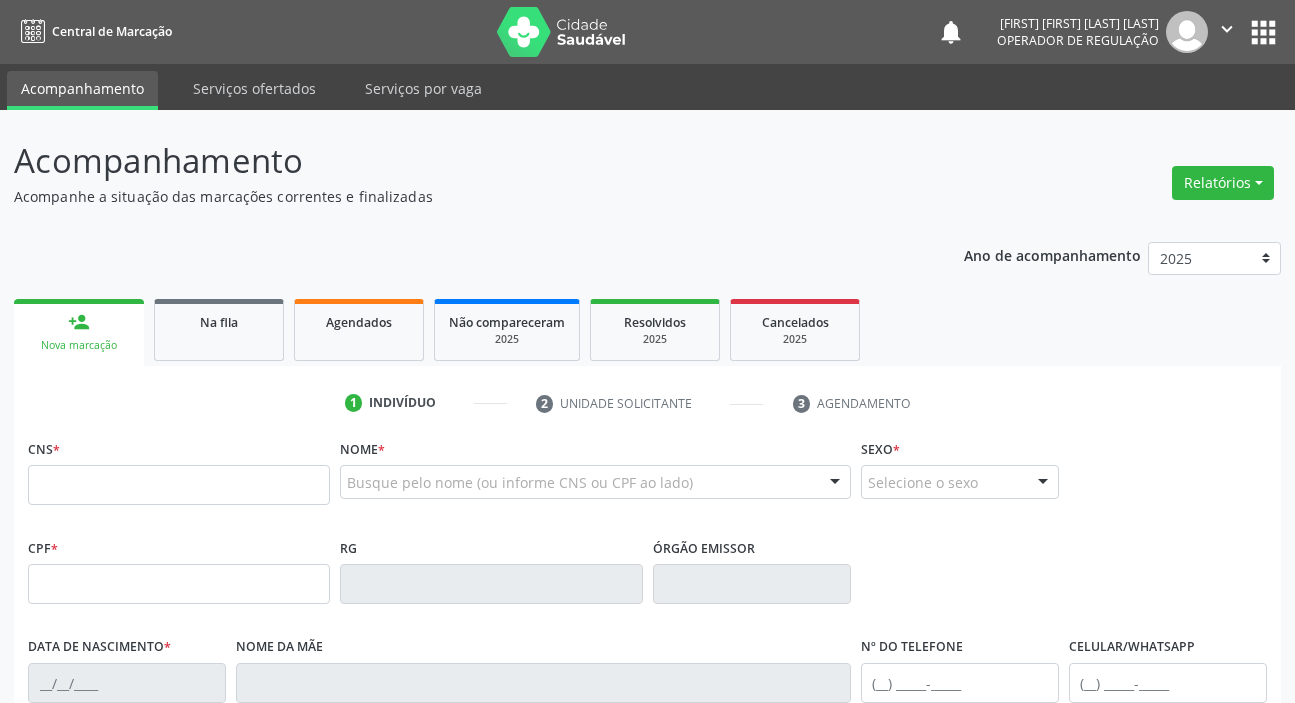 scroll, scrollTop: 0, scrollLeft: 0, axis: both 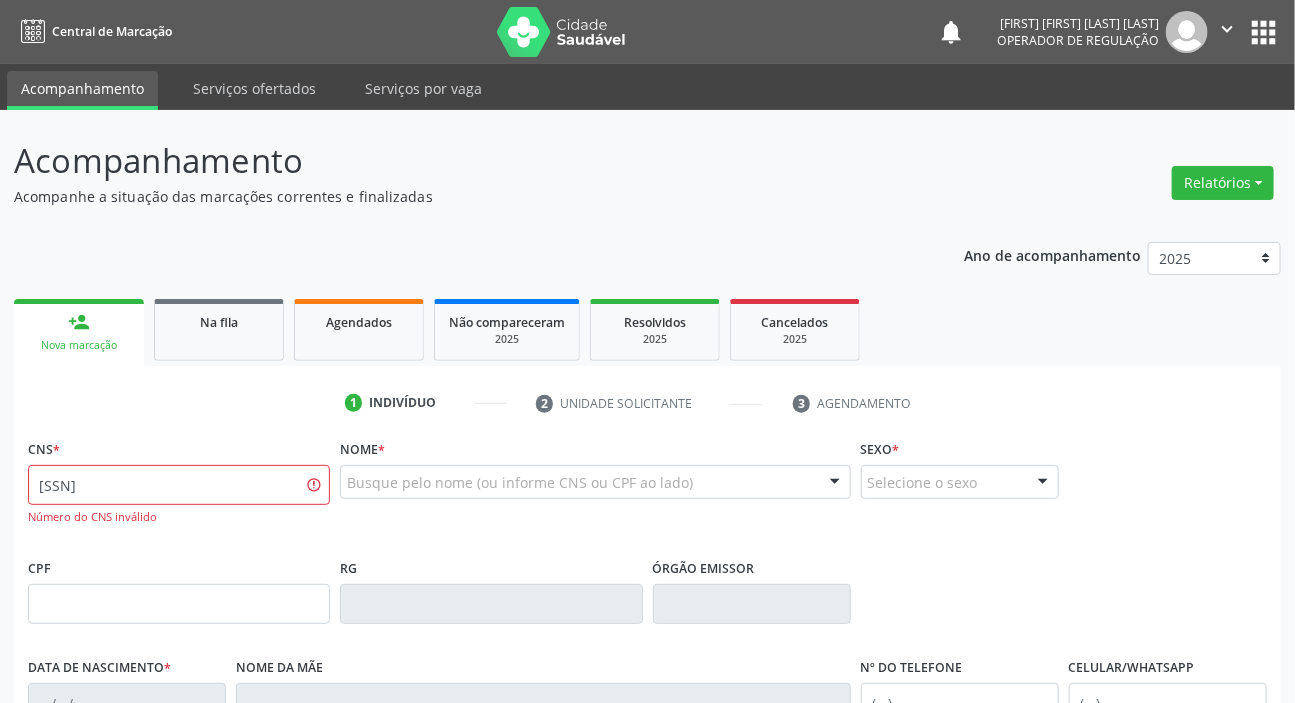 type on "[SSN]" 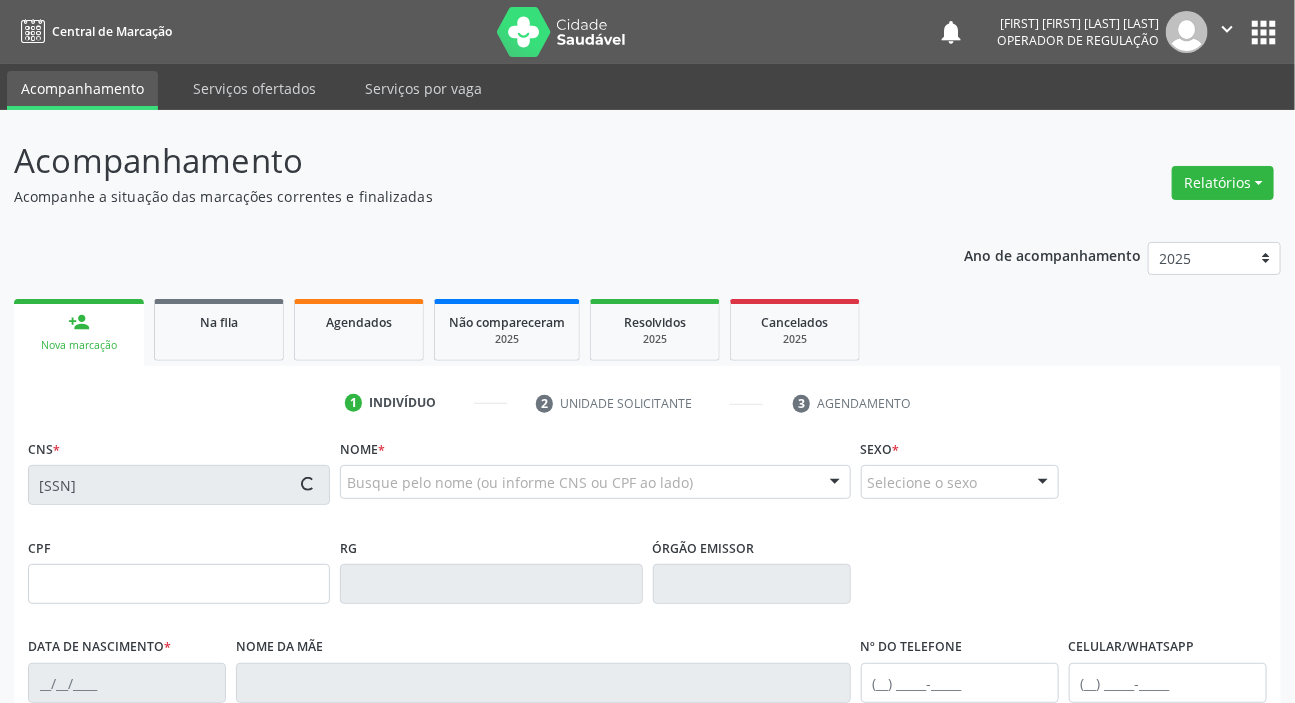 type on "[SSN]" 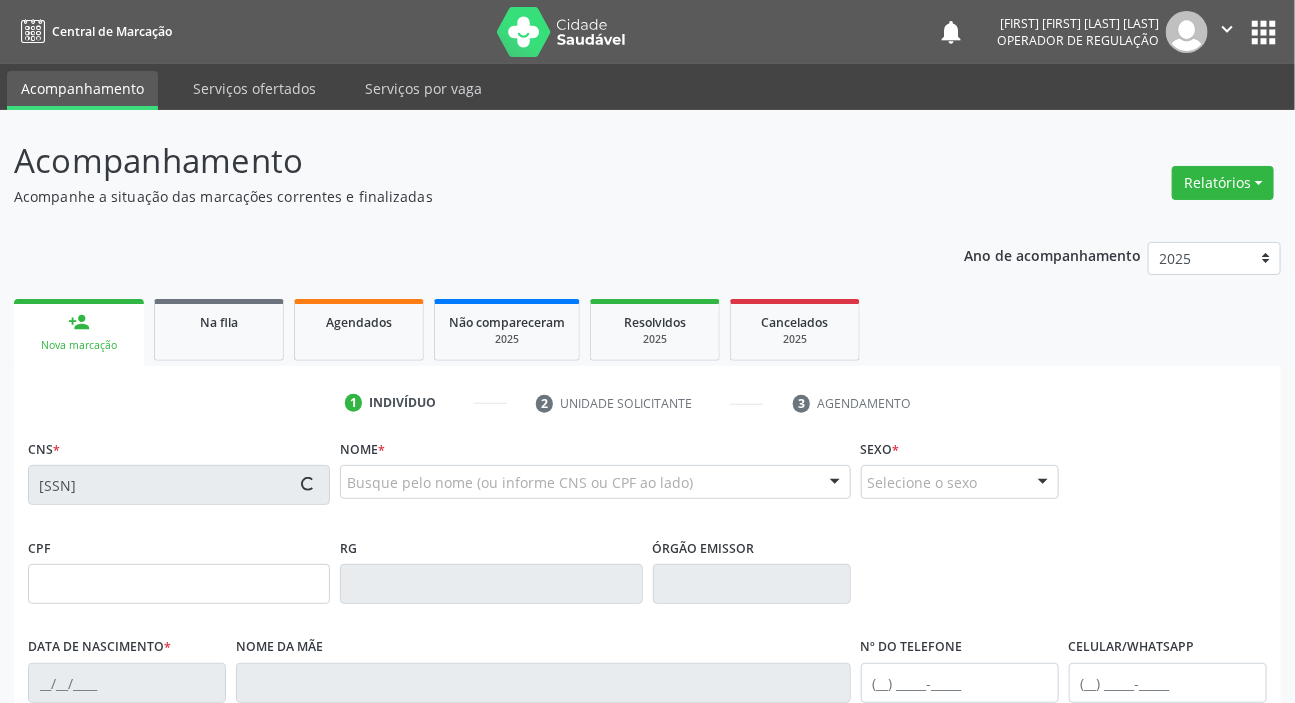 type on "[DATE]" 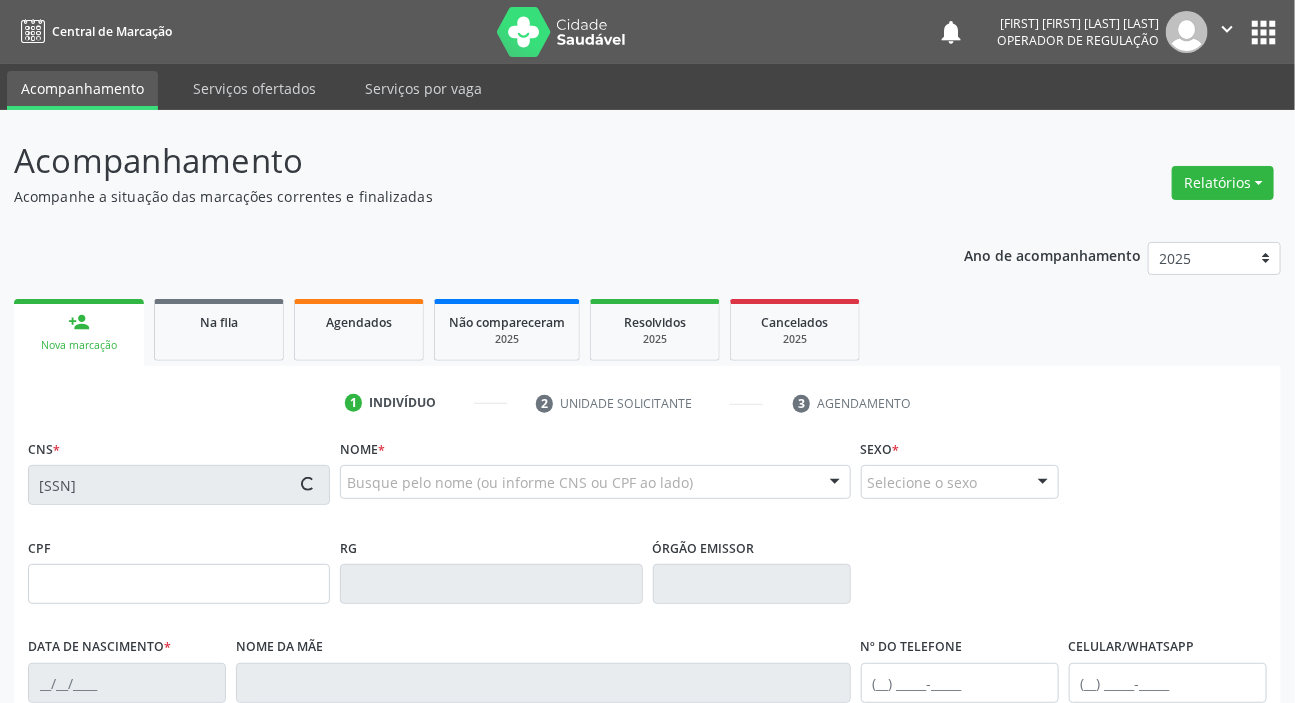 type on "([PHONE])" 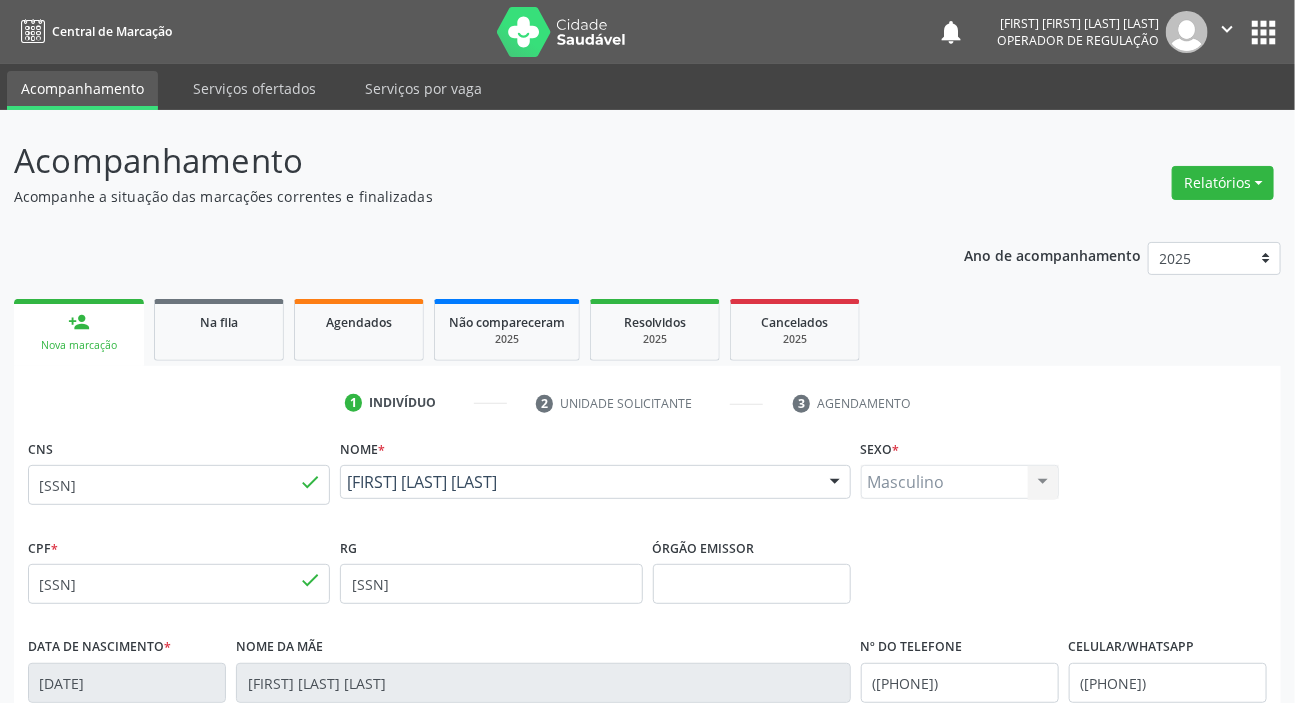scroll, scrollTop: 380, scrollLeft: 0, axis: vertical 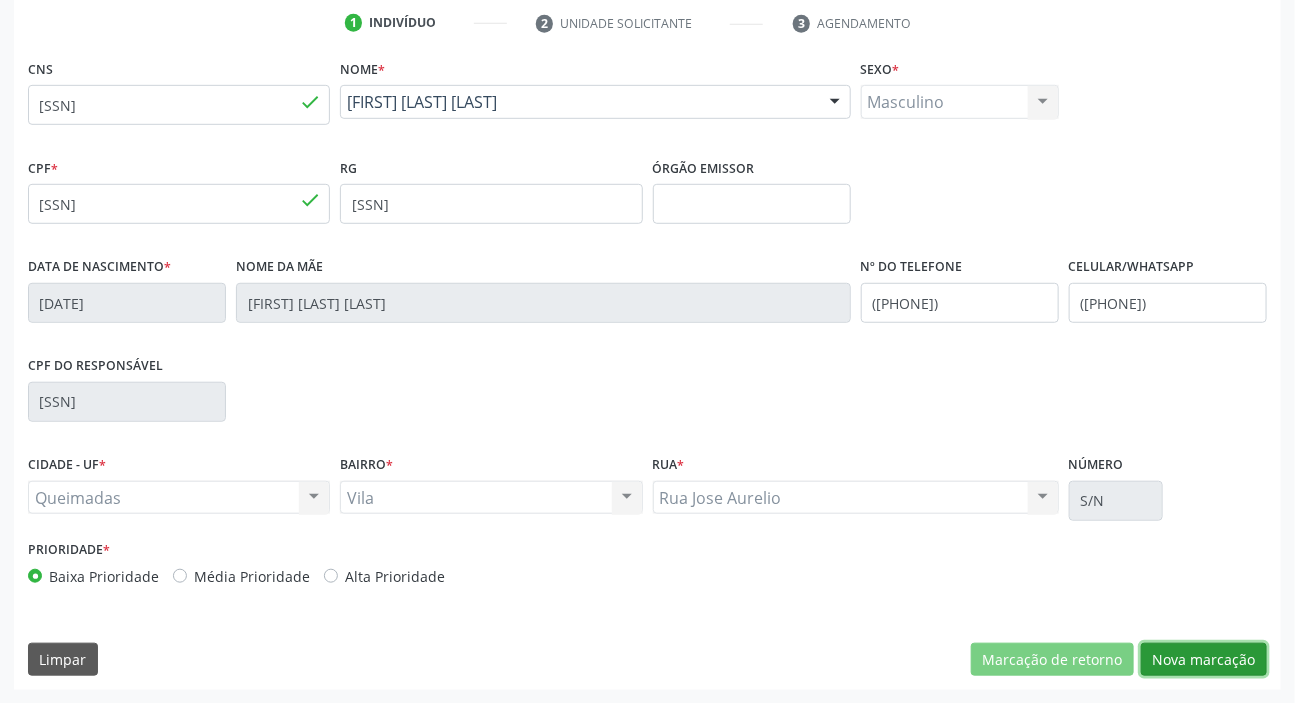 click on "Nova marcação" at bounding box center (1204, 660) 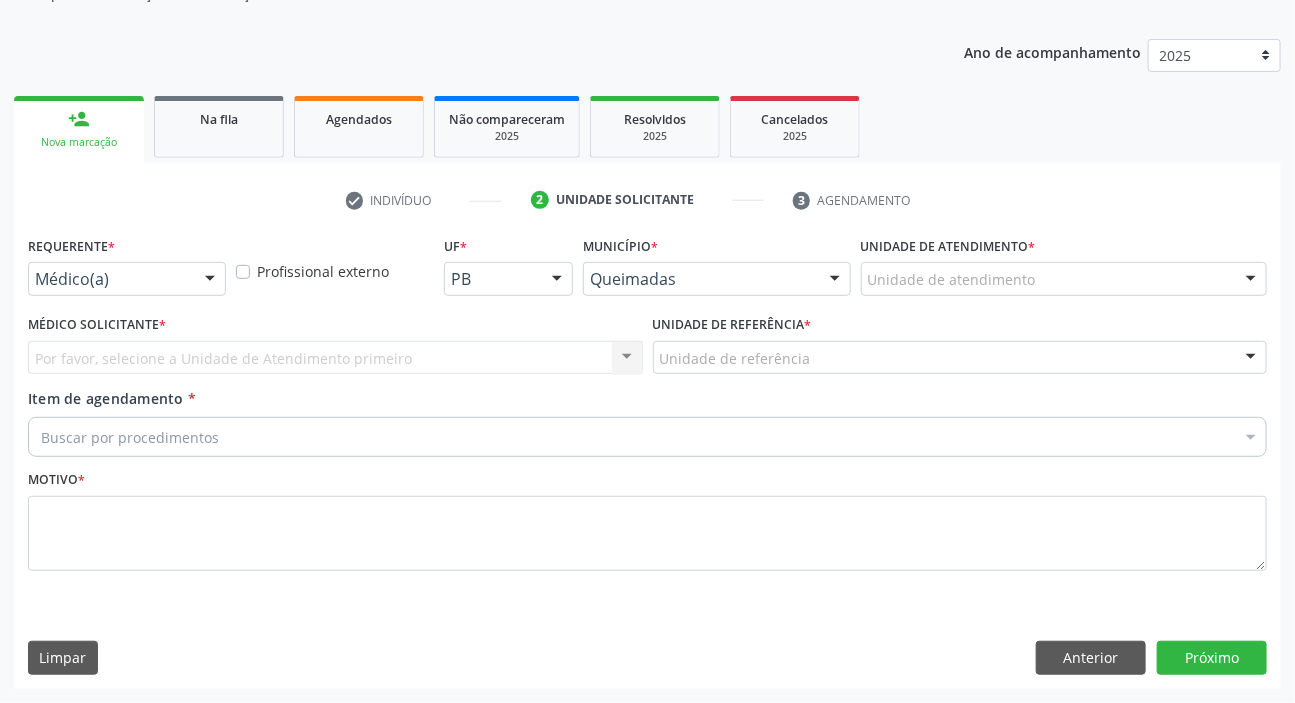 scroll, scrollTop: 201, scrollLeft: 0, axis: vertical 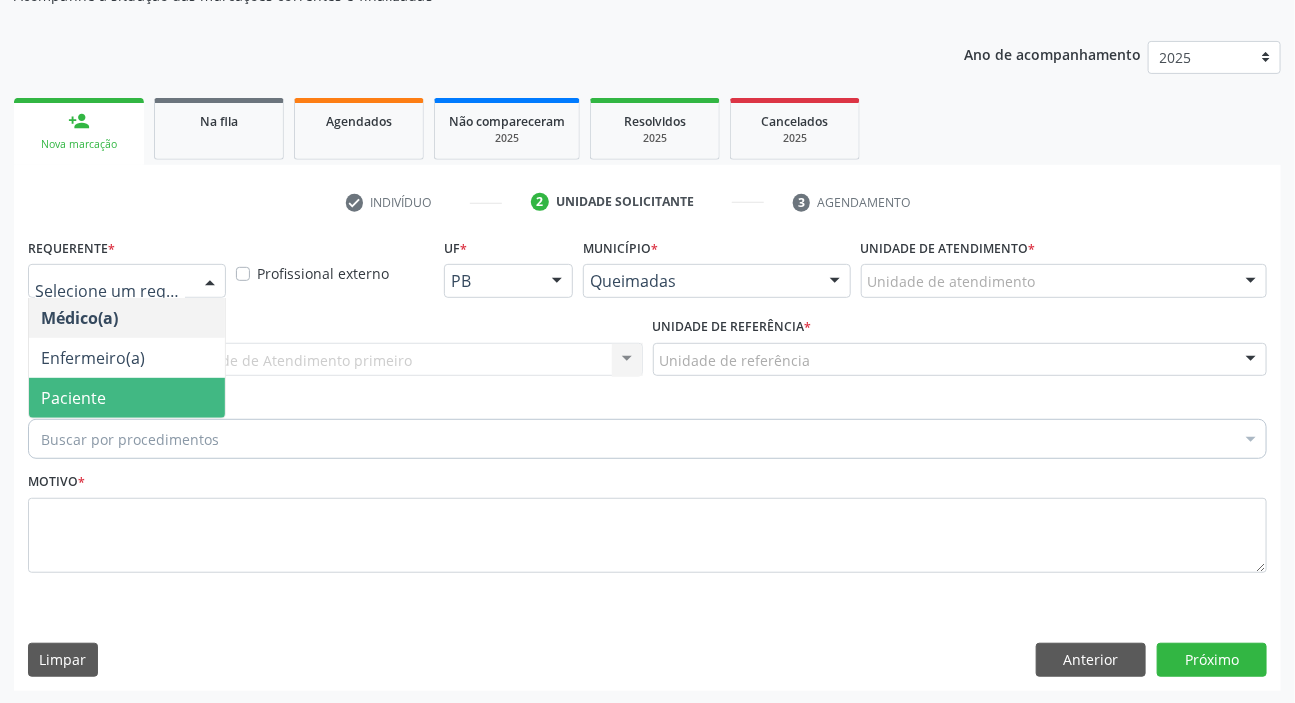 click on "Paciente" at bounding box center [73, 398] 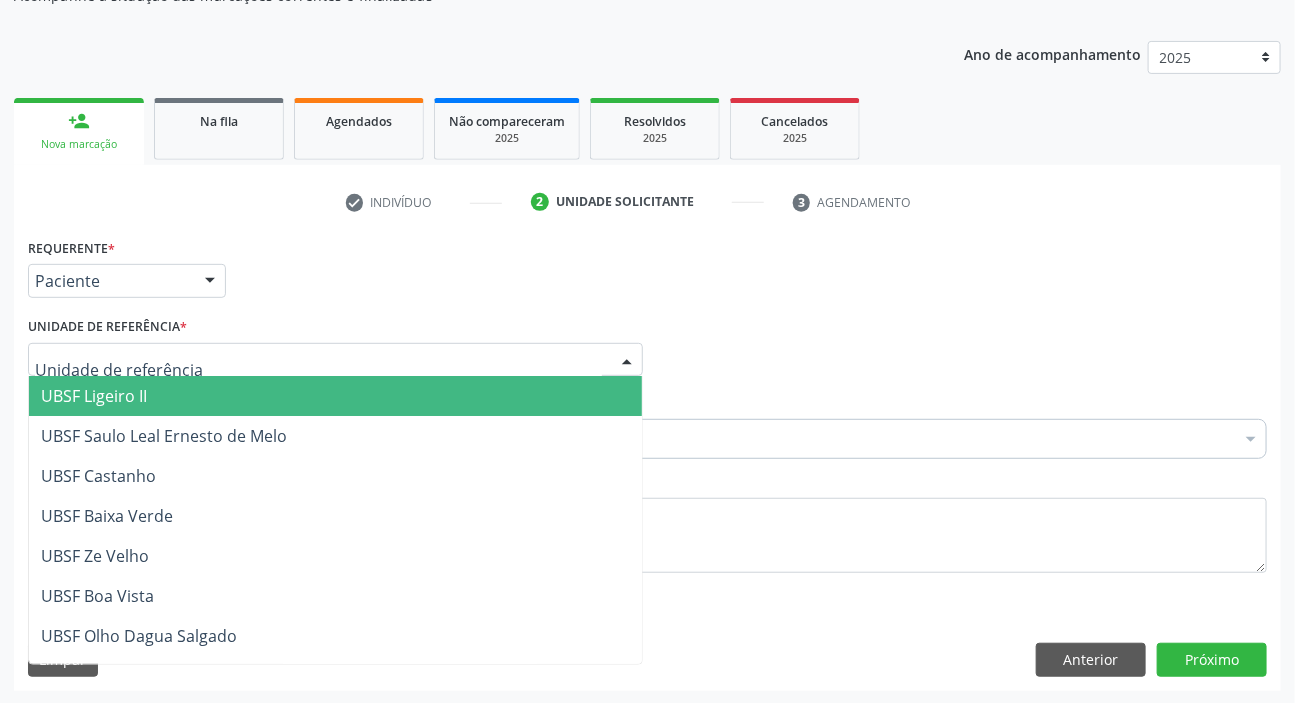 type on "v" 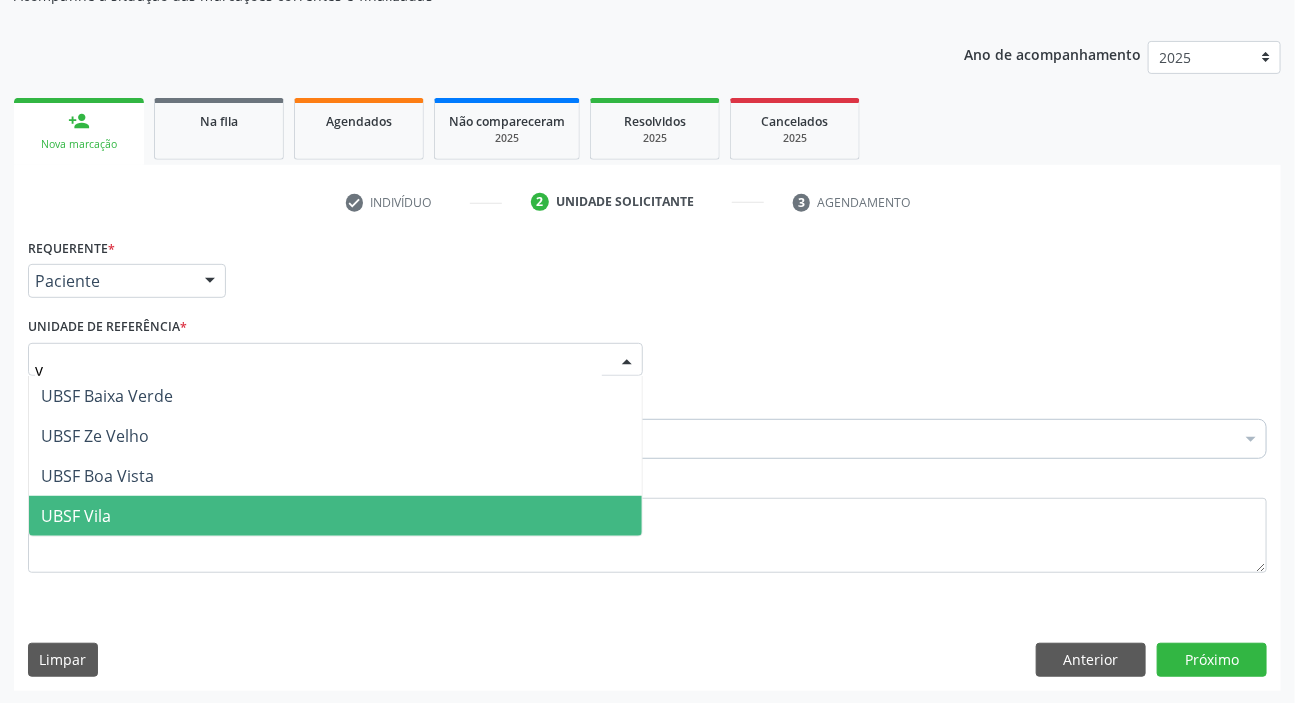 click on "UBSF Vila" at bounding box center (335, 516) 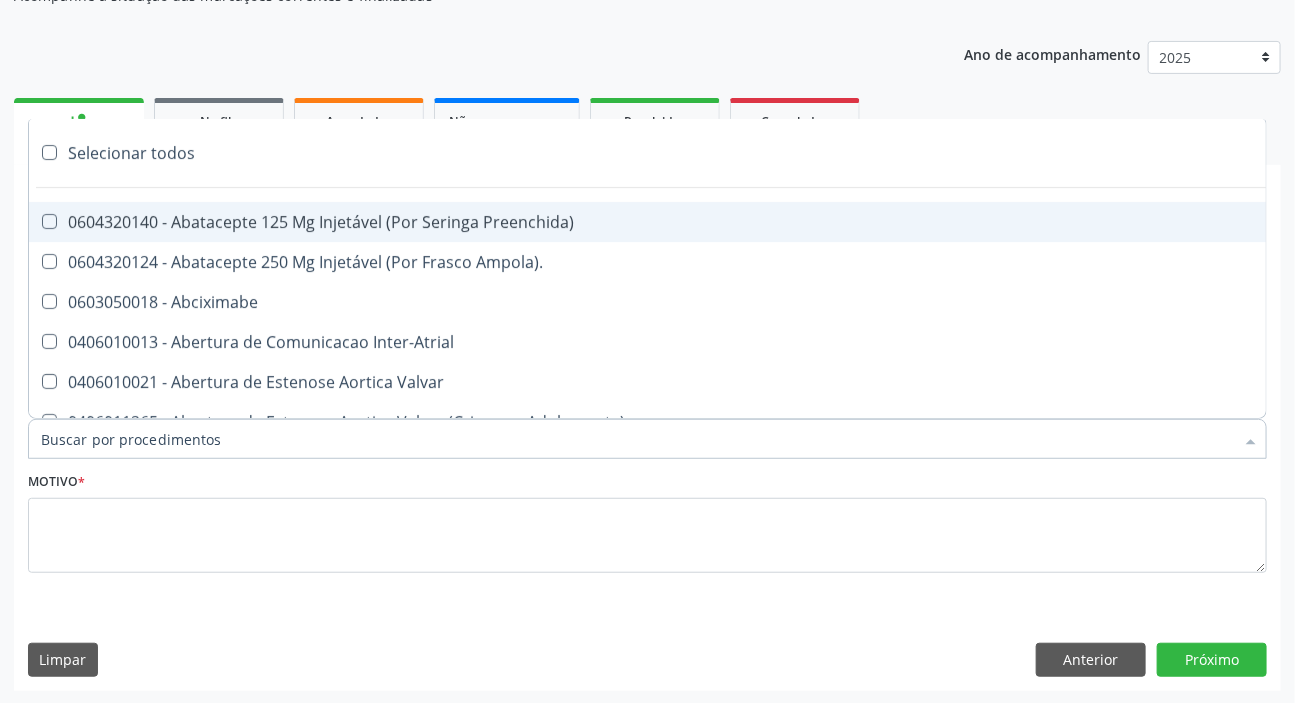 paste on "MÉDICO UR" 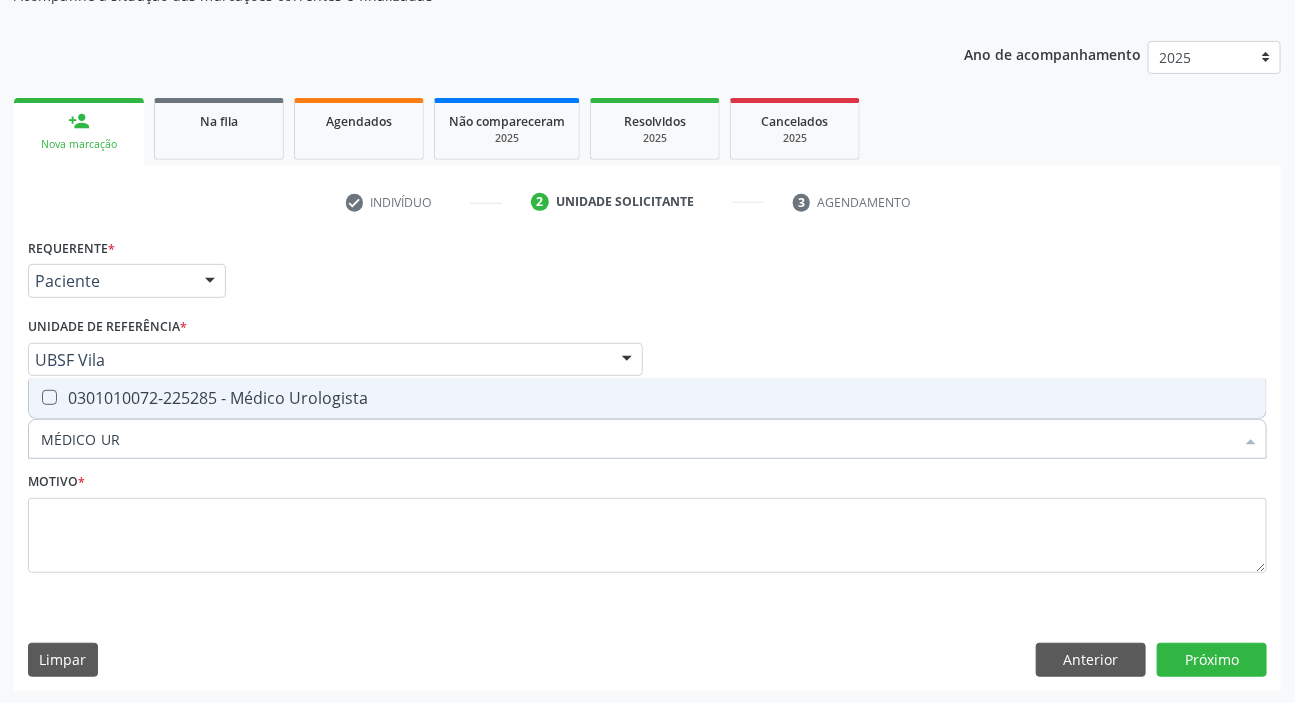click on "0301010072-225285 - Médico Urologista" at bounding box center (647, 398) 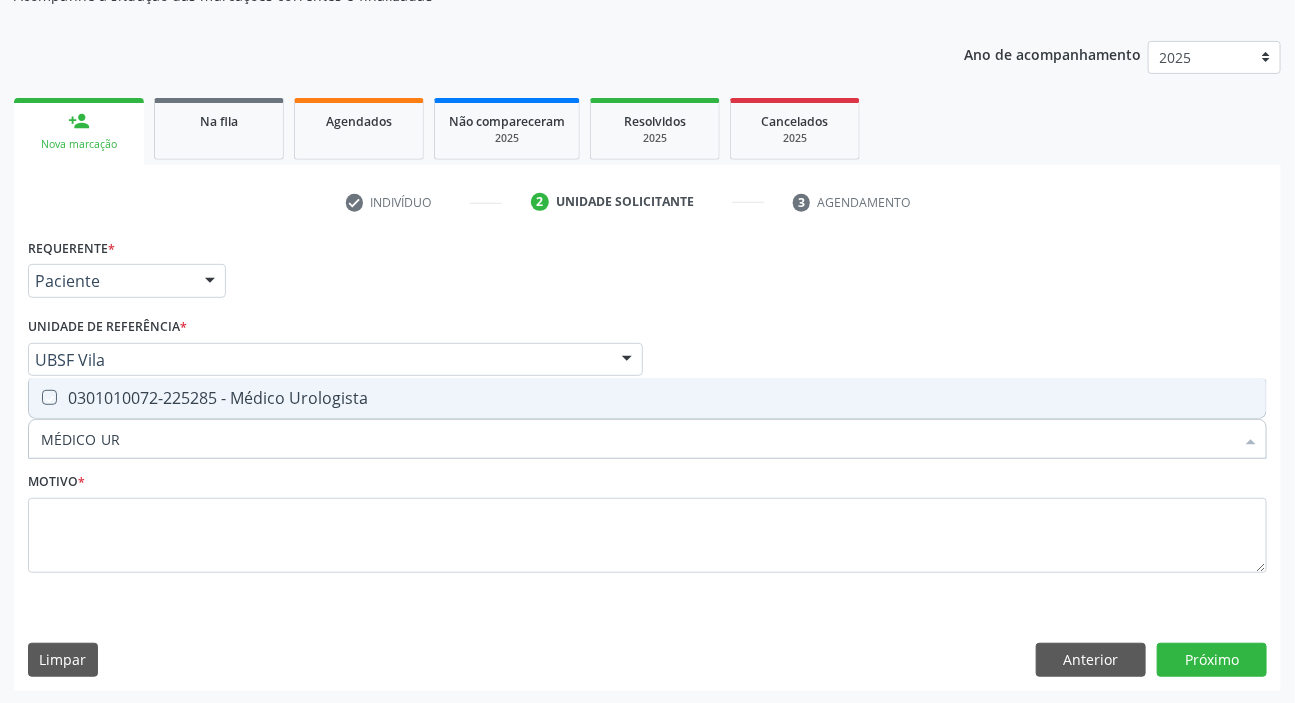 checkbox on "true" 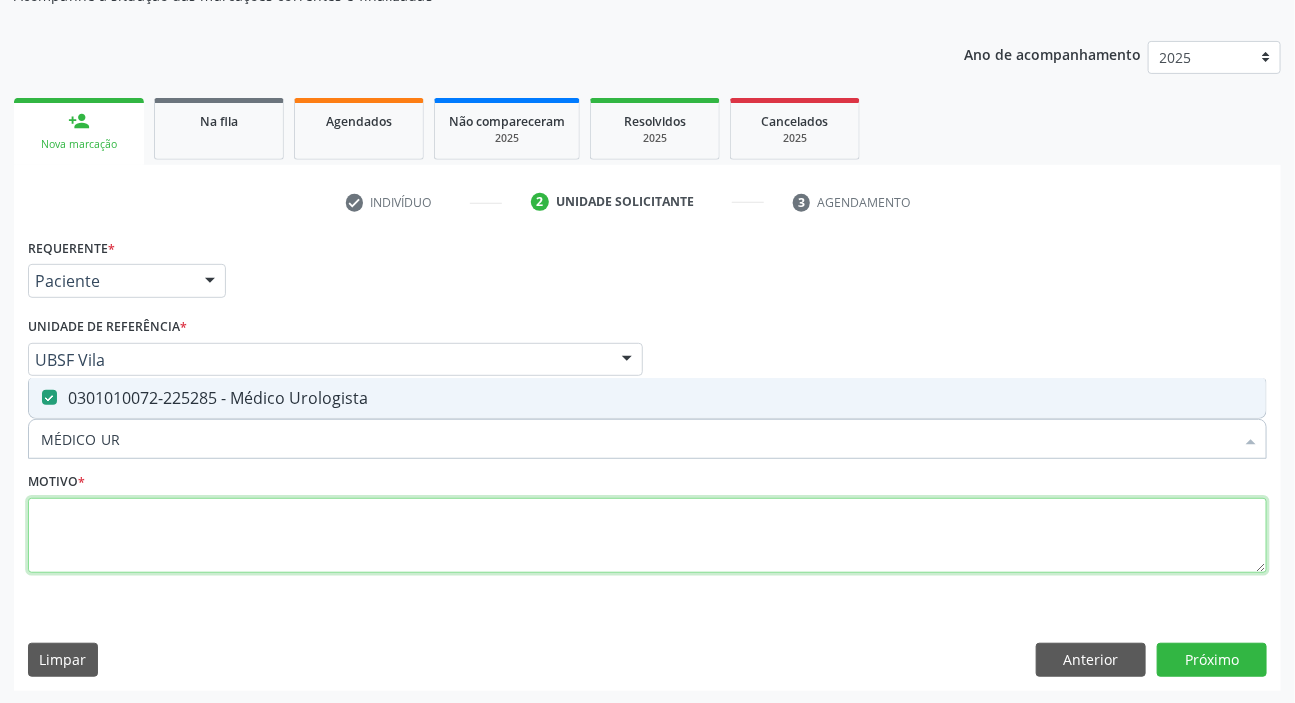 click at bounding box center [647, 536] 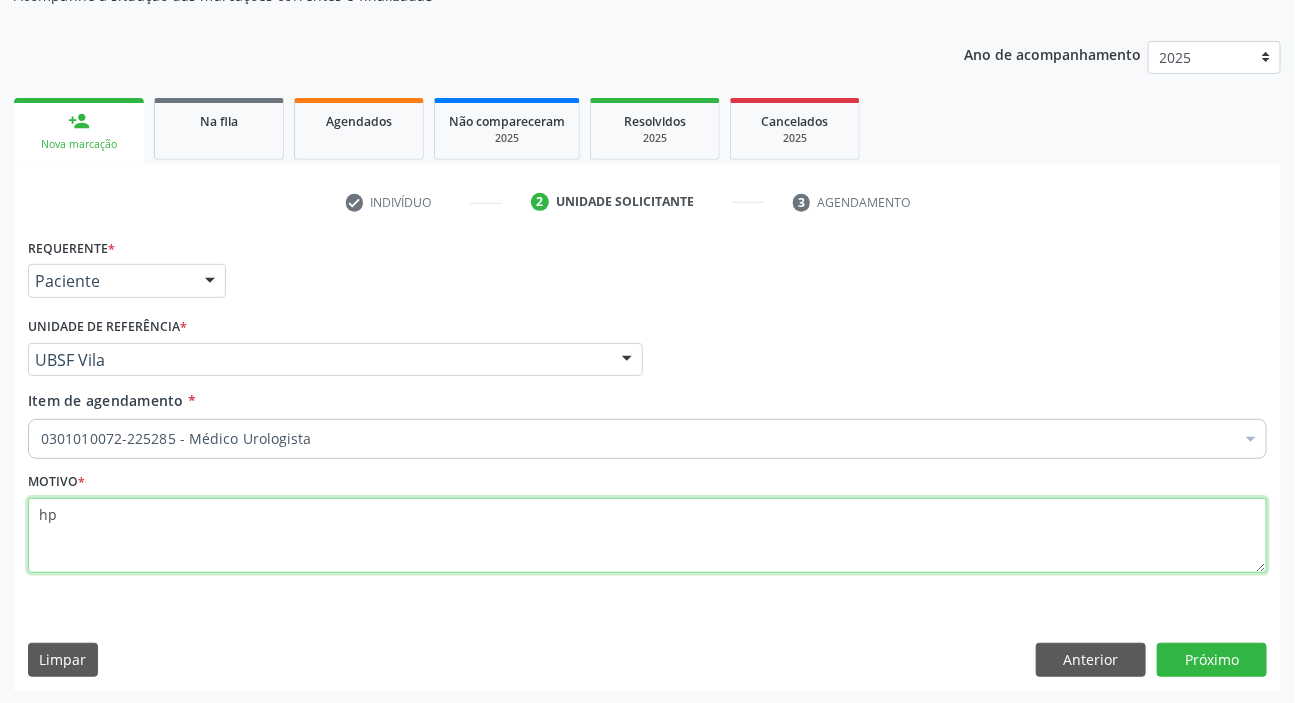 type on "h" 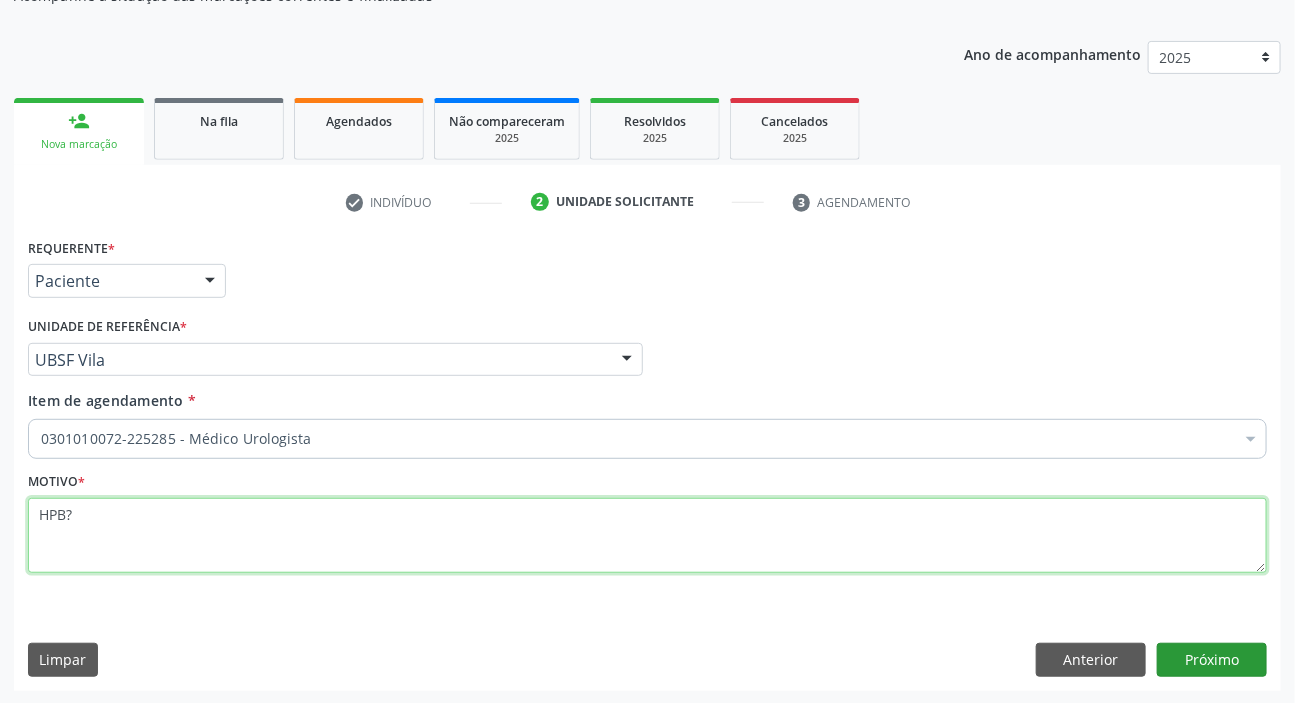 type on "HPB?" 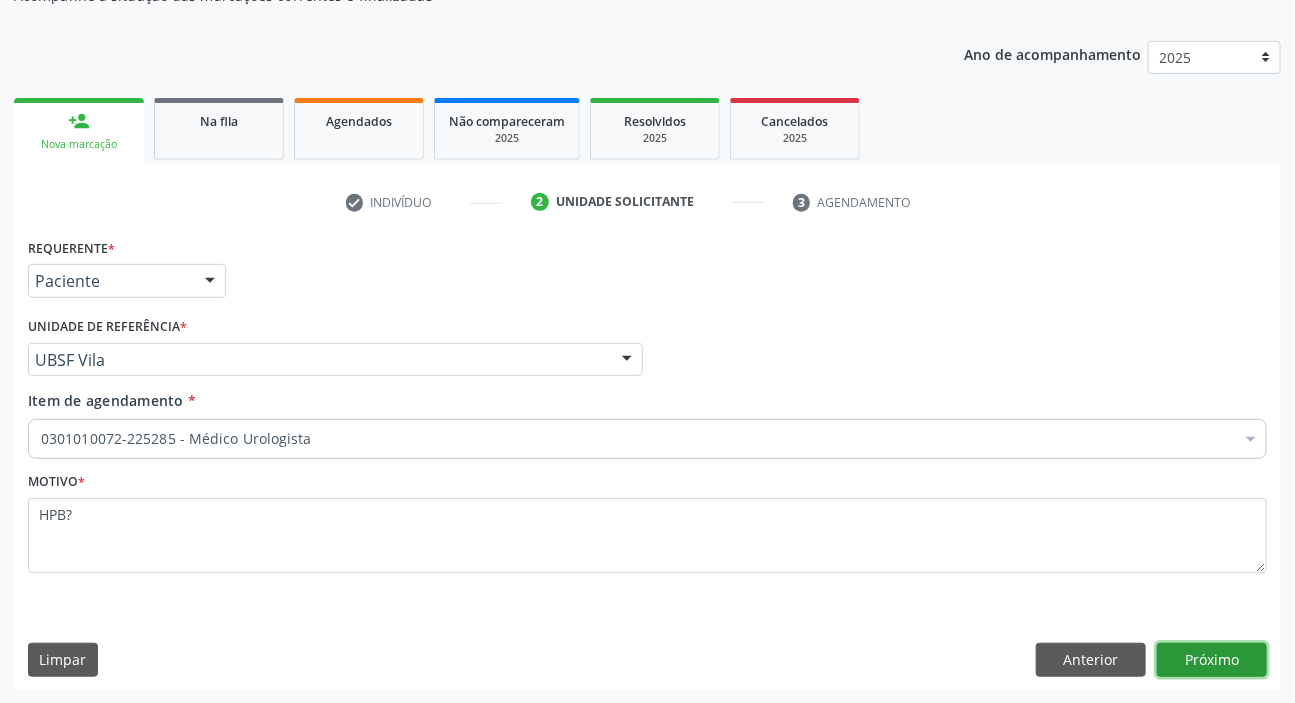 click on "Próximo" at bounding box center (1212, 660) 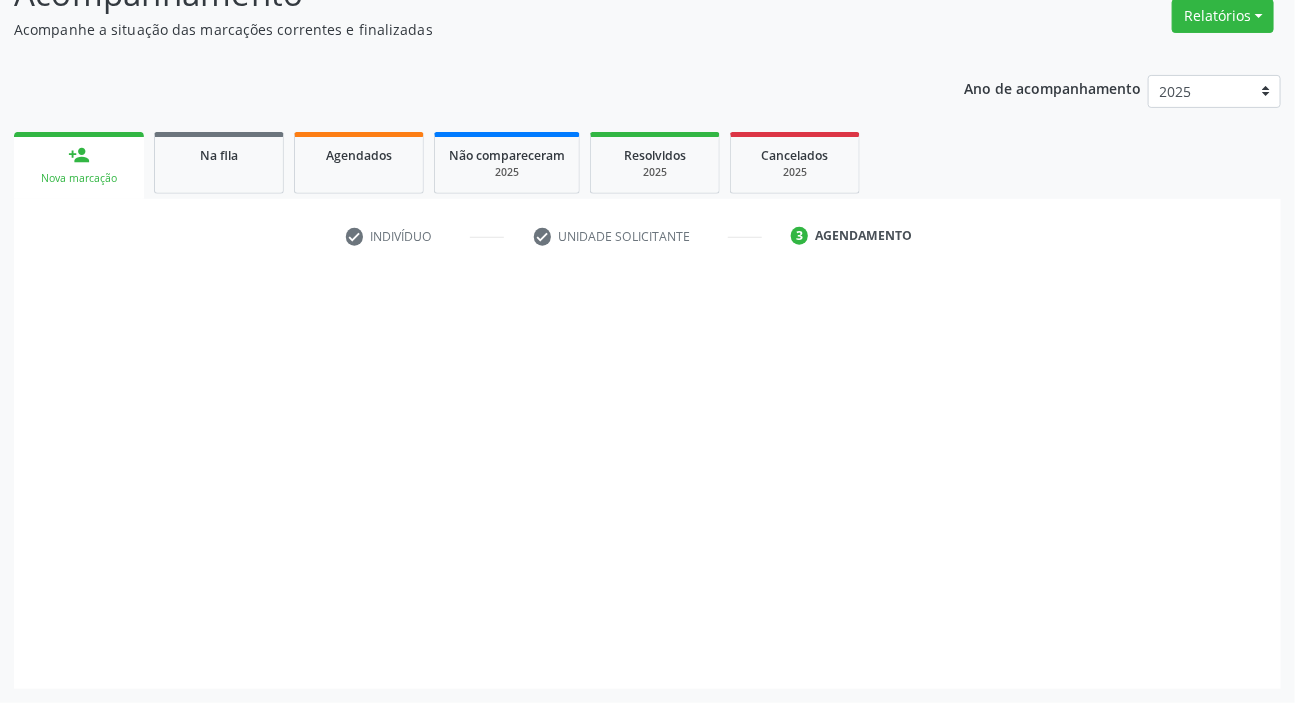 scroll, scrollTop: 166, scrollLeft: 0, axis: vertical 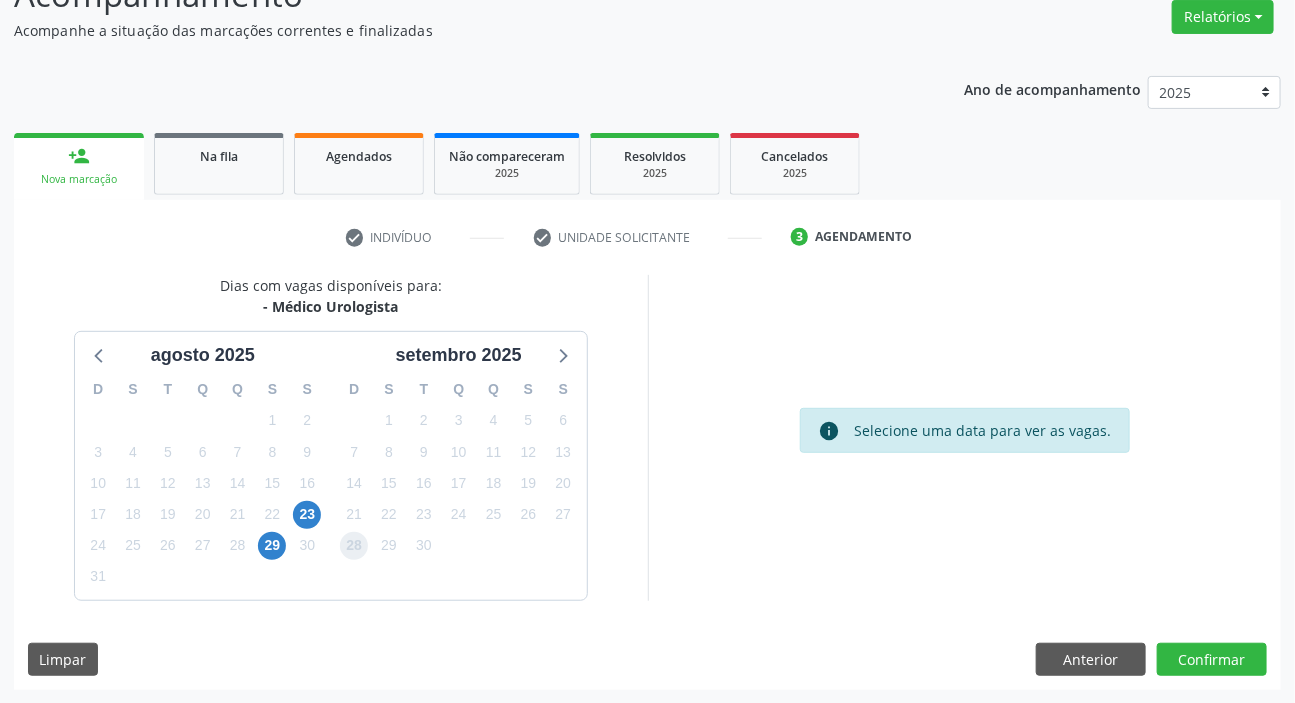 click on "28" at bounding box center [354, 546] 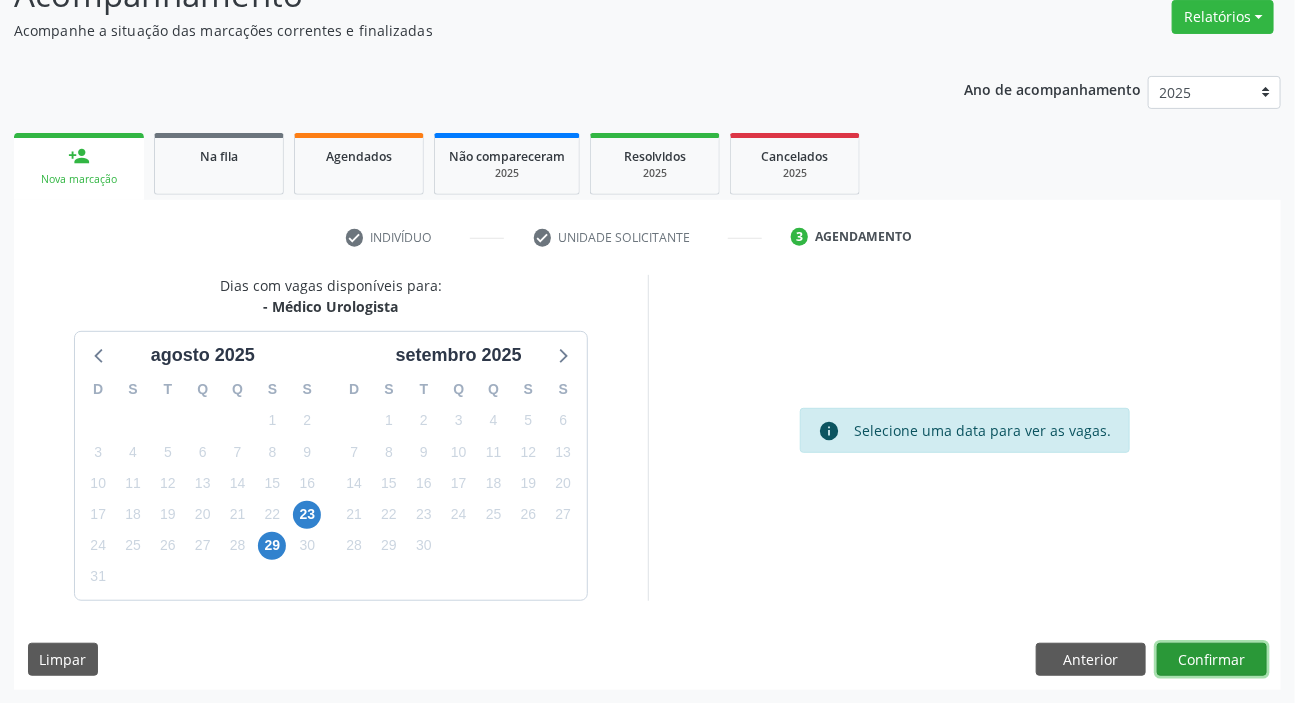 click on "Confirmar" at bounding box center [1212, 660] 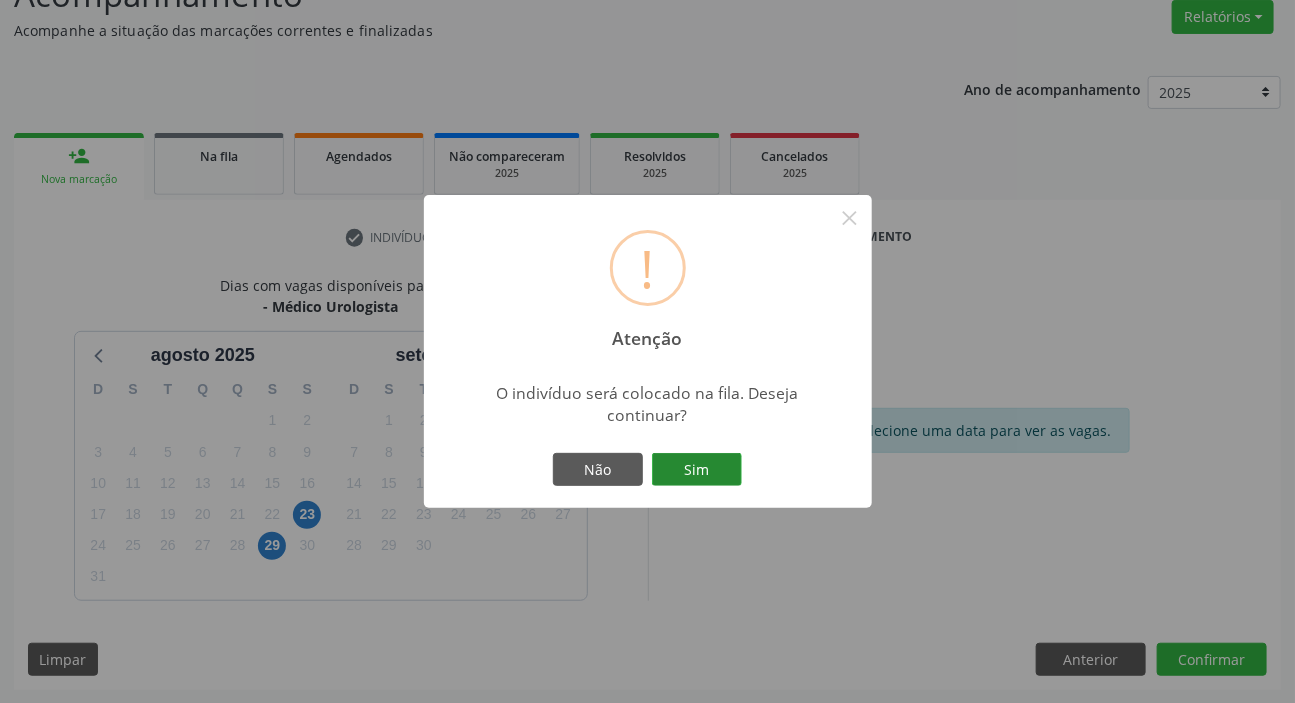 click on "Sim" at bounding box center [697, 470] 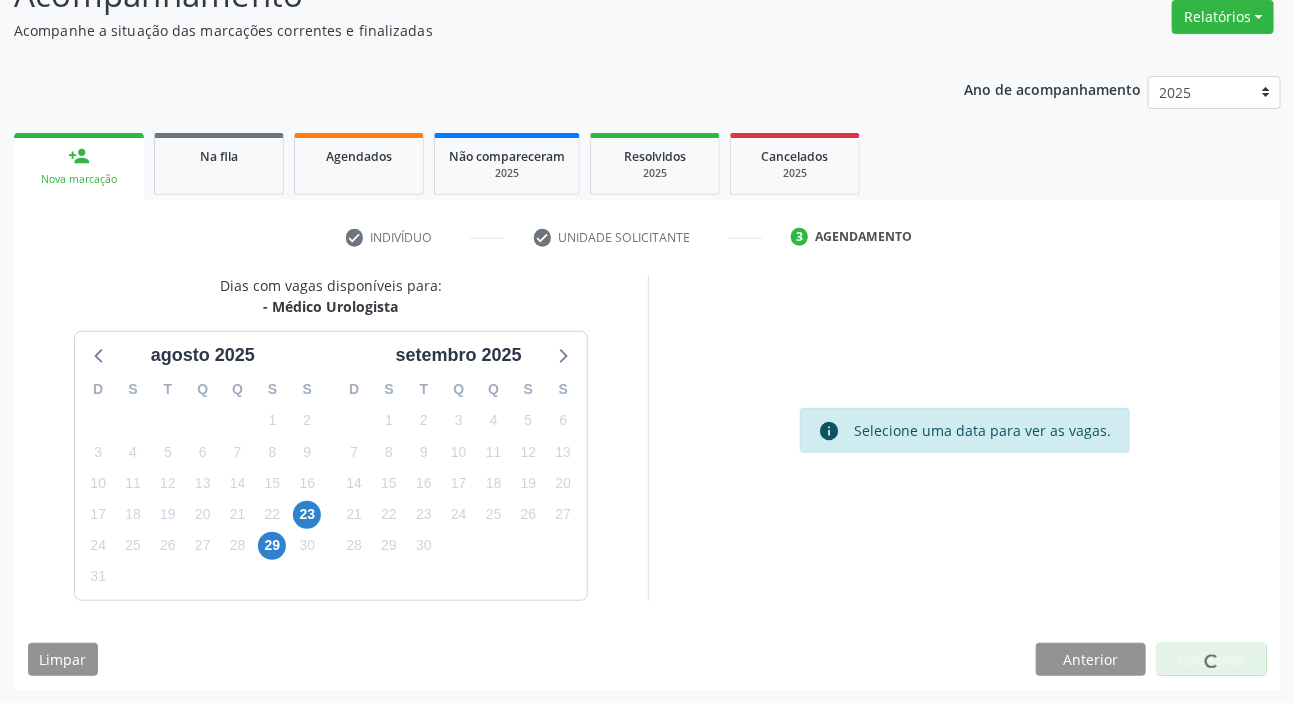 scroll, scrollTop: 0, scrollLeft: 0, axis: both 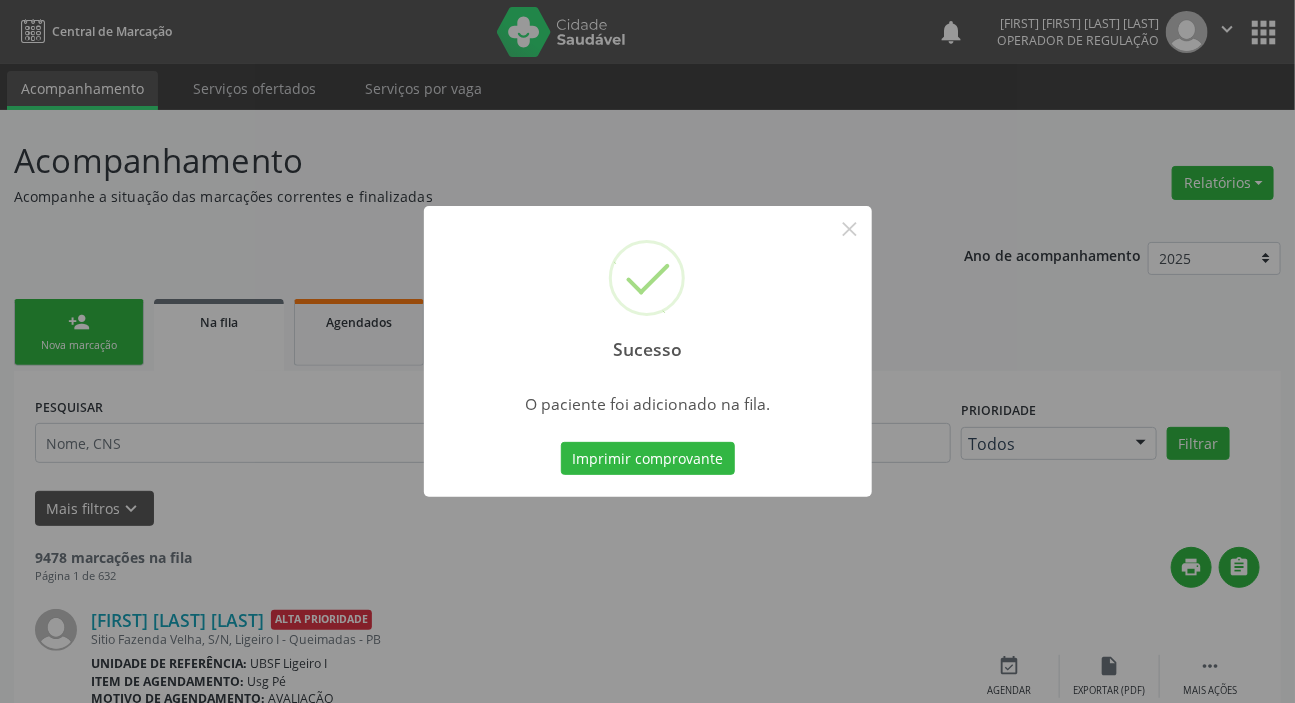 click on "Sucesso × O paciente foi adicionado na fila. Imprimir comprovante Cancel" at bounding box center (647, 351) 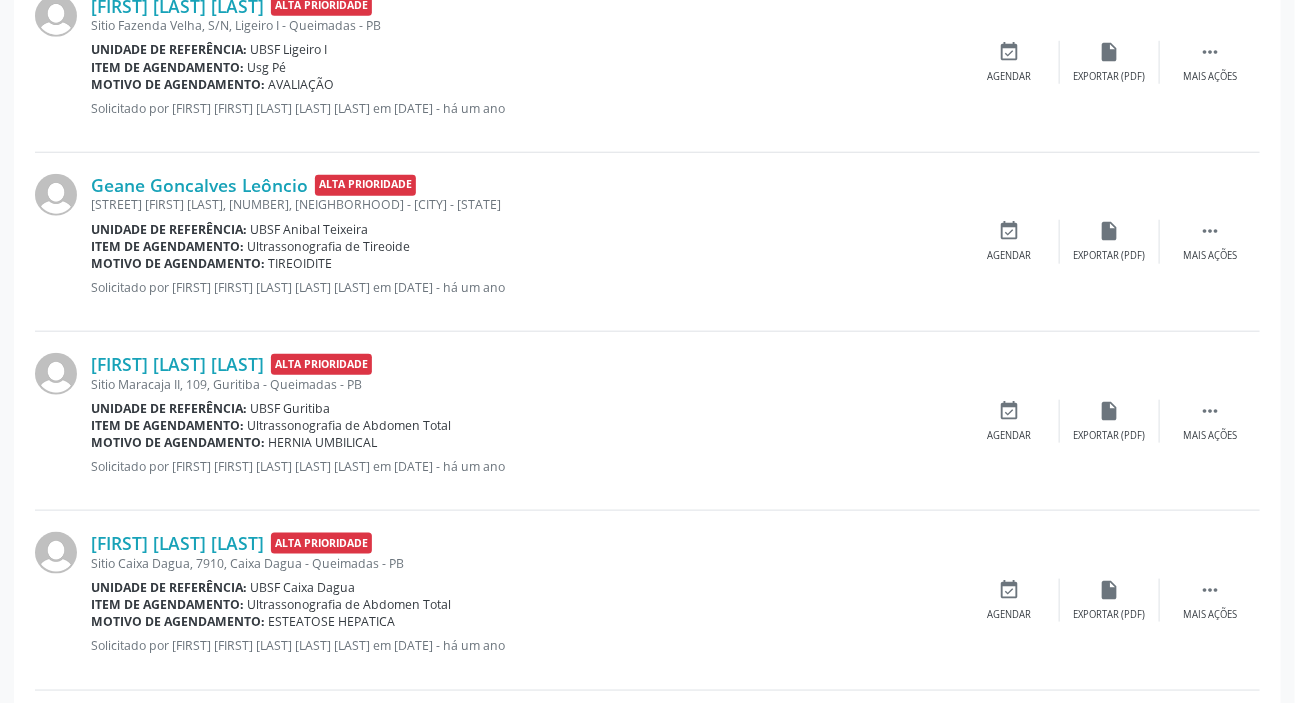scroll, scrollTop: 0, scrollLeft: 0, axis: both 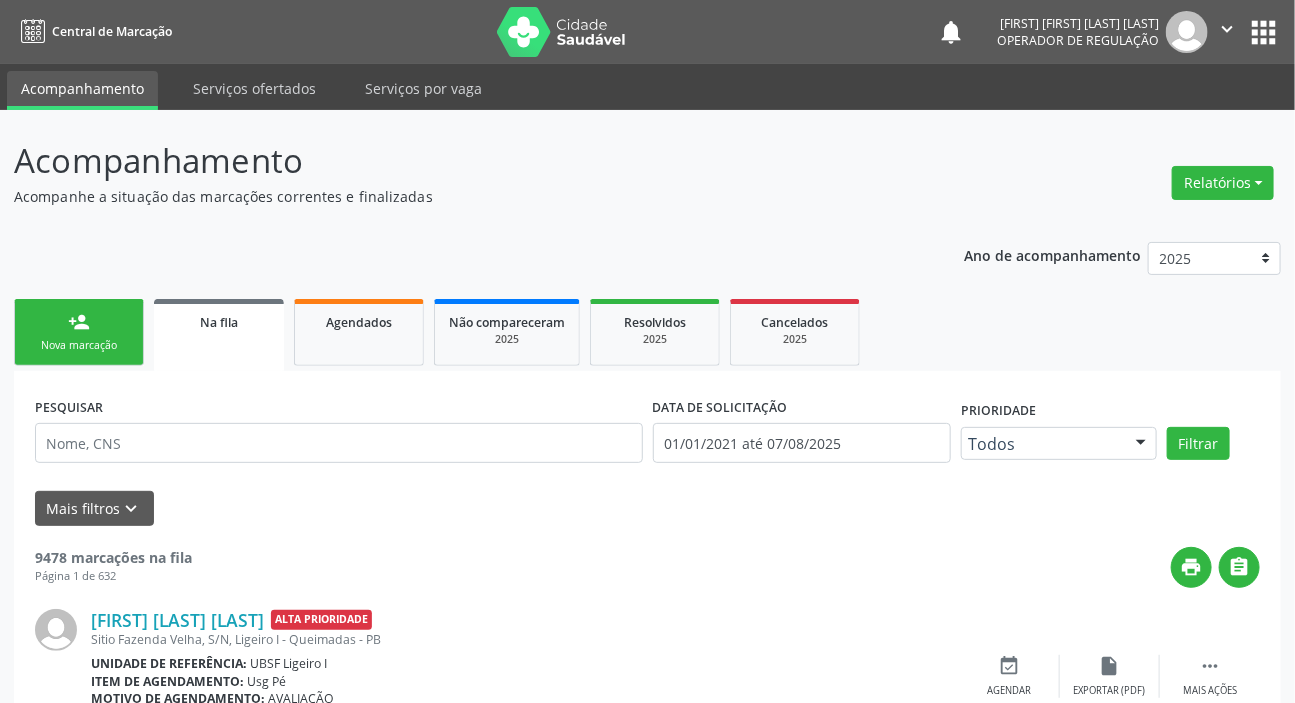 click on "person_add
Nova marcação" at bounding box center [79, 332] 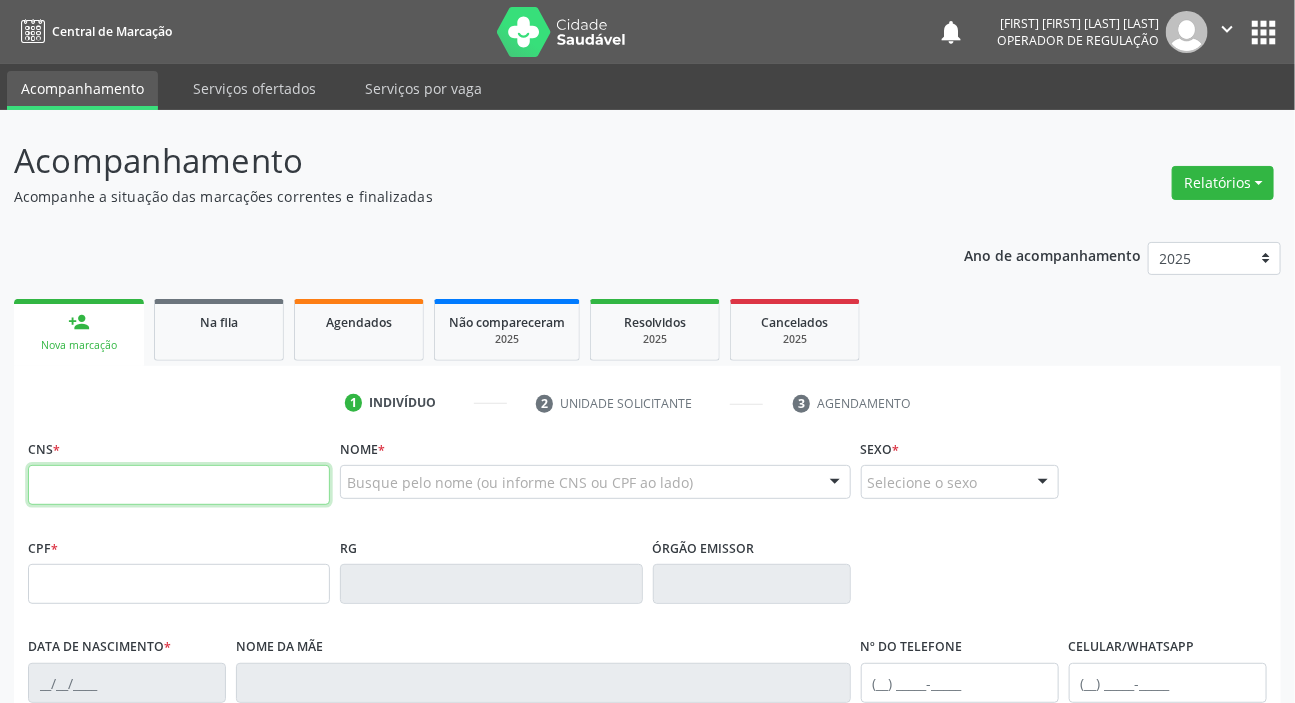 click at bounding box center [179, 485] 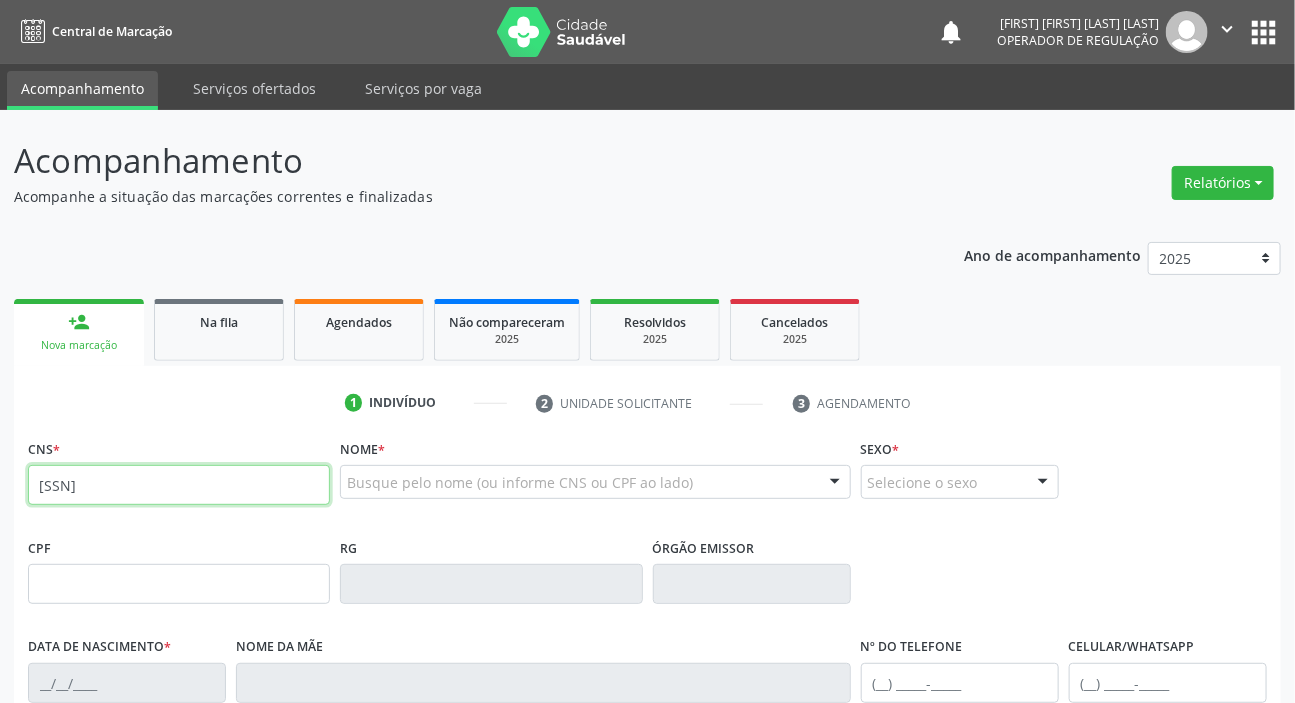 type on "[SSN]" 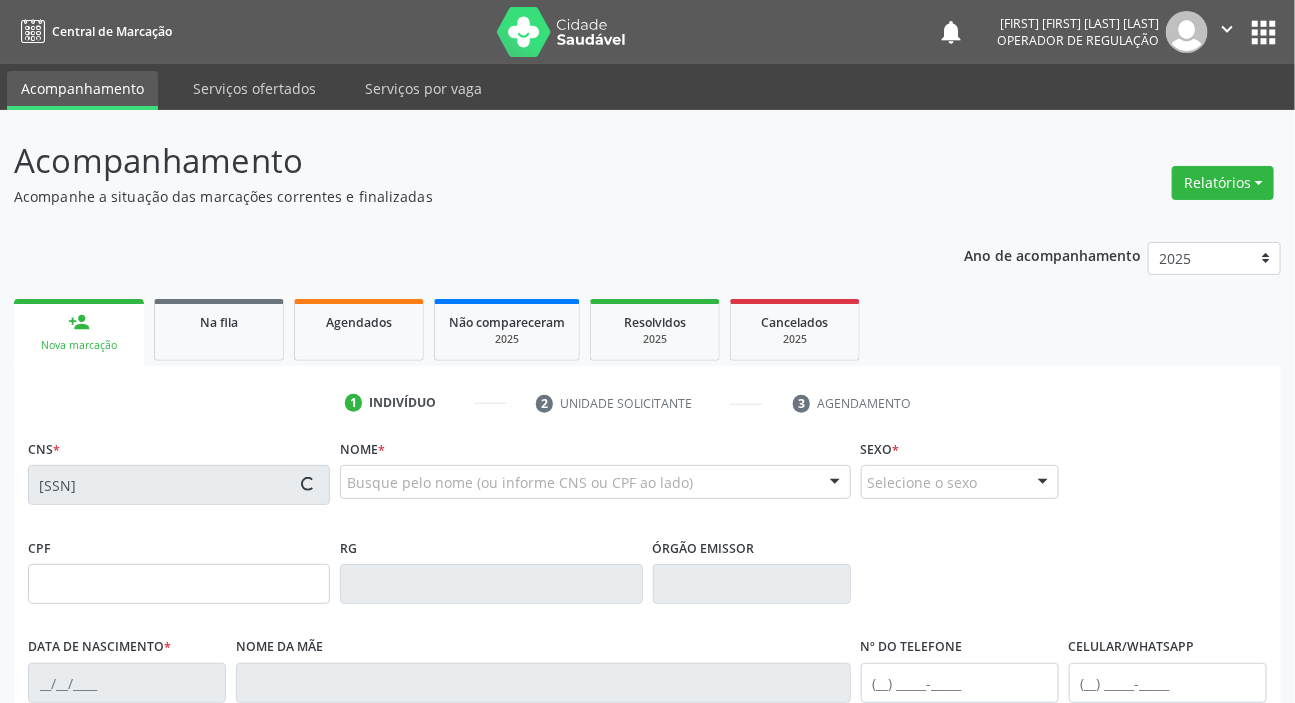 type on "[DATE]" 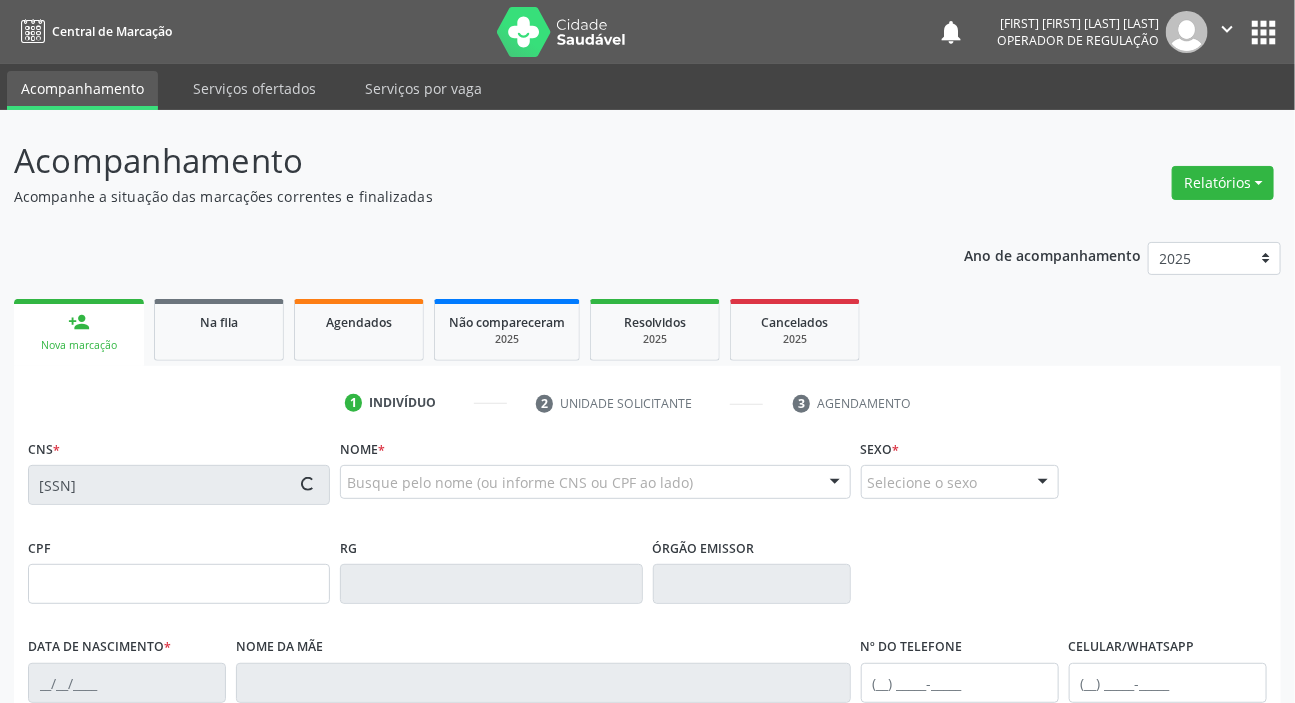 type on "S/N" 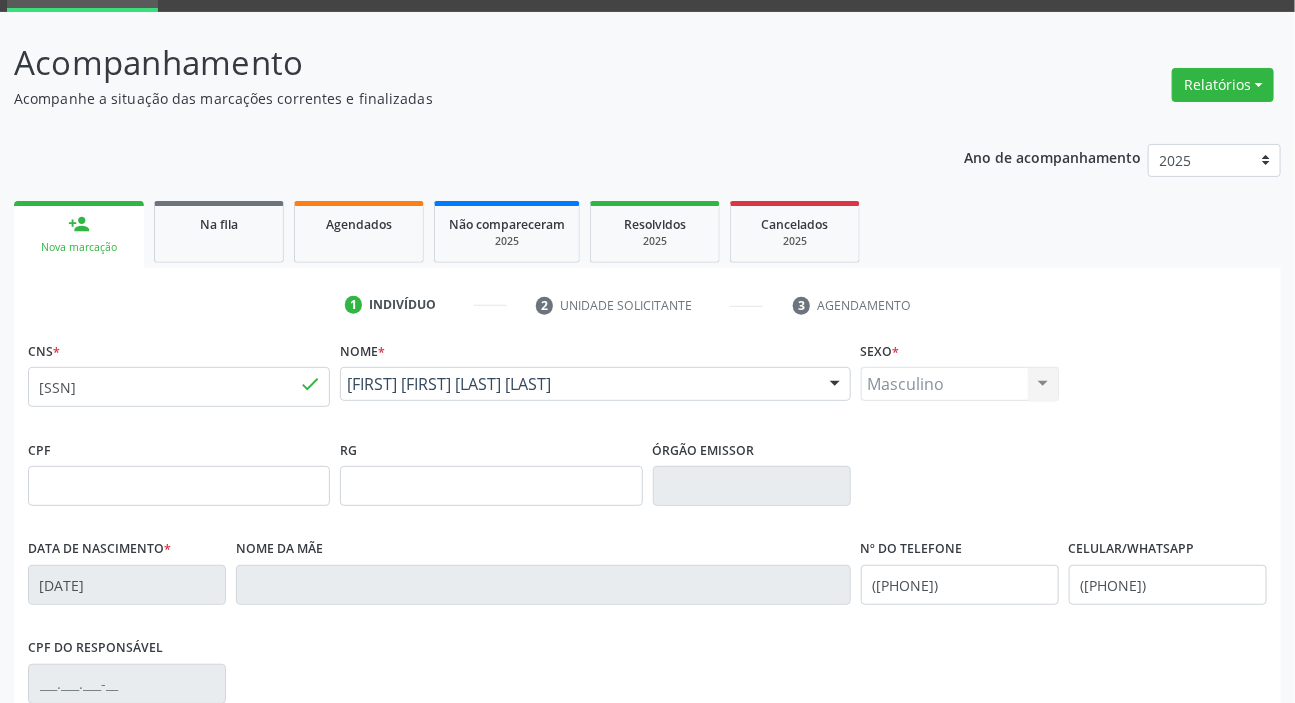 scroll, scrollTop: 380, scrollLeft: 0, axis: vertical 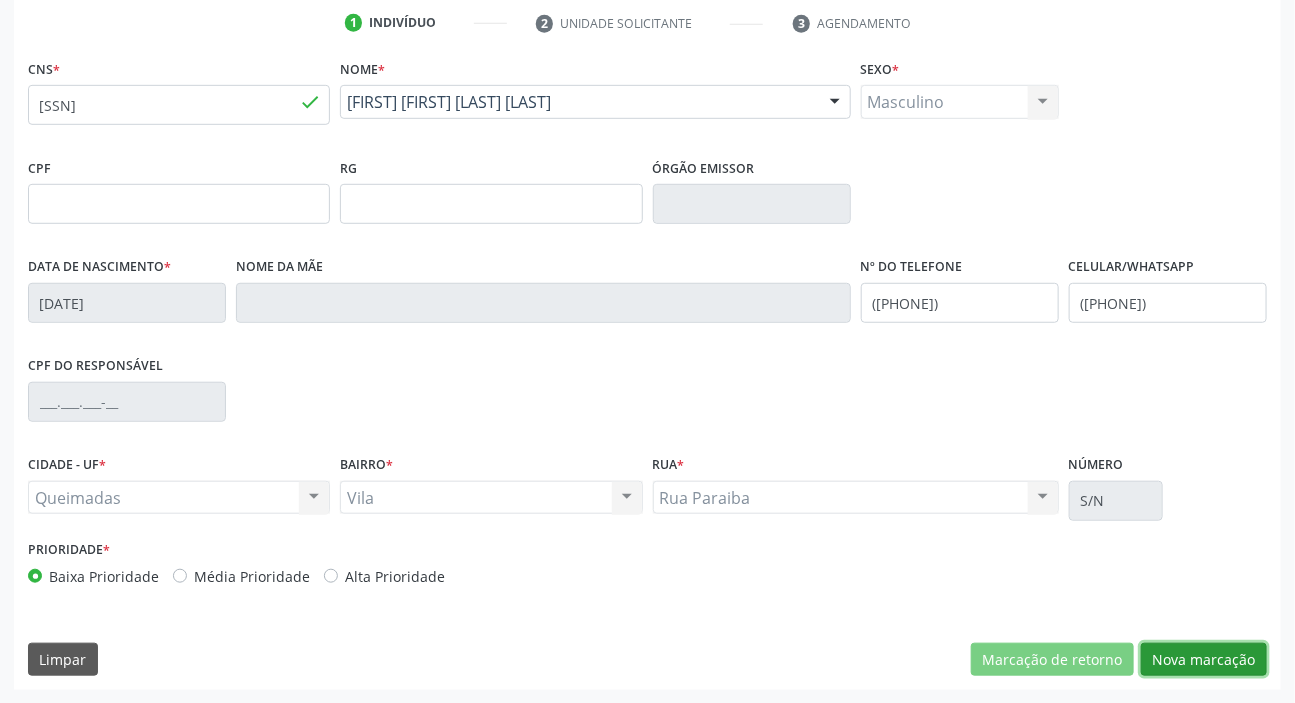 click on "Nova marcação" at bounding box center [1204, 660] 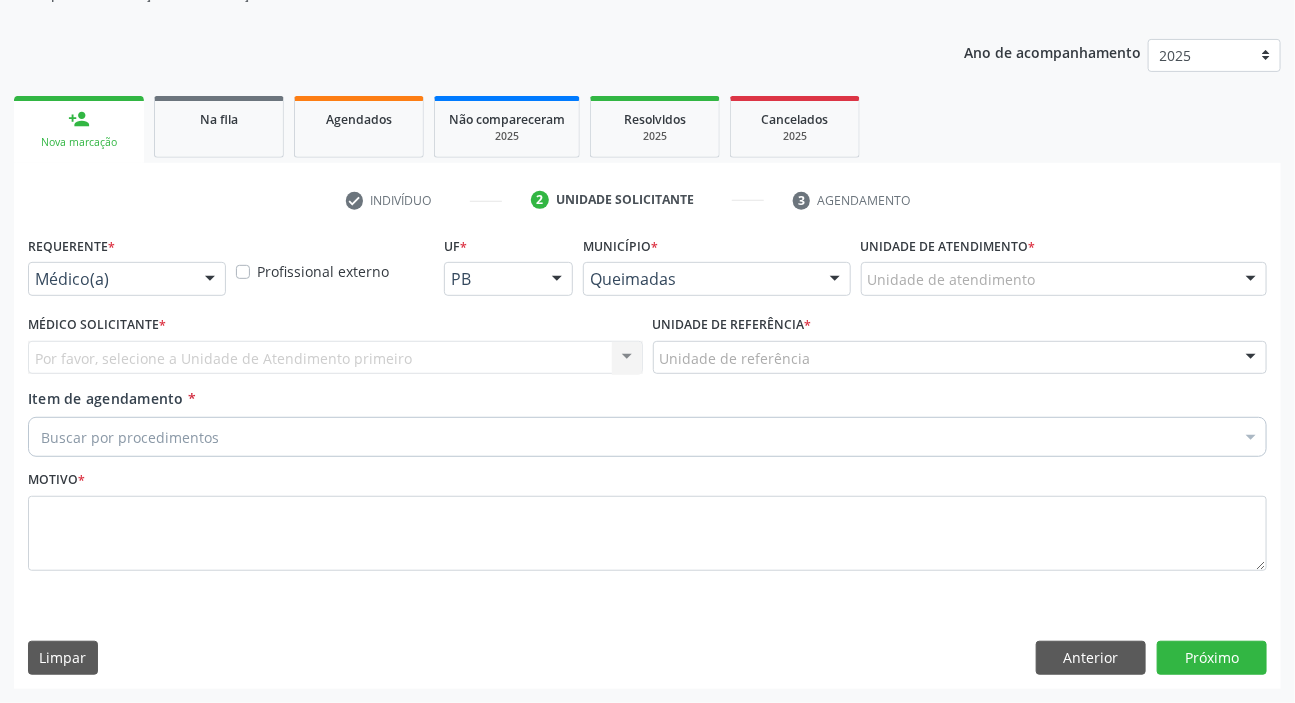 scroll, scrollTop: 201, scrollLeft: 0, axis: vertical 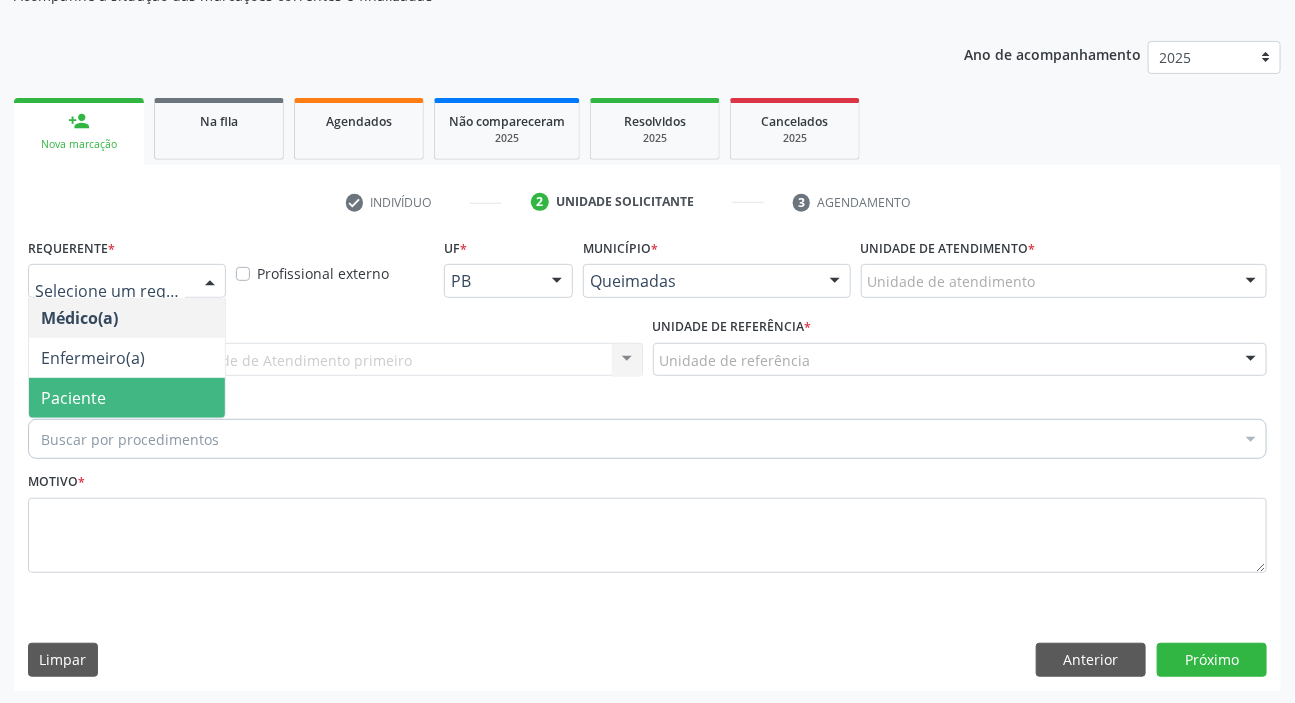 click on "Paciente" at bounding box center (73, 398) 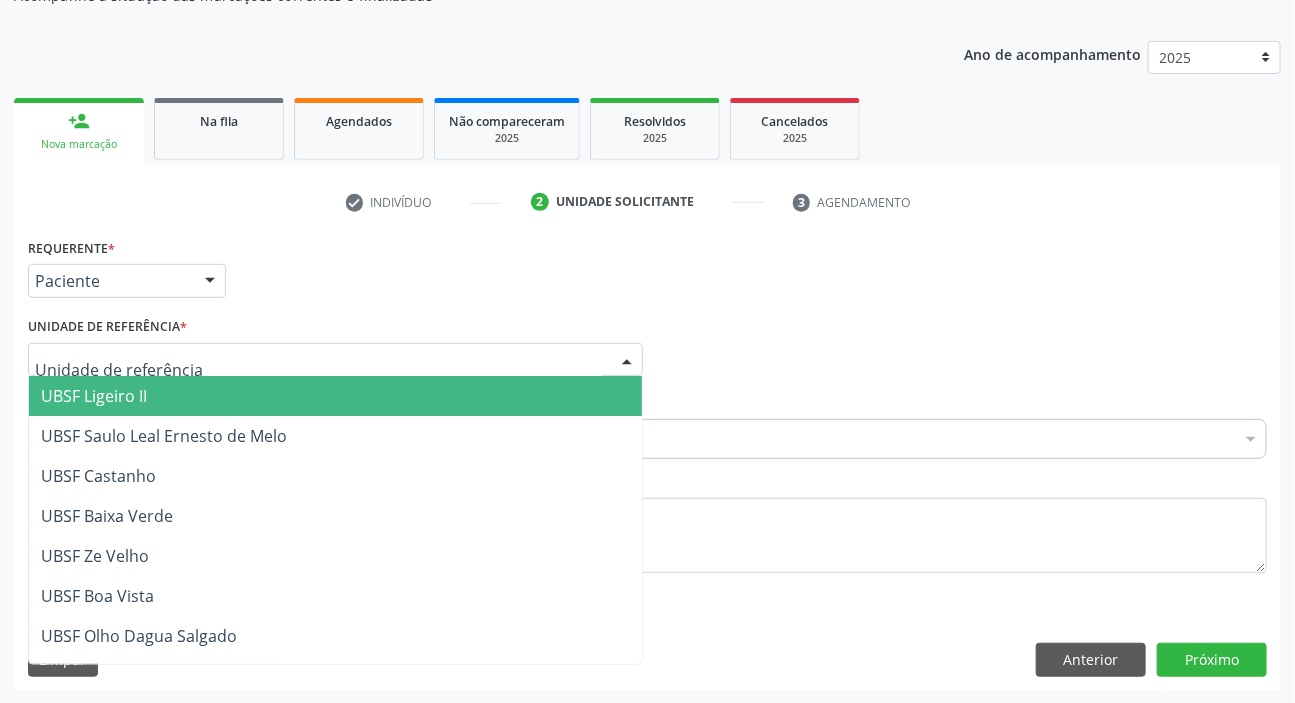 type on "V" 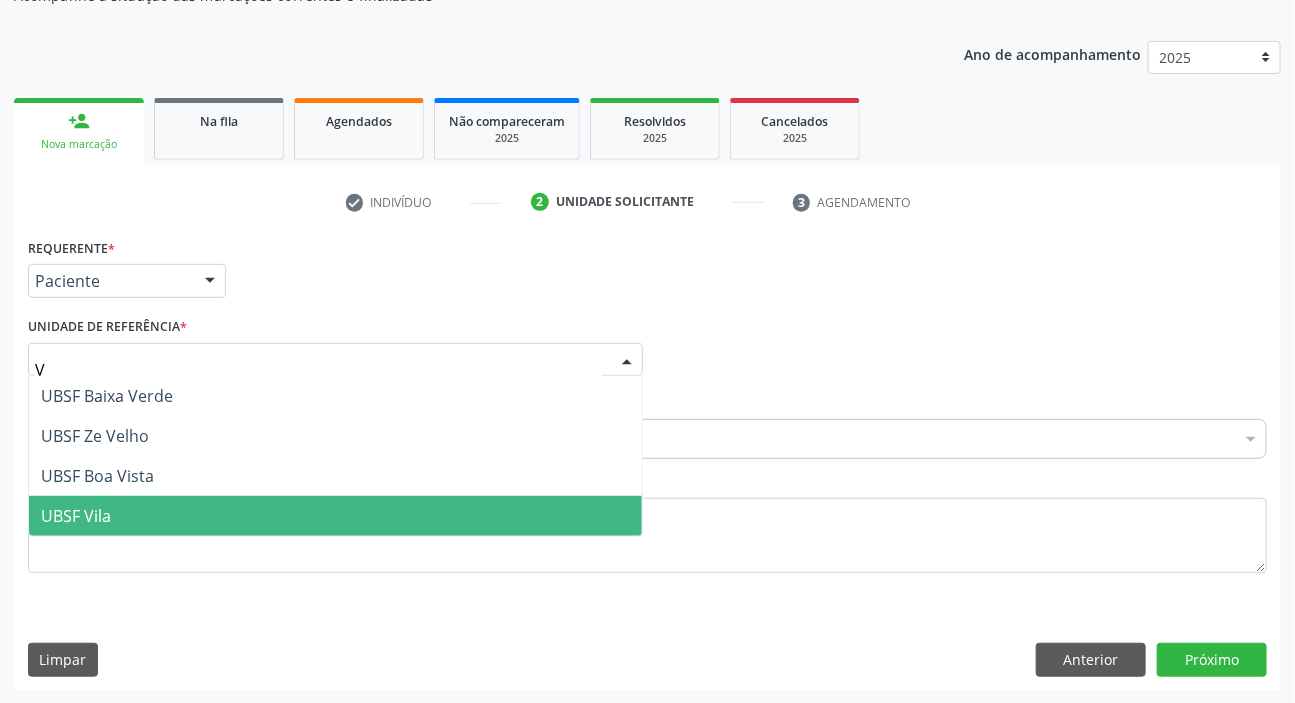 click on "UBSF Vila" at bounding box center [335, 516] 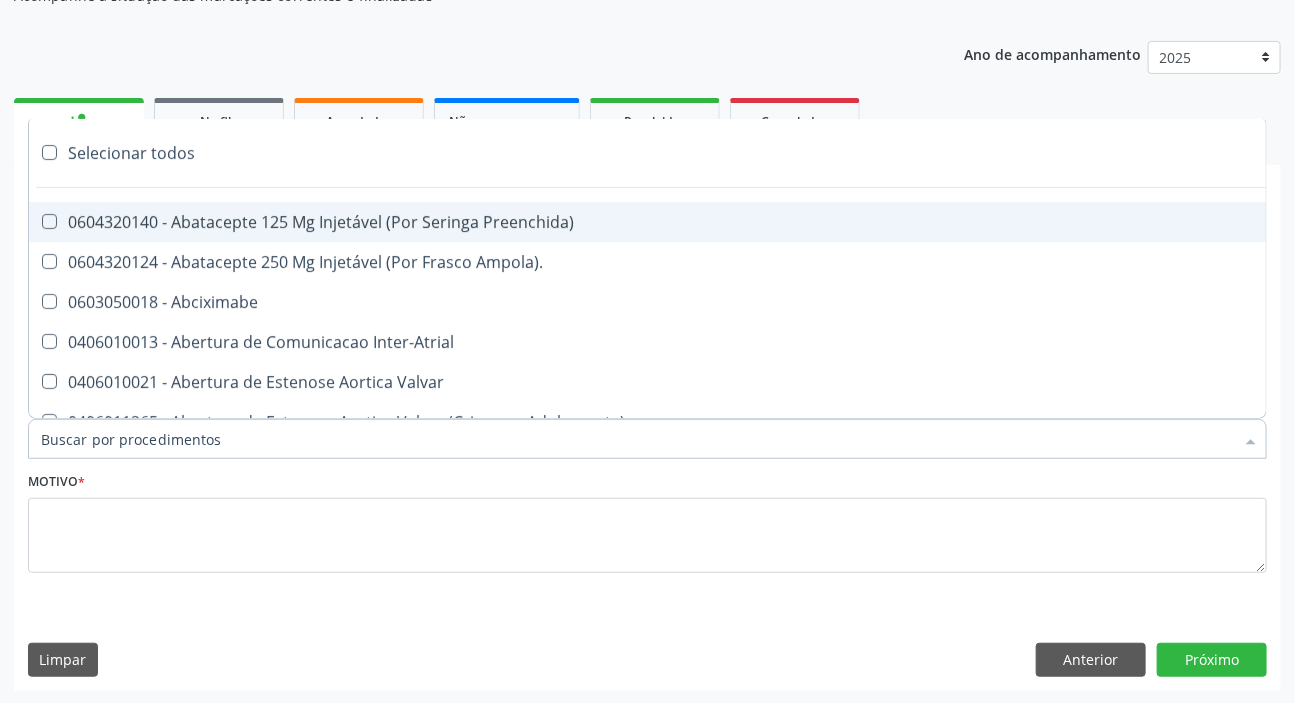 paste on "MÉDICO UR" 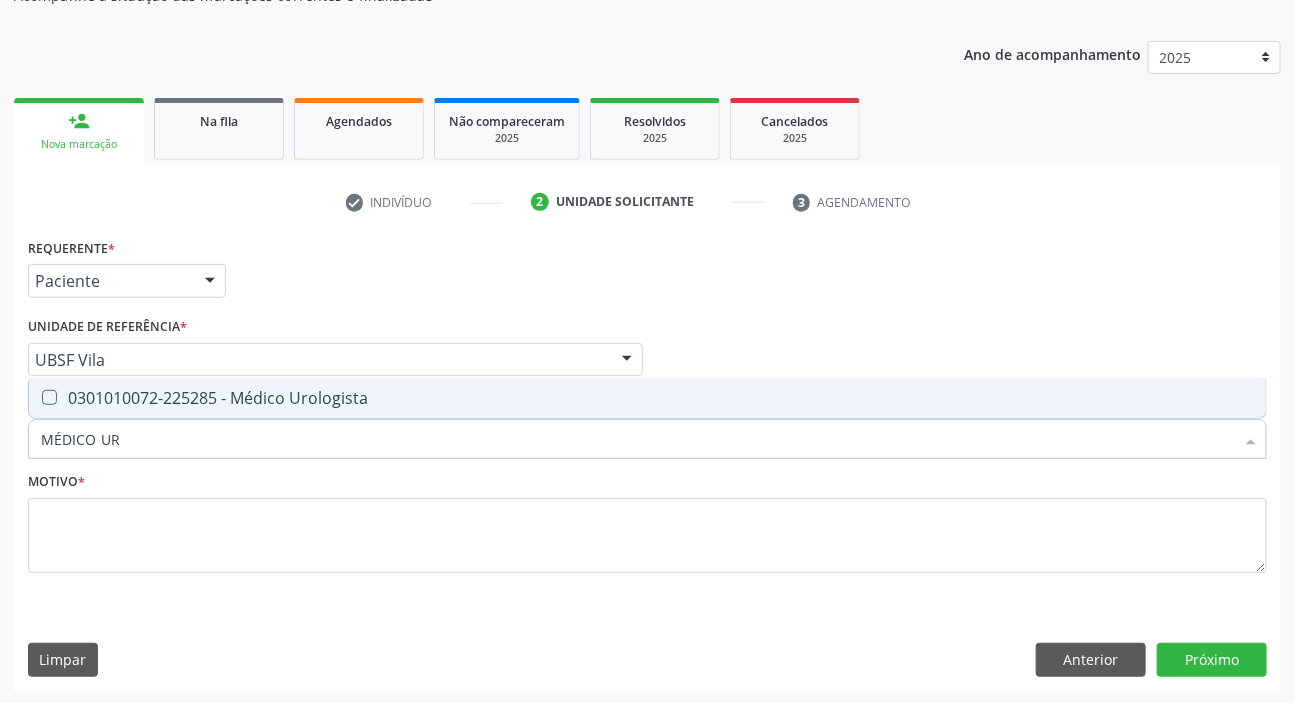 click on "0301010072-225285 - Médico Urologista" at bounding box center (647, 398) 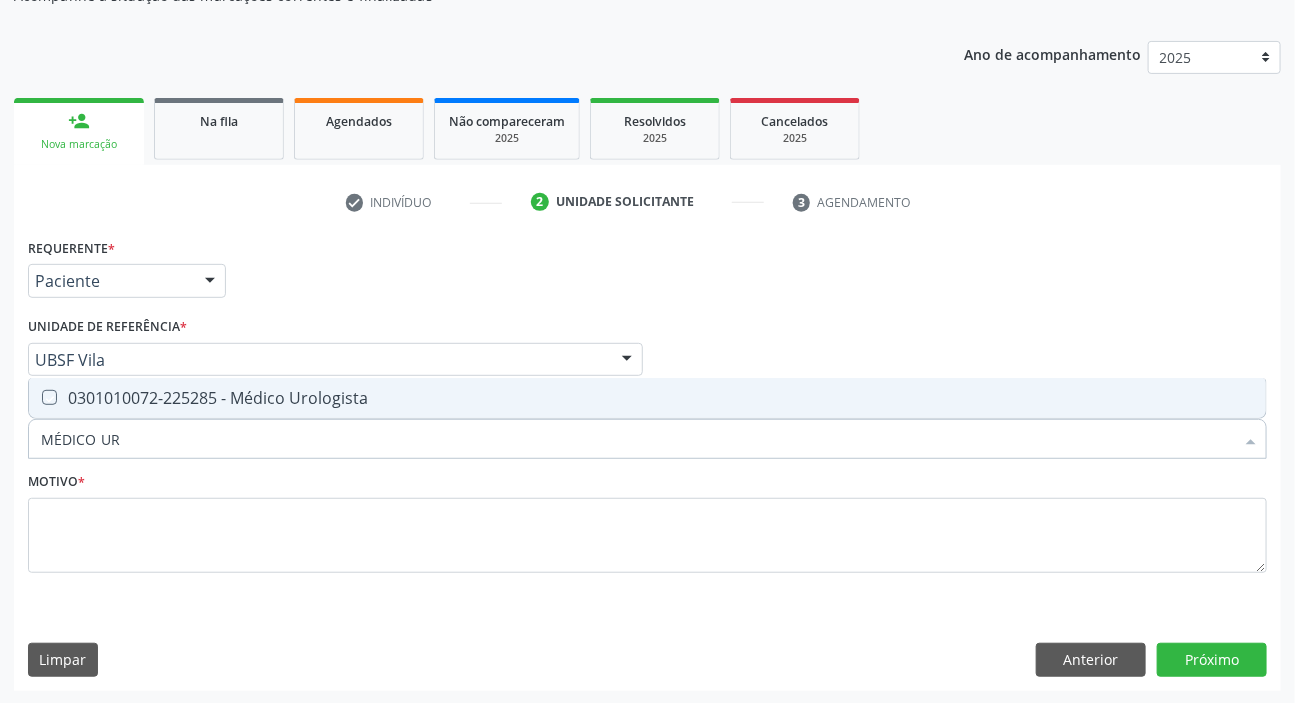checkbox on "true" 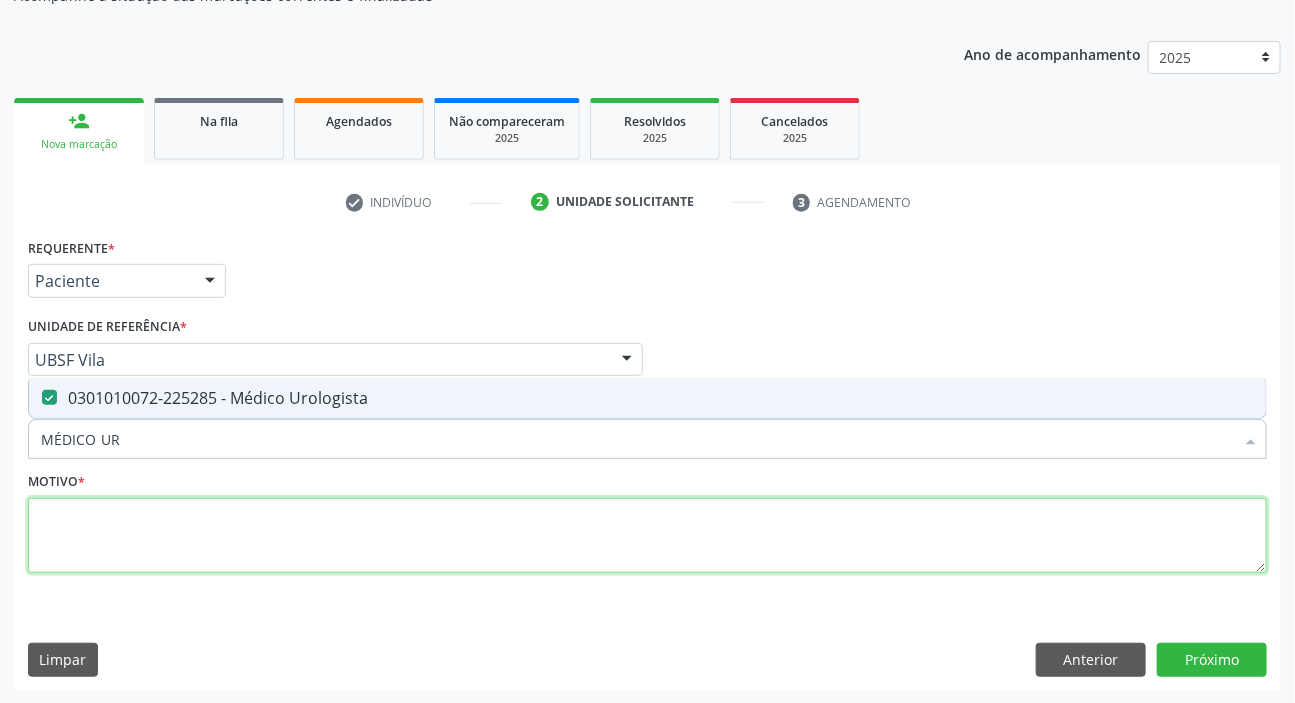 click at bounding box center [647, 536] 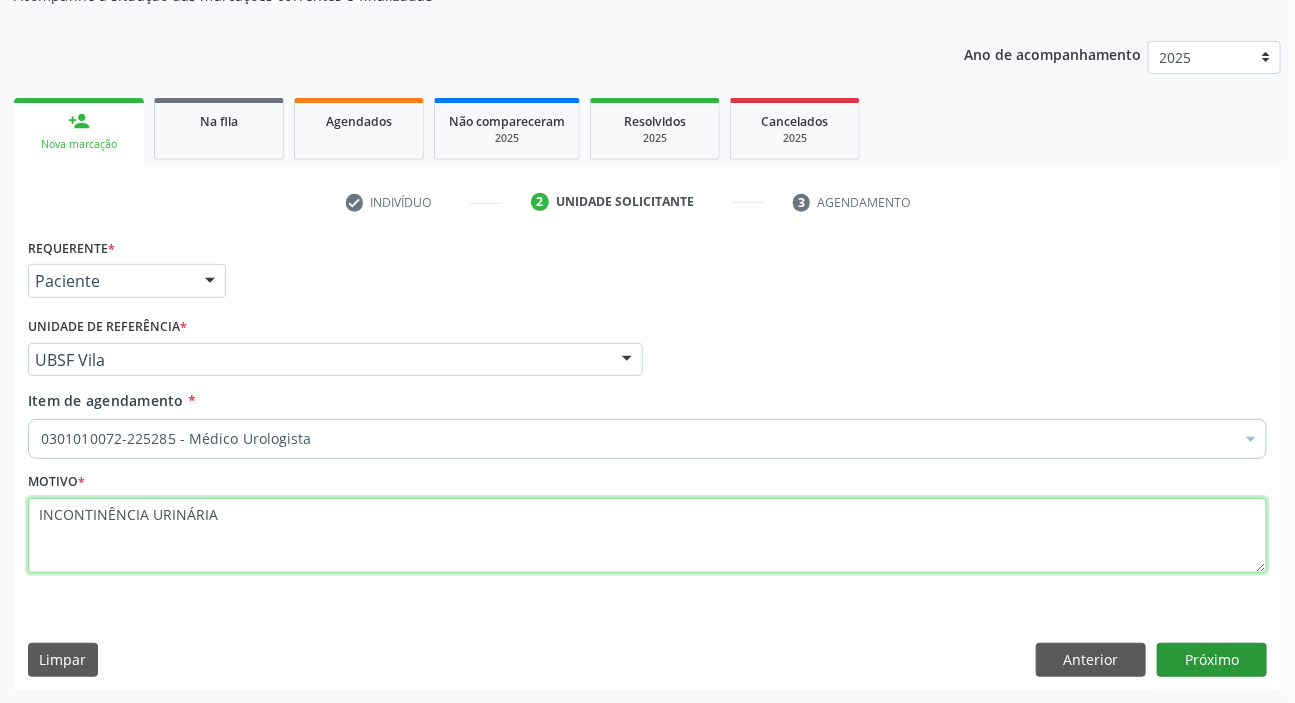 type on "INCONTINÊNCIA URINÁRIA" 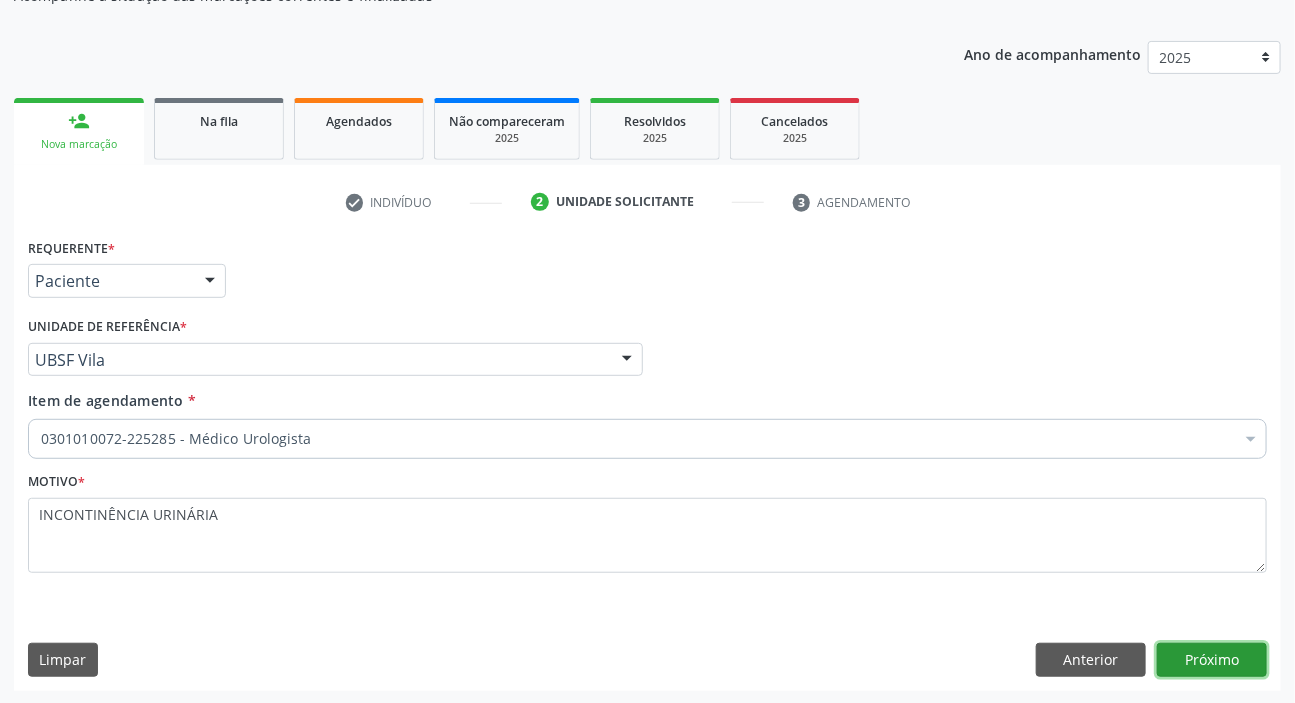 click on "Próximo" at bounding box center [1212, 660] 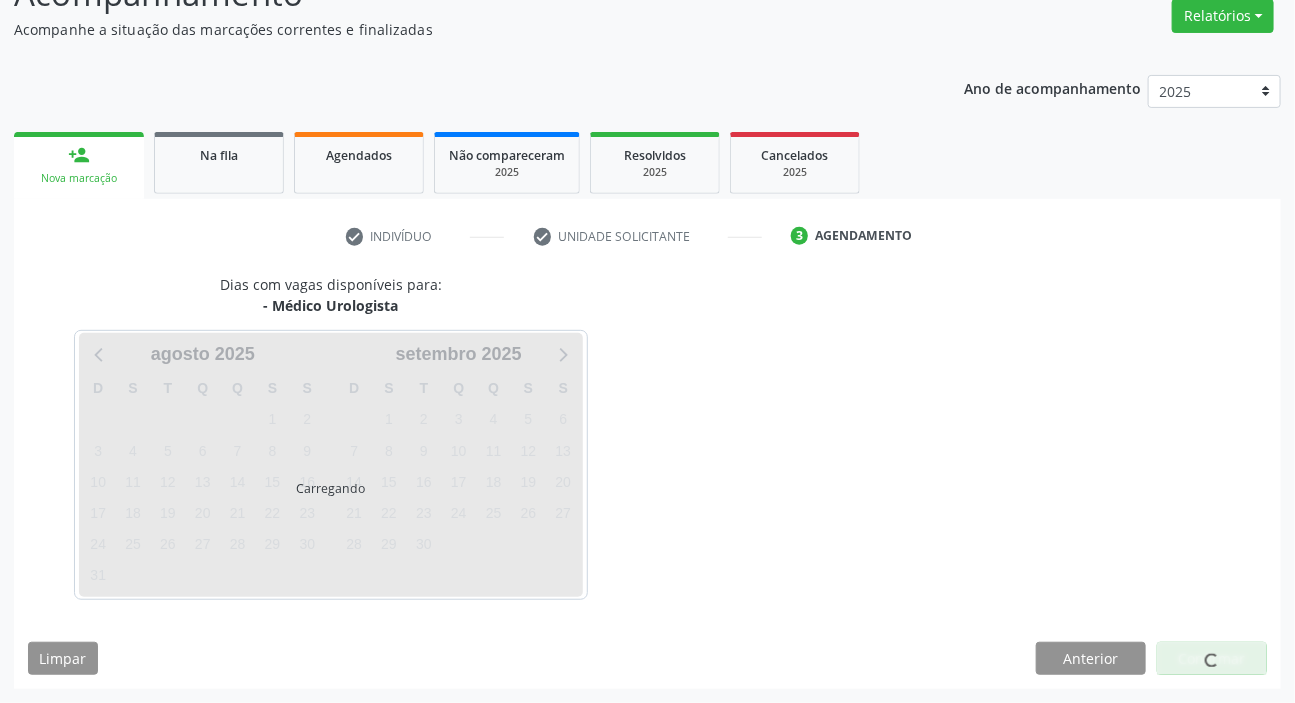 scroll, scrollTop: 166, scrollLeft: 0, axis: vertical 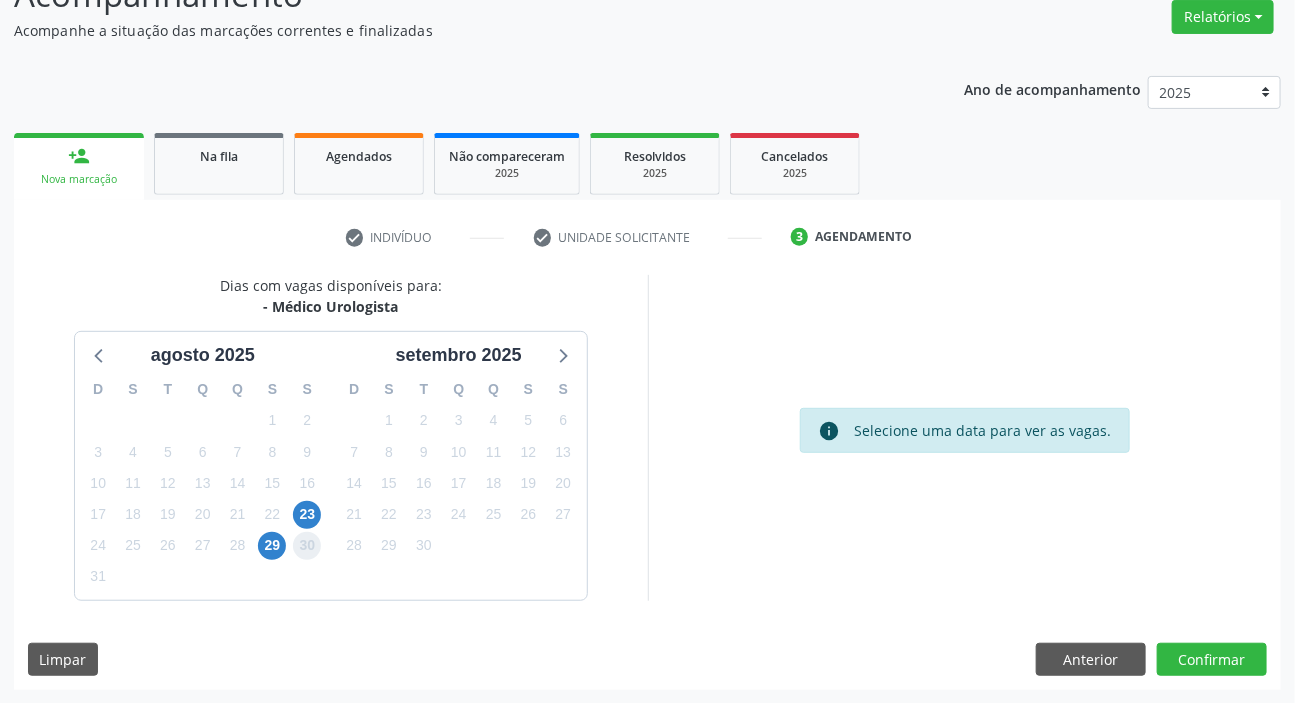 click on "30" at bounding box center (307, 546) 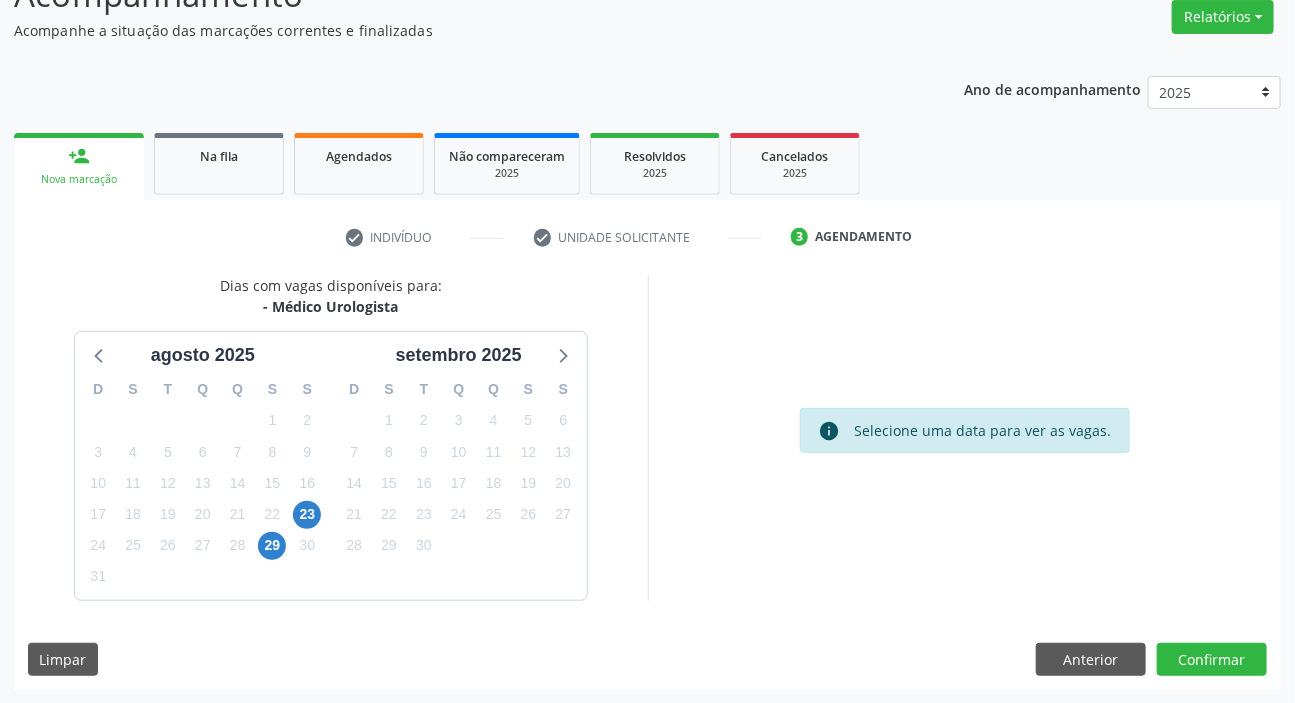 drag, startPoint x: 1240, startPoint y: 677, endPoint x: 1052, endPoint y: 558, distance: 222.4972 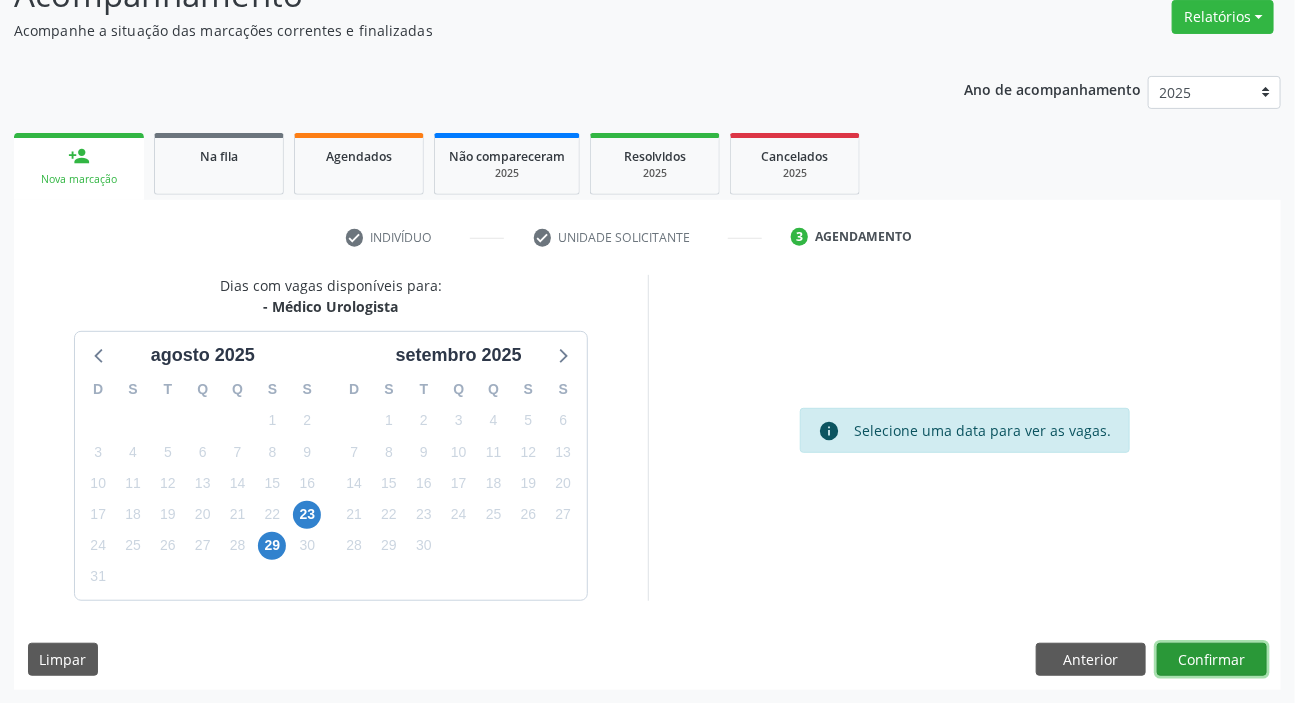 click on "Confirmar" at bounding box center [1212, 660] 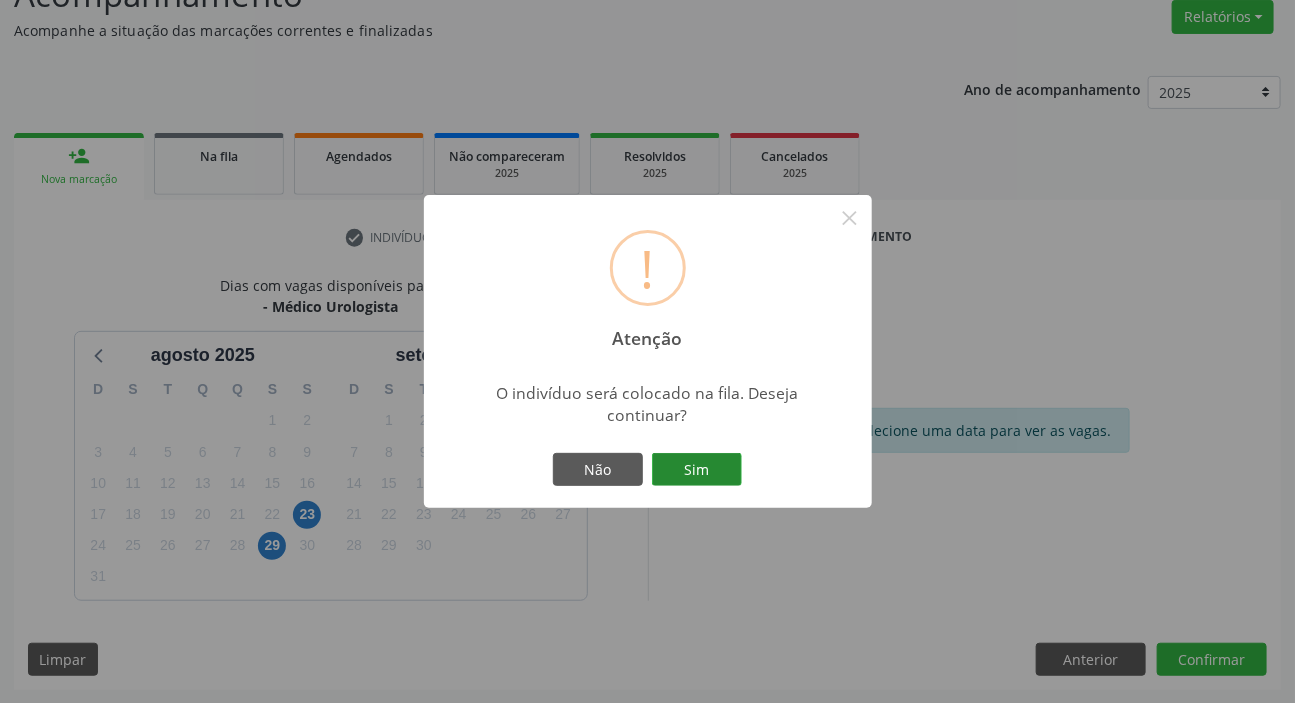 click on "Sim" at bounding box center (697, 470) 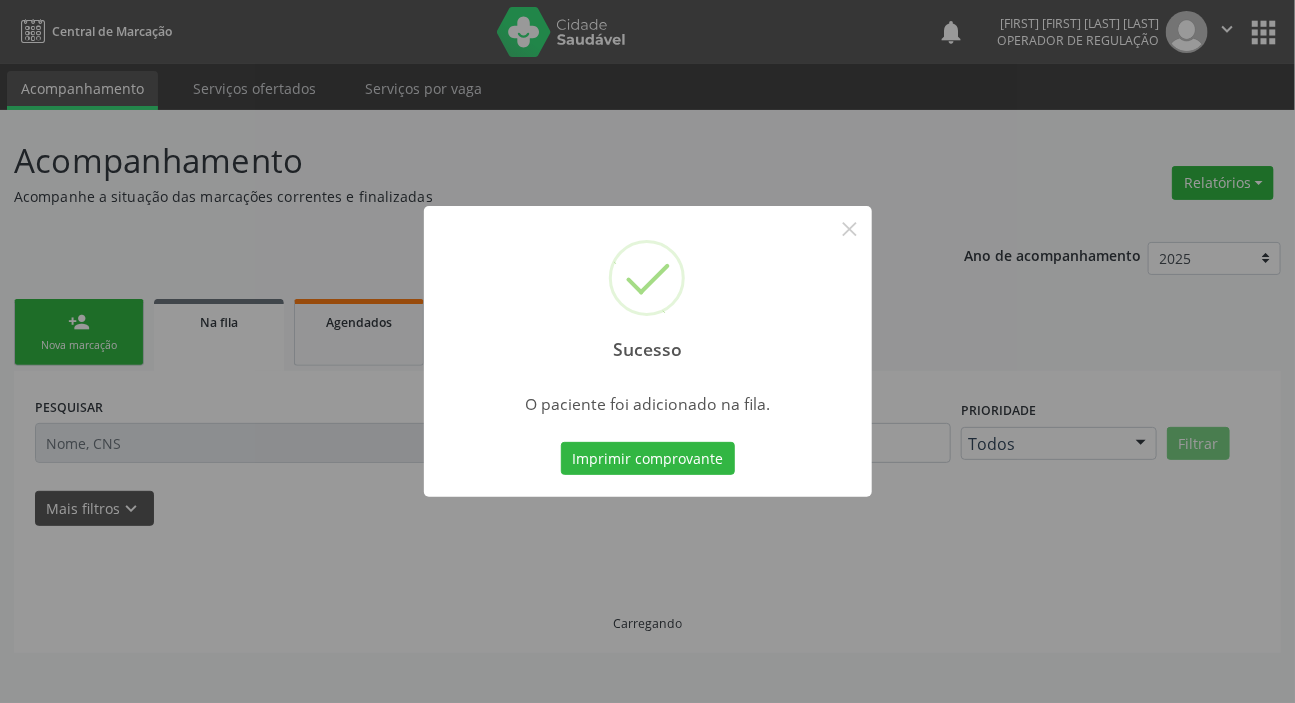 scroll, scrollTop: 0, scrollLeft: 0, axis: both 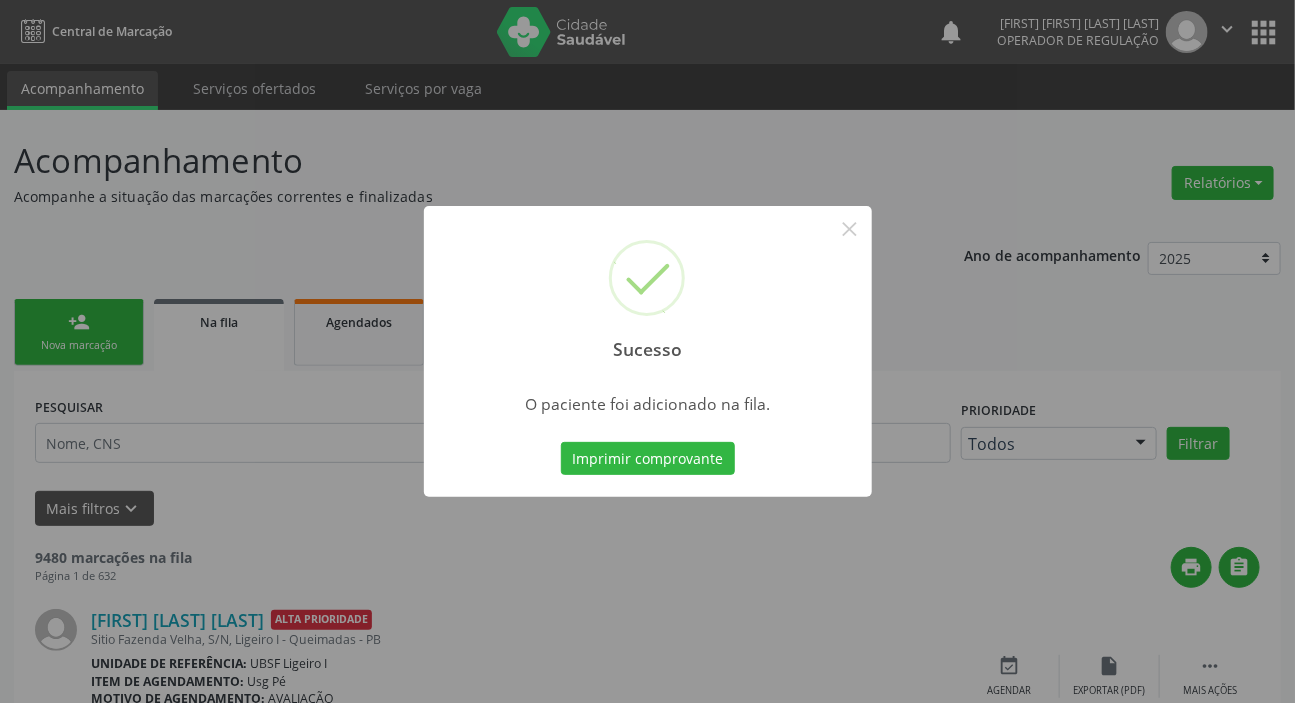 click on "Sucesso × O paciente foi adicionado na fila. Imprimir comprovante Cancel" at bounding box center (647, 351) 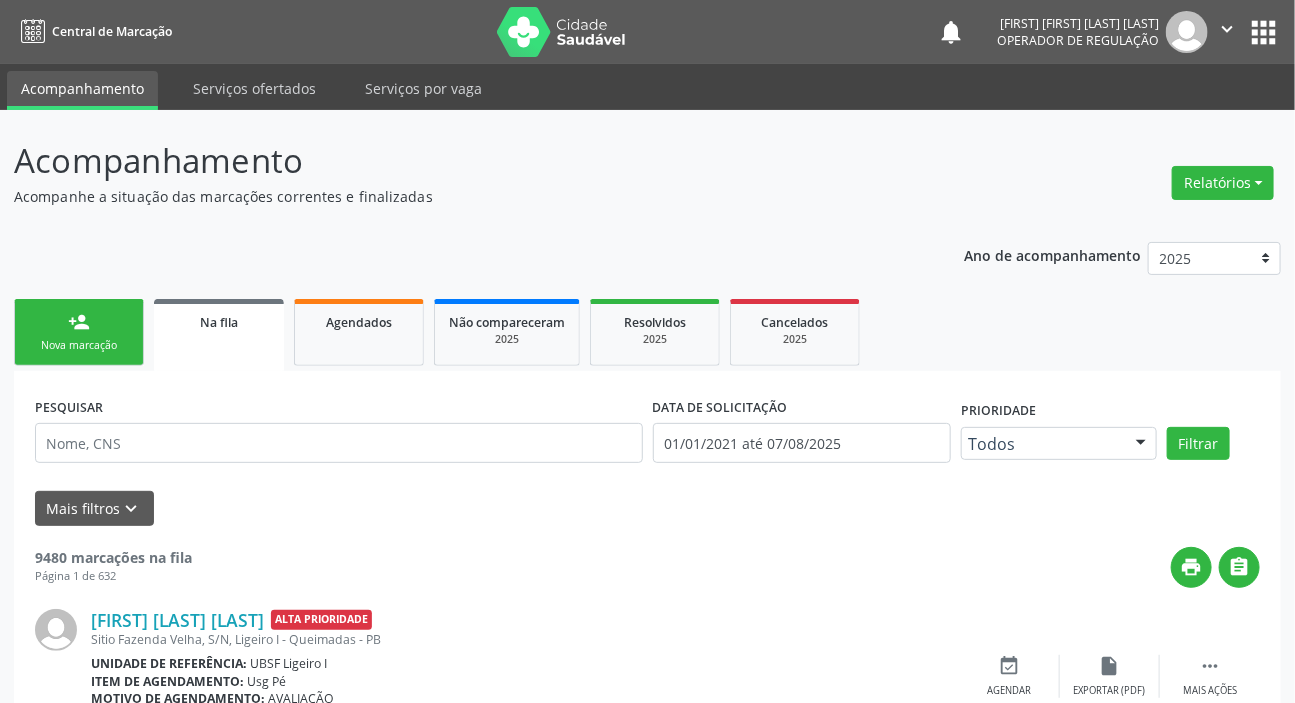 click on "person_add" at bounding box center [79, 322] 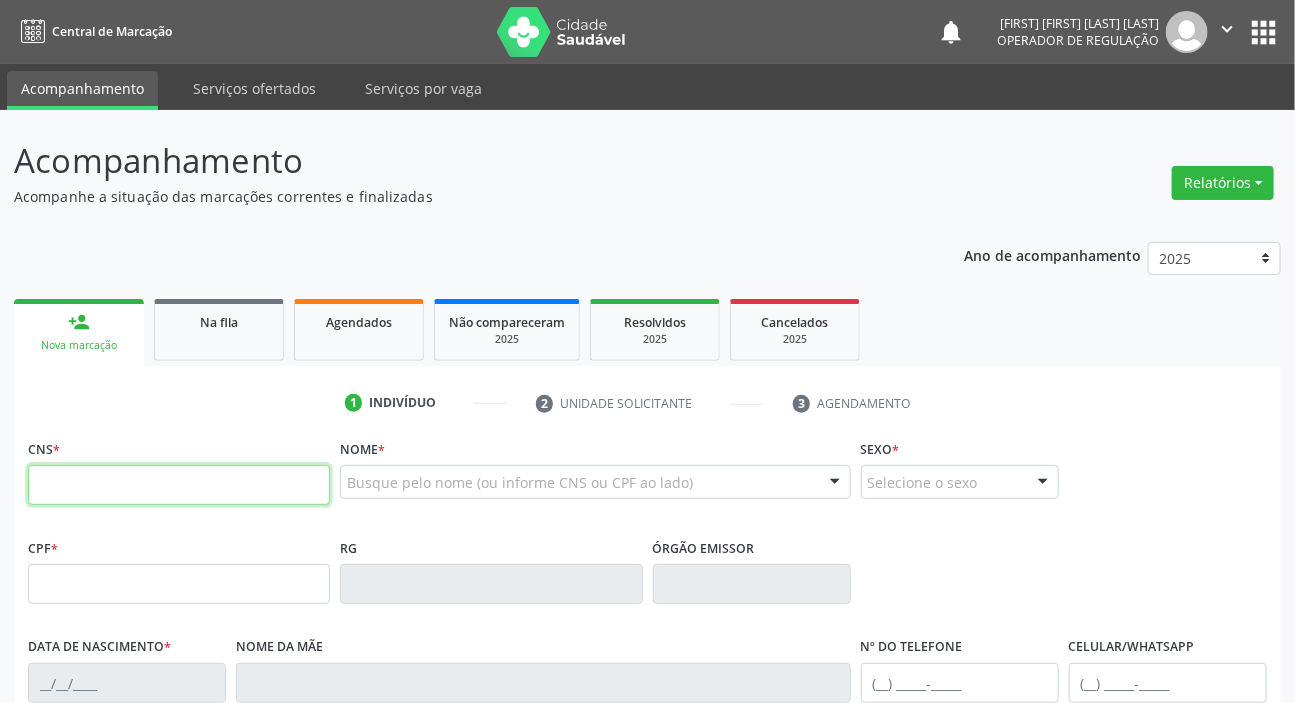 click at bounding box center [179, 485] 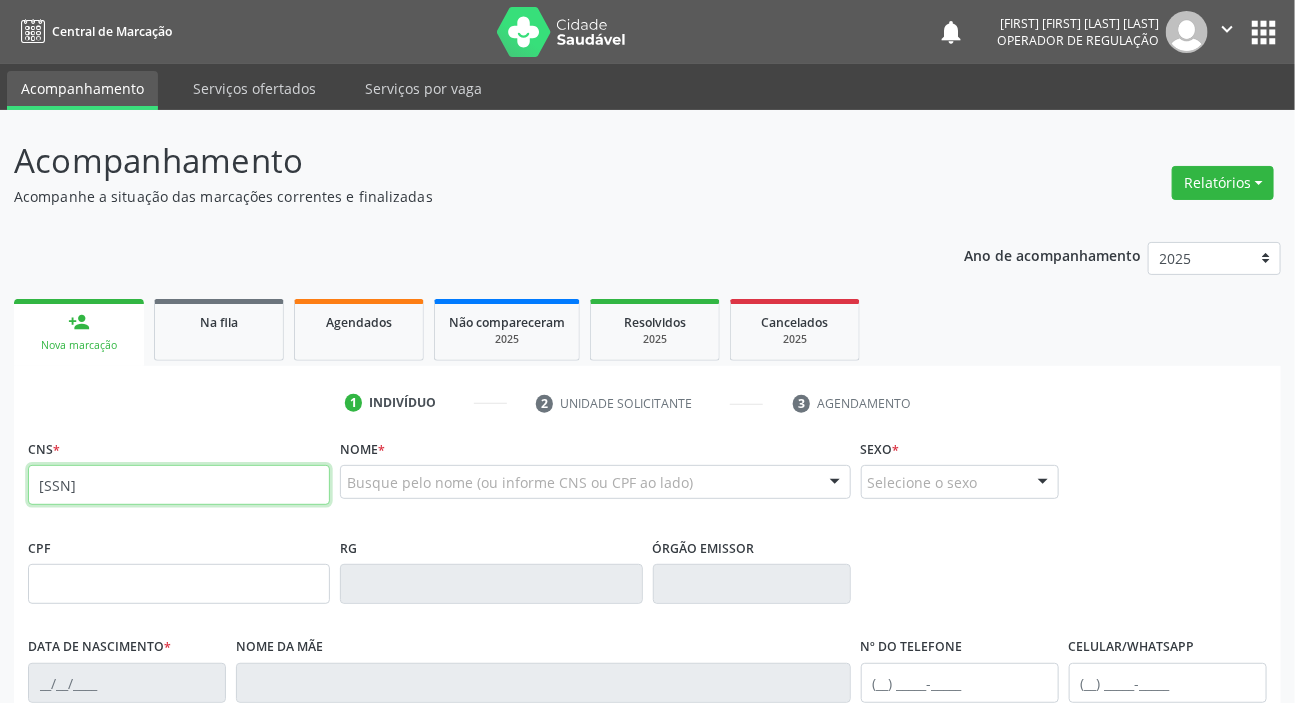 type on "709 8060 9837 8992" 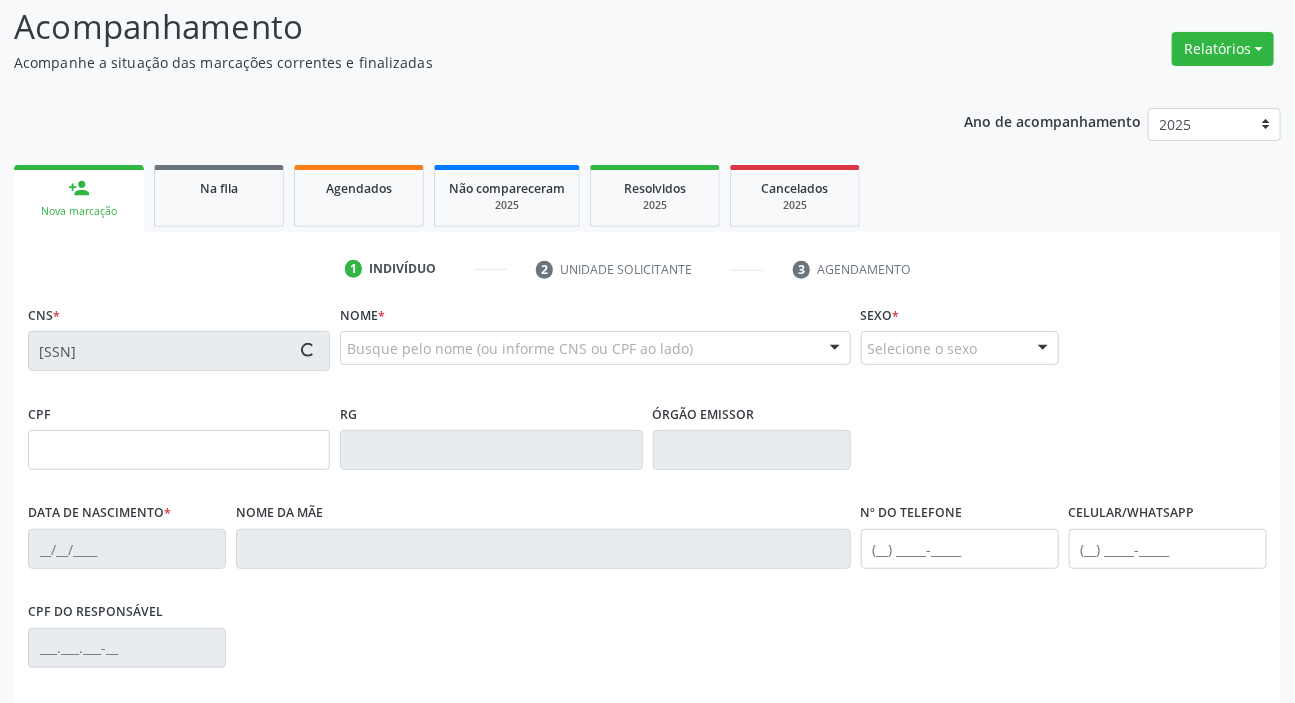 scroll, scrollTop: 272, scrollLeft: 0, axis: vertical 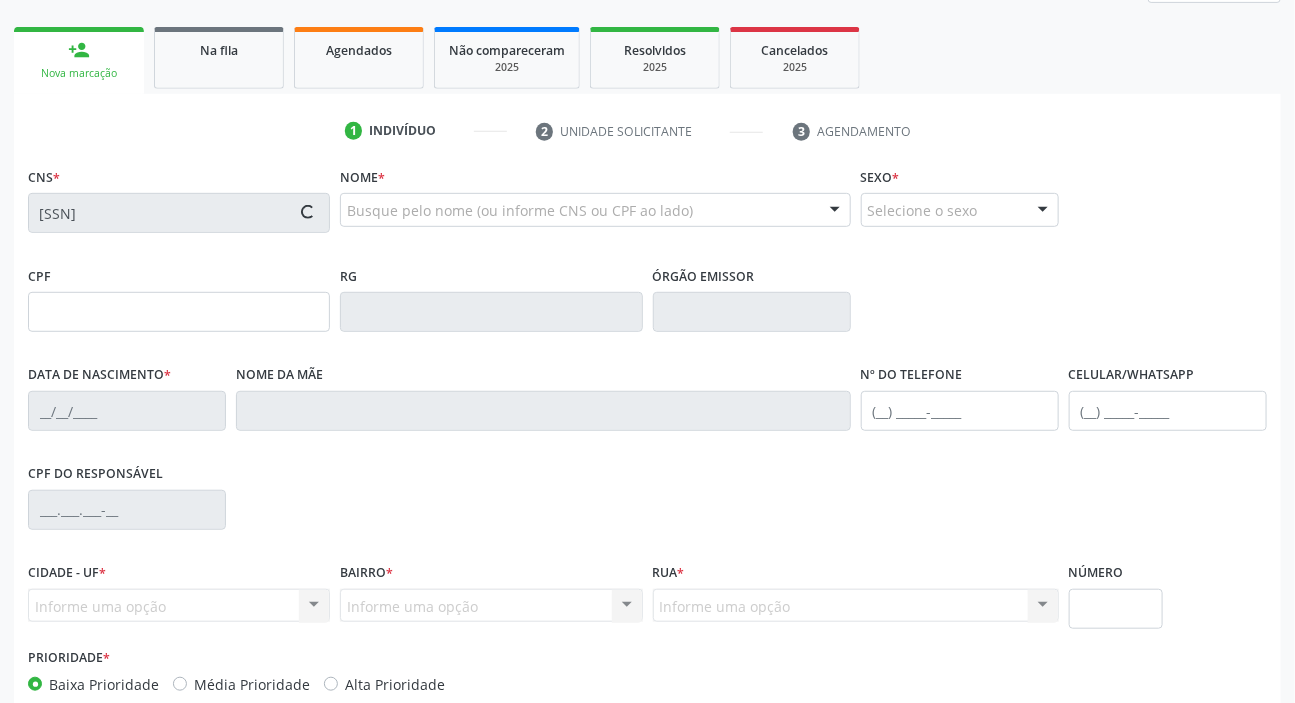 type on "000.196.694-45" 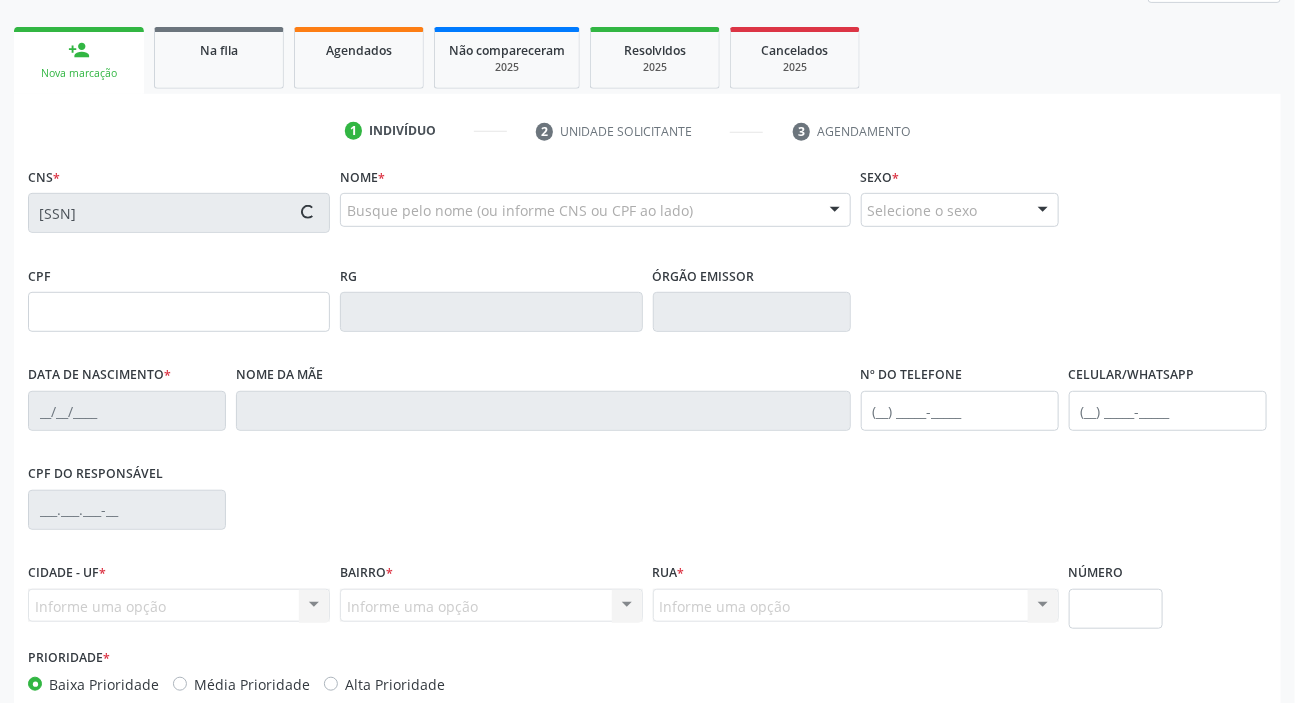type on "Maria do Carmo Torres" 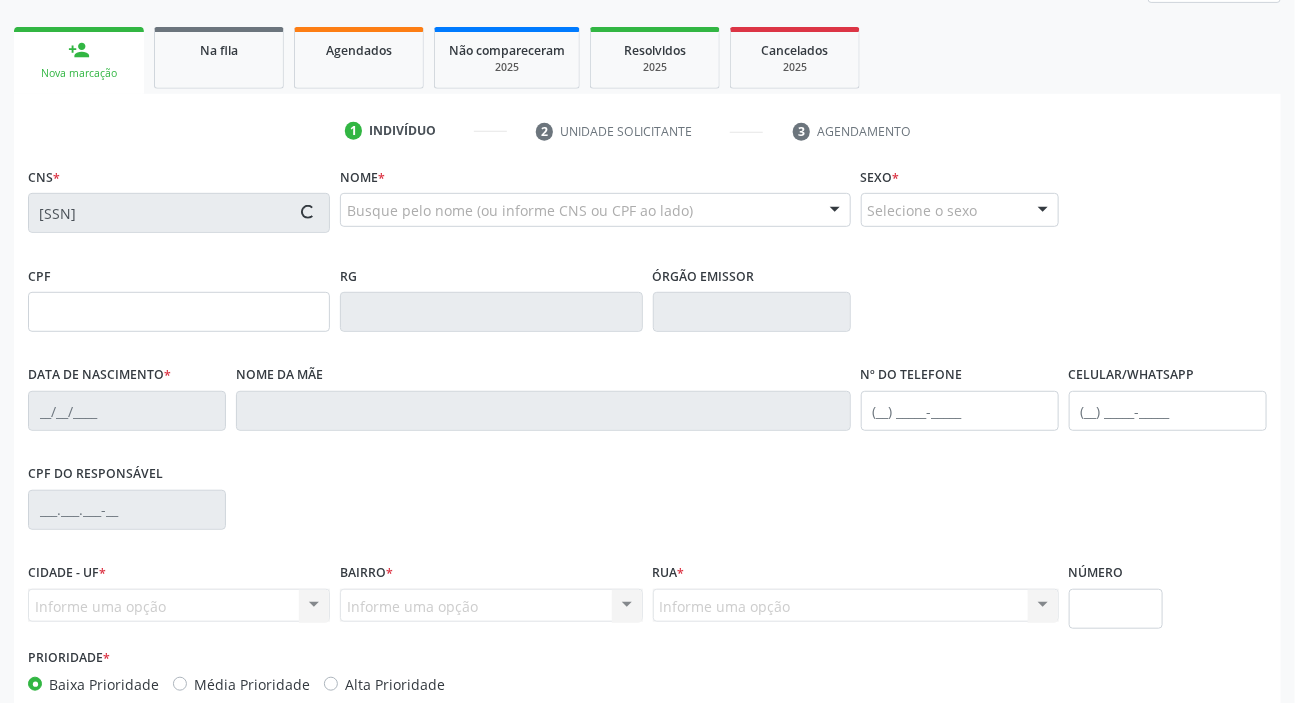 type on "(83) 99135-1209" 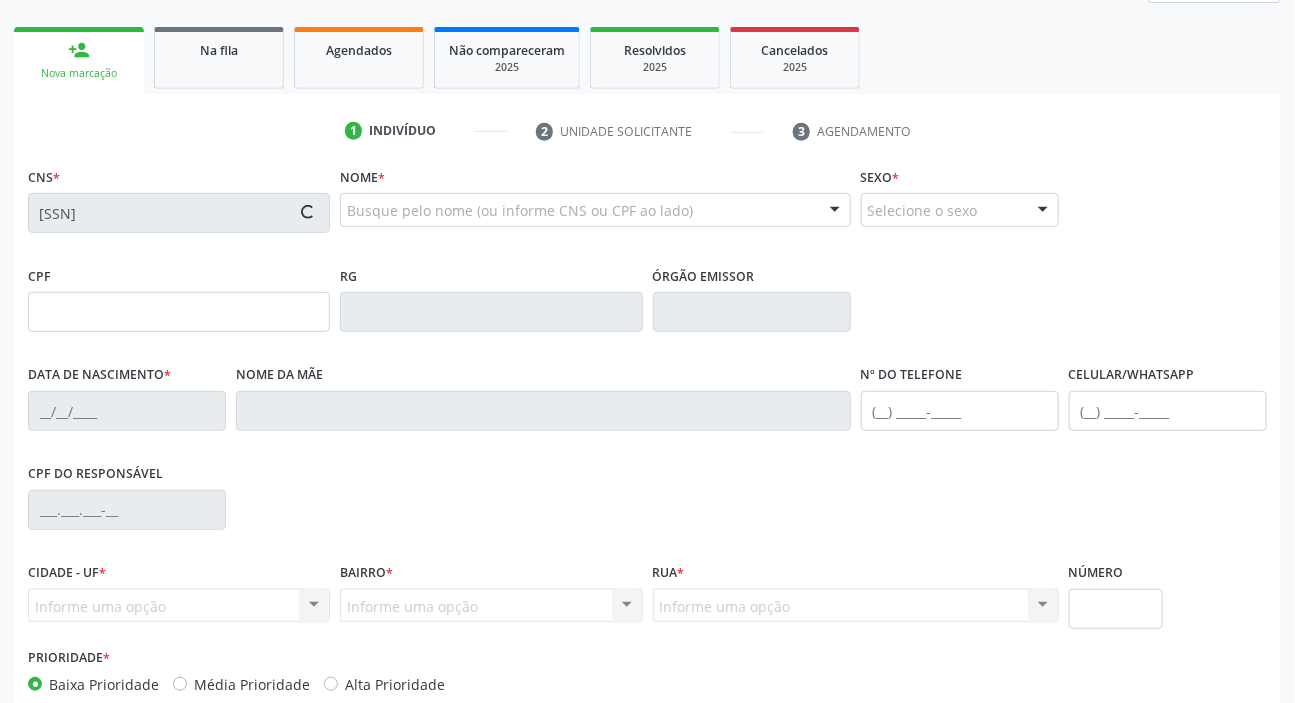 type on "280" 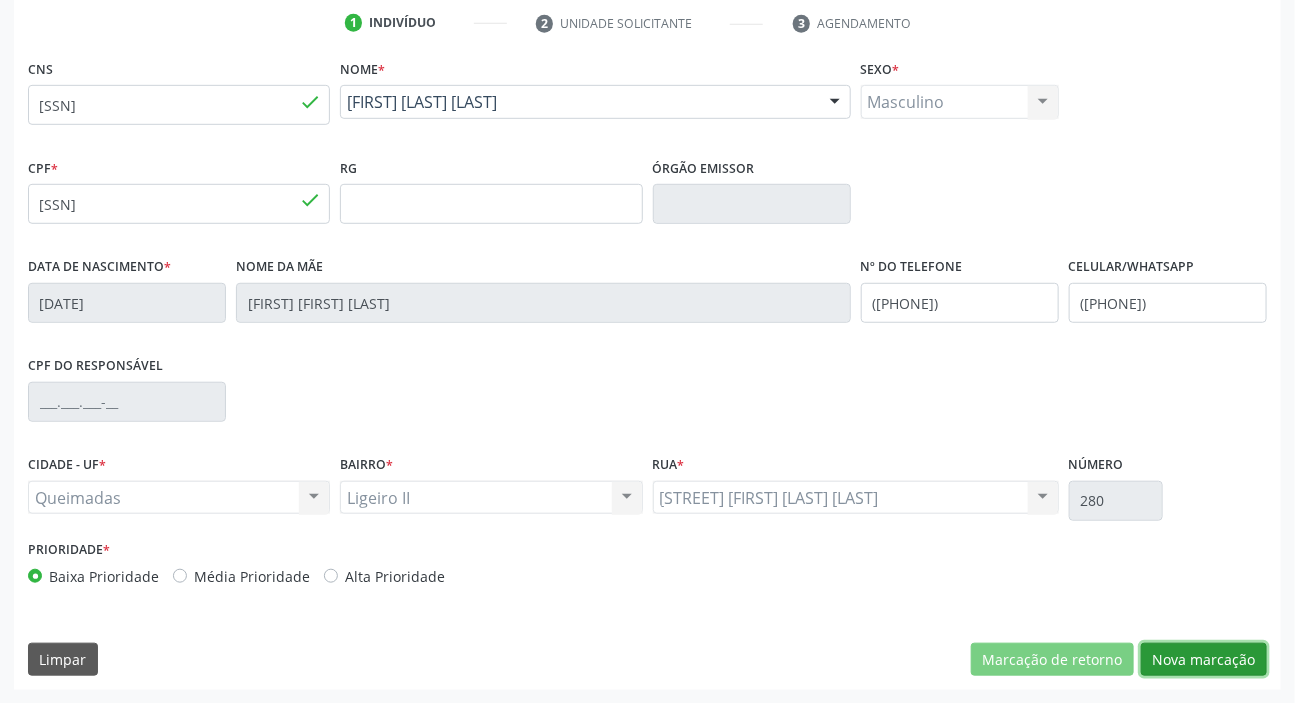 click on "Nova marcação" at bounding box center (1204, 660) 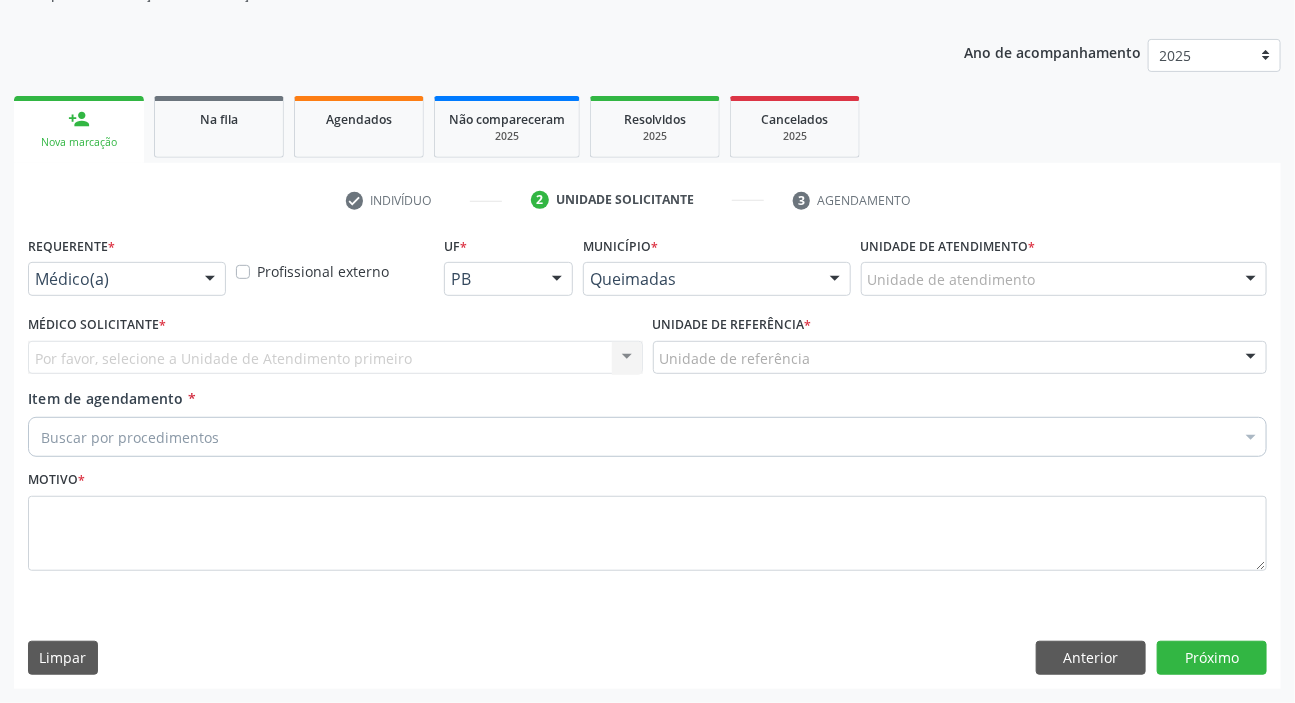 scroll, scrollTop: 201, scrollLeft: 0, axis: vertical 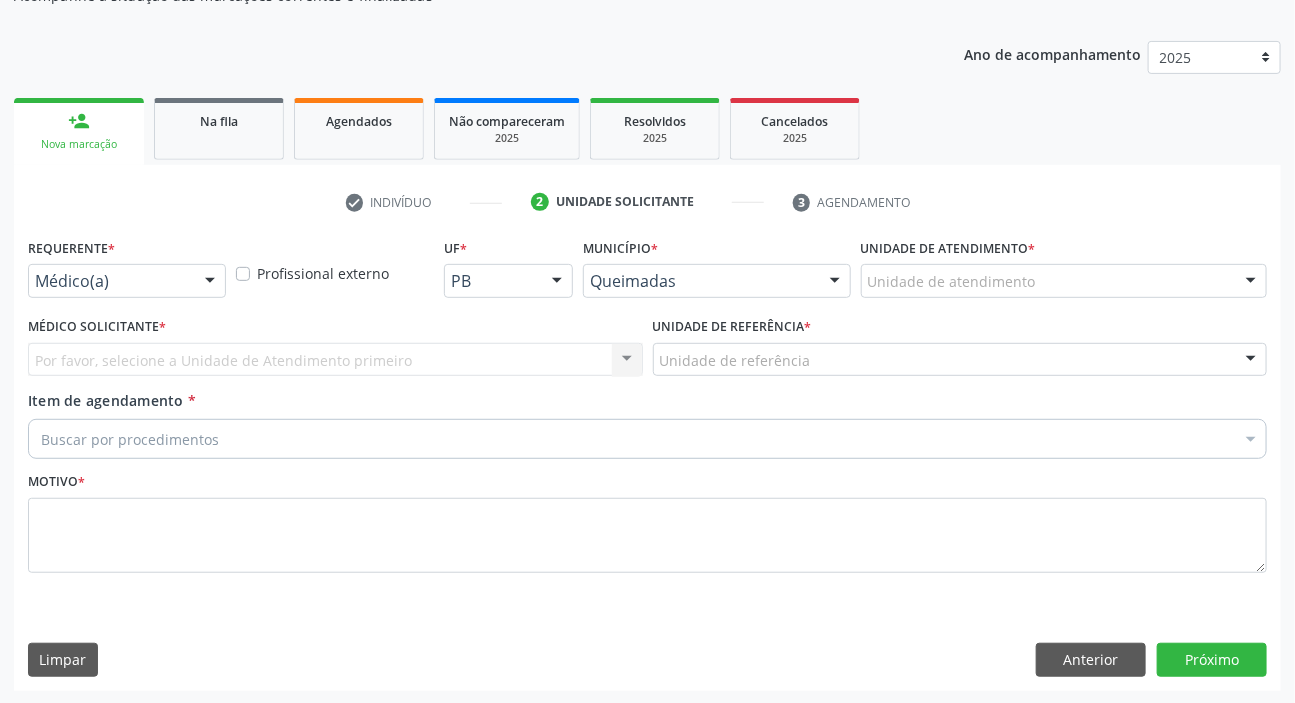 drag, startPoint x: 52, startPoint y: 289, endPoint x: 50, endPoint y: 312, distance: 23.086792 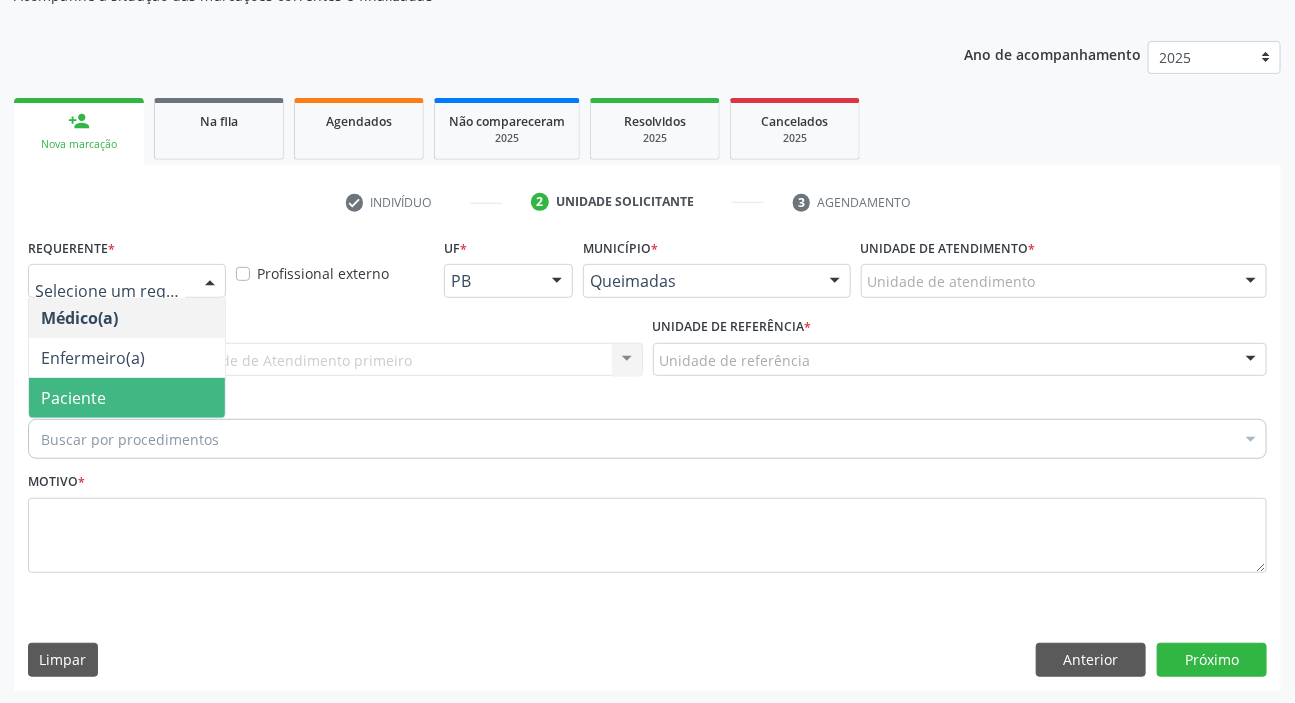 click on "Paciente" at bounding box center [73, 398] 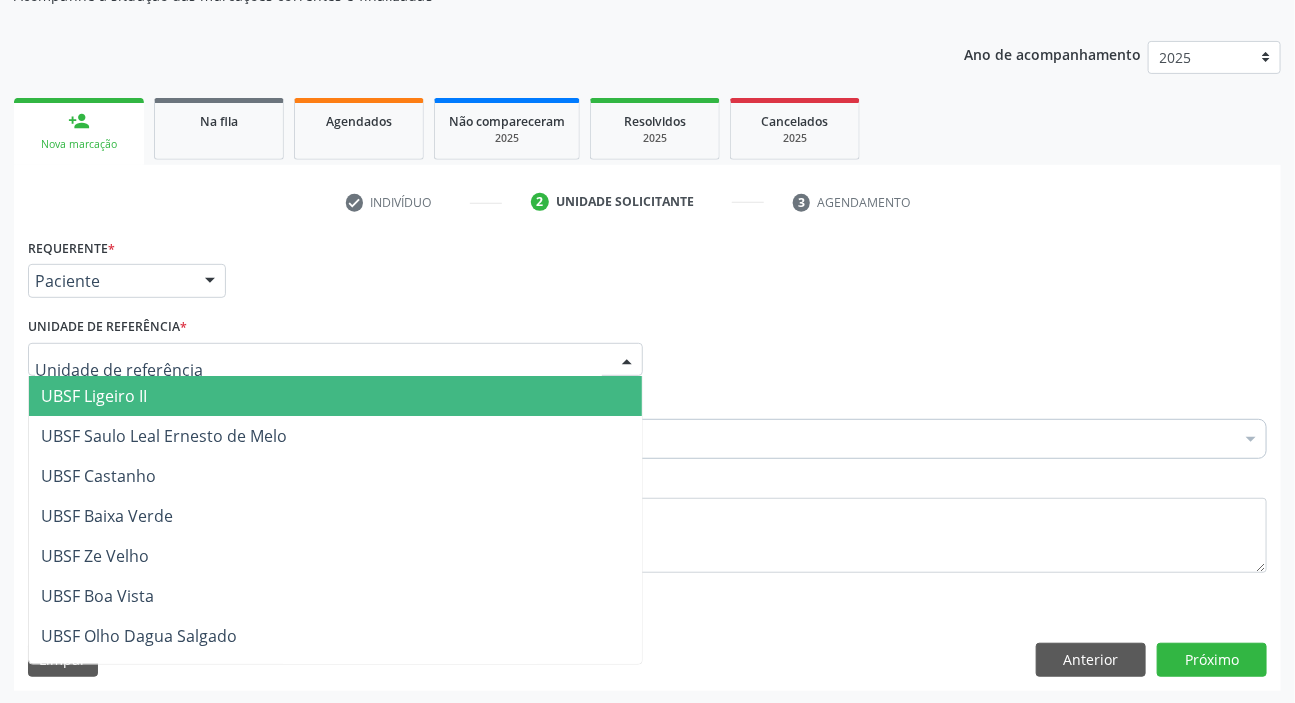 click on "UBSF Ligeiro II" at bounding box center (335, 396) 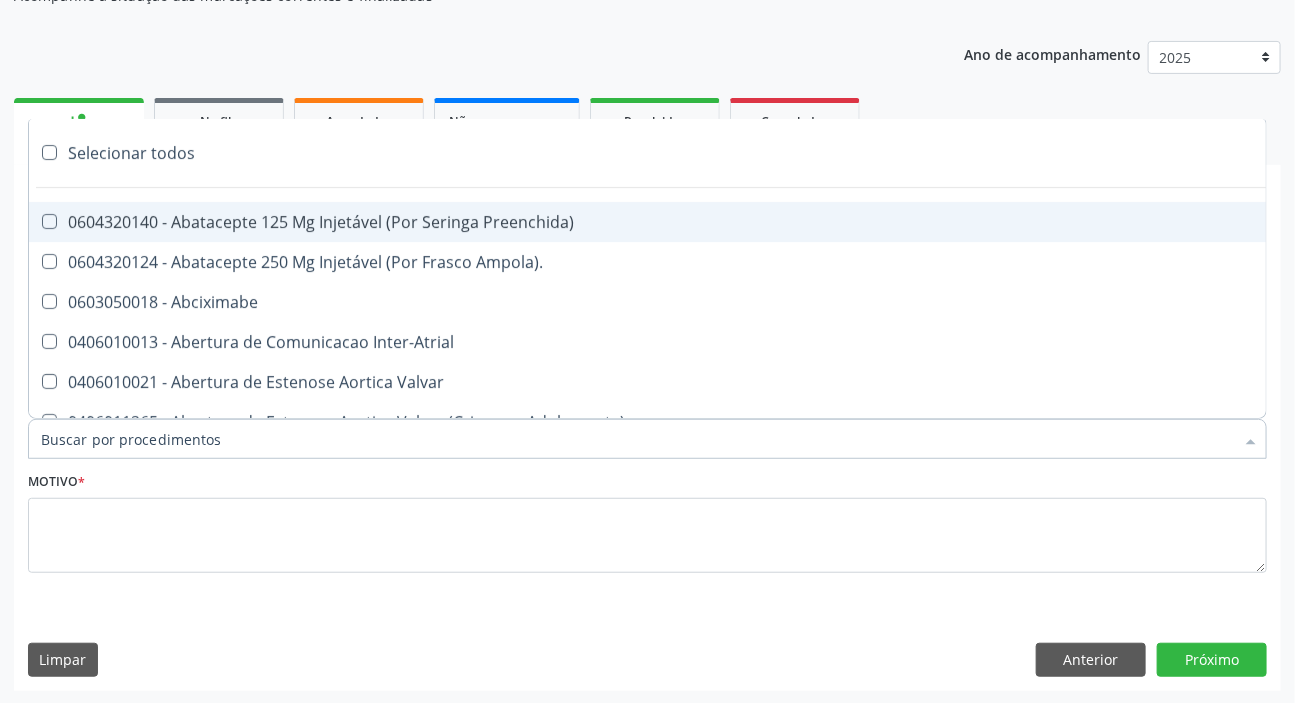 paste on "MÉDICO UR" 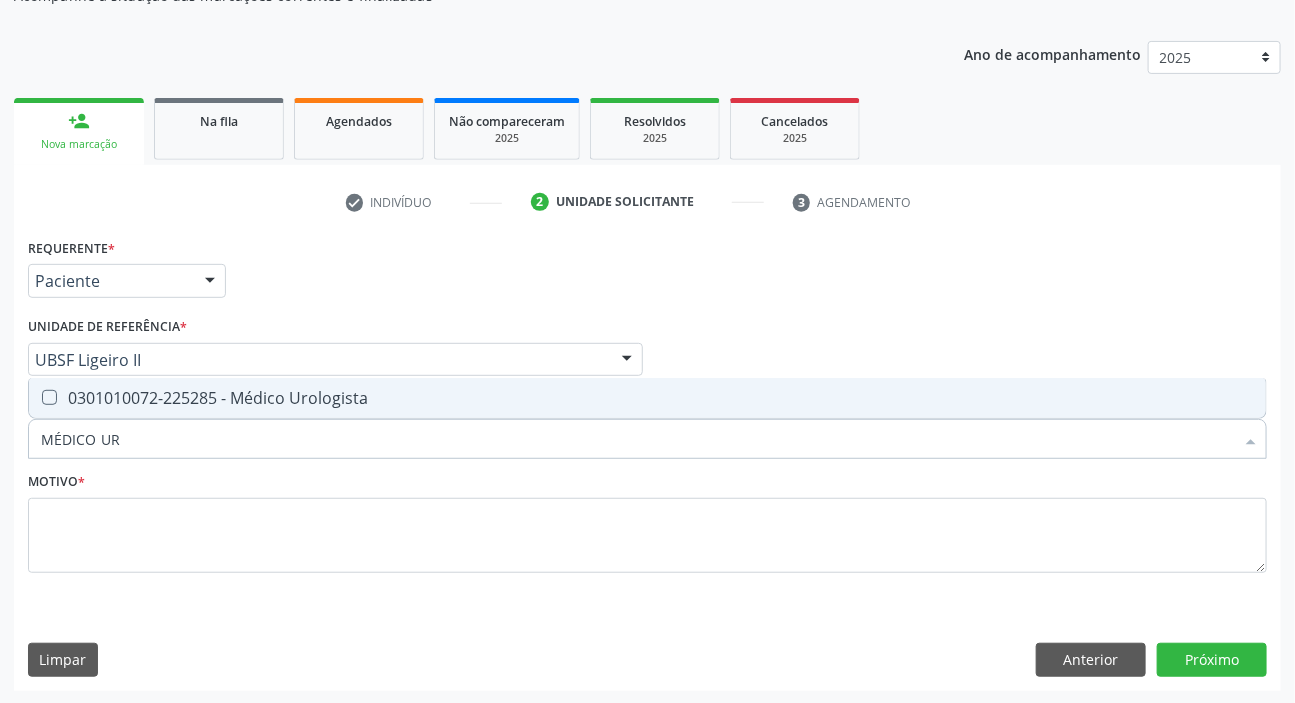 click on "0301010072-225285 - Médico Urologista" at bounding box center [647, 398] 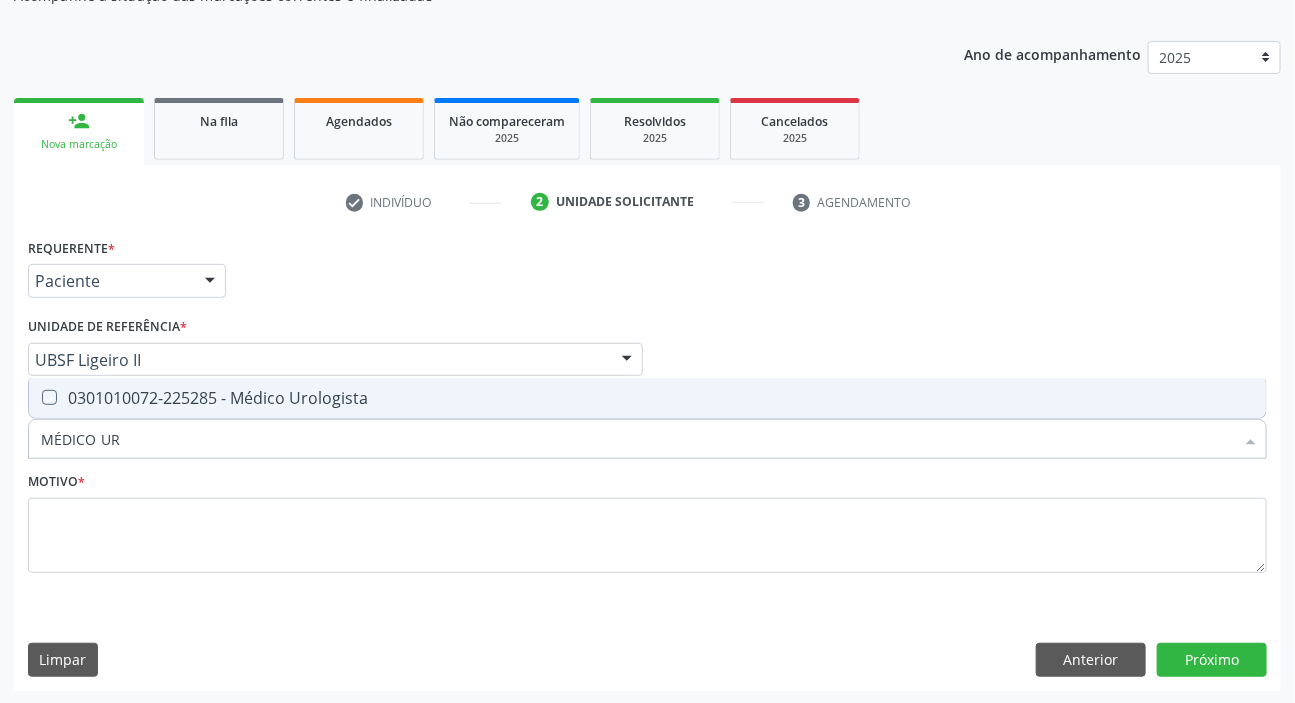 checkbox on "true" 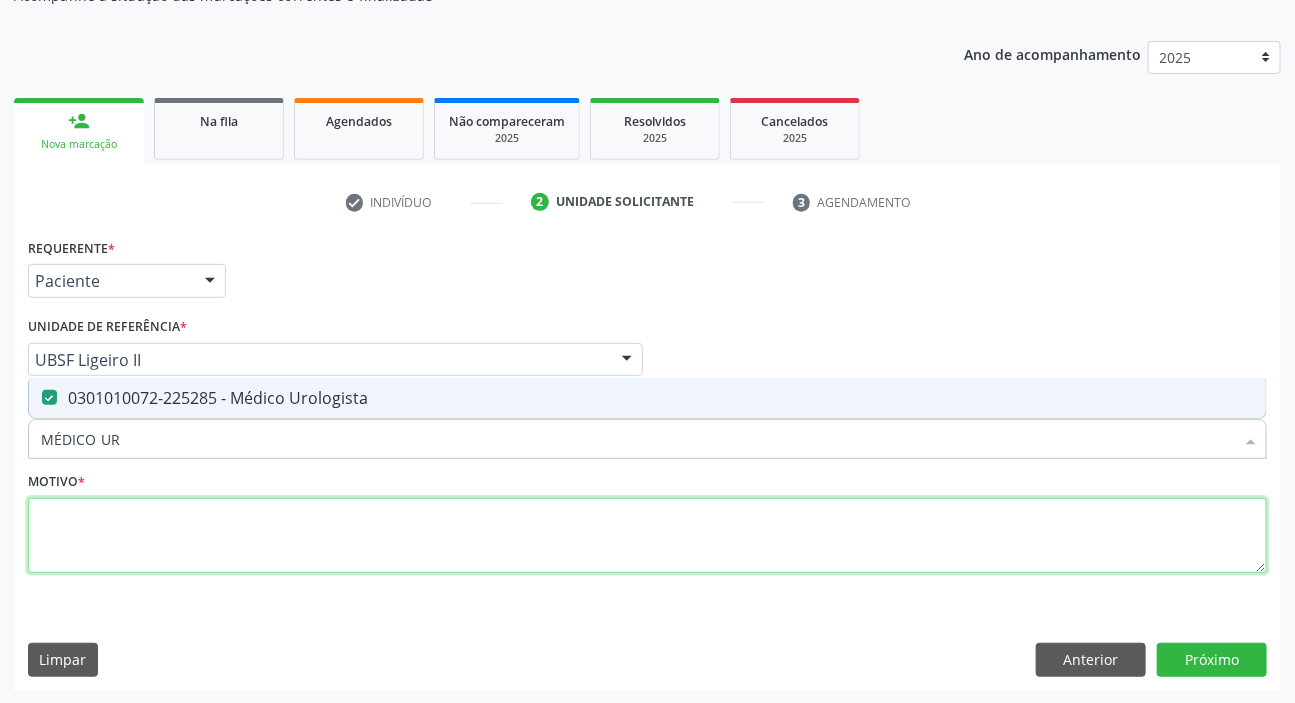 click at bounding box center (647, 536) 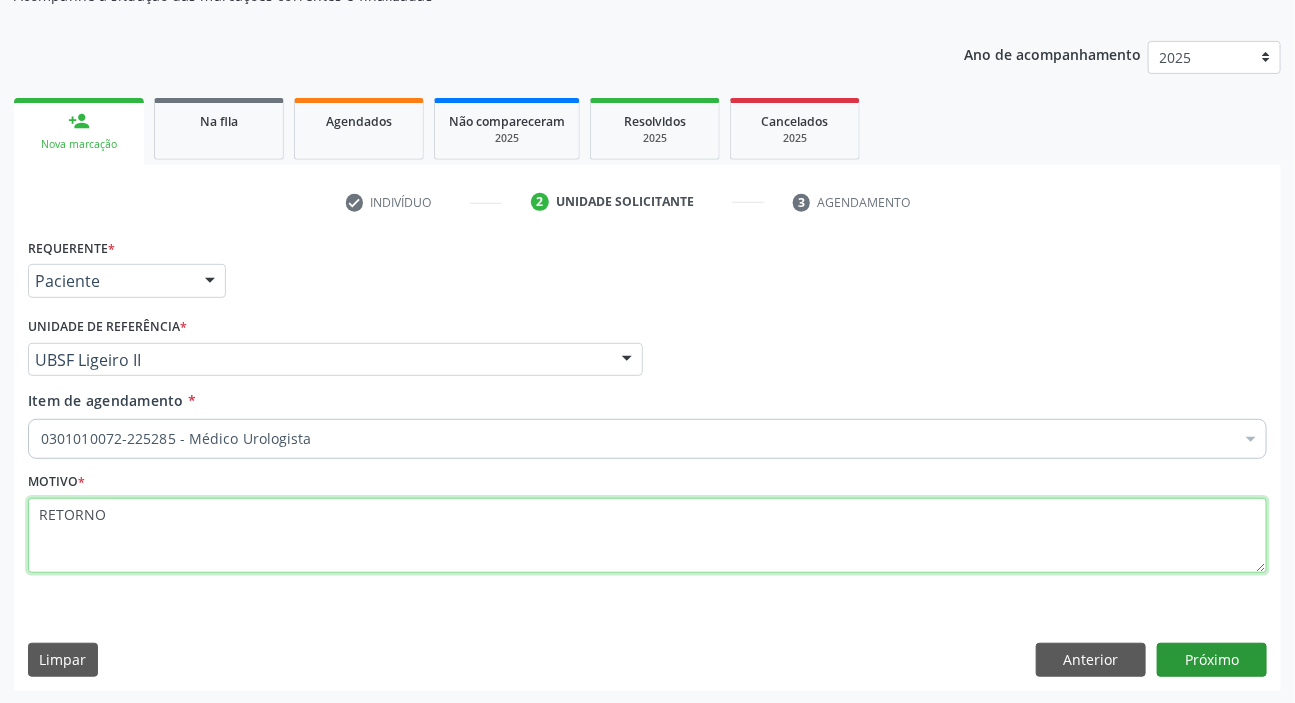 type on "RETORNO" 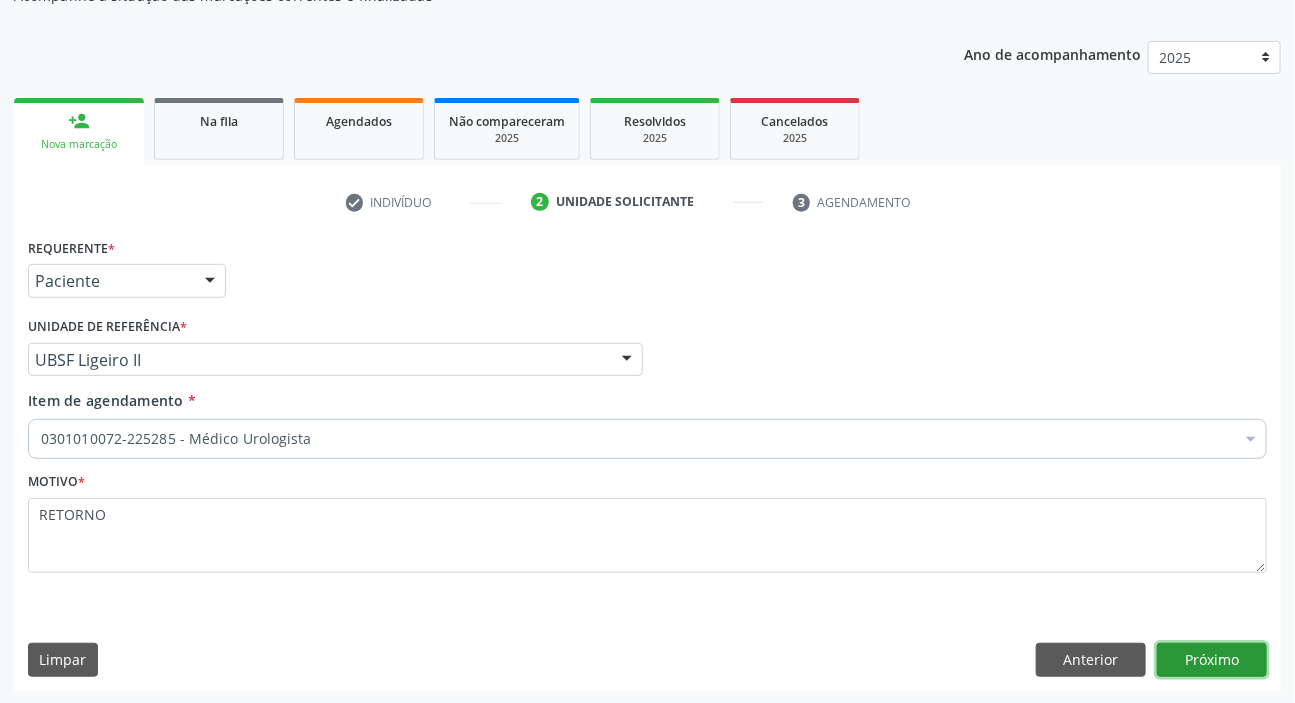 click on "Próximo" at bounding box center (1212, 660) 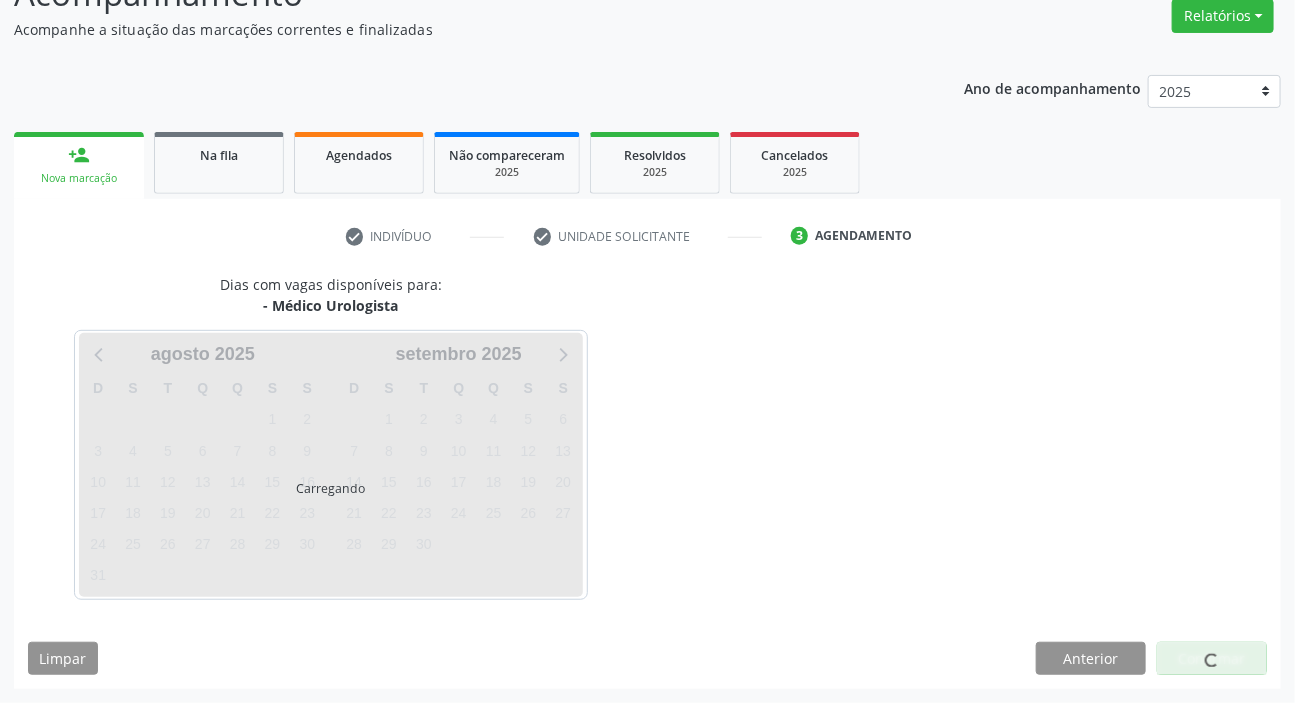 scroll, scrollTop: 166, scrollLeft: 0, axis: vertical 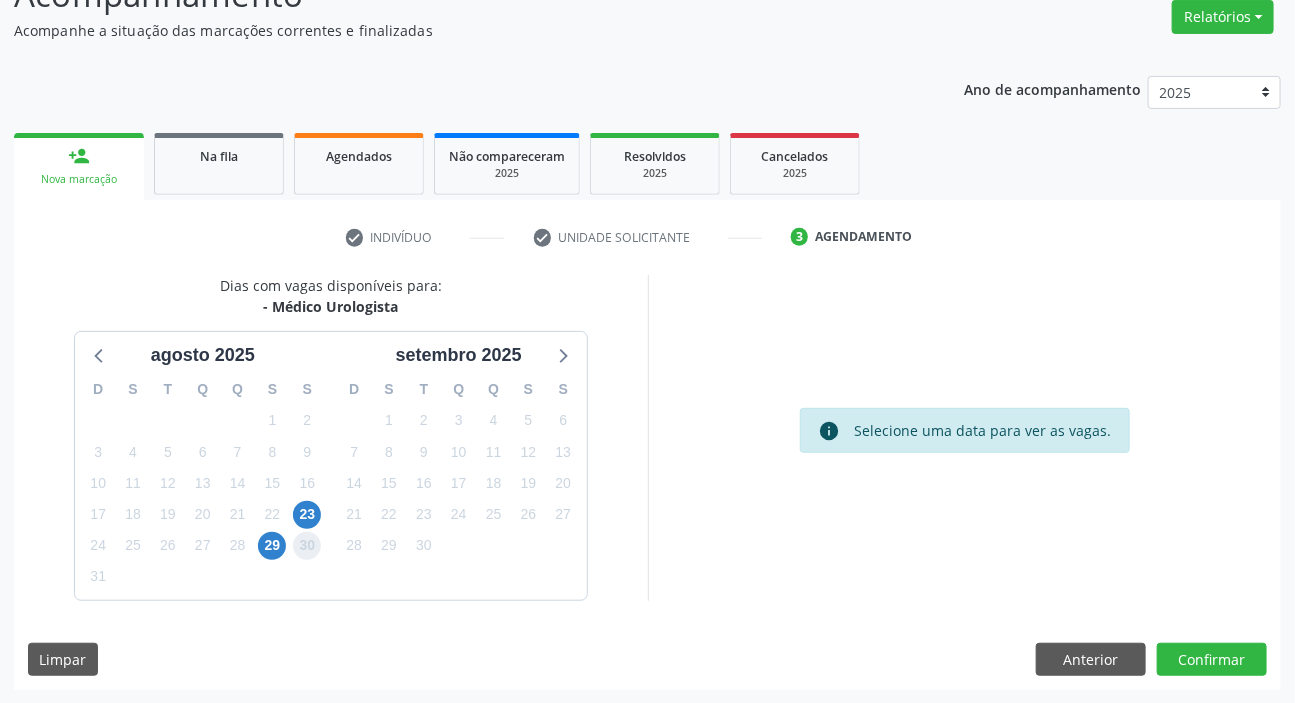 click on "30" at bounding box center (307, 546) 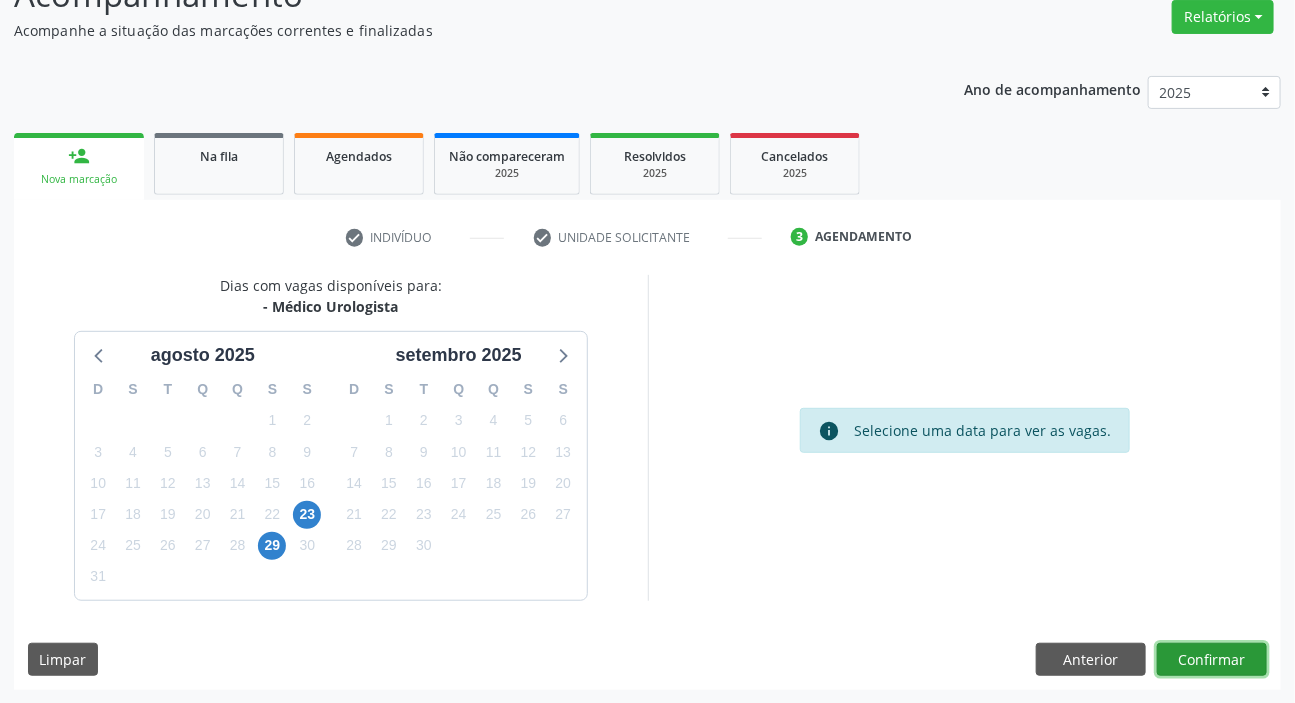 click on "Confirmar" at bounding box center [1212, 660] 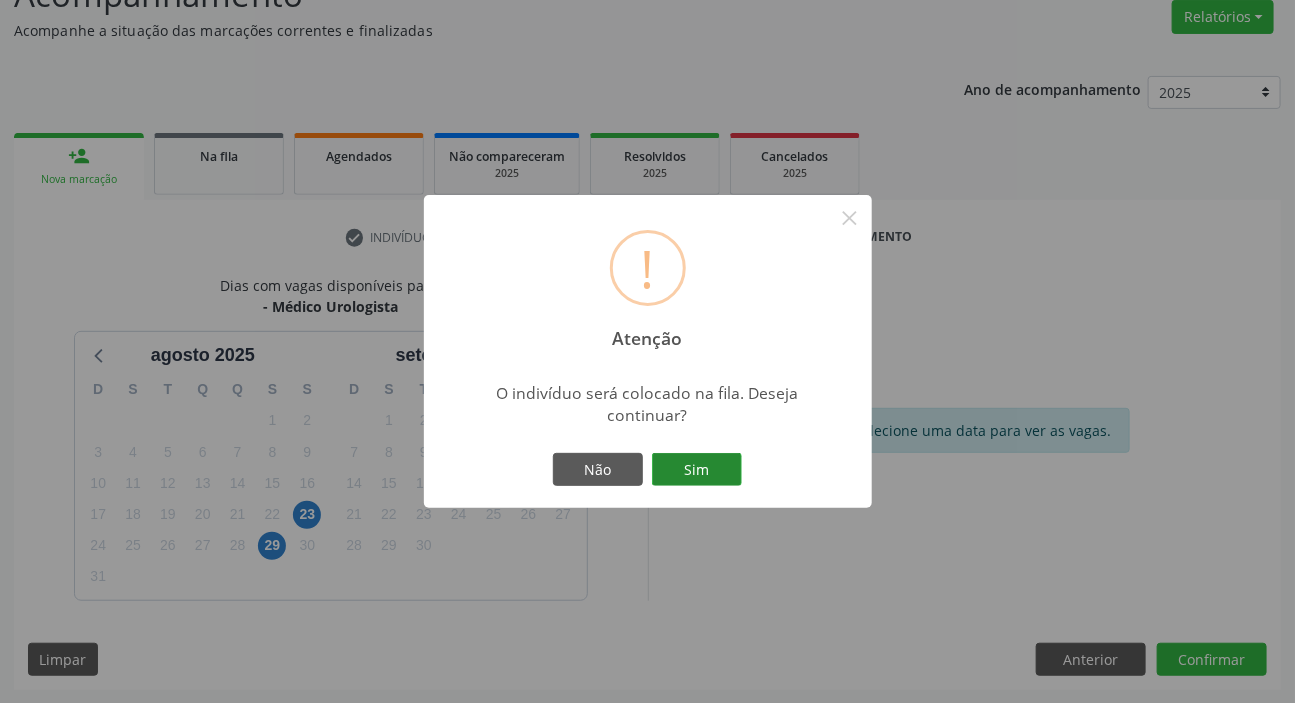 click on "Sim" at bounding box center [697, 470] 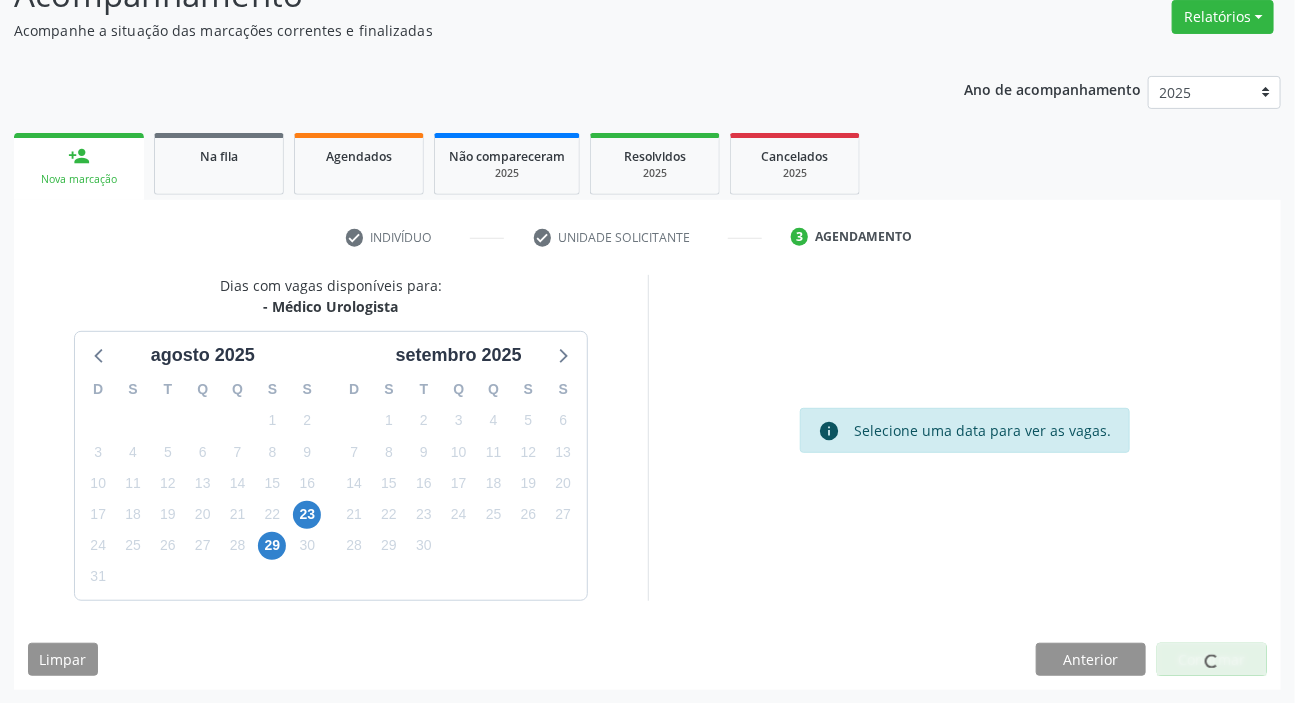 scroll, scrollTop: 0, scrollLeft: 0, axis: both 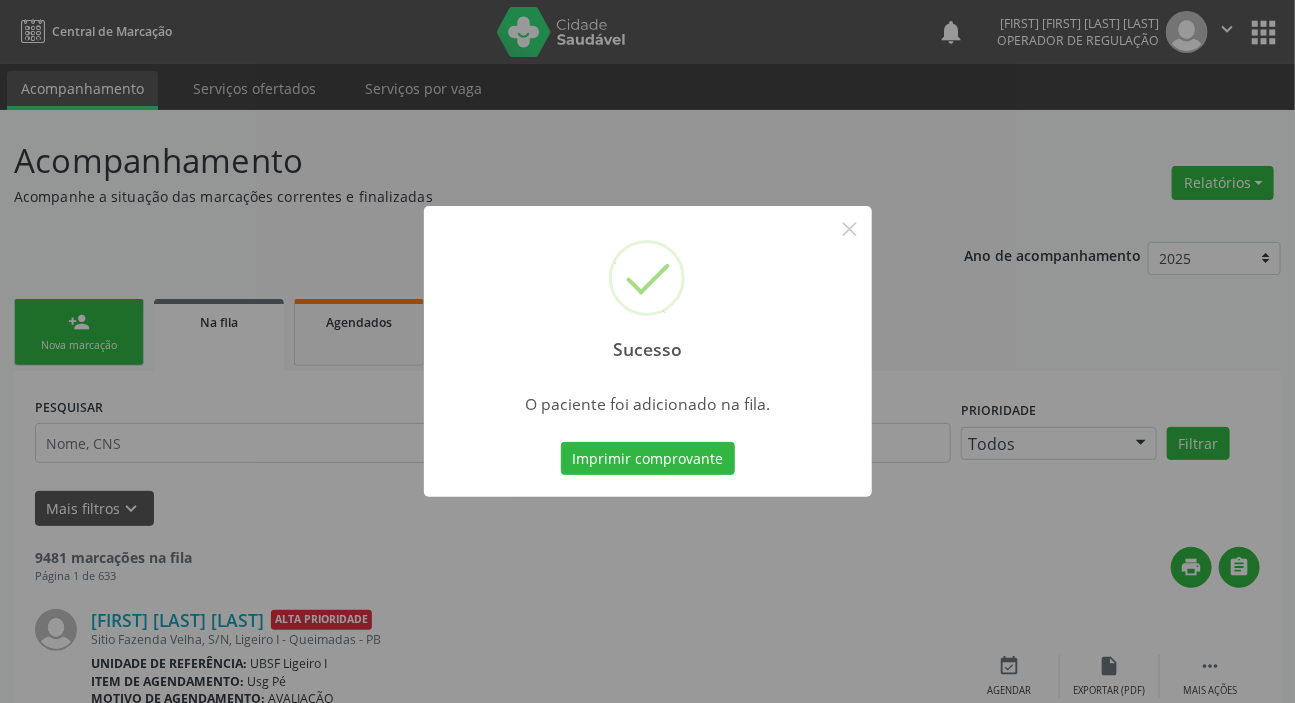 drag, startPoint x: 276, startPoint y: 545, endPoint x: 170, endPoint y: 497, distance: 116.3615 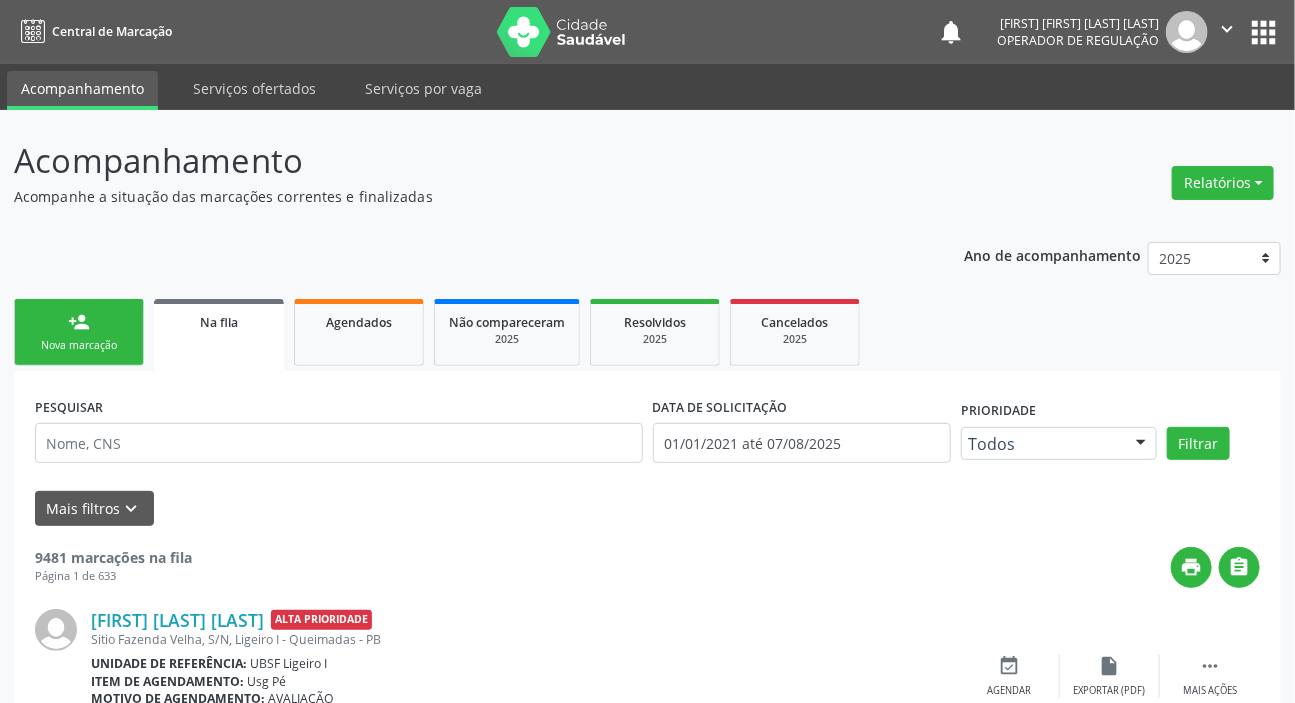 click on "person_add" at bounding box center [79, 322] 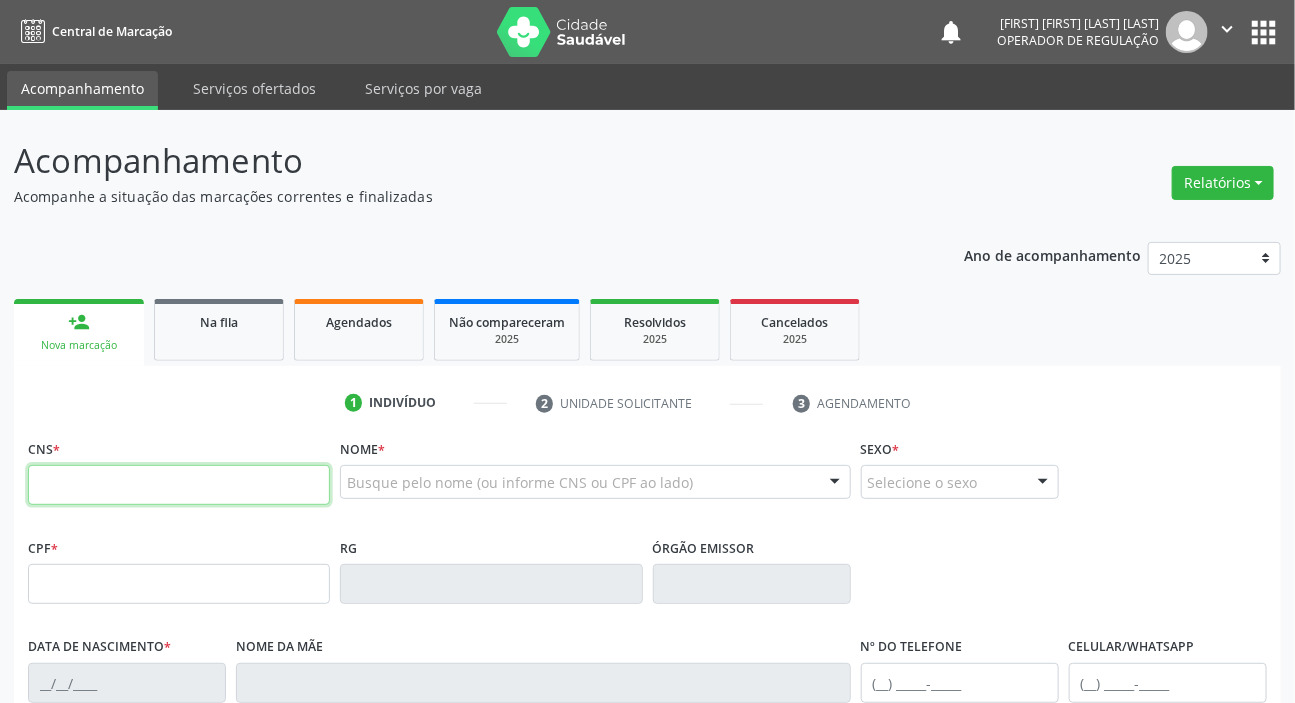 click at bounding box center [179, 485] 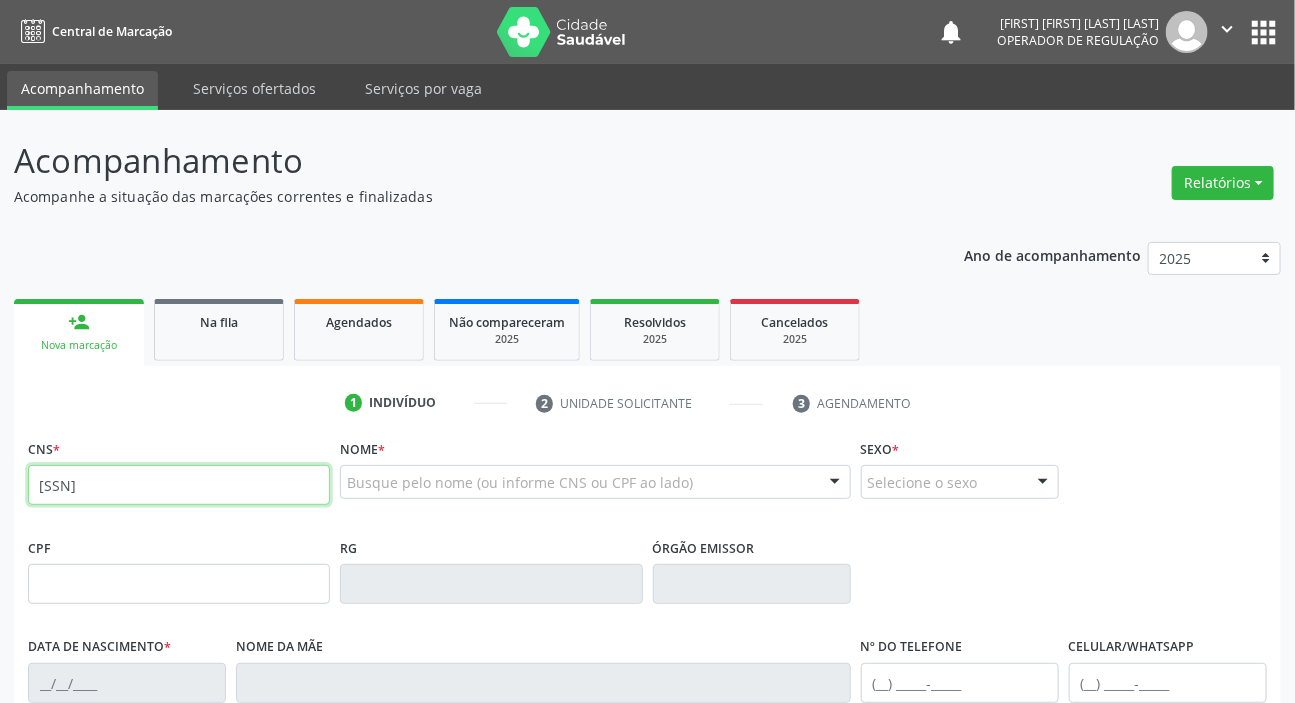 type on "700 5045 1293 1155" 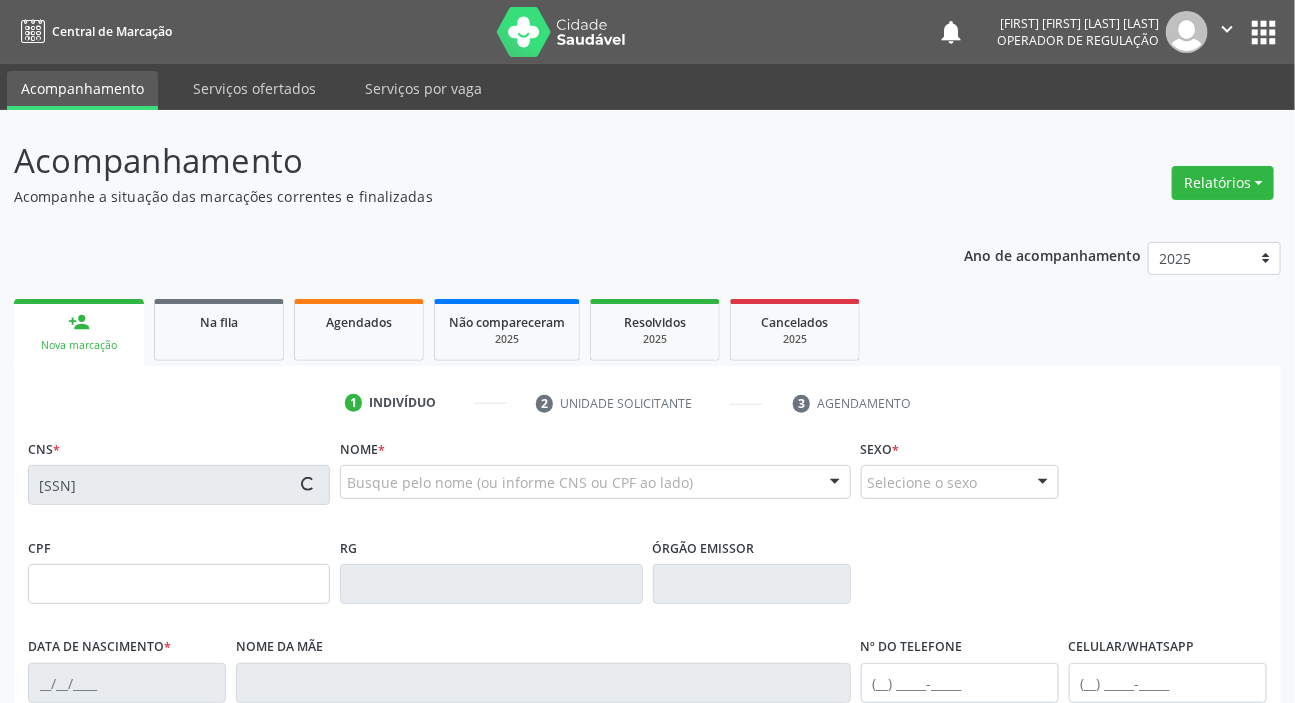 type on "833.438.657-53" 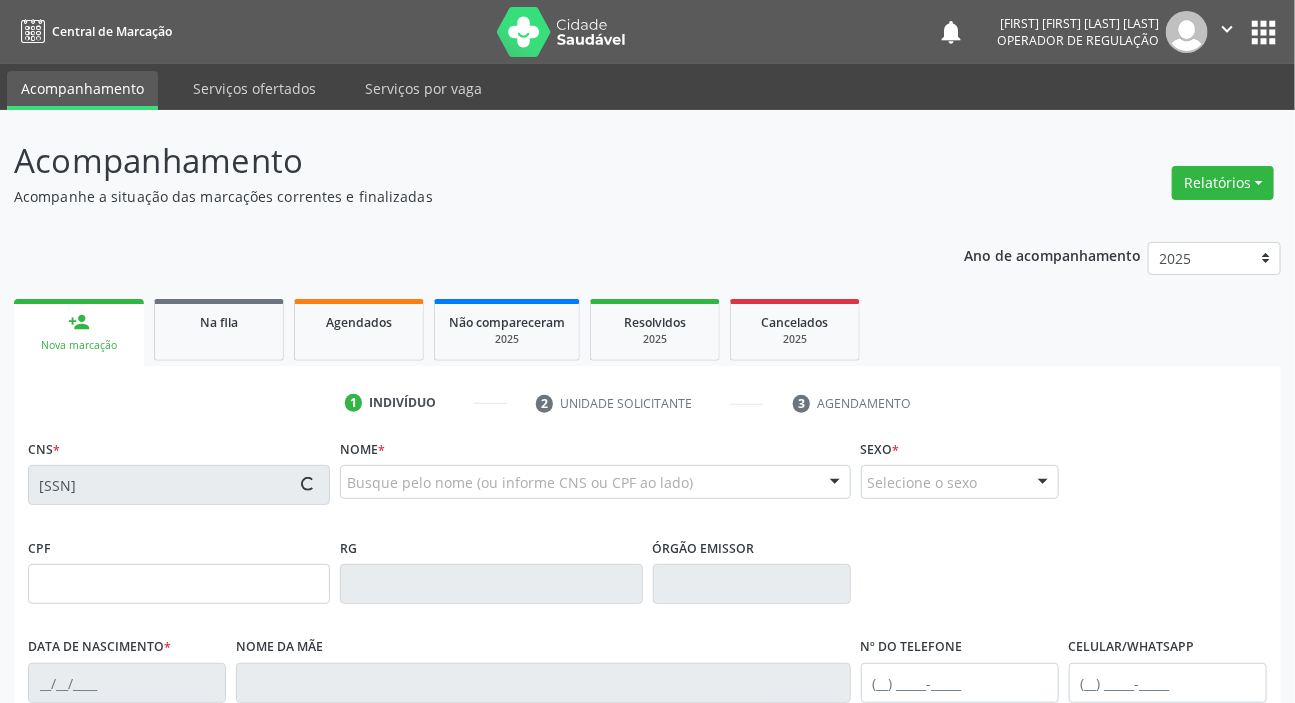 type on "07/03/1957" 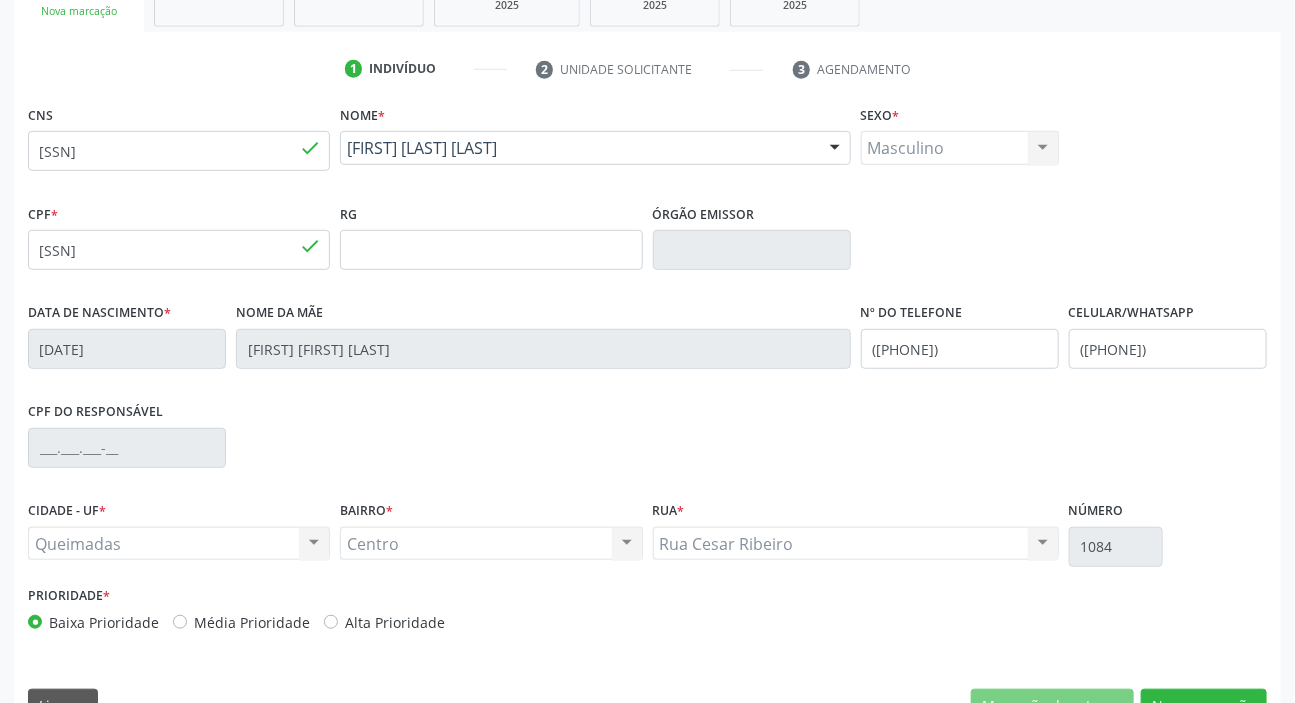 scroll, scrollTop: 380, scrollLeft: 0, axis: vertical 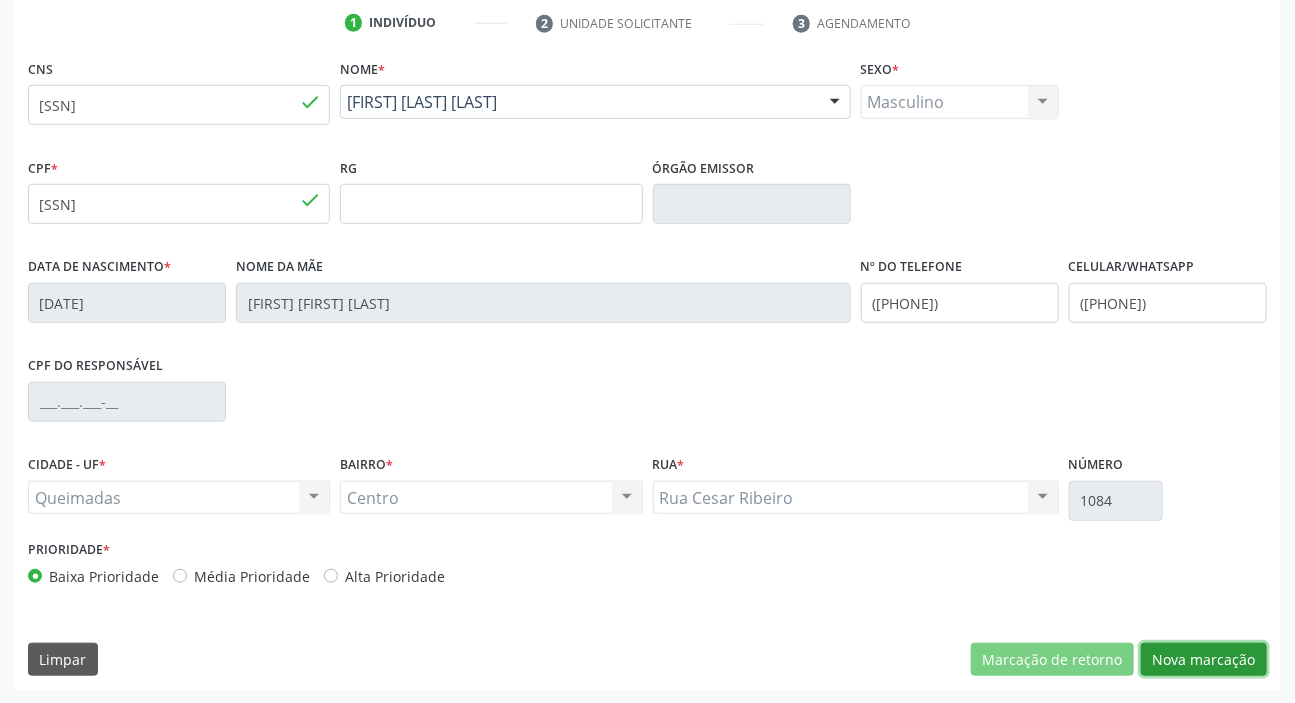 click on "Nova marcação" at bounding box center [1204, 660] 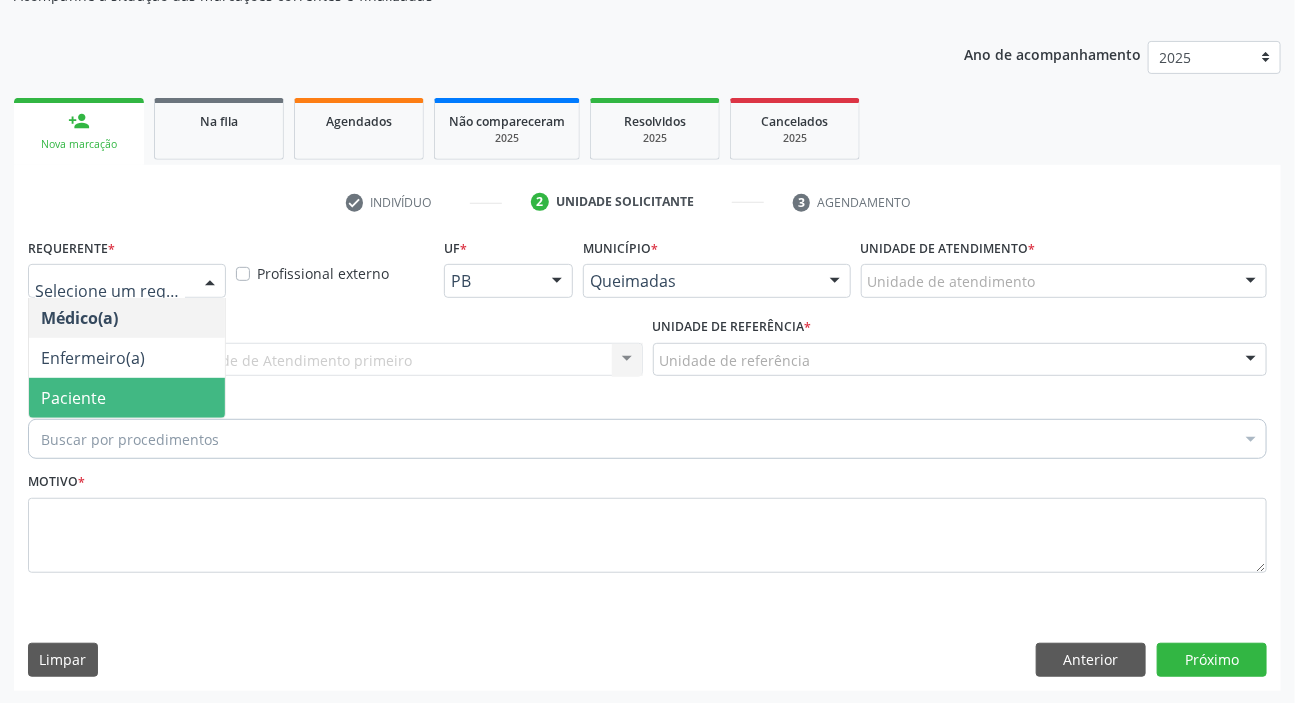 click on "Paciente" at bounding box center [127, 398] 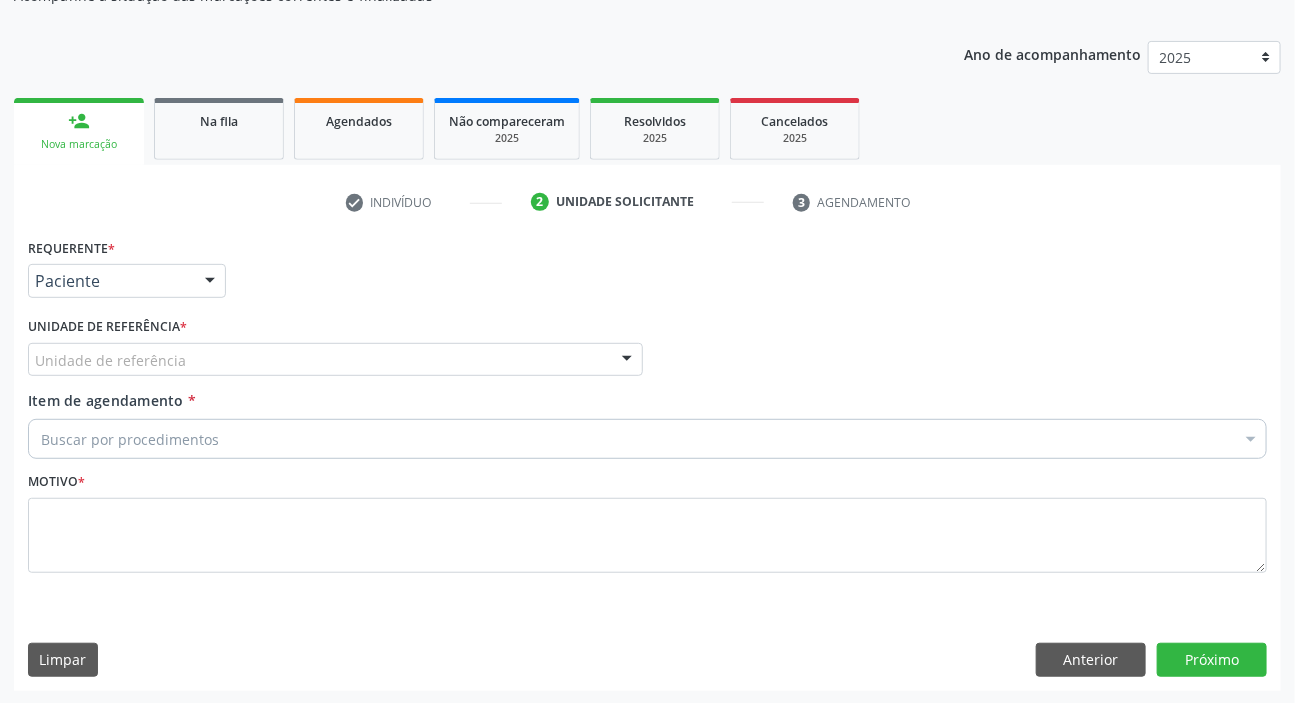 click on "Unidade de referência" at bounding box center [335, 360] 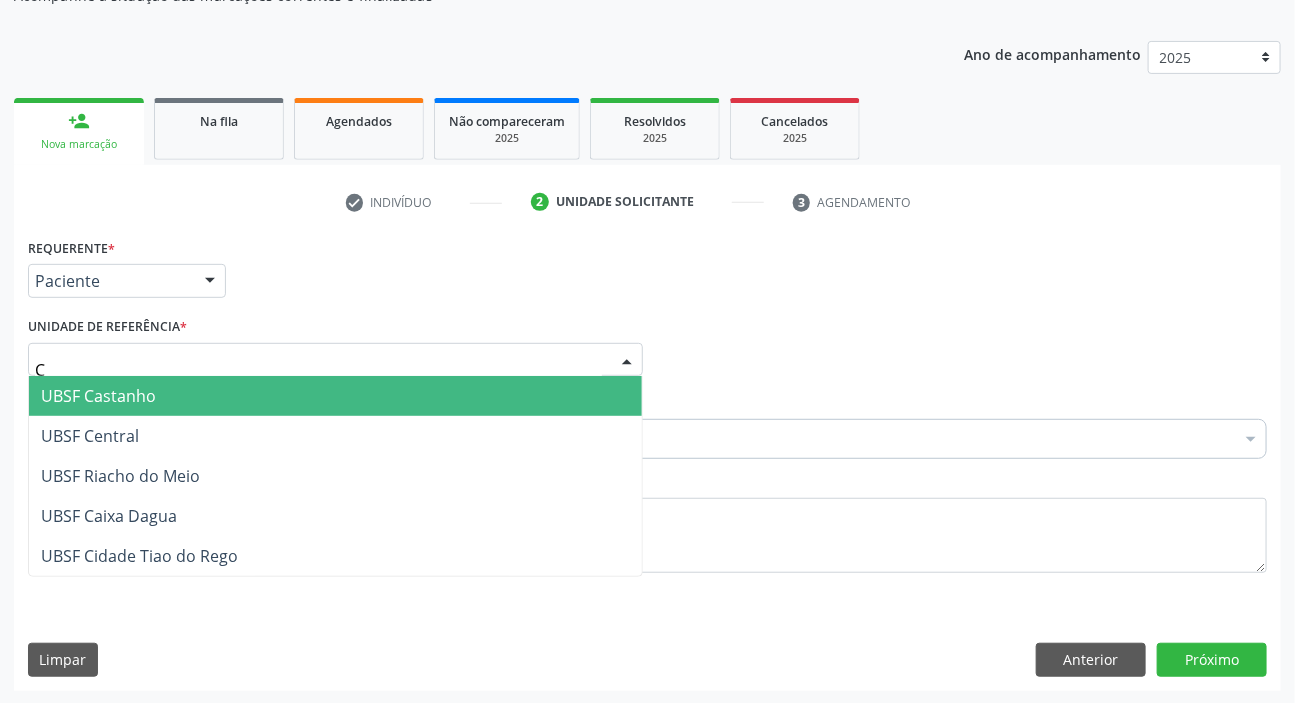 type on "CE" 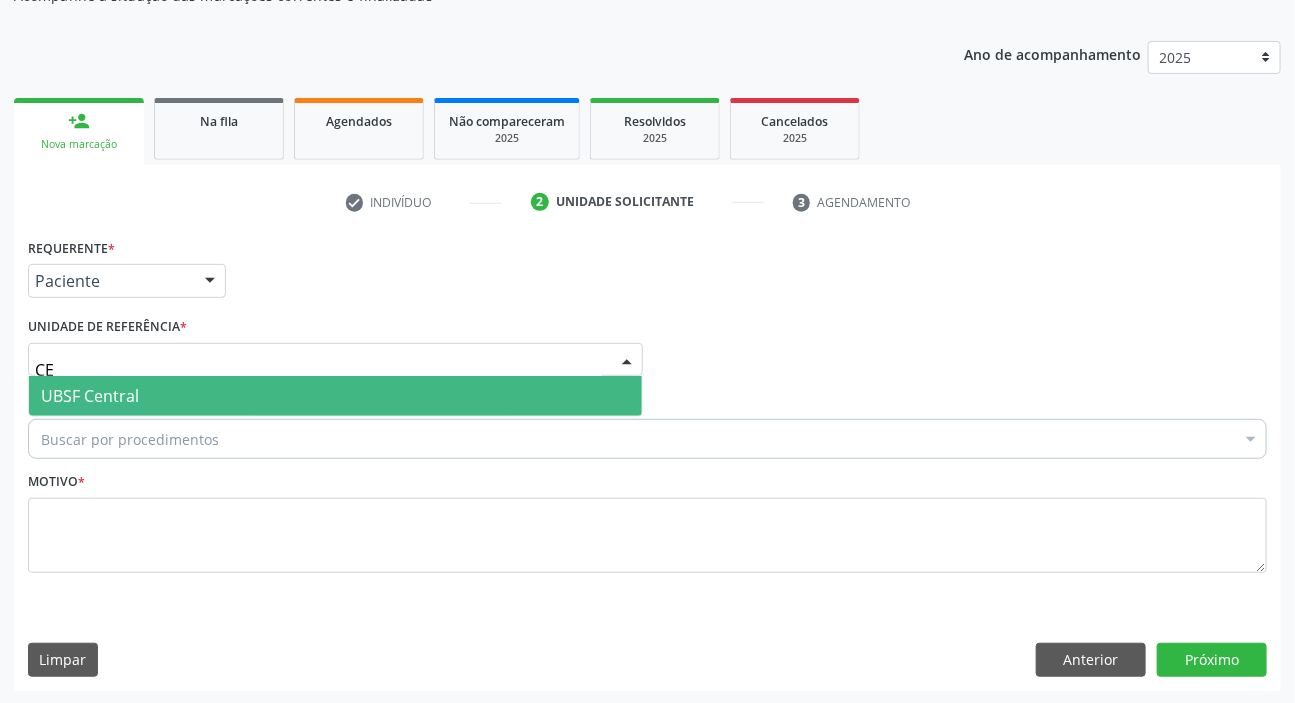 click on "UBSF Central" at bounding box center [335, 396] 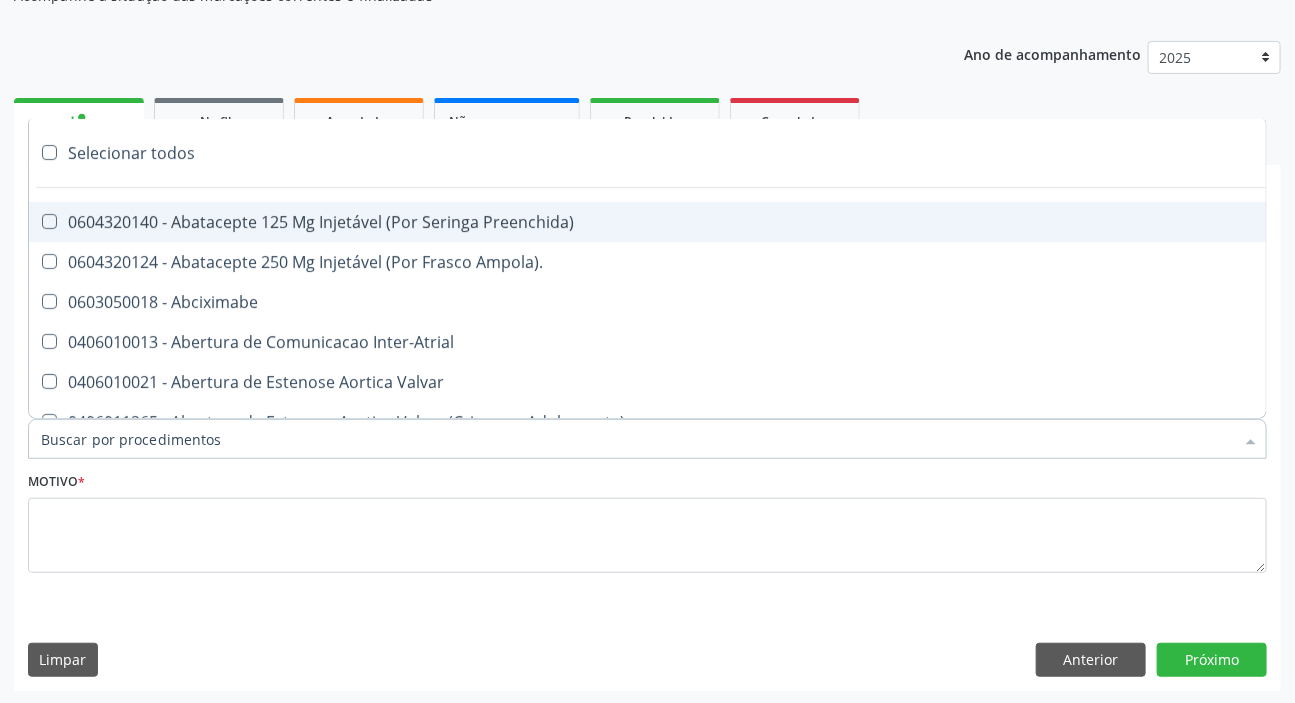 paste on "MÉDICO UR" 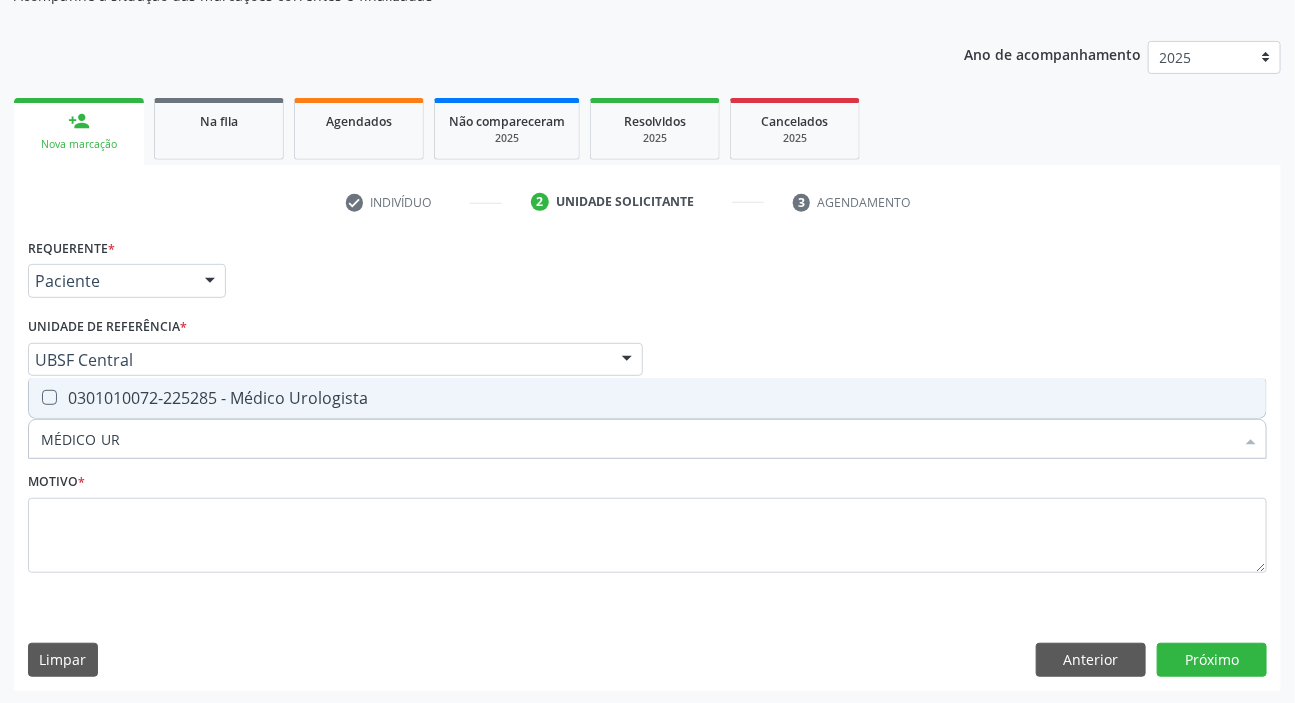 click on "0301010072-225285 - Médico Urologista" at bounding box center (647, 398) 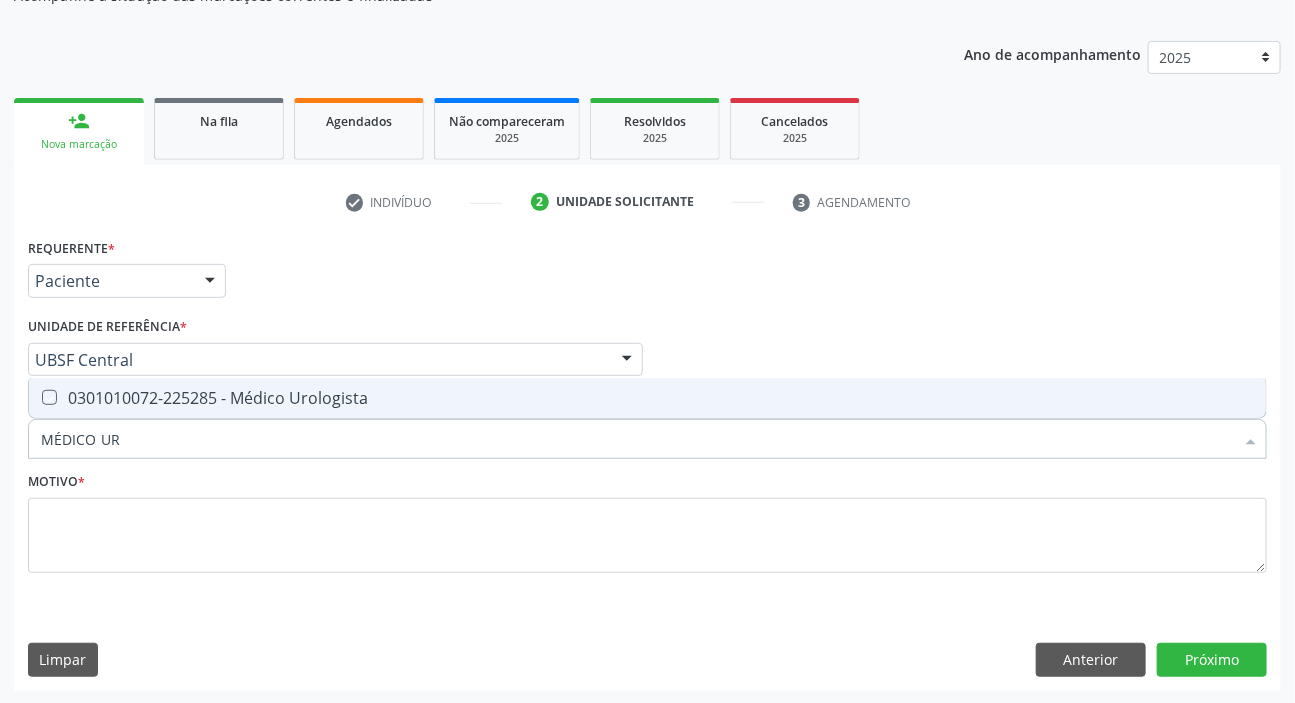 checkbox on "true" 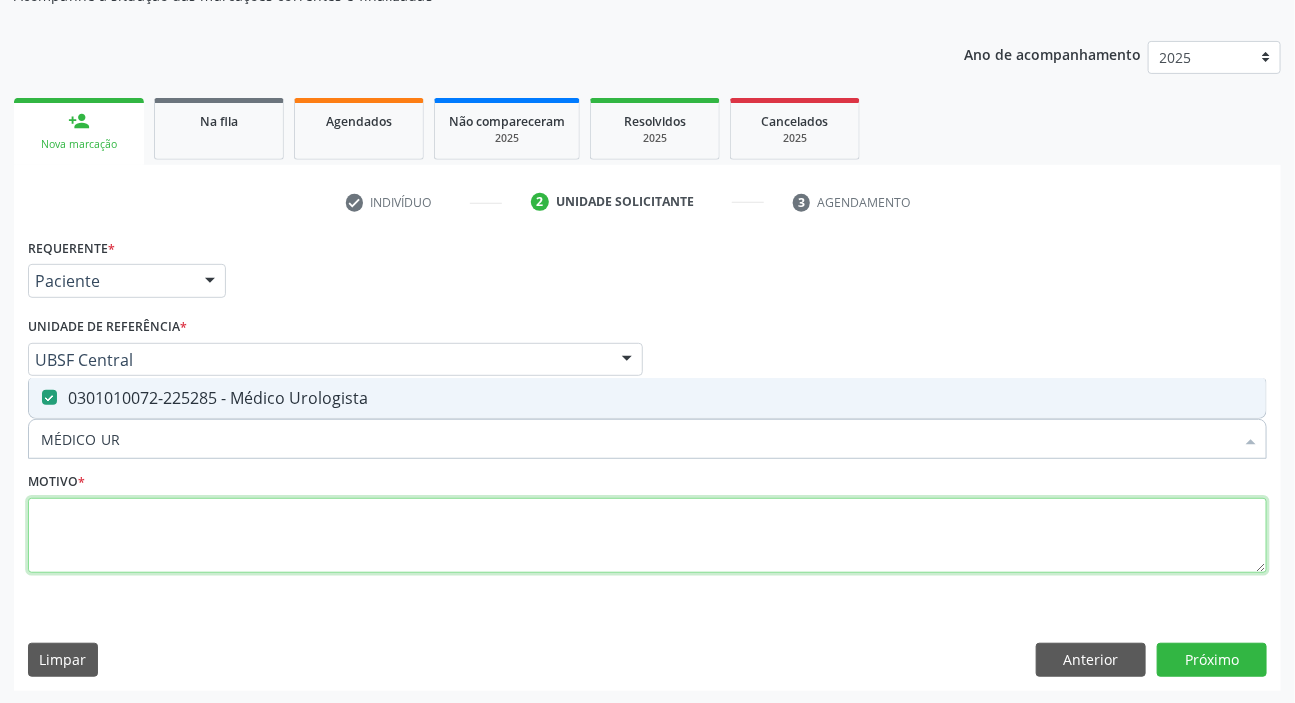 click at bounding box center [647, 536] 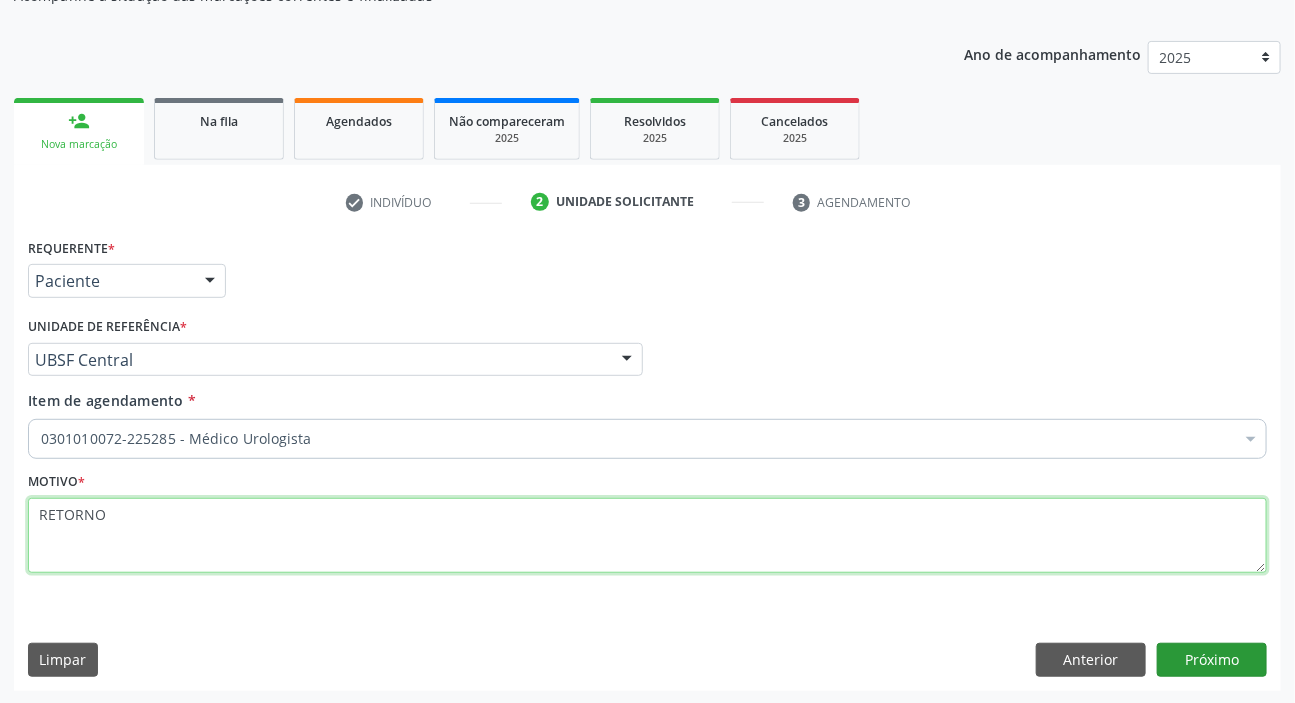 type on "RETORNO" 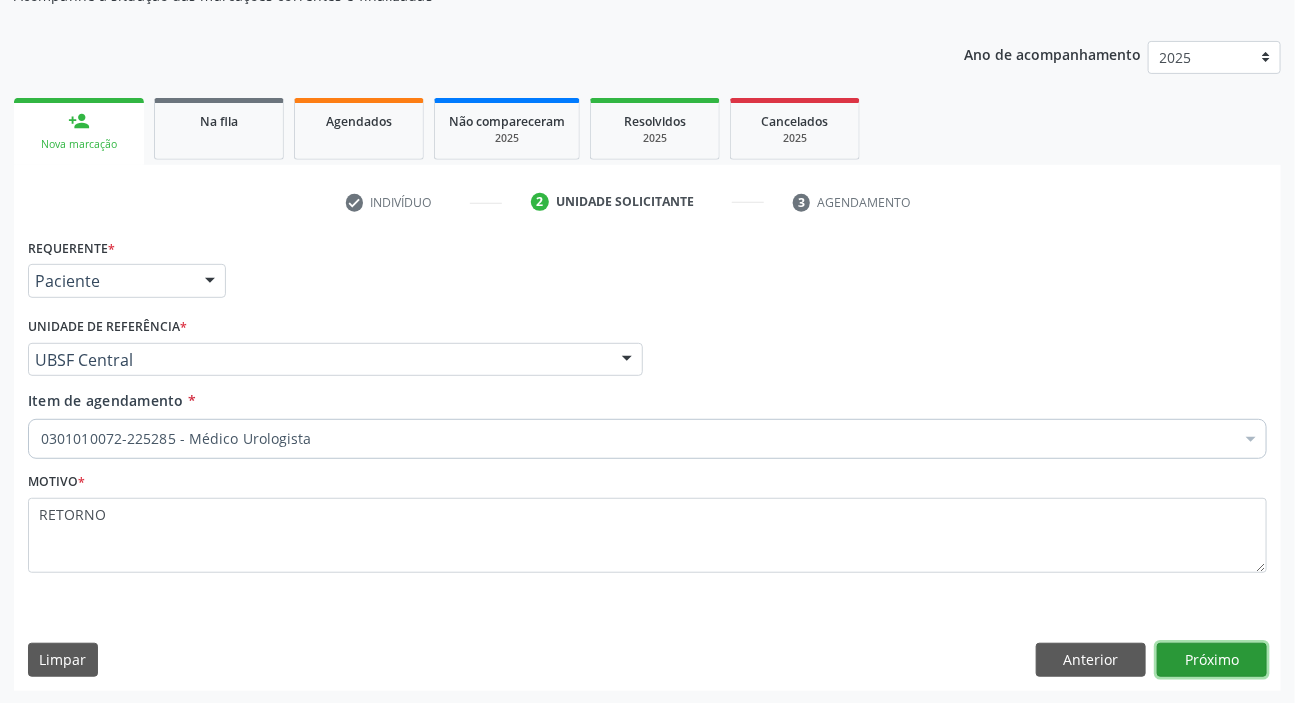 click on "Próximo" at bounding box center (1212, 660) 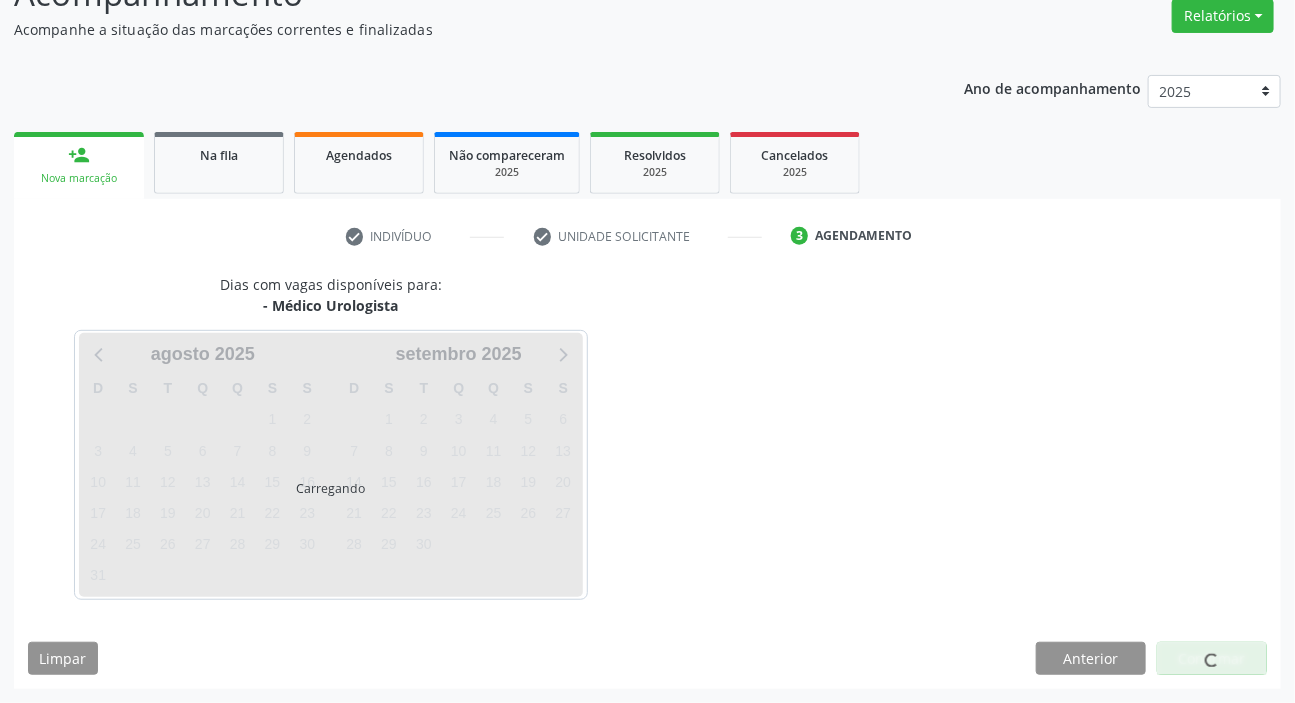scroll, scrollTop: 166, scrollLeft: 0, axis: vertical 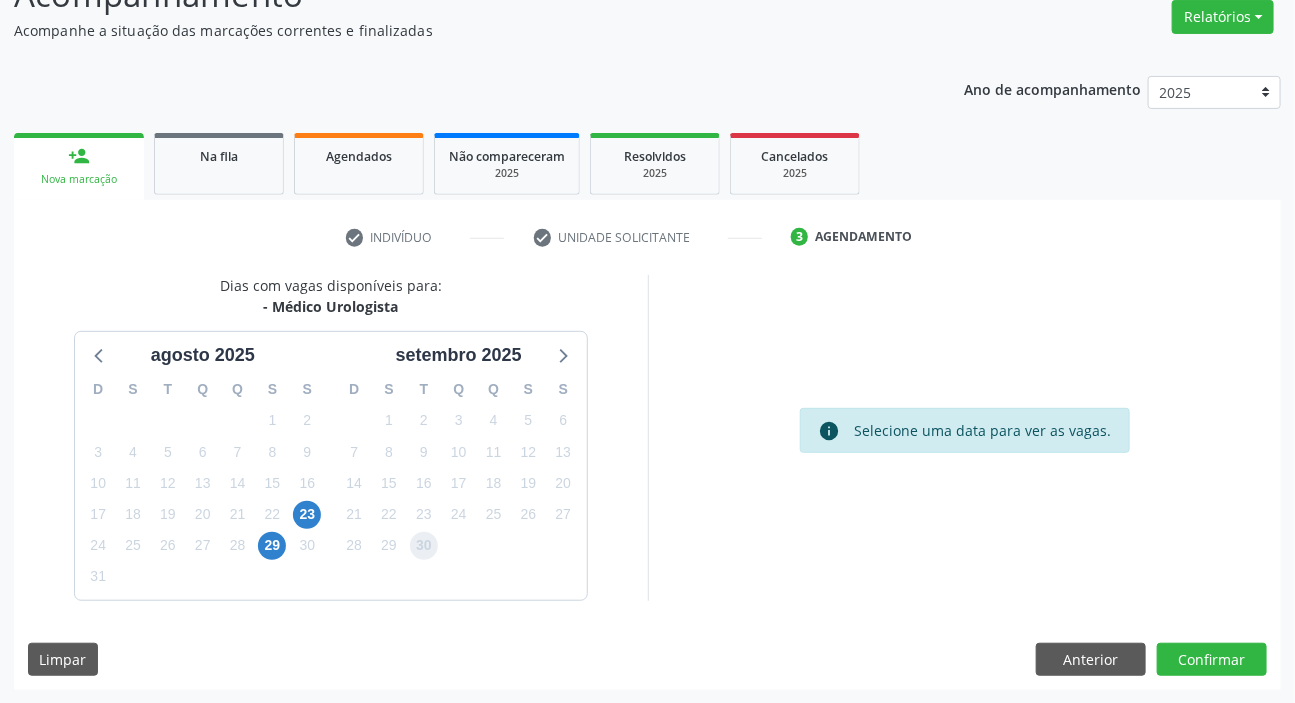 click on "30" at bounding box center [424, 546] 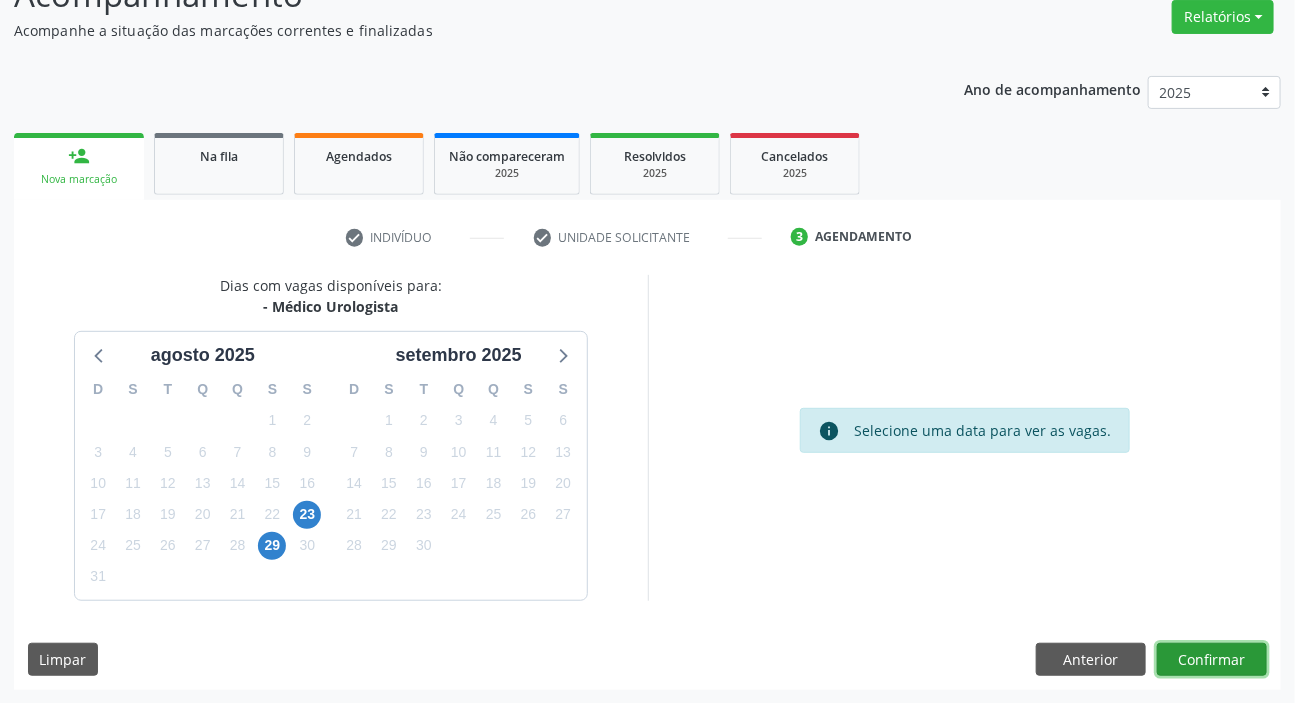 click on "Confirmar" at bounding box center [1212, 660] 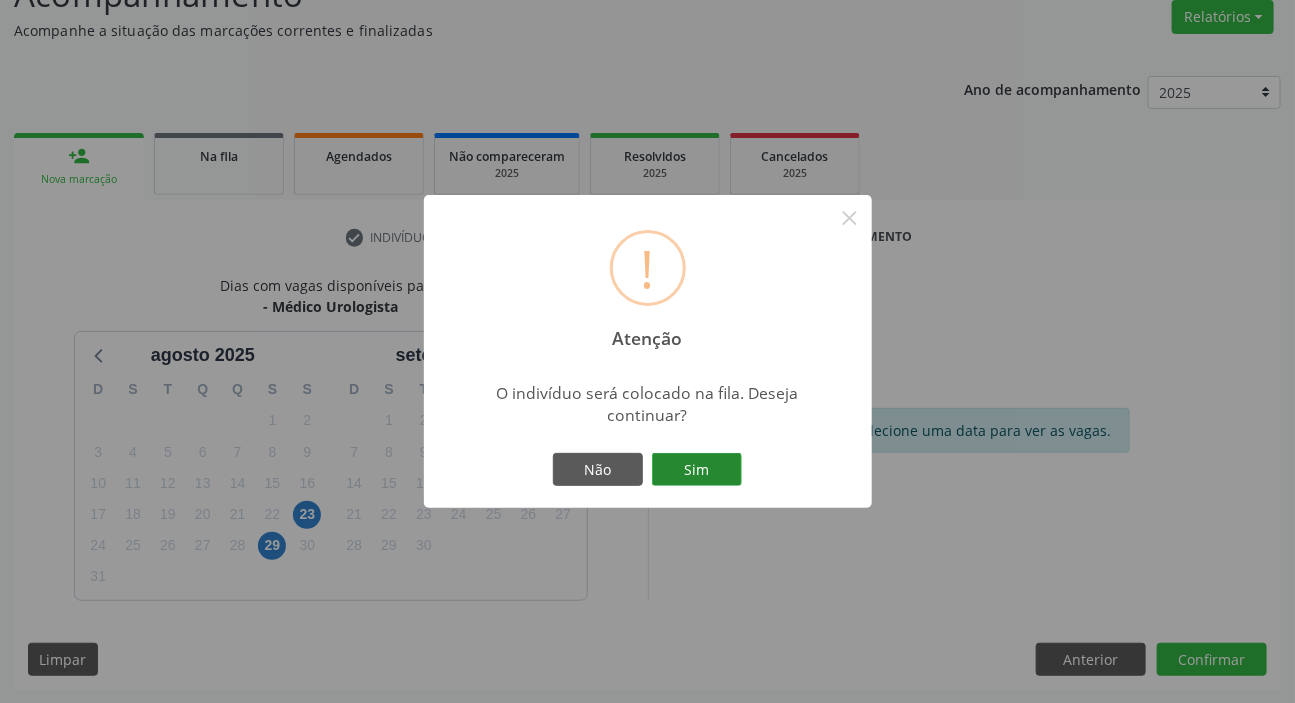 click on "Sim" at bounding box center [697, 470] 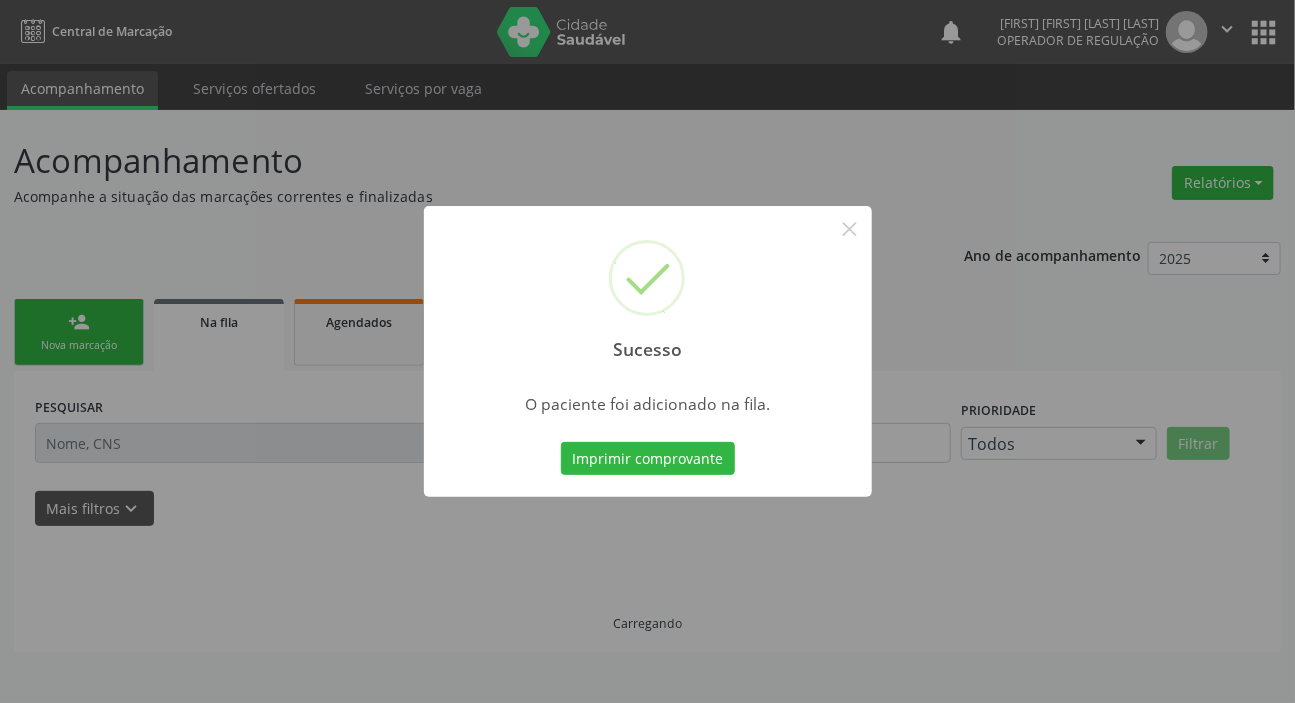 scroll, scrollTop: 0, scrollLeft: 0, axis: both 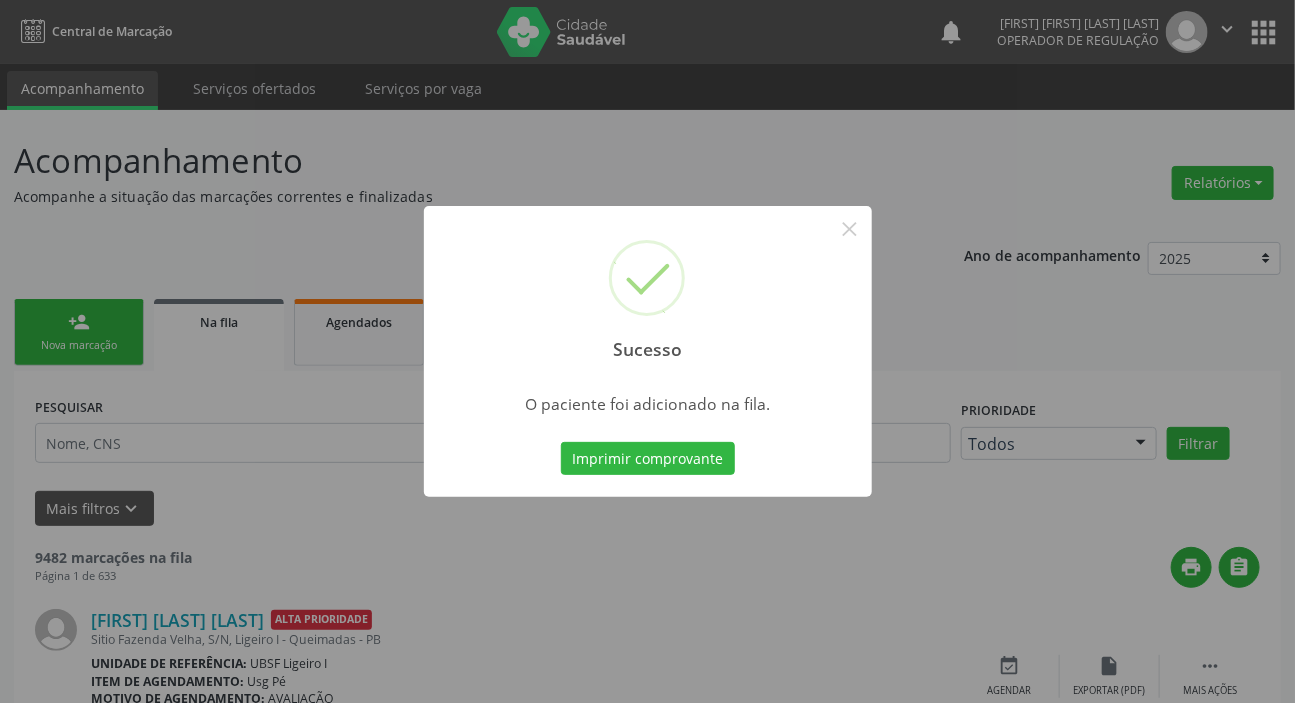 drag, startPoint x: 178, startPoint y: 523, endPoint x: 140, endPoint y: 468, distance: 66.85058 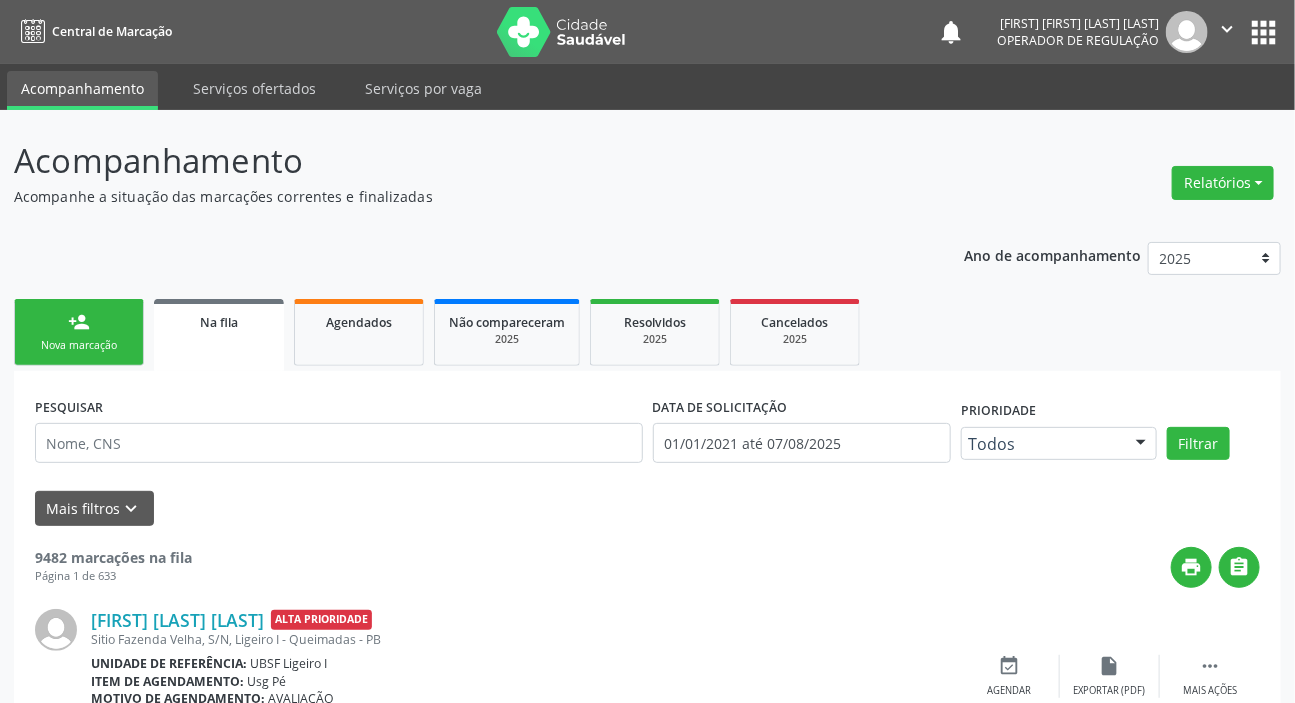 click on "Nova marcação" at bounding box center (79, 345) 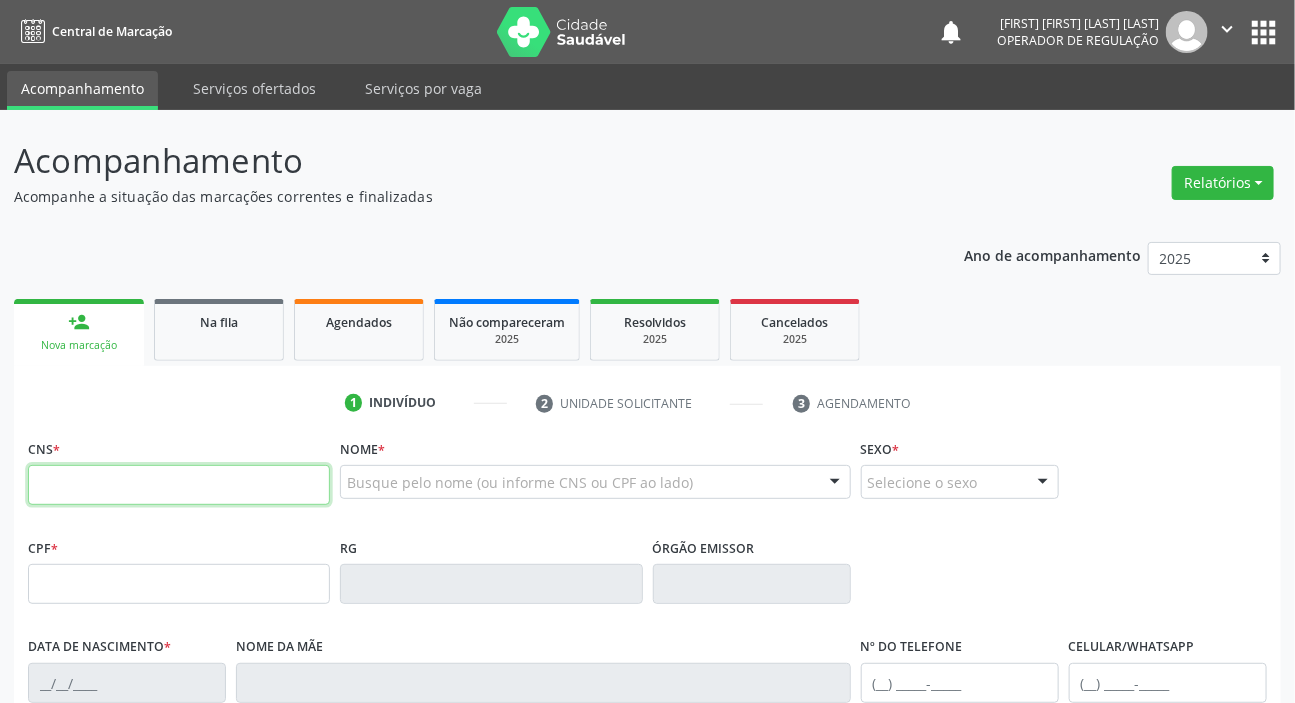click at bounding box center [179, 485] 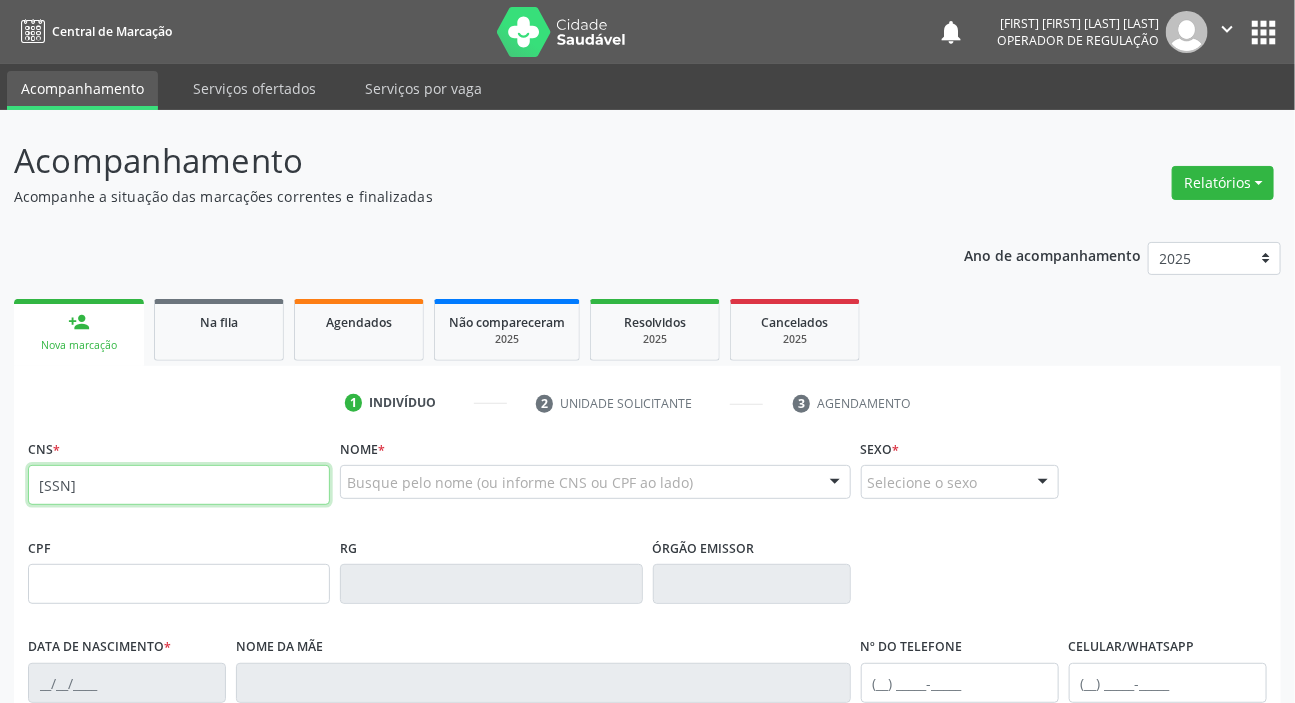 type on "704 0083 9728 6761" 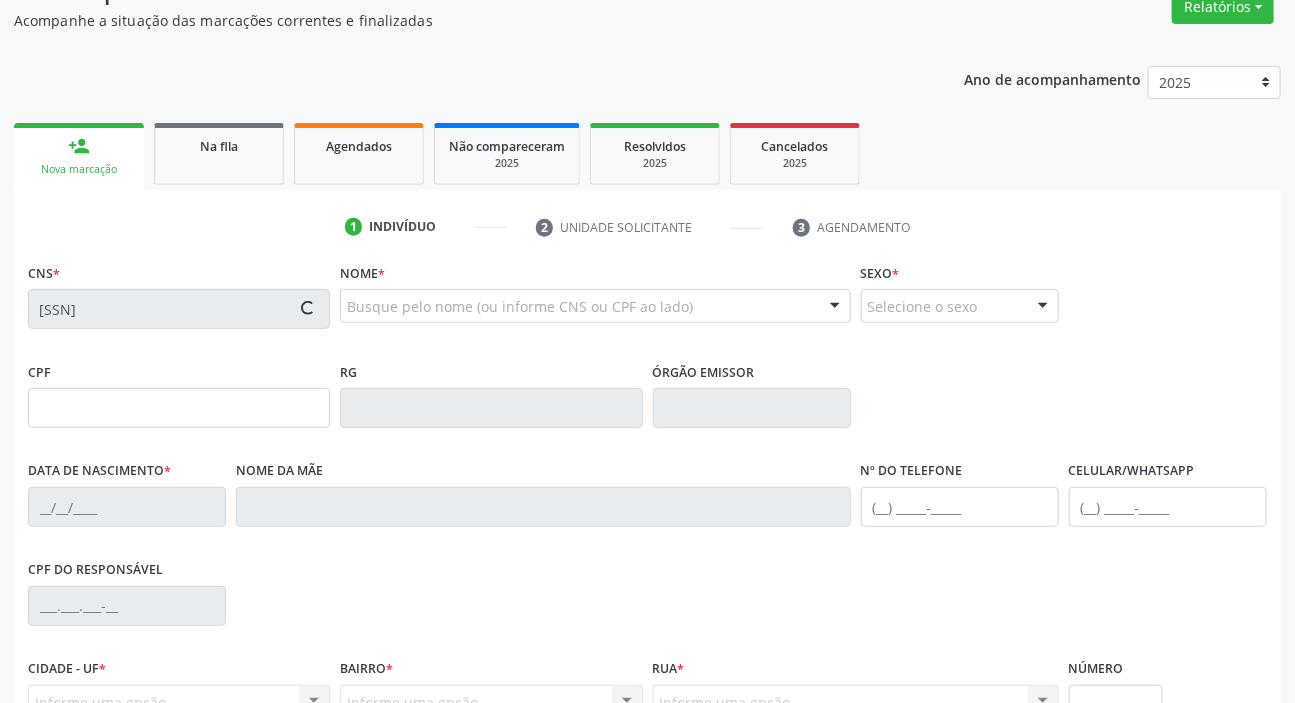 scroll, scrollTop: 272, scrollLeft: 0, axis: vertical 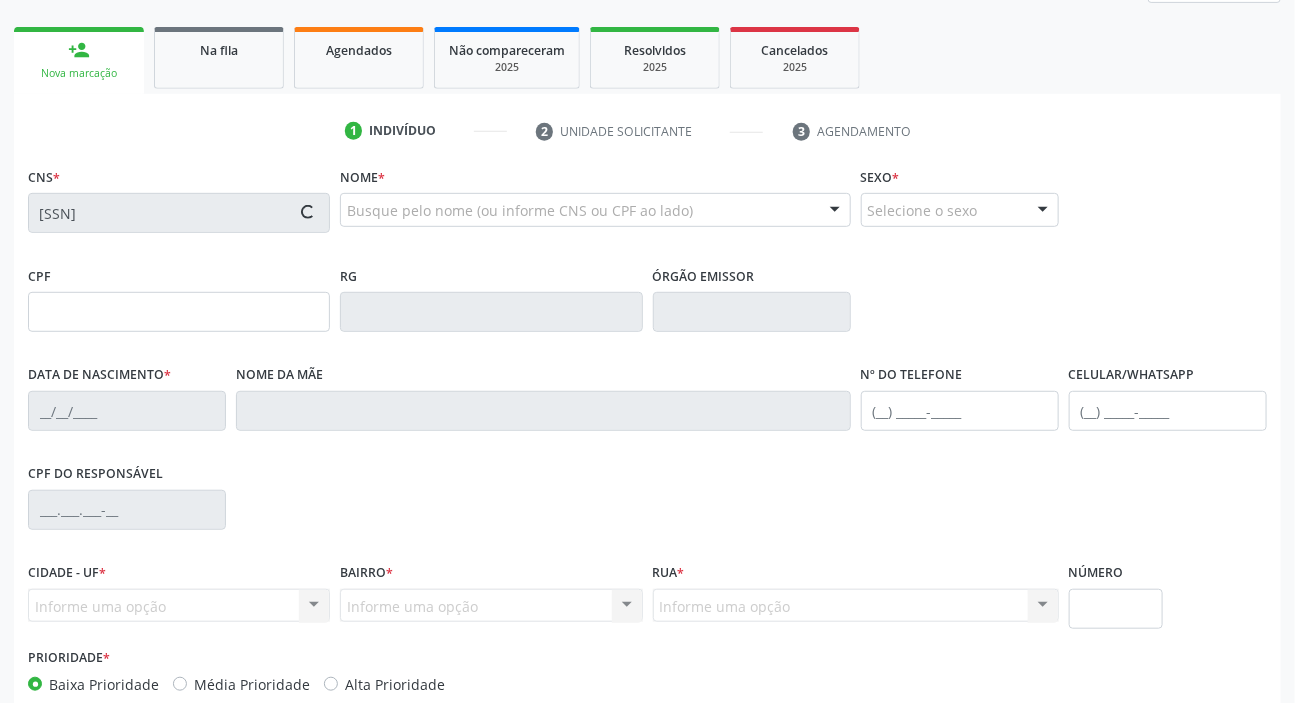 type on "596.531.167-20" 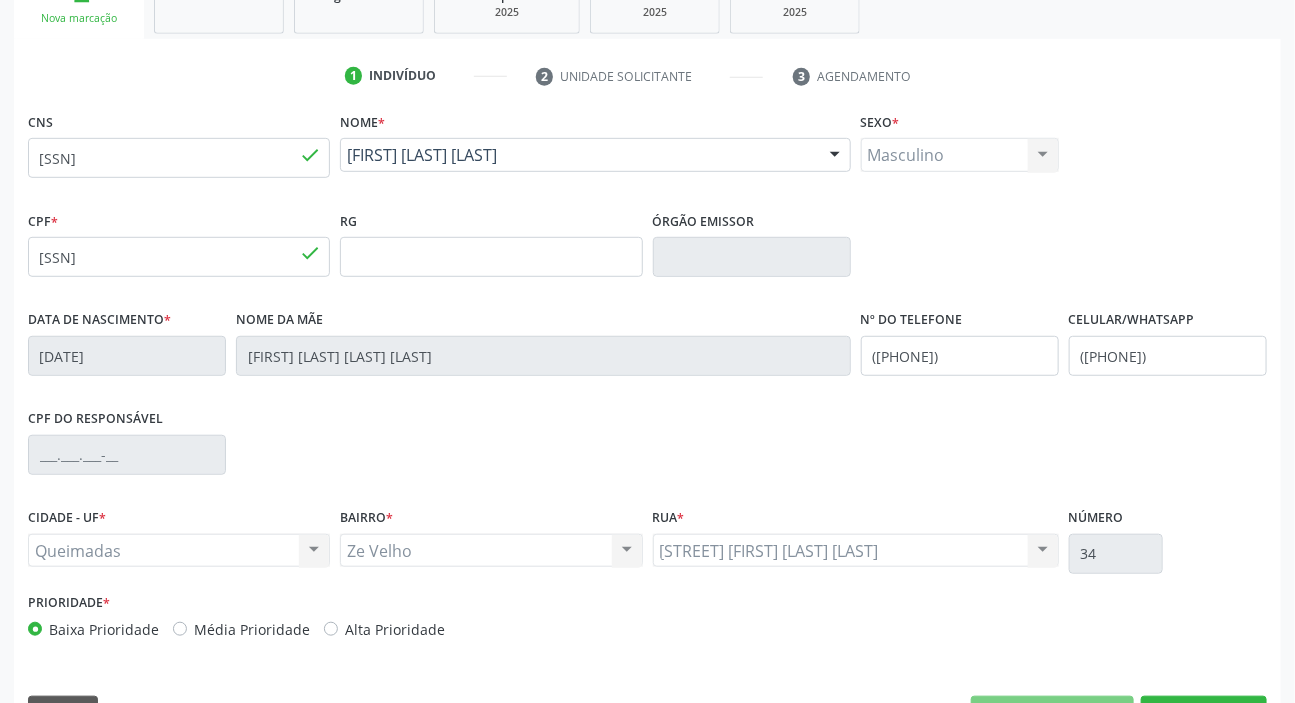 scroll, scrollTop: 380, scrollLeft: 0, axis: vertical 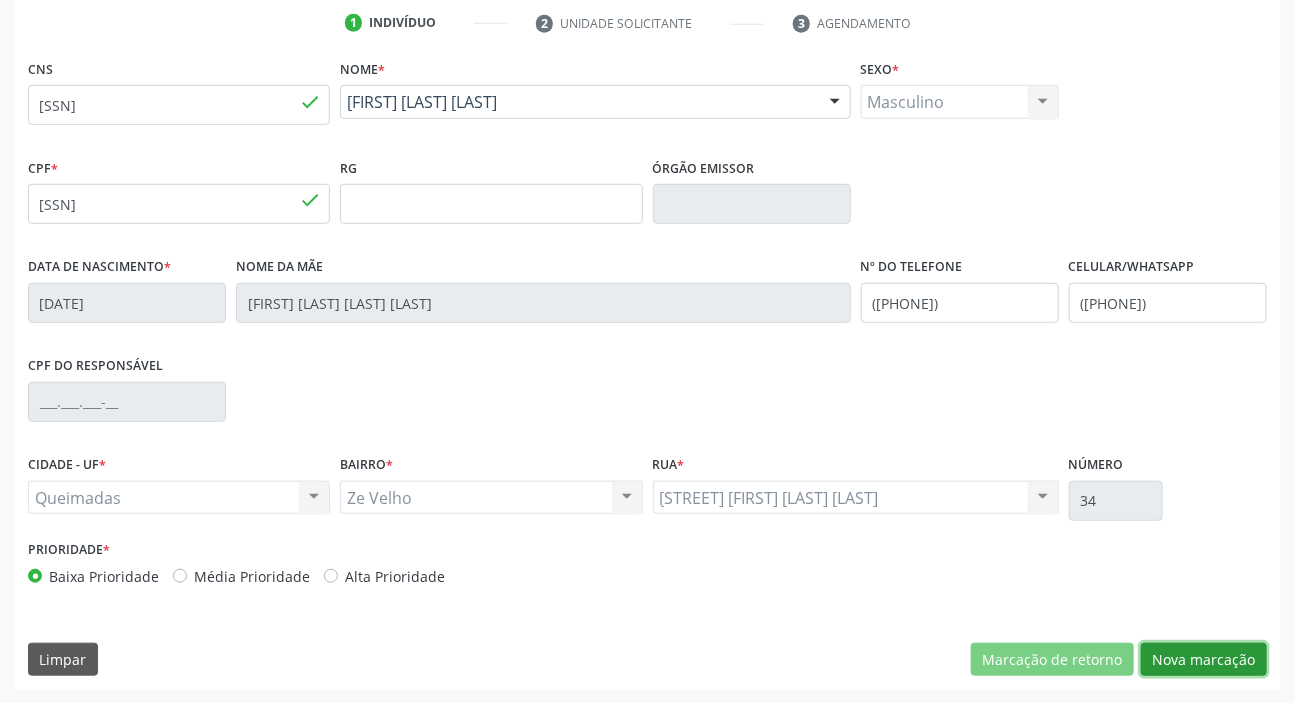 click on "Nova marcação" at bounding box center [1204, 660] 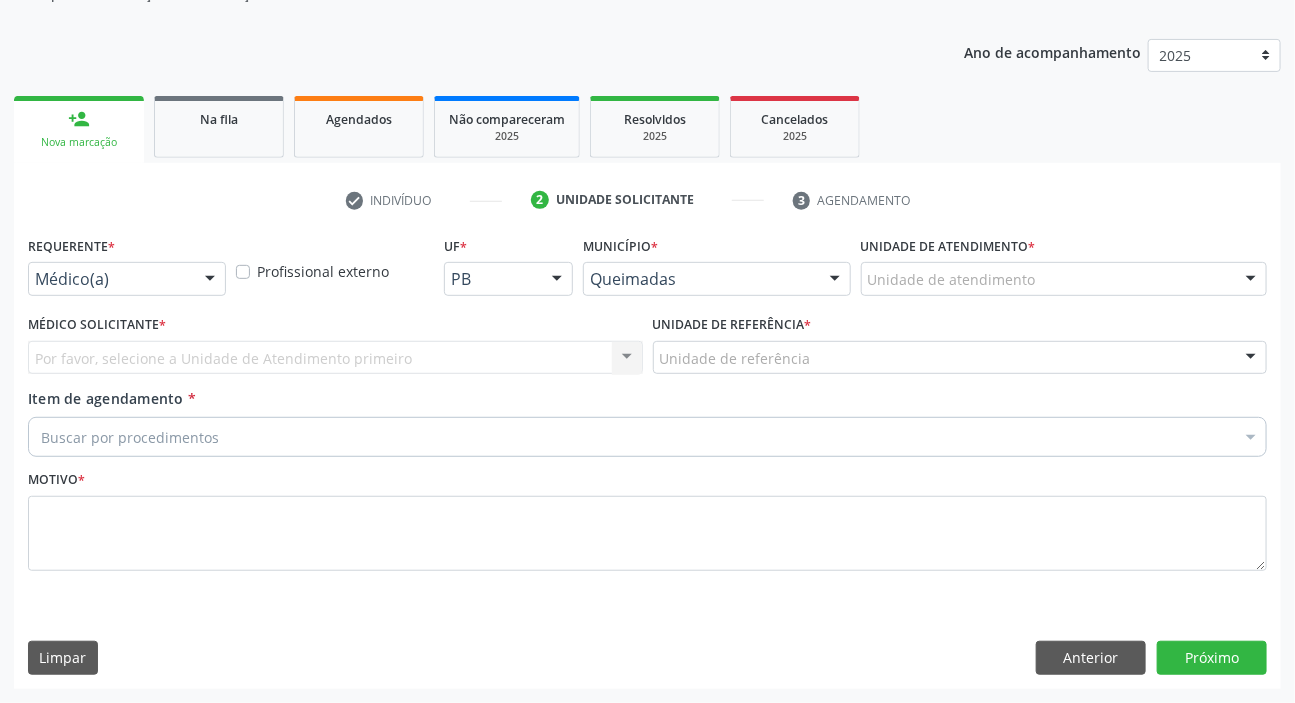 scroll, scrollTop: 201, scrollLeft: 0, axis: vertical 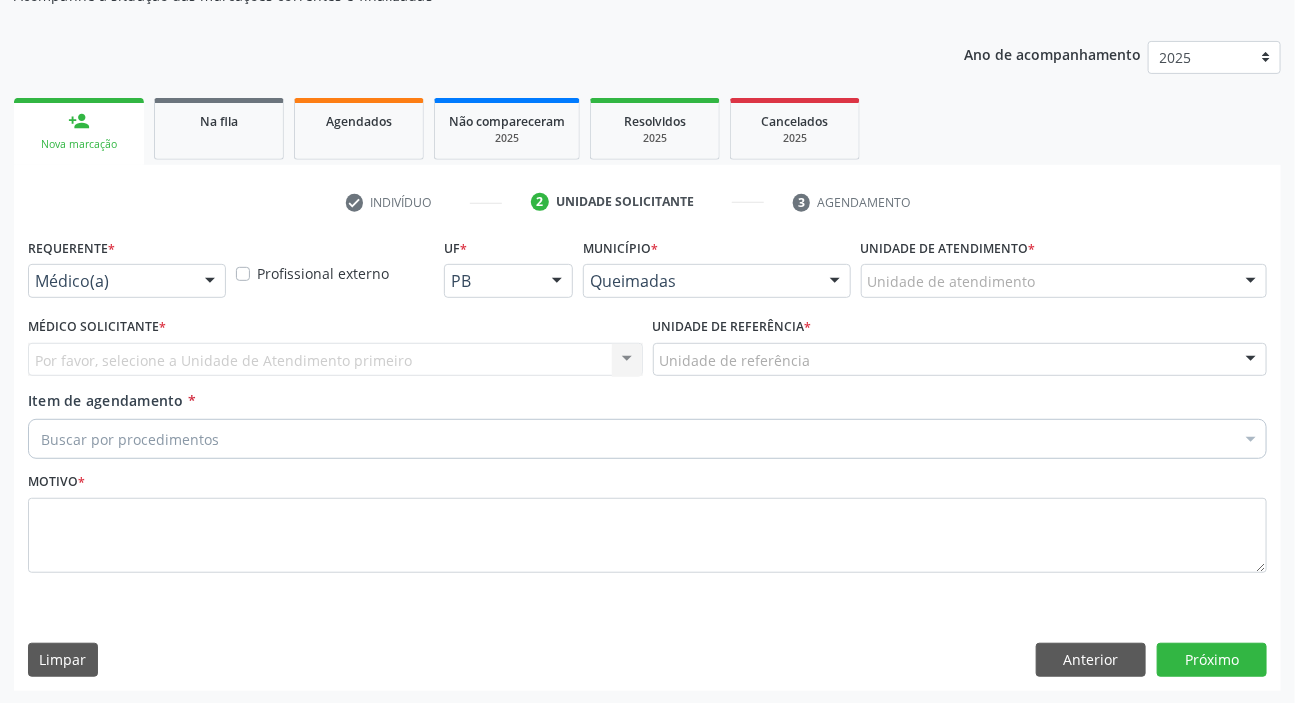 click on "Médico(a)" at bounding box center [127, 281] 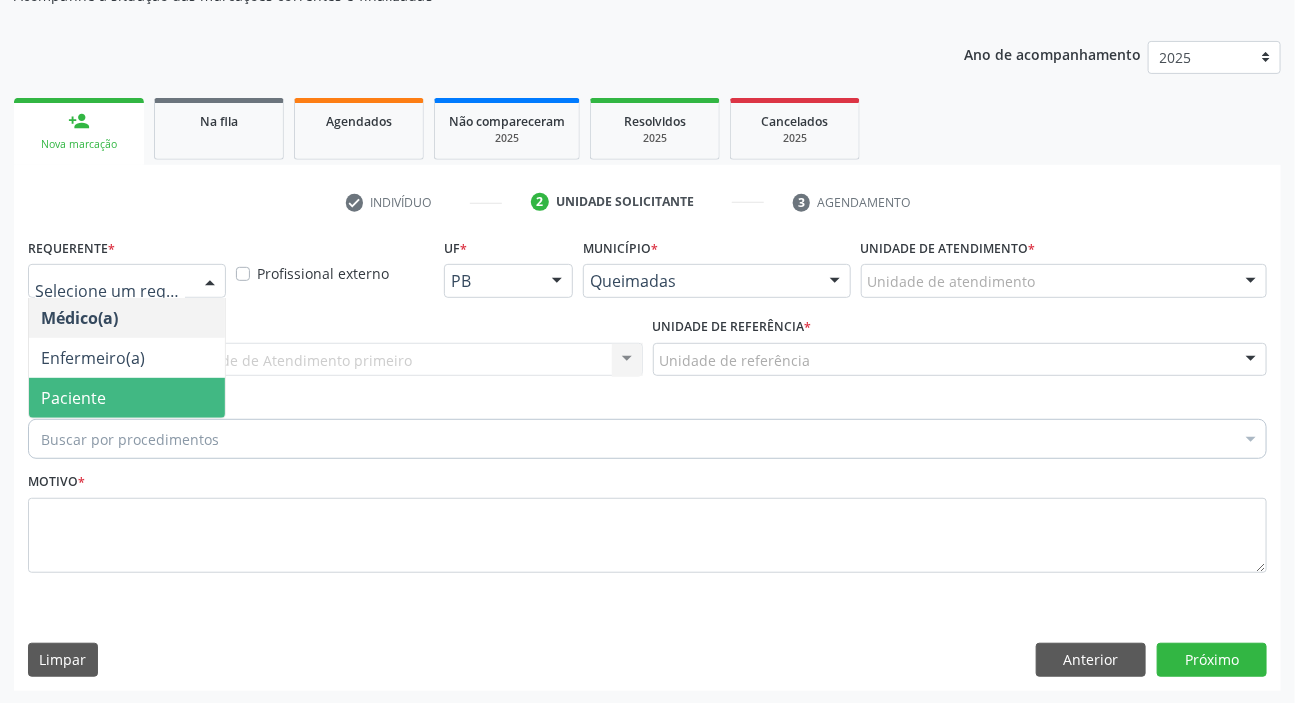 click on "Paciente" at bounding box center (73, 398) 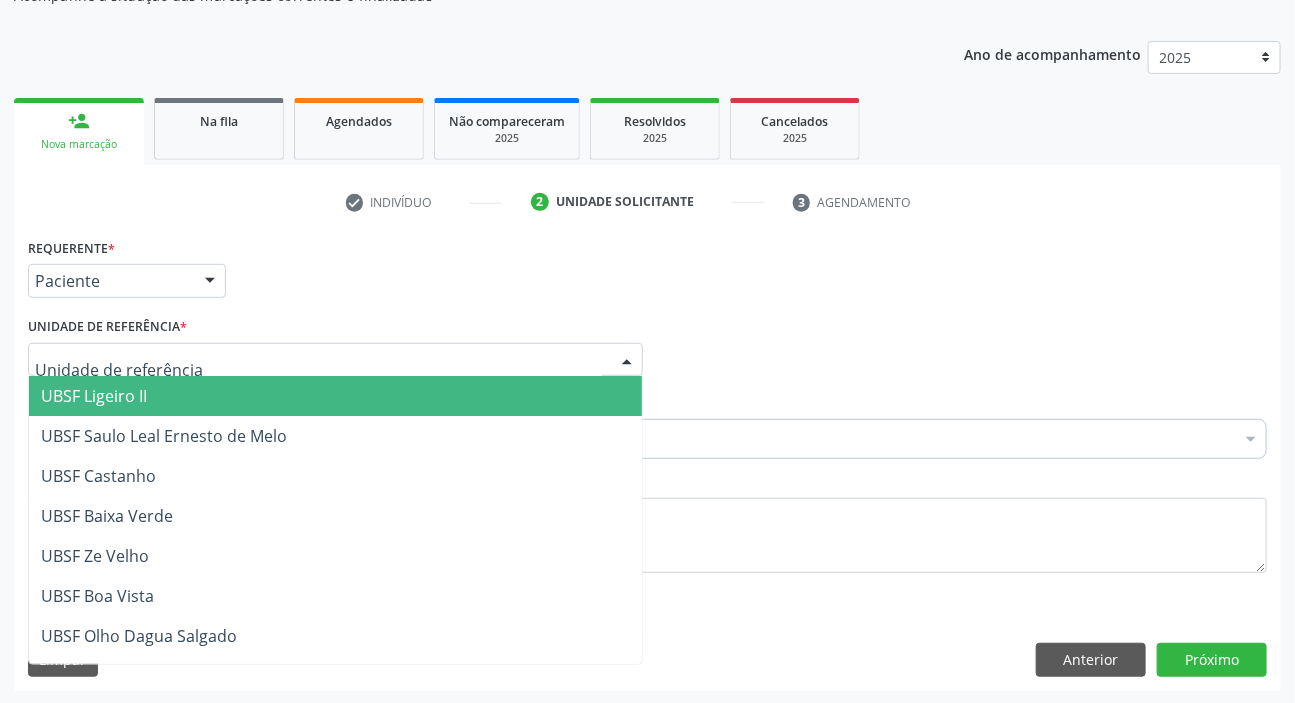 type on "Z" 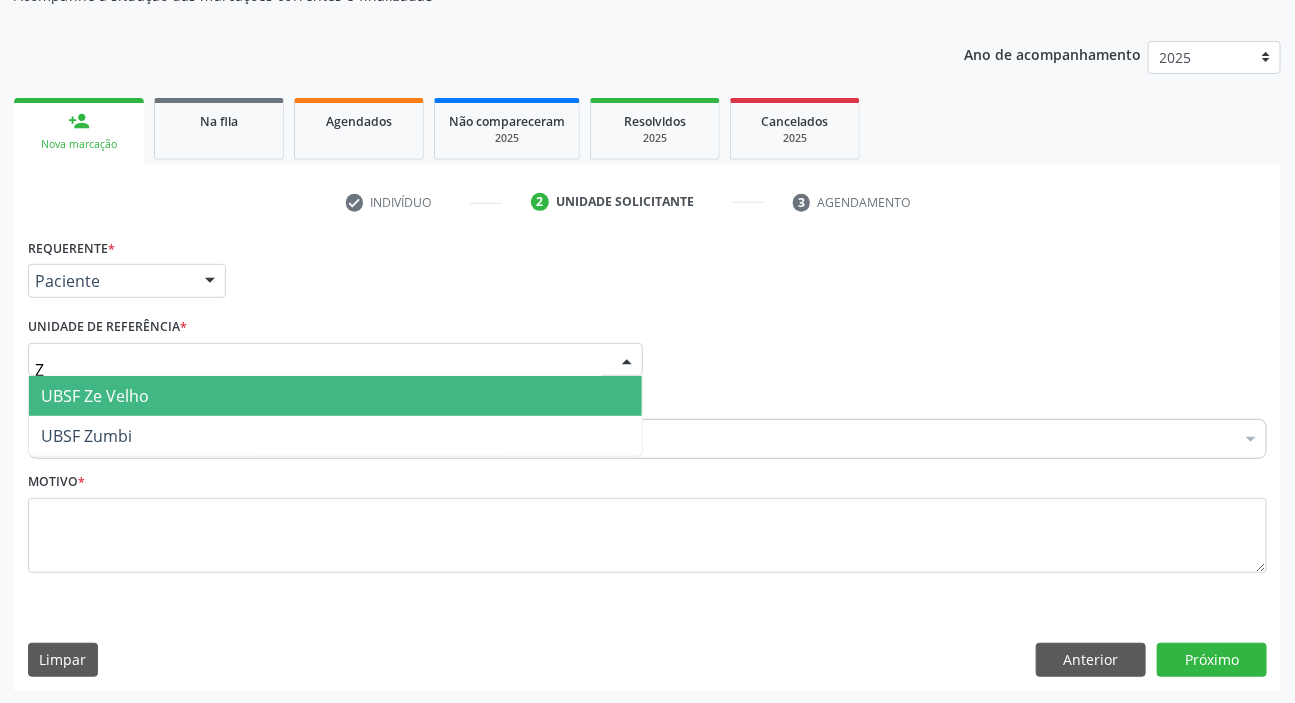click on "UBSF Ze Velho" at bounding box center [95, 396] 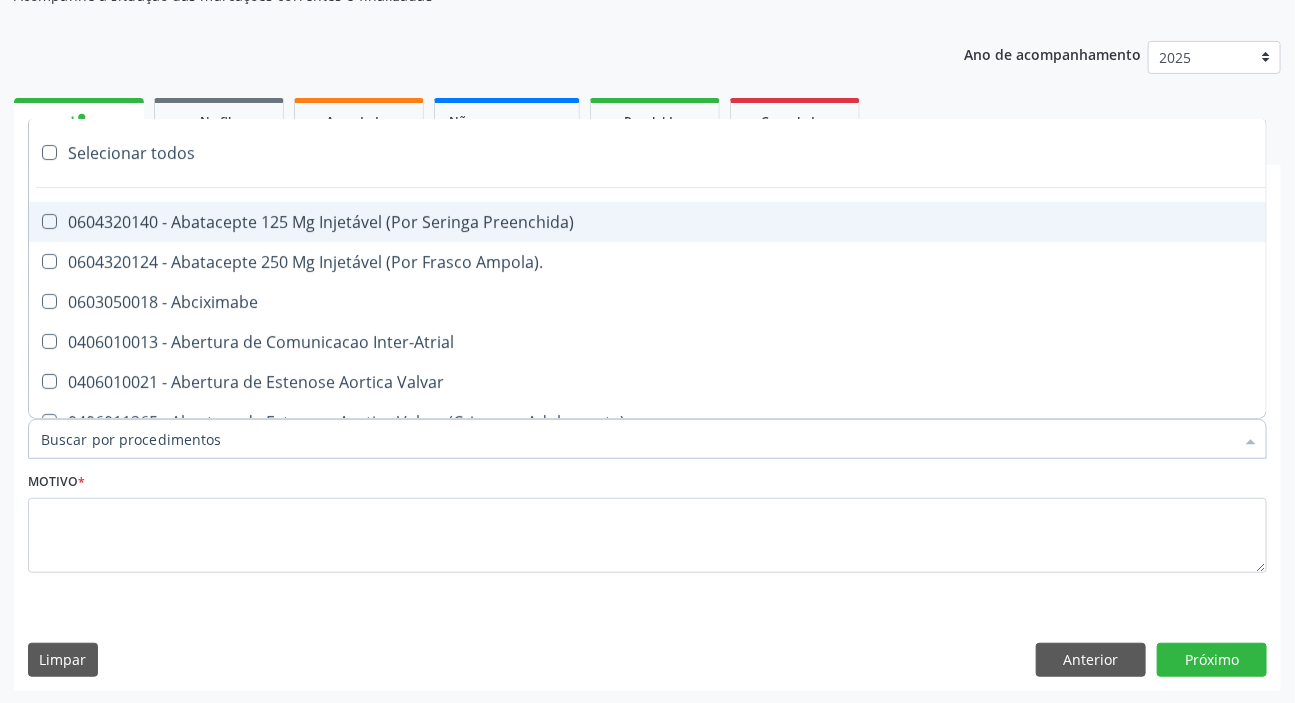 paste on "MÉDICO UR" 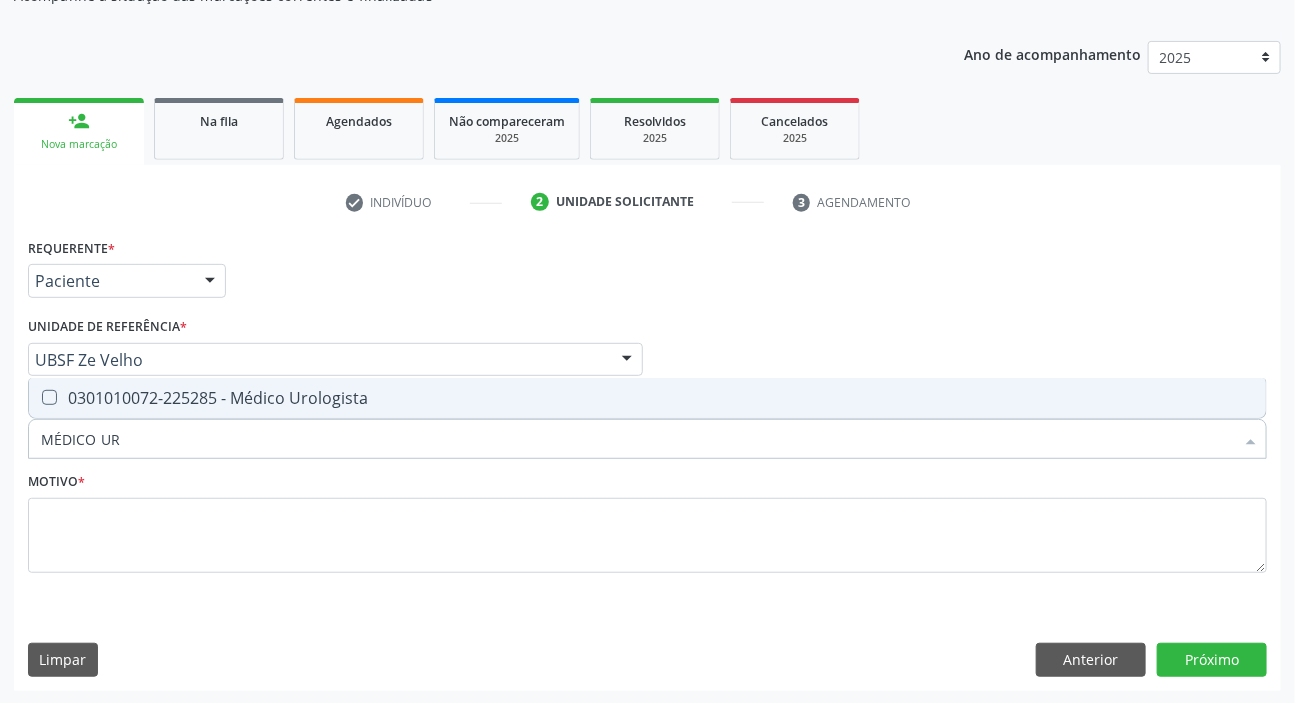 drag, startPoint x: 124, startPoint y: 399, endPoint x: 84, endPoint y: 489, distance: 98.48858 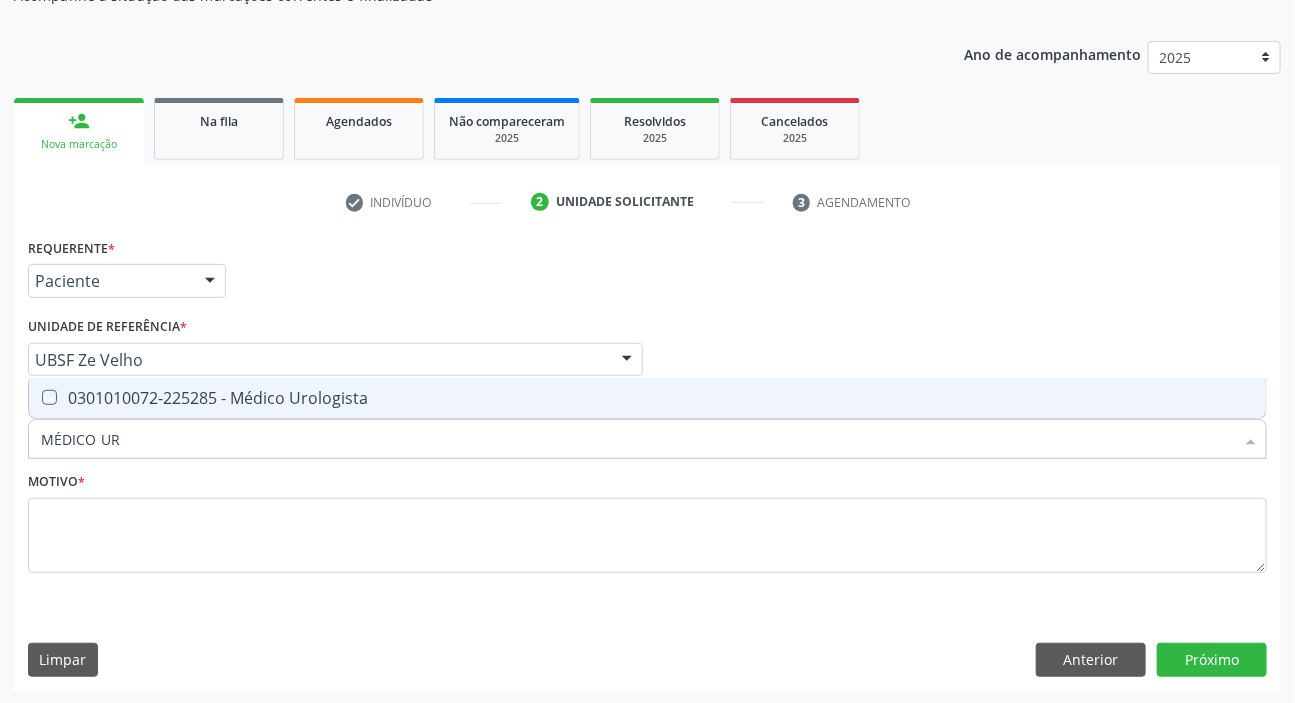 checkbox on "true" 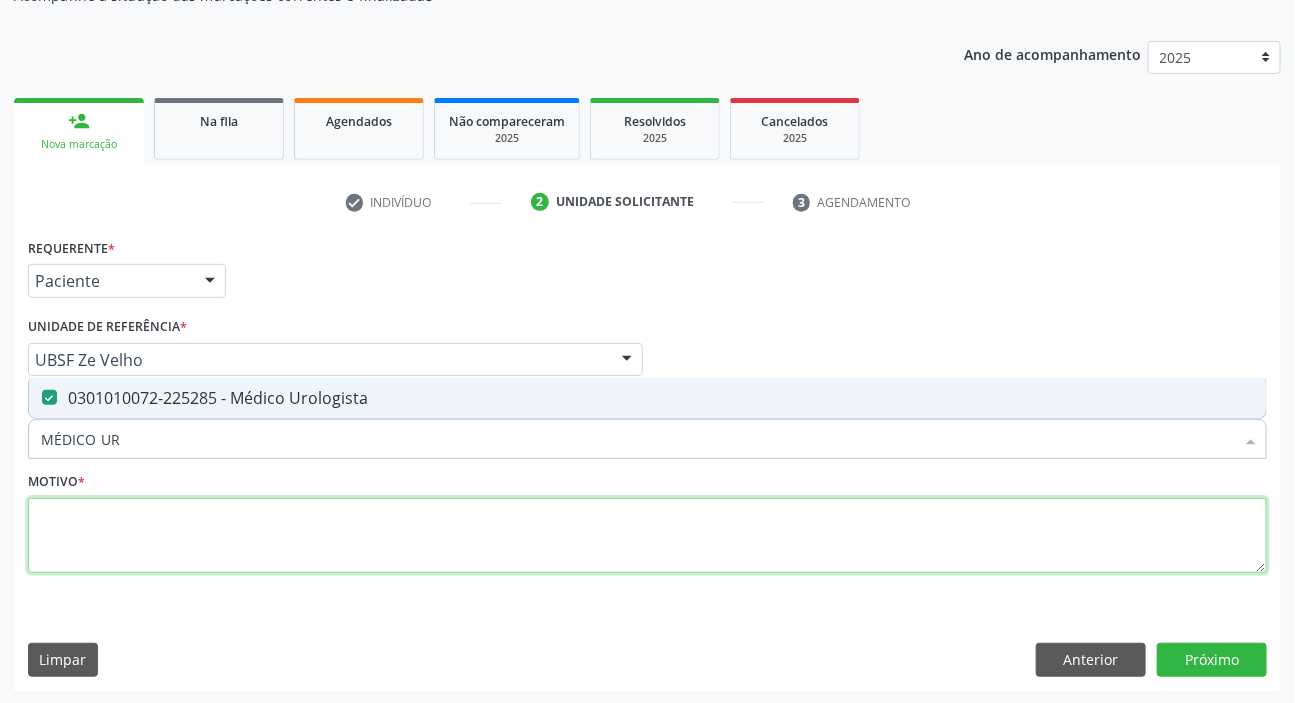 click at bounding box center [647, 536] 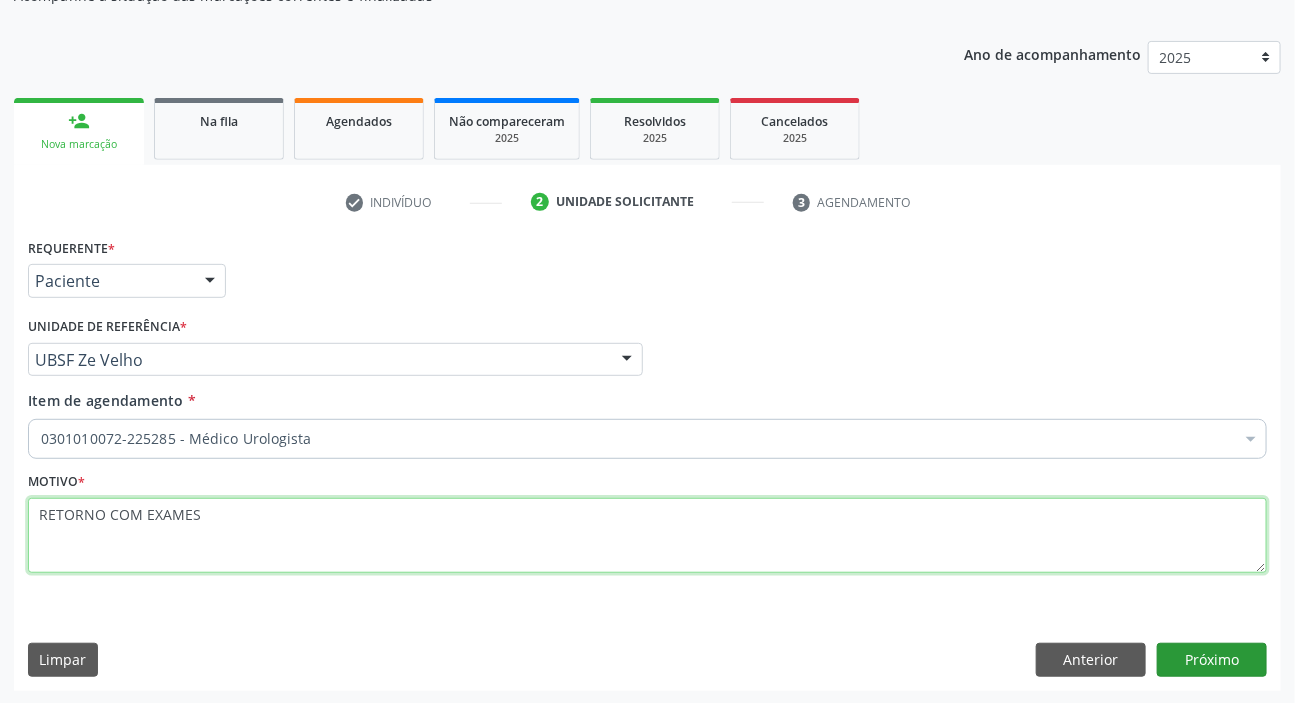 type on "RETORNO COM EXAMES" 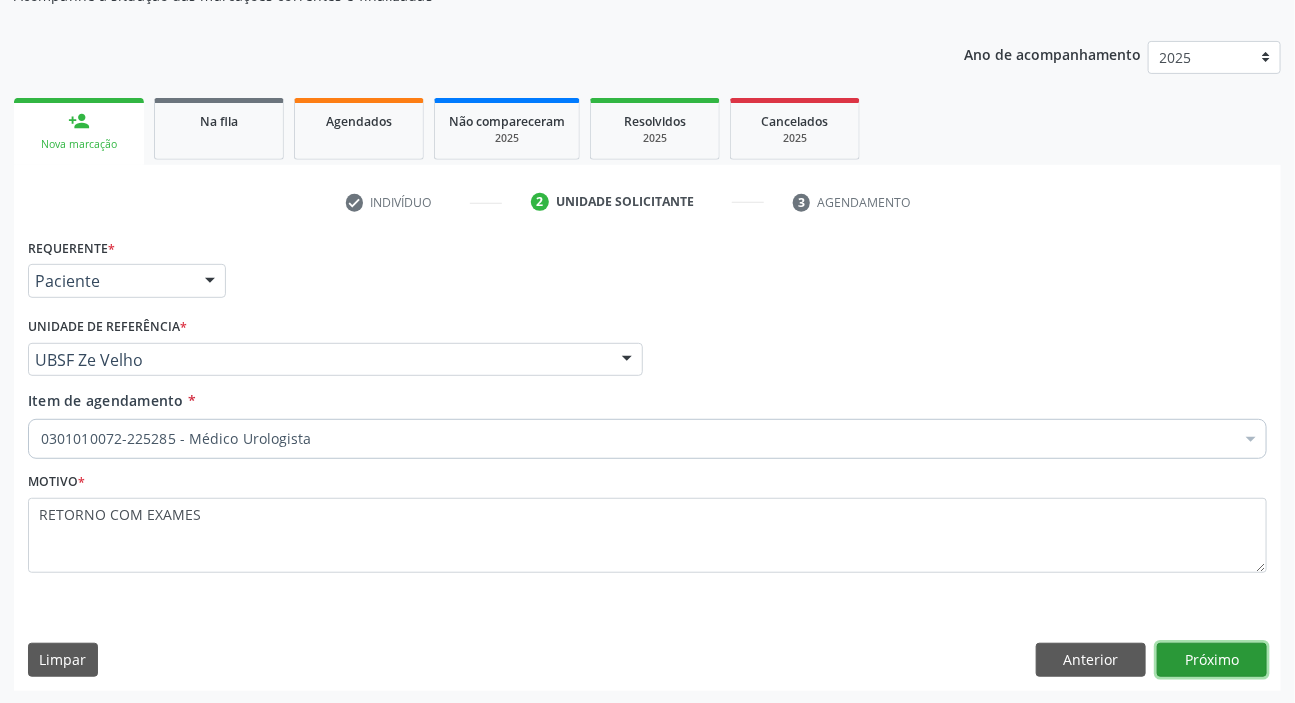 click on "Próximo" at bounding box center [1212, 660] 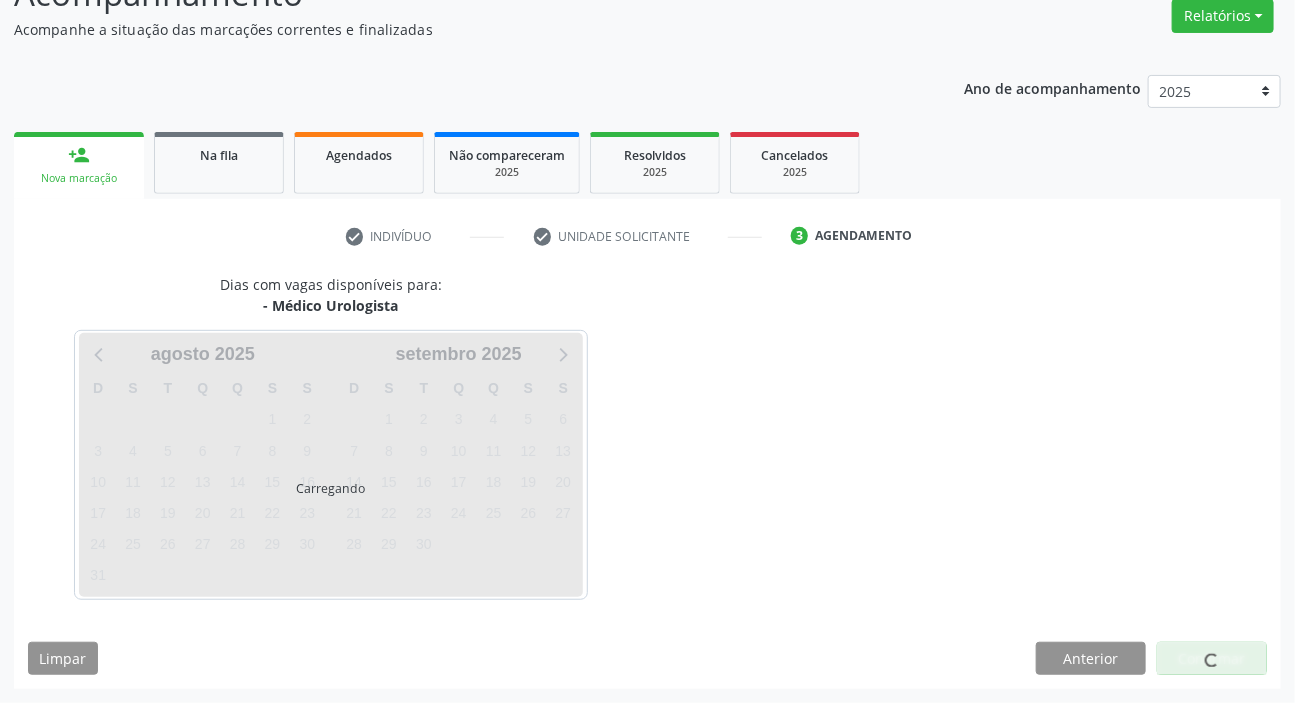 scroll, scrollTop: 166, scrollLeft: 0, axis: vertical 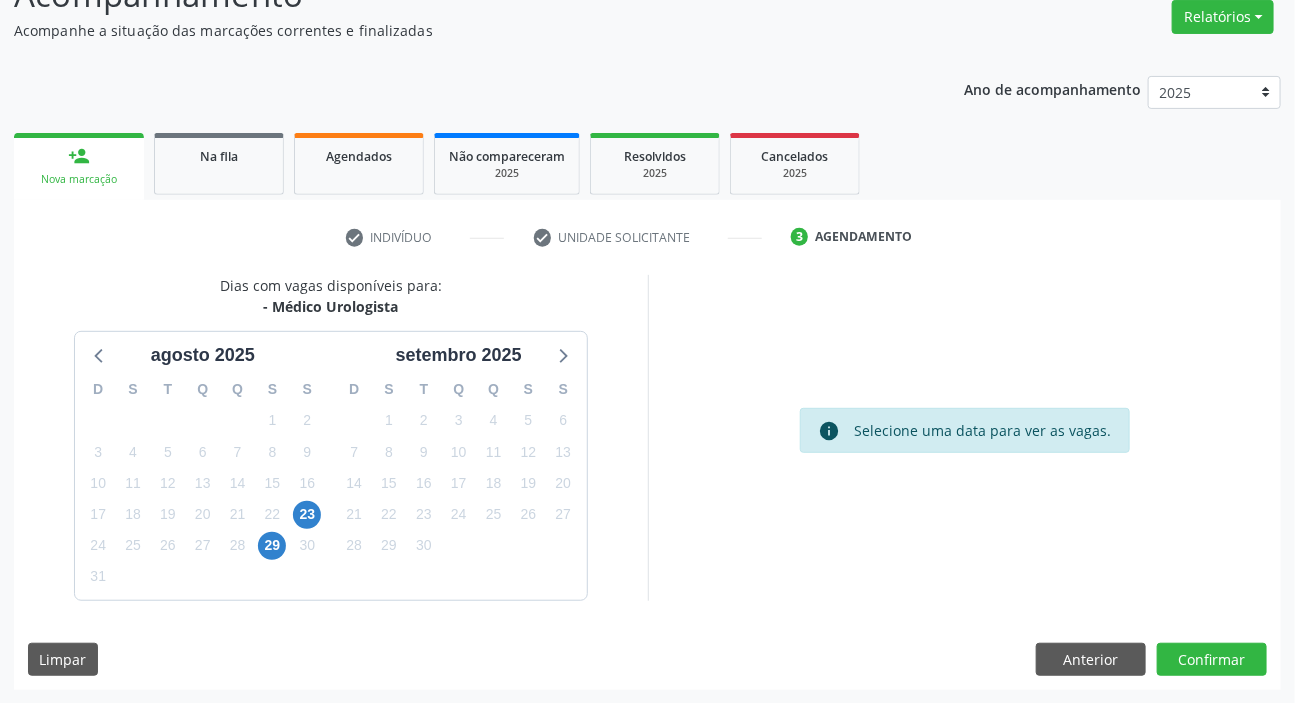click on "28" at bounding box center [237, 545] 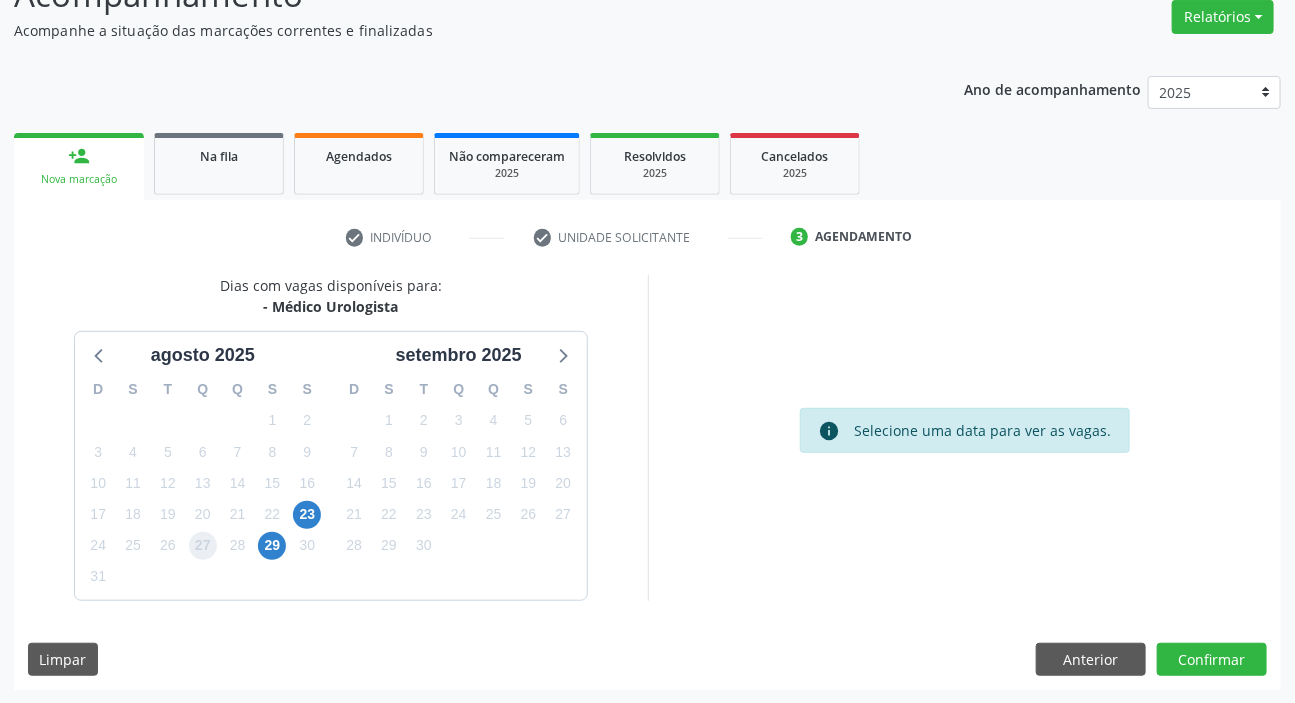 click on "27" at bounding box center [203, 546] 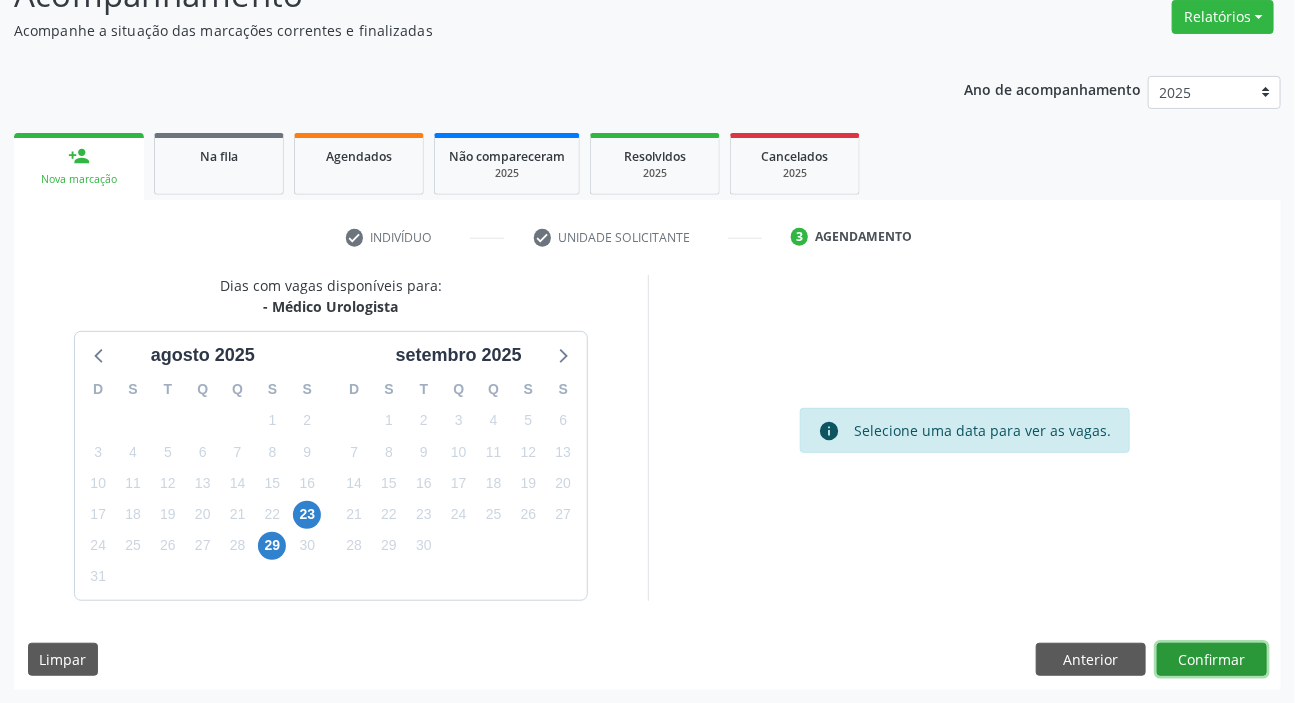 click on "Confirmar" at bounding box center [1212, 660] 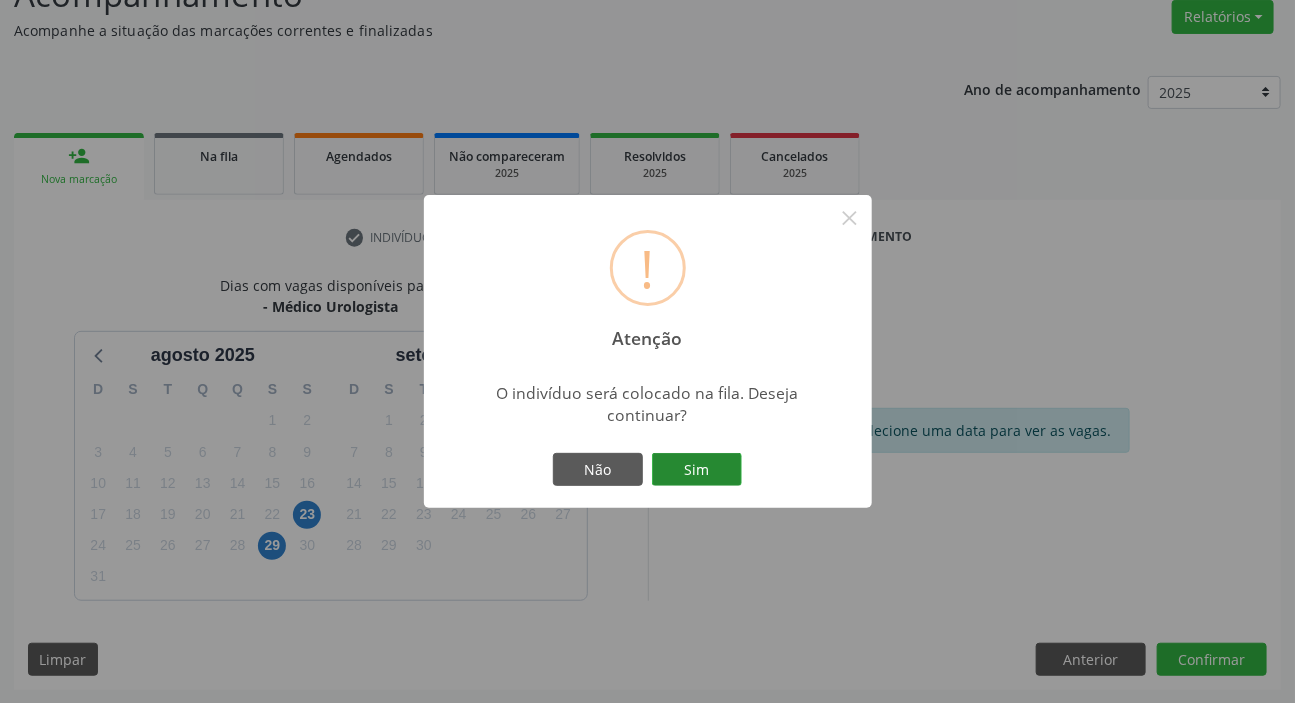 click on "Sim" at bounding box center (697, 470) 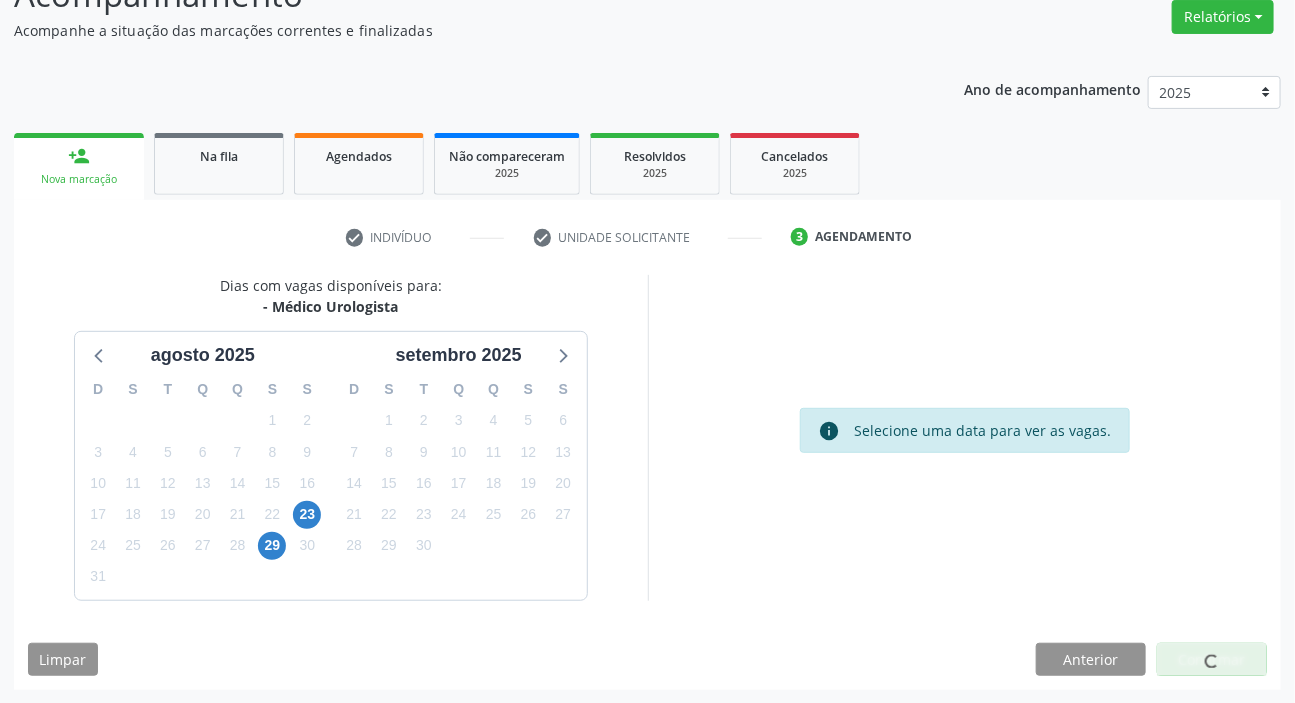 scroll, scrollTop: 0, scrollLeft: 0, axis: both 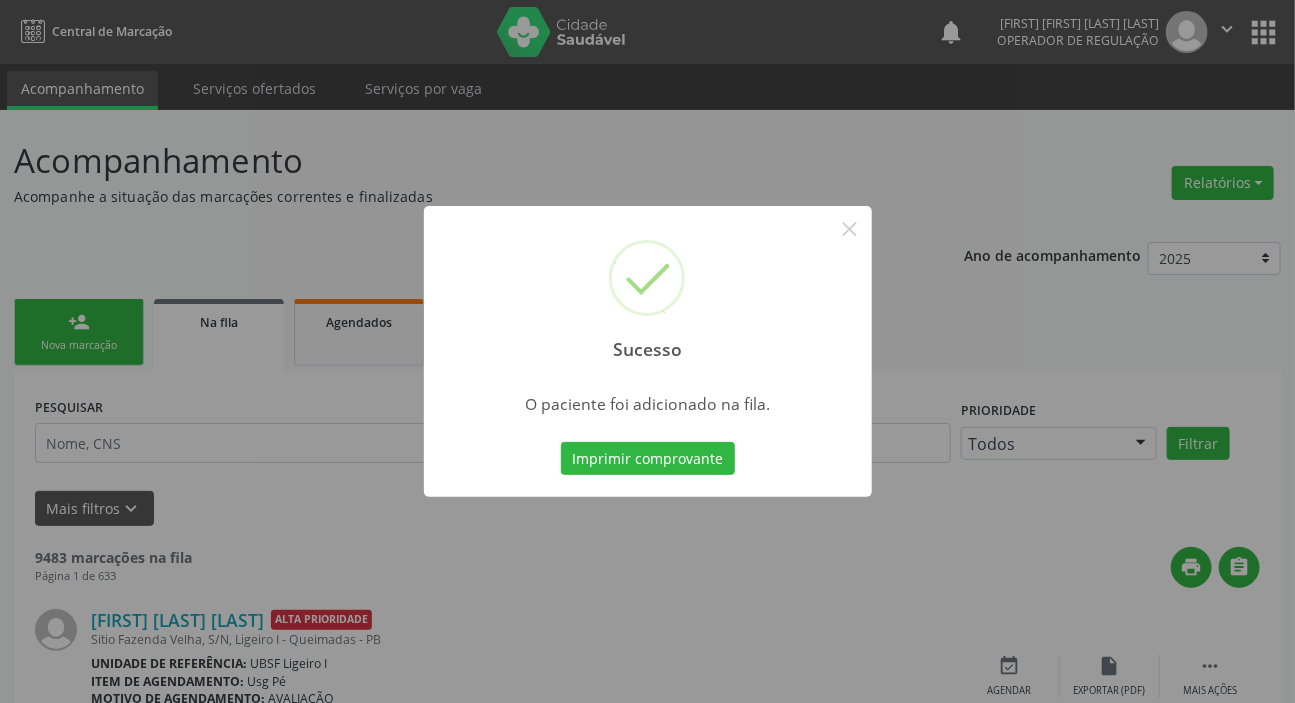 click on "Sucesso × O paciente foi adicionado na fila. Imprimir comprovante Cancel" at bounding box center [647, 351] 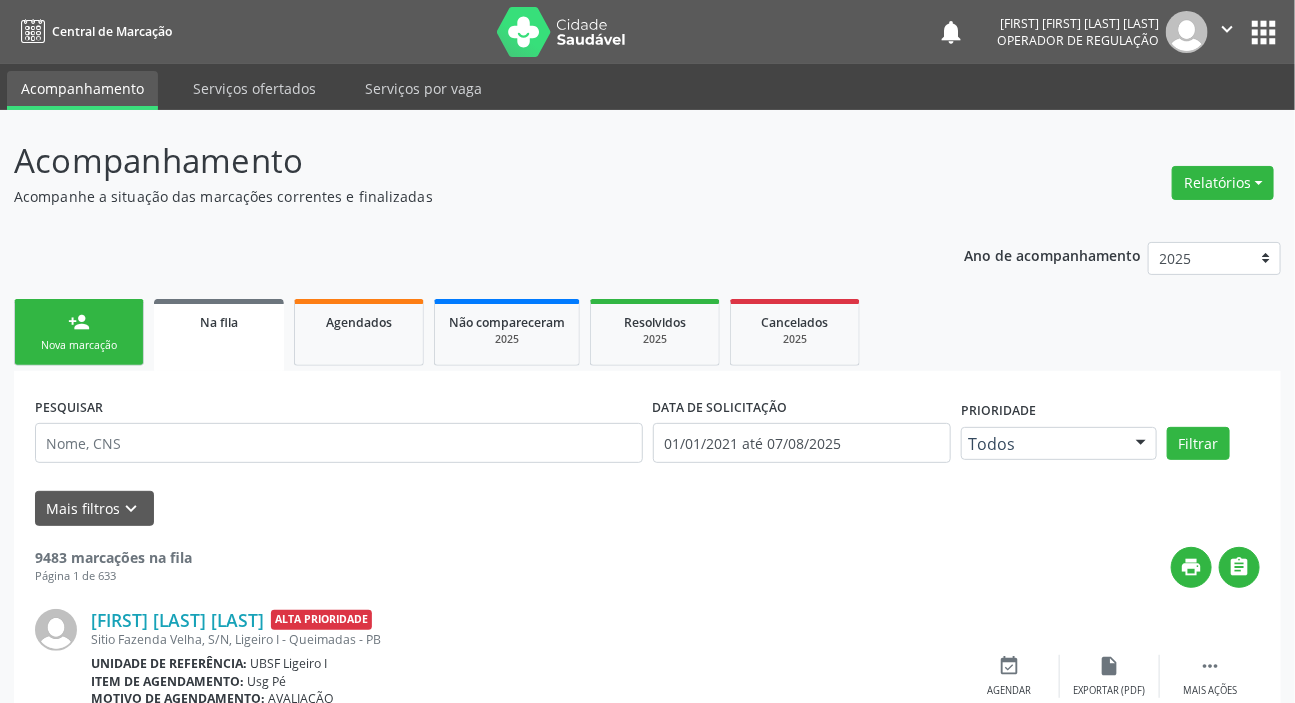 click on "person_add
Nova marcação" at bounding box center (79, 332) 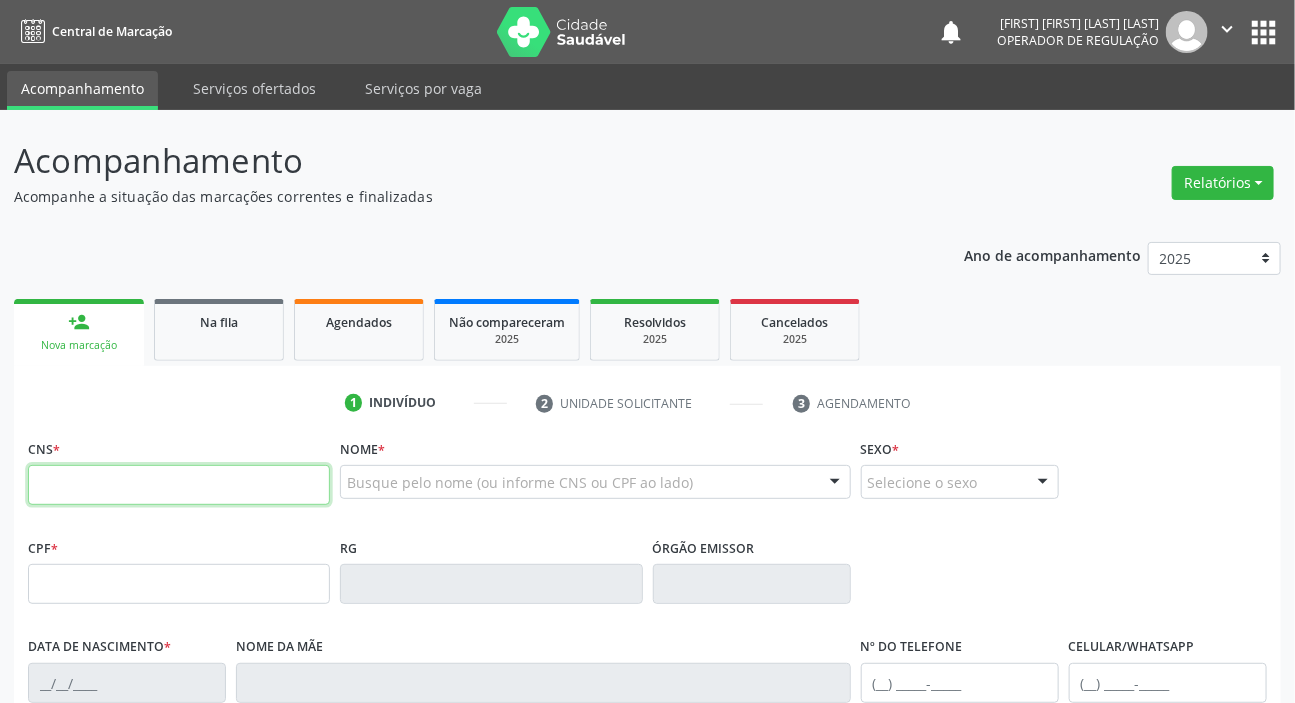 click at bounding box center [179, 485] 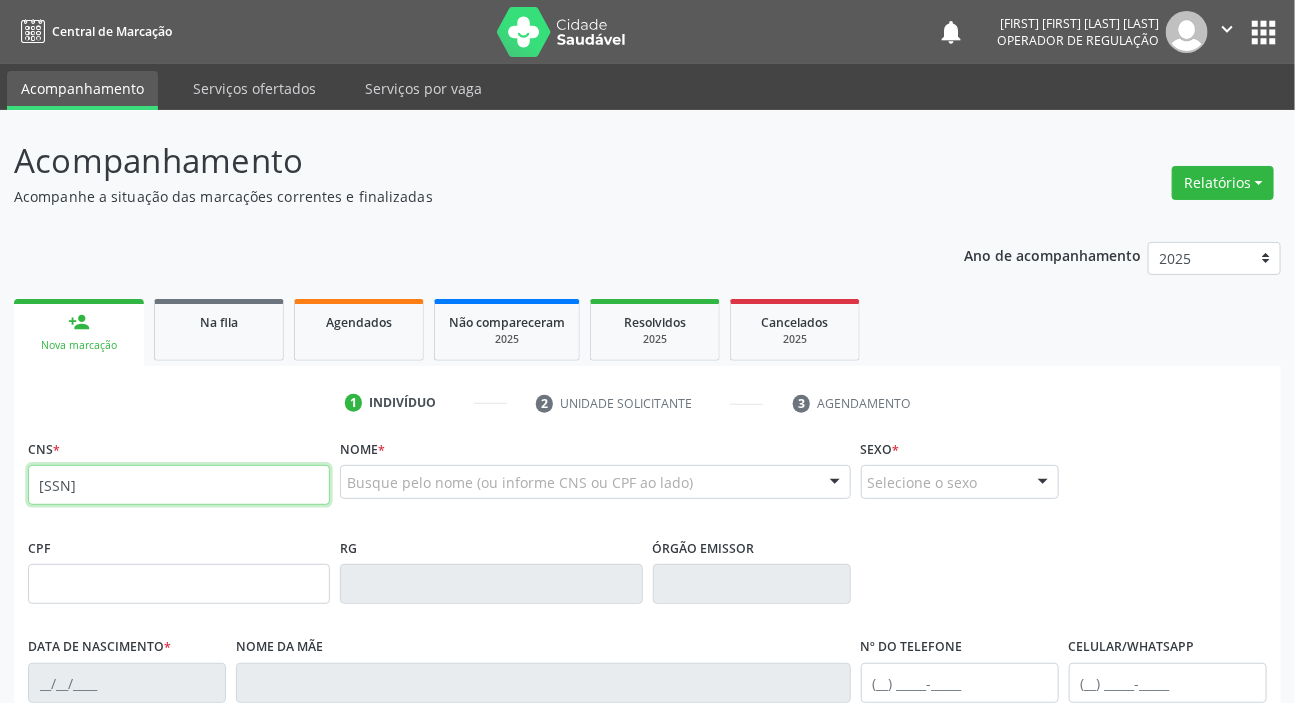 type on "708 4057 8111 4463" 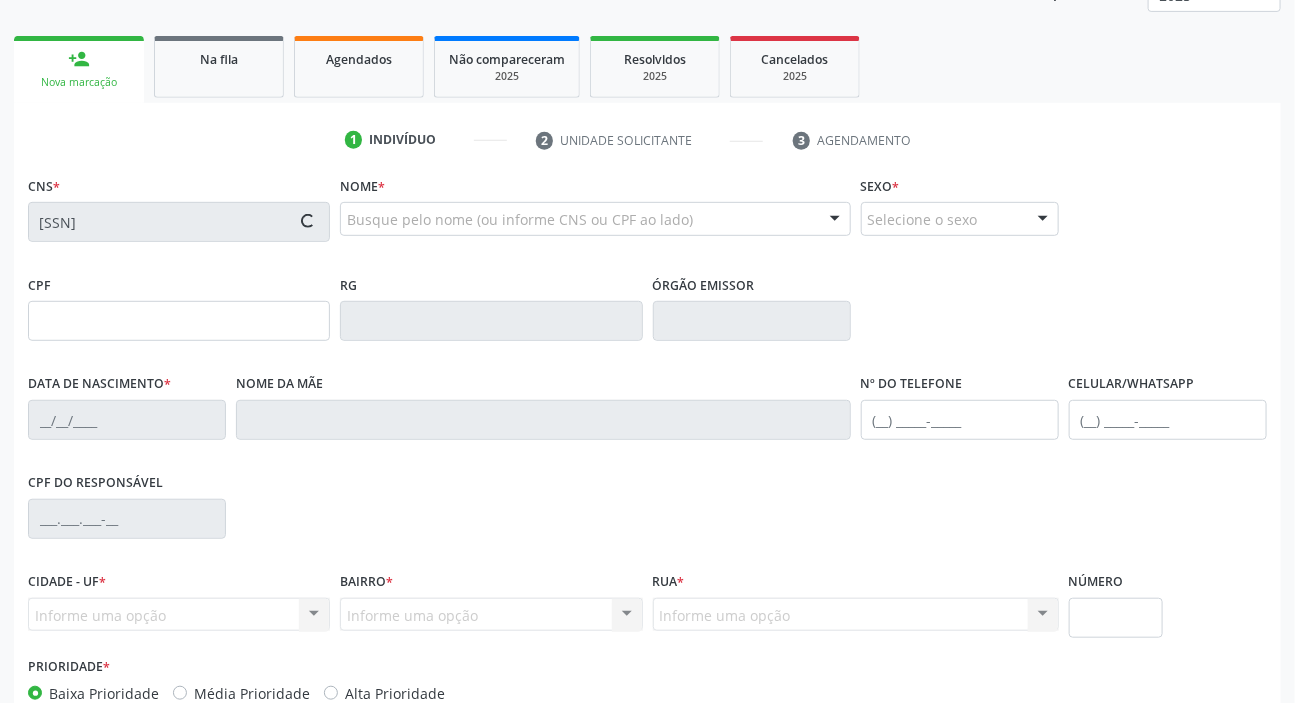 scroll, scrollTop: 380, scrollLeft: 0, axis: vertical 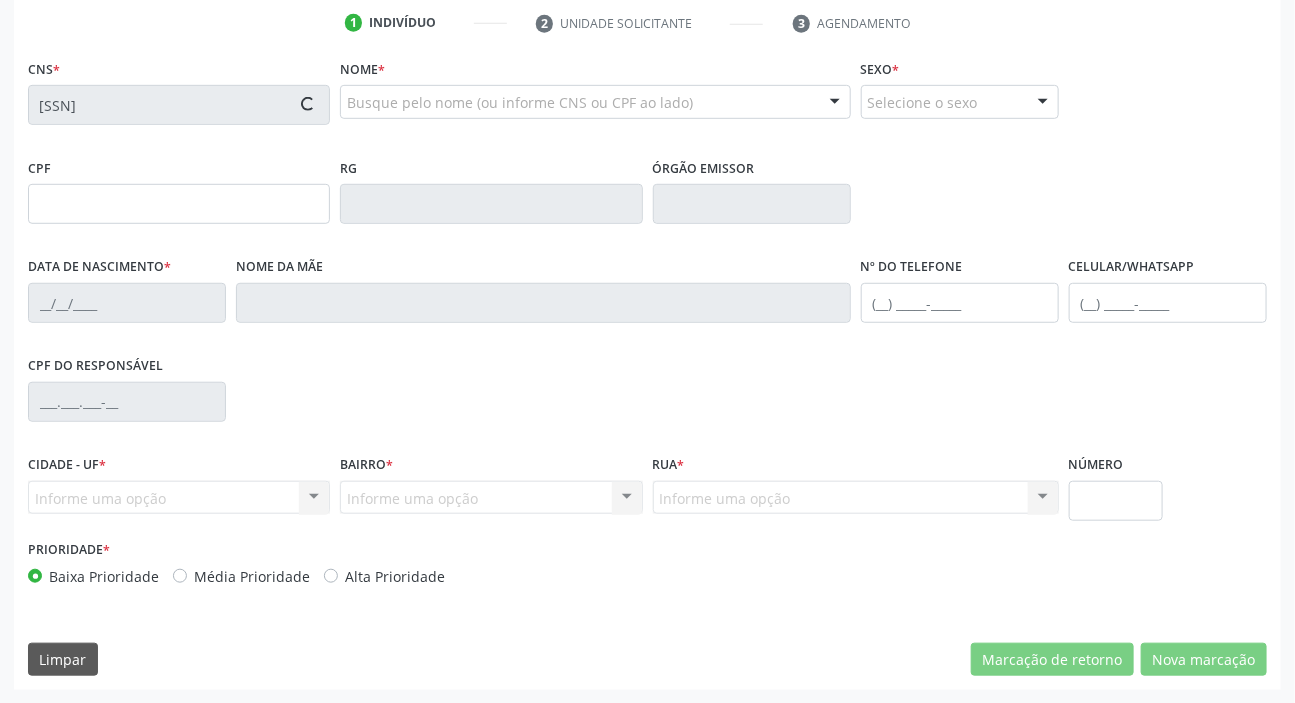 type on "387.731.634-49" 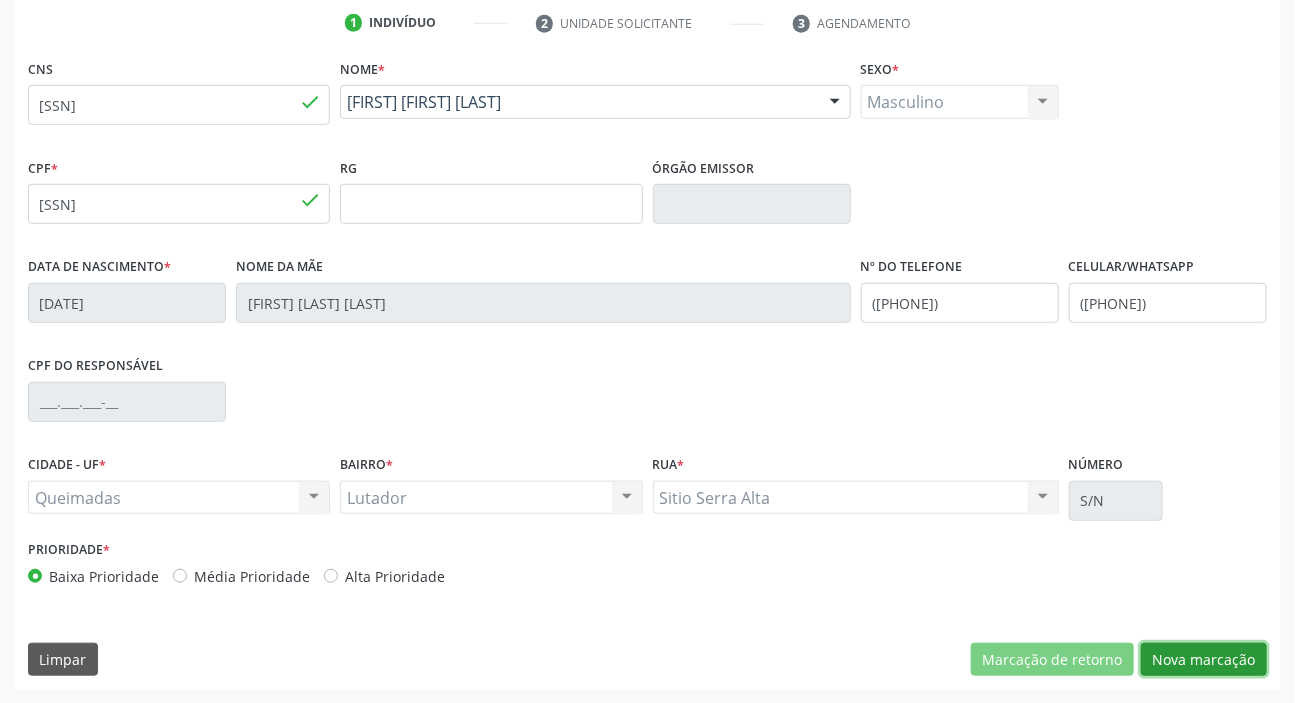 click on "Nova marcação" at bounding box center (1204, 660) 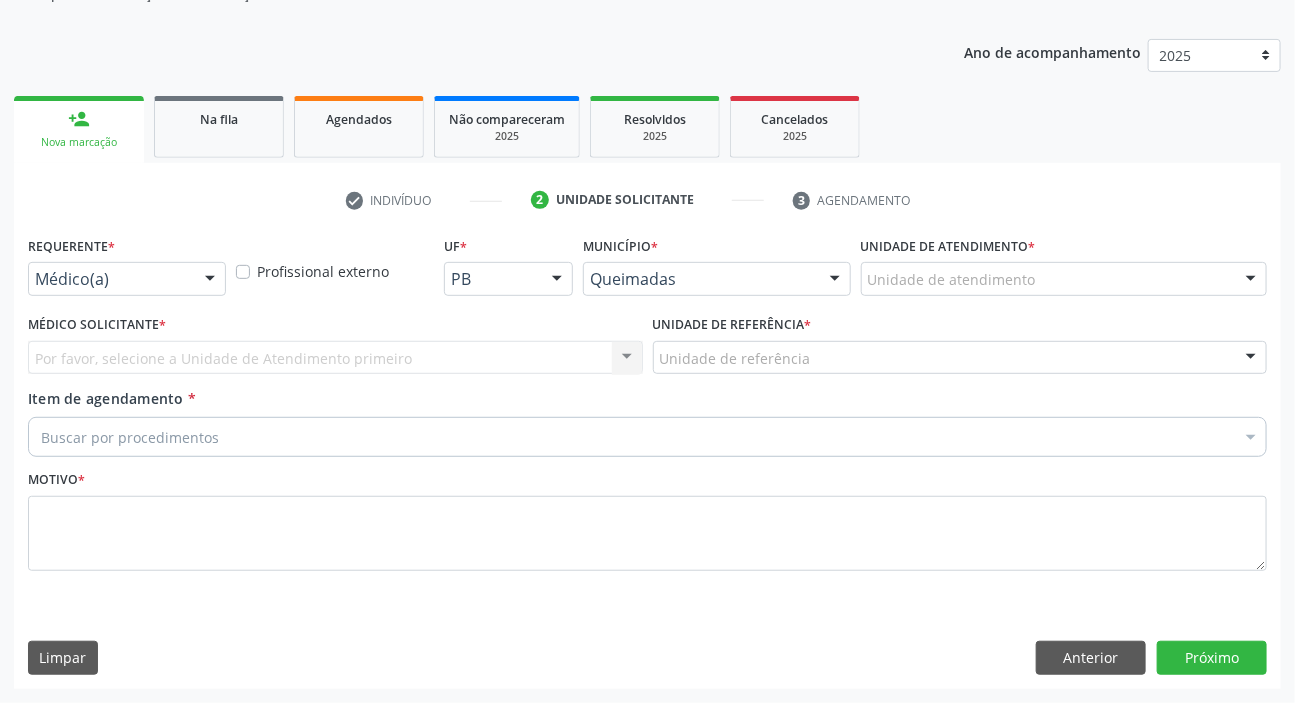 scroll, scrollTop: 201, scrollLeft: 0, axis: vertical 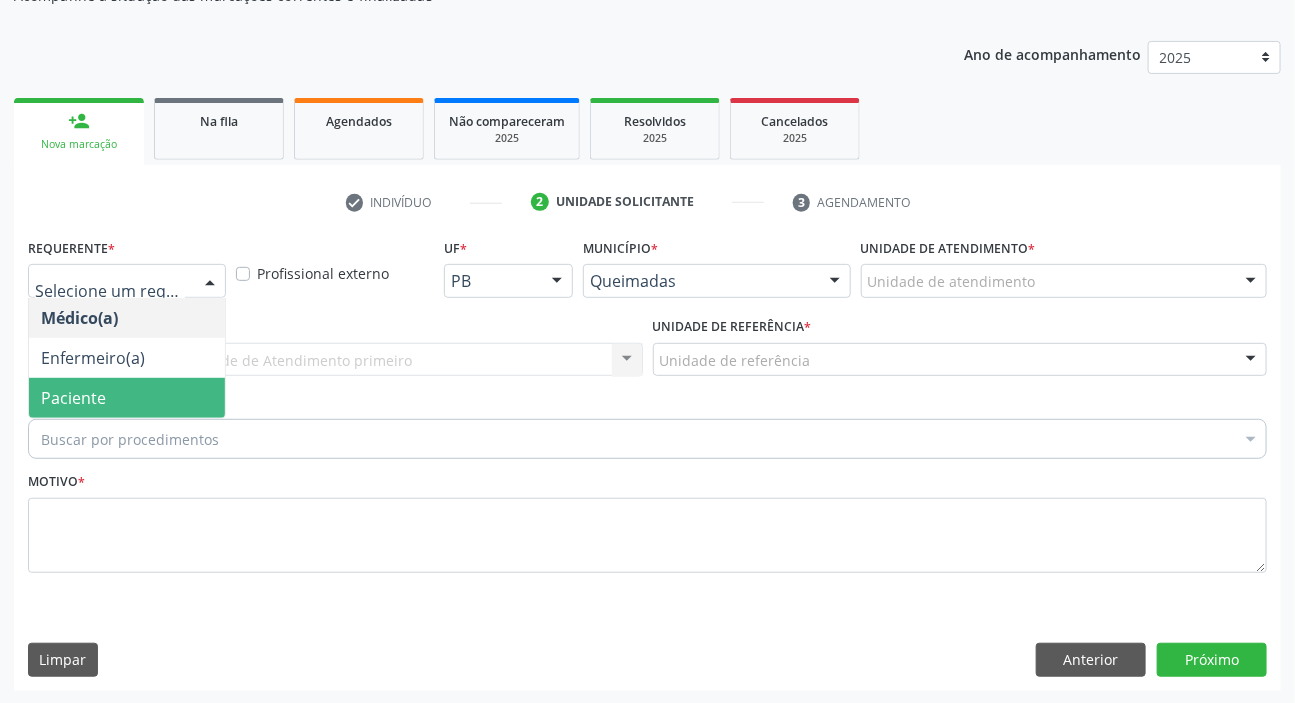 click on "Paciente" at bounding box center [73, 398] 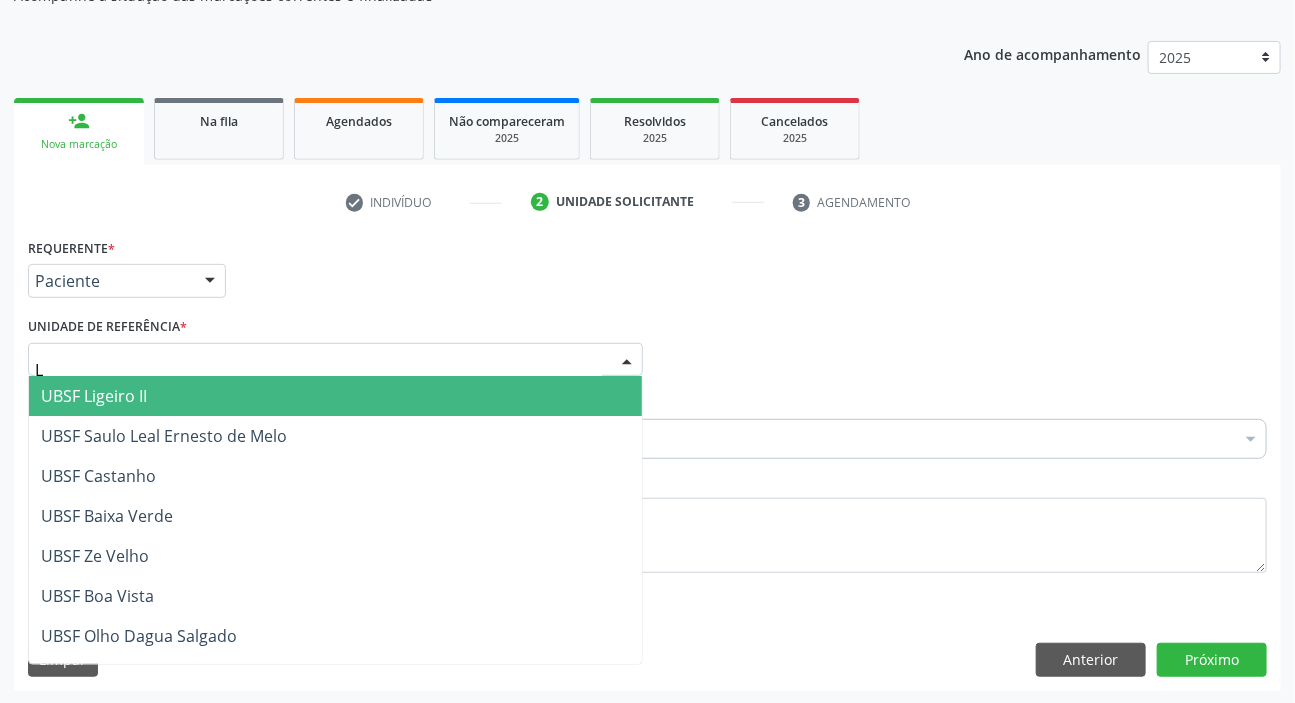 type on "LU" 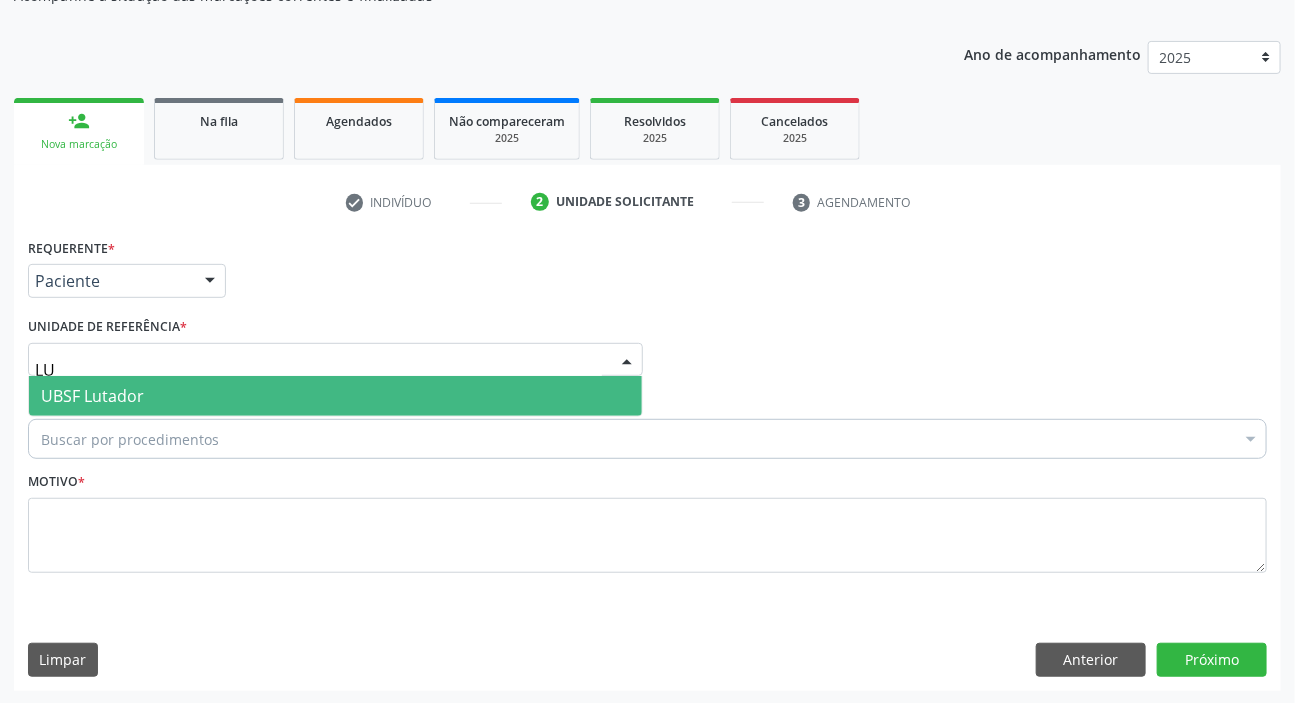 click on "UBSF Lutador" at bounding box center [92, 396] 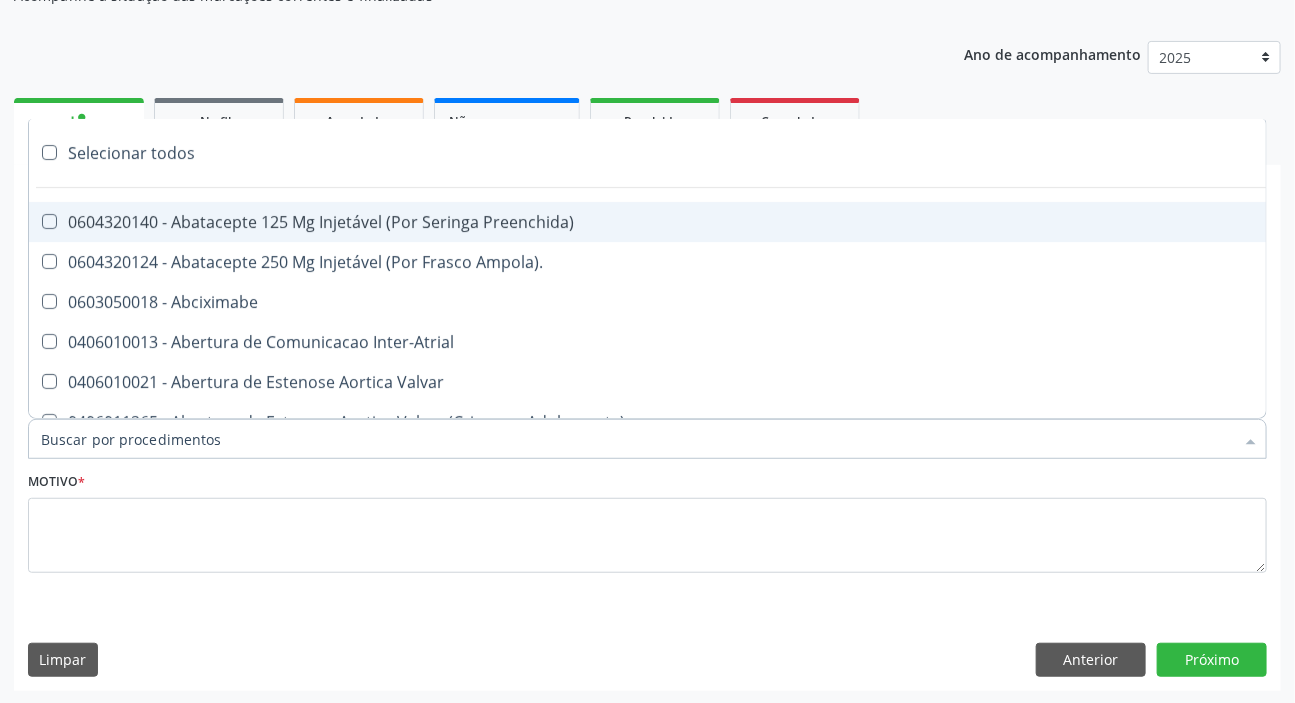 paste on "MÉDICO UR" 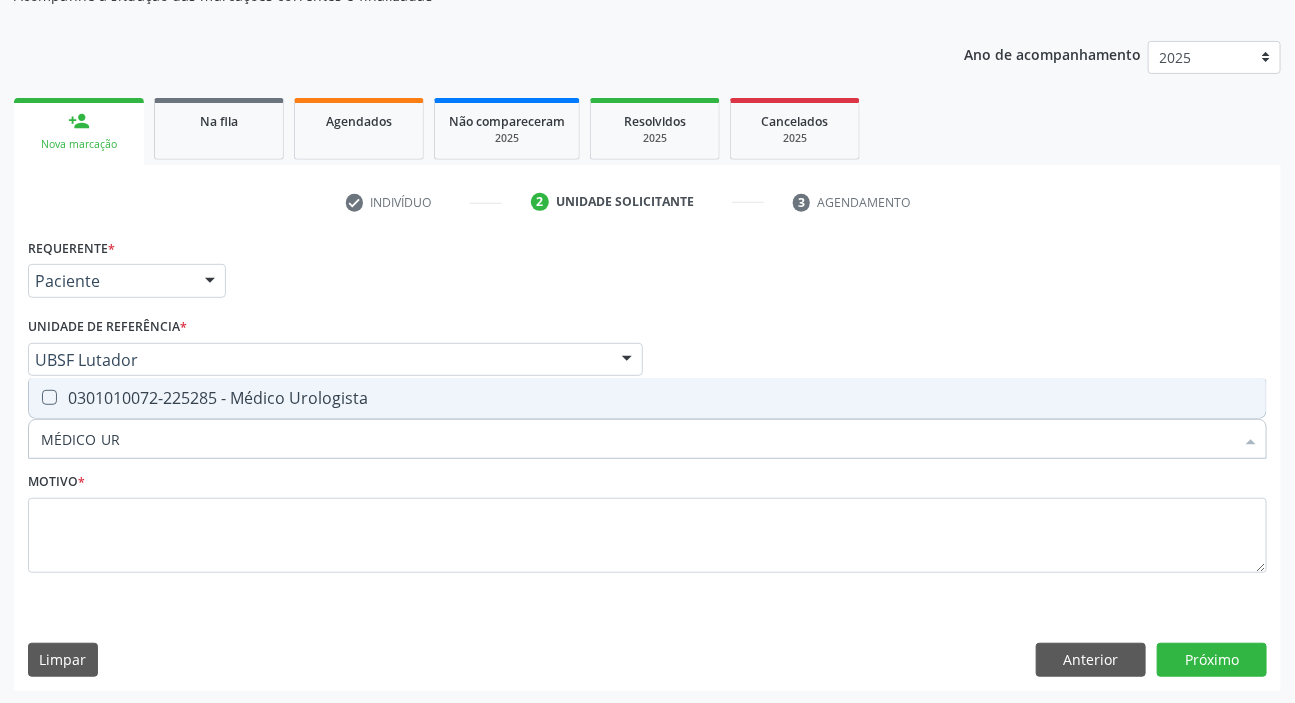 click on "0301010072-225285 - Médico Urologista" at bounding box center [647, 398] 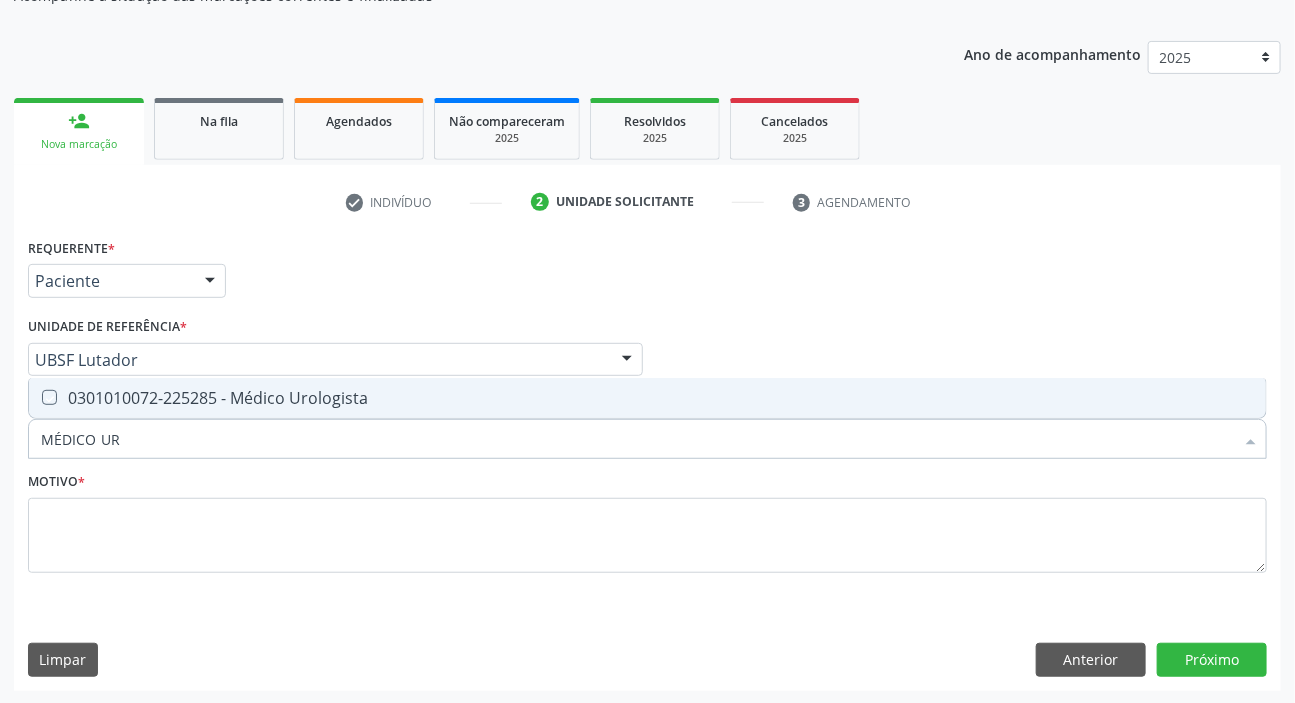 checkbox on "true" 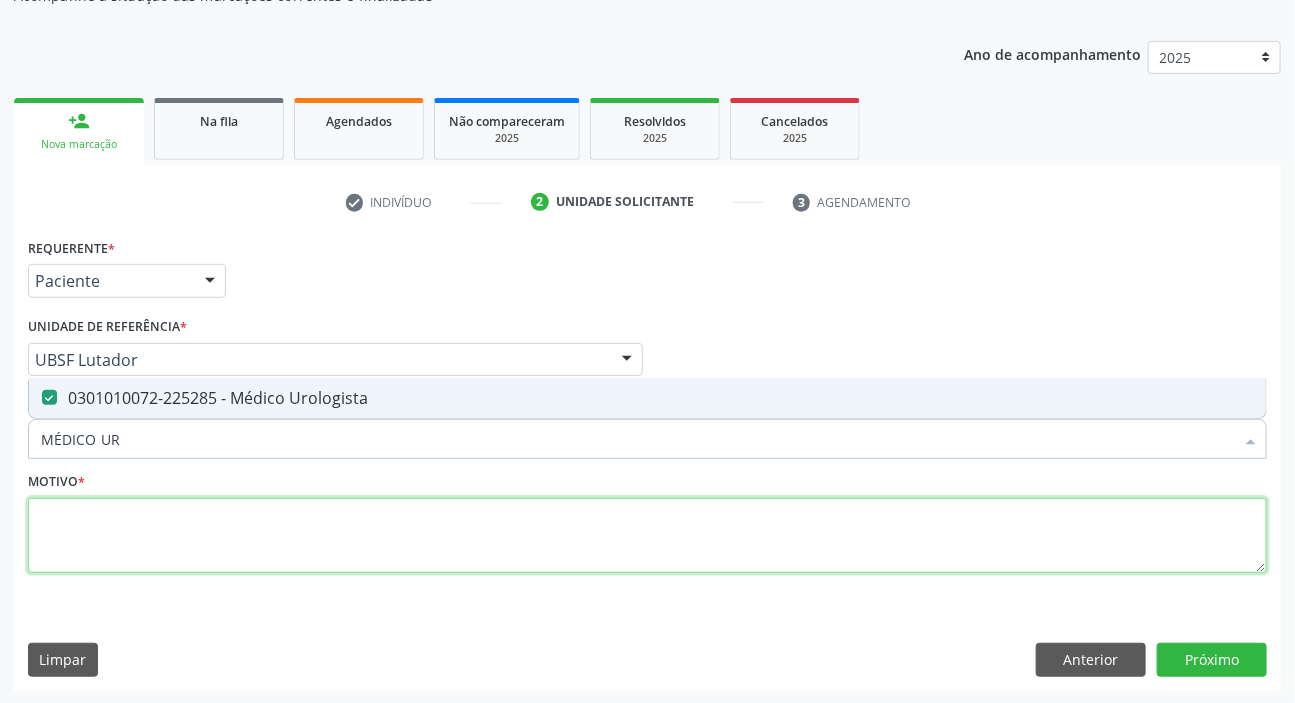 click at bounding box center (647, 536) 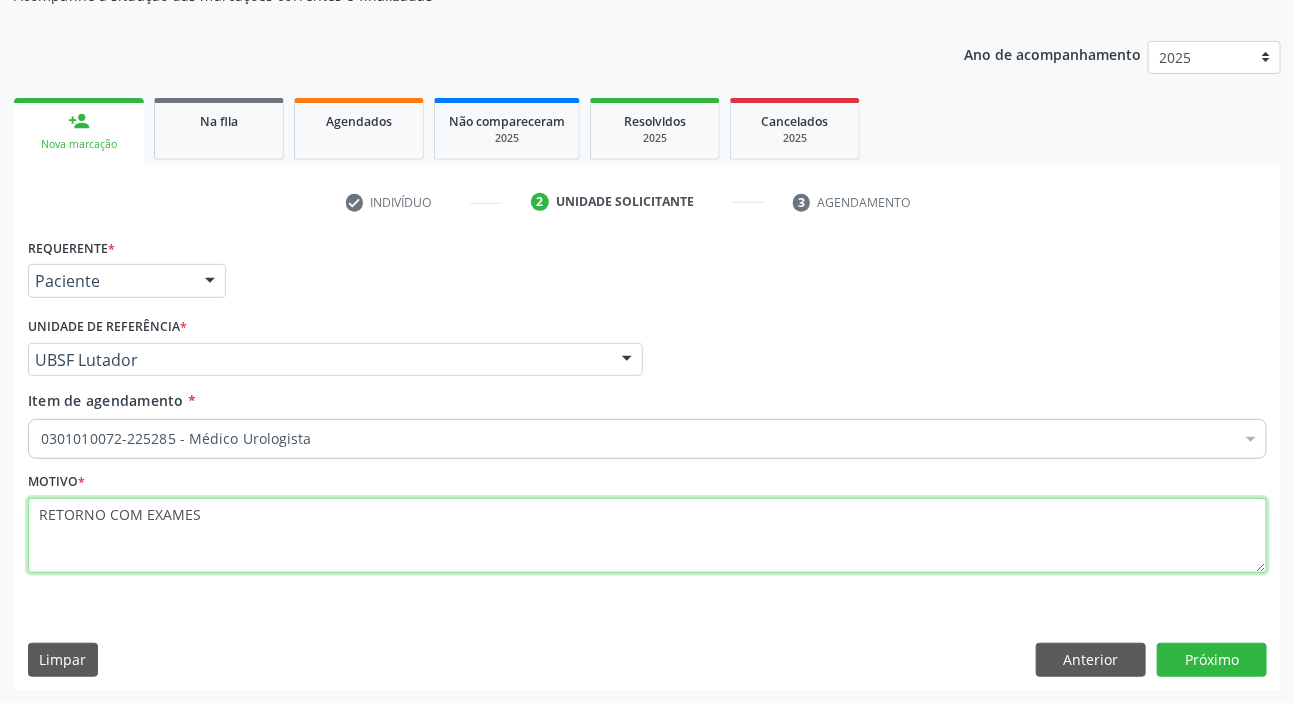 type on "RETORNO COM EXAMES" 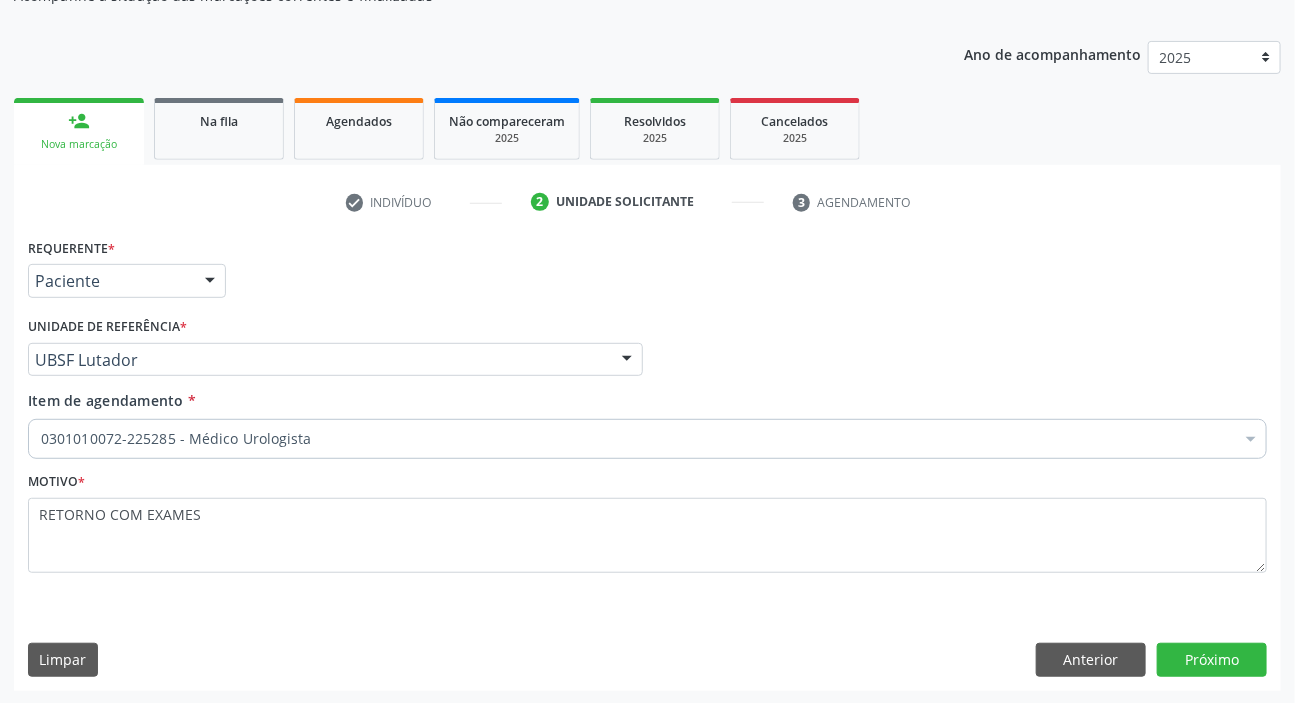 click on "Requerente
*
Paciente         Médico(a)   Enfermeiro(a)   Paciente
Nenhum resultado encontrado para: "   "
Não há nenhuma opção para ser exibida.
UF
PB         PB
Nenhum resultado encontrado para: "   "
Não há nenhuma opção para ser exibida.
Município
Queimadas         Campina Grande   Queimadas
Nenhum resultado encontrado para: "   "
Não há nenhuma opção para ser exibida.
Médico Solicitante
Por favor, selecione a Unidade de Atendimento primeiro
Nenhum resultado encontrado para: "   "
Não há nenhuma opção para ser exibida.
Unidade de referência
*
UBSF Lutador         UBSF Ligeiro II   UBSF Saulo Leal Ernesto de Melo   UBSF Castanho   UBSF Baixa Verde   UBSF Ze Velho   UBSF Boa Vista   UBSF Olho Dagua Salgado   UBSF Zumbi" at bounding box center [647, 461] 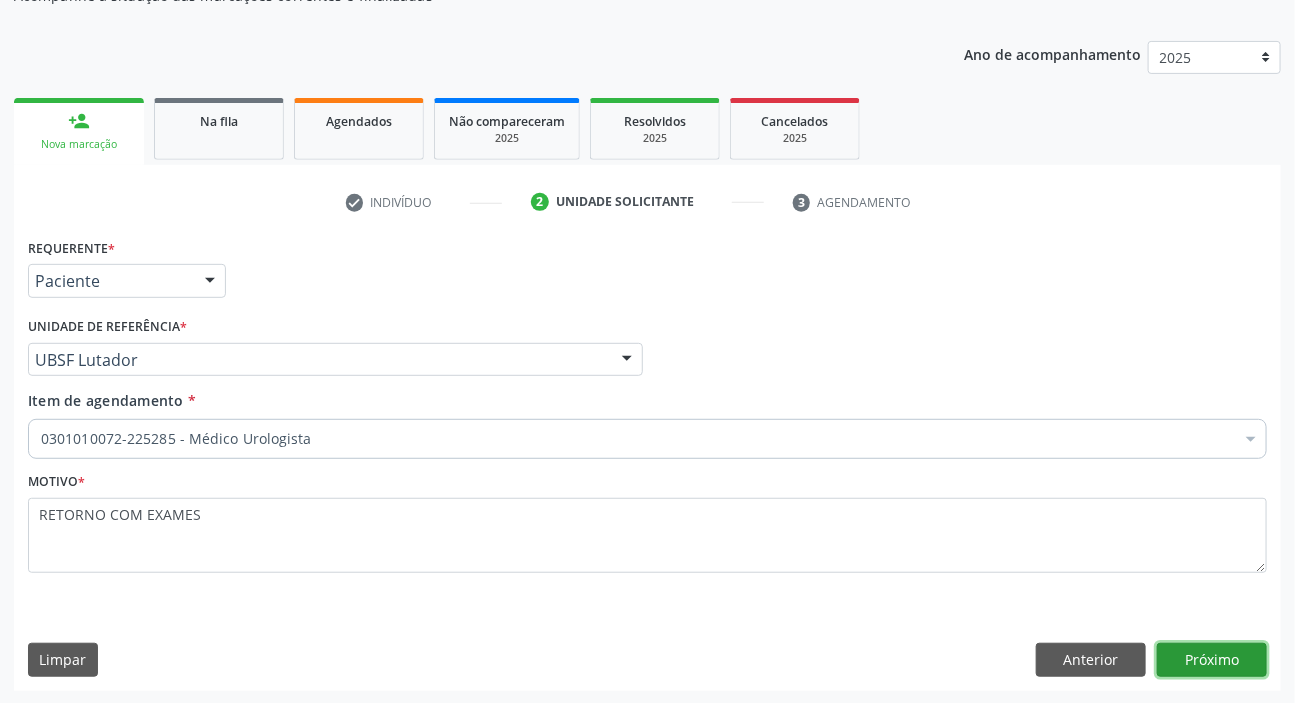 click on "Próximo" at bounding box center (1212, 660) 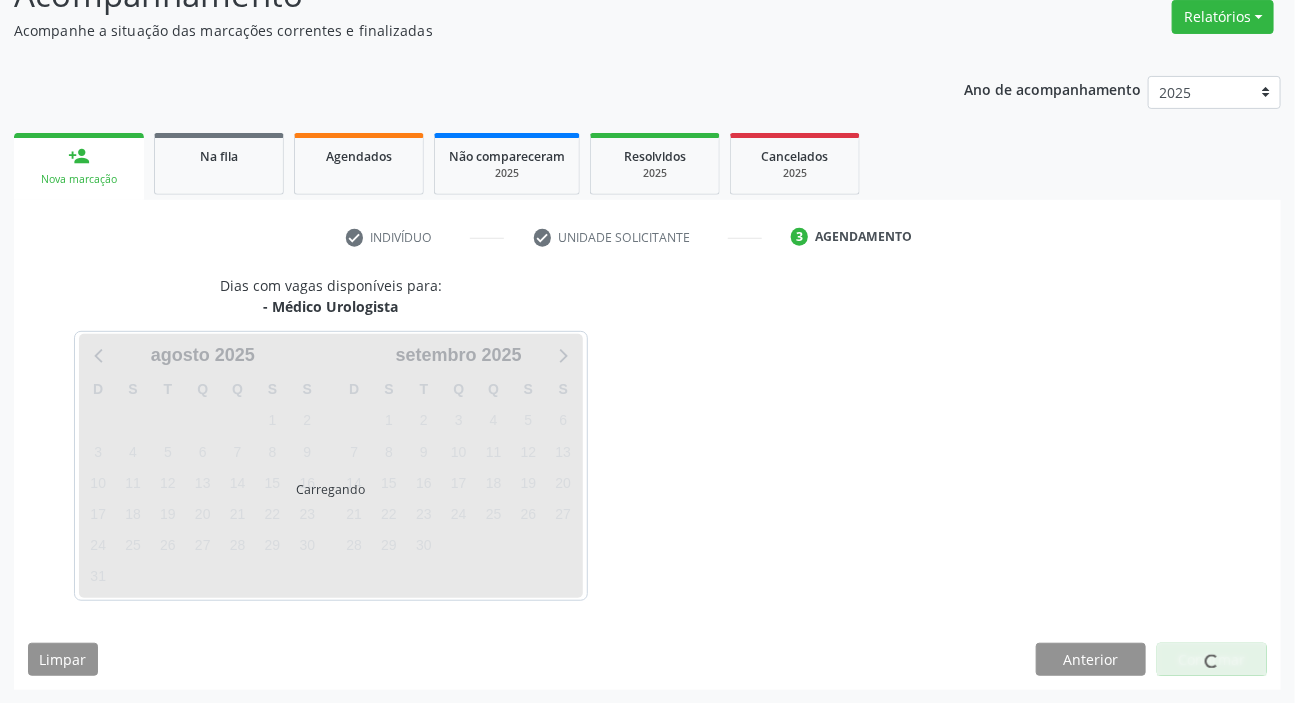 scroll, scrollTop: 166, scrollLeft: 0, axis: vertical 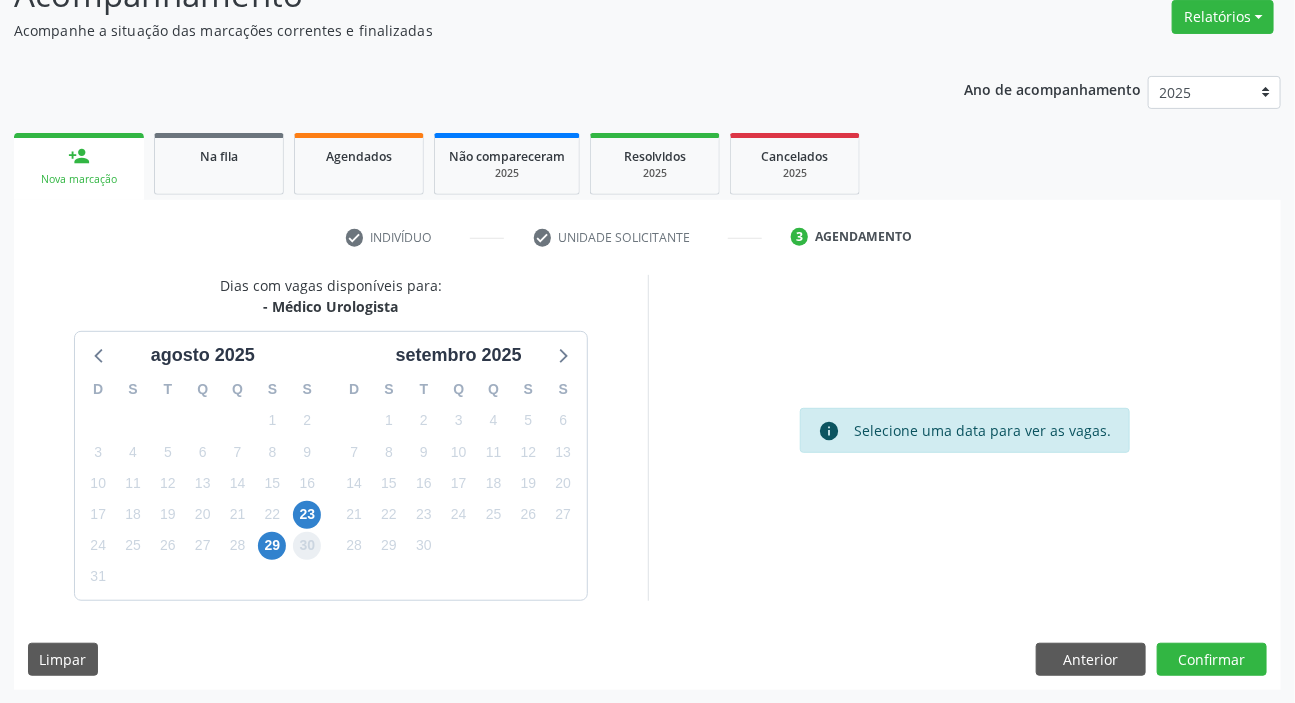 click on "30" at bounding box center (307, 546) 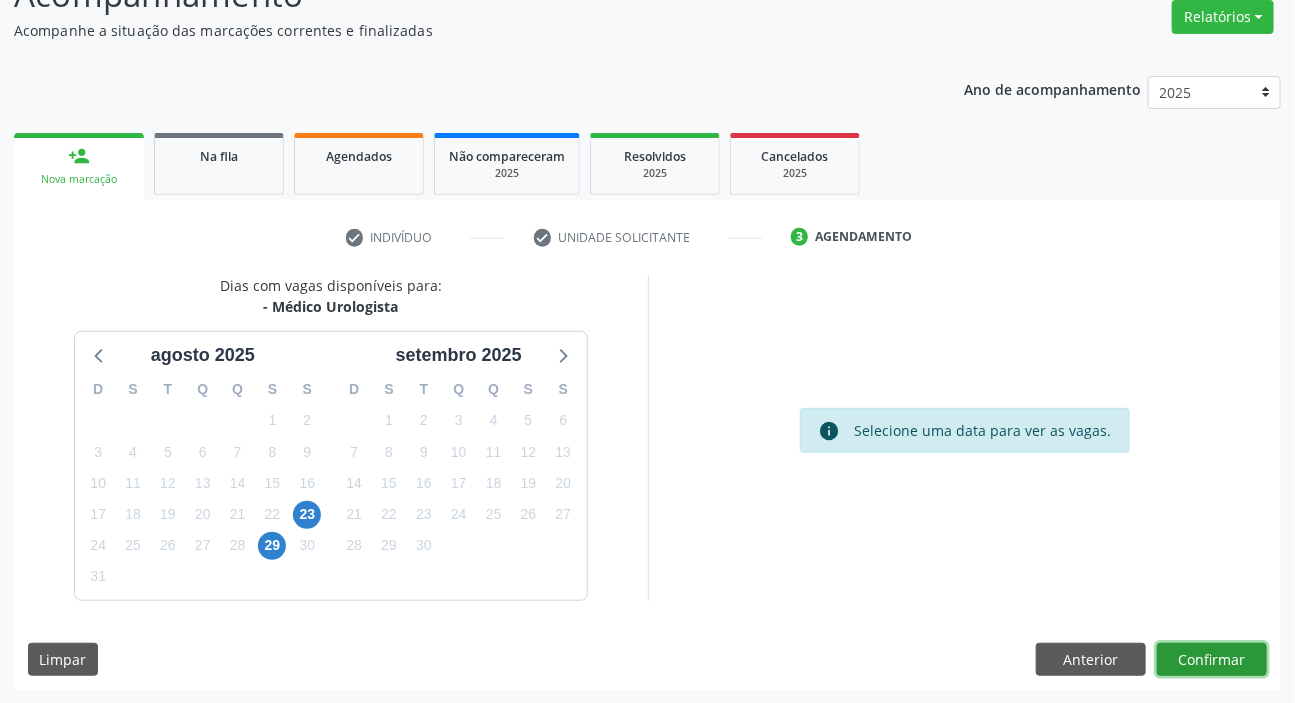 click on "Confirmar" at bounding box center [1212, 660] 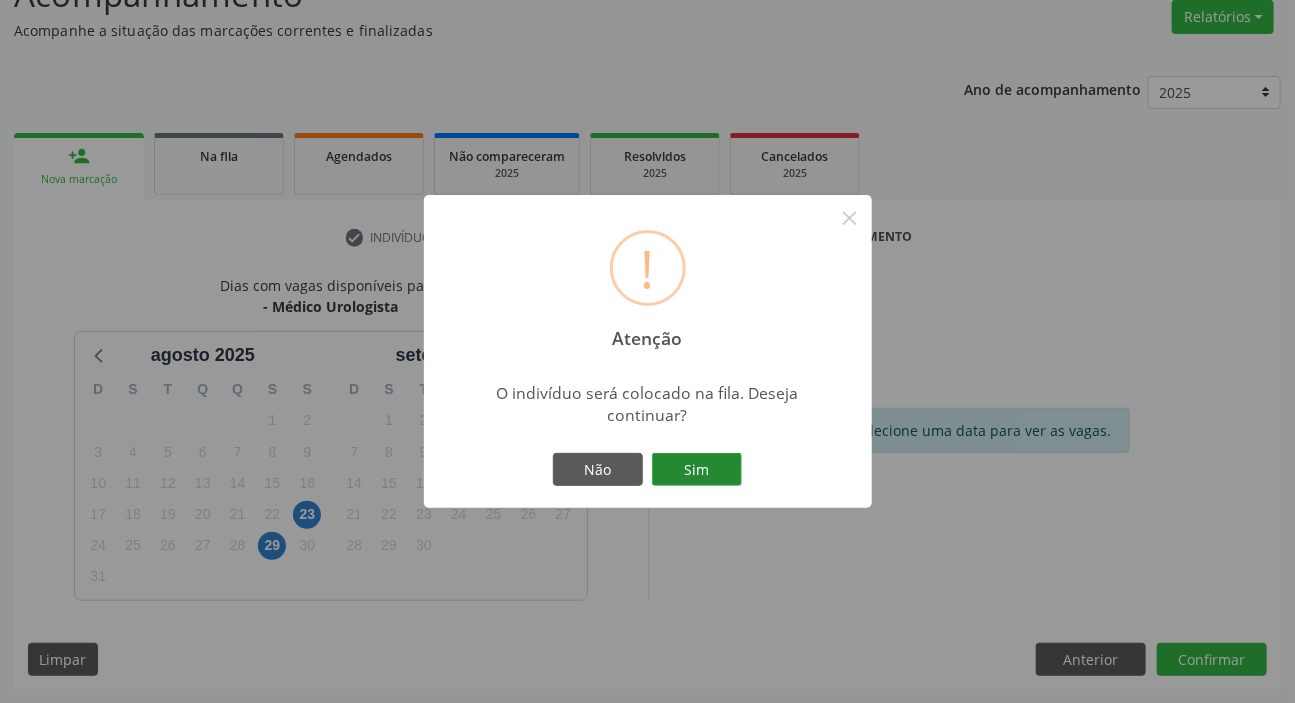 click on "Sim" at bounding box center (697, 470) 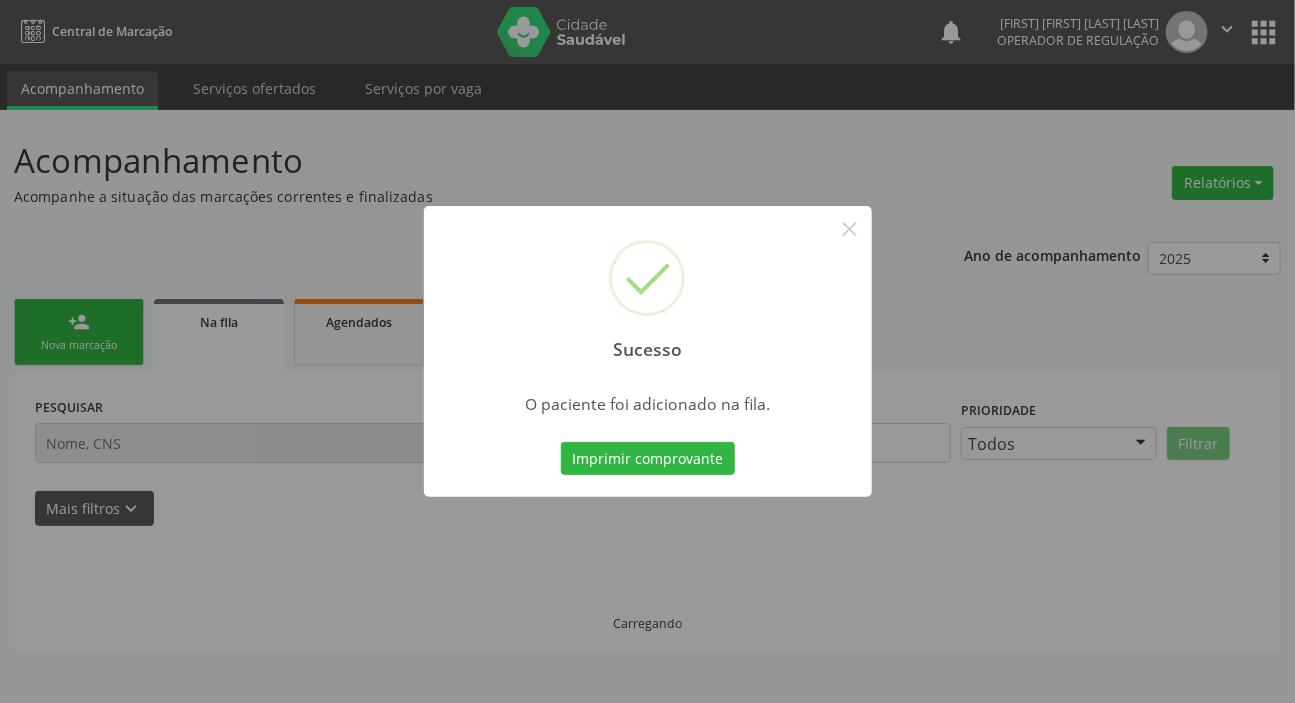 scroll, scrollTop: 0, scrollLeft: 0, axis: both 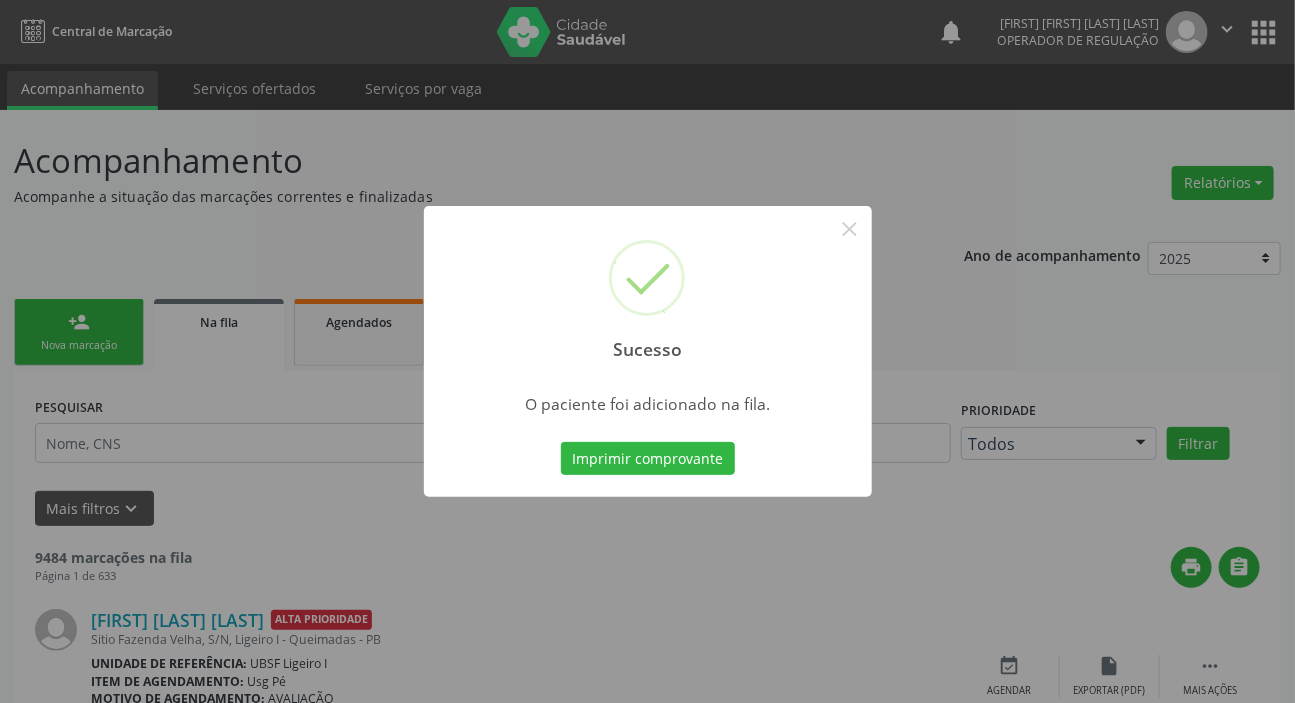 click on "Sucesso × O paciente foi adicionado na fila. Imprimir comprovante Cancel" at bounding box center [647, 351] 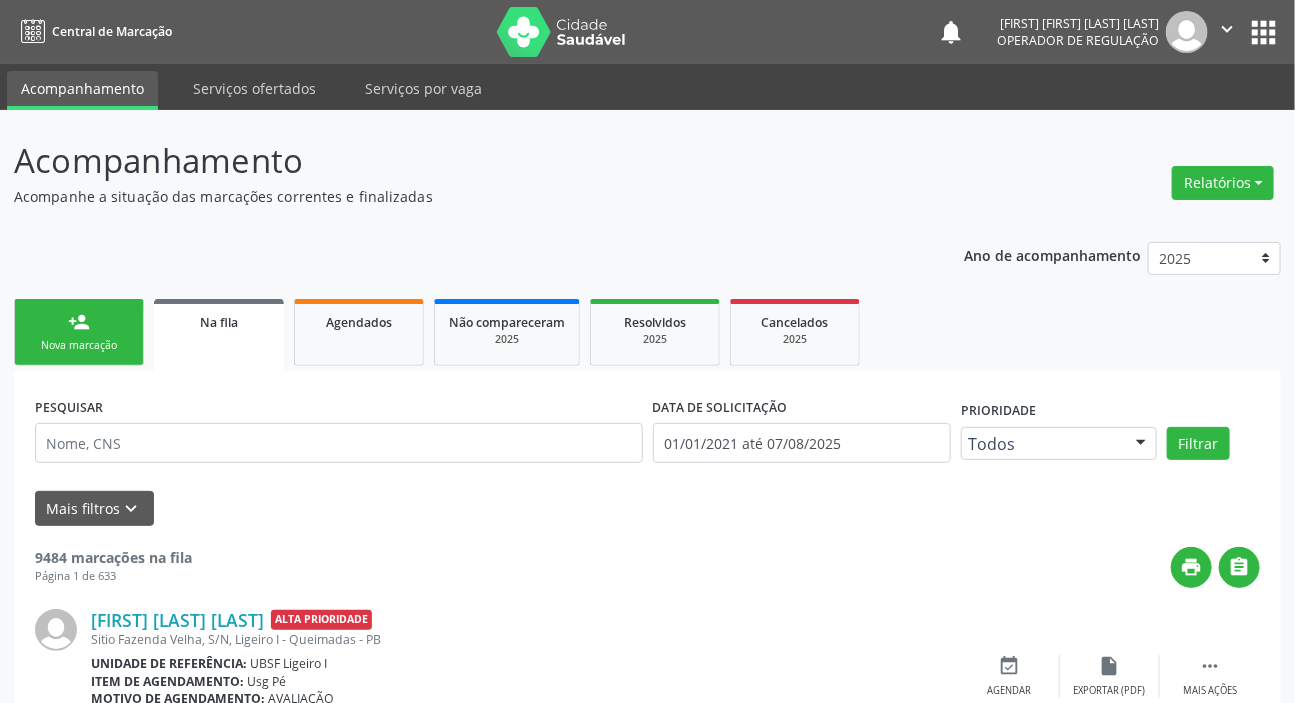 click on "person_add" at bounding box center [79, 322] 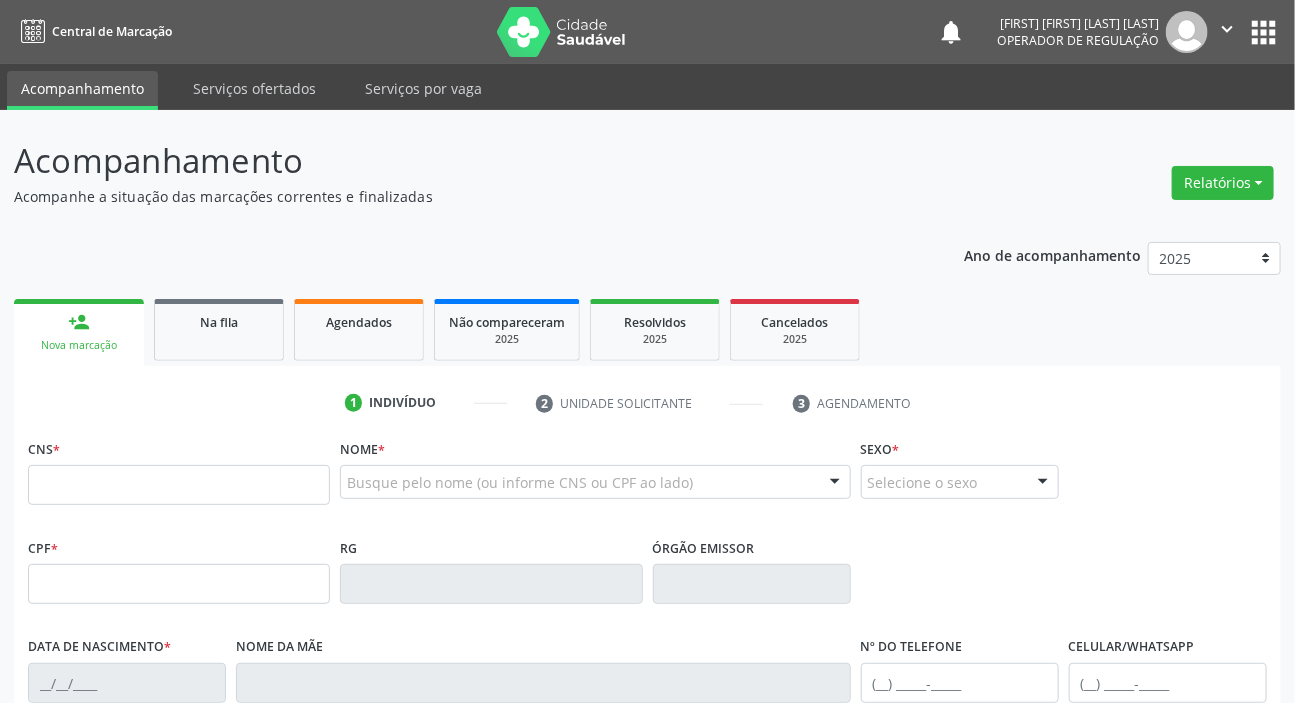 click on "CNS
*" at bounding box center (179, 476) 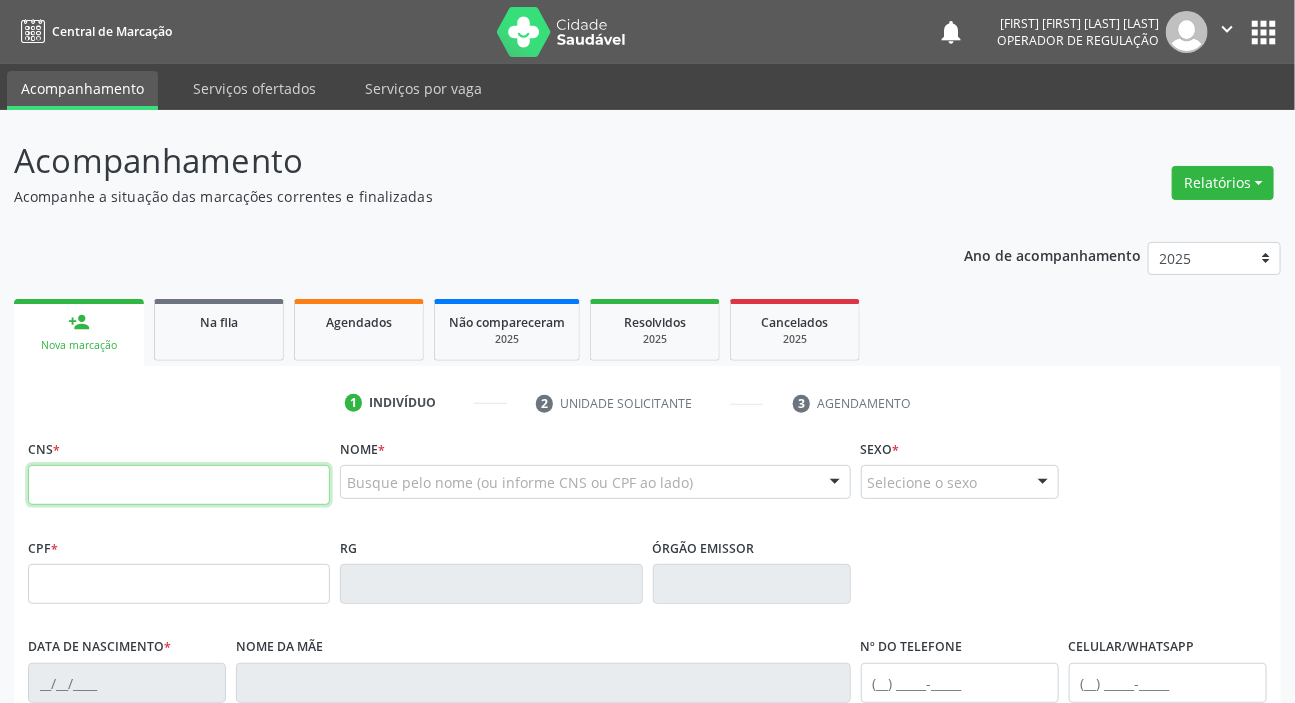 click at bounding box center (179, 485) 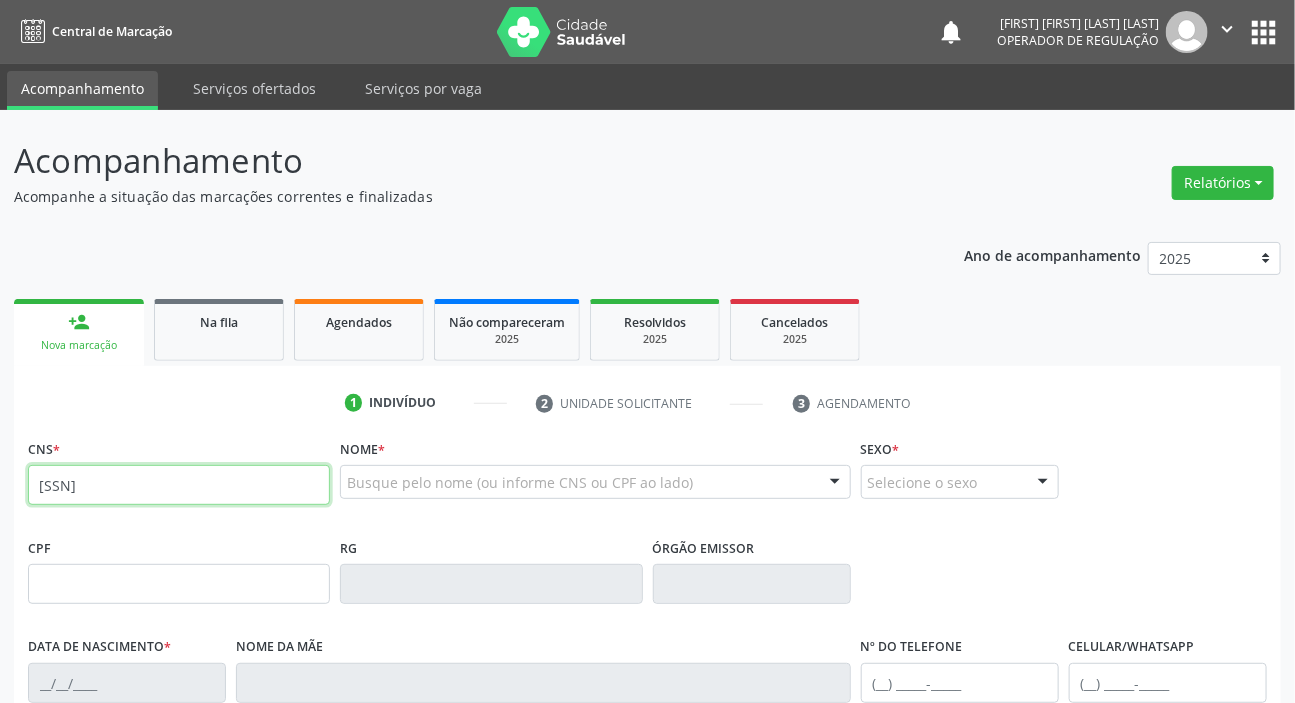 type on "705 2074 2846 3770" 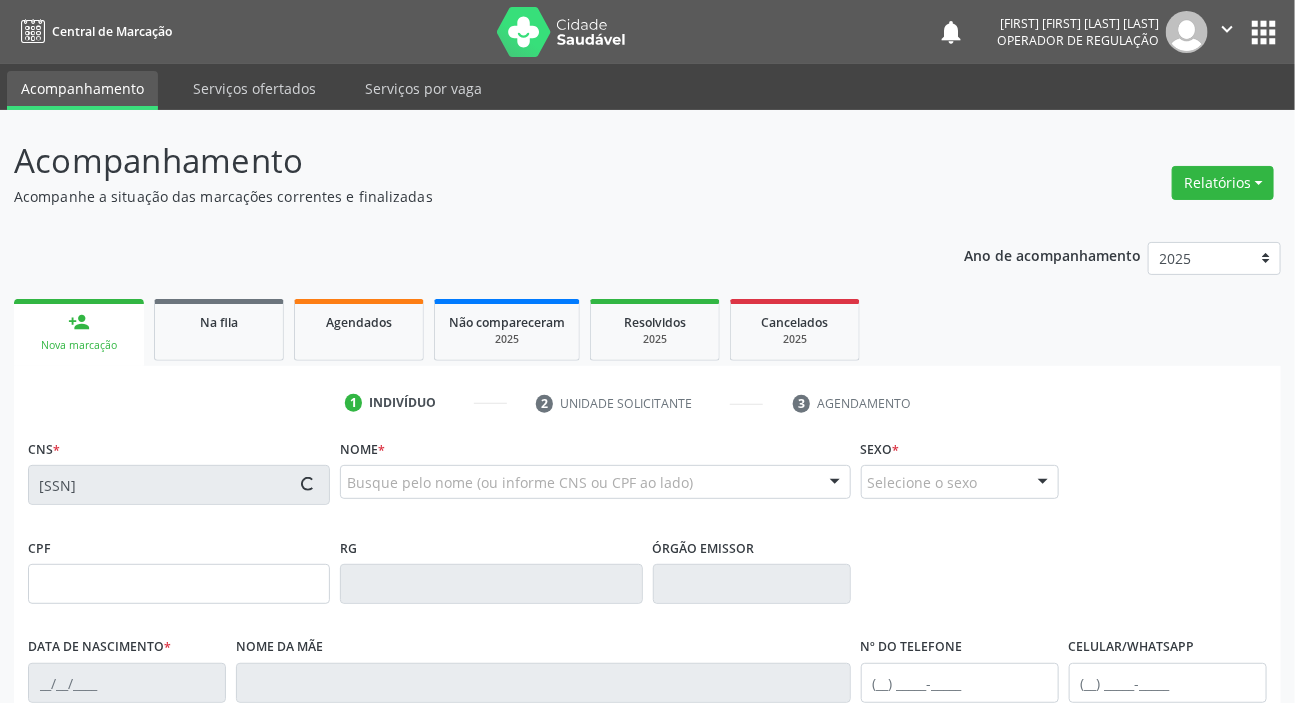type on "218.531.854-34" 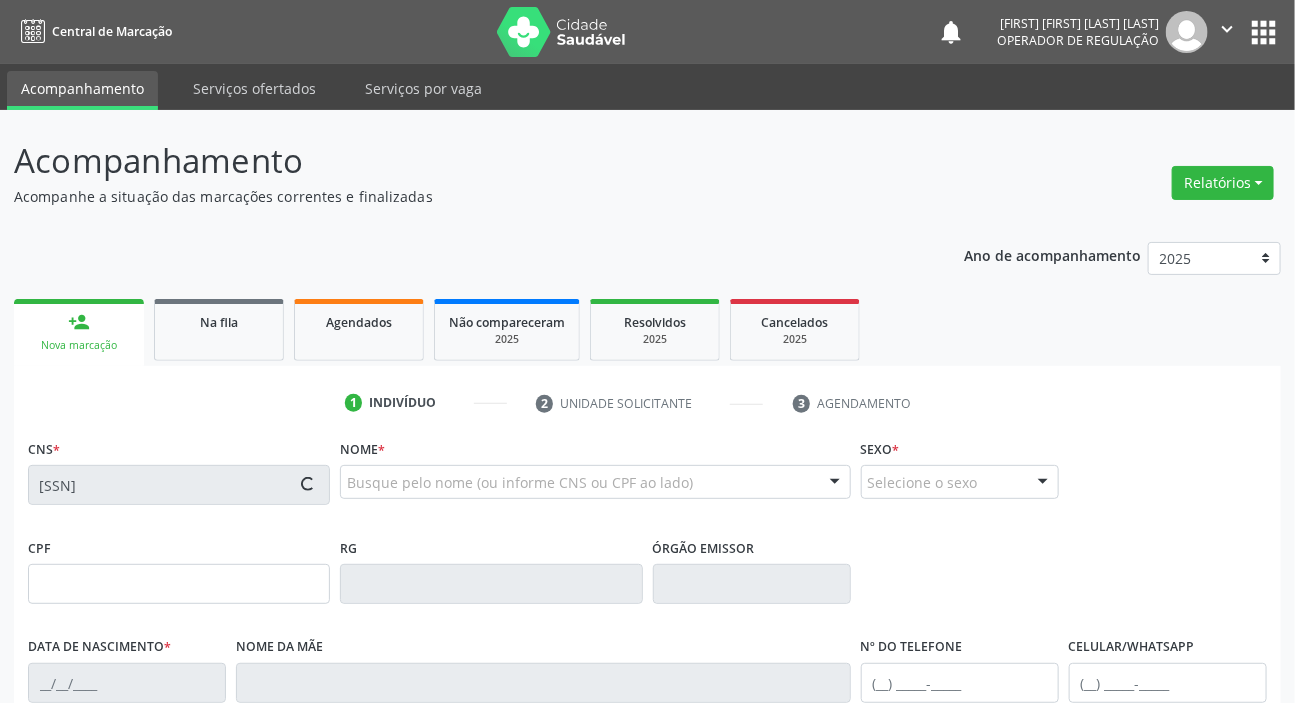 type on "28/04/1955" 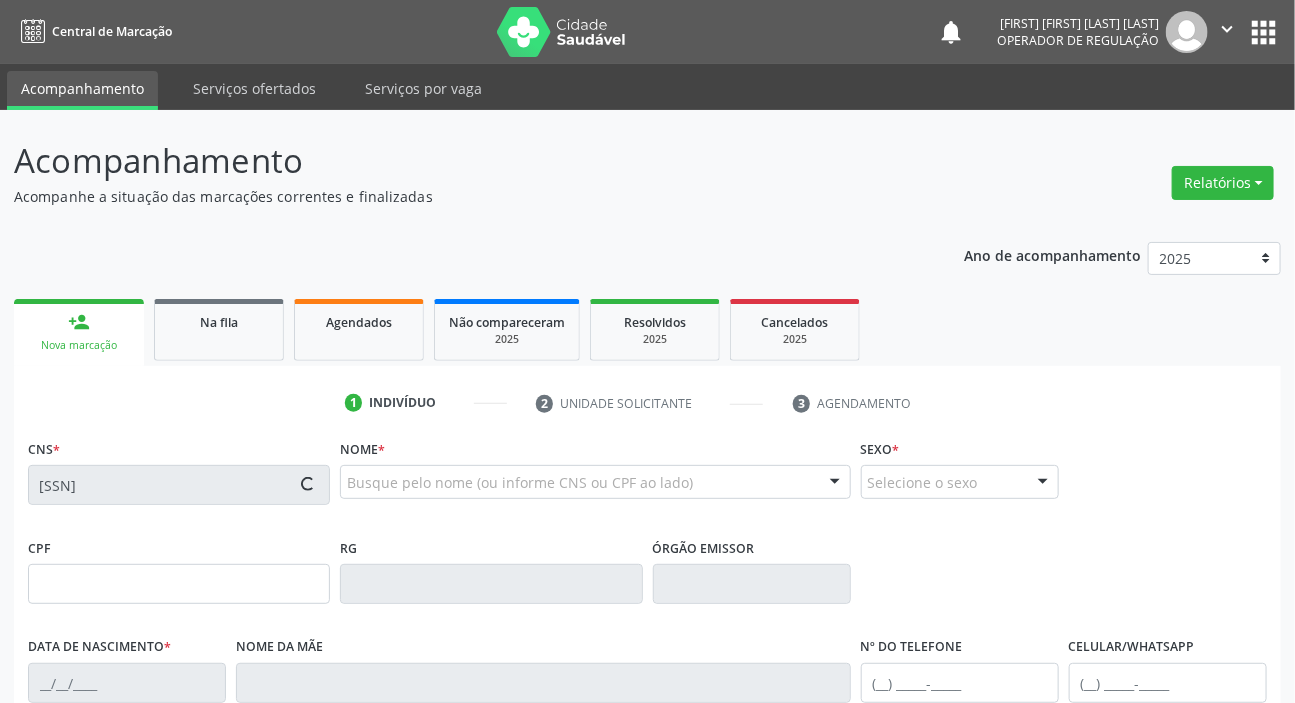 type on "032.890.587-94" 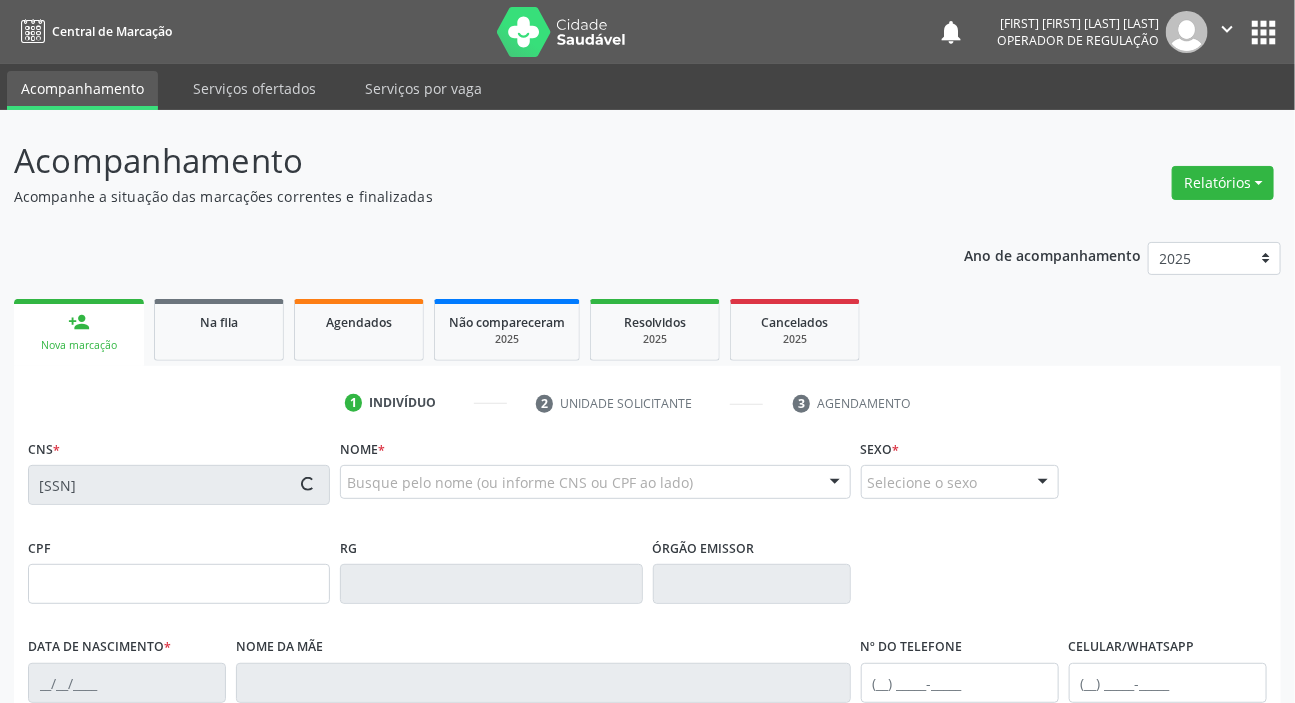type on "S/N" 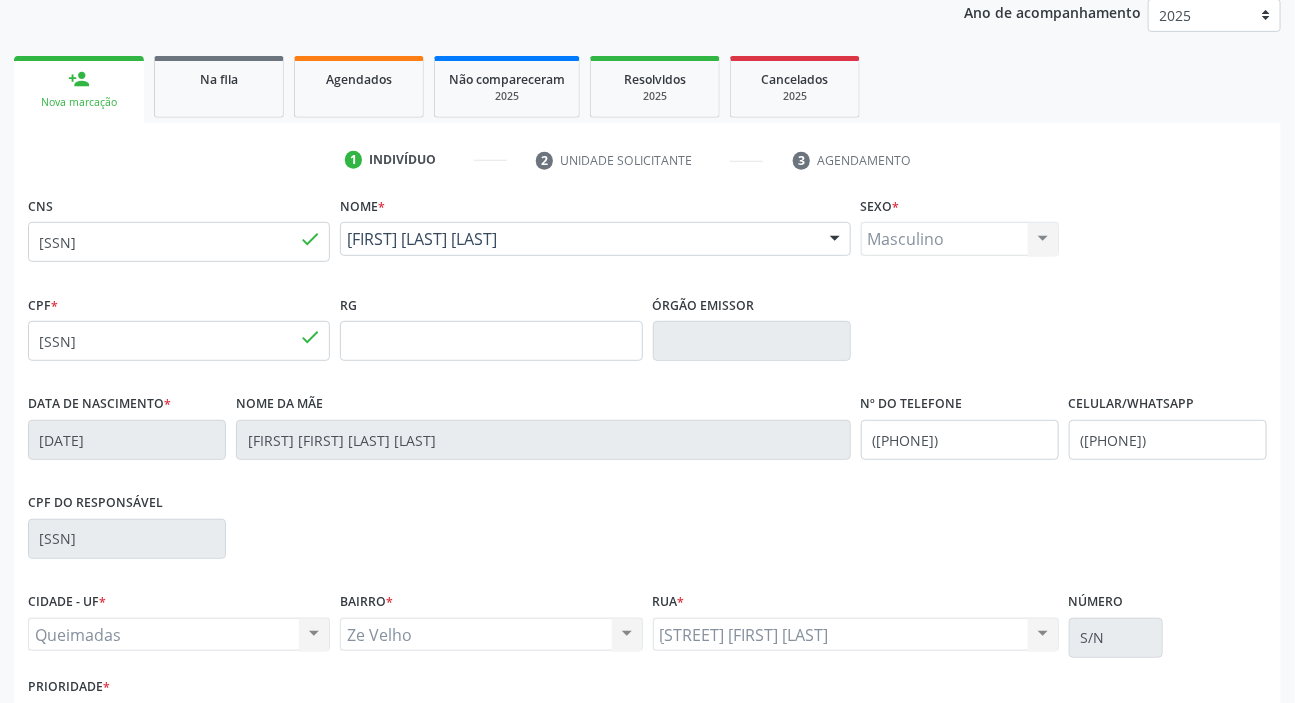 scroll, scrollTop: 380, scrollLeft: 0, axis: vertical 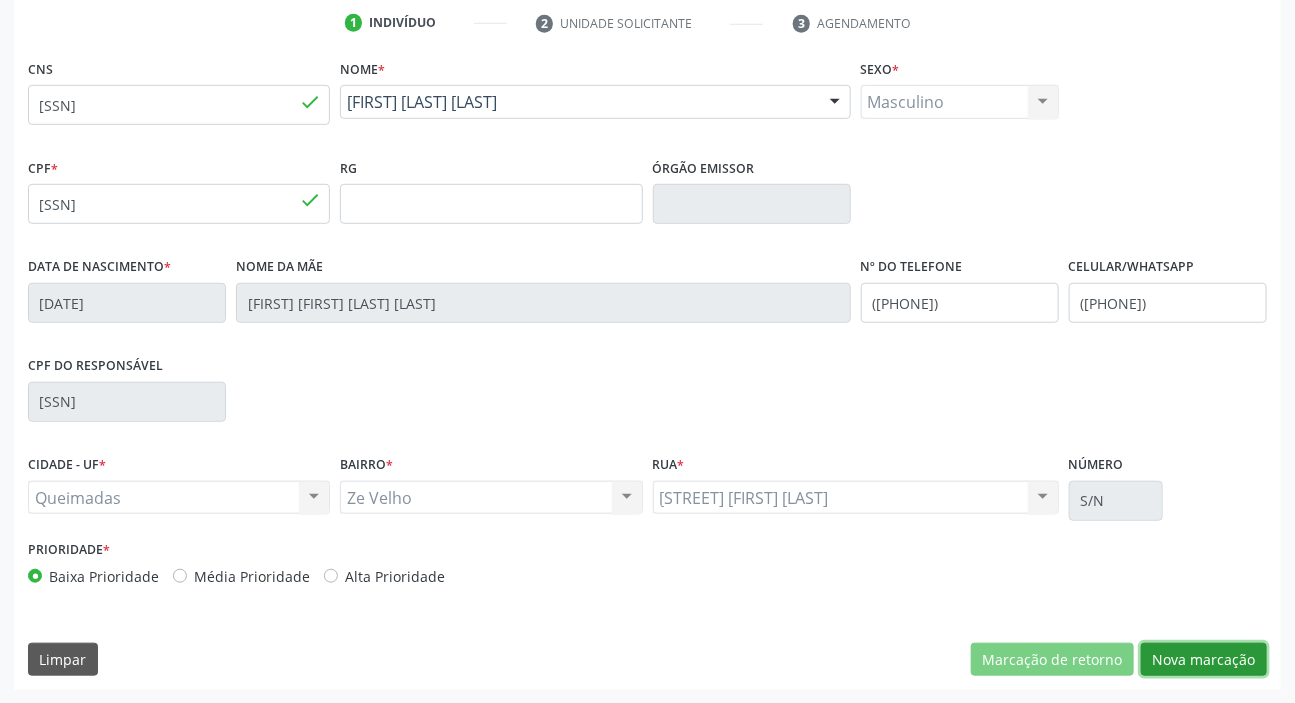 click on "Nova marcação" at bounding box center [1204, 660] 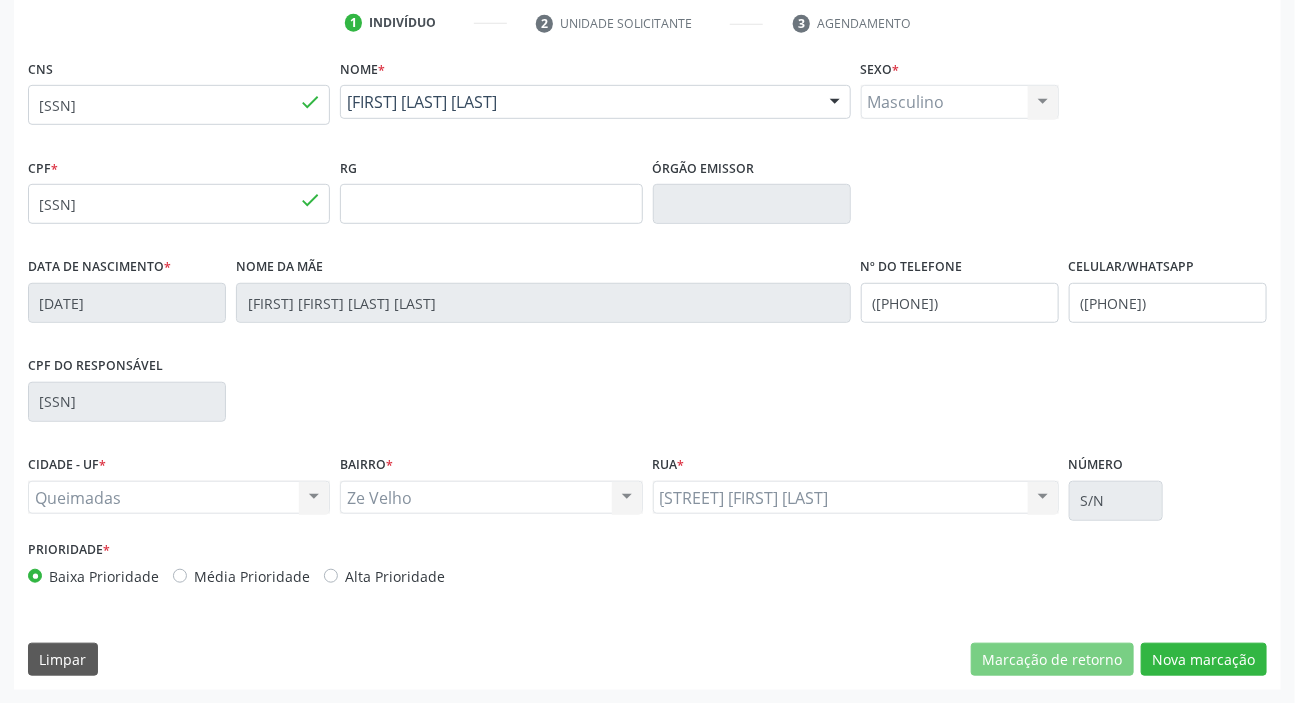 scroll, scrollTop: 201, scrollLeft: 0, axis: vertical 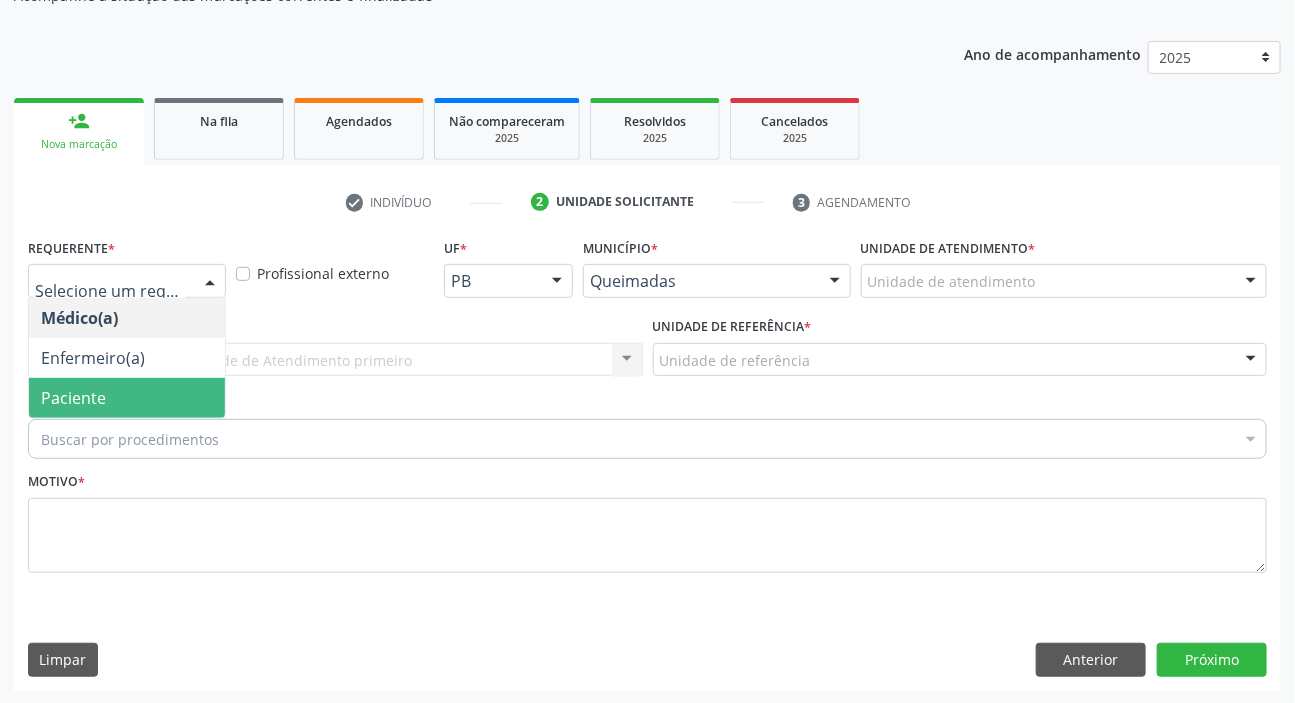 click on "Paciente" at bounding box center [127, 398] 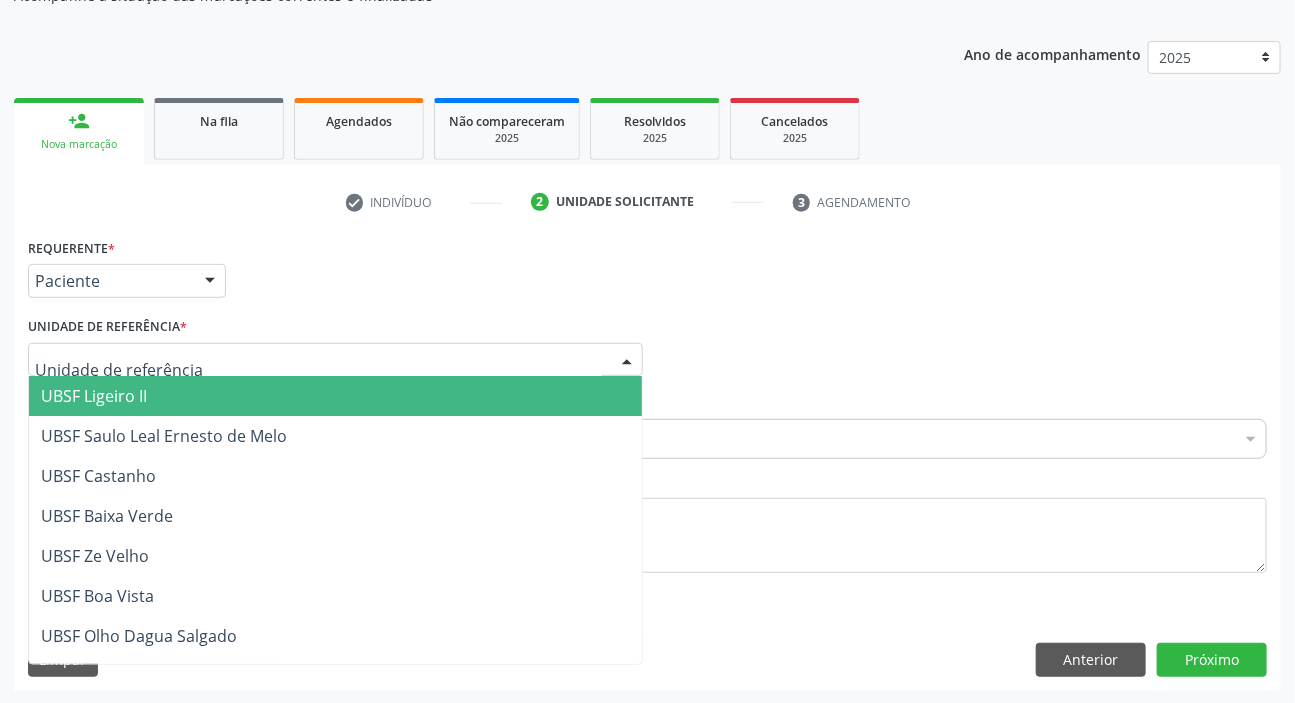 type on "Z" 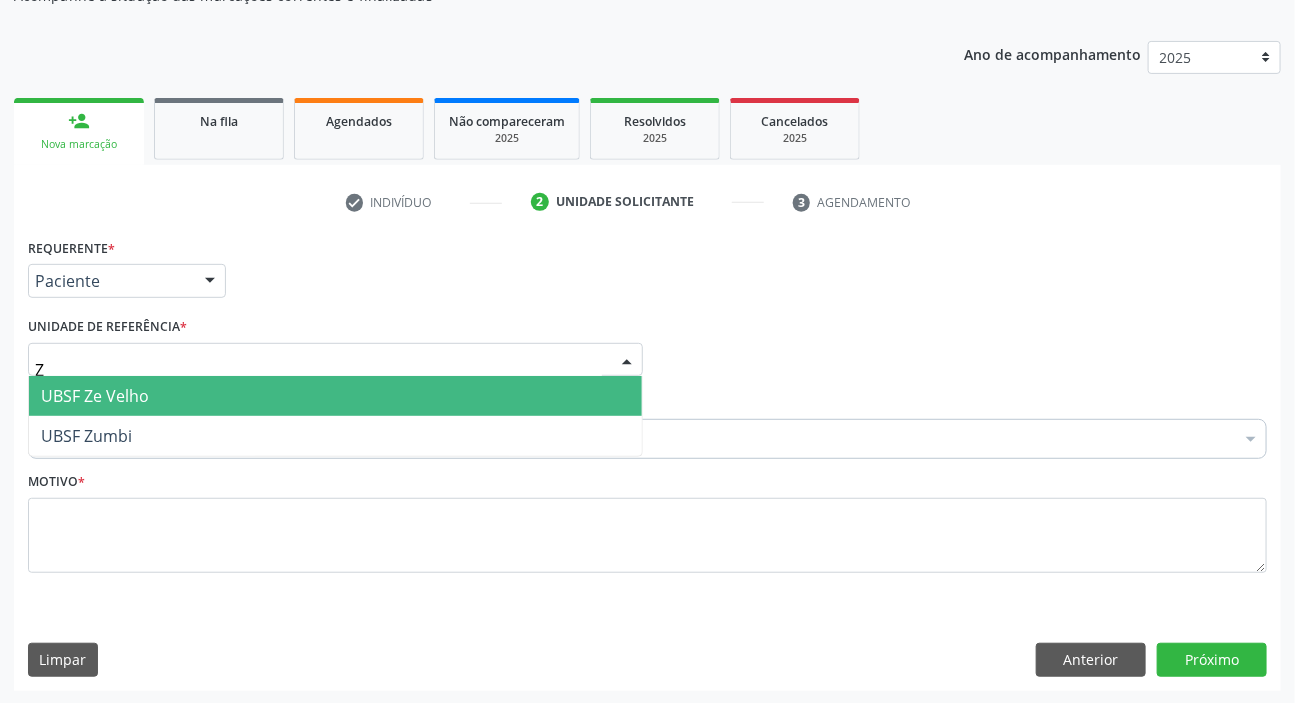 click on "UBSF Ze Velho" at bounding box center [95, 396] 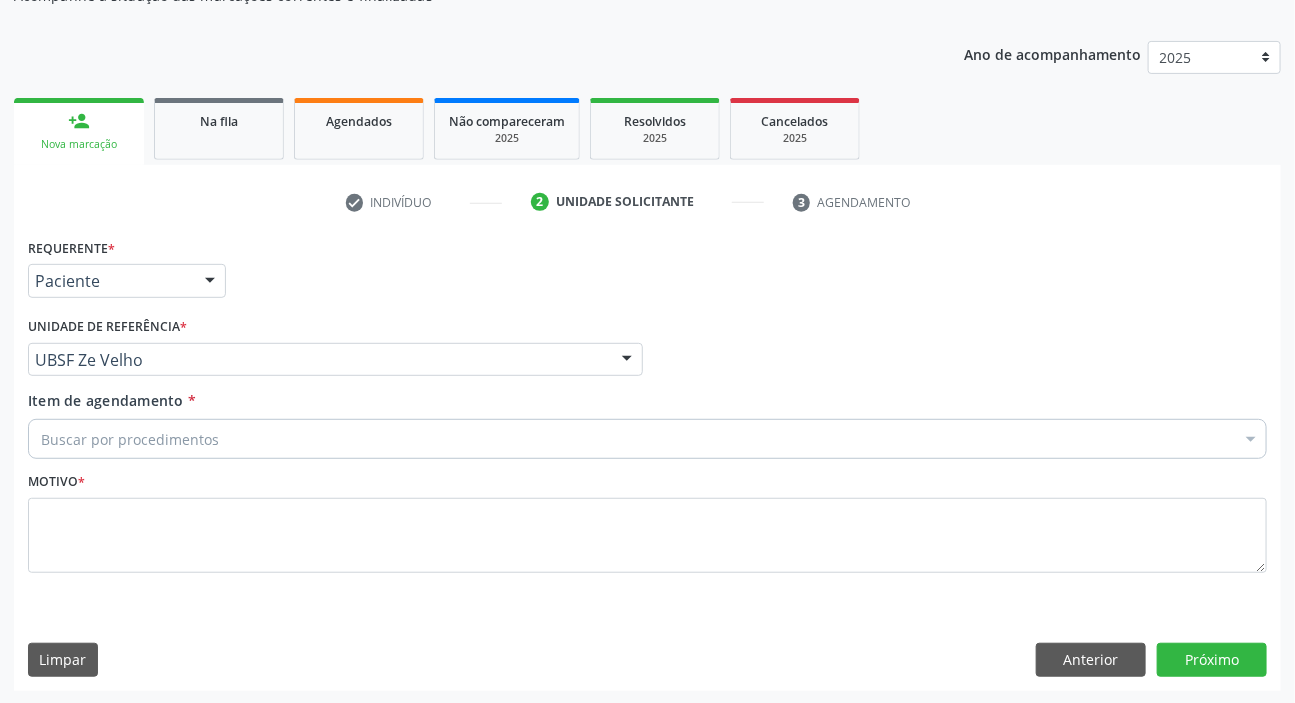 click on "Buscar por procedimentos" at bounding box center (647, 439) 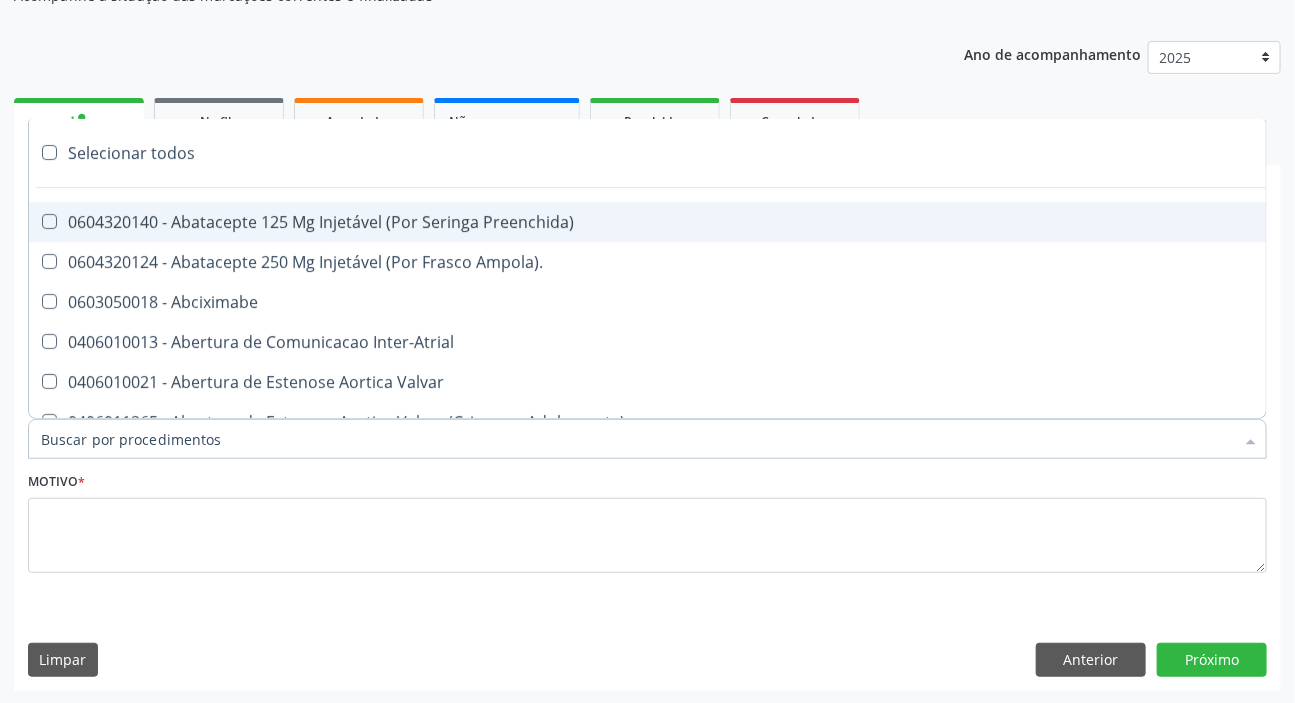 paste on "MÉDICO UR" 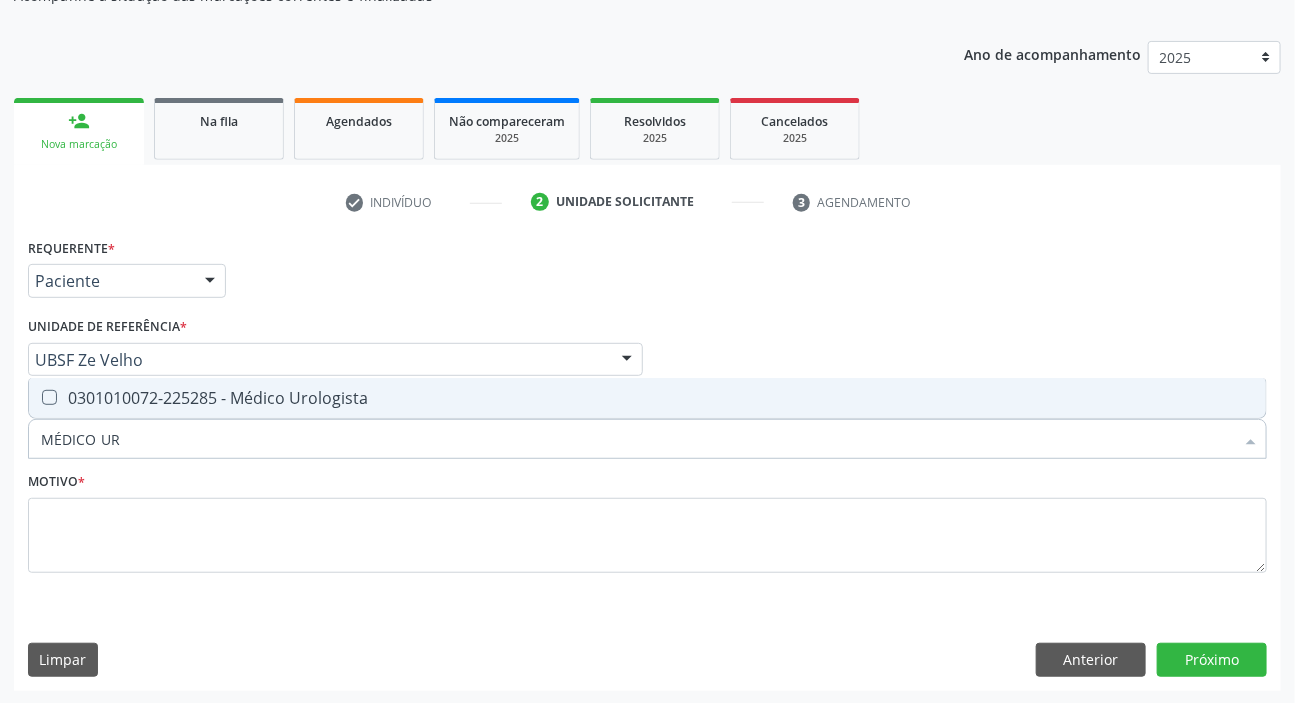 click on "0301010072-225285 - Médico Urologista" at bounding box center (647, 398) 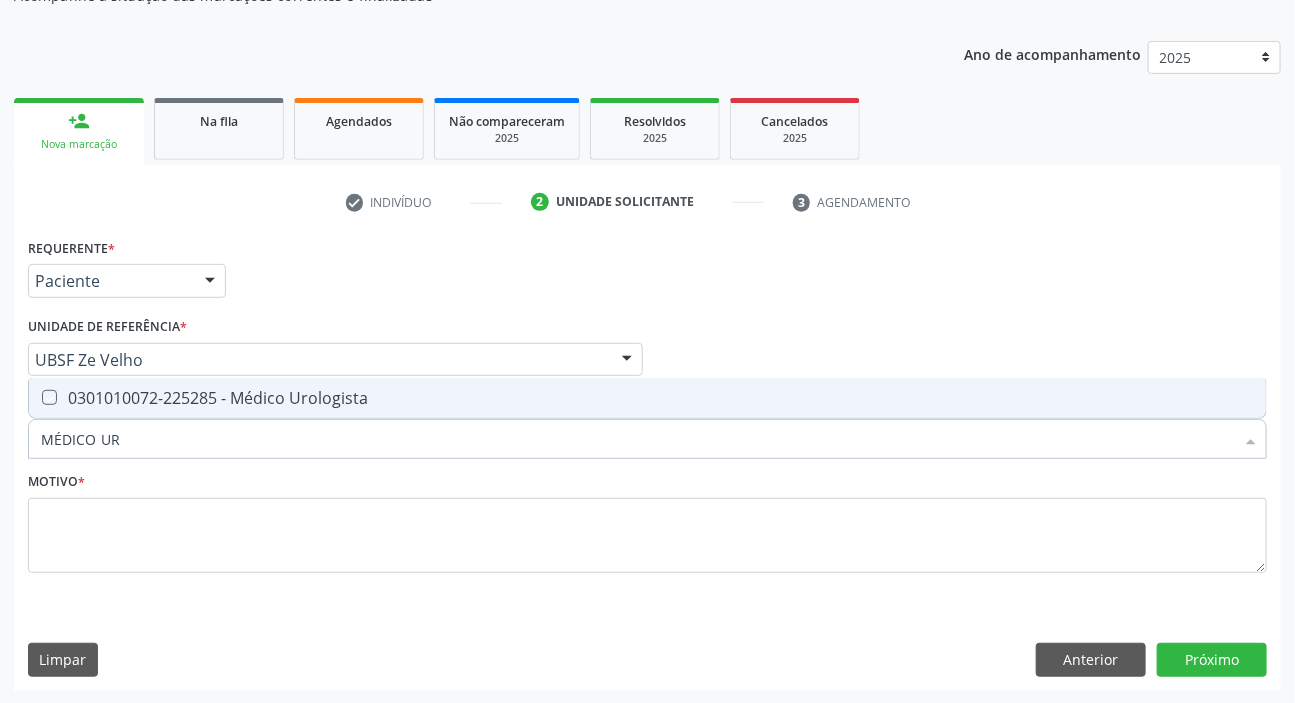 checkbox on "true" 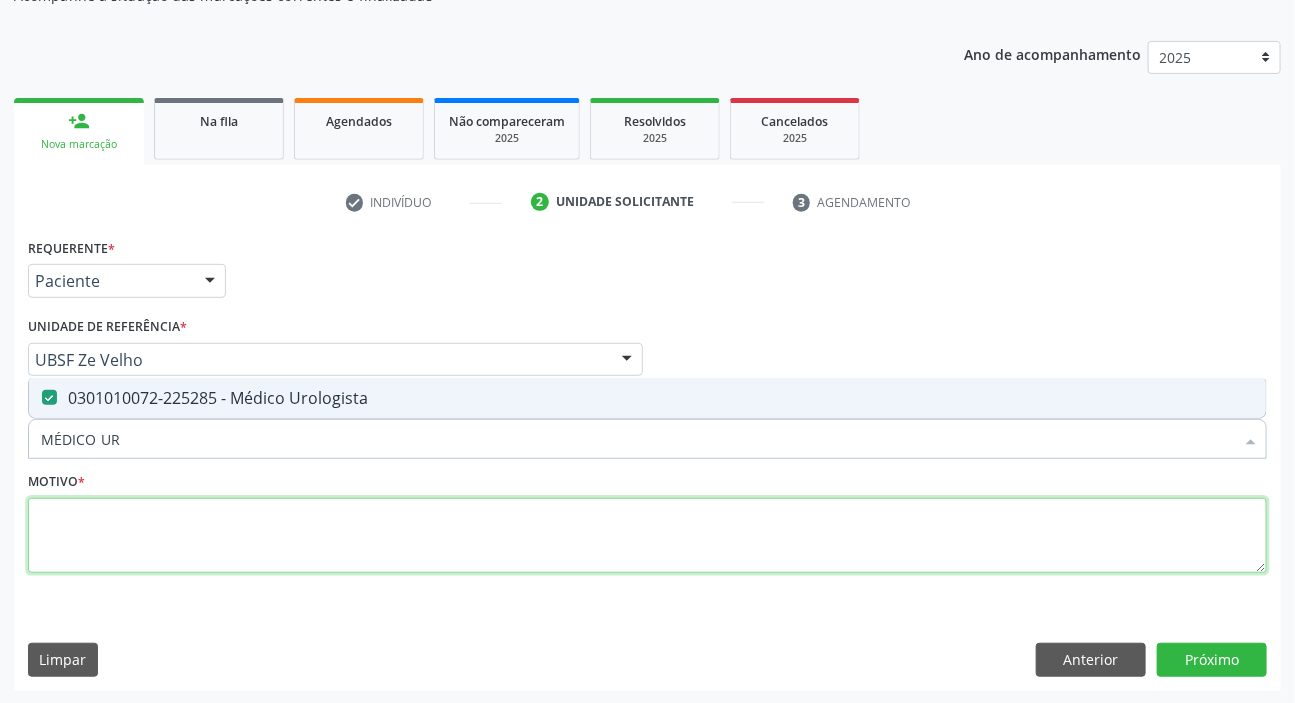 click at bounding box center [647, 536] 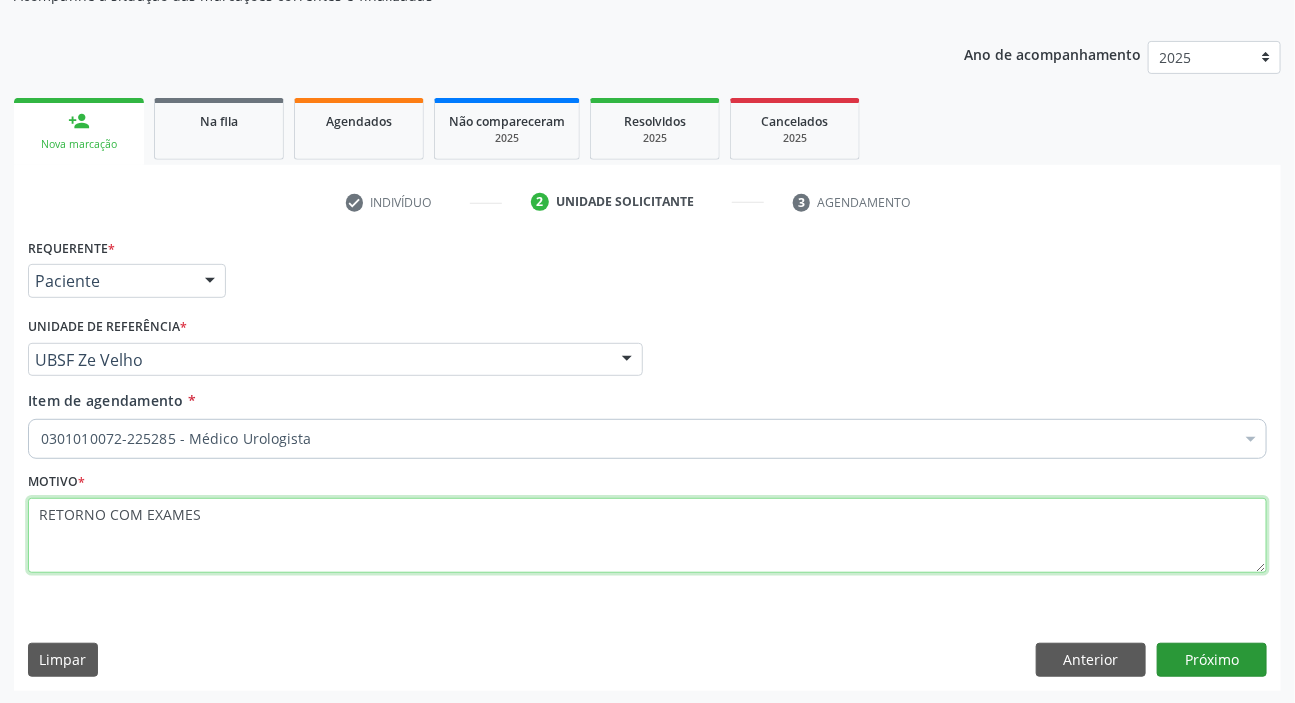 type on "RETORNO COM EXAMES" 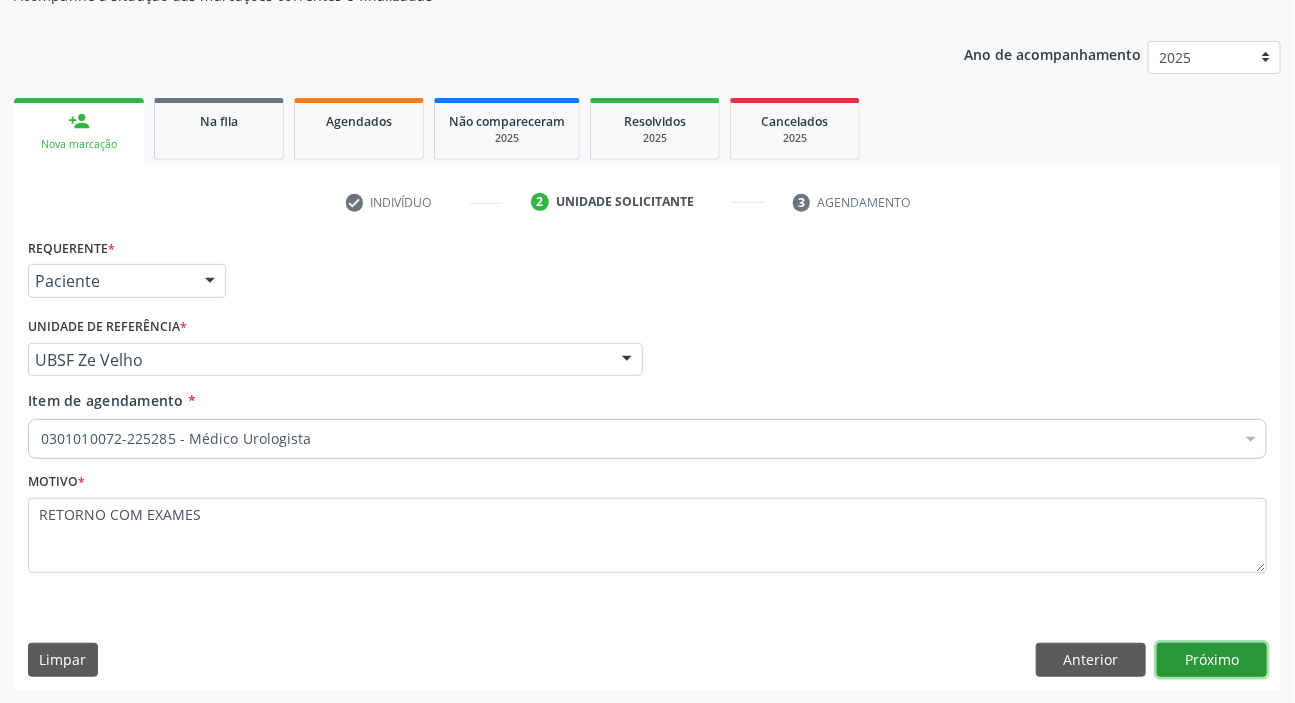 click on "Próximo" at bounding box center (1212, 660) 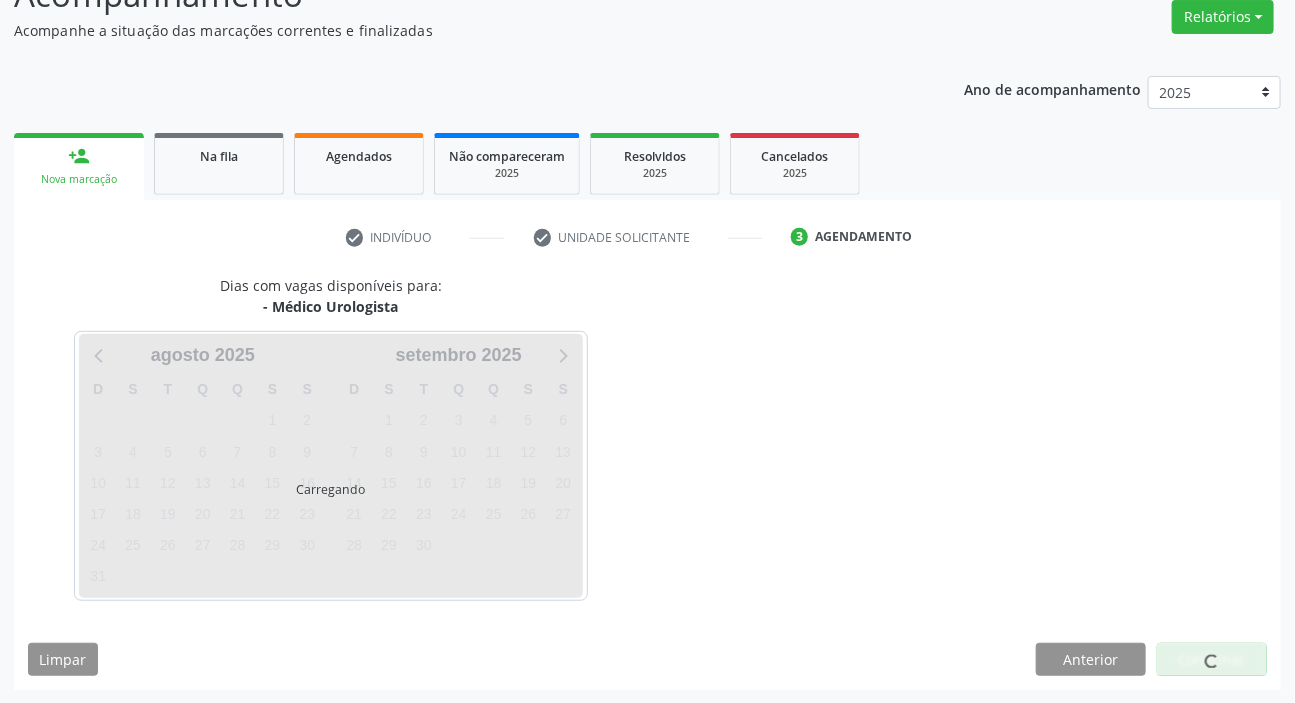 scroll, scrollTop: 166, scrollLeft: 0, axis: vertical 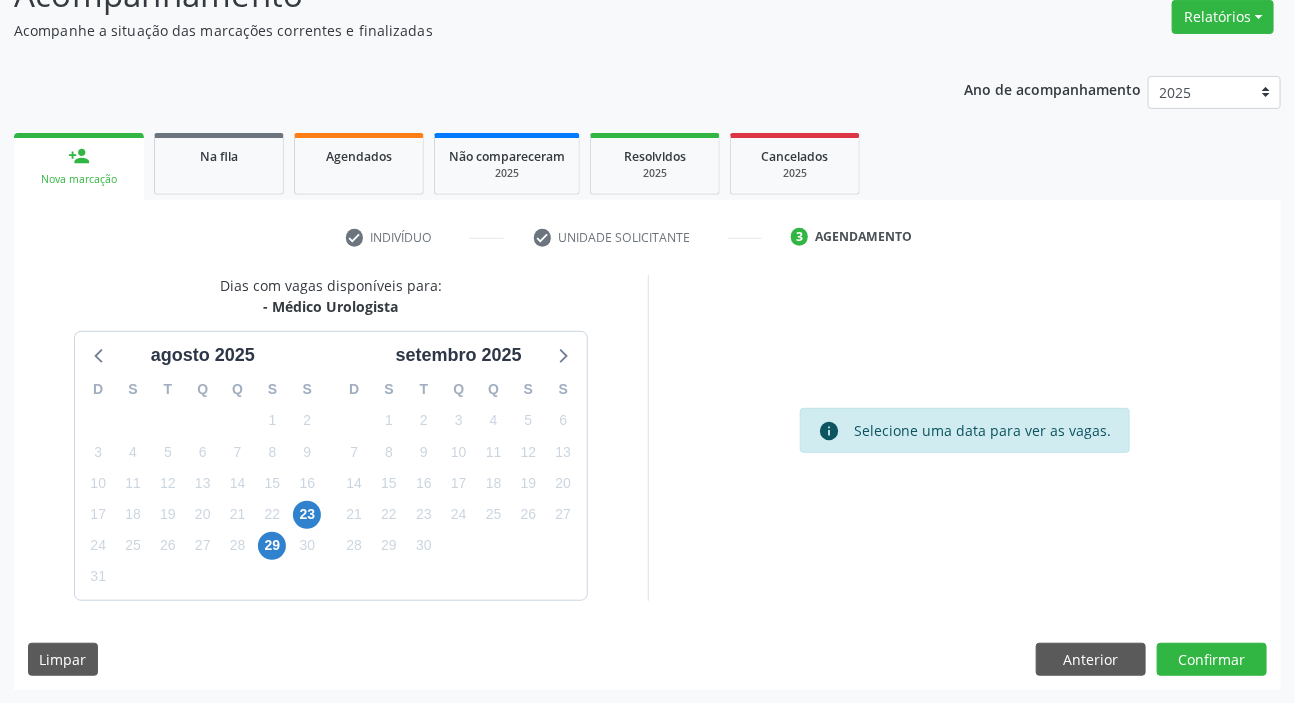 click on "21" at bounding box center [237, 514] 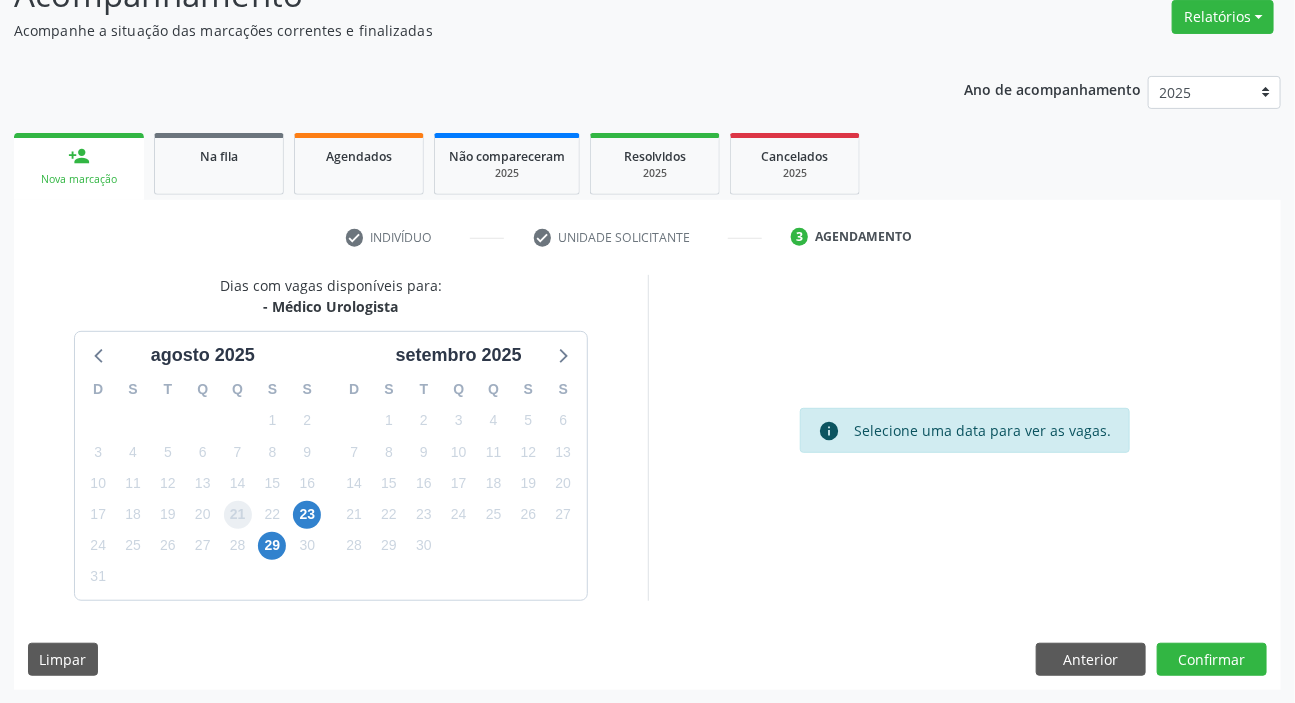 click on "21" at bounding box center [238, 515] 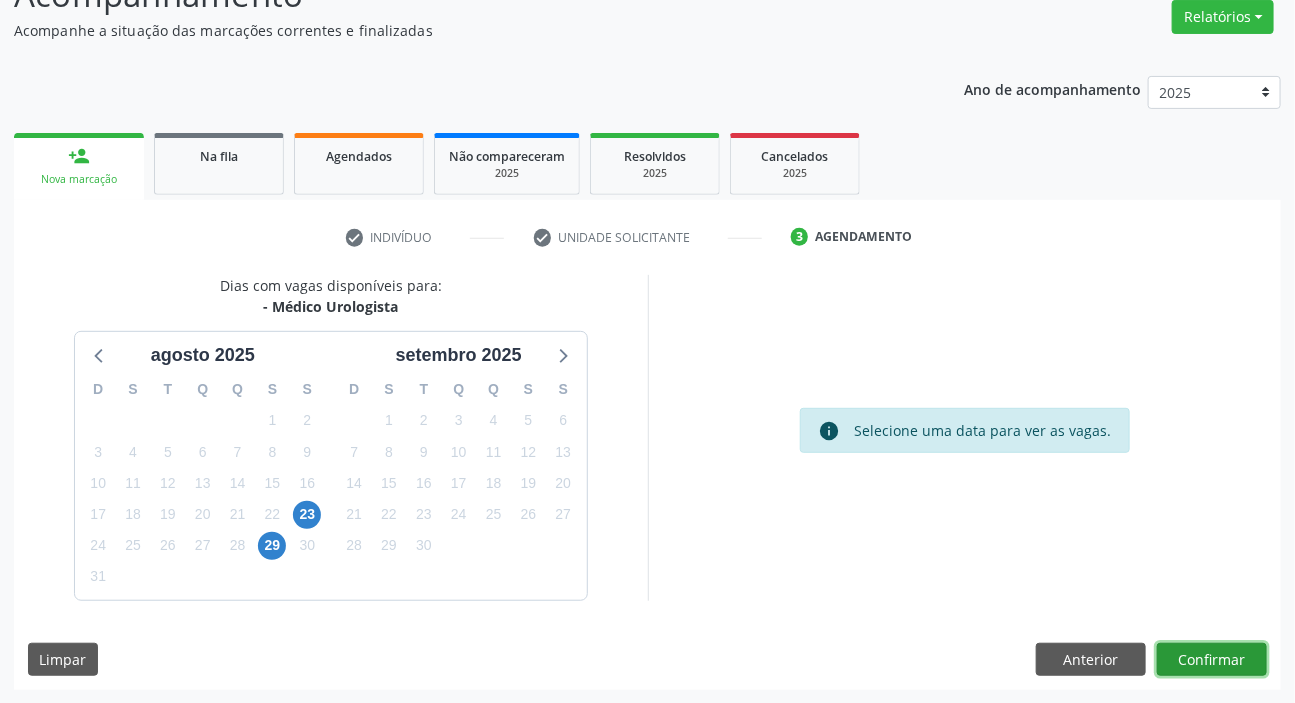 click on "Confirmar" at bounding box center [1212, 660] 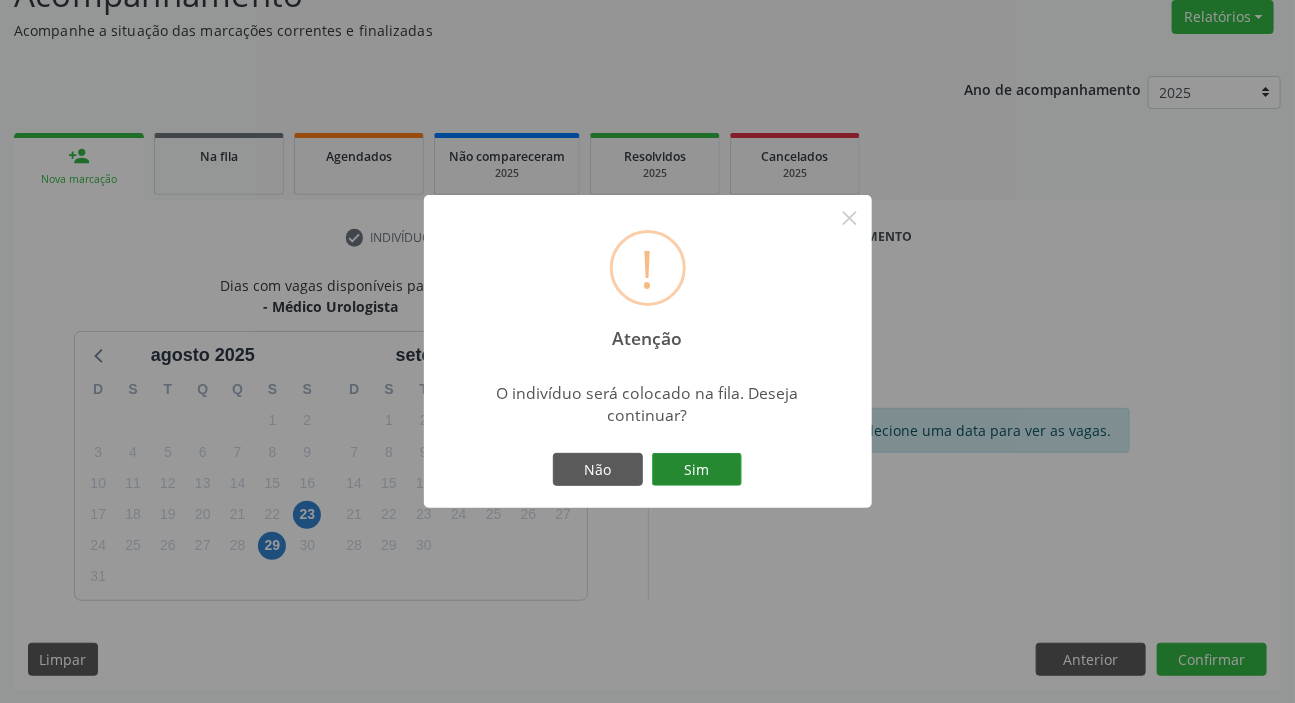 click on "Sim" at bounding box center [697, 470] 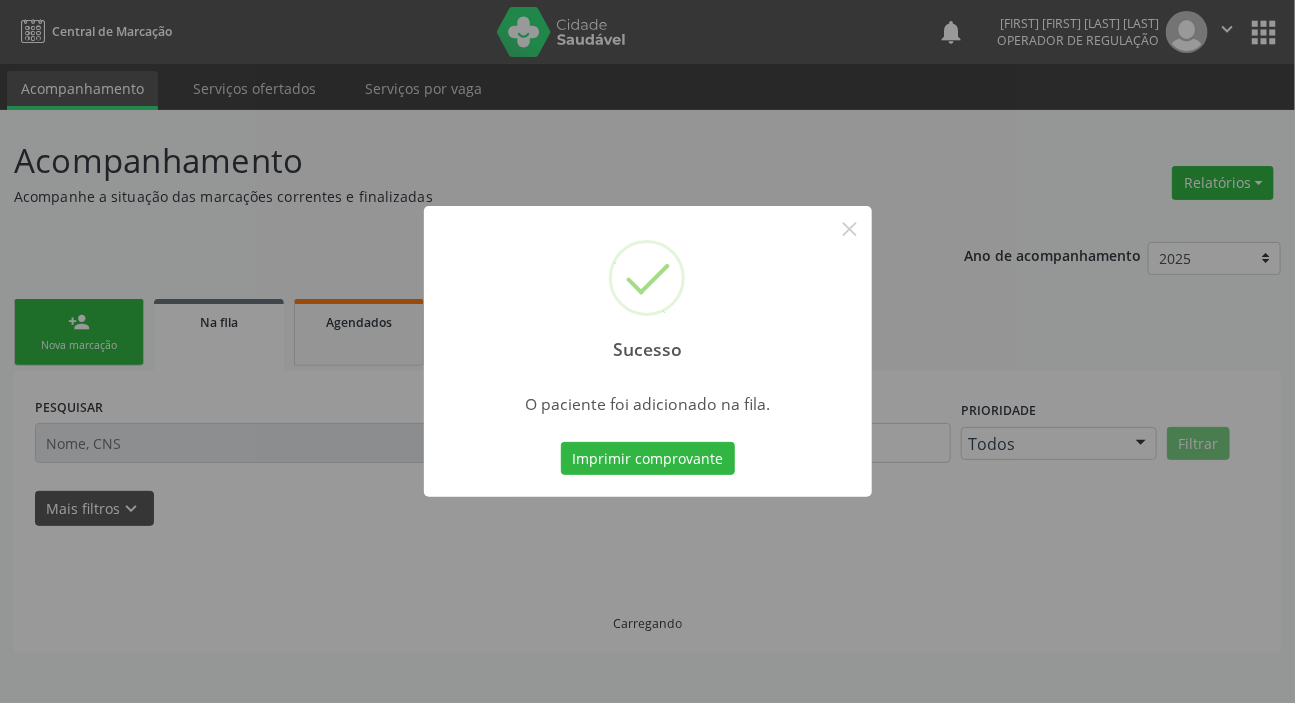 scroll, scrollTop: 0, scrollLeft: 0, axis: both 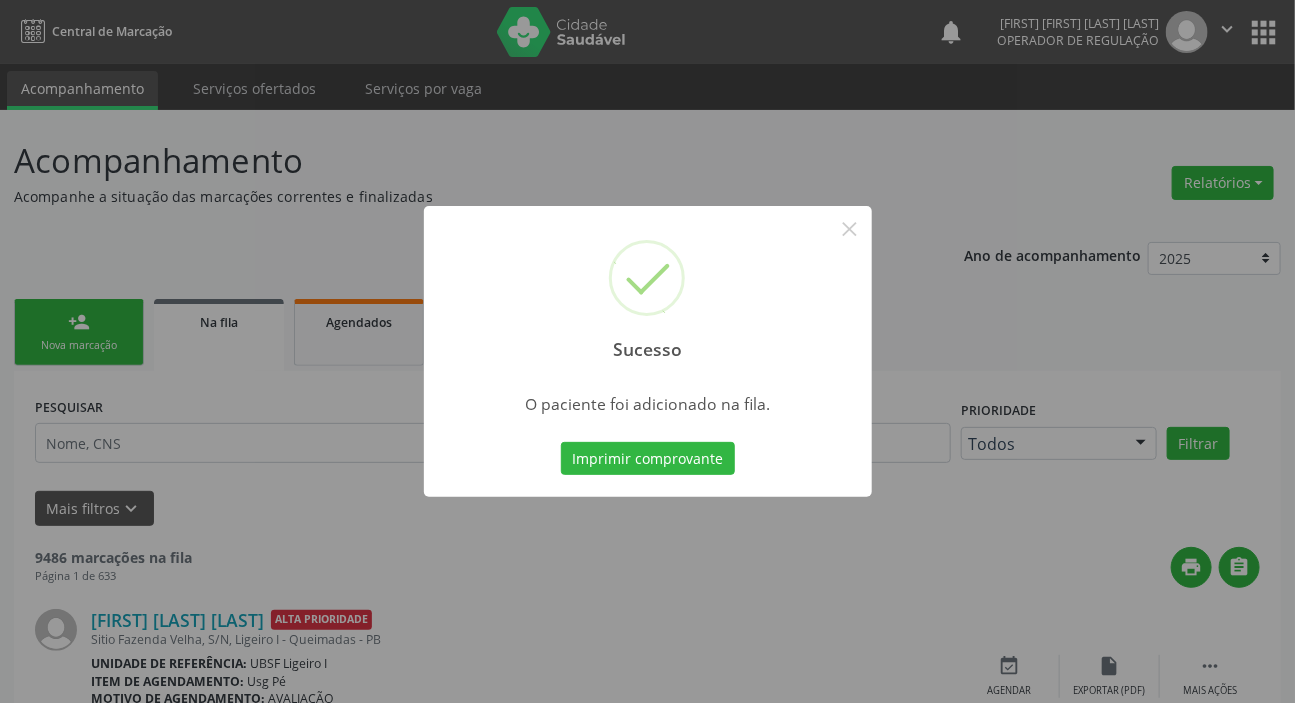 click on "Sucesso × O paciente foi adicionado na fila. Imprimir comprovante Cancel" at bounding box center [647, 351] 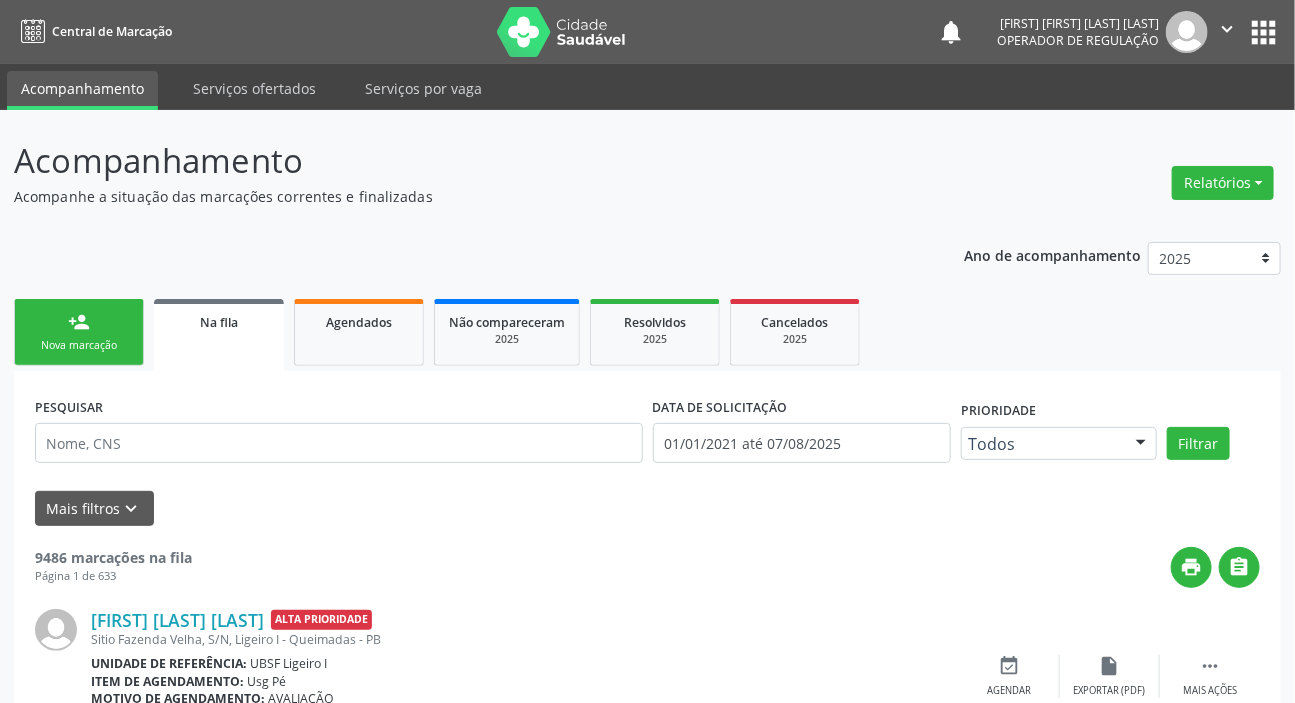click on "Nova marcação" at bounding box center (79, 345) 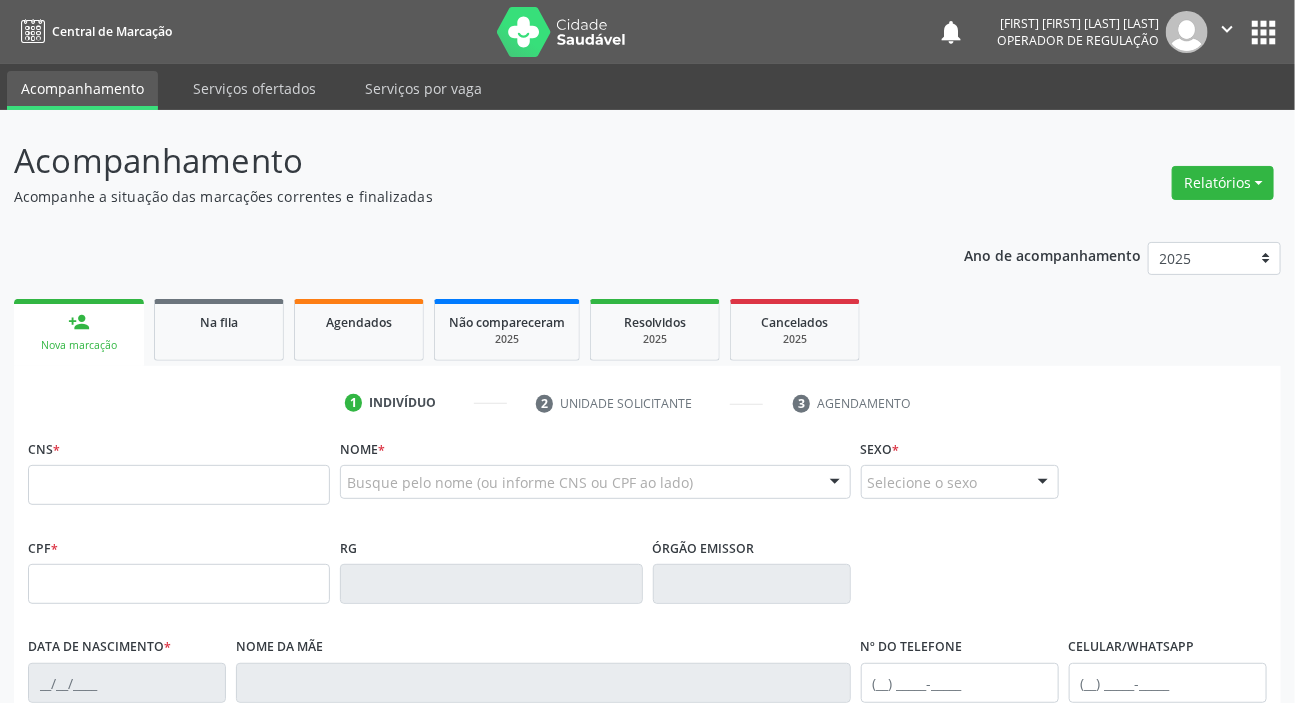 click on "CNS
*" at bounding box center [179, 469] 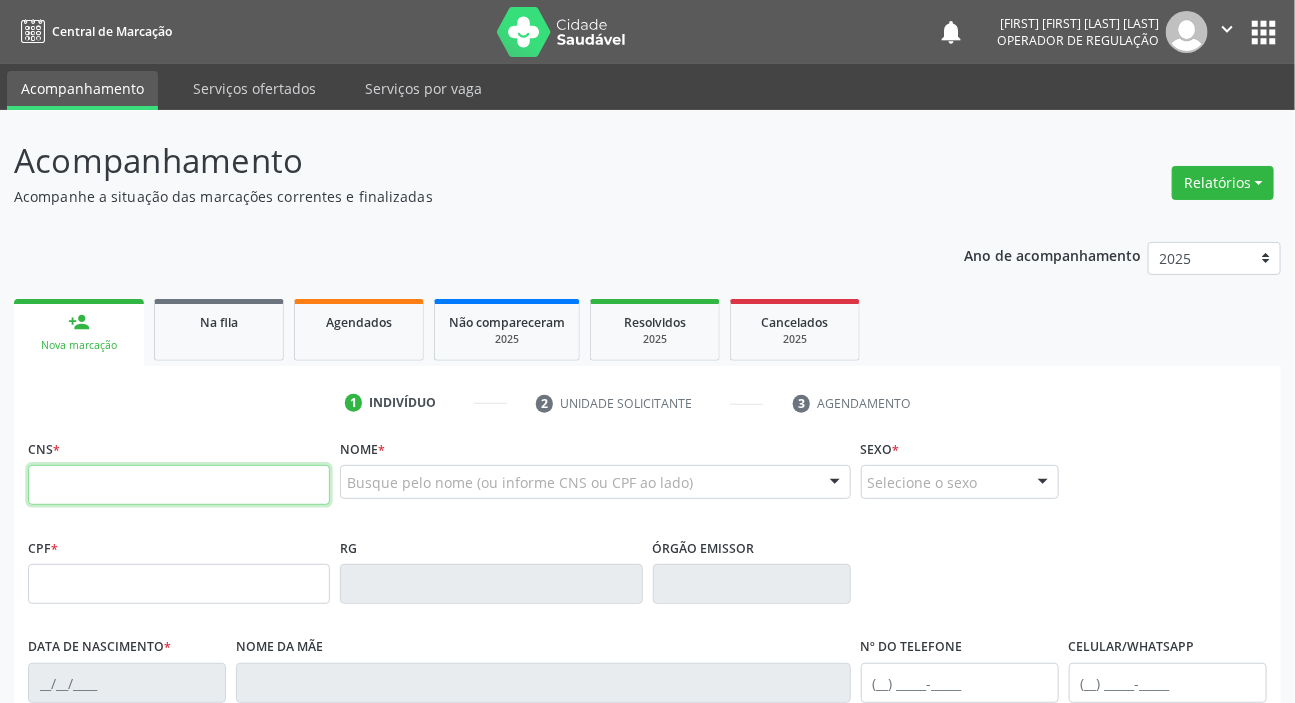 click at bounding box center (179, 485) 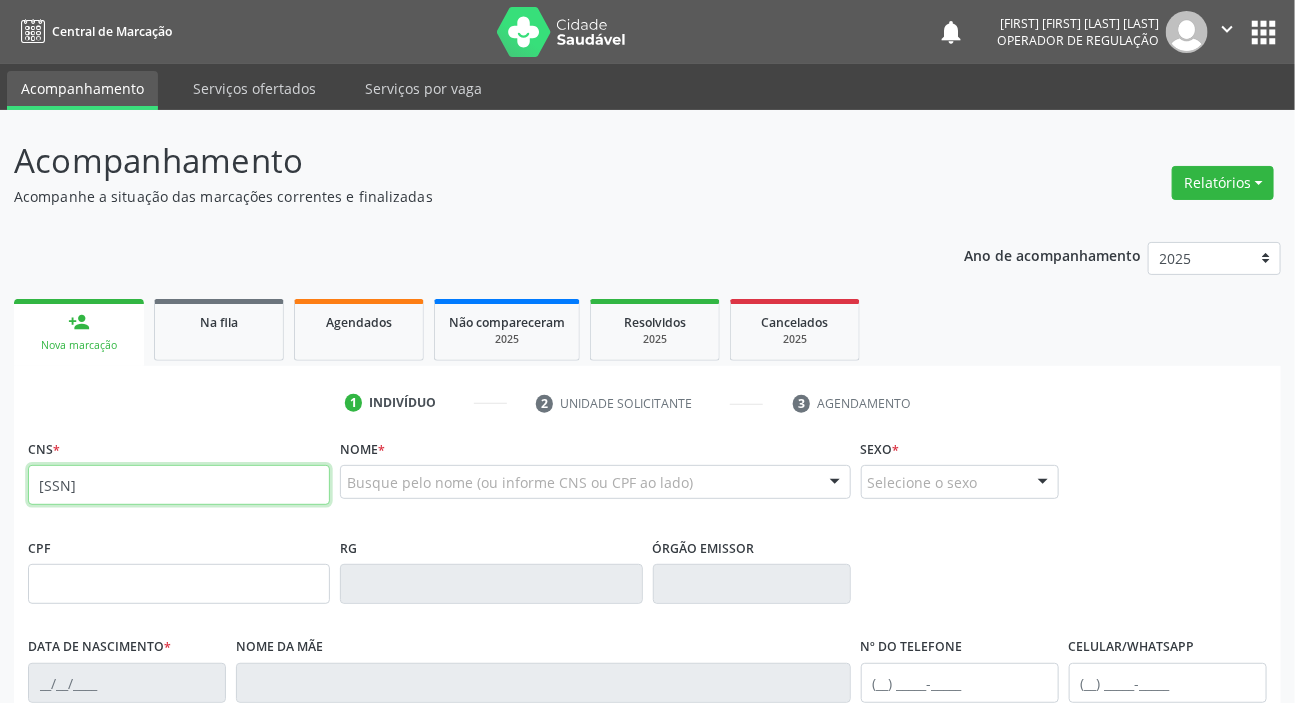 type on "704 0093 3905 1464" 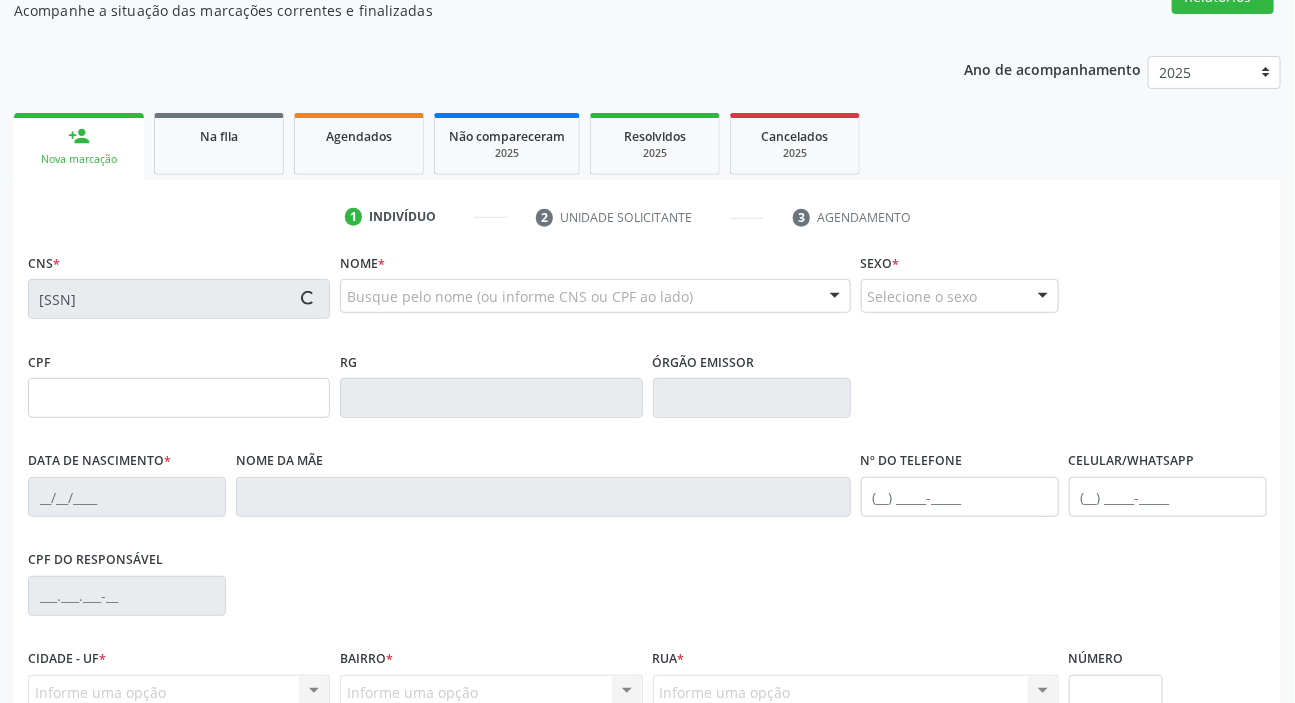type on "789.915.954-72" 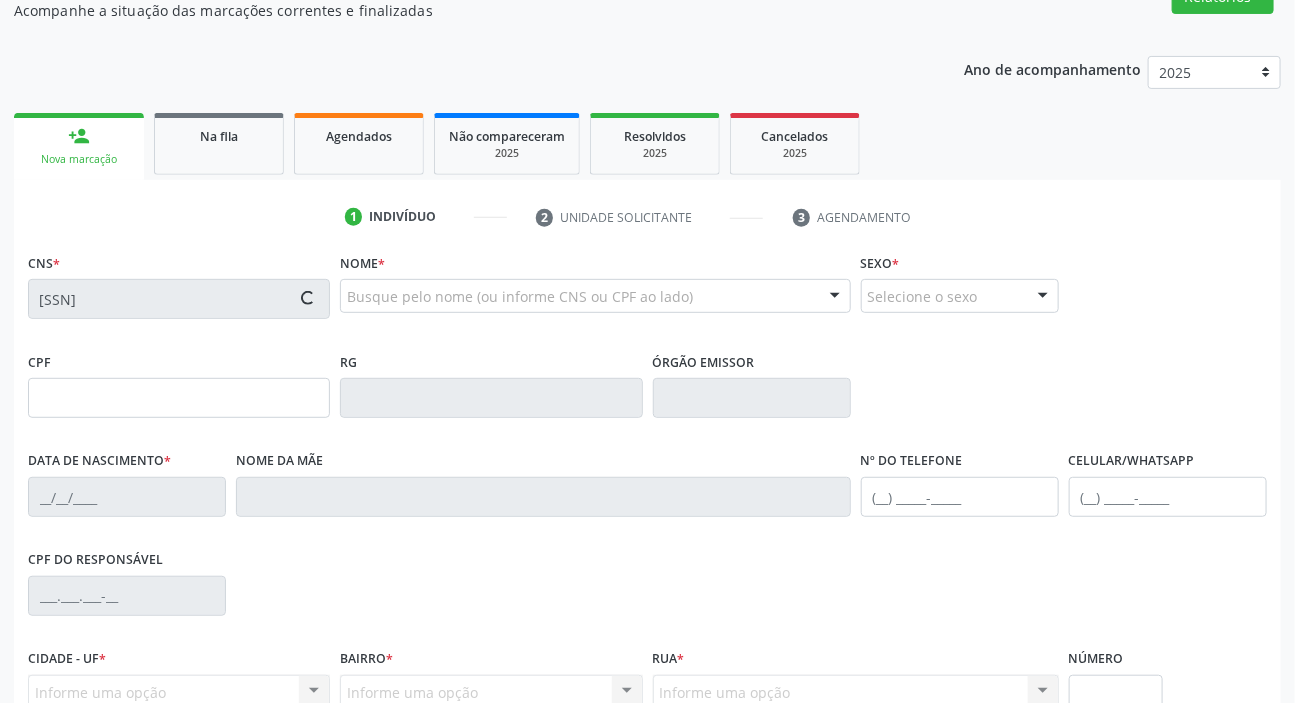 type on "14/08/1968" 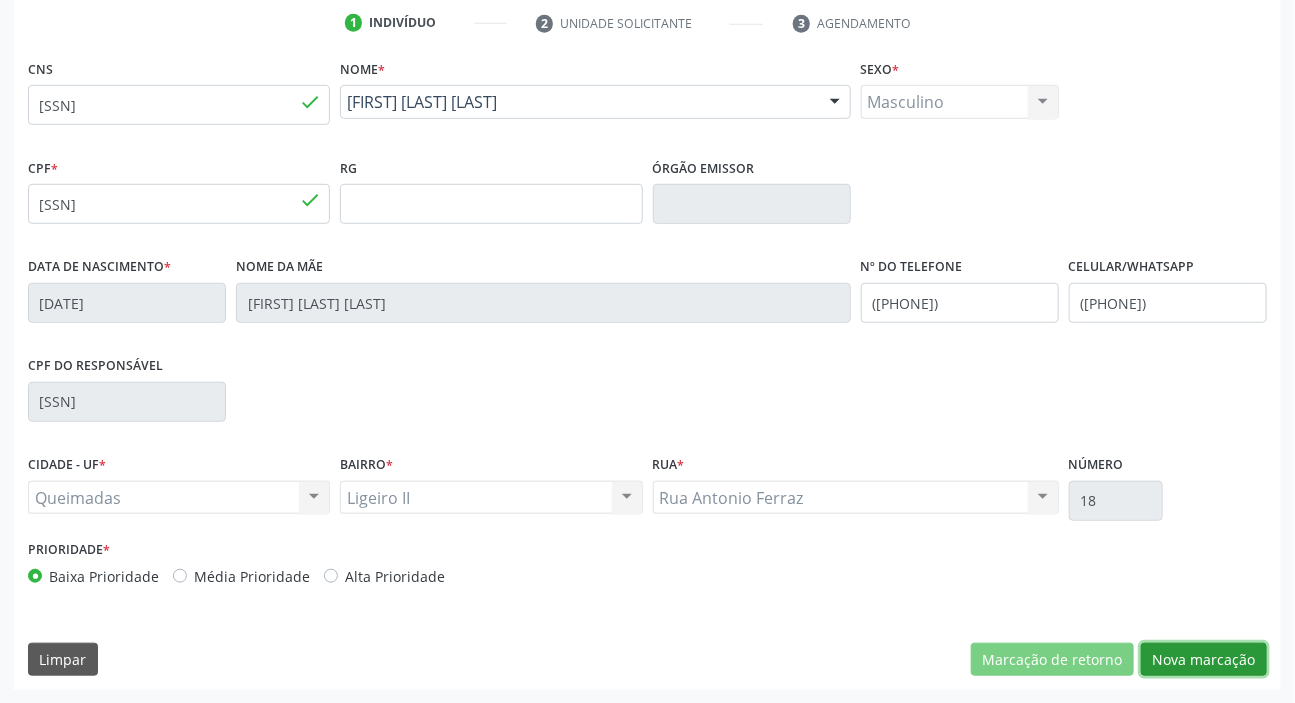 drag, startPoint x: 1246, startPoint y: 660, endPoint x: 1010, endPoint y: 643, distance: 236.6115 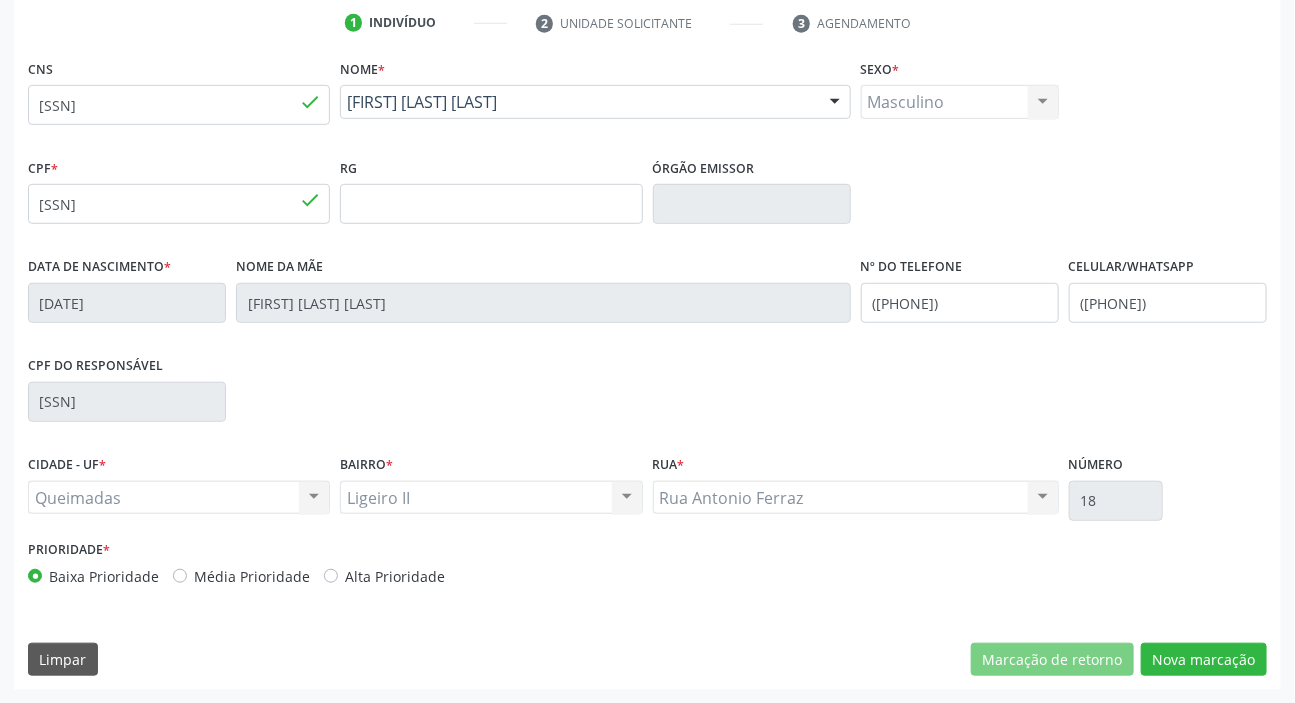 scroll, scrollTop: 201, scrollLeft: 0, axis: vertical 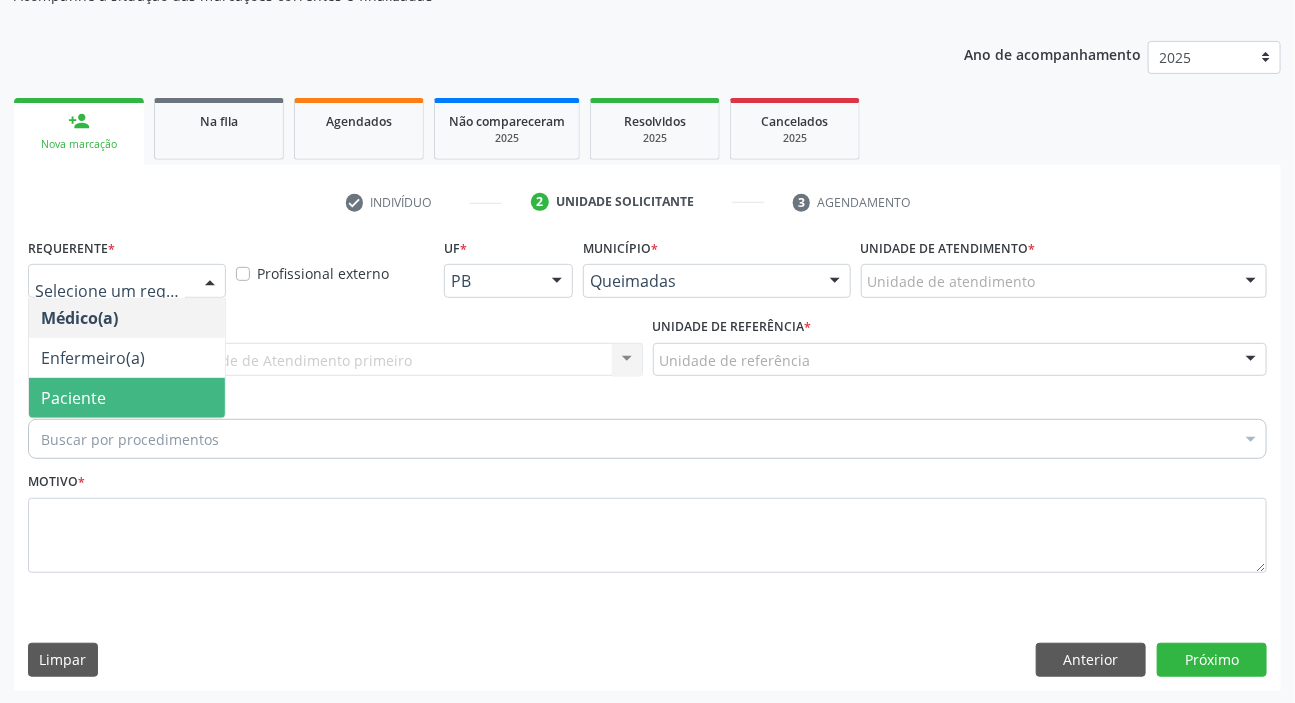 drag, startPoint x: 57, startPoint y: 383, endPoint x: 57, endPoint y: 369, distance: 14 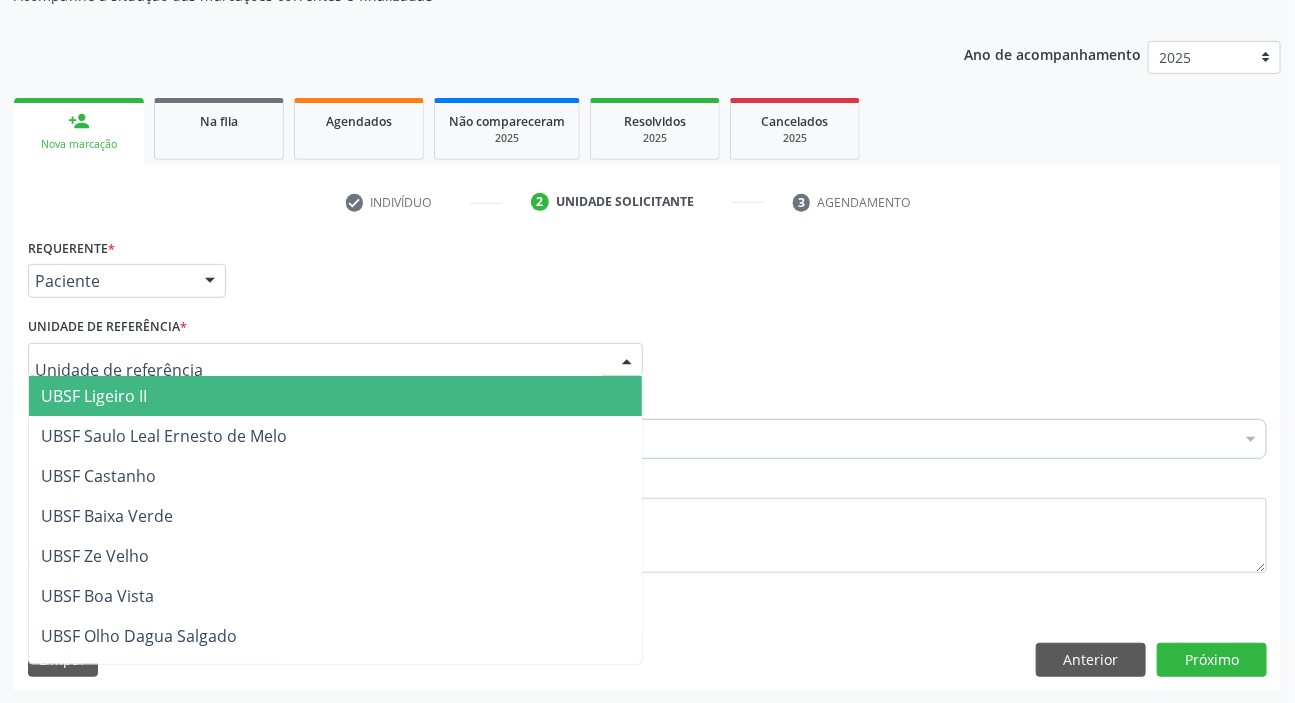 type on "L" 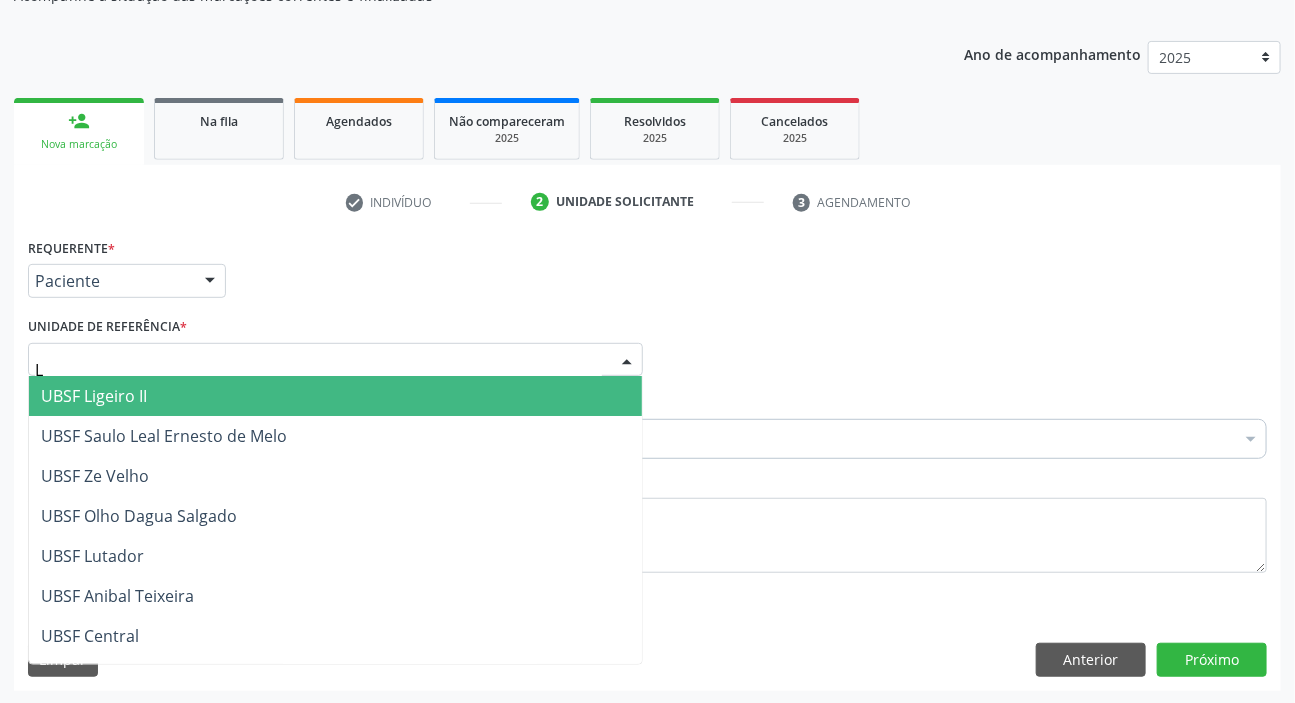 click on "UBSF Ligeiro II" at bounding box center [335, 396] 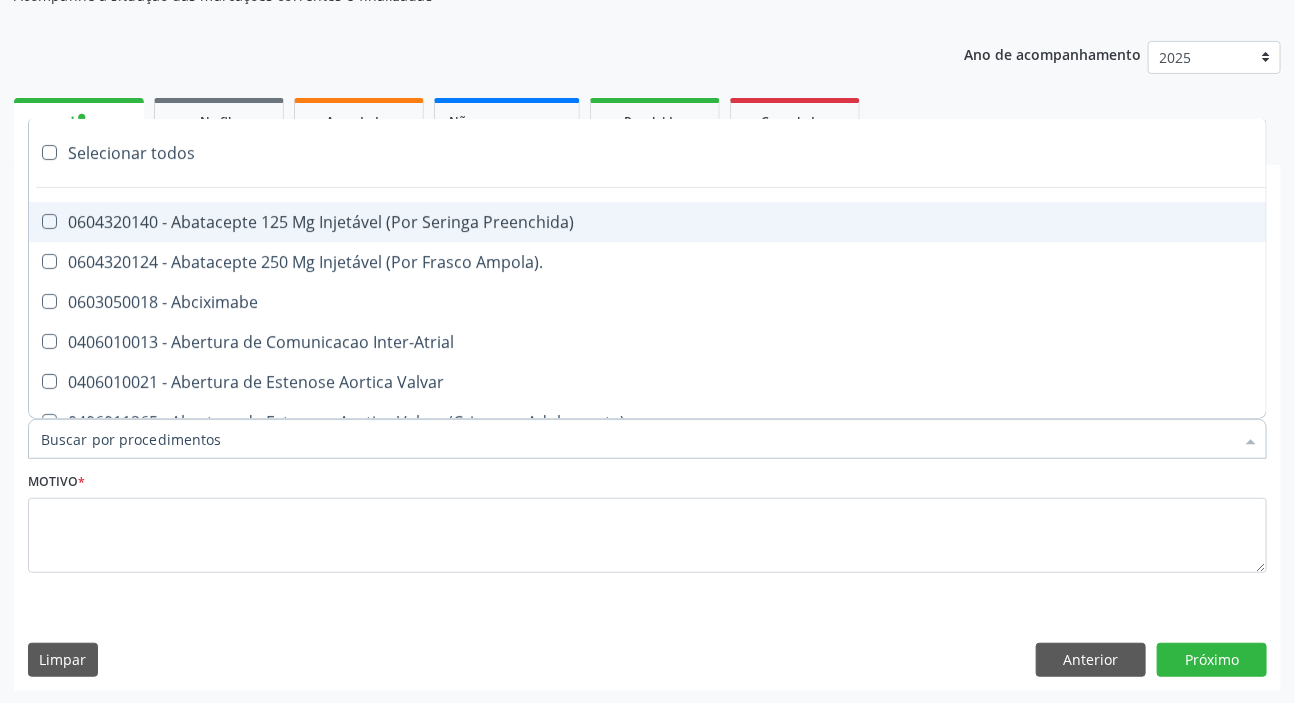 paste on "MÉDICO UR" 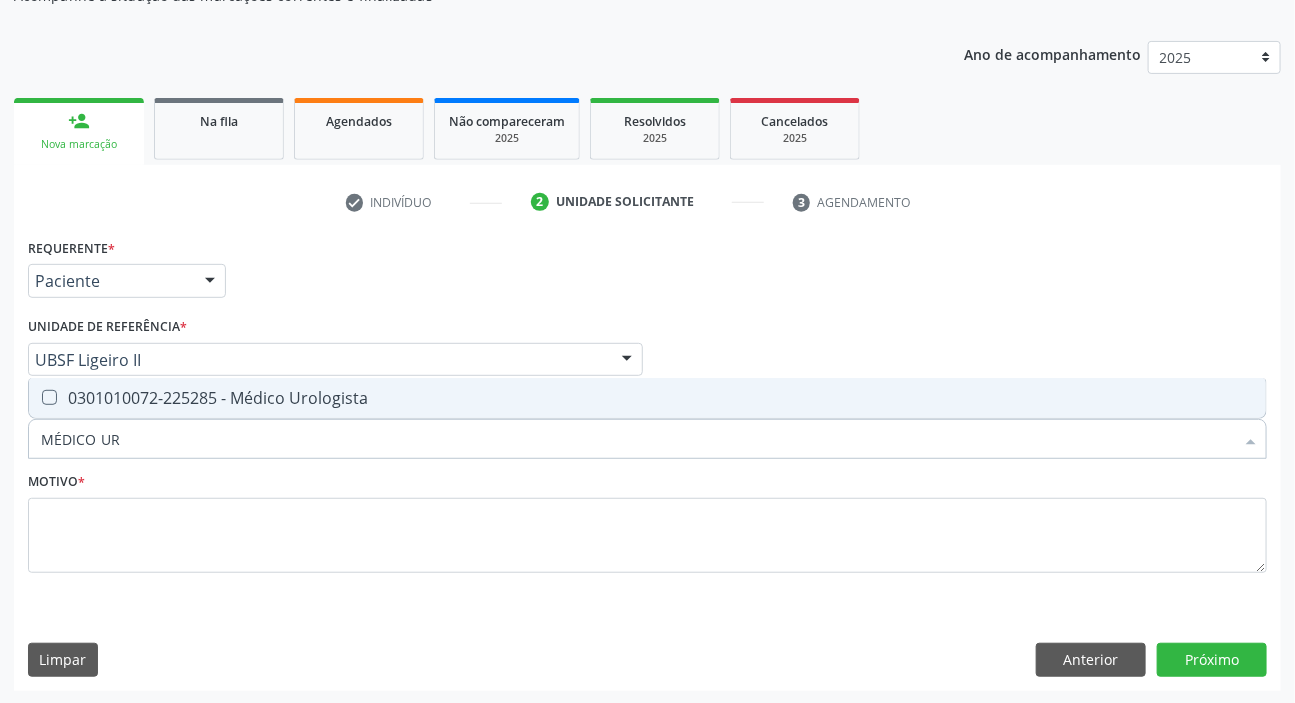 drag, startPoint x: 109, startPoint y: 390, endPoint x: 103, endPoint y: 438, distance: 48.373547 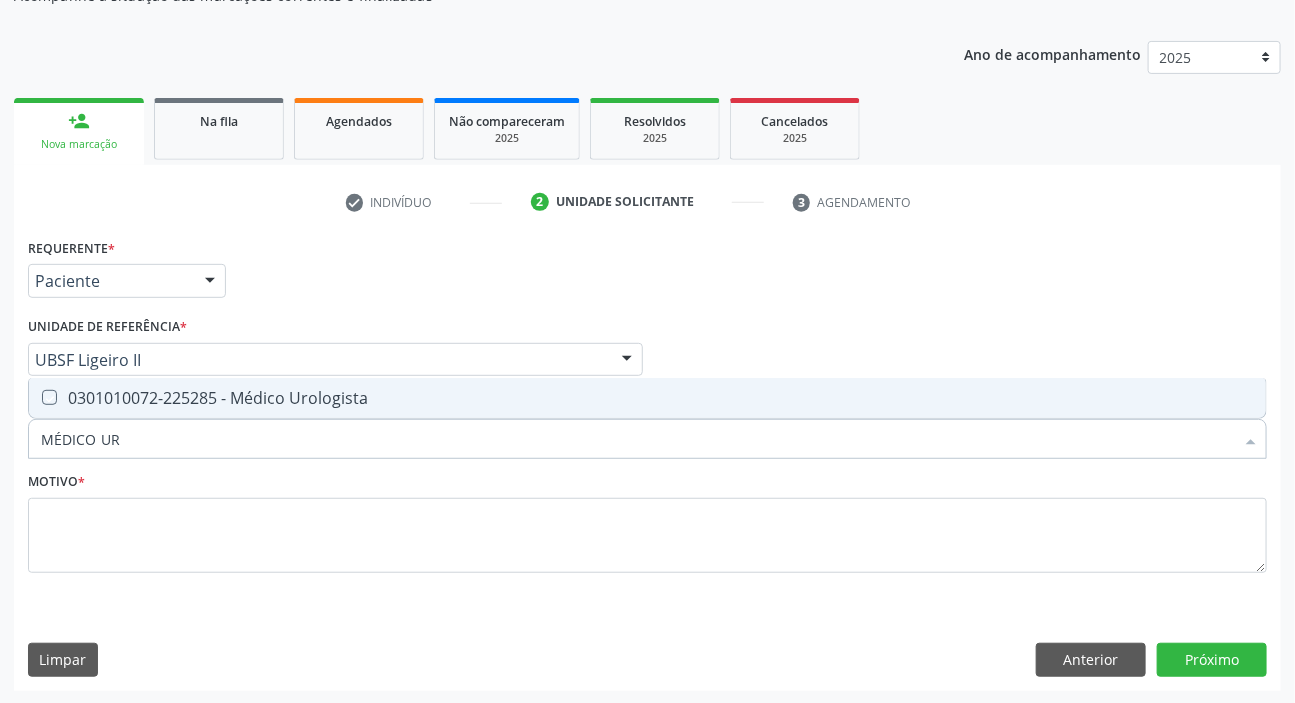 checkbox on "true" 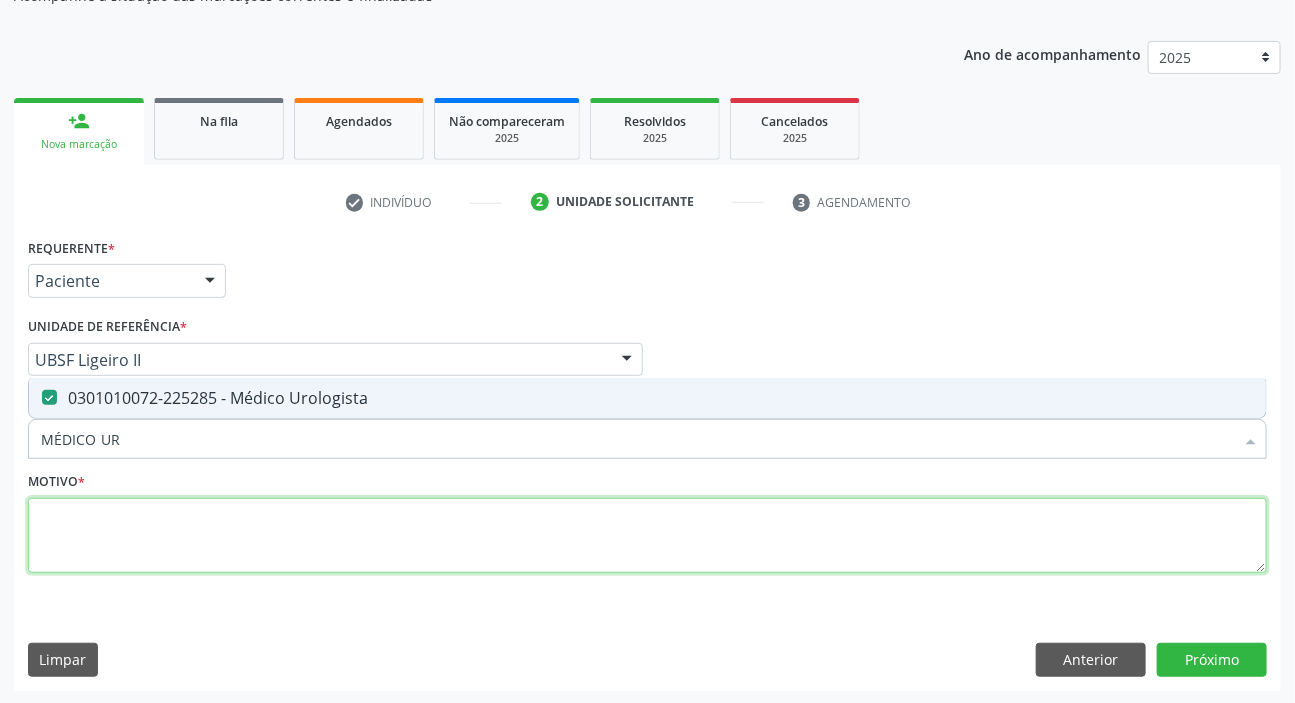 click at bounding box center [647, 536] 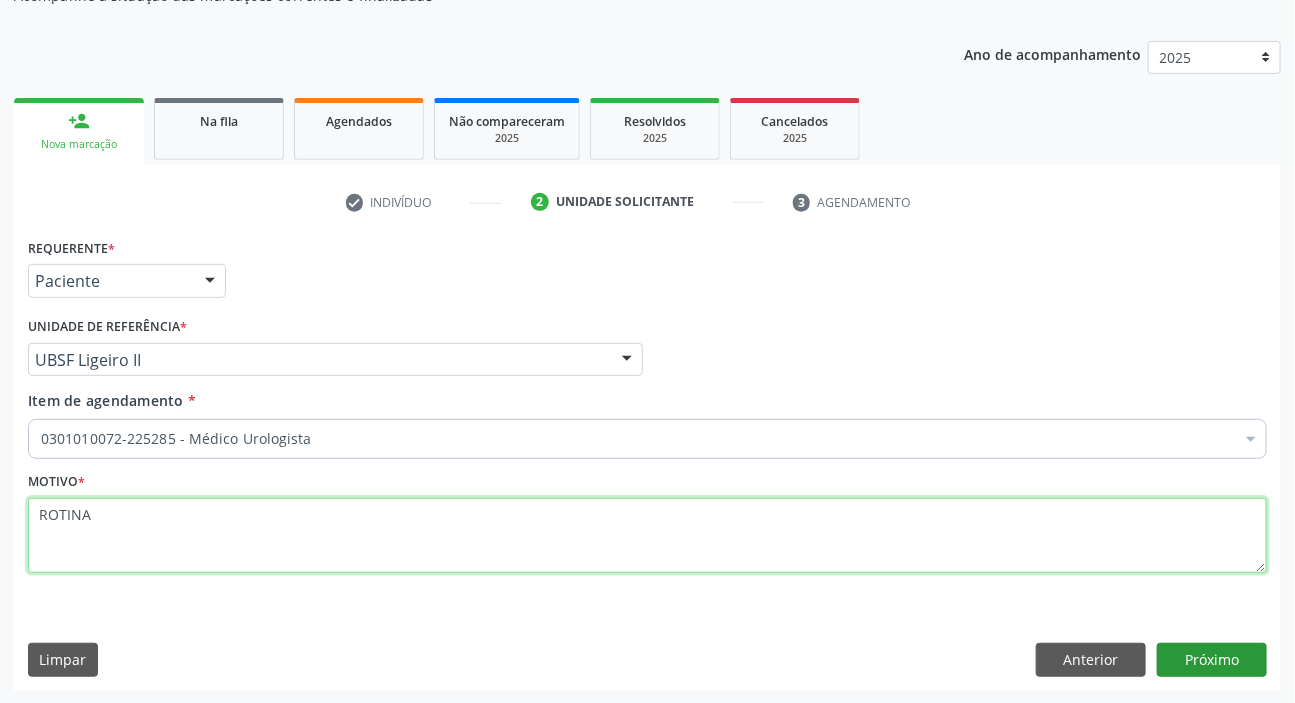 type on "ROTINA" 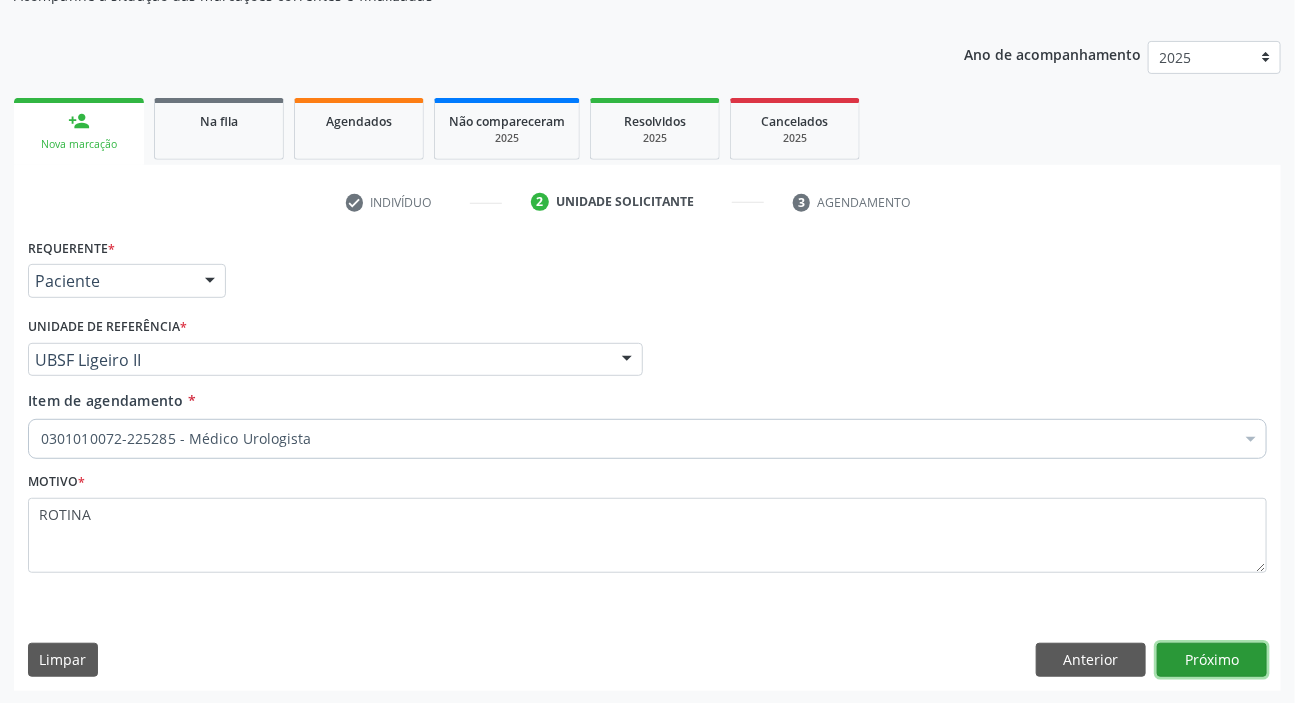 click on "Próximo" at bounding box center (1212, 660) 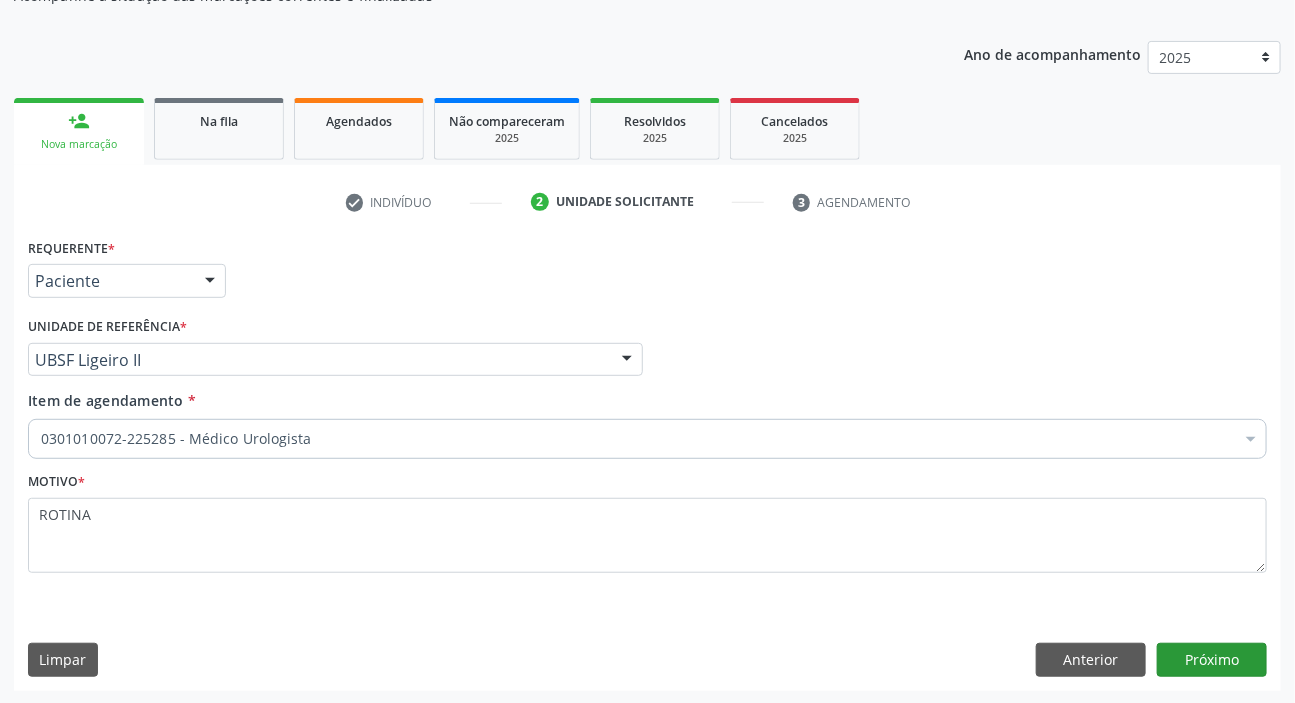 scroll, scrollTop: 166, scrollLeft: 0, axis: vertical 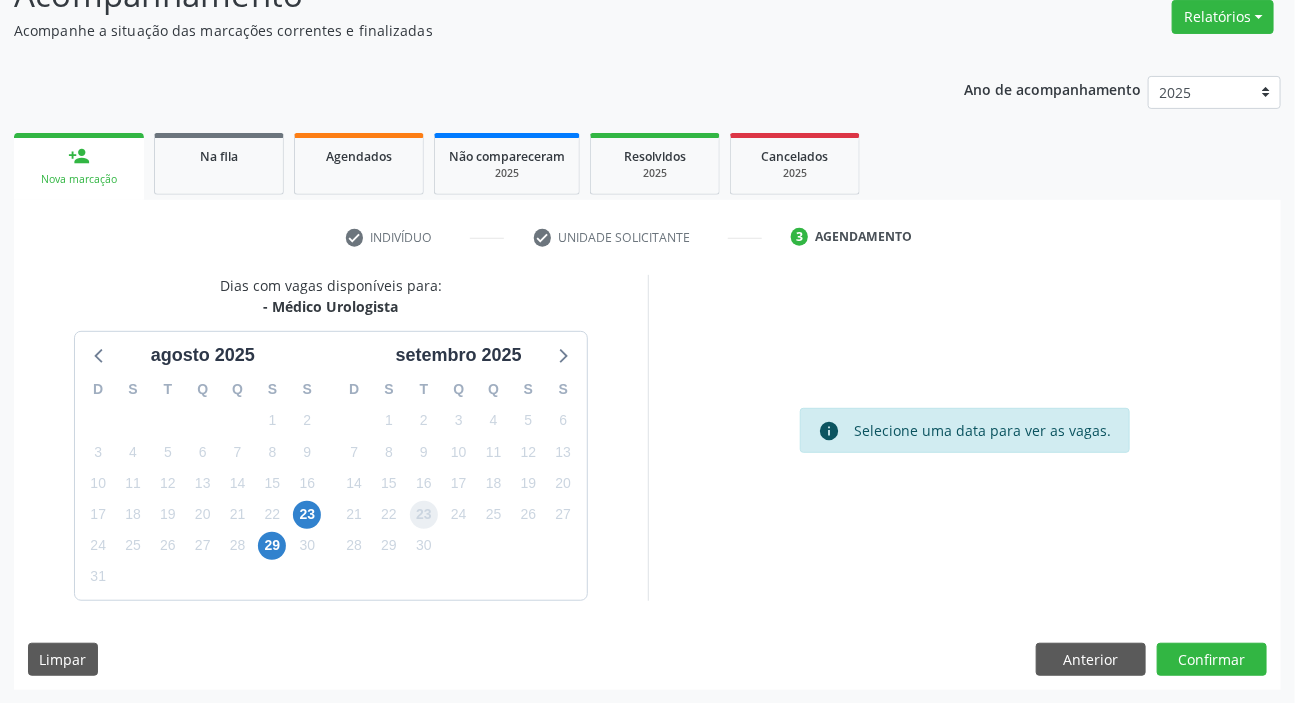click on "23" at bounding box center [424, 515] 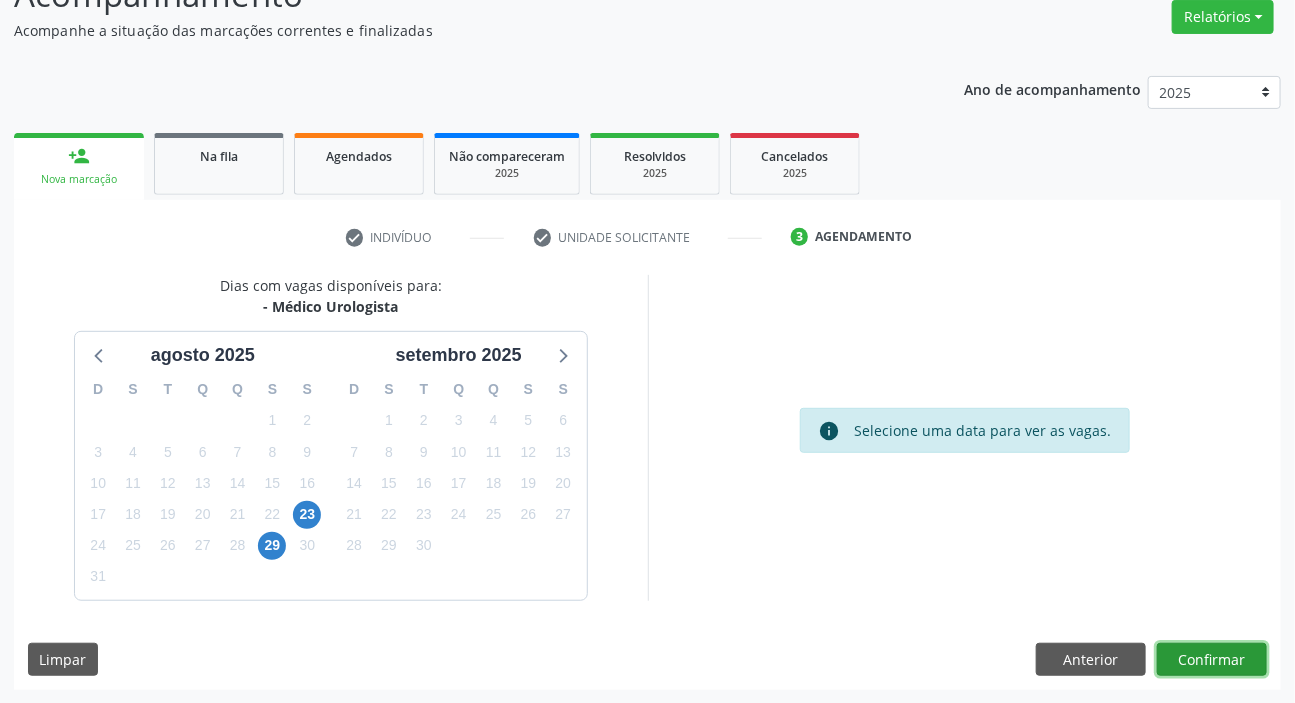 click on "Confirmar" at bounding box center (1212, 660) 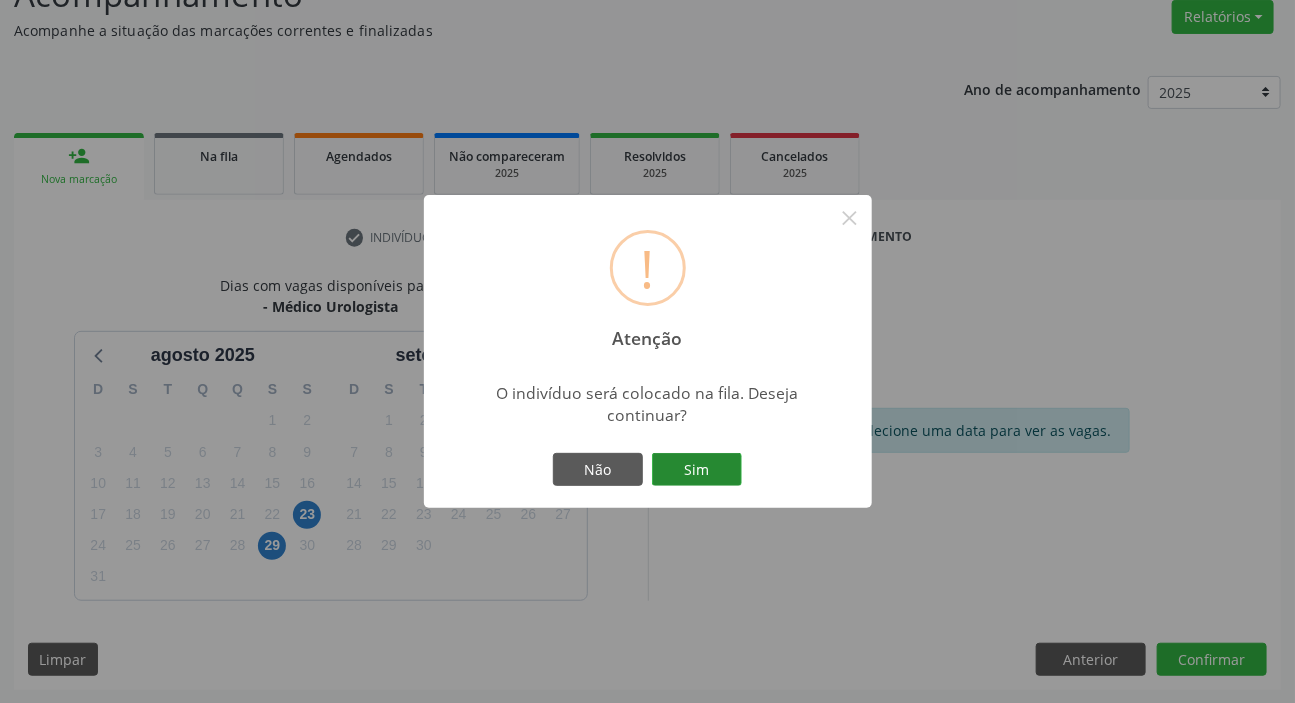 click on "Sim" at bounding box center [697, 470] 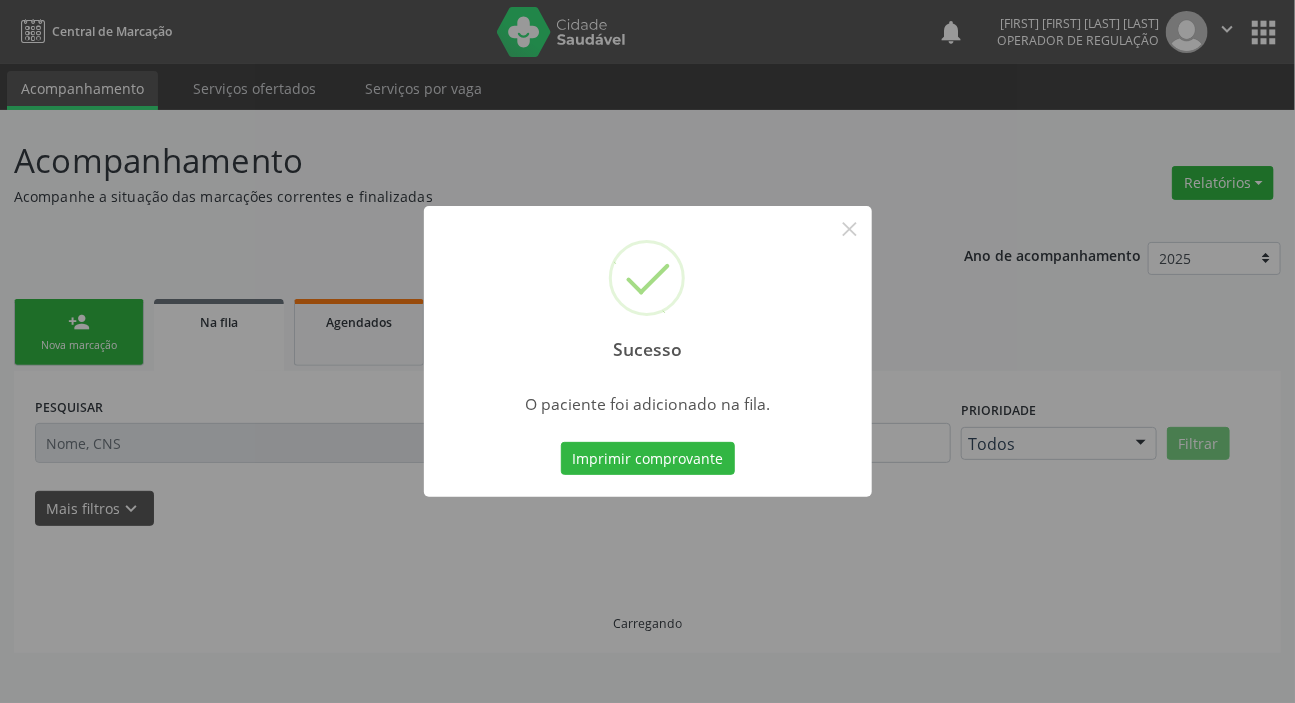 scroll, scrollTop: 0, scrollLeft: 0, axis: both 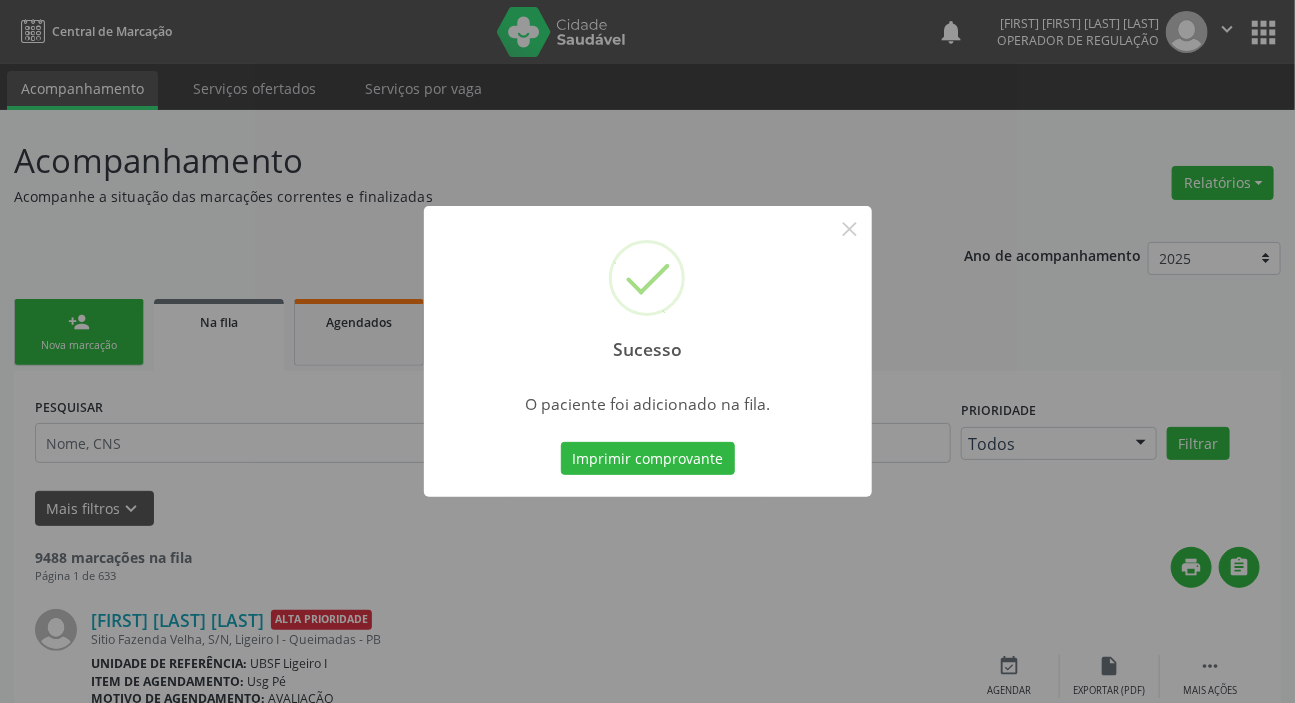 click on "Sucesso × O paciente foi adicionado na fila. Imprimir comprovante Cancel" at bounding box center [647, 351] 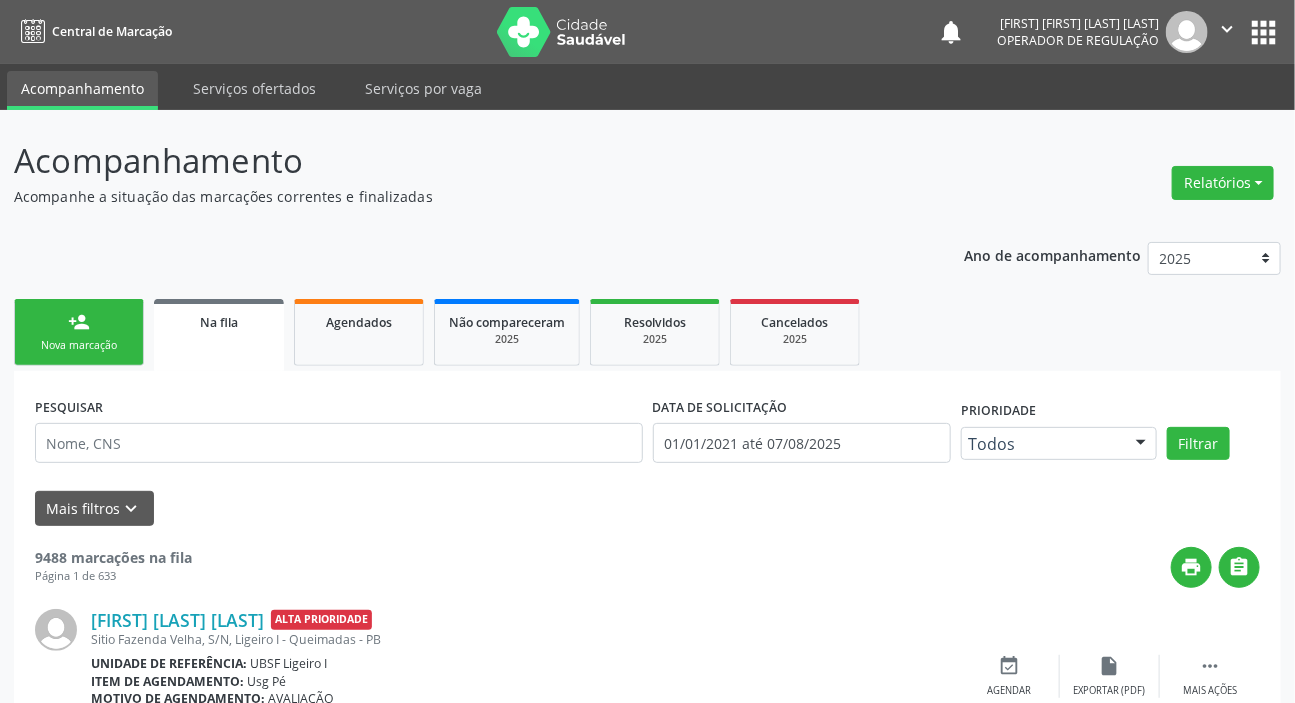 click on "Nova marcação" at bounding box center (79, 345) 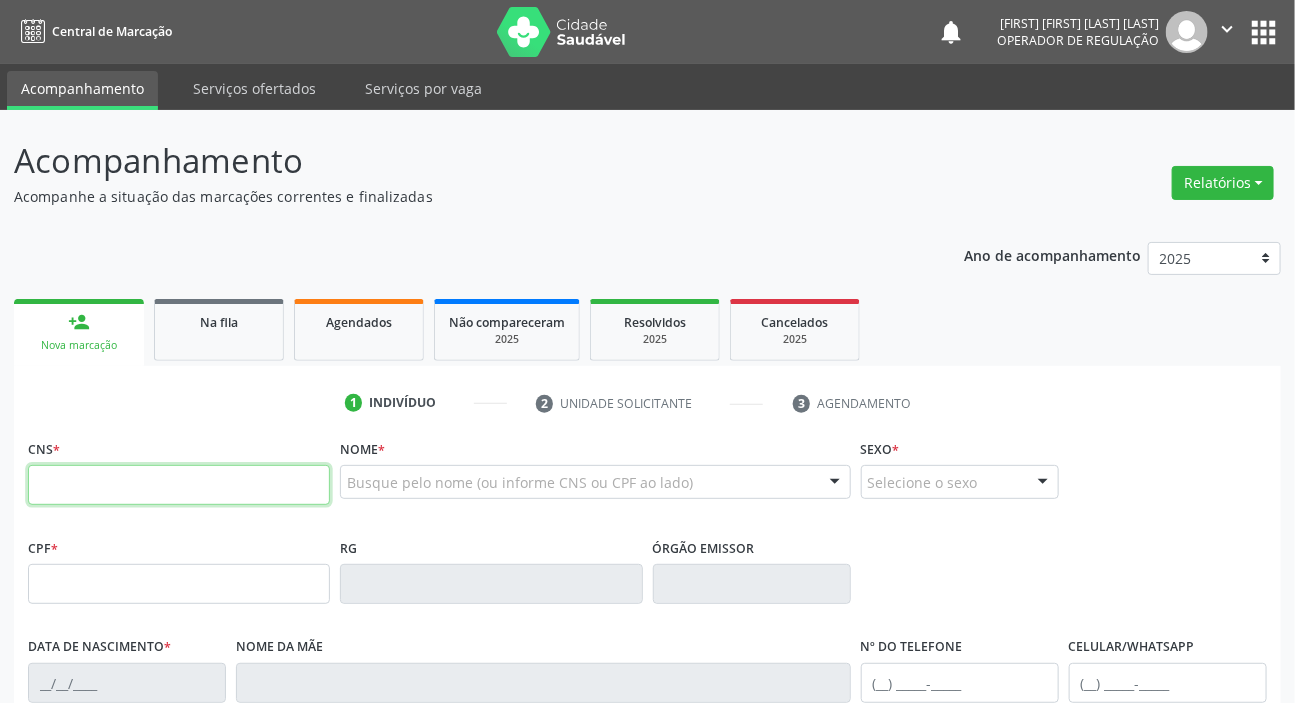click at bounding box center [179, 485] 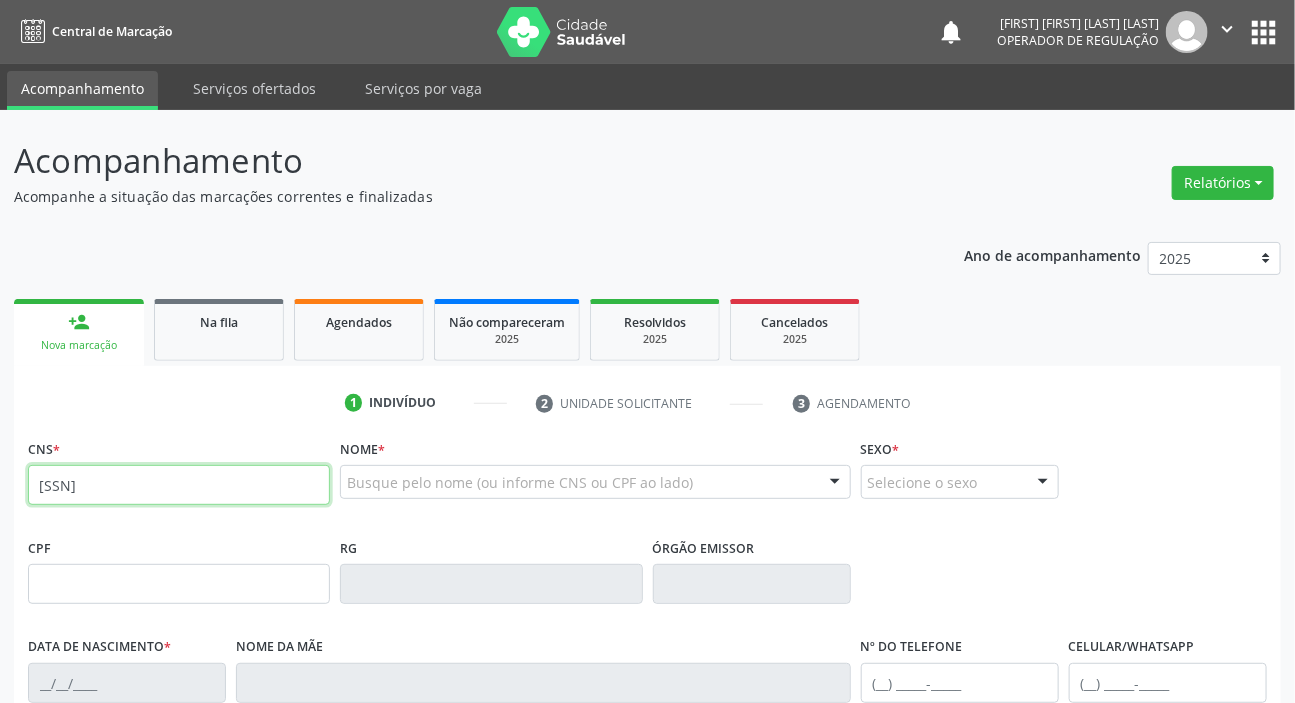 type on "700 6074 2729 6361" 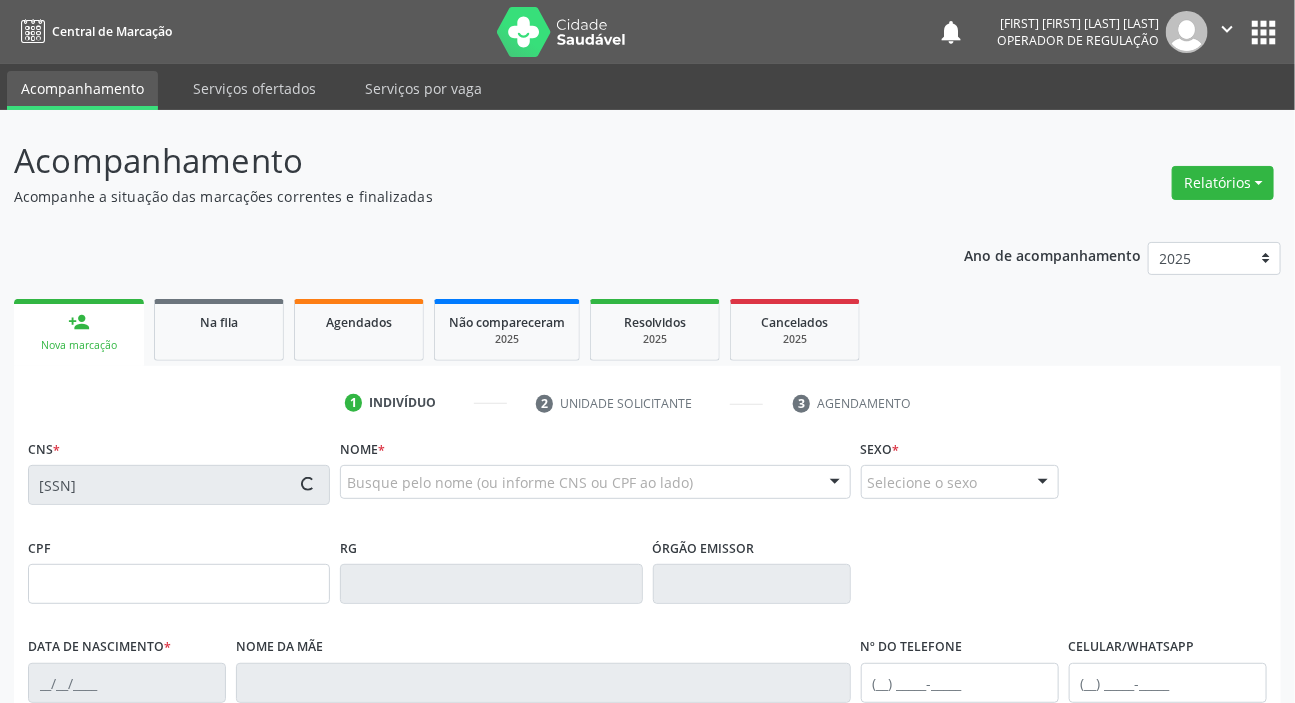 type on "123.389.904-04" 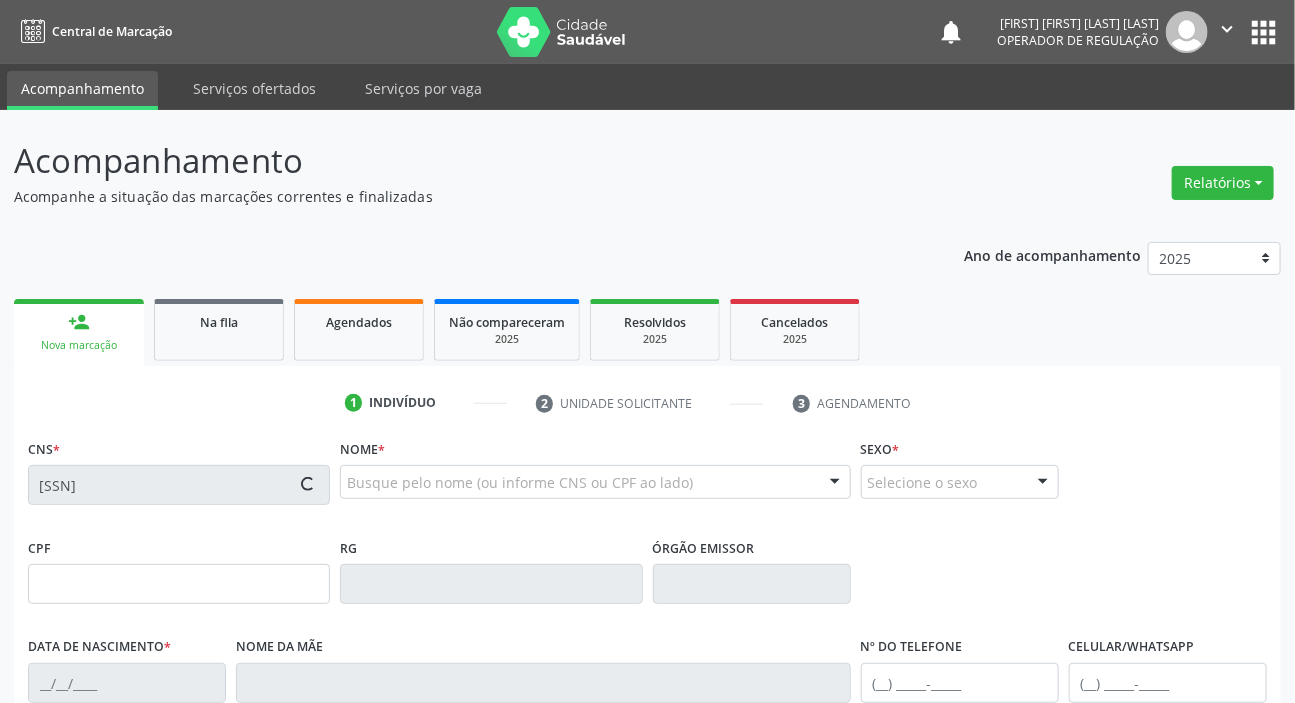 type on "26/01/1935" 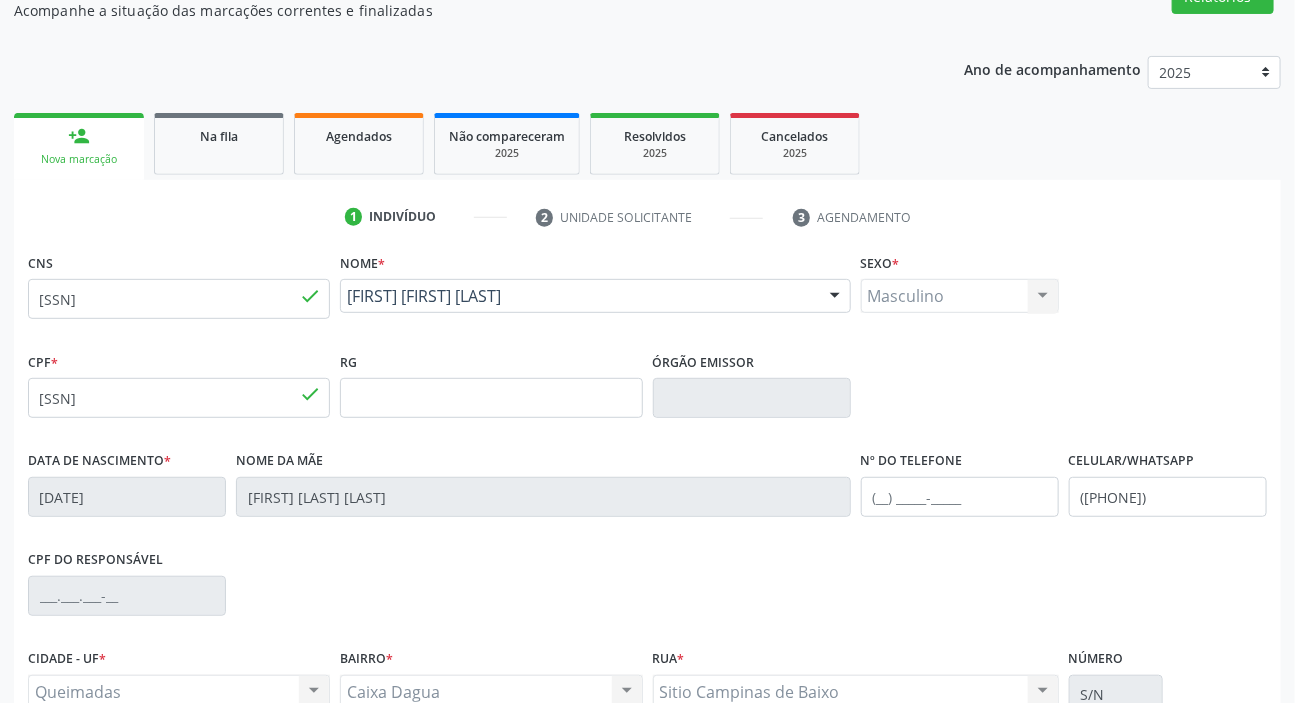 scroll, scrollTop: 380, scrollLeft: 0, axis: vertical 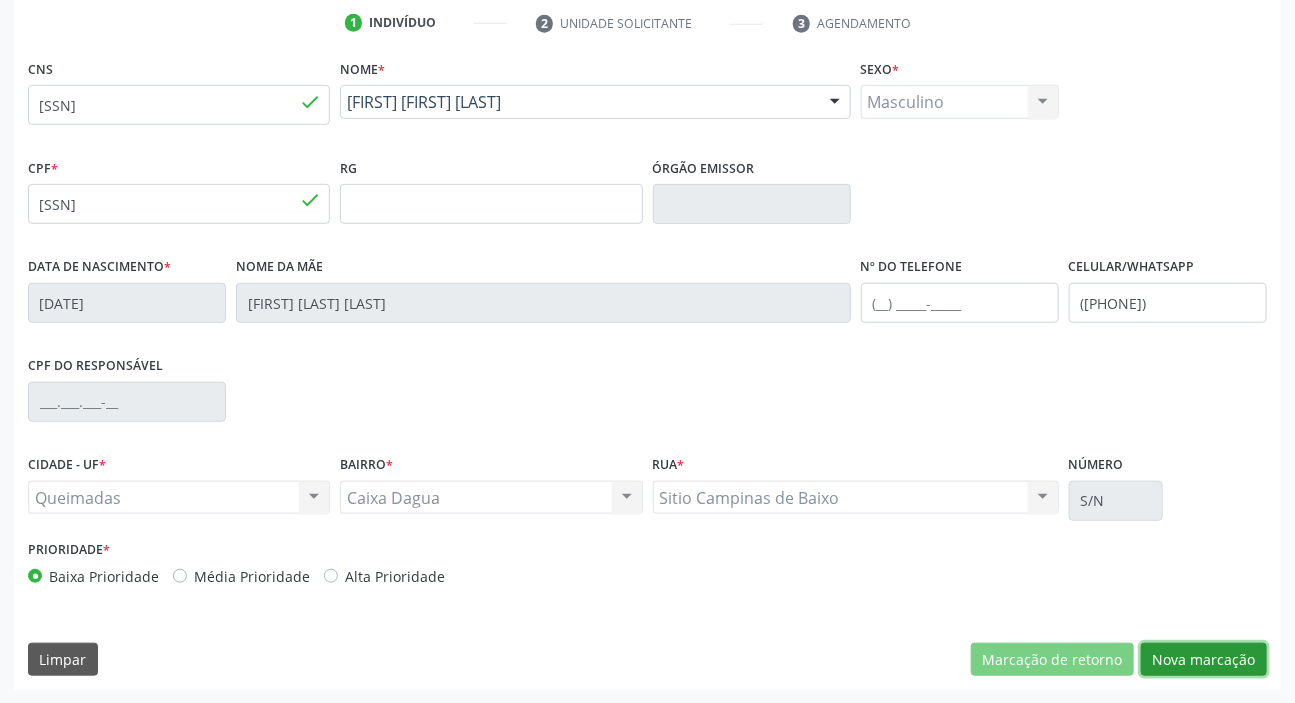 click on "Nova marcação" at bounding box center (1204, 660) 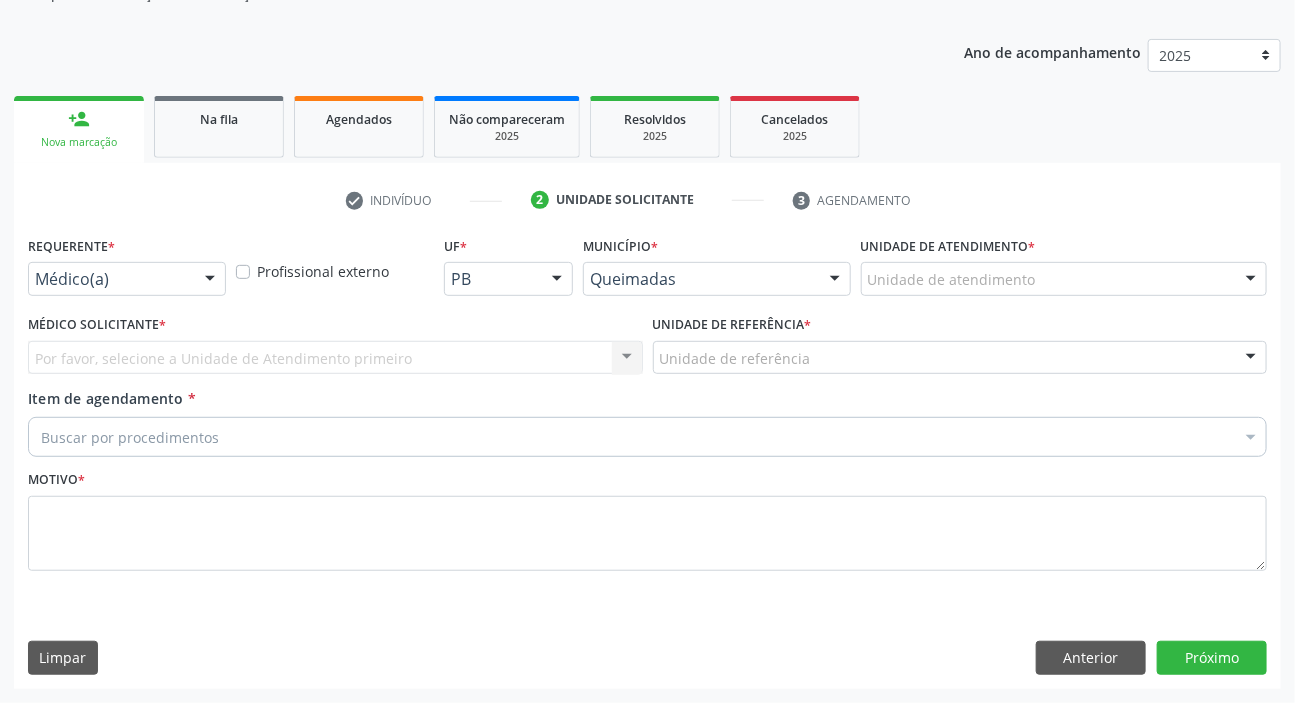 scroll, scrollTop: 201, scrollLeft: 0, axis: vertical 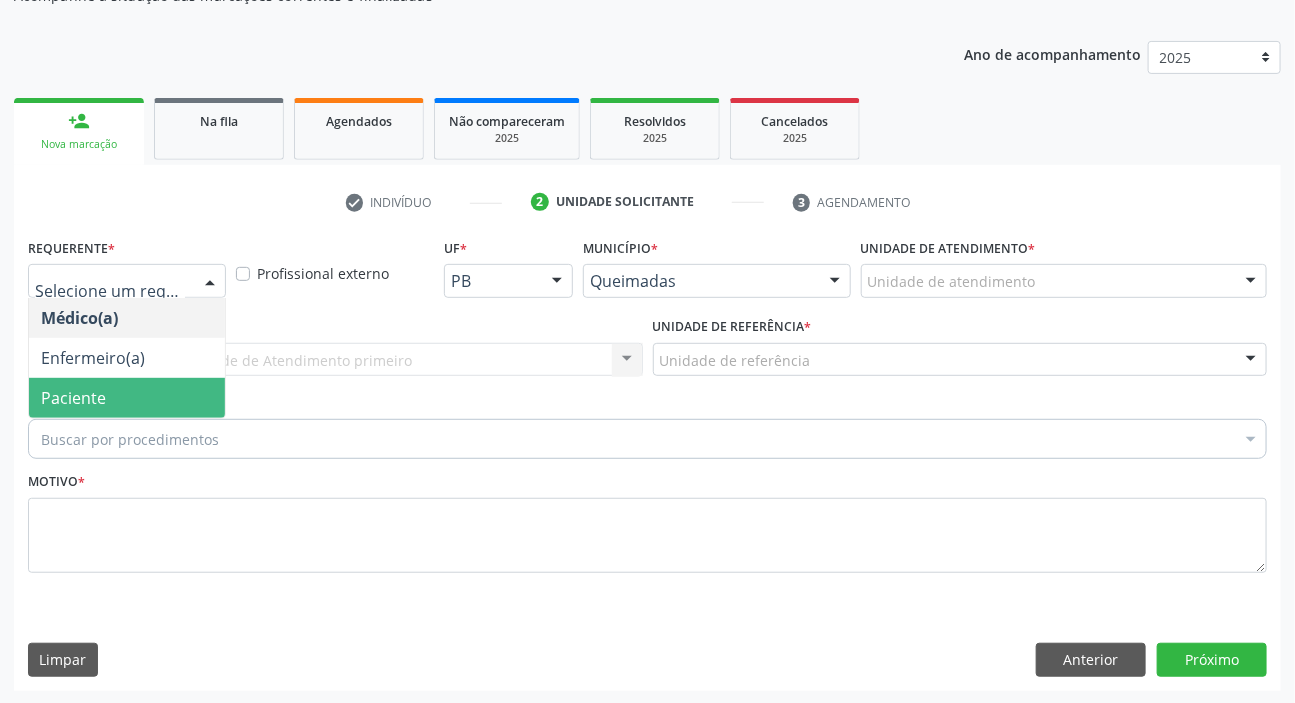 click on "Paciente" at bounding box center [73, 398] 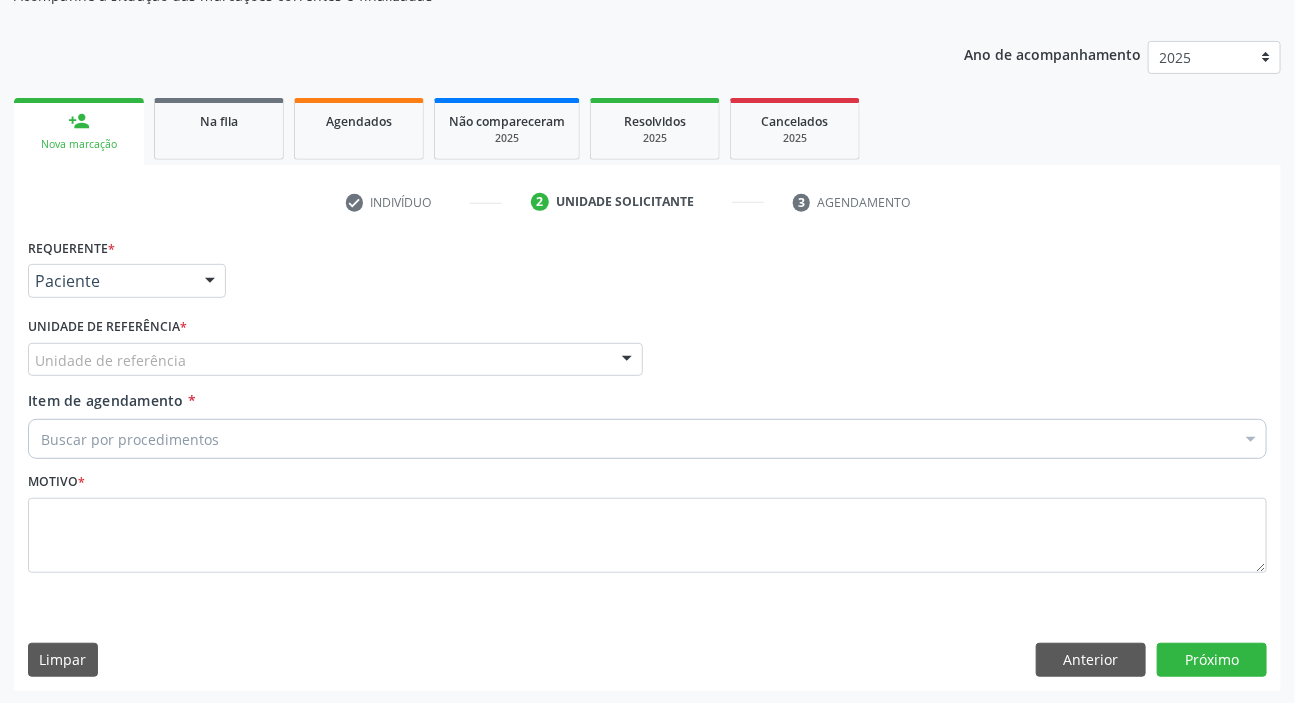 click on "Unidade de referência" at bounding box center (335, 360) 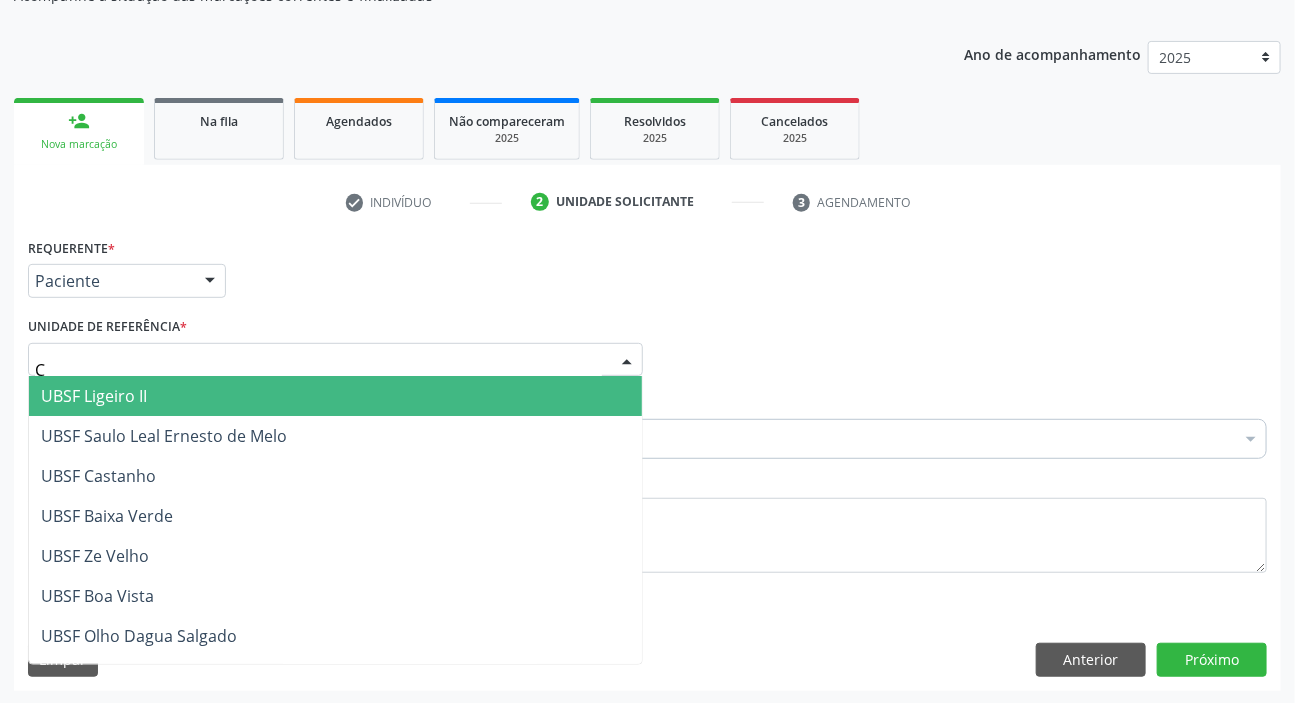 type on "CA" 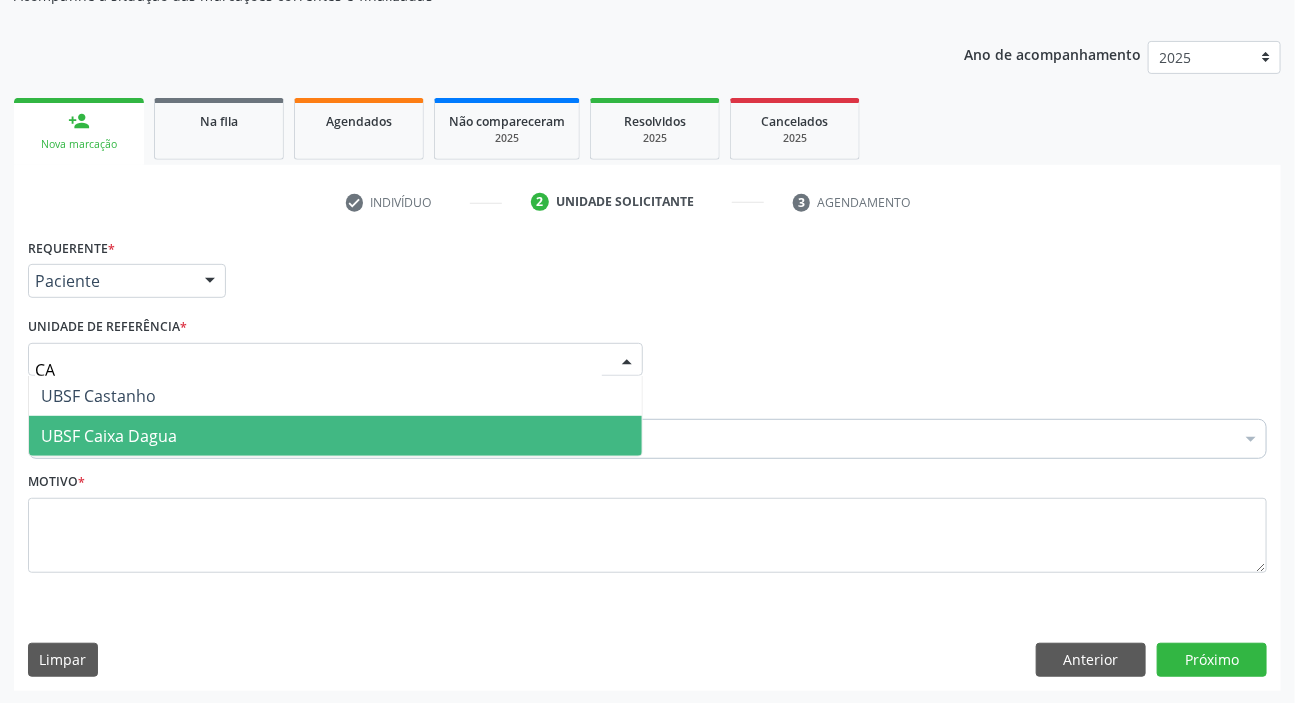 click on "UBSF Caixa Dagua" at bounding box center (109, 436) 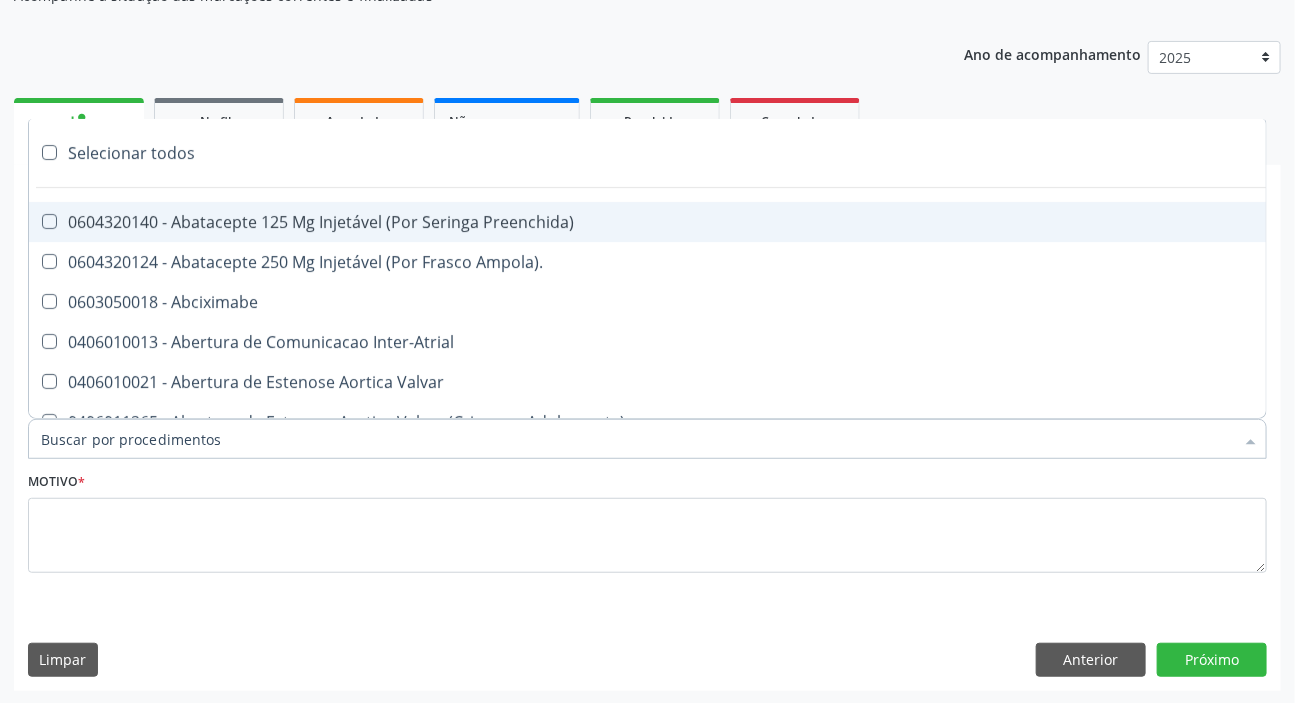 paste on "MÉDICO UR" 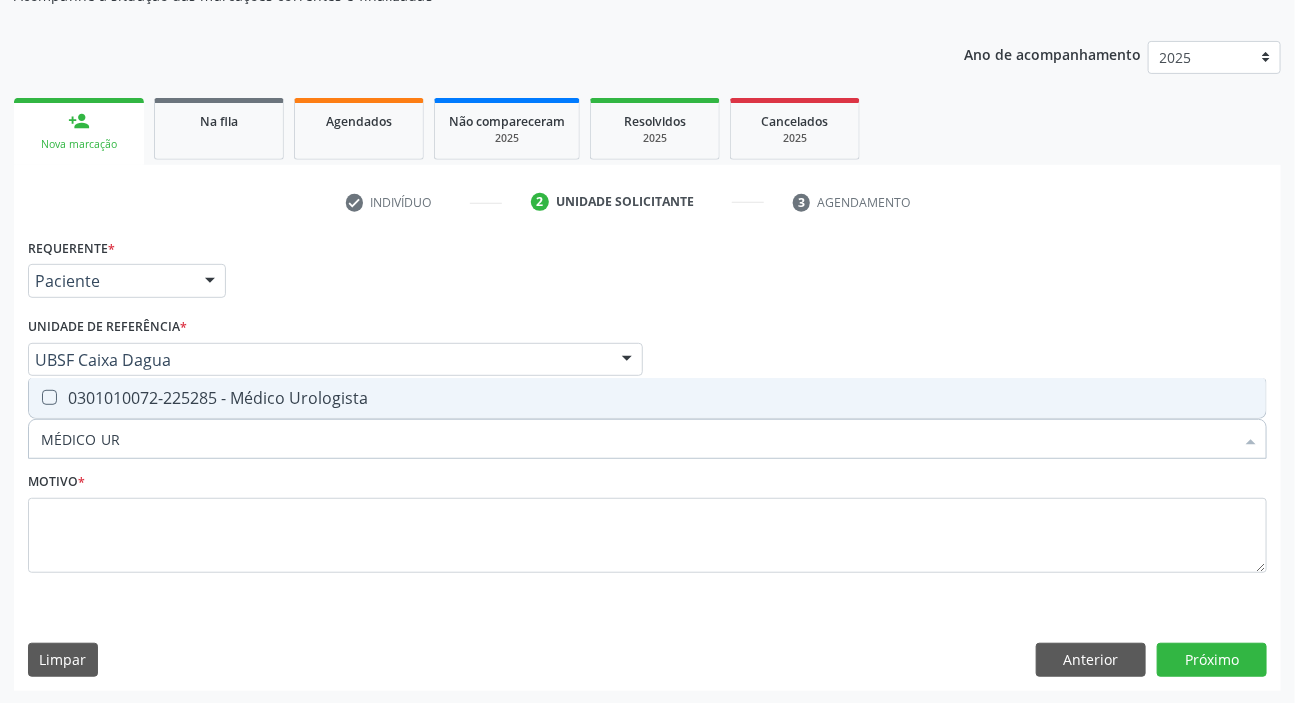click on "0301010072-225285 - Médico Urologista" at bounding box center (647, 398) 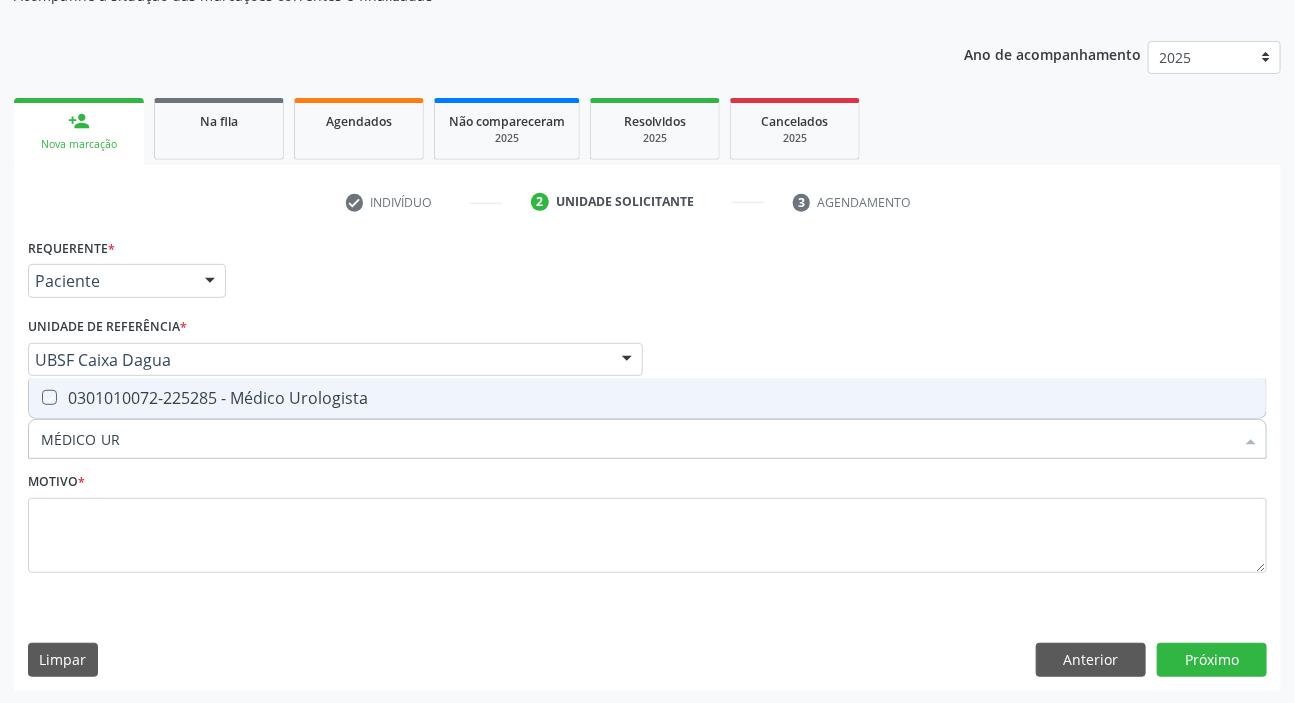checkbox on "true" 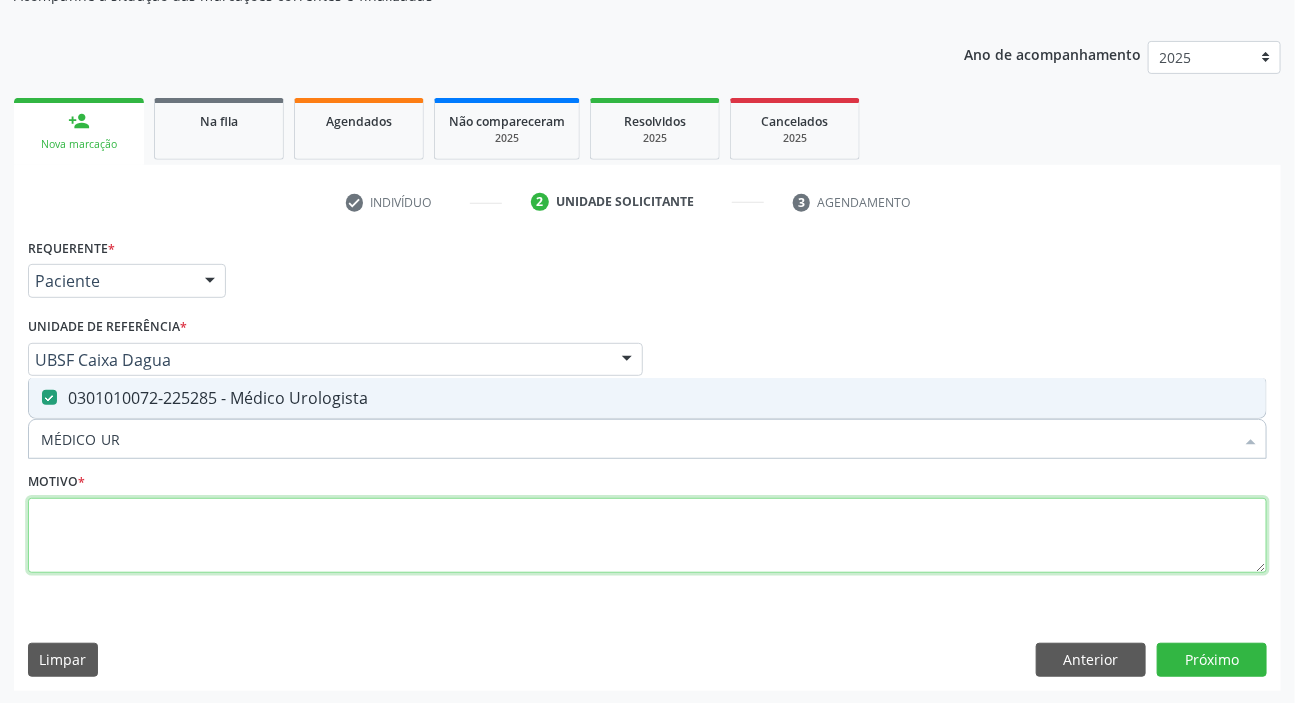 click at bounding box center [647, 536] 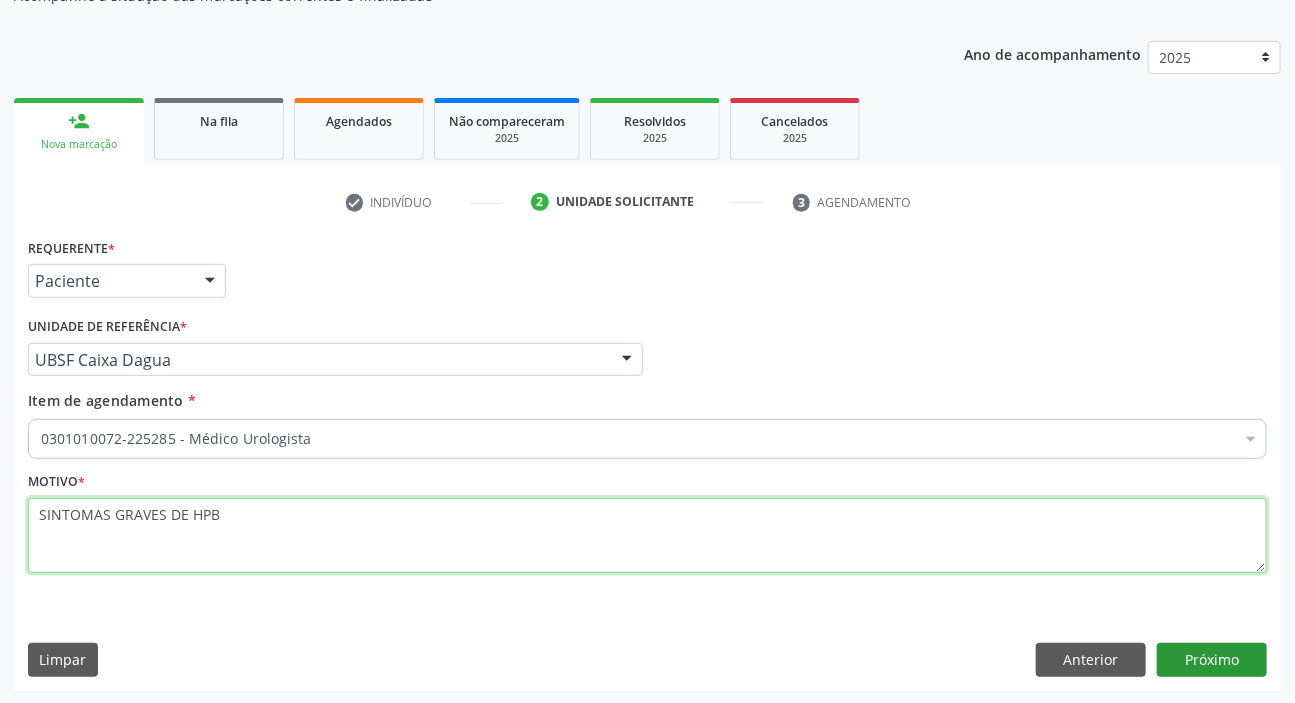 type on "SINTOMAS GRAVES DE HPB" 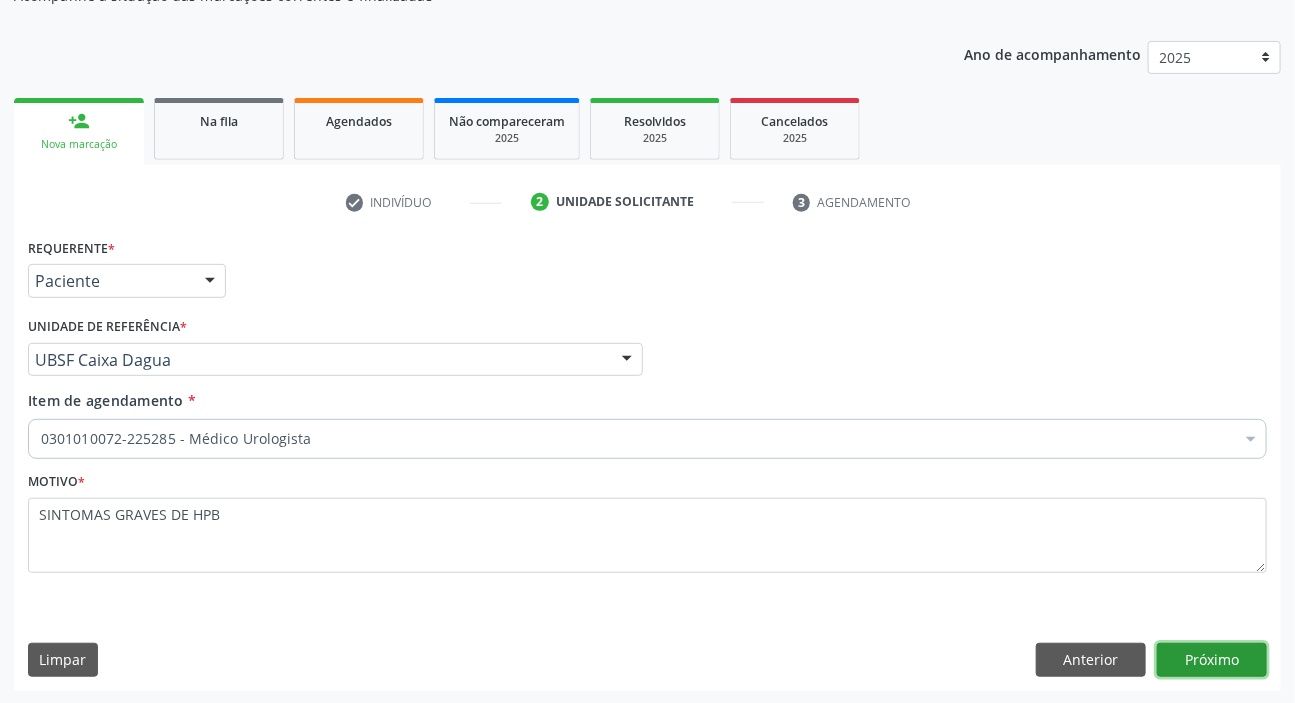 click on "Próximo" at bounding box center (1212, 660) 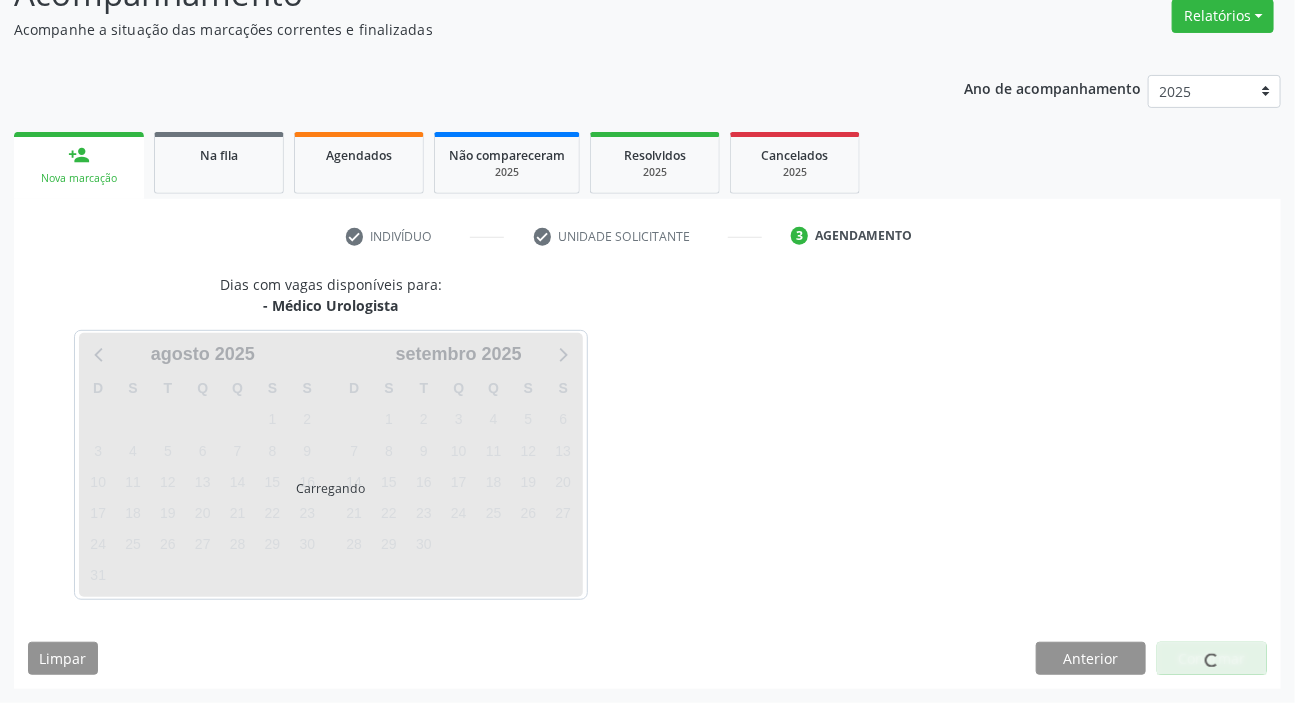scroll, scrollTop: 166, scrollLeft: 0, axis: vertical 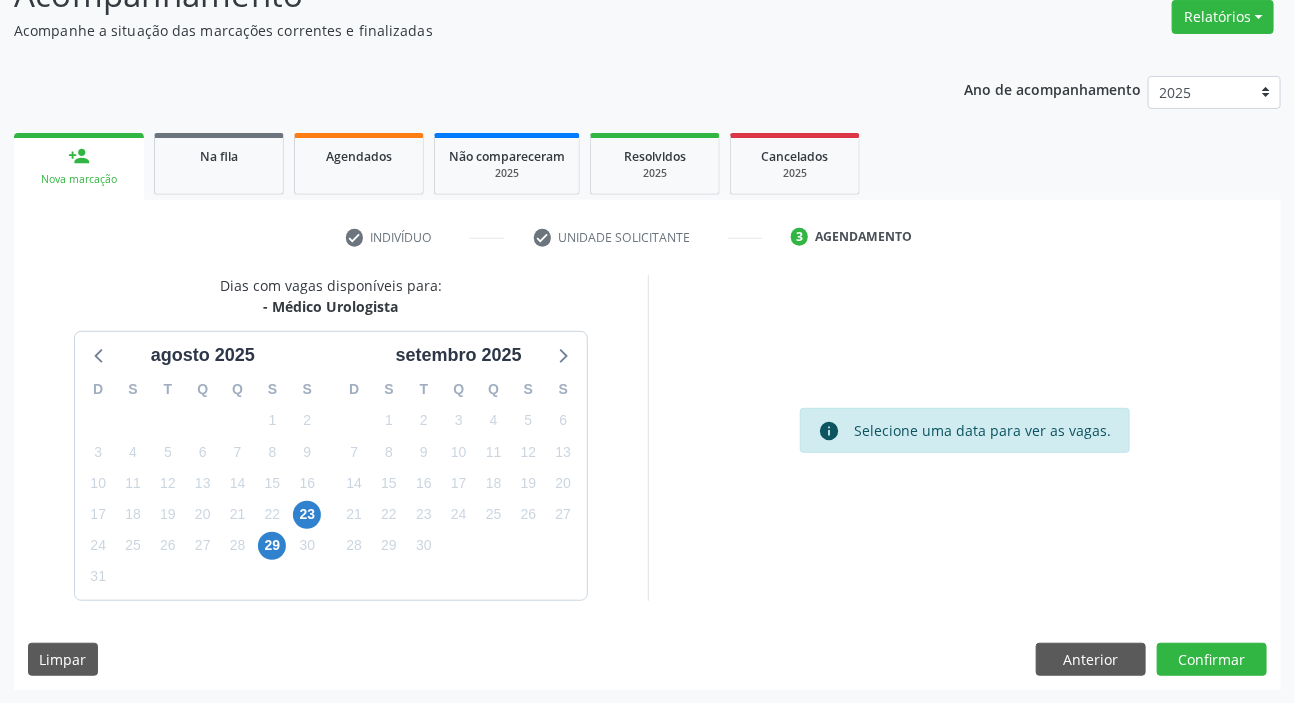 click on "21" at bounding box center [237, 514] 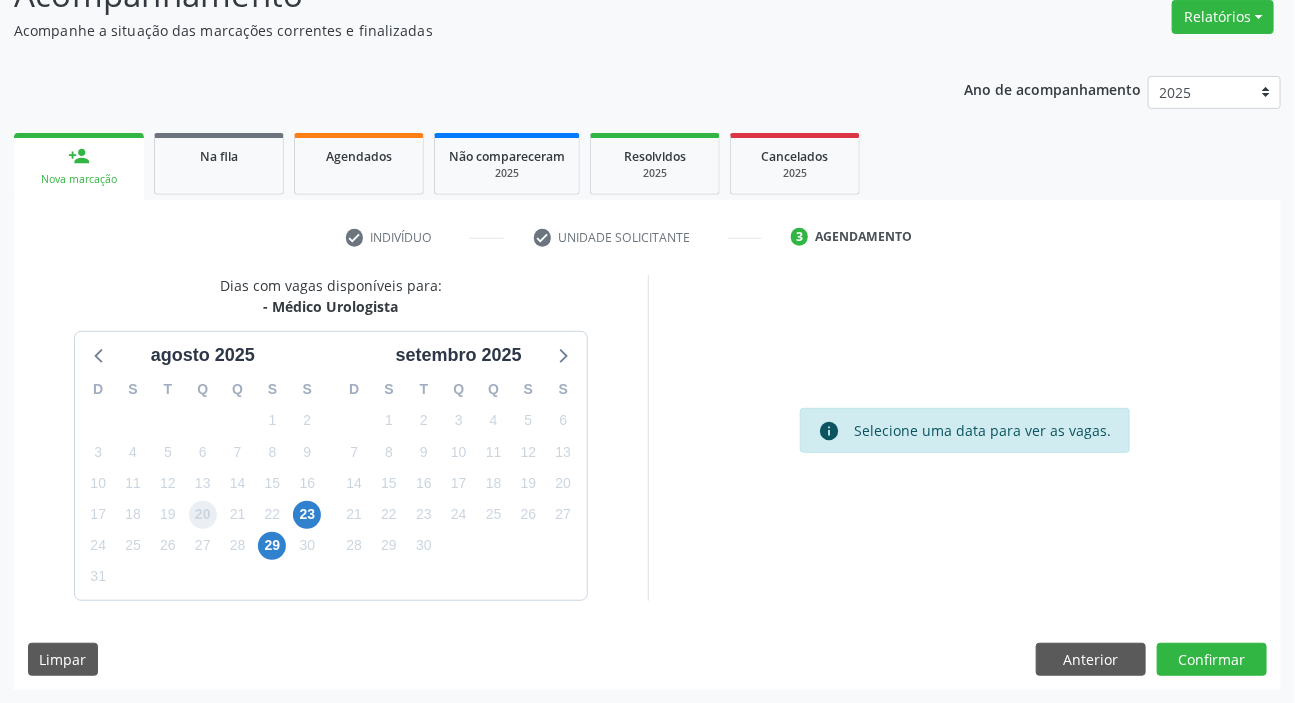 click on "20" at bounding box center [203, 515] 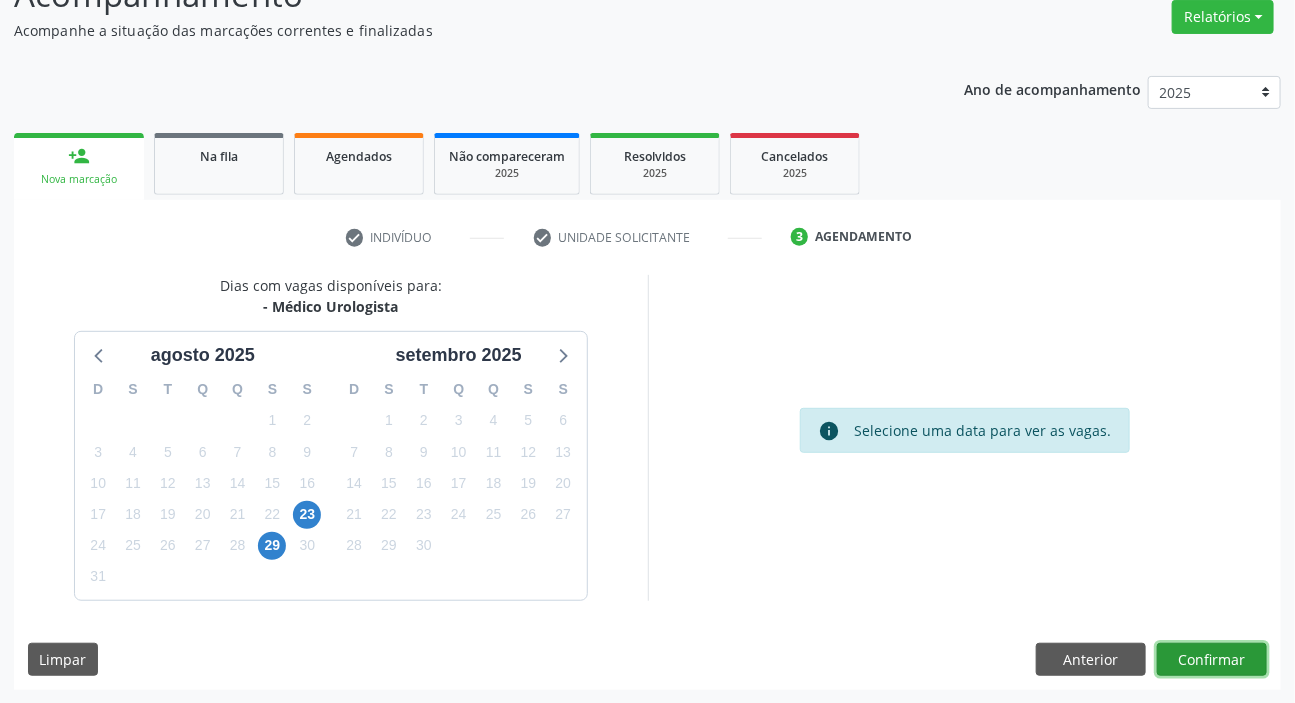 click on "Confirmar" at bounding box center (1212, 660) 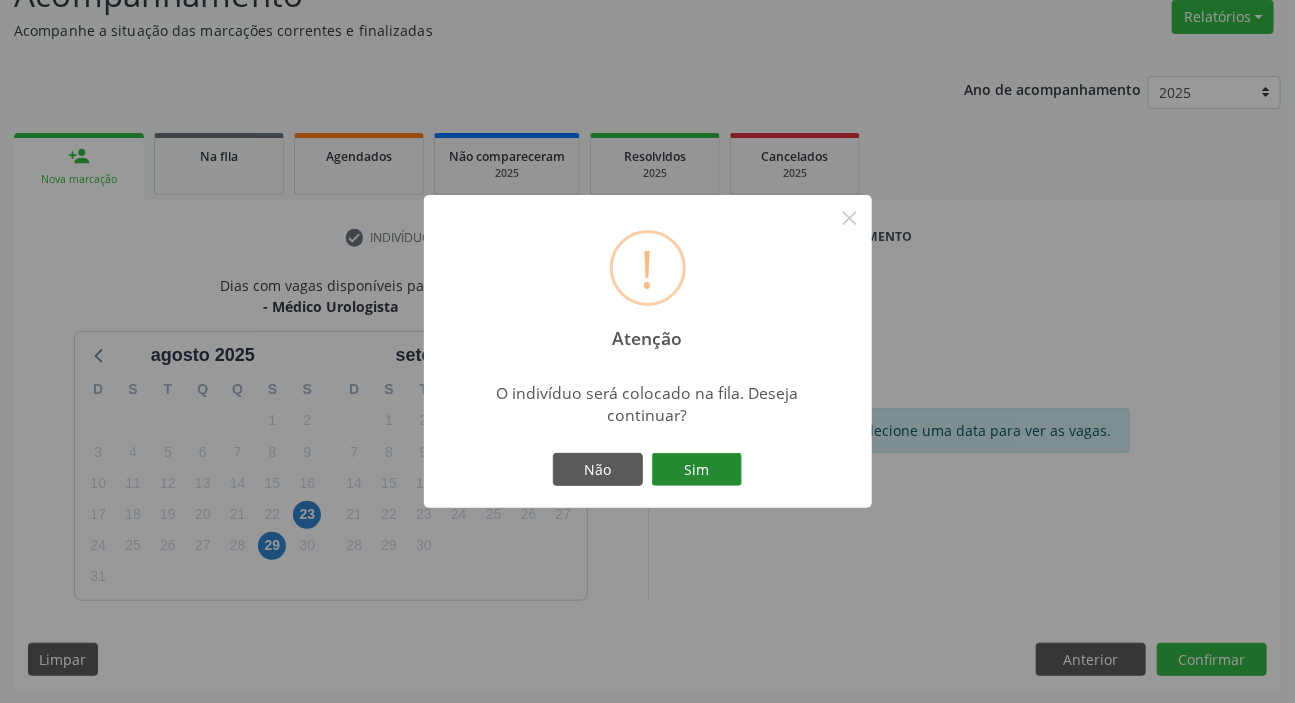 click on "Sim" at bounding box center (697, 470) 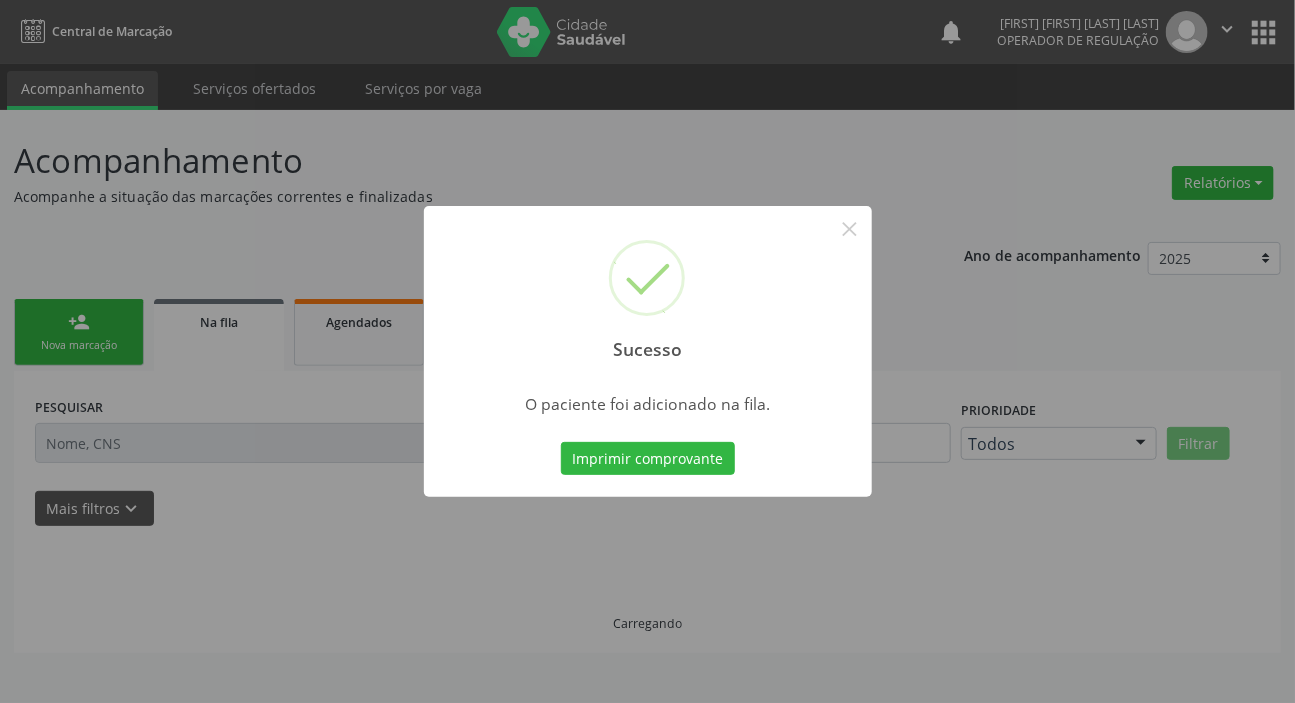 scroll, scrollTop: 0, scrollLeft: 0, axis: both 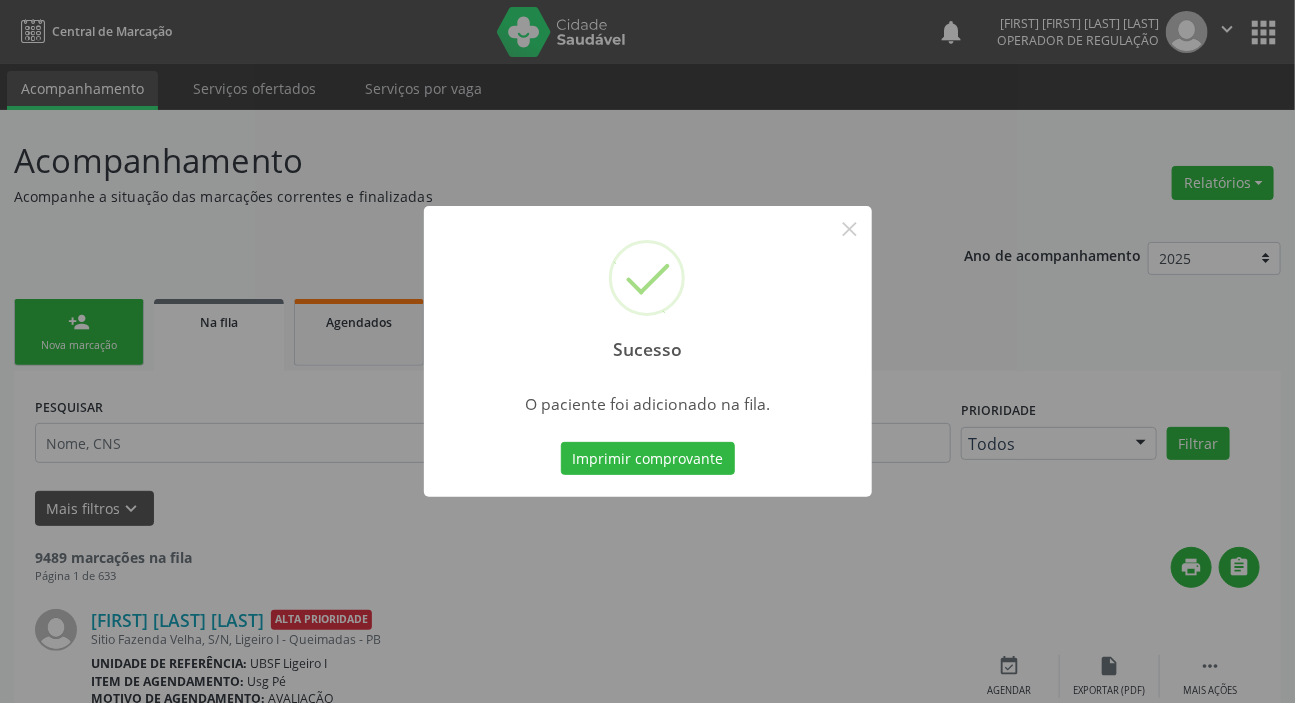 click on "Sucesso × O paciente foi adicionado na fila. Imprimir comprovante Cancel" at bounding box center (647, 351) 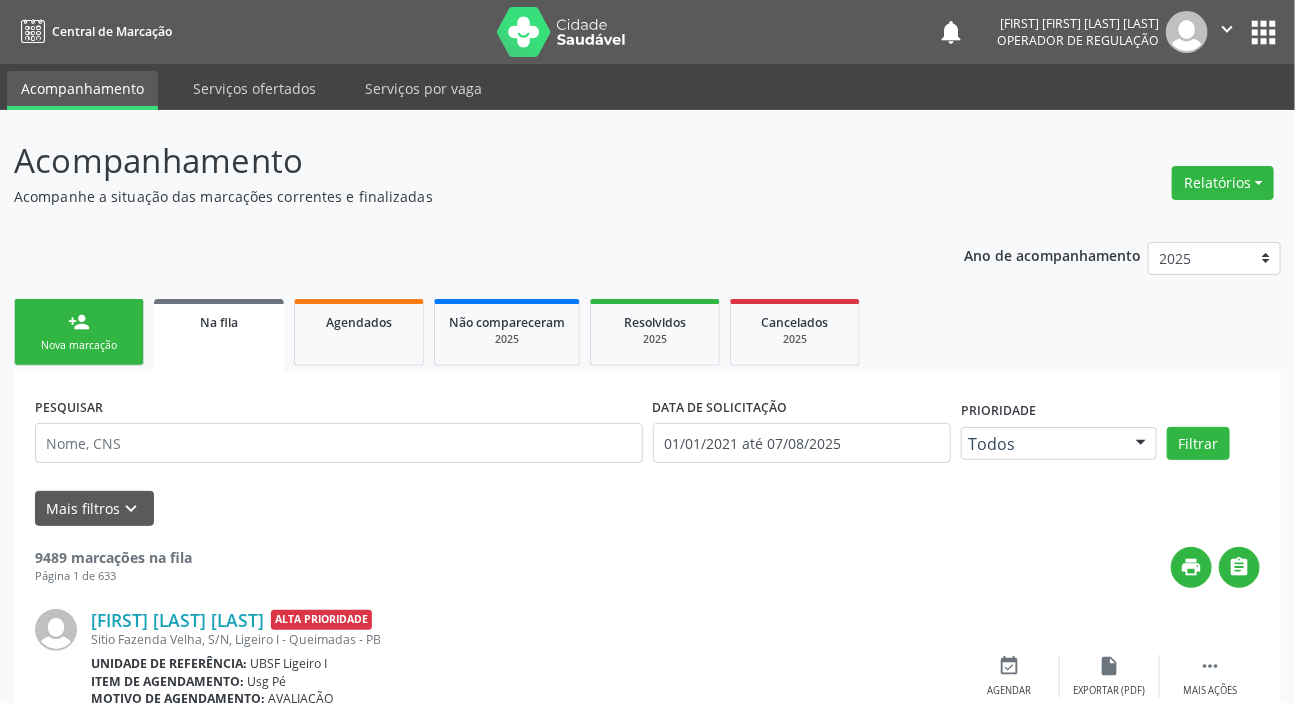 click on "person_add" at bounding box center (79, 322) 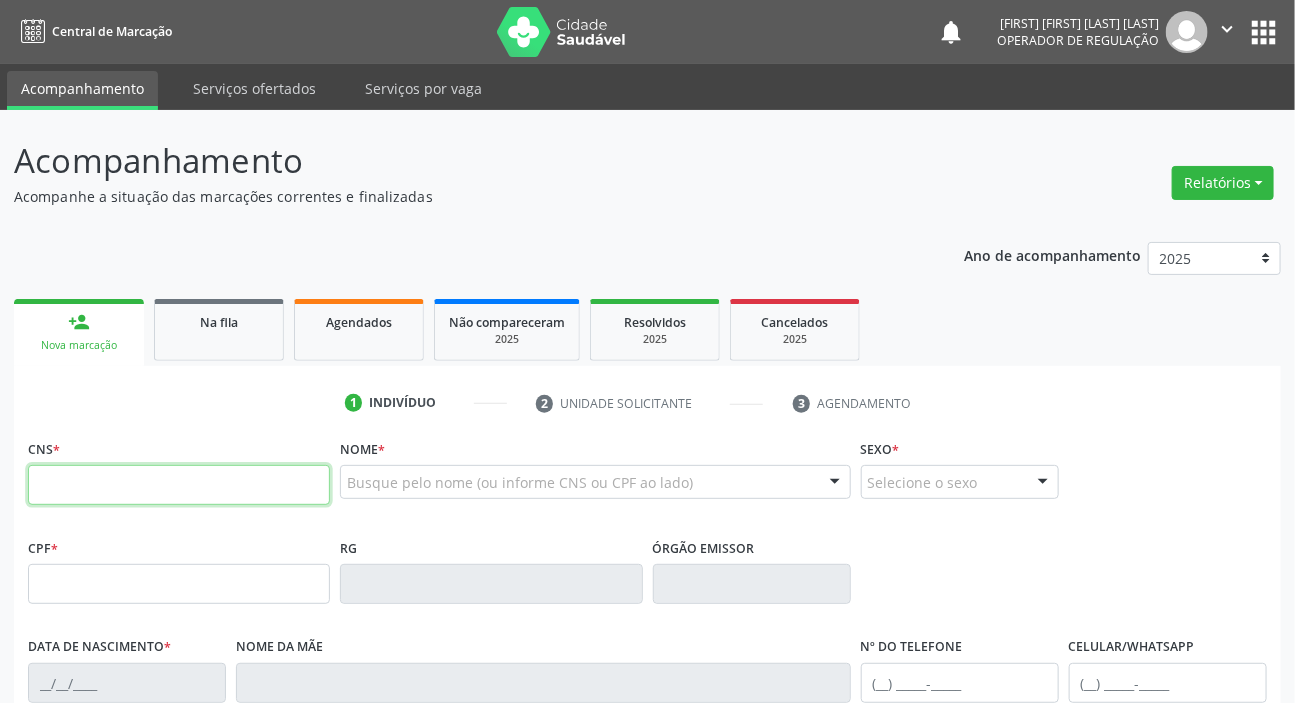 click at bounding box center (179, 485) 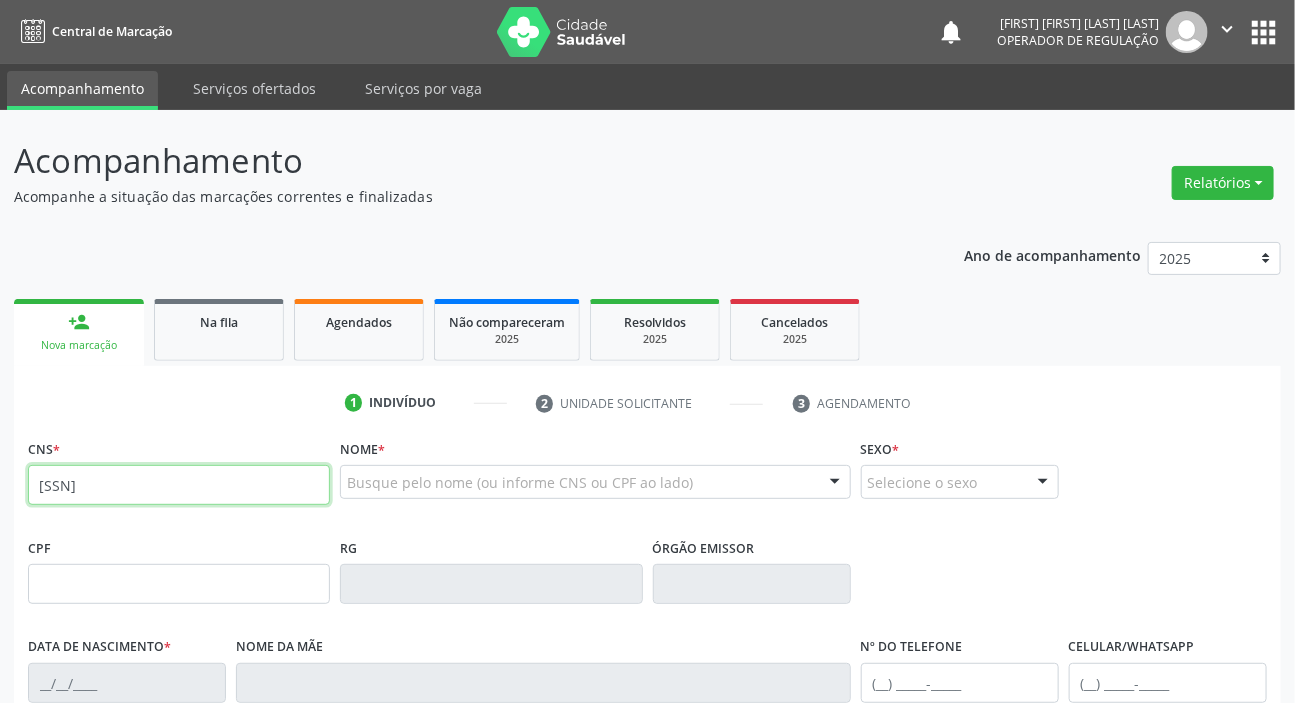 type on "706 8077 8795 6220" 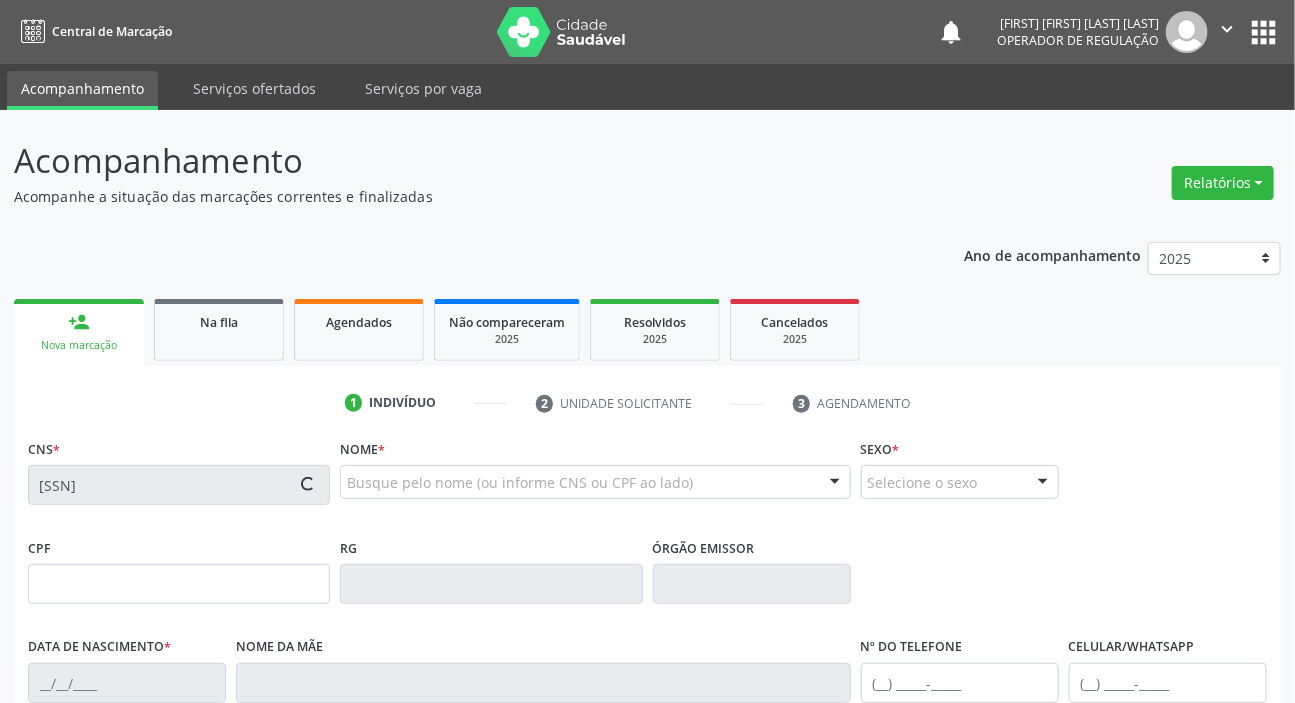 type on "797.596.884-68" 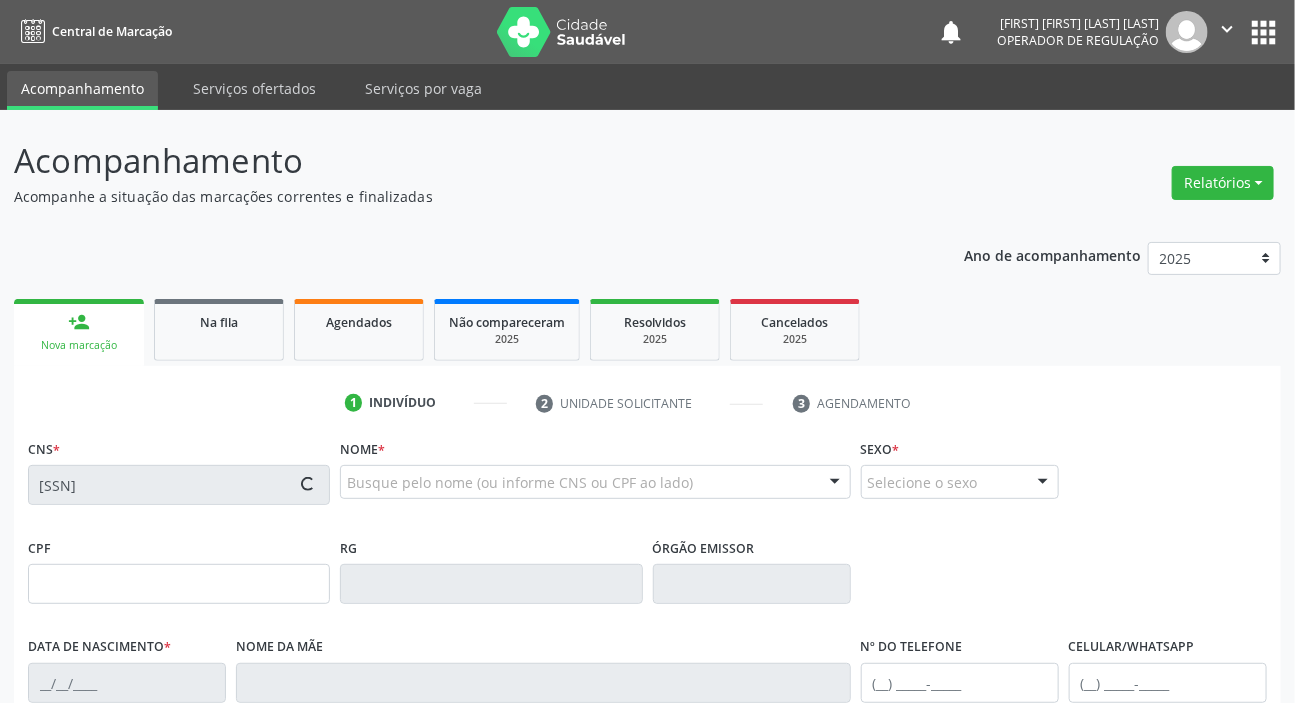 type on "30/07/1959" 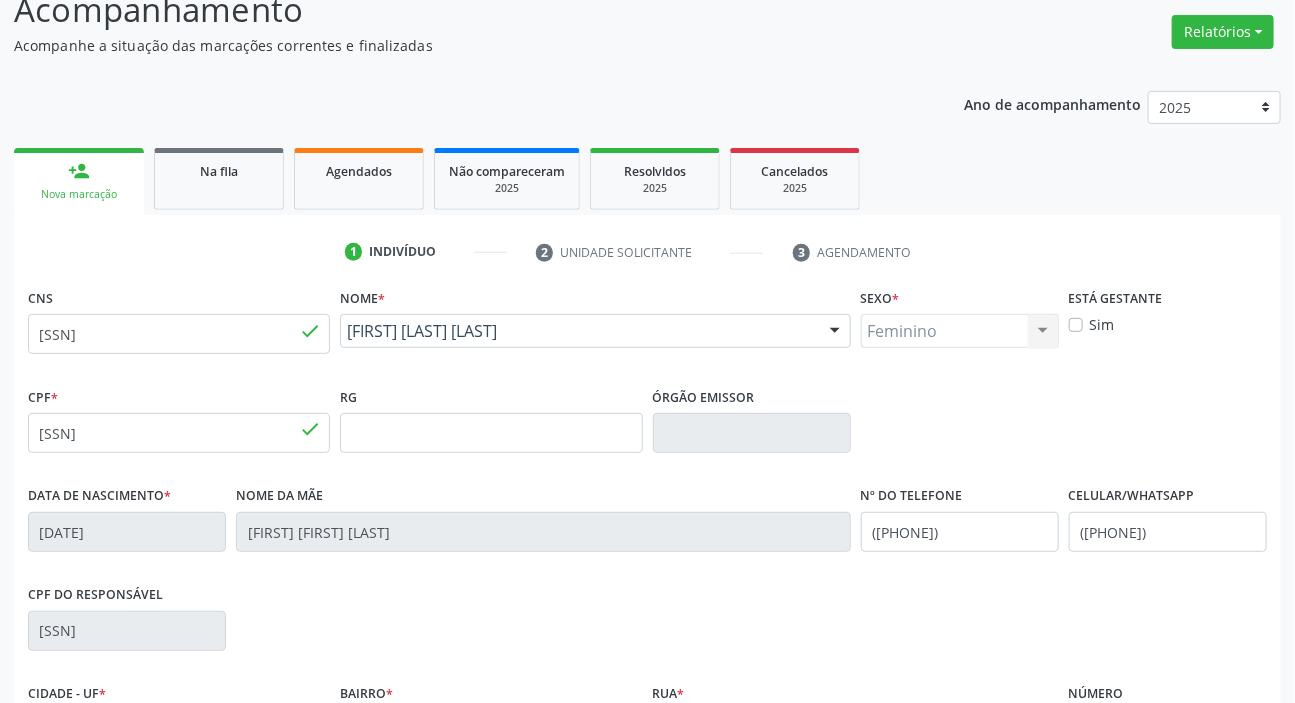 scroll, scrollTop: 380, scrollLeft: 0, axis: vertical 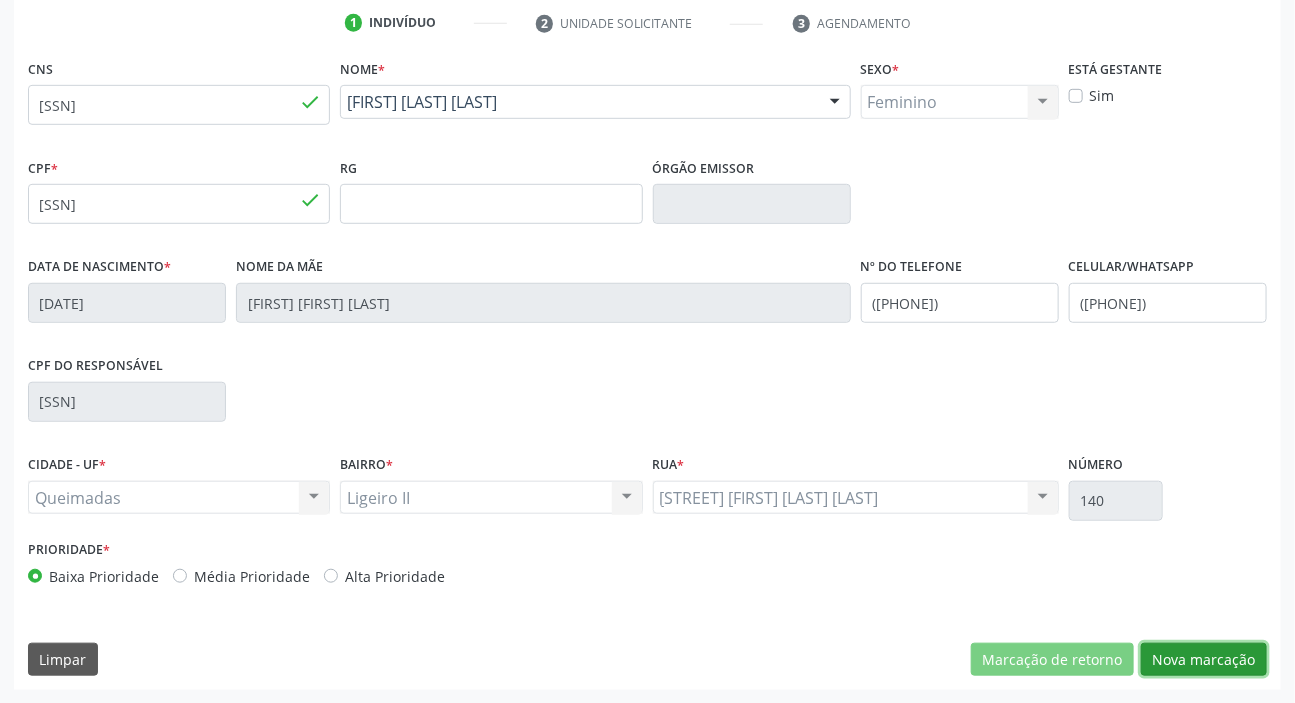 click on "Nova marcação" at bounding box center (1204, 660) 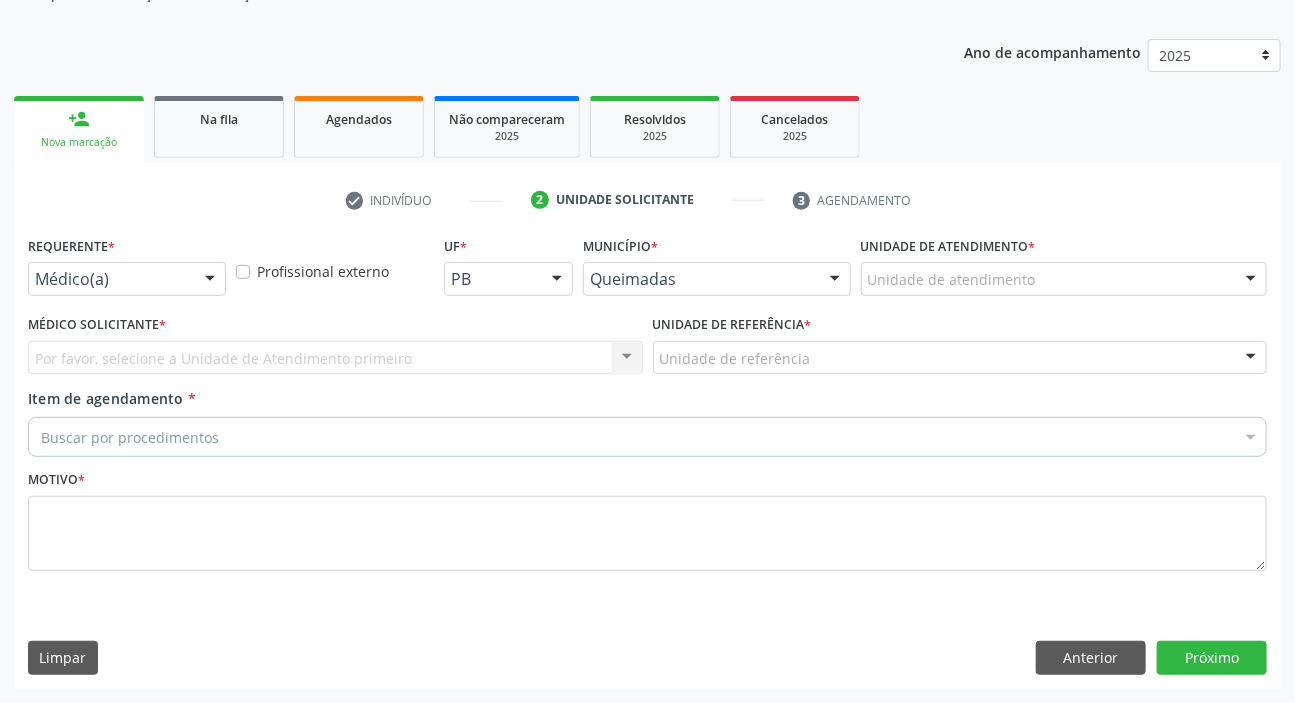 scroll, scrollTop: 201, scrollLeft: 0, axis: vertical 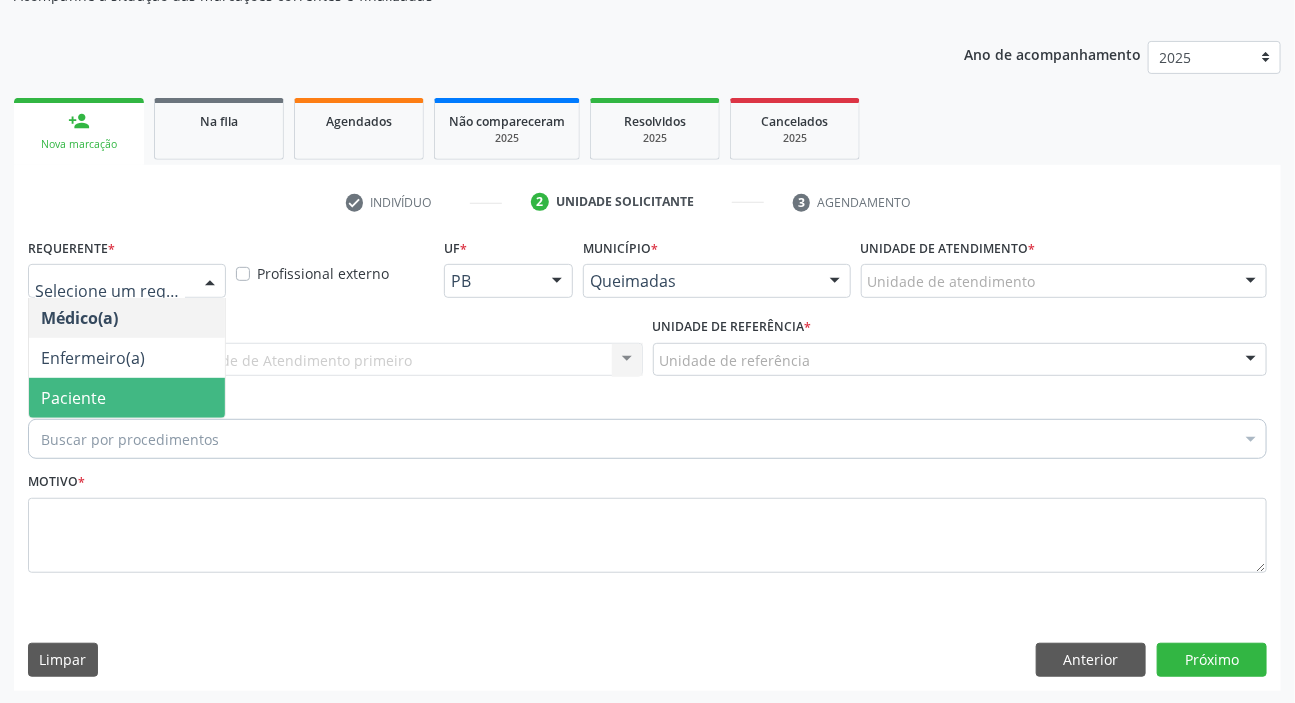 click on "Paciente" at bounding box center (73, 398) 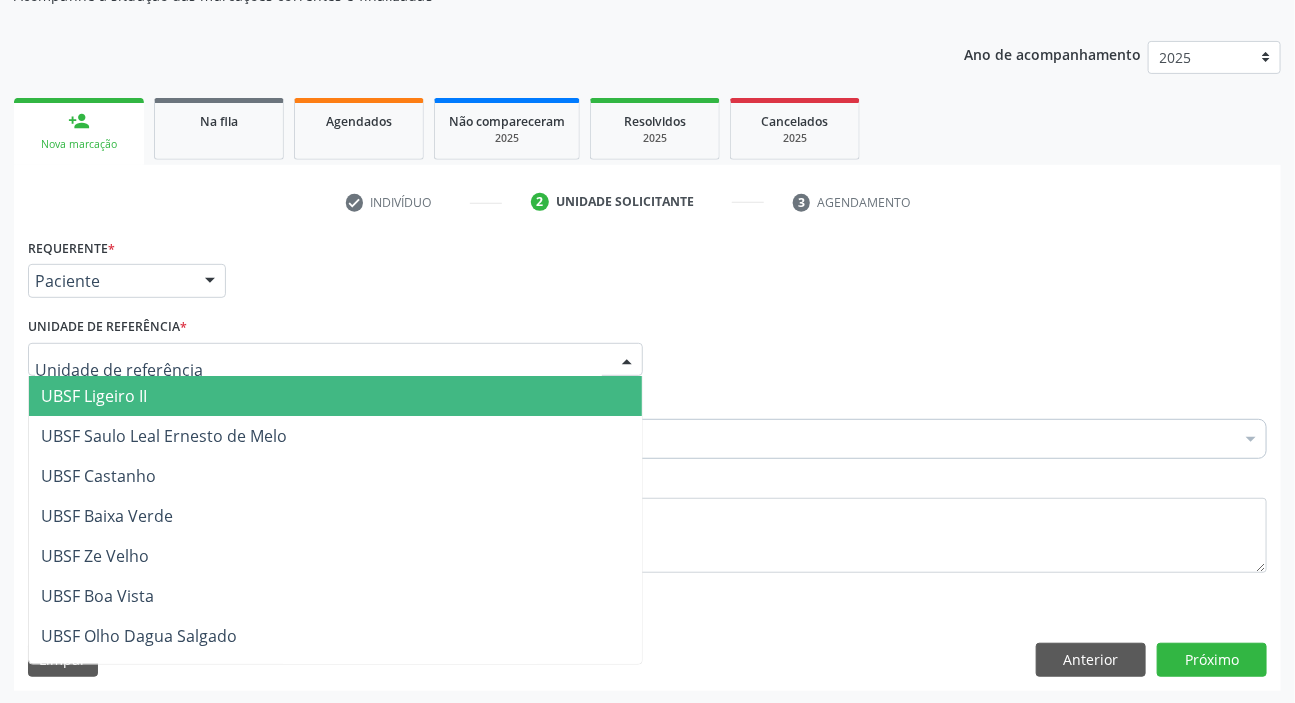 click on "UBSF Ligeiro II" at bounding box center (94, 396) 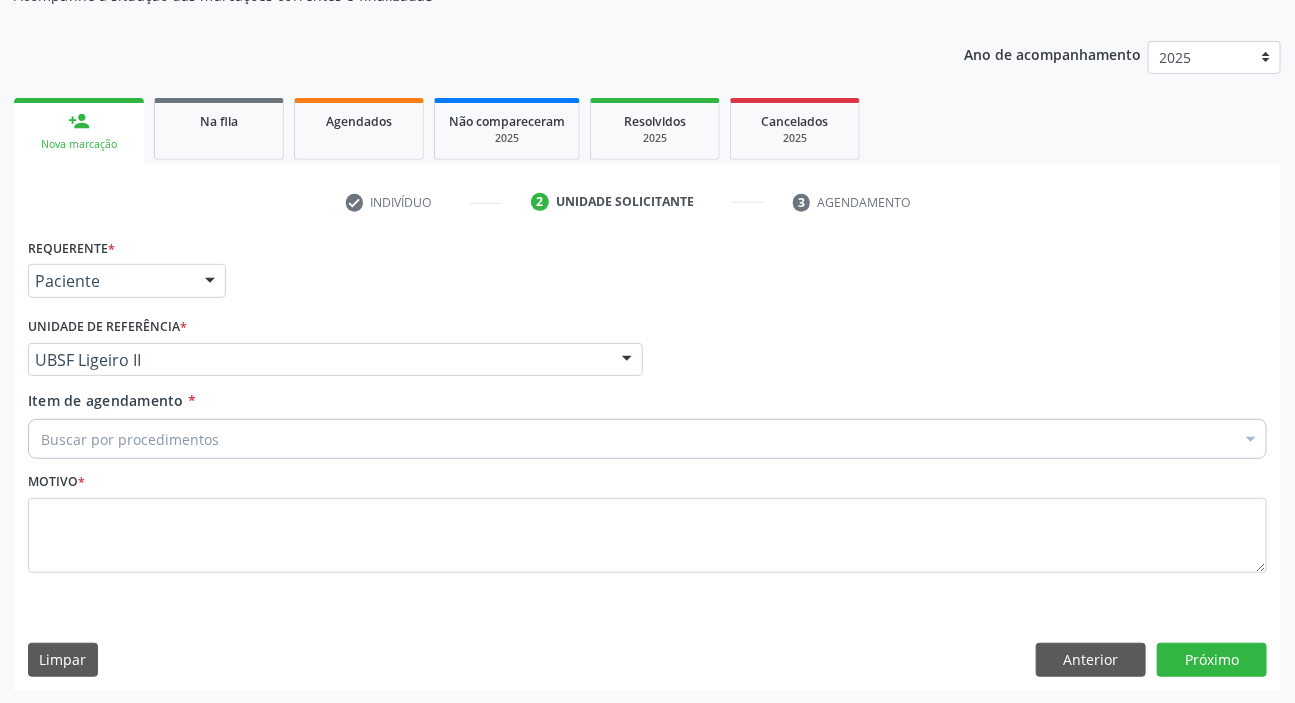click on "Buscar por procedimentos" at bounding box center [647, 439] 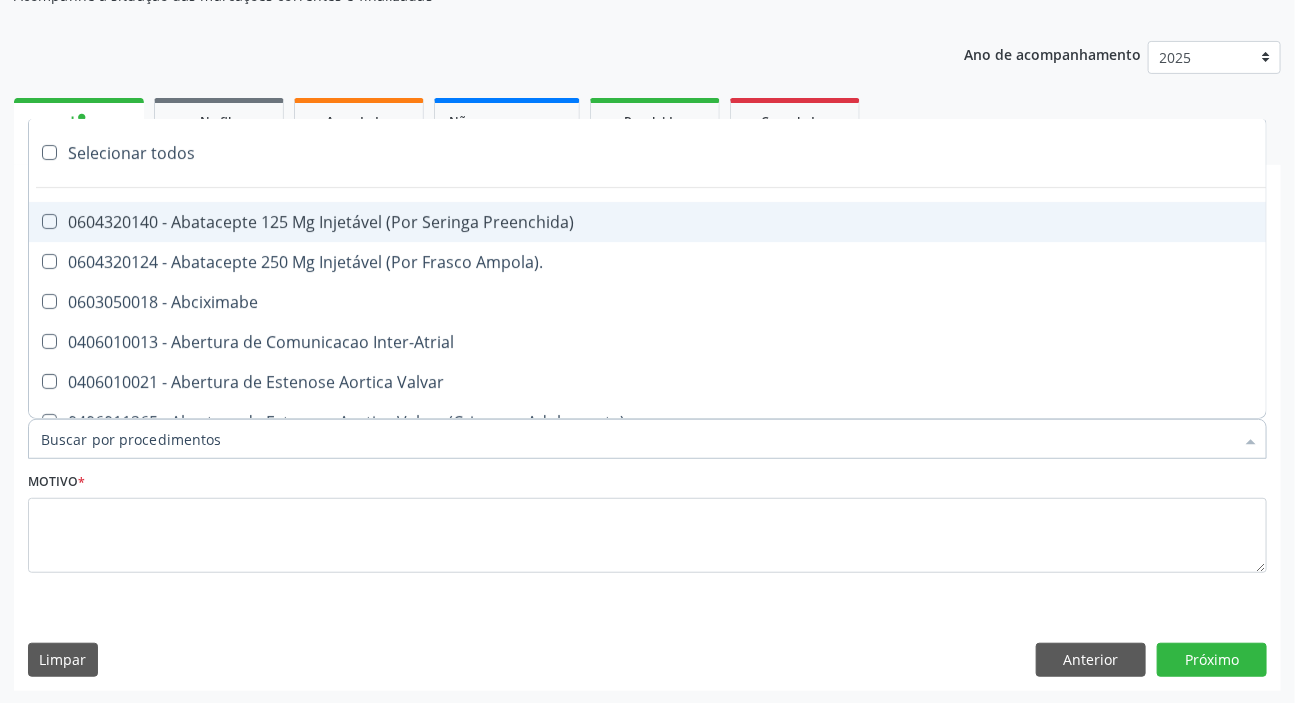 paste on "MÉDICO UR" 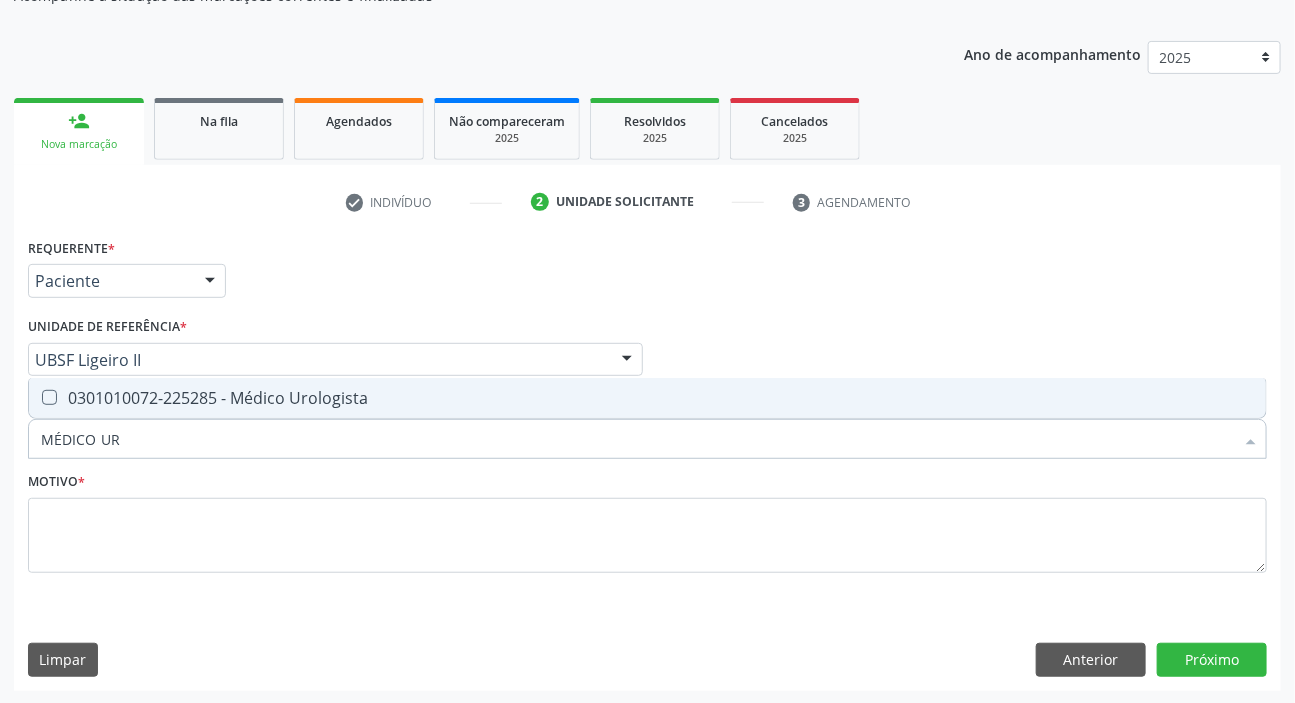 click on "0301010072-225285 - Médico Urologista" at bounding box center (647, 398) 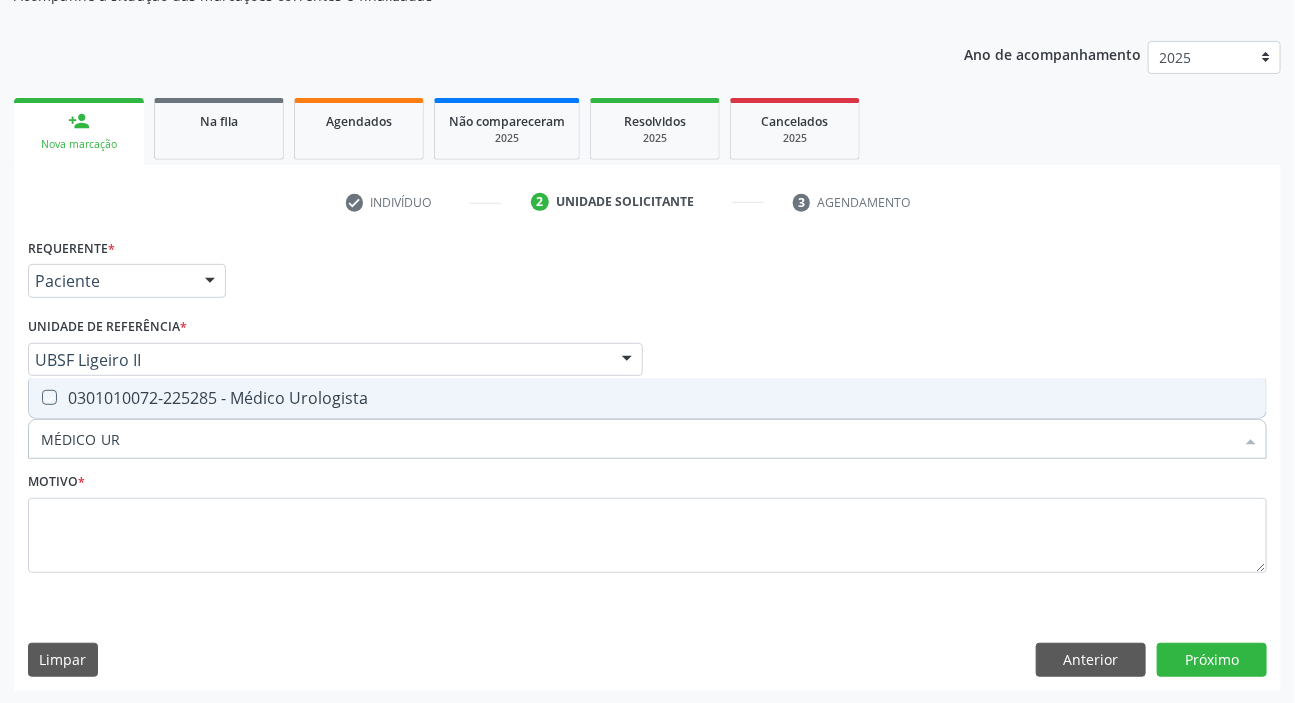 checkbox on "true" 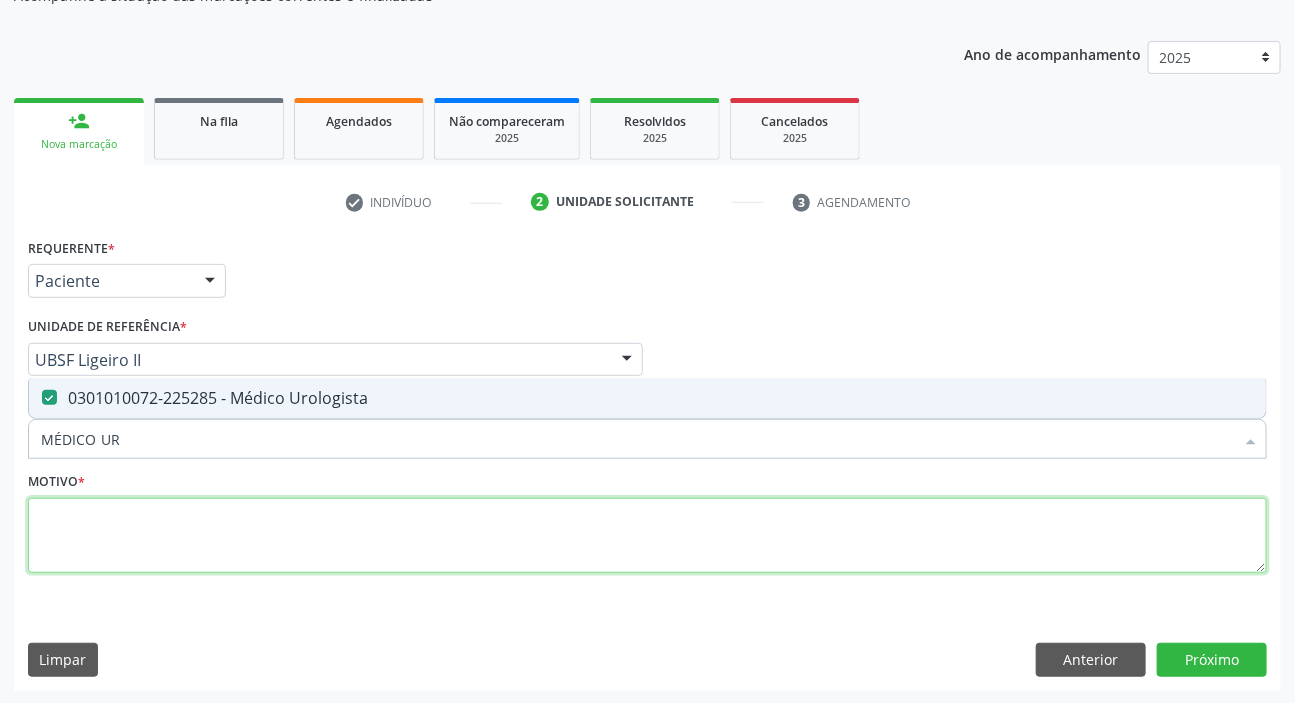 click at bounding box center [647, 536] 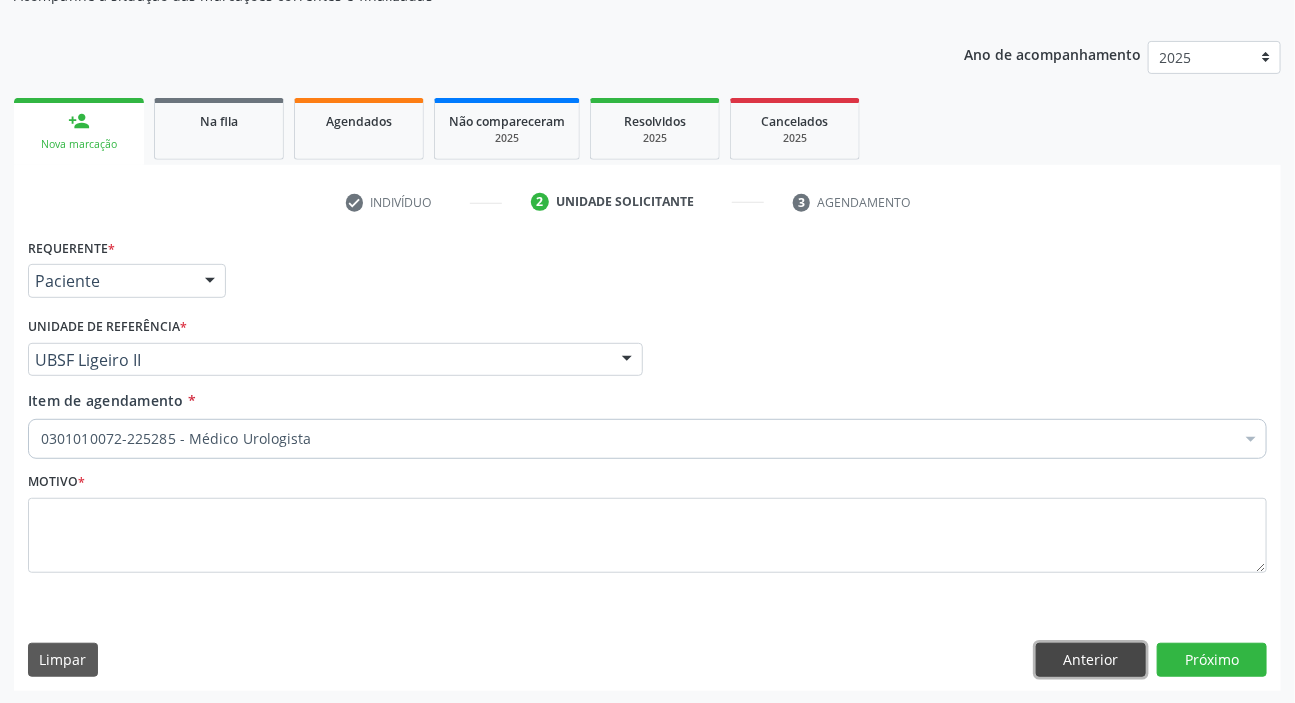 click on "Anterior" at bounding box center [1091, 660] 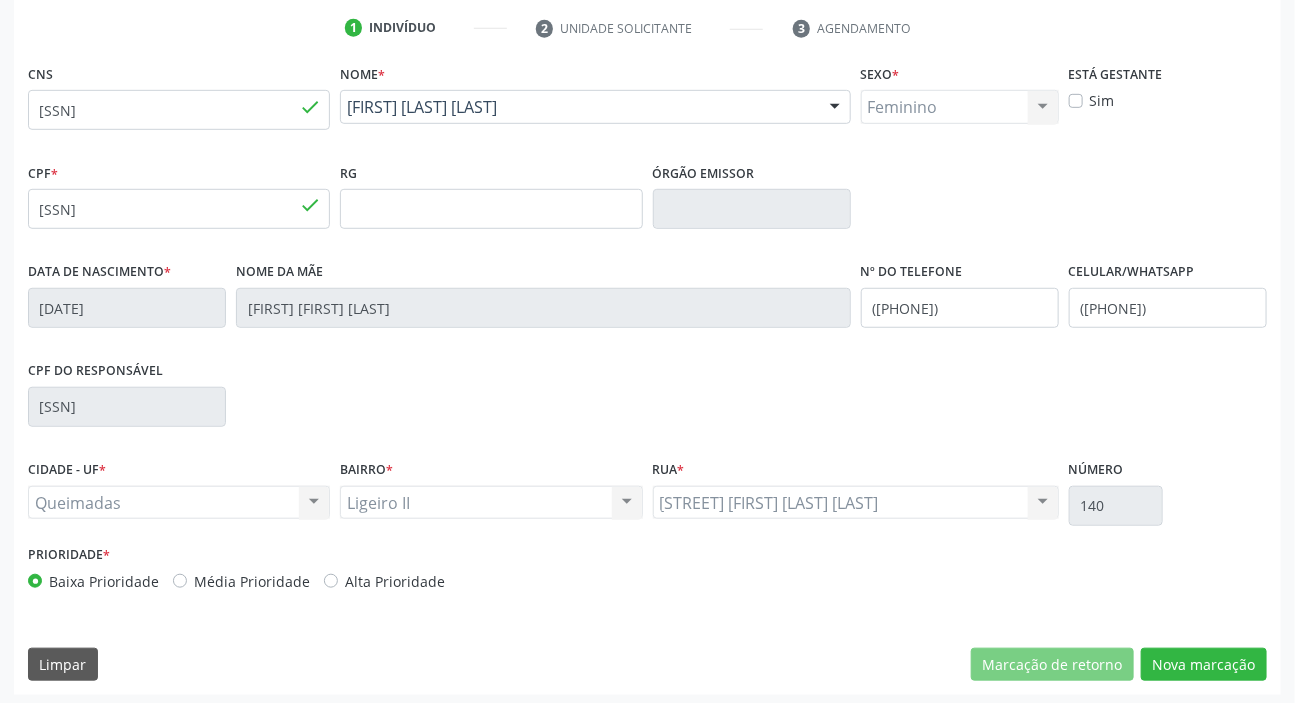 scroll, scrollTop: 380, scrollLeft: 0, axis: vertical 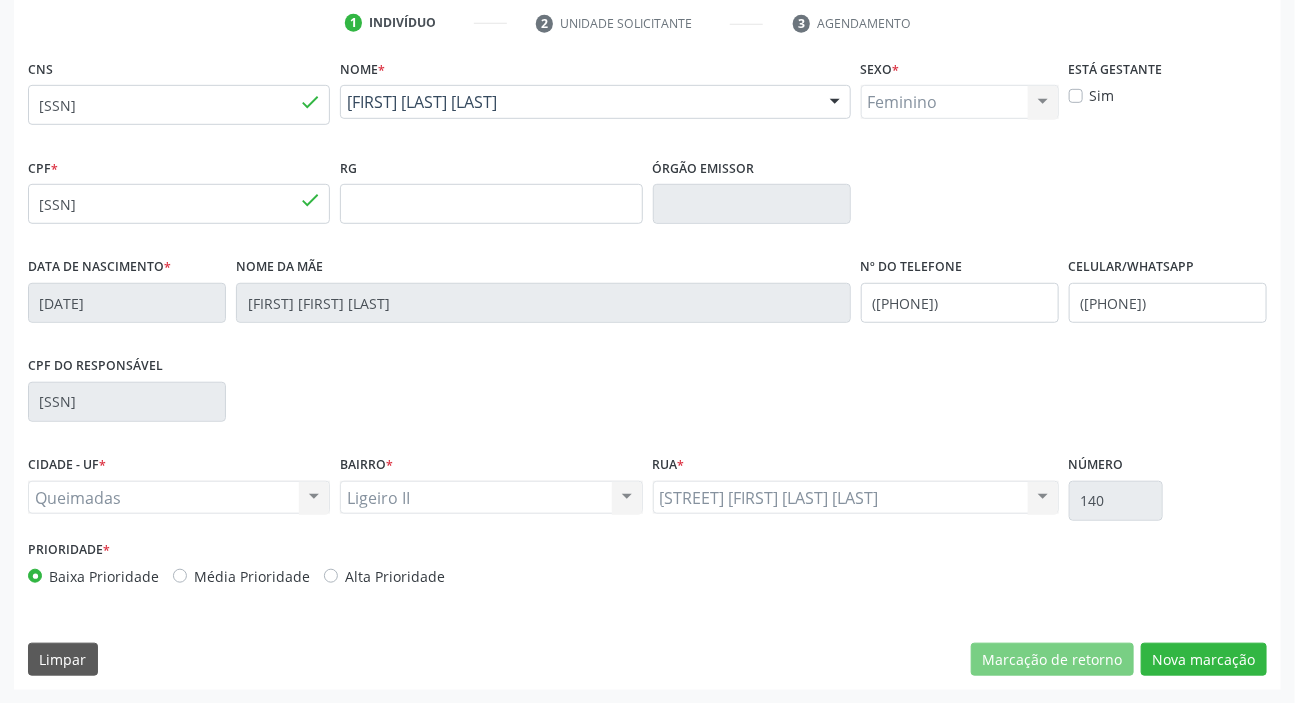 click on "Média Prioridade" at bounding box center (241, 576) 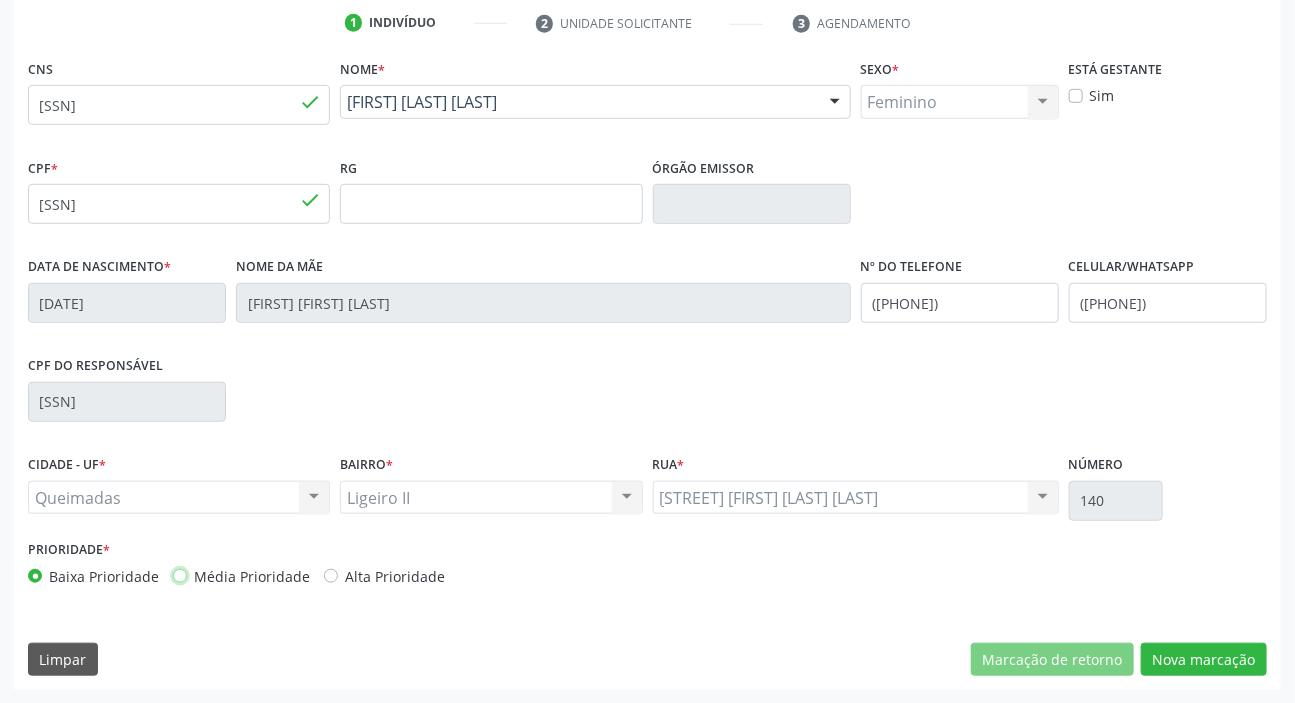 radio on "true" 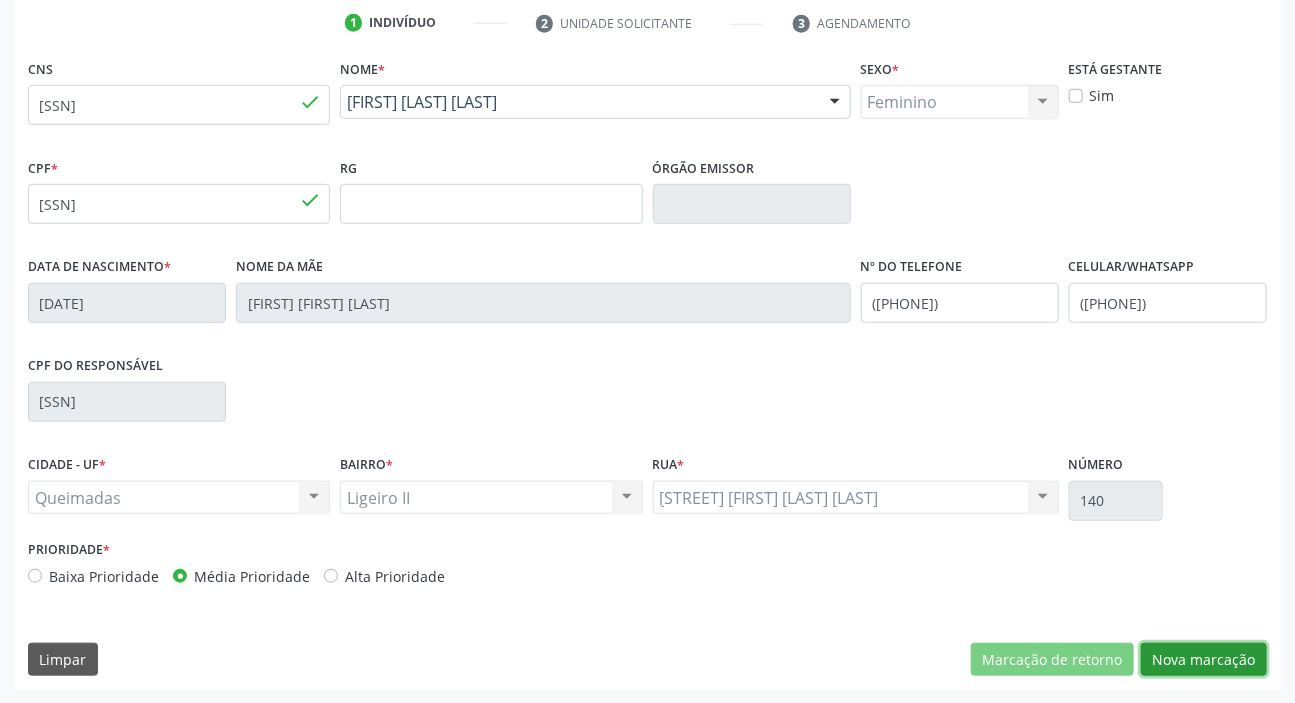 click on "Nova marcação" at bounding box center (1204, 660) 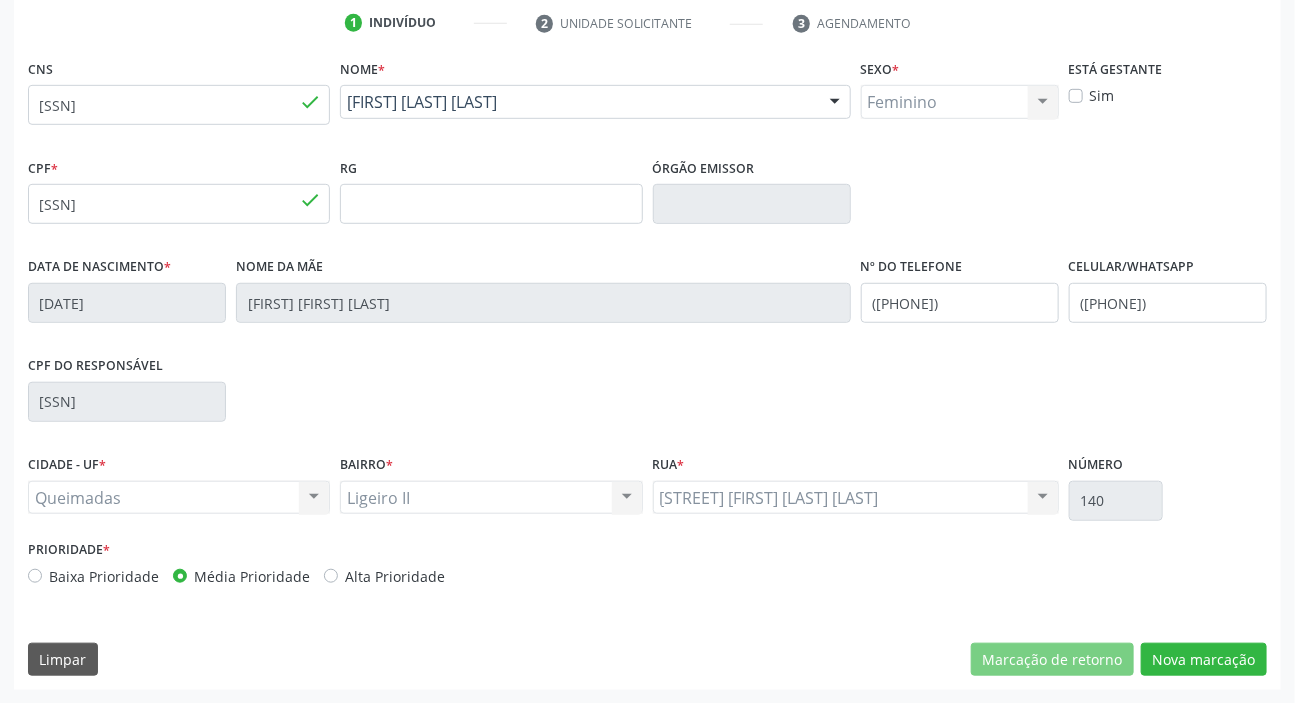 scroll, scrollTop: 201, scrollLeft: 0, axis: vertical 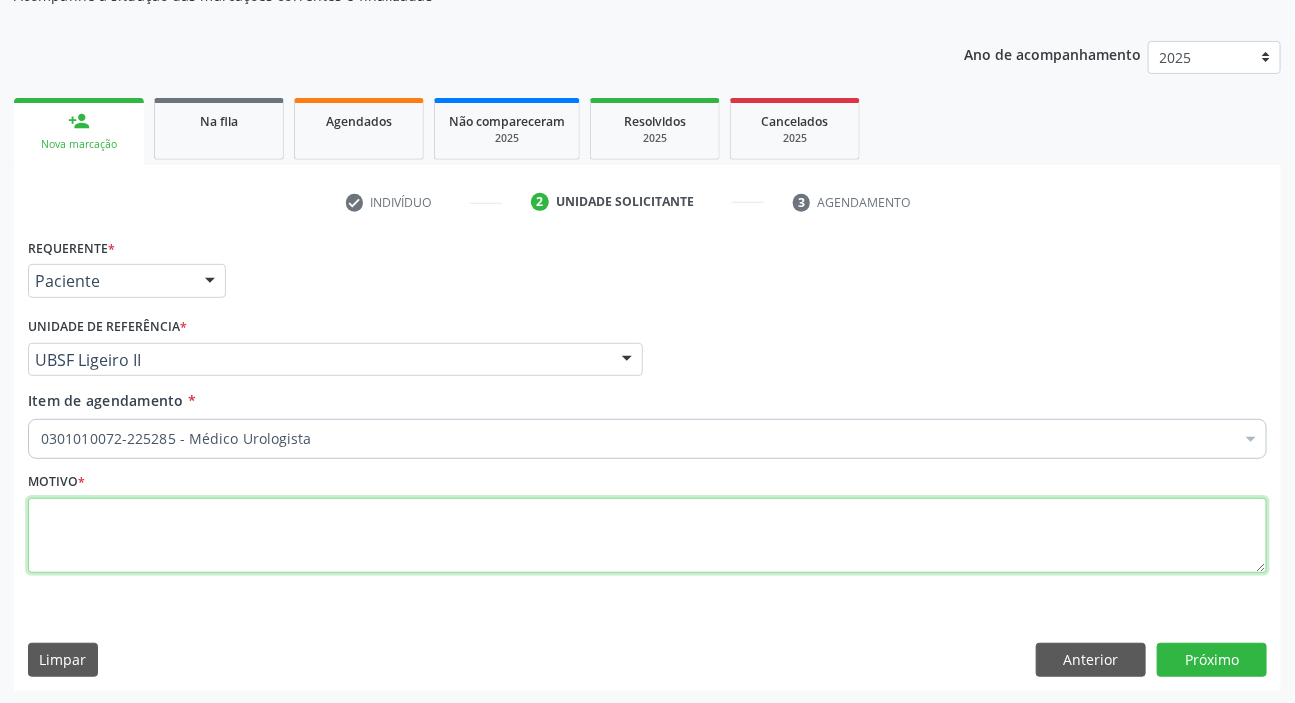 click at bounding box center [647, 536] 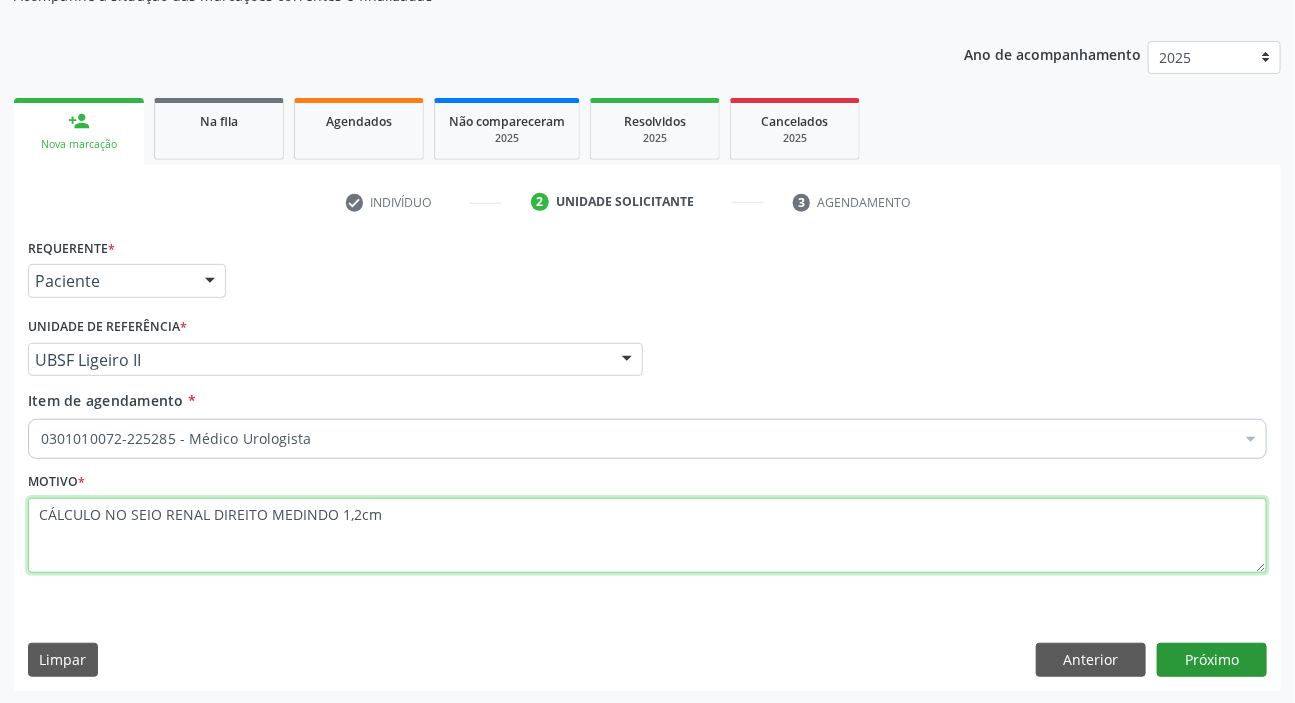 type on "CÁLCULO NO SEIO RENAL DIREITO MEDINDO 1,2cm" 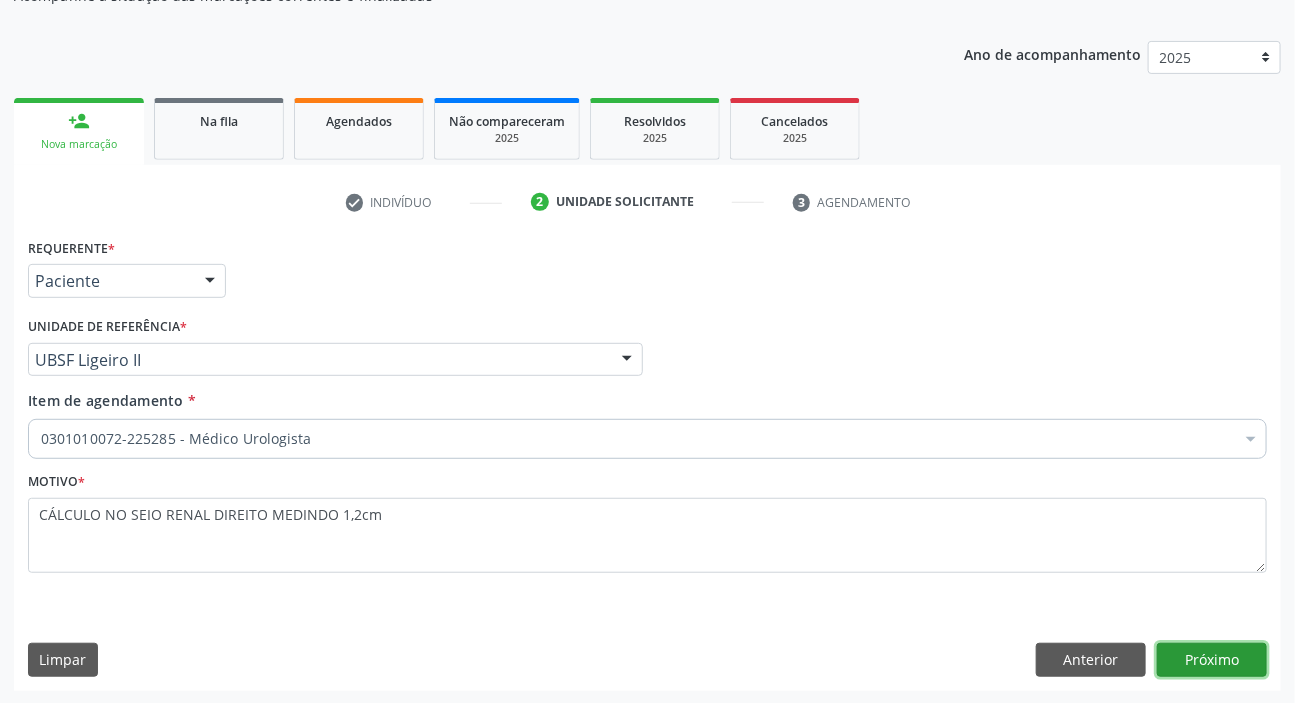 click on "Próximo" at bounding box center [1212, 660] 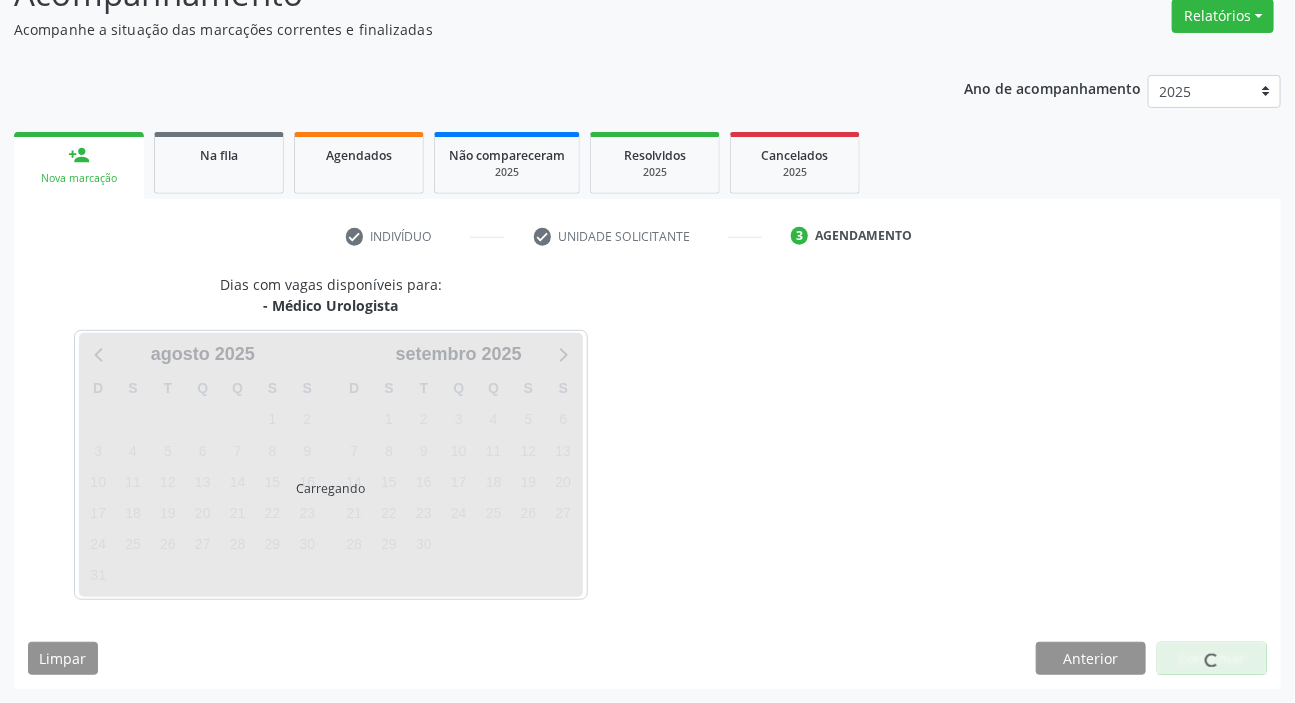 scroll, scrollTop: 166, scrollLeft: 0, axis: vertical 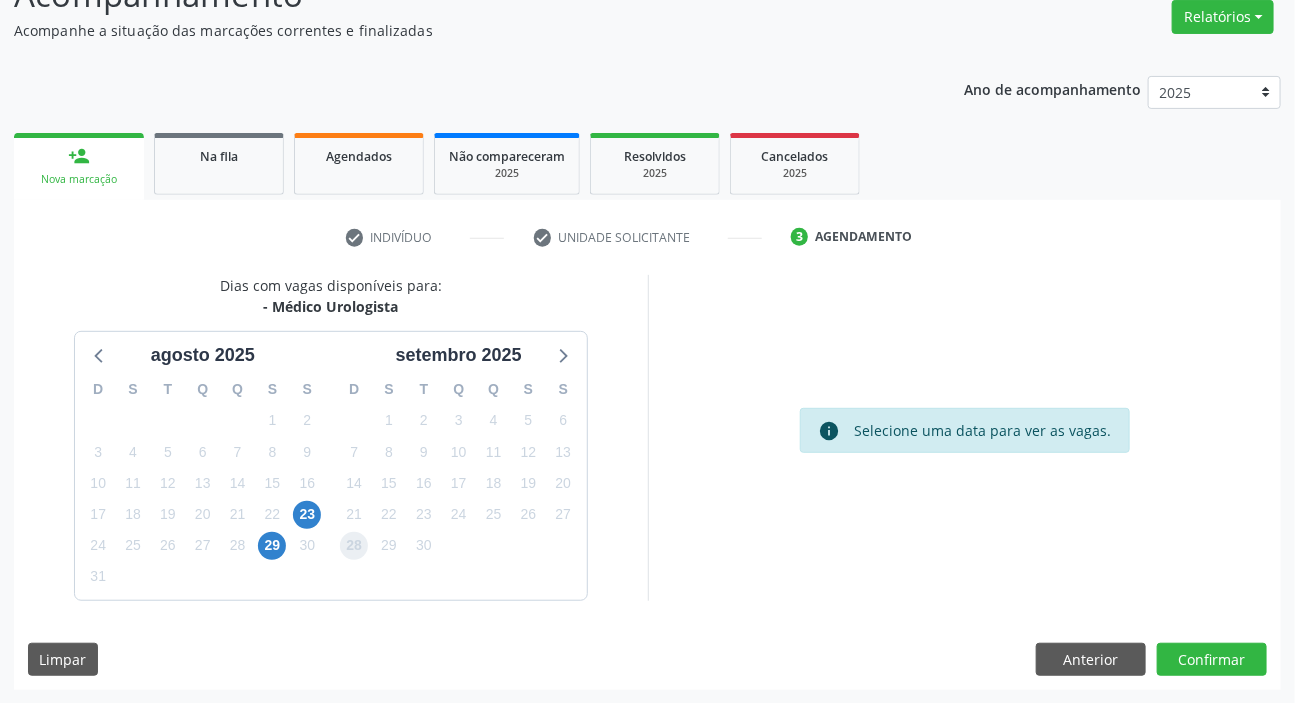 click on "28" at bounding box center [354, 546] 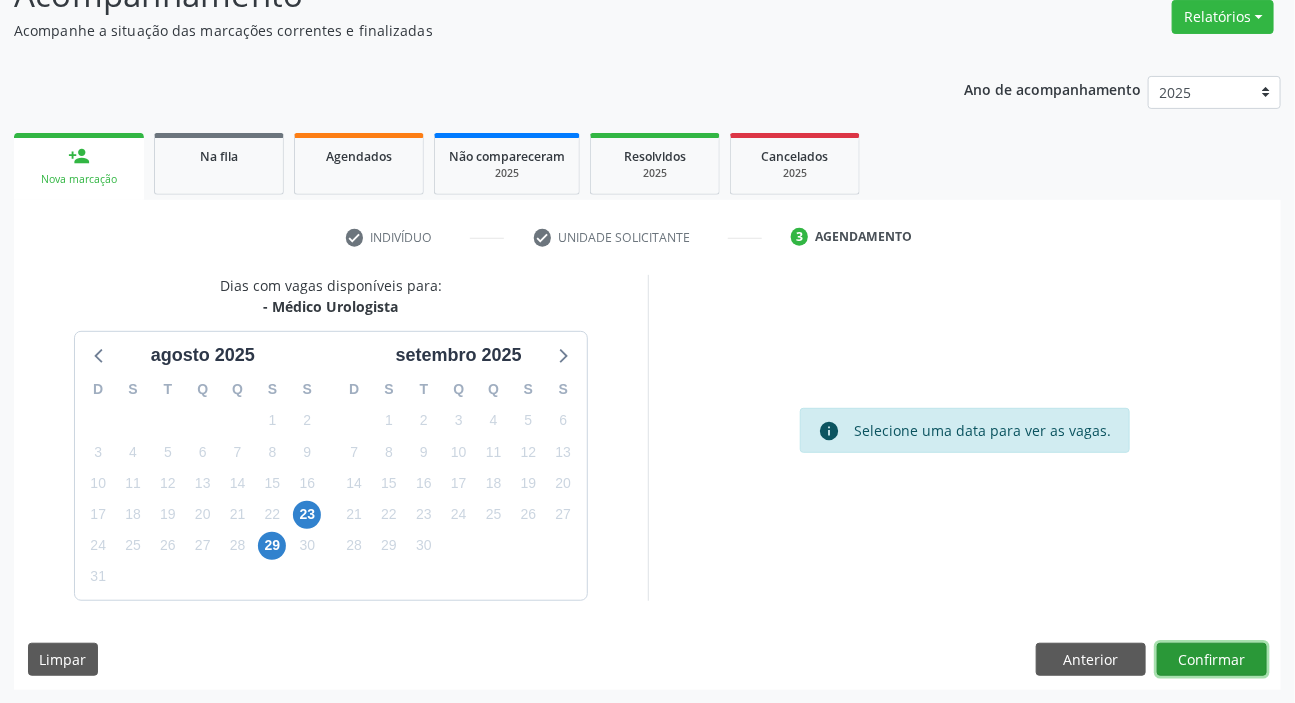 click on "Confirmar" at bounding box center (1212, 660) 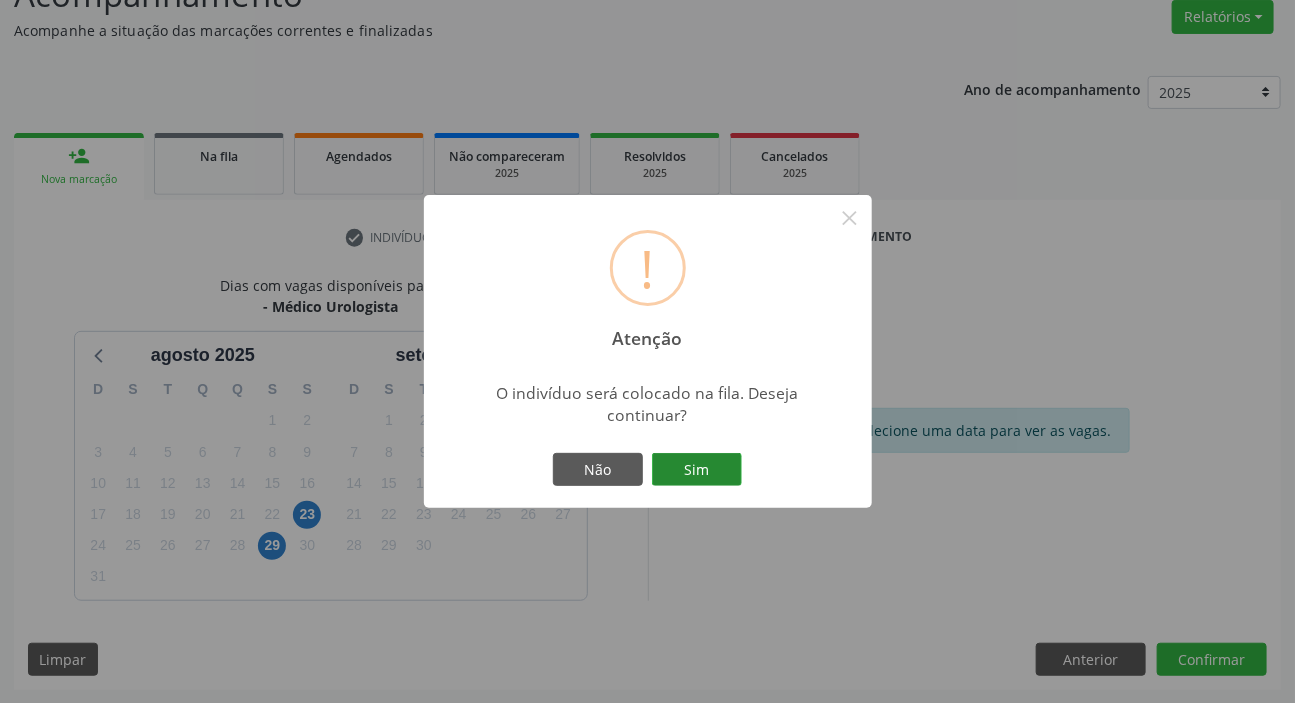click on "Sim" at bounding box center (697, 470) 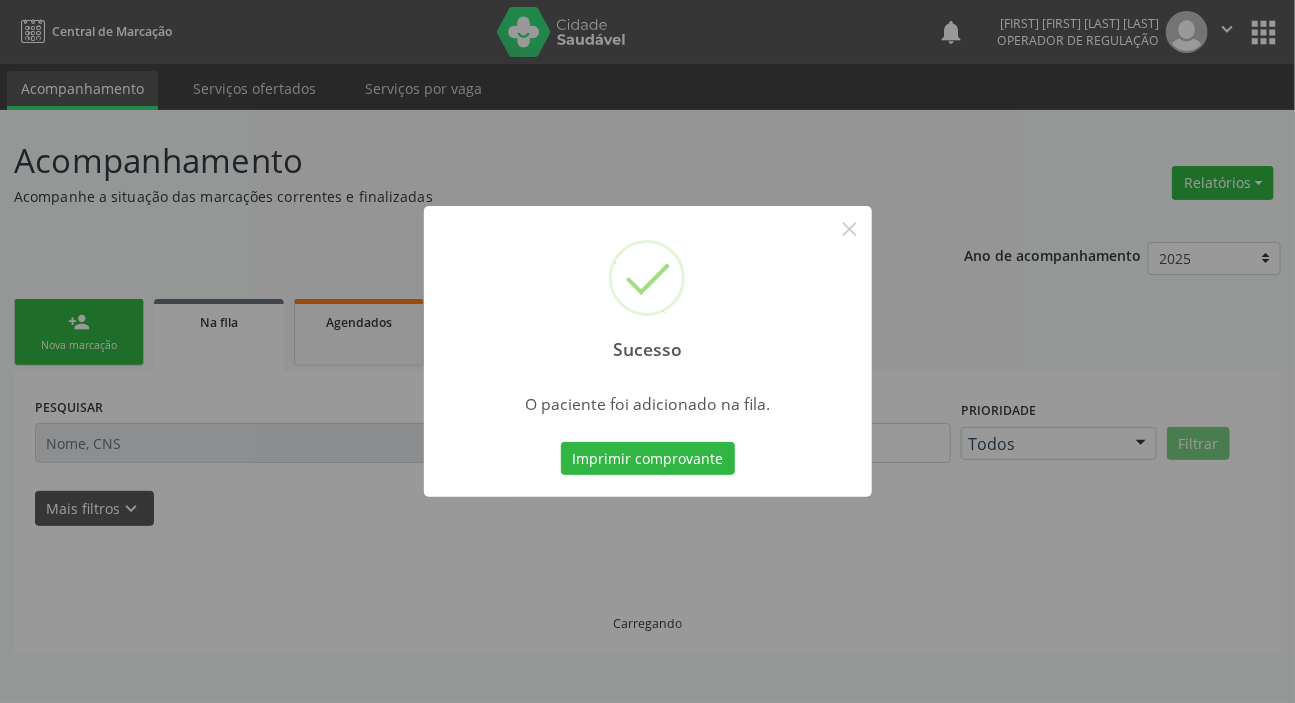 scroll, scrollTop: 0, scrollLeft: 0, axis: both 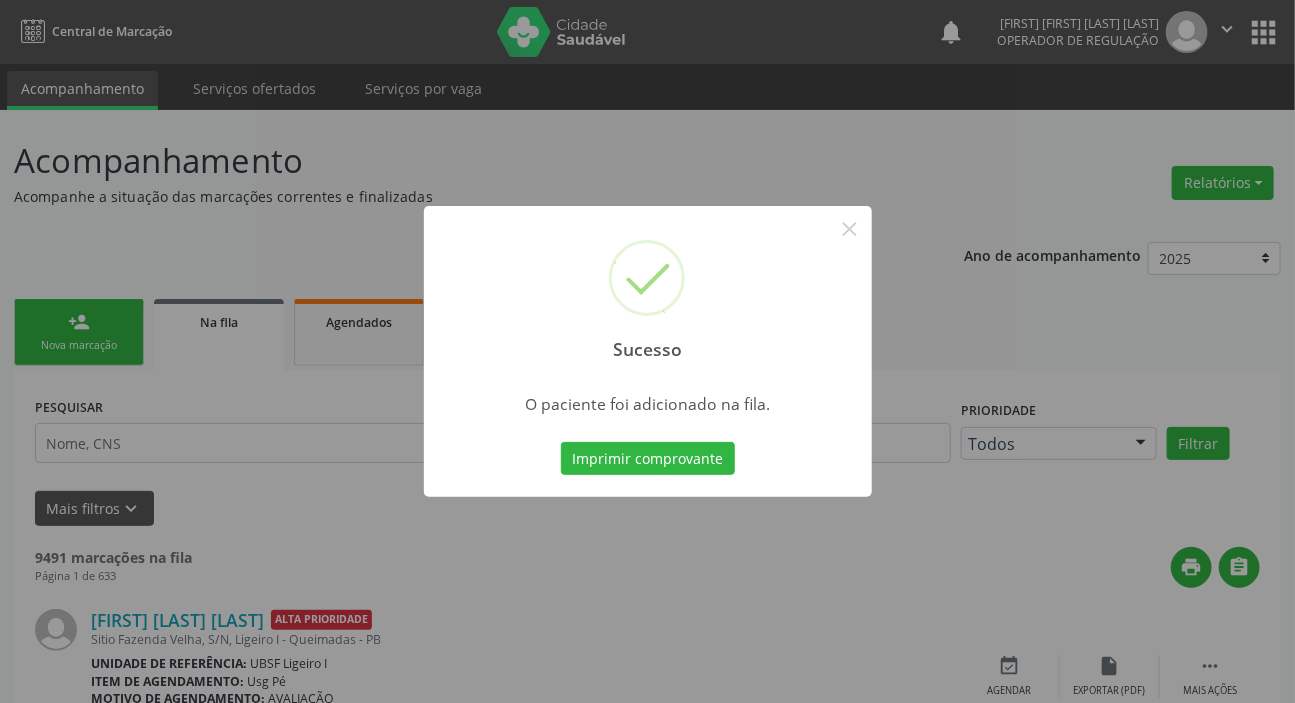 click on "Sucesso × O paciente foi adicionado na fila. Imprimir comprovante Cancel" at bounding box center [647, 351] 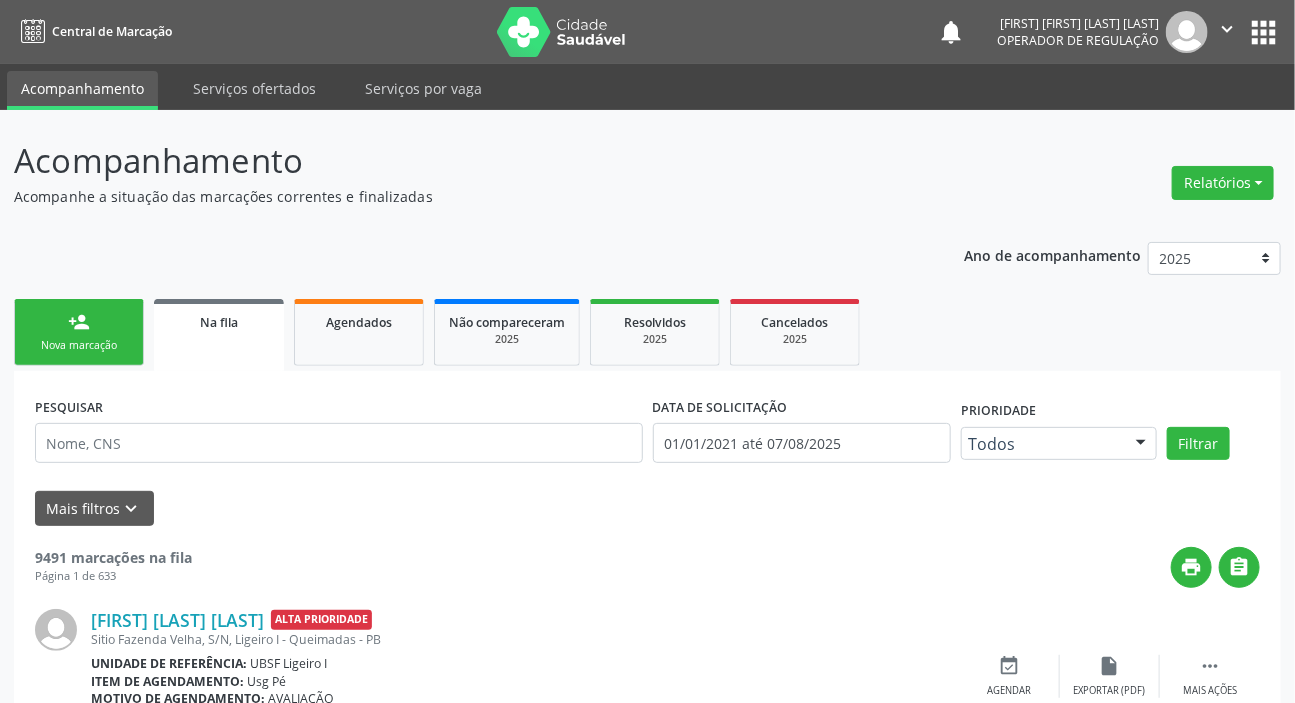 click on "person_add
Nova marcação" at bounding box center [79, 332] 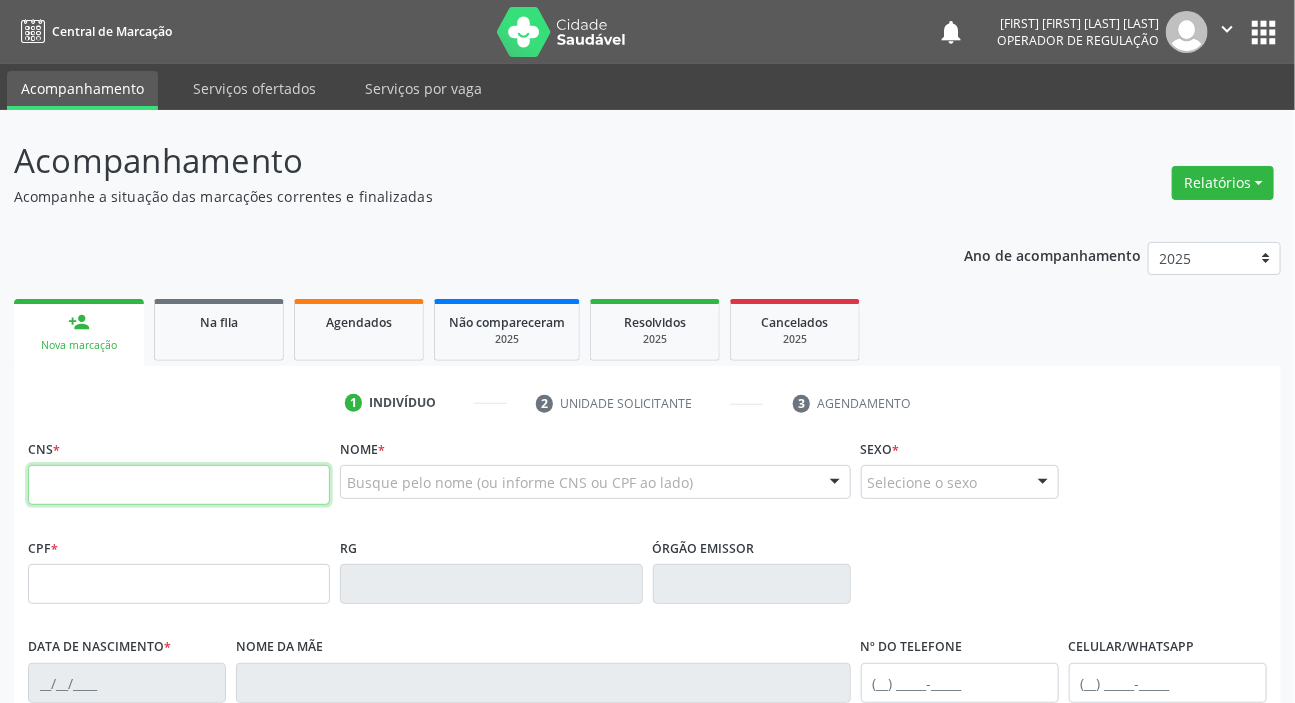 click at bounding box center [179, 485] 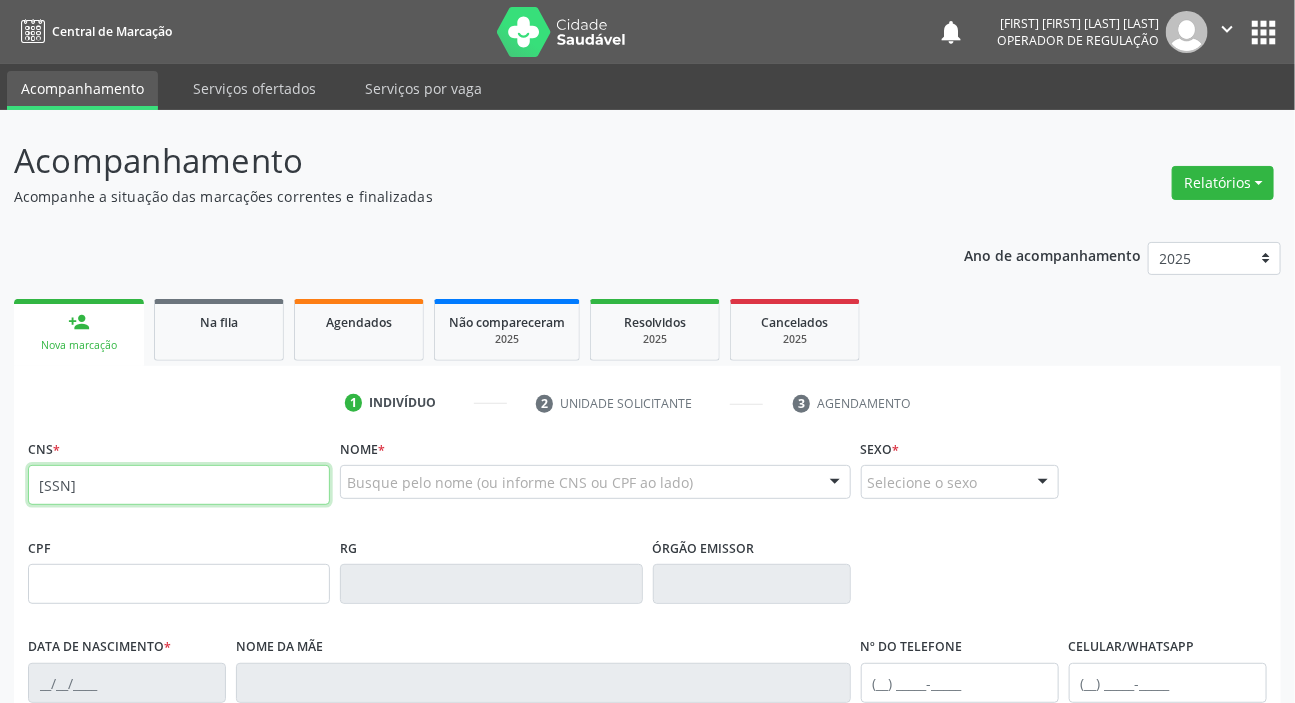 type on "700 0000 1160 9707" 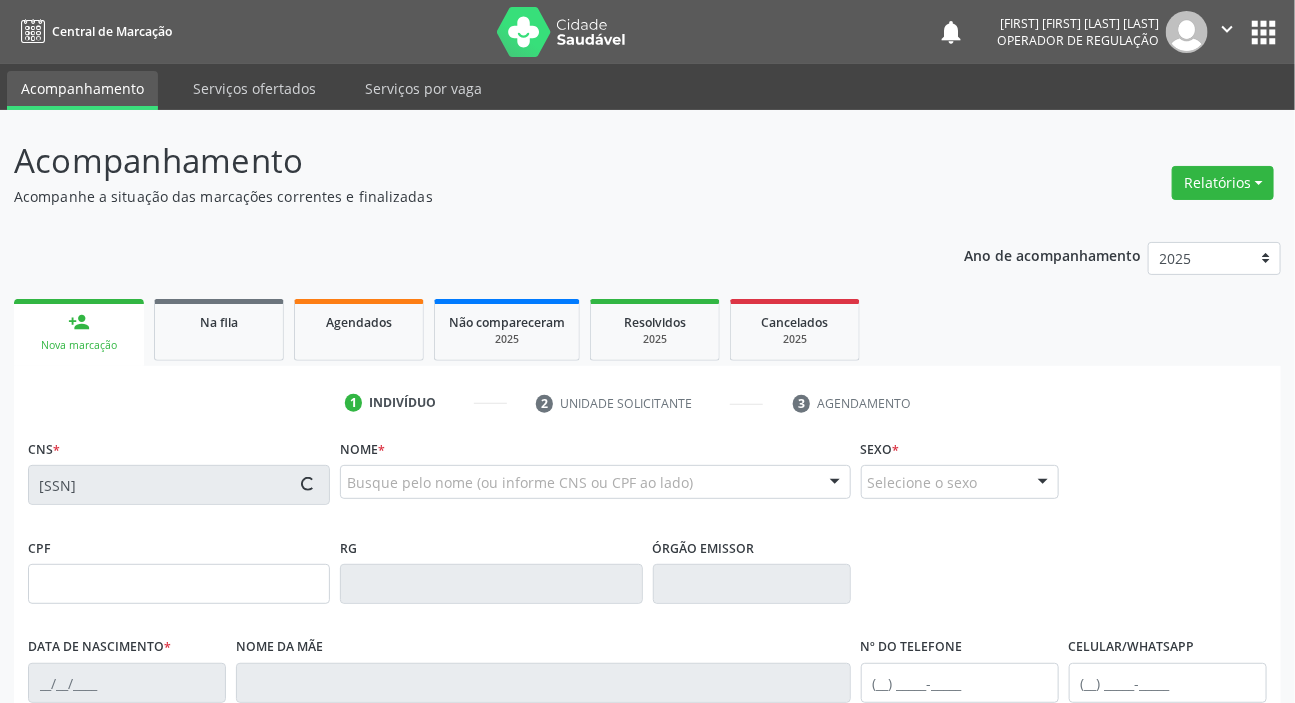 type on "027.928.804-22" 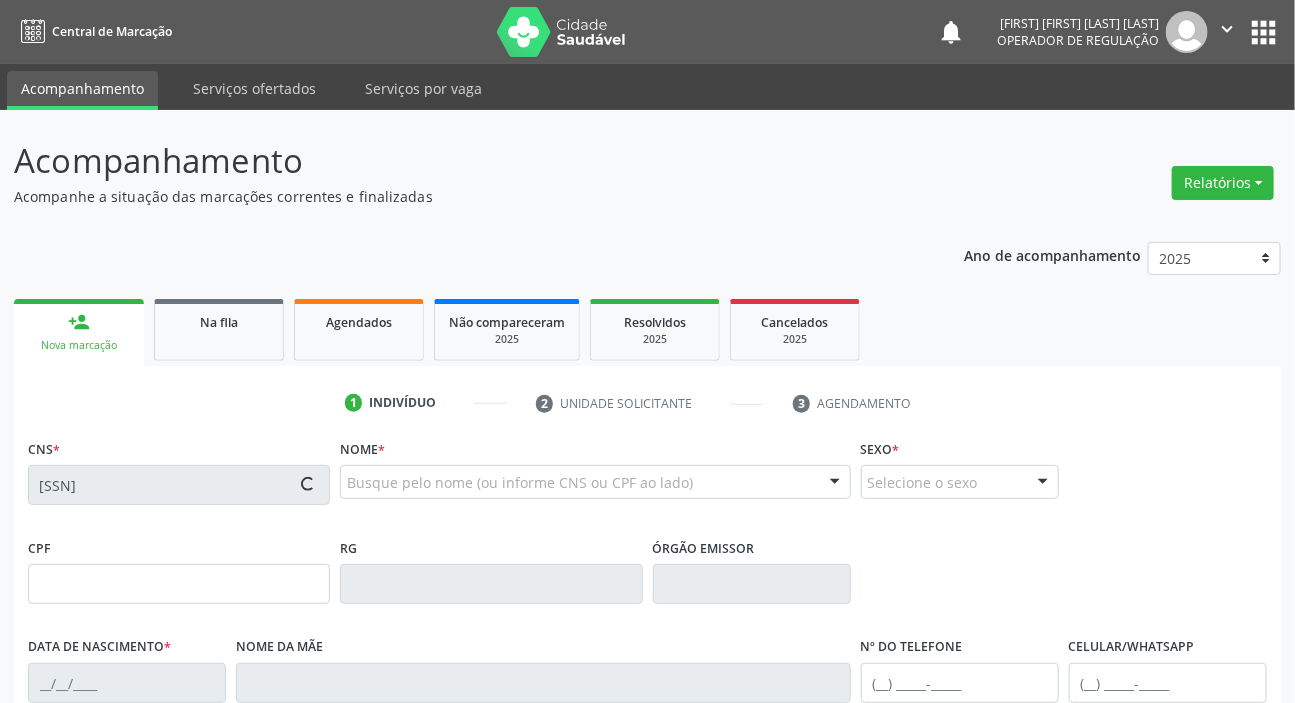 type on "06/08/1975" 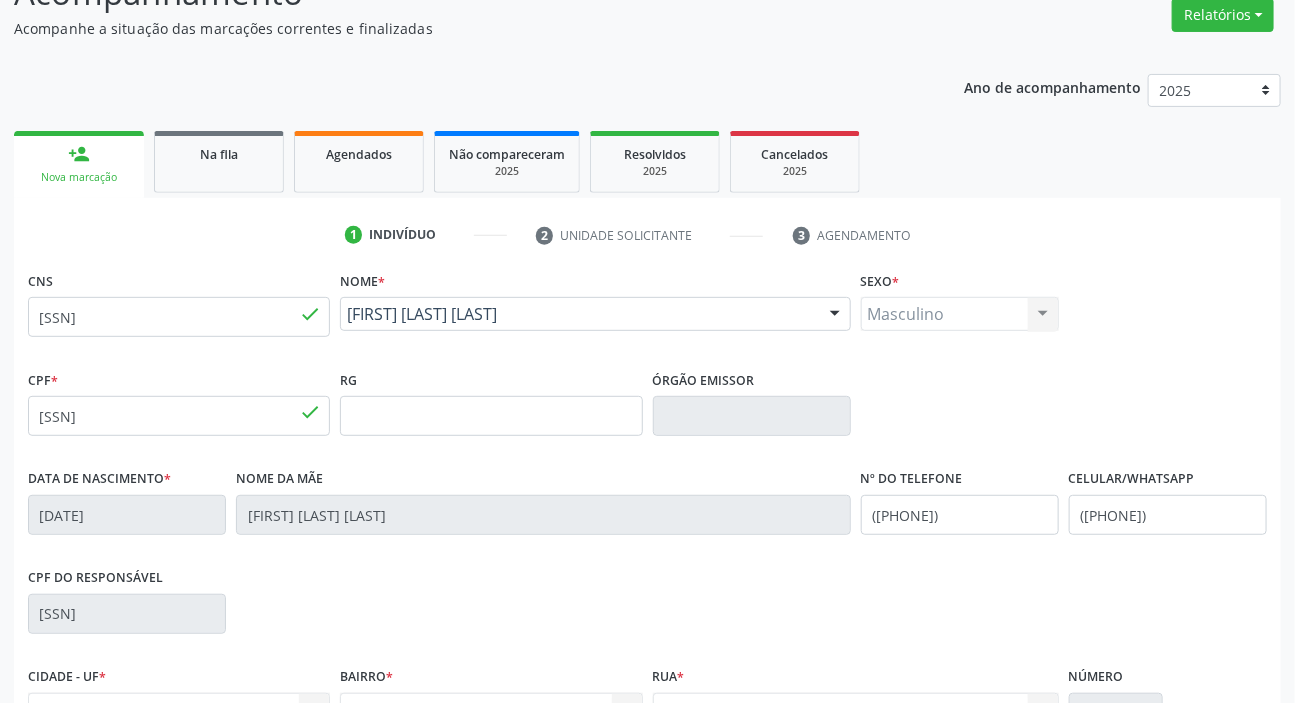 scroll, scrollTop: 380, scrollLeft: 0, axis: vertical 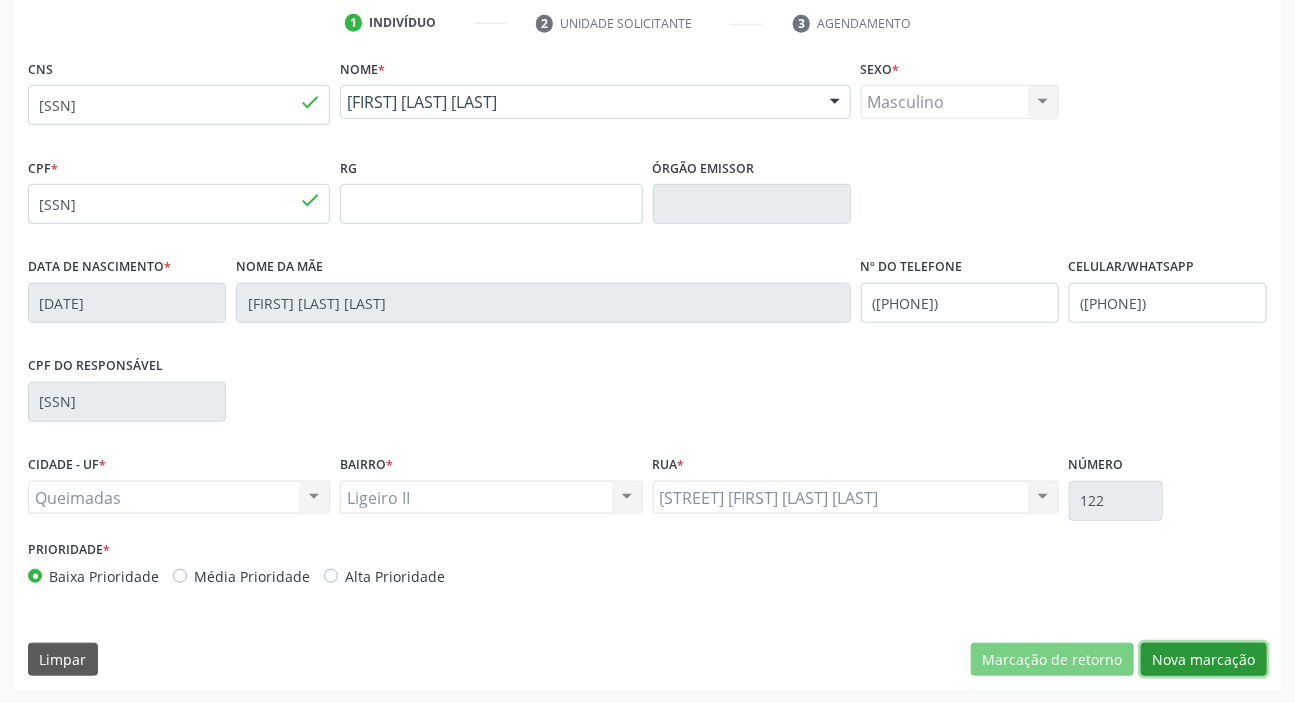 click on "Nova marcação" at bounding box center (1204, 660) 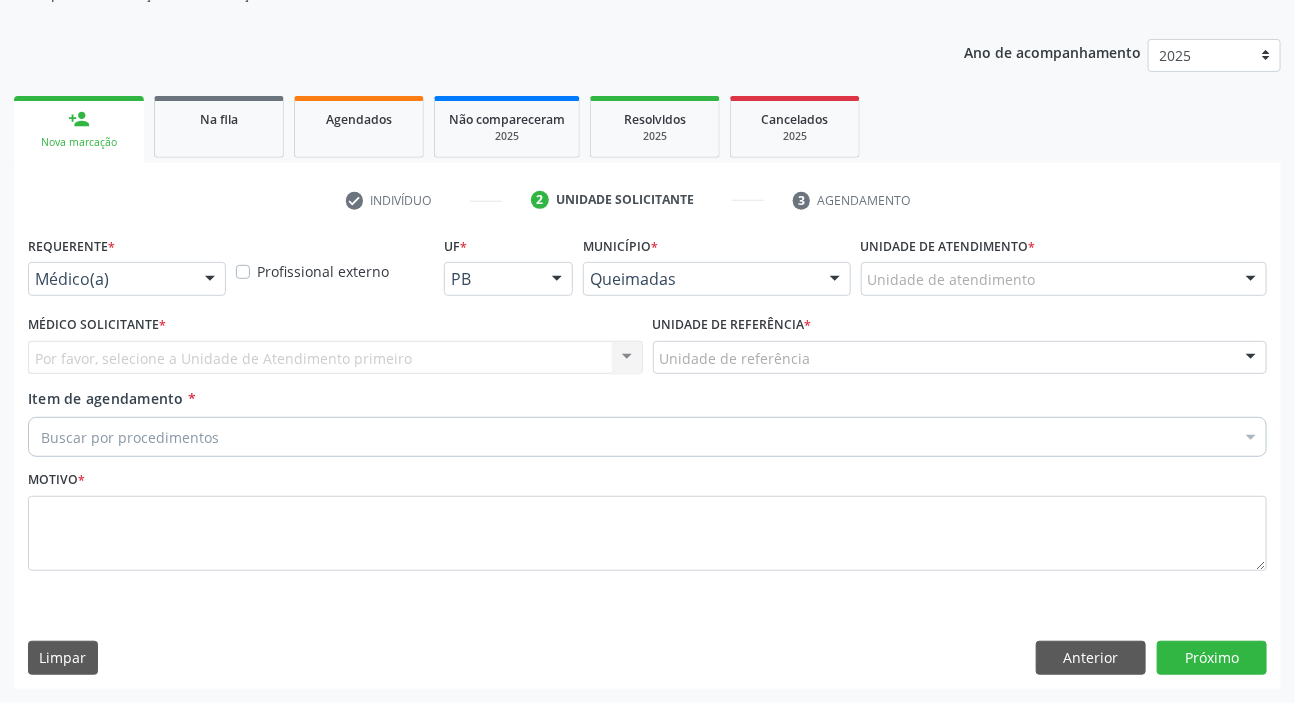scroll, scrollTop: 201, scrollLeft: 0, axis: vertical 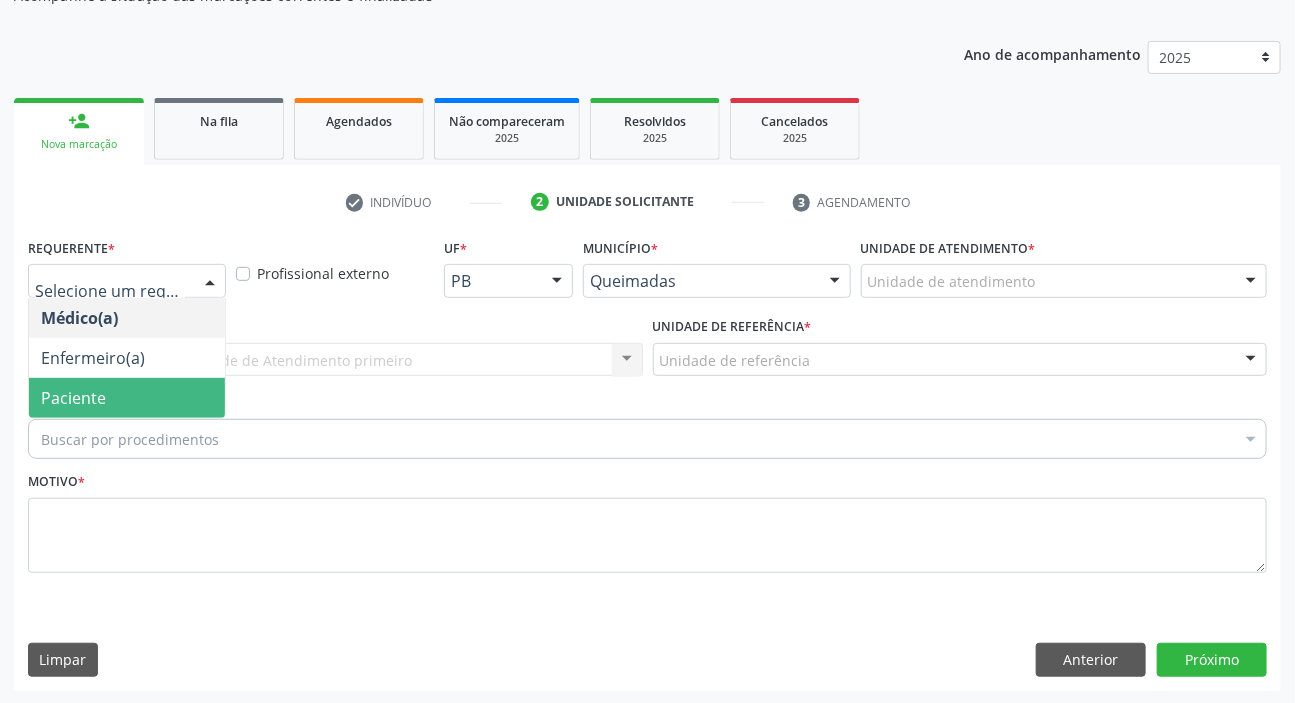 click on "Paciente" at bounding box center [73, 398] 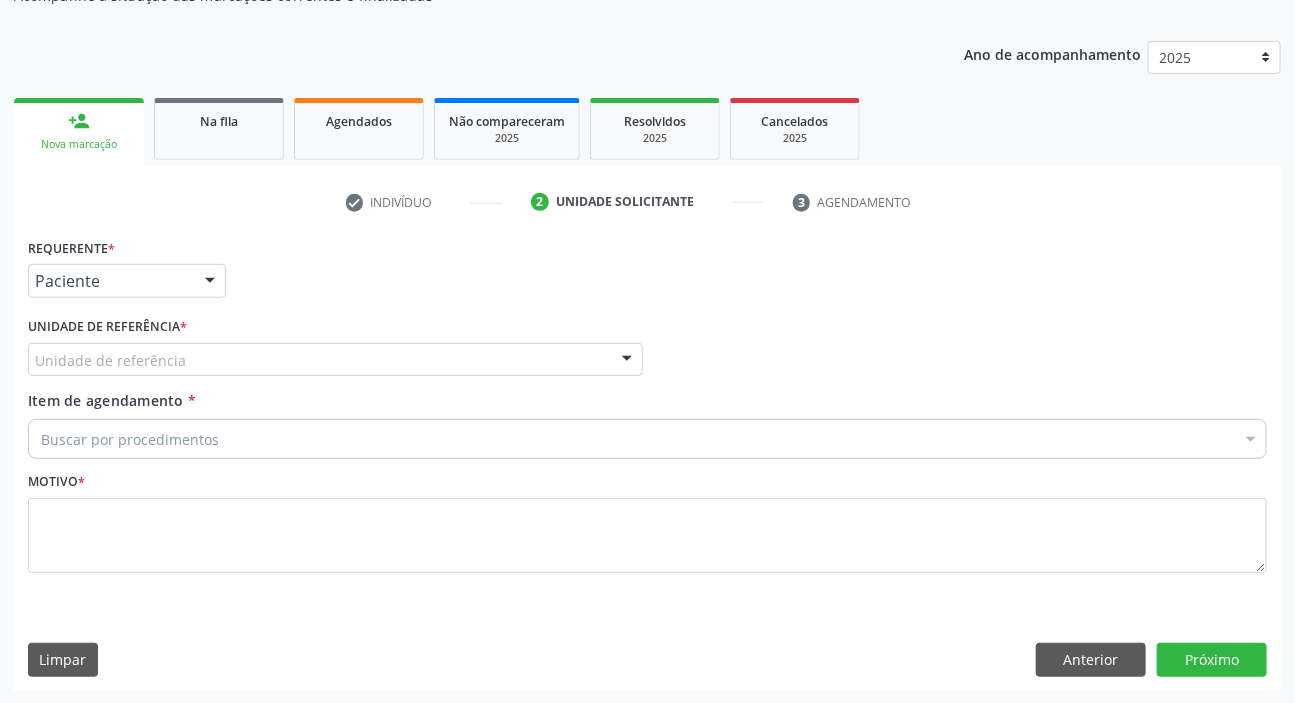 click on "Unidade de referência" at bounding box center [335, 360] 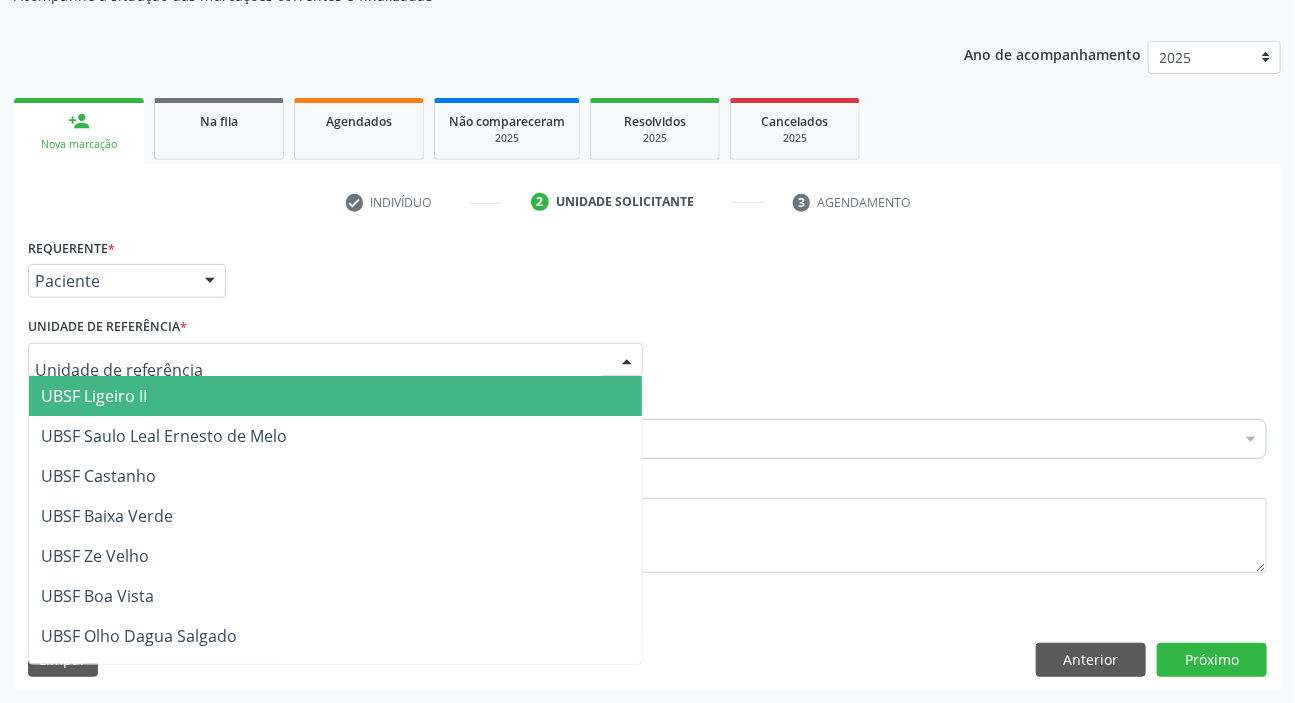 click on "UBSF Ligeiro II" at bounding box center (94, 396) 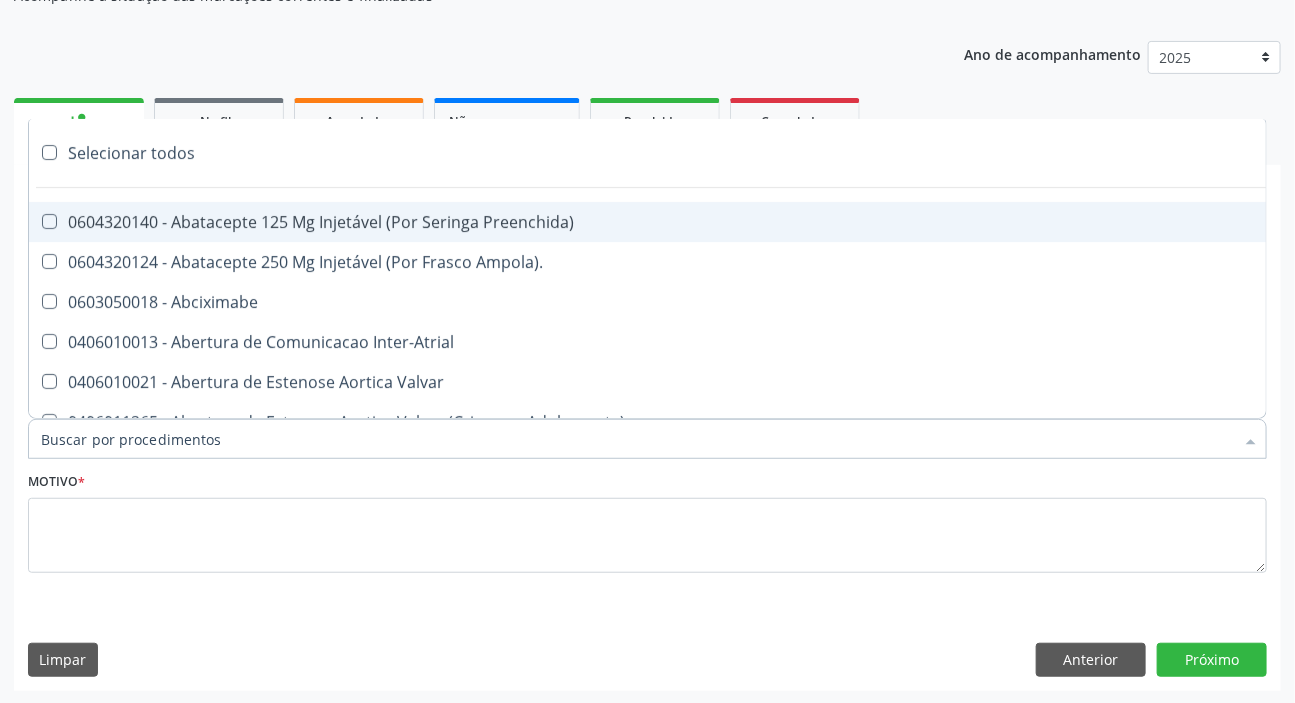 paste on "MÉDICO UR" 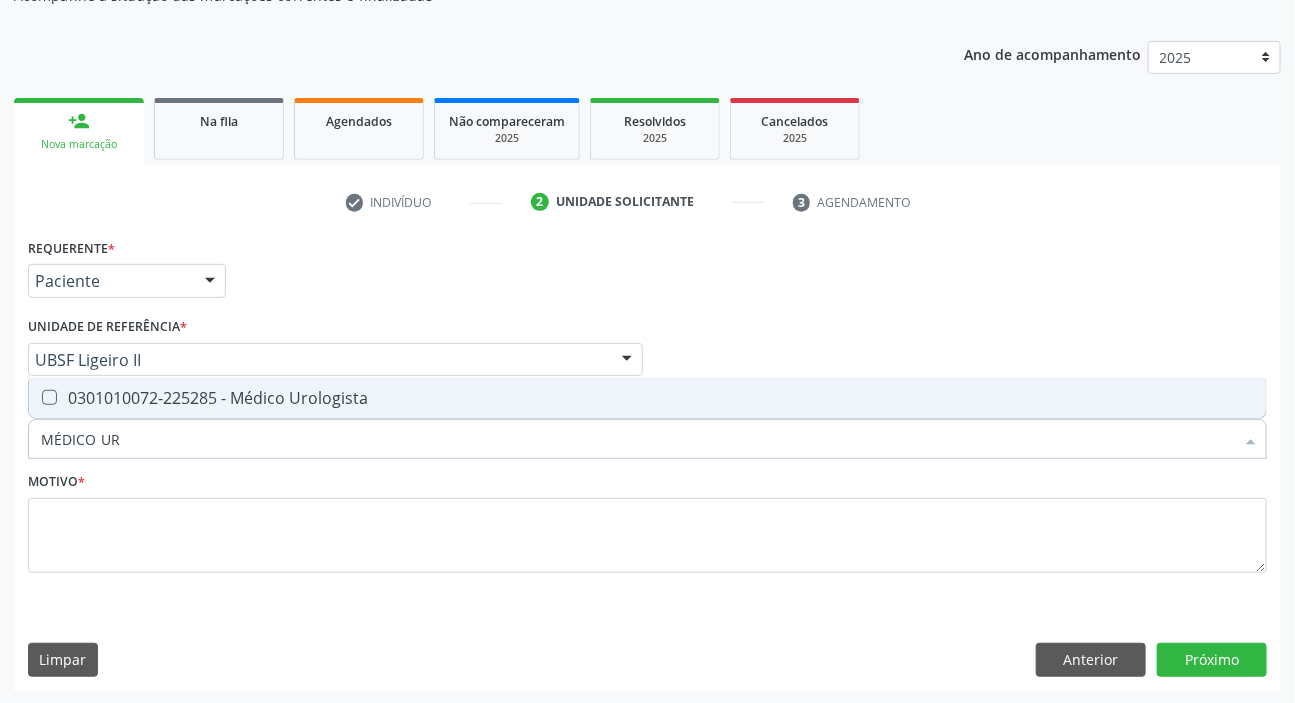 drag, startPoint x: 160, startPoint y: 414, endPoint x: 143, endPoint y: 455, distance: 44.38468 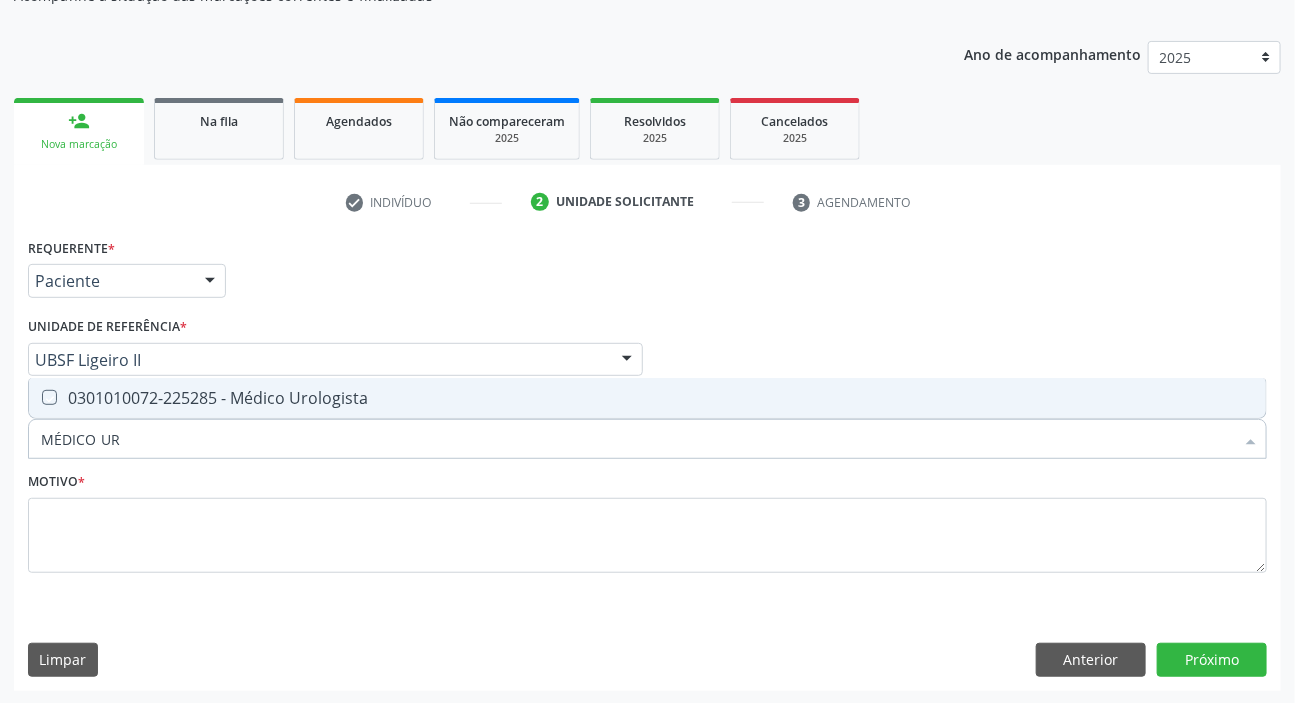 checkbox on "true" 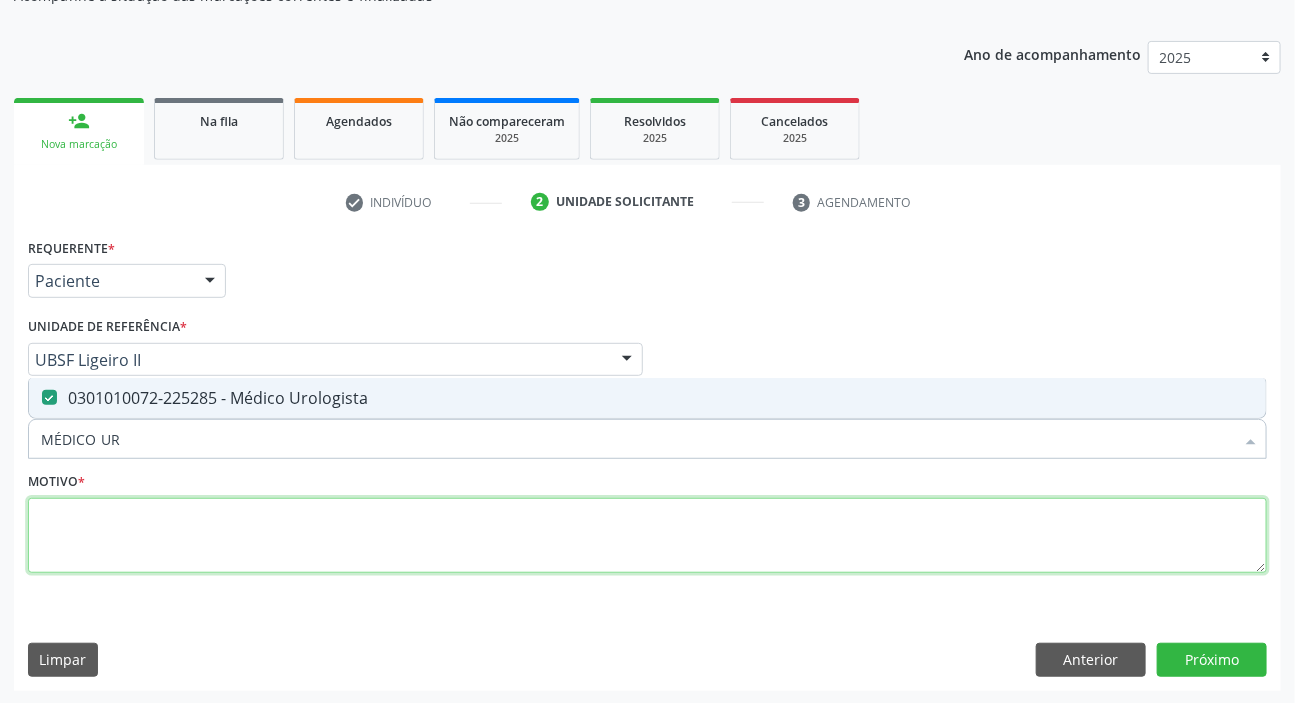 click at bounding box center (647, 536) 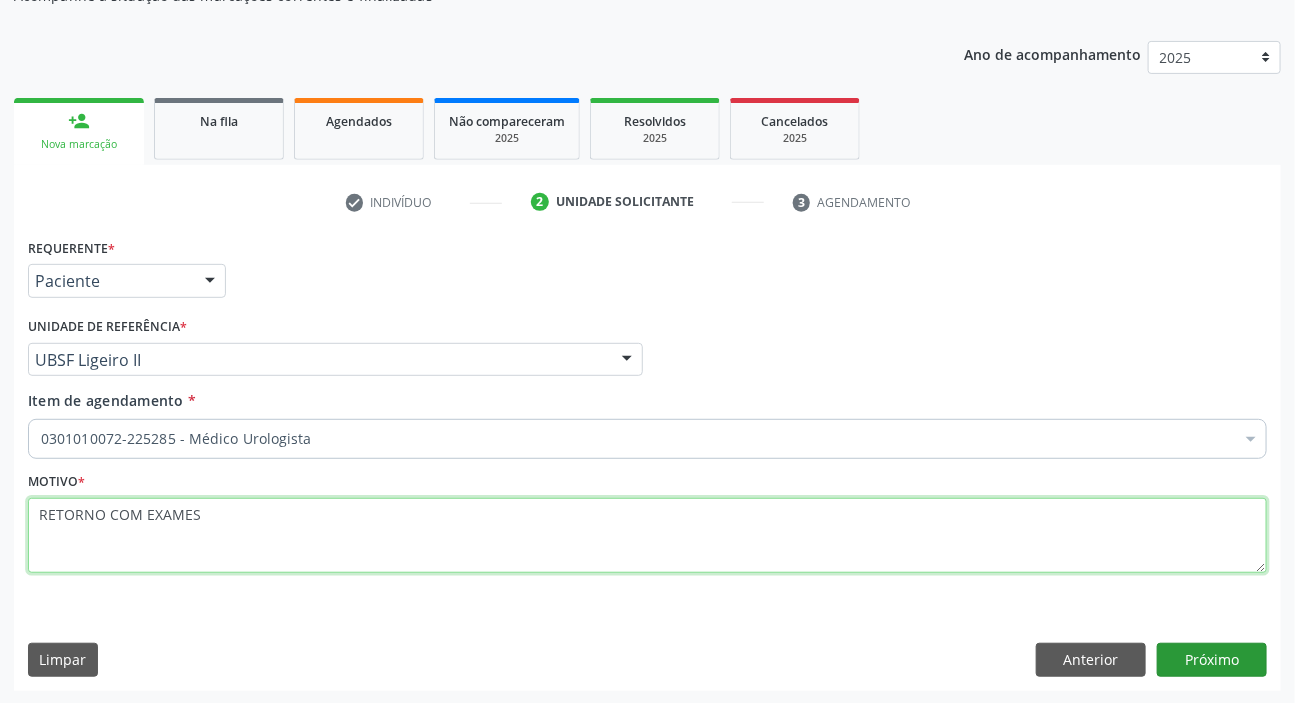 type on "RETORNO COM EXAMES" 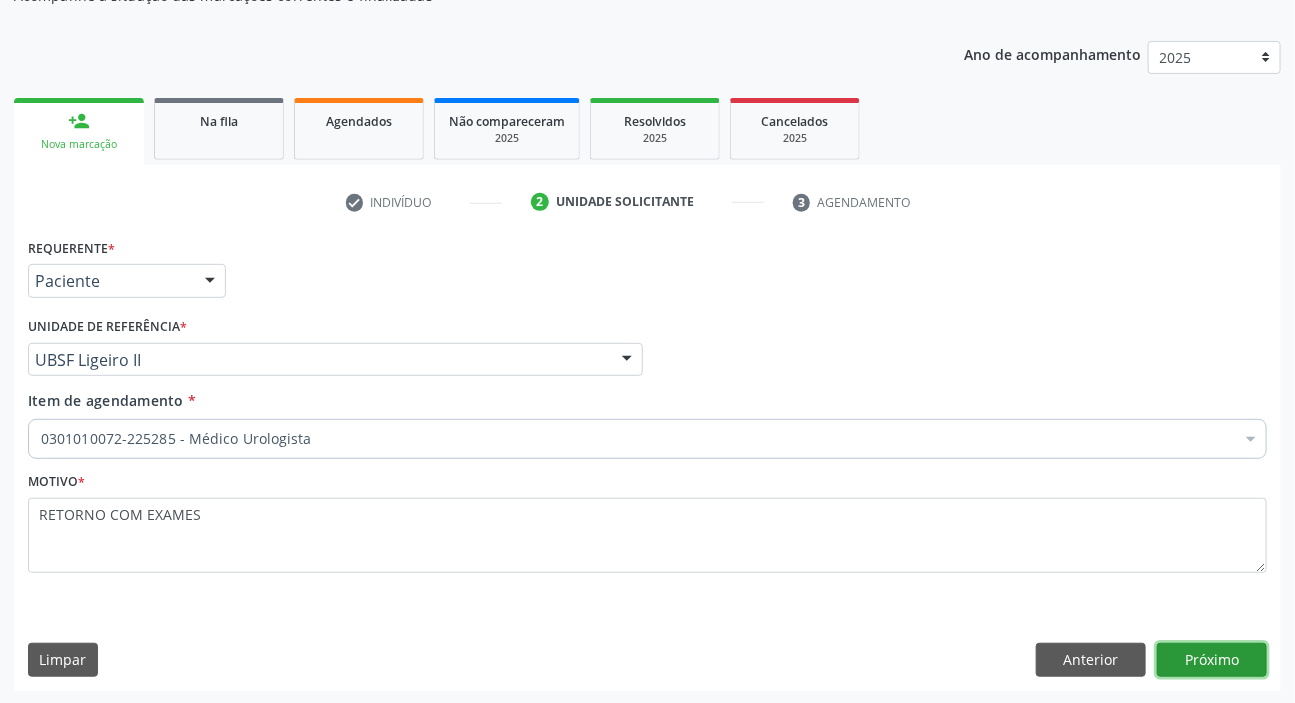 click on "Próximo" at bounding box center [1212, 660] 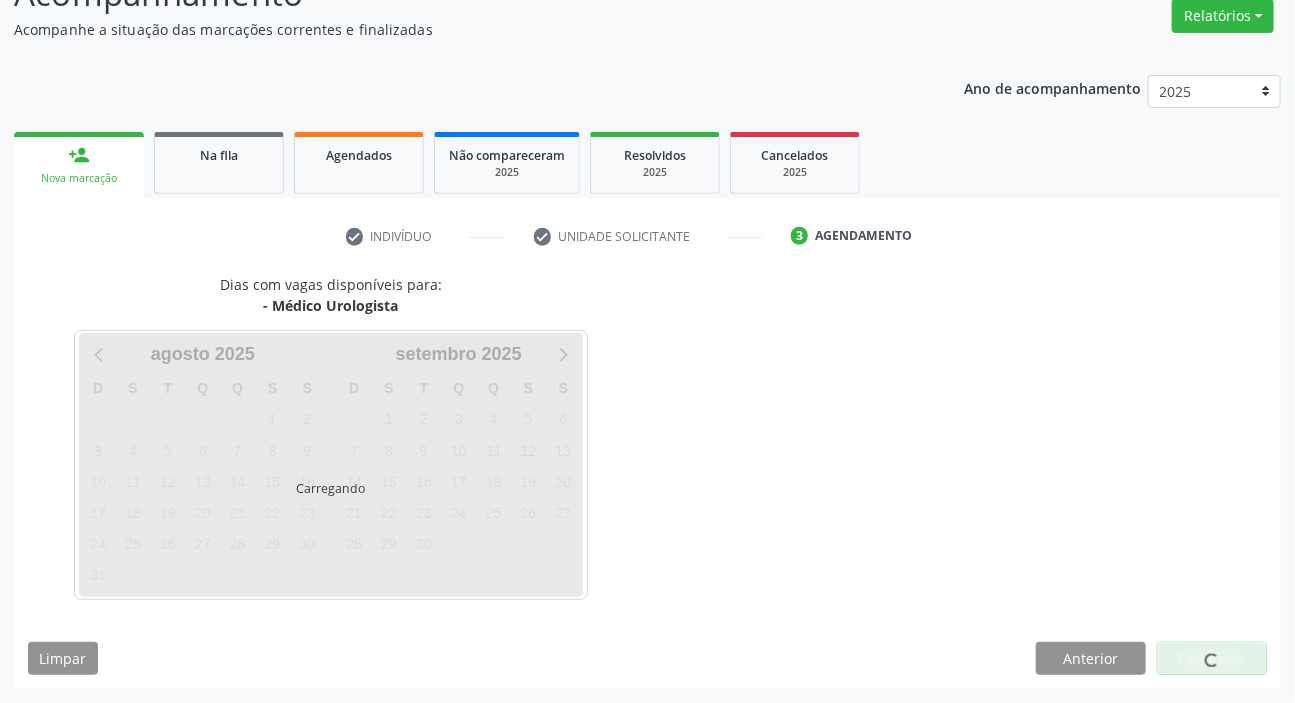 scroll, scrollTop: 166, scrollLeft: 0, axis: vertical 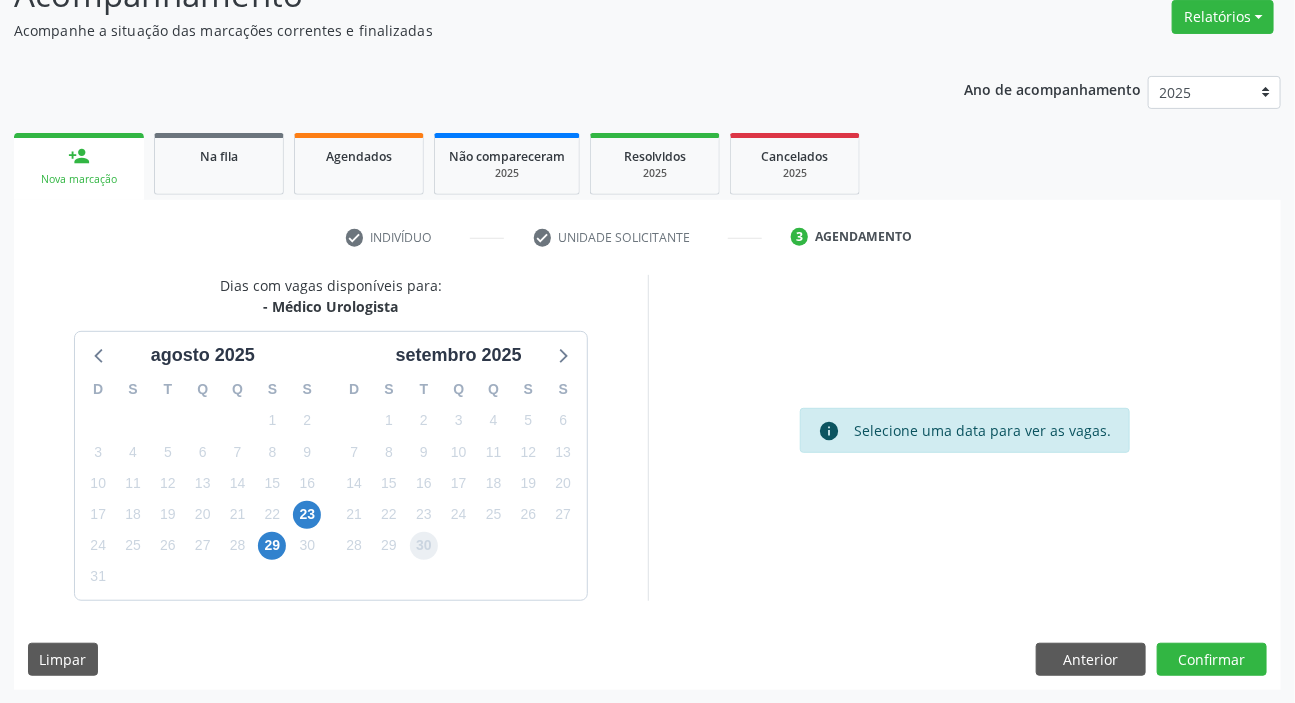 click on "30" at bounding box center (424, 546) 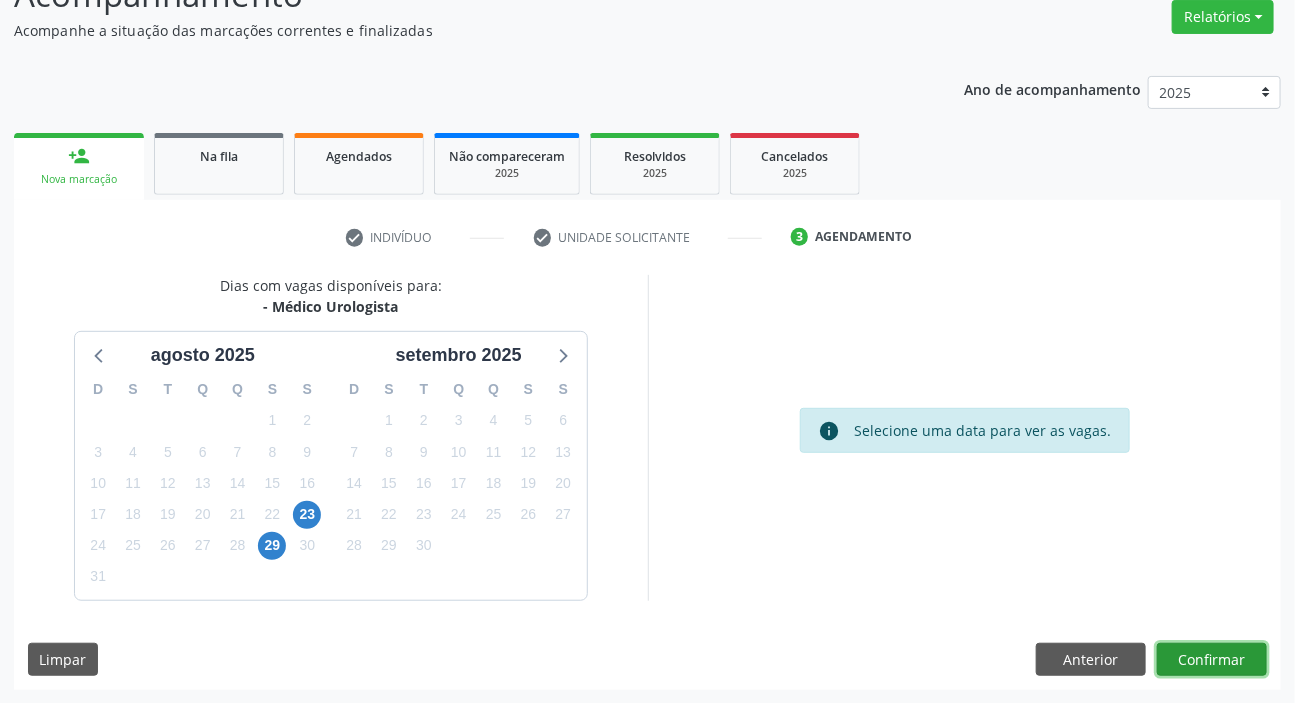 click on "Confirmar" at bounding box center [1212, 660] 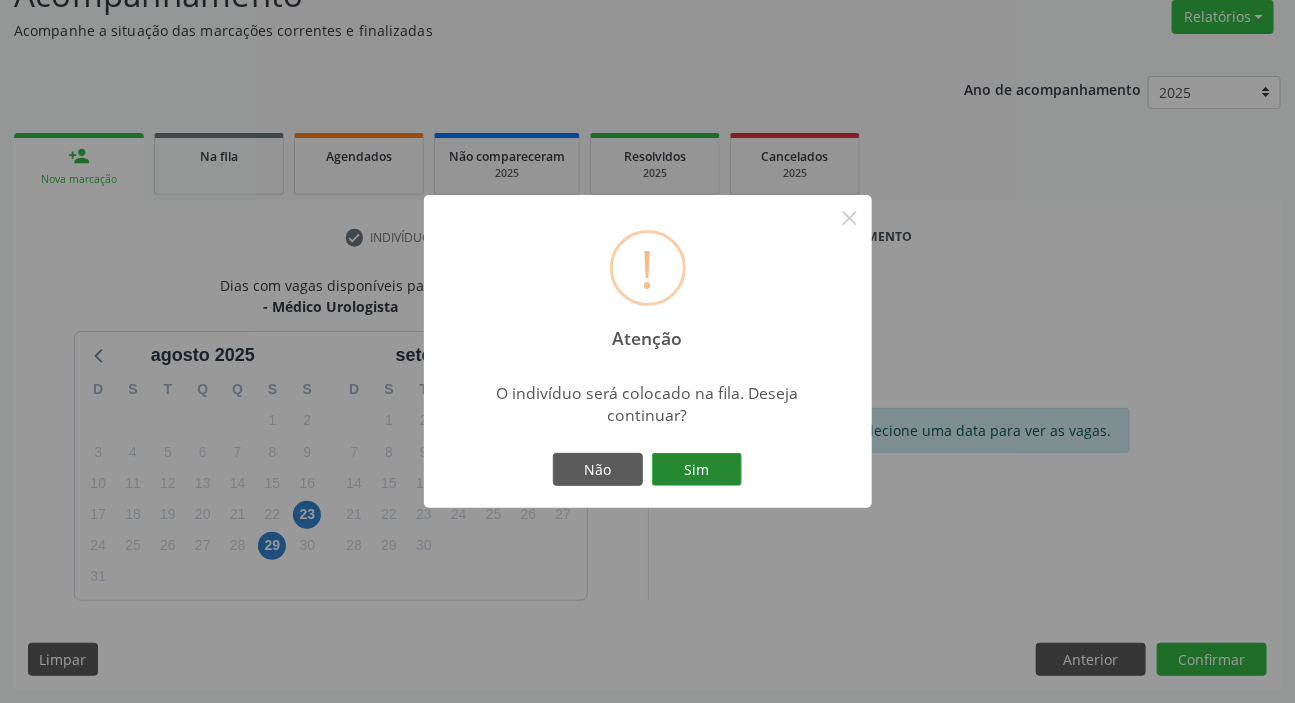 click on "Sim" at bounding box center (697, 470) 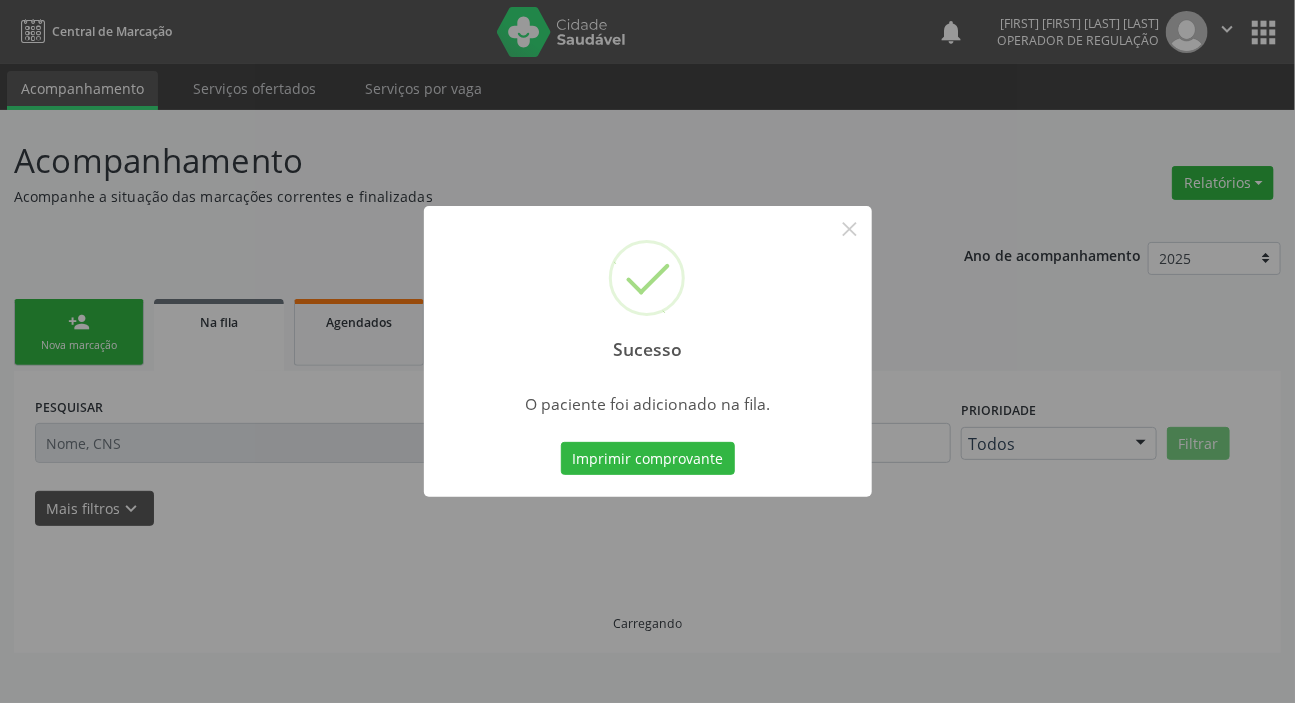 scroll, scrollTop: 0, scrollLeft: 0, axis: both 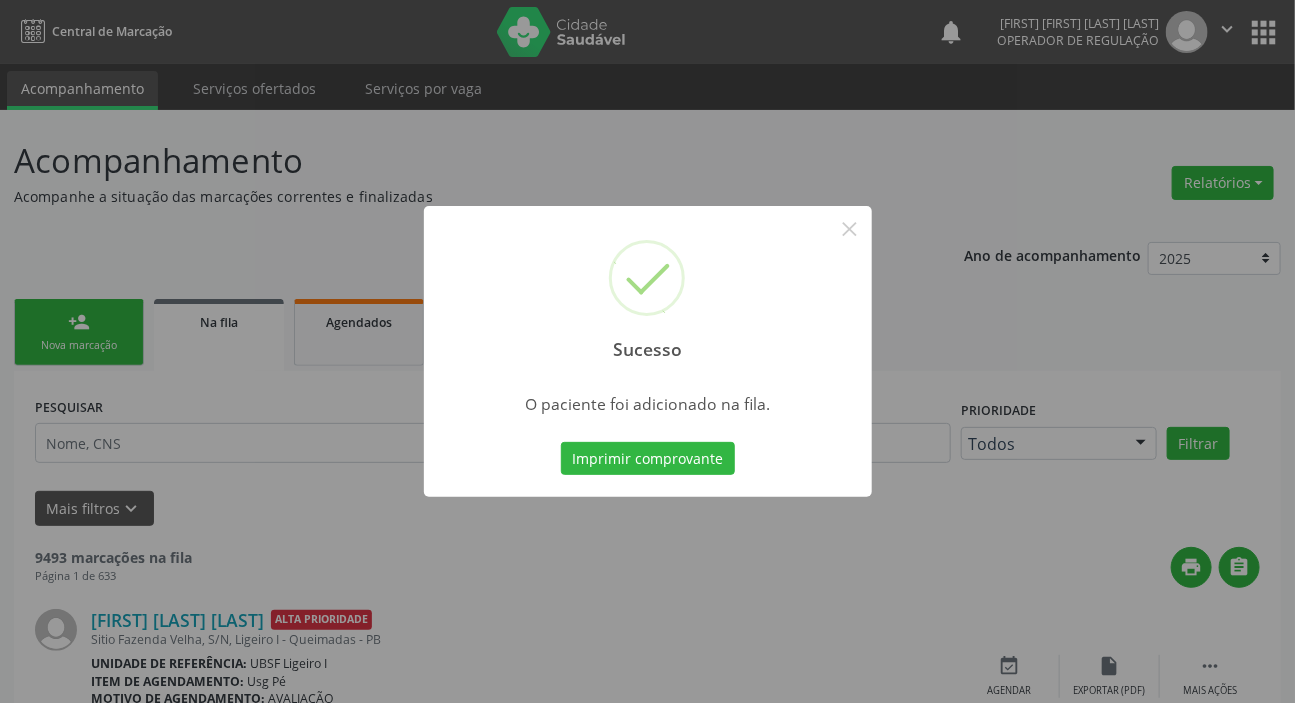 click on "Sucesso × O paciente foi adicionado na fila. Imprimir comprovante Cancel" at bounding box center (647, 351) 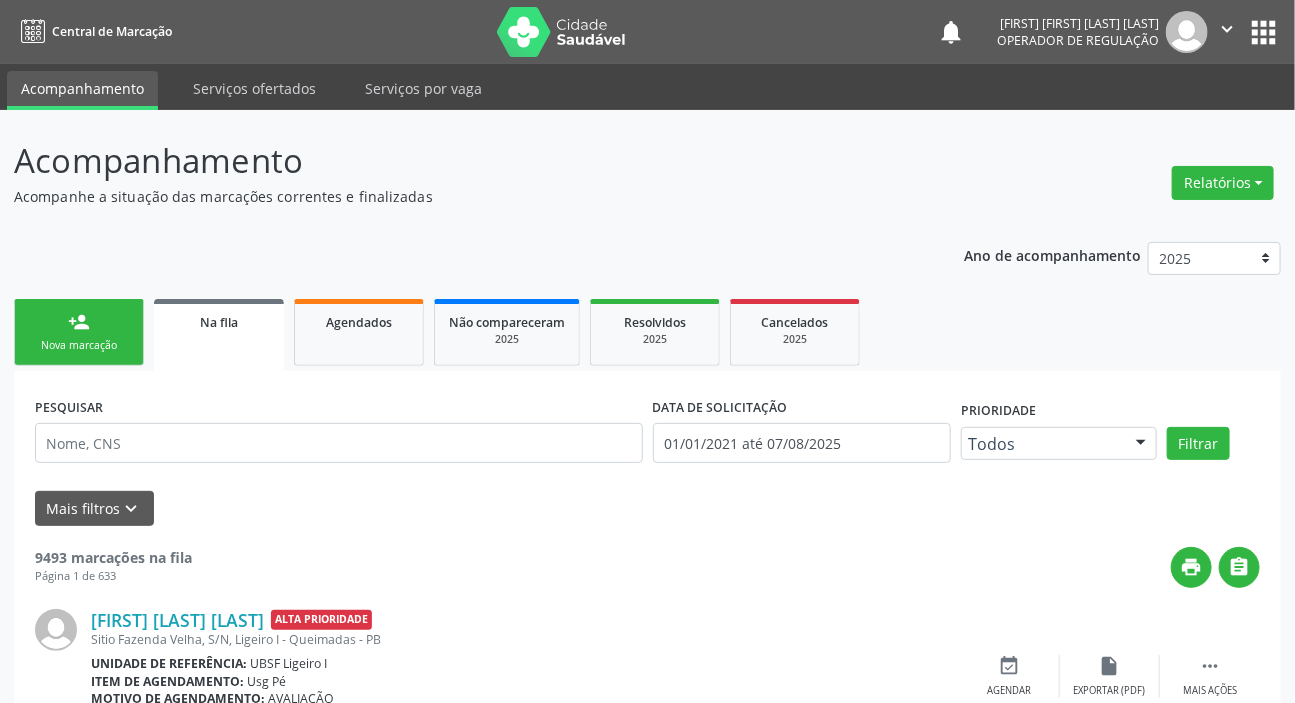 click on "person_add
Nova marcação" at bounding box center (79, 332) 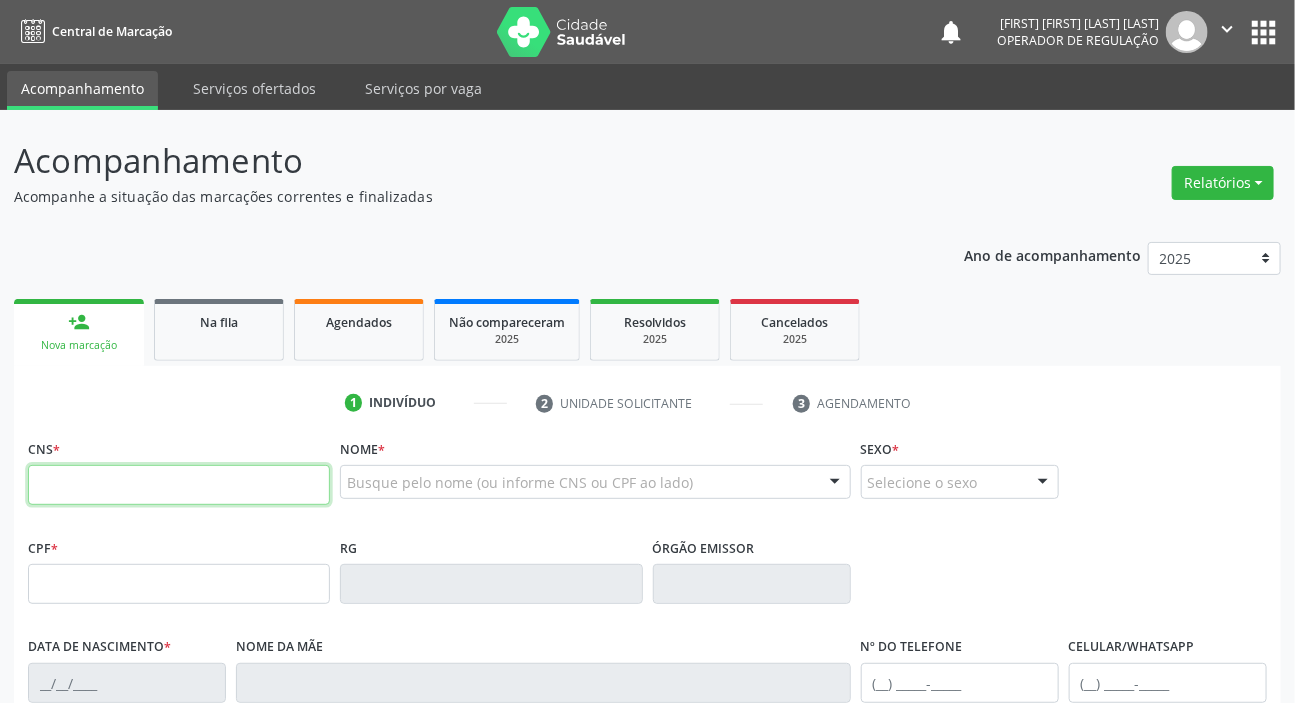 click at bounding box center [179, 485] 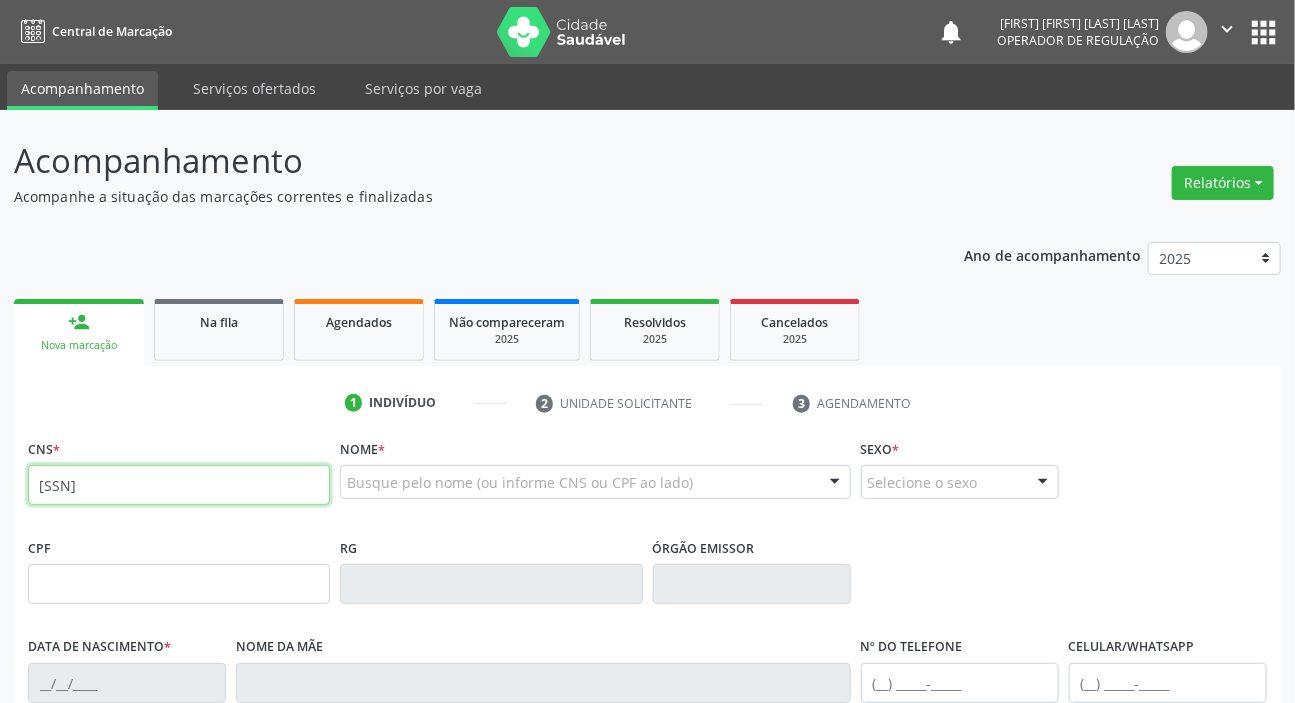 type on "704 1057 0541 7280" 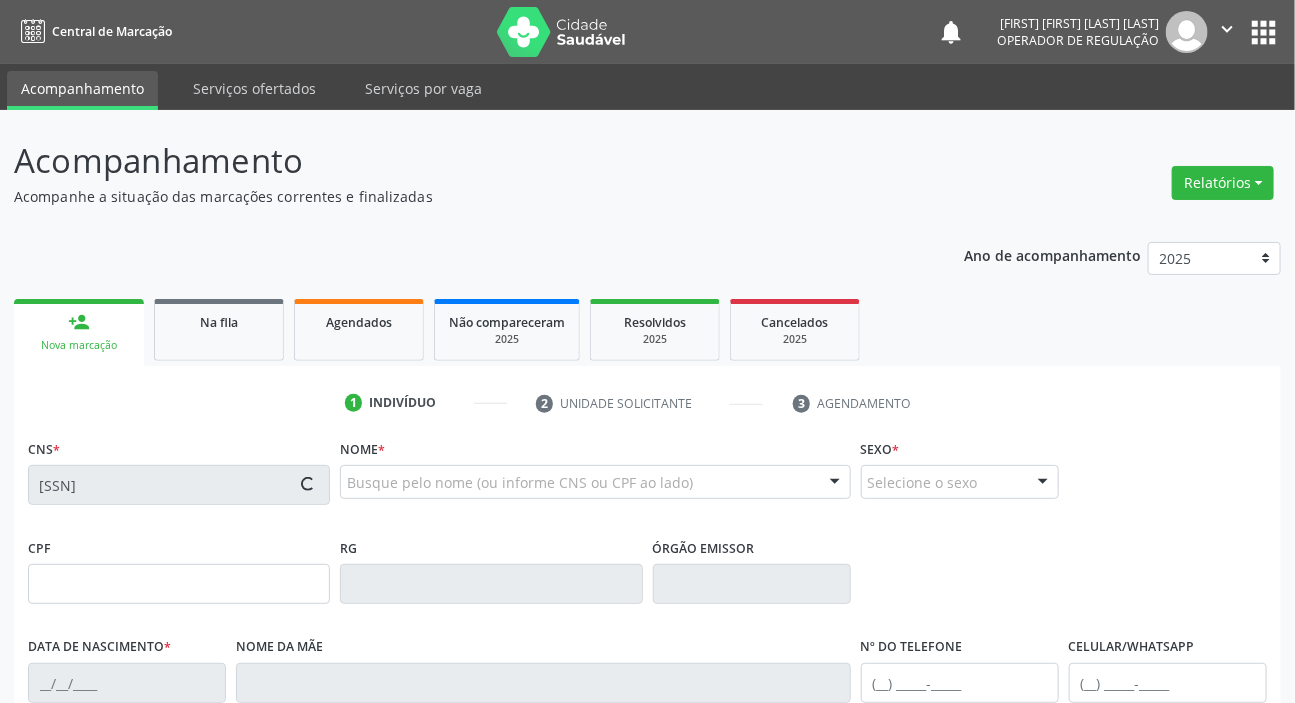 type on "496.778.374-00" 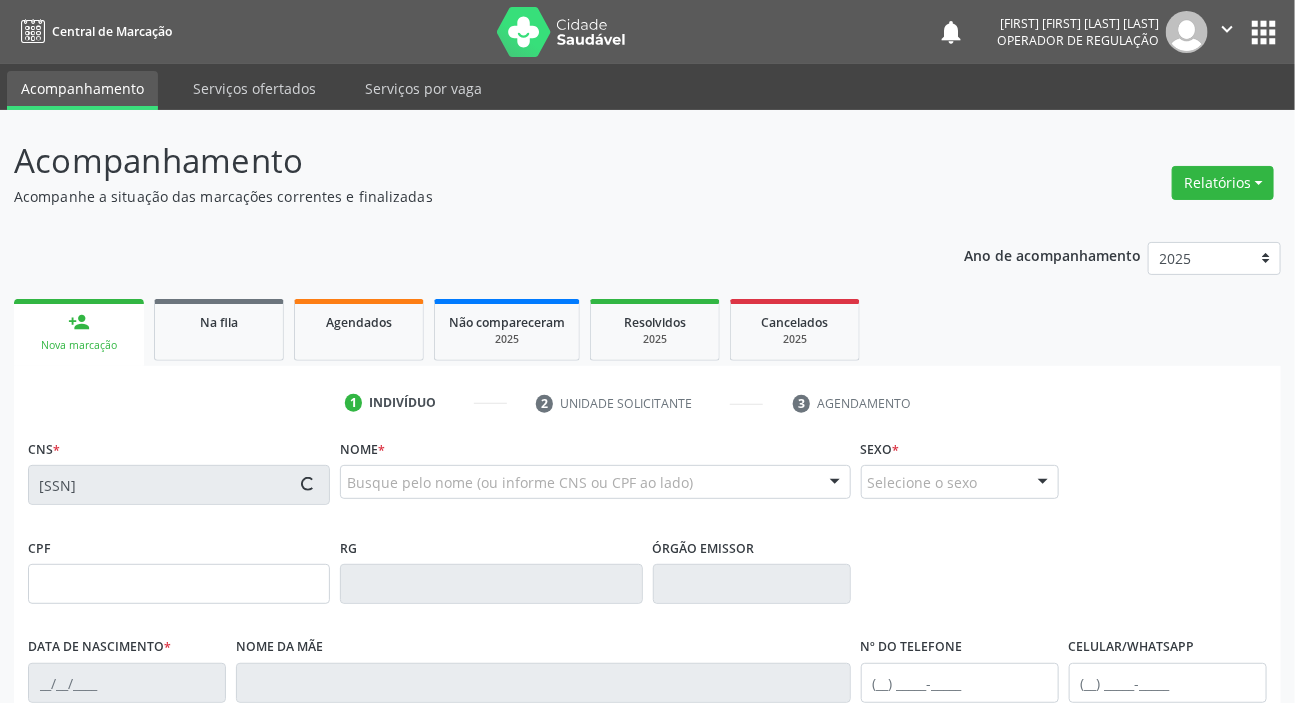 type on "02/11/1964" 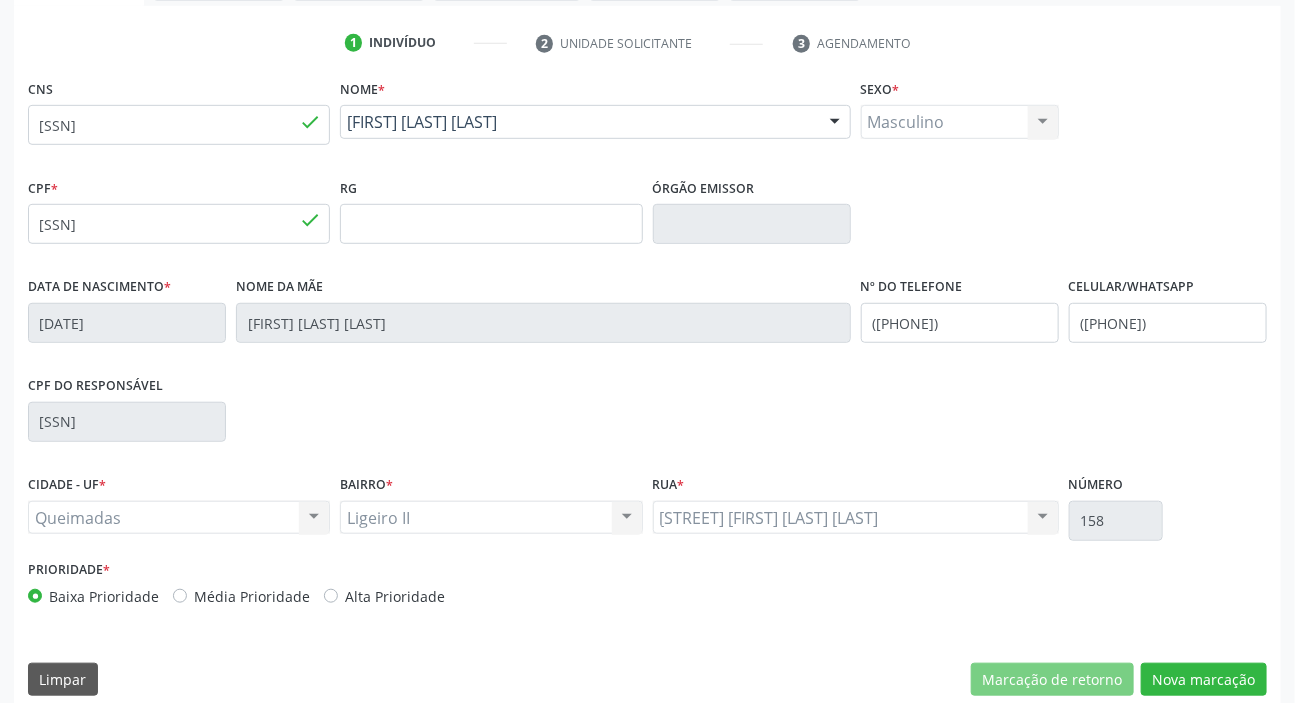 scroll, scrollTop: 380, scrollLeft: 0, axis: vertical 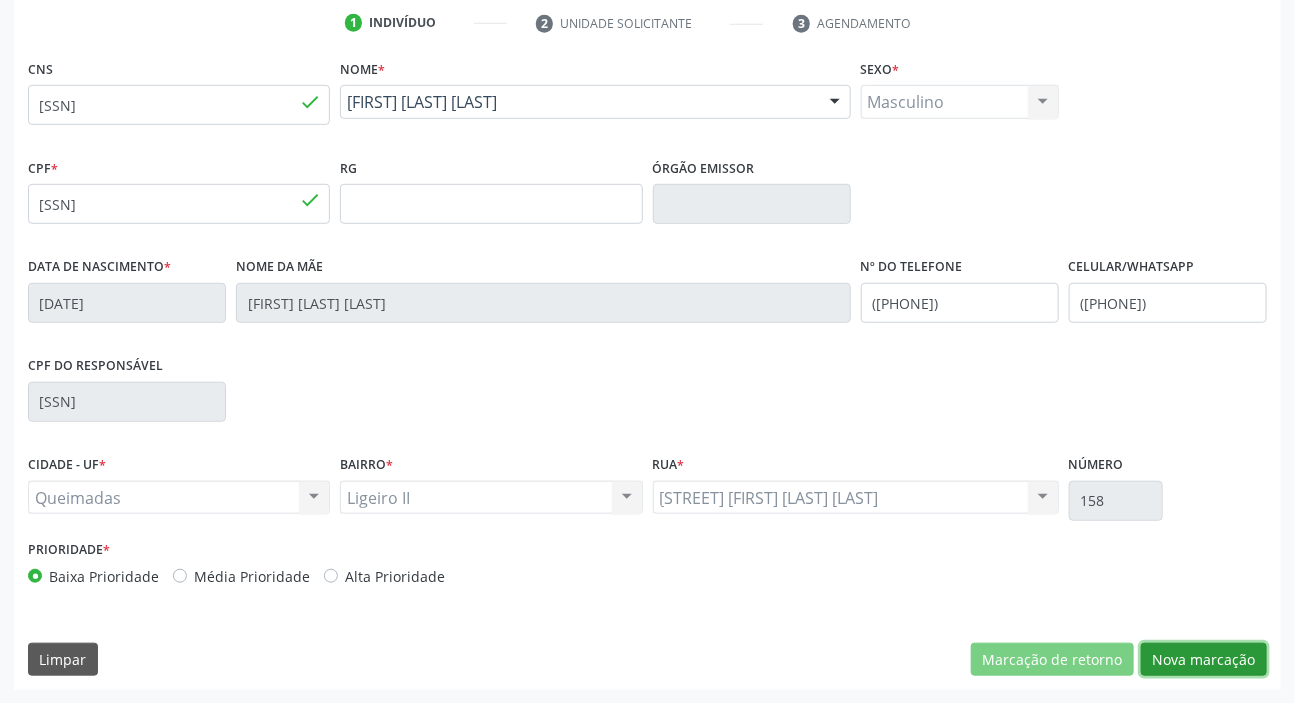 click on "Nova marcação" at bounding box center (1204, 660) 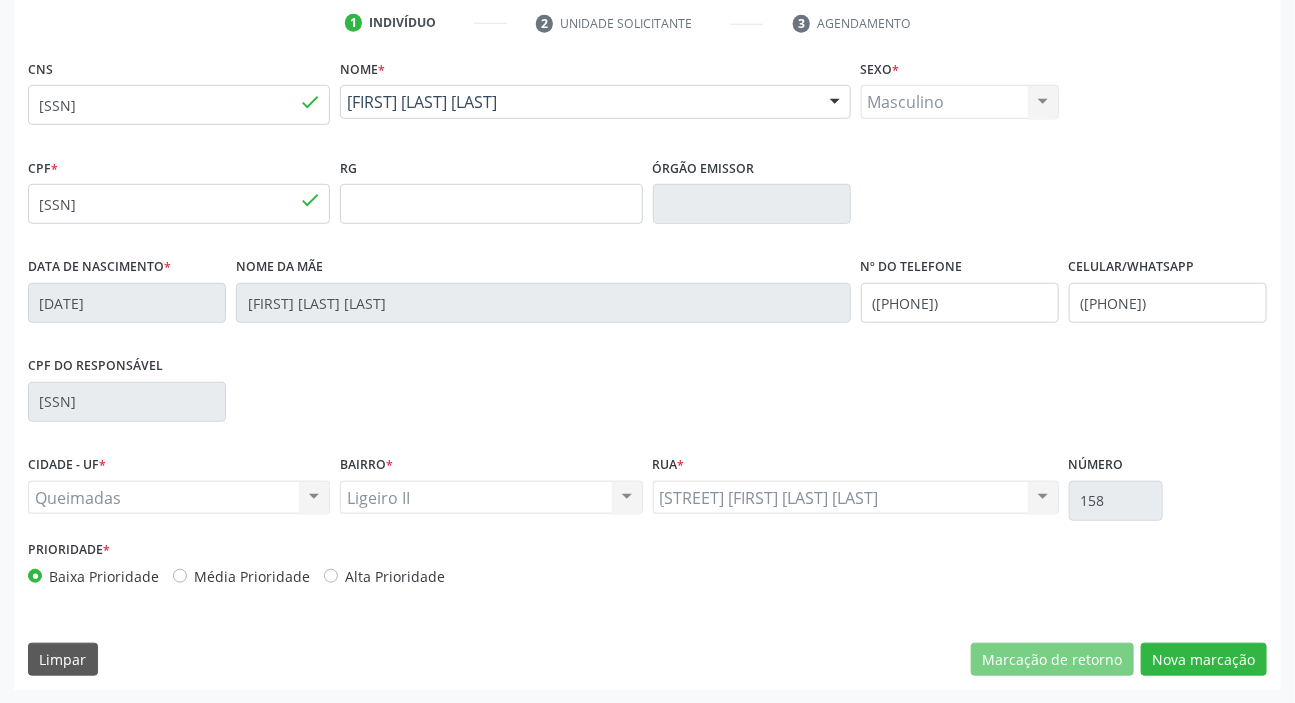 scroll, scrollTop: 201, scrollLeft: 0, axis: vertical 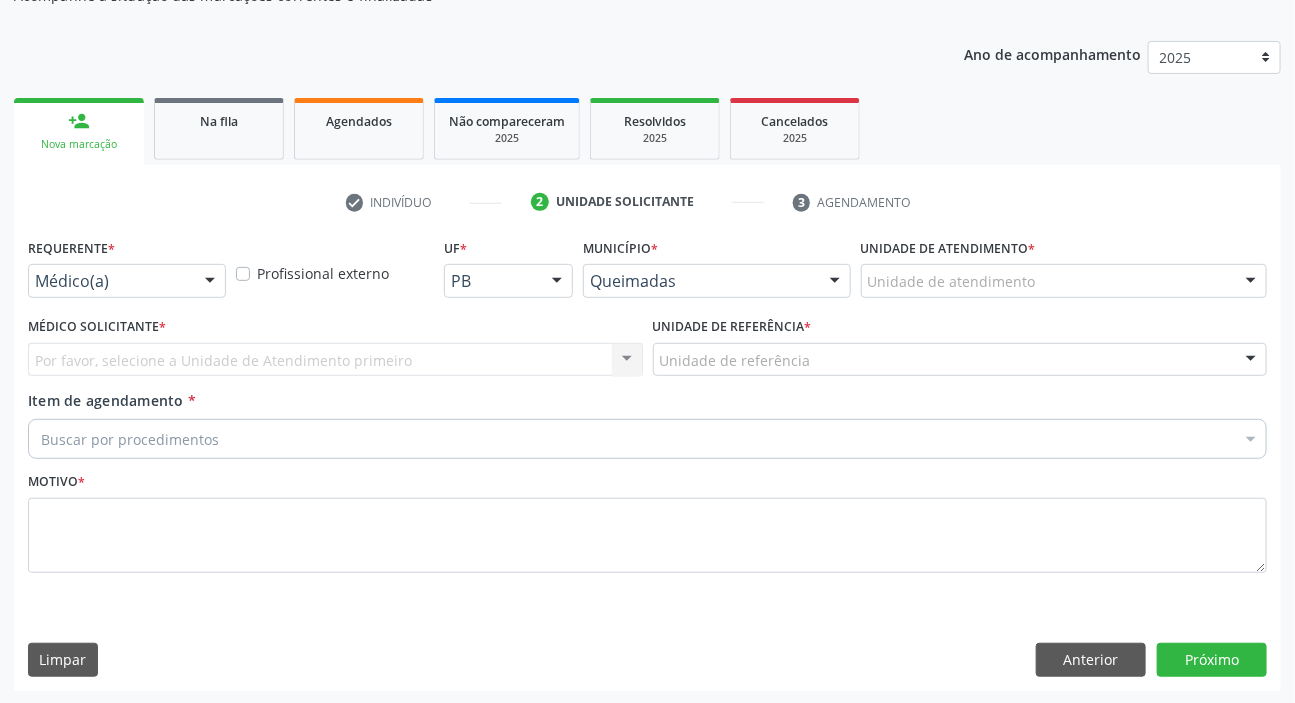 drag, startPoint x: 105, startPoint y: 269, endPoint x: 71, endPoint y: 320, distance: 61.294373 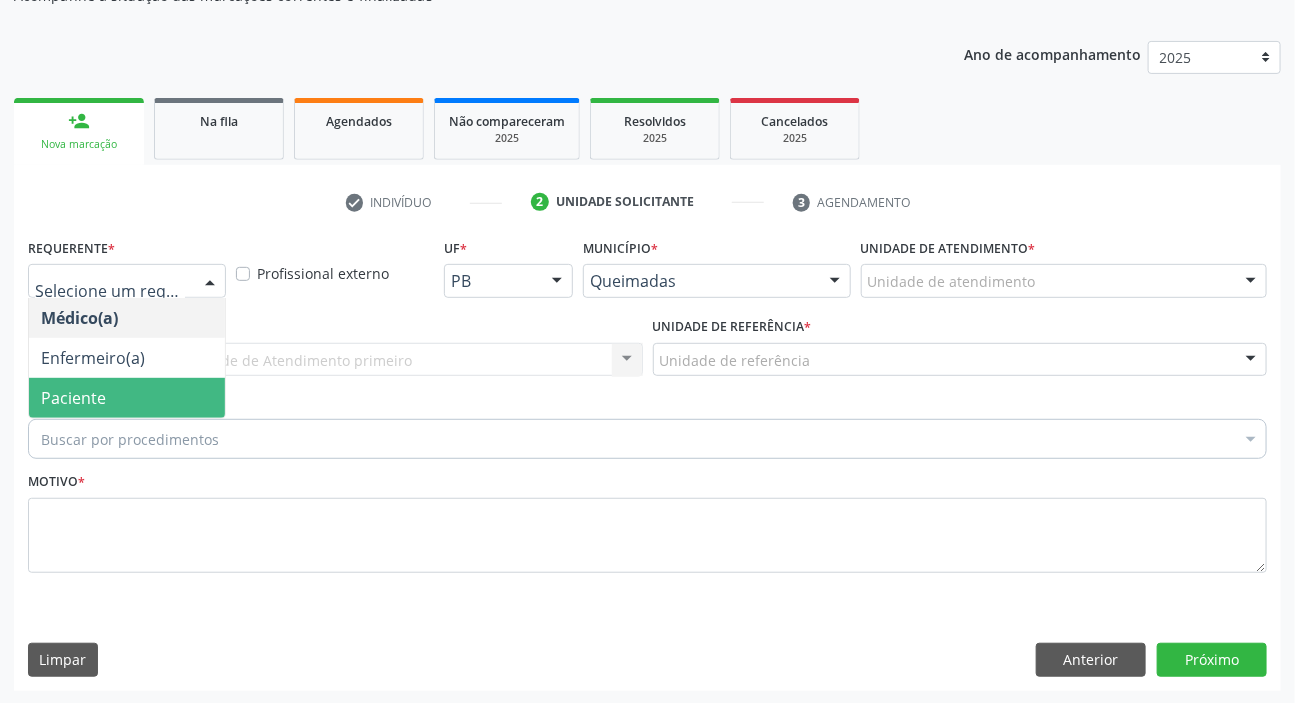 click on "Paciente" at bounding box center [73, 398] 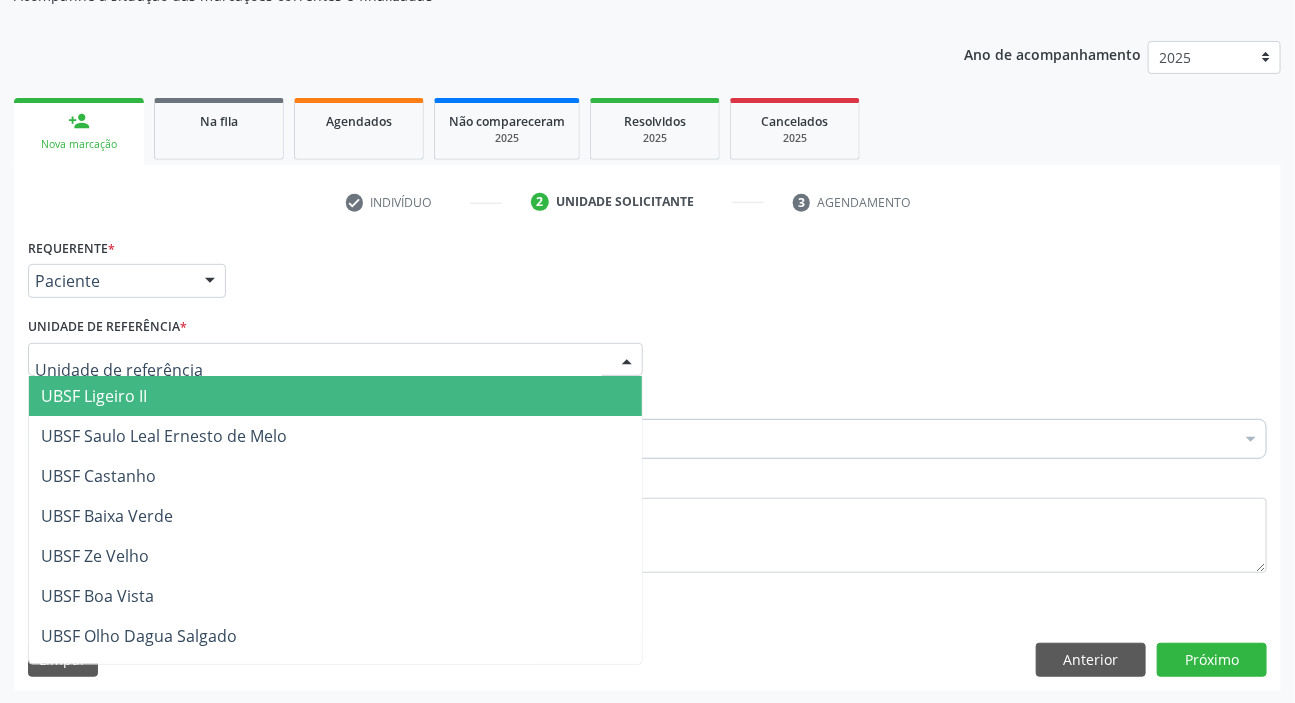 click on "UBSF Ligeiro II" at bounding box center [94, 396] 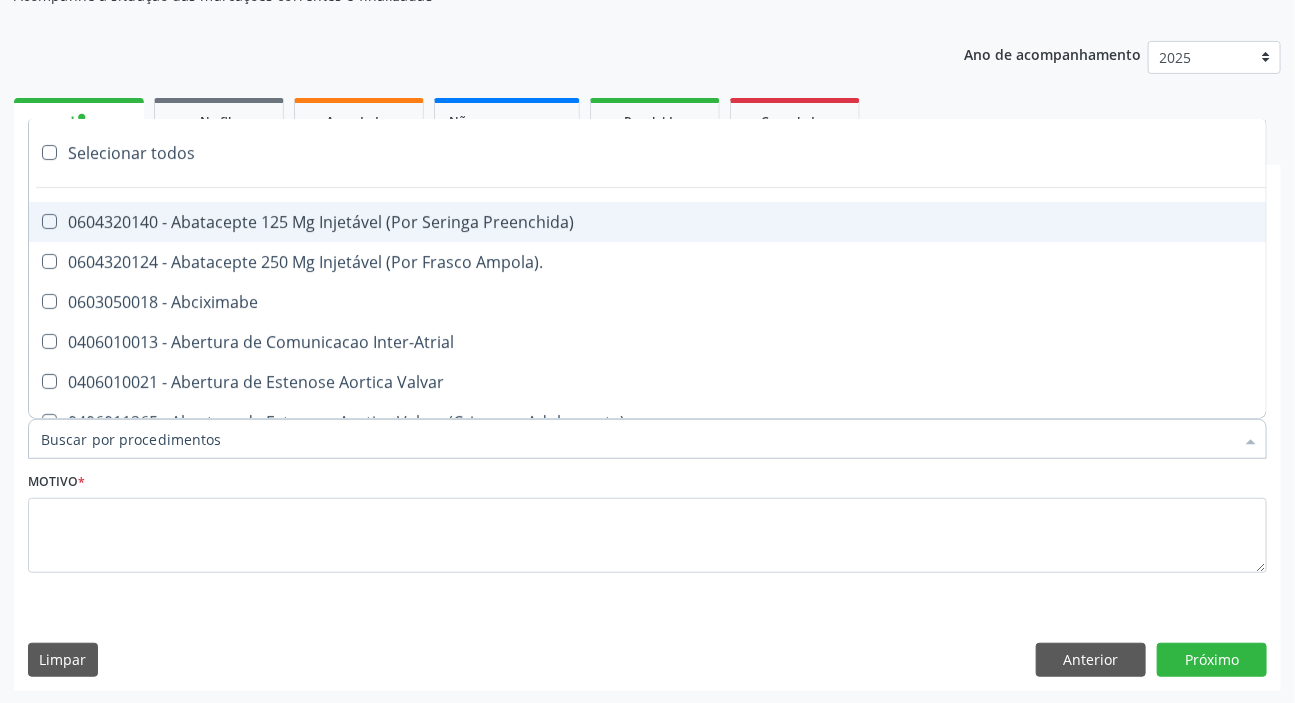 paste on "MÉDICO UR" 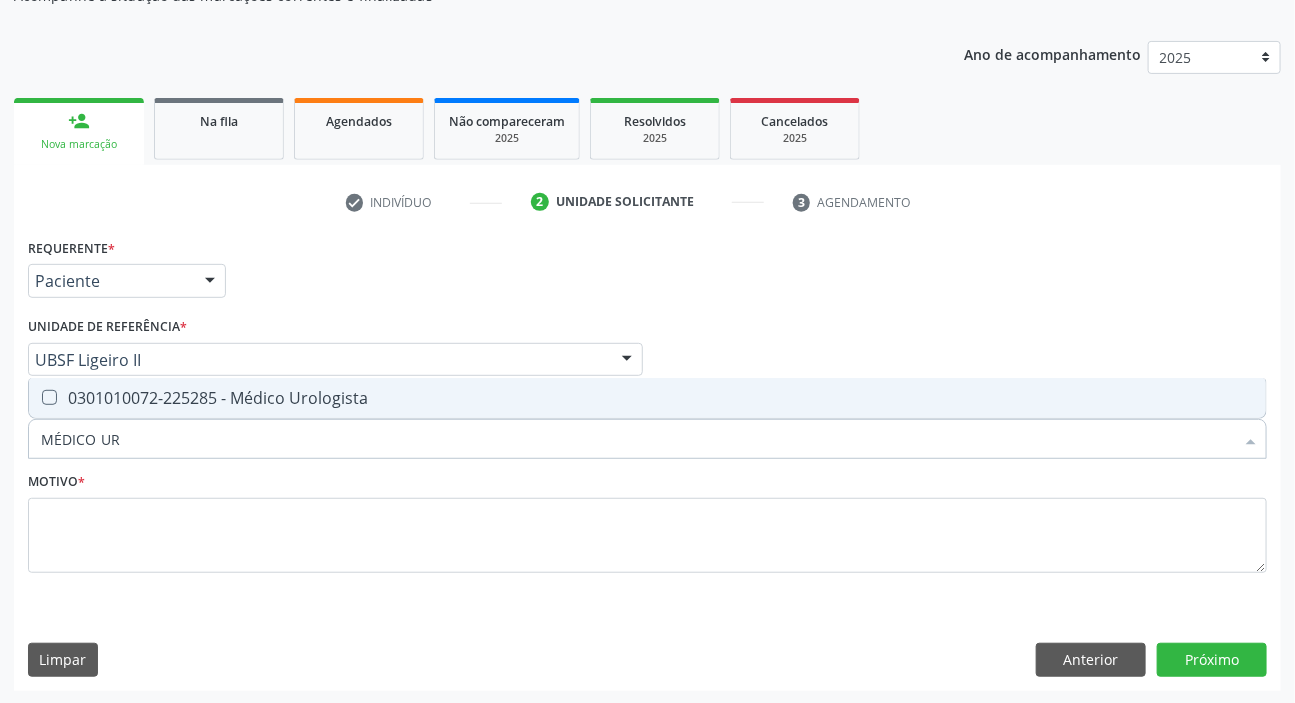 click on "0301010072-225285 - Médico Urologista" at bounding box center [647, 398] 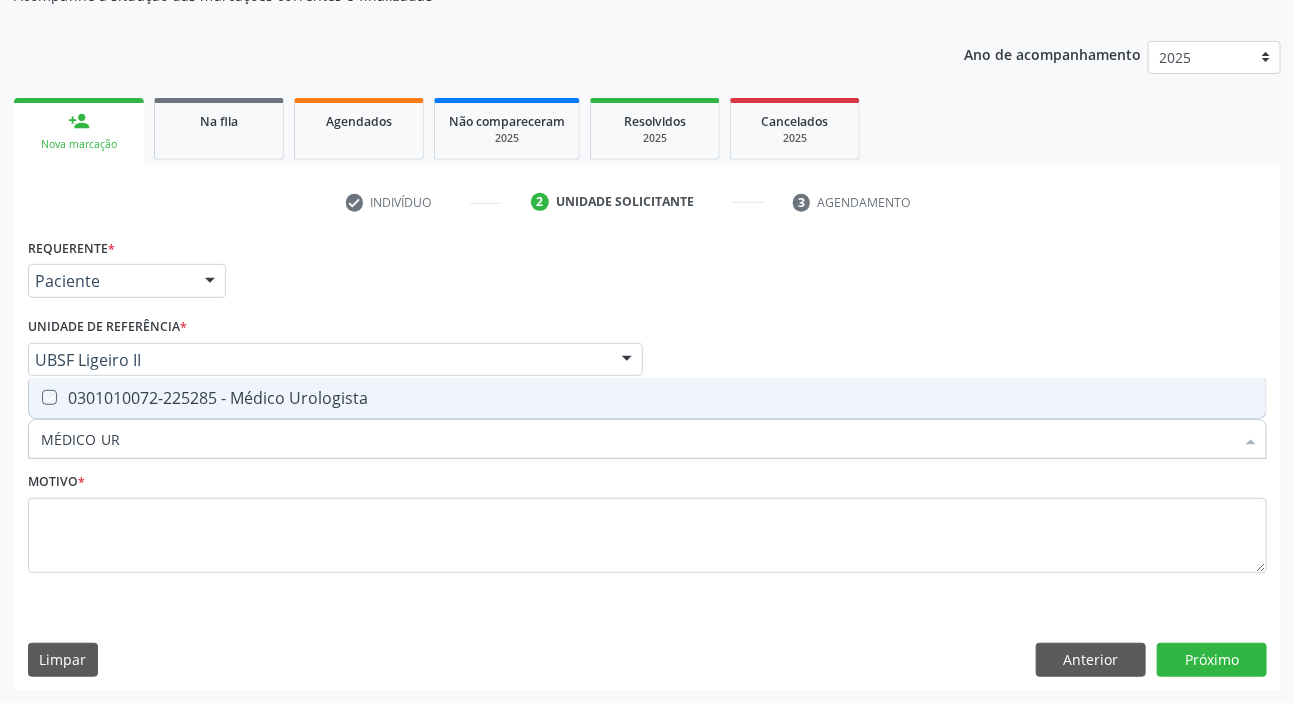 checkbox on "true" 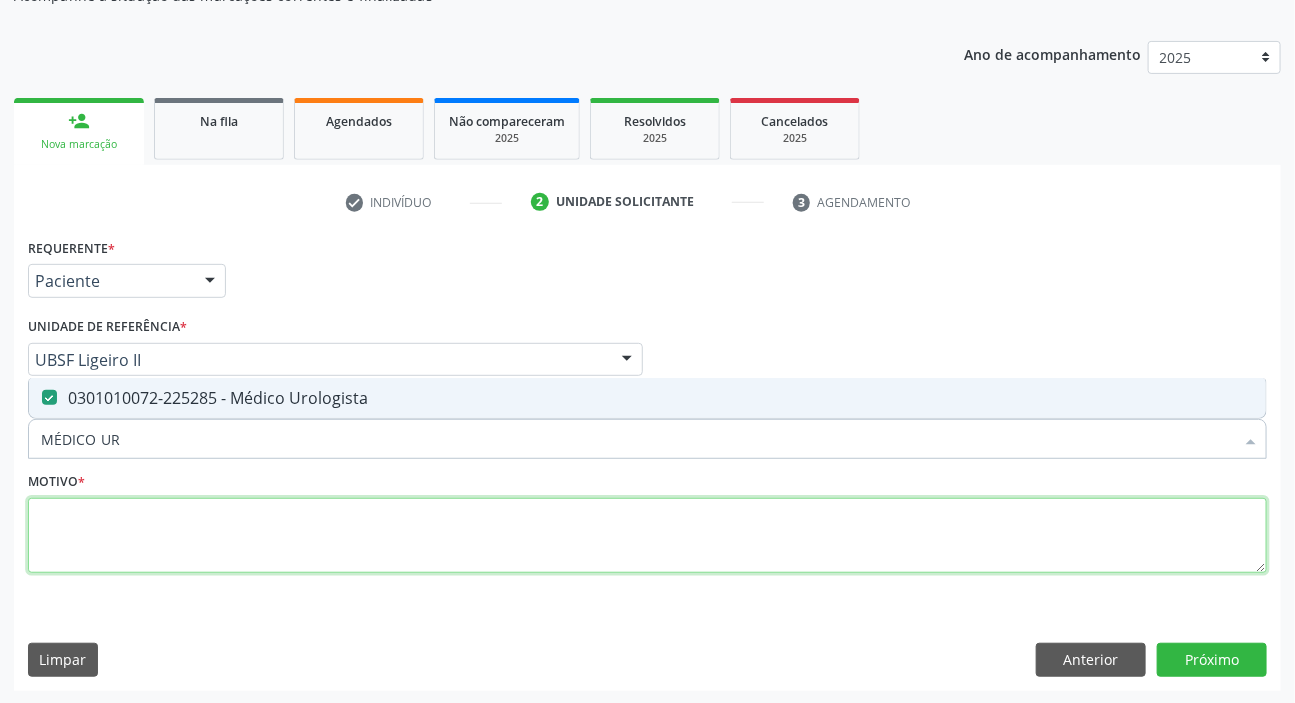 click at bounding box center (647, 536) 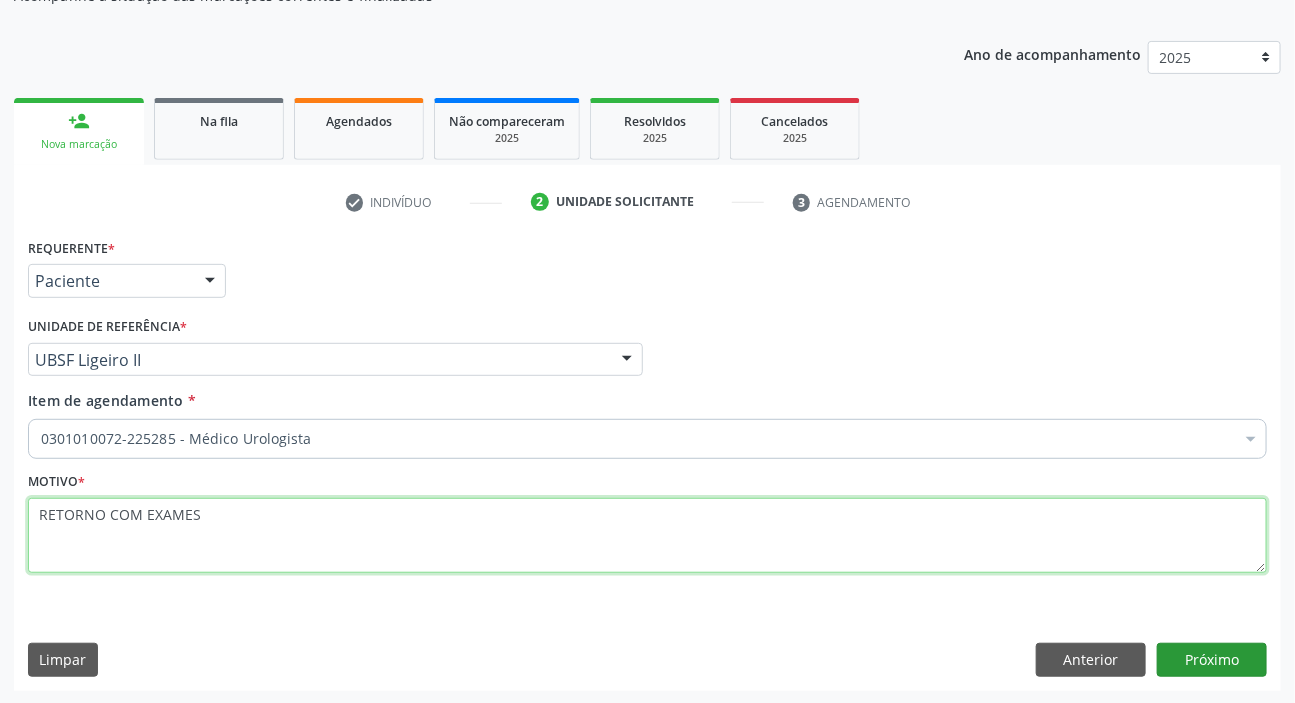 type on "RETORNO COM EXAMES" 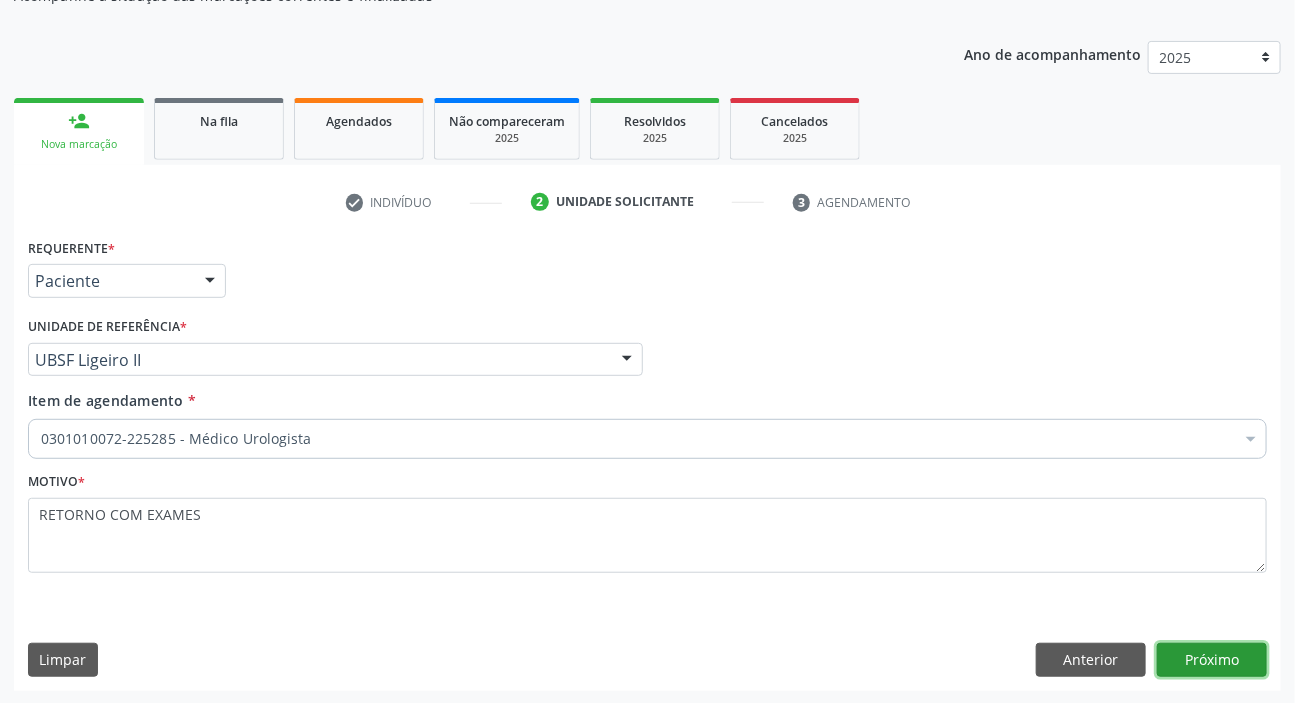 click on "Próximo" at bounding box center (1212, 660) 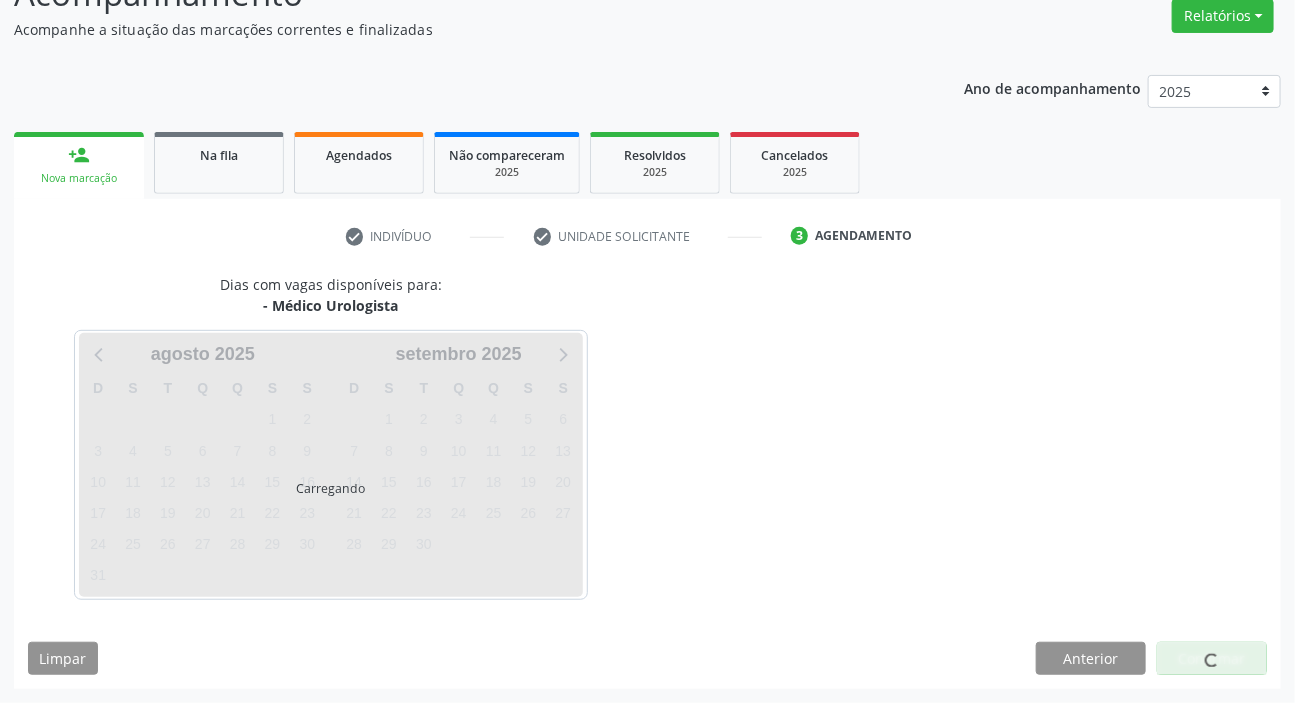 scroll, scrollTop: 166, scrollLeft: 0, axis: vertical 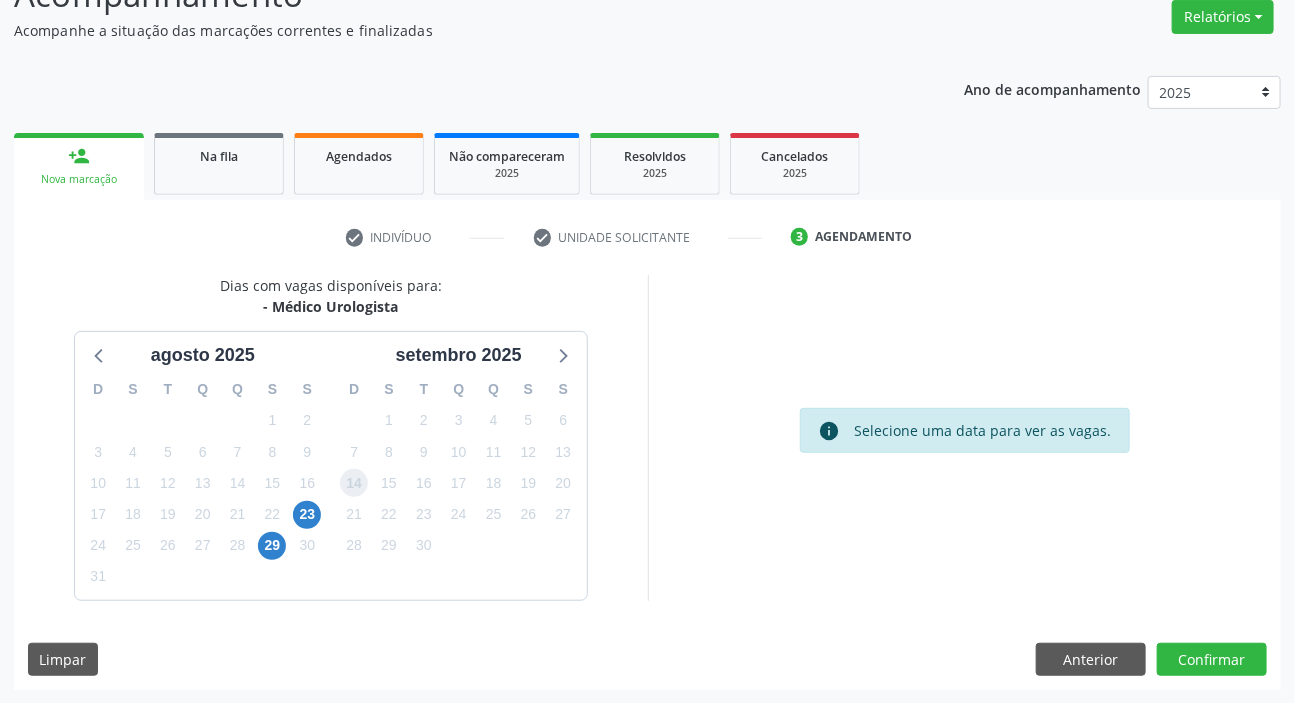 click on "14" at bounding box center (354, 483) 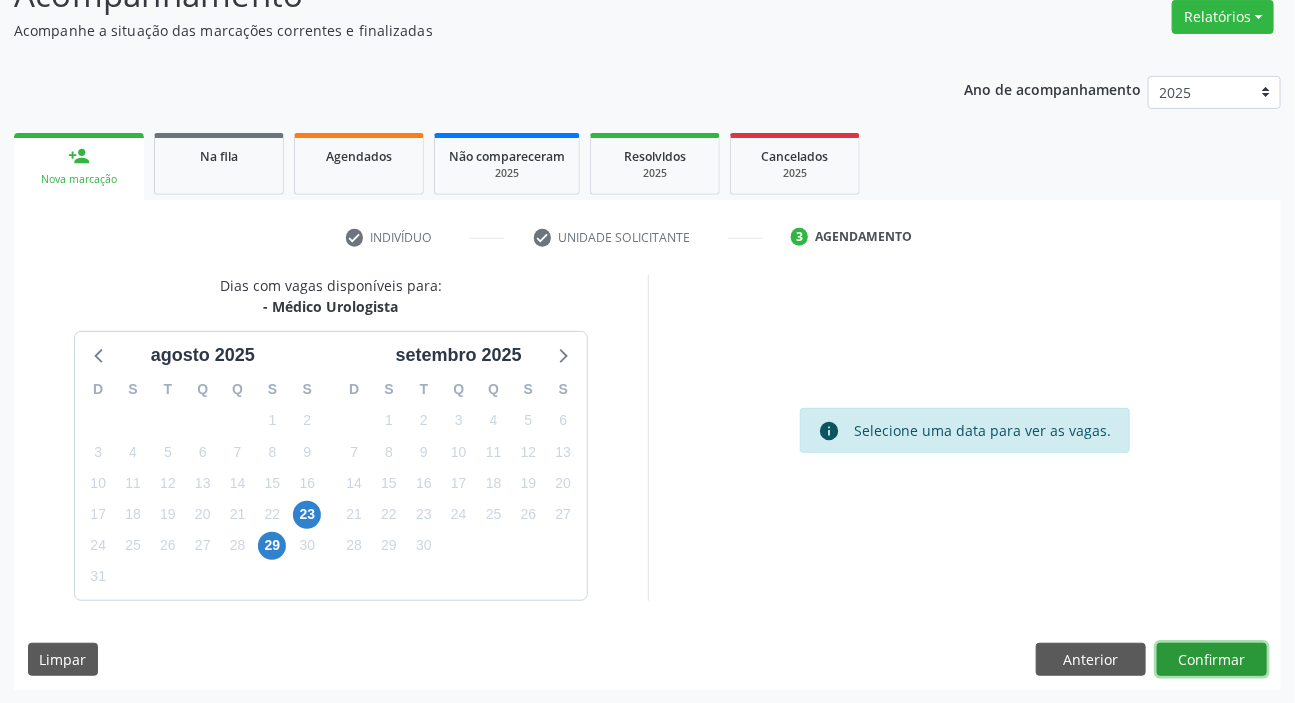 click on "Confirmar" at bounding box center [1212, 660] 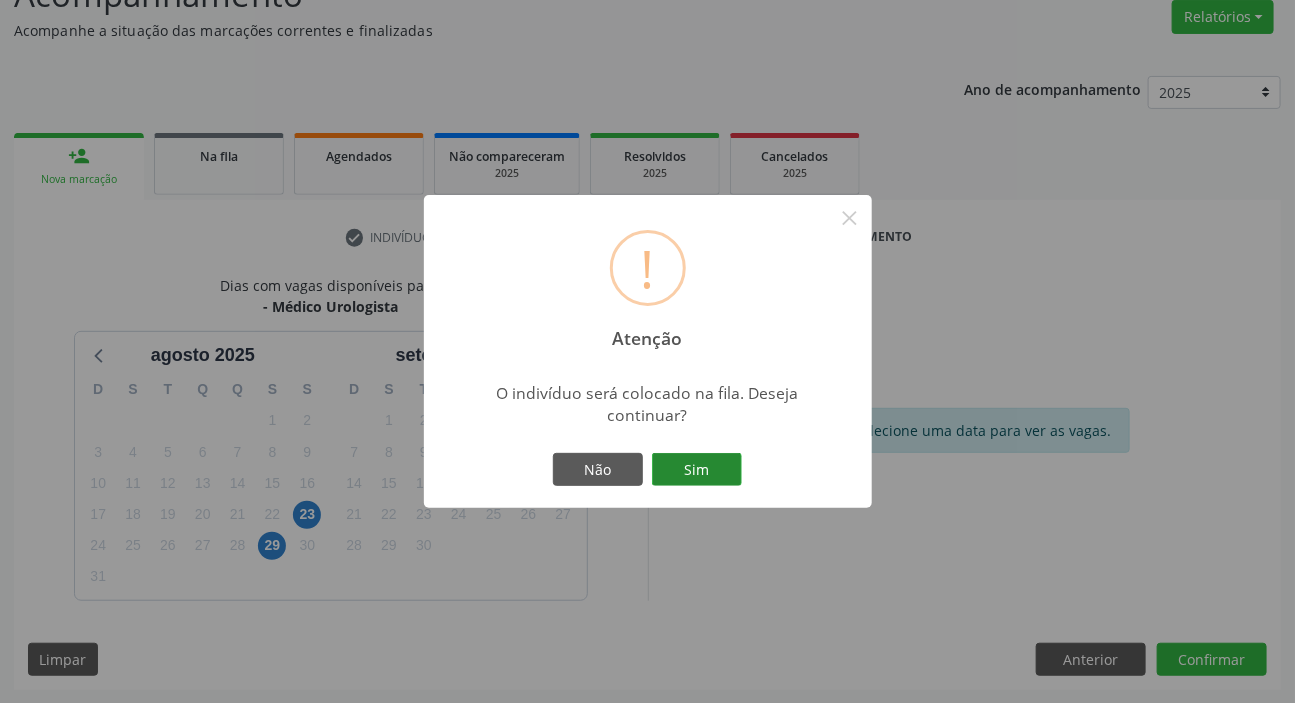 click on "Sim" at bounding box center [697, 470] 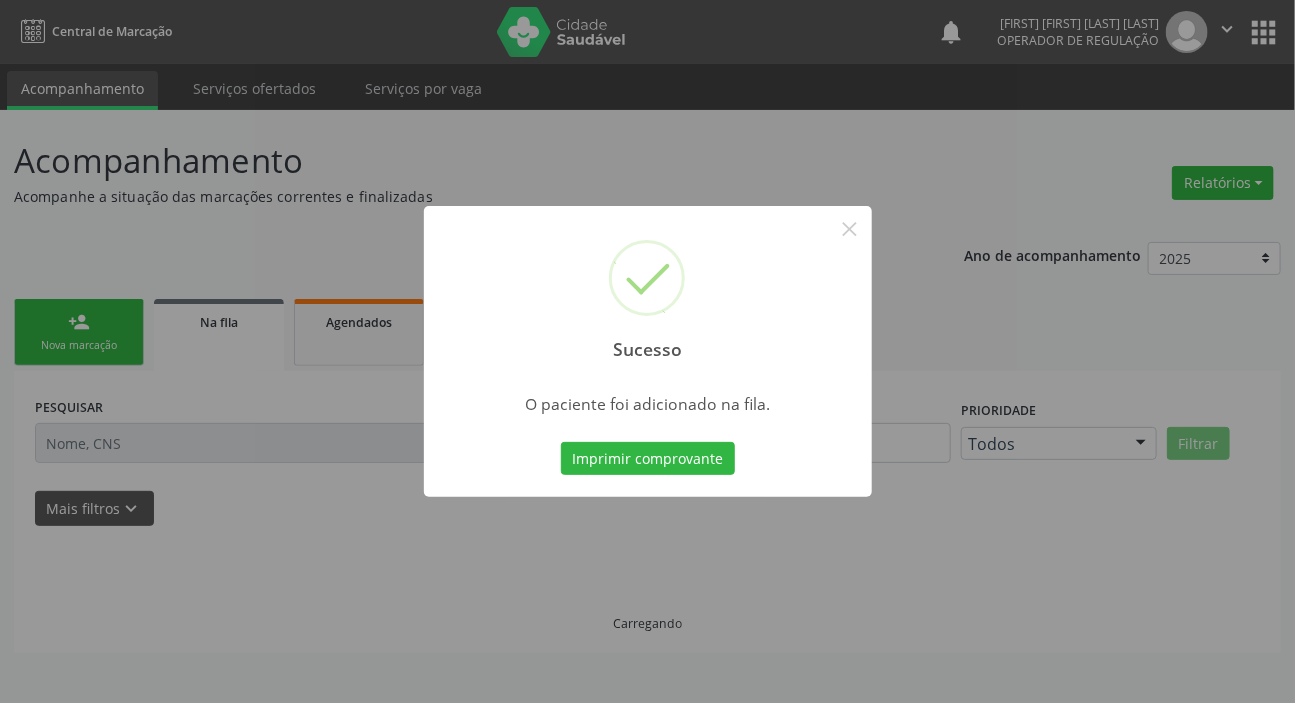 scroll, scrollTop: 0, scrollLeft: 0, axis: both 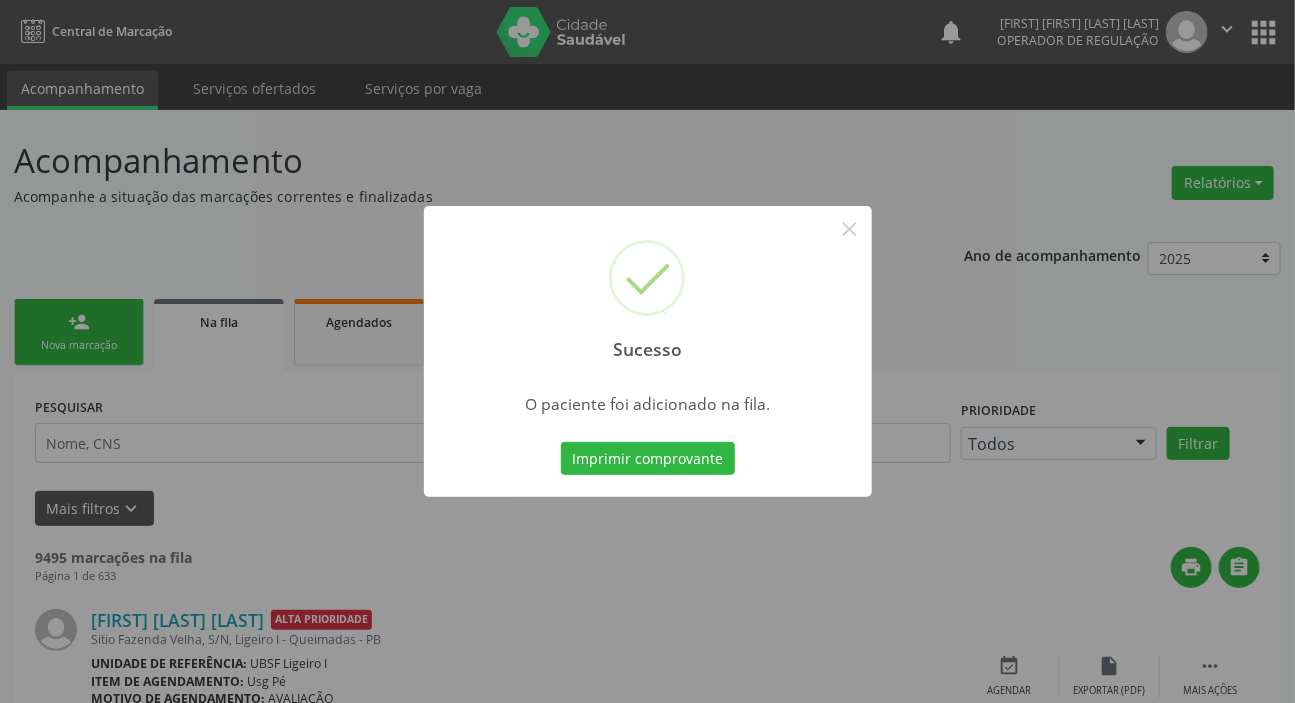click on "Sucesso × O paciente foi adicionado na fila. Imprimir comprovante Cancel" at bounding box center [647, 351] 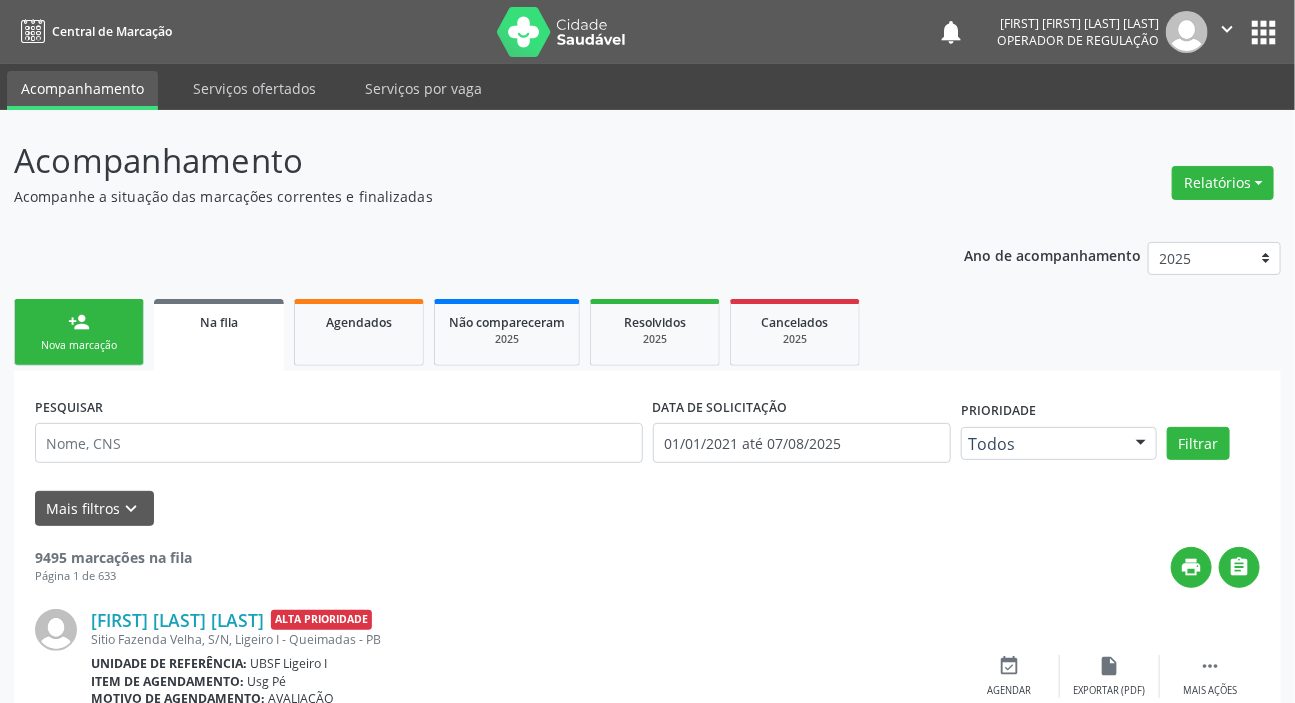 click on "person_add" at bounding box center (79, 322) 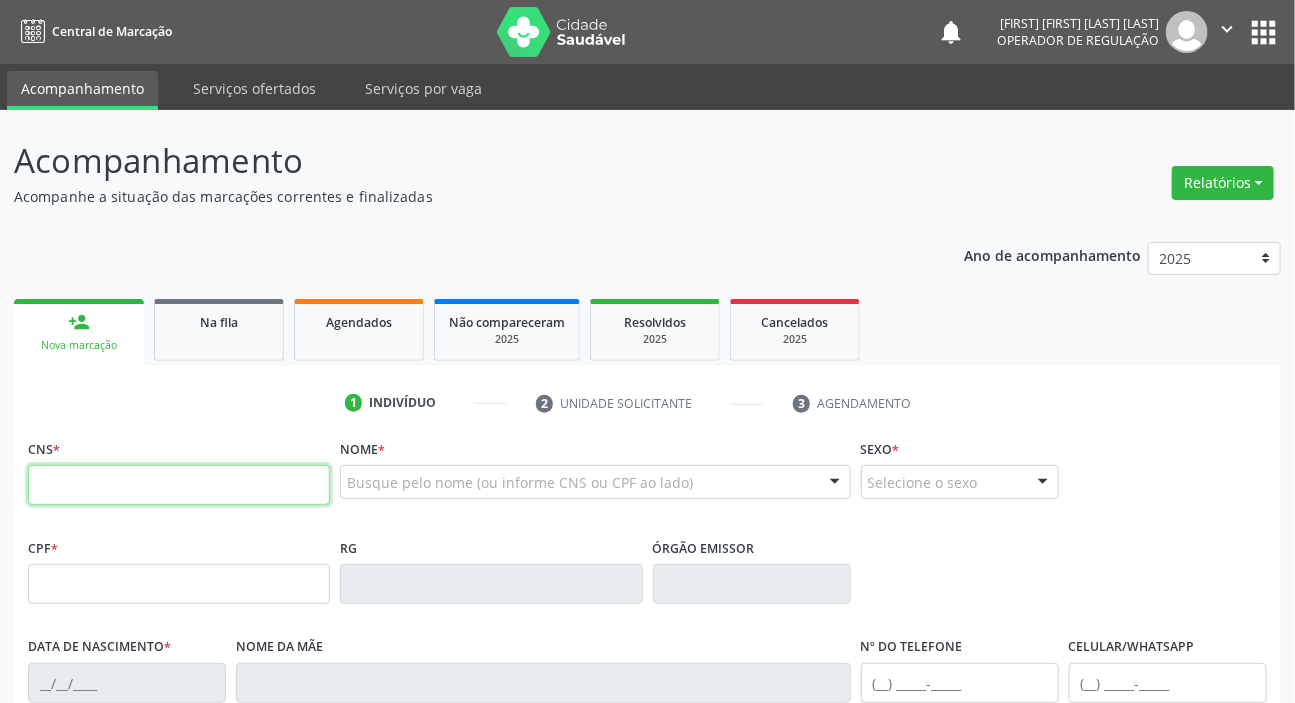 click at bounding box center [179, 485] 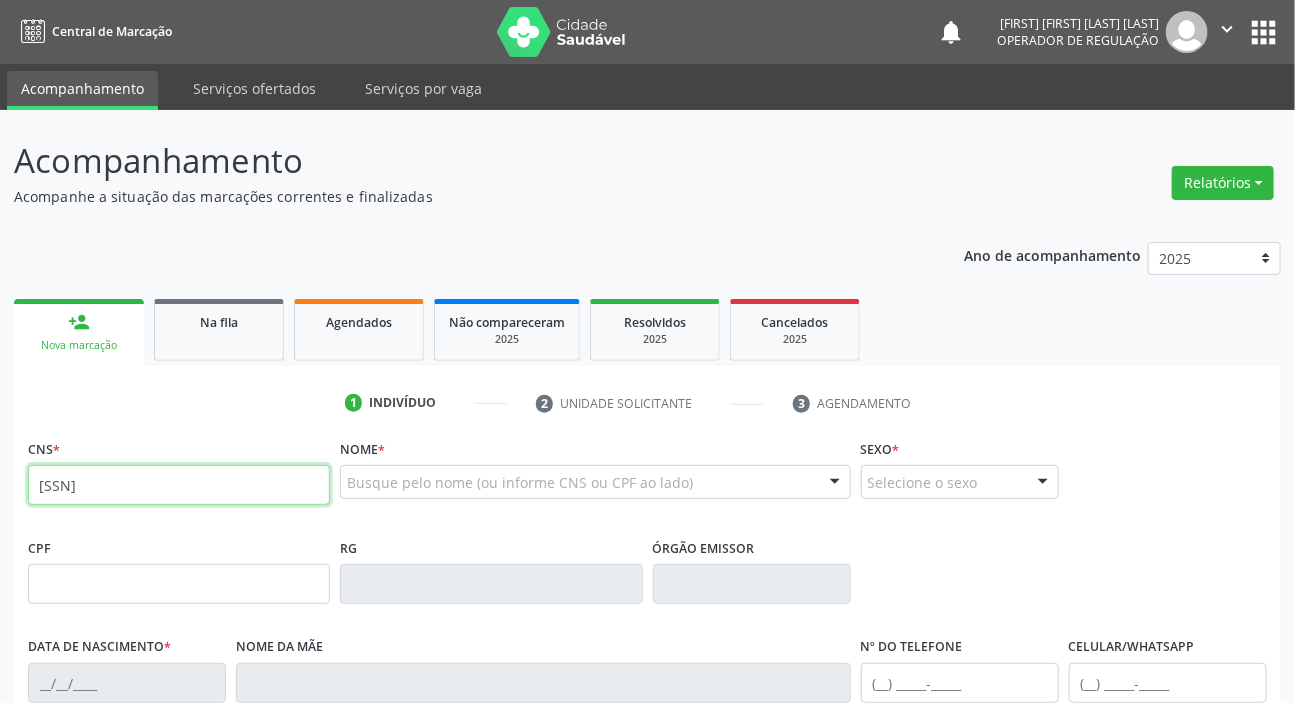 type on "702 5063 7050 1731" 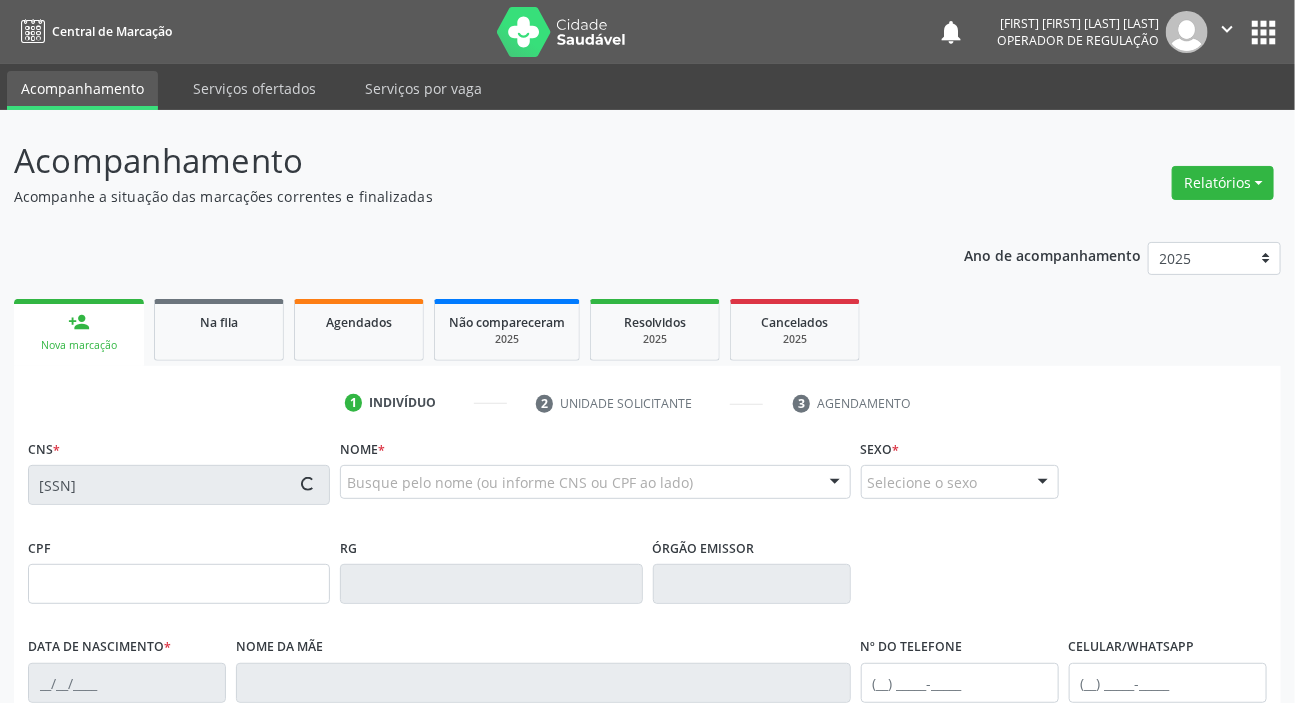 type on "421.111.024-15" 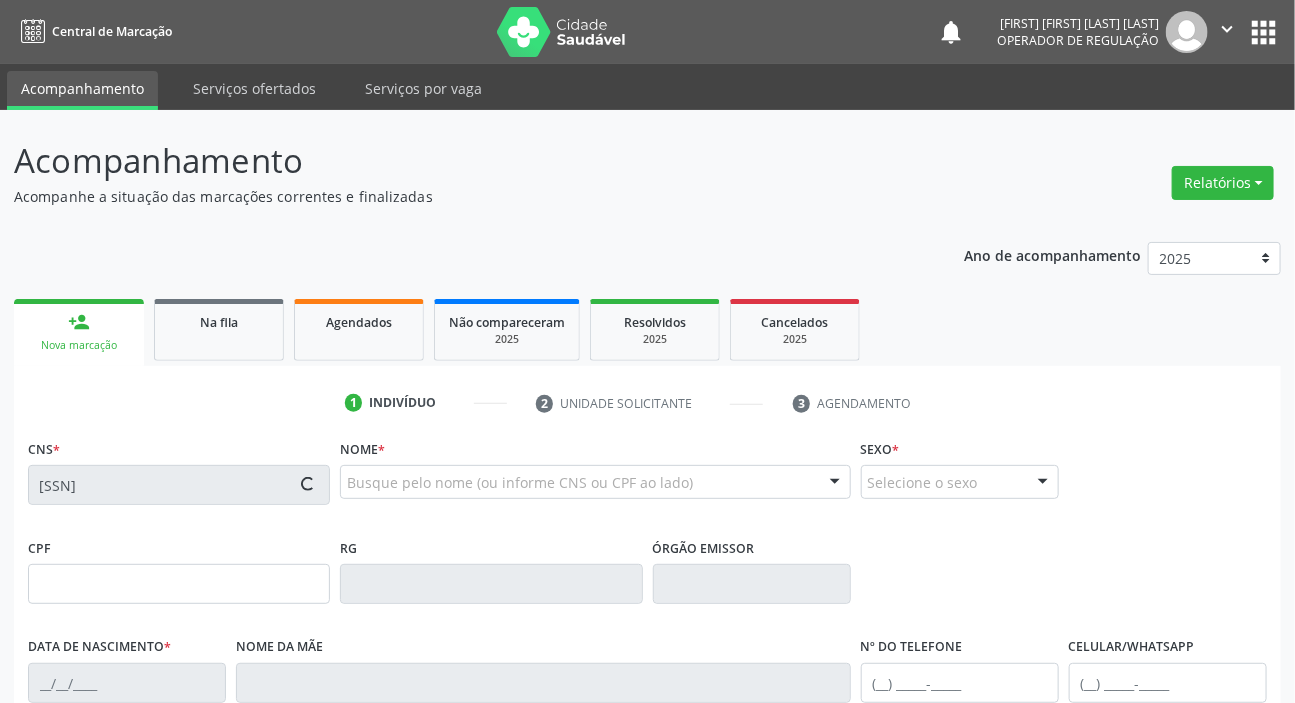 type on "18/03/1955" 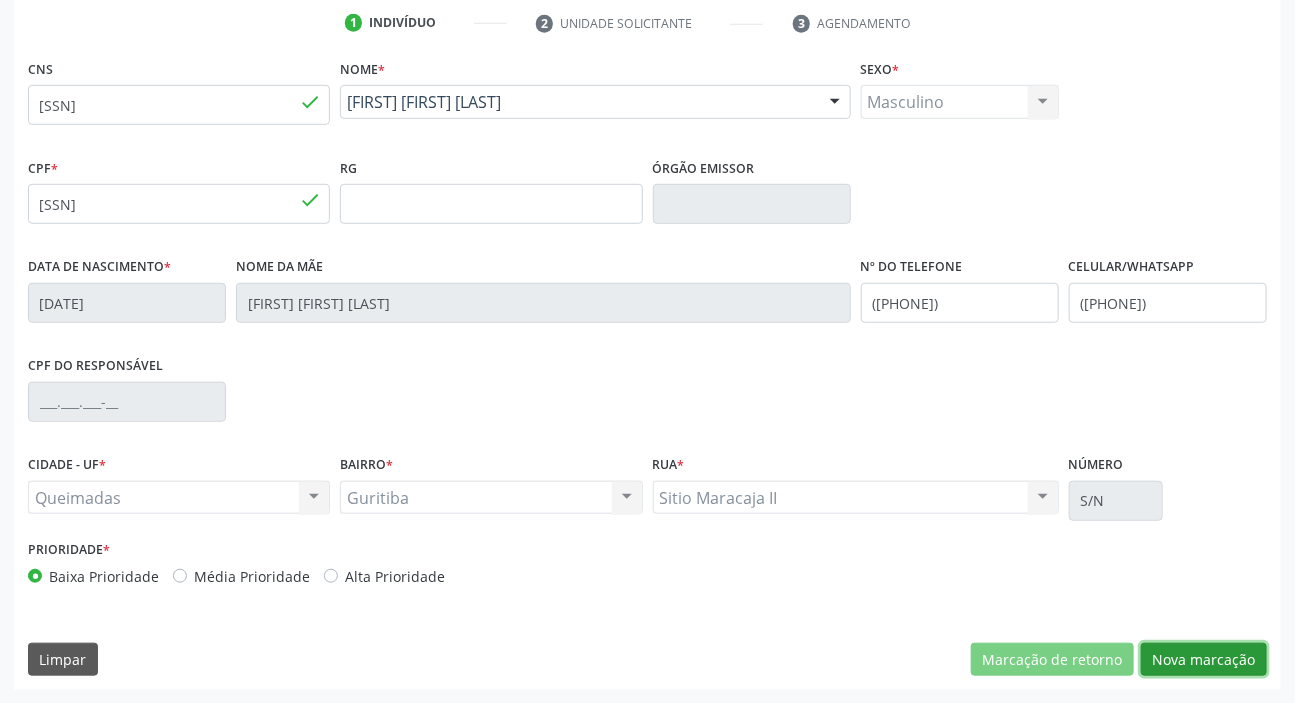 click on "Nova marcação" at bounding box center [1204, 660] 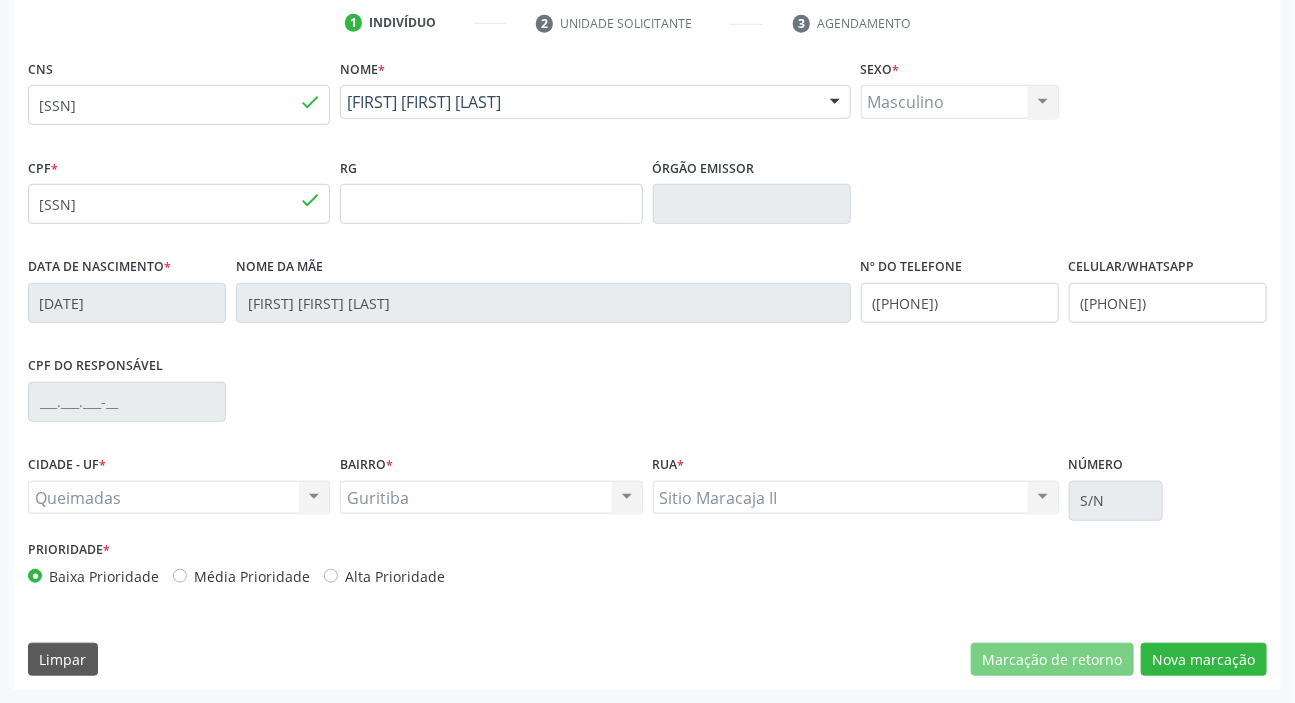 scroll, scrollTop: 201, scrollLeft: 0, axis: vertical 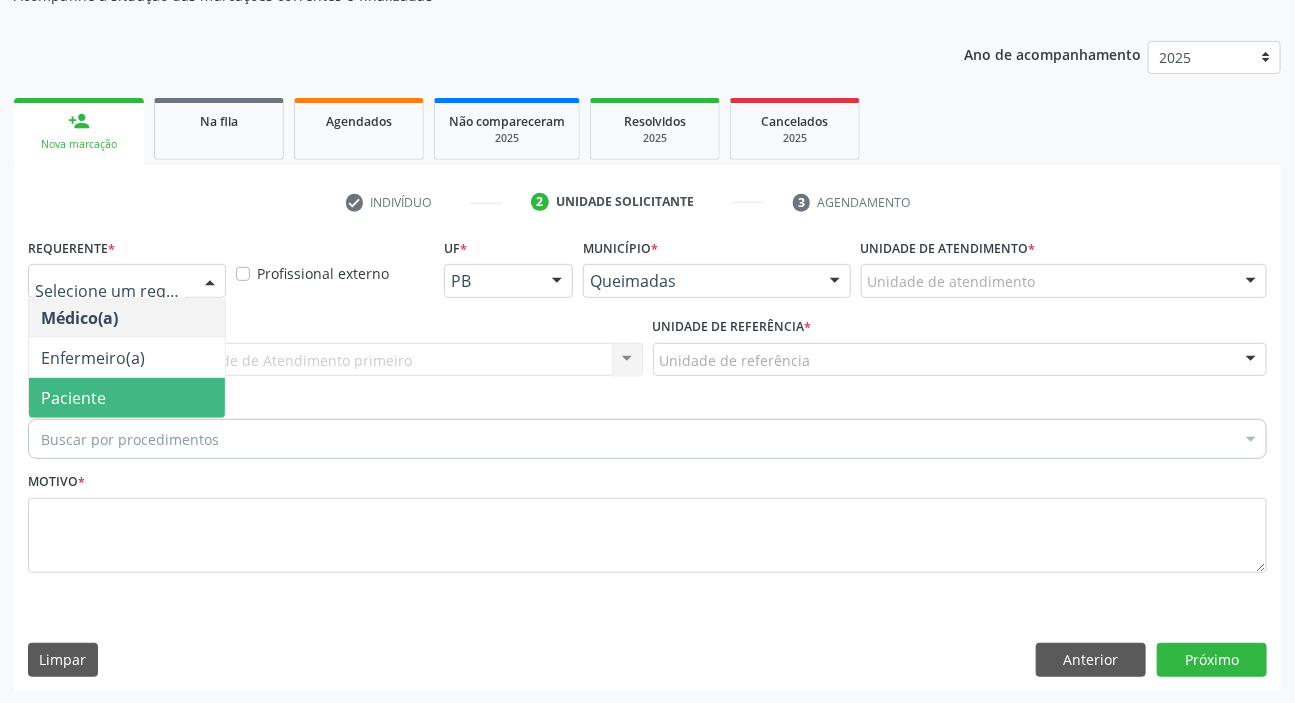 click on "Paciente" at bounding box center (127, 398) 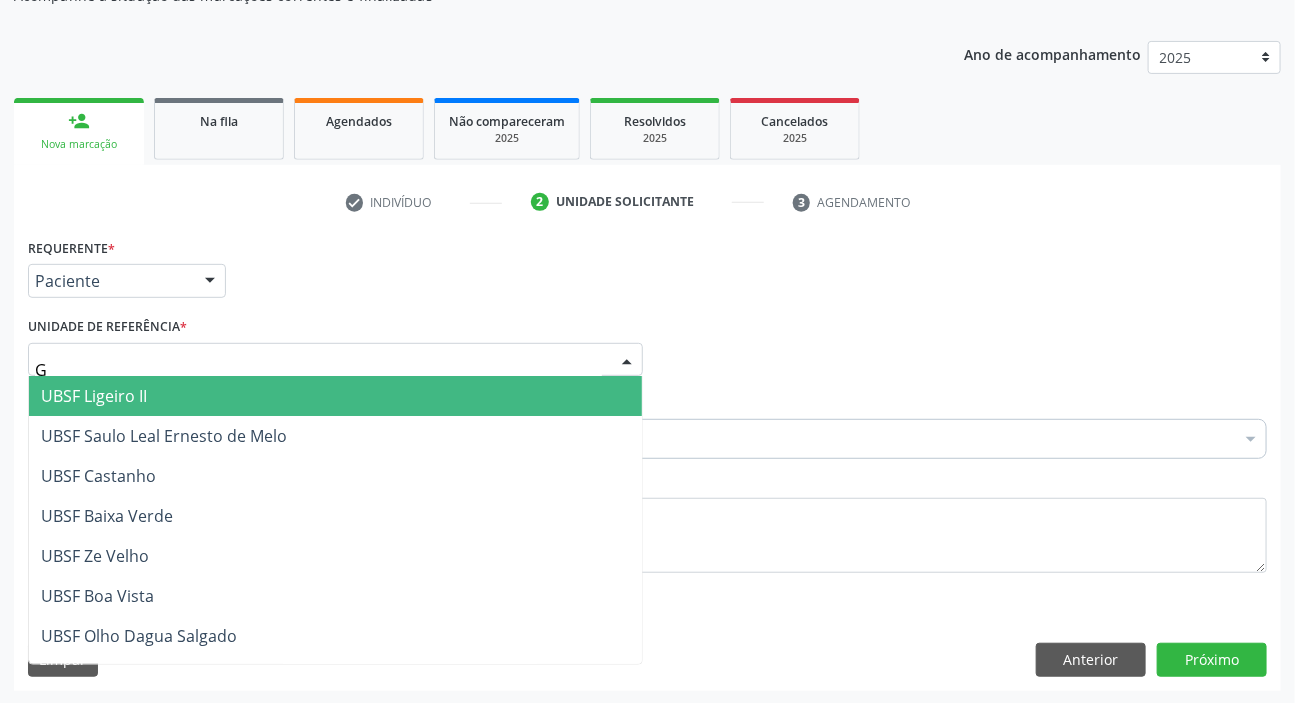 type on "GU" 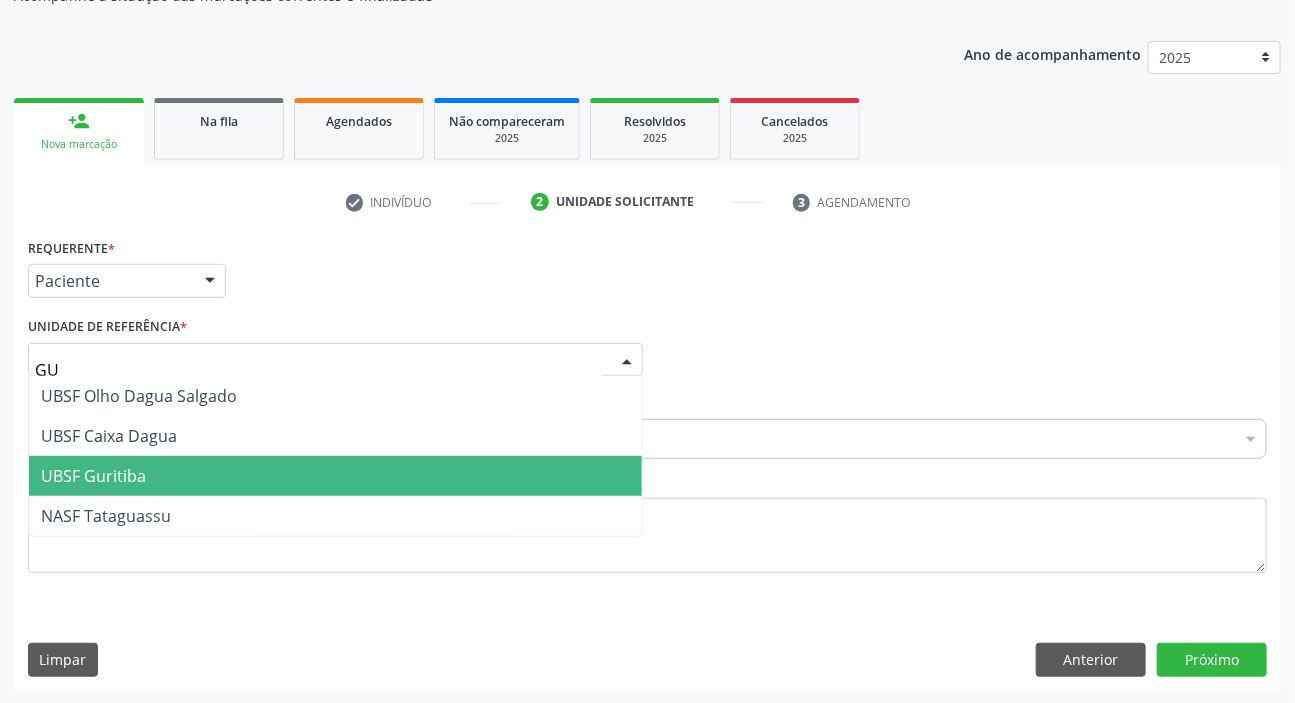 click on "UBSF Guritiba" at bounding box center (93, 476) 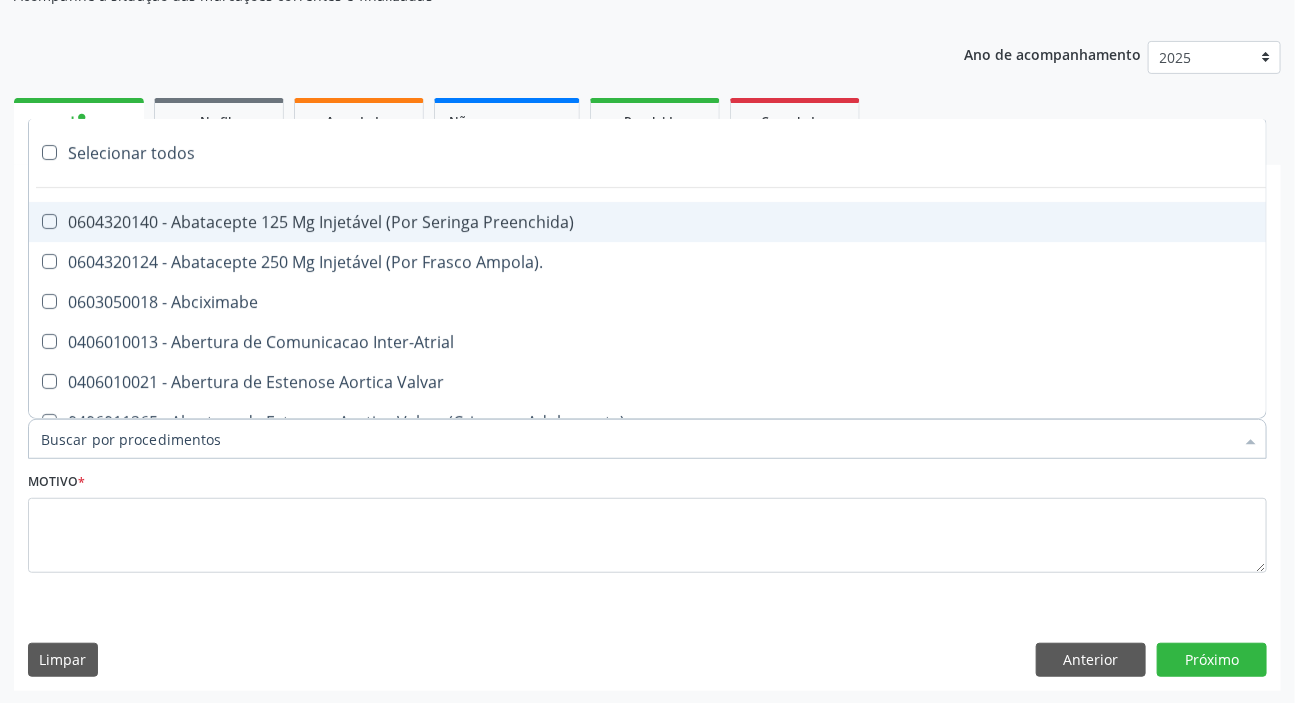 paste on "MÉDICO UR" 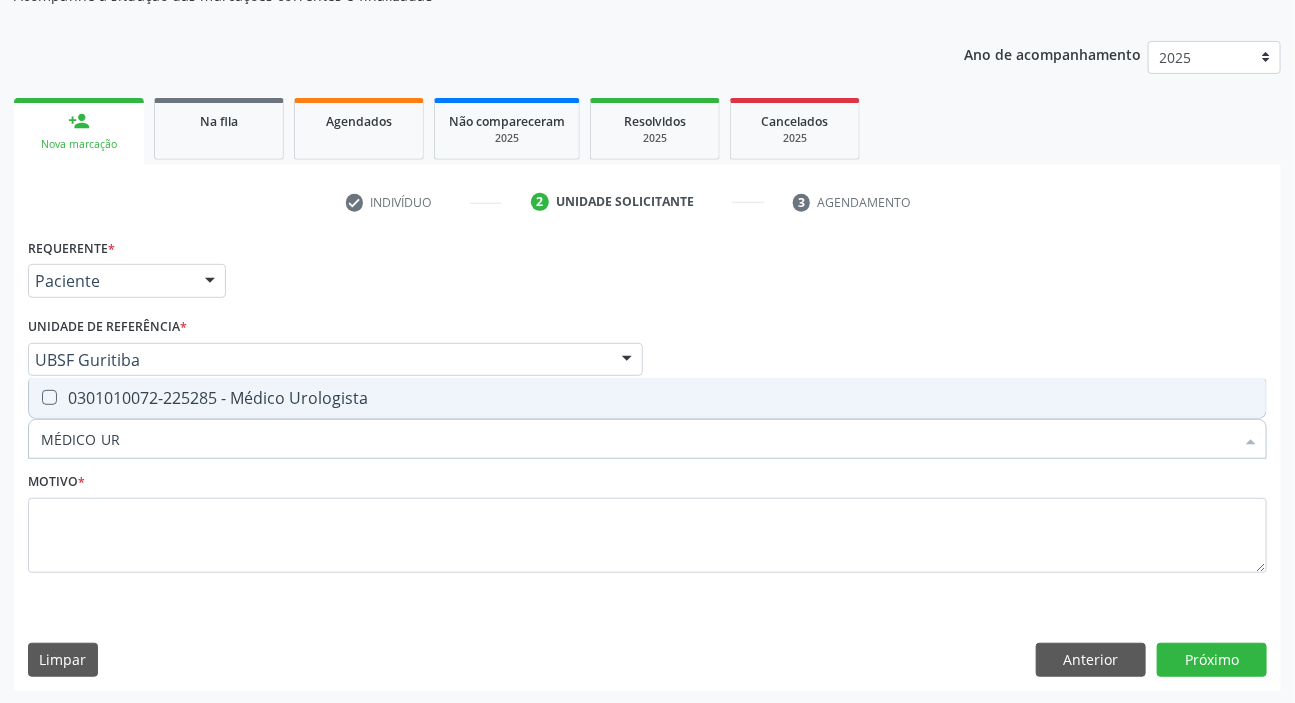 click on "0301010072-225285 - Médico Urologista" at bounding box center (647, 398) 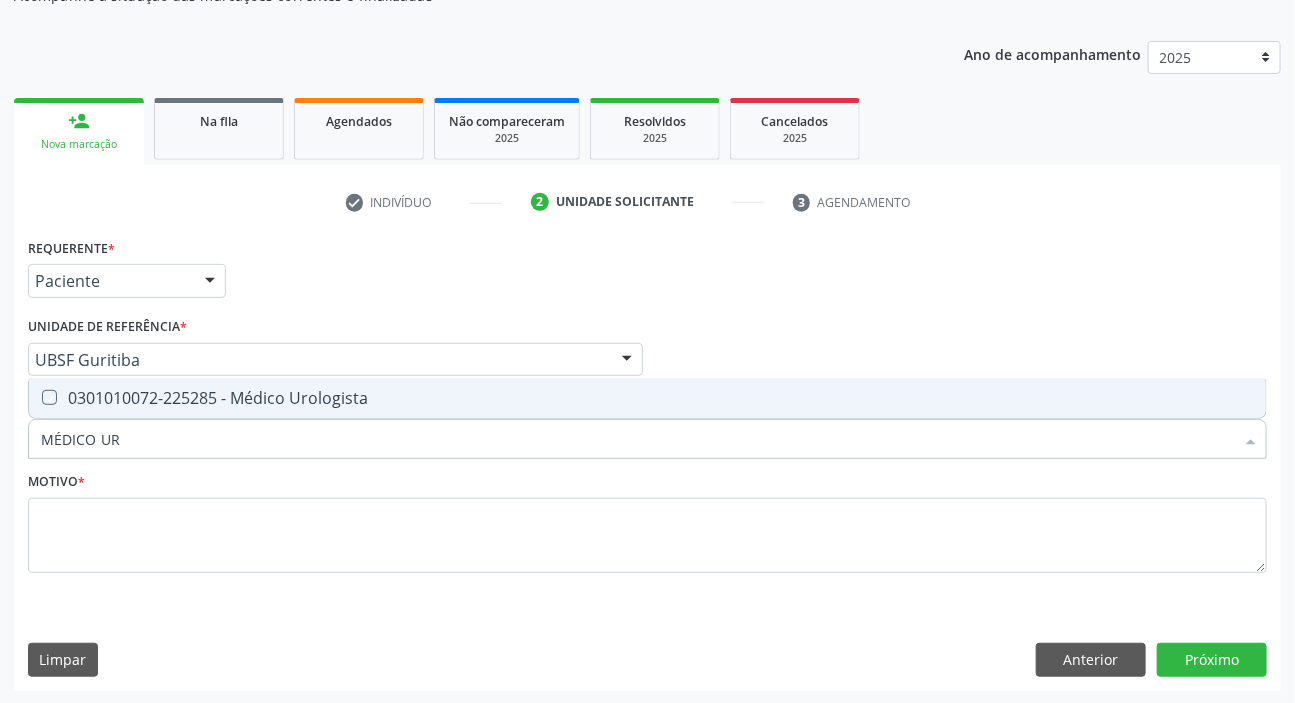 checkbox on "true" 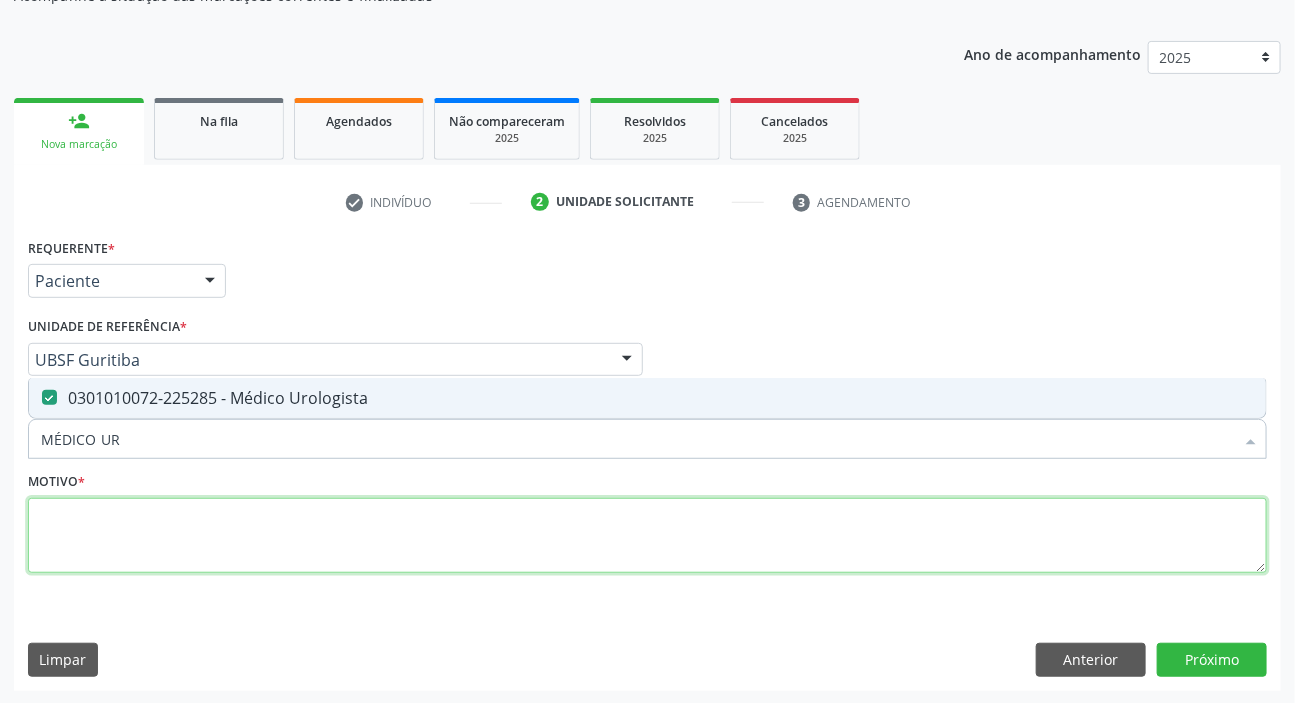 click at bounding box center [647, 536] 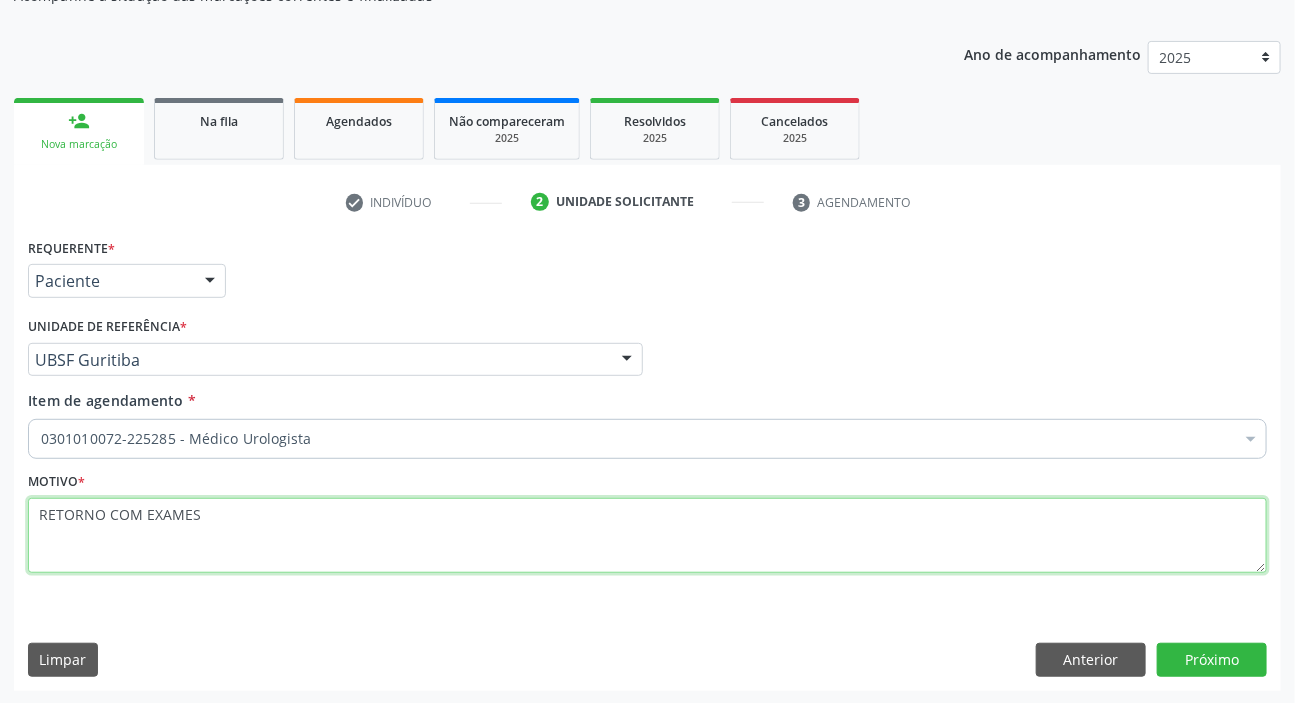 type on "RETORNO COM EXAMES" 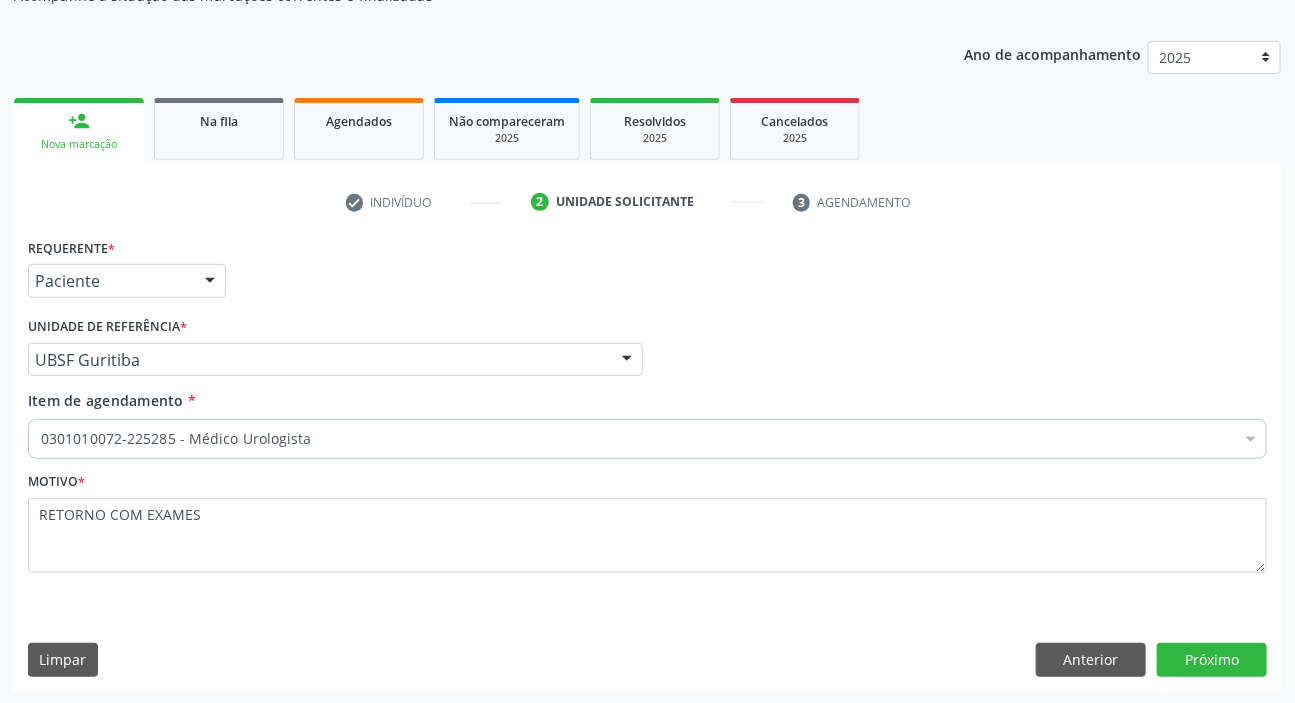 click on "Requerente
*
Paciente         Médico(a)   Enfermeiro(a)   Paciente
Nenhum resultado encontrado para: "   "
Não há nenhuma opção para ser exibida.
UF
PB         PB
Nenhum resultado encontrado para: "   "
Não há nenhuma opção para ser exibida.
Município
Queimadas         Campina Grande   Queimadas
Nenhum resultado encontrado para: "   "
Não há nenhuma opção para ser exibida.
Médico Solicitante
Por favor, selecione a Unidade de Atendimento primeiro
Nenhum resultado encontrado para: "   "
Não há nenhuma opção para ser exibida.
Unidade de referência
*
UBSF Guritiba         UBSF Ligeiro II   UBSF Saulo Leal Ernesto de Melo   UBSF Castanho   UBSF Baixa Verde   UBSF Ze Velho   UBSF Boa Vista   UBSF Olho Dagua Salgado   UBSF Zumbi" at bounding box center [647, 461] 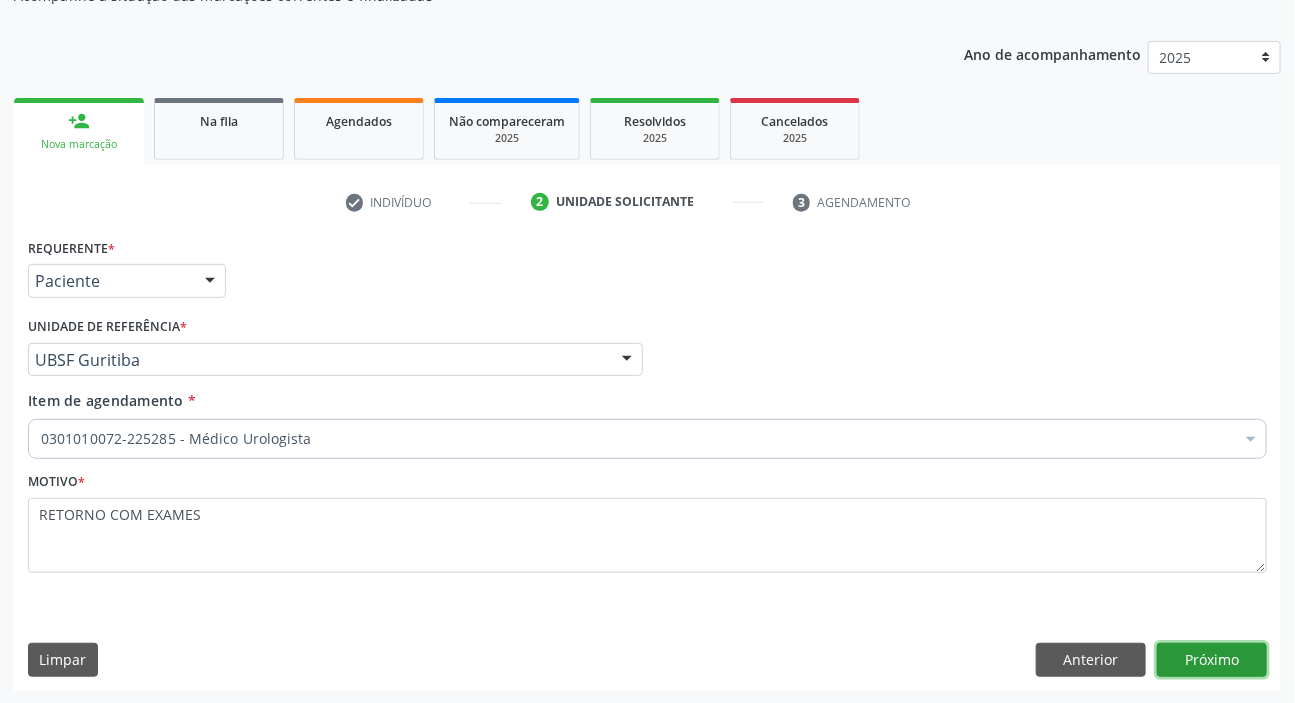 click on "Próximo" at bounding box center [1212, 660] 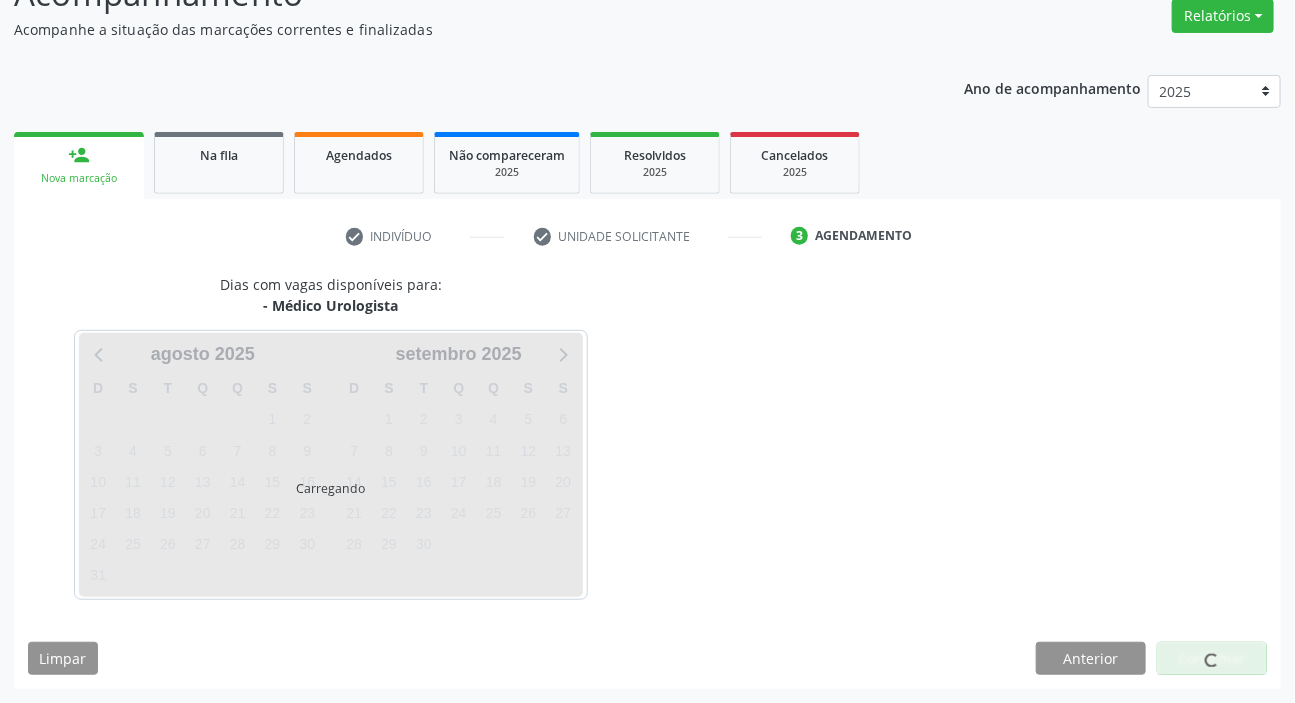 scroll, scrollTop: 166, scrollLeft: 0, axis: vertical 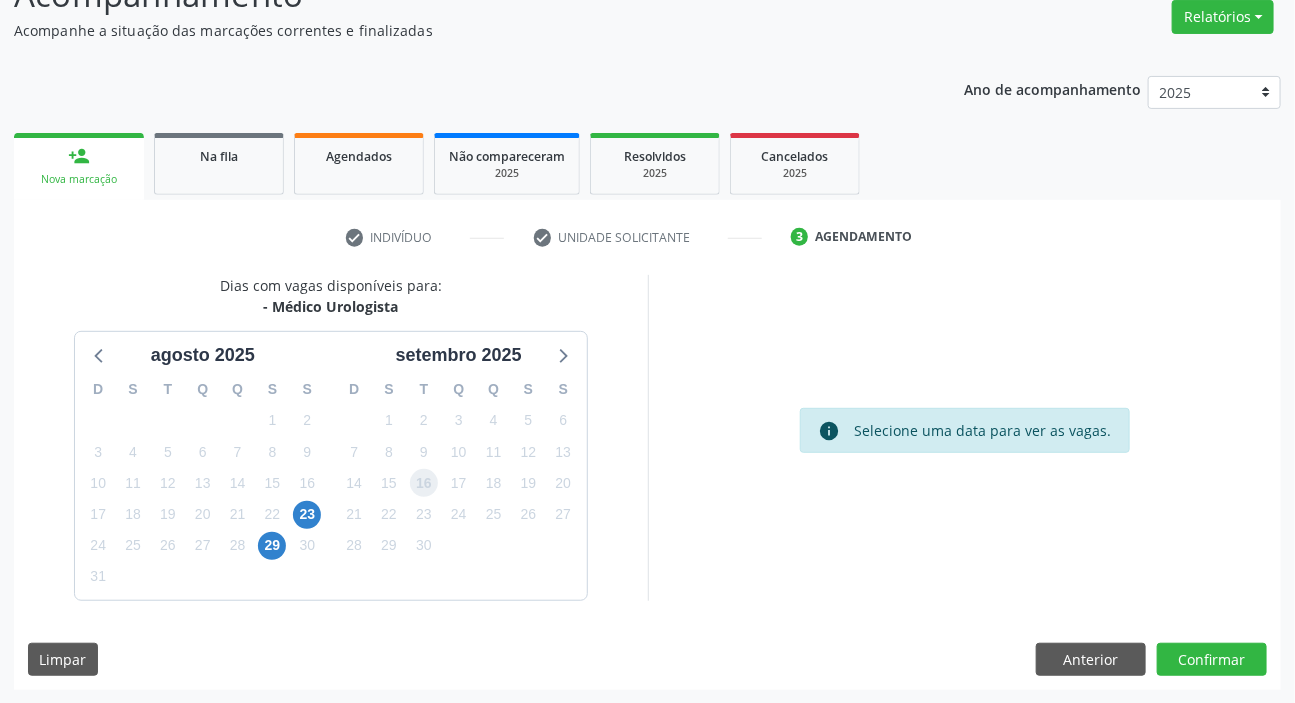 click on "16" at bounding box center [424, 483] 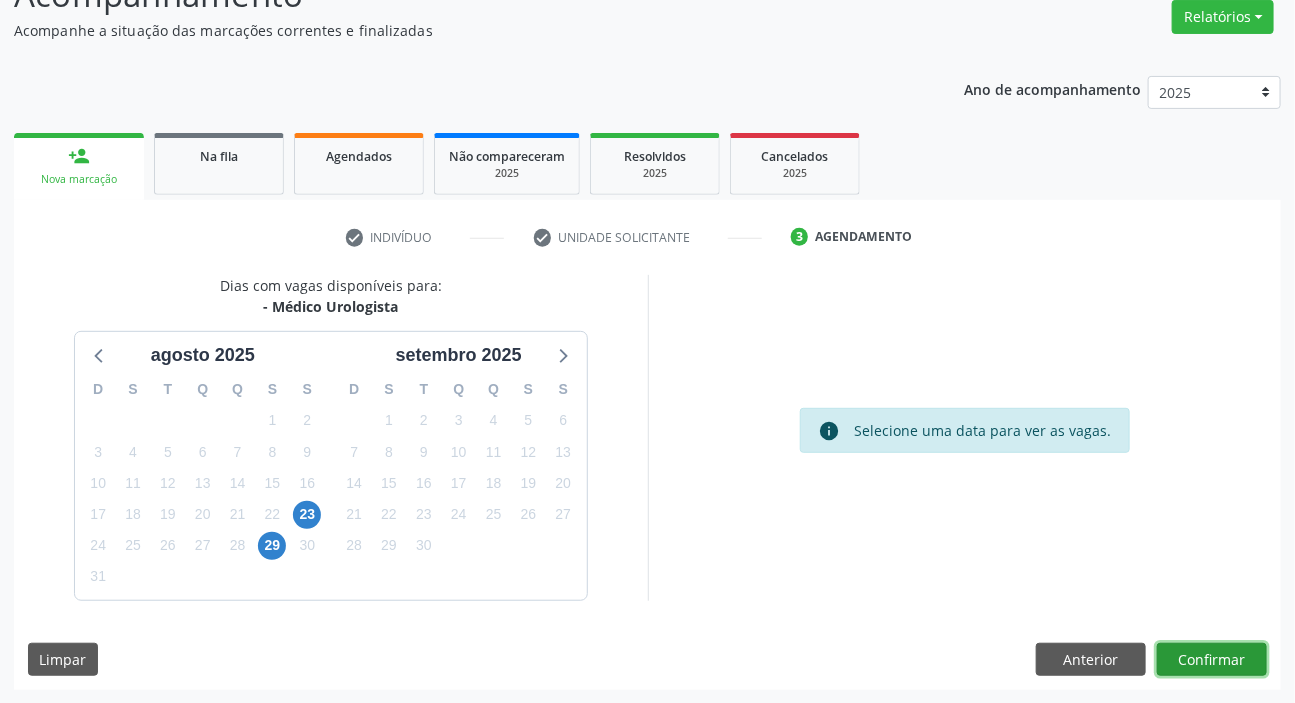 click on "Confirmar" at bounding box center (1212, 660) 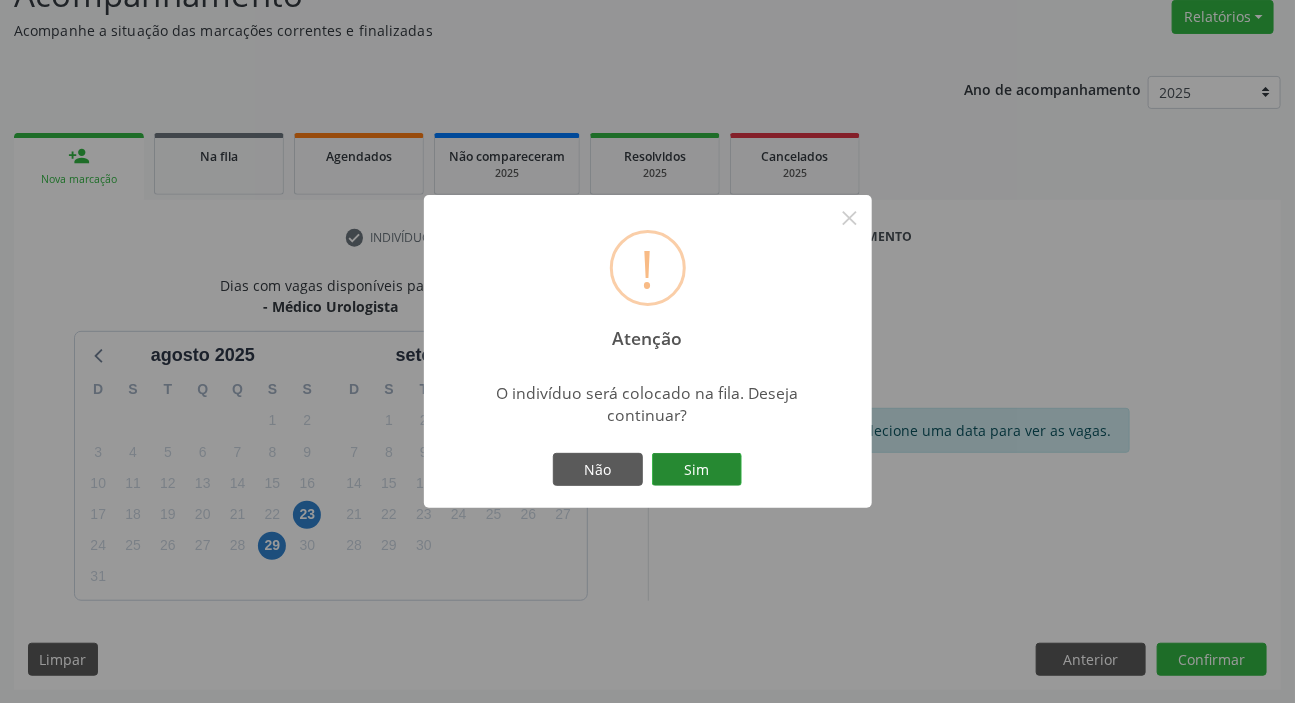 click on "Sim" at bounding box center (697, 470) 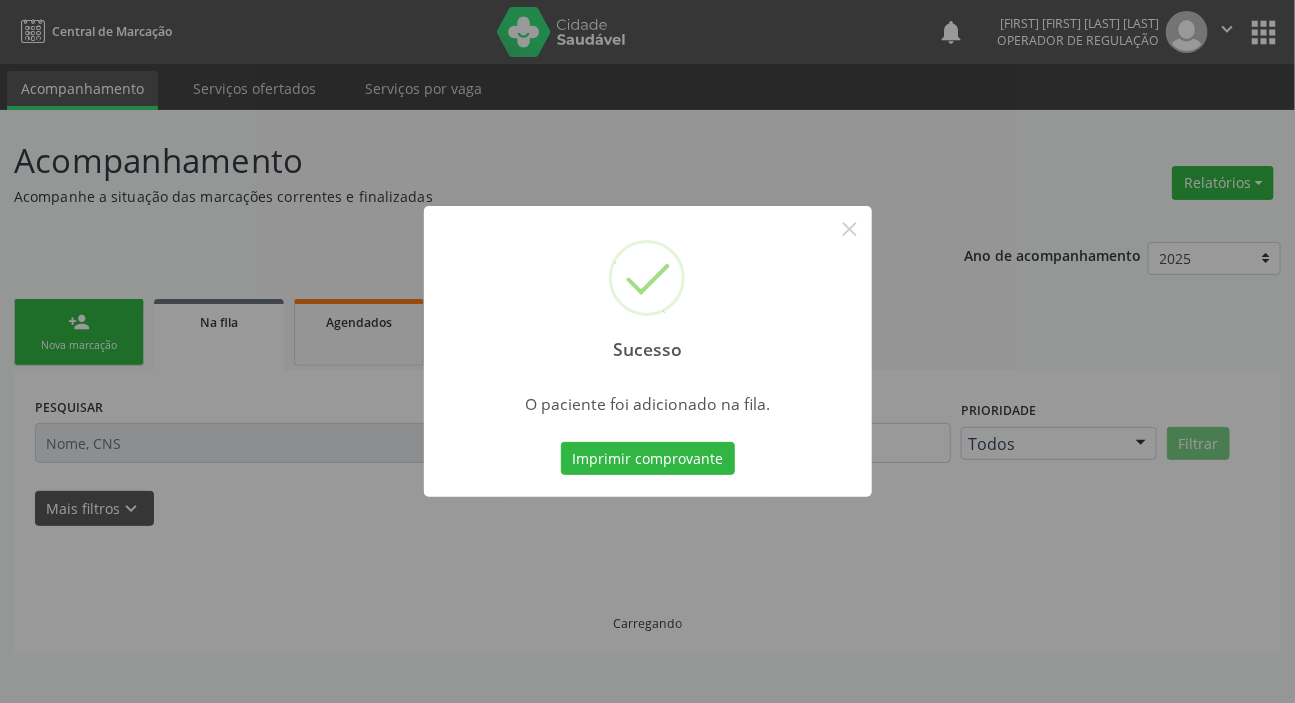 scroll, scrollTop: 0, scrollLeft: 0, axis: both 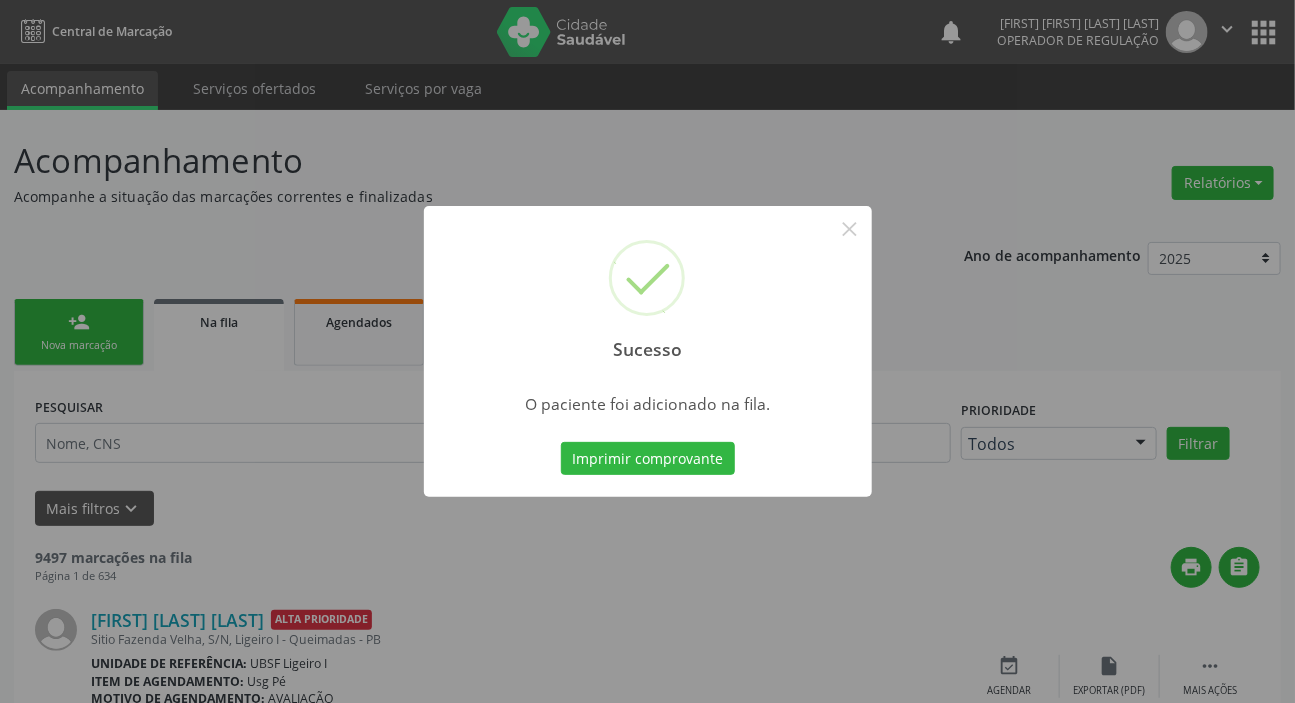 click on "Sucesso × O paciente foi adicionado na fila. Imprimir comprovante Cancel" at bounding box center [647, 351] 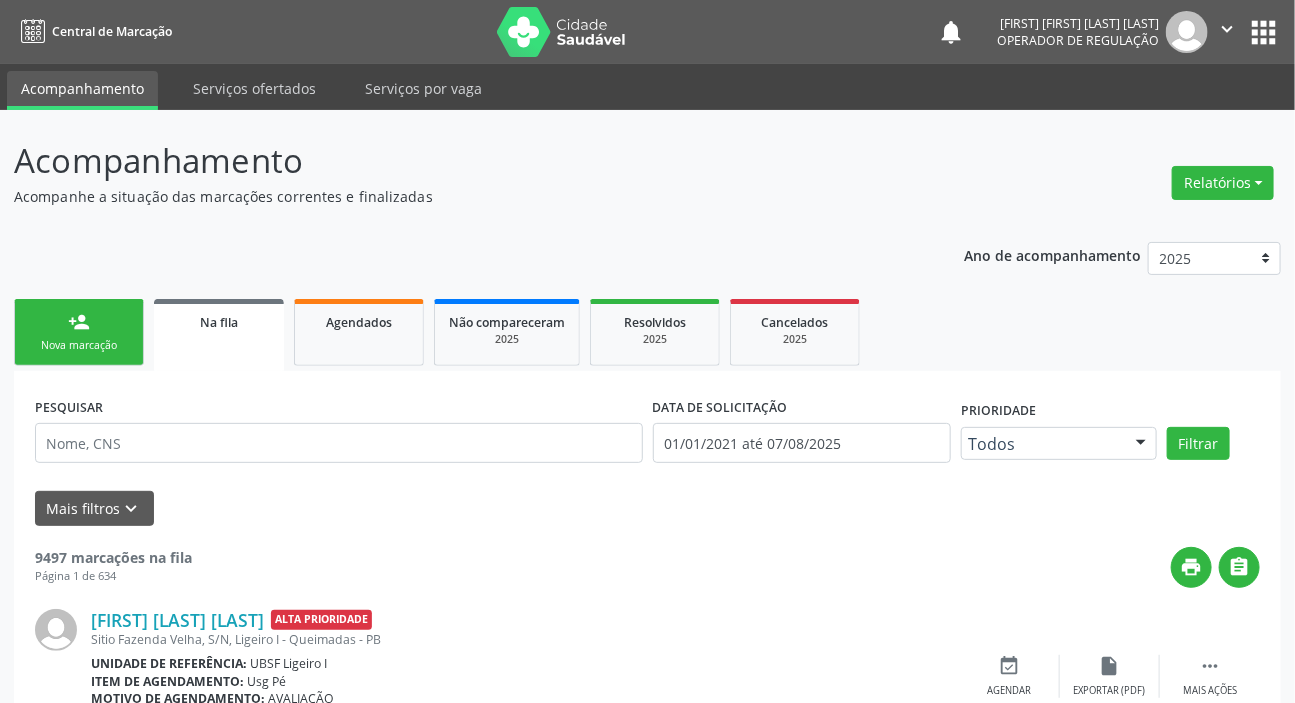 click on "person_add
Nova marcação" at bounding box center [79, 332] 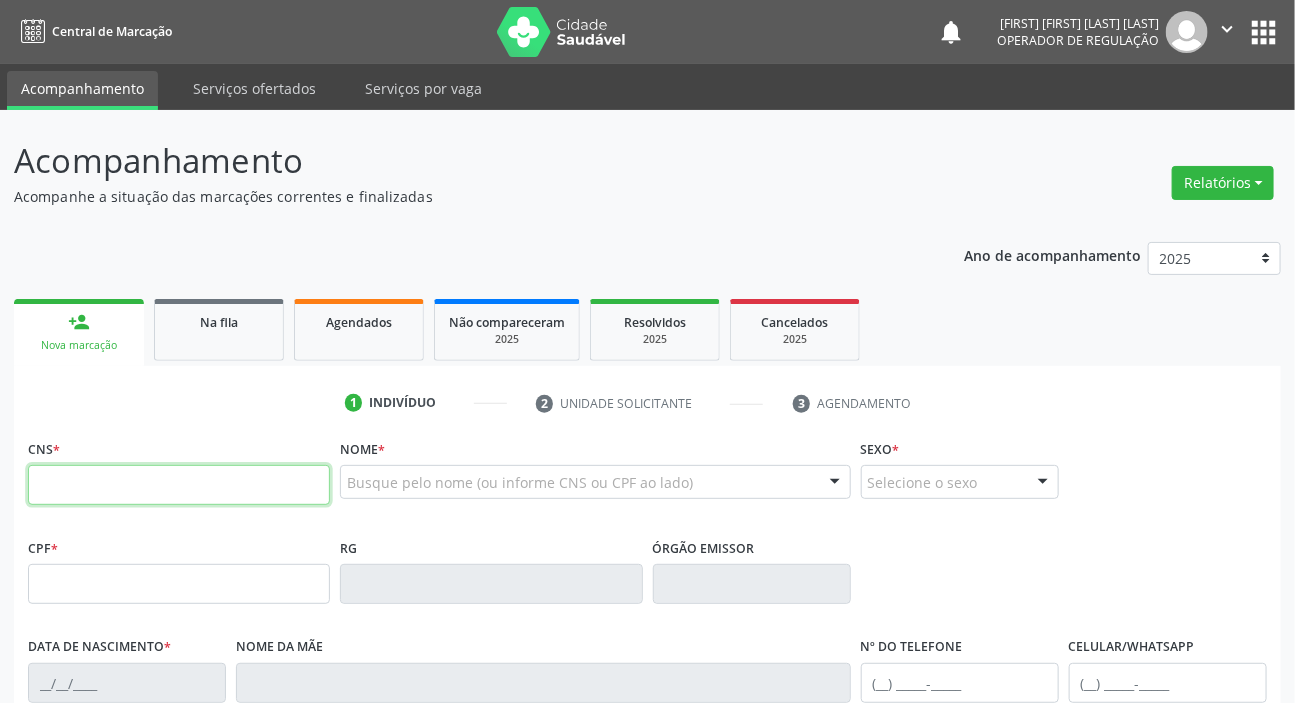 click at bounding box center (179, 485) 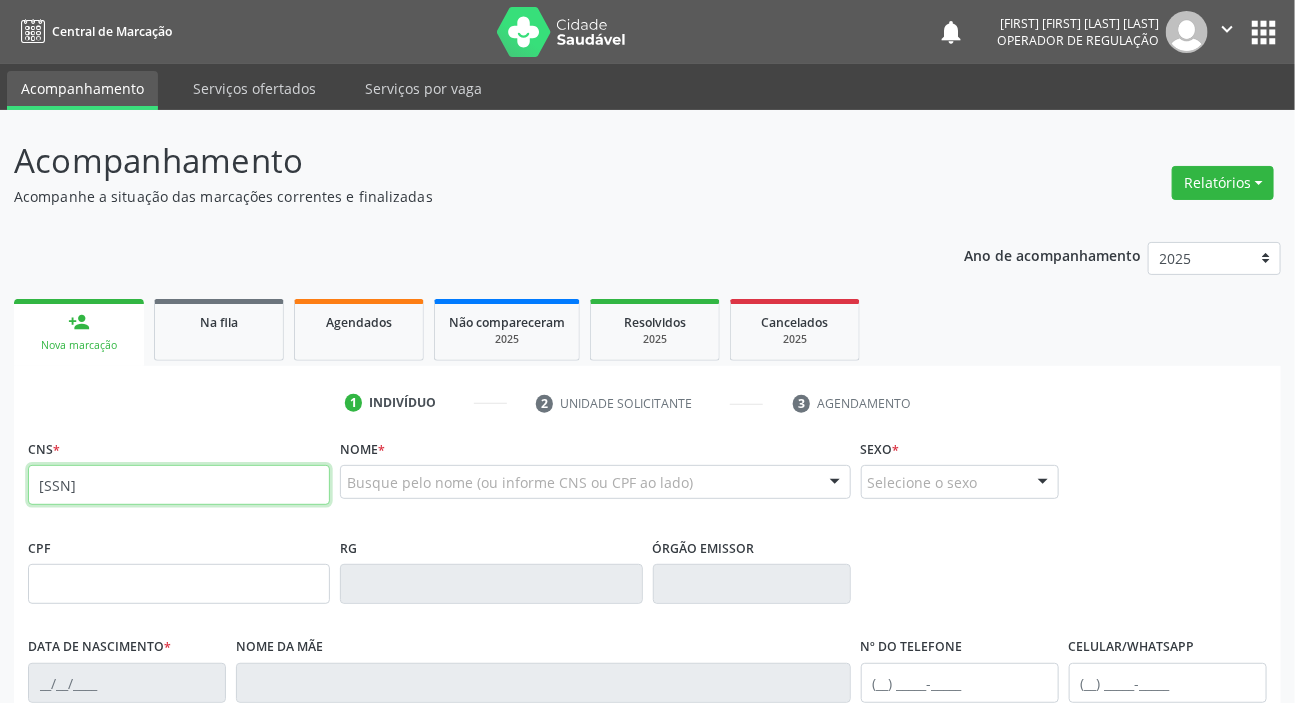 type on "700 9039 0662 0596" 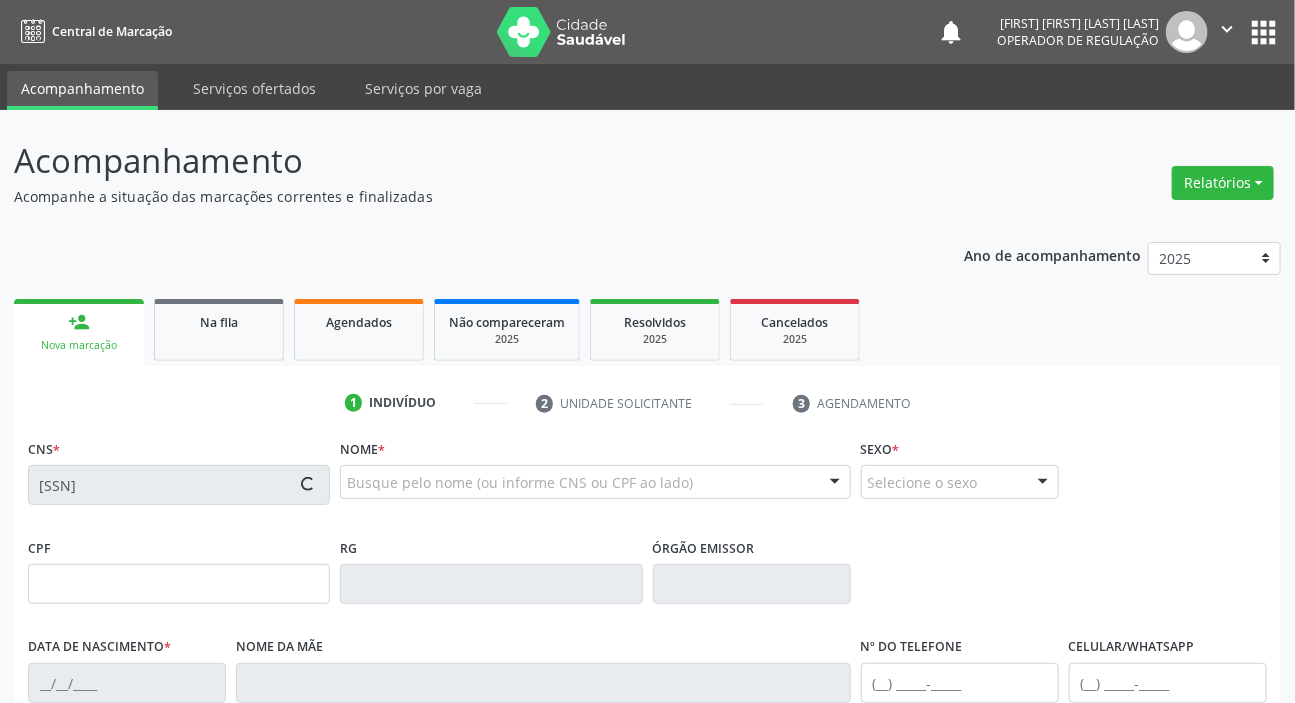 type on "805.292.404-91" 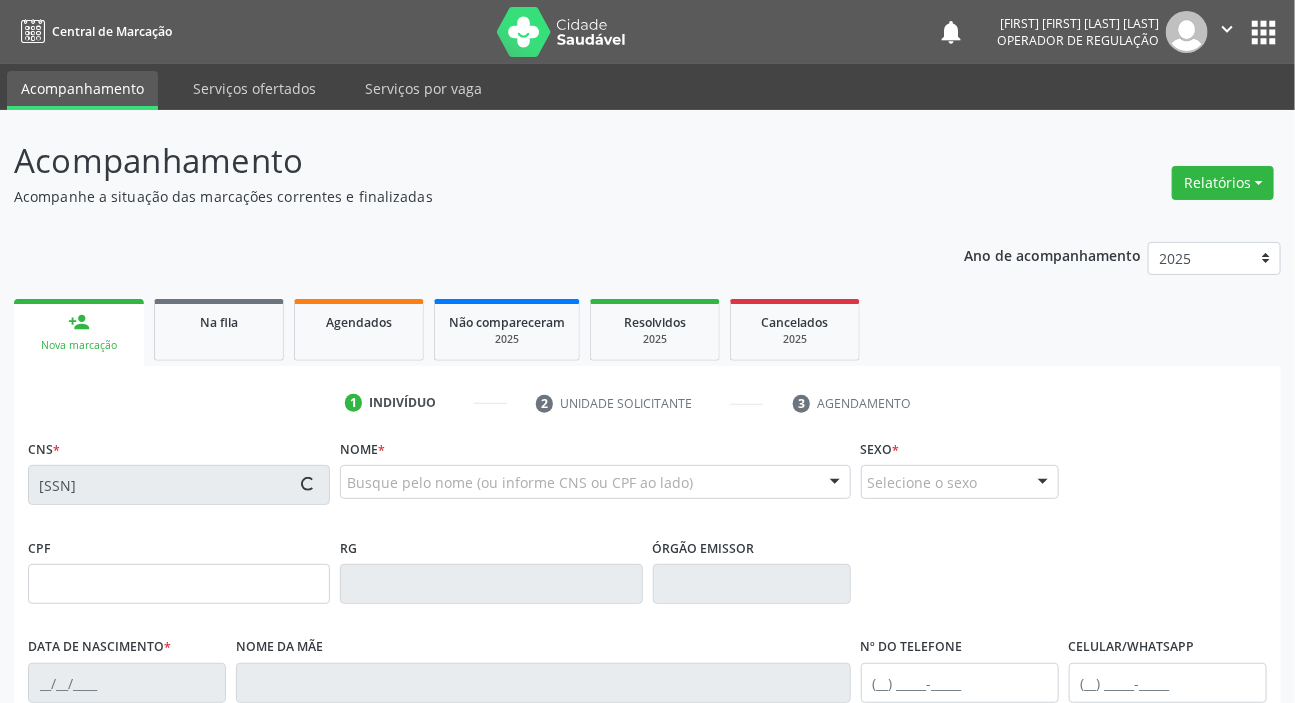 type on "08/12/1966" 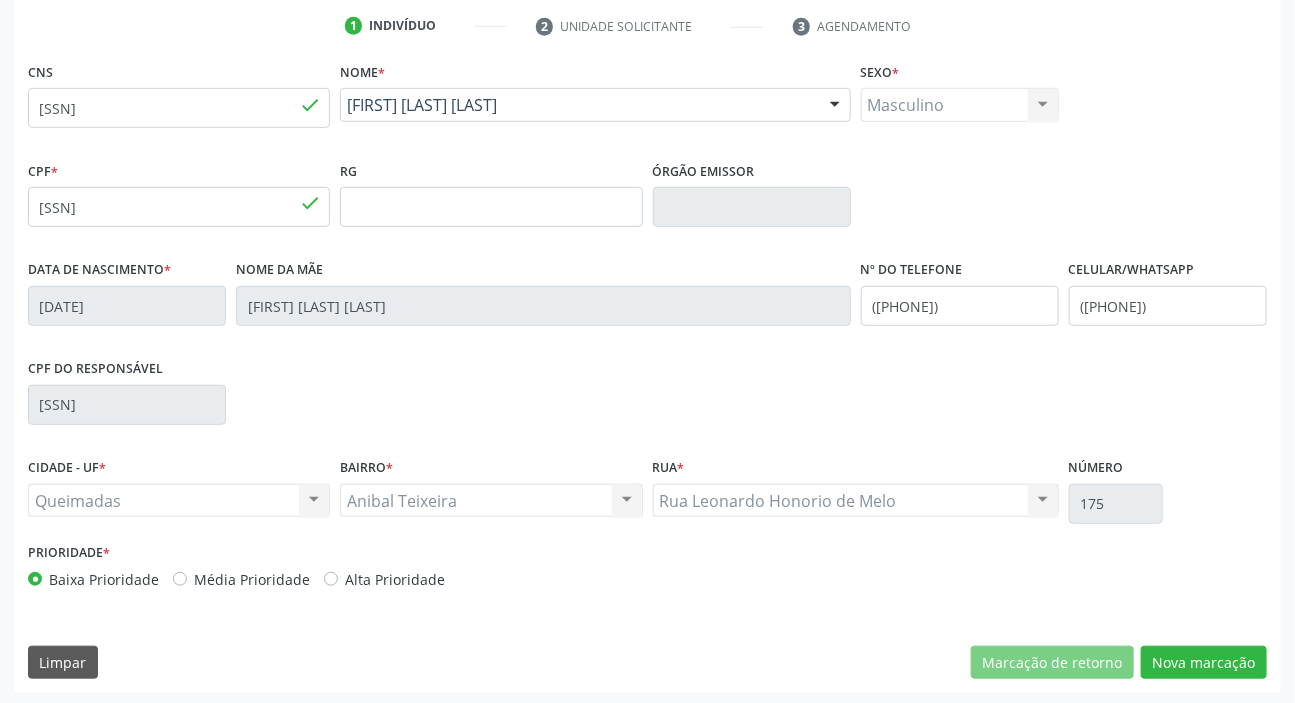 scroll, scrollTop: 380, scrollLeft: 0, axis: vertical 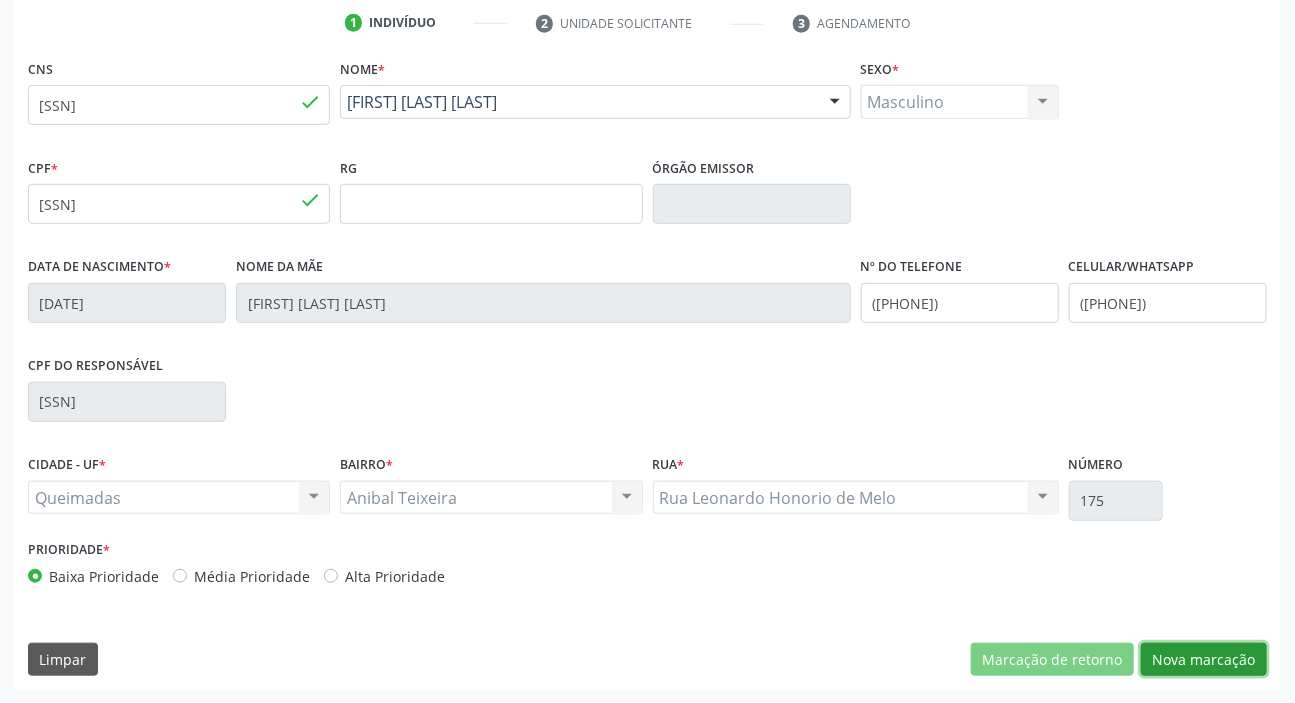 click on "Nova marcação" at bounding box center (1204, 660) 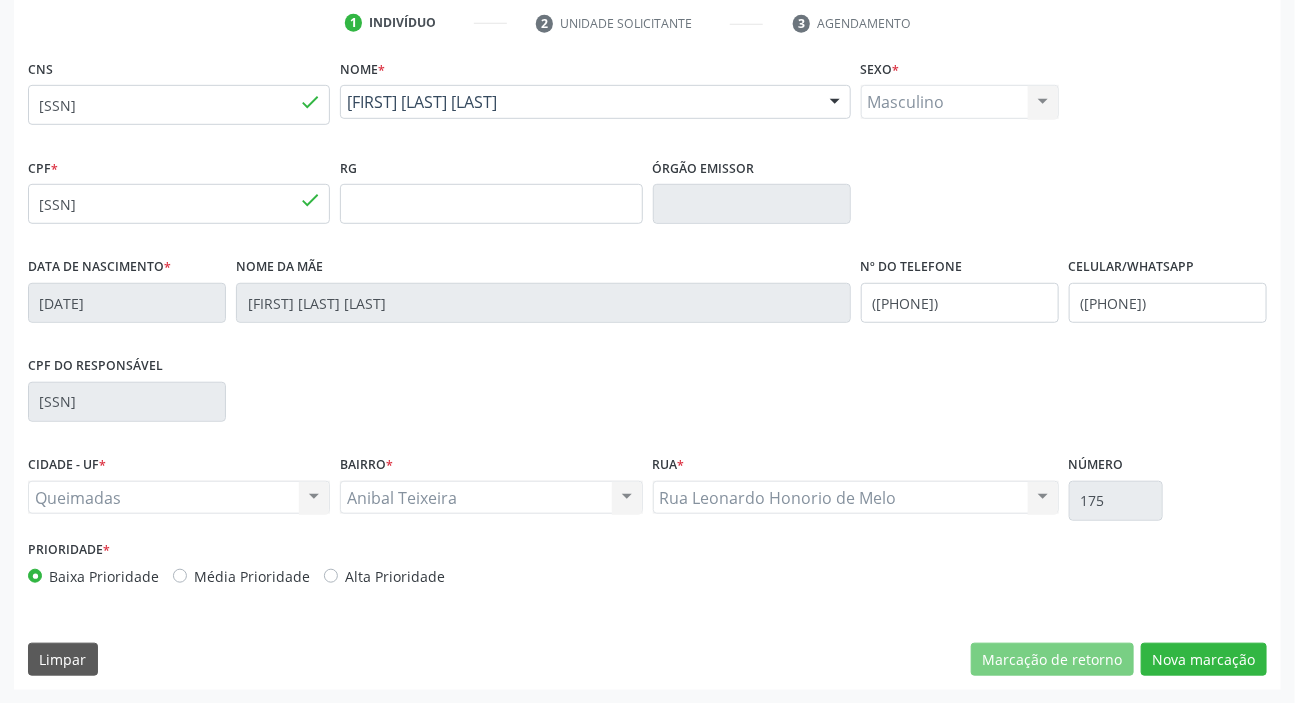 scroll, scrollTop: 201, scrollLeft: 0, axis: vertical 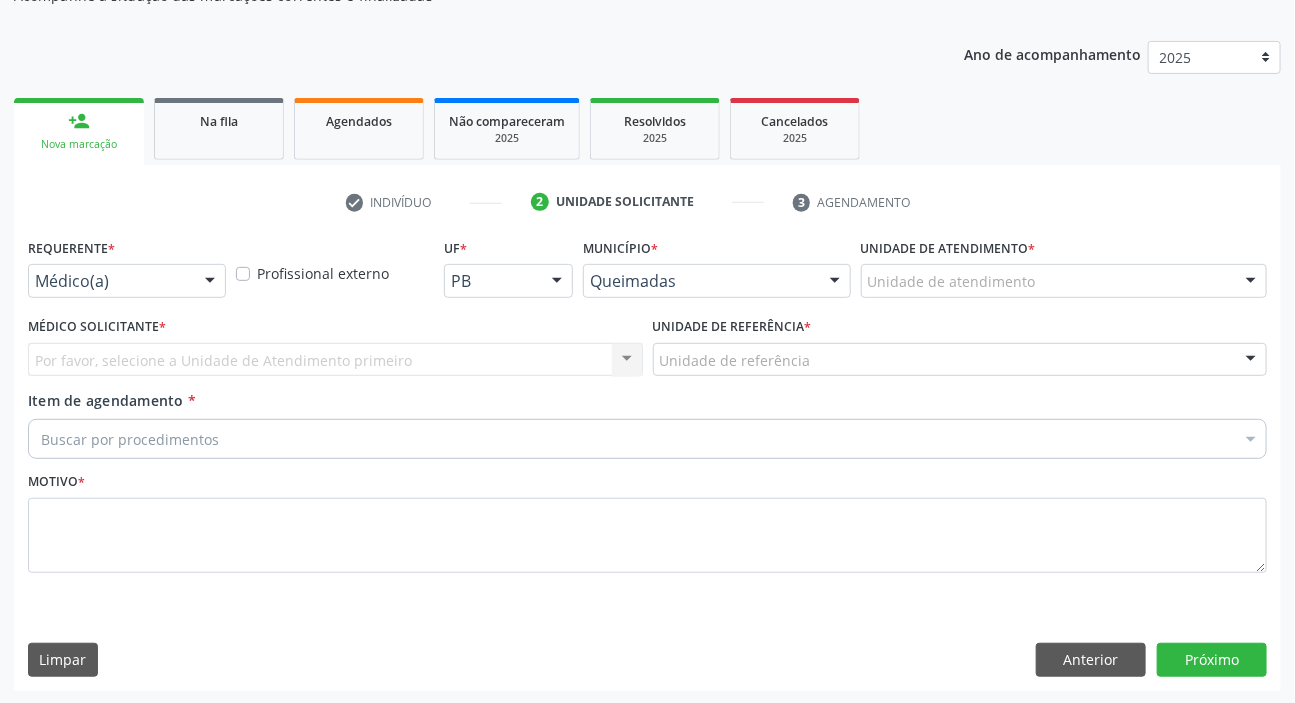 drag, startPoint x: 147, startPoint y: 288, endPoint x: 141, endPoint y: 299, distance: 12.529964 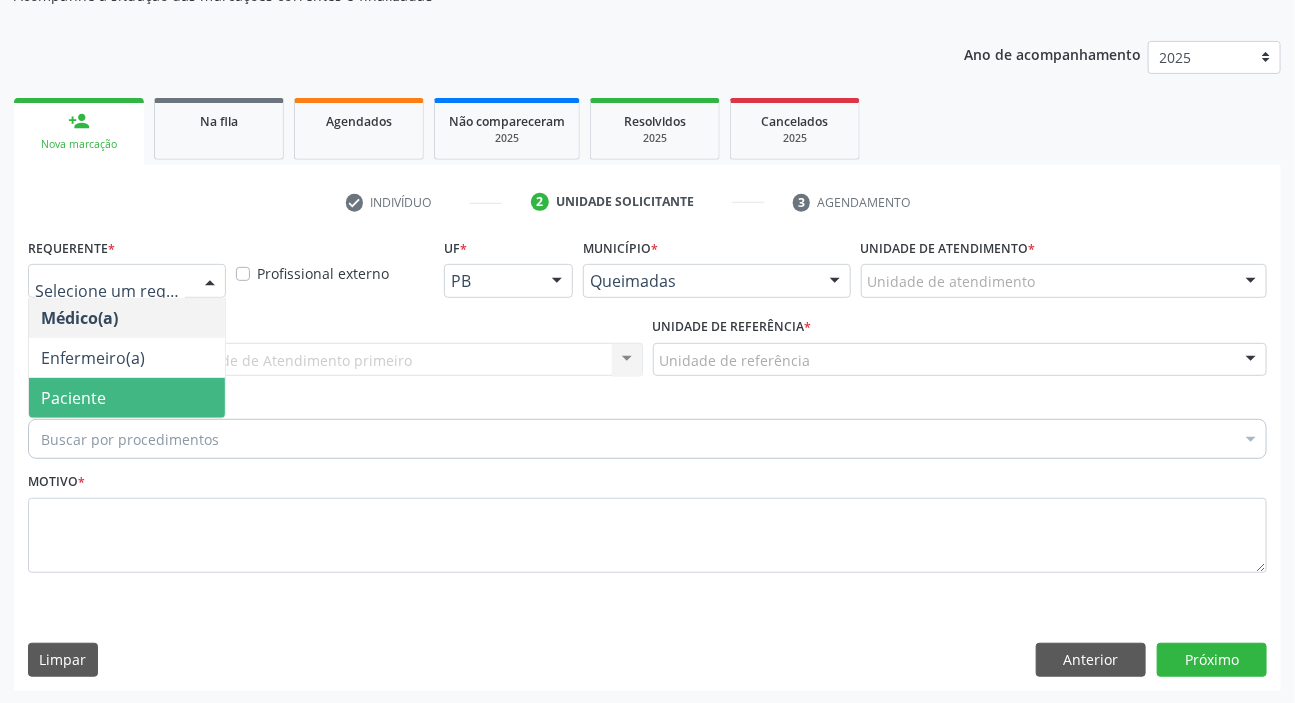 click on "Paciente" at bounding box center [73, 398] 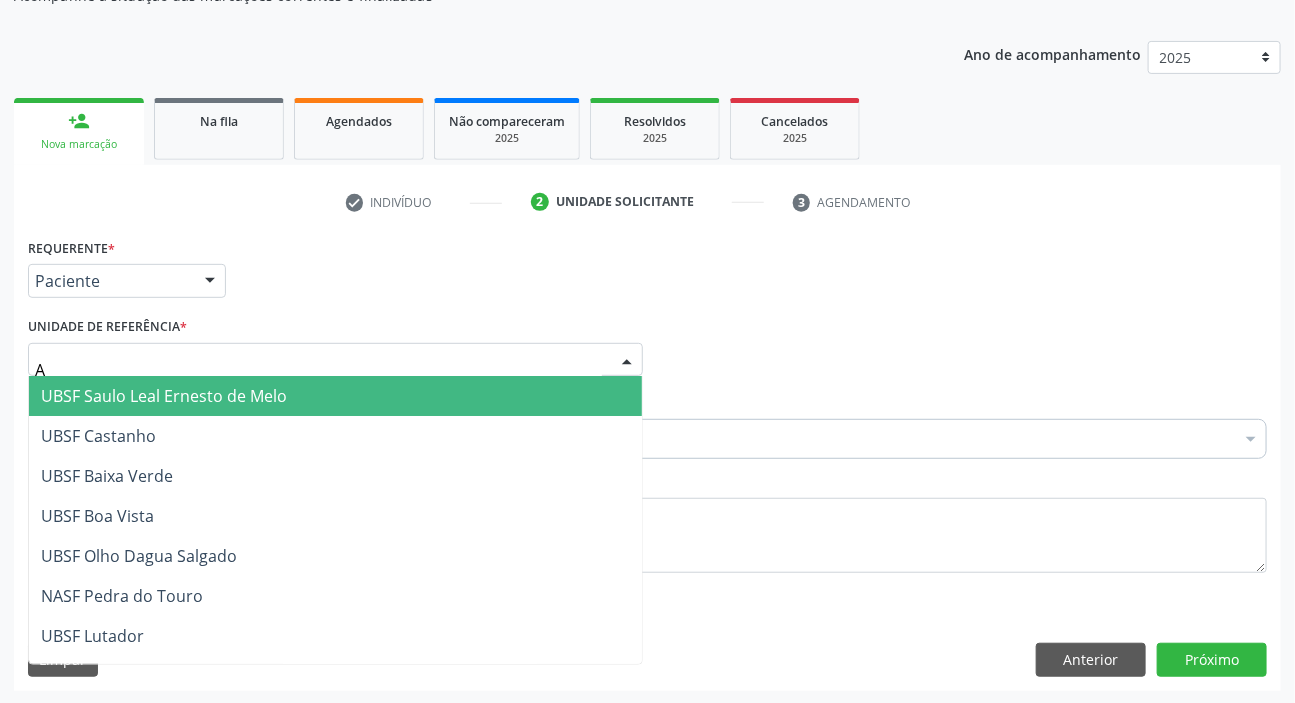 type on "AN" 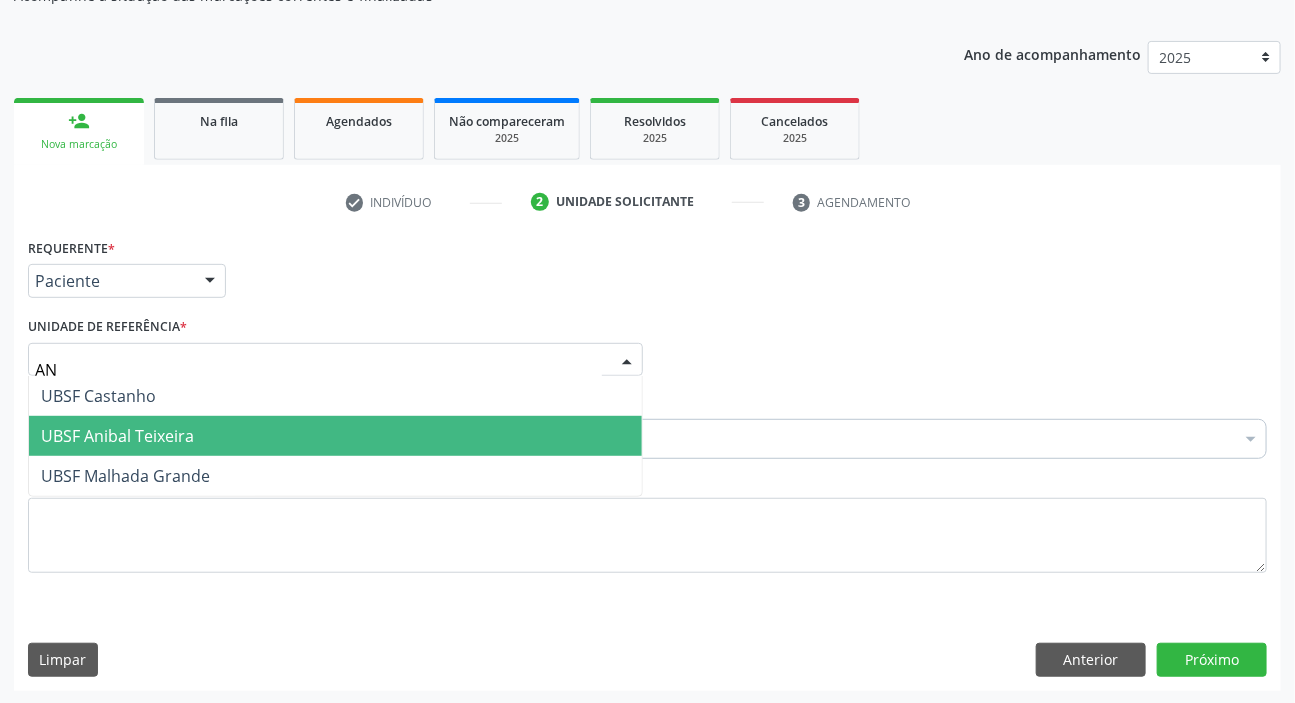 click on "UBSF Anibal Teixeira" at bounding box center (335, 436) 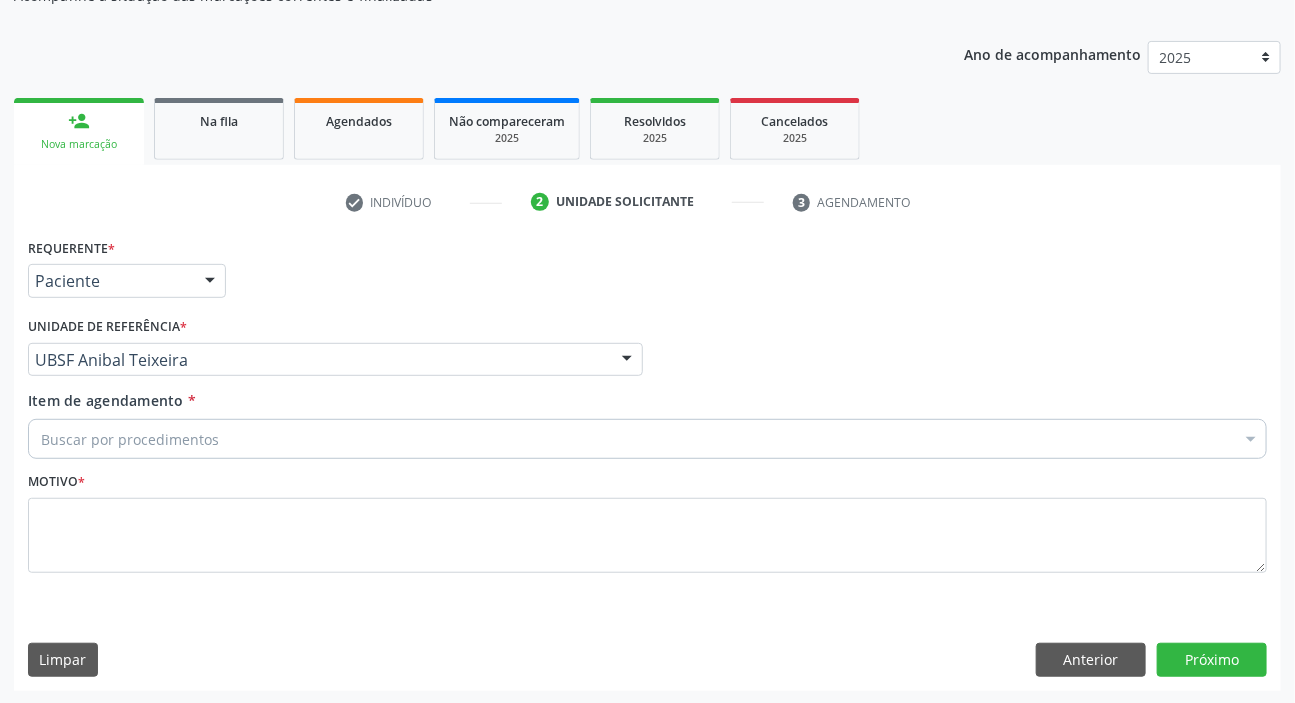 click on "Item de agendamento
*
Buscar por procedimentos
Selecionar todos
0604320140 - Abatacepte 125 Mg Injetável (Por Seringa Preenchida)
0604320124 - Abatacepte 250 Mg Injetável (Por Frasco Ampola).
0603050018 - Abciximabe
0406010013 - Abertura de Comunicacao Inter-Atrial
0406010021 - Abertura de Estenose Aortica Valvar
0406011265 - Abertura de Estenose Aortica Valvar (Criança e Adolescente)
0406010030 - Abertura de Estenose Pulmonar Valvar
0406011273 - Abertura de Estenose Pulmonar Valvar (Criança e Adolescente)
0301080011 - Abordagem Cognitiva Comportamental do Fumante (Por Atendimento / Paciente)
0307020010 - Acesso A Polpa Dentaria e Medicacao (Por Dente)
0604660030 - Acetazolamida 250 Mg (Por Comprimido)
0202010783 - Acidez Titulável no Leite Humano (Dornic)" at bounding box center [647, 421] 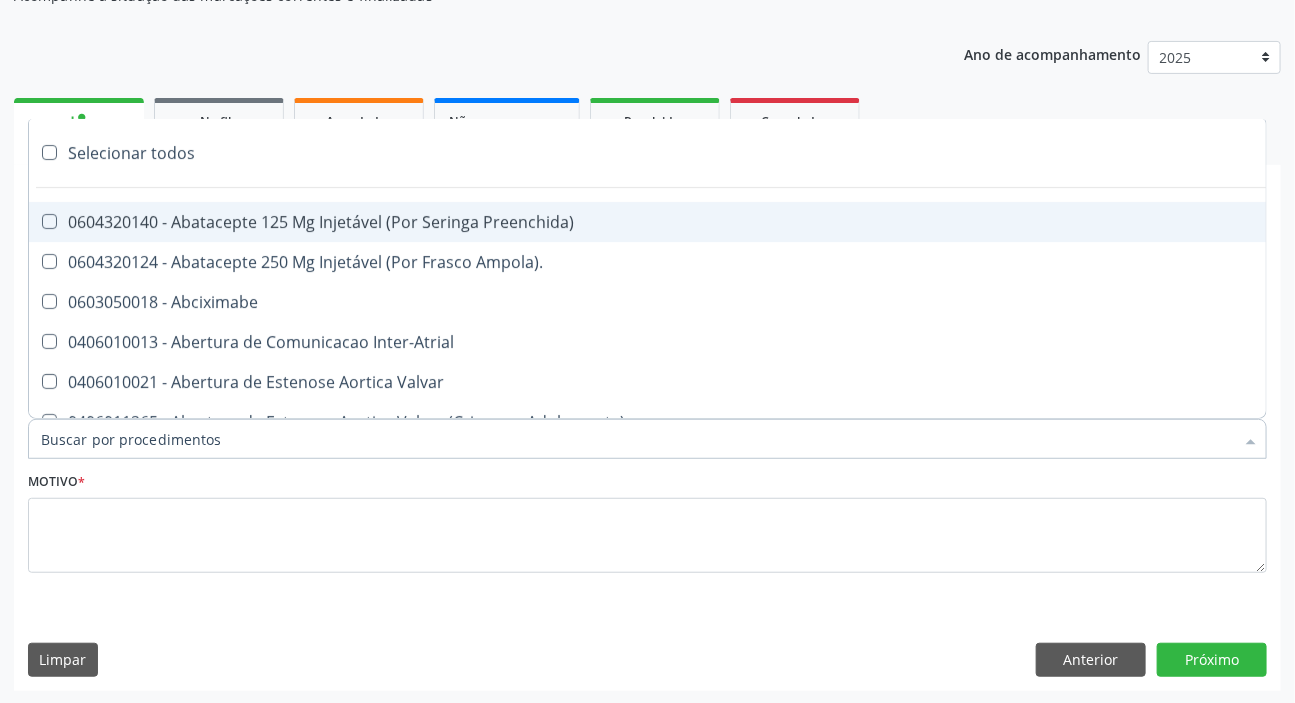 paste on "MÉDICO UR" 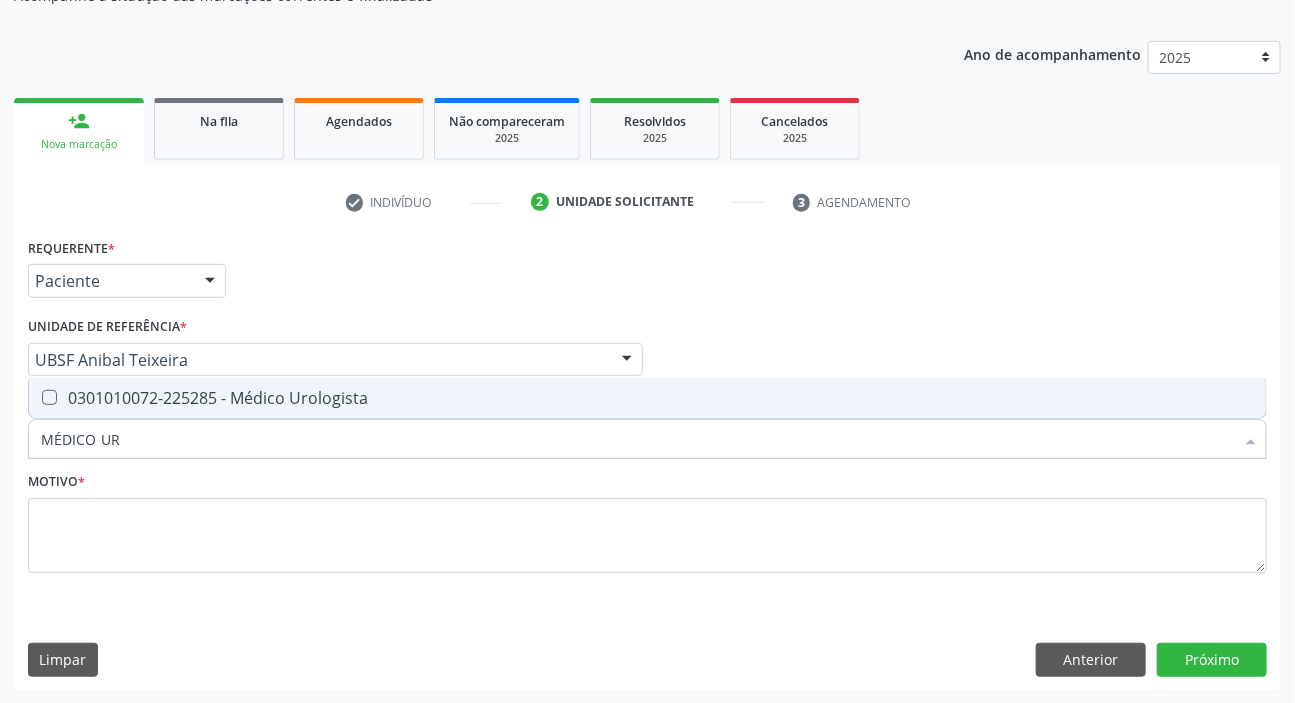 click on "0301010072-225285 - Médico Urologista" at bounding box center [647, 398] 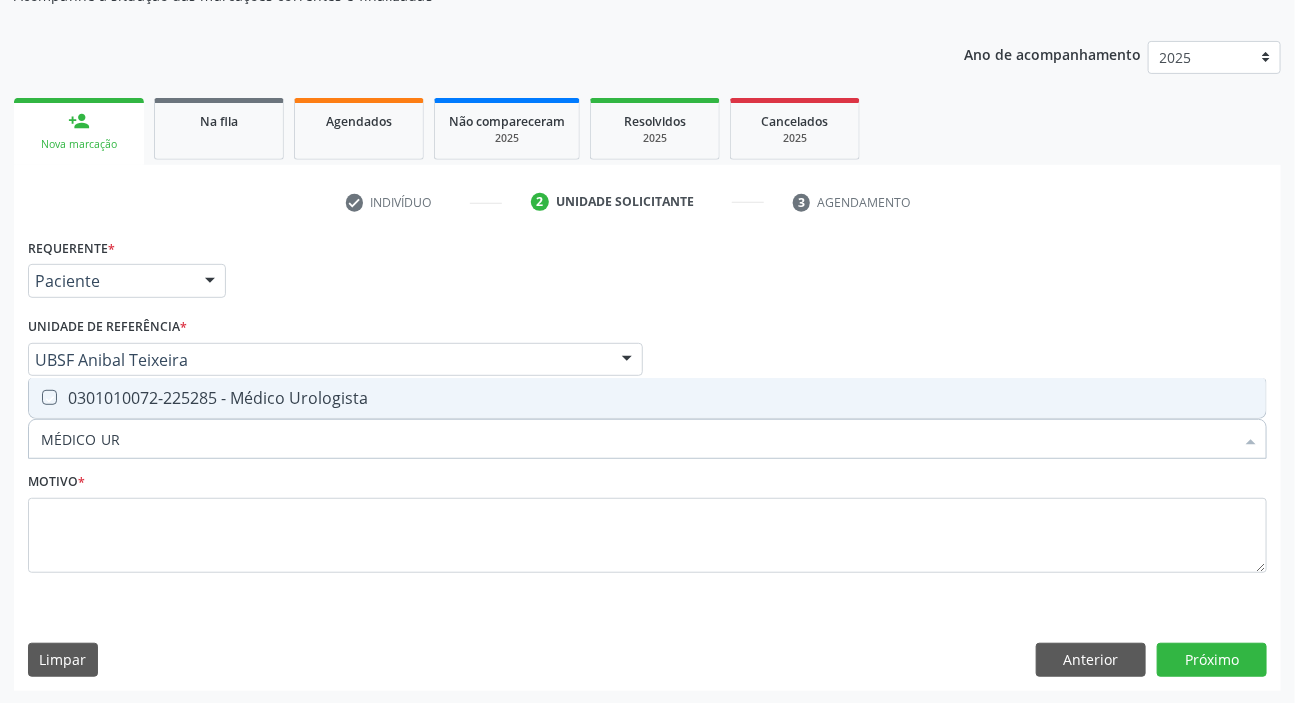 checkbox on "true" 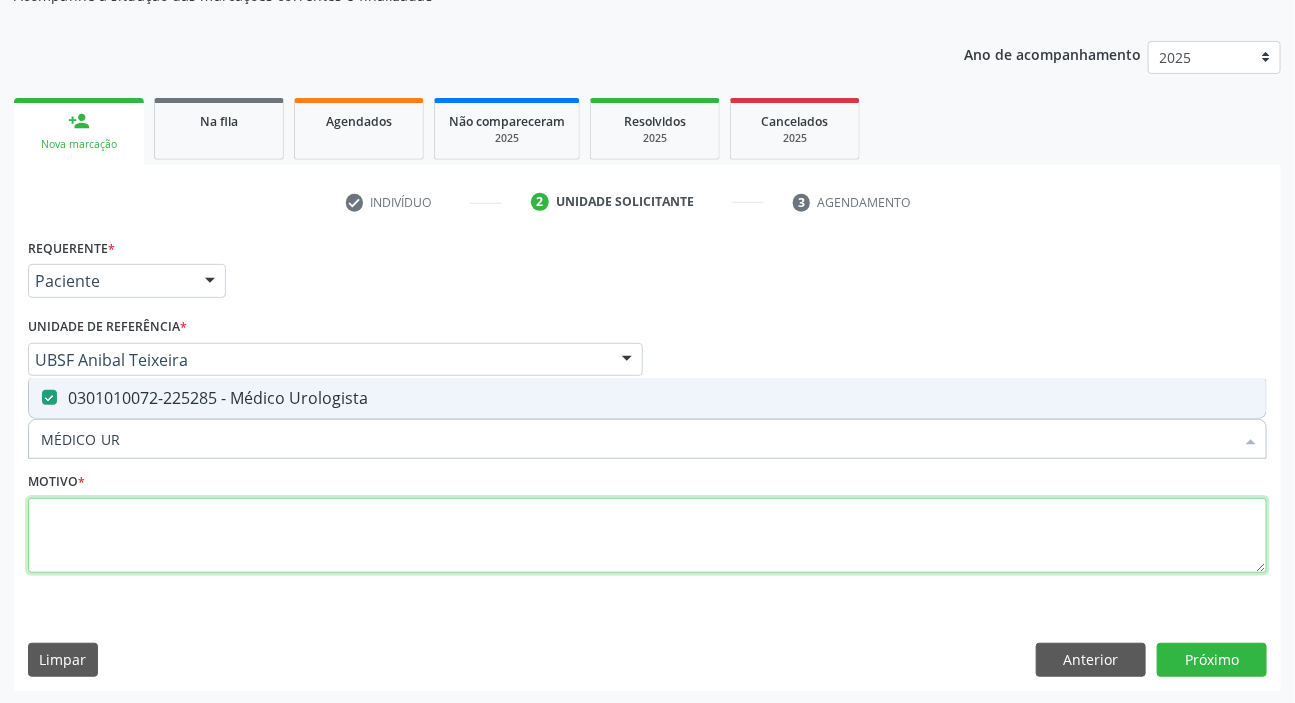 click at bounding box center [647, 536] 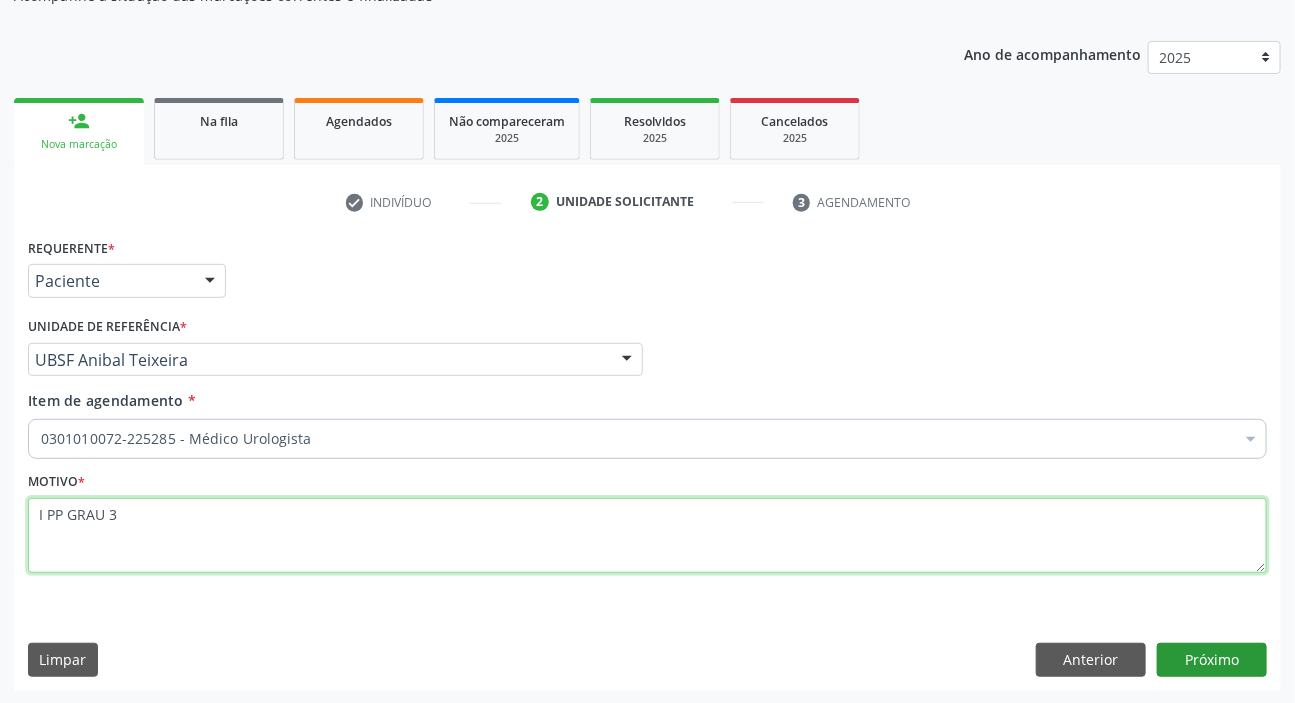 type on "I PP GRAU 3" 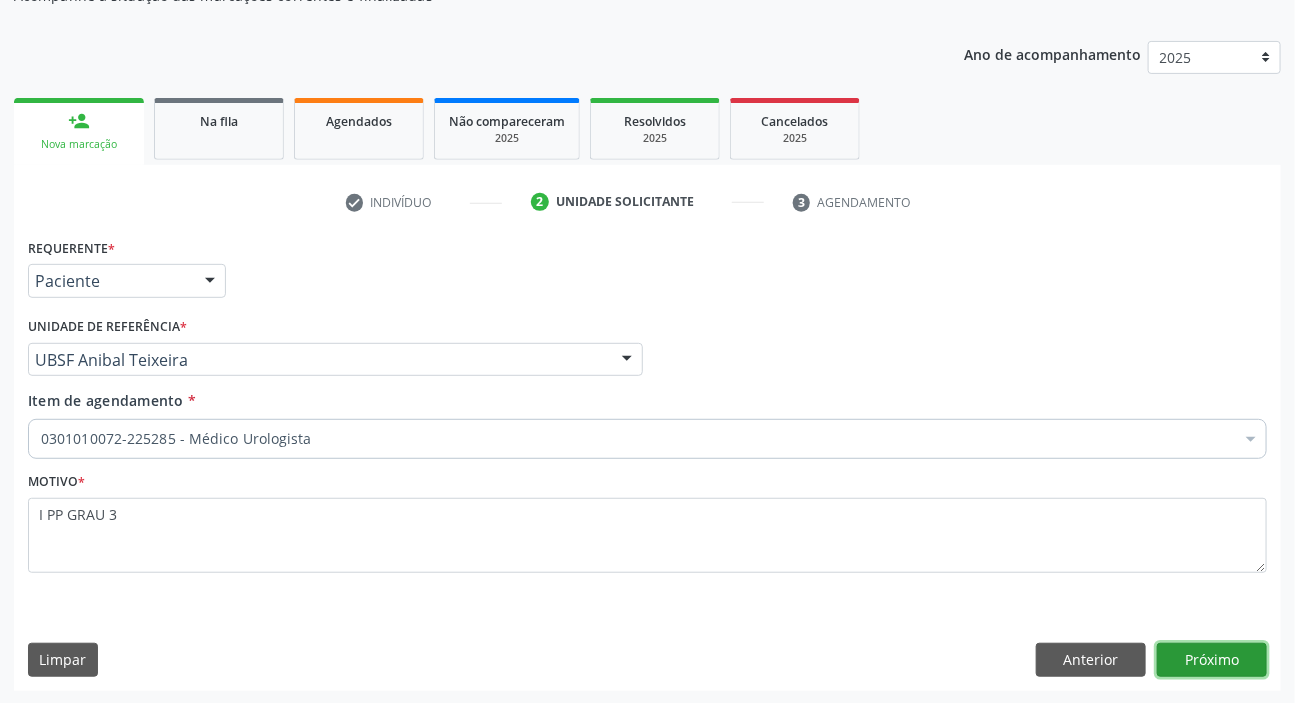 click on "Próximo" at bounding box center [1212, 660] 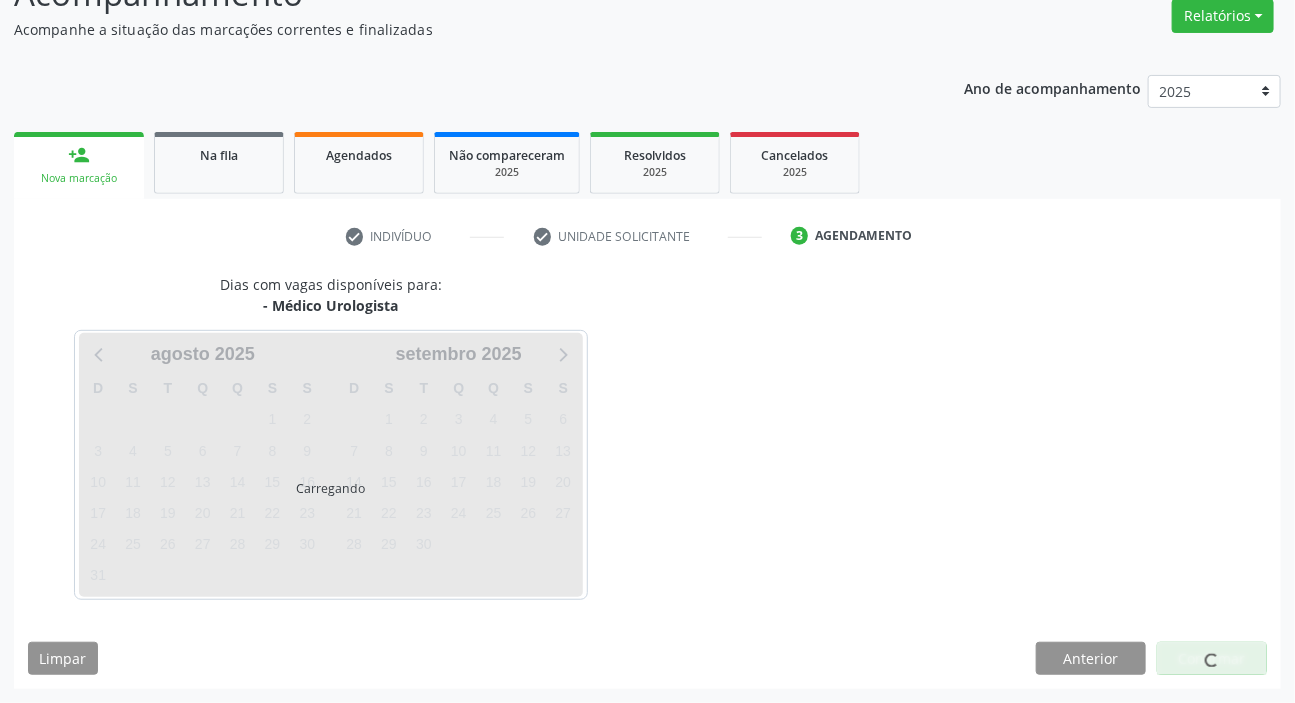 scroll, scrollTop: 166, scrollLeft: 0, axis: vertical 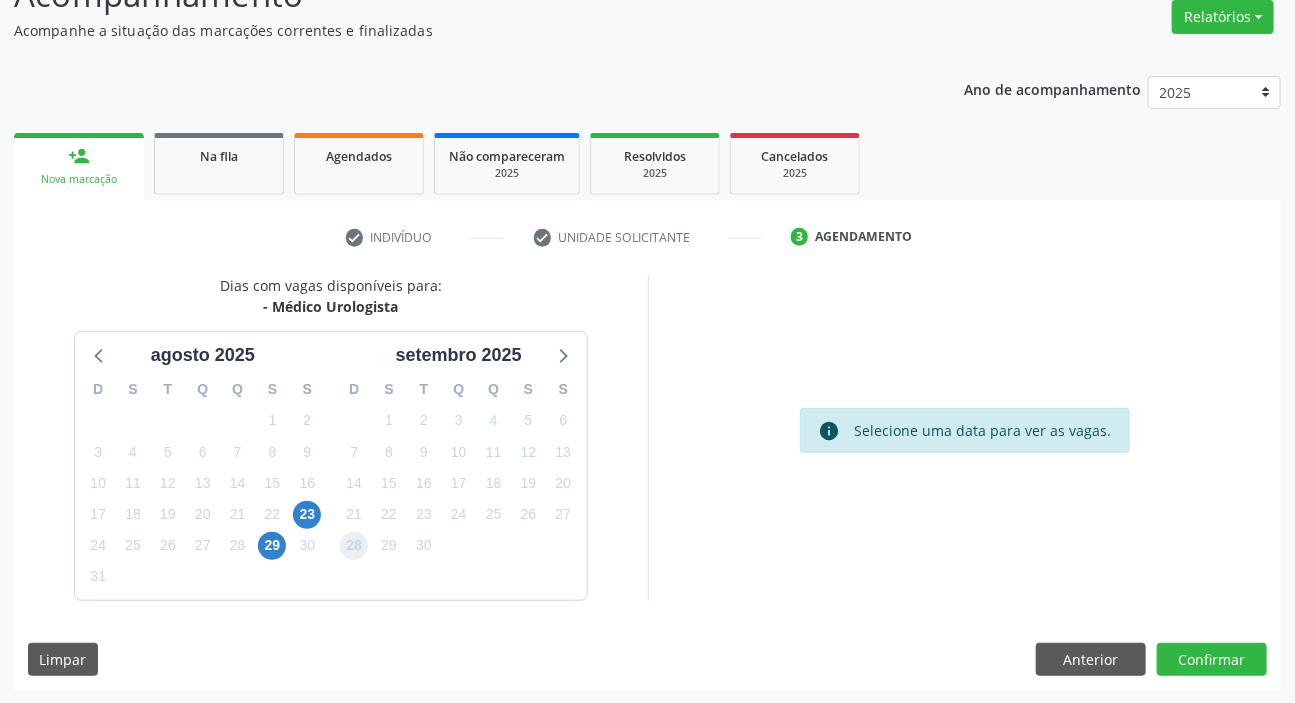 click on "28" at bounding box center [354, 546] 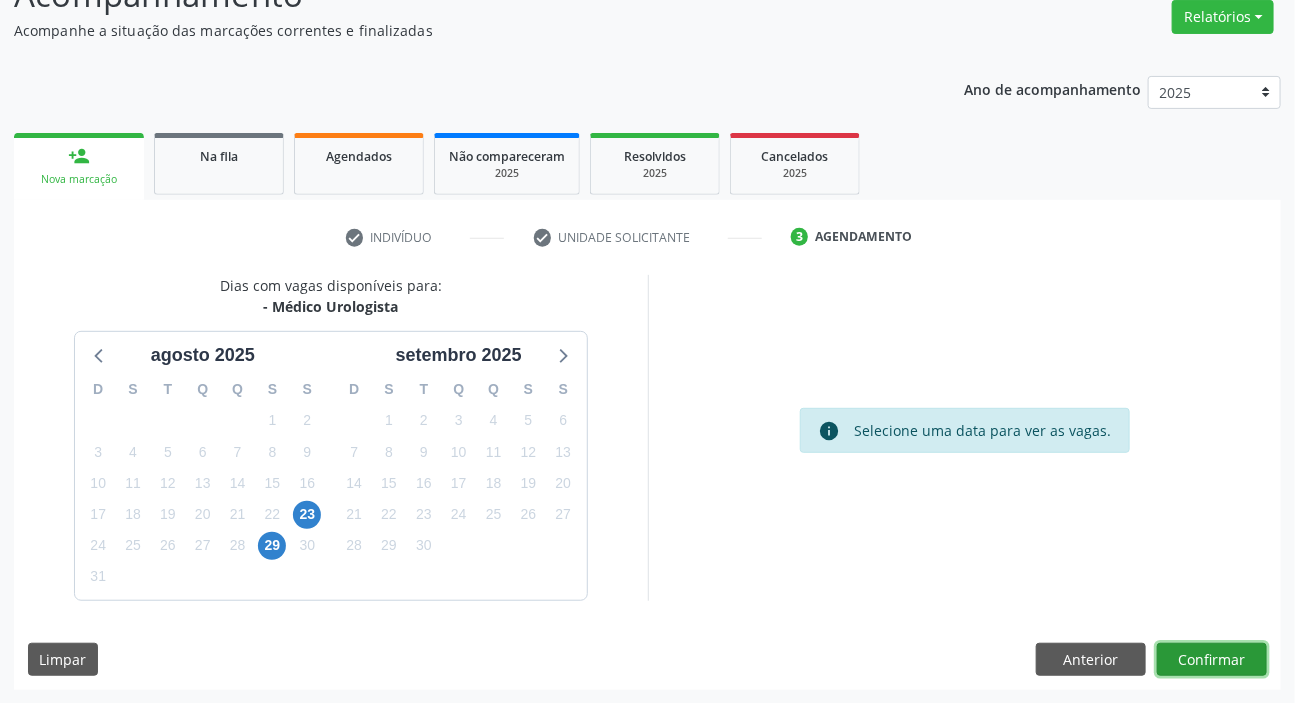 click on "Confirmar" at bounding box center [1212, 660] 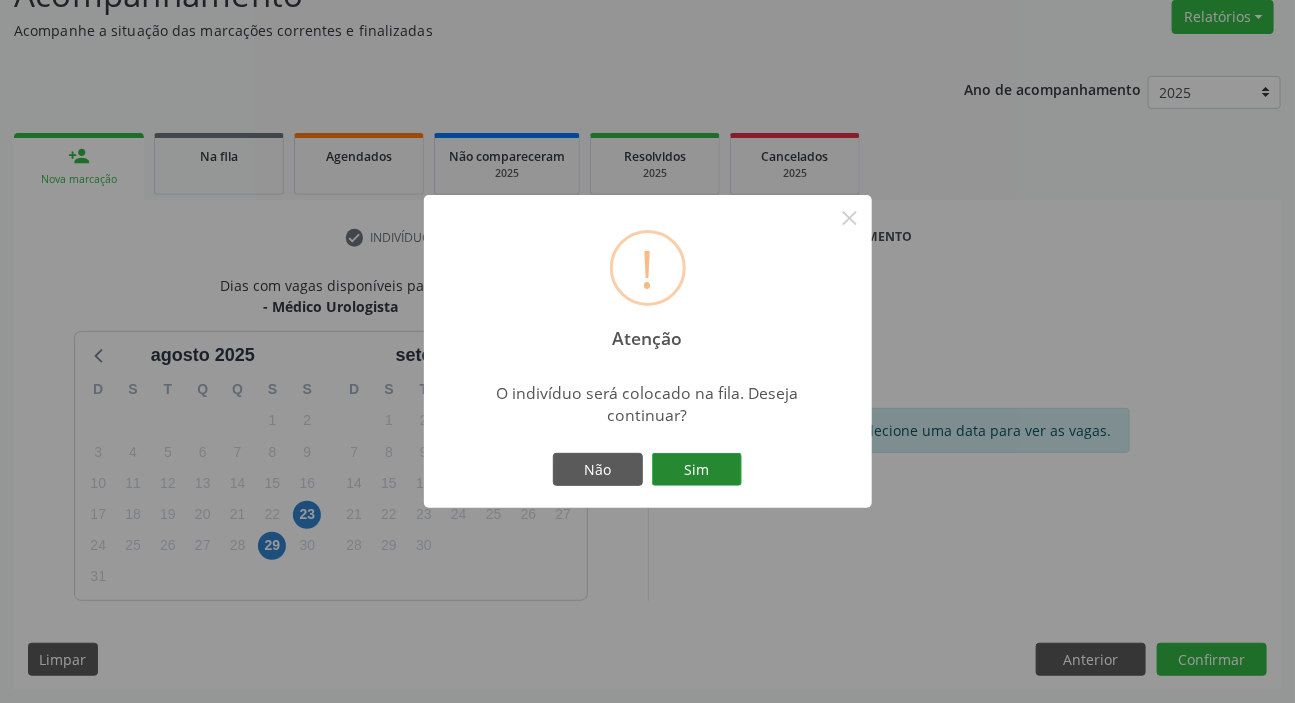 click on "Sim" at bounding box center (697, 470) 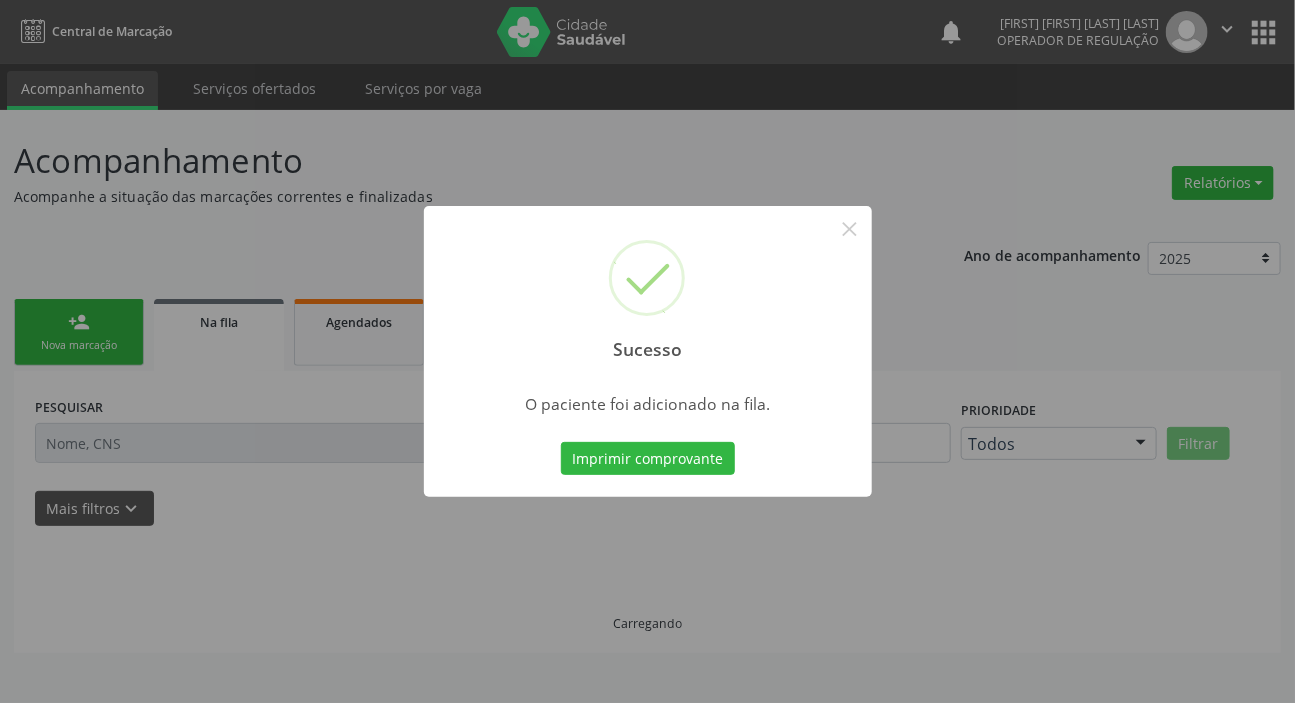 scroll, scrollTop: 0, scrollLeft: 0, axis: both 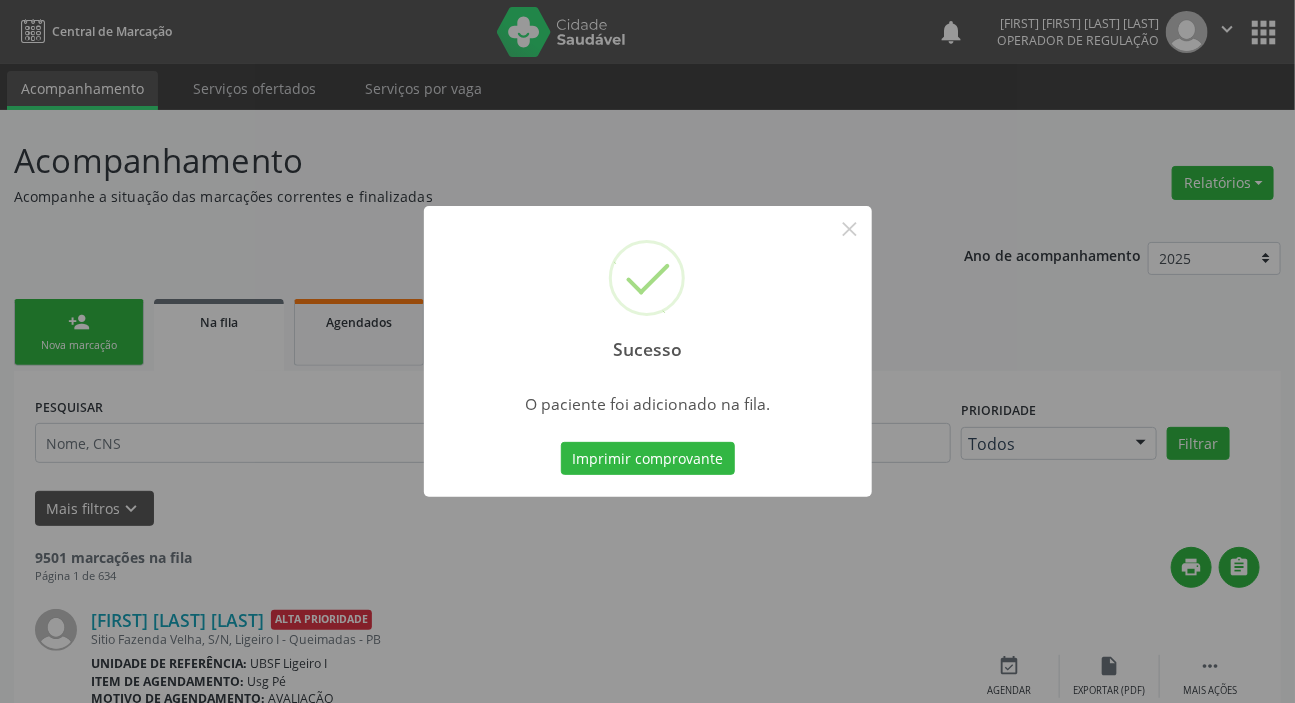 click on "Sucesso × O paciente foi adicionado na fila. Imprimir comprovante Cancel" at bounding box center (647, 351) 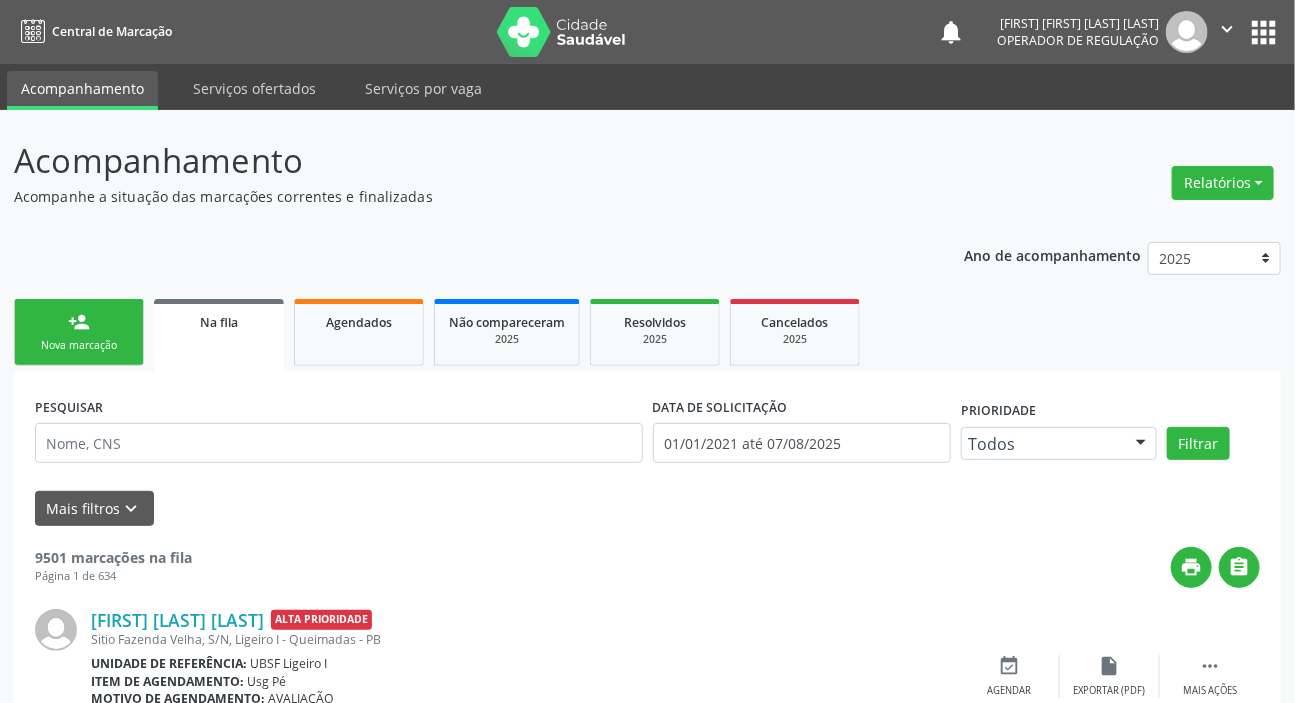 click on "person_add
Nova marcação" at bounding box center [79, 332] 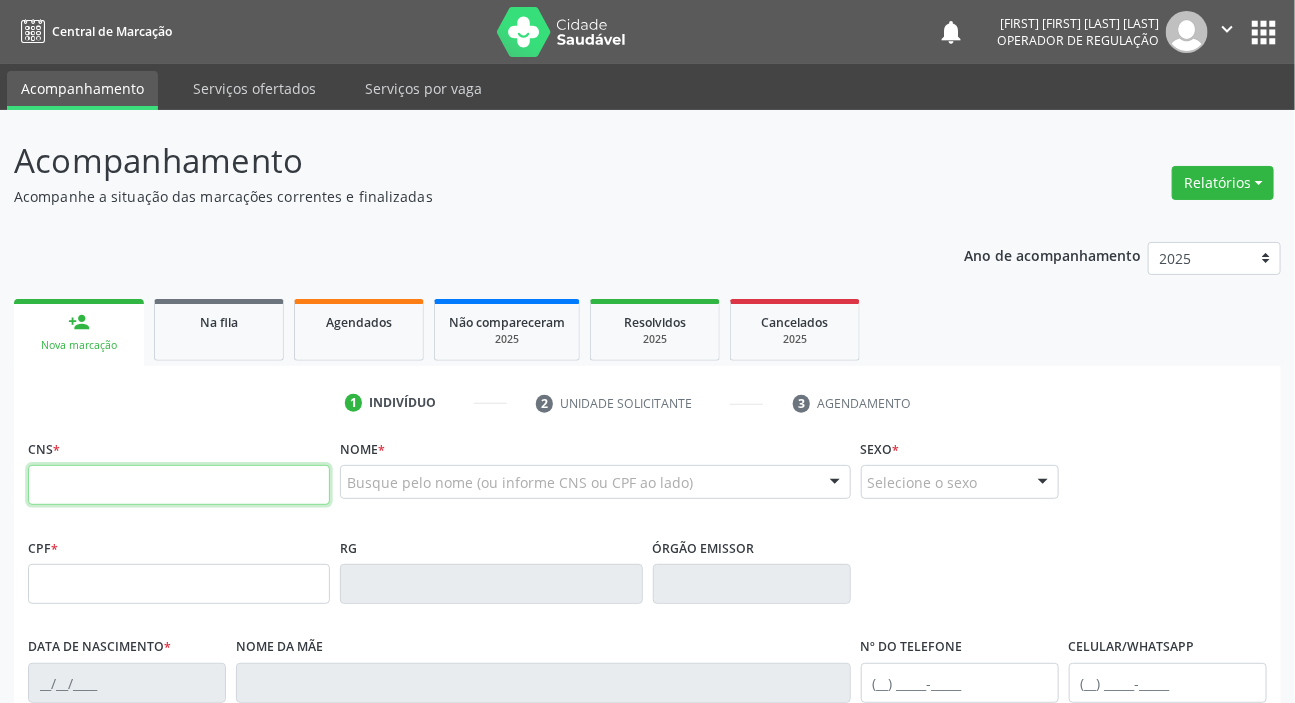click at bounding box center [179, 485] 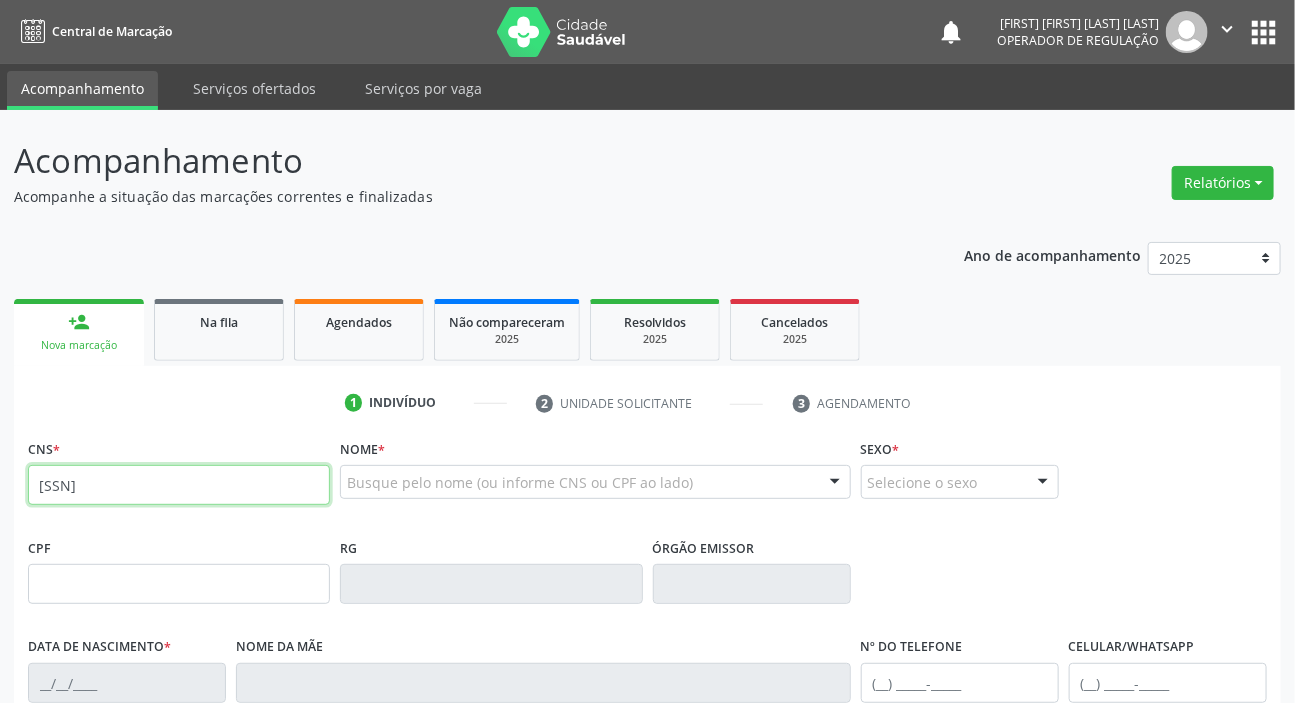 type on "702 4075 1176 8323" 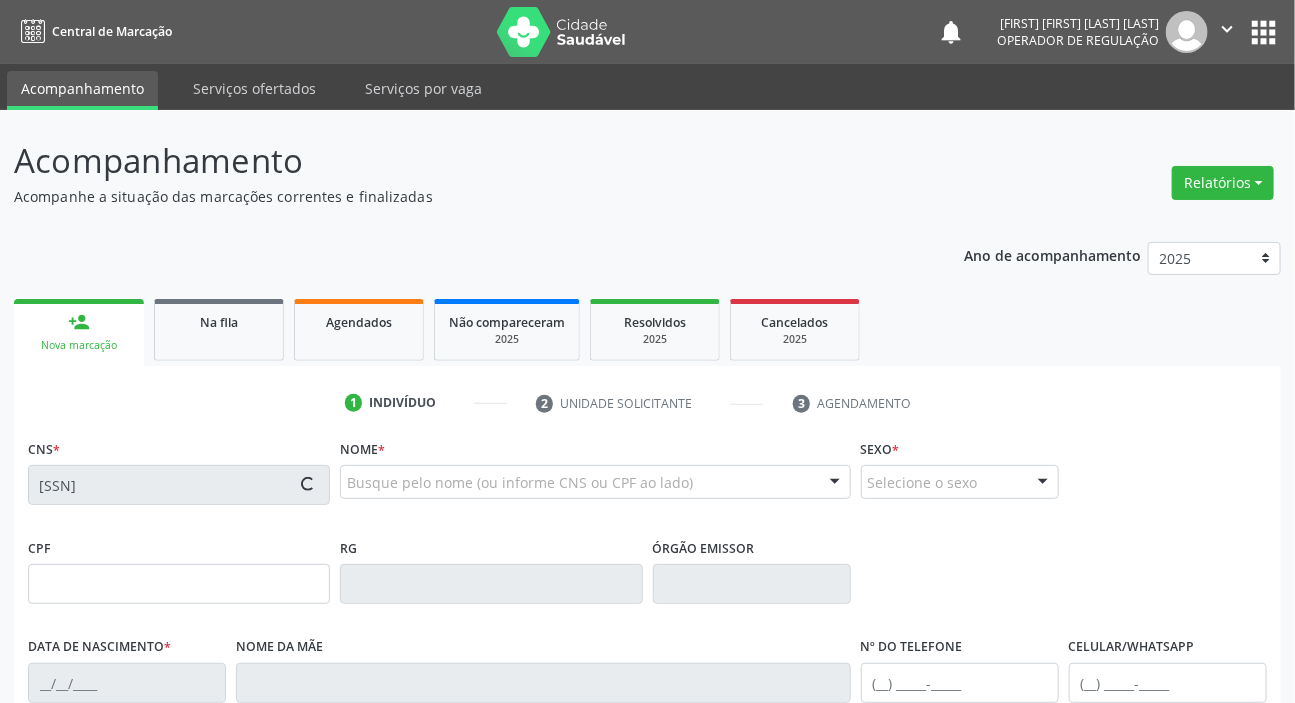 type on "063.166.264-28" 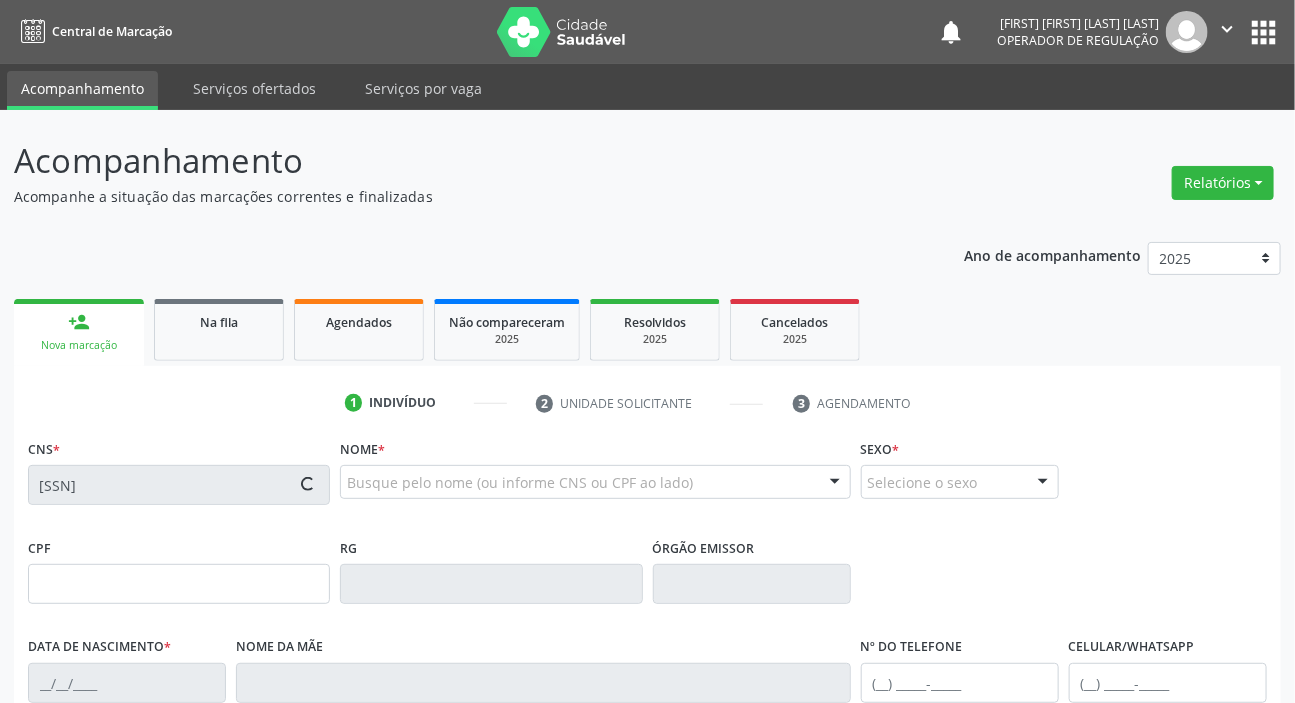 type on "28/12/1948" 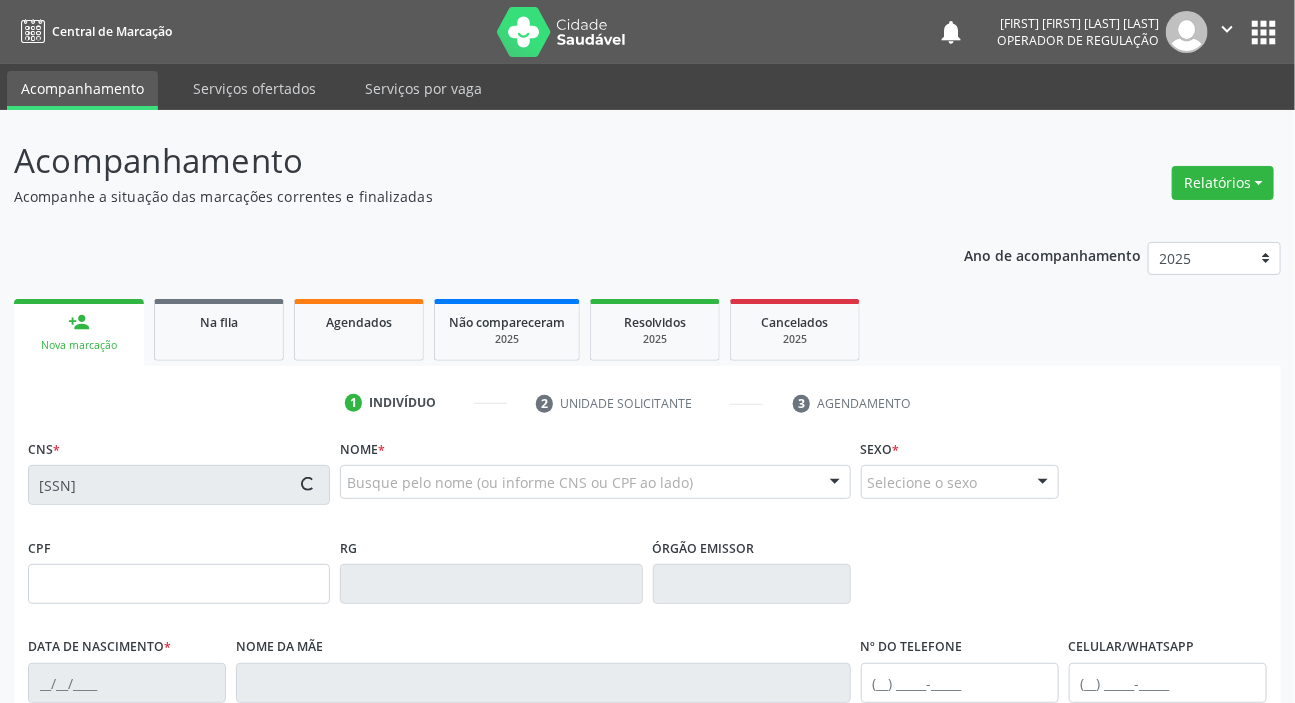 type on "(83) 3347-1058" 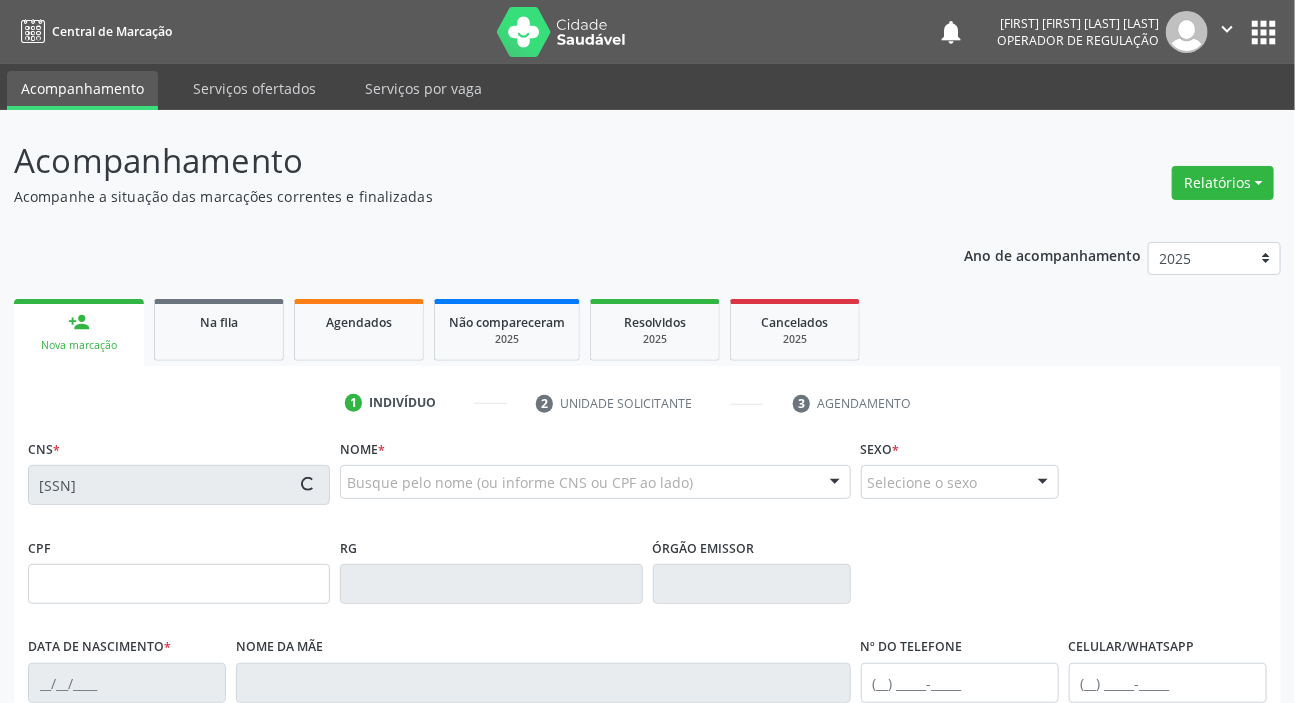 type on "(83) 3347-1058" 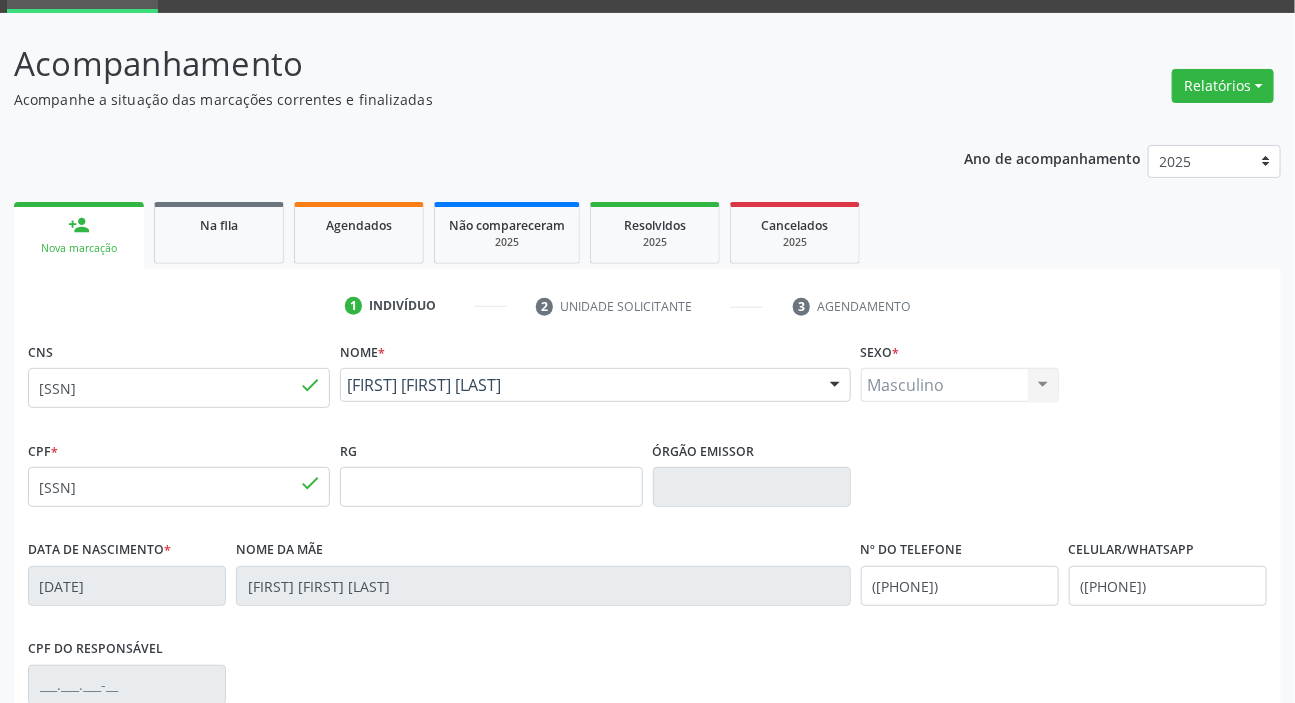 scroll, scrollTop: 380, scrollLeft: 0, axis: vertical 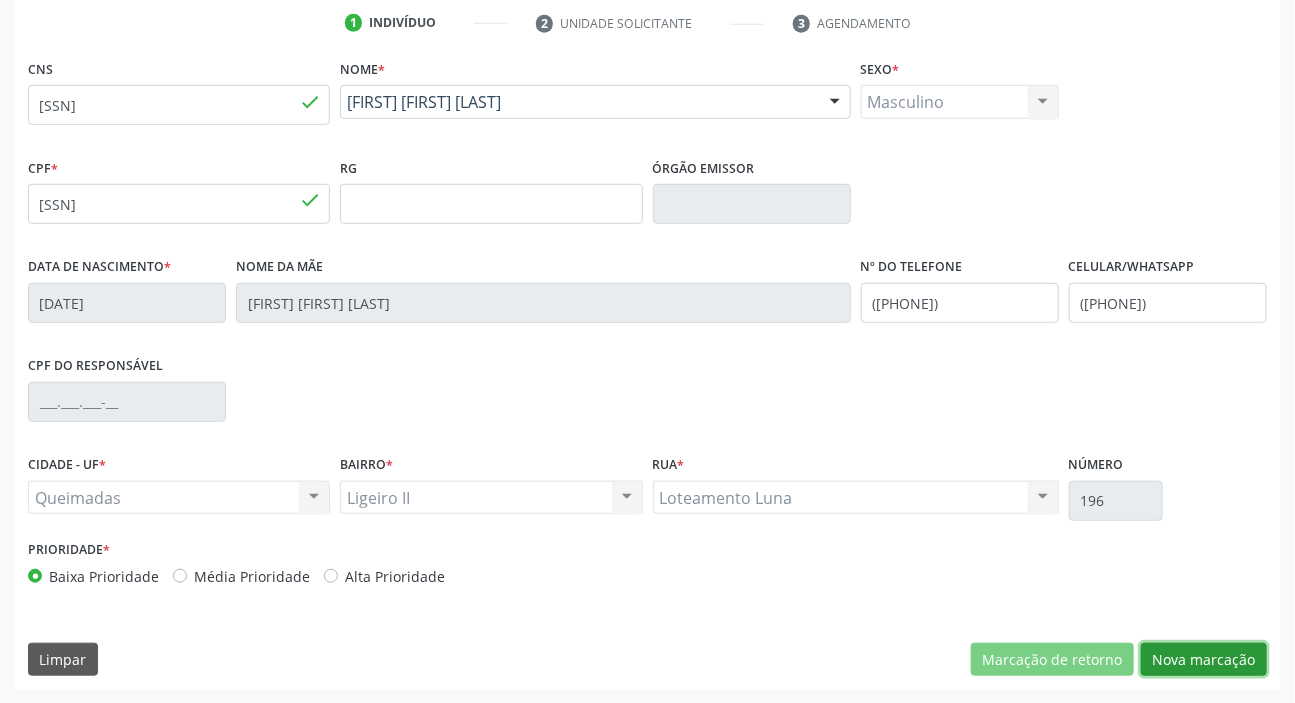 click on "Nova marcação" at bounding box center (1204, 660) 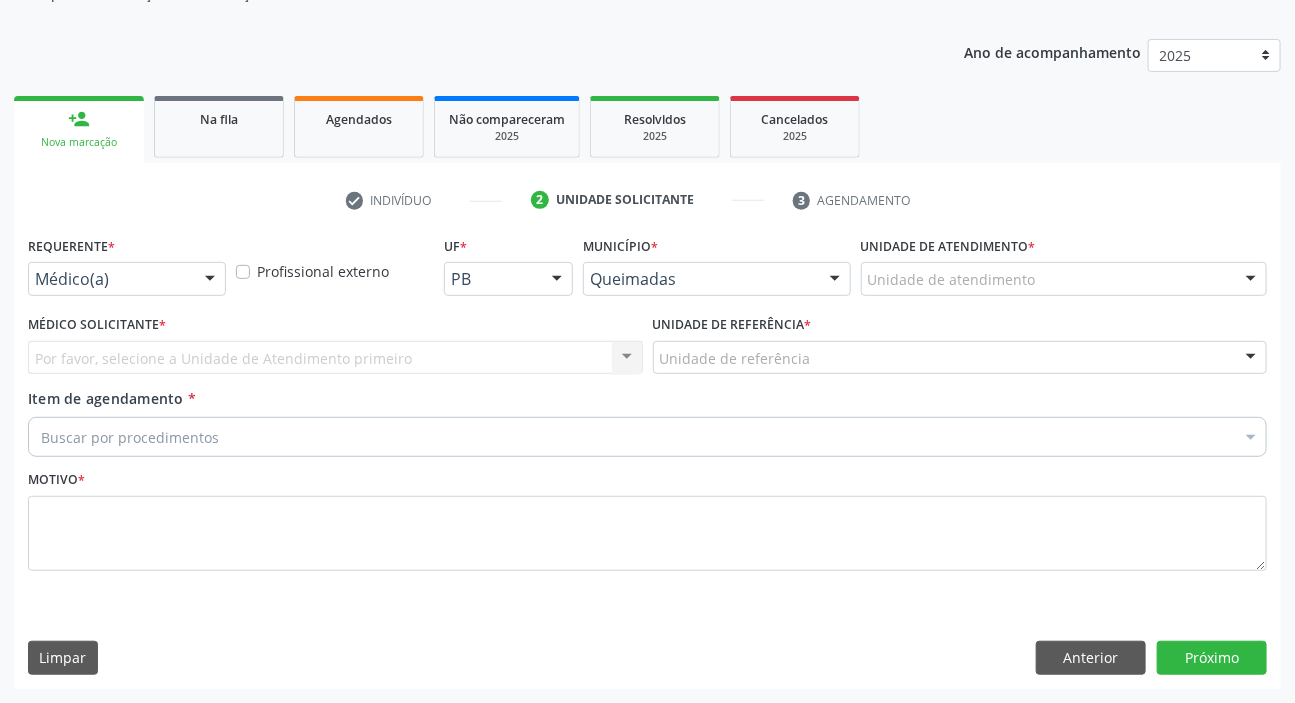scroll, scrollTop: 201, scrollLeft: 0, axis: vertical 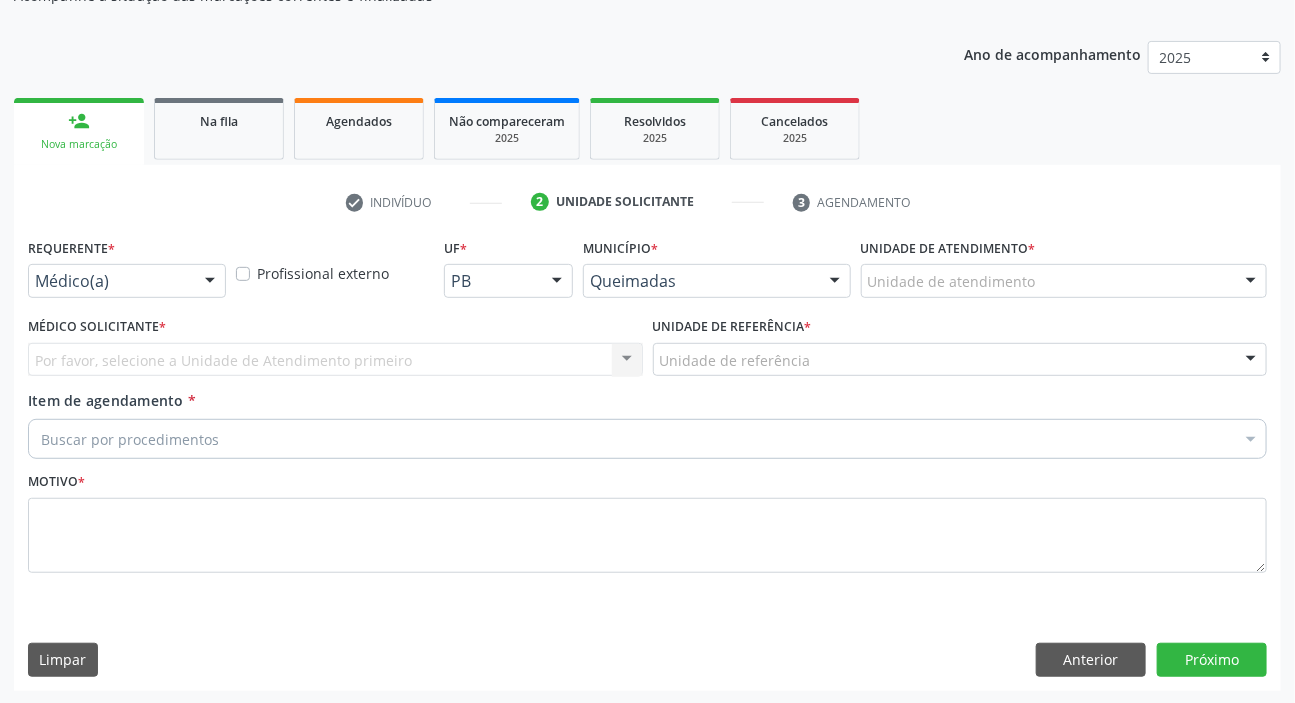 click on "Médico(a)" at bounding box center [127, 281] 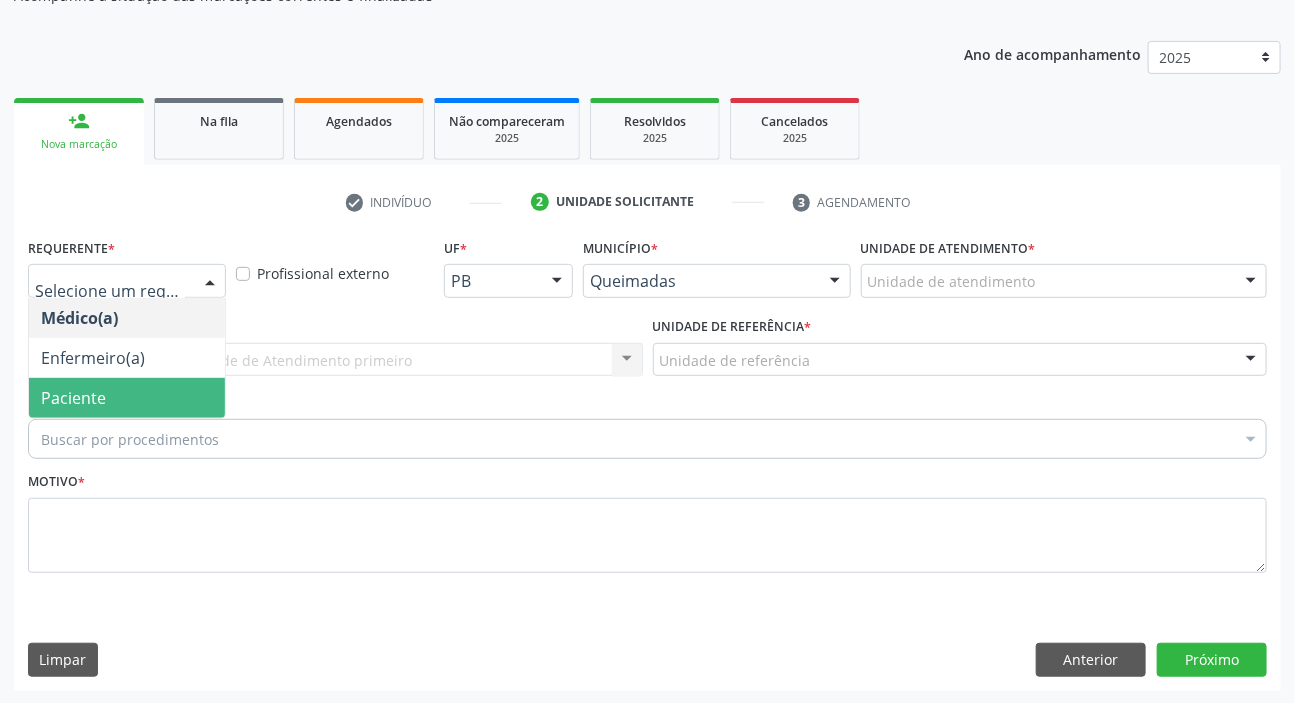click on "Paciente" at bounding box center [73, 398] 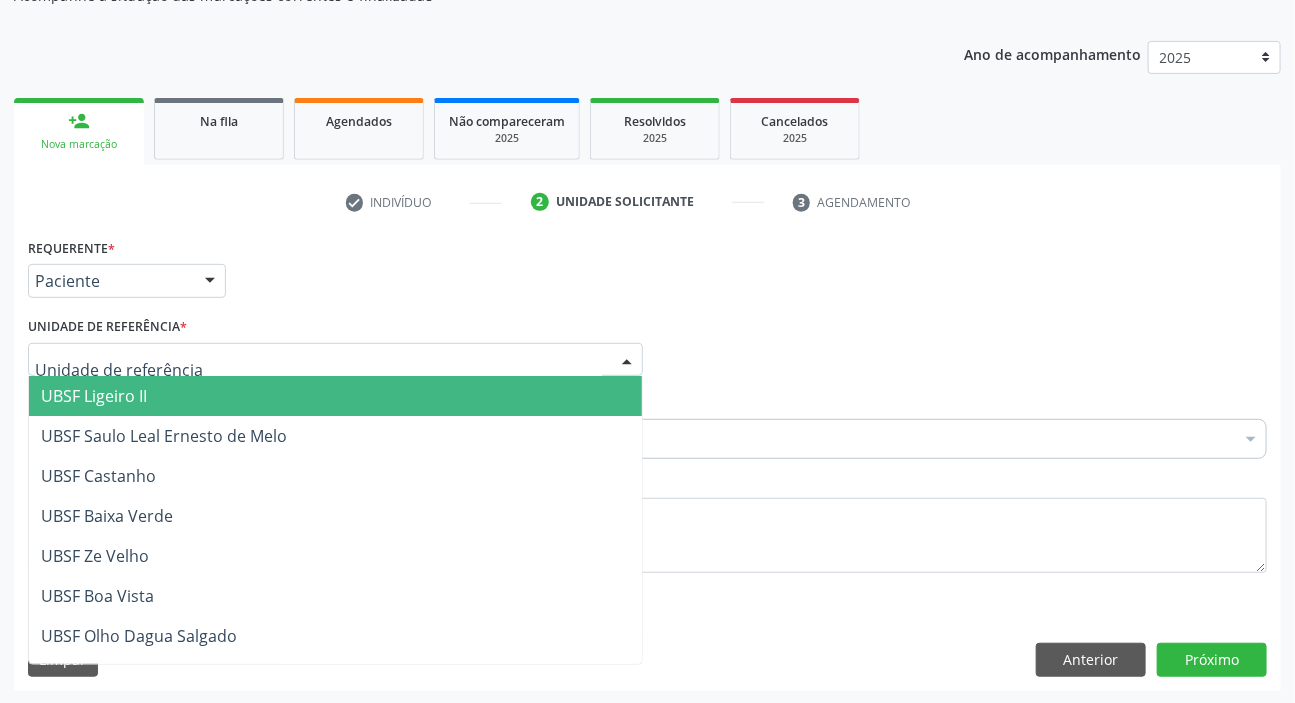 drag, startPoint x: 109, startPoint y: 394, endPoint x: 109, endPoint y: 428, distance: 34 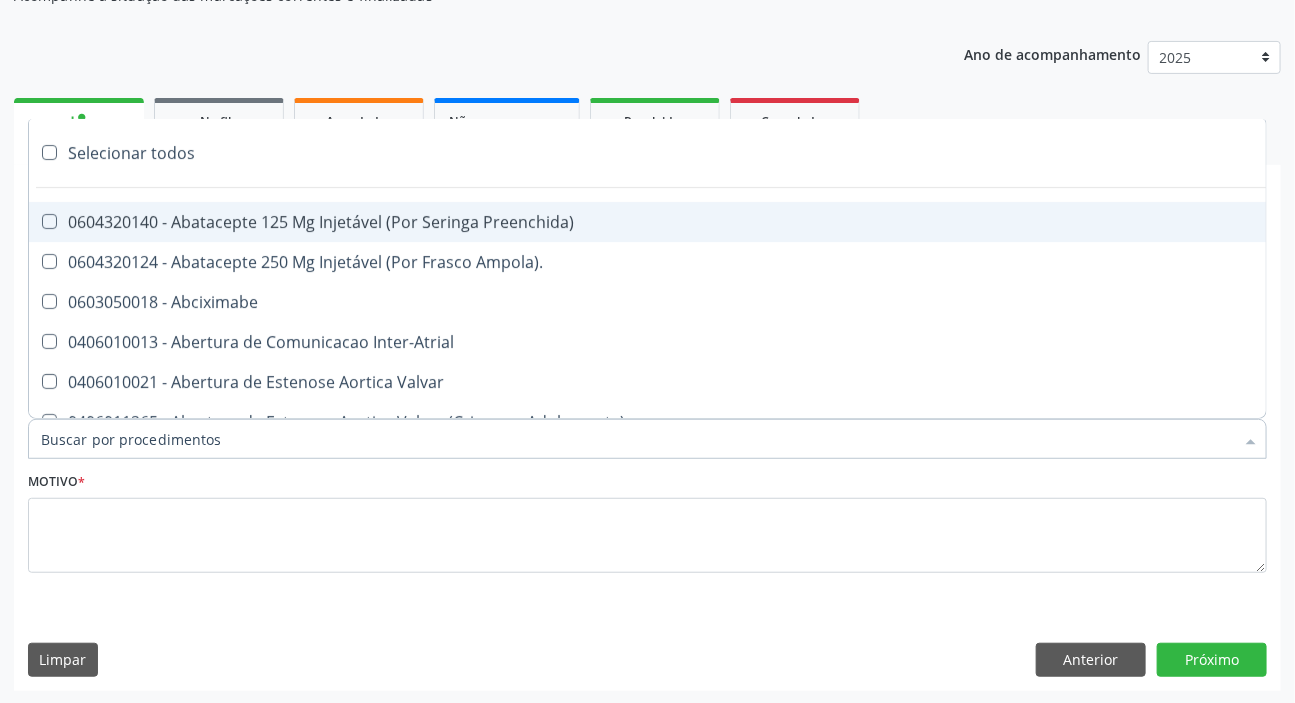 paste on "MÉDICO UR" 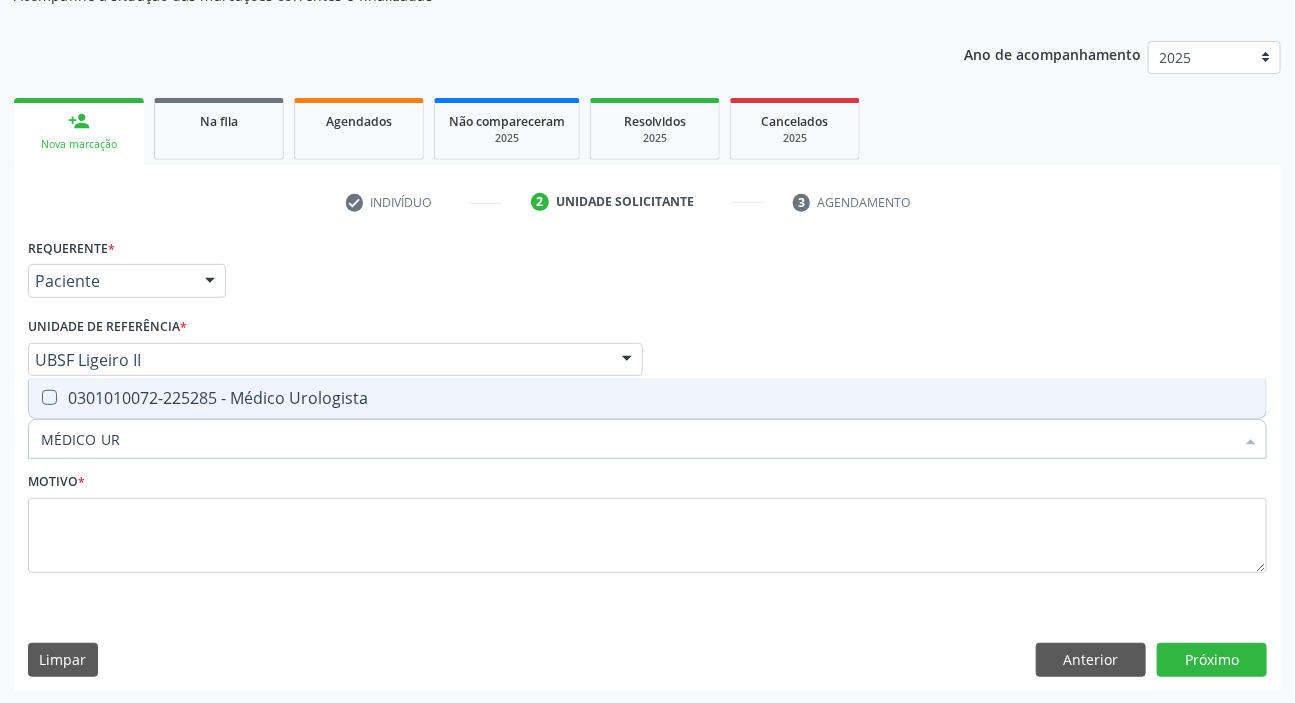 type on "MÉDICO UR" 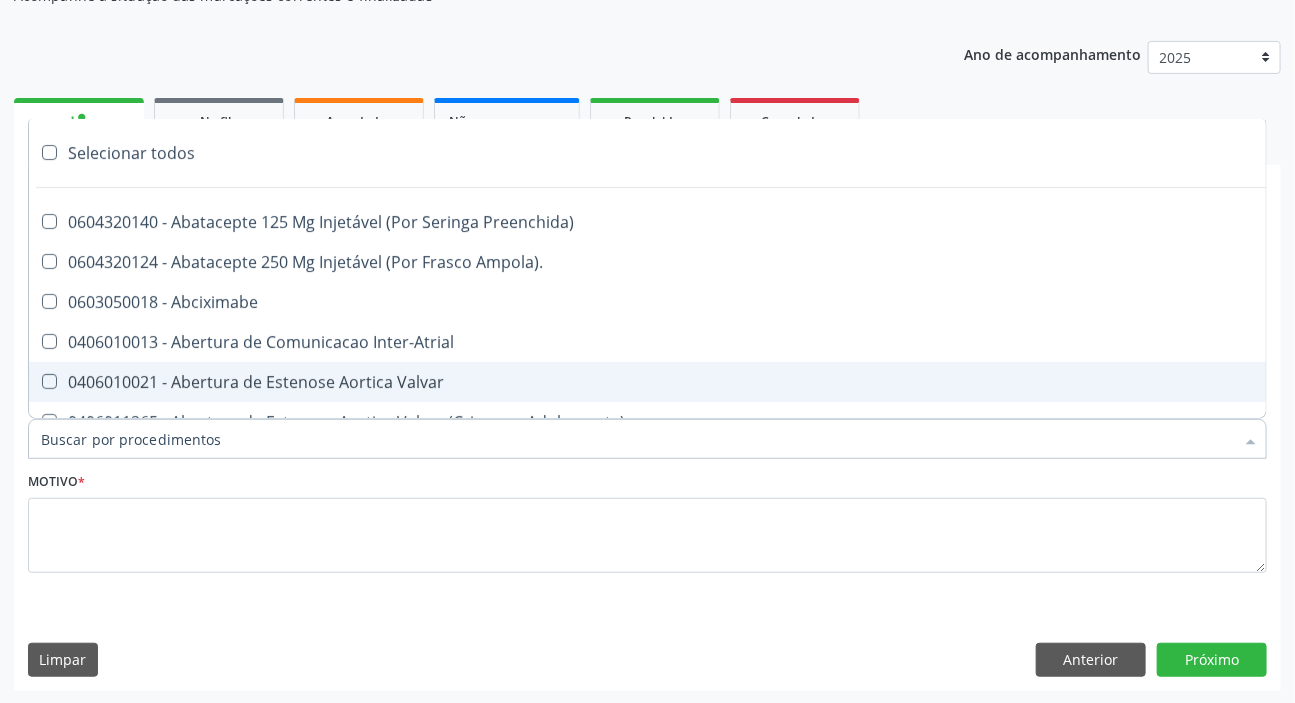 click on "Item de agendamento
*" at bounding box center [637, 439] 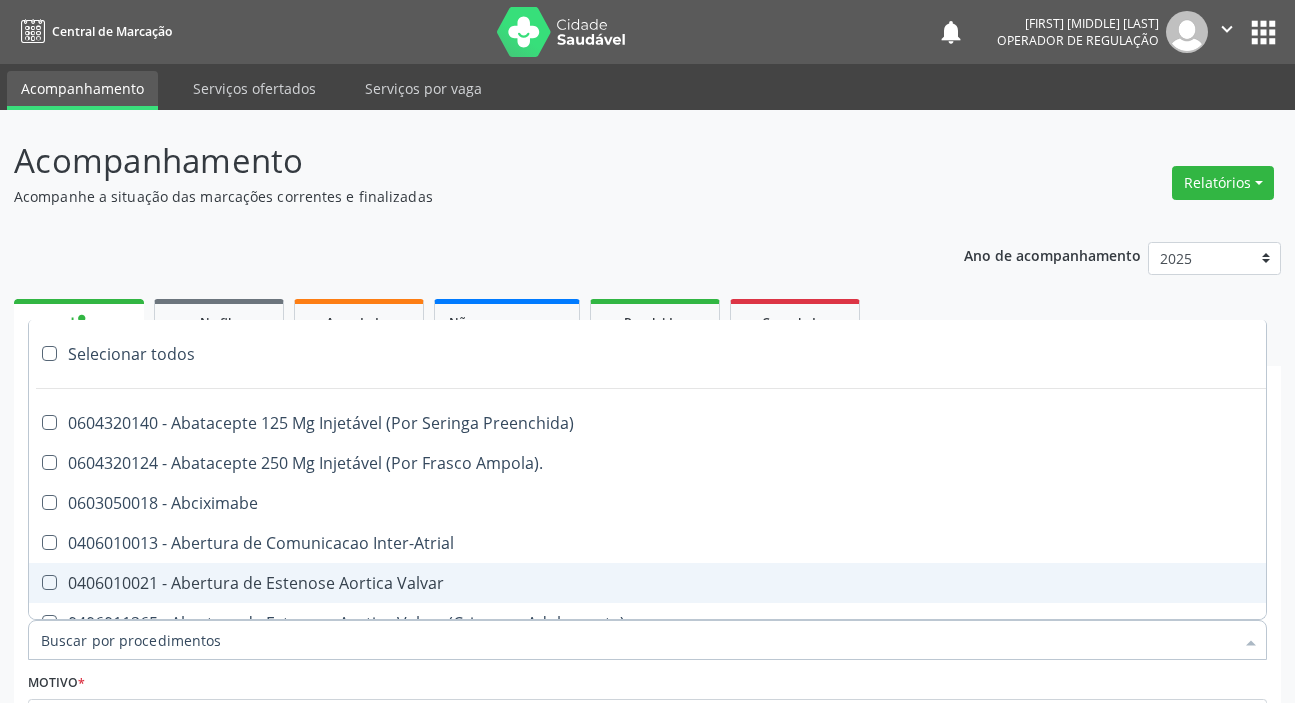 scroll, scrollTop: 201, scrollLeft: 0, axis: vertical 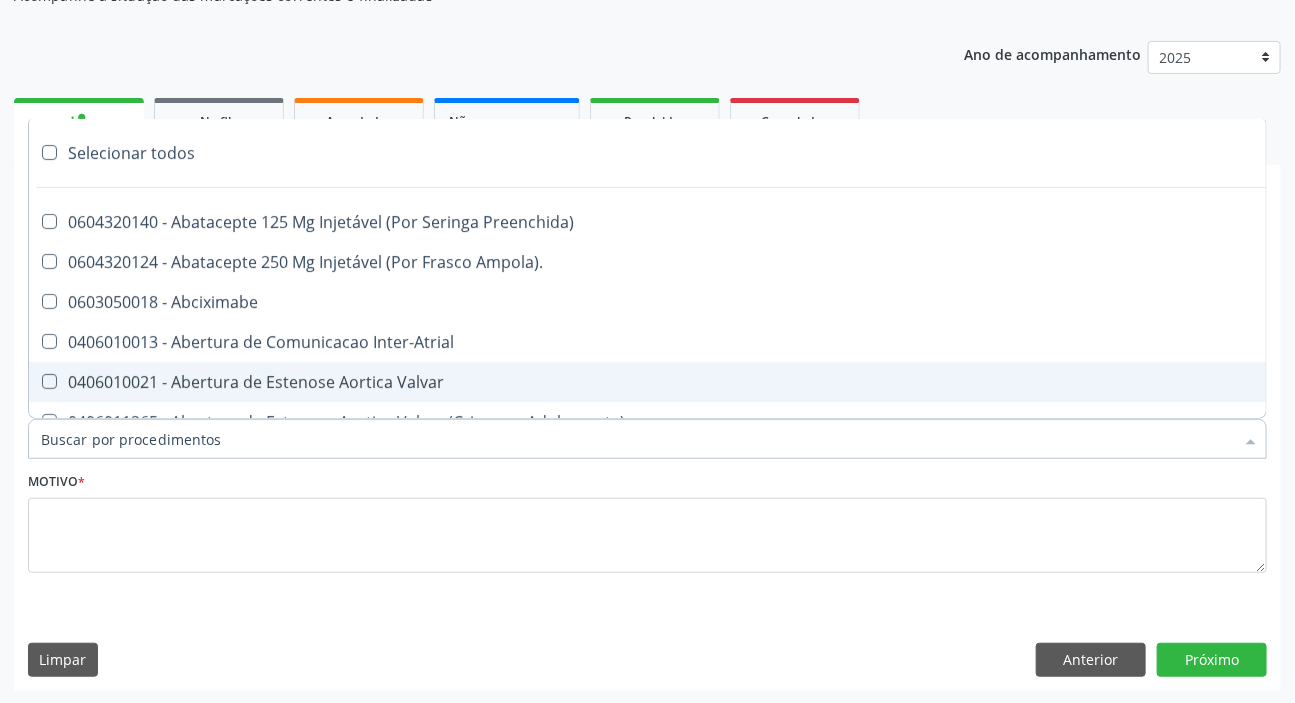 type on "MÉDICO UR" 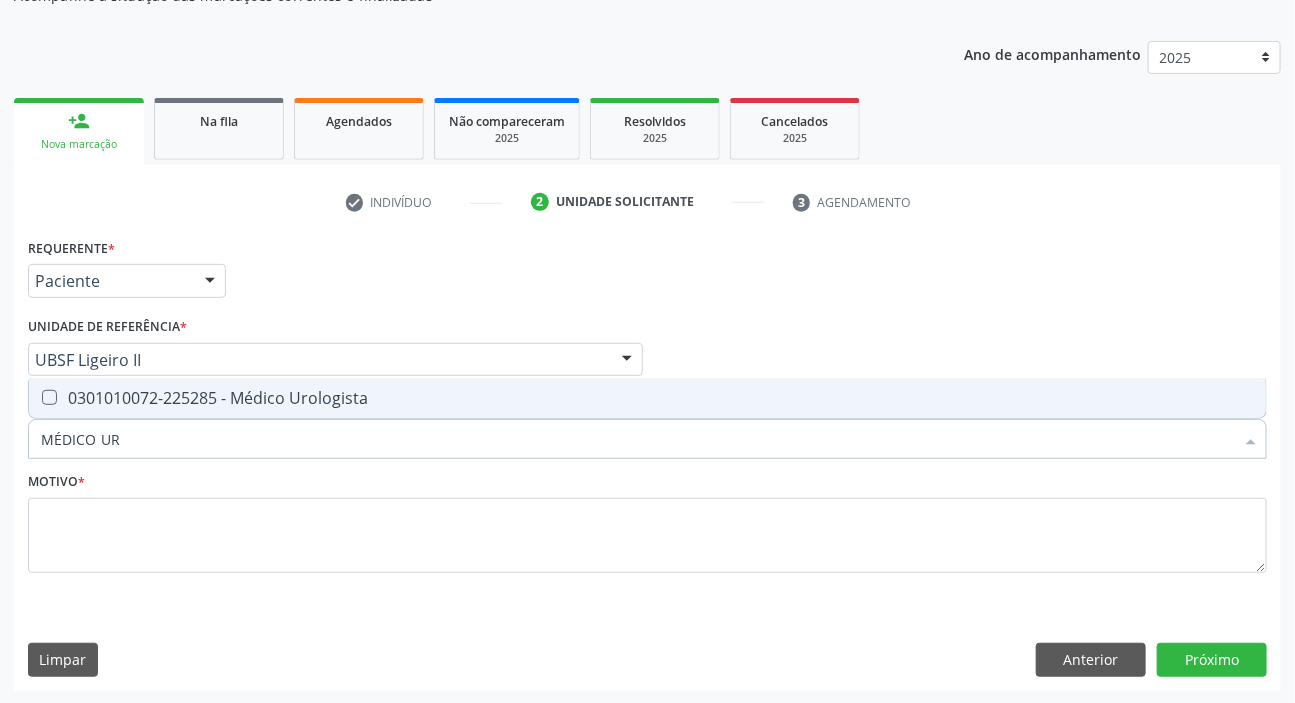 click on "0301010072-225285 - Médico Urologista" at bounding box center (647, 398) 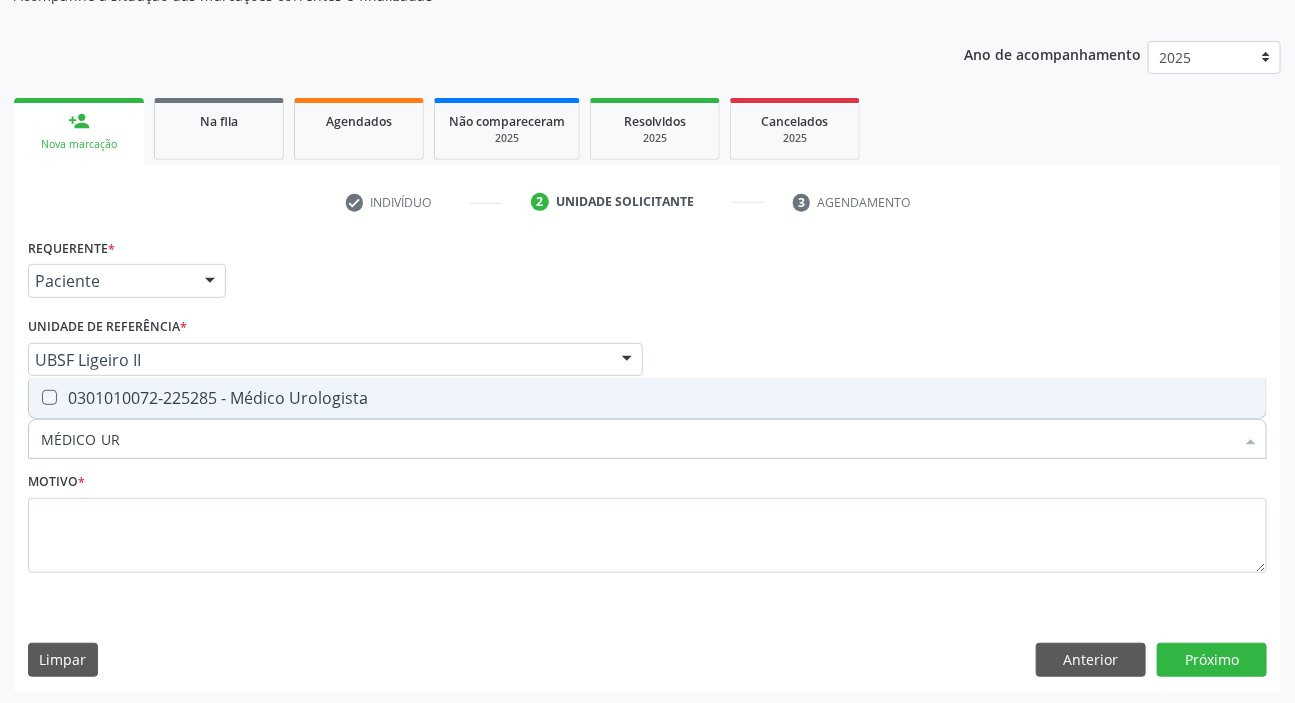 checkbox on "true" 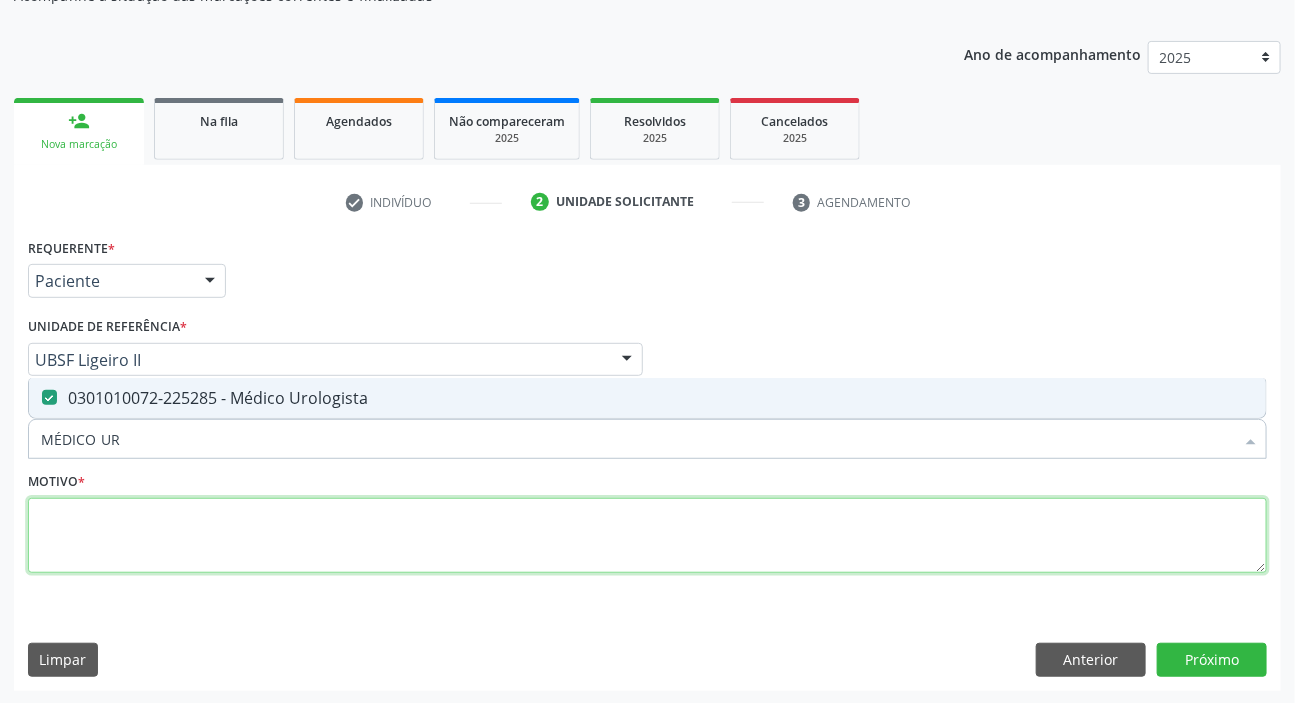 click at bounding box center (647, 536) 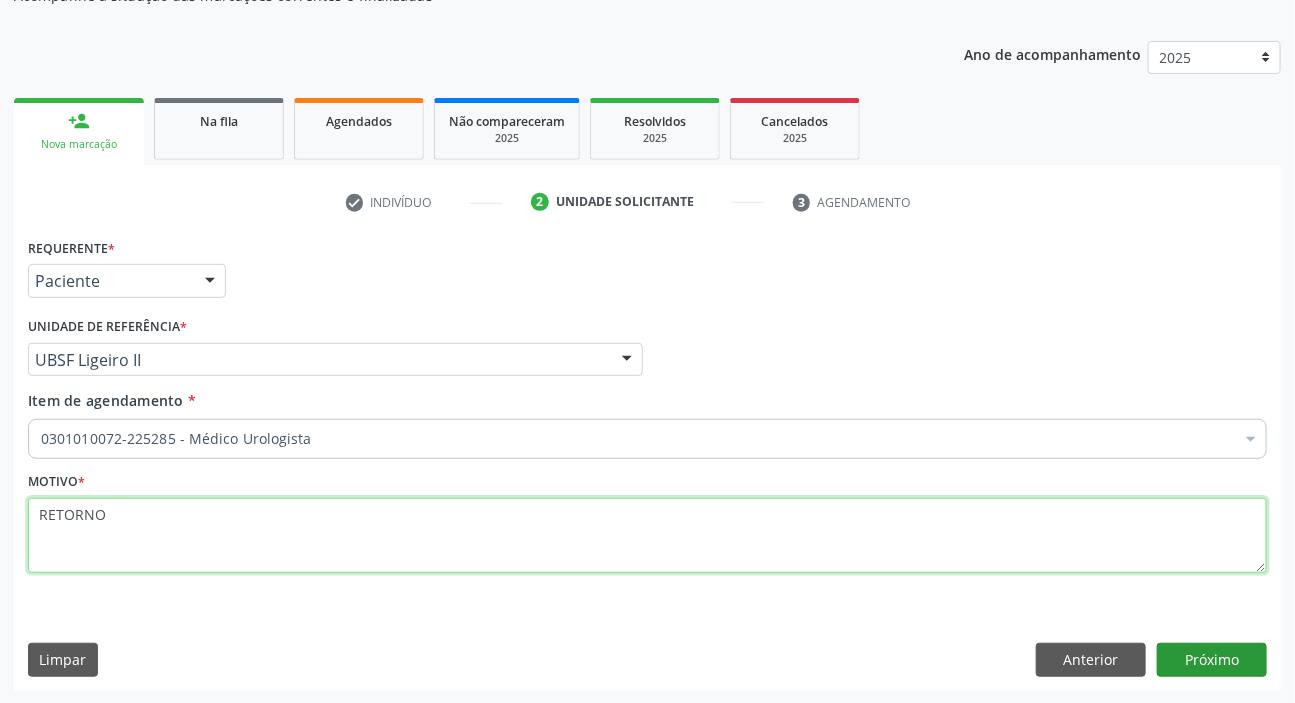 type on "RETORNO" 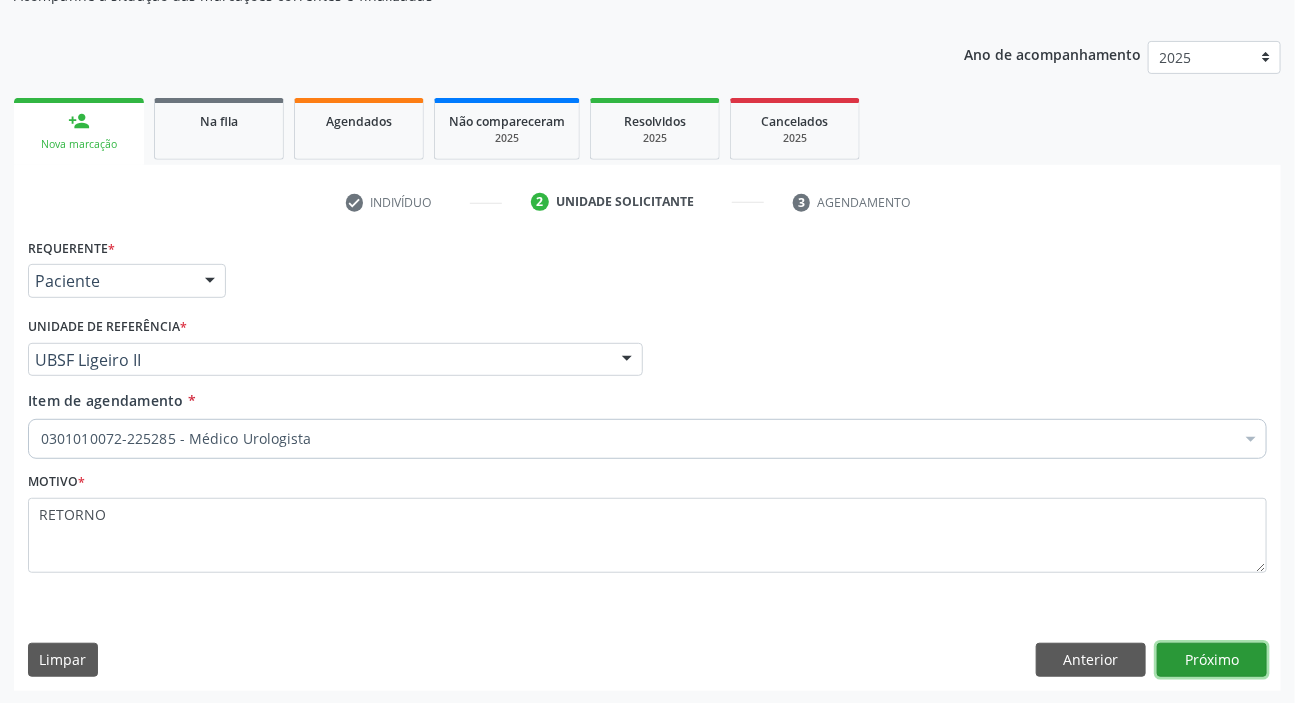 click on "Próximo" at bounding box center [1212, 660] 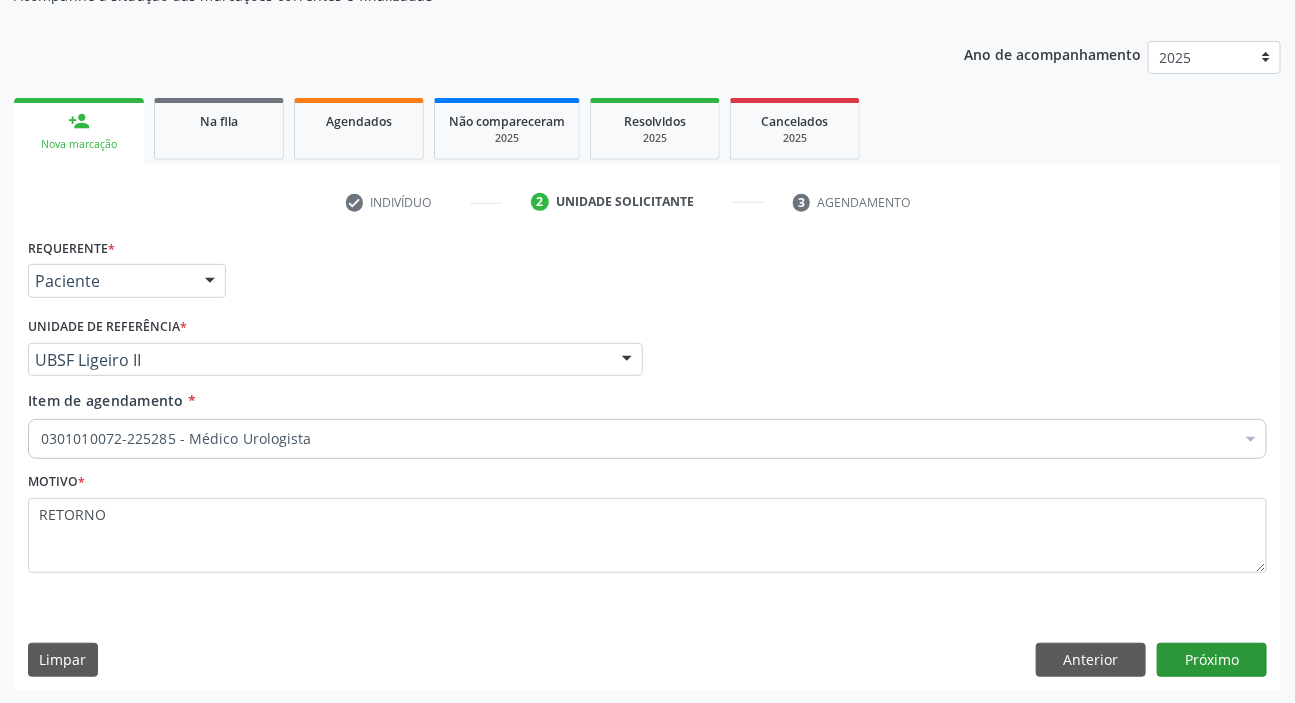 scroll, scrollTop: 166, scrollLeft: 0, axis: vertical 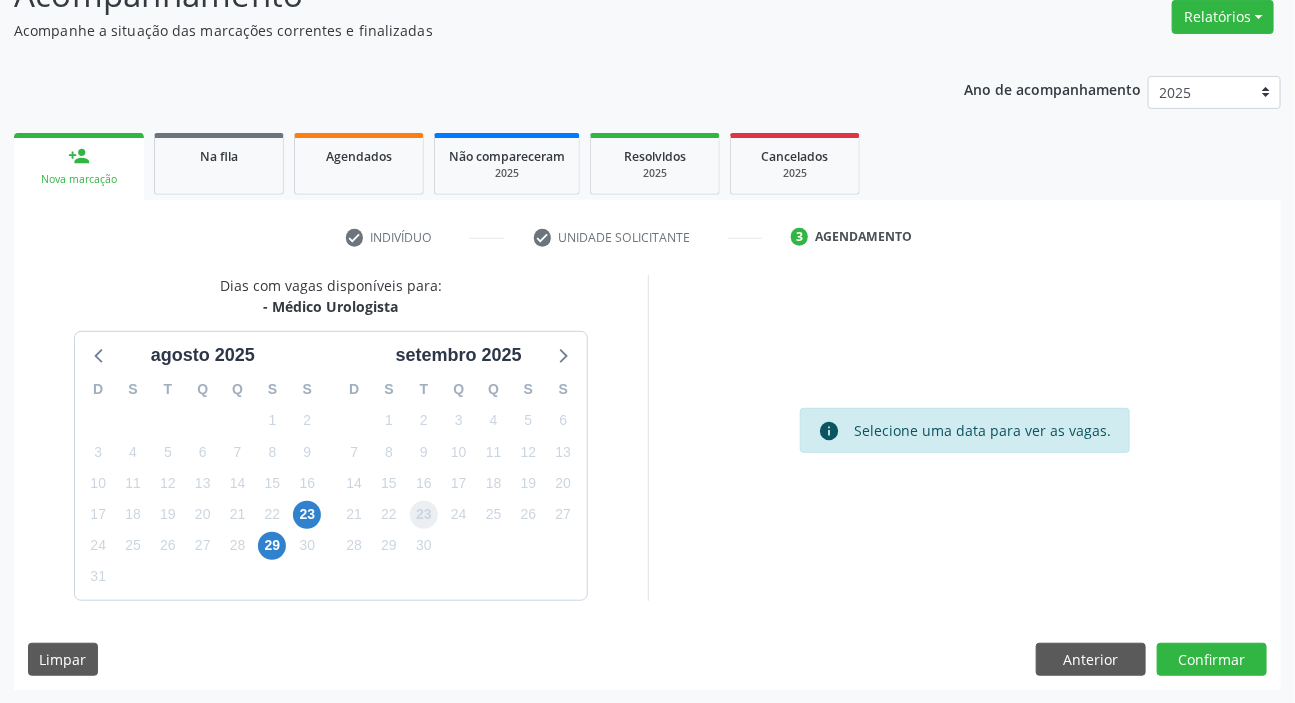 click on "23" at bounding box center (424, 515) 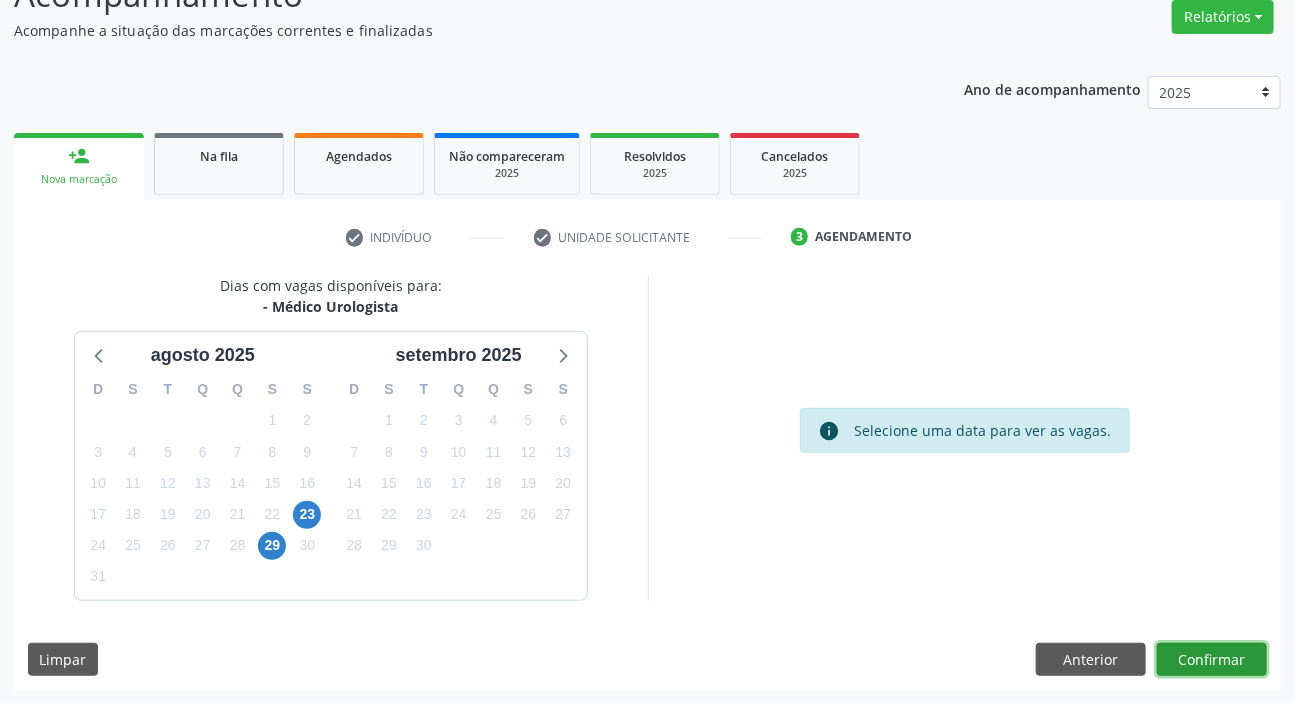 click on "Confirmar" at bounding box center (1212, 660) 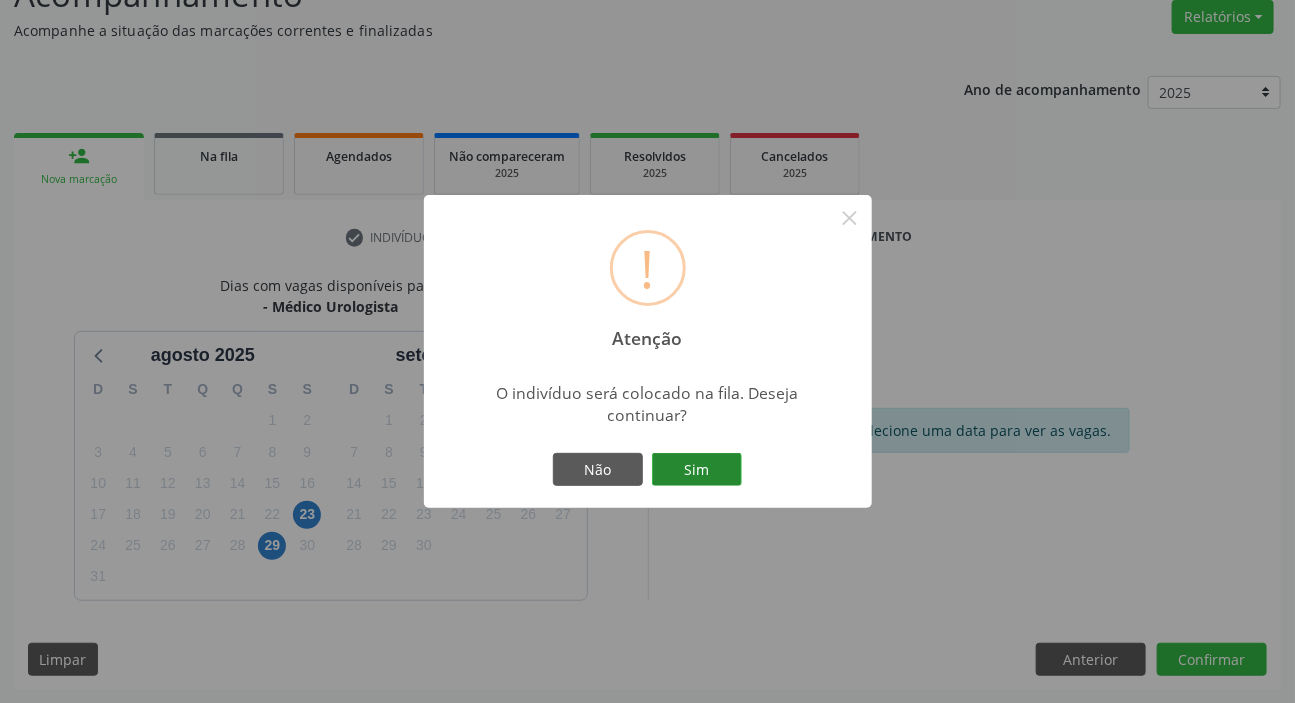 click on "Sim" at bounding box center [697, 470] 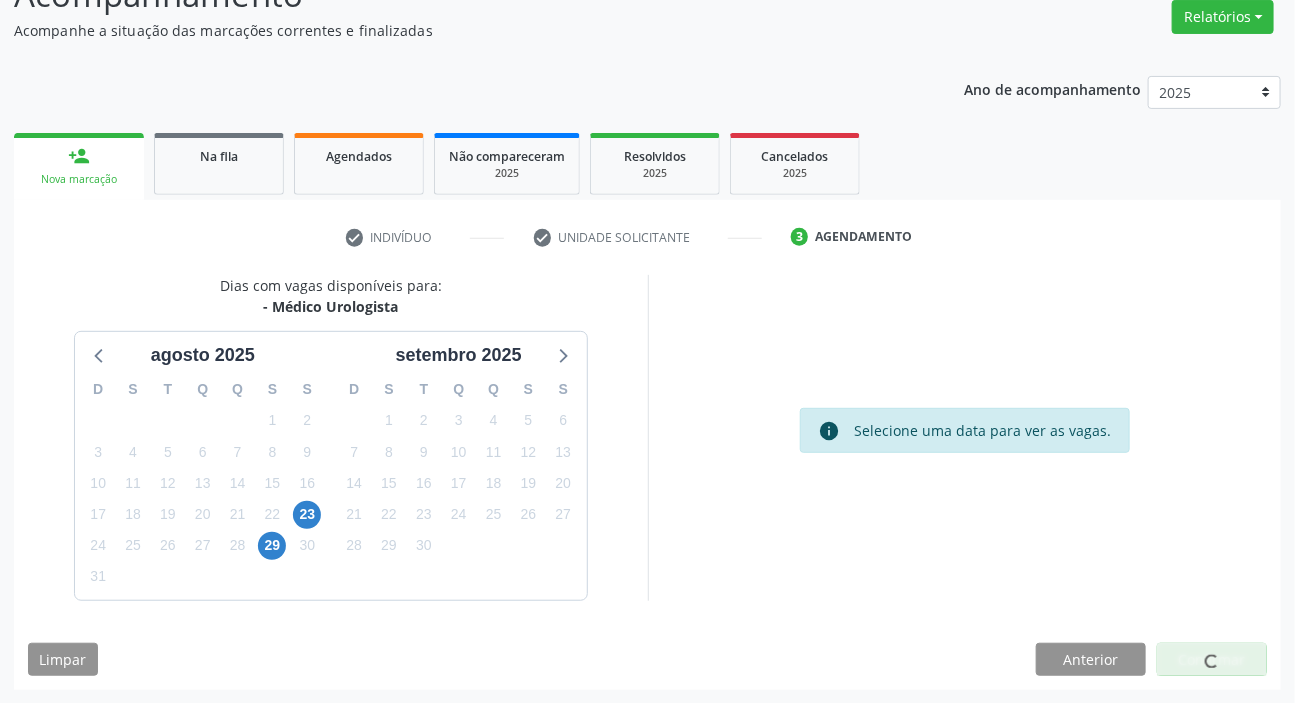 scroll, scrollTop: 0, scrollLeft: 0, axis: both 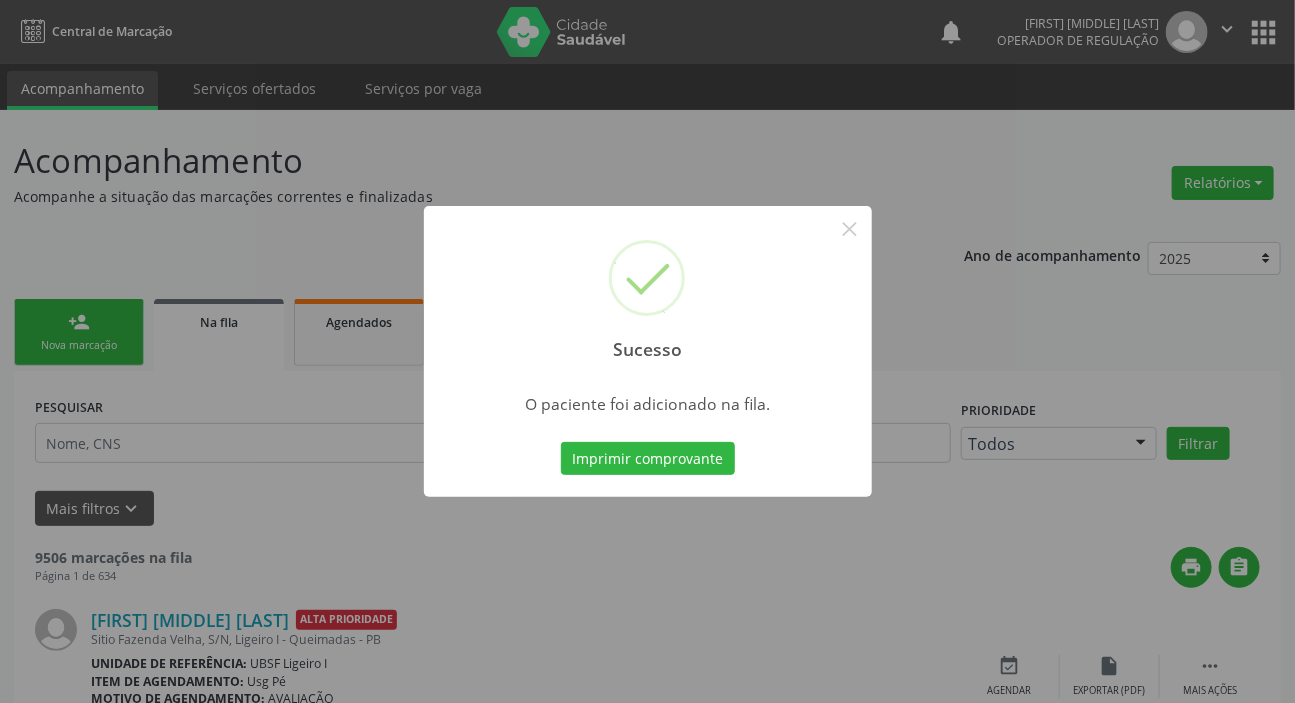 click on "Sucesso × O paciente foi adicionado na fila. Imprimir comprovante Cancel" at bounding box center [647, 351] 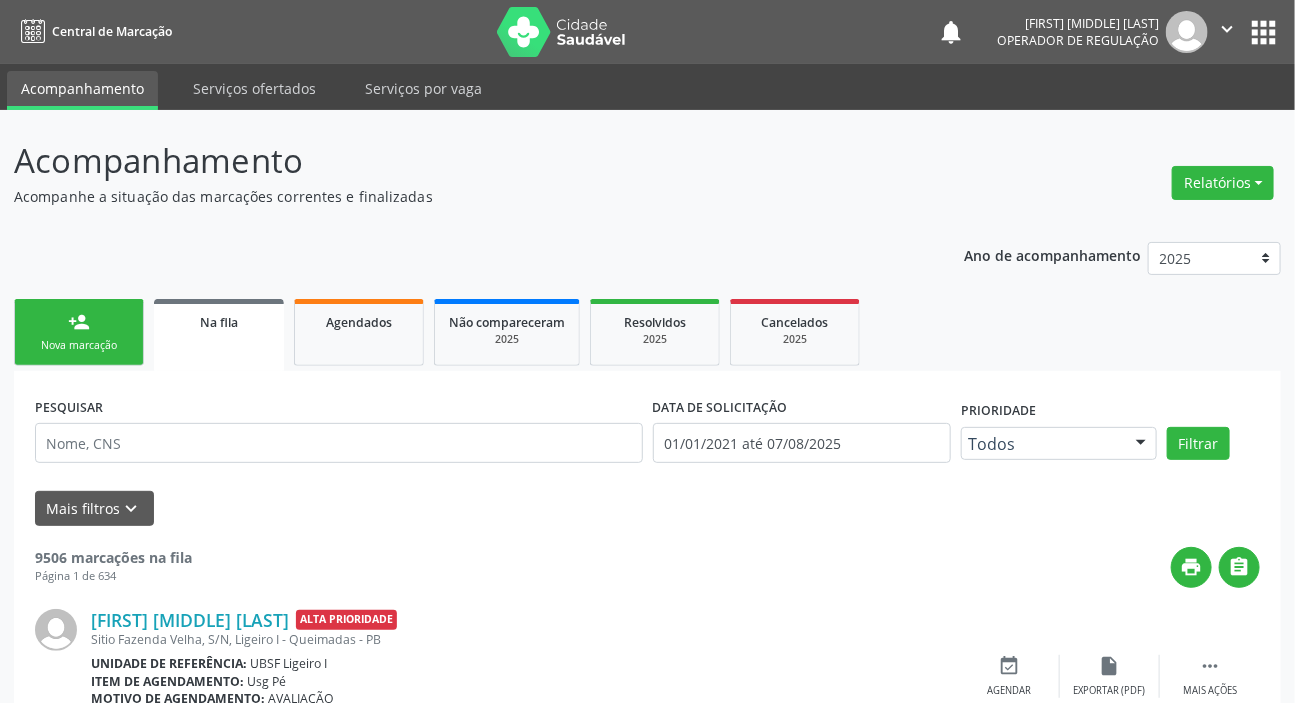 click on "person_add
Nova marcação" at bounding box center (79, 332) 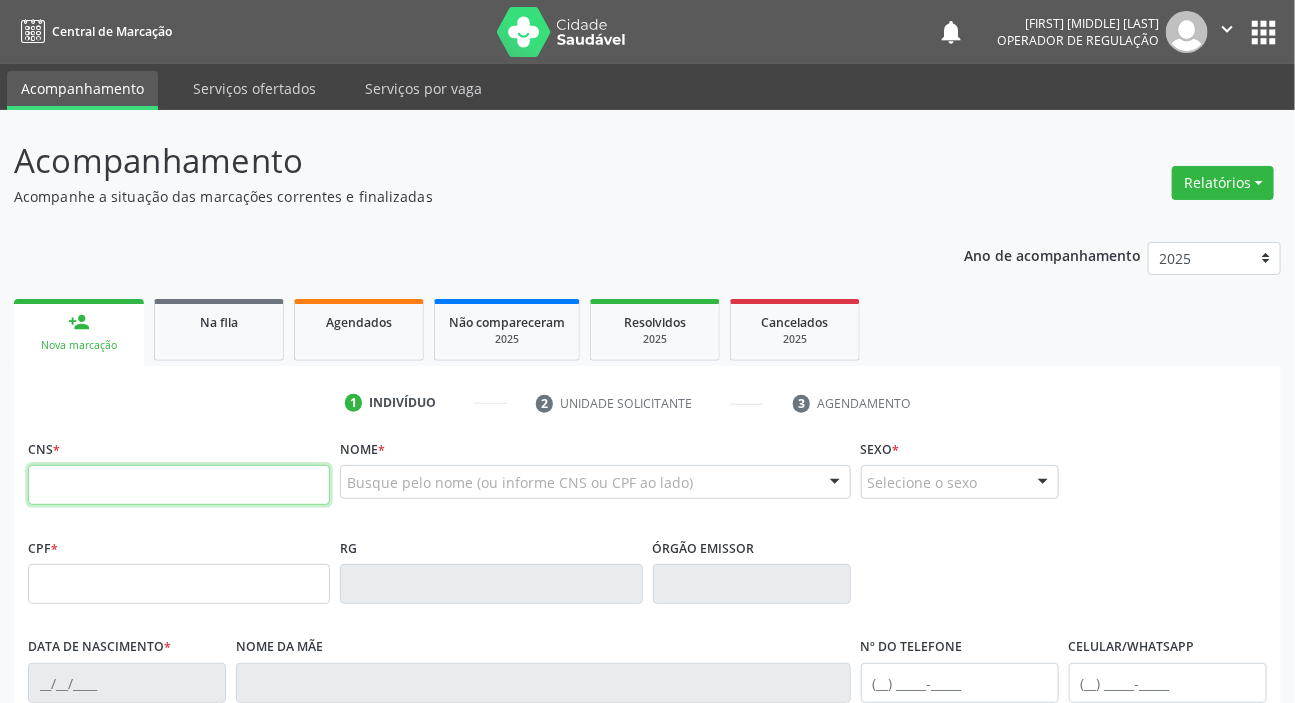 click at bounding box center [179, 485] 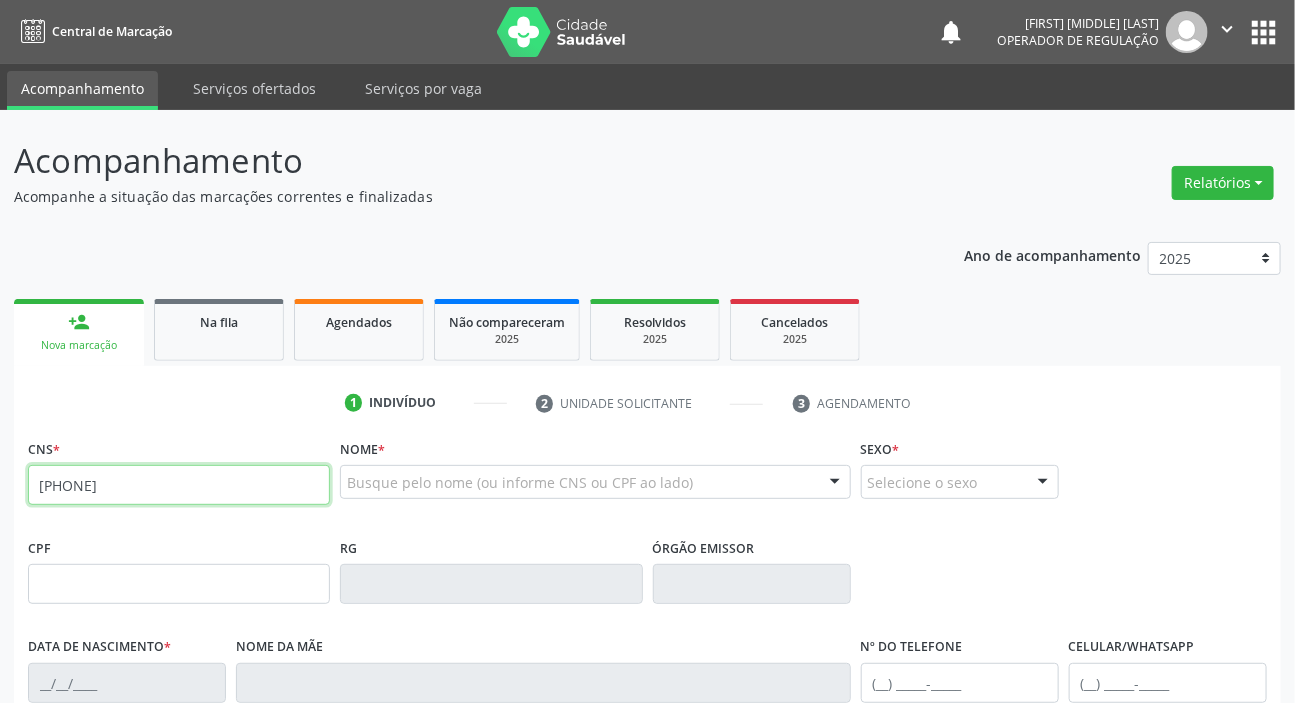 type on "704 8050 1868 4844" 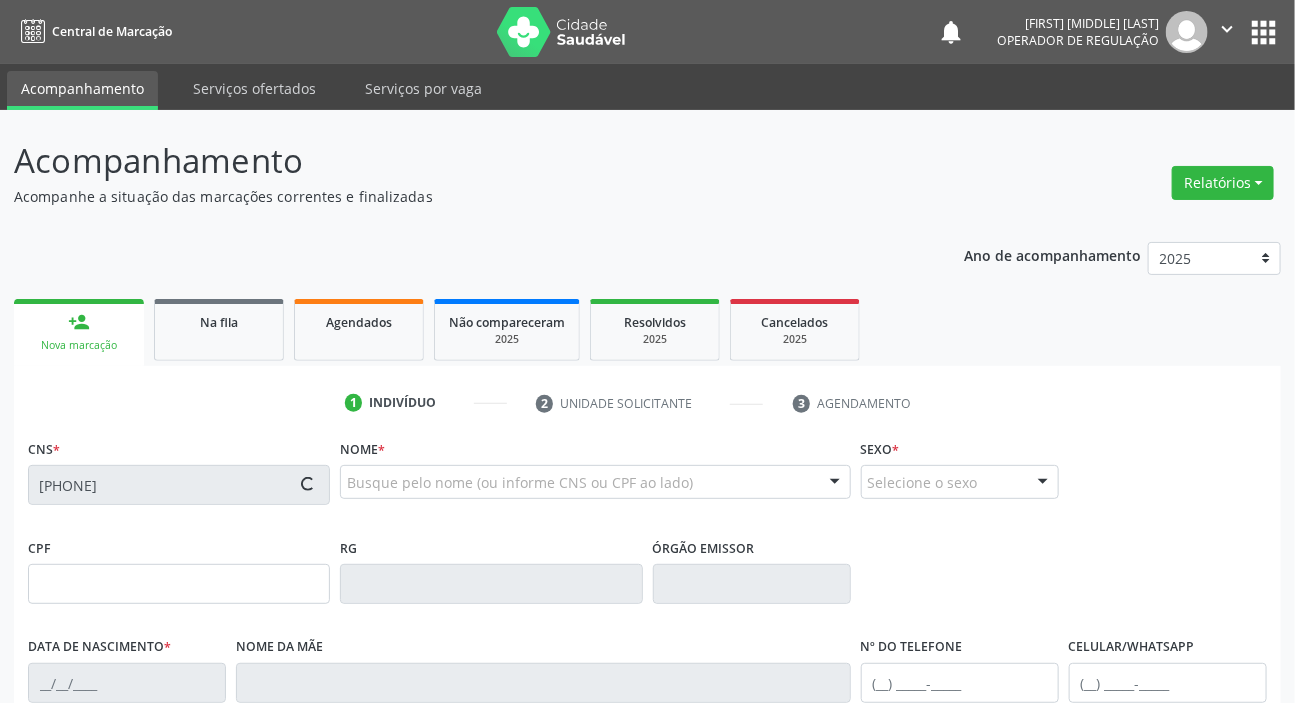 type on "108.881.524-34" 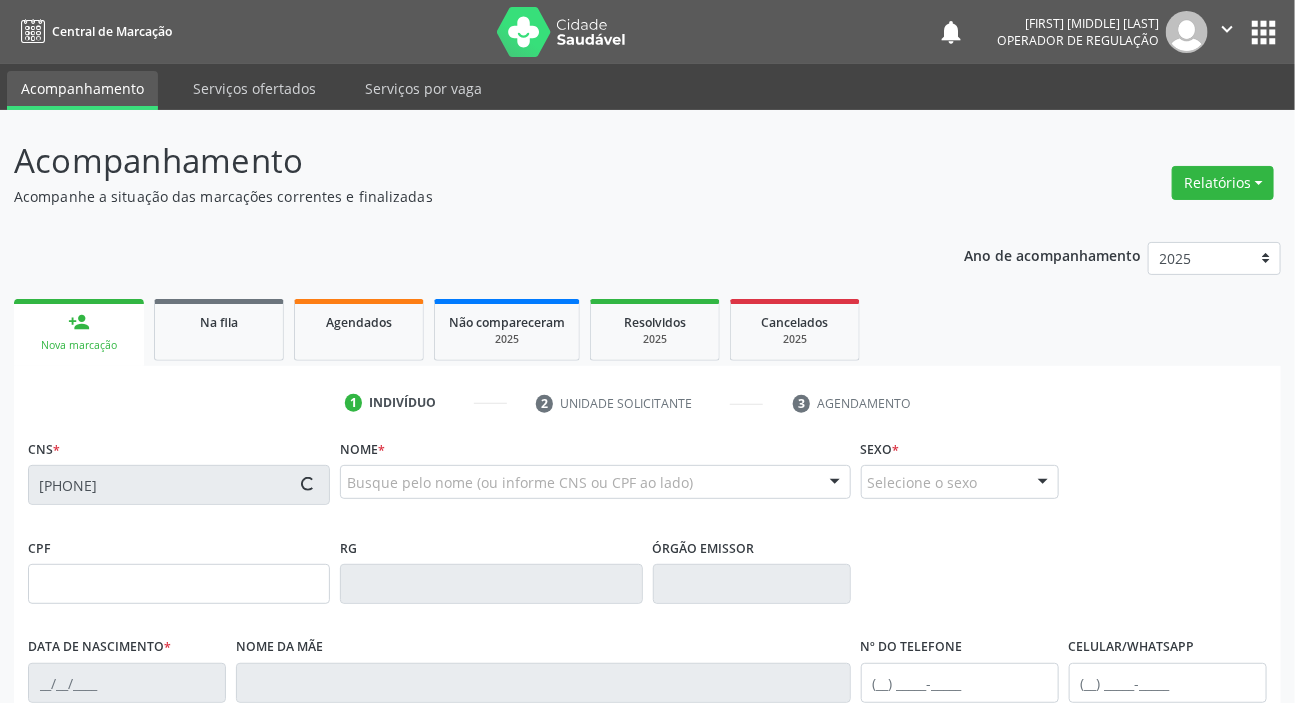 type on "29/05/1955" 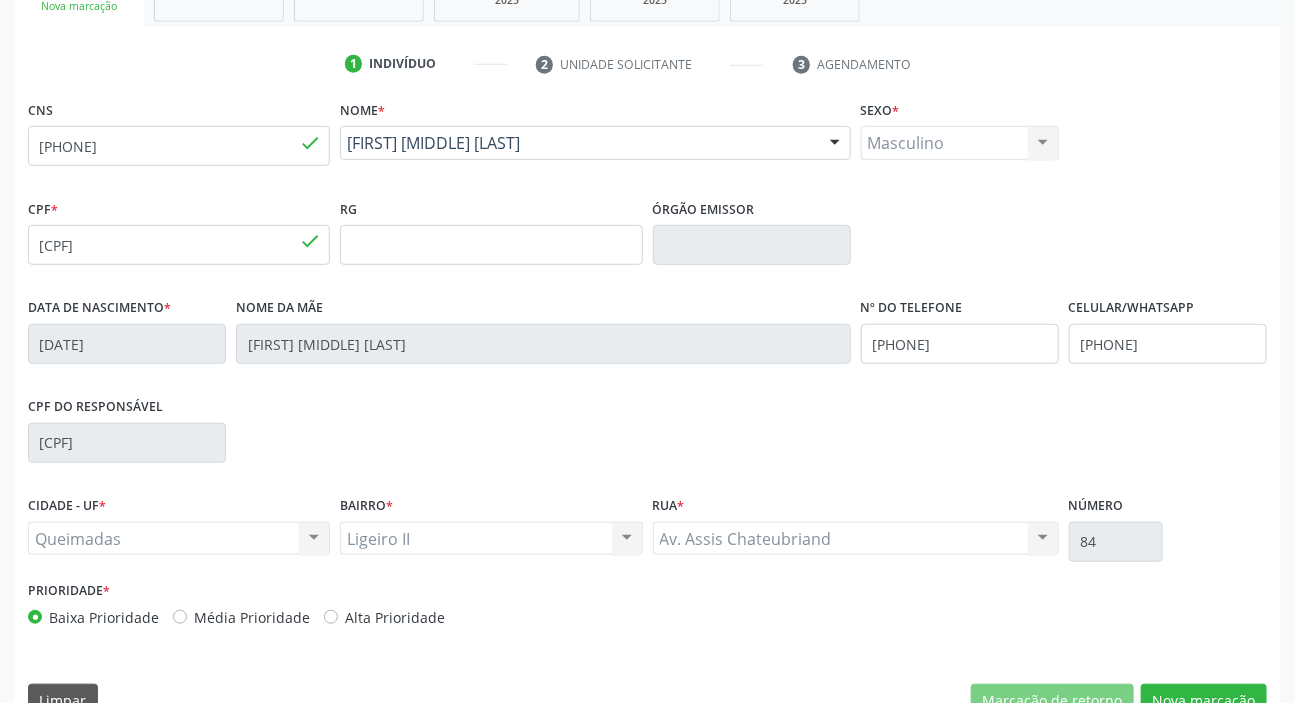 scroll, scrollTop: 380, scrollLeft: 0, axis: vertical 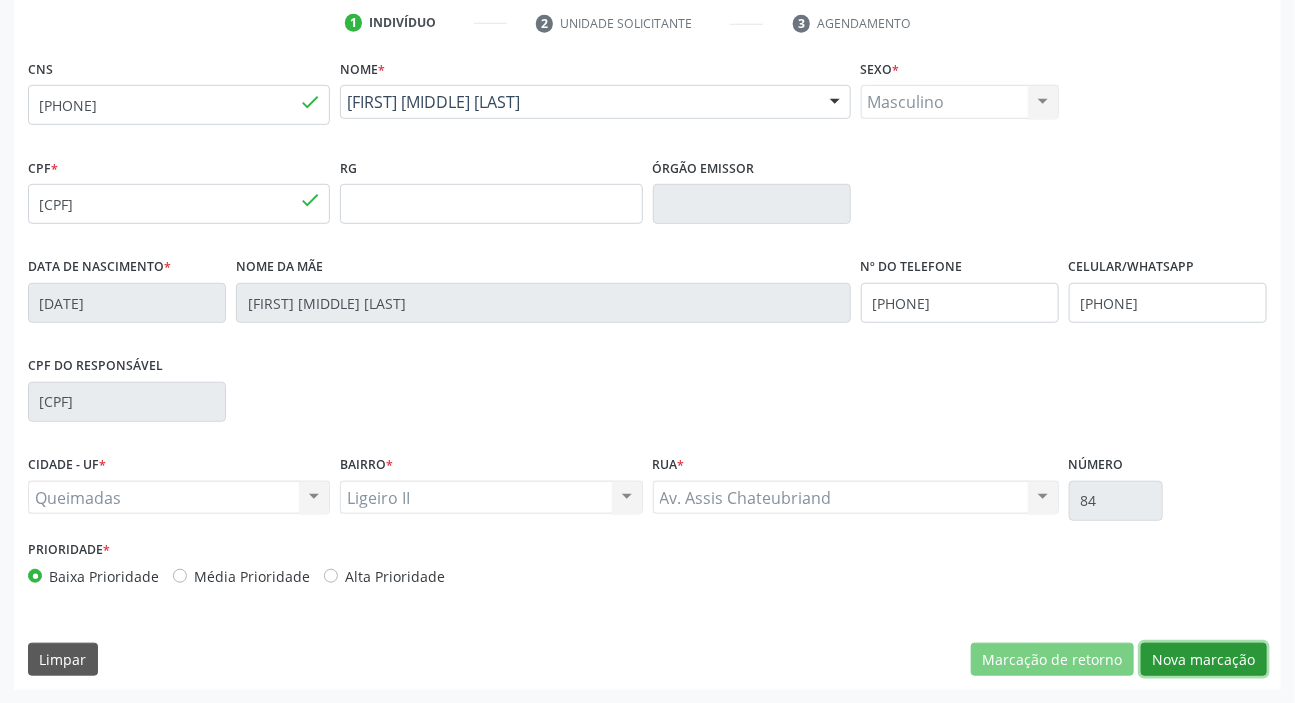 click on "Nova marcação" at bounding box center (1204, 660) 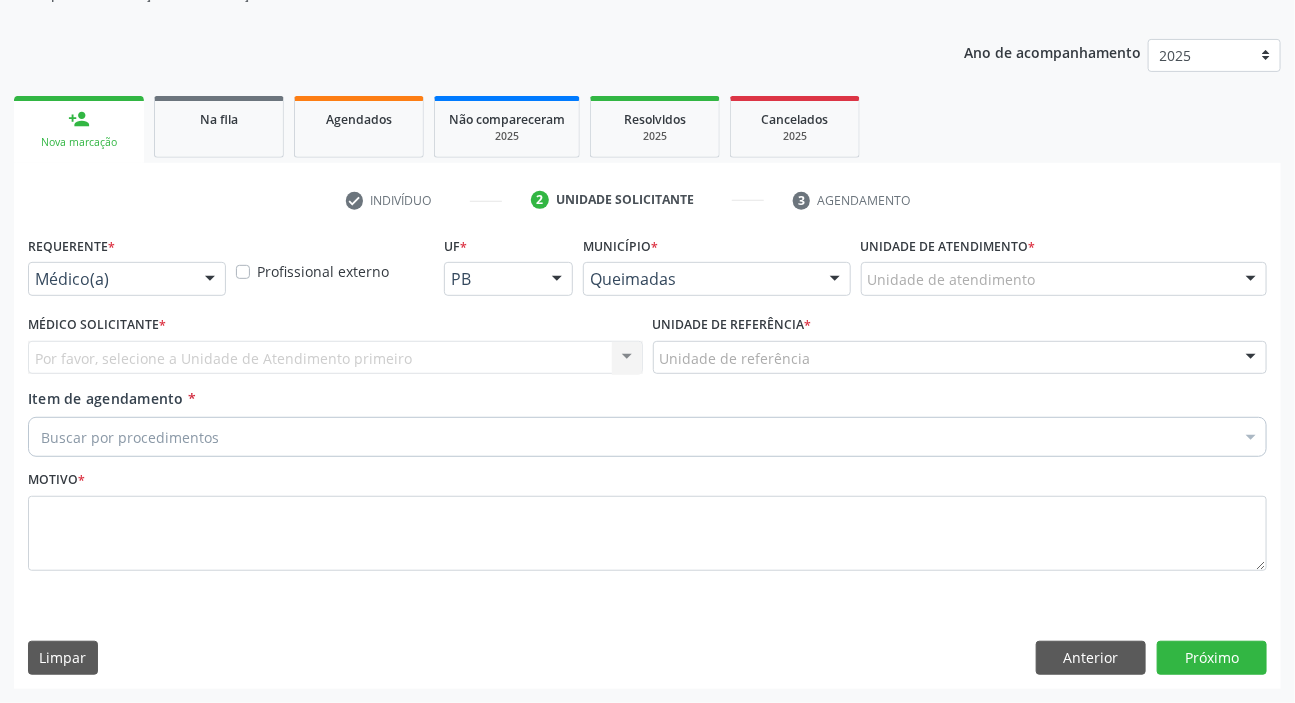 scroll, scrollTop: 201, scrollLeft: 0, axis: vertical 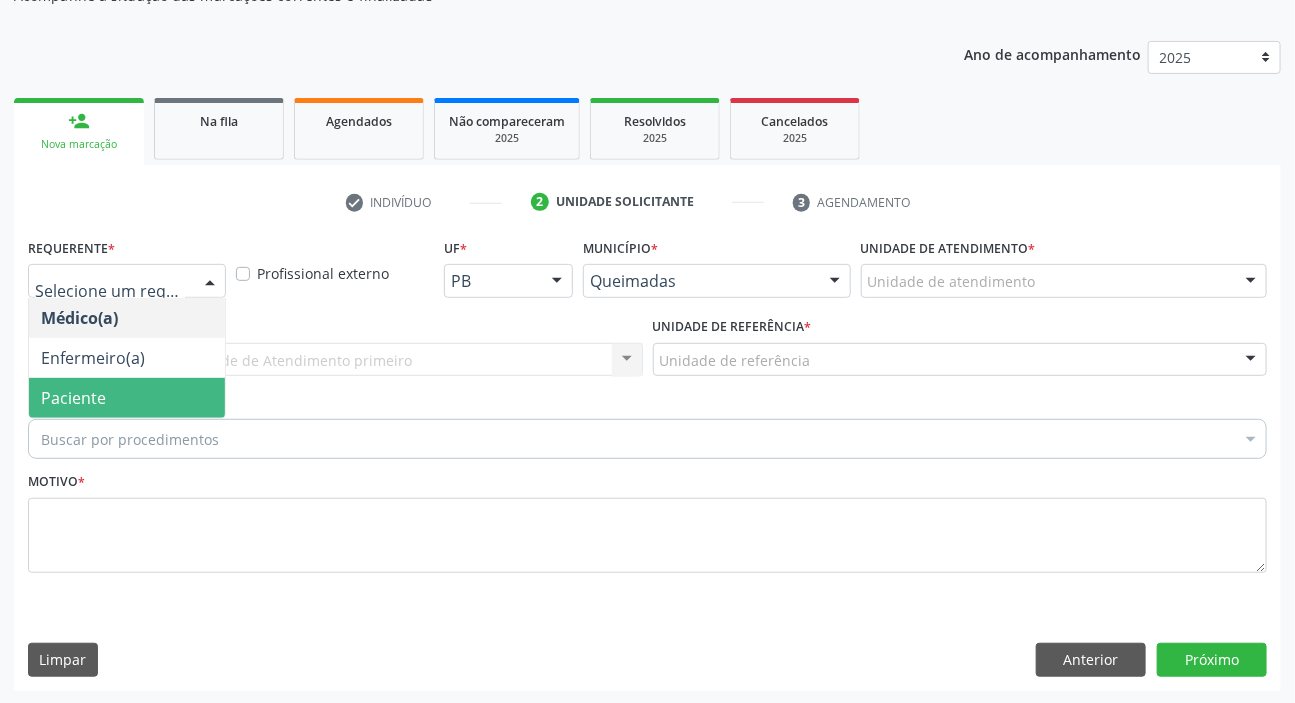 click on "Paciente" at bounding box center [127, 398] 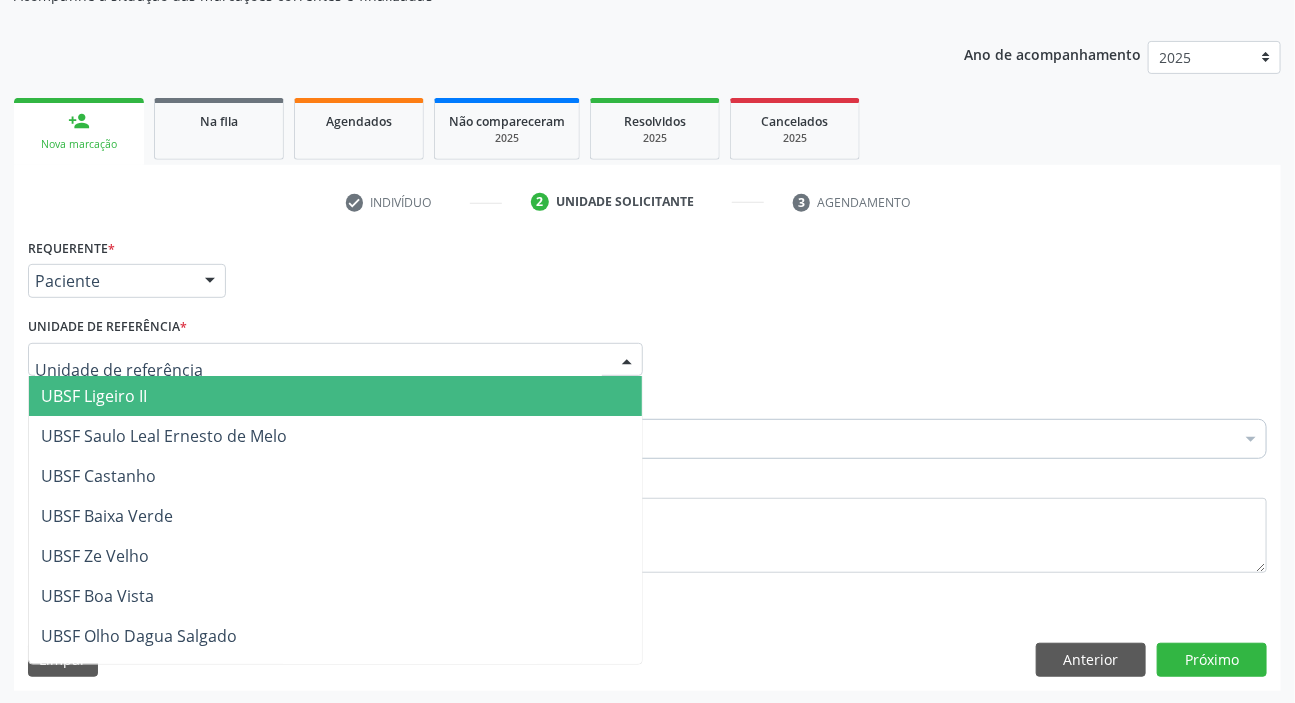 click on "UBSF Ligeiro II" at bounding box center (335, 396) 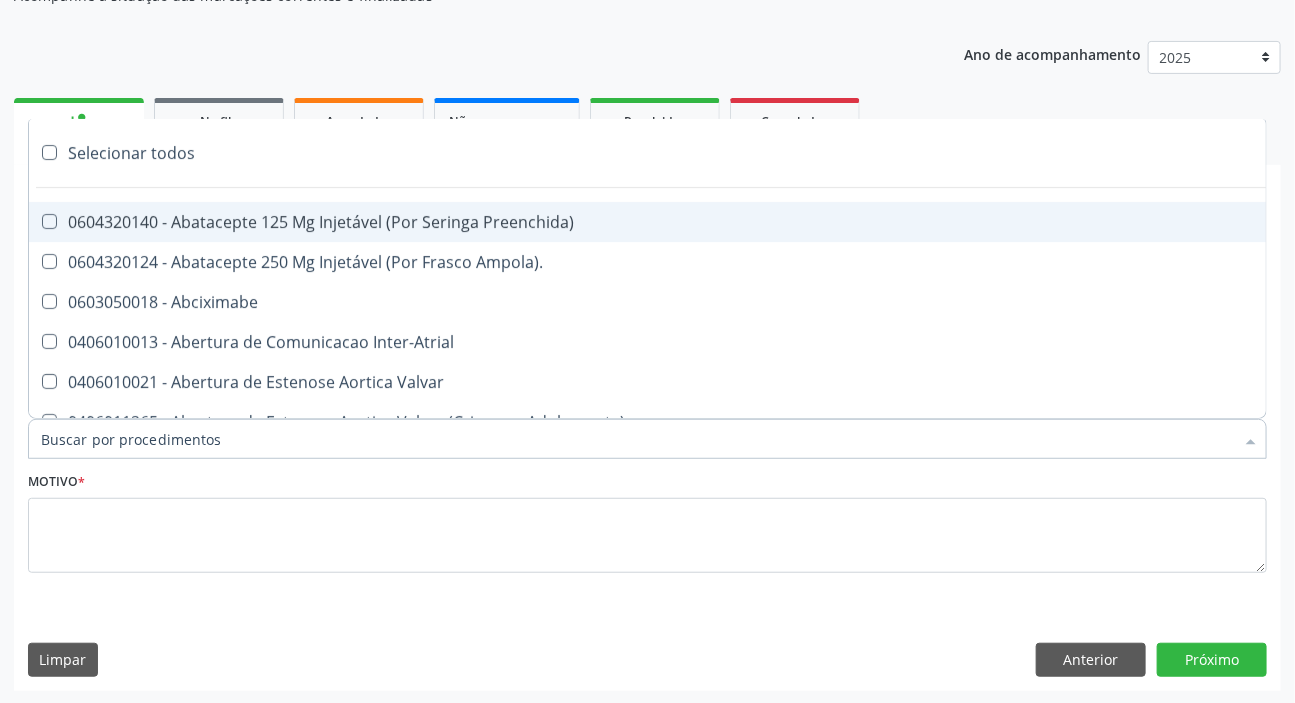 paste on "MÉDICO UR" 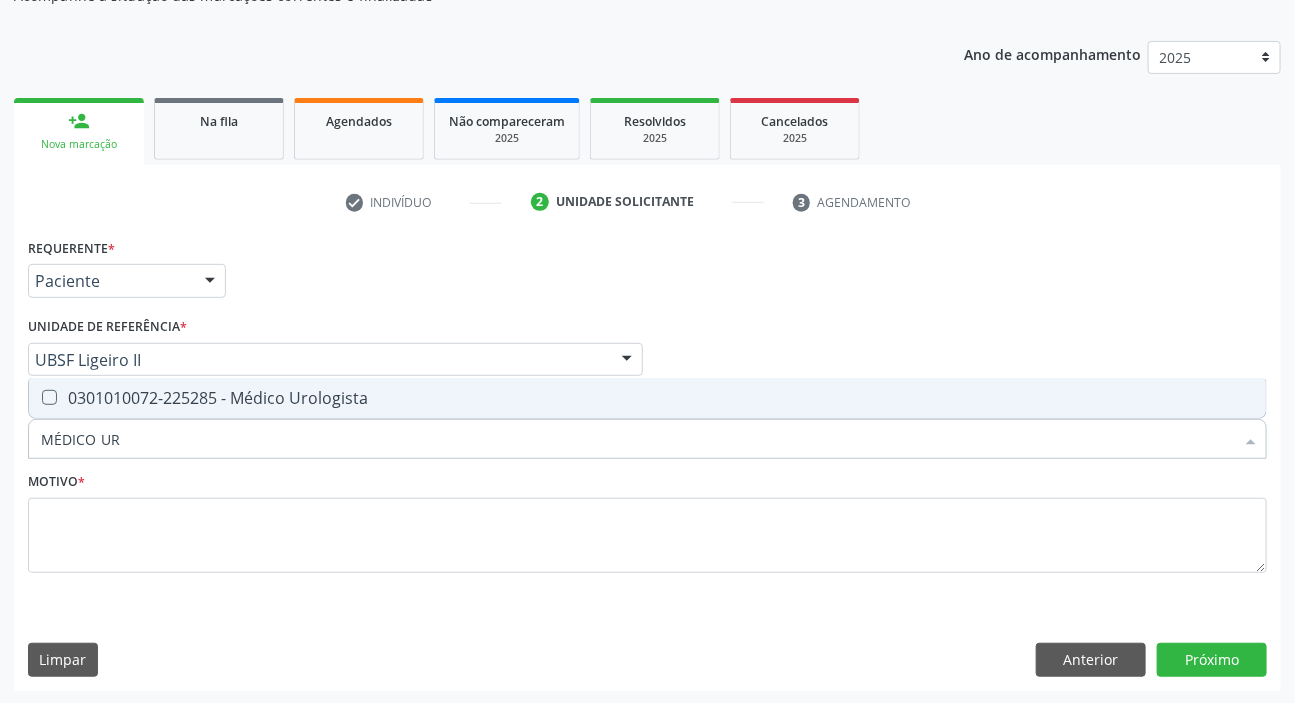 click on "0301010072-225285 - Médico Urologista" at bounding box center [647, 398] 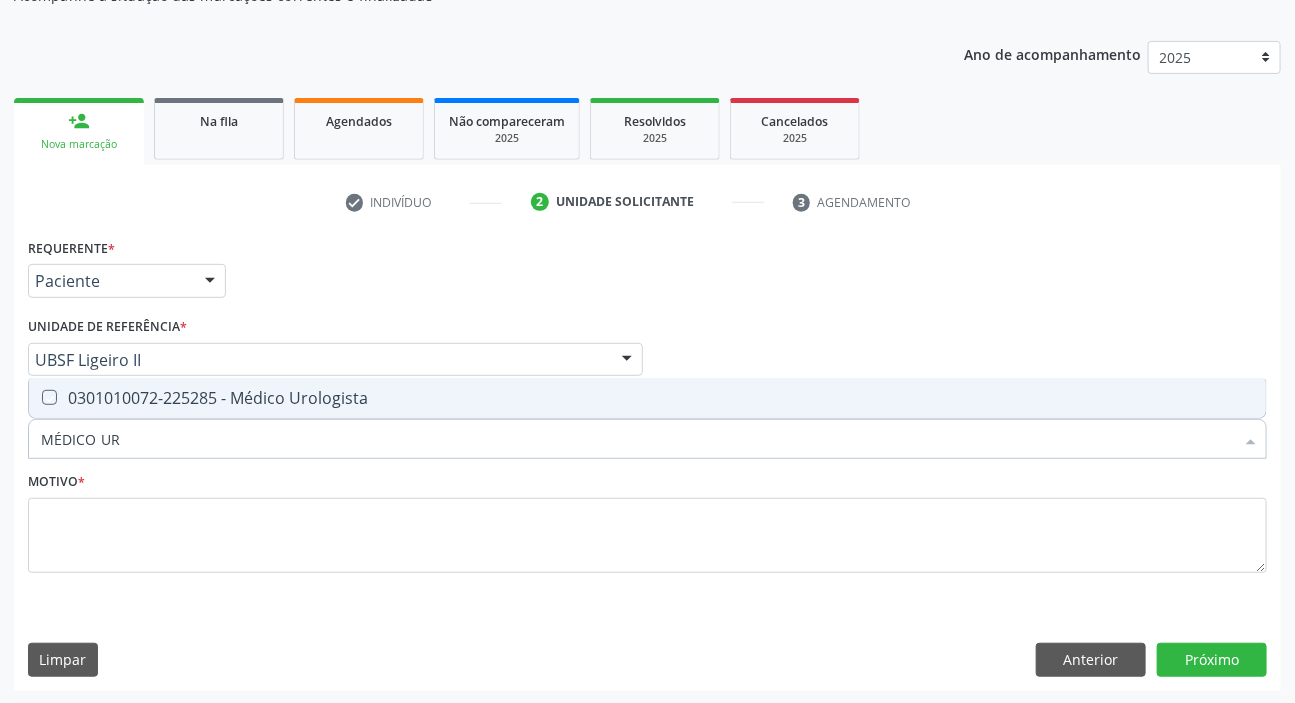 checkbox on "true" 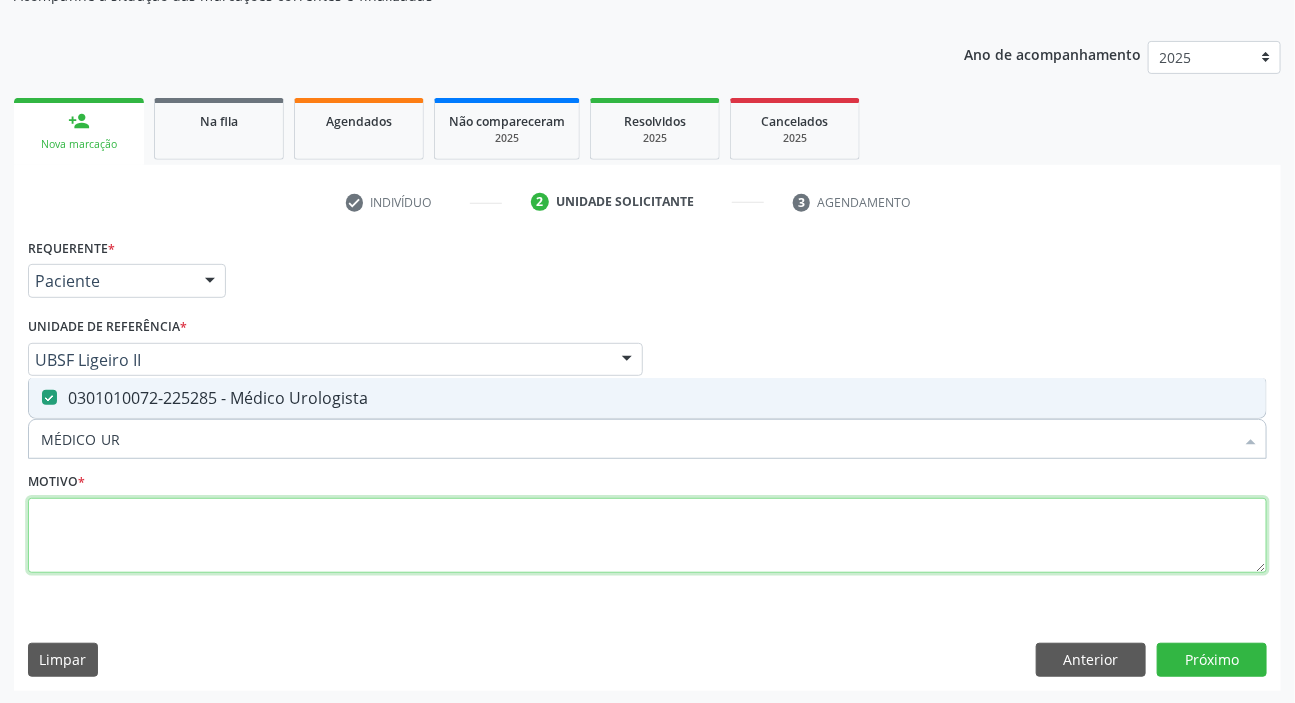 click at bounding box center [647, 536] 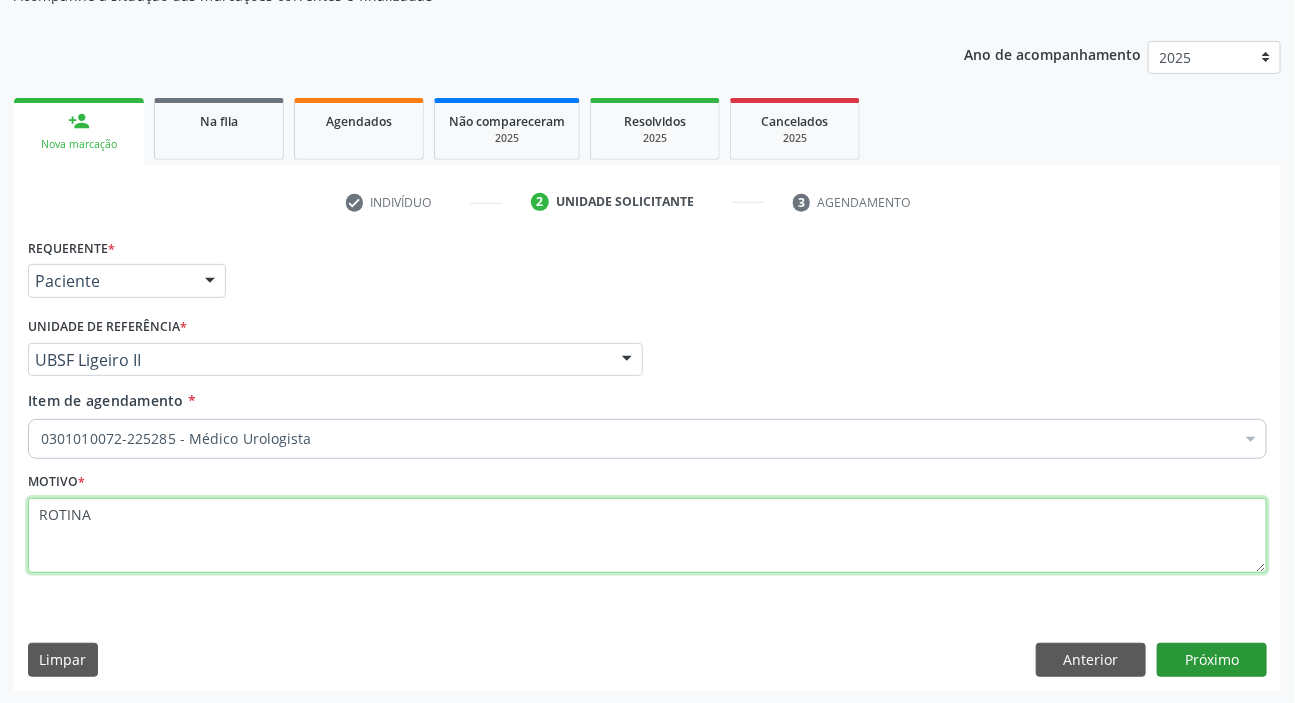 type on "ROTINA" 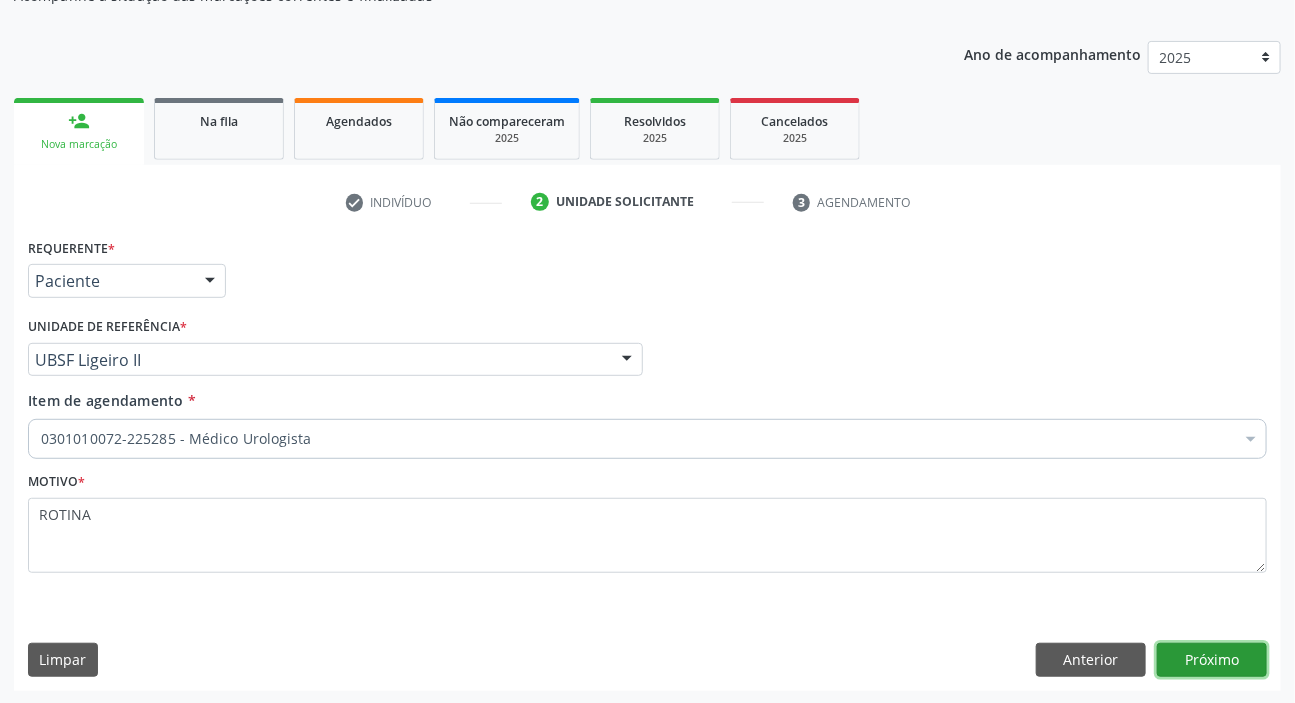 click on "Próximo" at bounding box center [1212, 660] 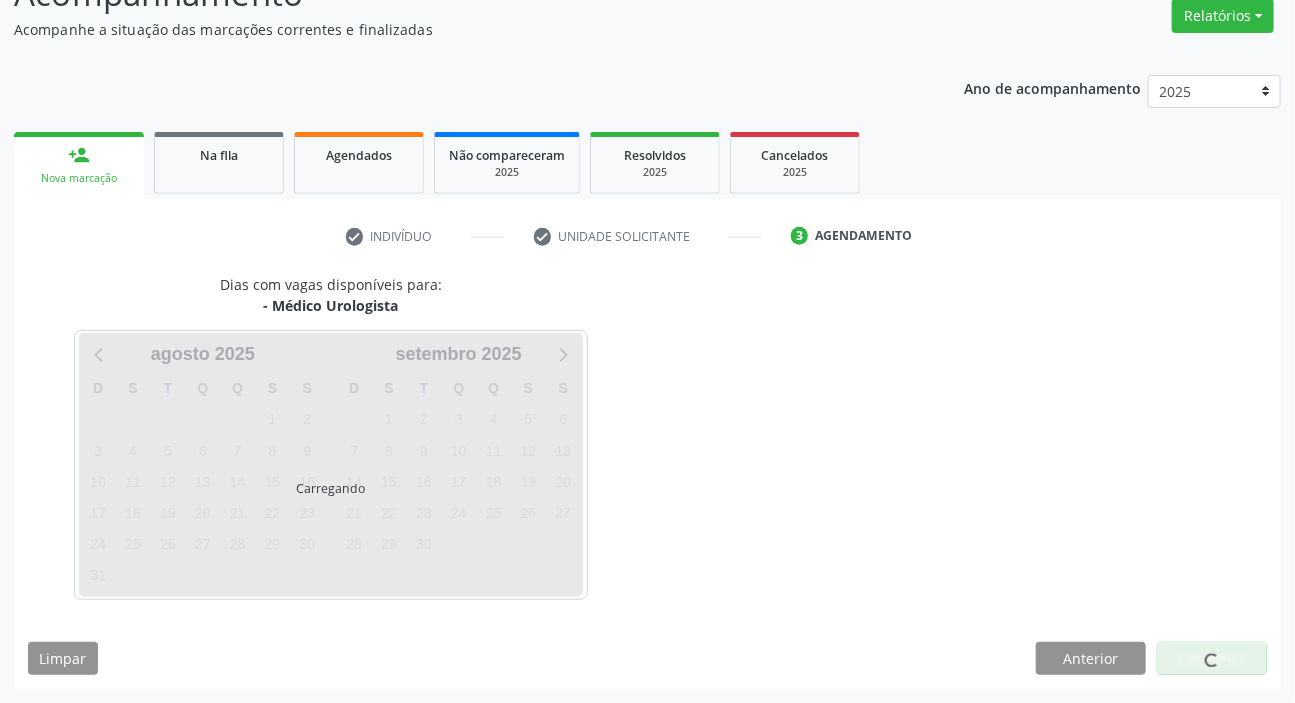 scroll, scrollTop: 166, scrollLeft: 0, axis: vertical 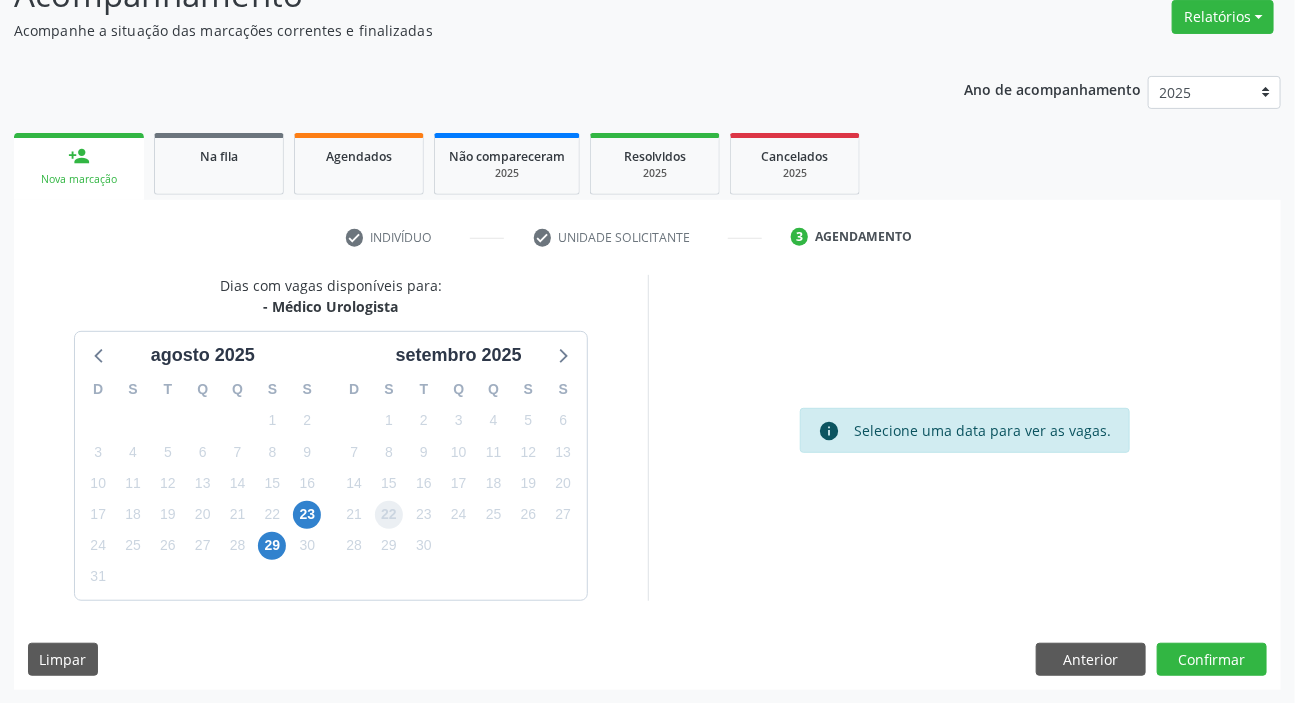 click on "22" at bounding box center (389, 515) 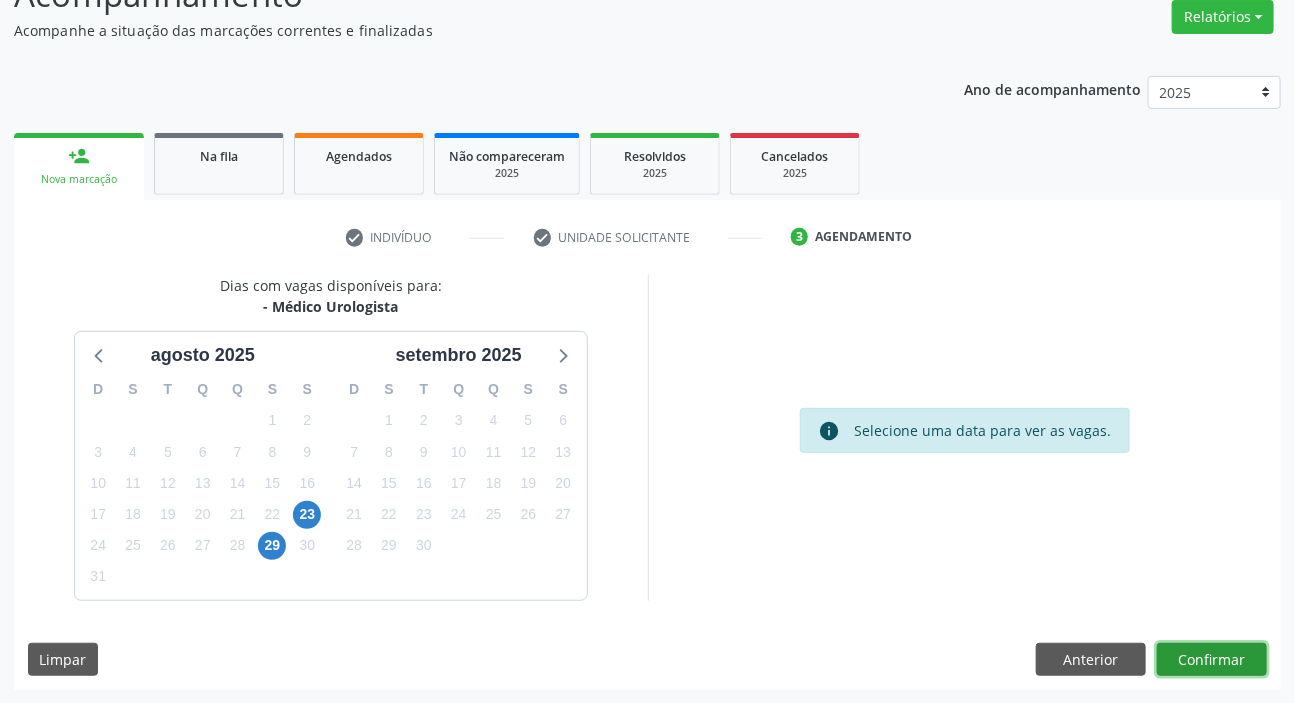 click on "Confirmar" at bounding box center [1212, 660] 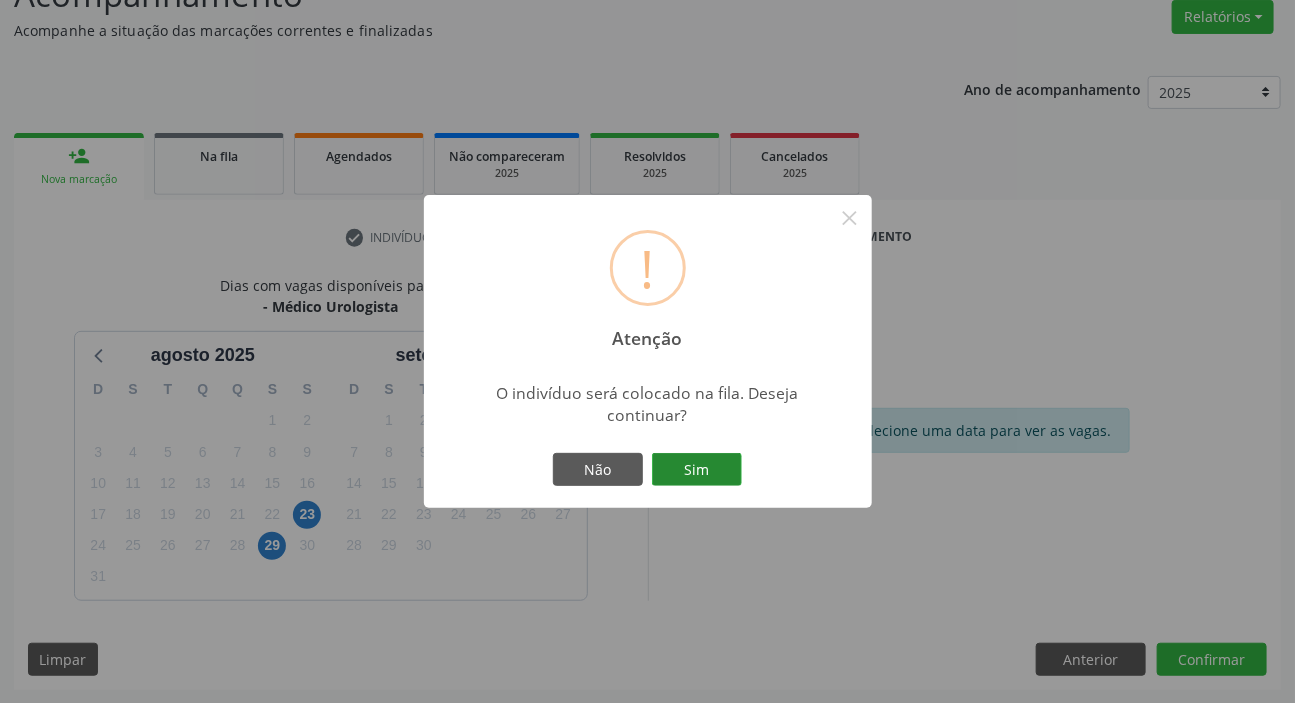 click on "Sim" at bounding box center [697, 470] 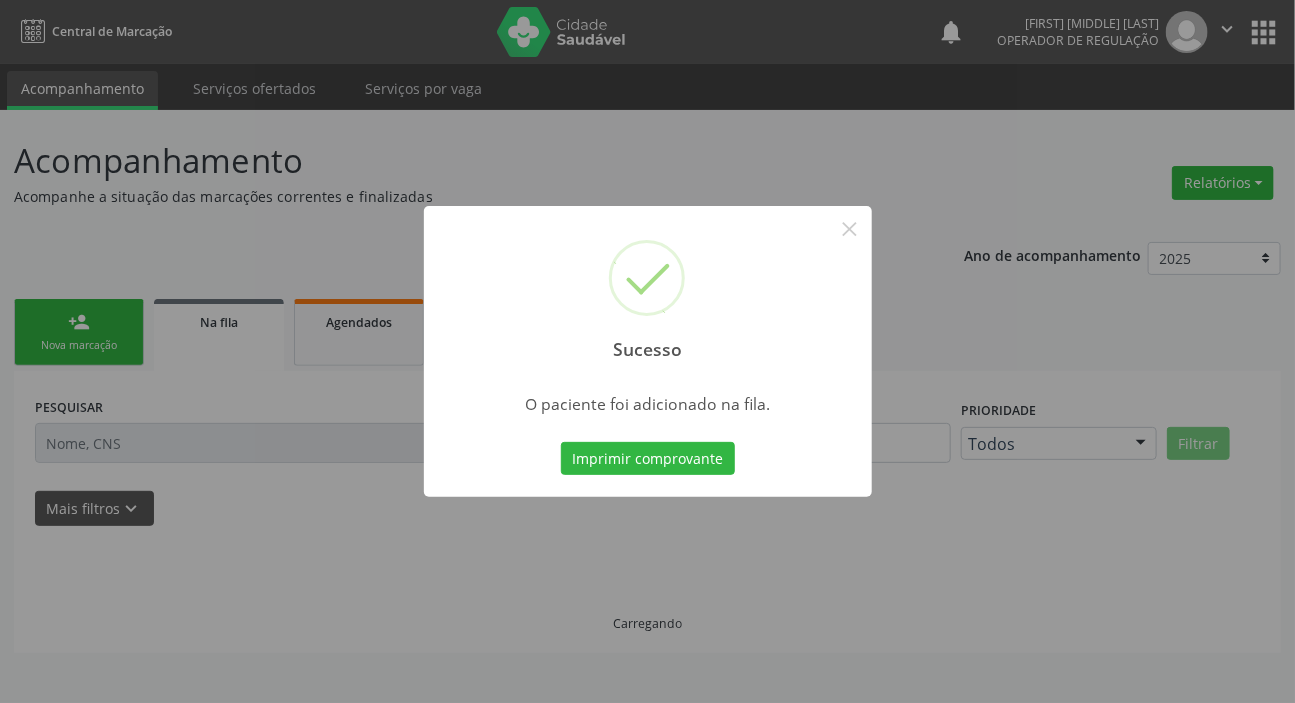 scroll, scrollTop: 0, scrollLeft: 0, axis: both 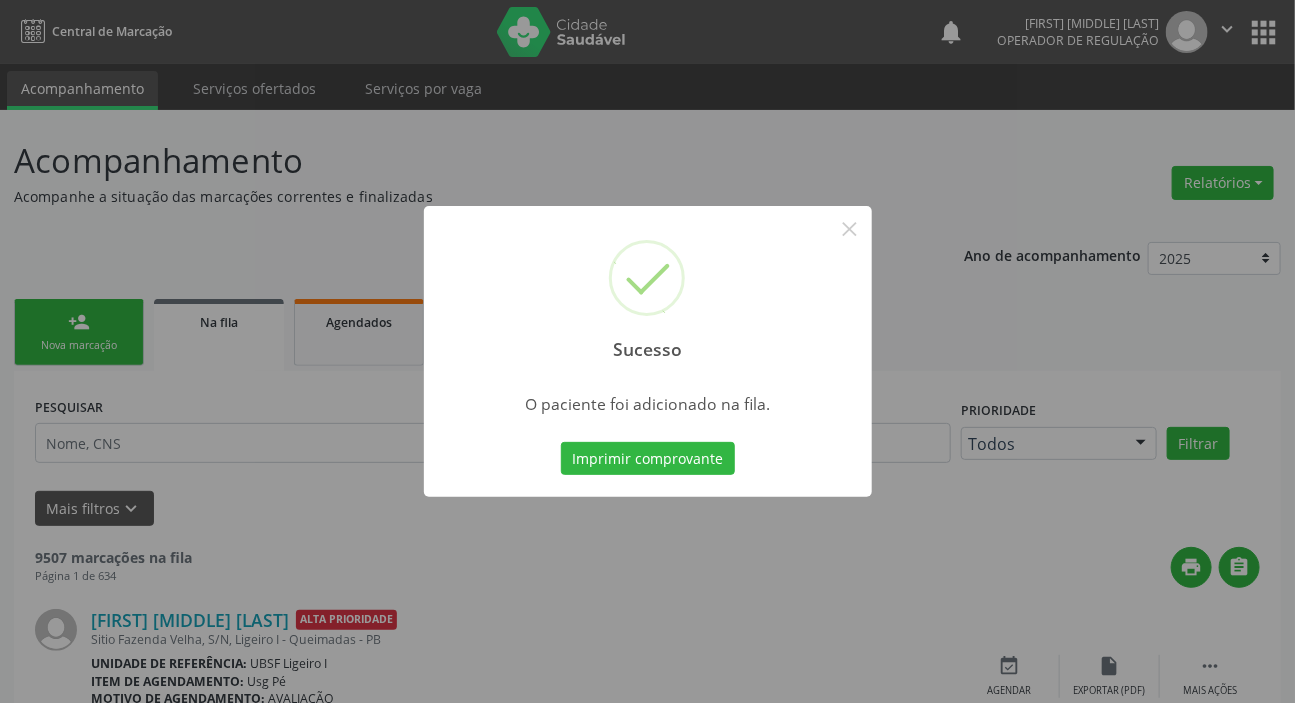 click on "Sucesso × O paciente foi adicionado na fila. Imprimir comprovante Cancel" at bounding box center (647, 351) 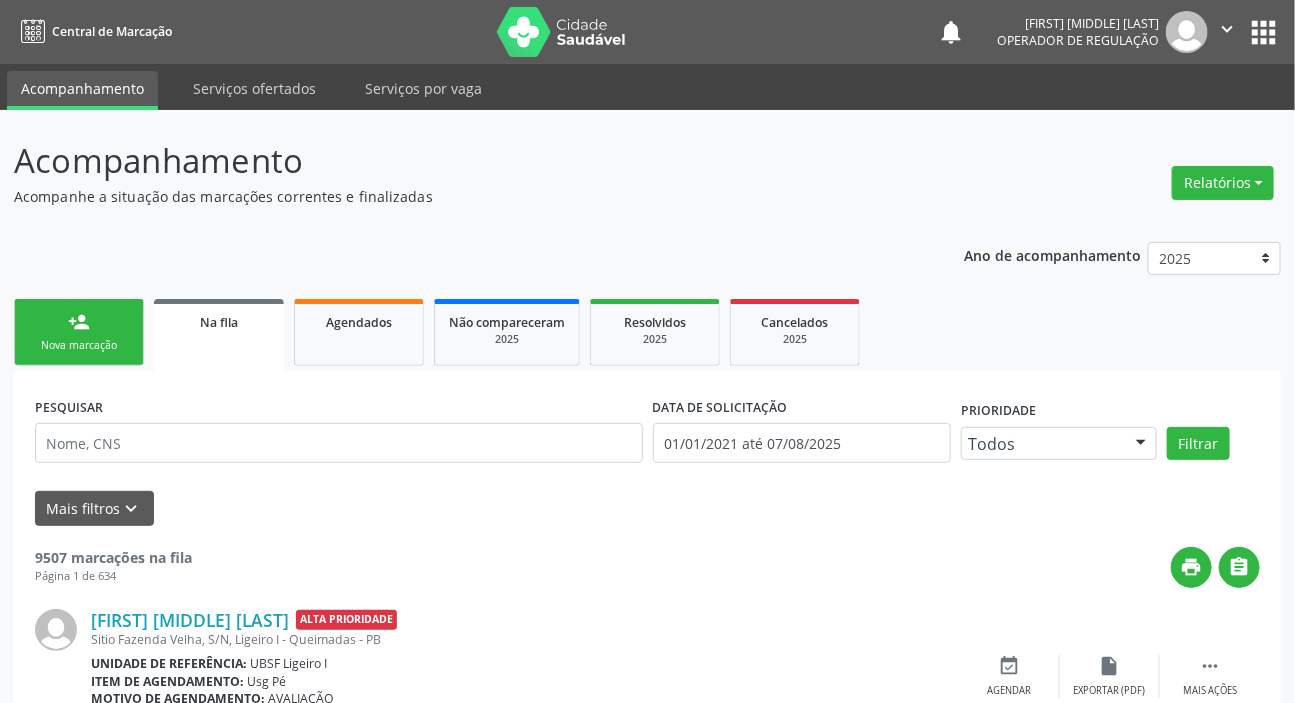 click on "person_add" at bounding box center (79, 322) 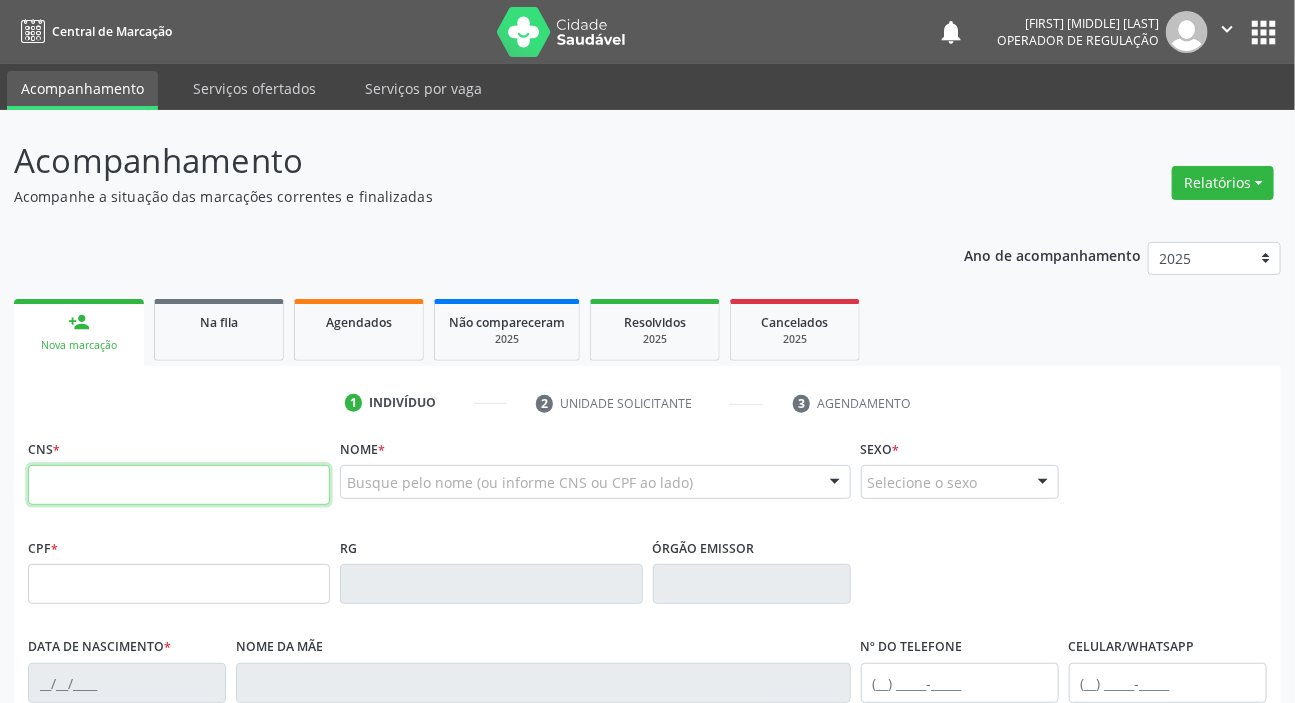 click at bounding box center (179, 485) 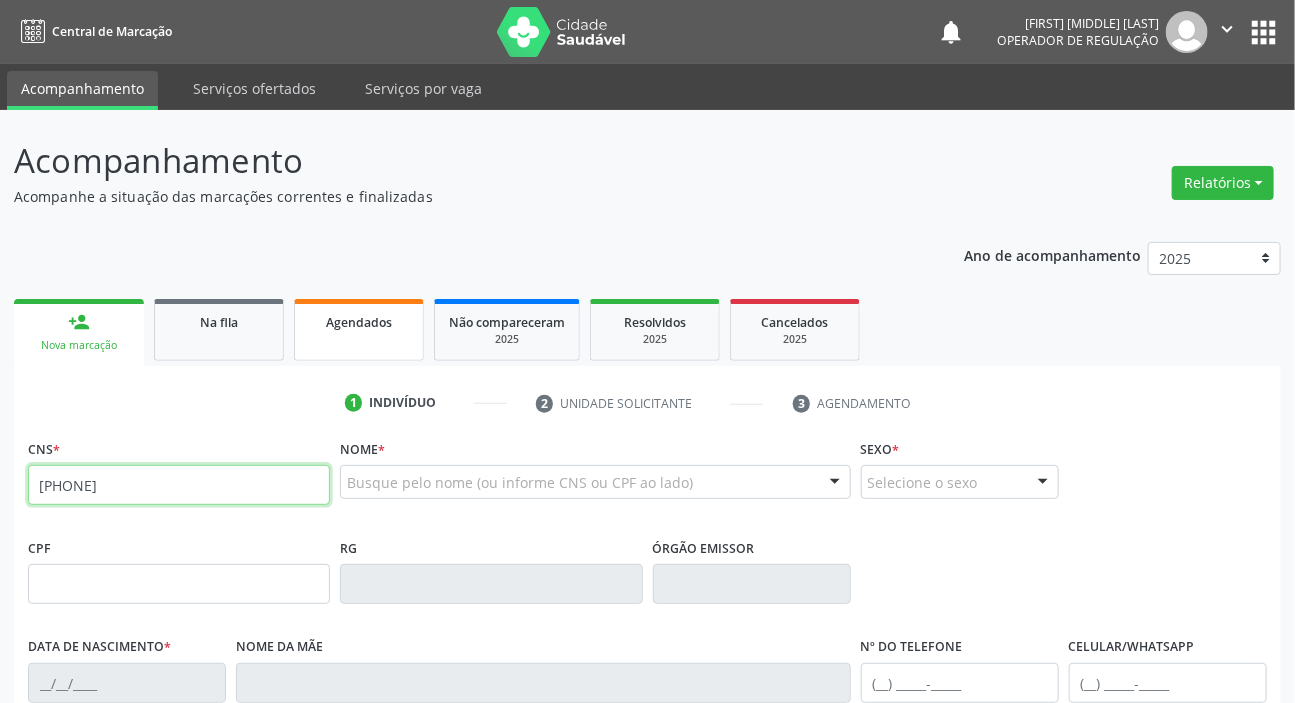 type on "702 0078 0956 7285" 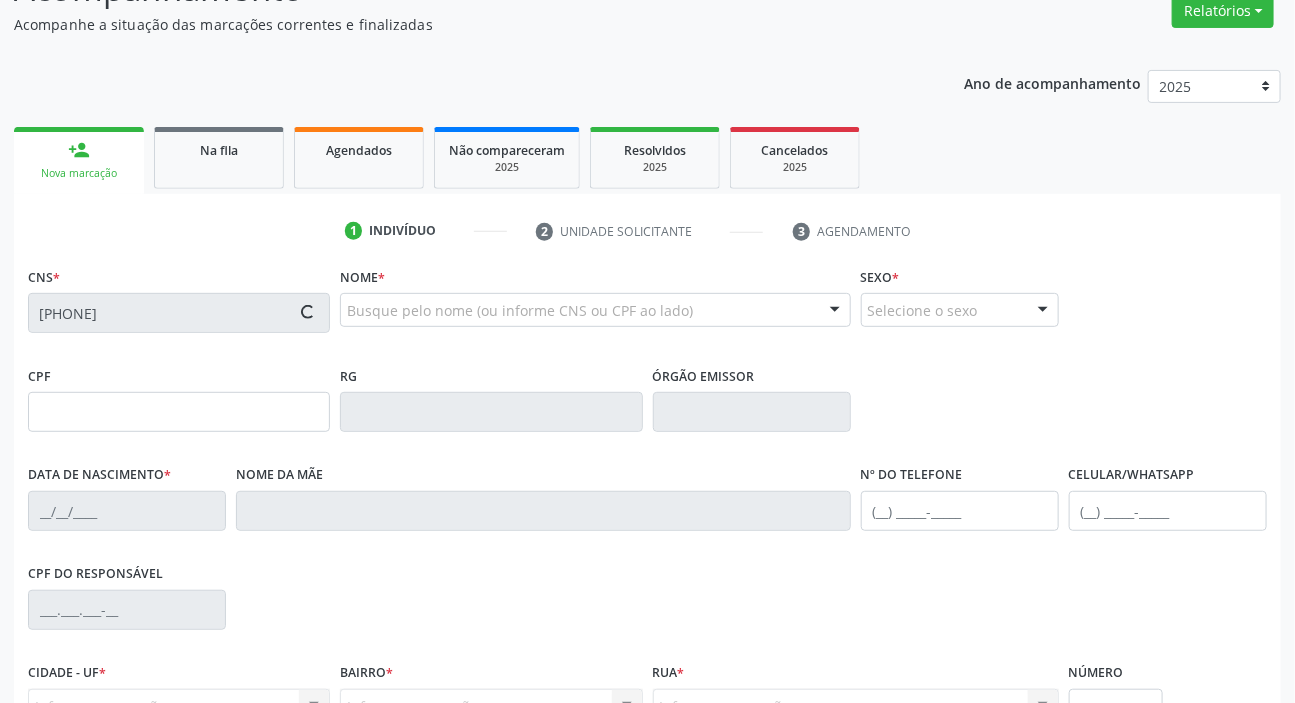 type on "450.580.324-49" 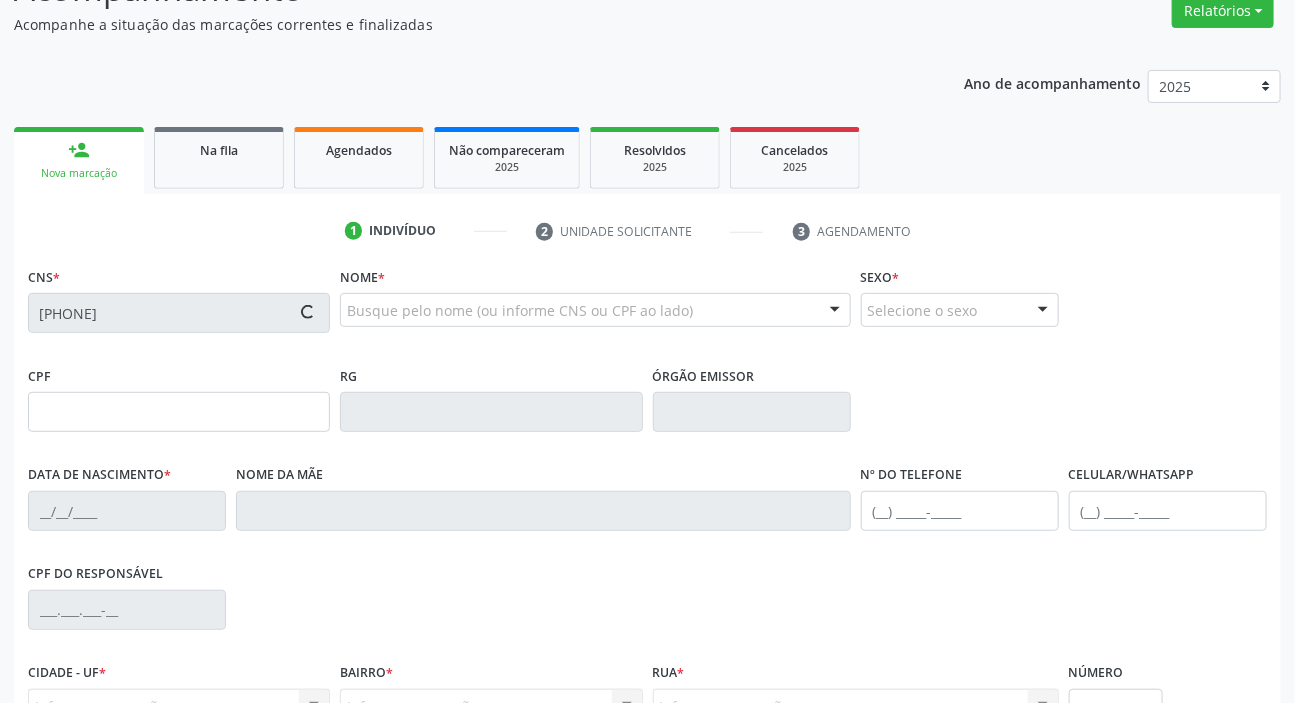 type on "14/01/1965" 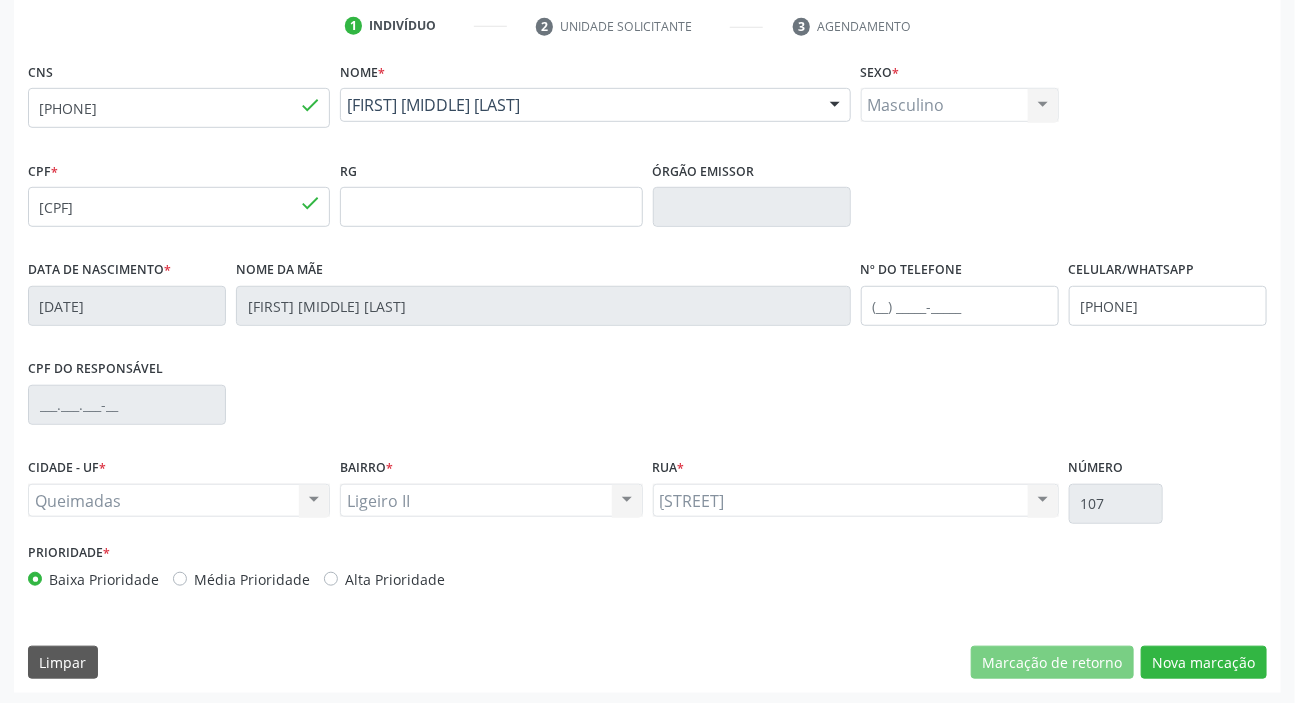 scroll, scrollTop: 380, scrollLeft: 0, axis: vertical 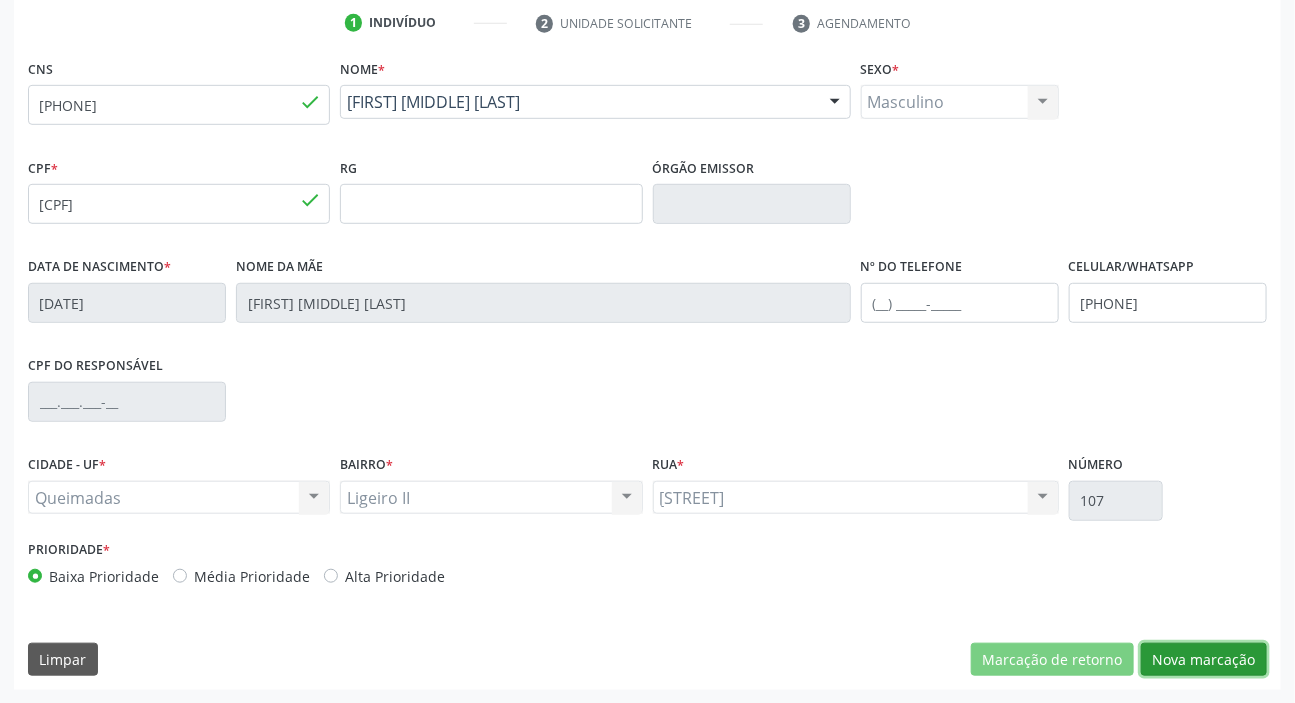 click on "Nova marcação" at bounding box center [1204, 660] 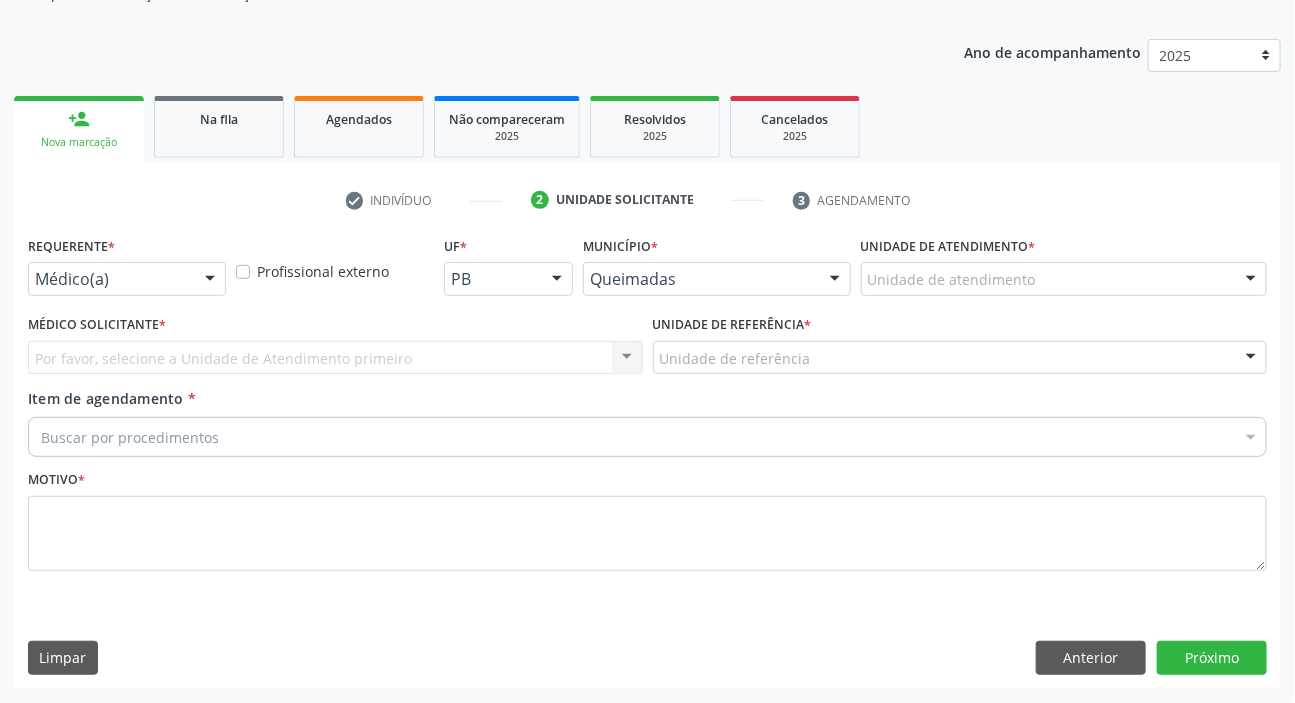 scroll, scrollTop: 201, scrollLeft: 0, axis: vertical 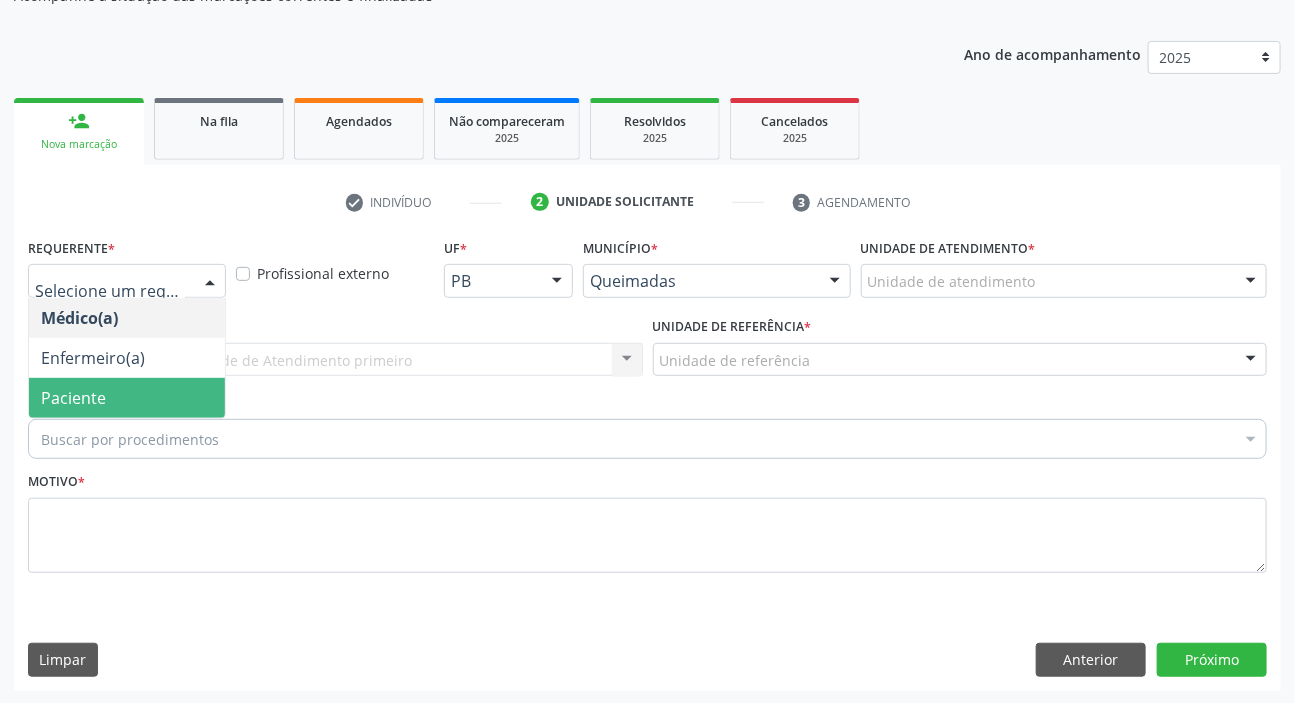 click on "Paciente" at bounding box center [127, 398] 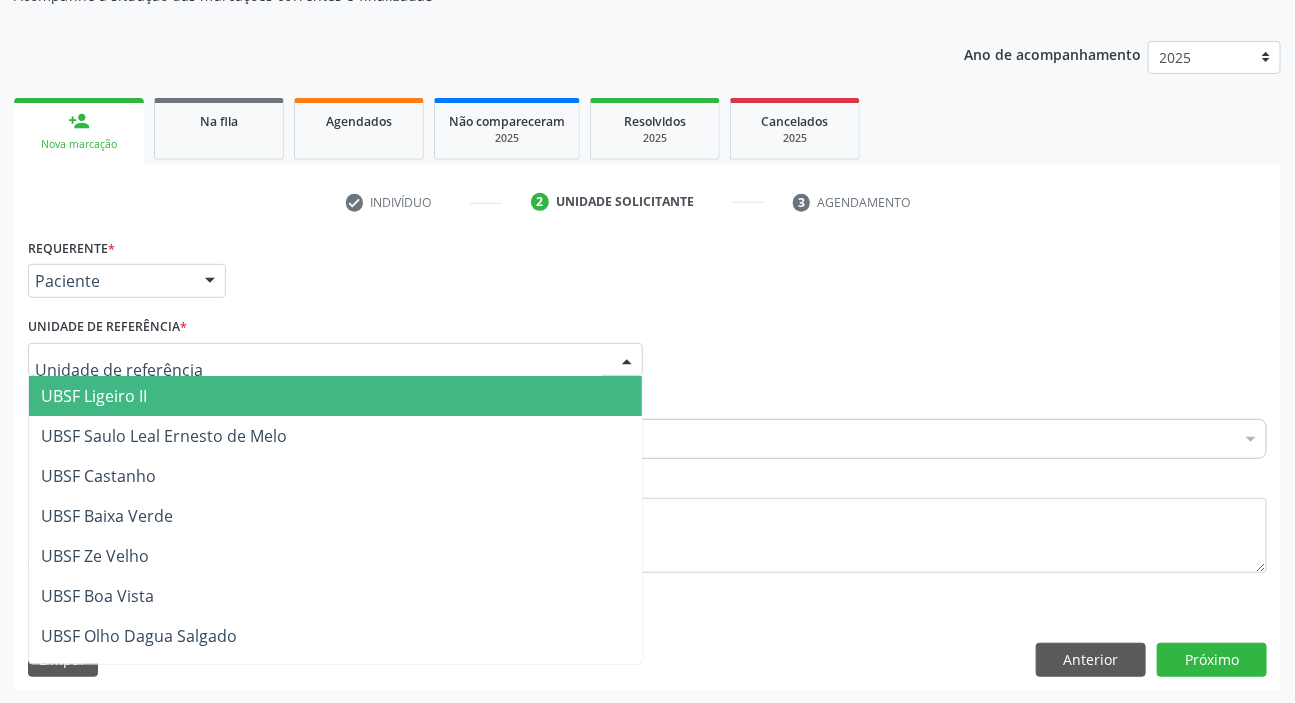 click on "UBSF Ligeiro II" at bounding box center [94, 396] 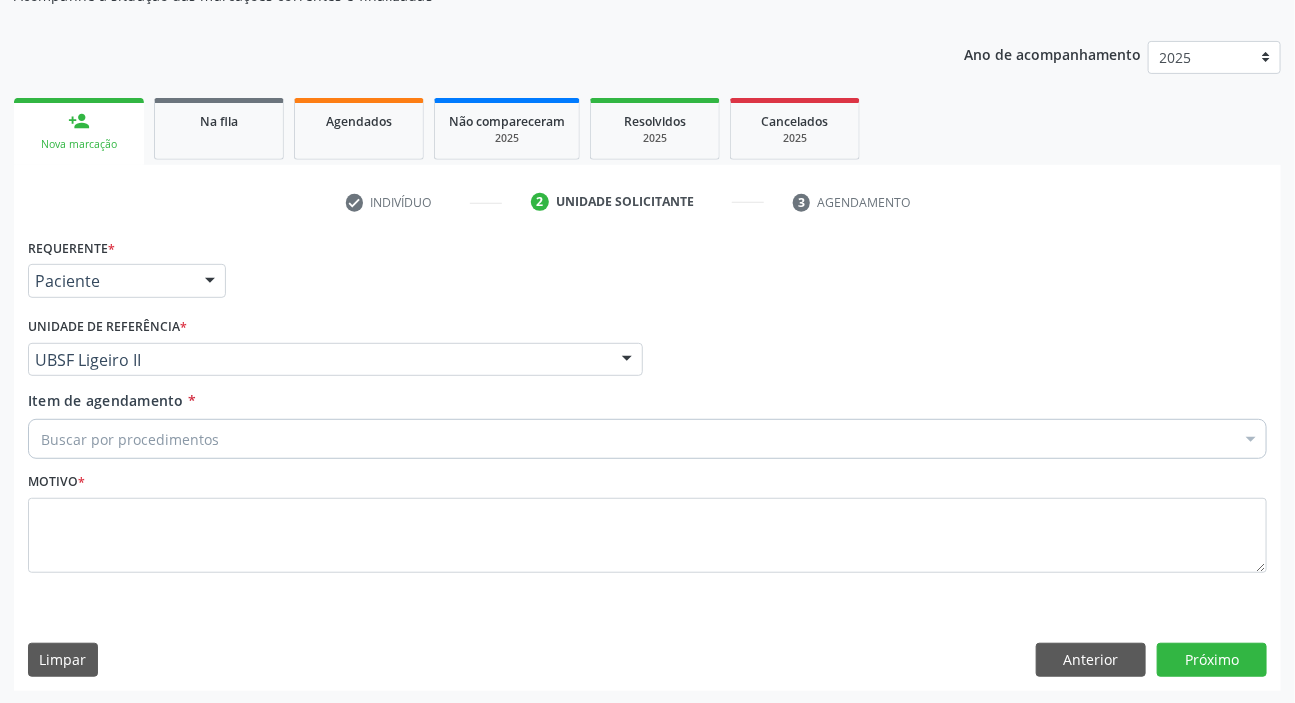 click on "Buscar por procedimentos" at bounding box center [647, 439] 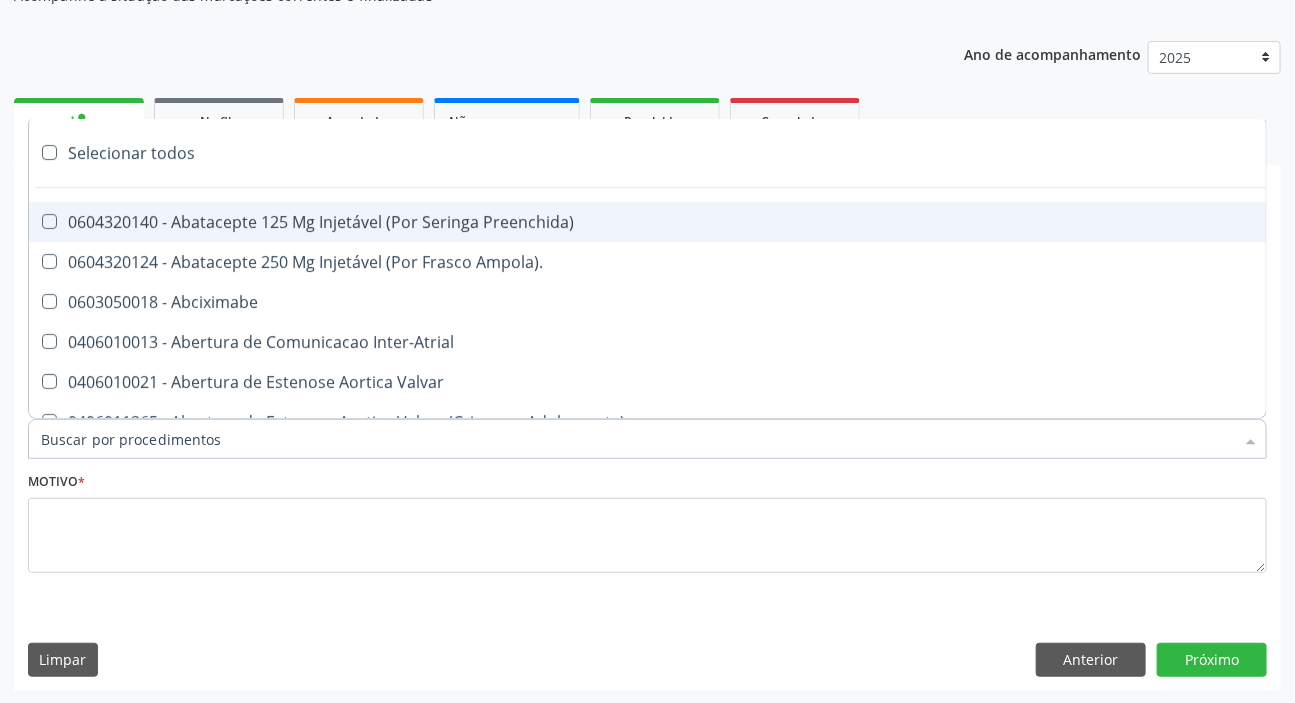paste on "MÉDICO UR" 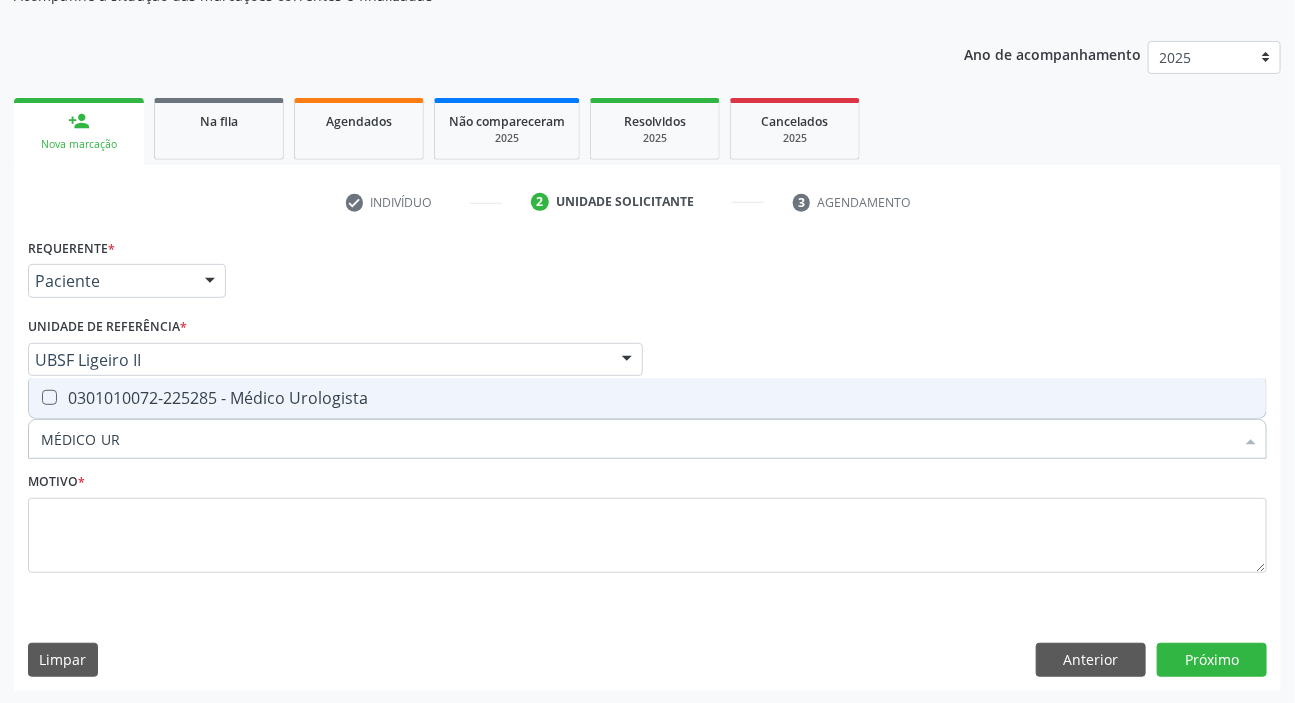 click on "0301010072-225285 - Médico Urologista" at bounding box center (647, 398) 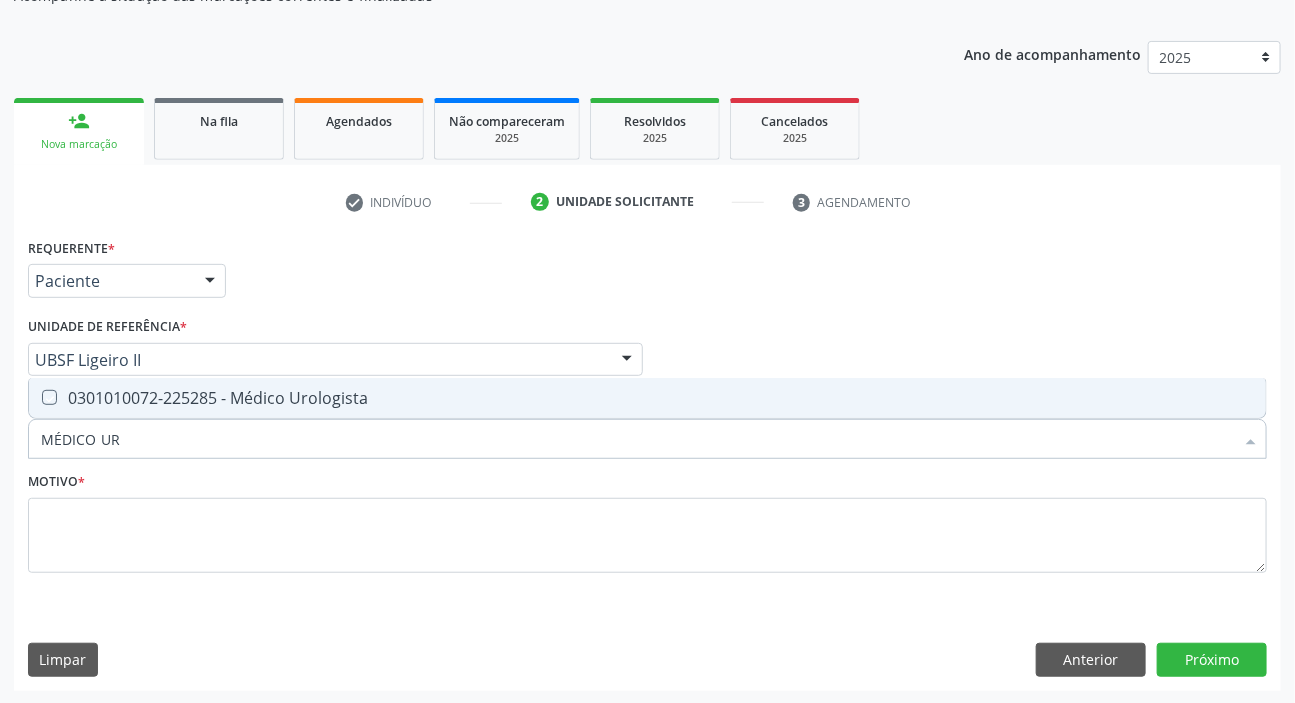 checkbox on "true" 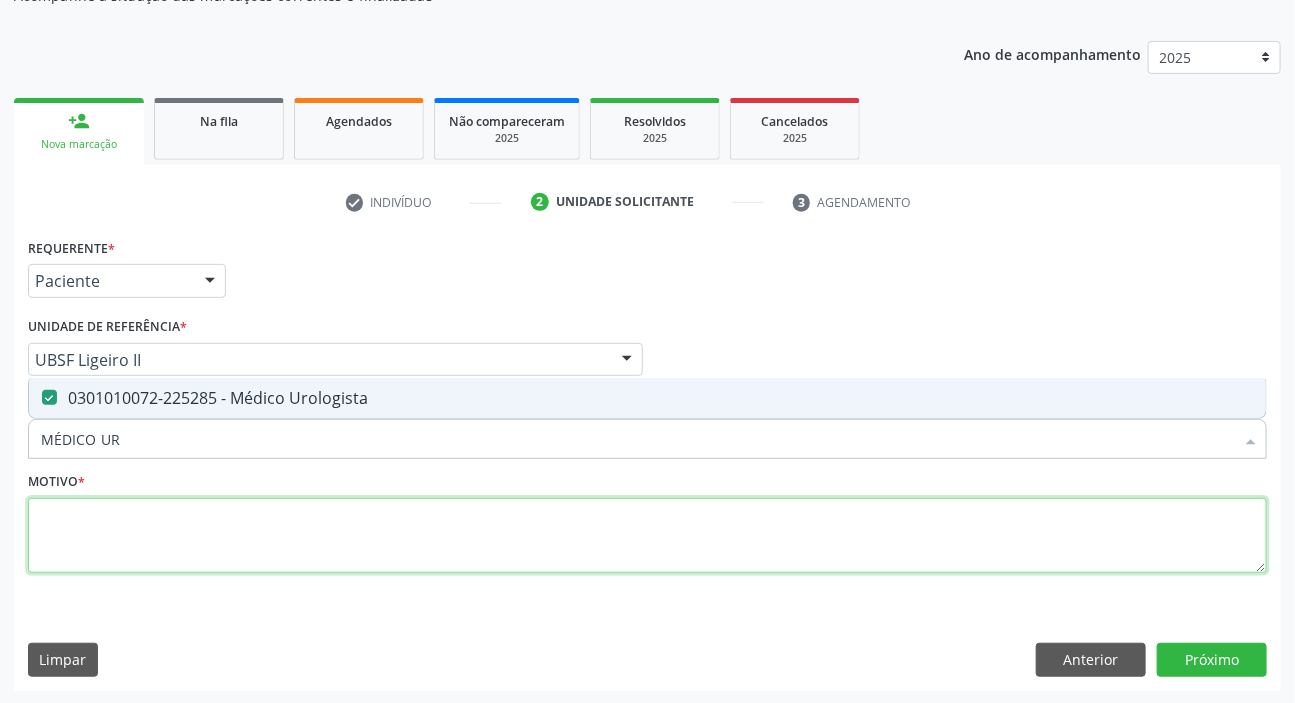 click at bounding box center (647, 536) 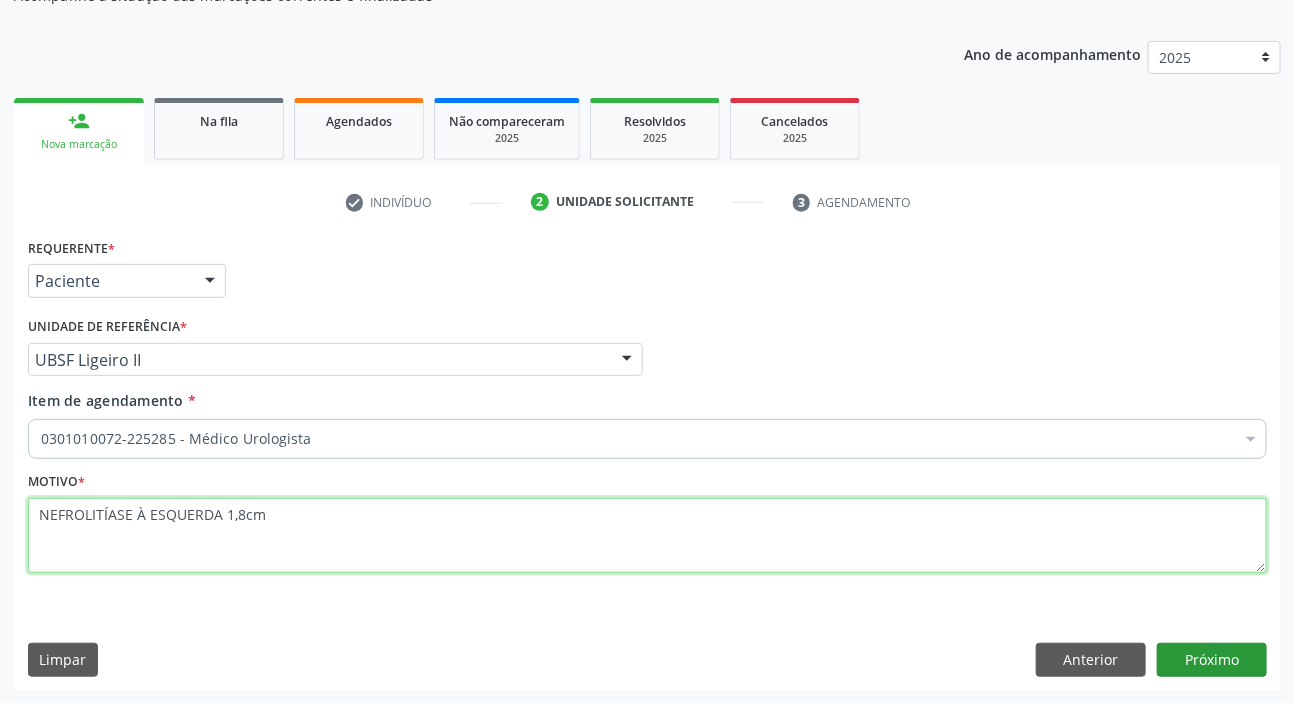 type on "NEFROLITÍASE À ESQUERDA 1,8cm" 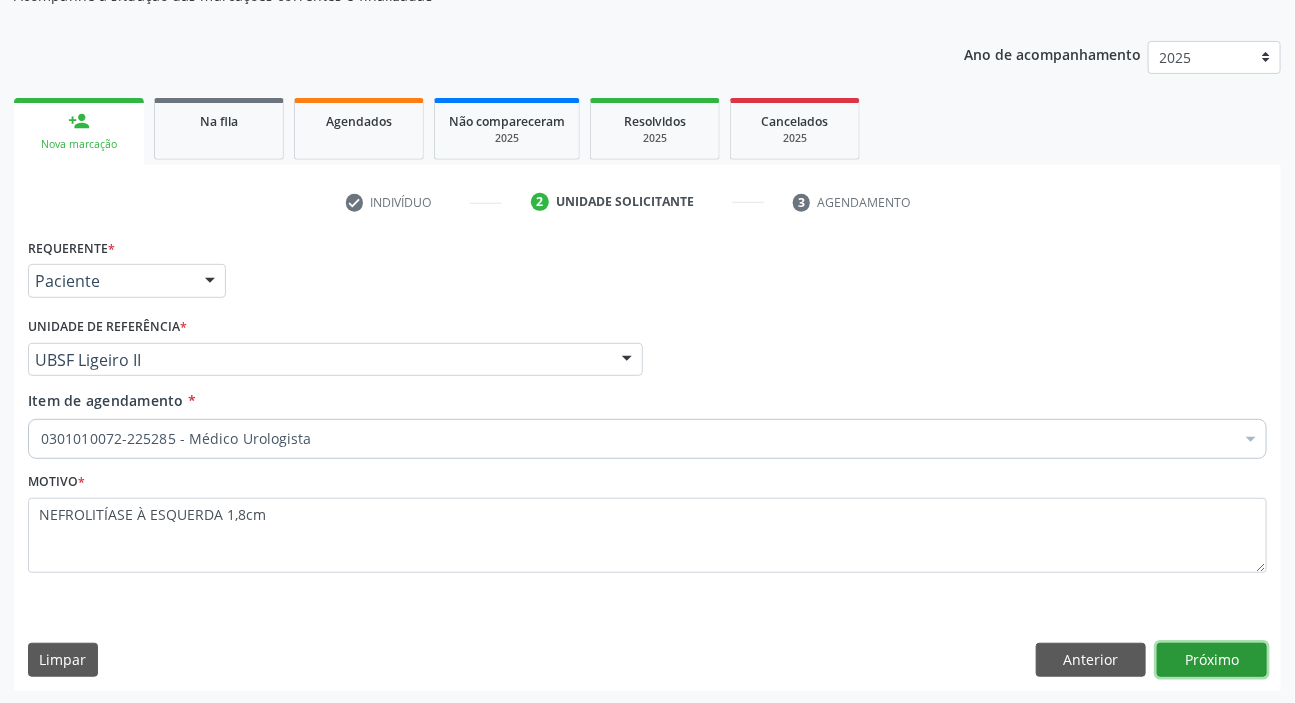click on "Próximo" at bounding box center (1212, 660) 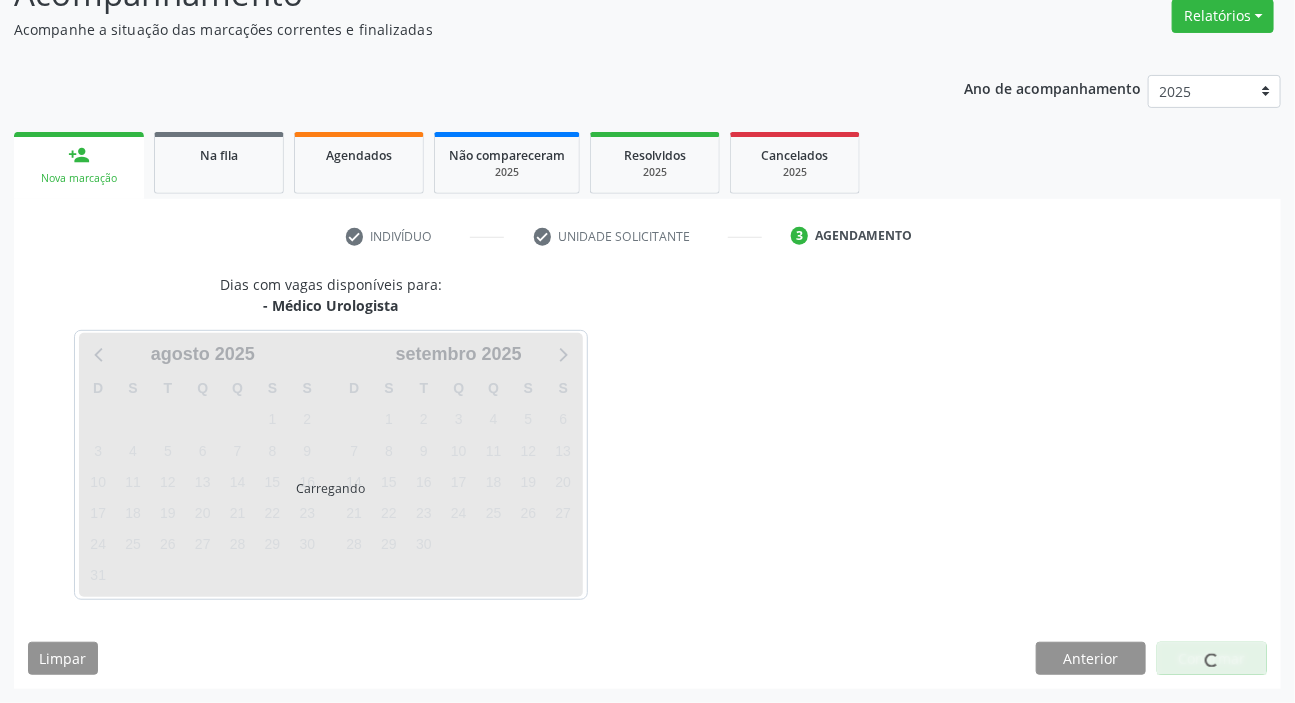 scroll, scrollTop: 166, scrollLeft: 0, axis: vertical 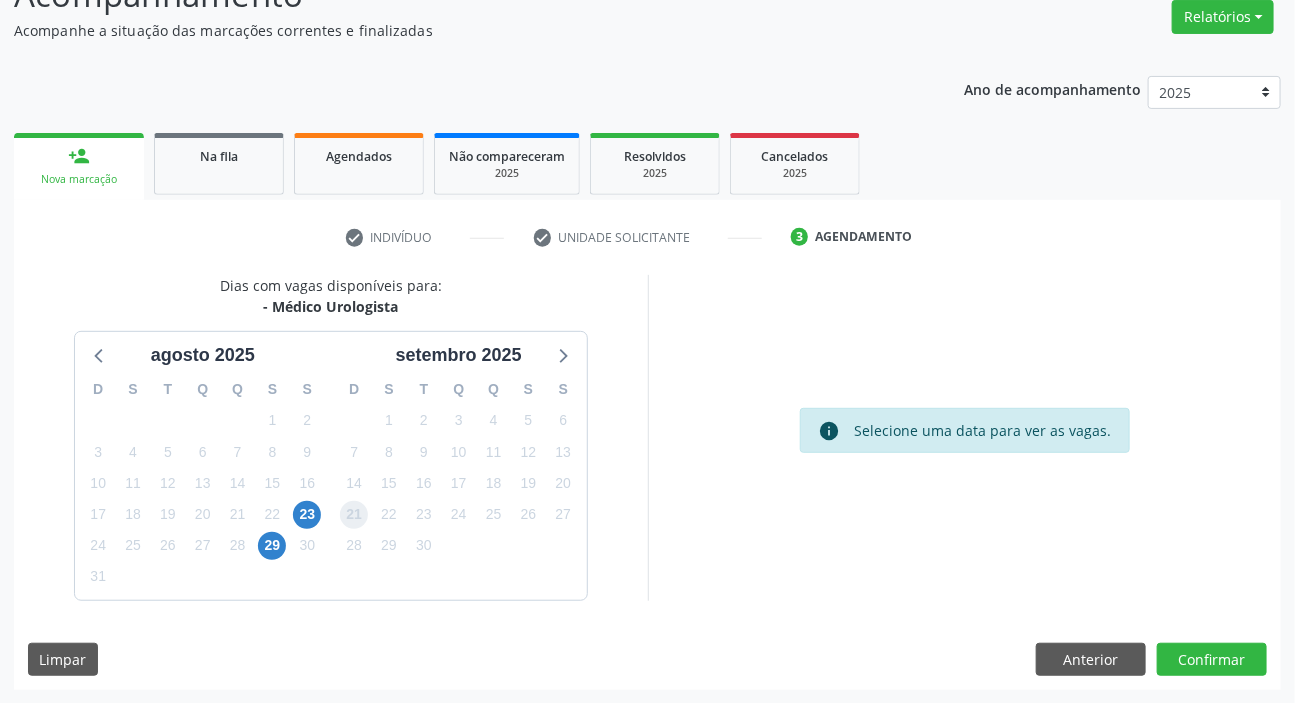 click on "21" at bounding box center (354, 515) 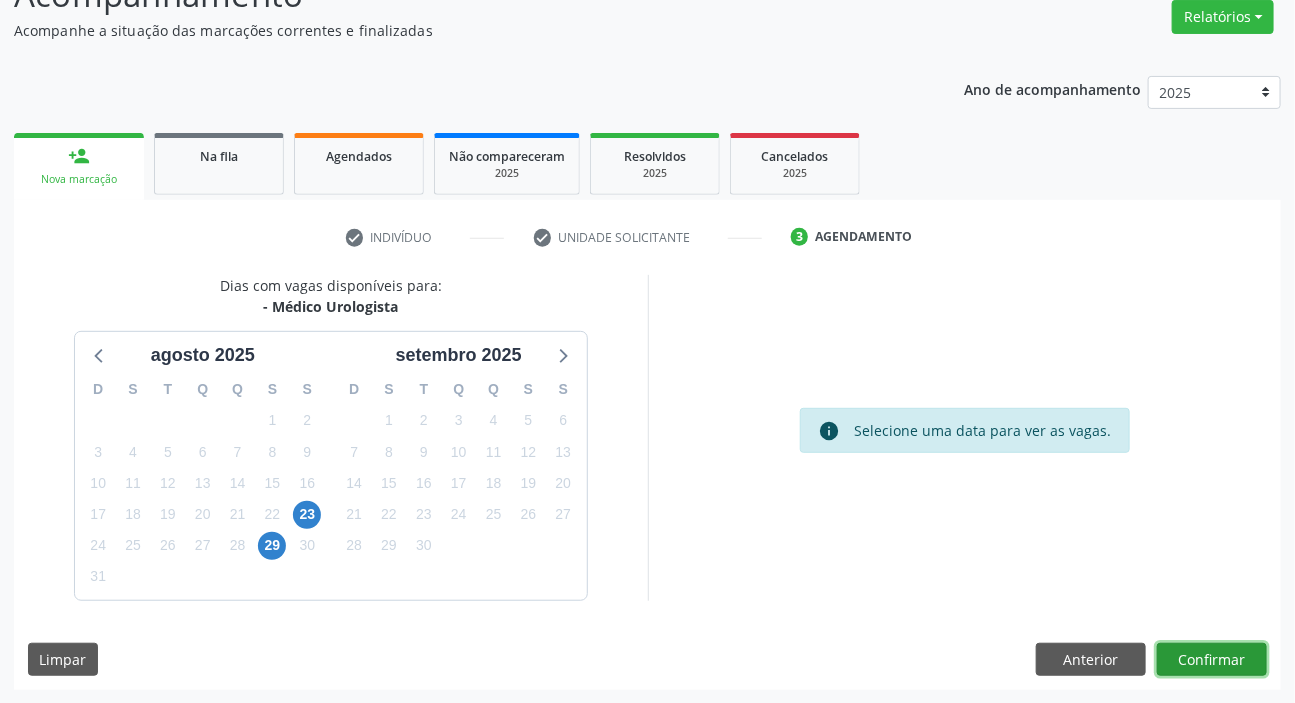 click on "Confirmar" at bounding box center (1212, 660) 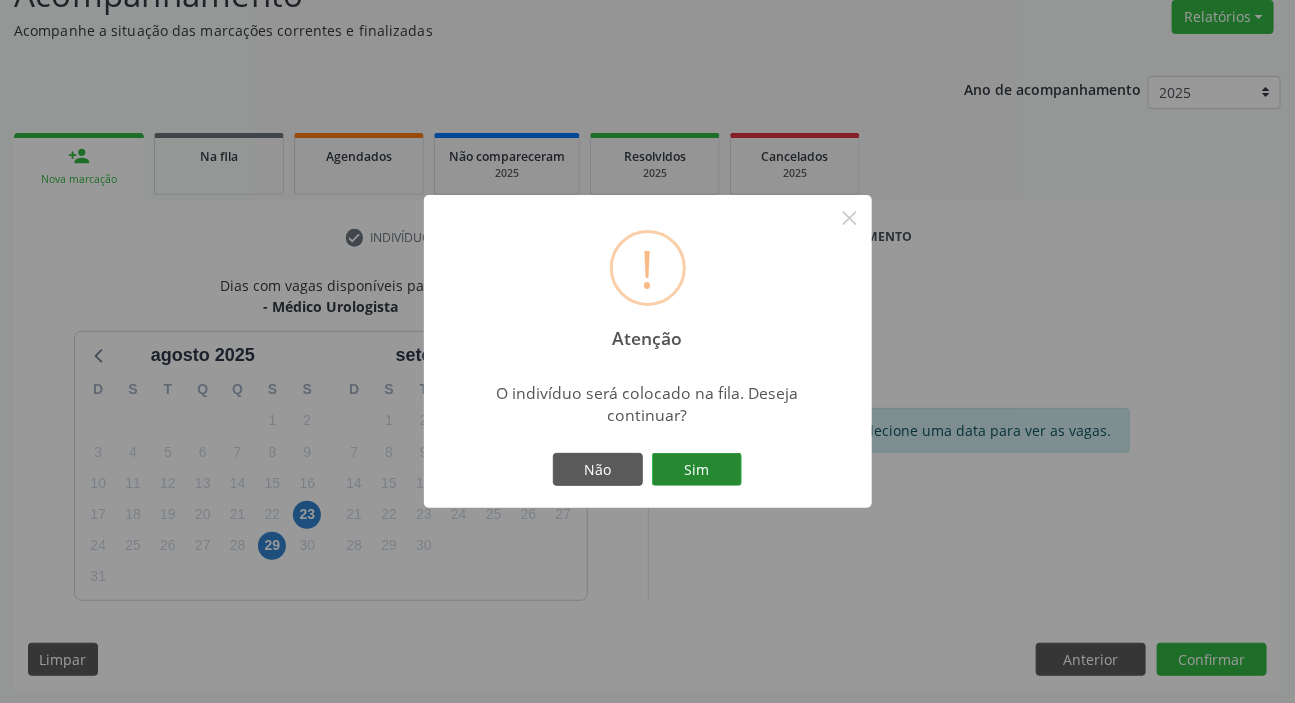 click on "Sim" at bounding box center [697, 470] 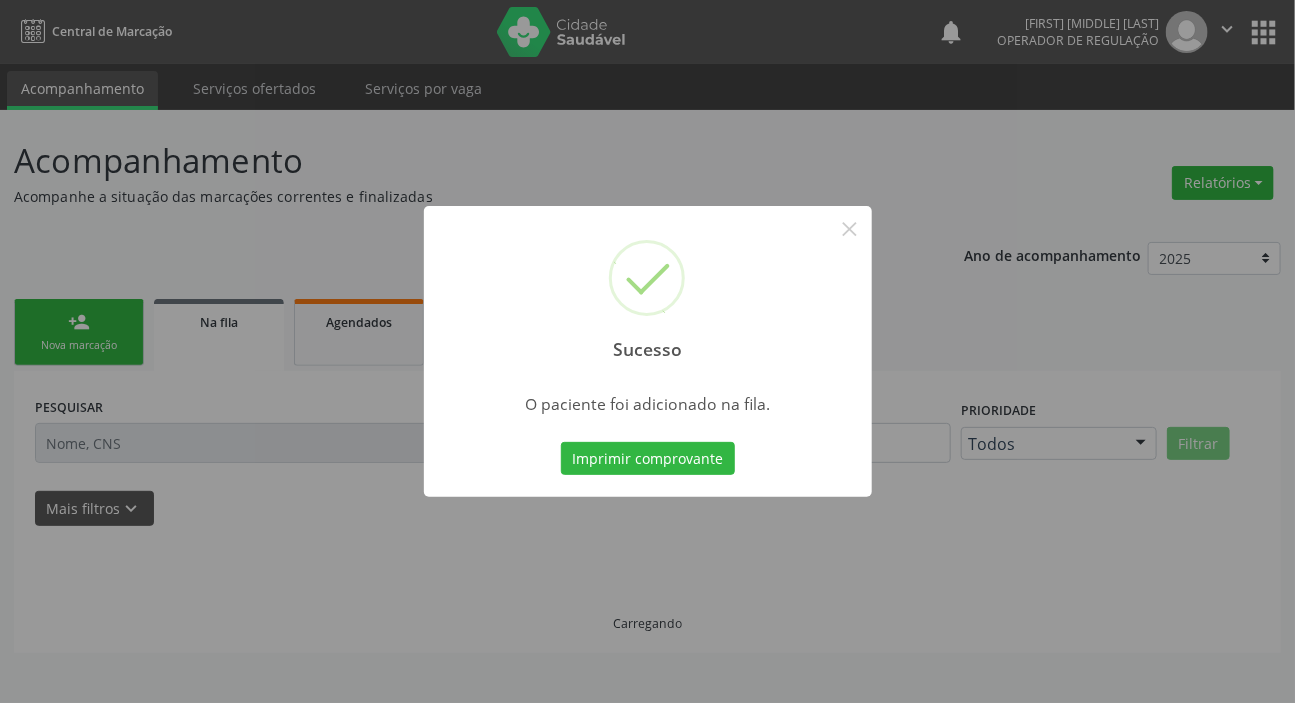 scroll, scrollTop: 0, scrollLeft: 0, axis: both 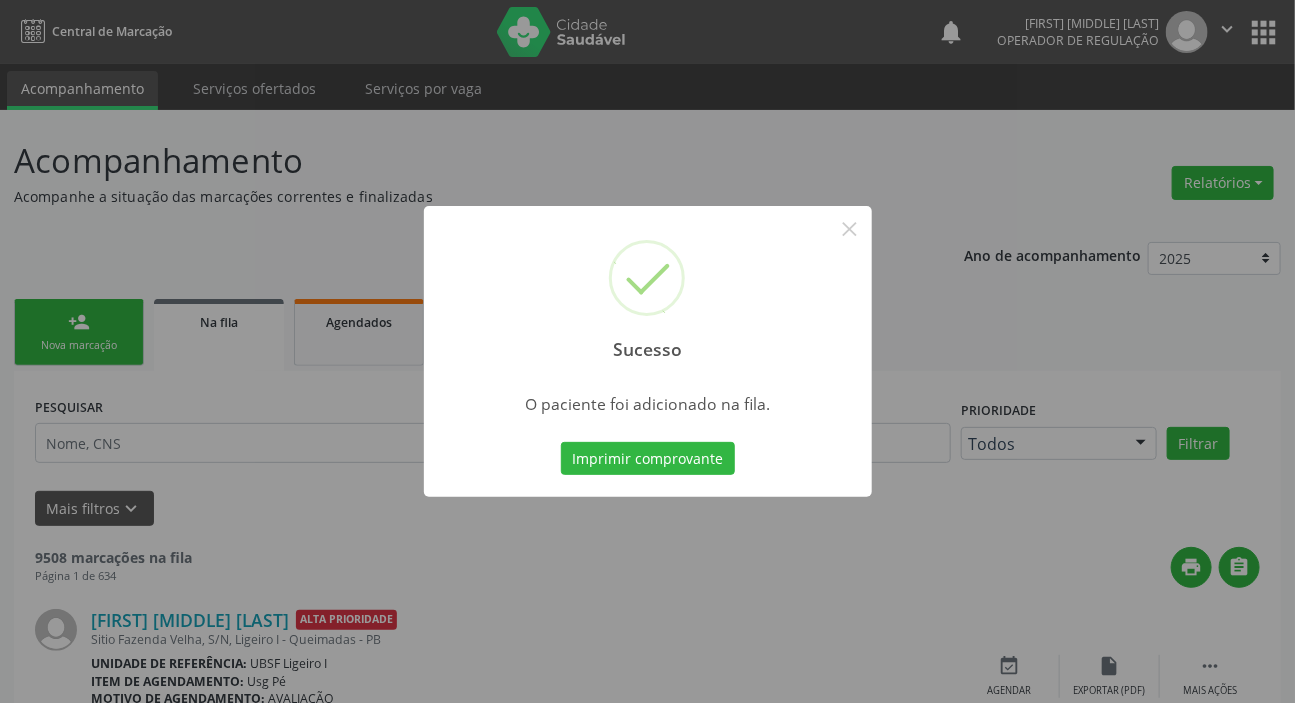 click on "Sucesso × O paciente foi adicionado na fila. Imprimir comprovante Cancel" at bounding box center (647, 351) 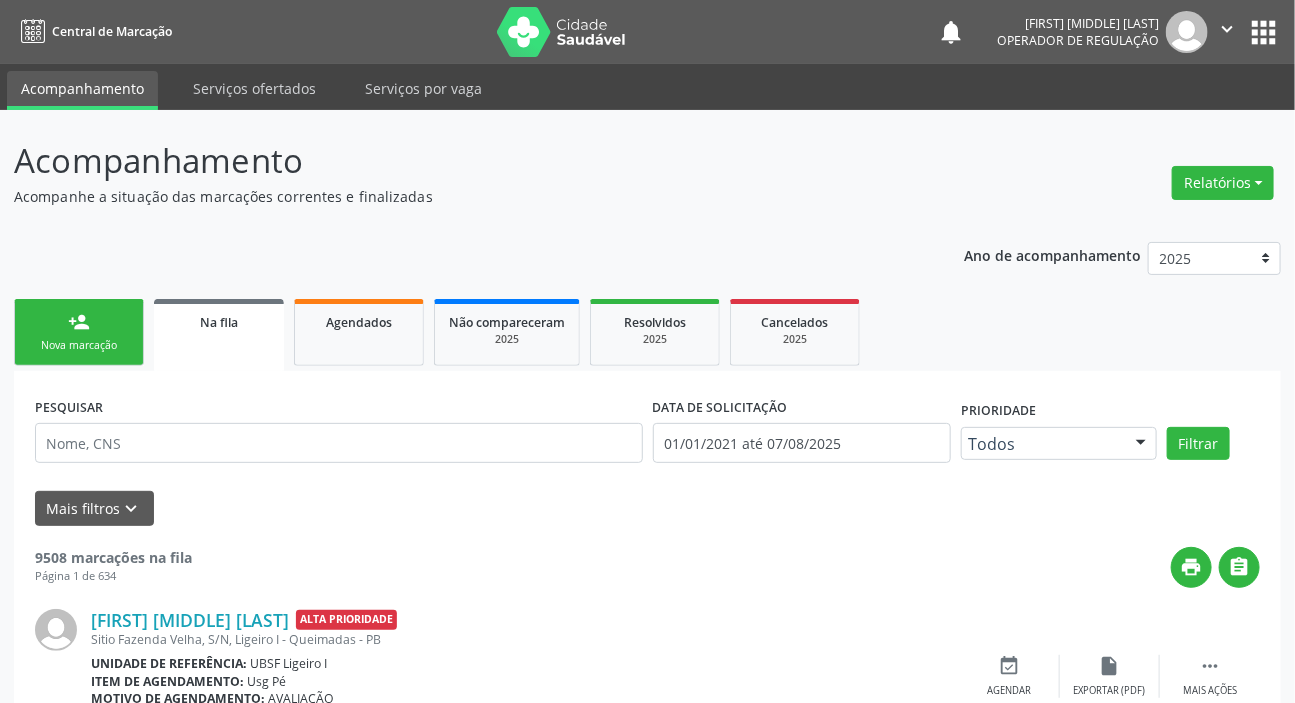 click on "person_add" at bounding box center [79, 322] 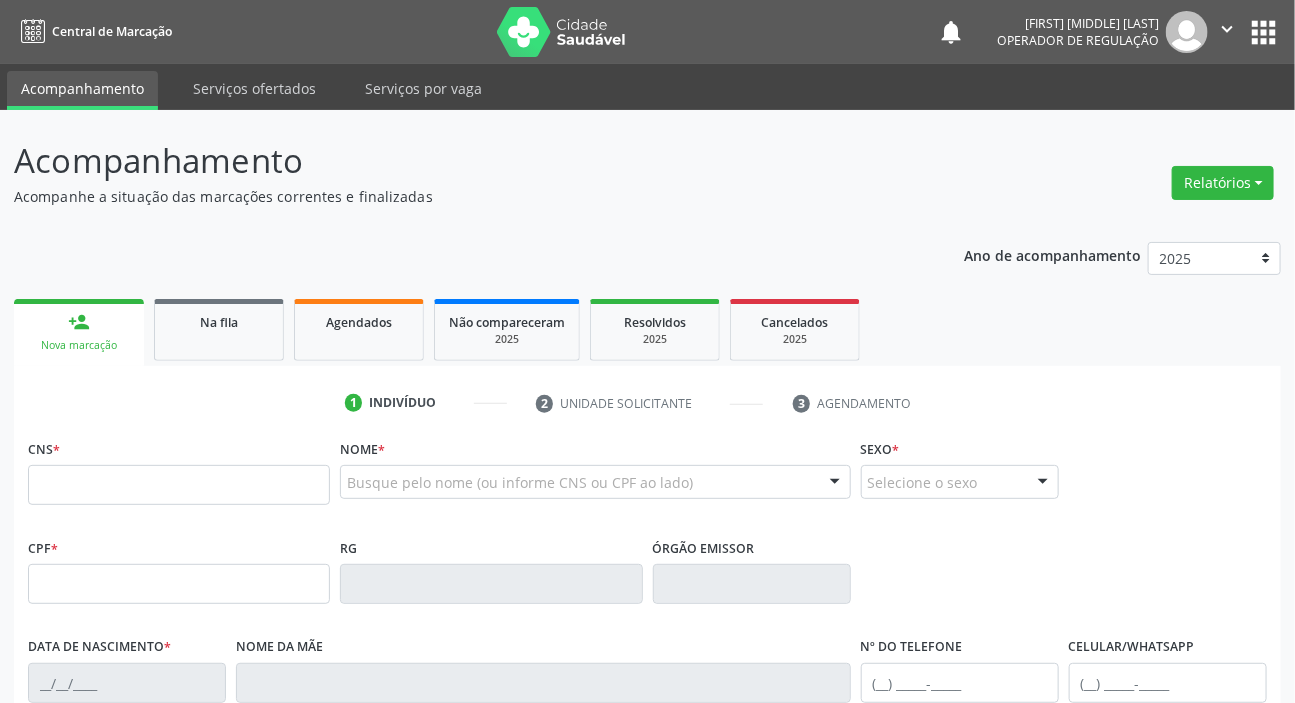 click on "CNS
*" at bounding box center (179, 476) 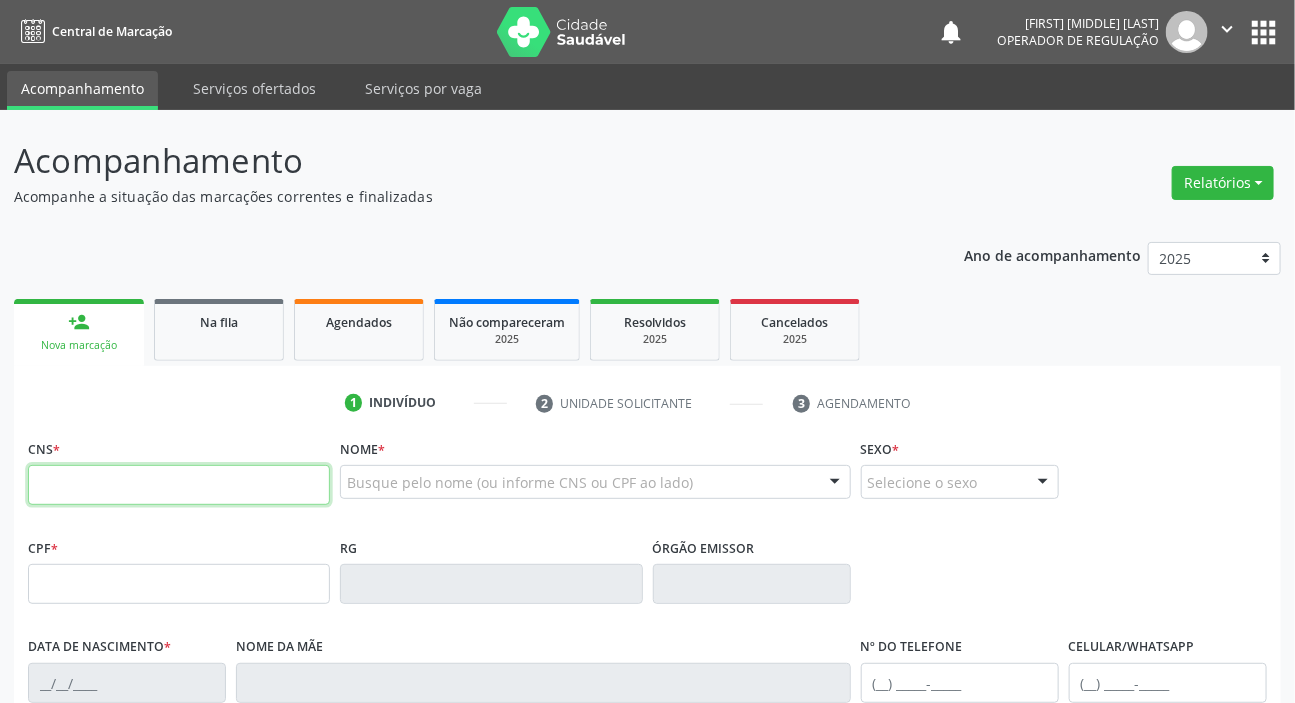 click at bounding box center [179, 485] 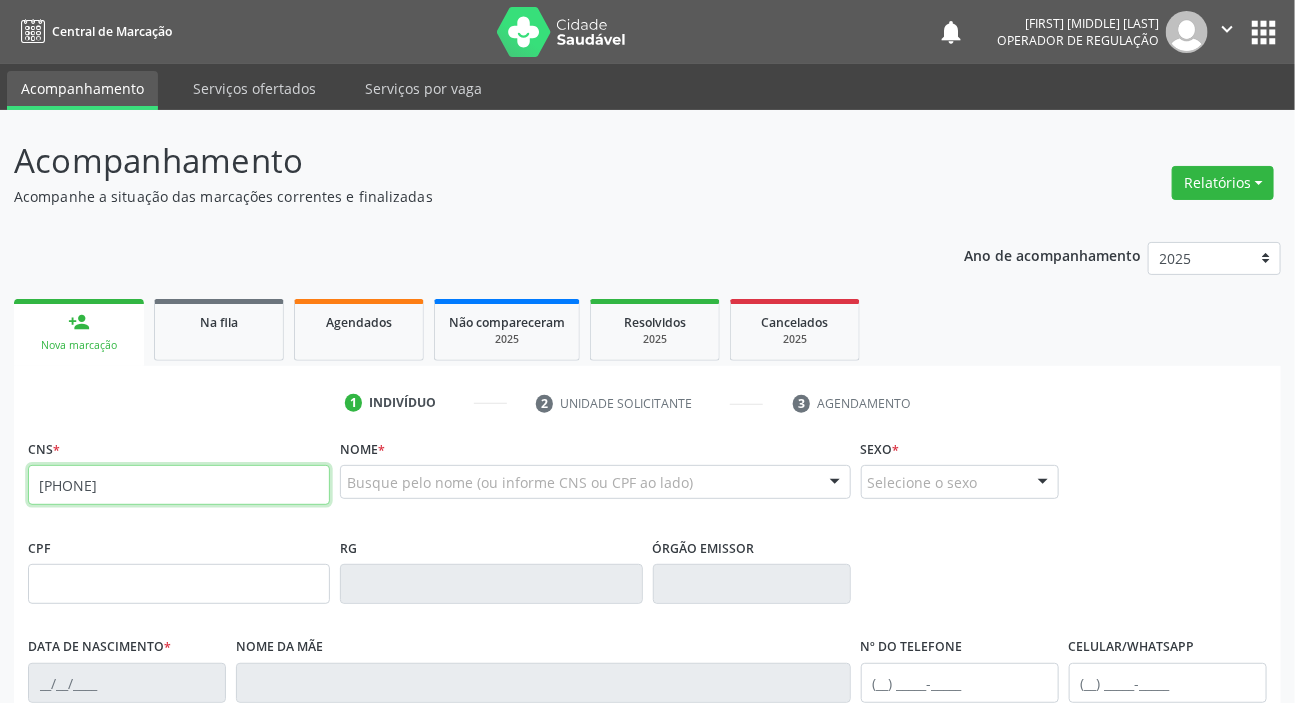 type on "700 5067 3666 8255" 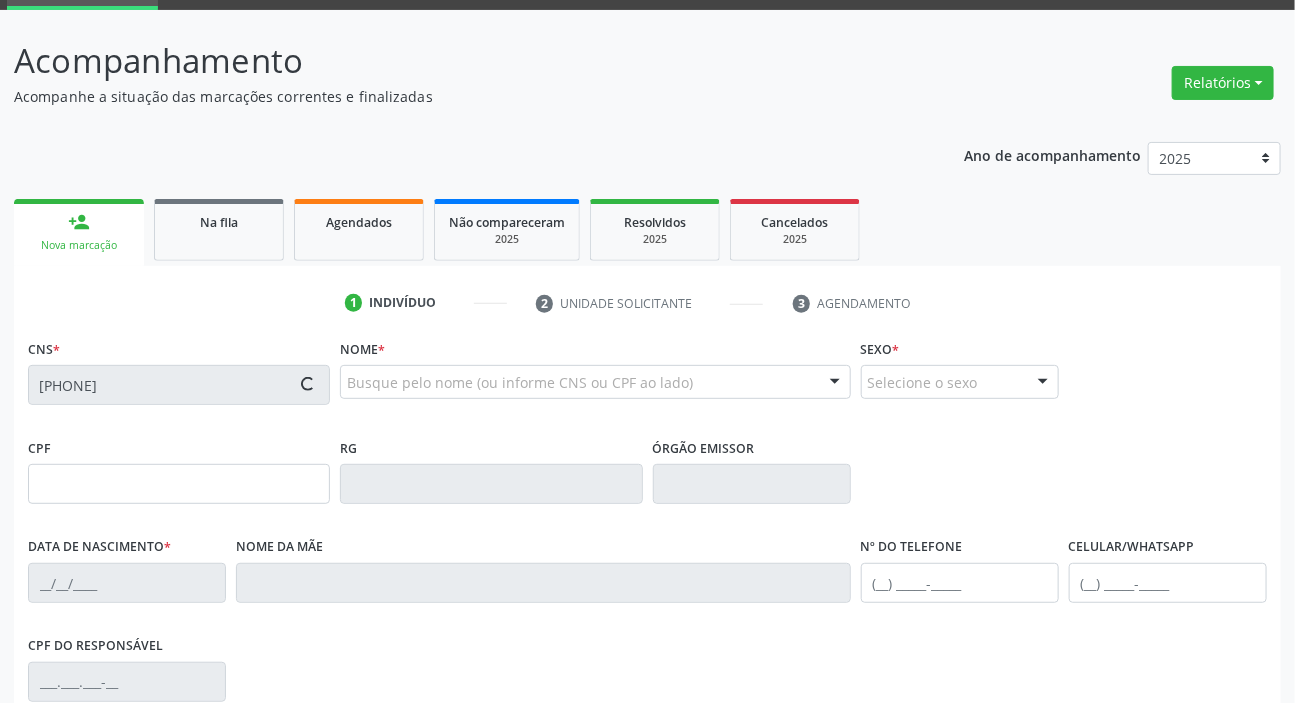 scroll, scrollTop: 380, scrollLeft: 0, axis: vertical 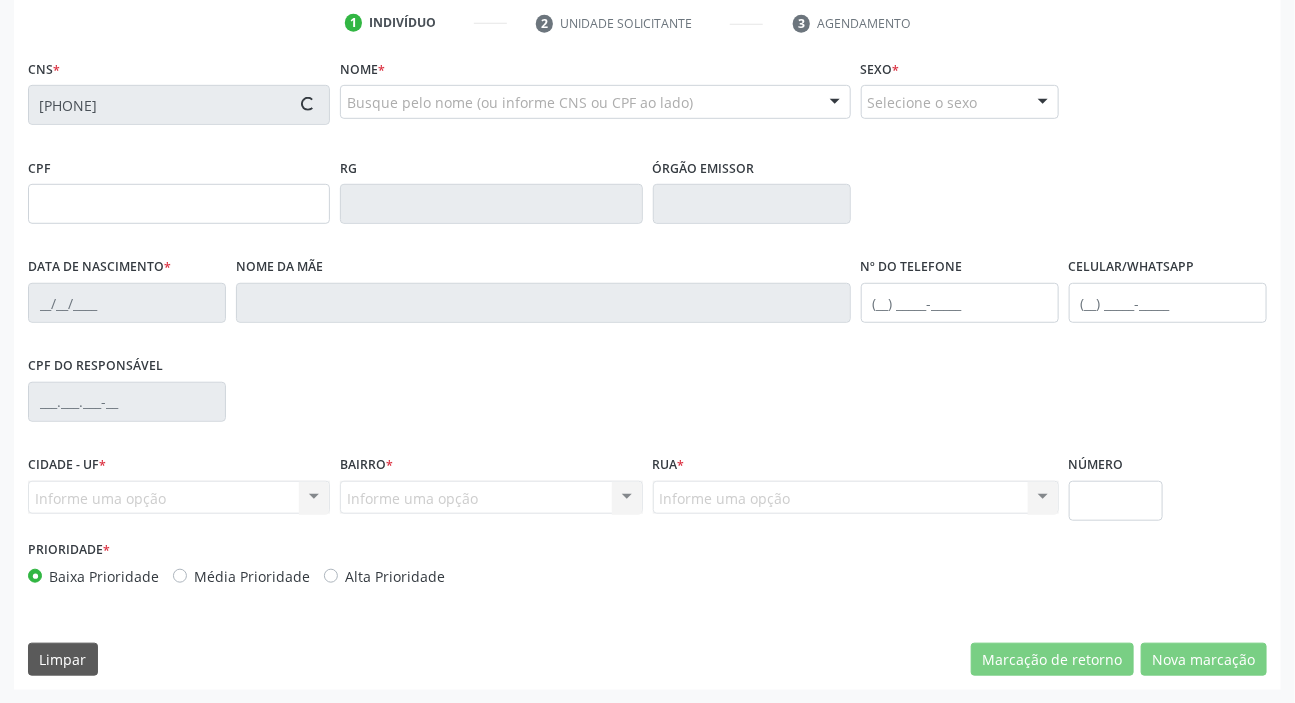 type on "159.895.967-07" 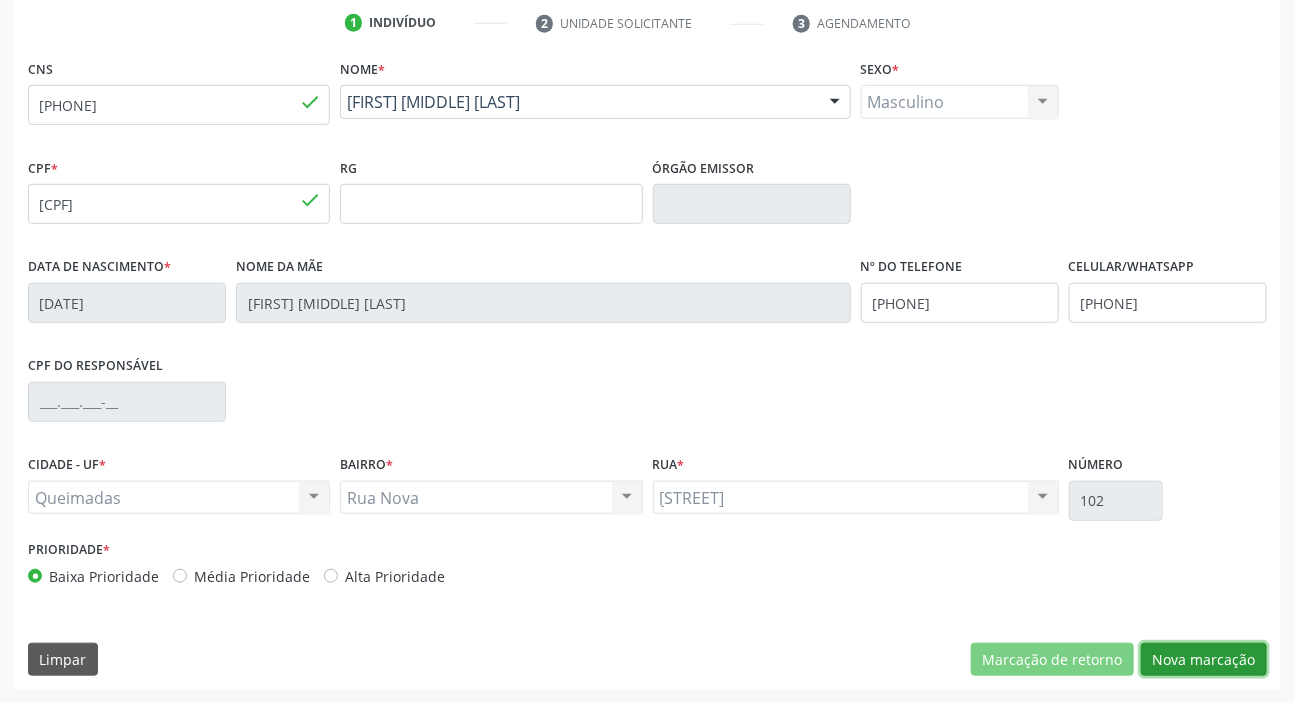 click on "Nova marcação" at bounding box center [1204, 660] 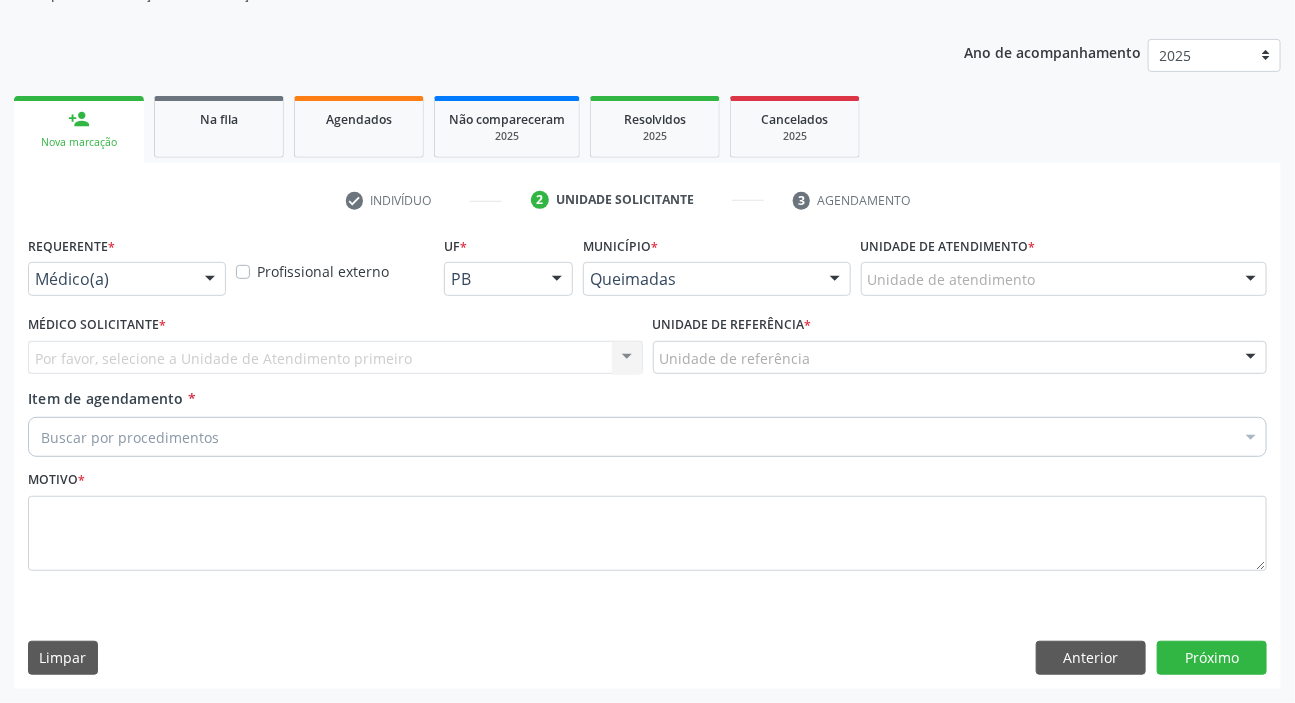 scroll, scrollTop: 201, scrollLeft: 0, axis: vertical 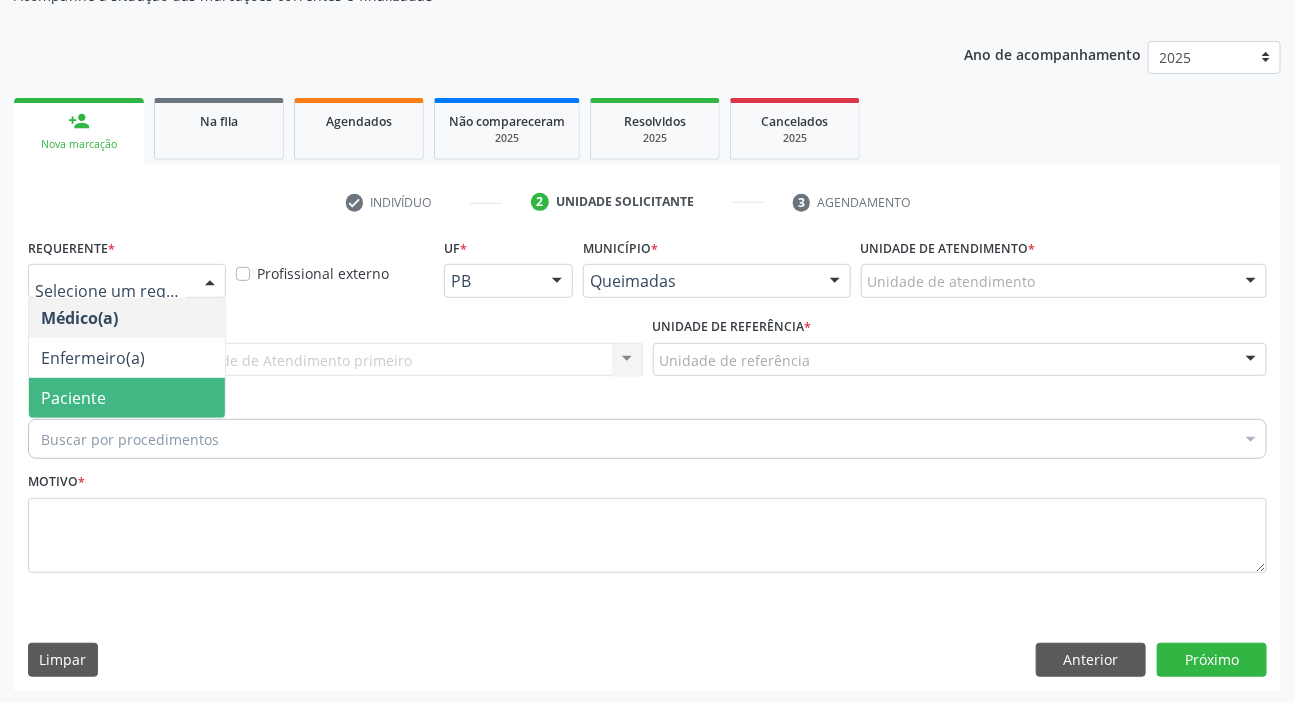 click on "Paciente" at bounding box center [127, 398] 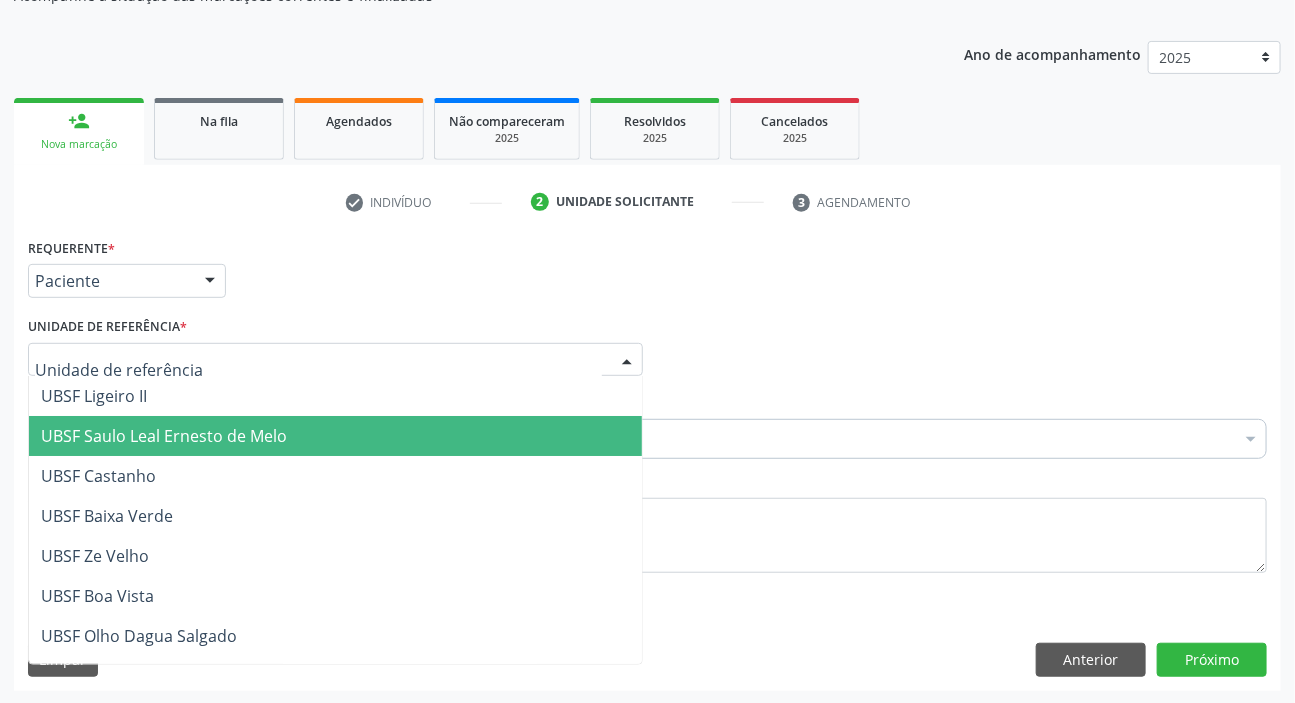 click on "UBSF Saulo Leal Ernesto de Melo" at bounding box center (164, 436) 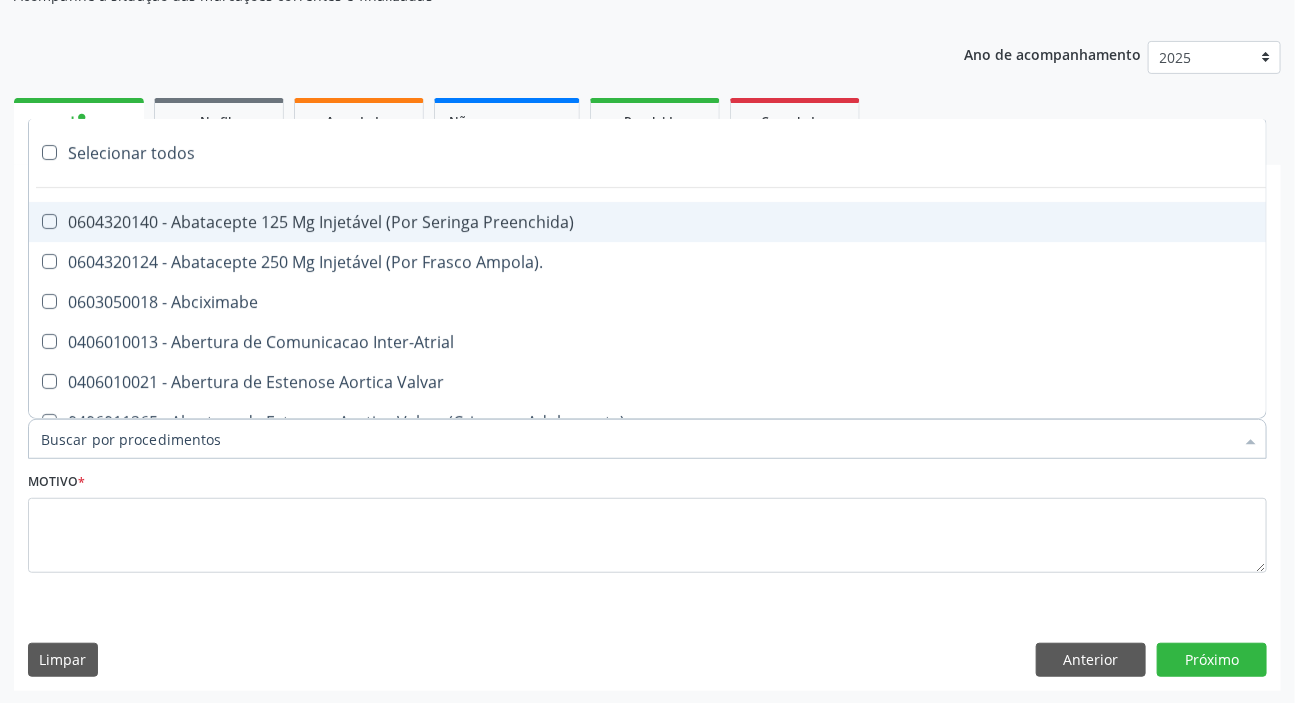 paste on "MÉDICO UR" 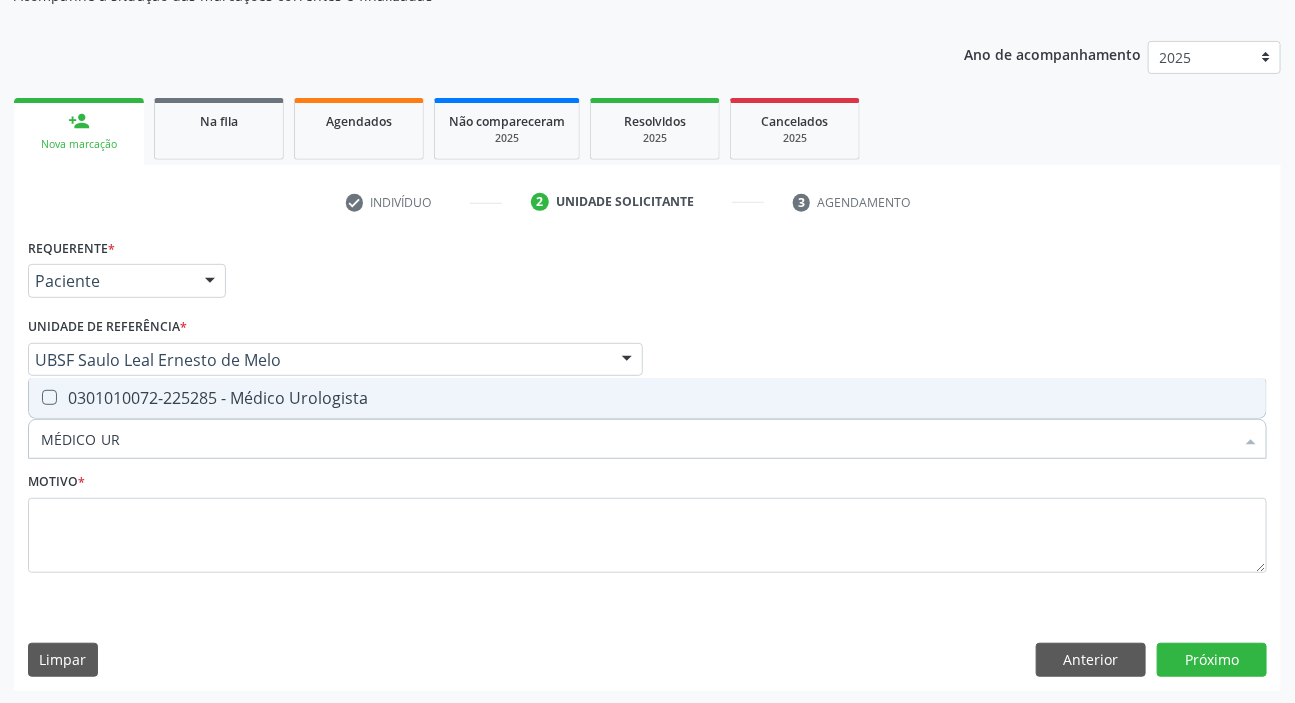 click on "0301010072-225285 - Médico Urologista" at bounding box center [647, 398] 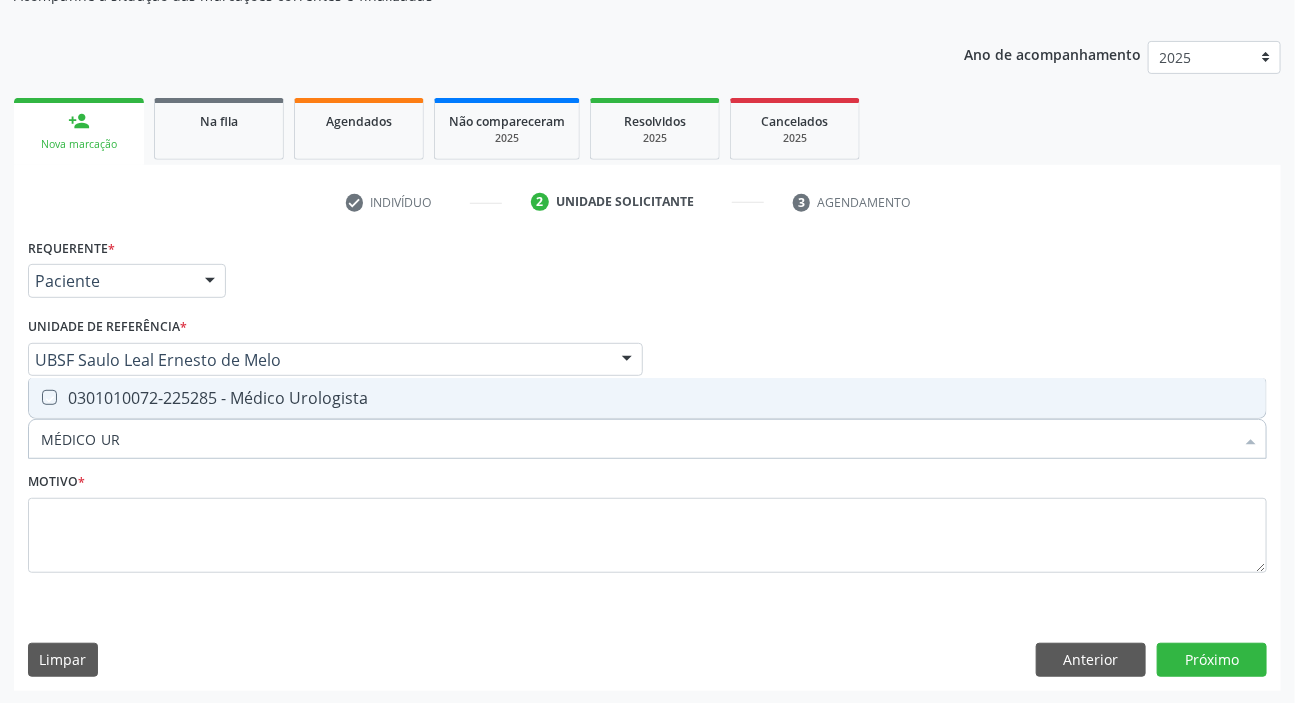 checkbox on "true" 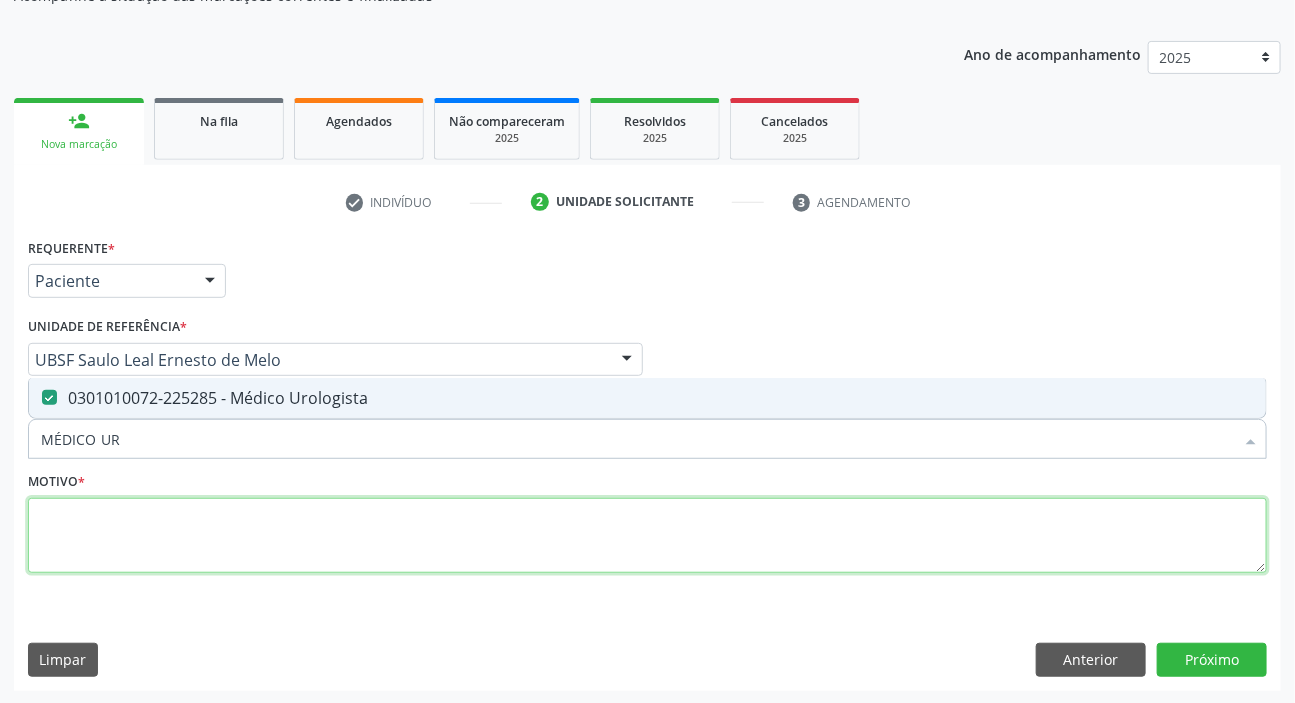 click at bounding box center (647, 536) 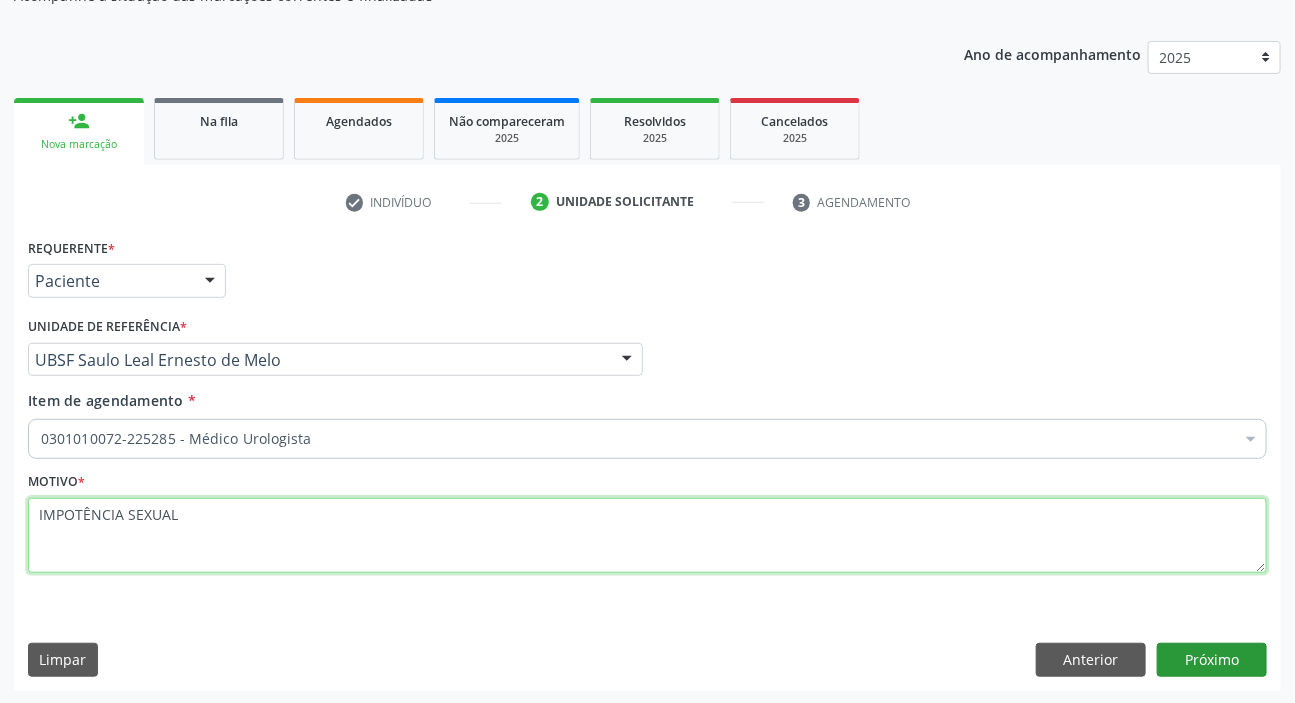 type on "IMPOTÊNCIA SEXUAL" 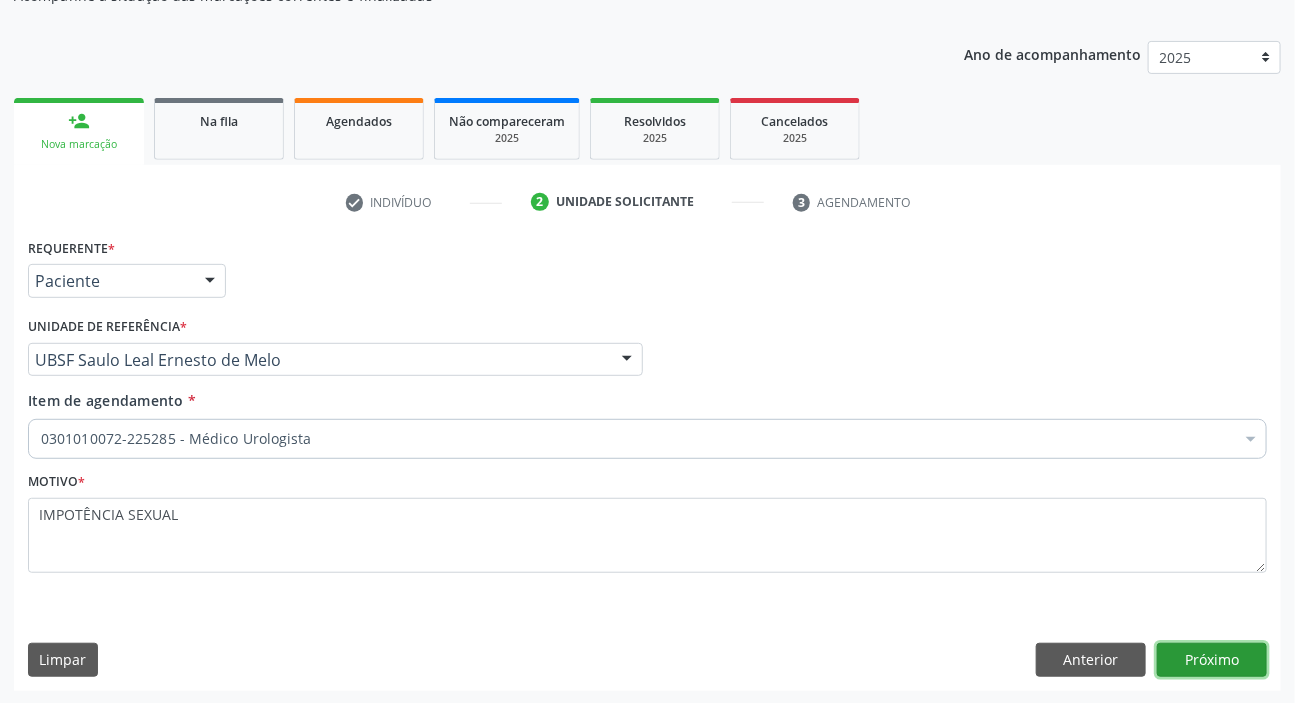 click on "Próximo" at bounding box center [1212, 660] 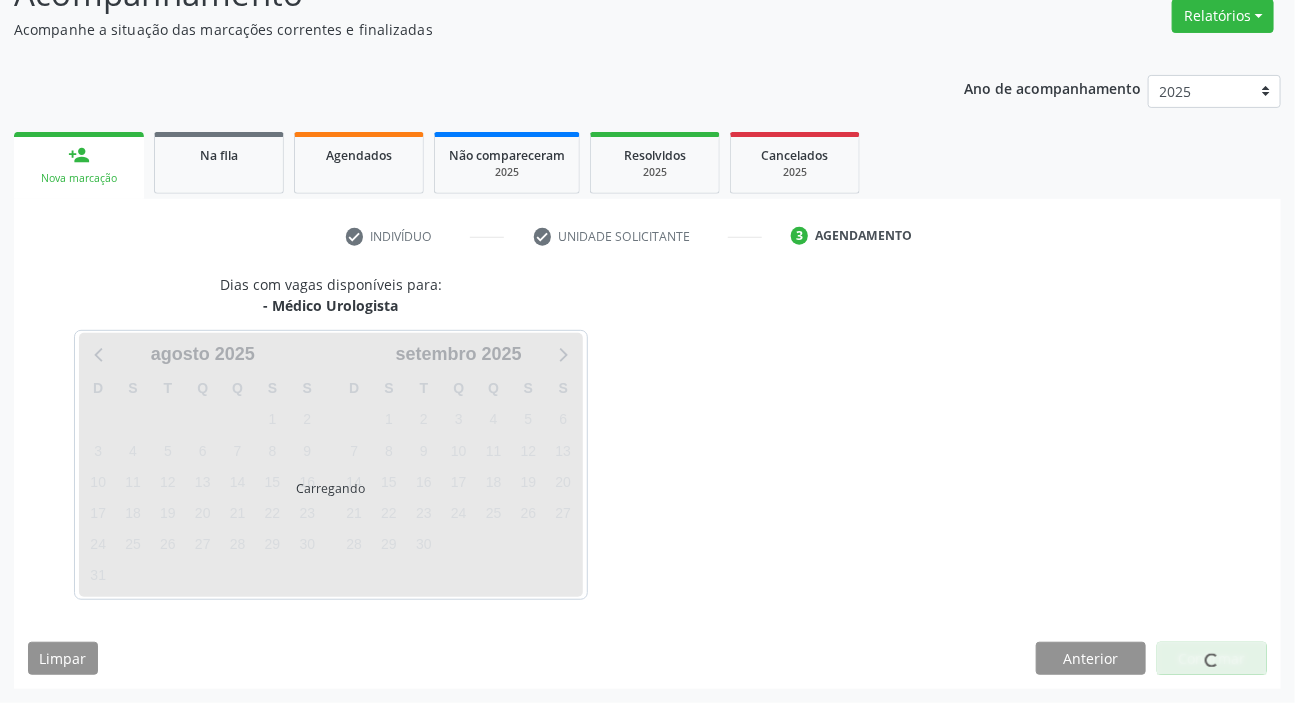 scroll, scrollTop: 166, scrollLeft: 0, axis: vertical 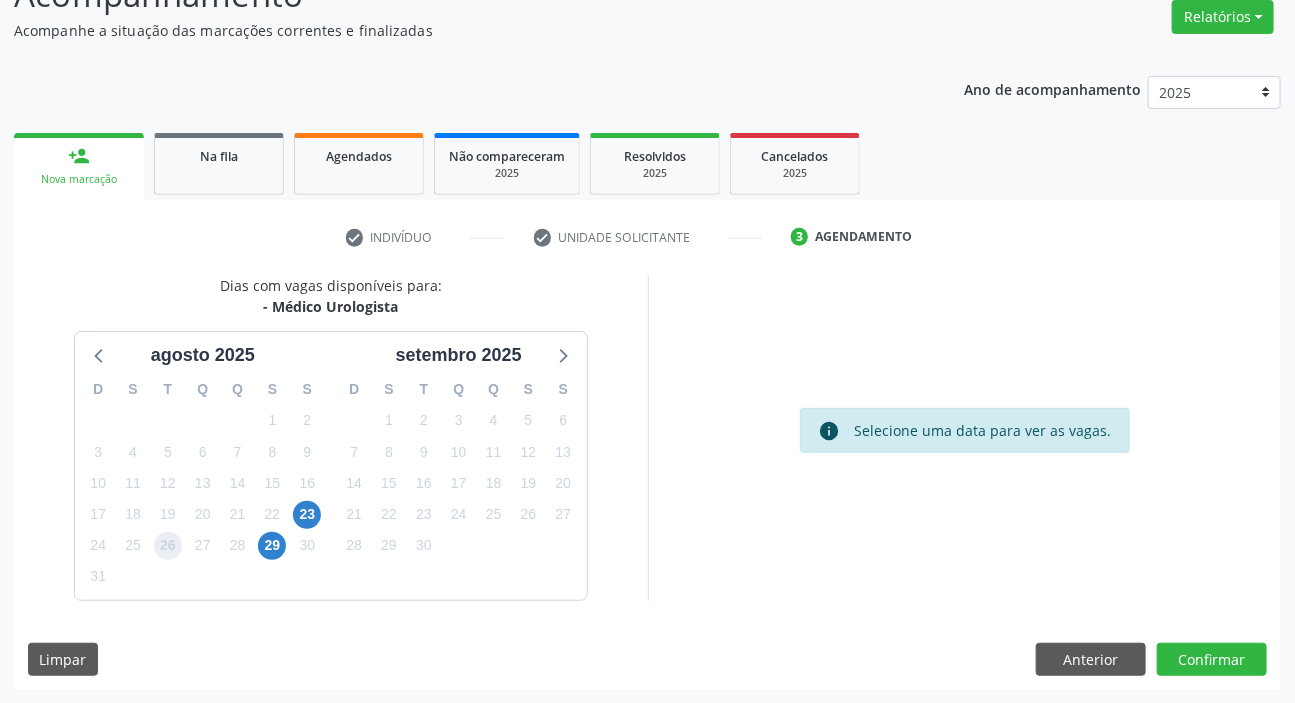click on "26" at bounding box center [168, 546] 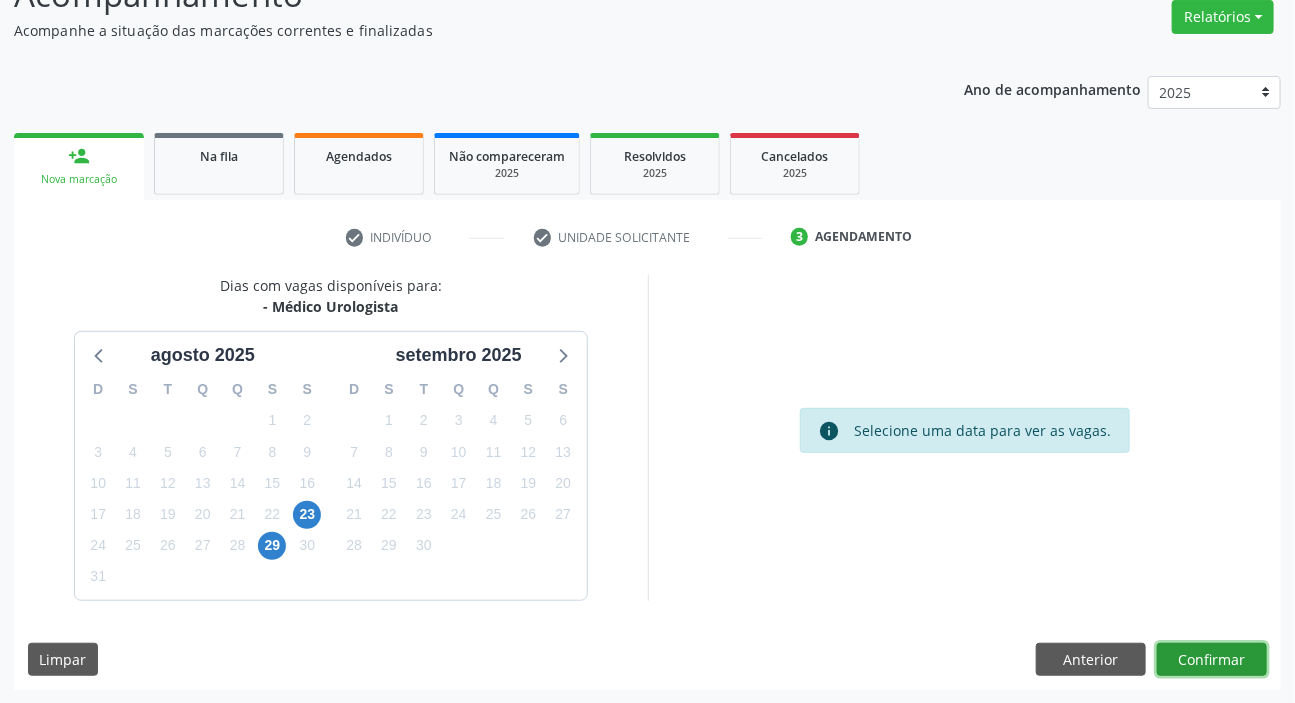 click on "Confirmar" at bounding box center [1212, 660] 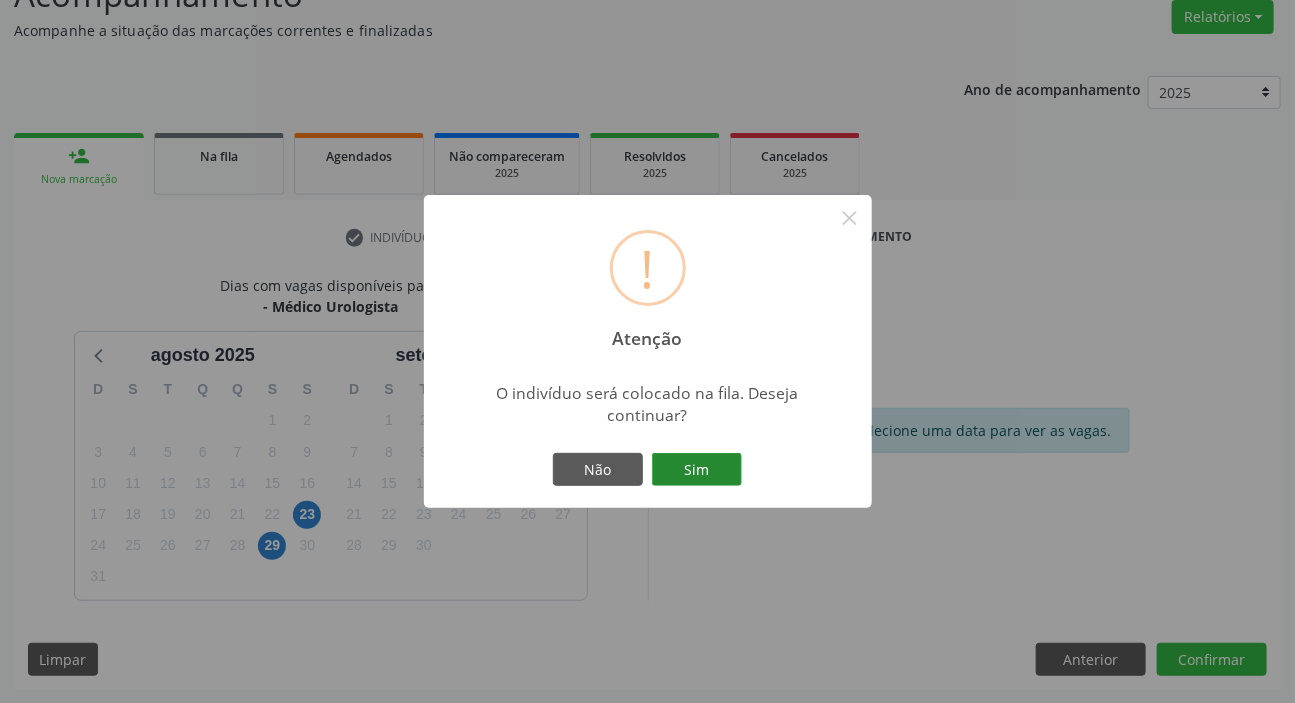 click on "Sim" at bounding box center (697, 470) 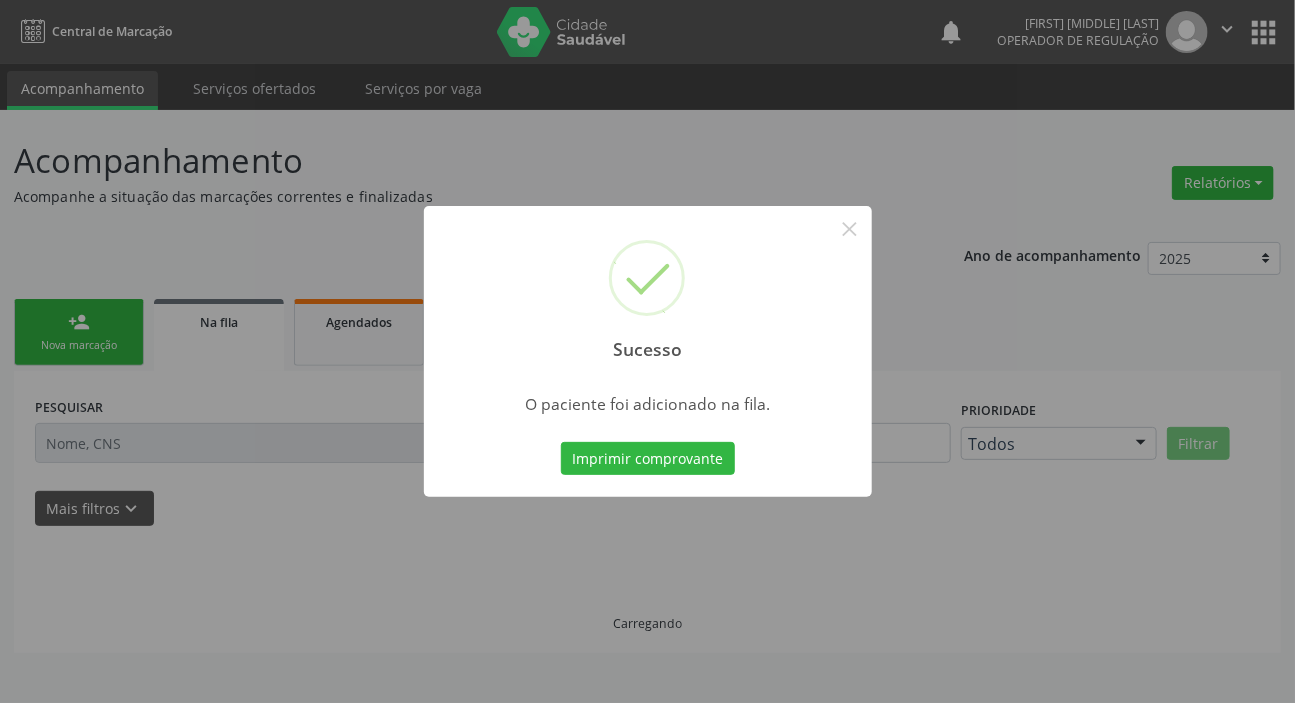 scroll, scrollTop: 0, scrollLeft: 0, axis: both 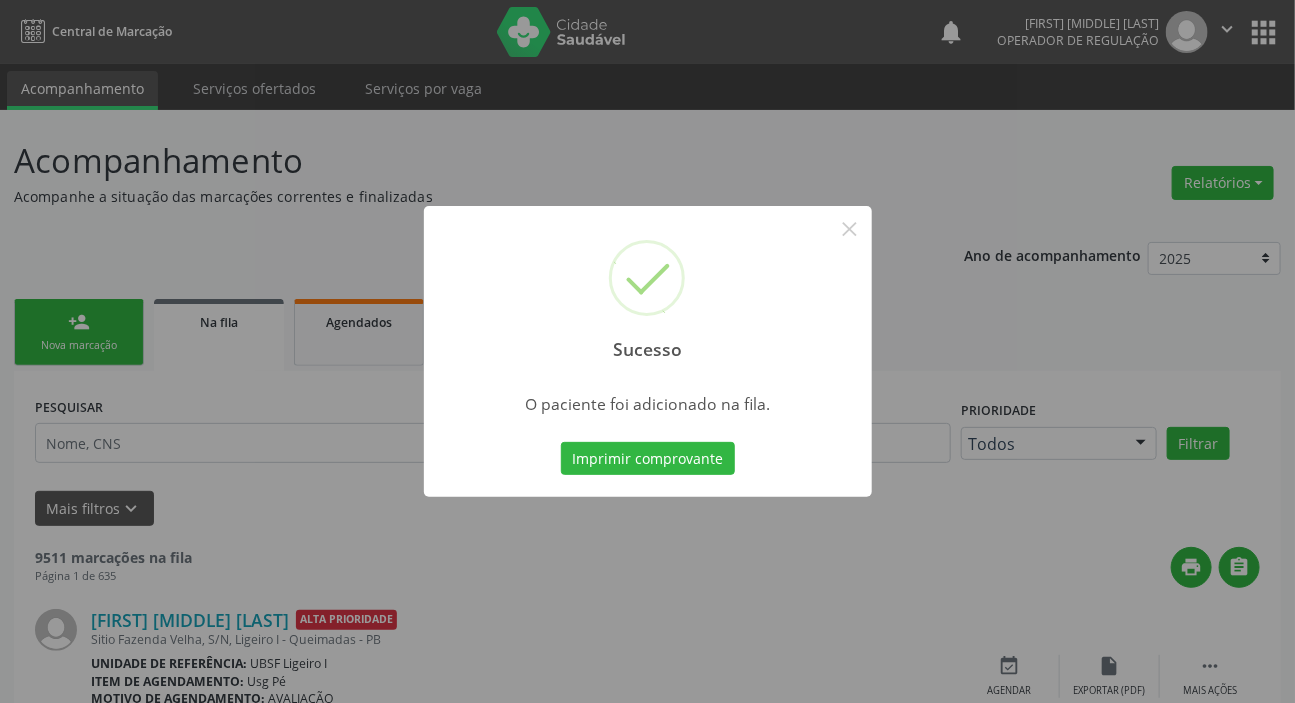 click on "Sucesso × O paciente foi adicionado na fila. Imprimir comprovante Cancel" at bounding box center (647, 351) 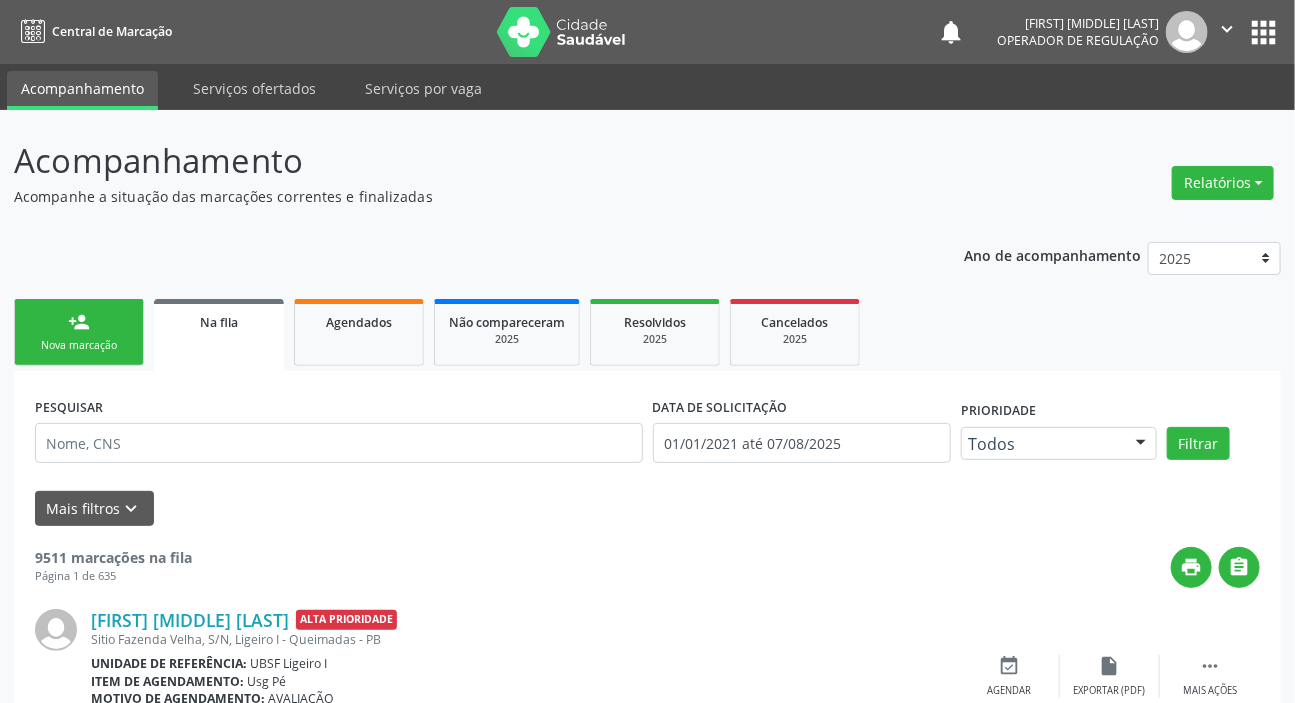 click on "person_add
Nova marcação" at bounding box center [79, 332] 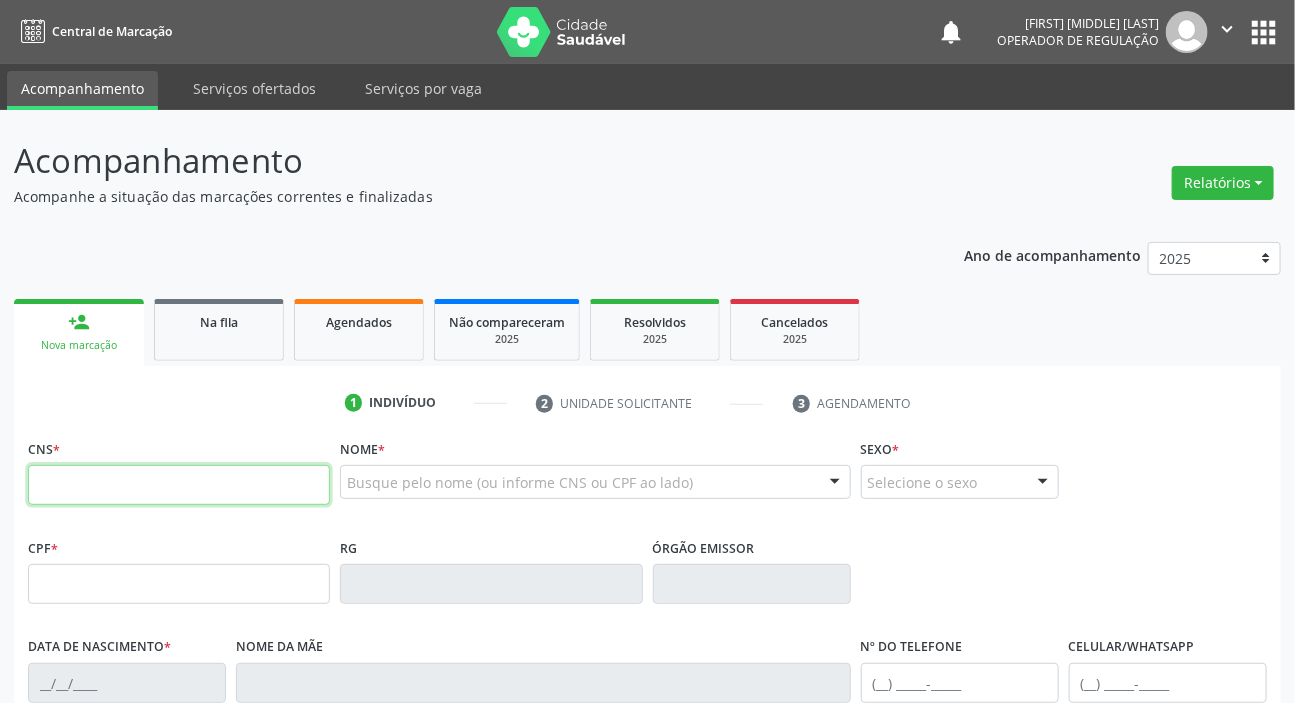 click at bounding box center (179, 485) 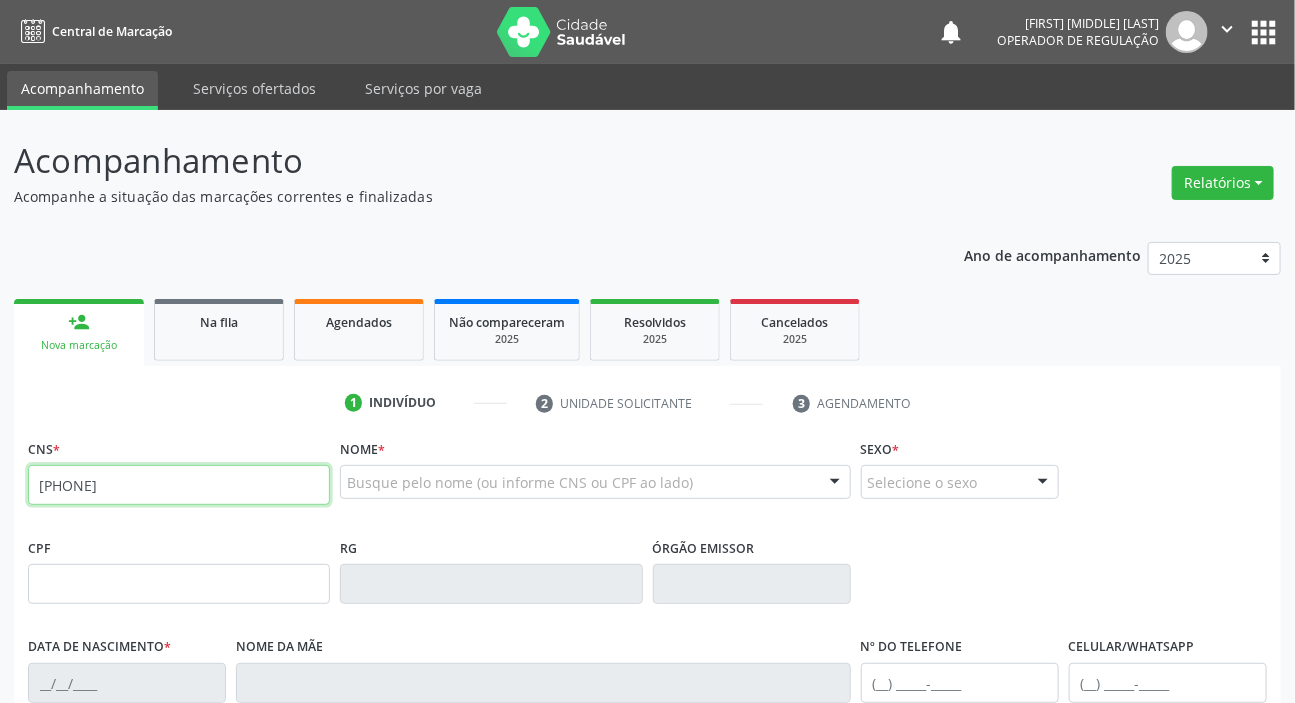 type on "700 2014 8329 0126" 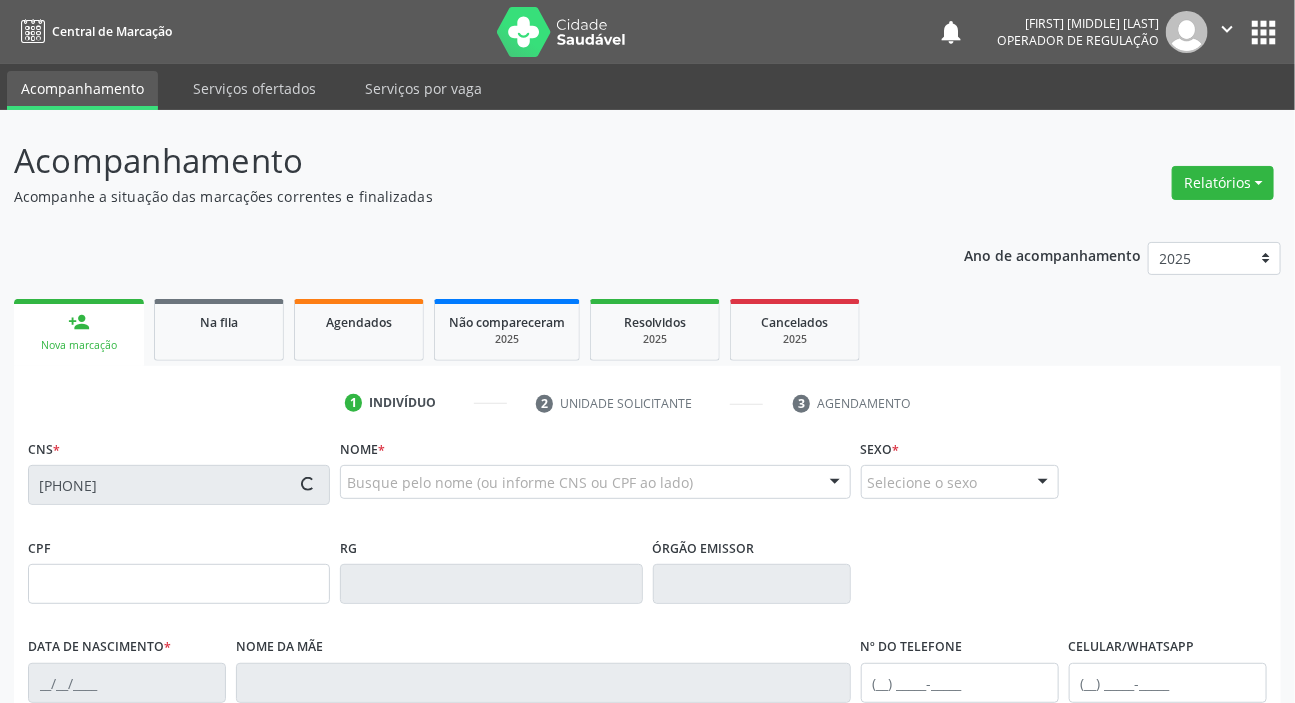 type on "425.350.777-87" 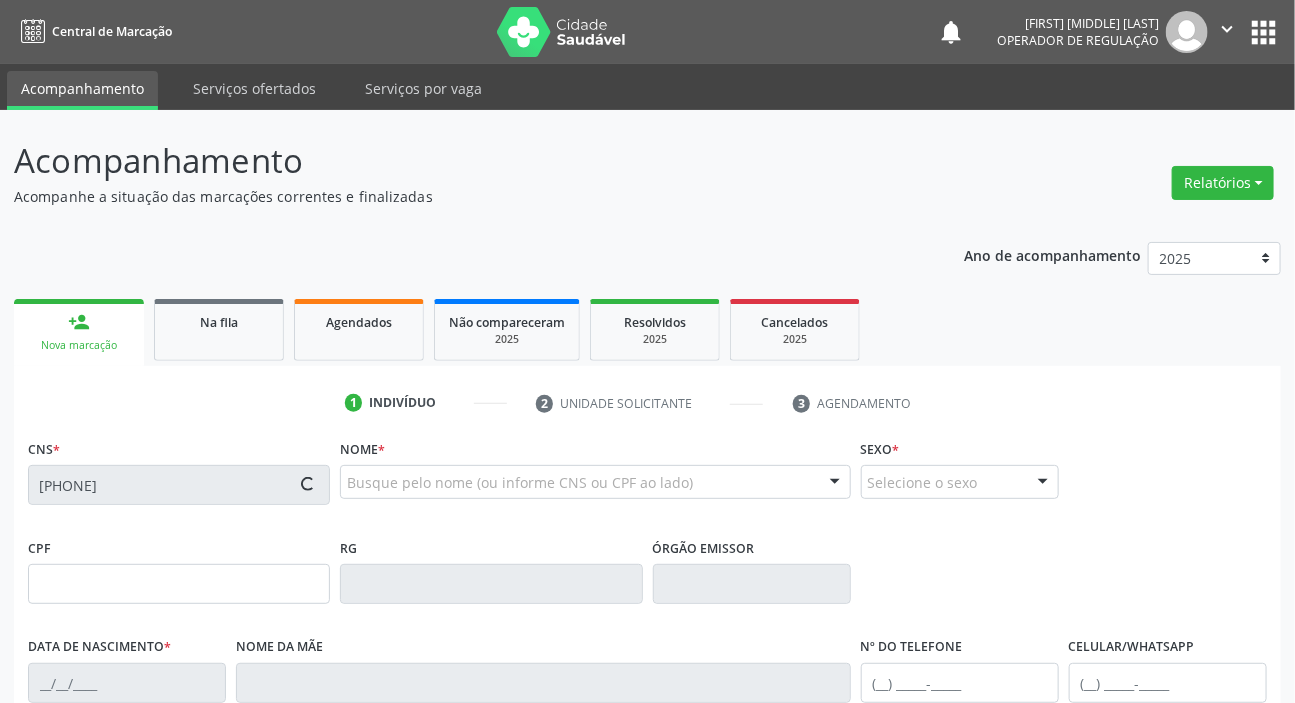 type on "01/12/1953" 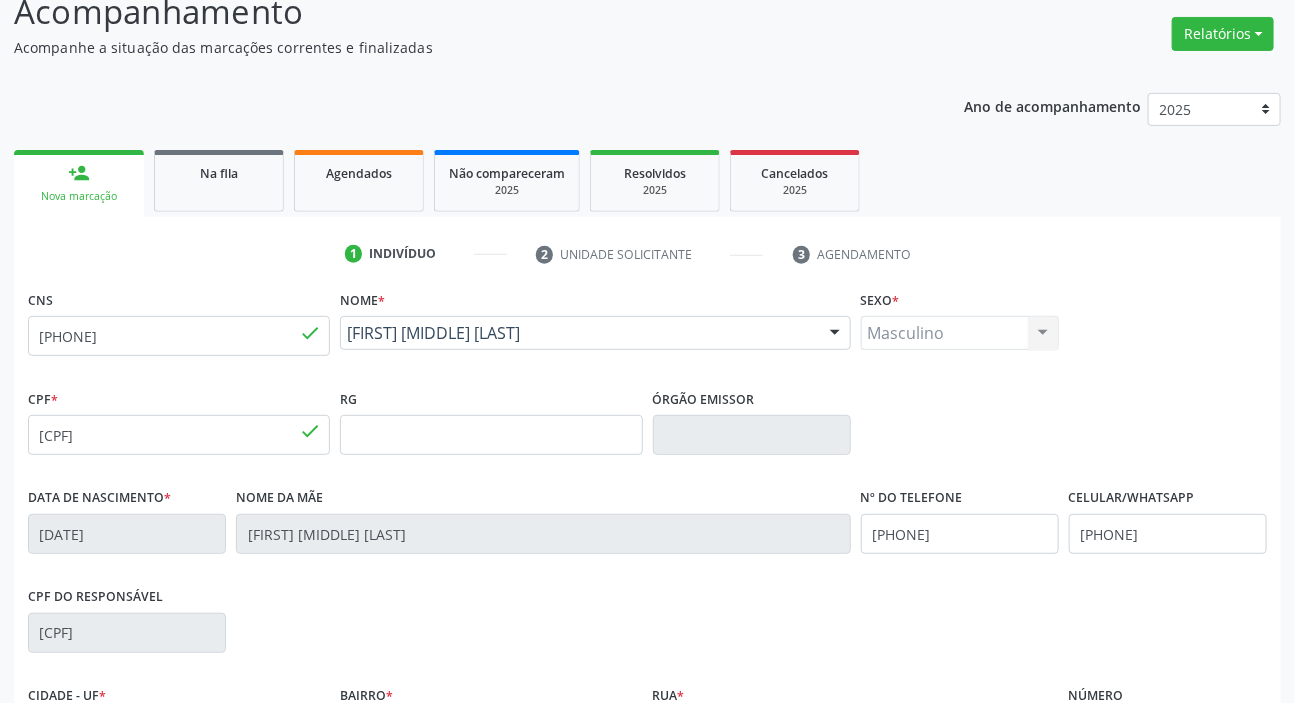 scroll, scrollTop: 380, scrollLeft: 0, axis: vertical 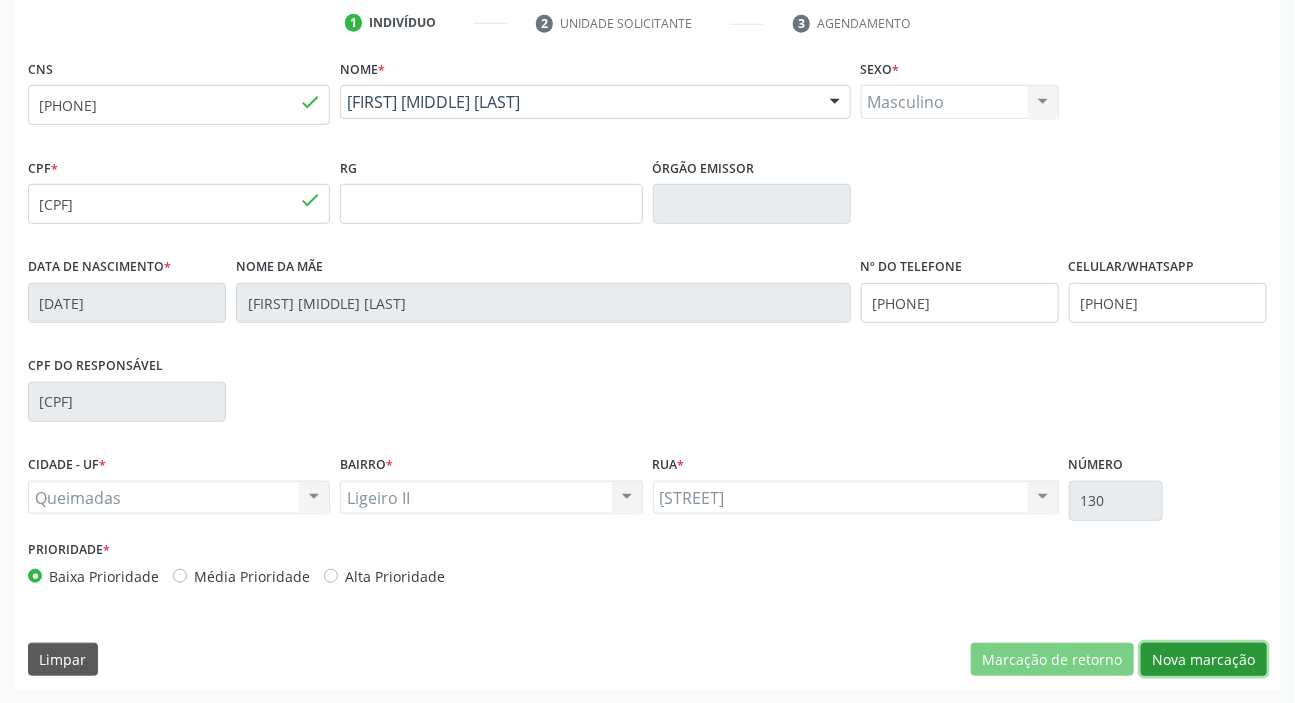 click on "Nova marcação" at bounding box center [1204, 660] 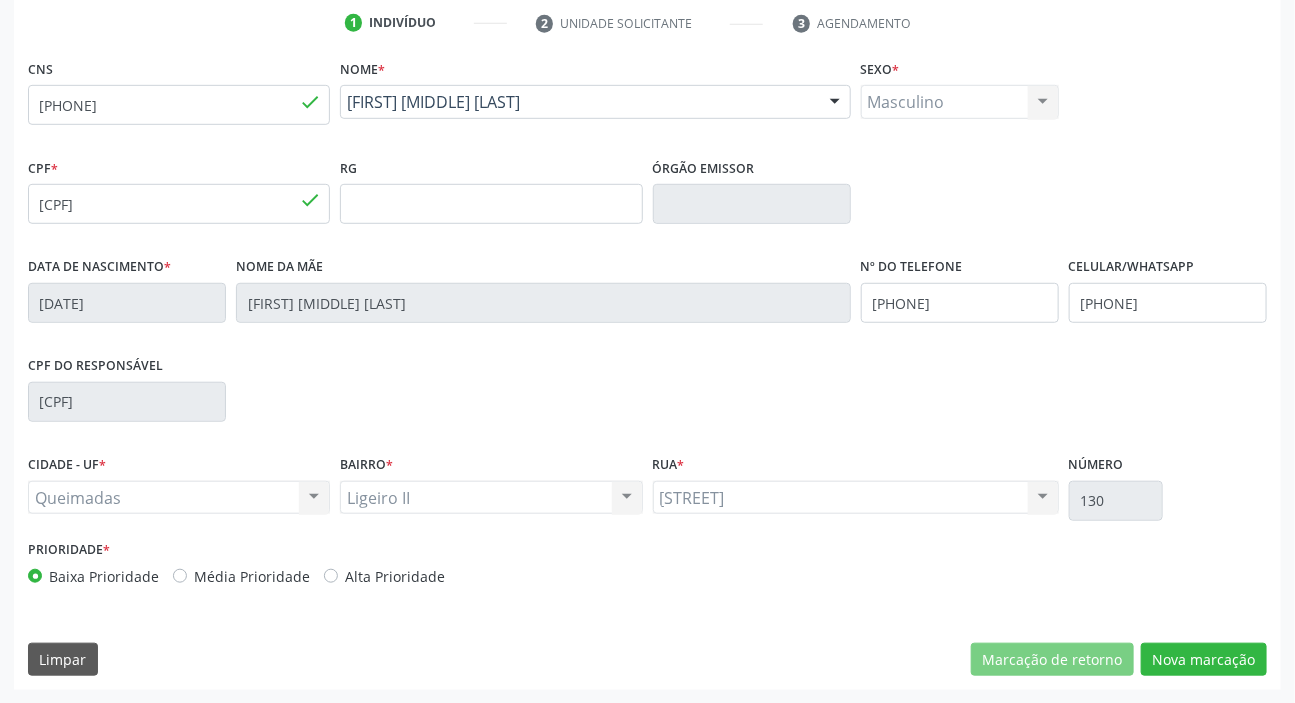 scroll, scrollTop: 201, scrollLeft: 0, axis: vertical 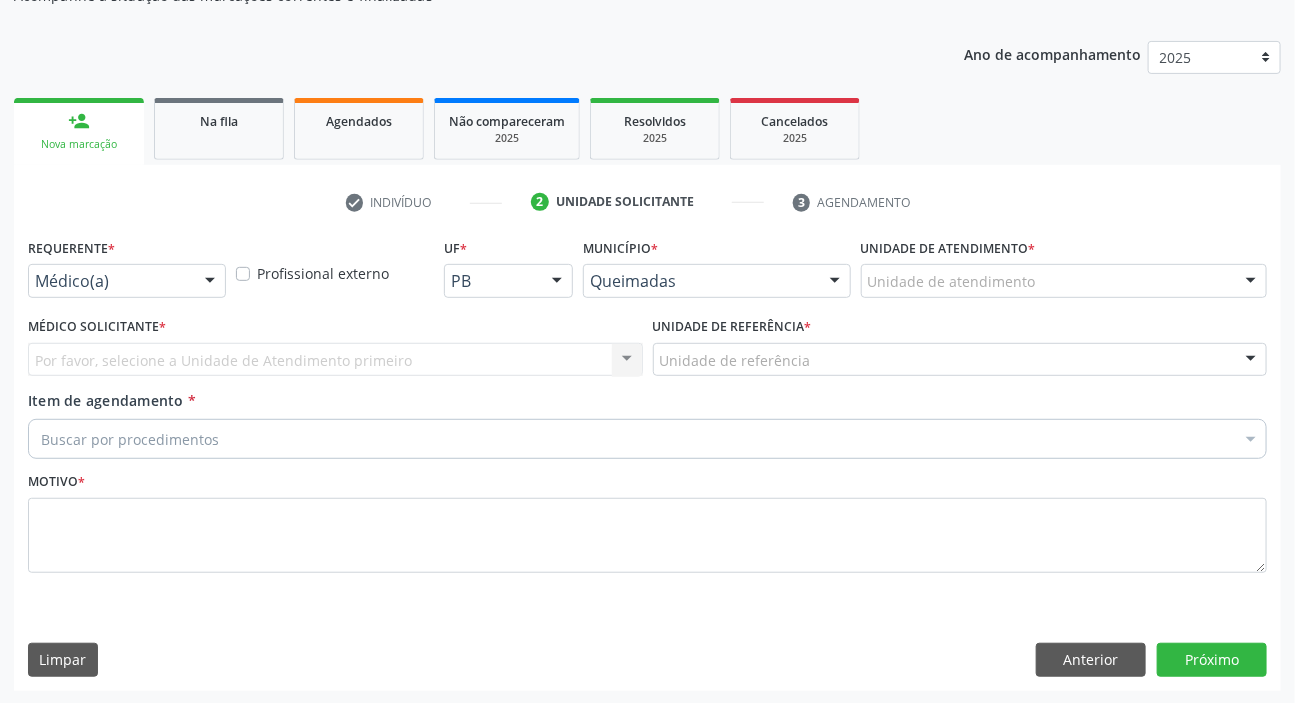 click on "Médico(a)" at bounding box center [127, 281] 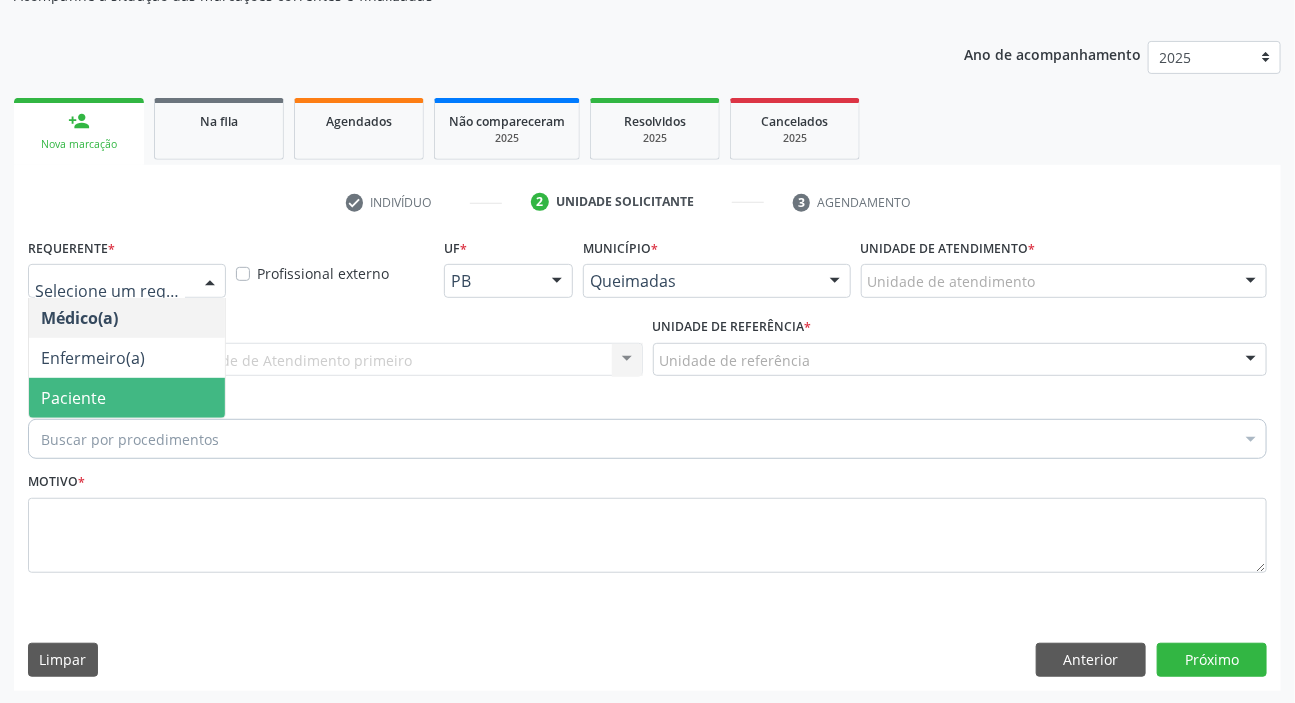 click on "Paciente" at bounding box center (127, 398) 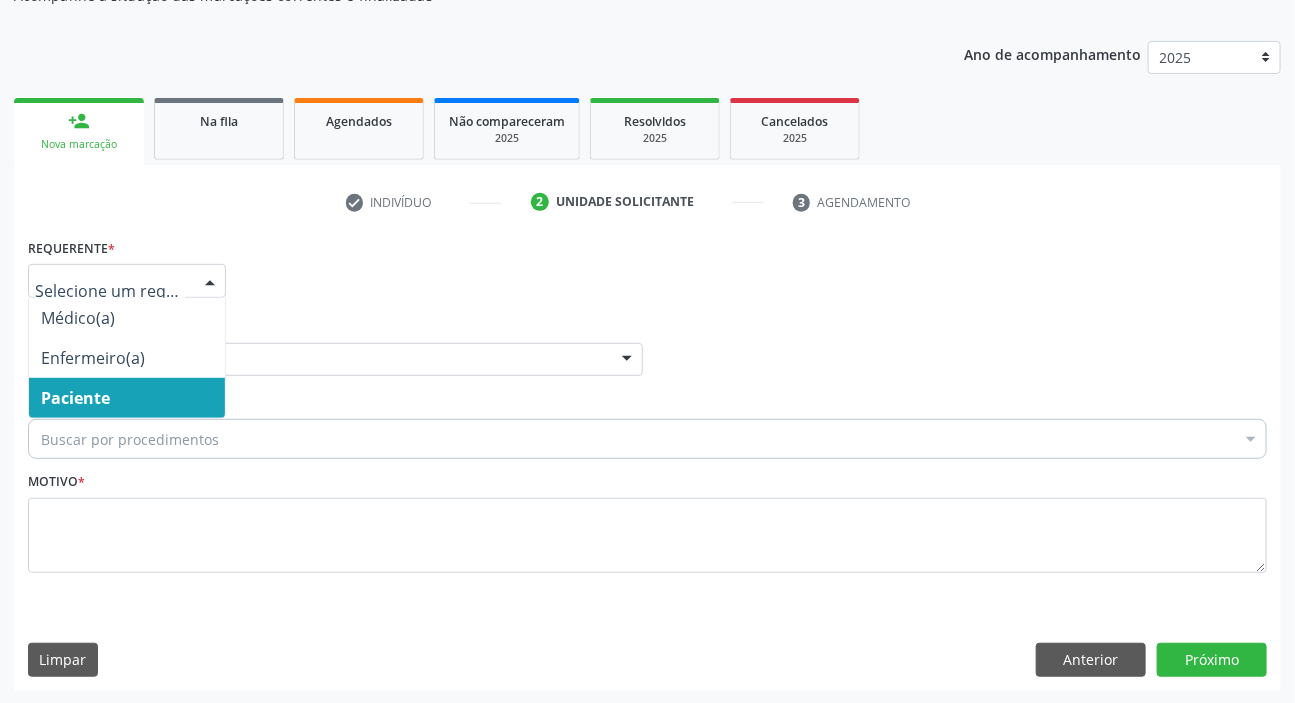 click on "Paciente" at bounding box center [127, 398] 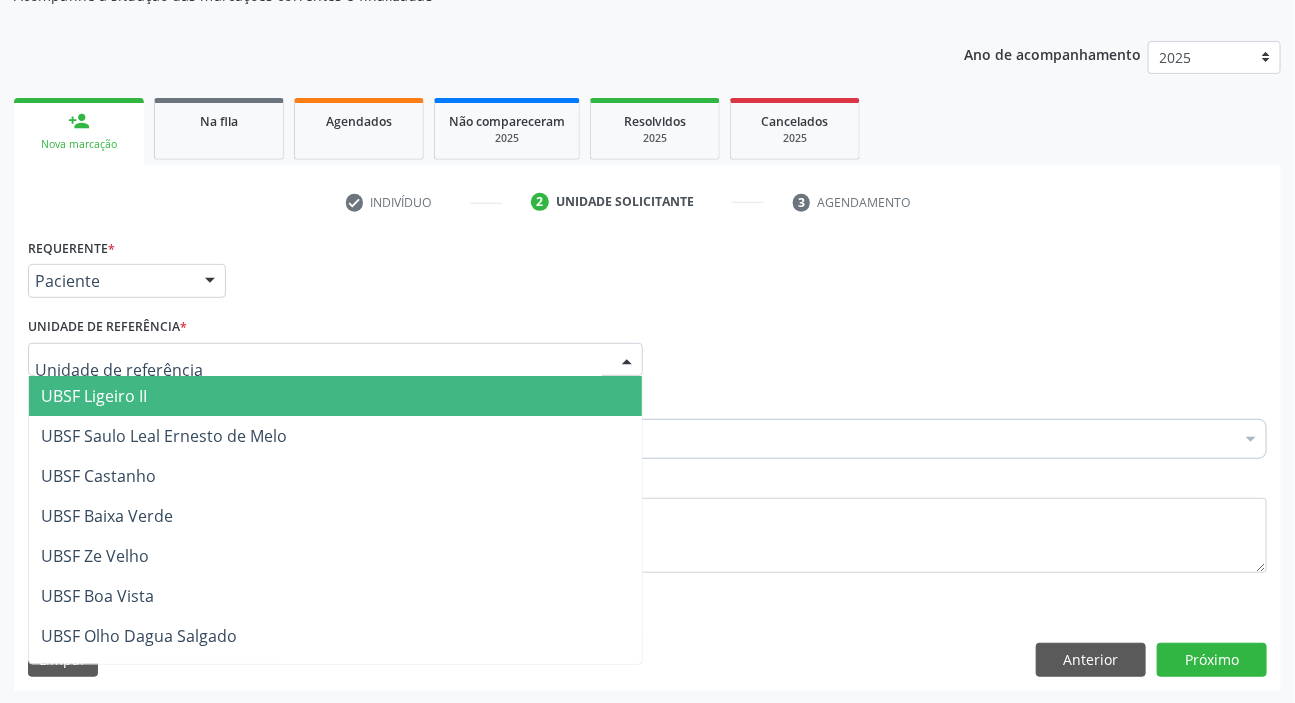 click on "UBSF Ligeiro II" at bounding box center [94, 396] 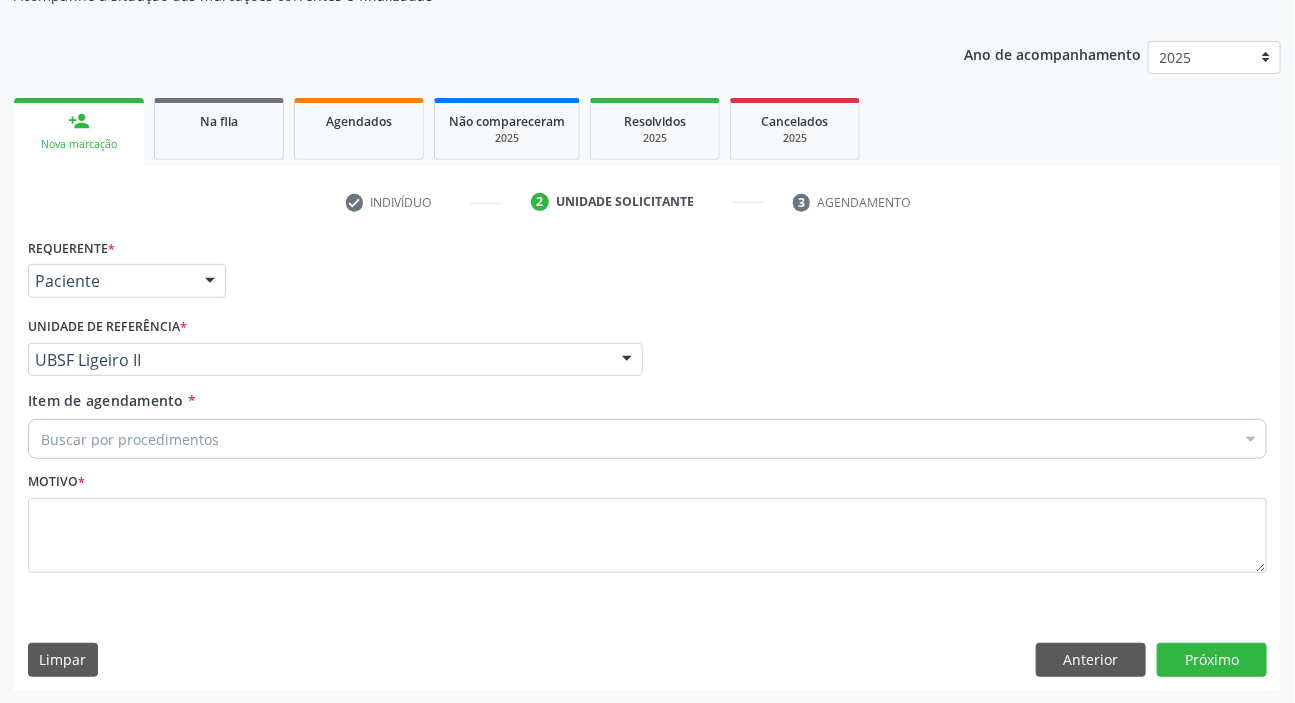 click on "Buscar por procedimentos" at bounding box center (647, 439) 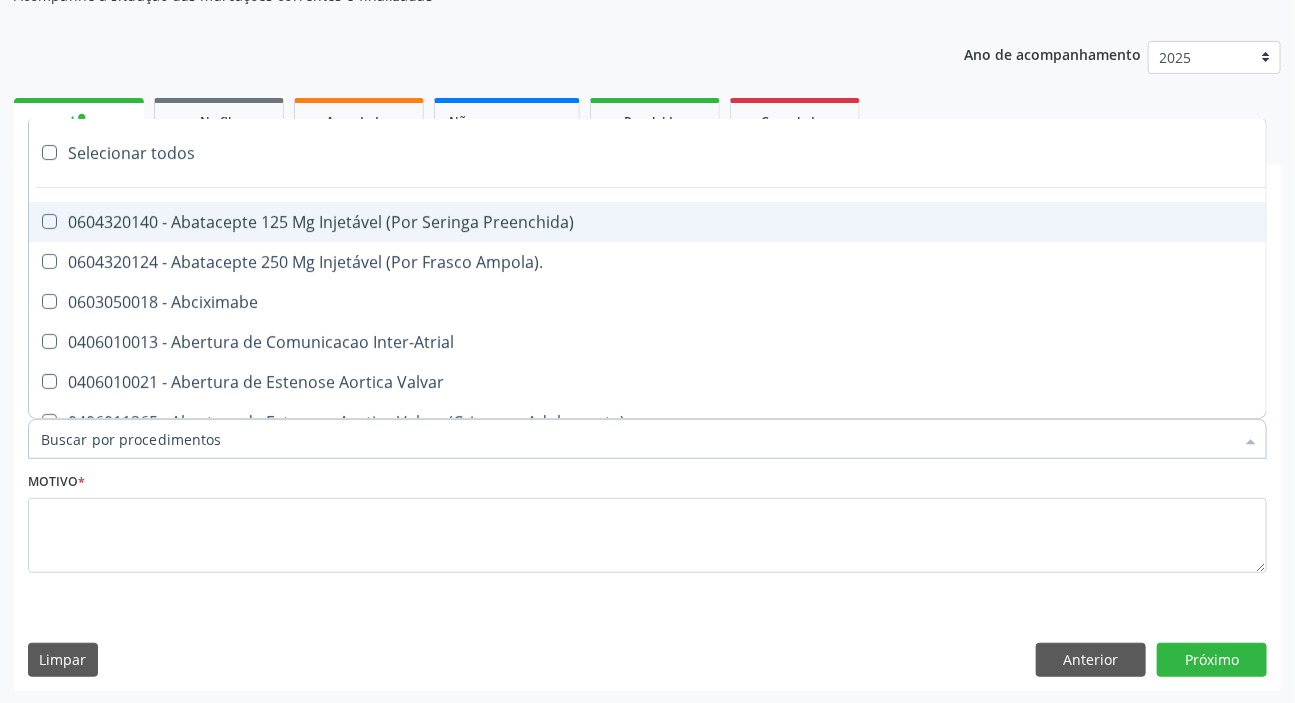 paste on "MÉDICO UR" 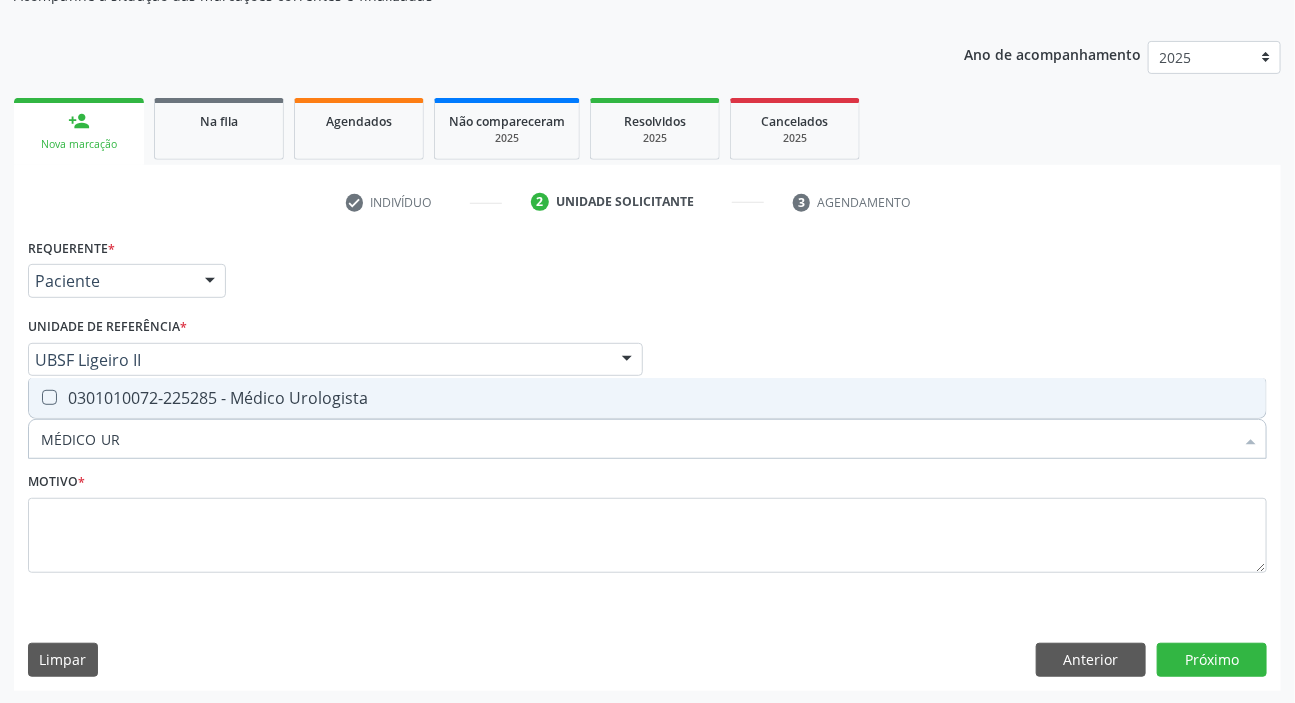click on "0301010072-225285 - Médico Urologista" at bounding box center [647, 398] 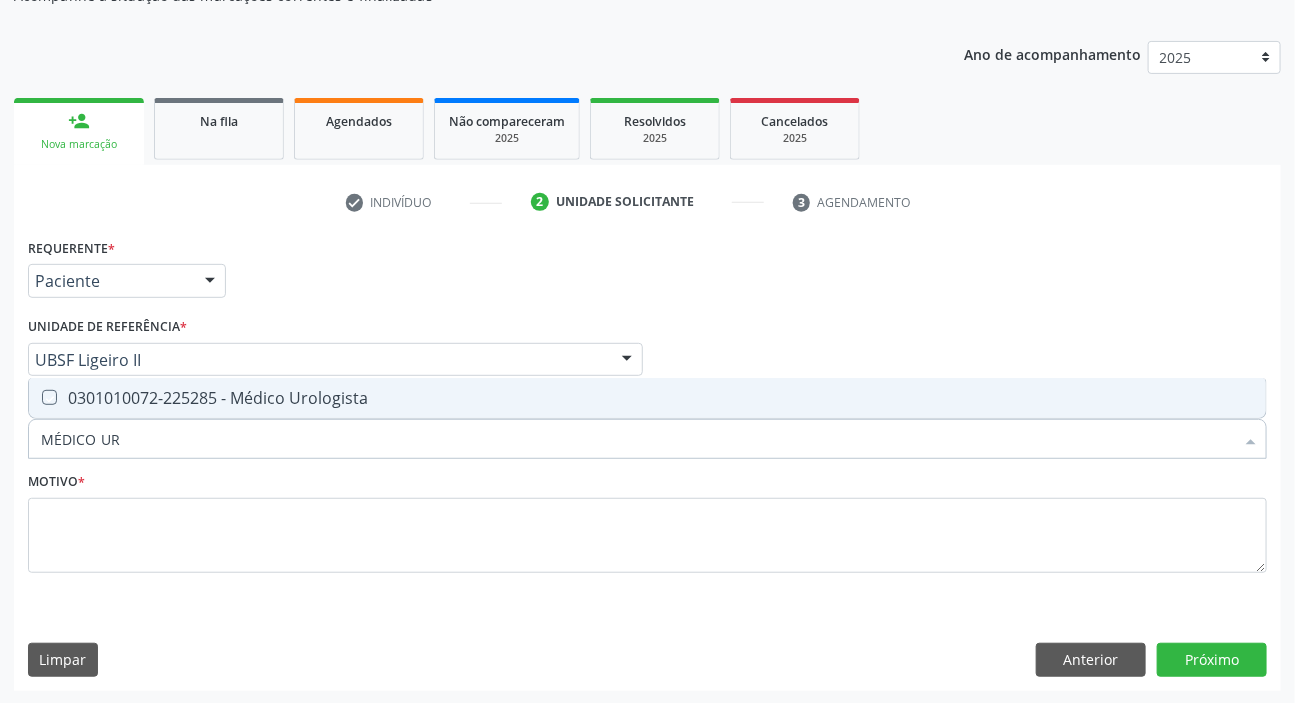 checkbox on "true" 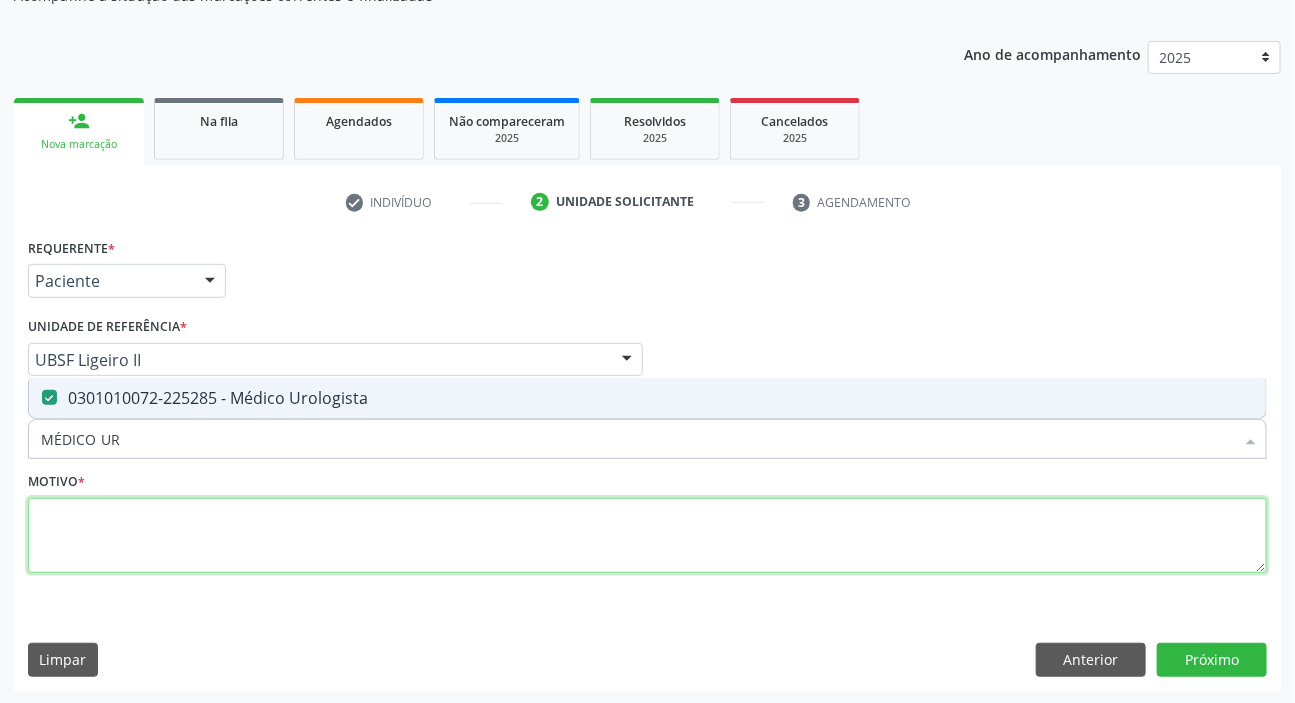 click at bounding box center [647, 536] 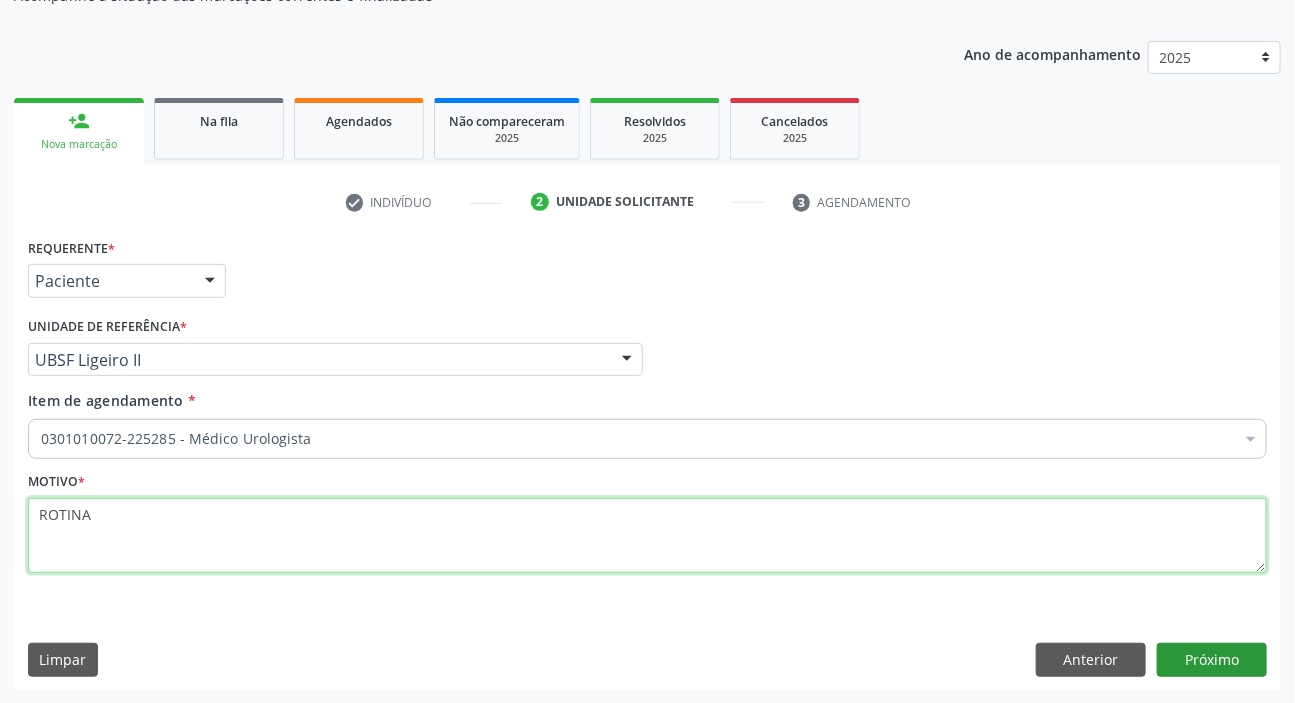 type on "ROTINA" 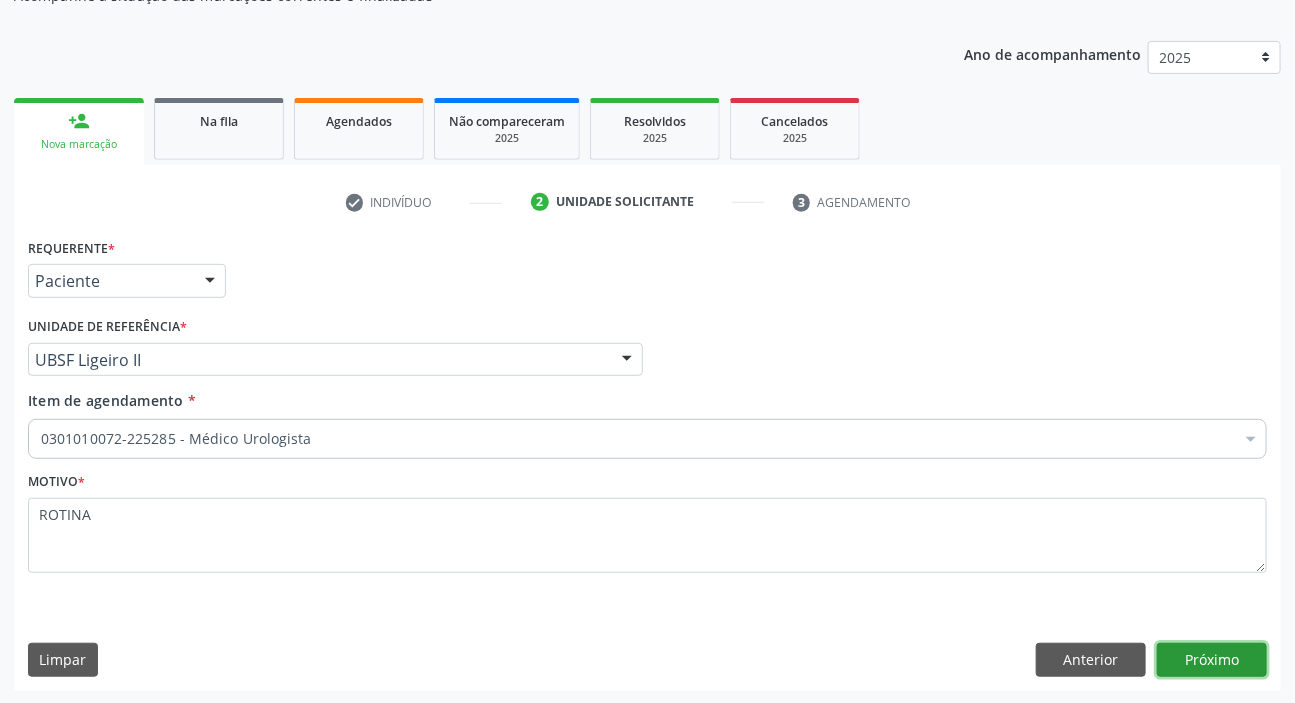 click on "Próximo" at bounding box center (1212, 660) 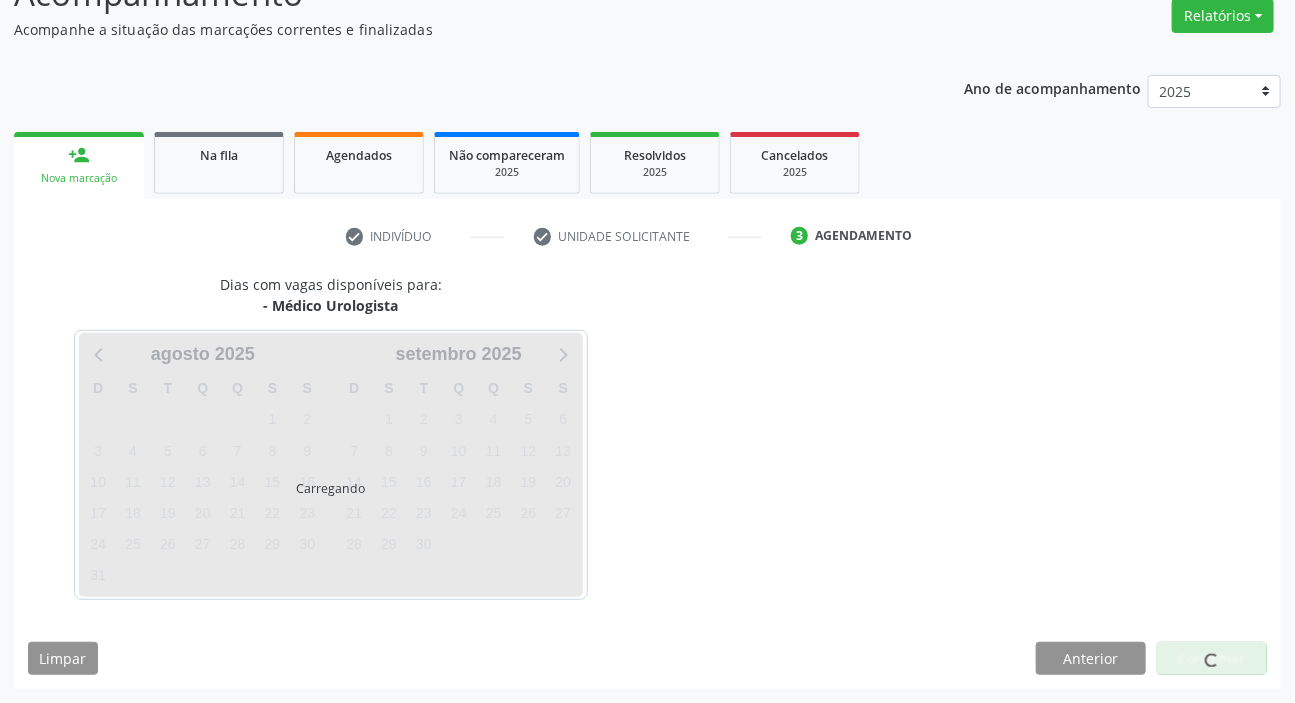 scroll, scrollTop: 166, scrollLeft: 0, axis: vertical 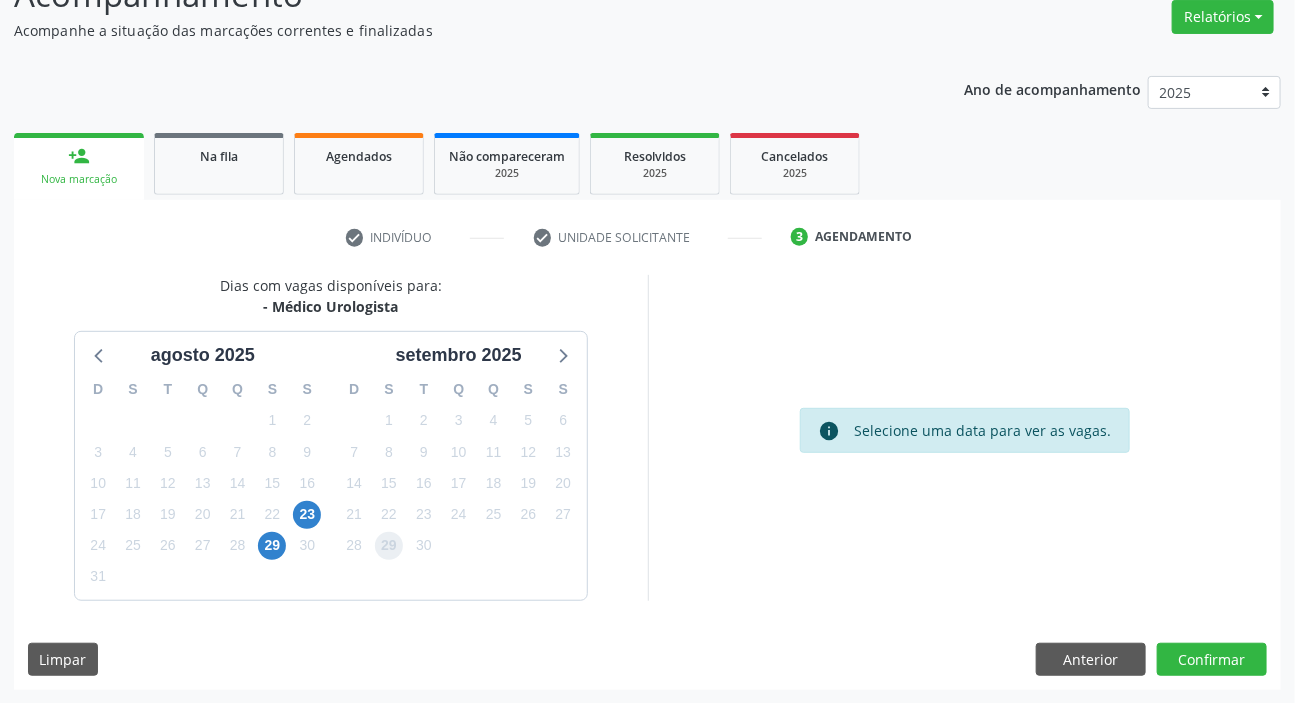 click on "29" at bounding box center (389, 546) 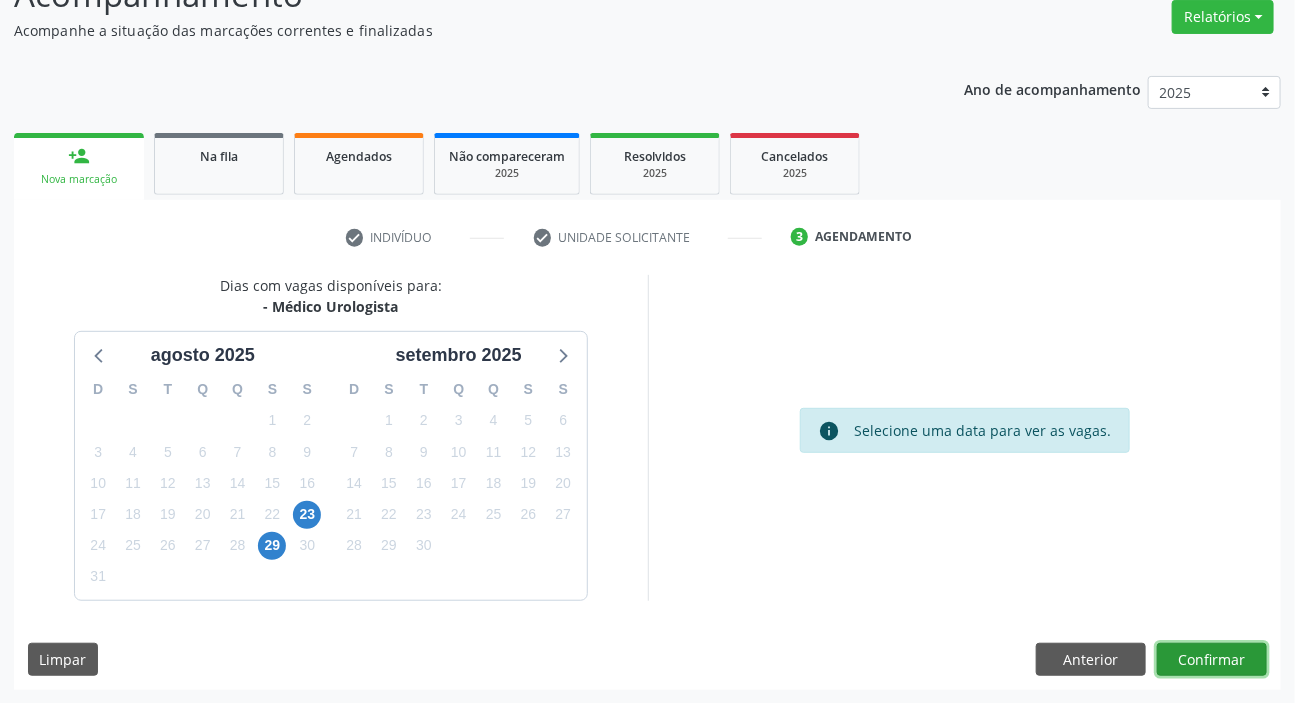 click on "Confirmar" at bounding box center [1212, 660] 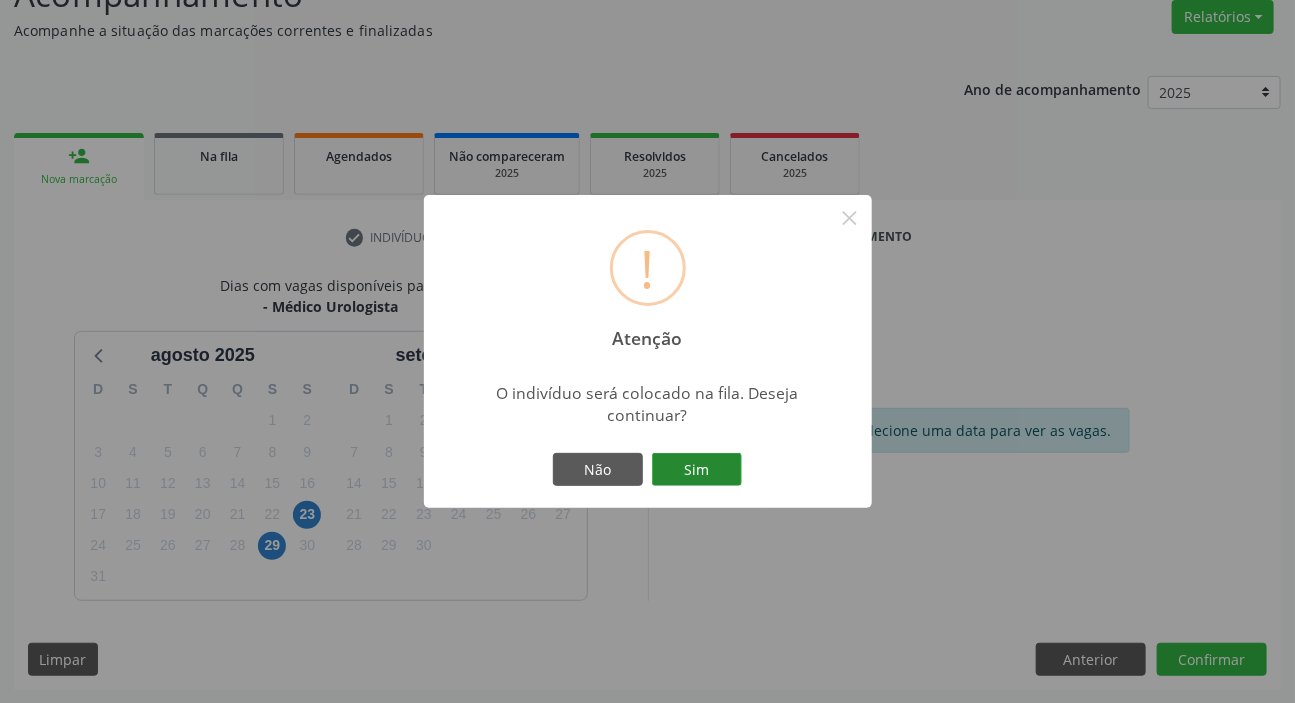 click on "Sim" at bounding box center (697, 470) 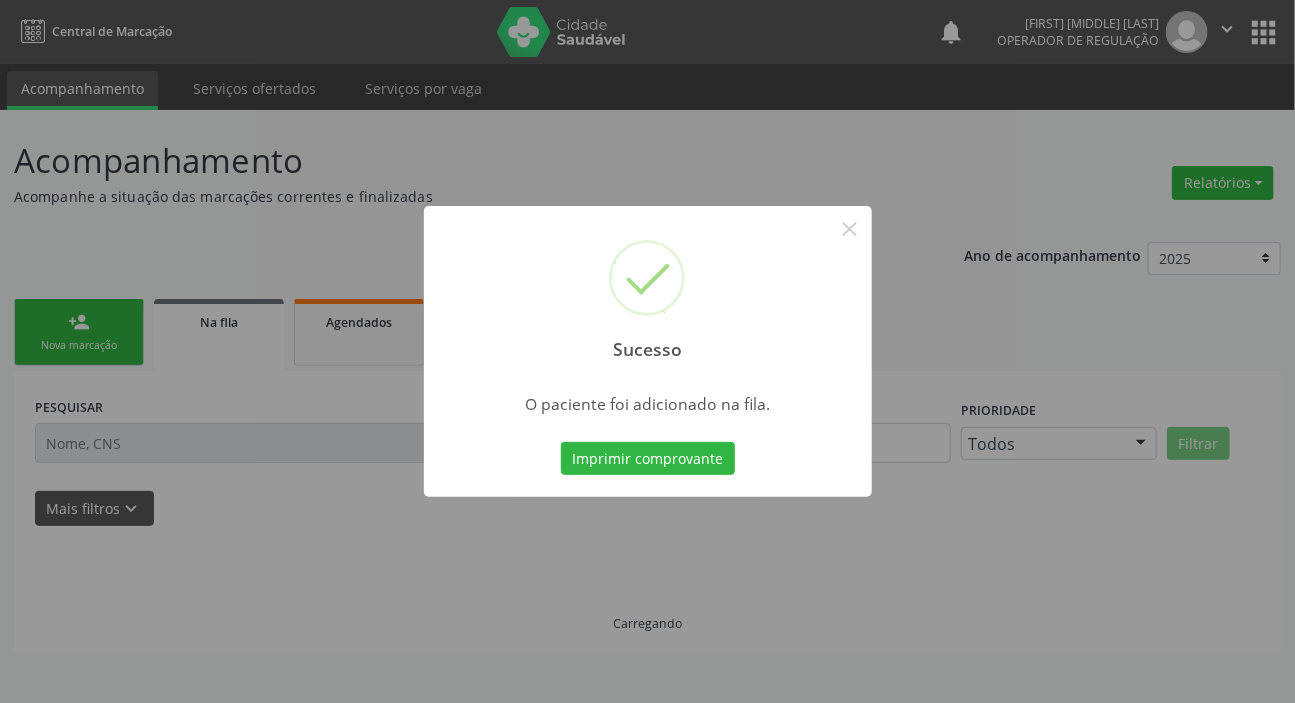 scroll, scrollTop: 0, scrollLeft: 0, axis: both 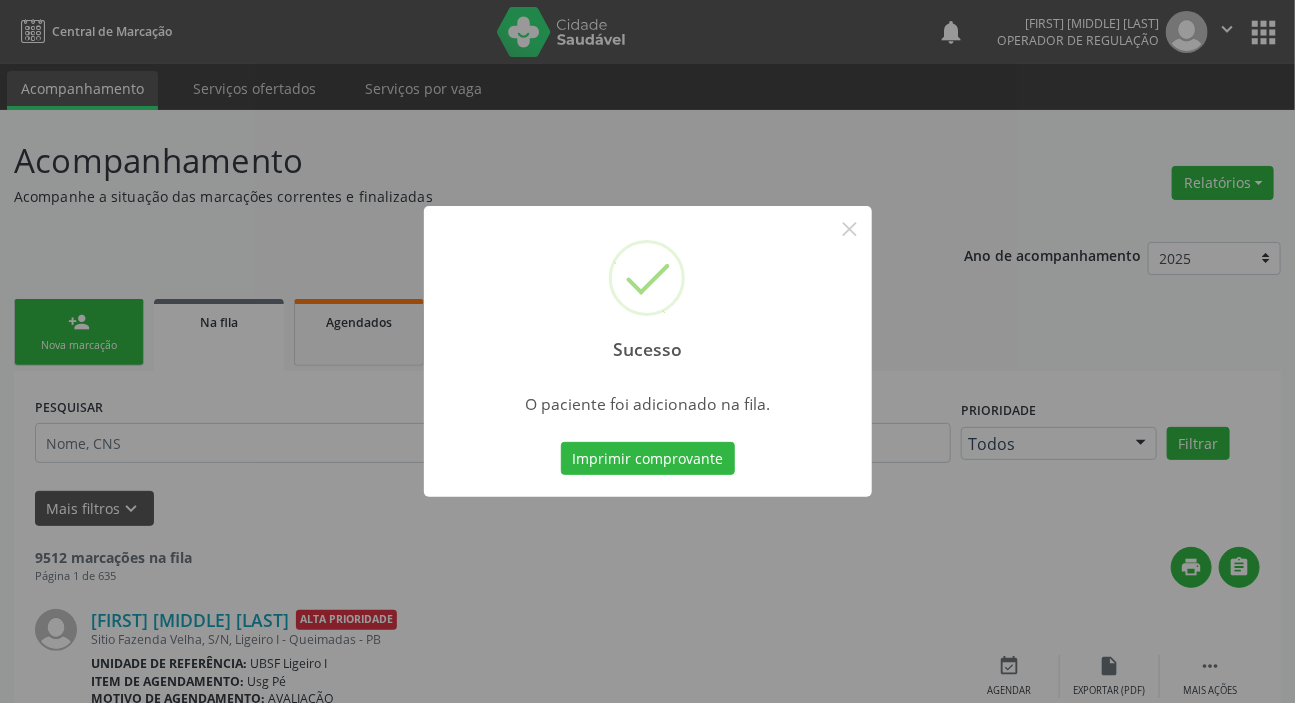 click on "Sucesso × O paciente foi adicionado na fila. Imprimir comprovante Cancel" at bounding box center [647, 351] 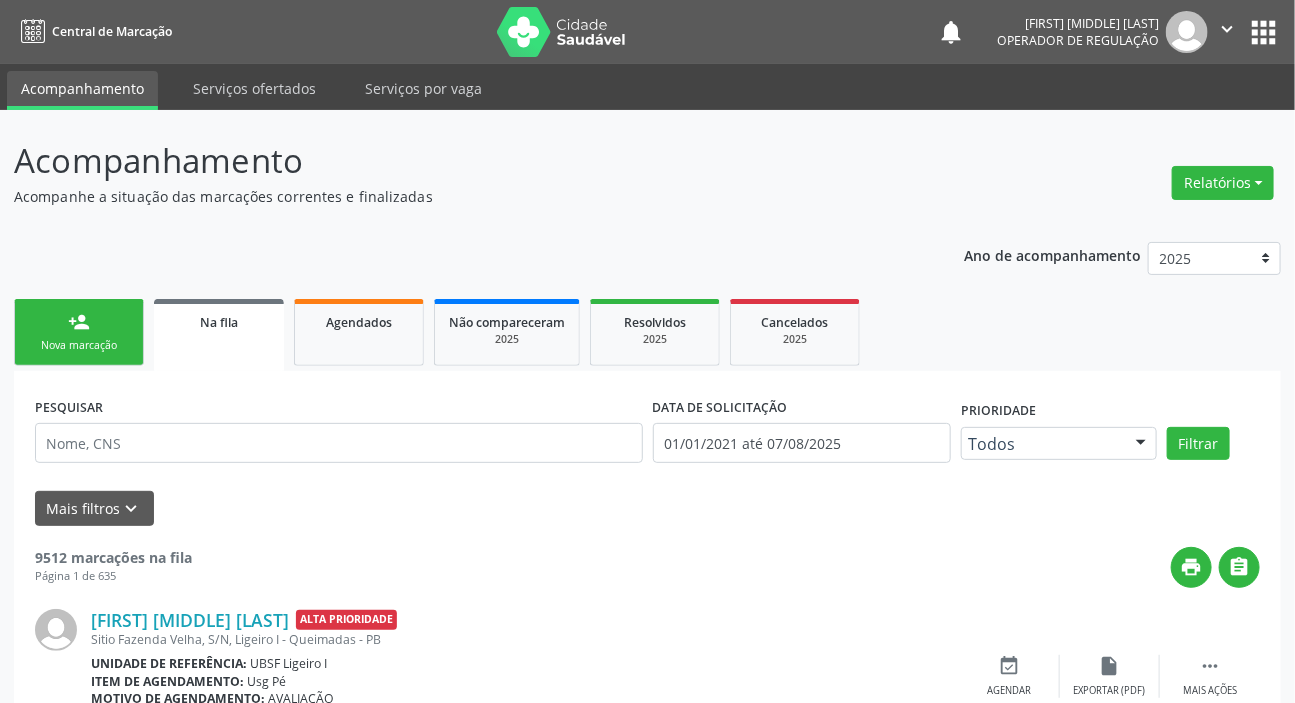 click on "person_add
Nova marcação" at bounding box center (79, 332) 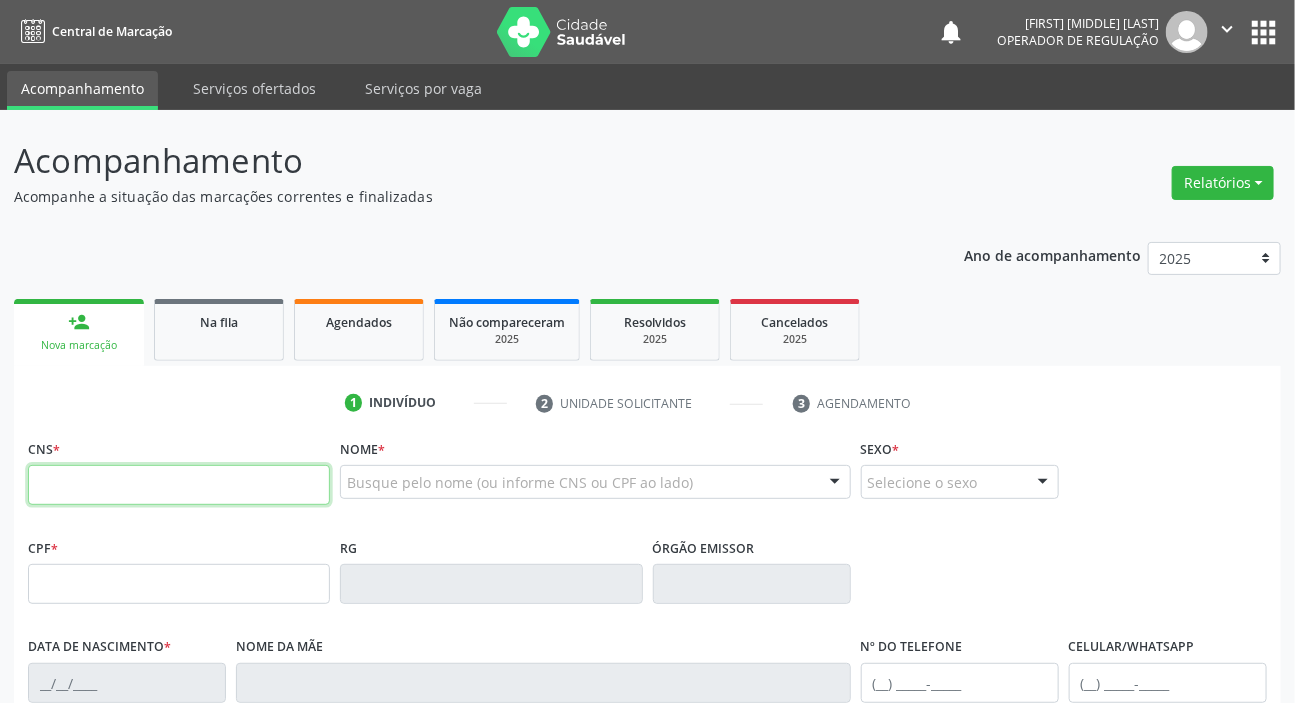 click at bounding box center (179, 485) 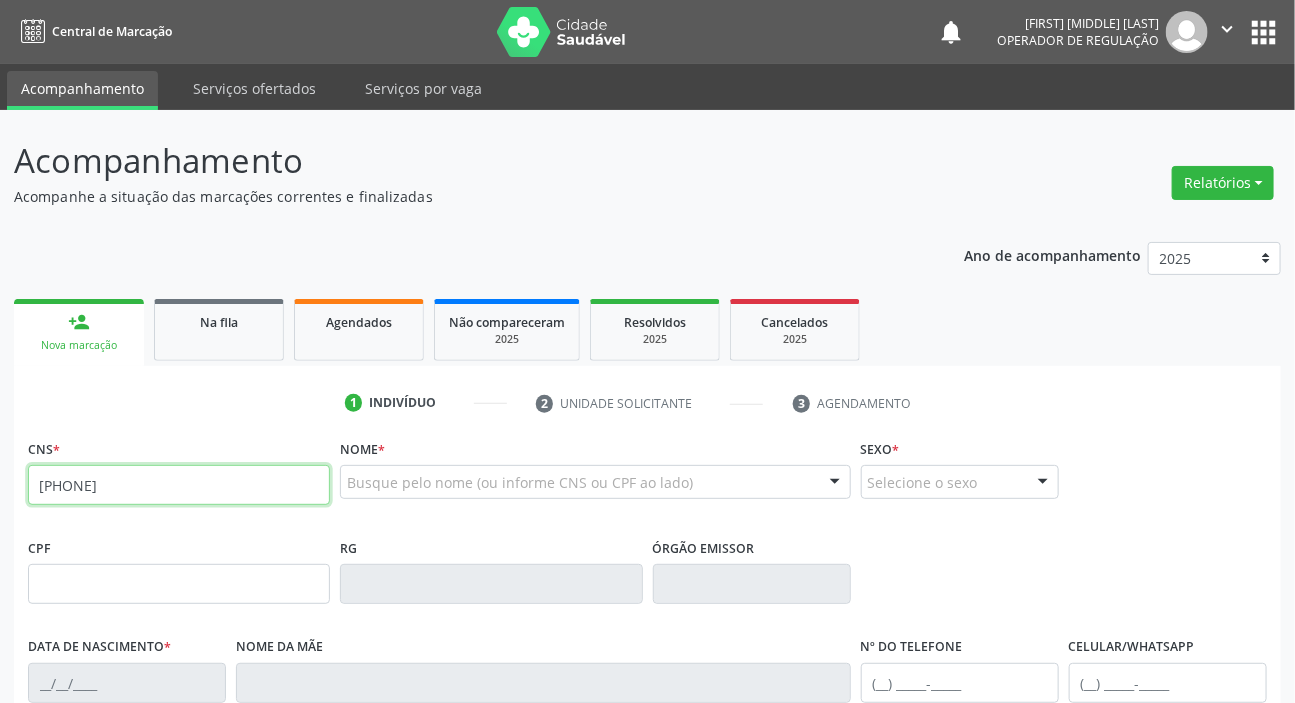 type on "700 7069 4191 6476" 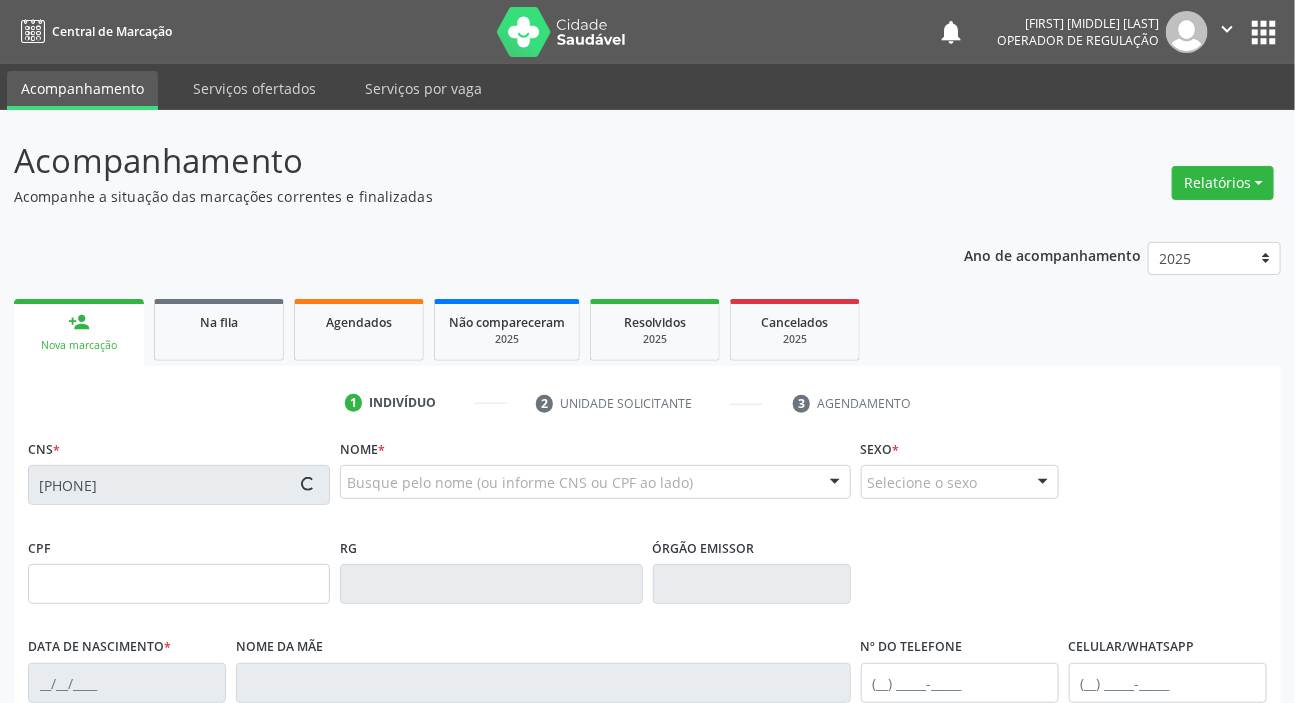 type on "026.975.274-94" 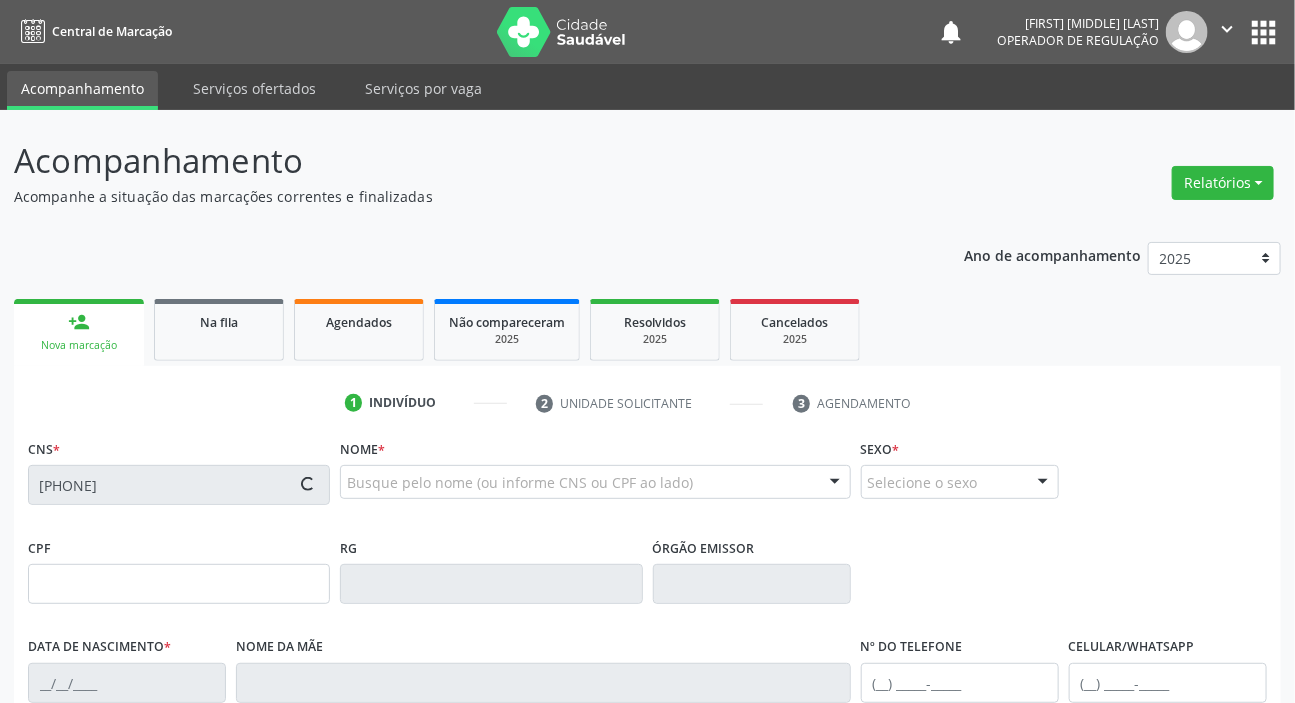 type on "06/12/1976" 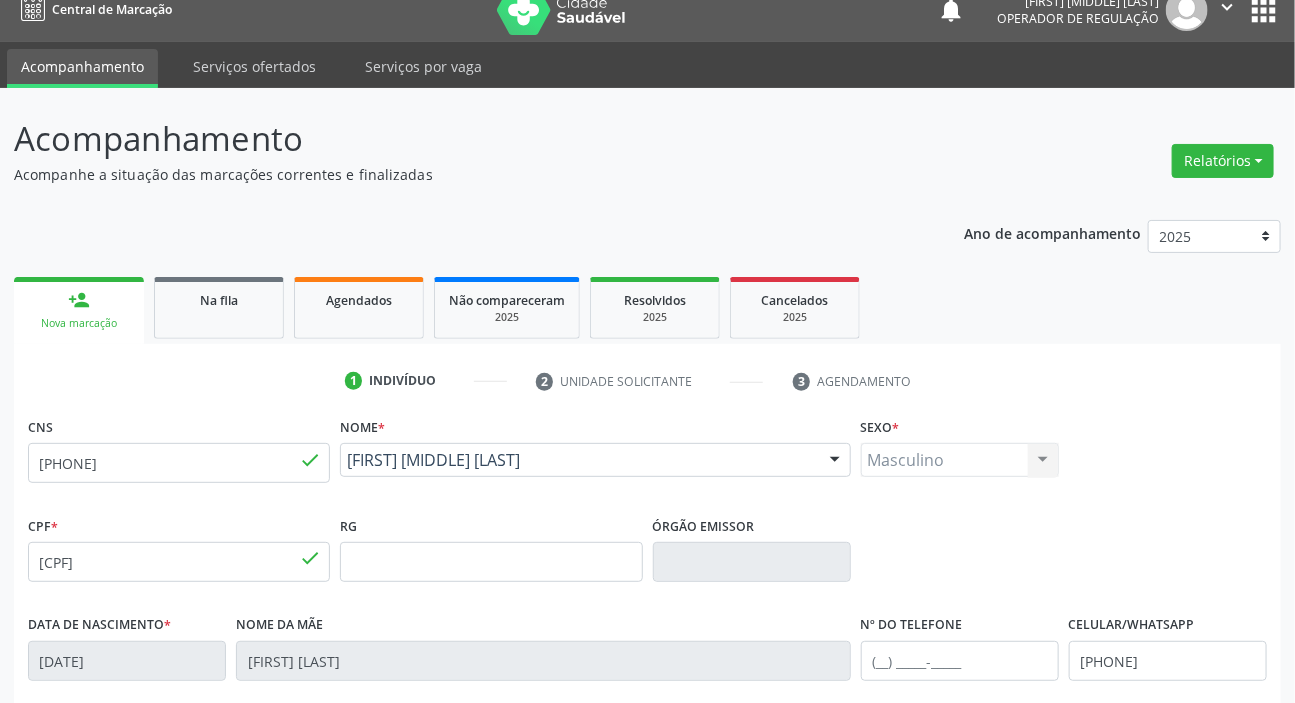 scroll, scrollTop: 380, scrollLeft: 0, axis: vertical 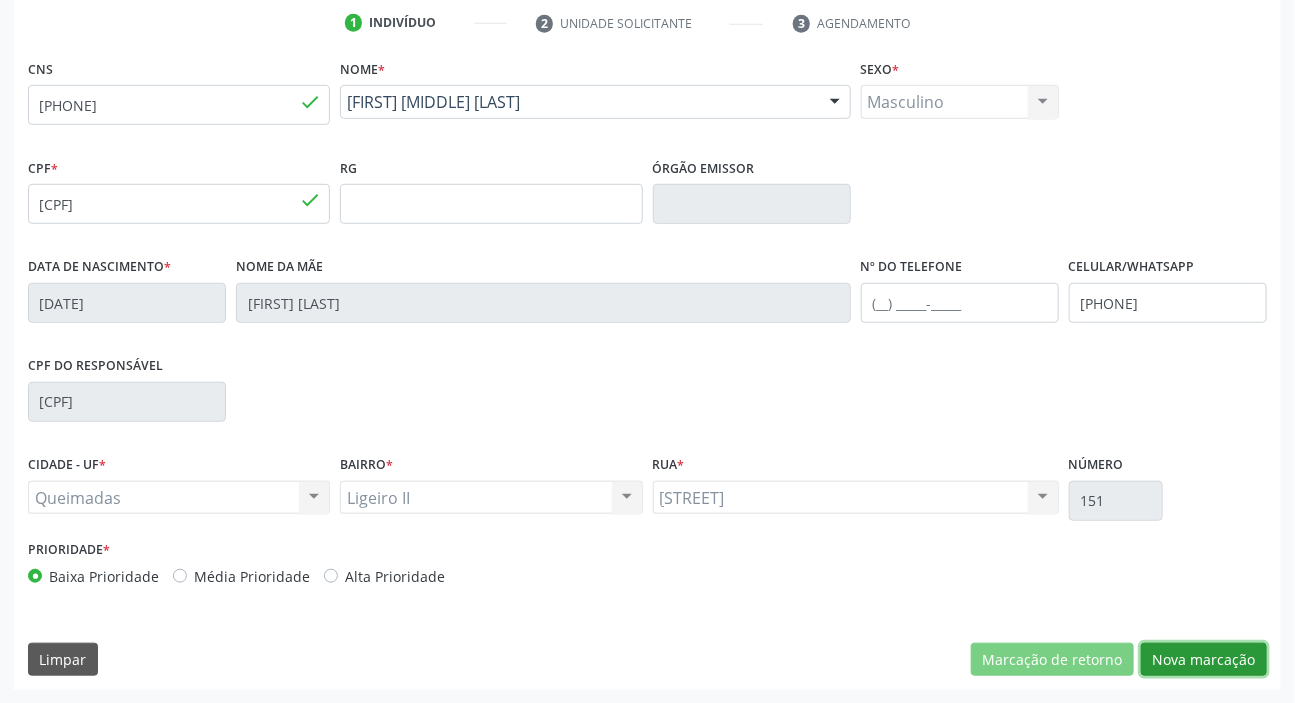 click on "Nova marcação" at bounding box center (1204, 660) 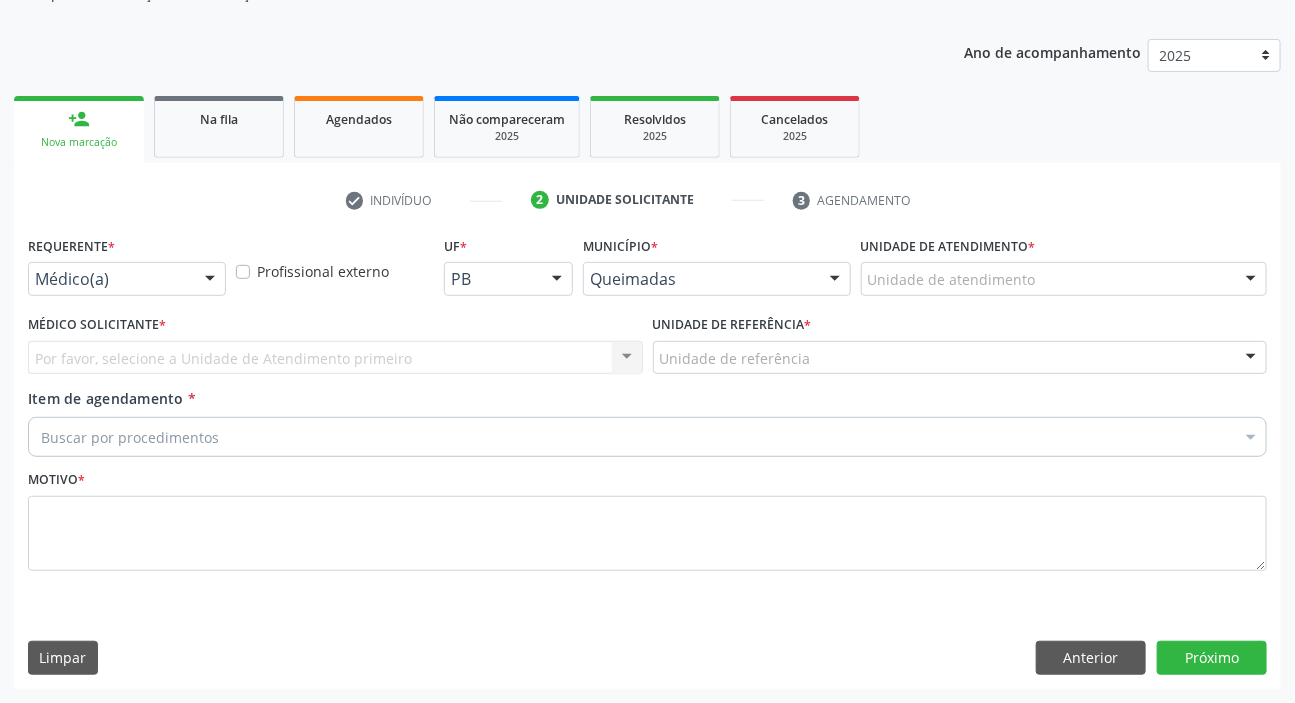 scroll, scrollTop: 201, scrollLeft: 0, axis: vertical 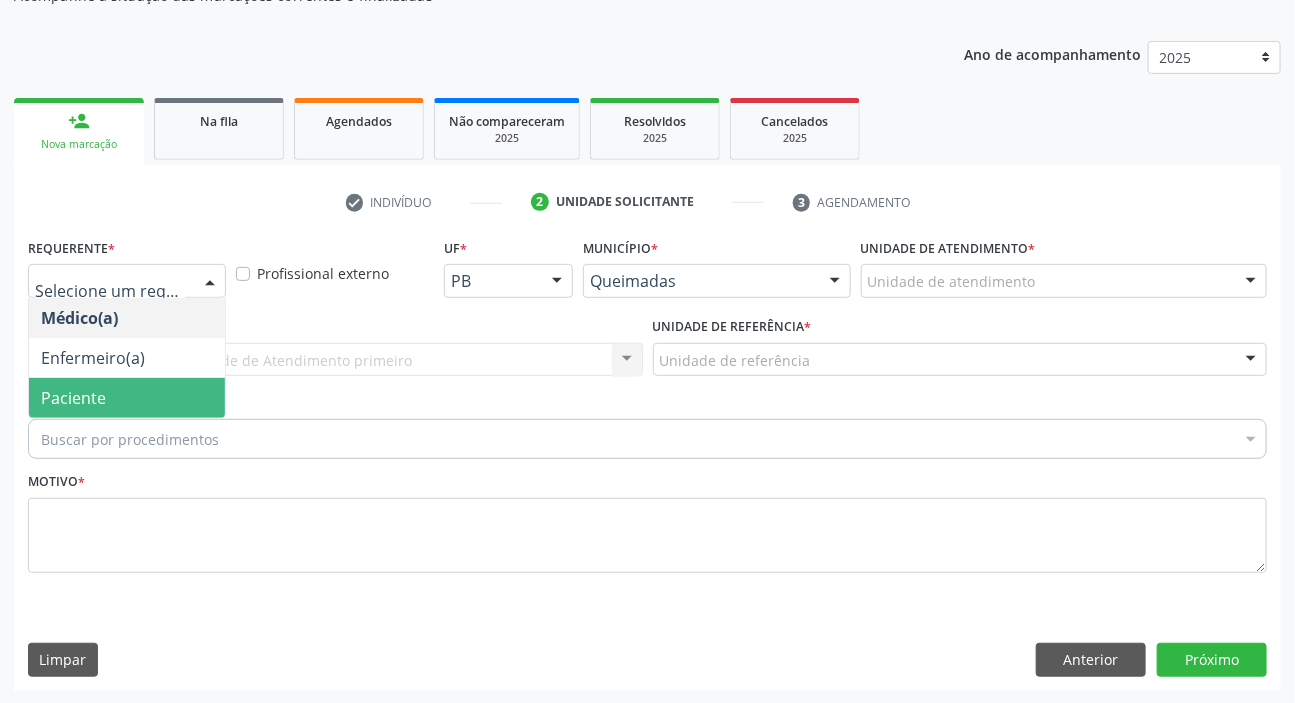 click on "Paciente" at bounding box center (127, 398) 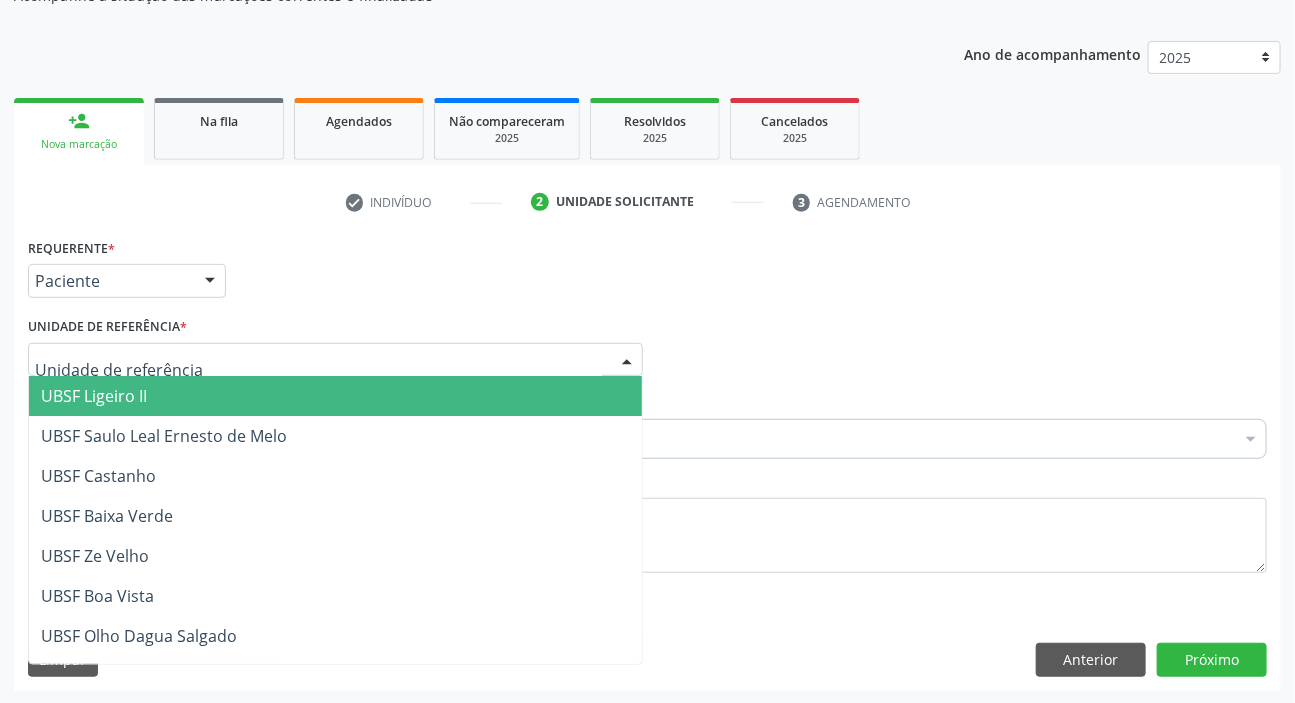 click on "UBSF Ligeiro II" at bounding box center (335, 396) 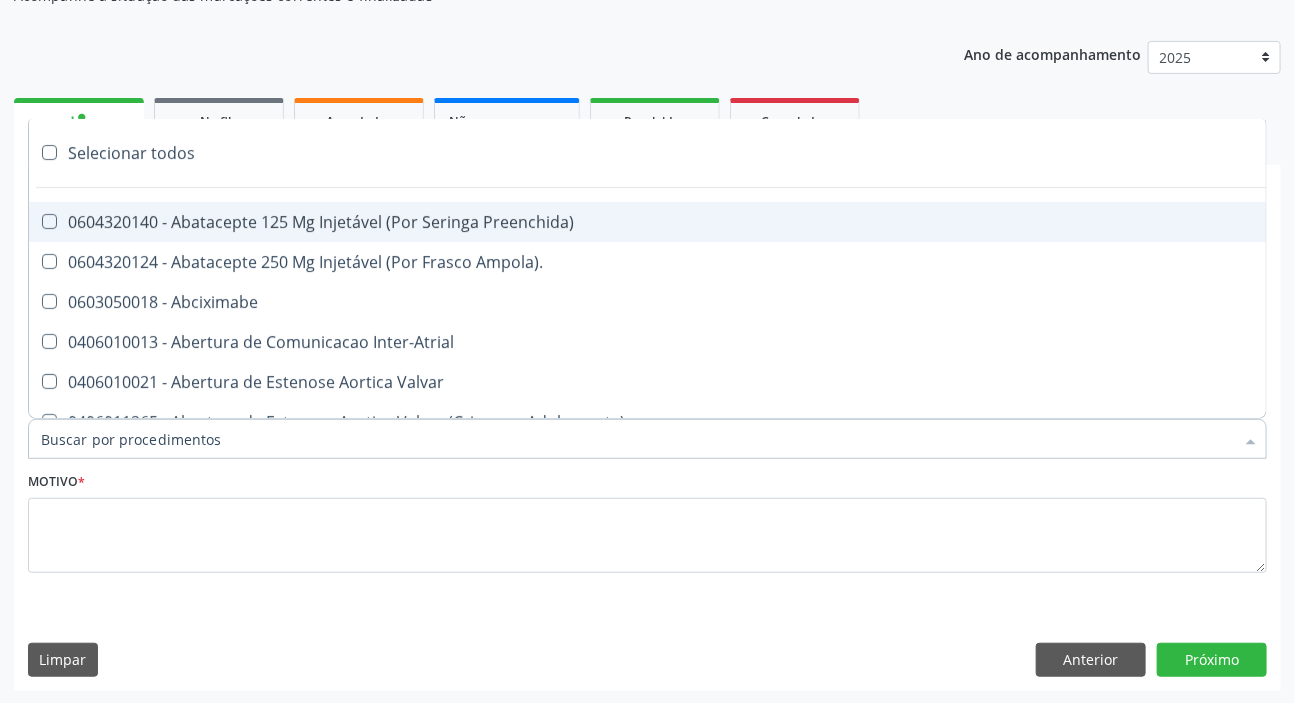paste on "MÉDICO UR" 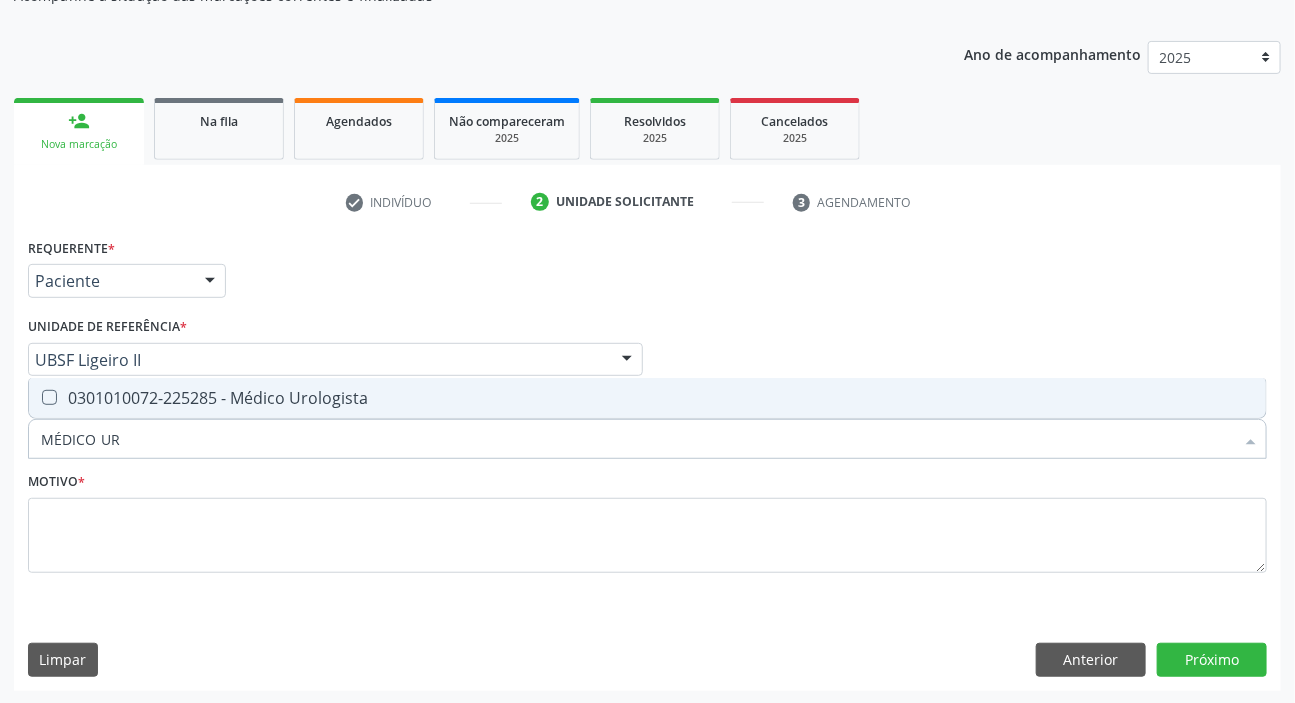 click on "0301010072-225285 - Médico Urologista" at bounding box center (647, 398) 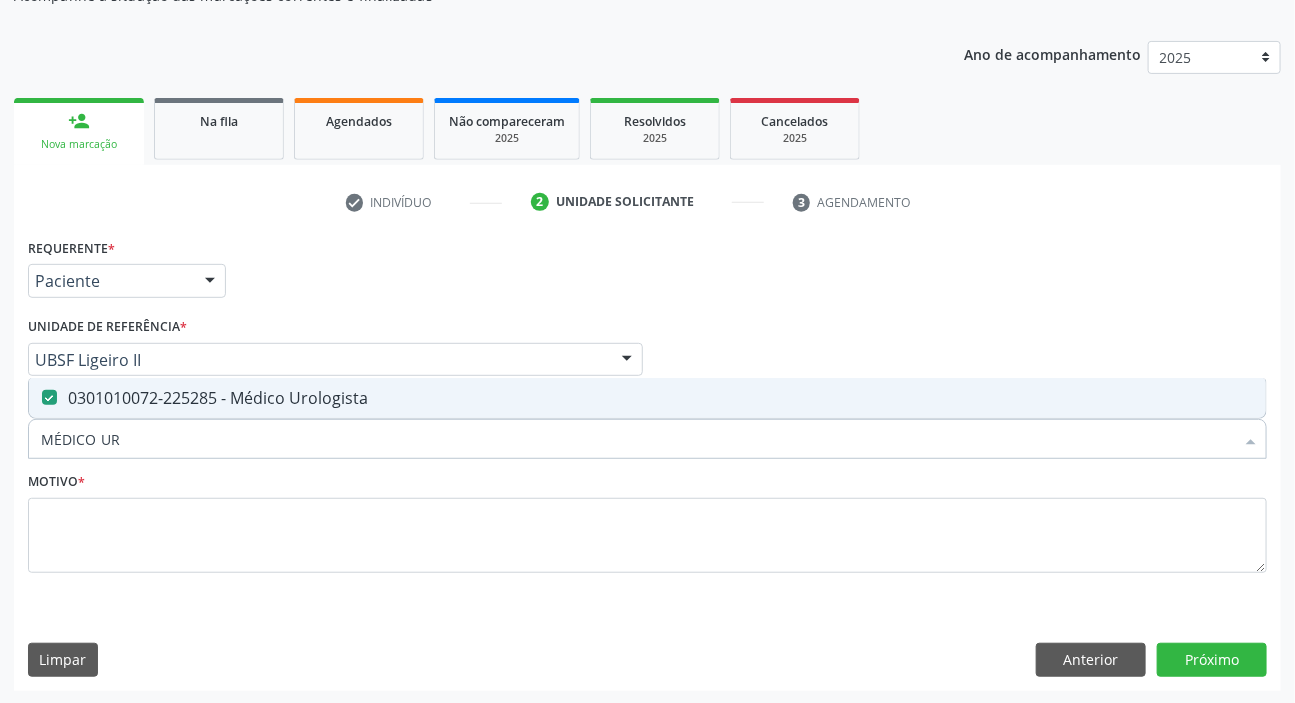 checkbox on "true" 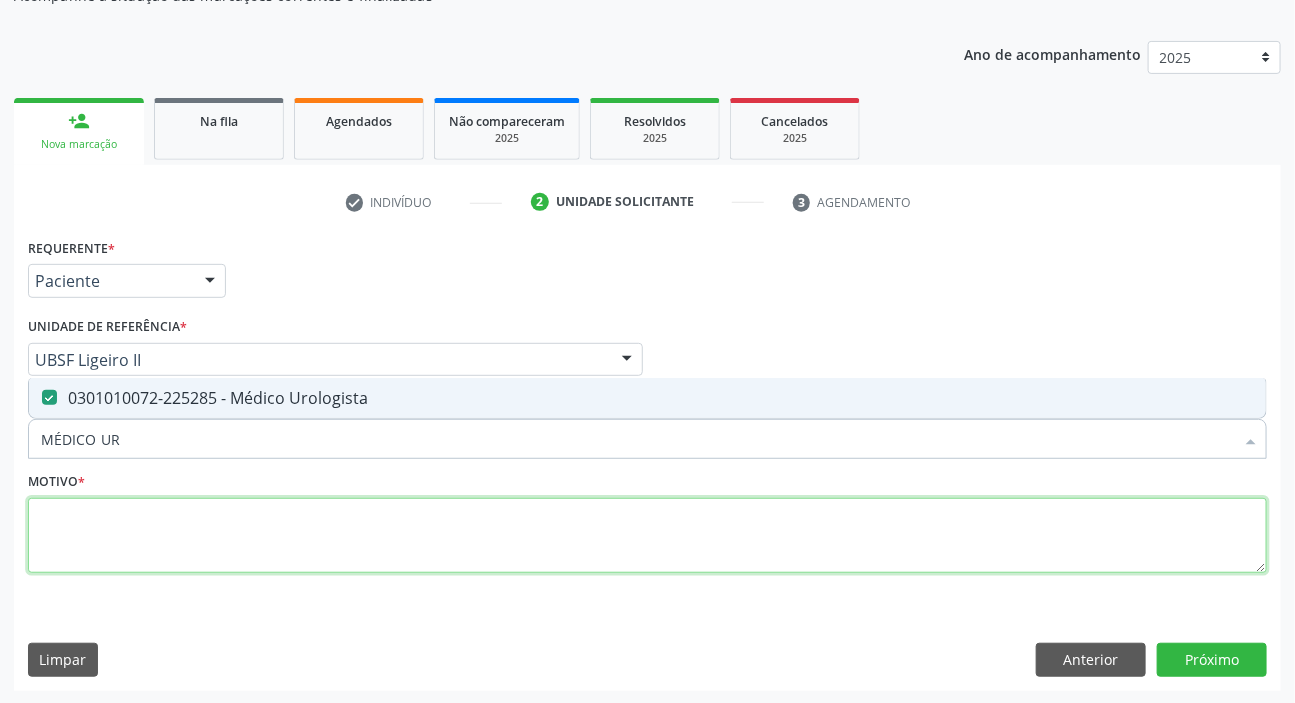 click at bounding box center (647, 536) 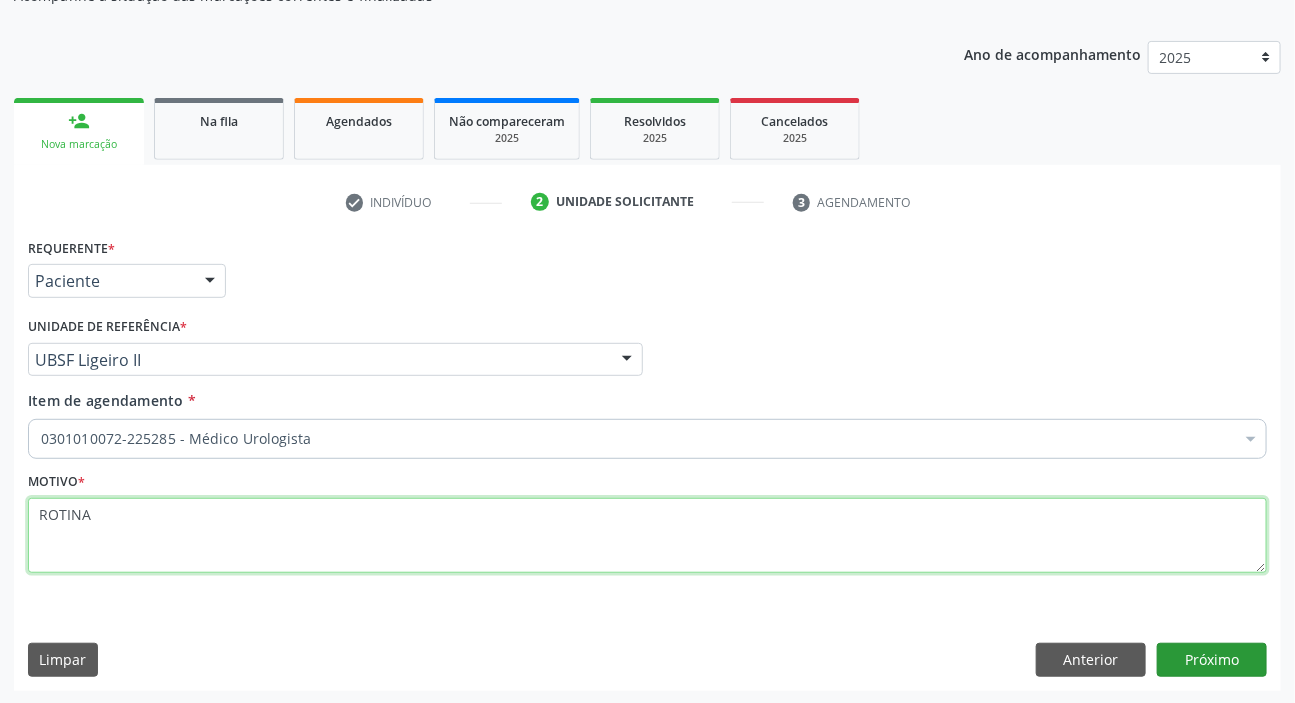 type on "ROTINA" 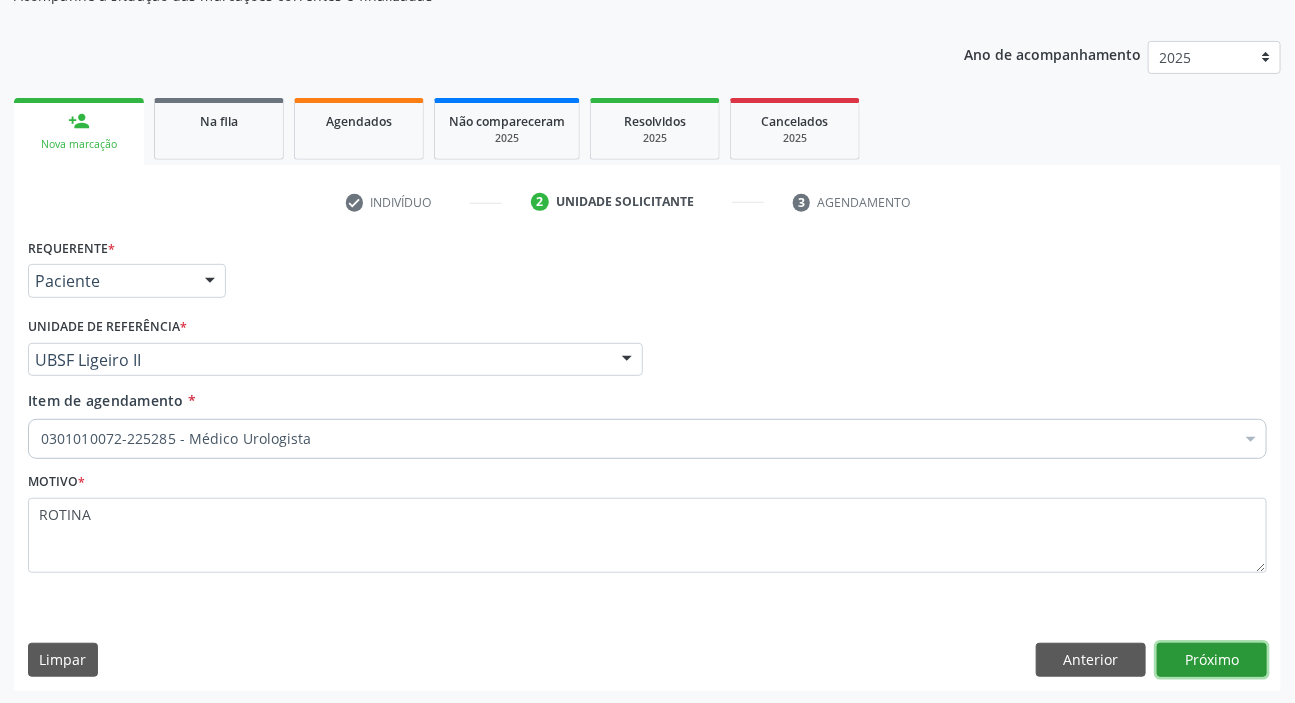 click on "Próximo" at bounding box center [1212, 660] 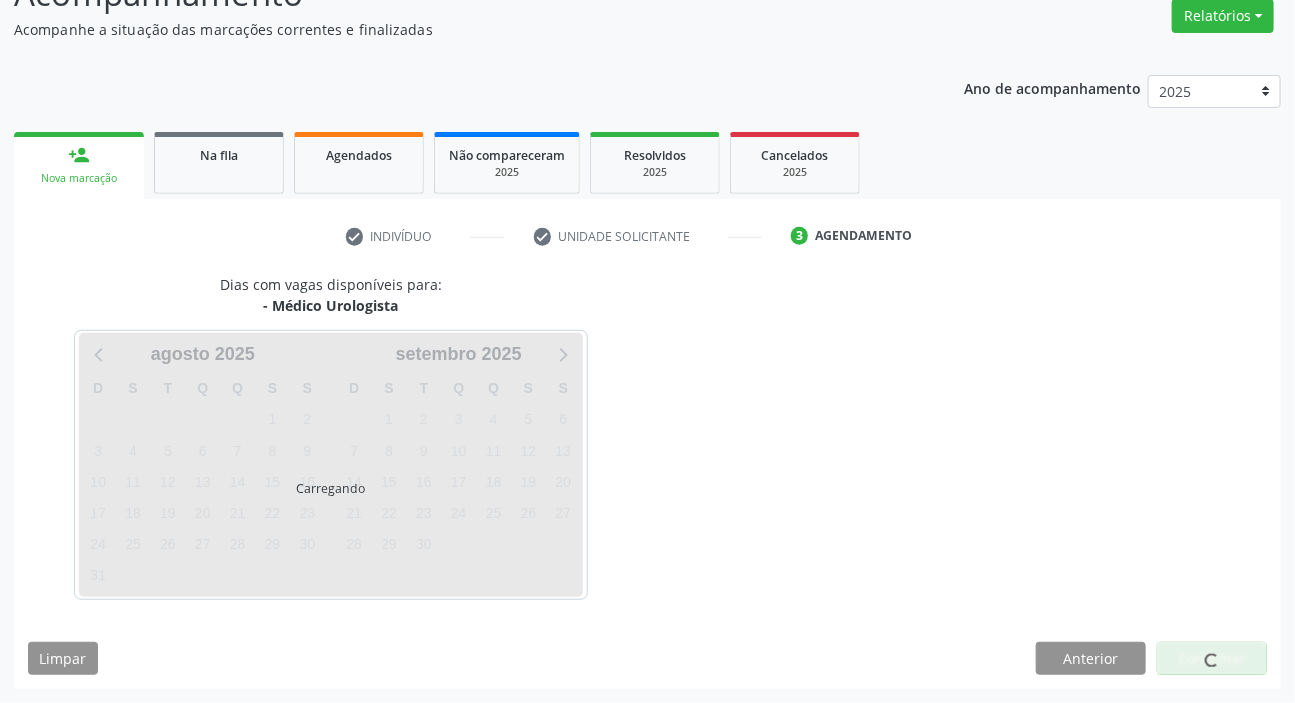 scroll, scrollTop: 166, scrollLeft: 0, axis: vertical 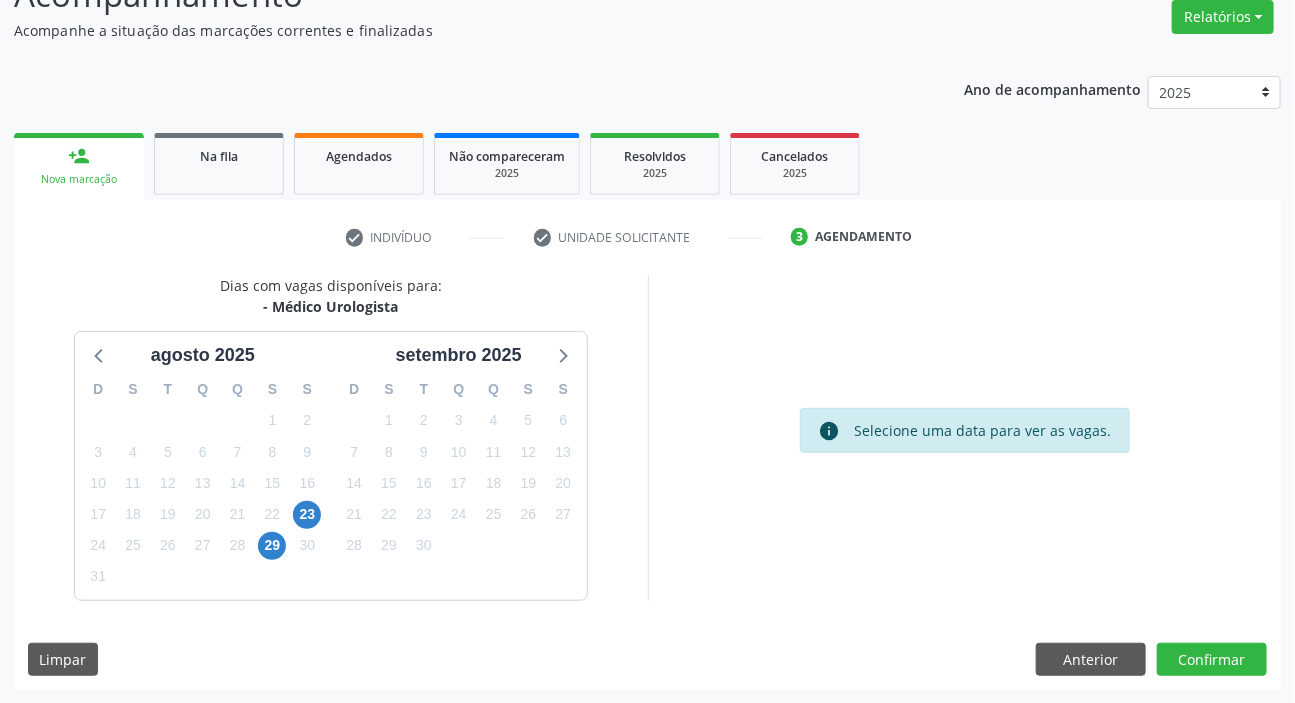 click on "23" at bounding box center [423, 514] 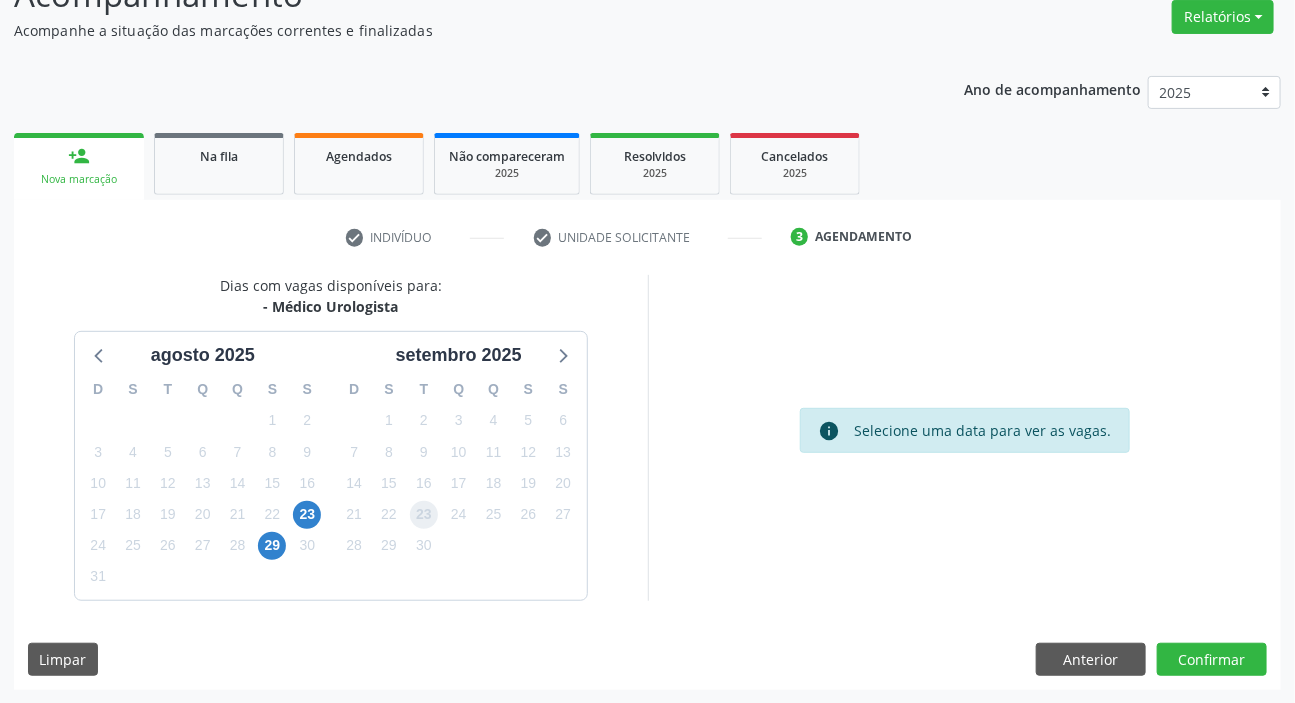 click on "23" at bounding box center (424, 515) 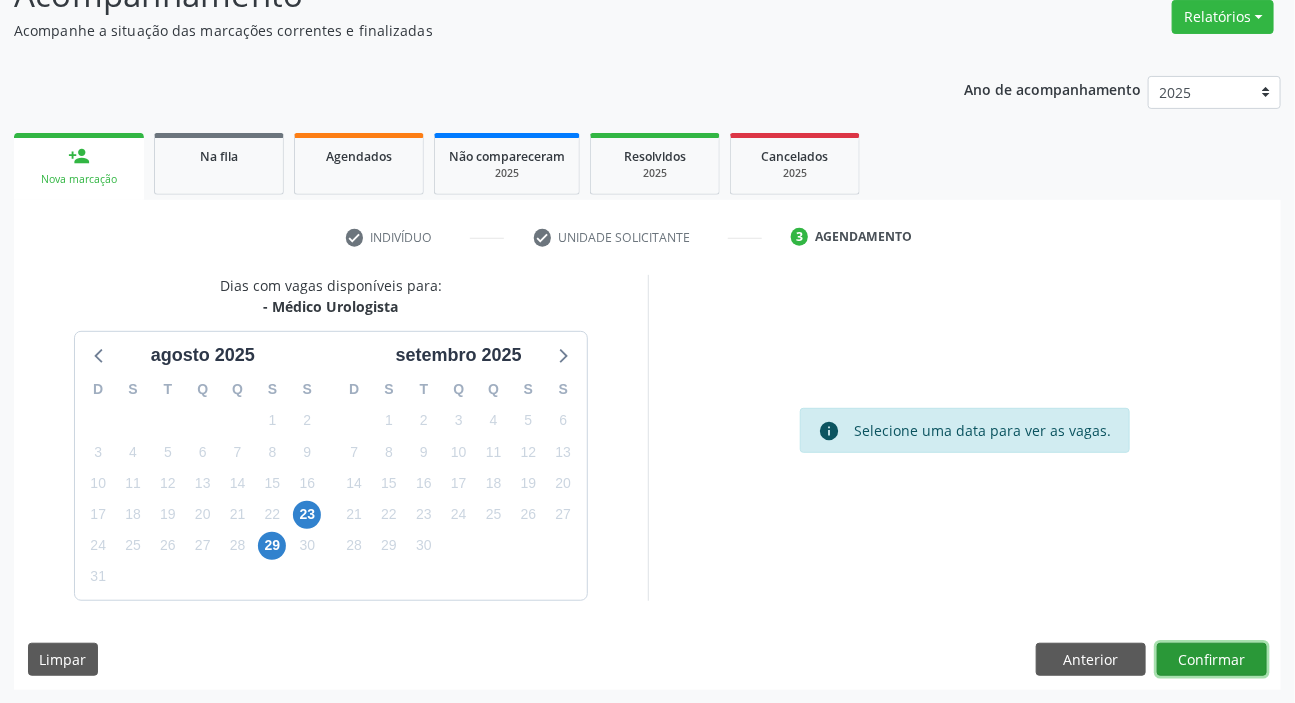 click on "Confirmar" at bounding box center [1212, 660] 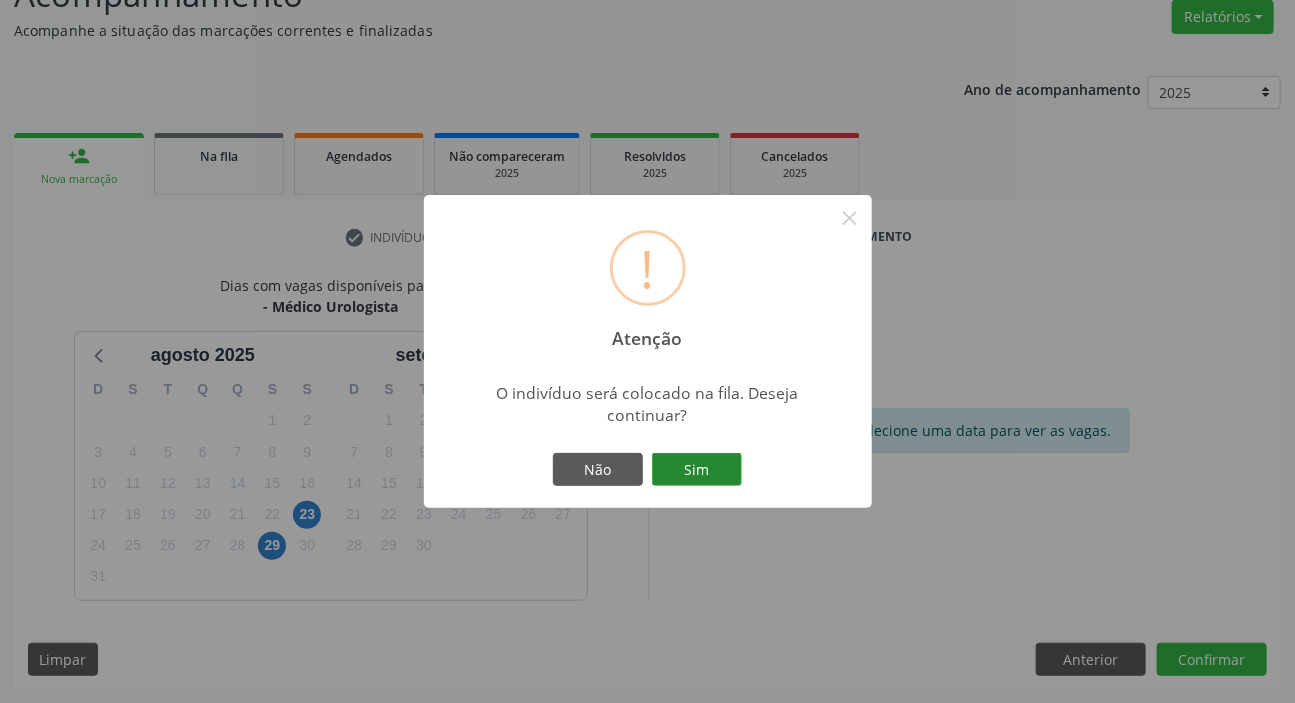 click on "Sim" at bounding box center (697, 470) 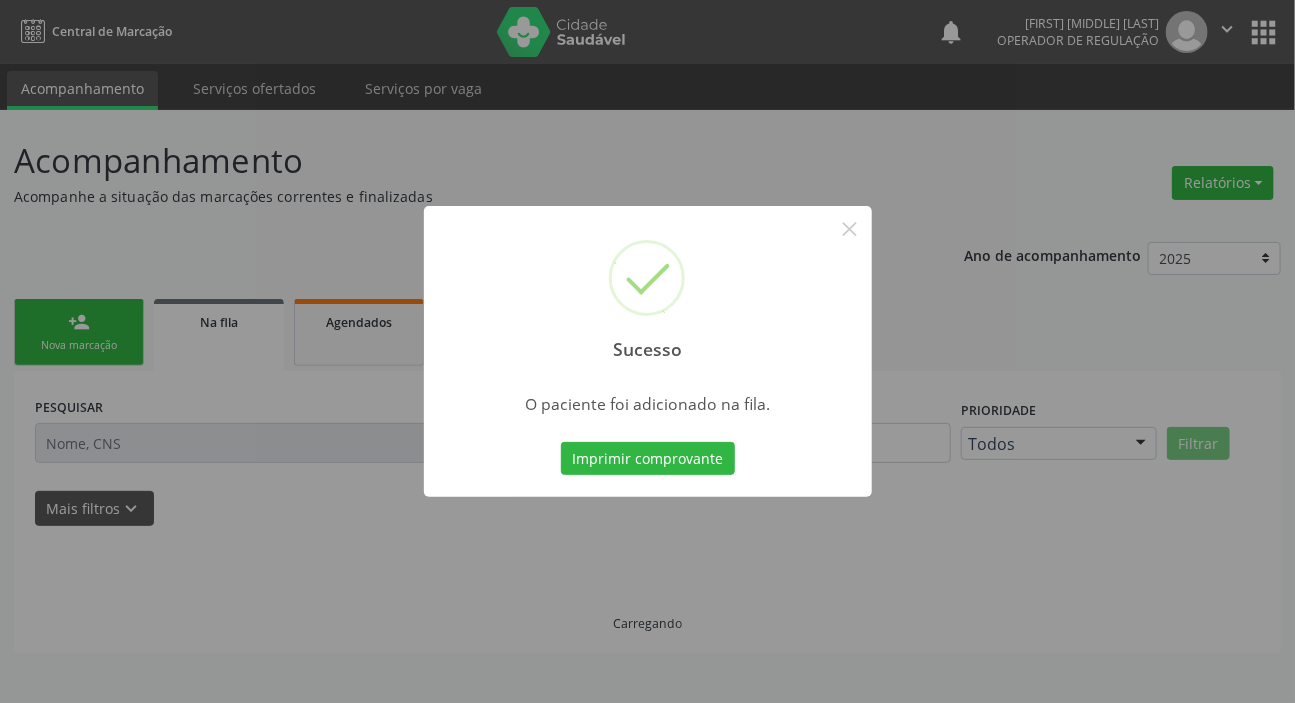 scroll, scrollTop: 0, scrollLeft: 0, axis: both 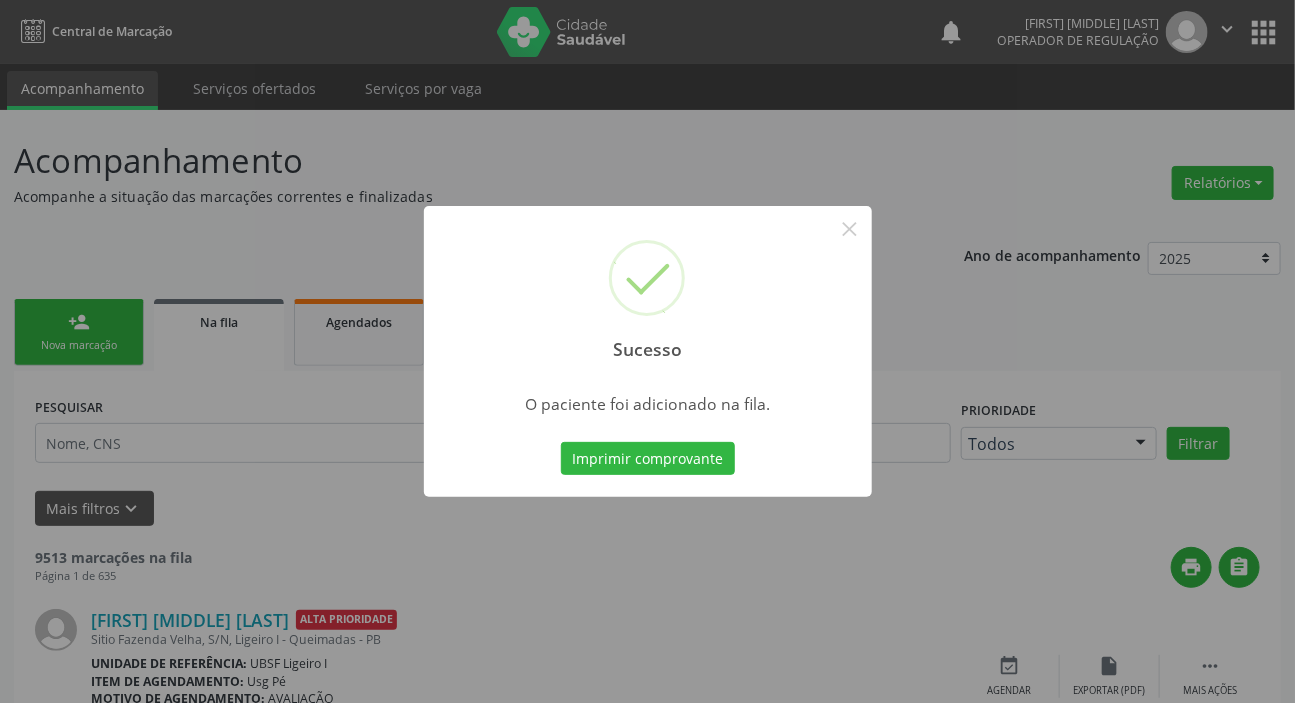 click on "Sucesso × O paciente foi adicionado na fila. Imprimir comprovante Cancel" at bounding box center (647, 351) 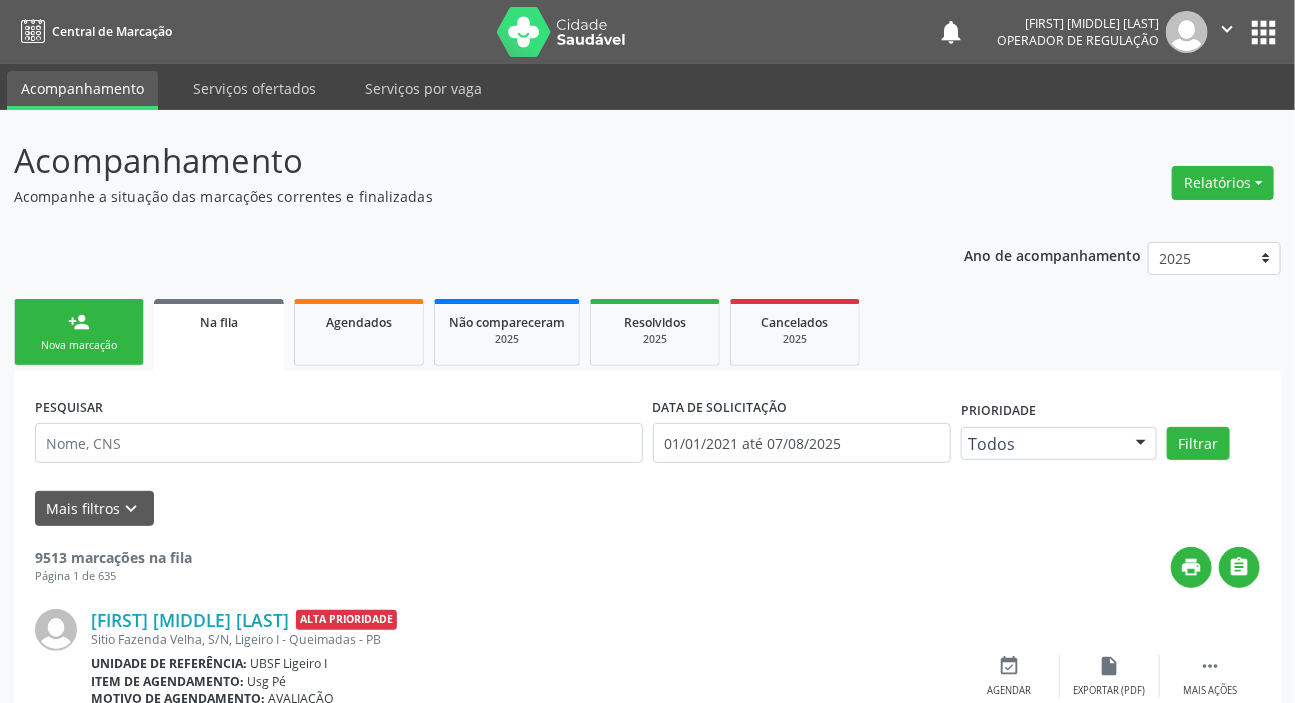 click on "Nova marcação" at bounding box center (79, 345) 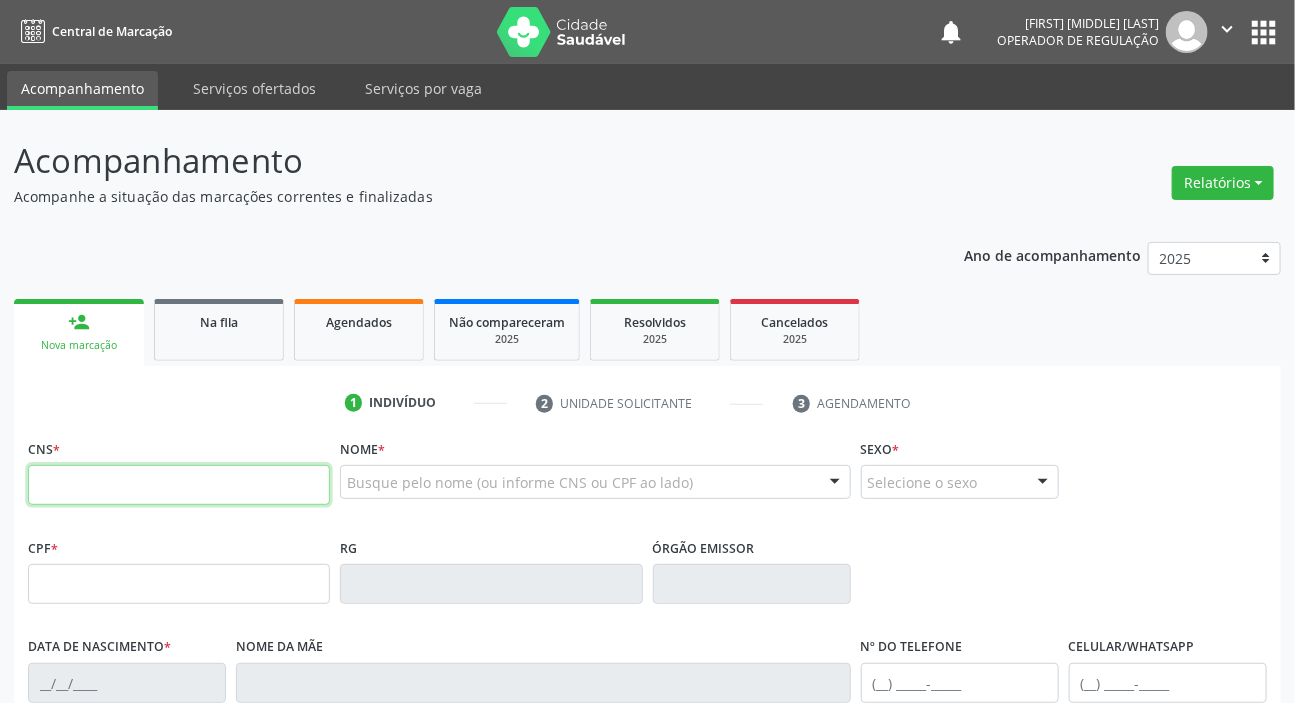 click at bounding box center [179, 485] 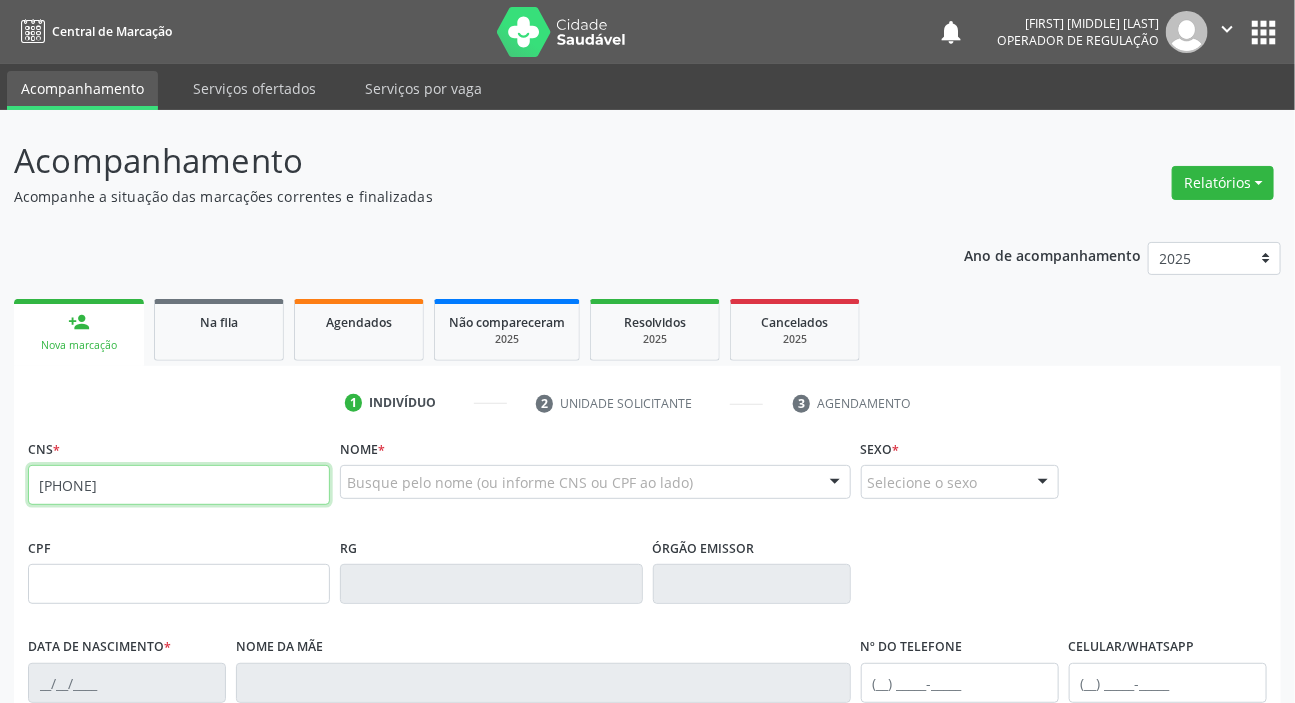 type on "703 0058 0249 1875" 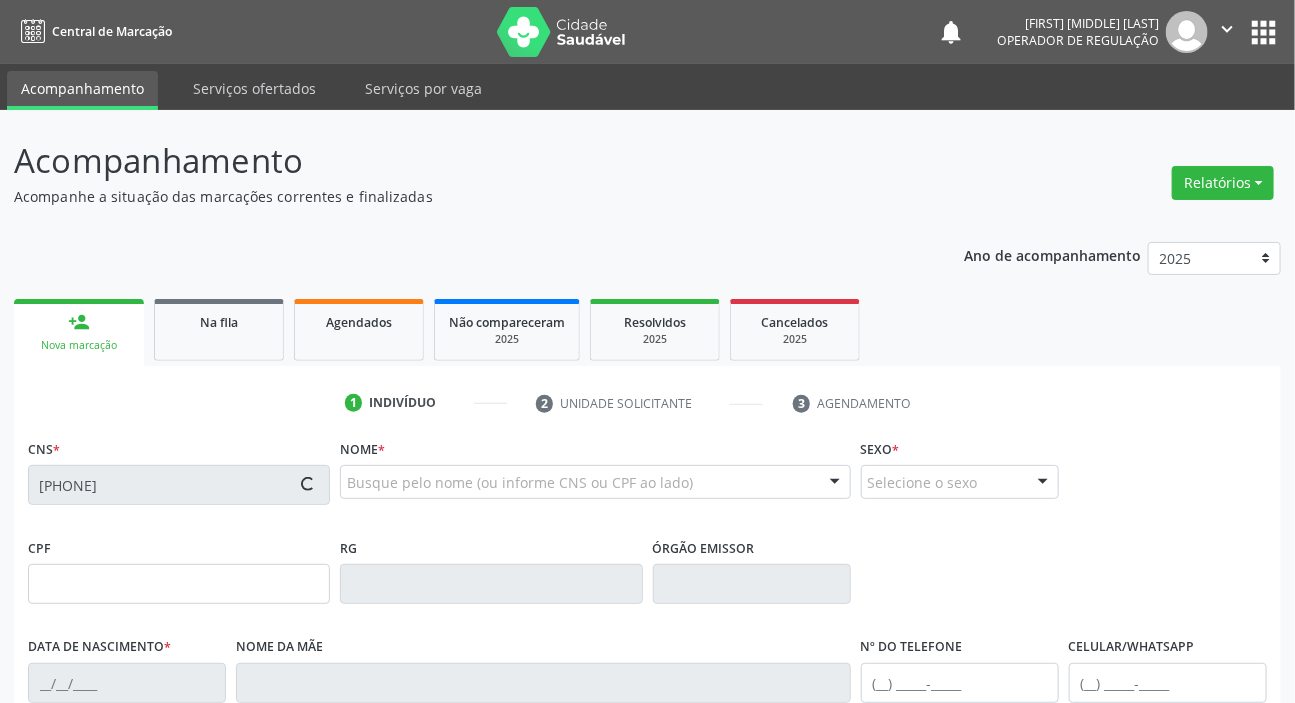 type on "161.653.144-49" 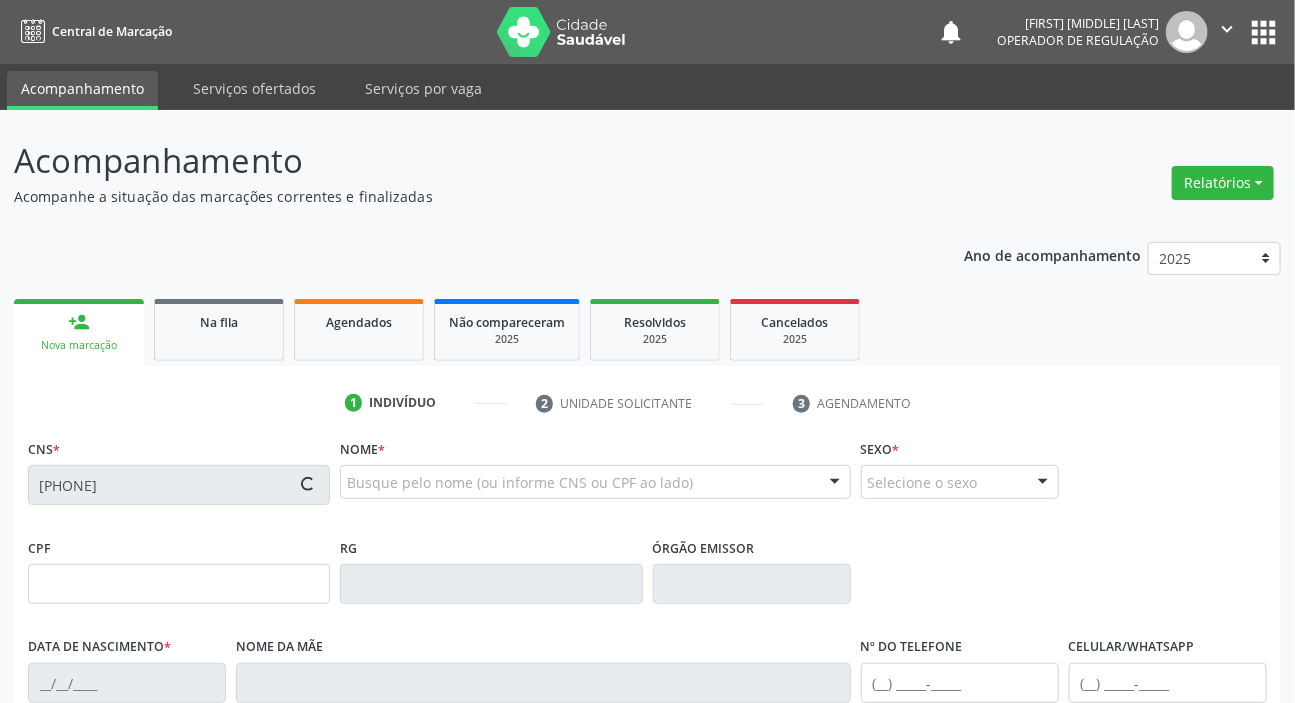 type on "21/11/1956" 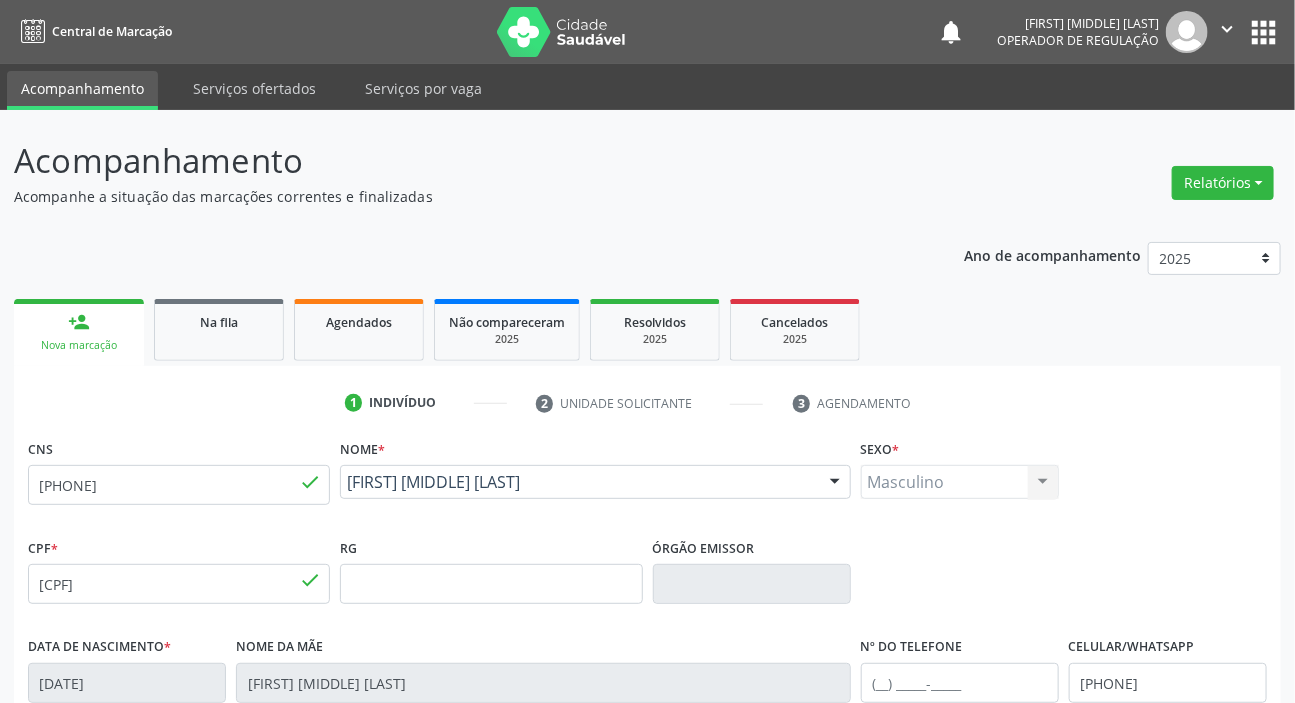 scroll, scrollTop: 363, scrollLeft: 0, axis: vertical 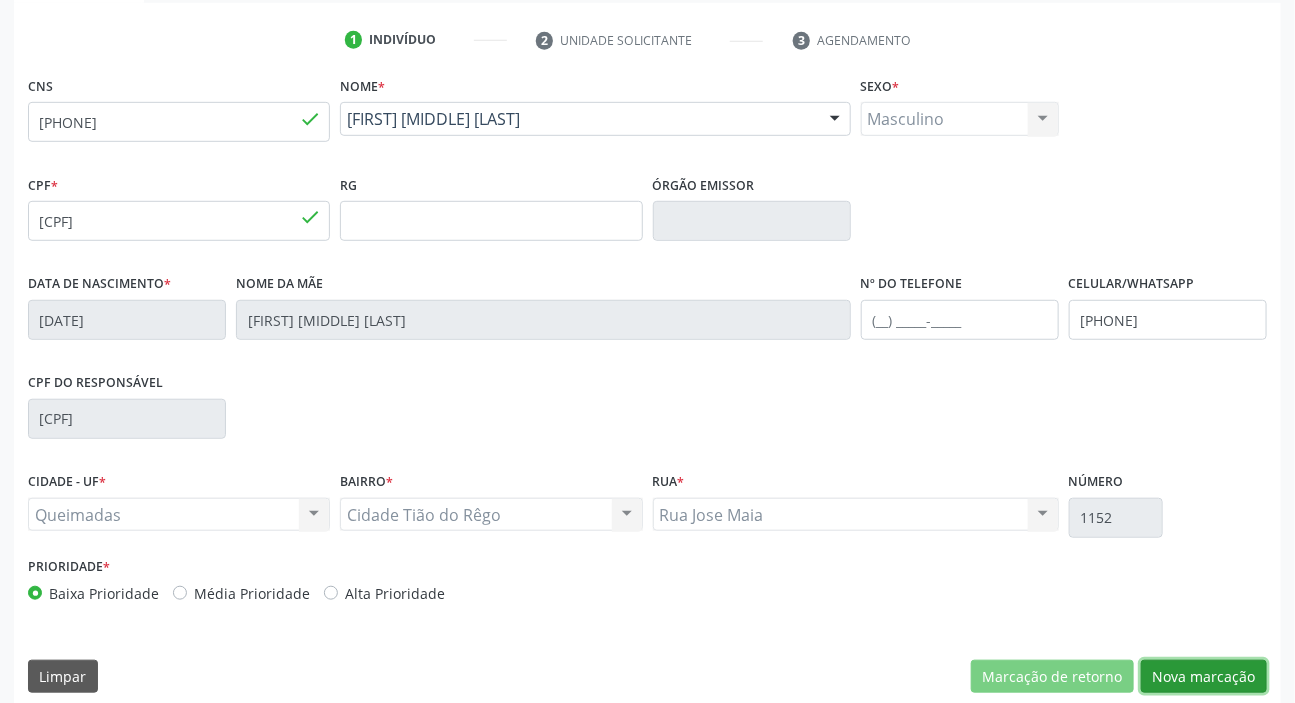 click on "Nova marcação" at bounding box center (1204, 677) 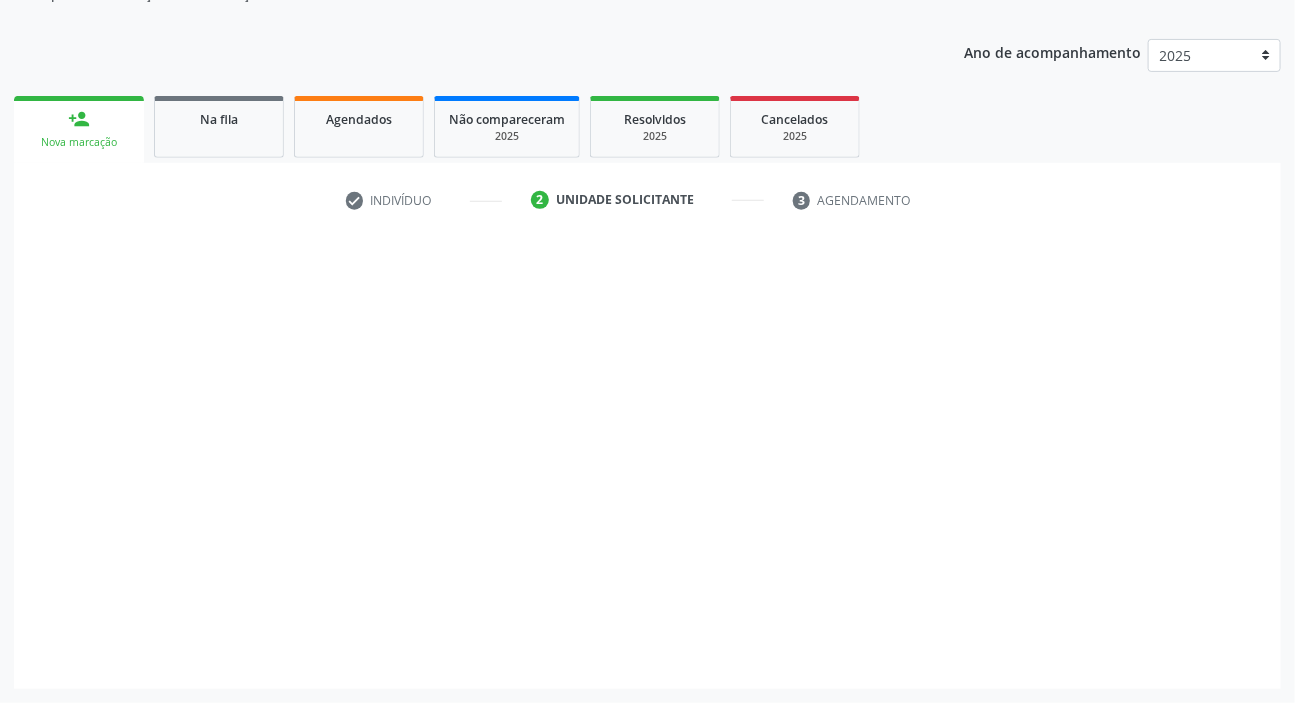 scroll, scrollTop: 201, scrollLeft: 0, axis: vertical 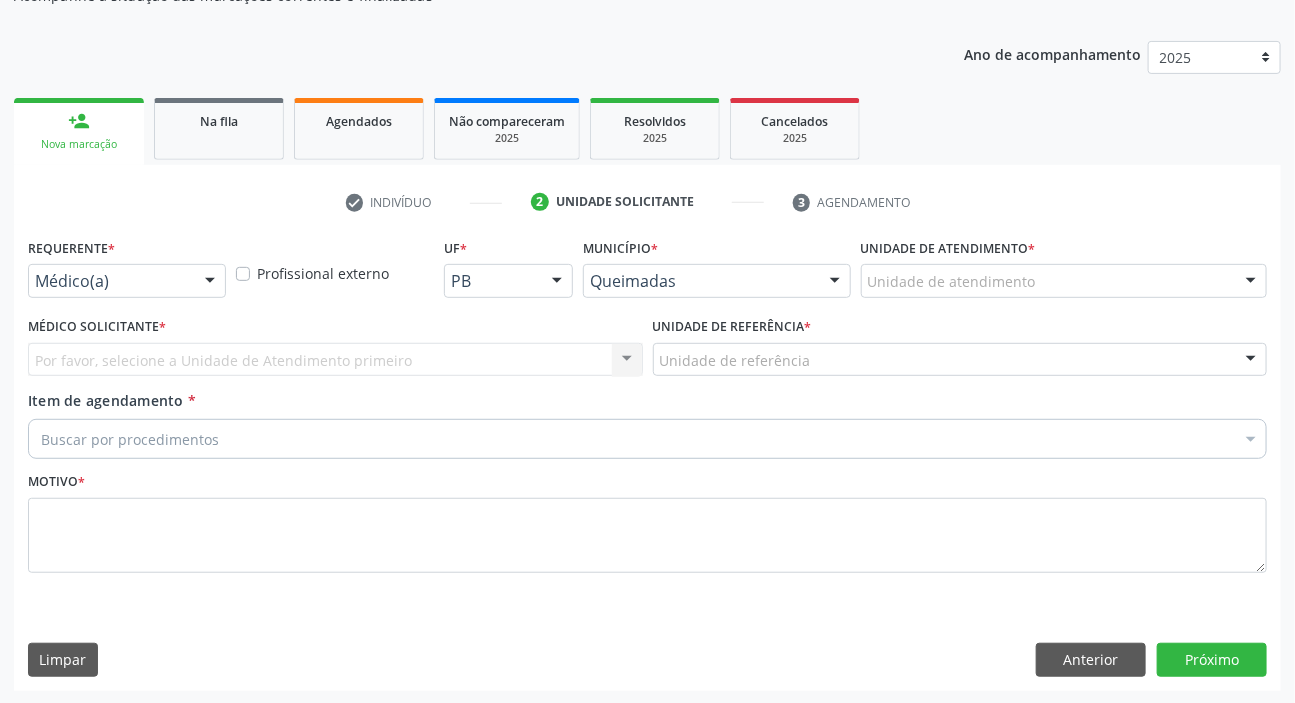 click on "Médico(a)         Médico(a)   Enfermeiro(a)   Paciente
Nenhum resultado encontrado para: "   "
Não há nenhuma opção para ser exibida." at bounding box center (127, 281) 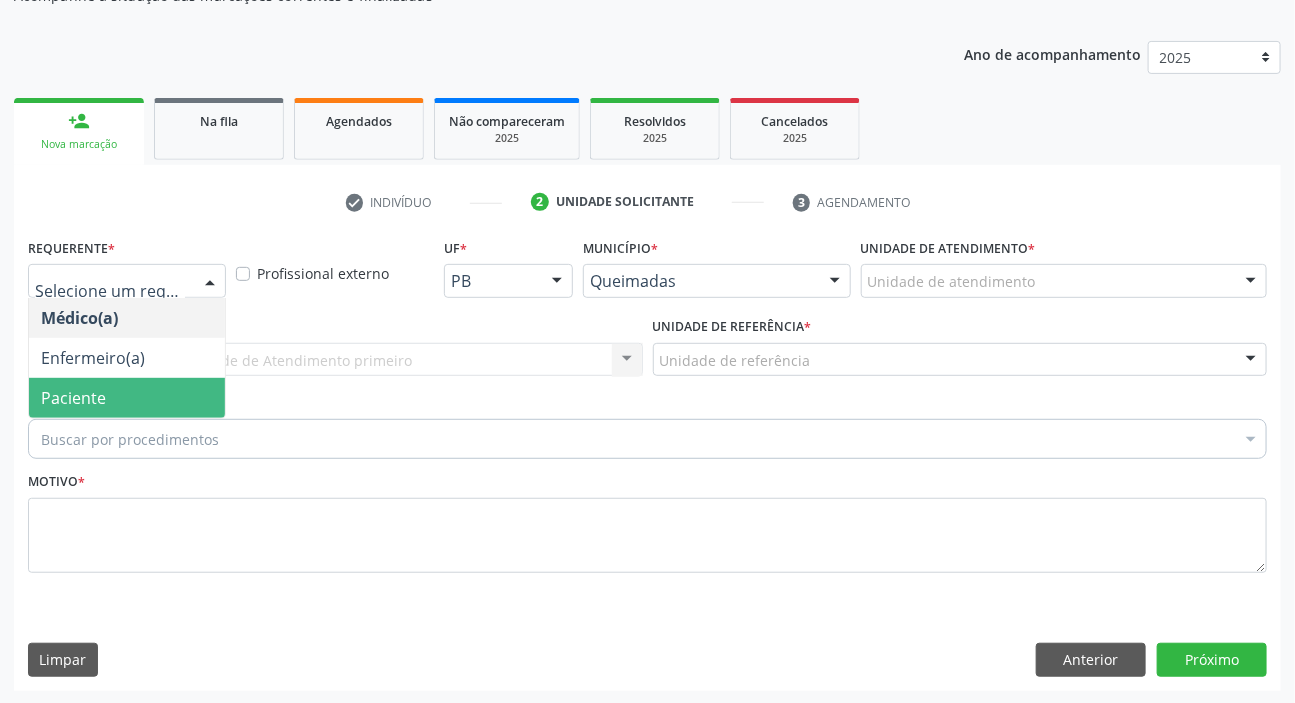 click on "Paciente" at bounding box center [127, 398] 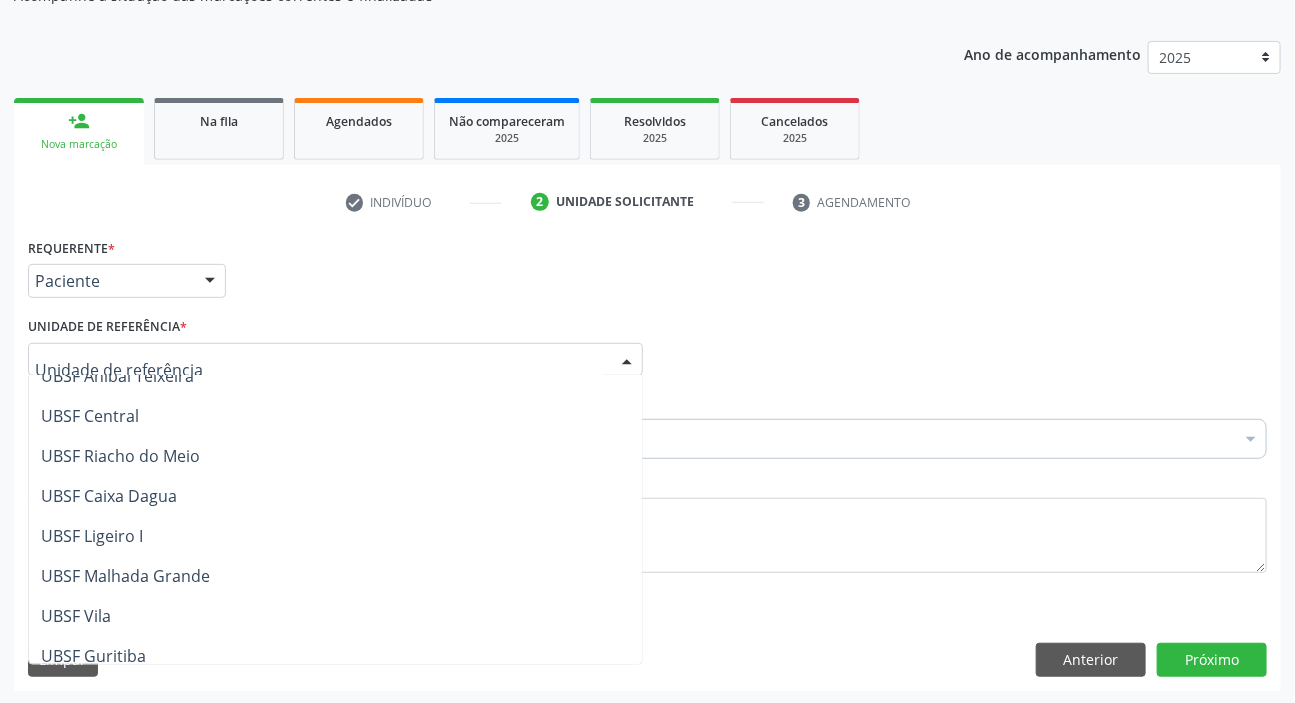 scroll, scrollTop: 512, scrollLeft: 0, axis: vertical 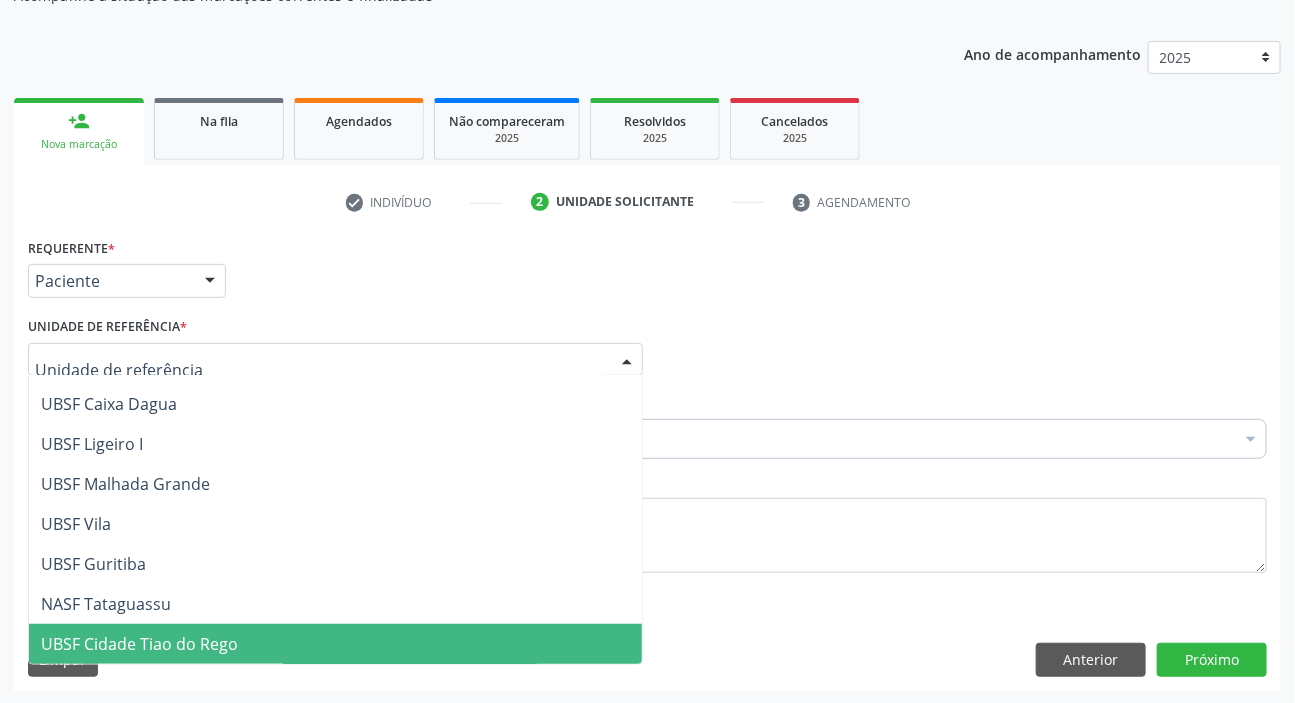 click on "UBSF Cidade Tiao do Rego" at bounding box center [139, 644] 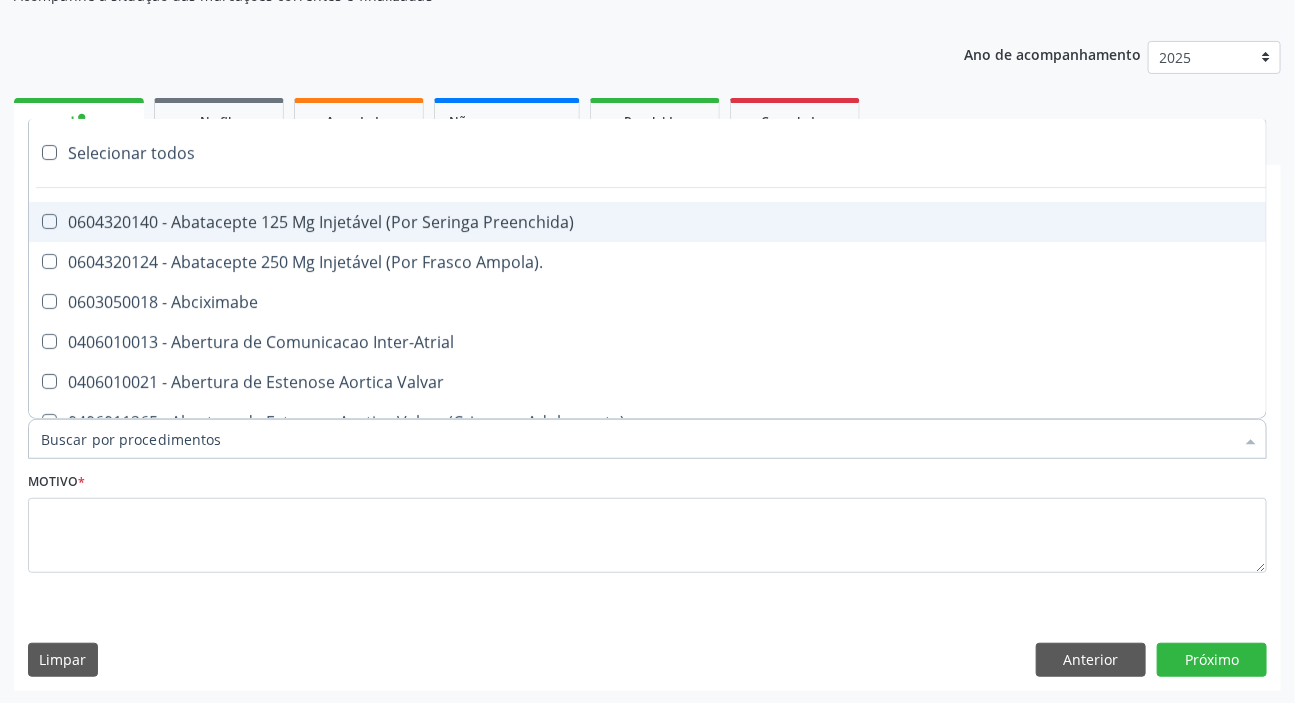 click at bounding box center [647, 439] 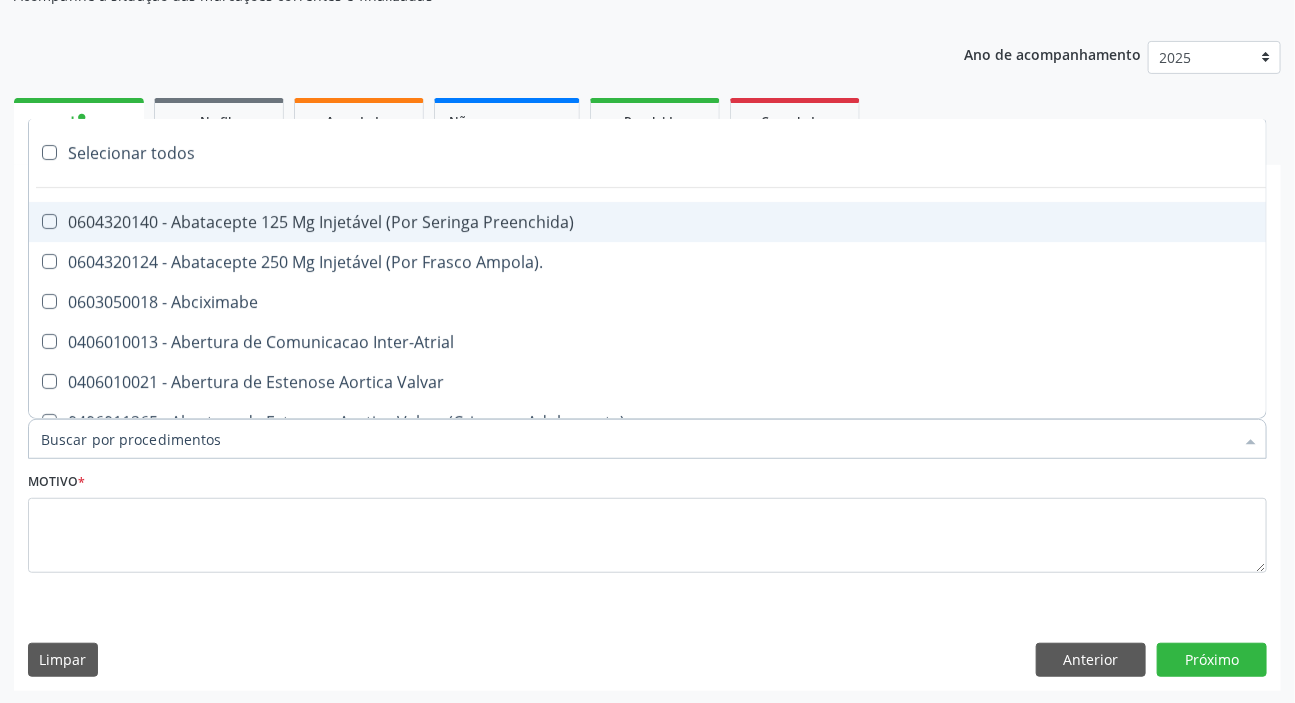 paste on "MÉDICO UR" 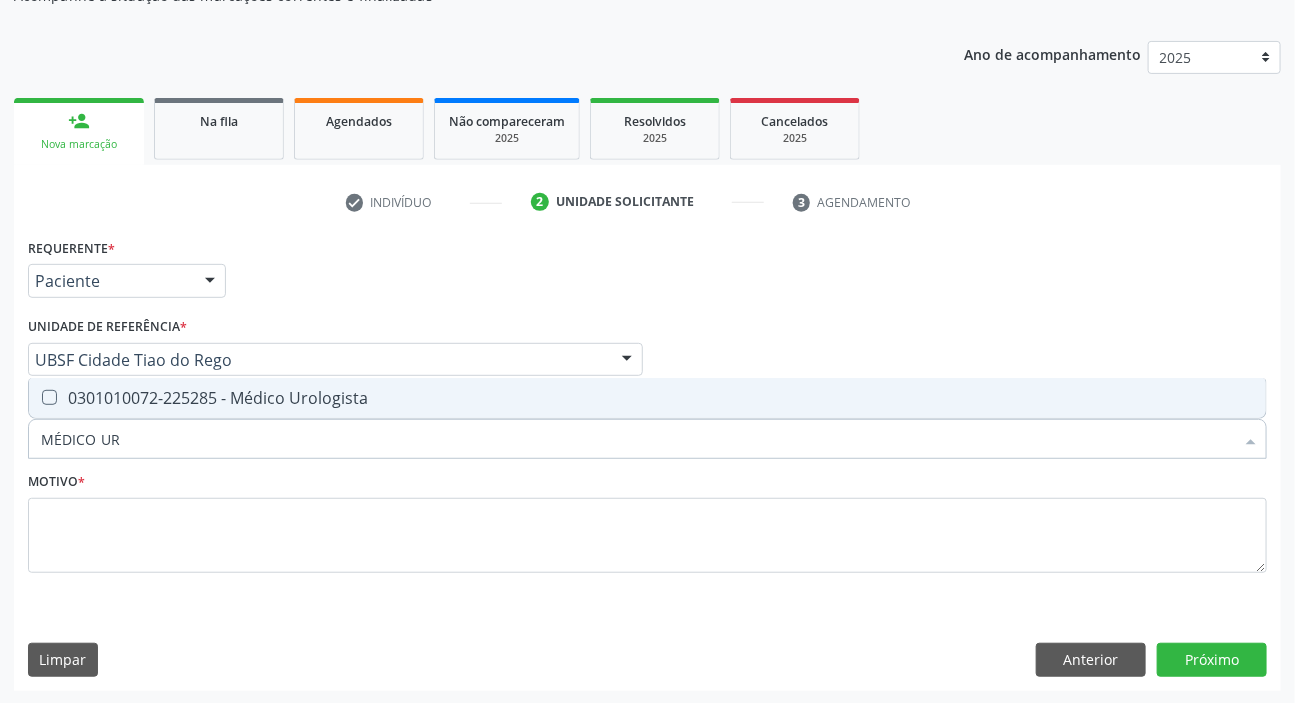 click on "0301010072-225285 - Médico Urologista" at bounding box center (647, 398) 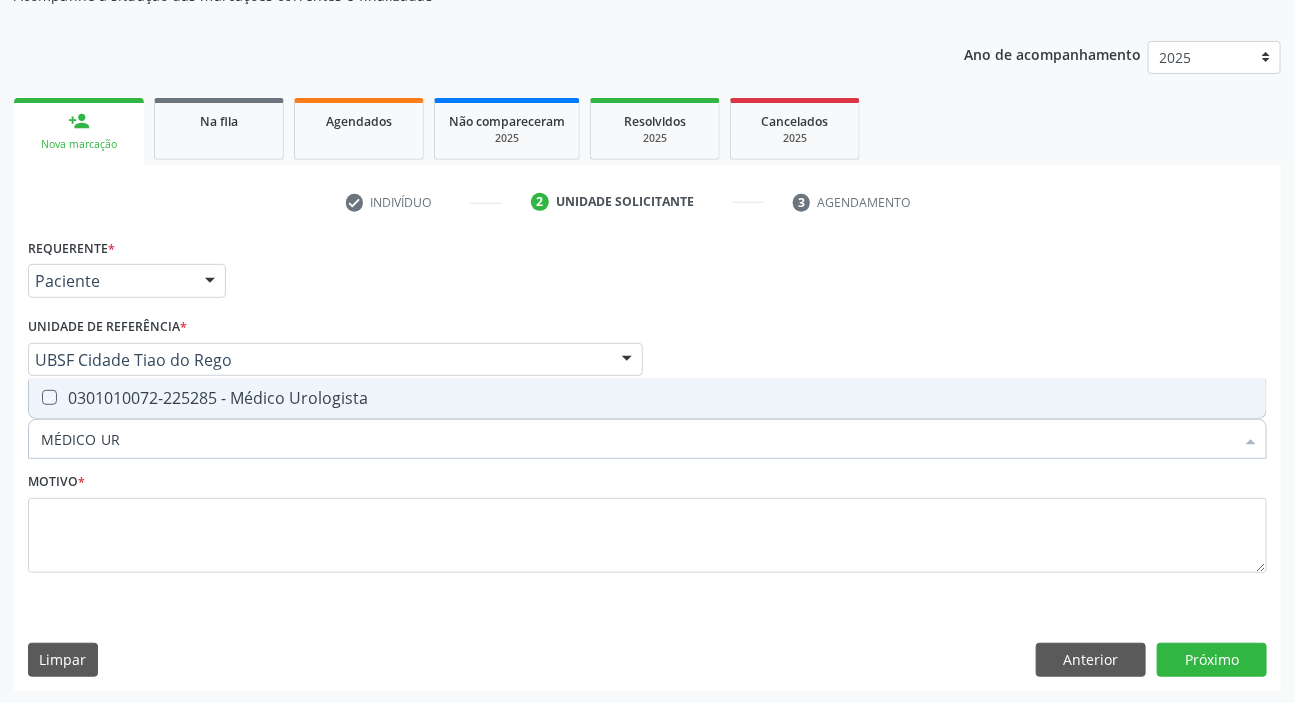 checkbox on "true" 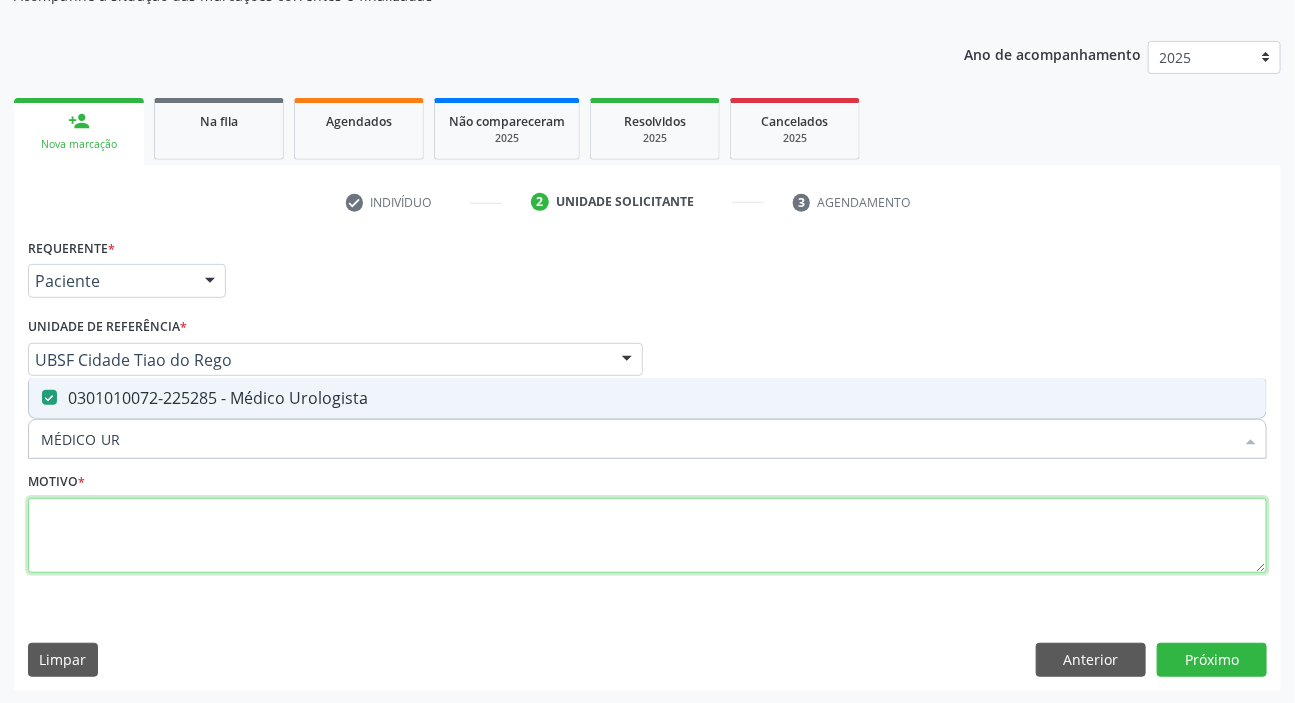 click at bounding box center [647, 536] 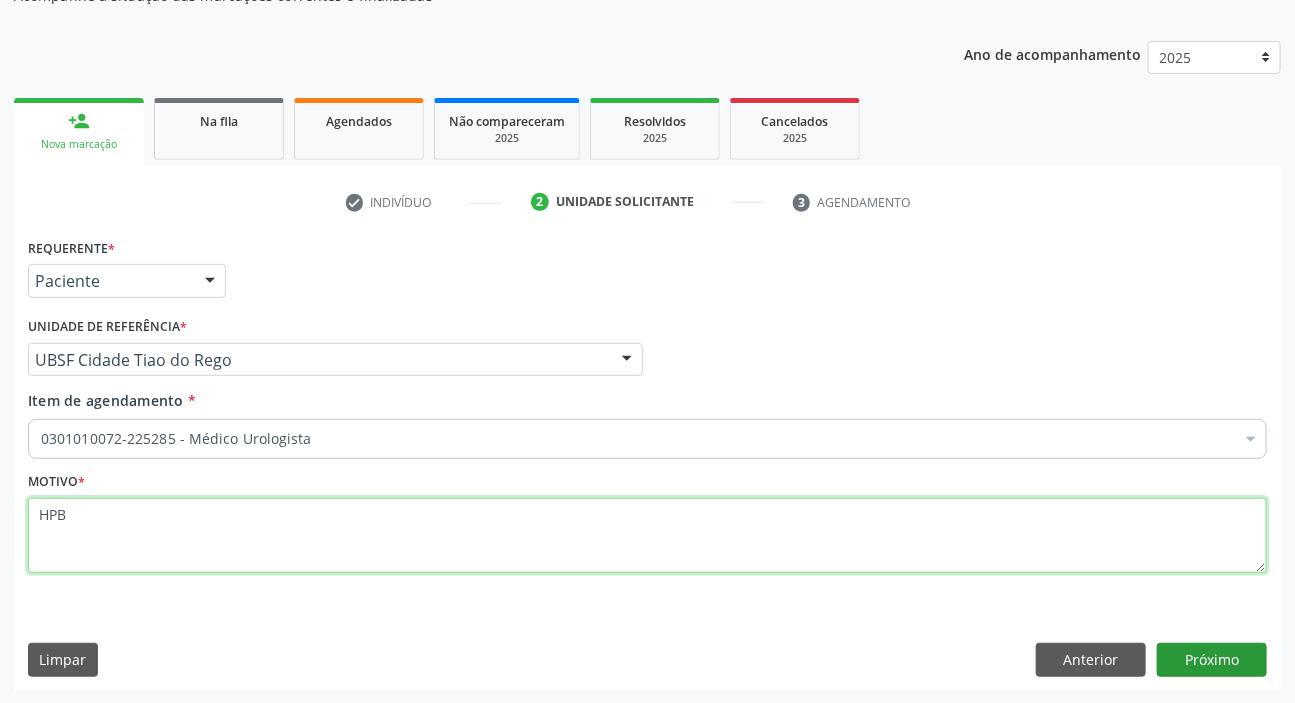 type on "HPB" 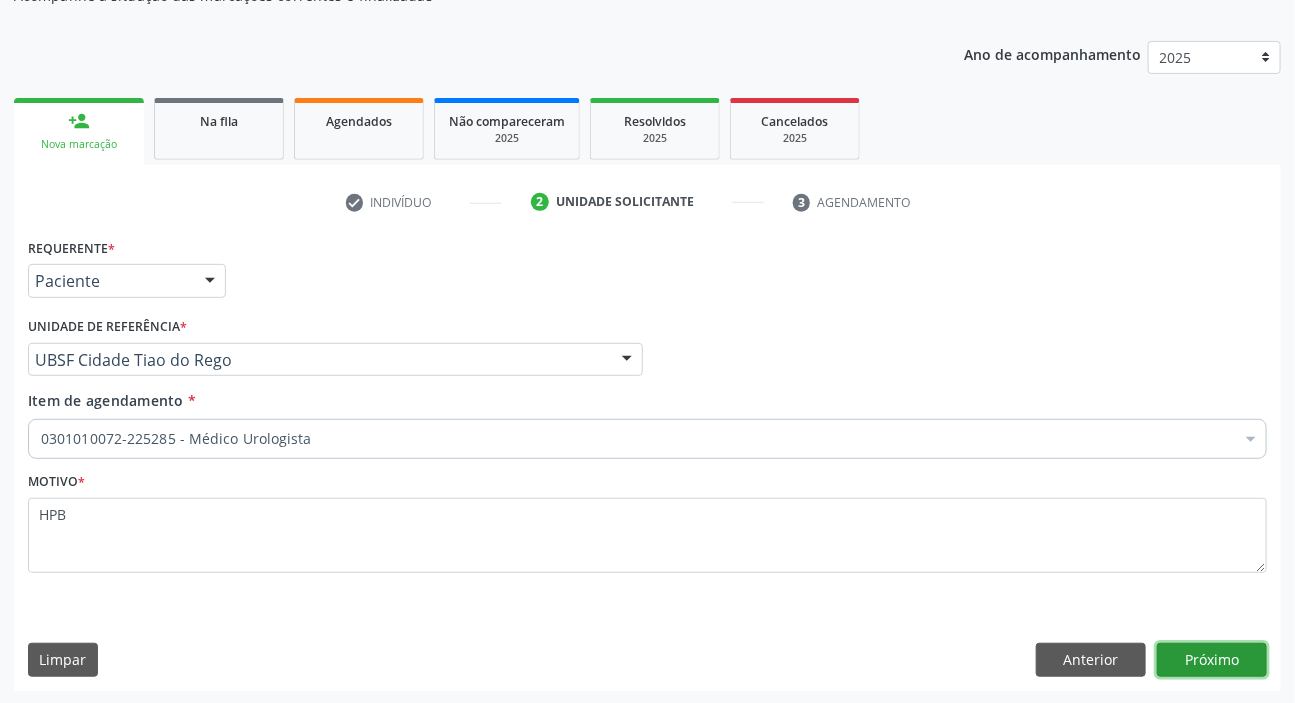 click on "Próximo" at bounding box center [1212, 660] 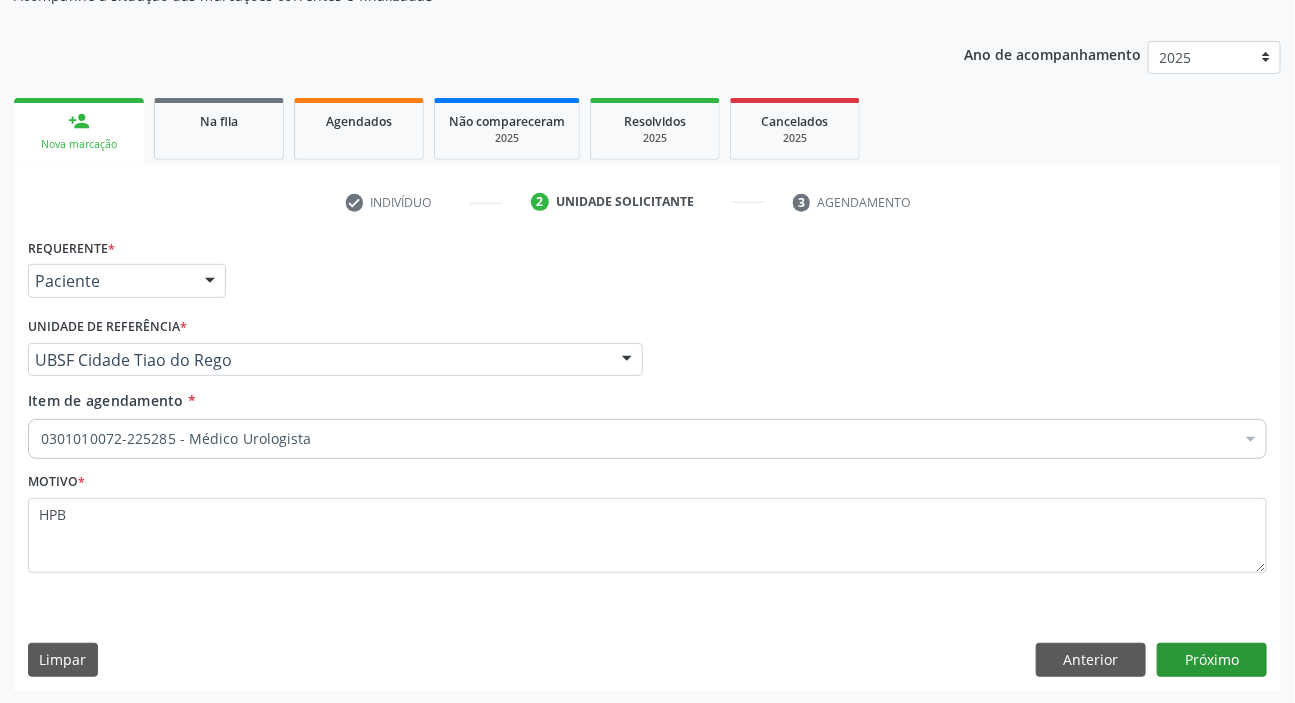 scroll, scrollTop: 166, scrollLeft: 0, axis: vertical 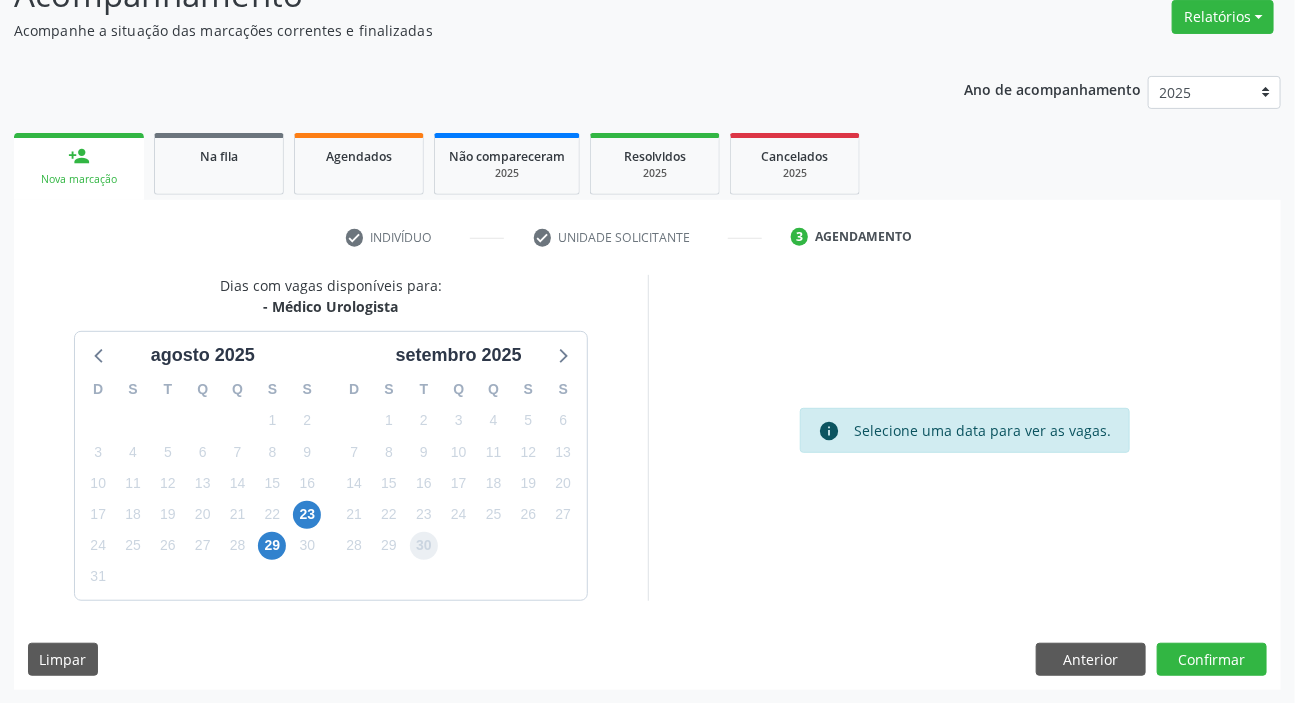 click on "30" at bounding box center [424, 546] 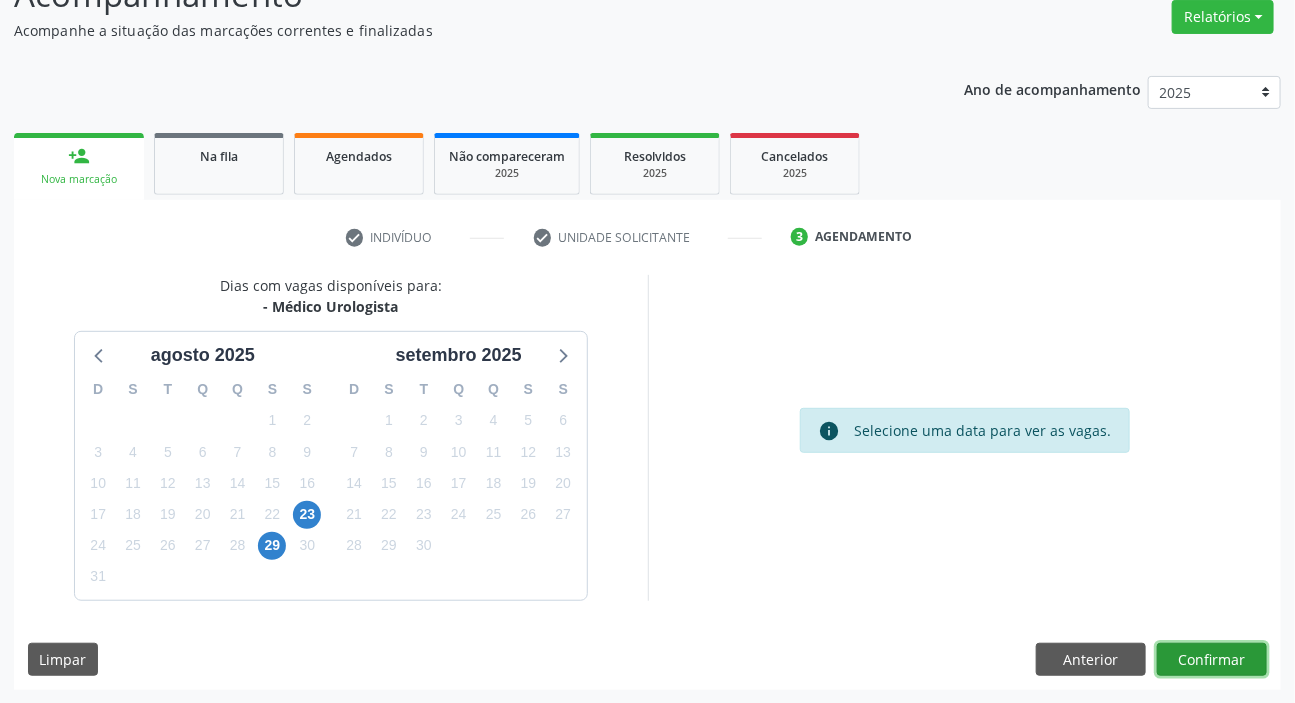 click on "Confirmar" at bounding box center (1212, 660) 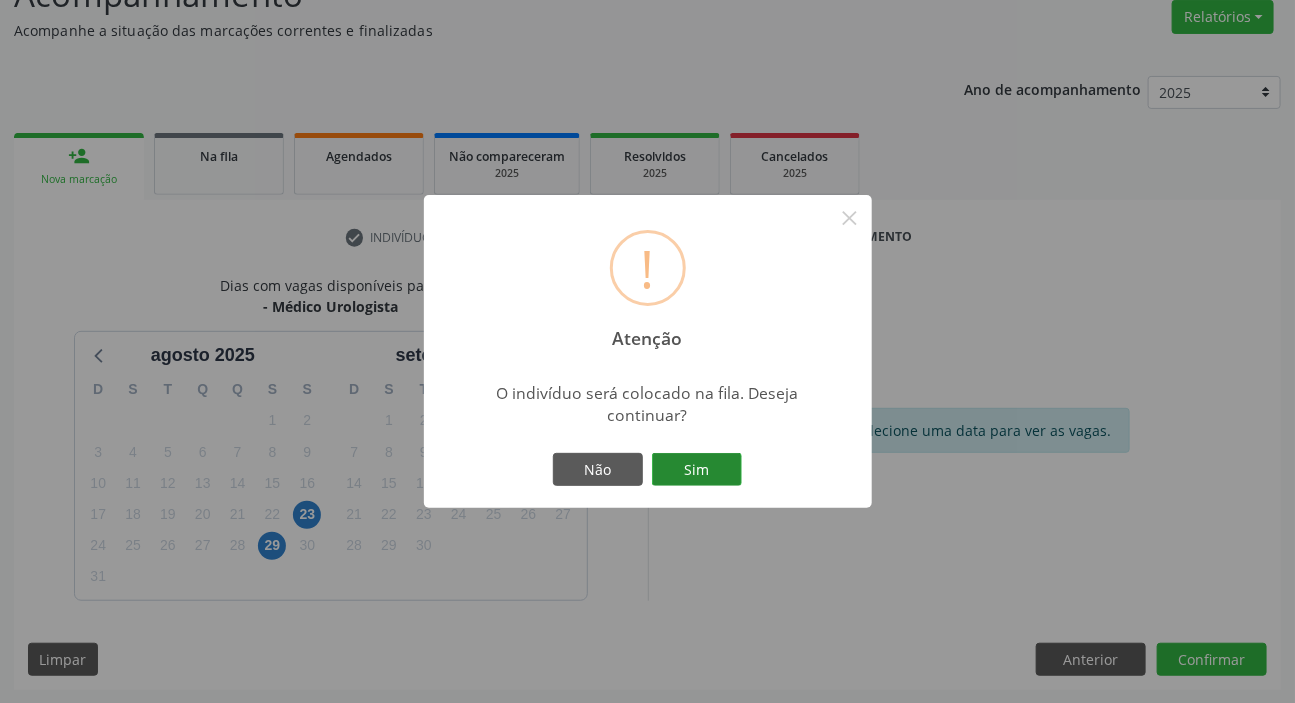 click on "Sim" at bounding box center (697, 470) 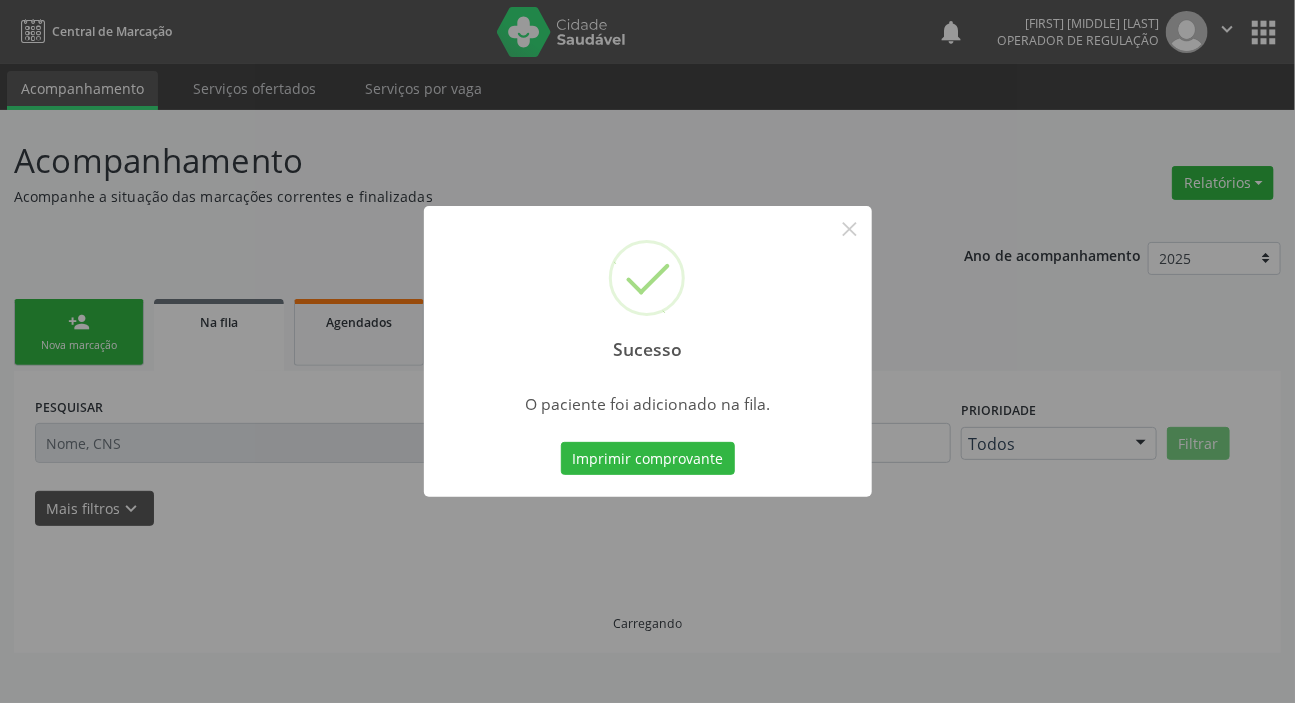 scroll, scrollTop: 0, scrollLeft: 0, axis: both 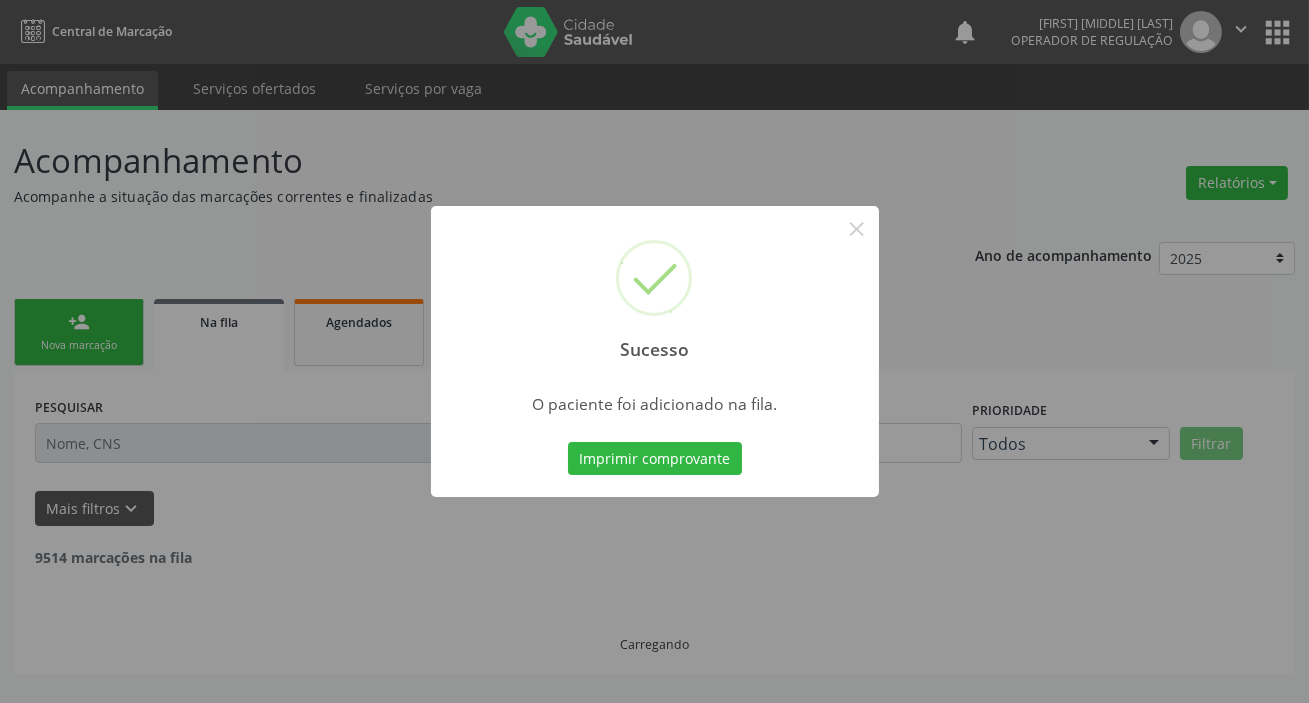click on "Sucesso × O paciente foi adicionado na fila. Imprimir comprovante Cancel" at bounding box center (654, 351) 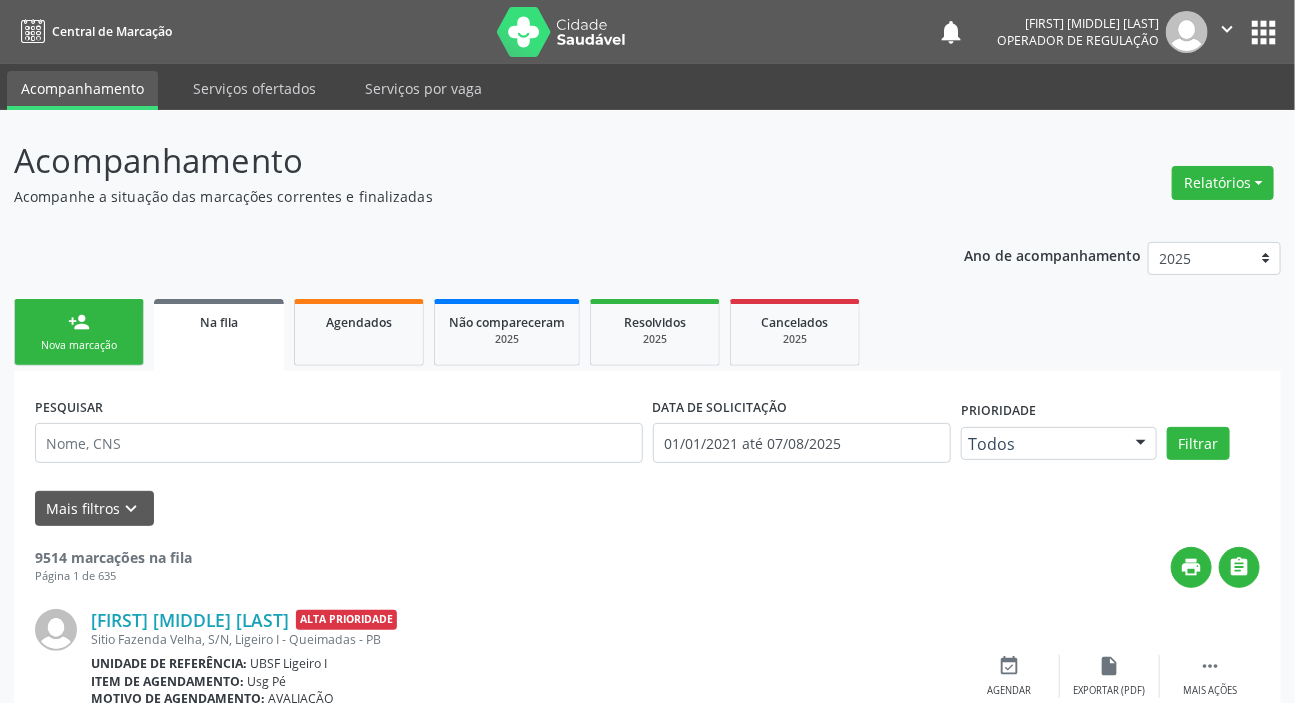click on "person_add
Nova marcação" at bounding box center (79, 332) 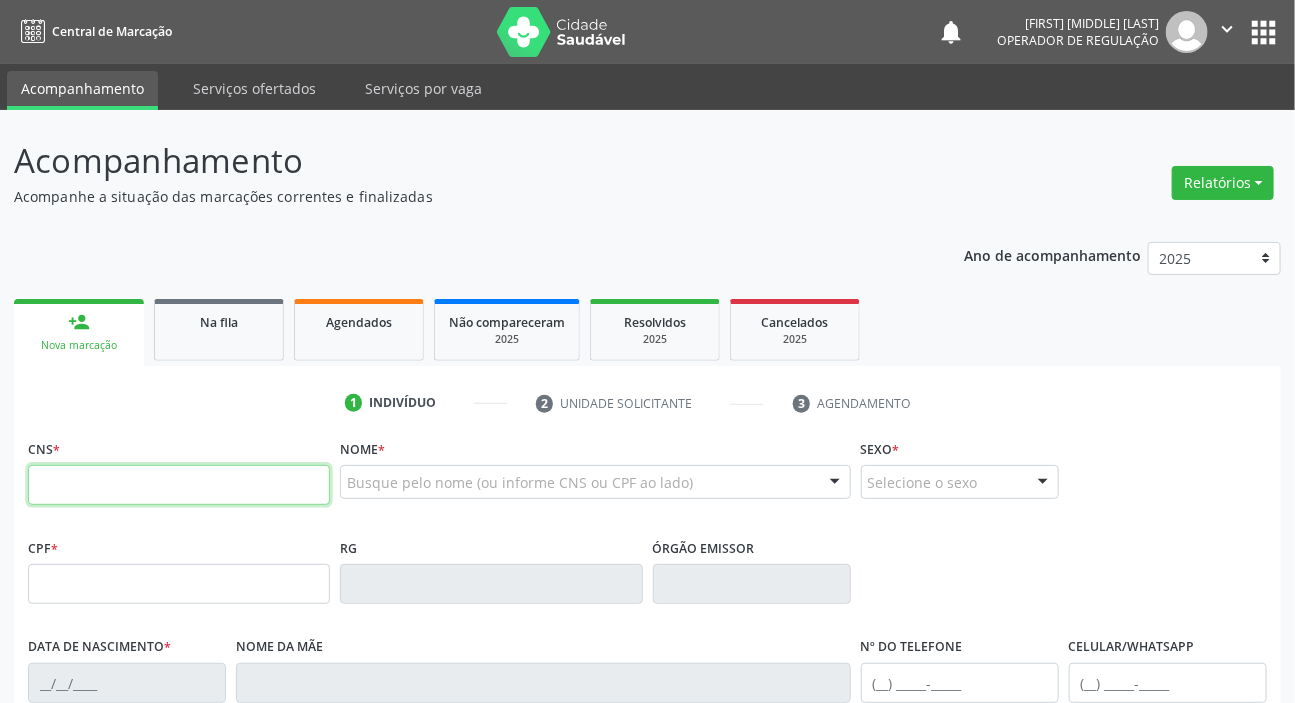 click at bounding box center (179, 485) 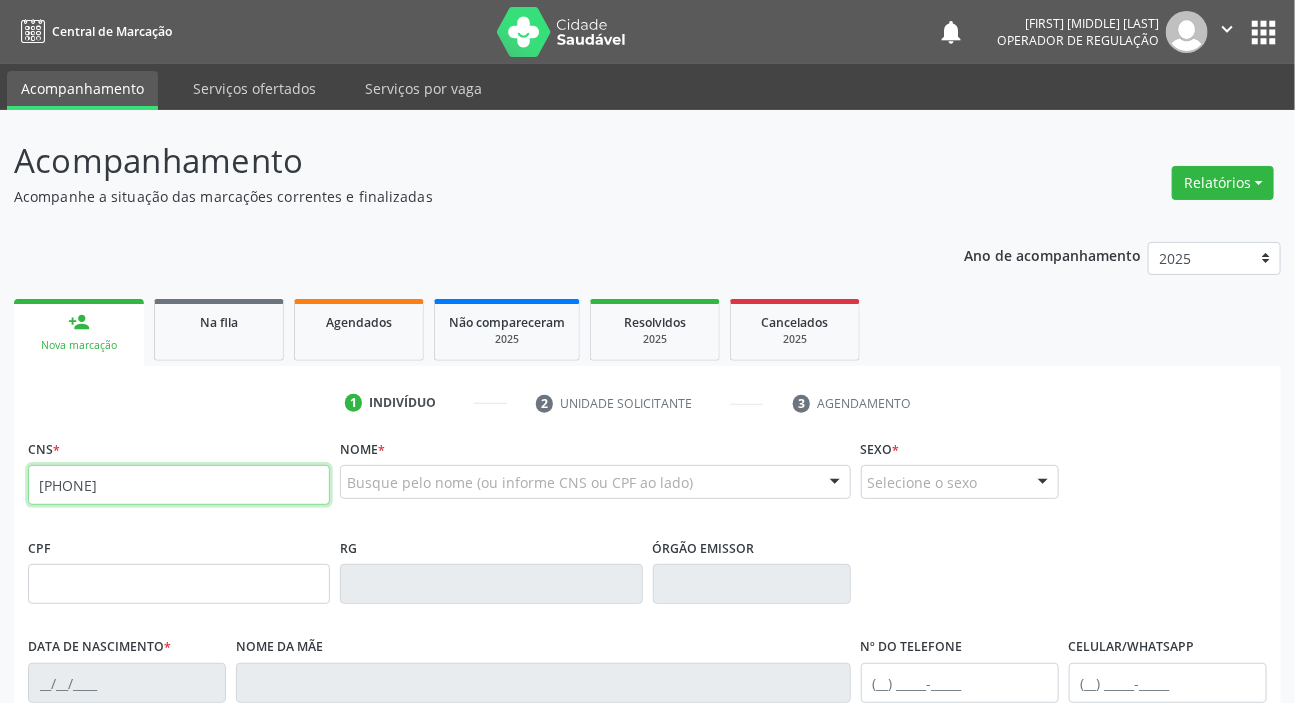 type on "702 8086 4667 8761" 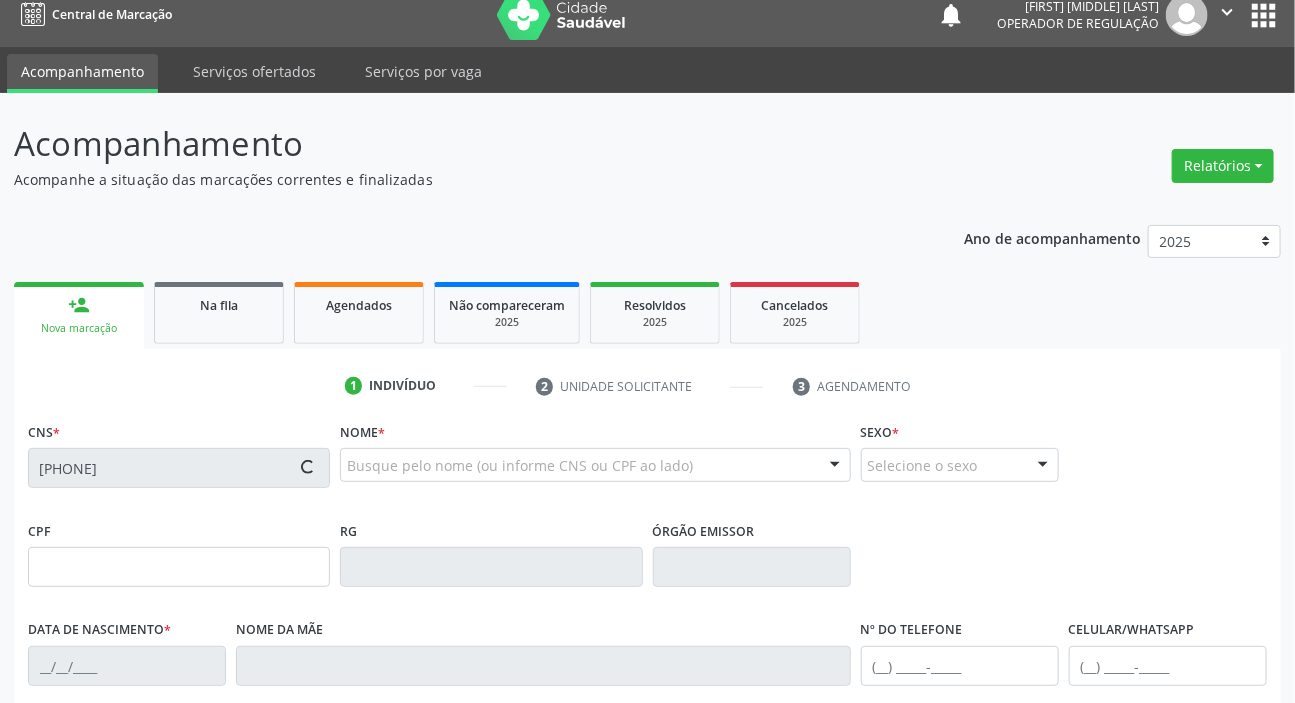 scroll, scrollTop: 380, scrollLeft: 0, axis: vertical 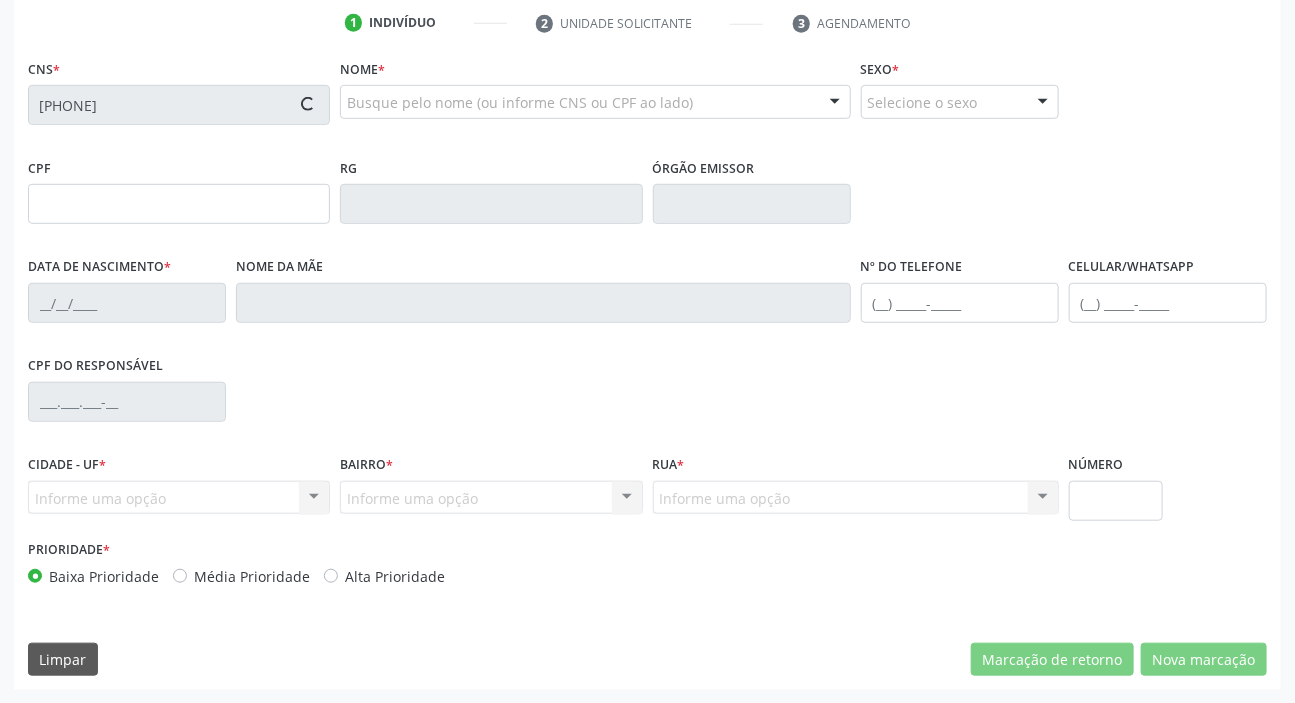 type on "584.997.844-53" 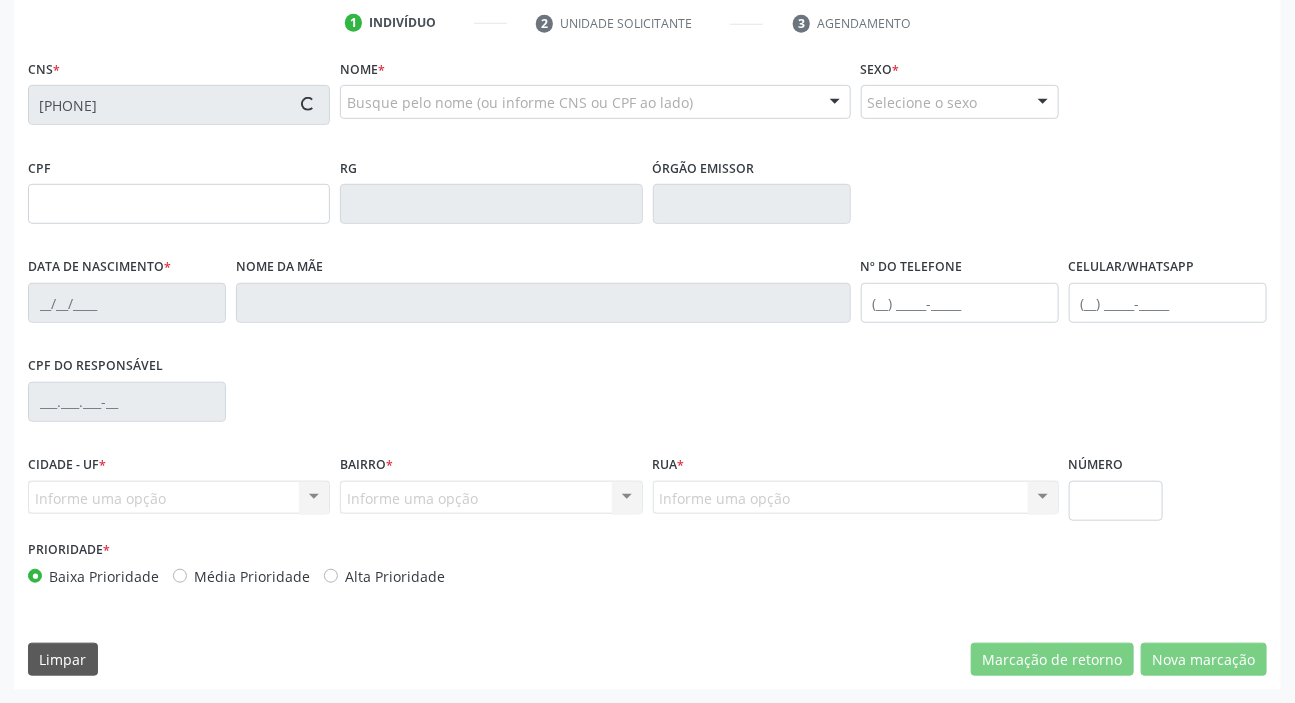 type on "01/05/1972" 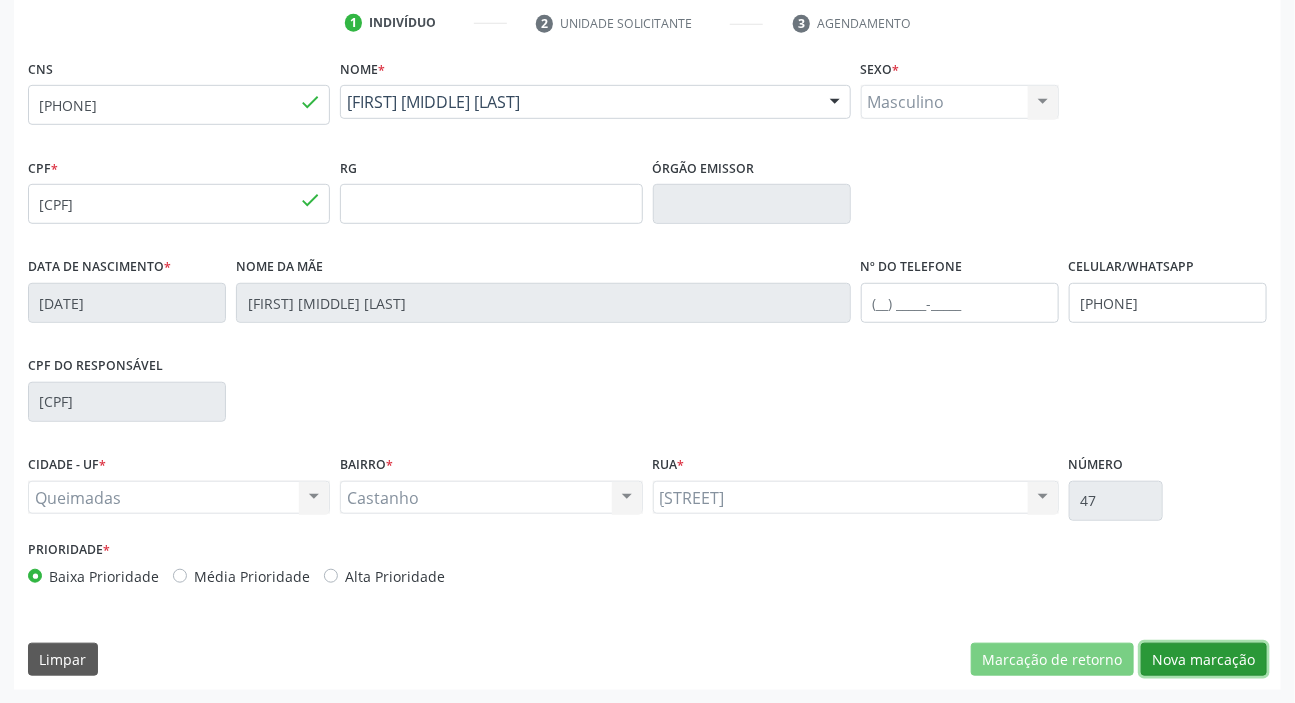 click on "Nova marcação" at bounding box center (1204, 660) 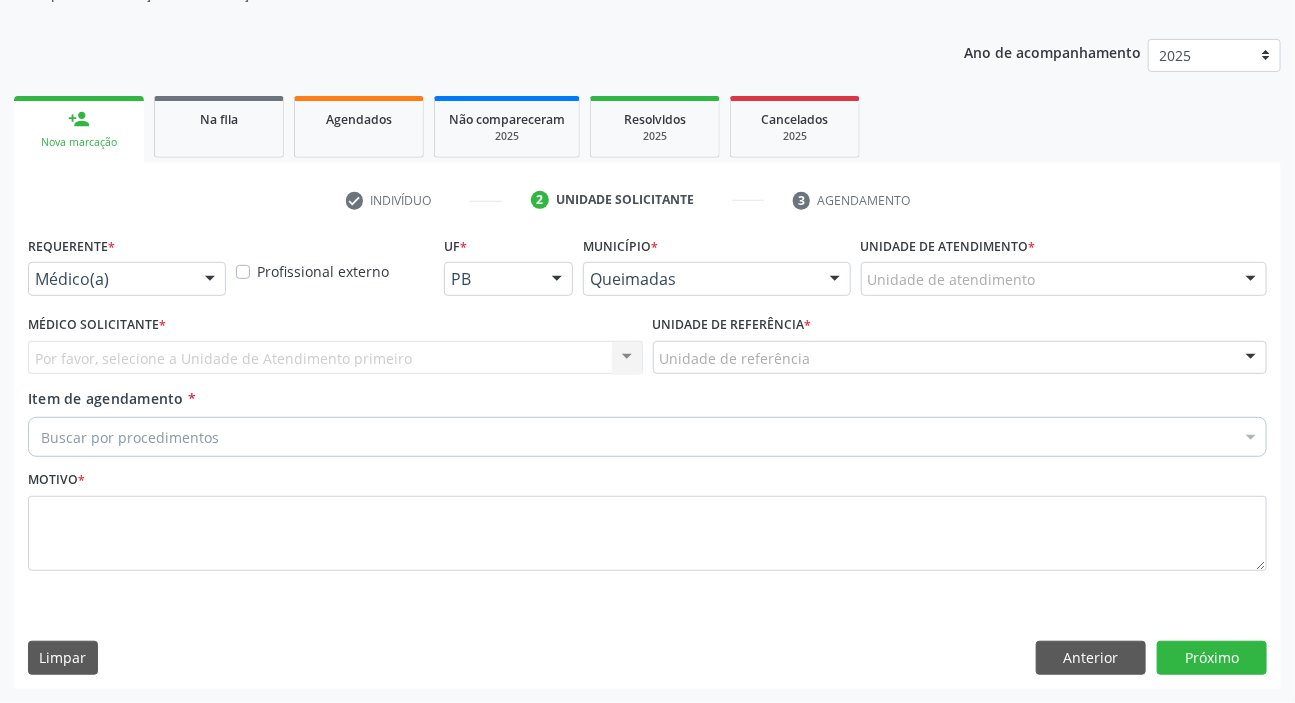 scroll, scrollTop: 201, scrollLeft: 0, axis: vertical 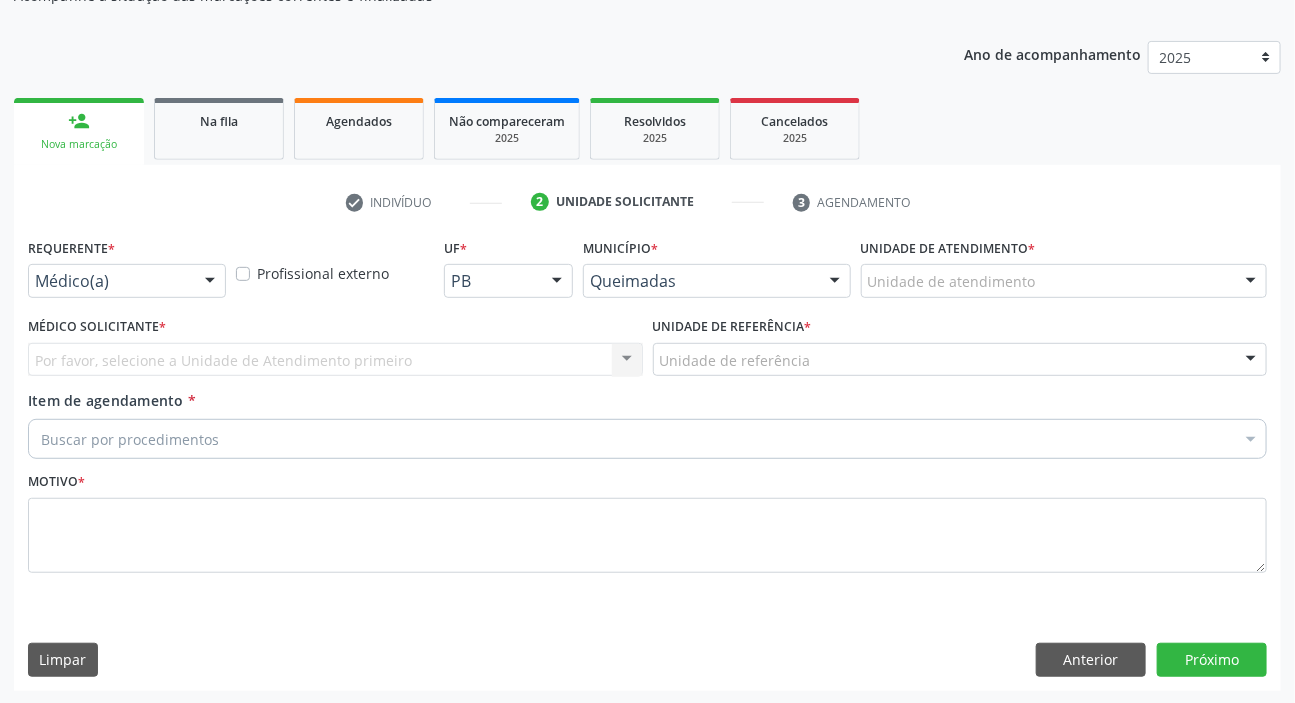 click on "Médico(a)" at bounding box center (127, 281) 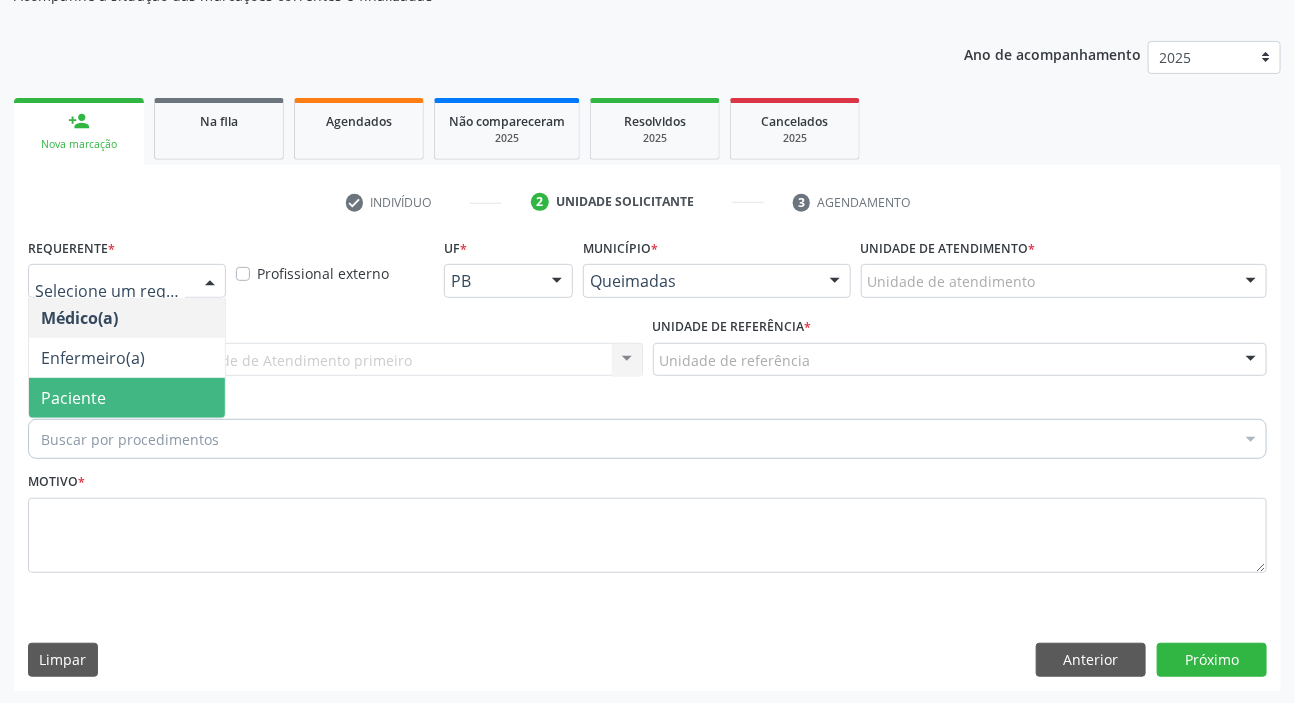 click on "Paciente" at bounding box center (73, 398) 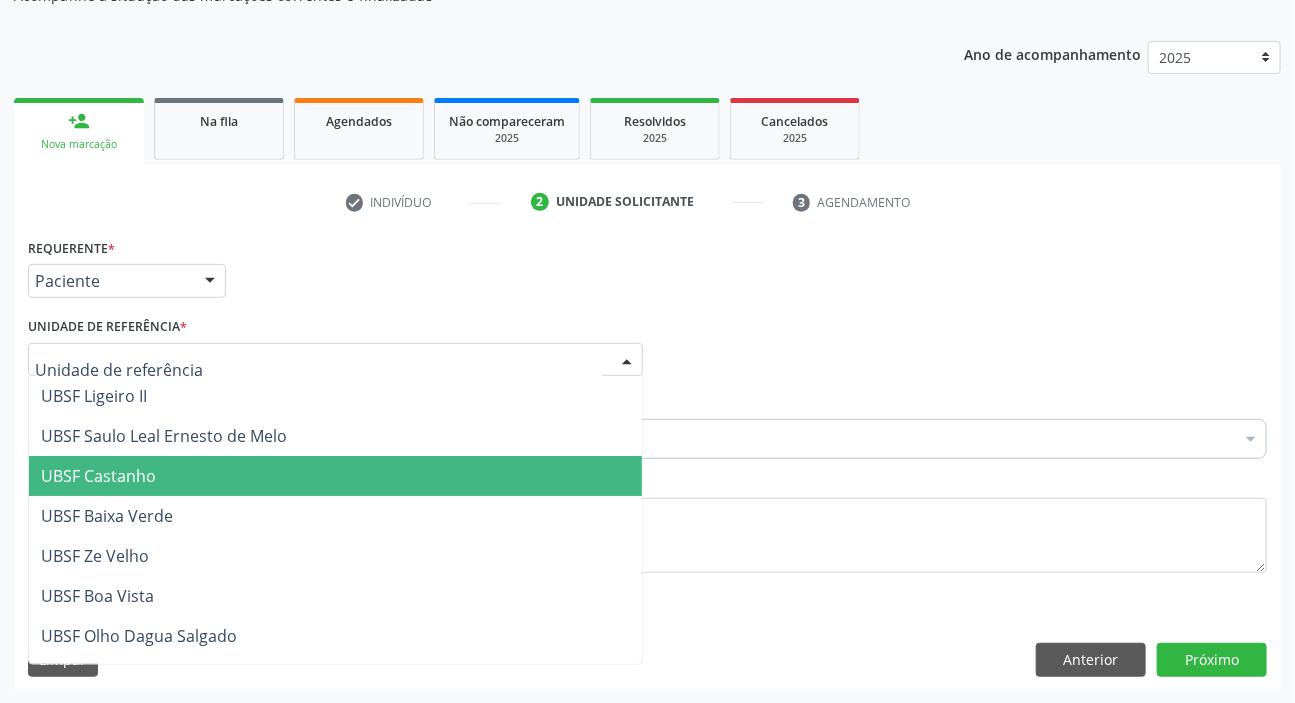 click on "UBSF Castanho" at bounding box center (98, 476) 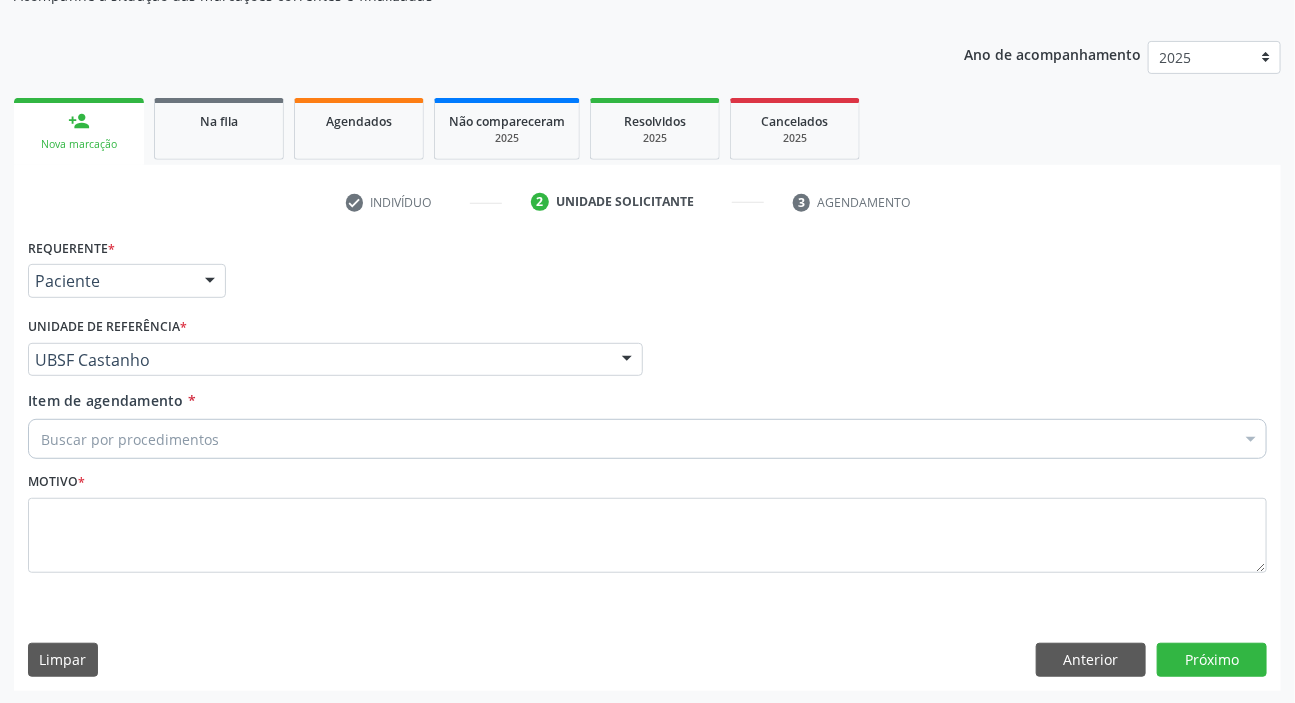 click on "Buscar por procedimentos" at bounding box center (647, 439) 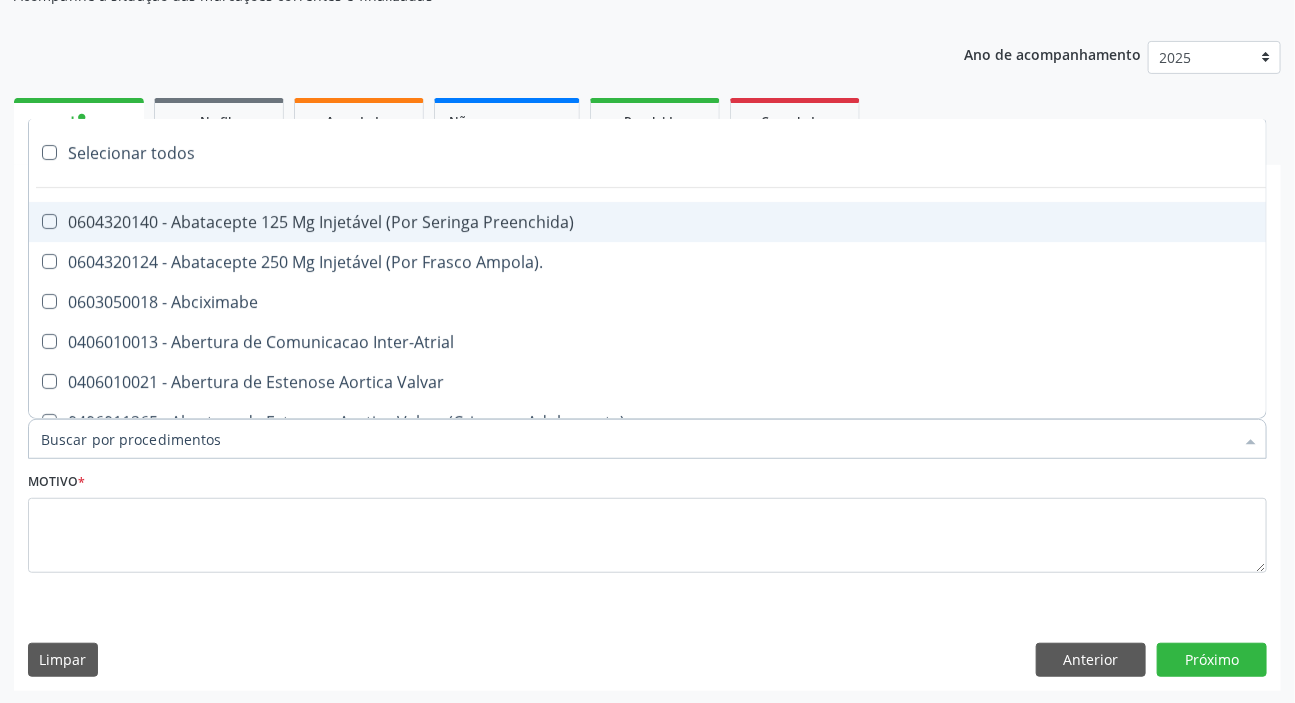 paste on "MÉDICO UR" 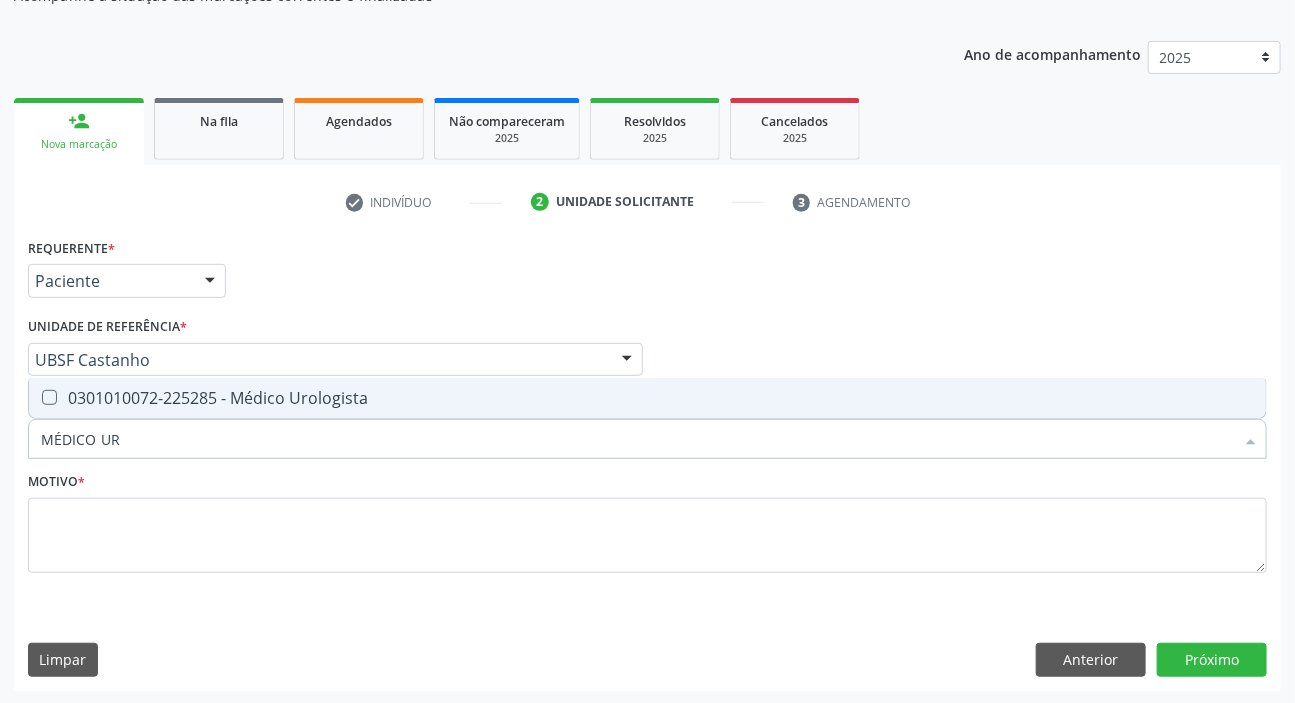 click on "0301010072-225285 - Médico Urologista" at bounding box center [647, 398] 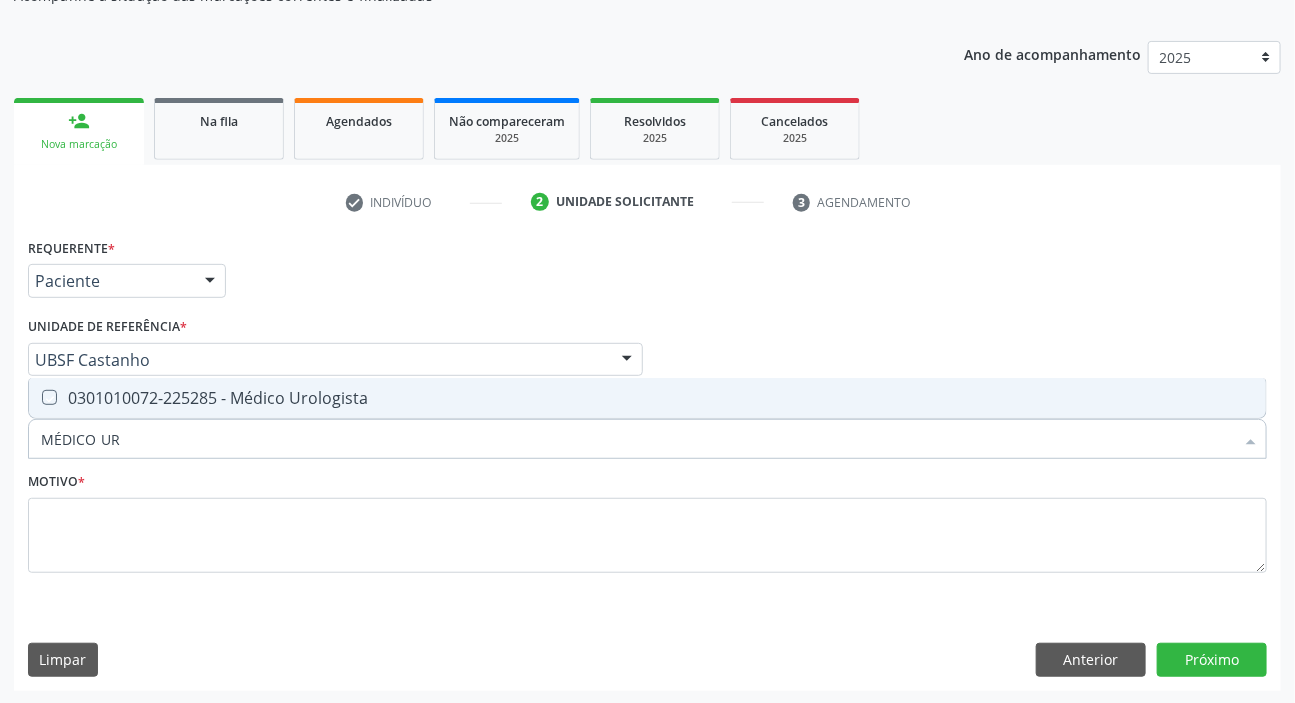 checkbox on "true" 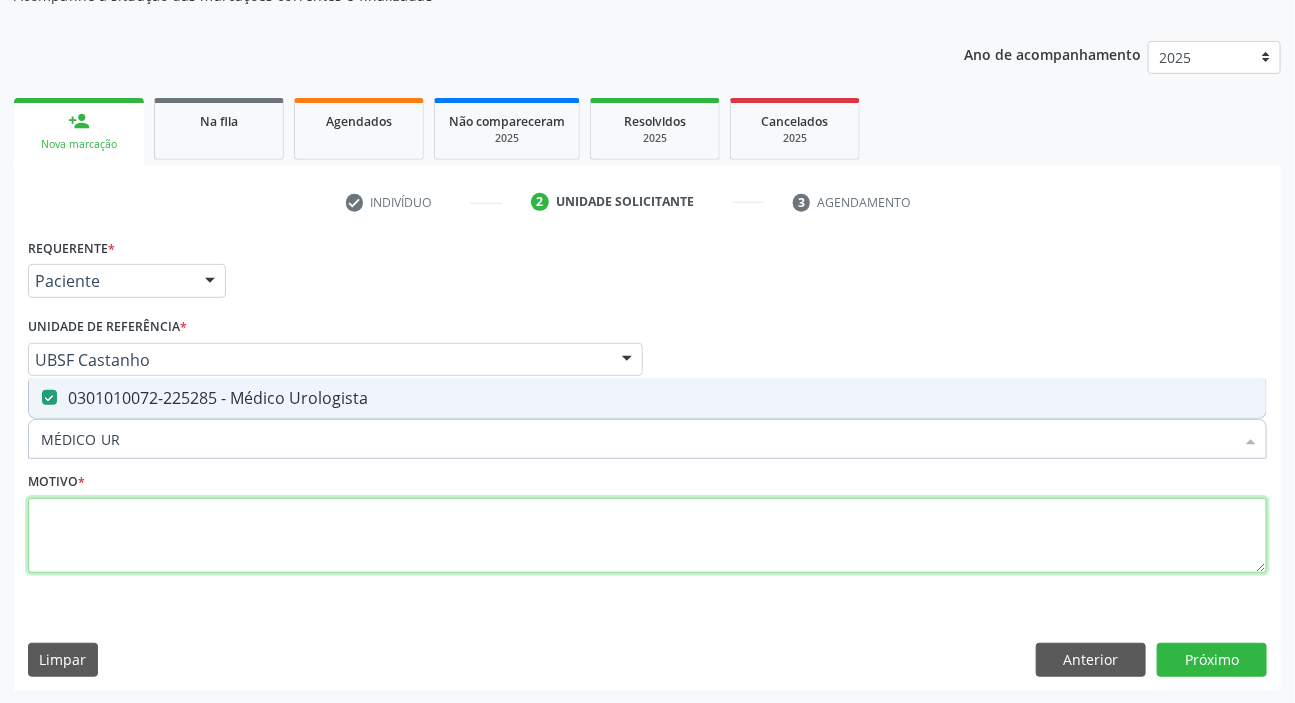 click at bounding box center [647, 536] 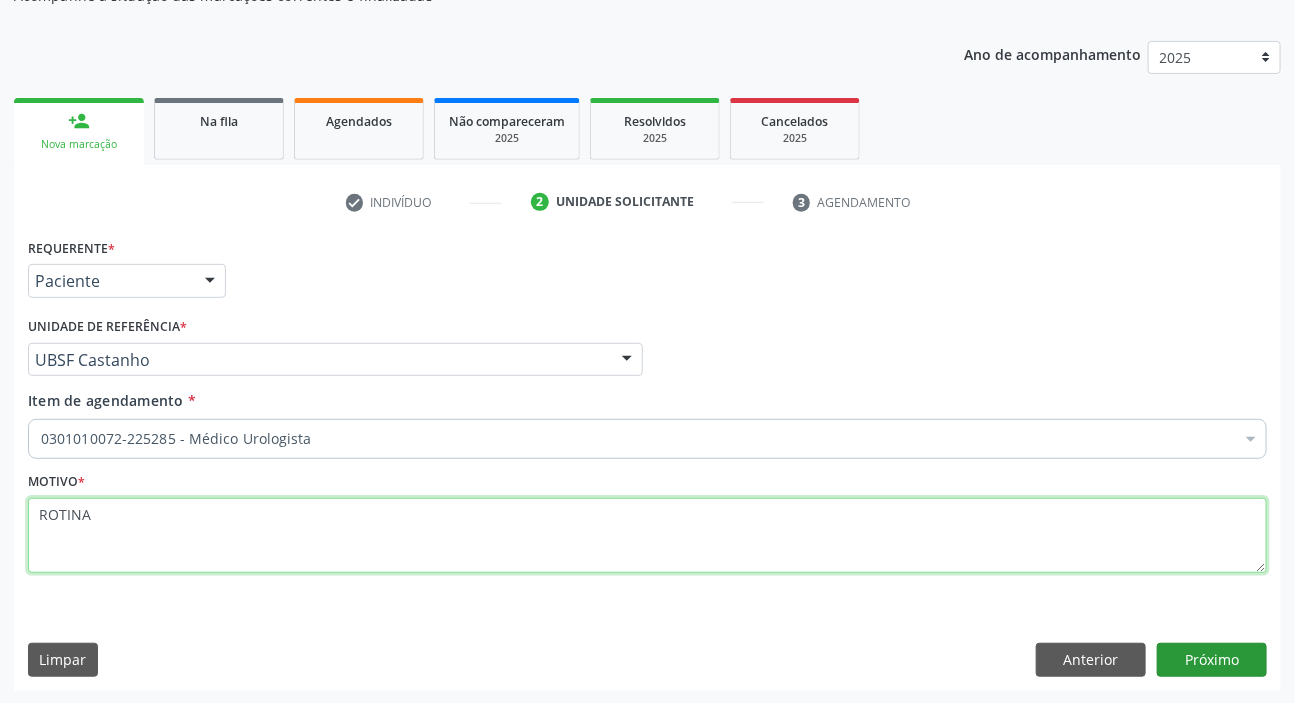 type on "ROTINA" 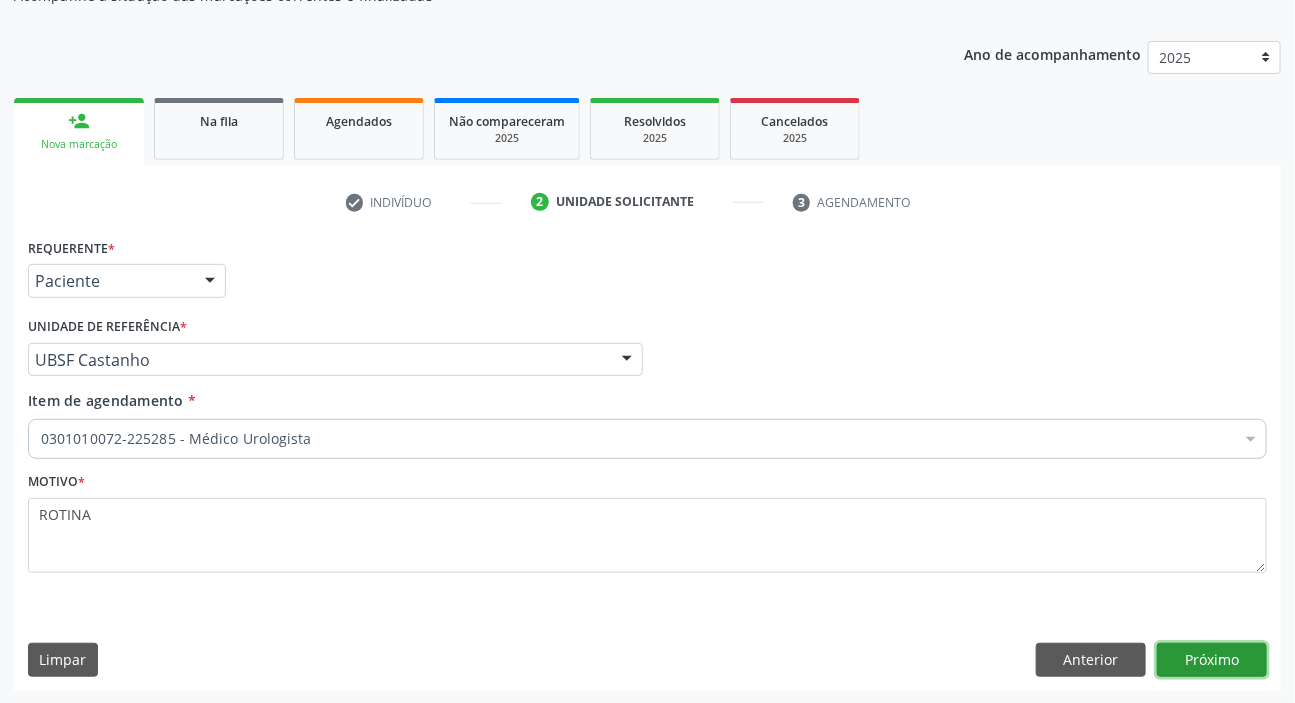 click on "Próximo" at bounding box center [1212, 660] 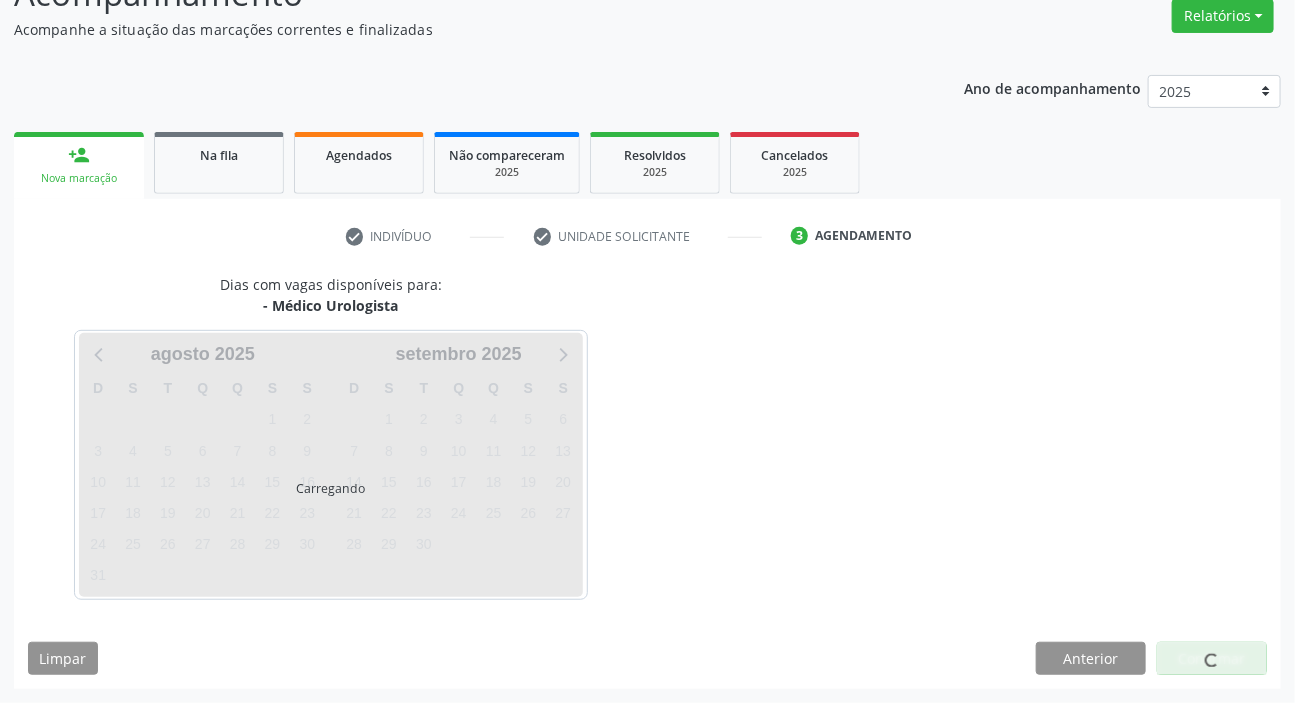 scroll, scrollTop: 166, scrollLeft: 0, axis: vertical 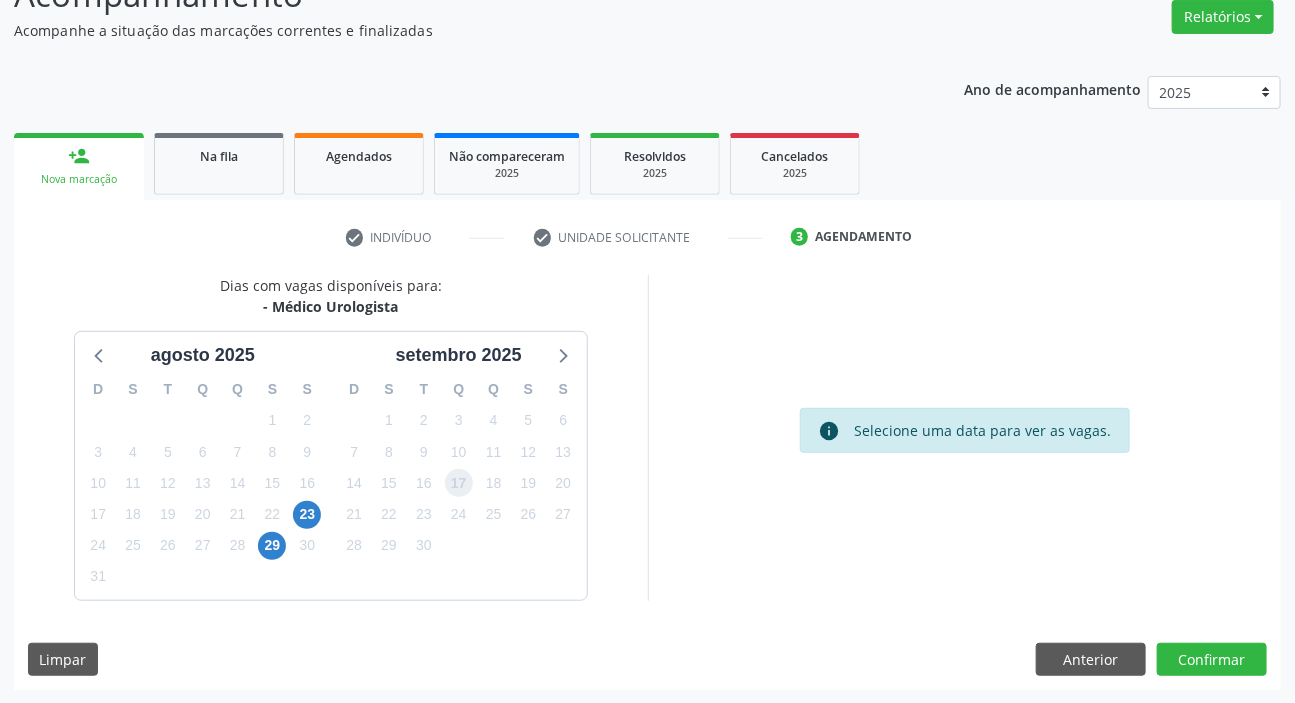 click on "17" at bounding box center (459, 483) 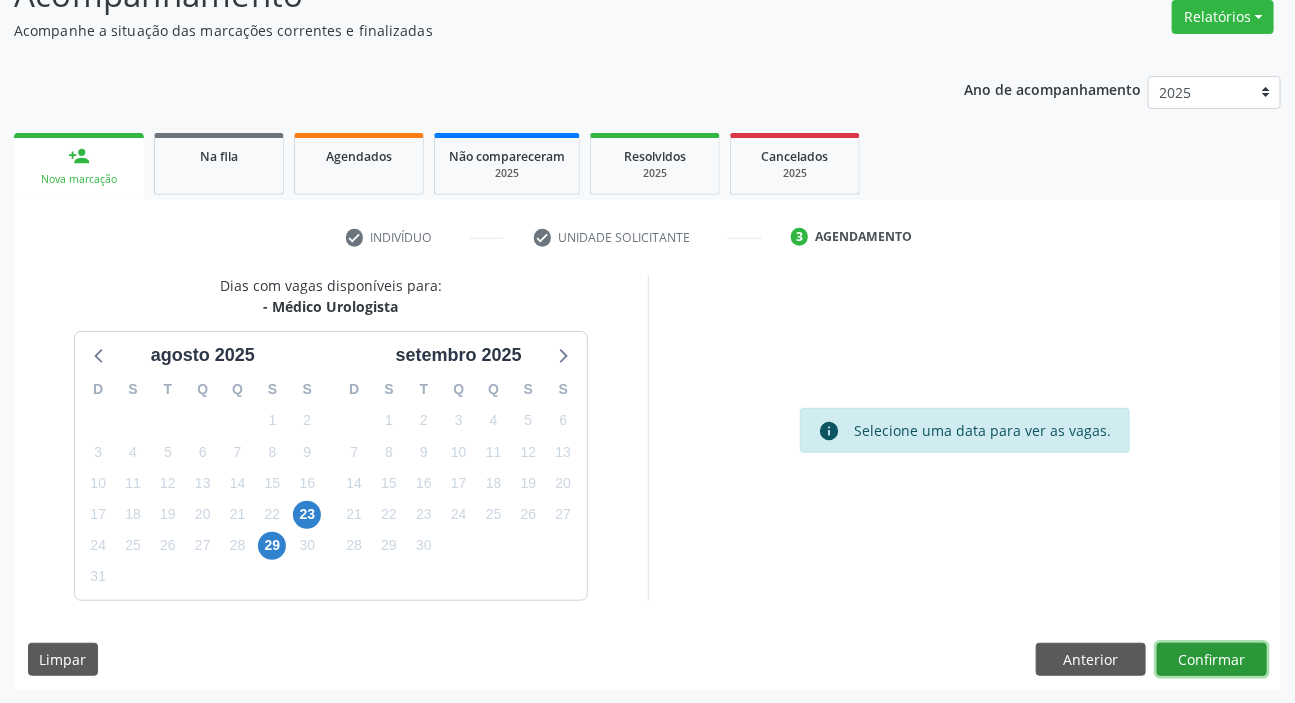 click on "Confirmar" at bounding box center [1212, 660] 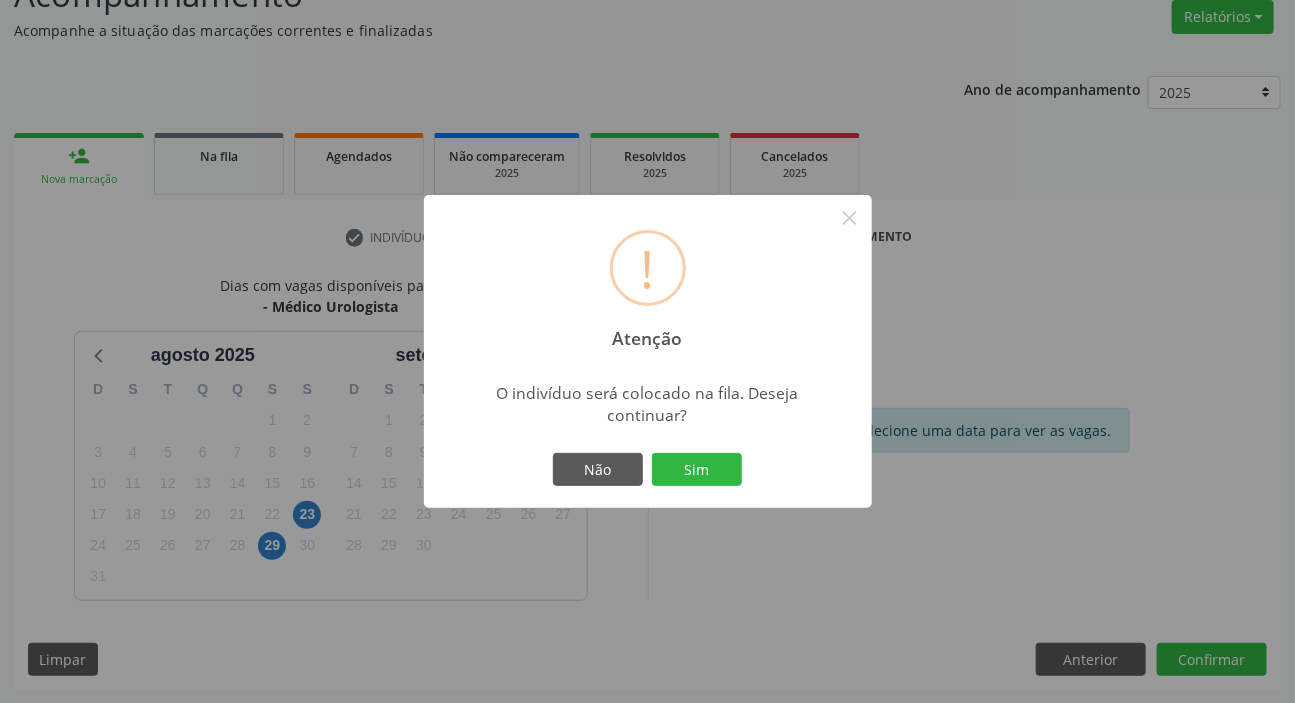 click on "! Atenção × O indivíduo será colocado na fila. Deseja continuar? Não Sim" at bounding box center (648, 352) 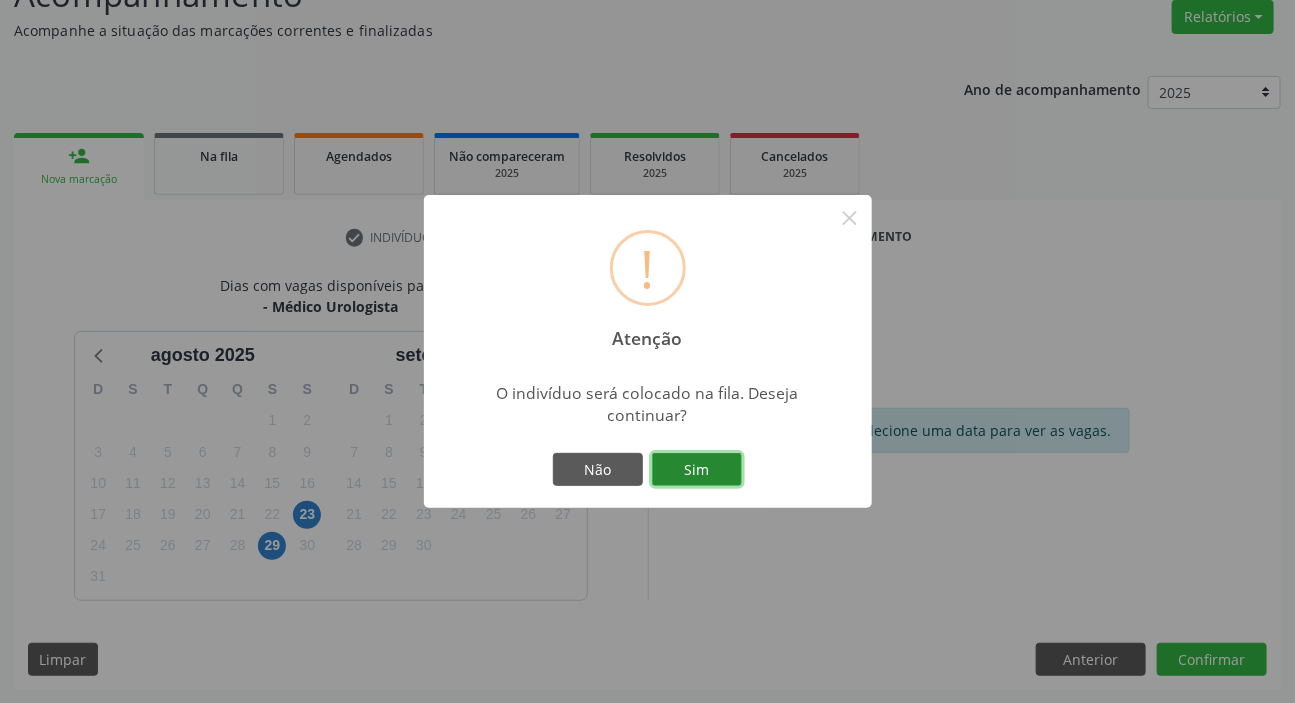 click on "Sim" at bounding box center [697, 470] 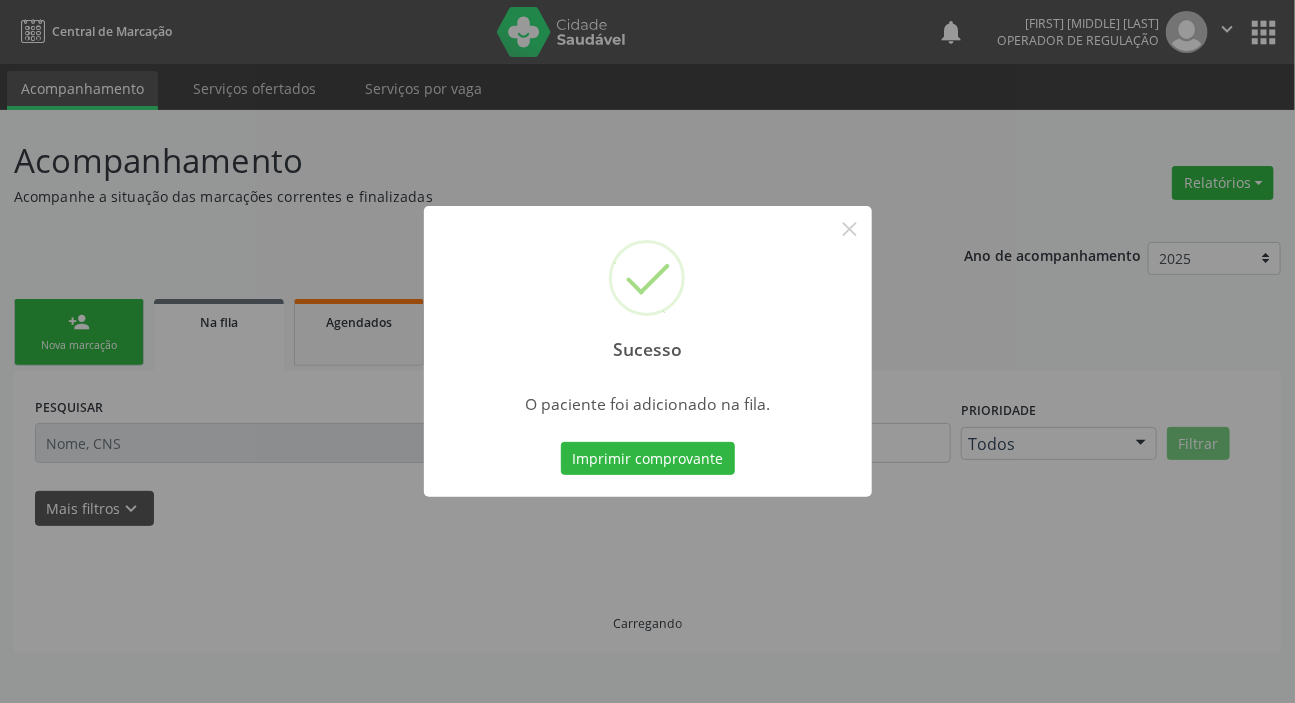 scroll, scrollTop: 0, scrollLeft: 0, axis: both 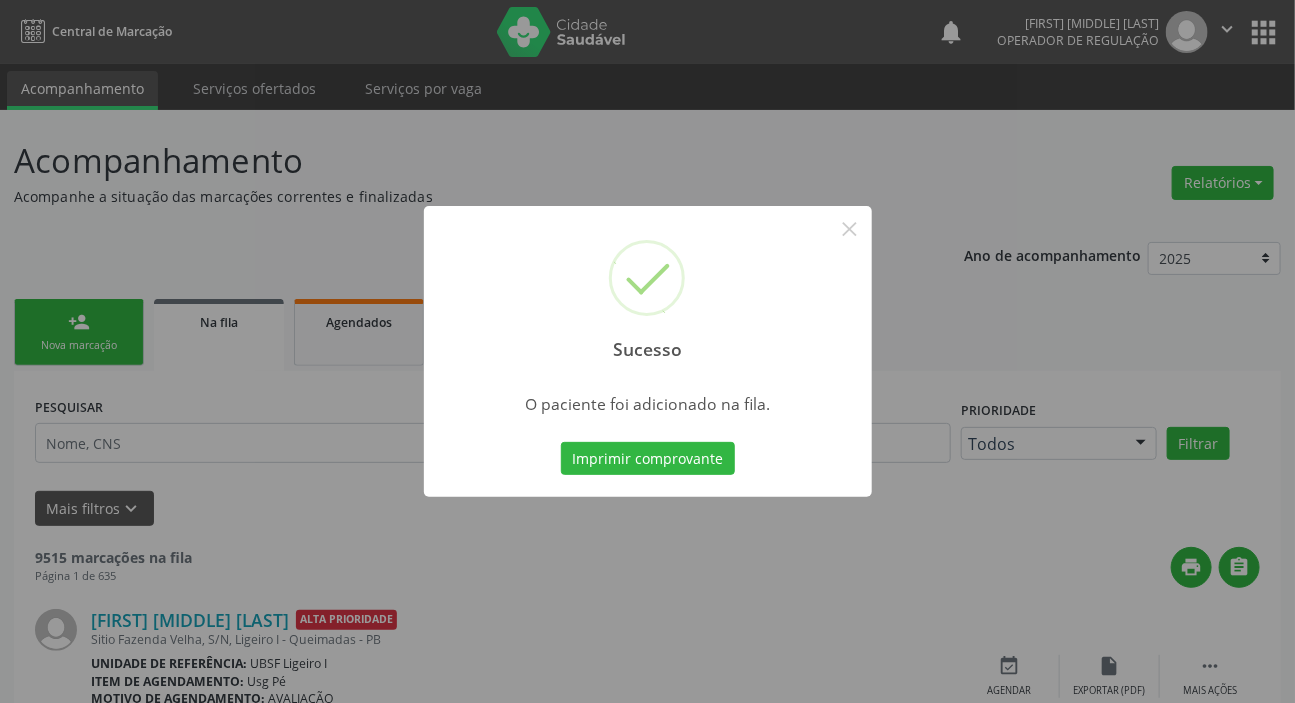 click on "Sucesso × O paciente foi adicionado na fila. Imprimir comprovante Cancel" at bounding box center [647, 351] 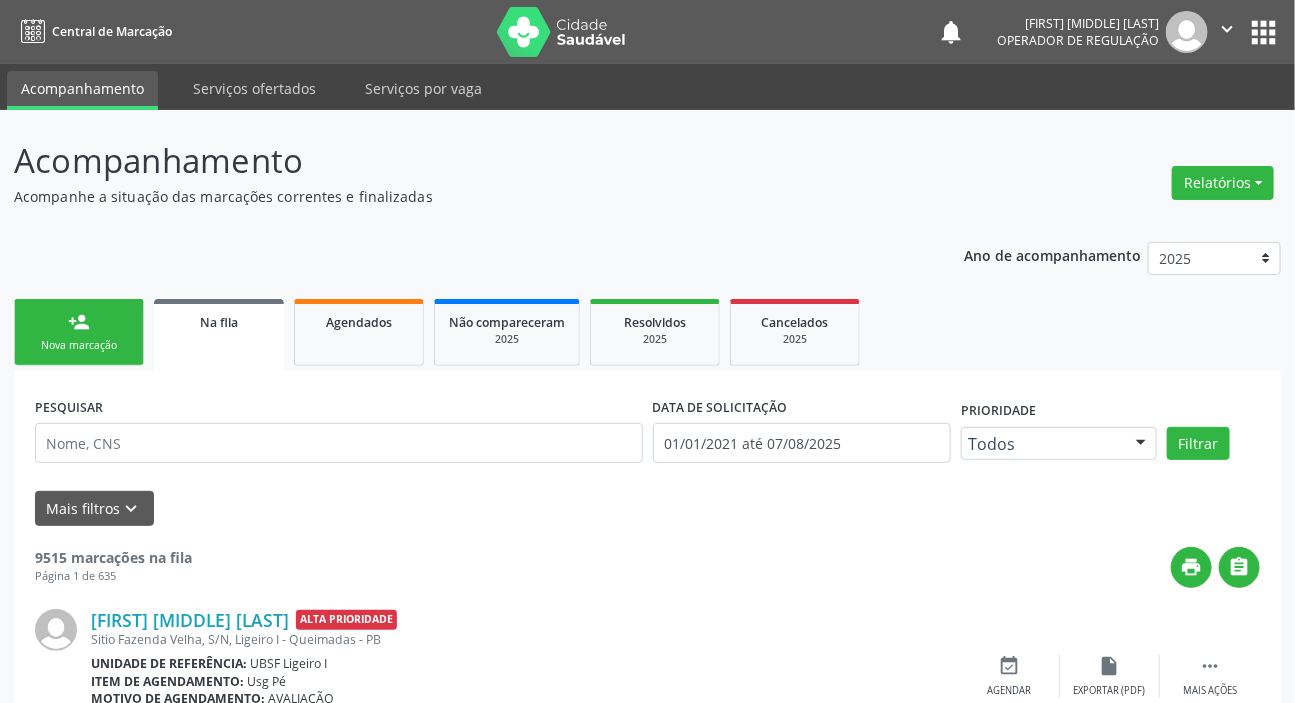 click on "Nova marcação" at bounding box center (79, 345) 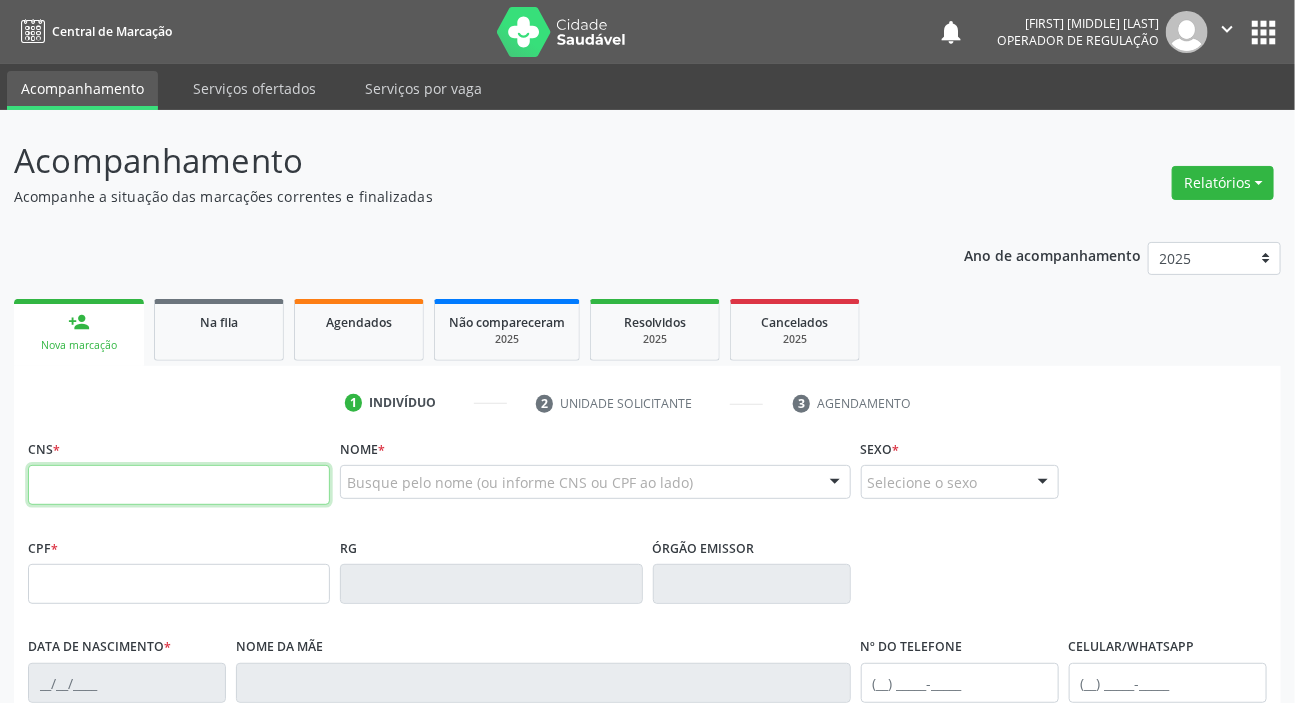 click at bounding box center [179, 485] 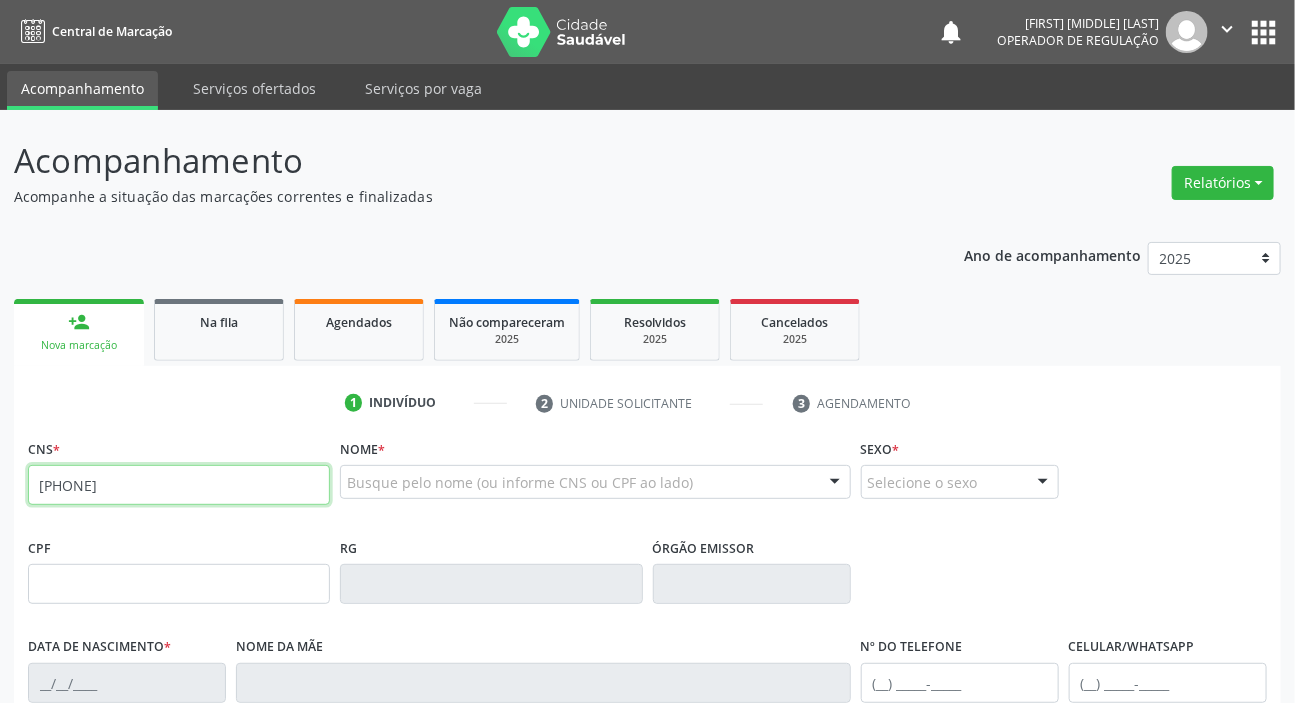 type on "705 0068 7559 4159" 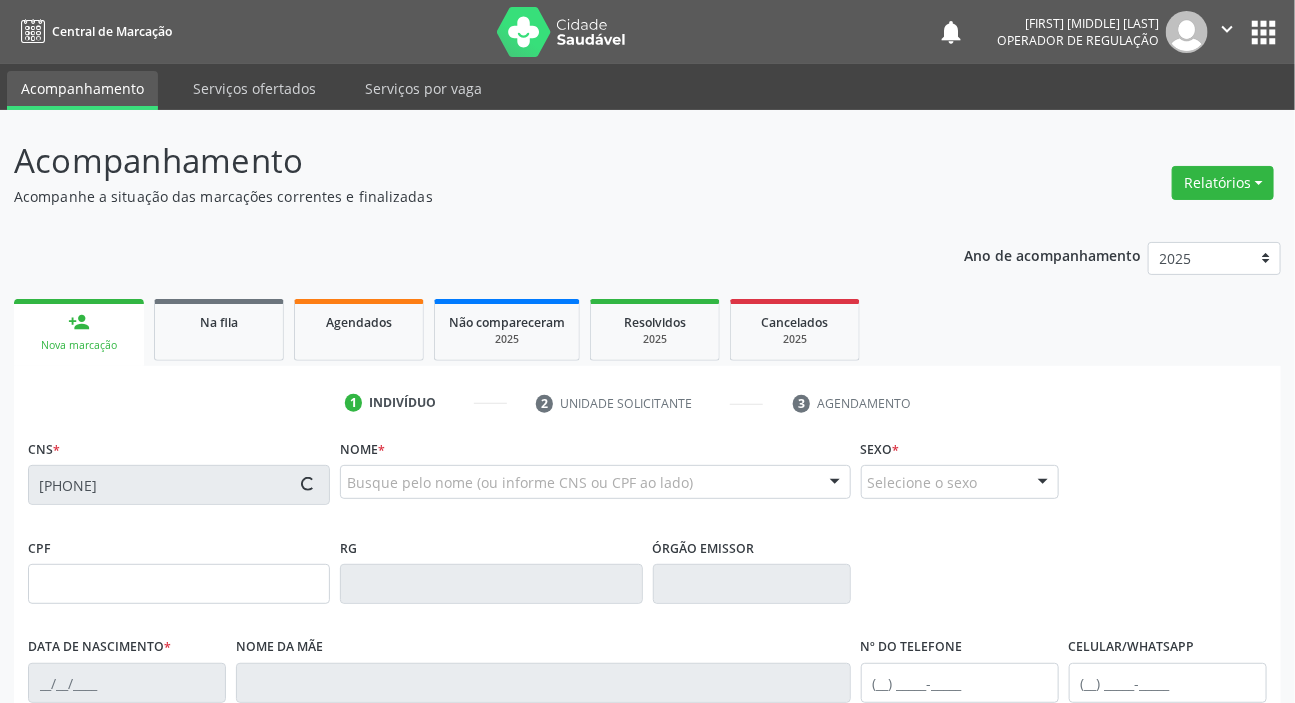 type on "400.615.664-20" 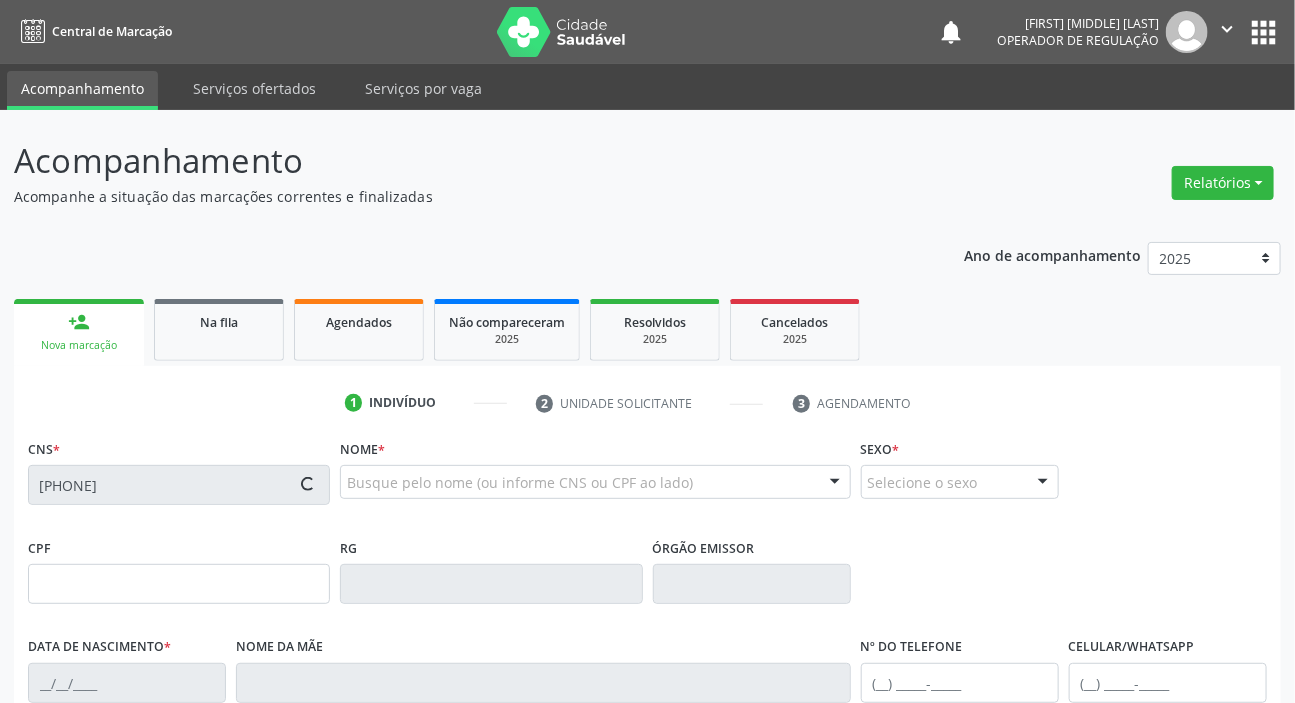 type on "17/03/1954" 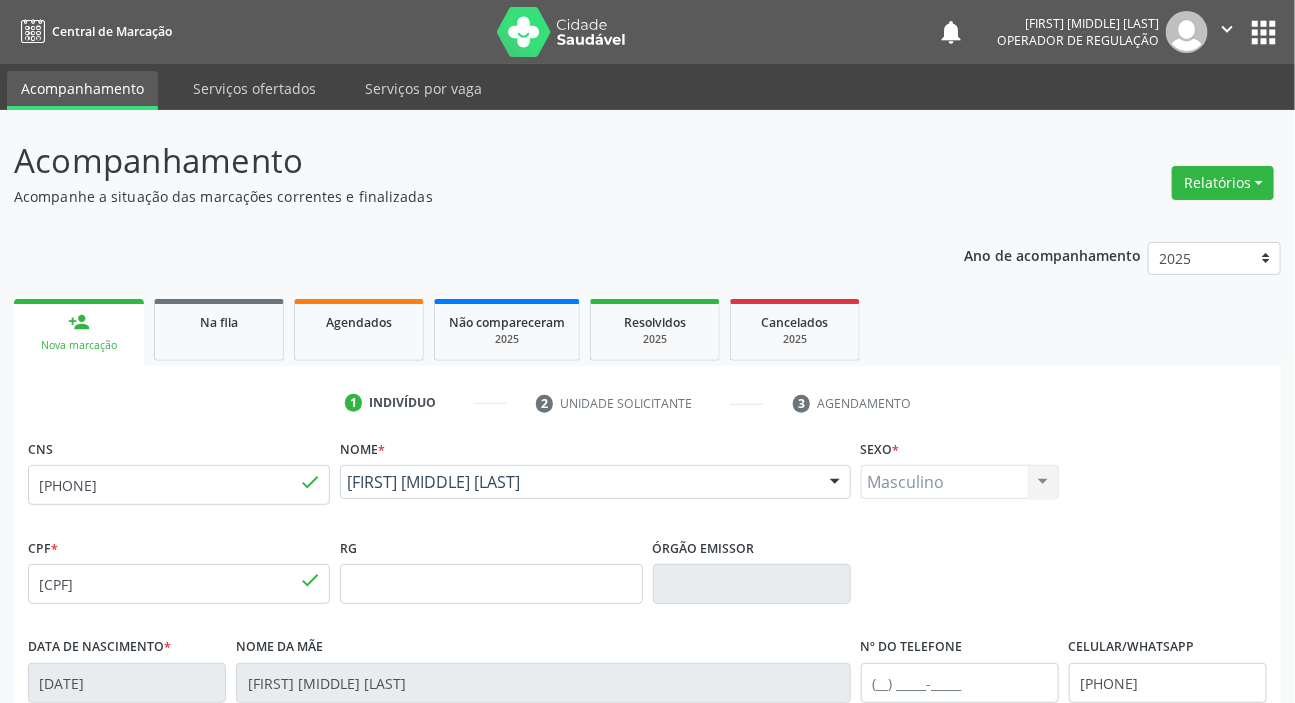 scroll, scrollTop: 380, scrollLeft: 0, axis: vertical 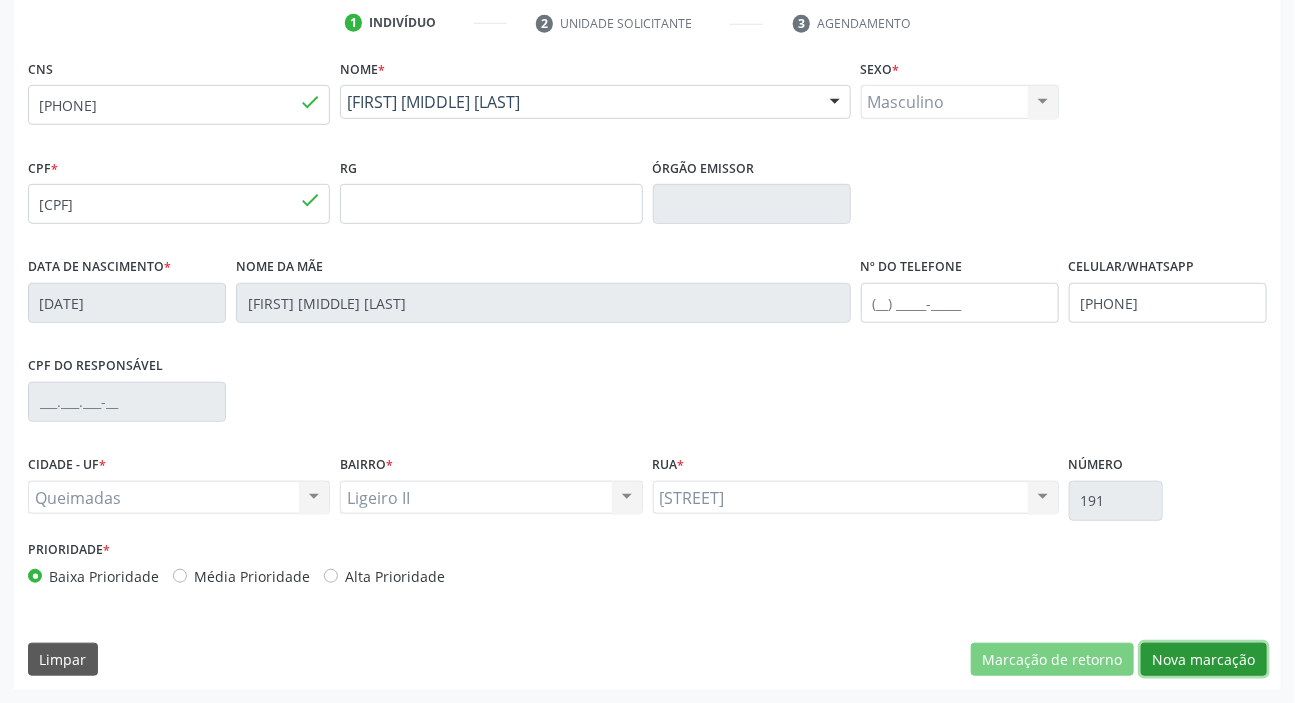 click on "Nova marcação" at bounding box center (1204, 660) 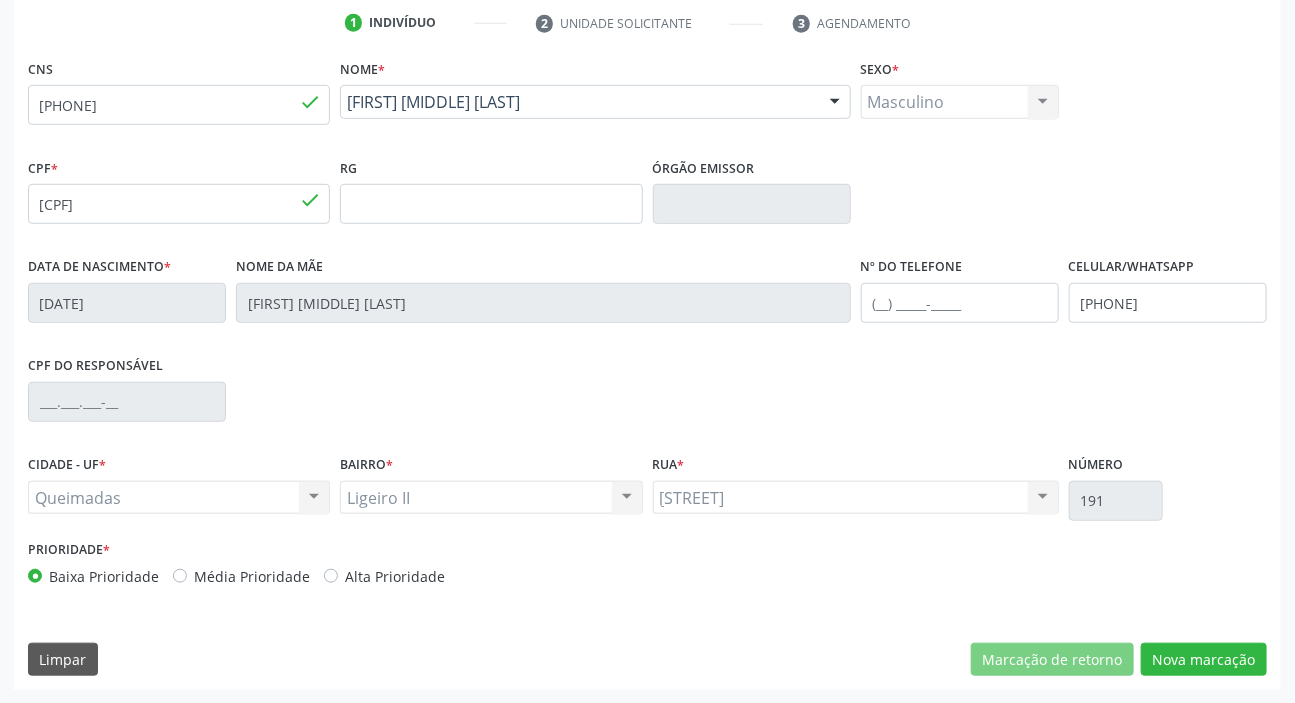 scroll, scrollTop: 201, scrollLeft: 0, axis: vertical 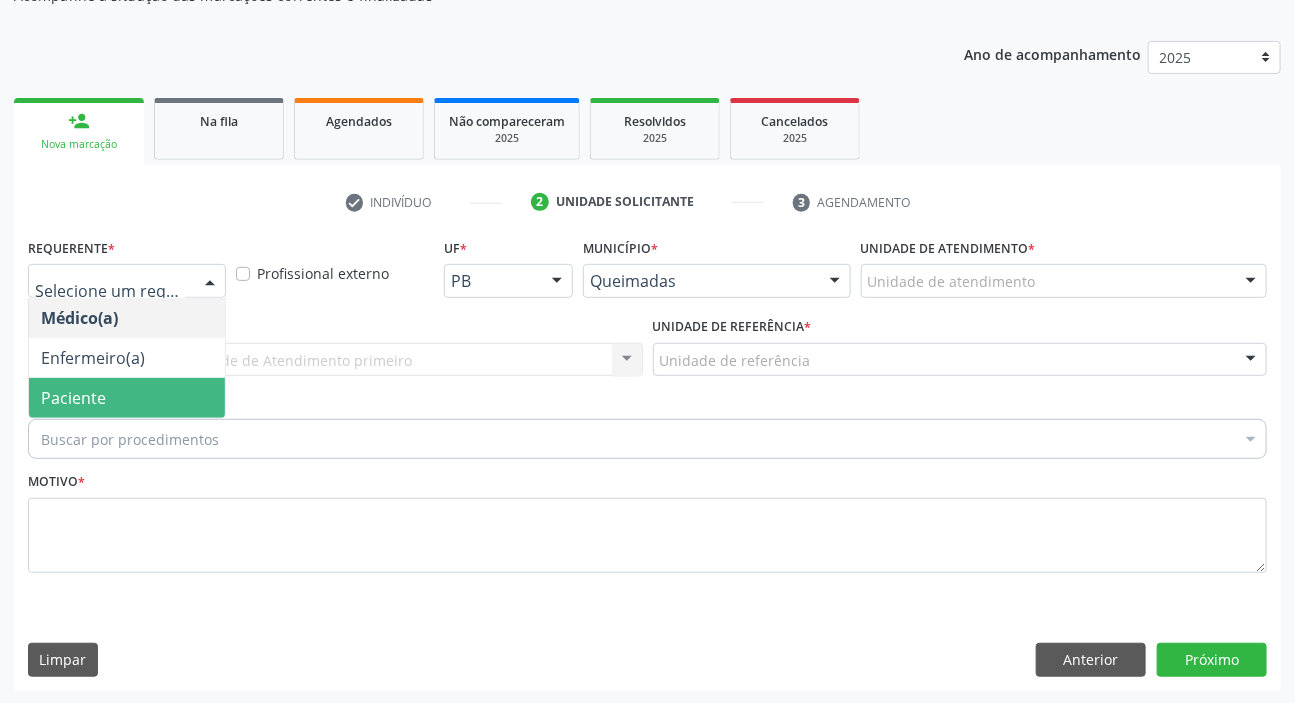 click on "Paciente" at bounding box center [73, 398] 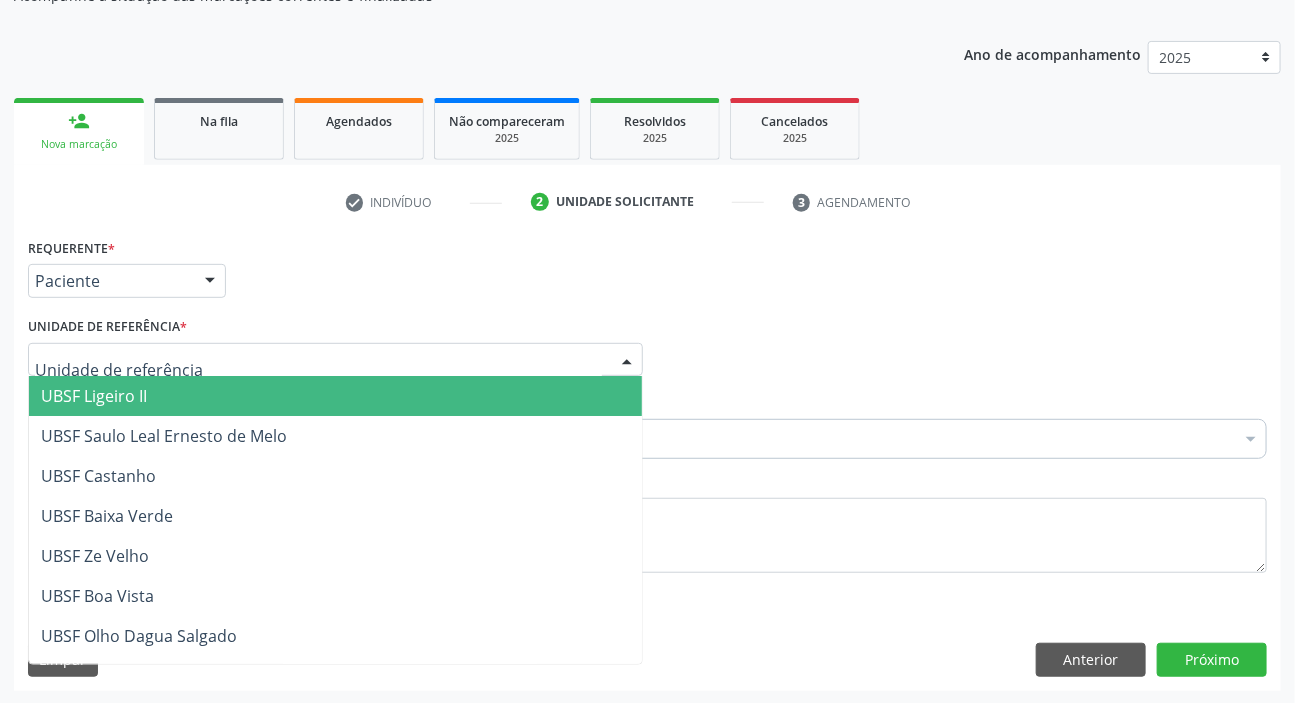 click on "UBSF Ligeiro II" at bounding box center (335, 396) 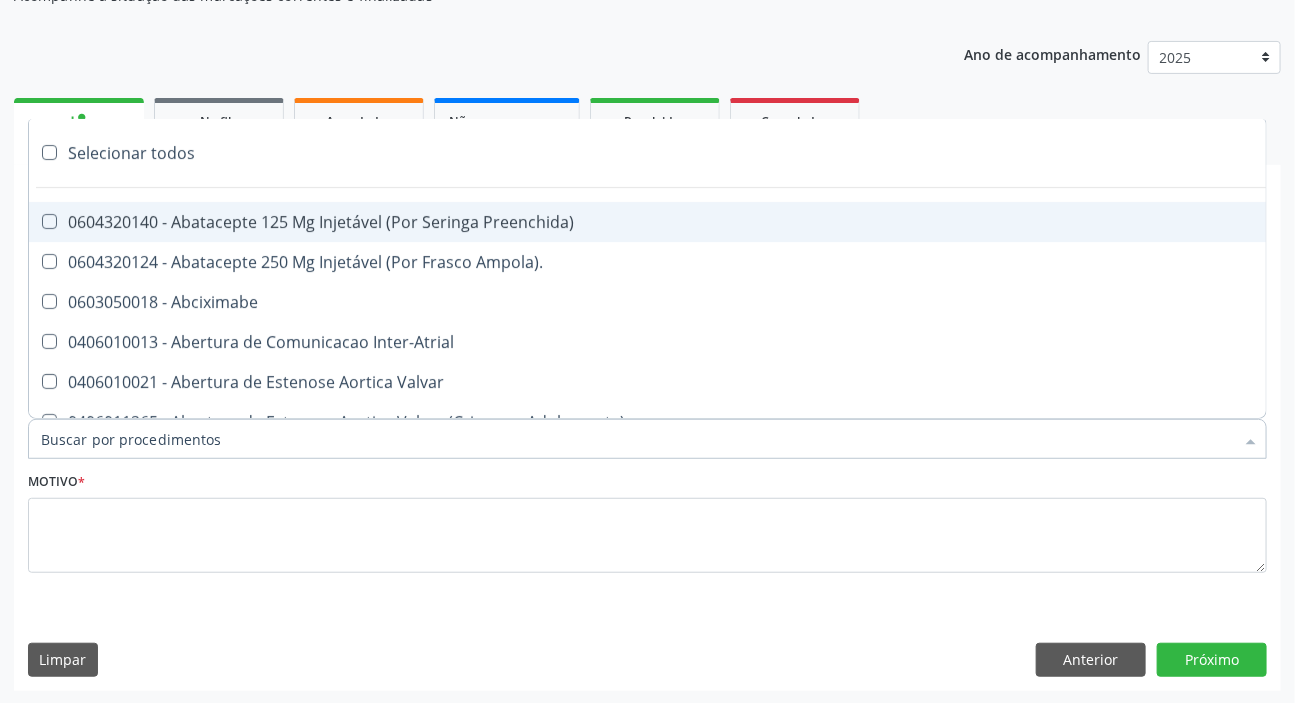 paste on "MÉDICO UR" 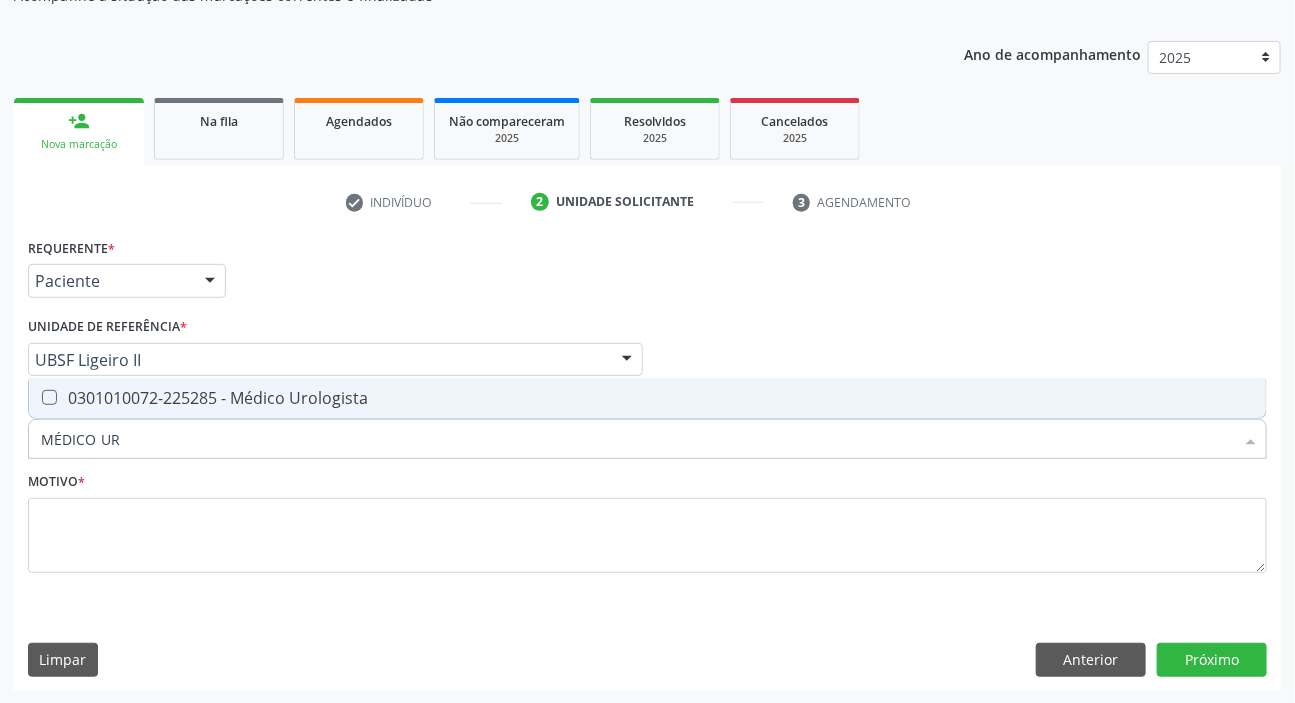 click on "0301010072-225285 - Médico Urologista" at bounding box center (647, 398) 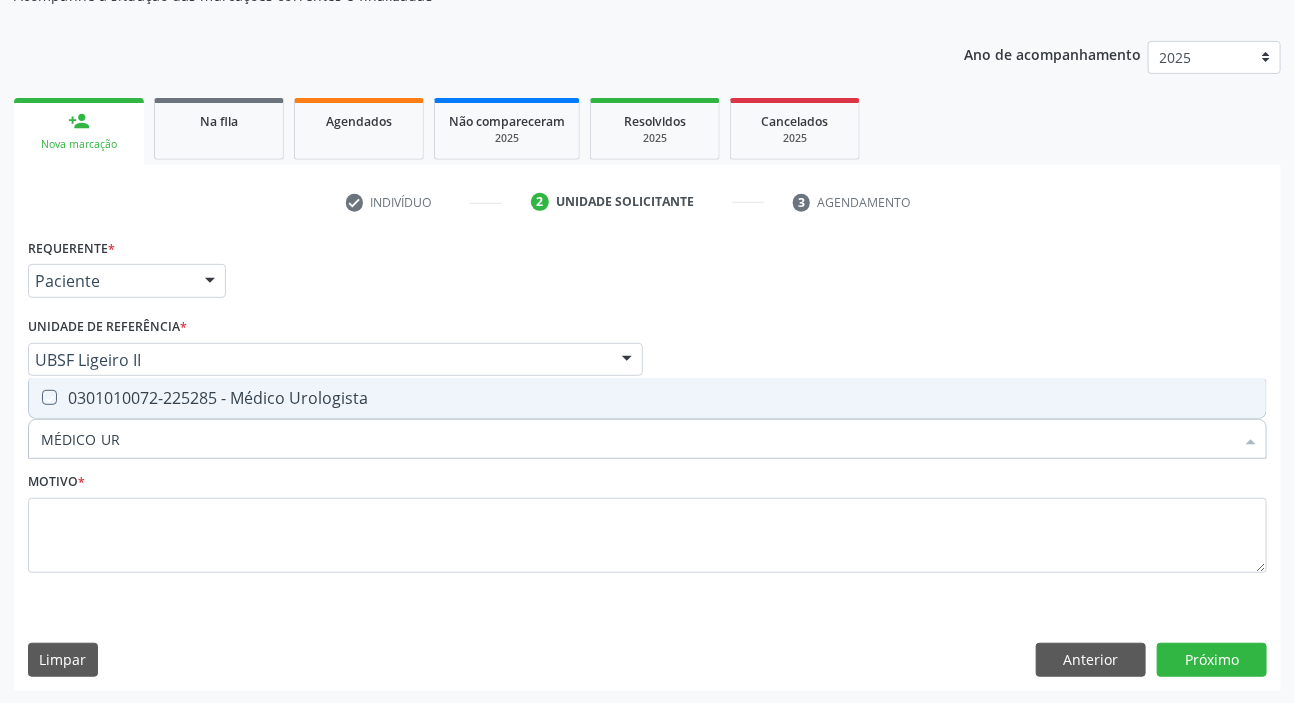 checkbox on "true" 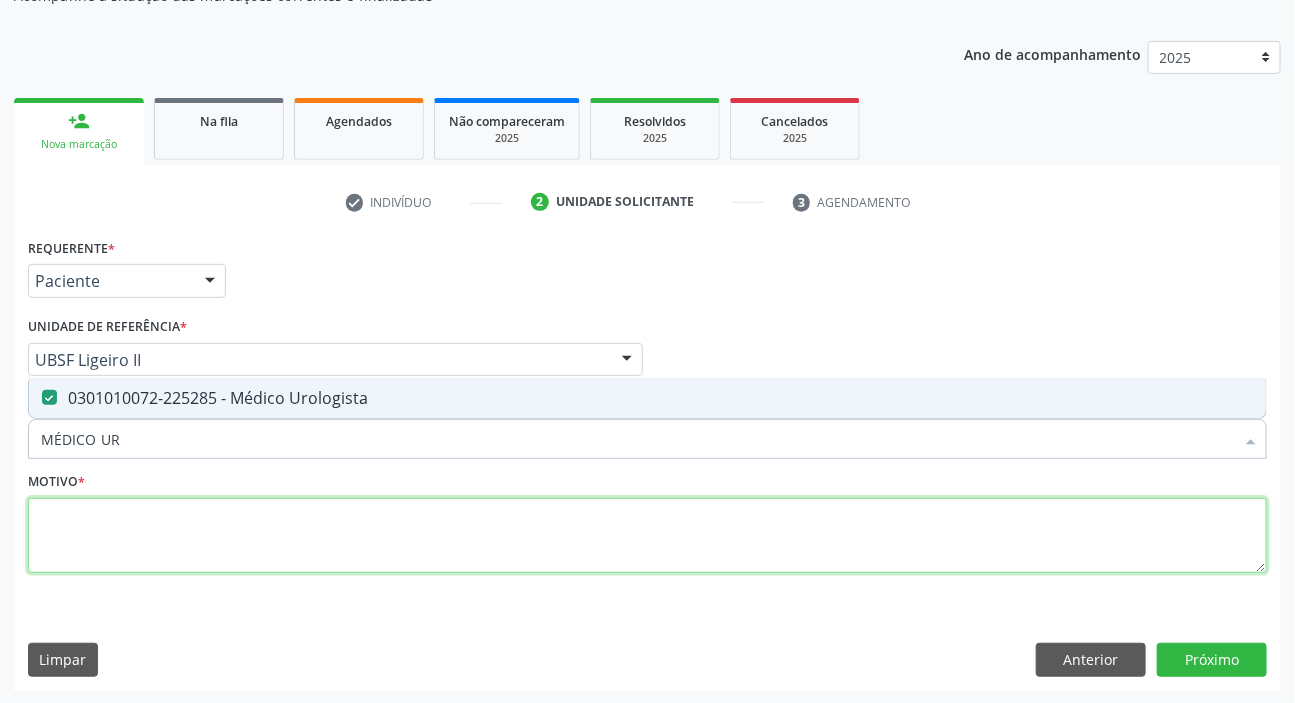 click at bounding box center (647, 536) 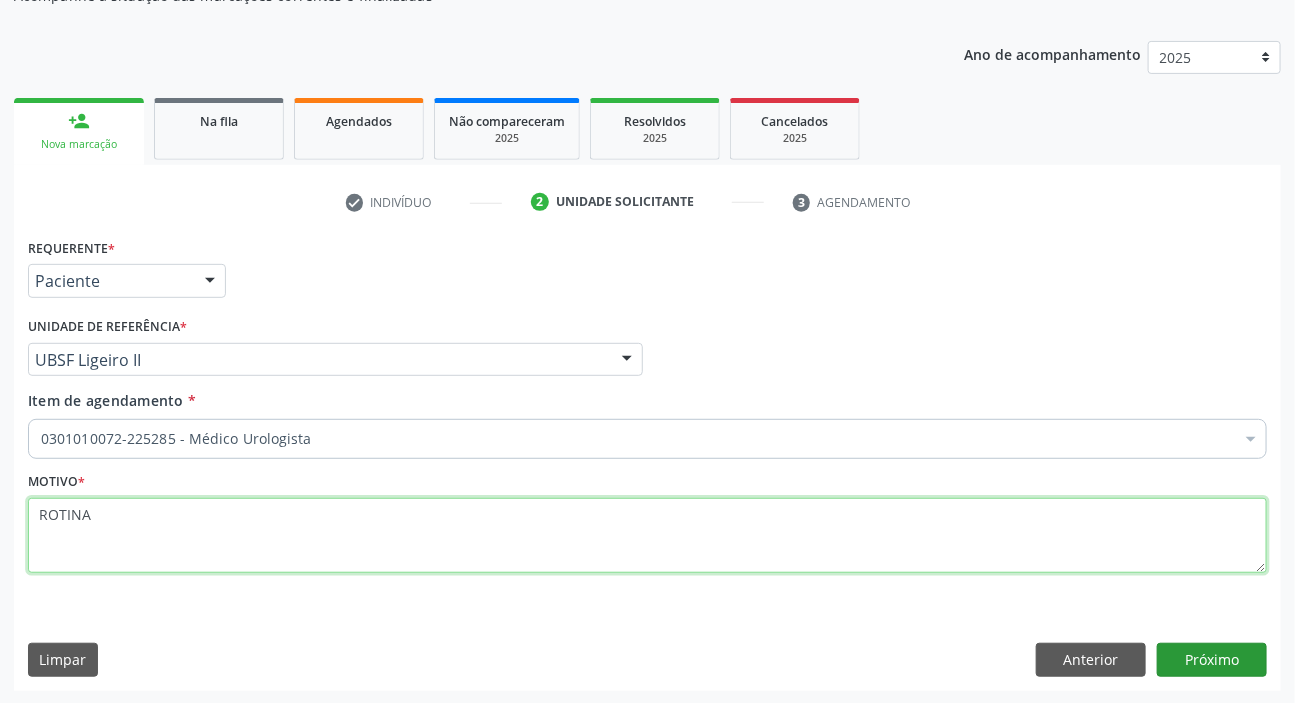 type on "ROTINA" 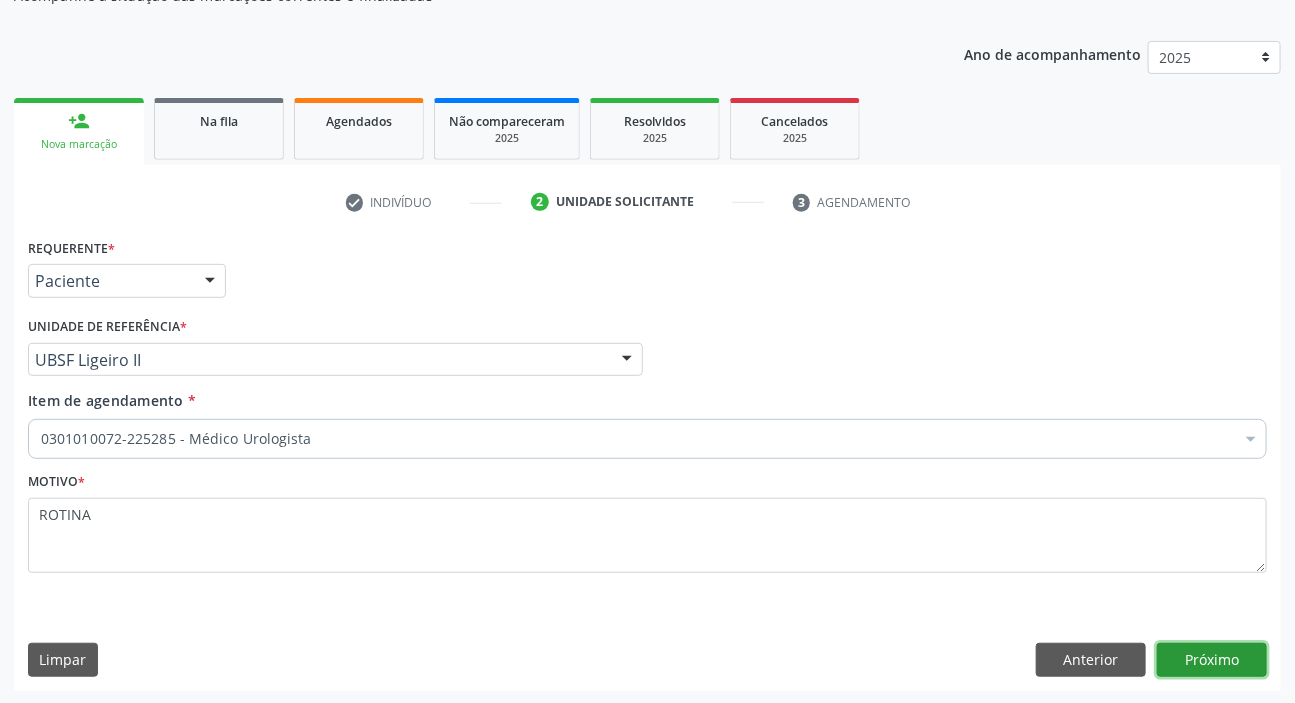 click on "Próximo" at bounding box center (1212, 660) 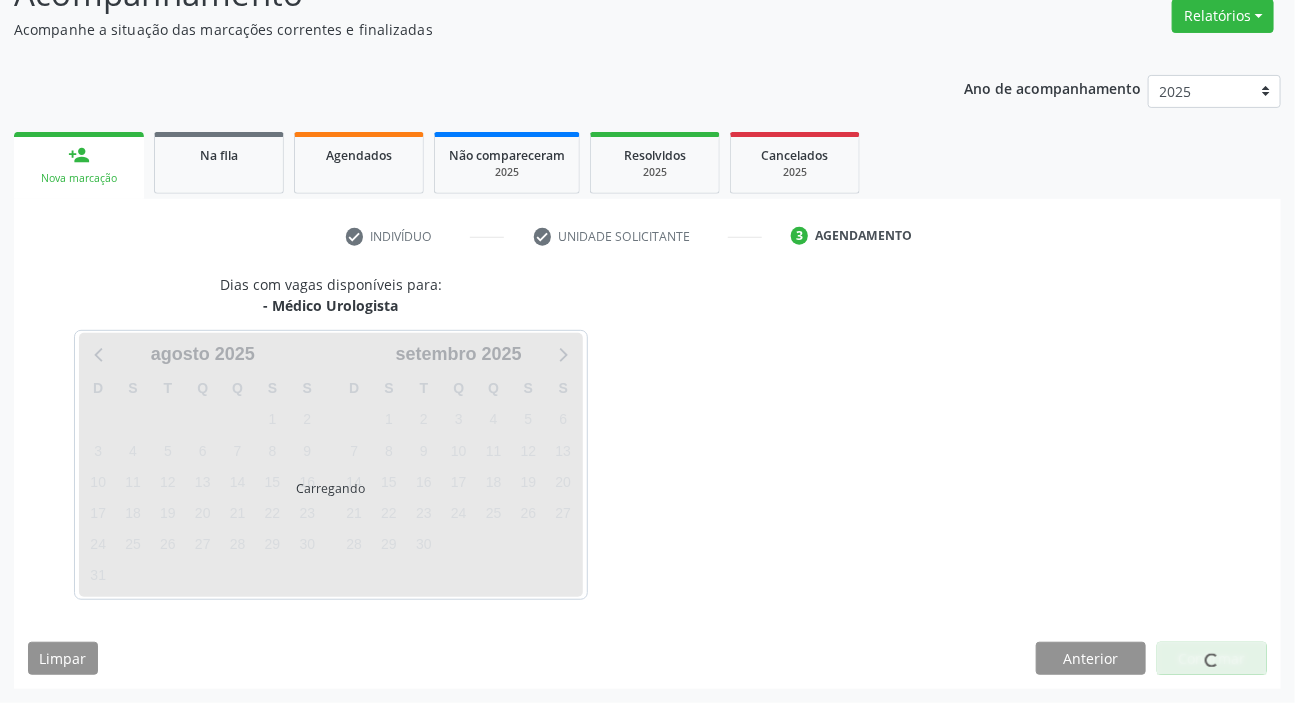 scroll, scrollTop: 166, scrollLeft: 0, axis: vertical 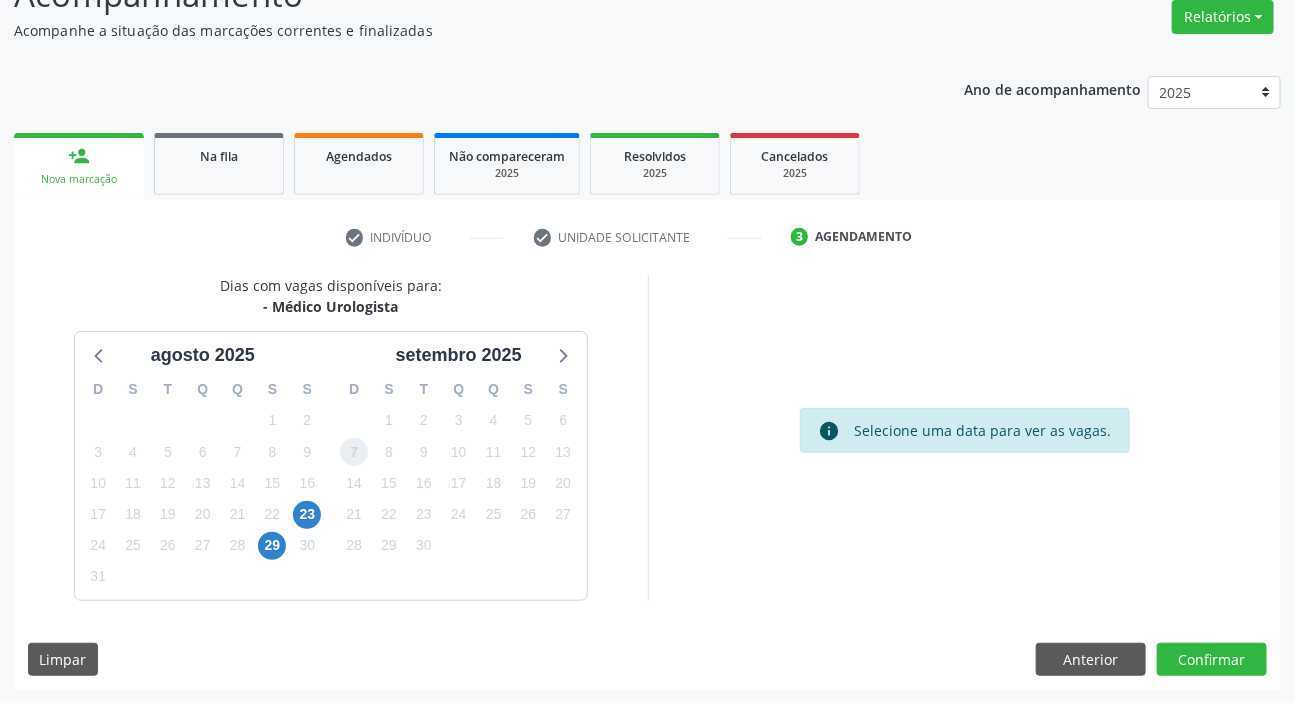 click on "7" at bounding box center [354, 452] 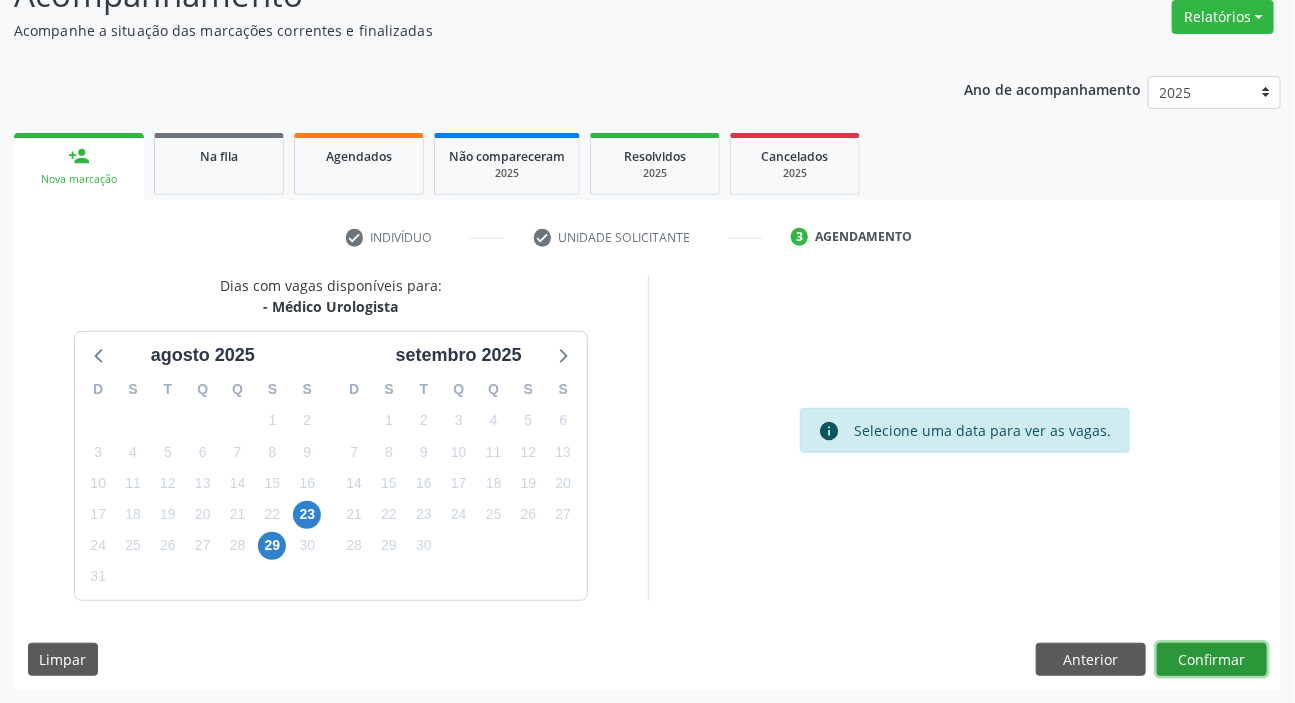 click on "Confirmar" at bounding box center [1212, 660] 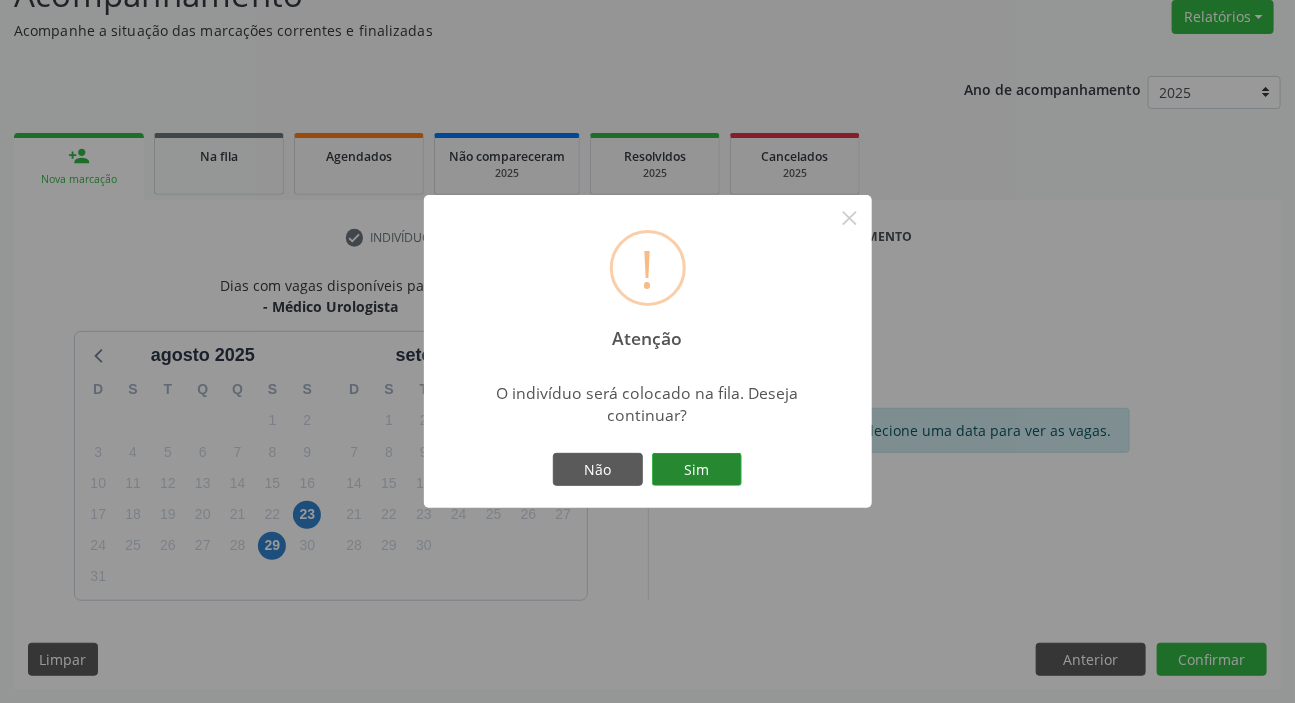 click on "Sim" at bounding box center (697, 470) 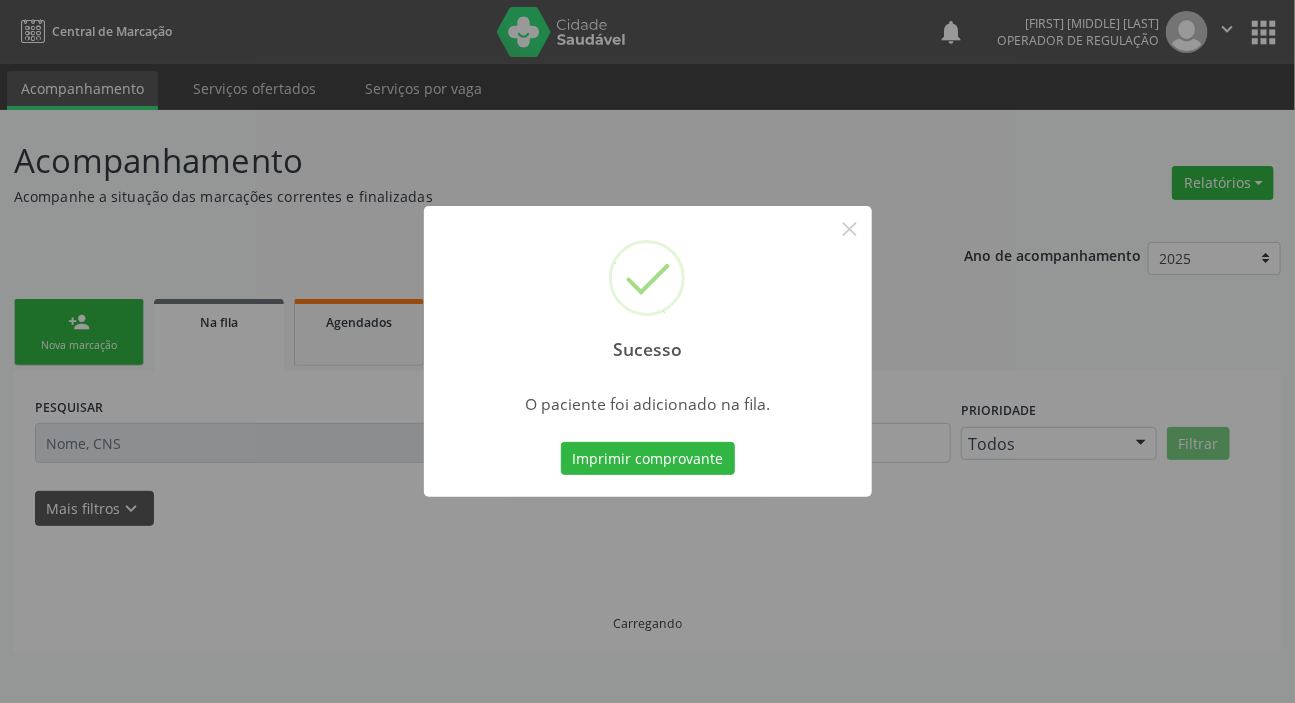 scroll, scrollTop: 0, scrollLeft: 0, axis: both 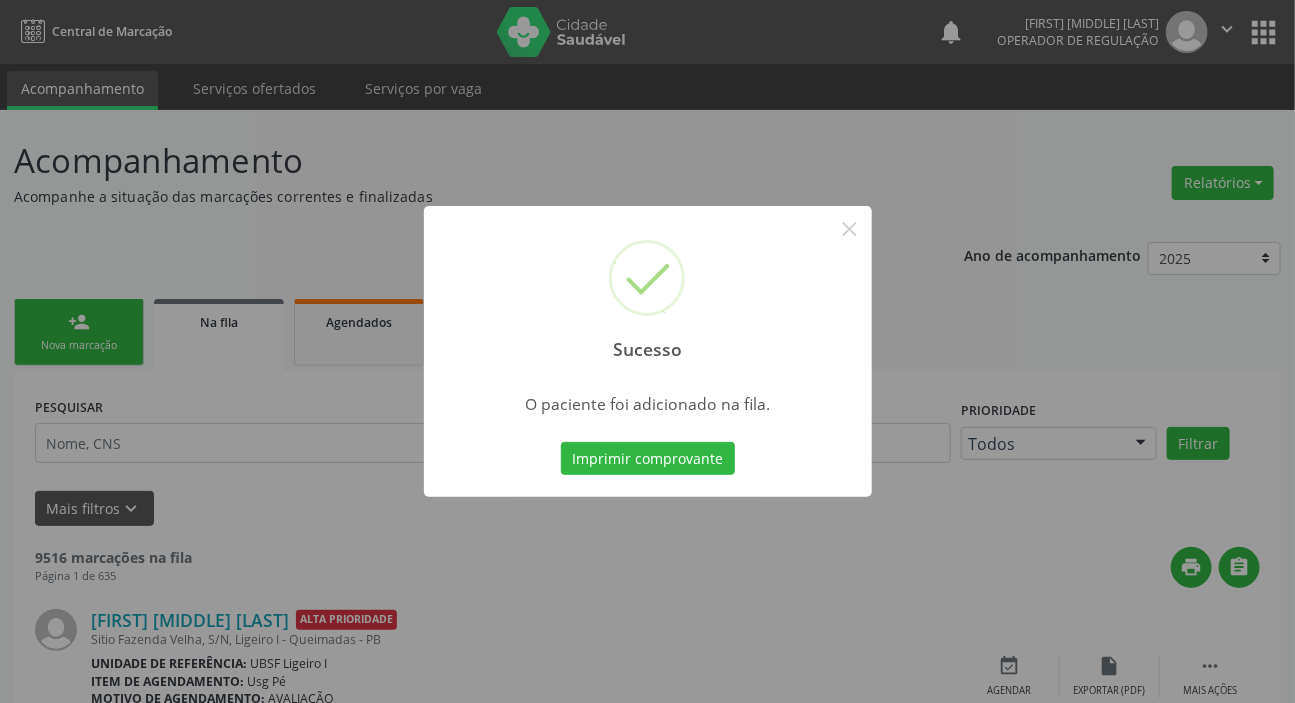 click on "Sucesso × O paciente foi adicionado na fila. Imprimir comprovante Cancel" at bounding box center (647, 351) 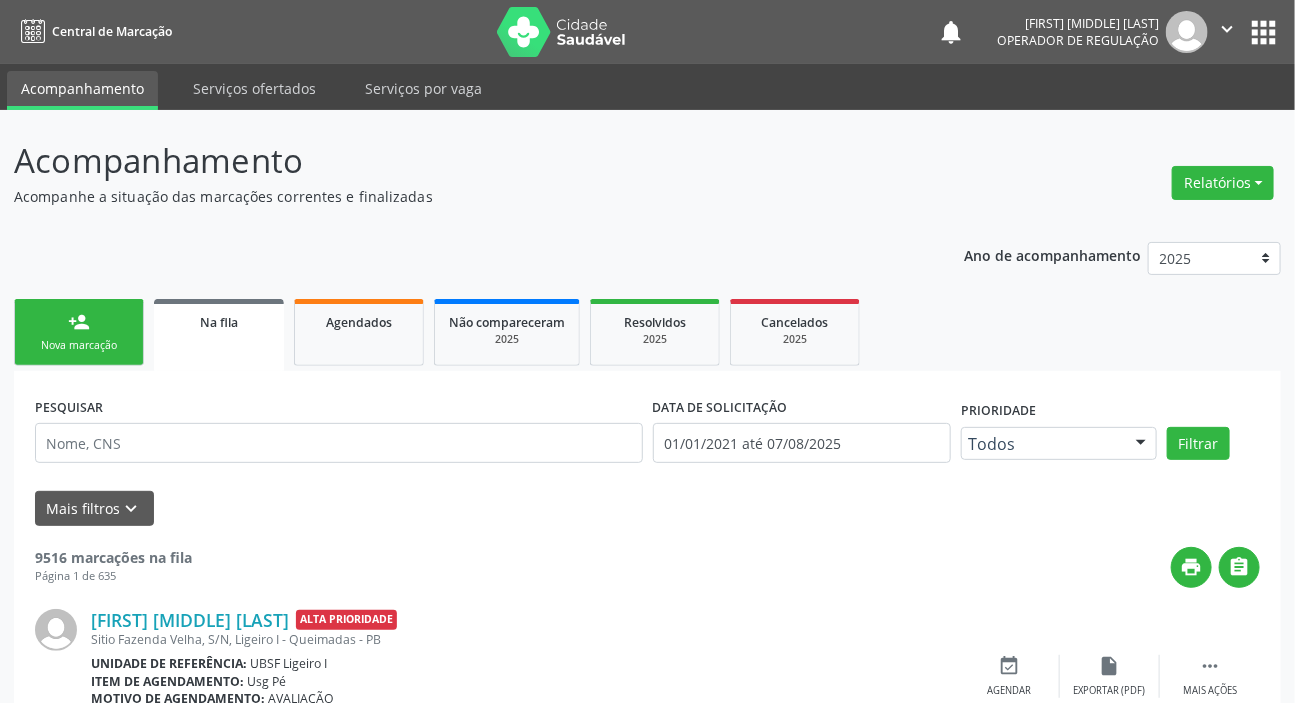 click on "Nova marcação" at bounding box center [79, 345] 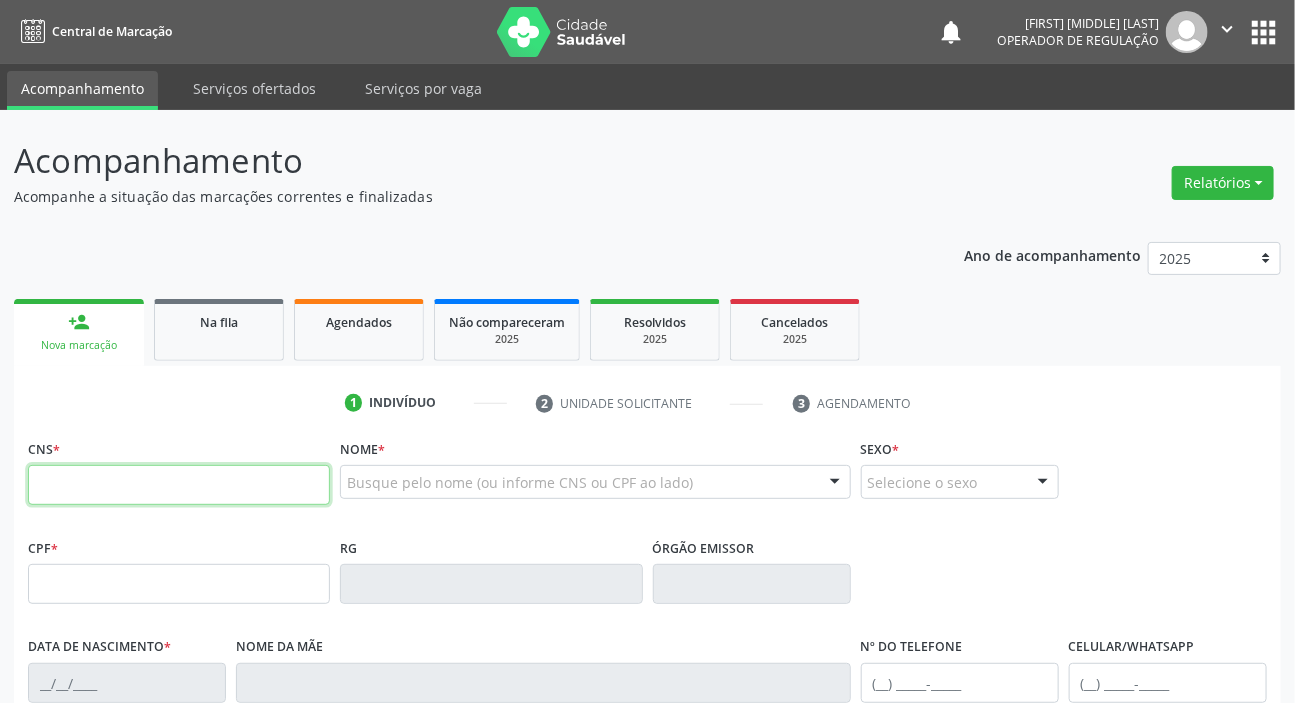 click at bounding box center [179, 485] 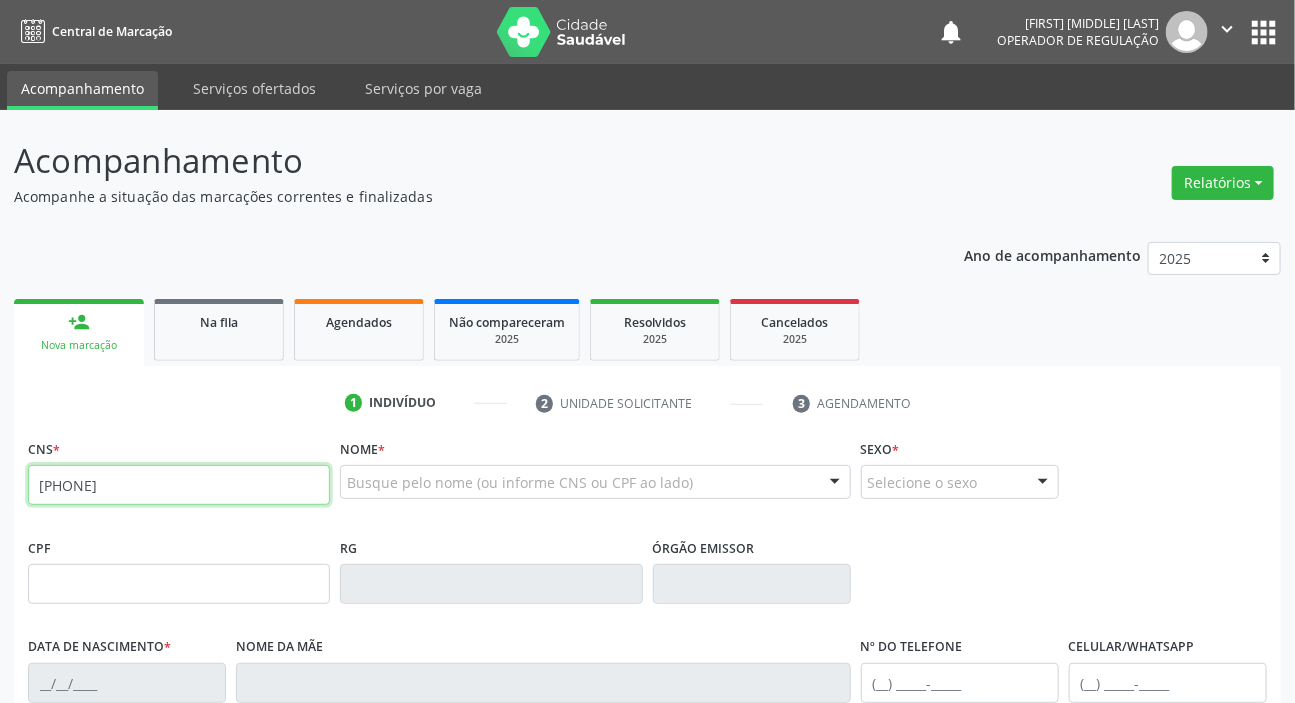 type on "709 8080 3879 5696" 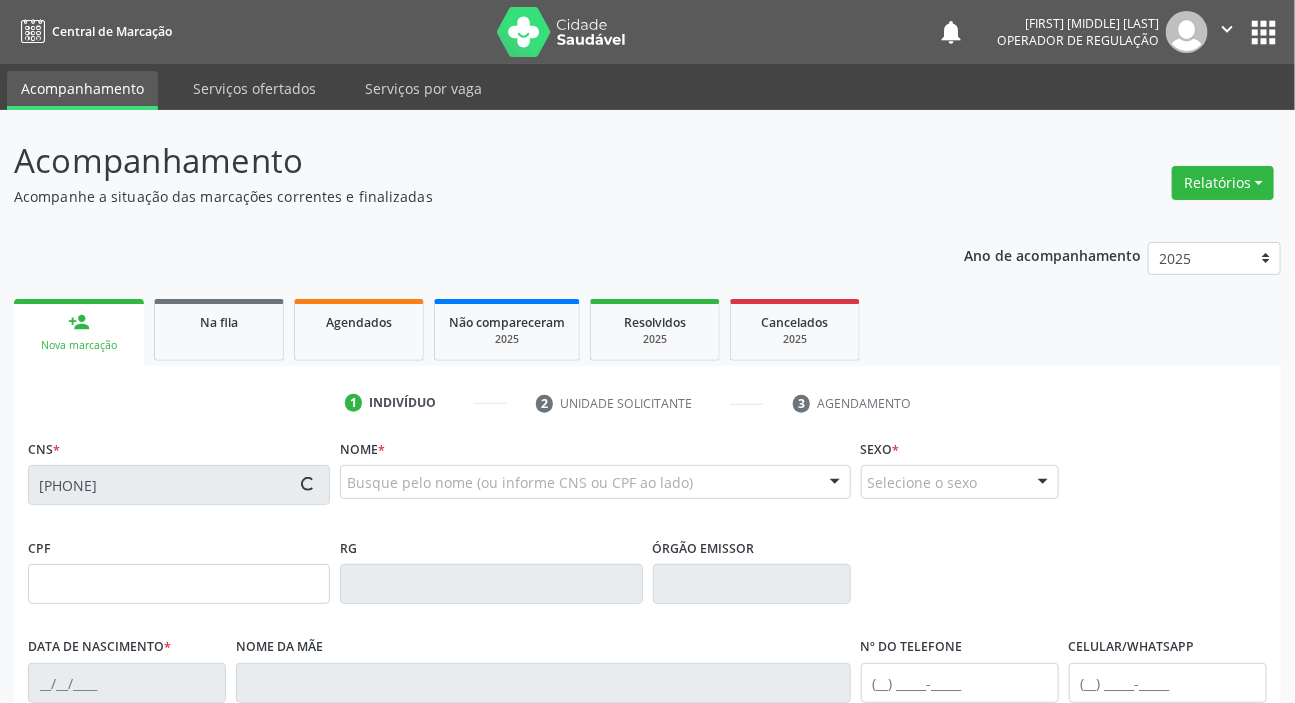 type on "599.288.407-68" 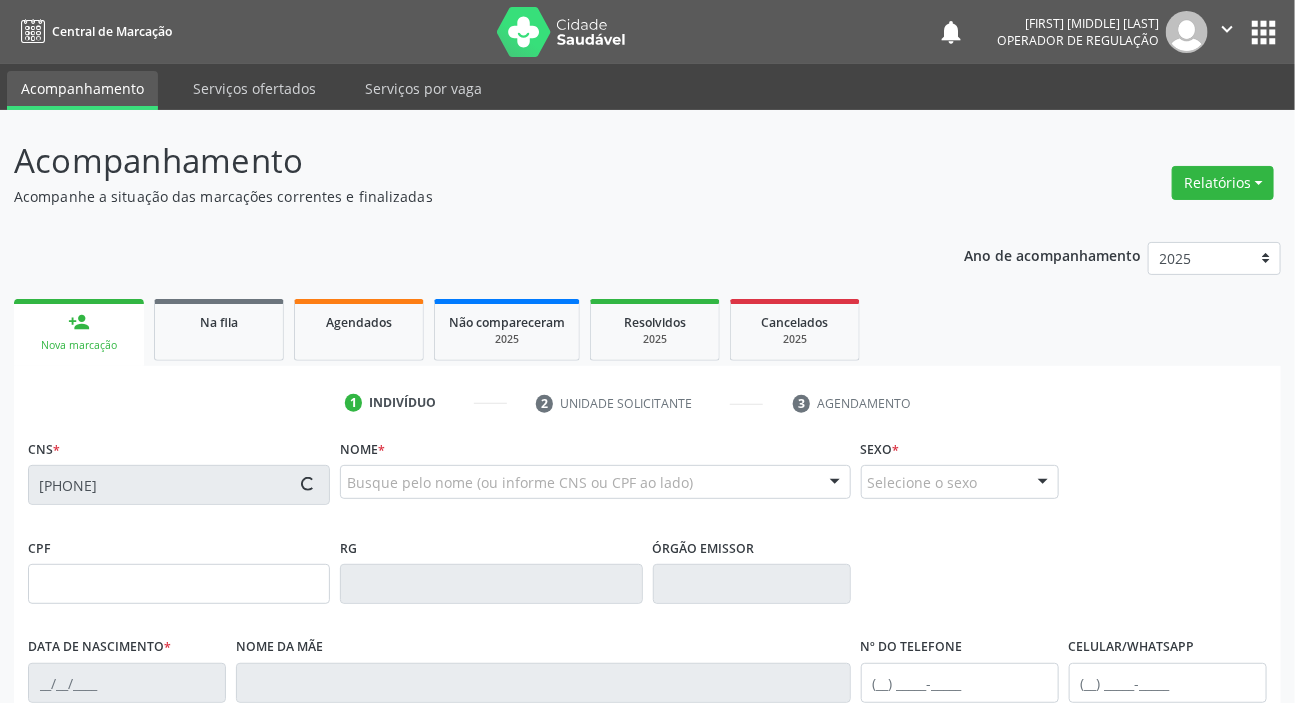 type on "20/06/1948" 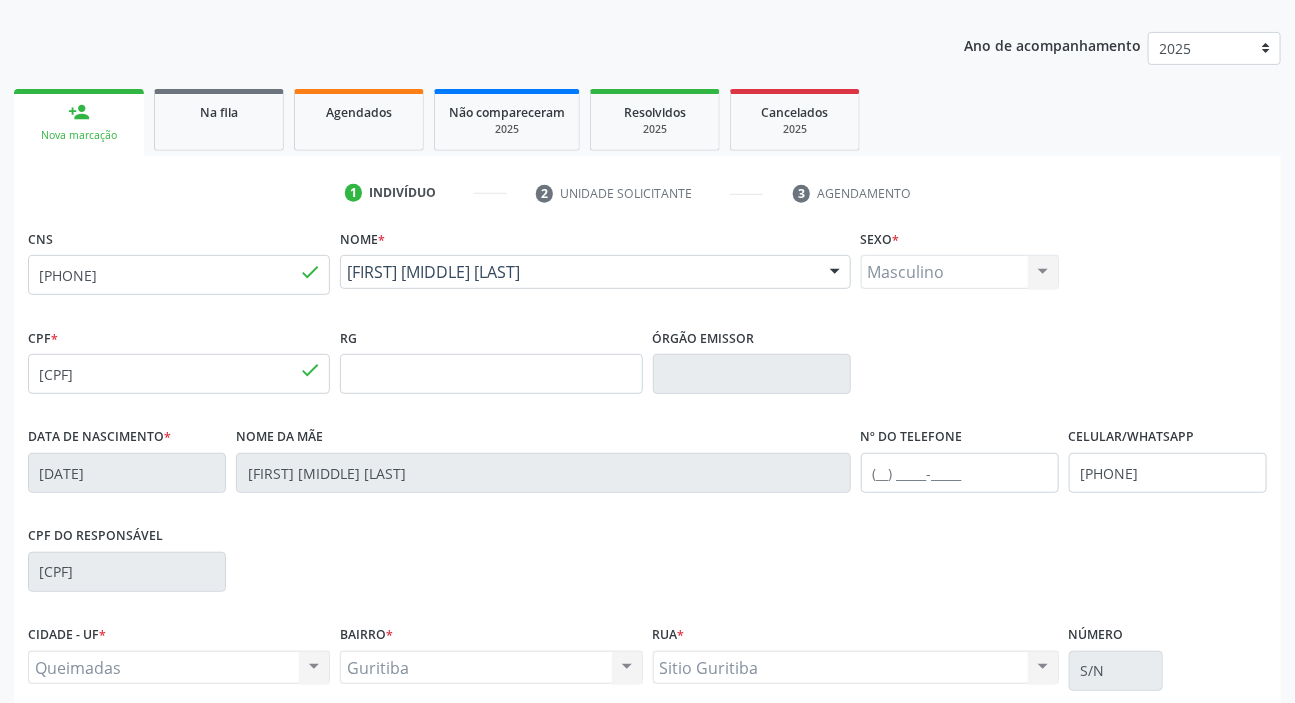 scroll, scrollTop: 380, scrollLeft: 0, axis: vertical 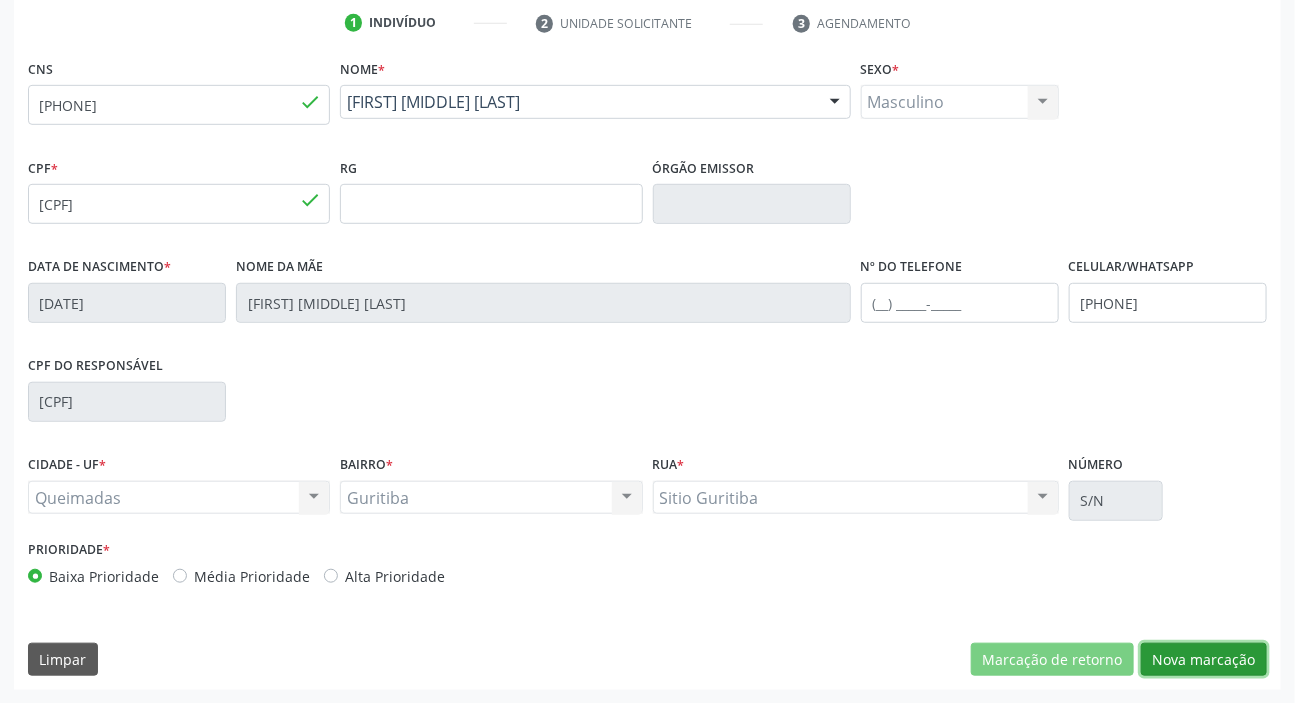 click on "Nova marcação" at bounding box center [1204, 660] 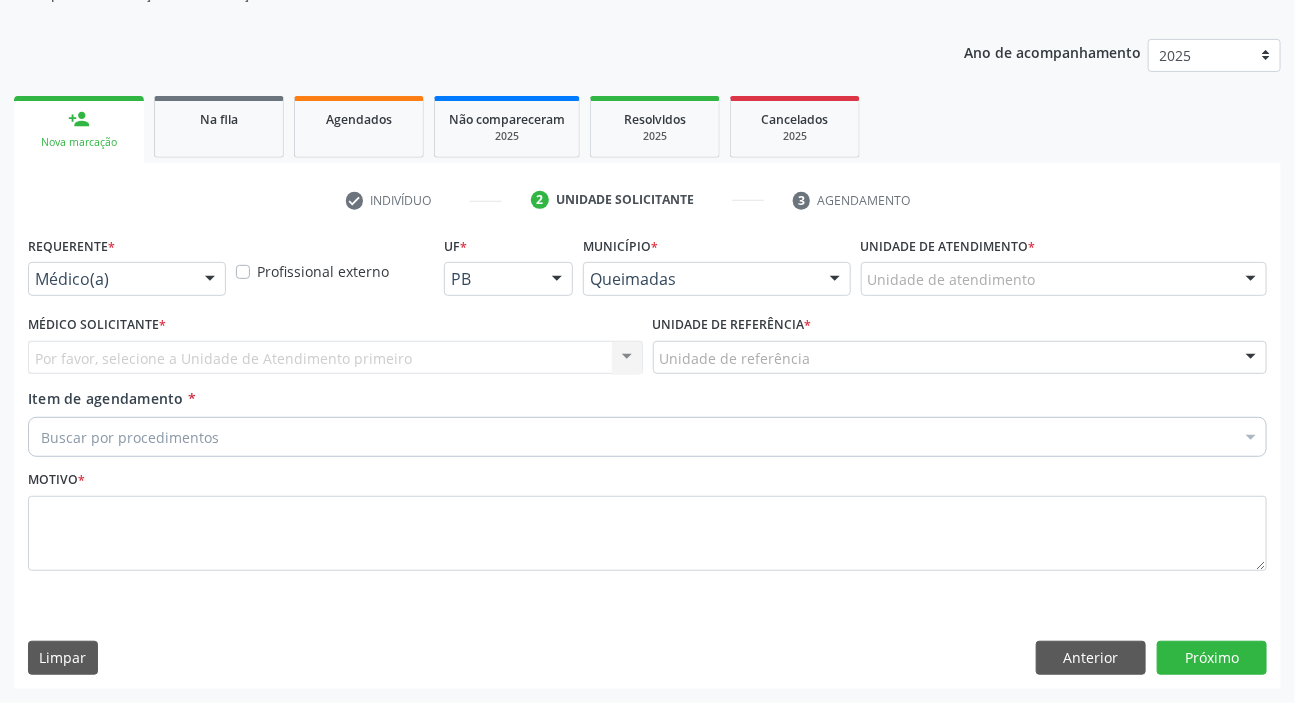 scroll, scrollTop: 201, scrollLeft: 0, axis: vertical 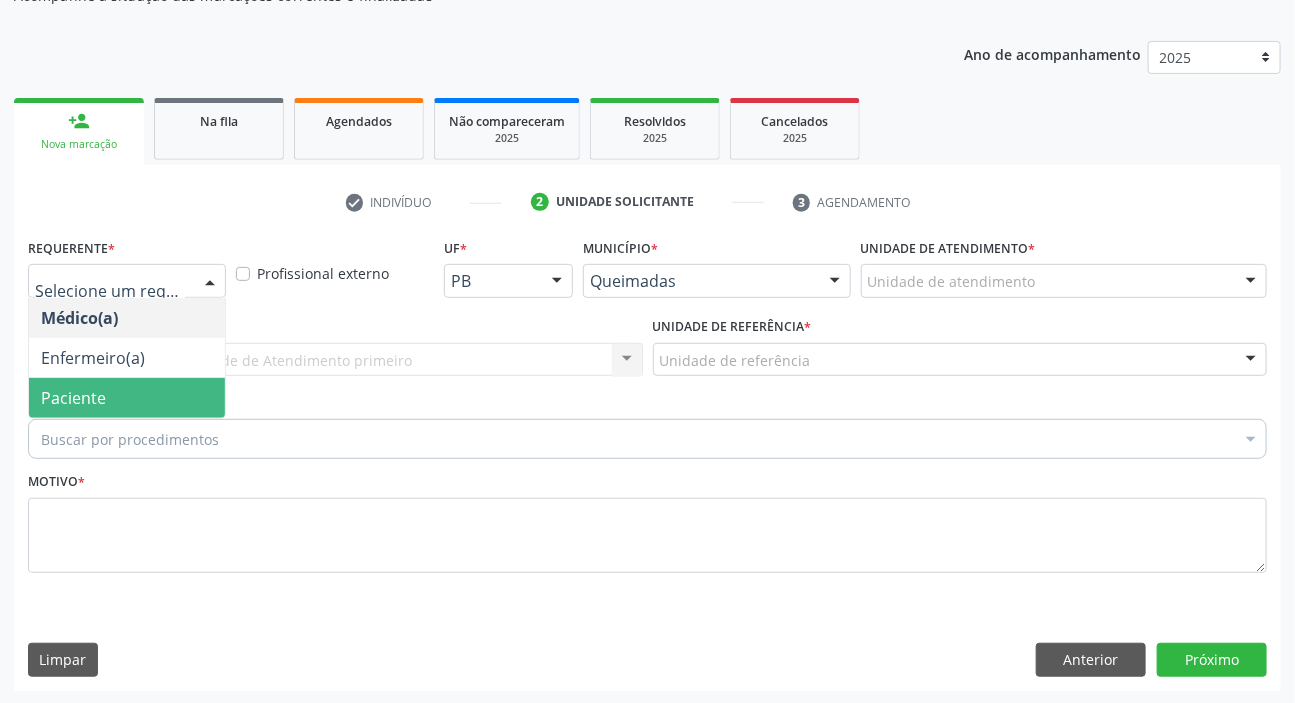 click on "Paciente" at bounding box center (73, 398) 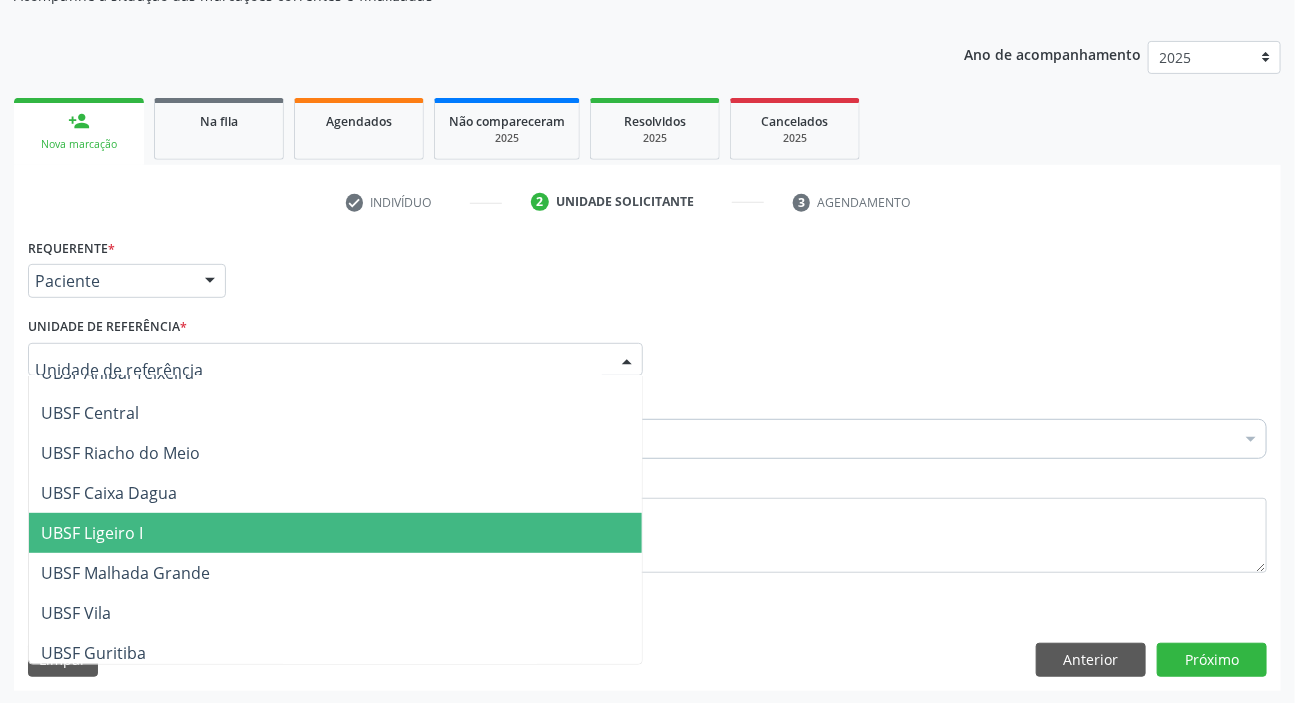 scroll, scrollTop: 512, scrollLeft: 0, axis: vertical 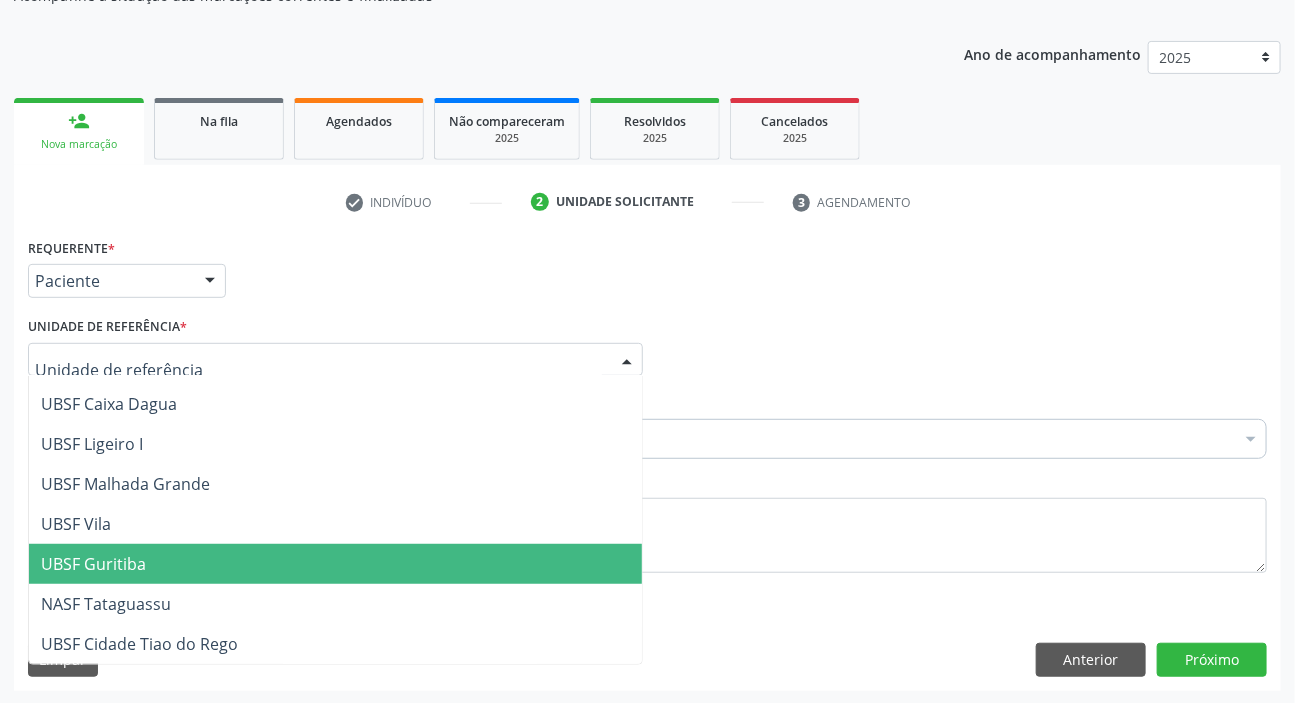 click on "UBSF Guritiba" at bounding box center [335, 564] 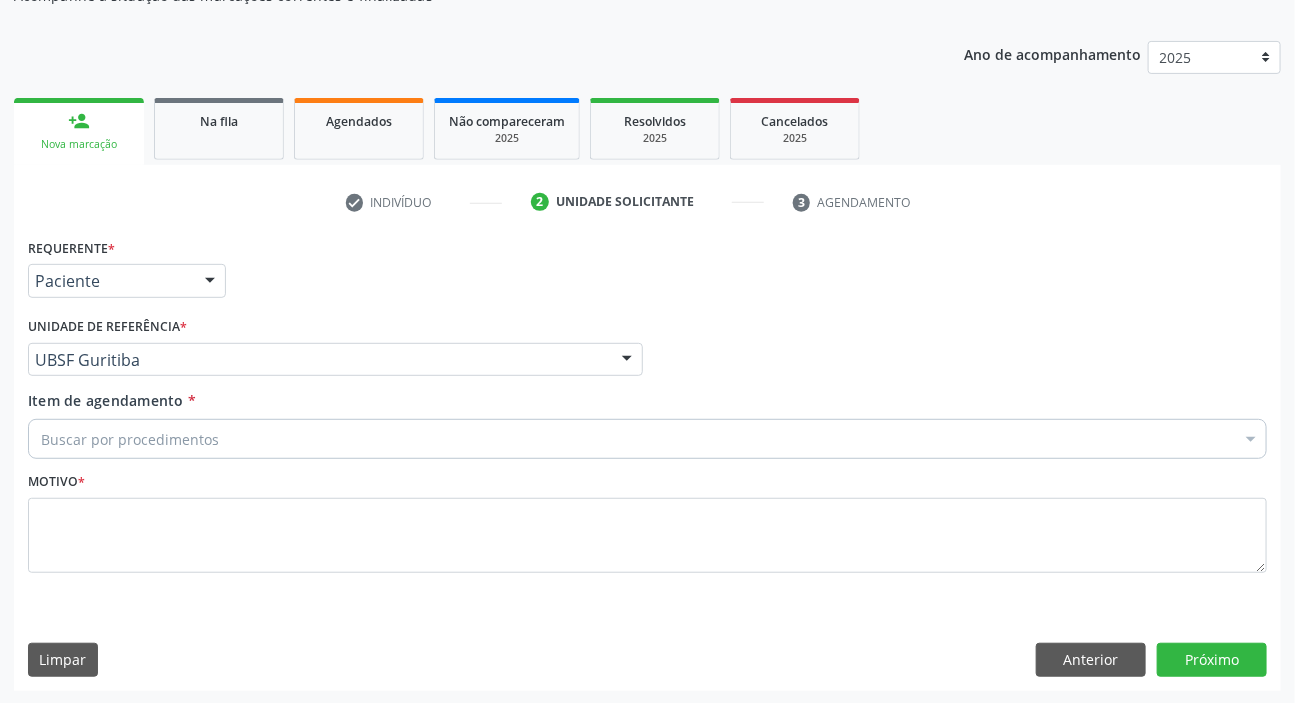 click on "Buscar por procedimentos" at bounding box center (647, 439) 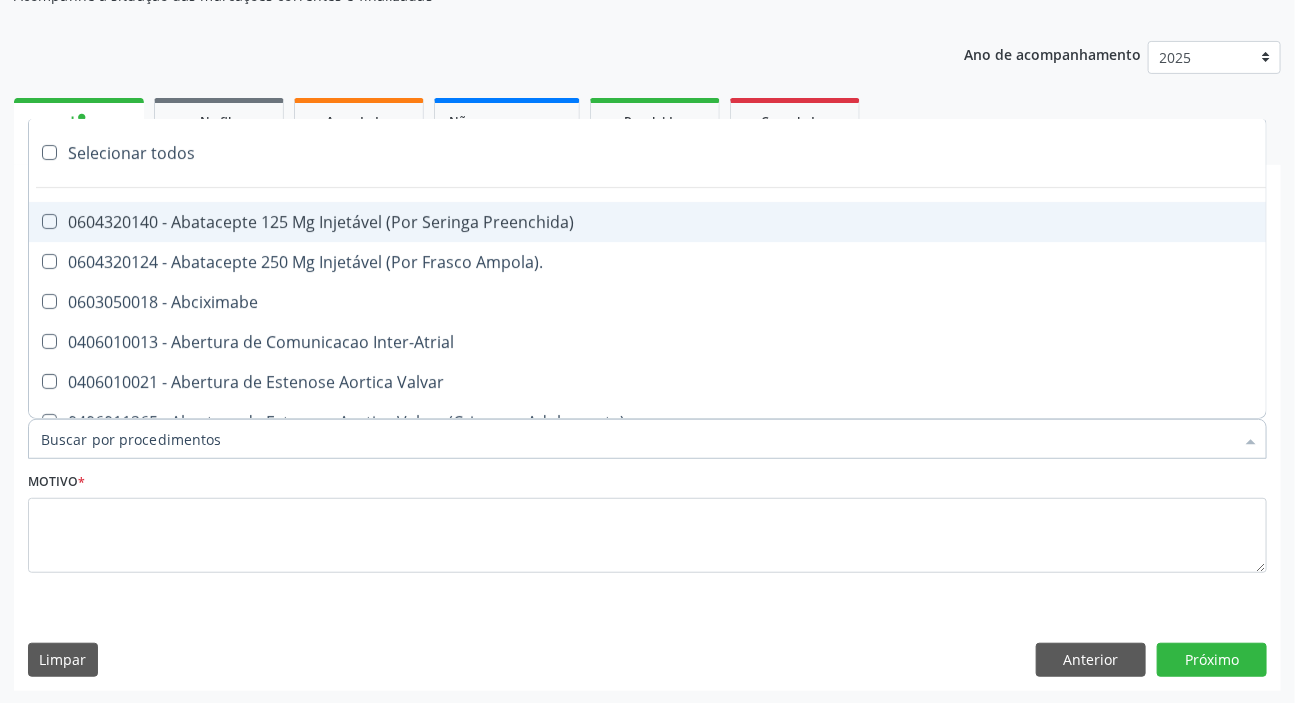 paste on "MÉDICO UR" 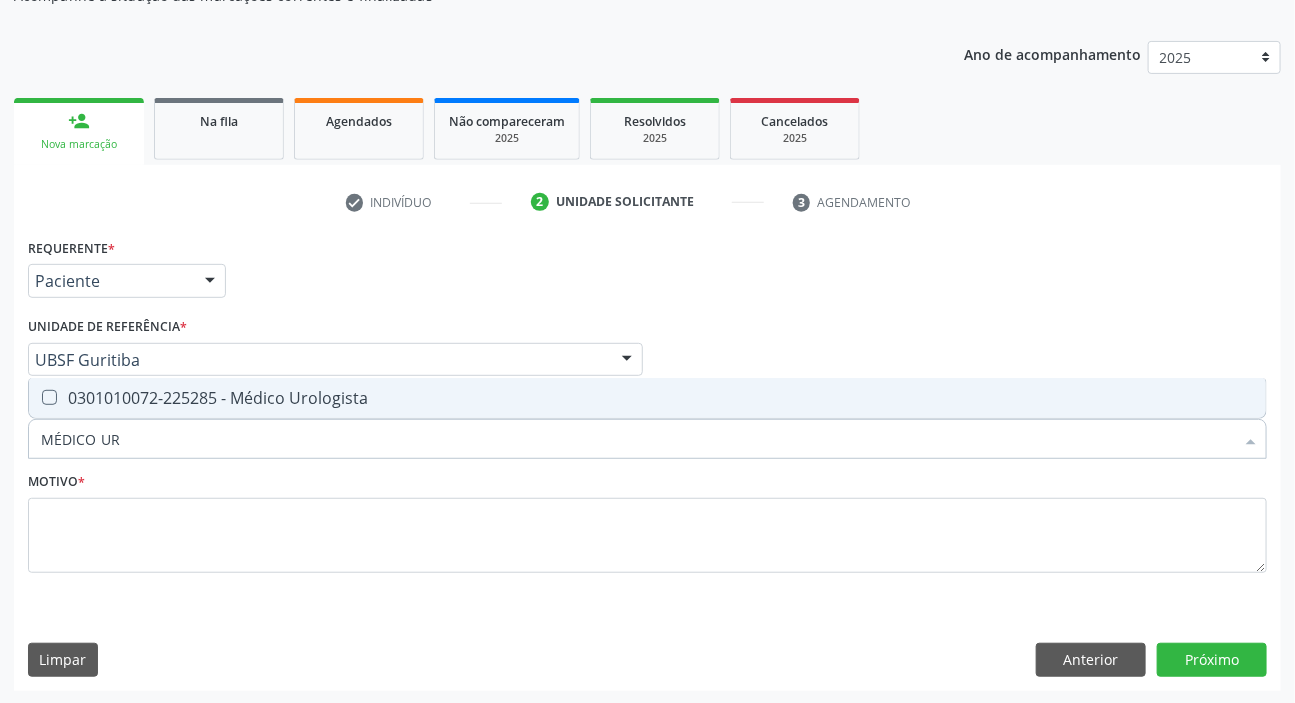 click on "0301010072-225285 - Médico Urologista" at bounding box center [647, 398] 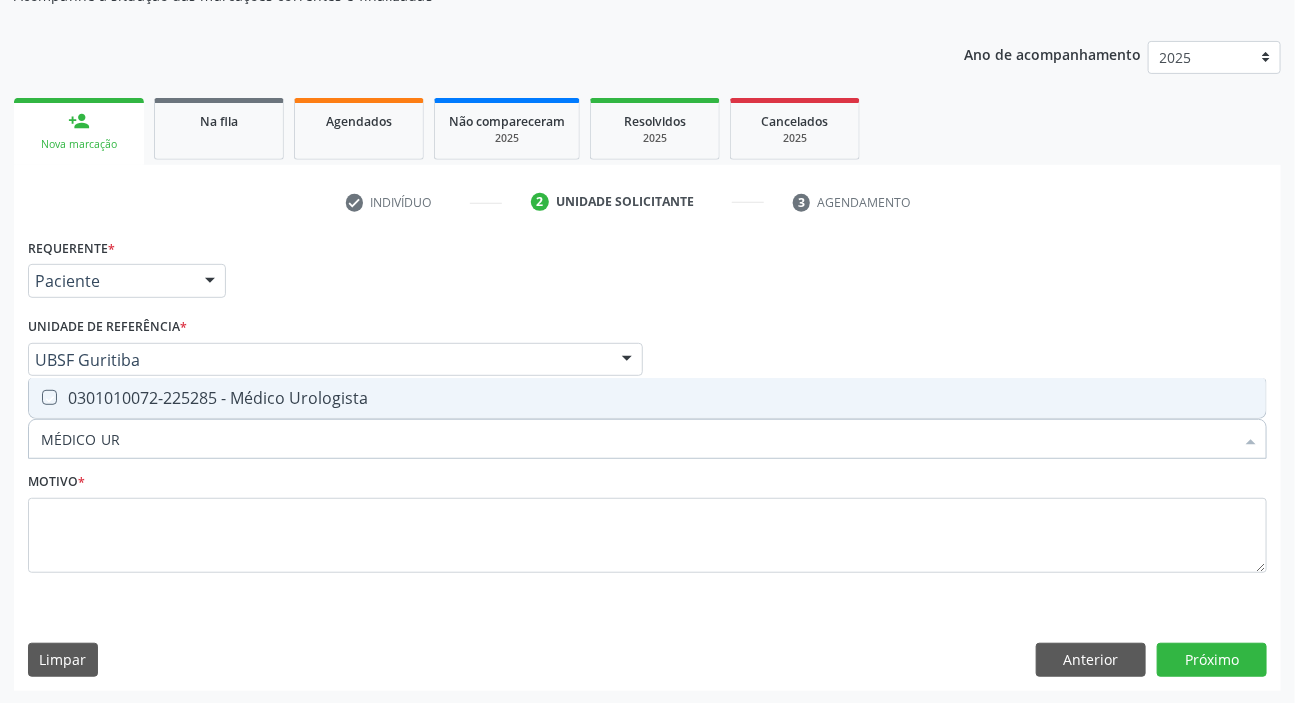 checkbox on "true" 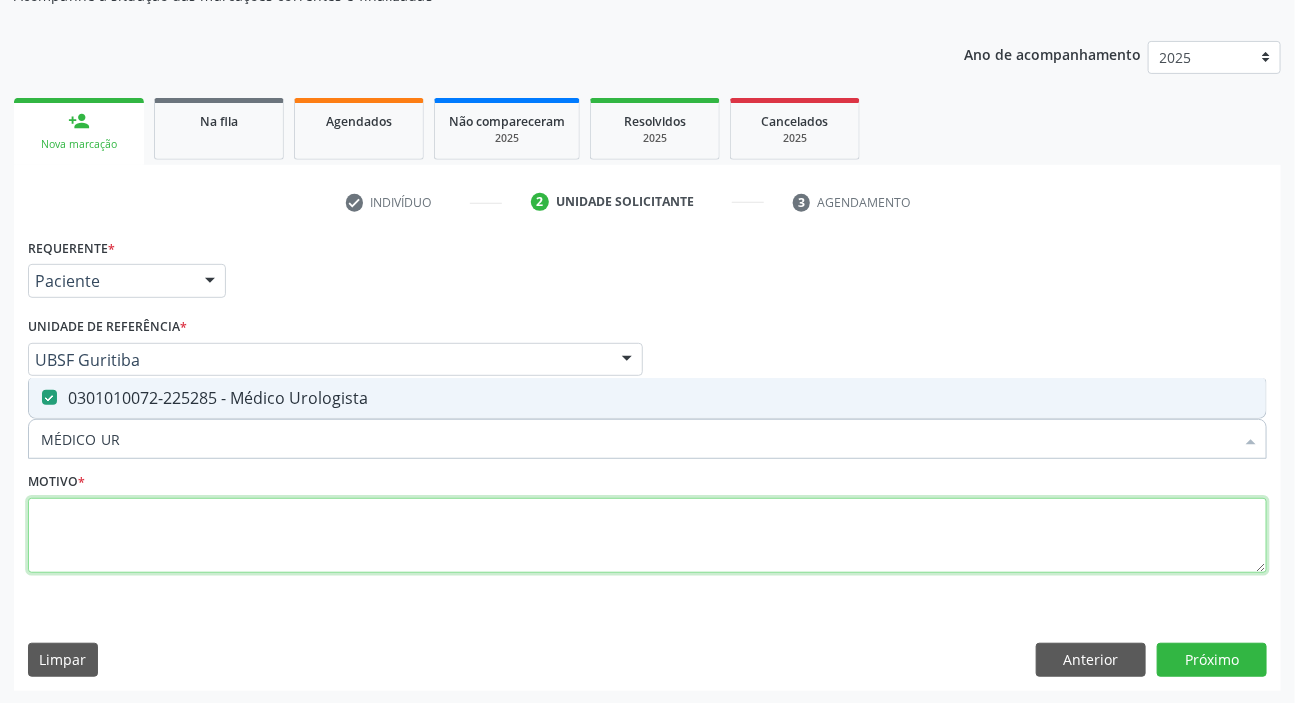 click at bounding box center [647, 536] 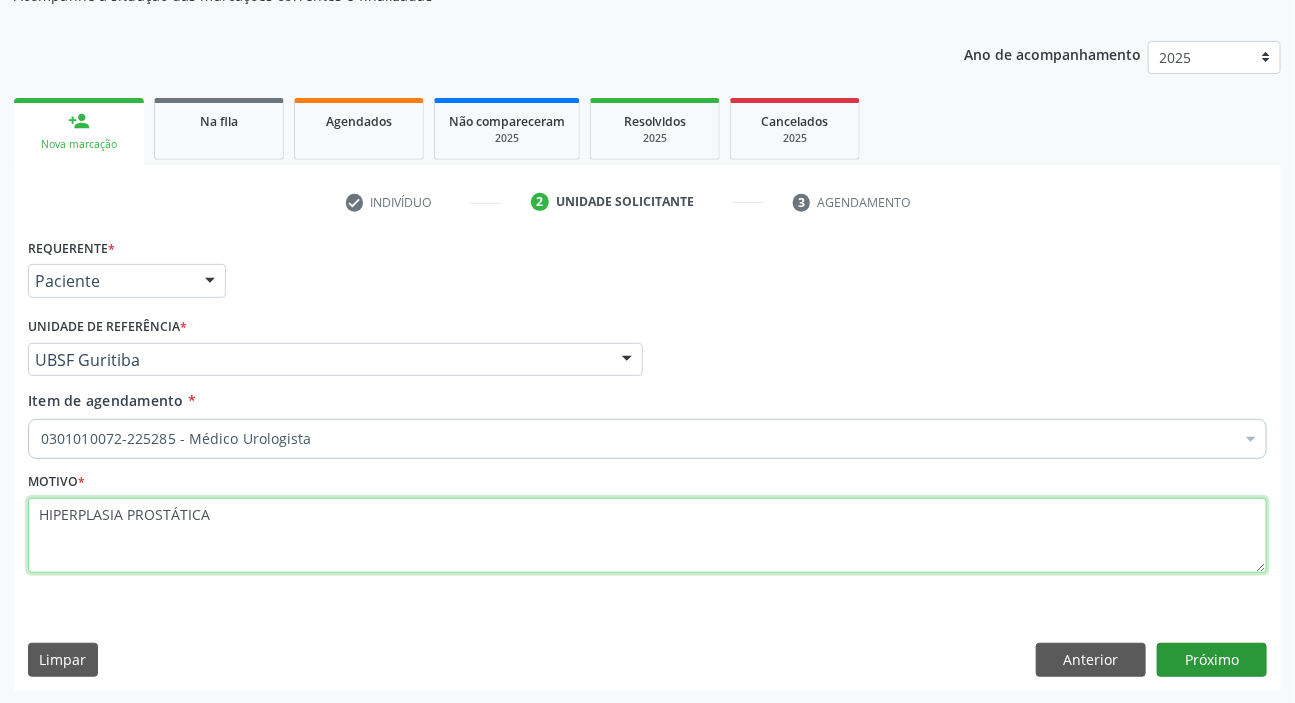 type on "HIPERPLASIA PROSTÁTICA" 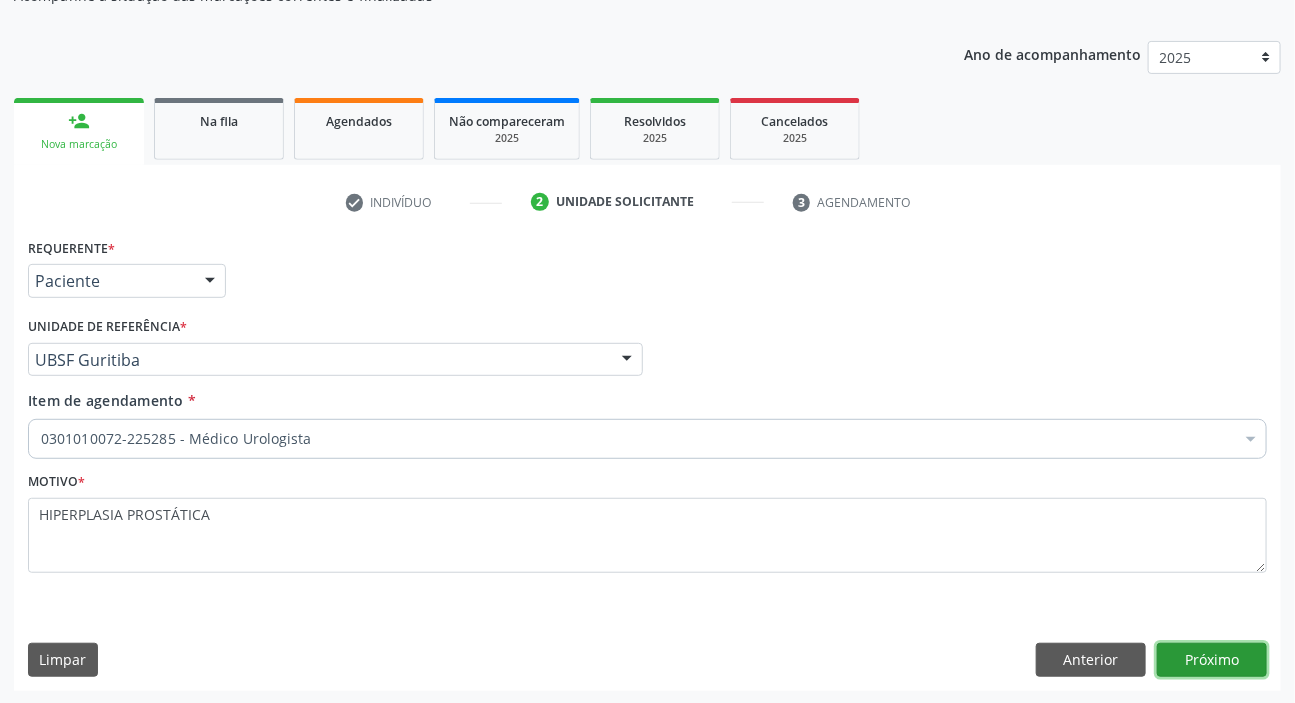 click on "Próximo" at bounding box center [1212, 660] 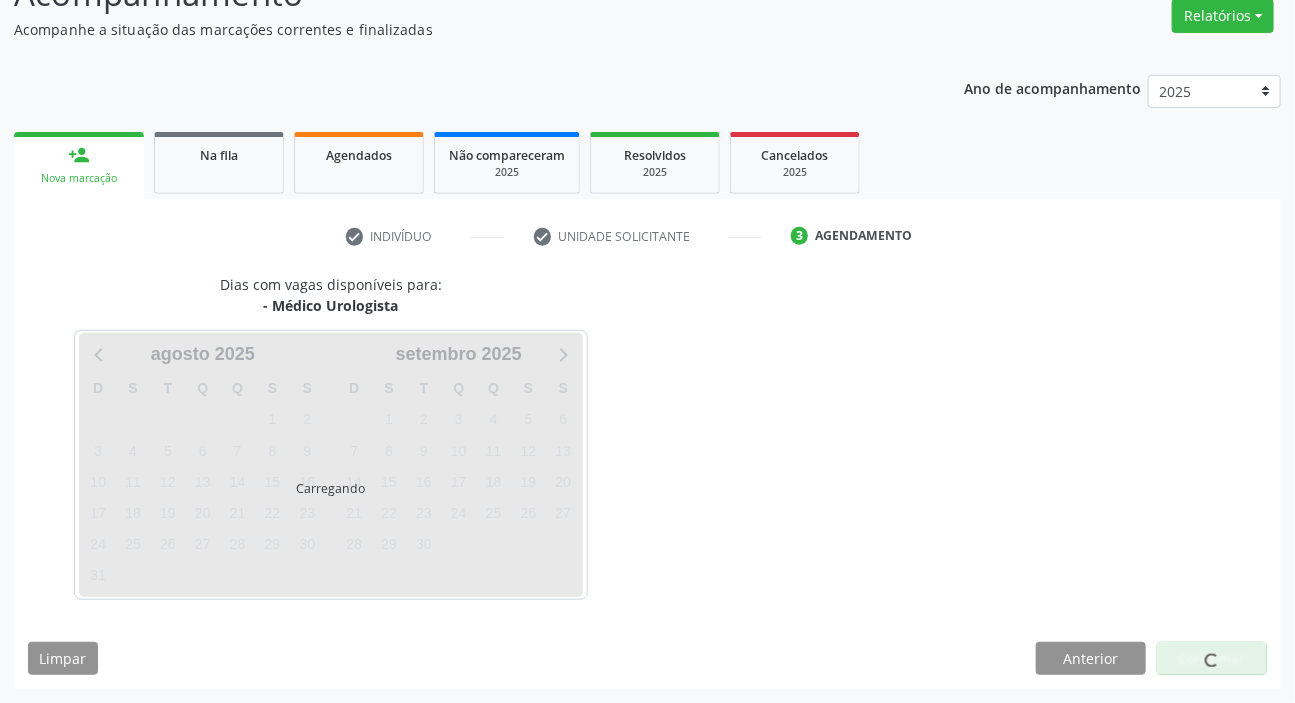 scroll, scrollTop: 166, scrollLeft: 0, axis: vertical 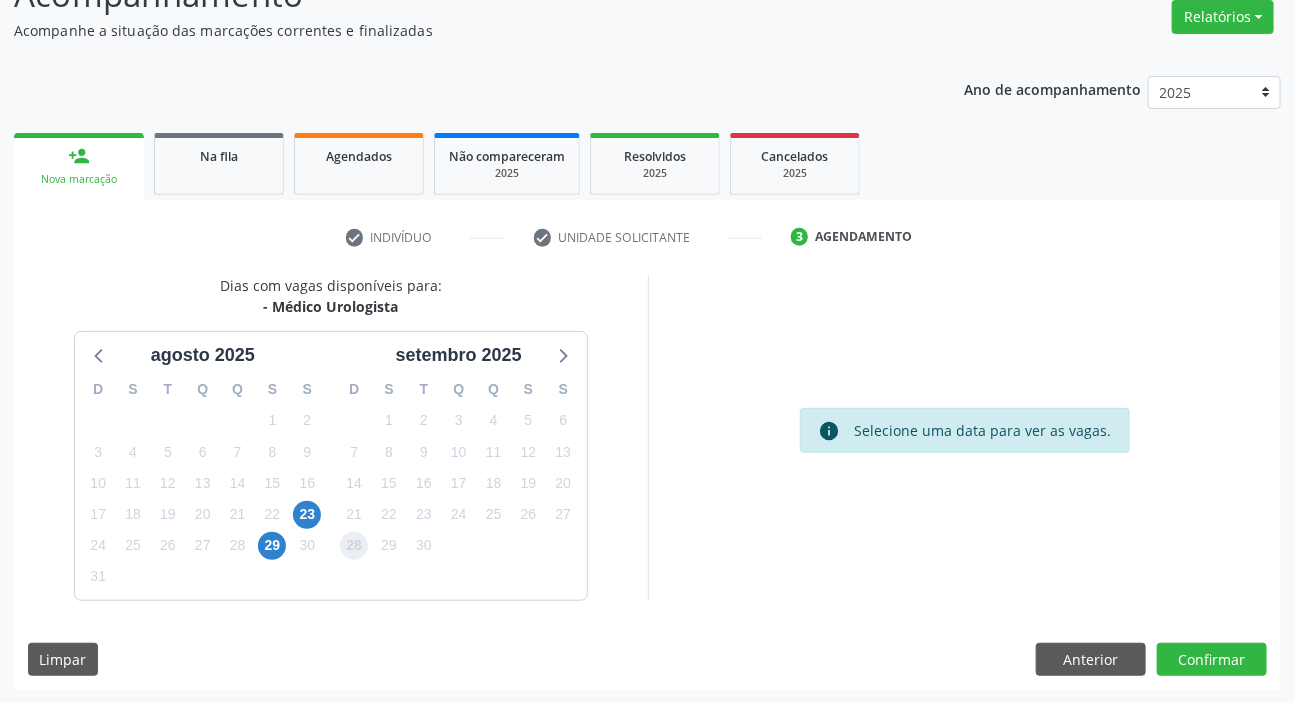 click on "28" at bounding box center (354, 546) 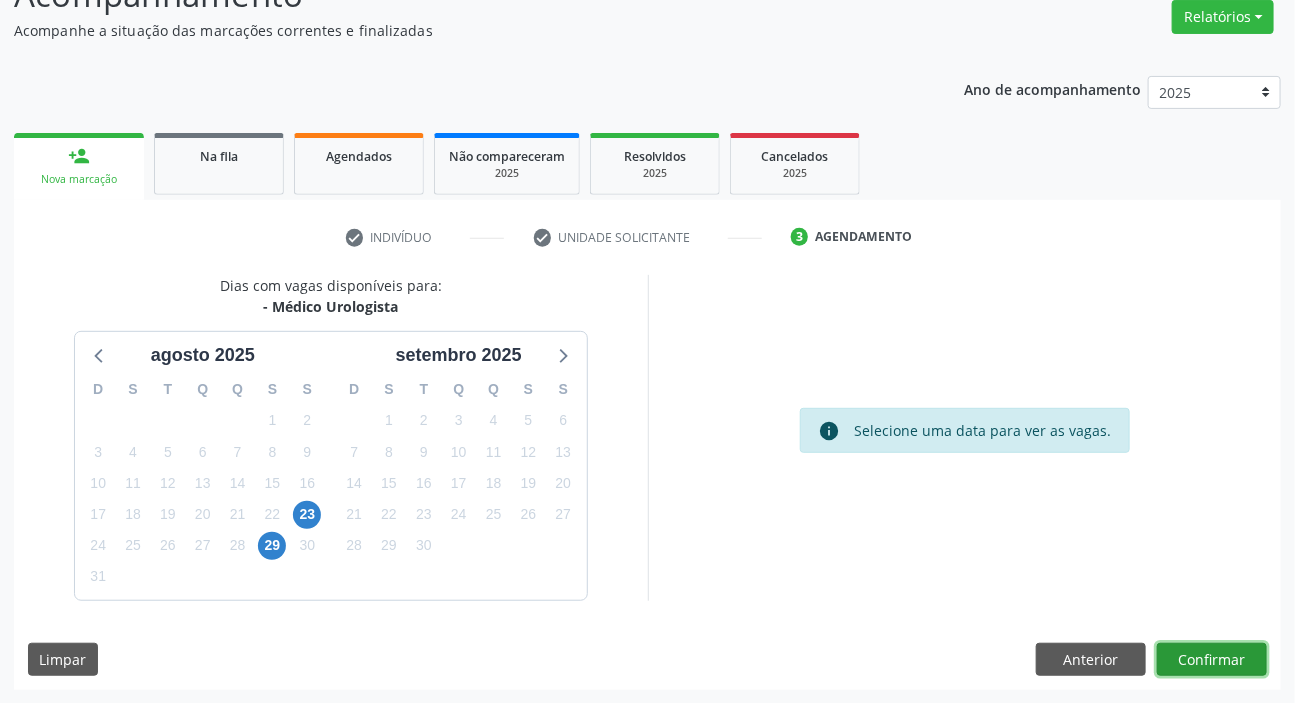 click on "Confirmar" at bounding box center [1212, 660] 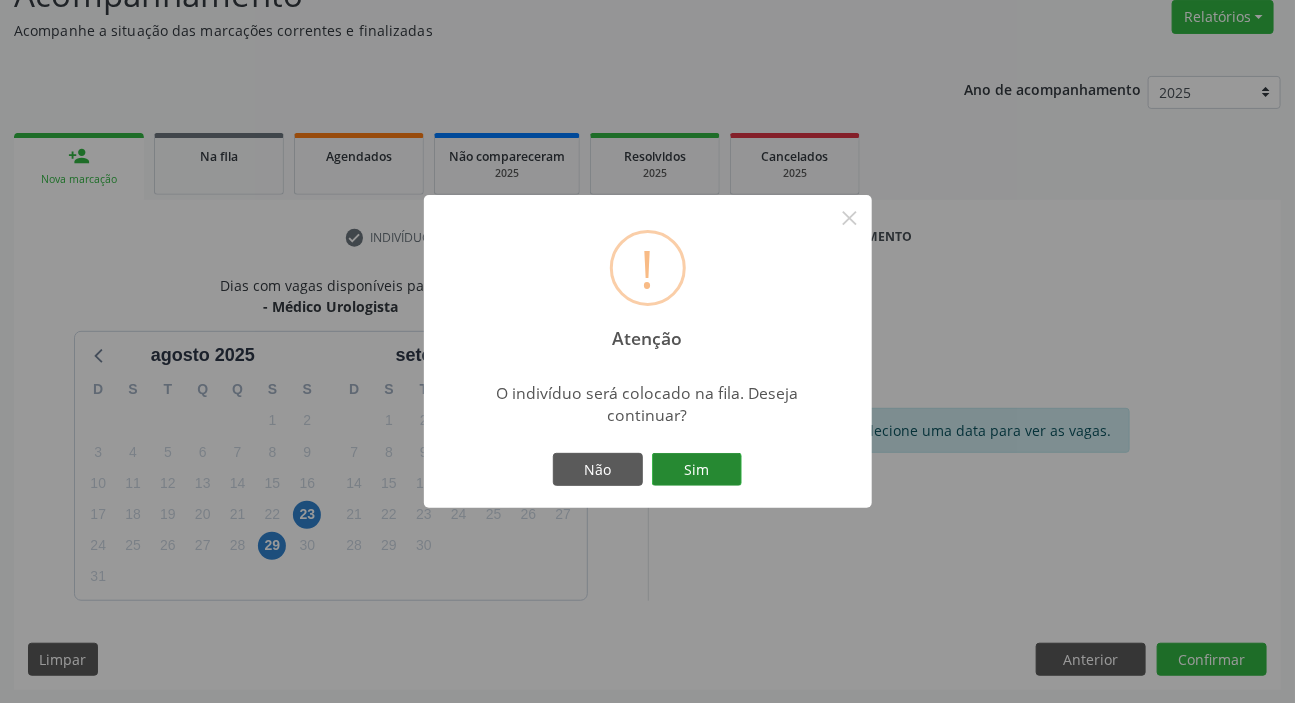 click on "Sim" at bounding box center [697, 470] 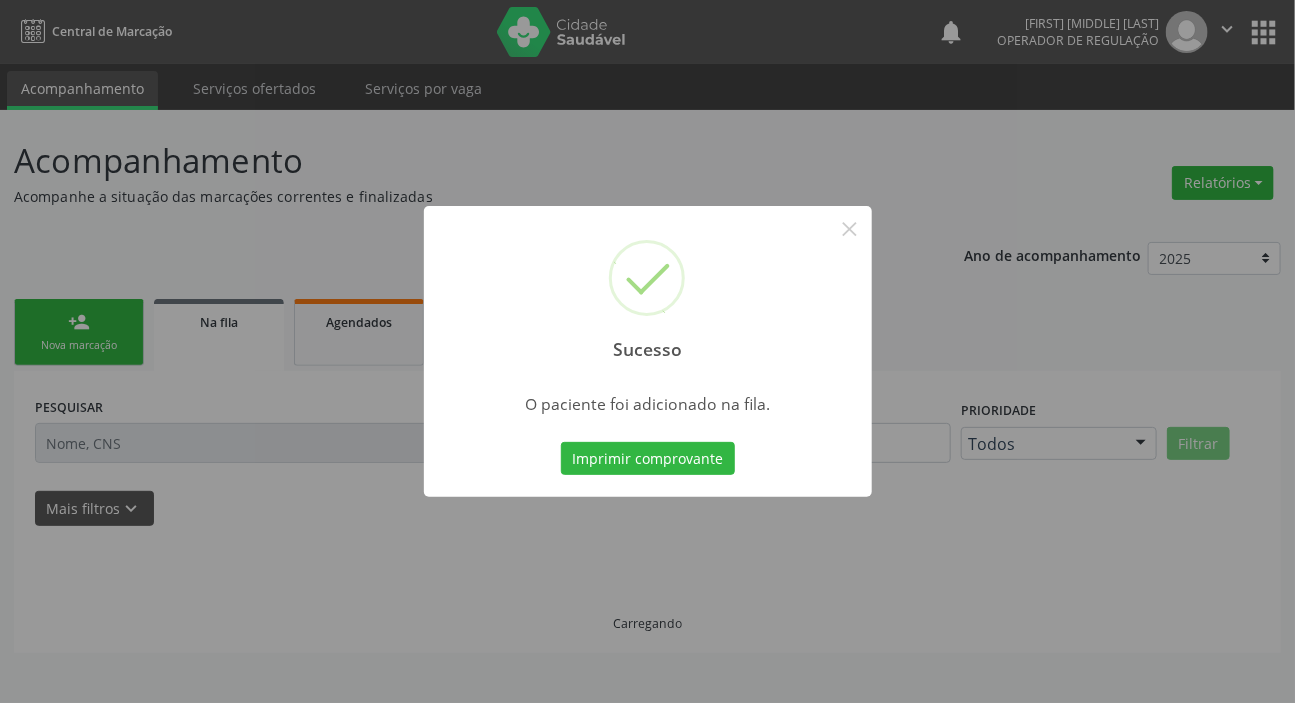 scroll, scrollTop: 0, scrollLeft: 0, axis: both 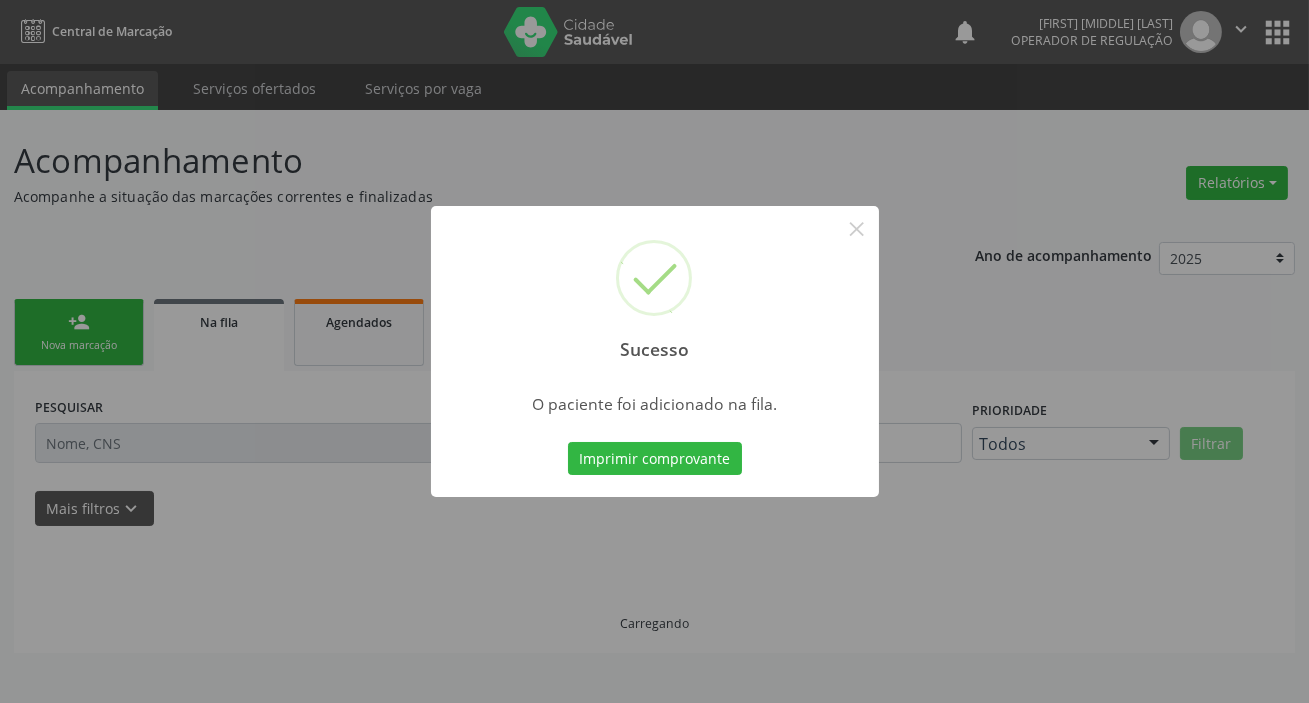 click on "Sucesso × O paciente foi adicionado na fila. Imprimir comprovante Cancel" at bounding box center (654, 351) 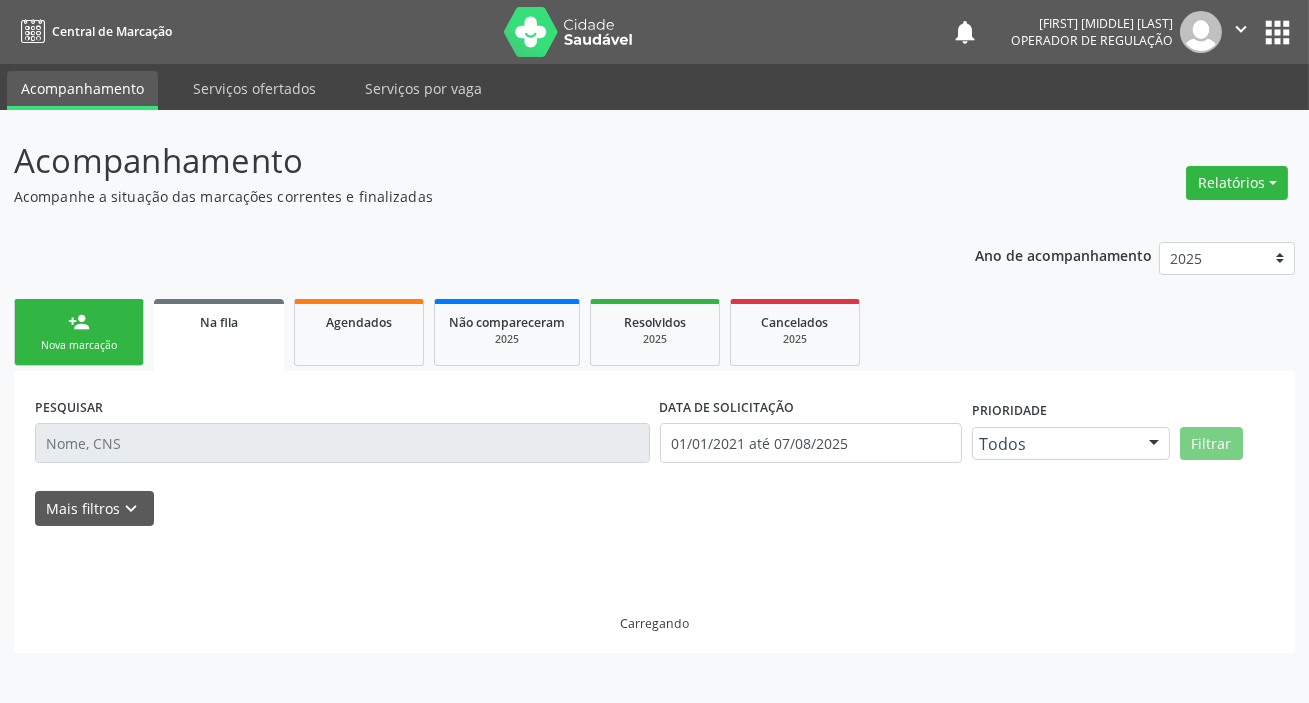click on "person_add
Nova marcação" at bounding box center (79, 332) 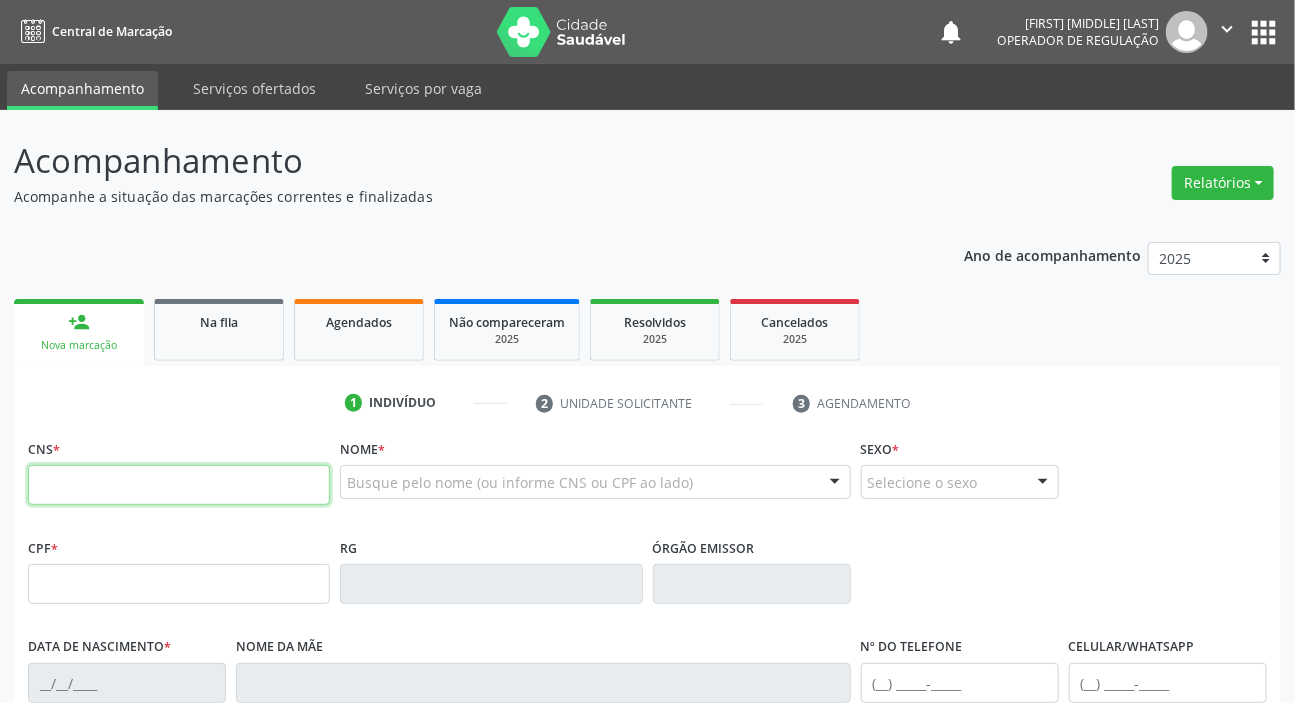 click at bounding box center [179, 485] 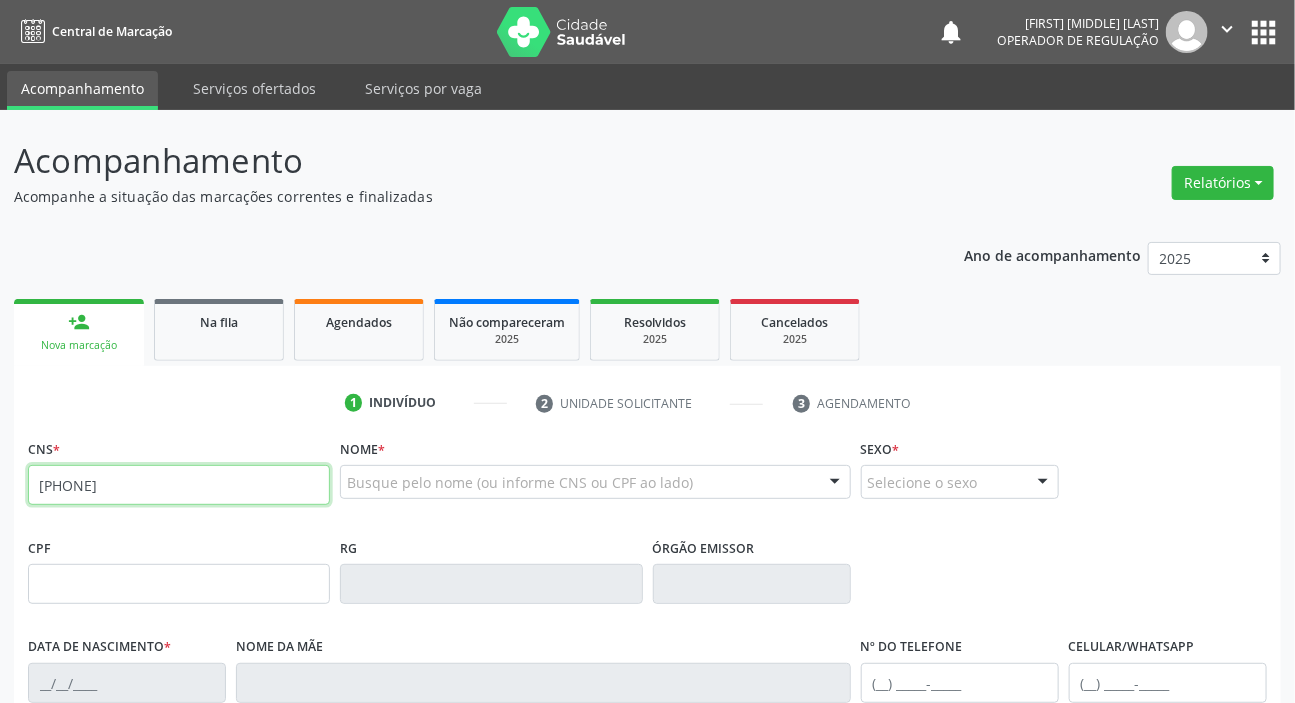 type on "705 0014 2345 1355" 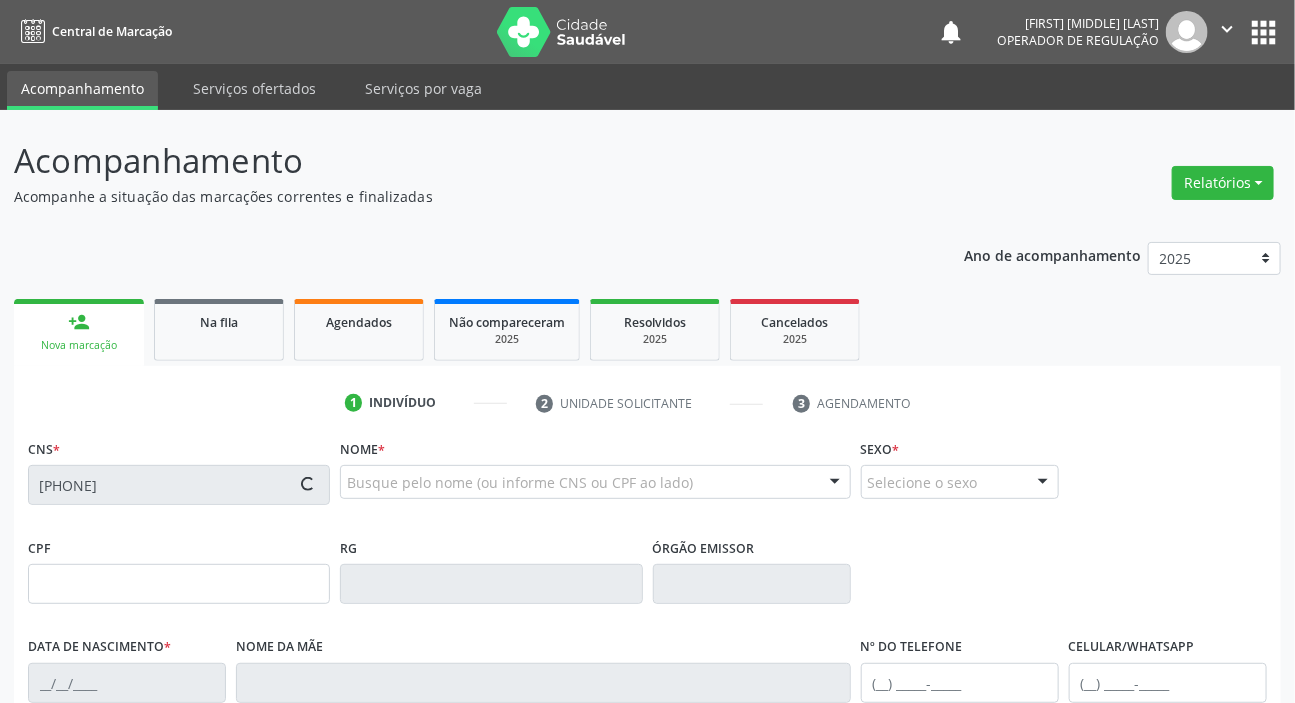 type on "024.169.314-40" 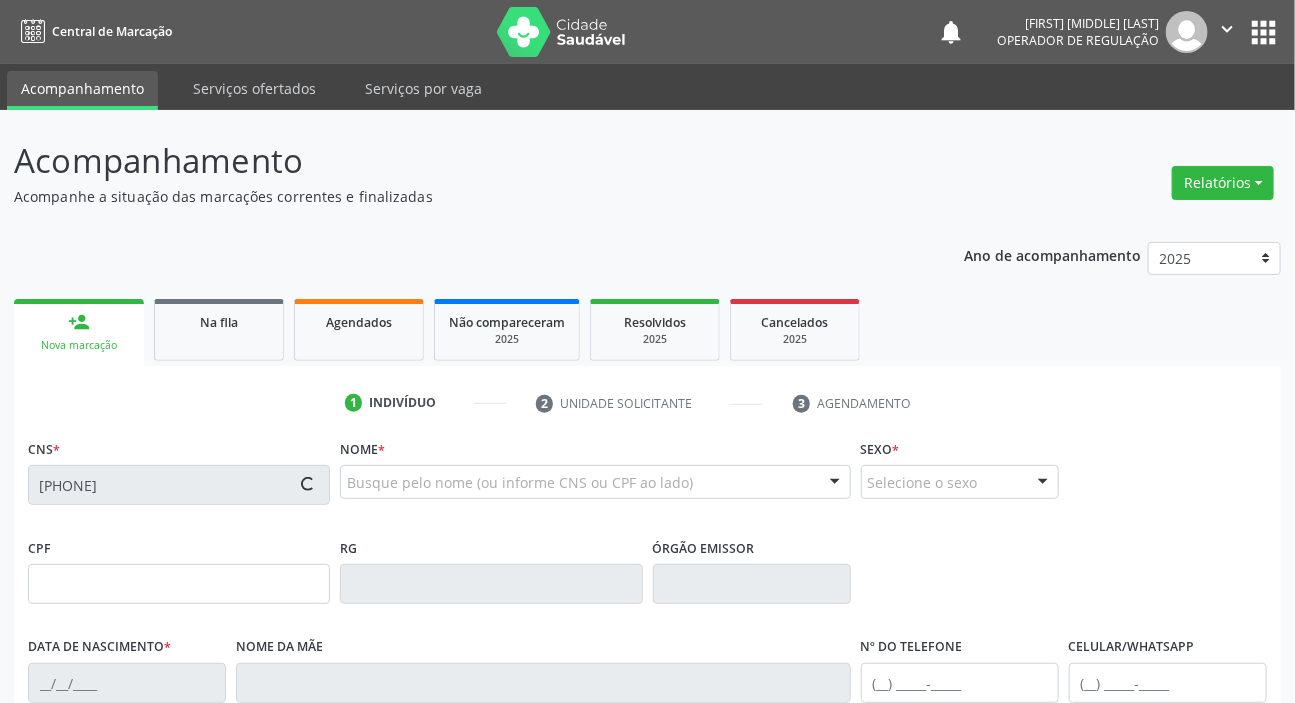 type on "21/04/1956" 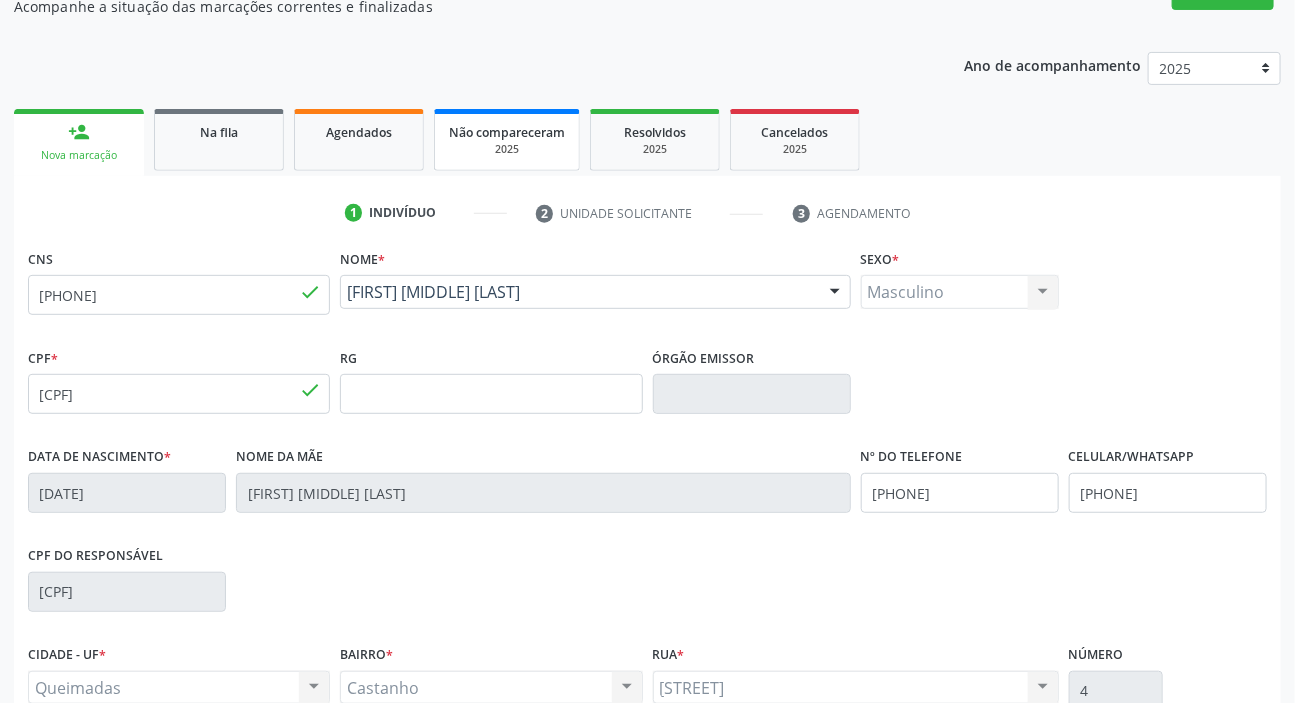scroll, scrollTop: 380, scrollLeft: 0, axis: vertical 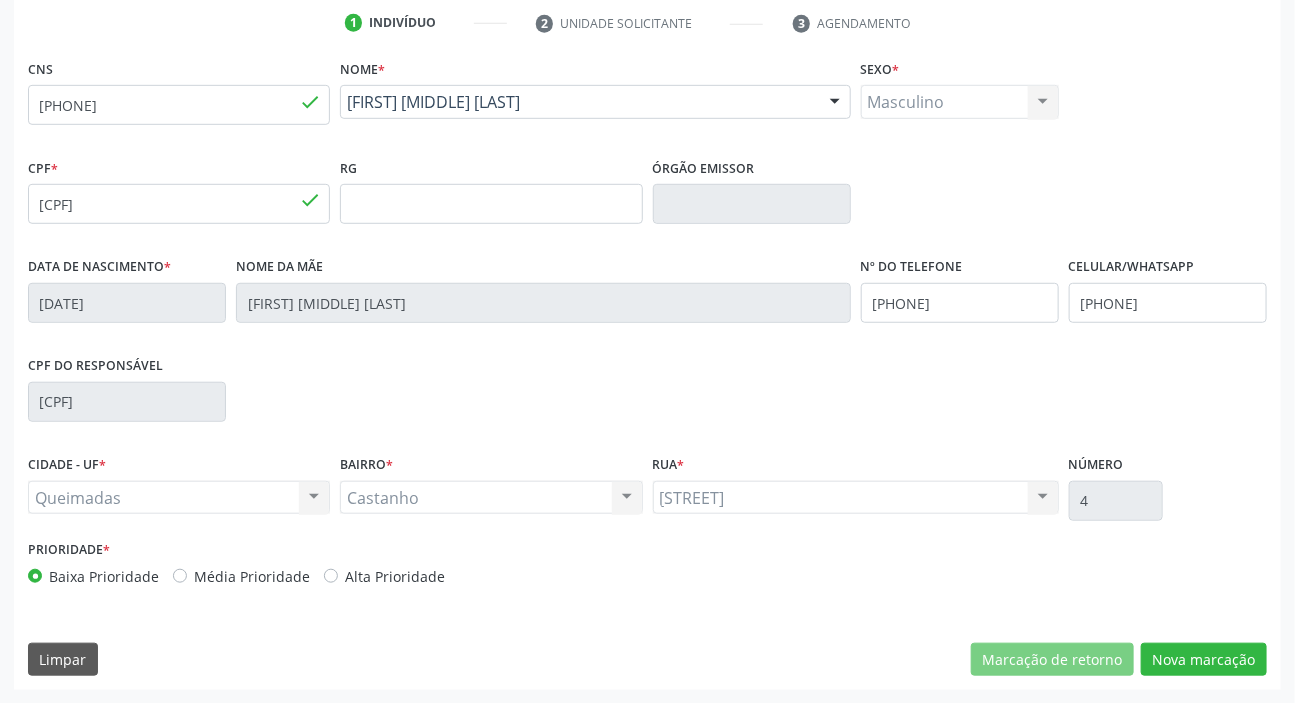 click on "CNS
705 0014 2345 1355       done
Nome
*
Jose Bernardo da Silva
Jose Bernardo da Silva
CNS:
705 0014 2345 1355
CPF:
024.169.314-40
Nascimento:
21/04/1956
Nenhum resultado encontrado para: "   "
Digite o nome
Sexo
*
Masculino         Masculino   Feminino
Nenhum resultado encontrado para: "   "
Não há nenhuma opção para ser exibida.
CPF
*
024.169.314-40       done
RG
Órgão emissor
Data de nascimento
*
21/04/1956
Nome da mãe
Maria Josefa da Conceição
Nº do Telefone
(83) 99140-9590
Celular/WhatsApp
(83) 99140-9590
CPF do responsável
068.086.494-64
CIDADE - UF
*
Queimadas" at bounding box center [647, 372] 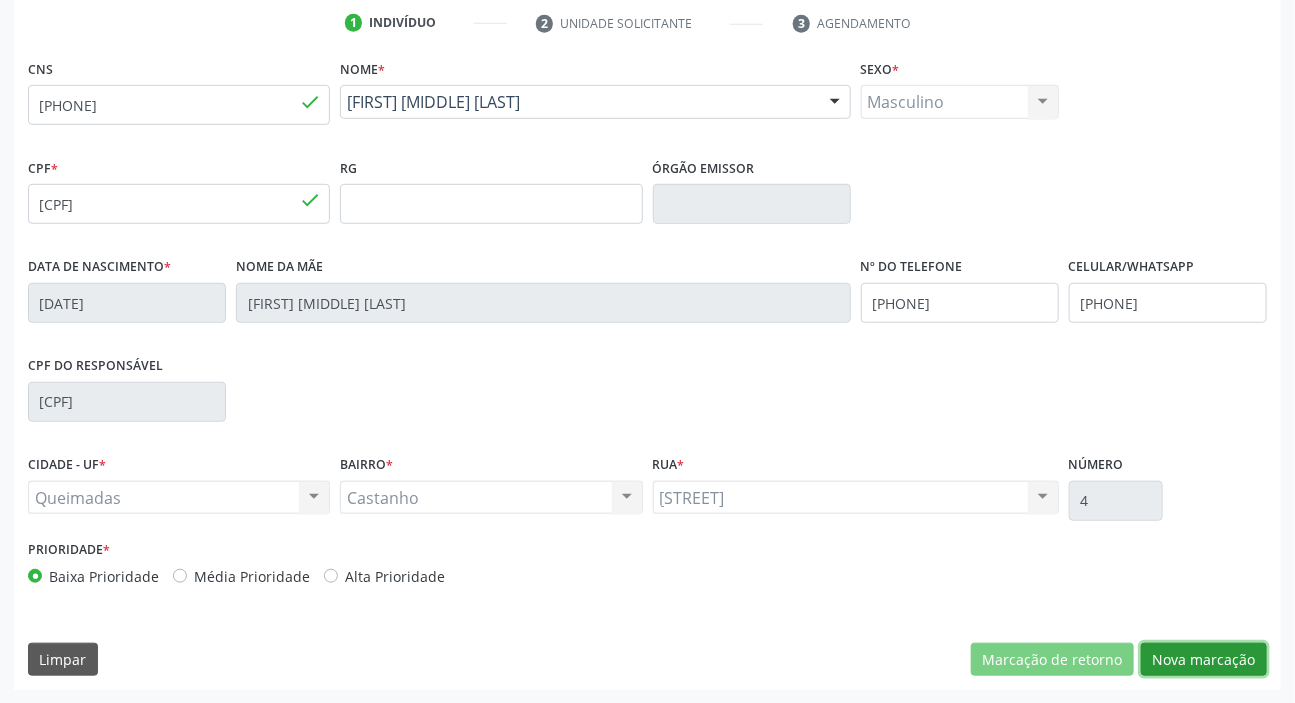 click on "Nova marcação" at bounding box center (1204, 660) 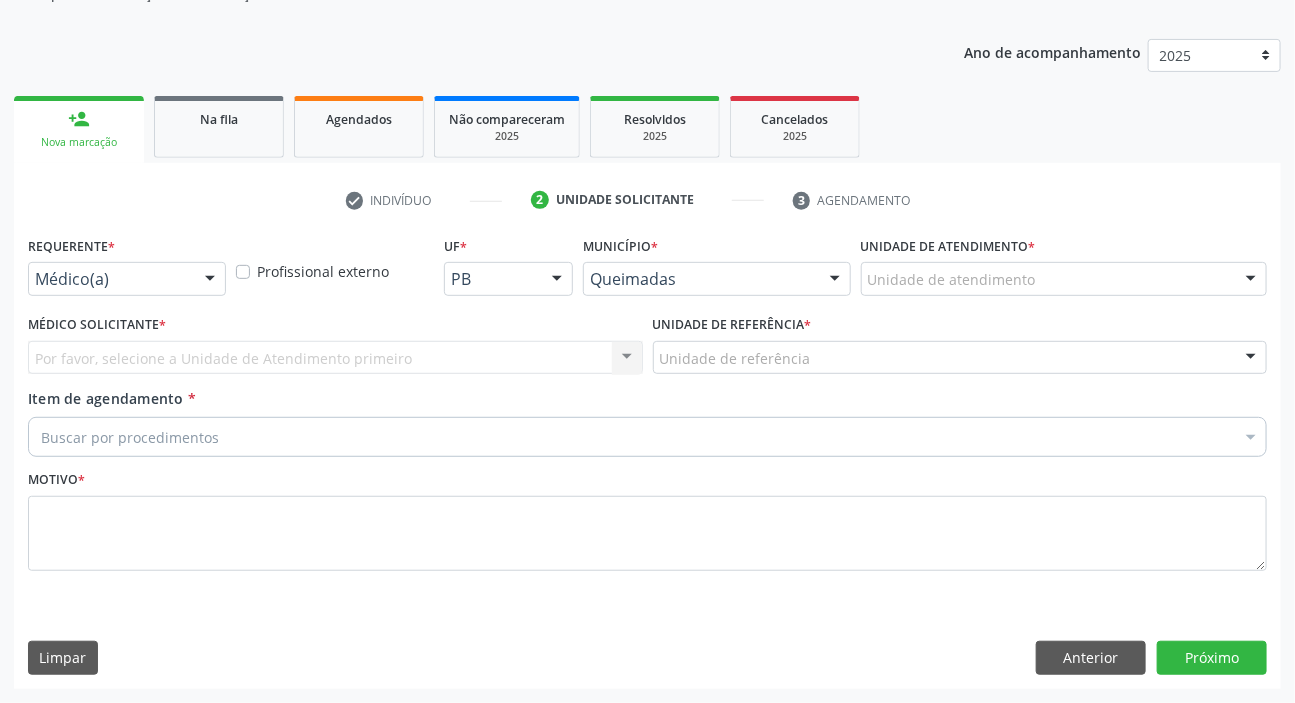 scroll, scrollTop: 201, scrollLeft: 0, axis: vertical 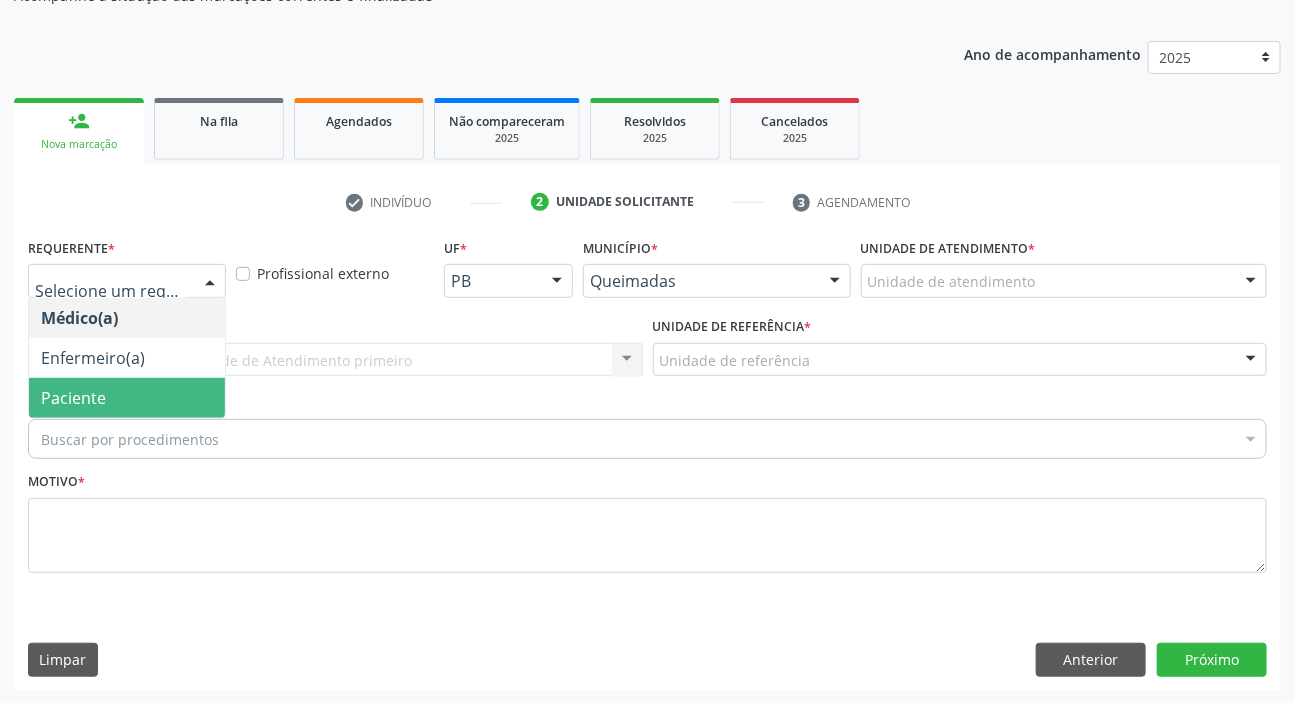 drag, startPoint x: 107, startPoint y: 397, endPoint x: 103, endPoint y: 383, distance: 14.56022 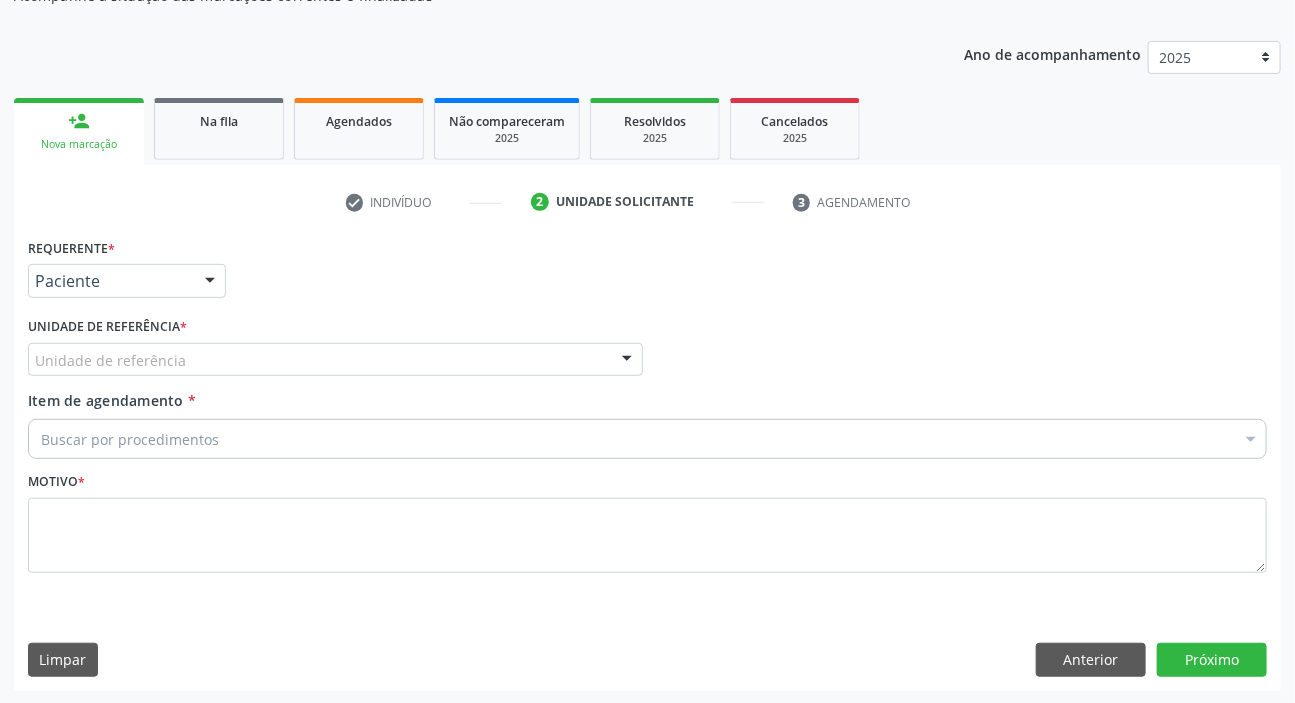 click on "Unidade de referência" at bounding box center (335, 360) 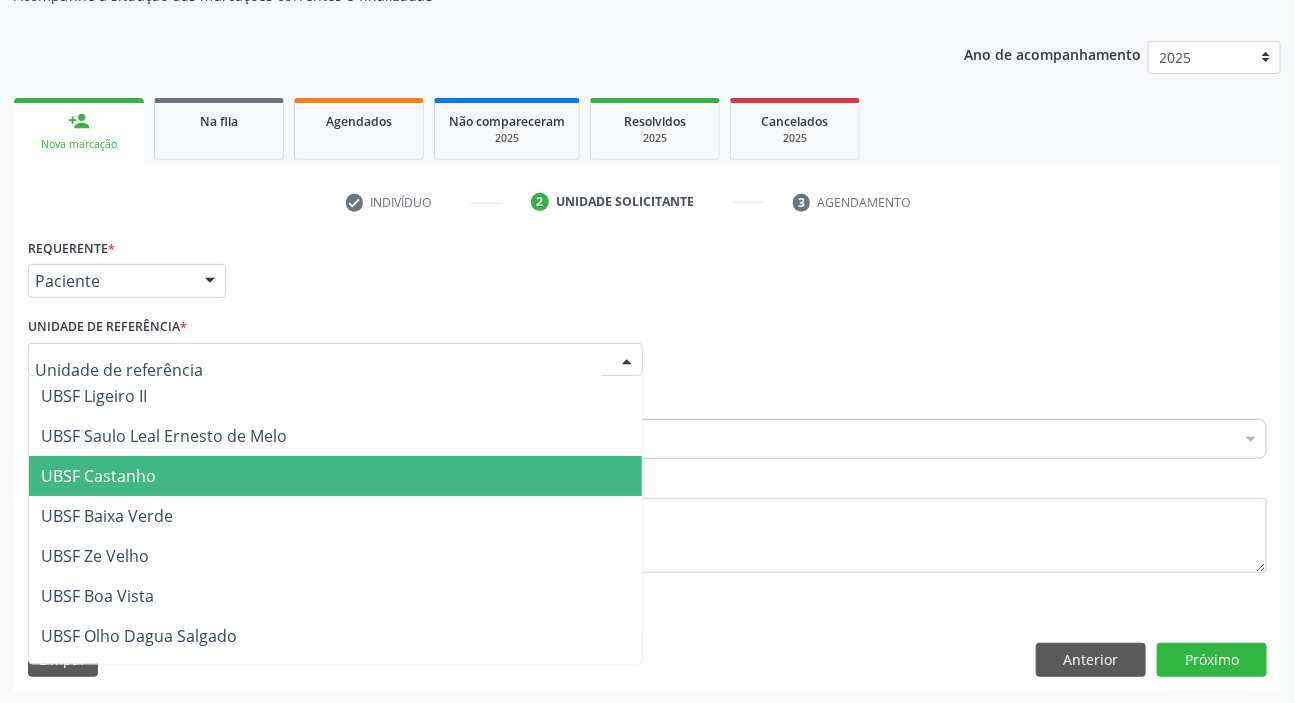 click on "UBSF Castanho" at bounding box center [98, 476] 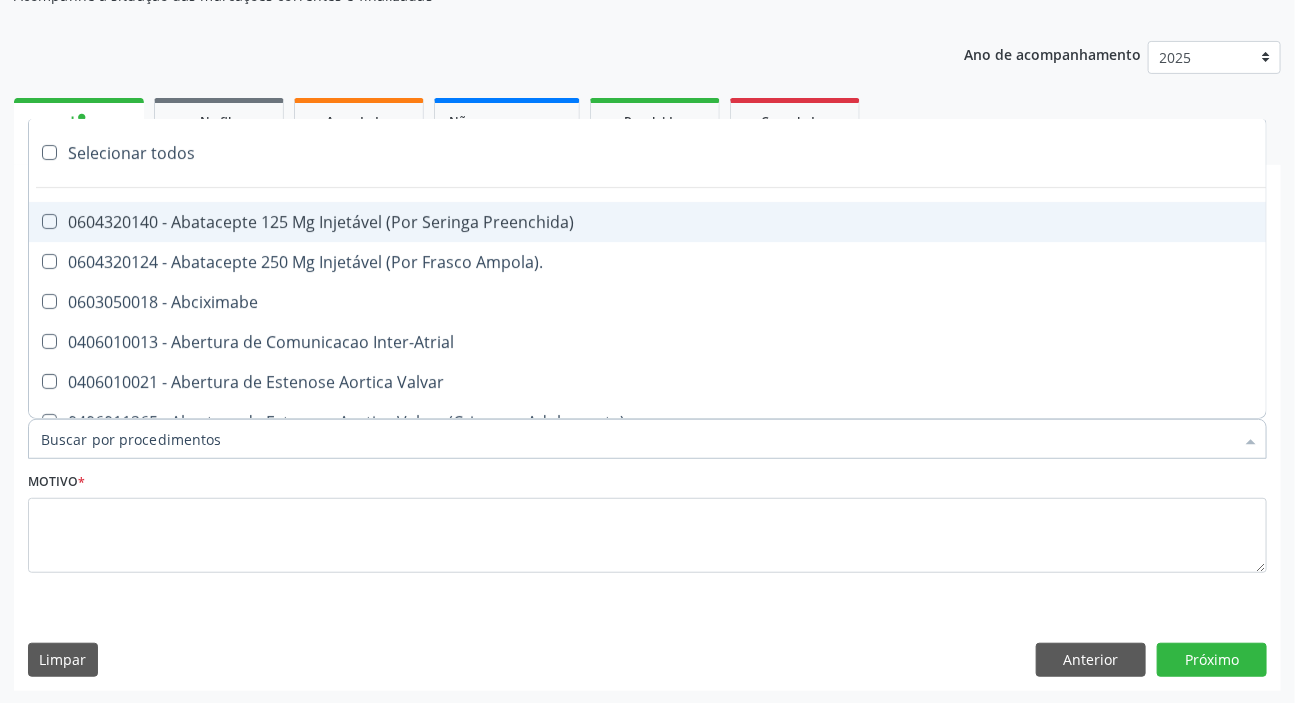 paste on "MÉDICO UR" 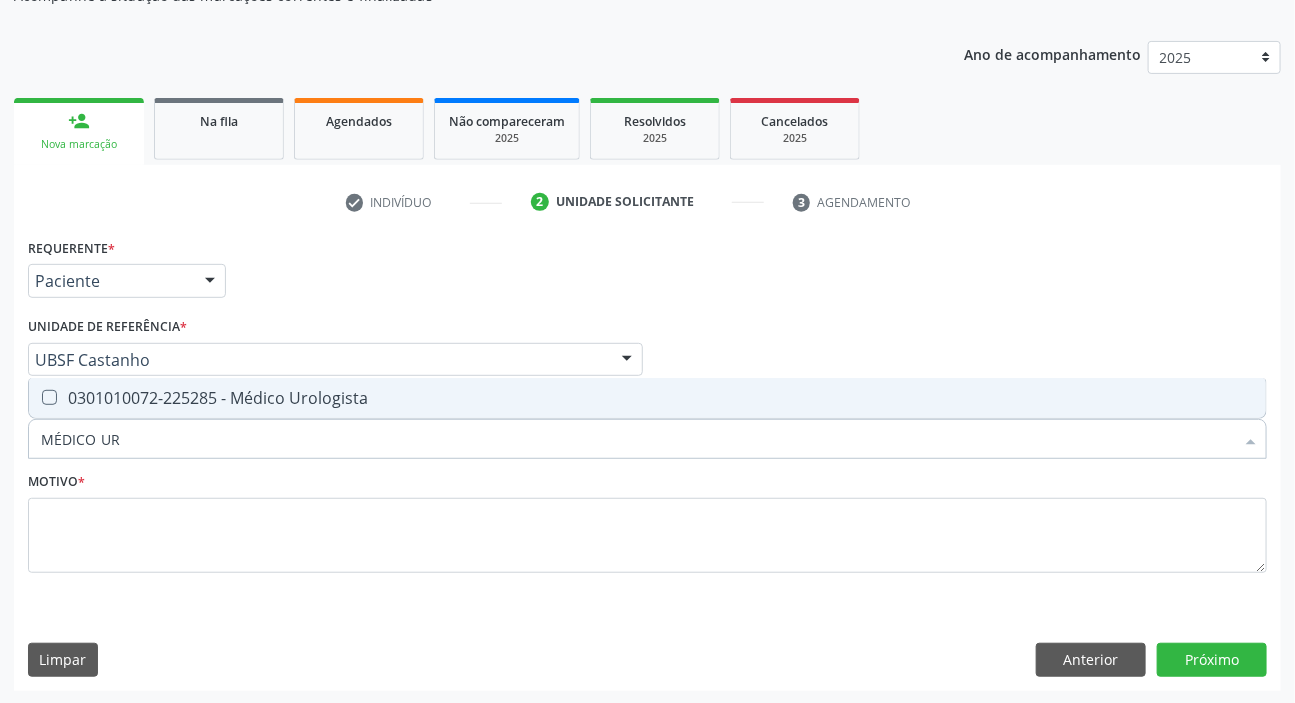 click on "0301010072-225285 - Médico Urologista" at bounding box center (647, 398) 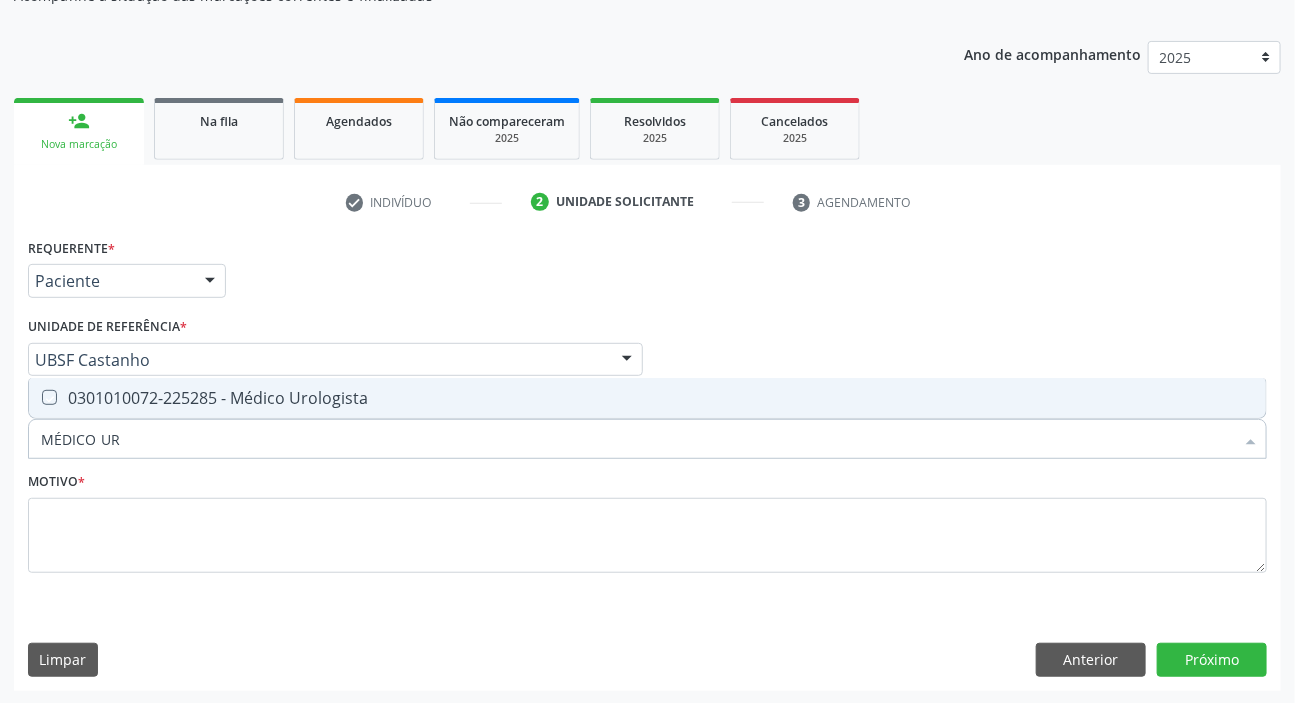 checkbox on "true" 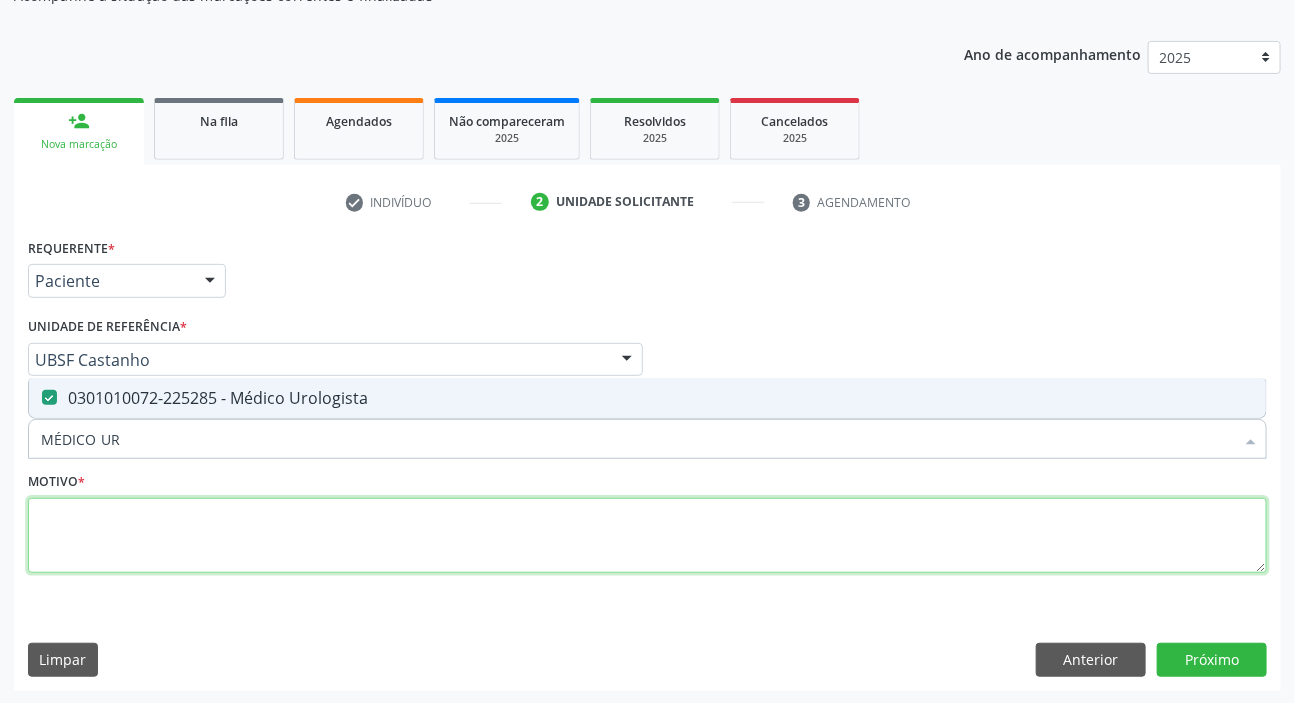 click at bounding box center [647, 536] 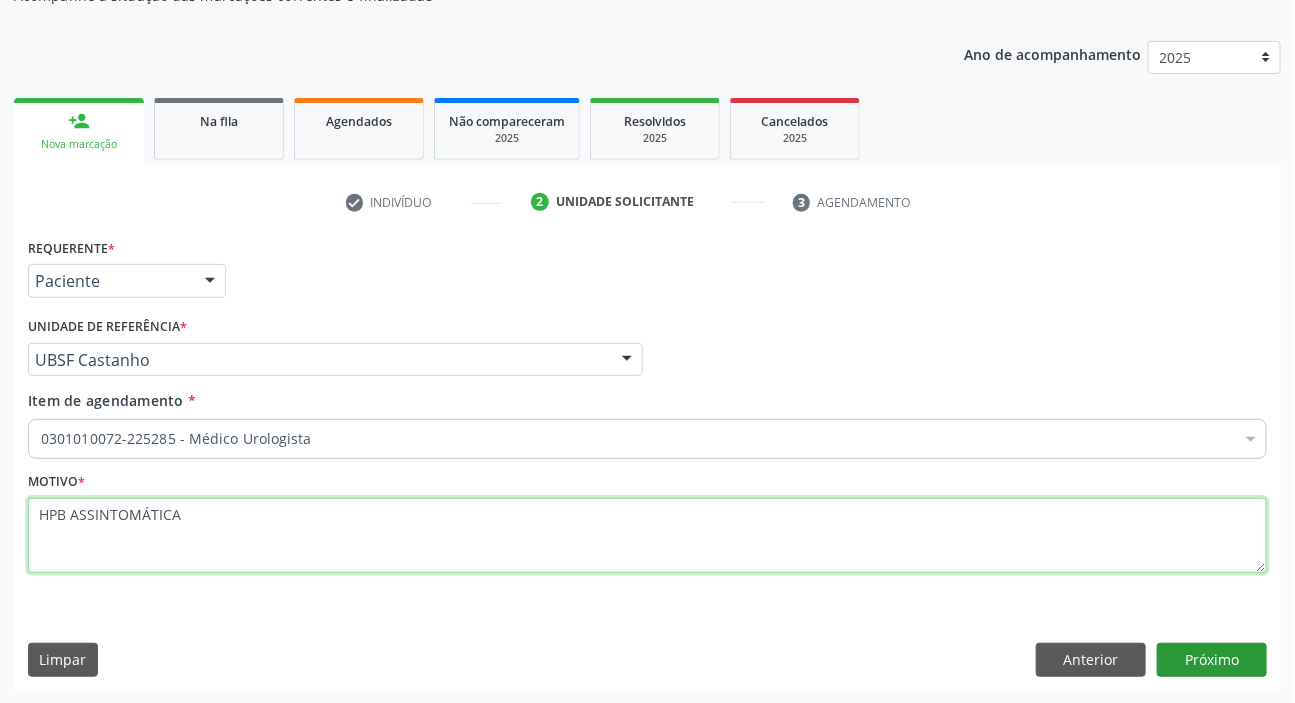 type on "HPB ASSINTOMÁTICA" 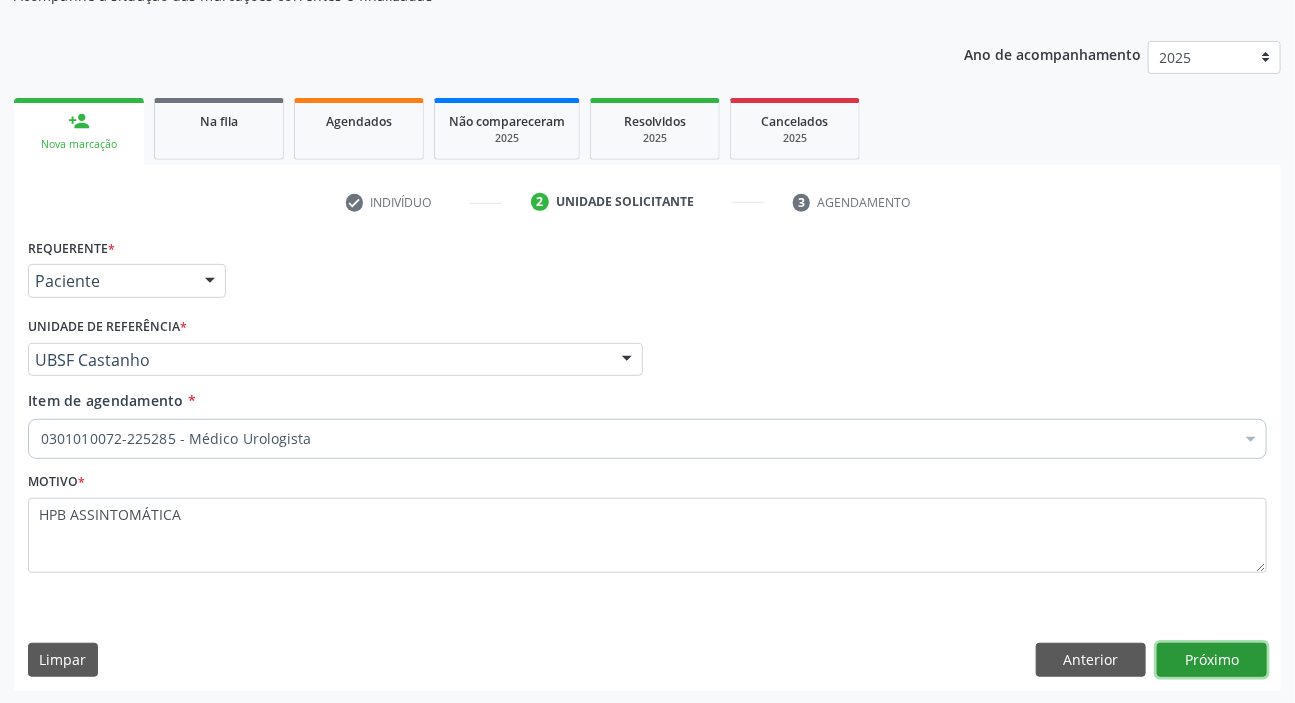 click on "Próximo" at bounding box center [1212, 660] 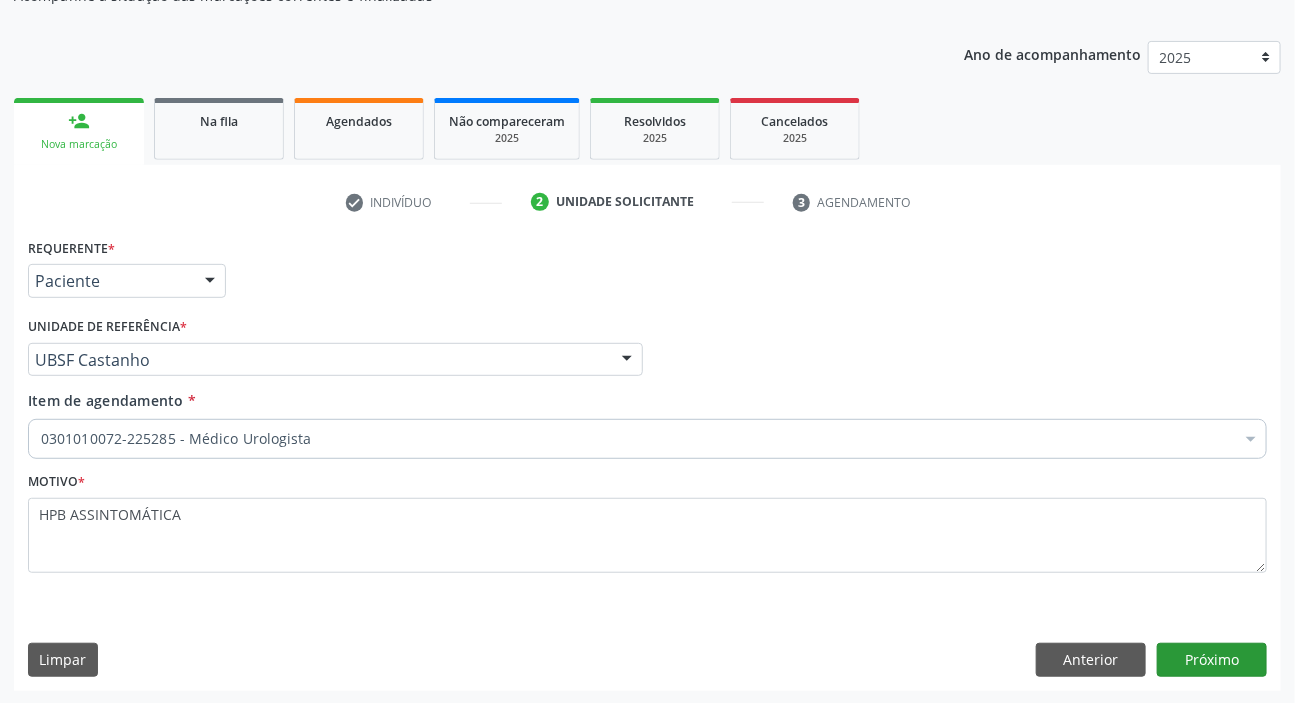 scroll, scrollTop: 166, scrollLeft: 0, axis: vertical 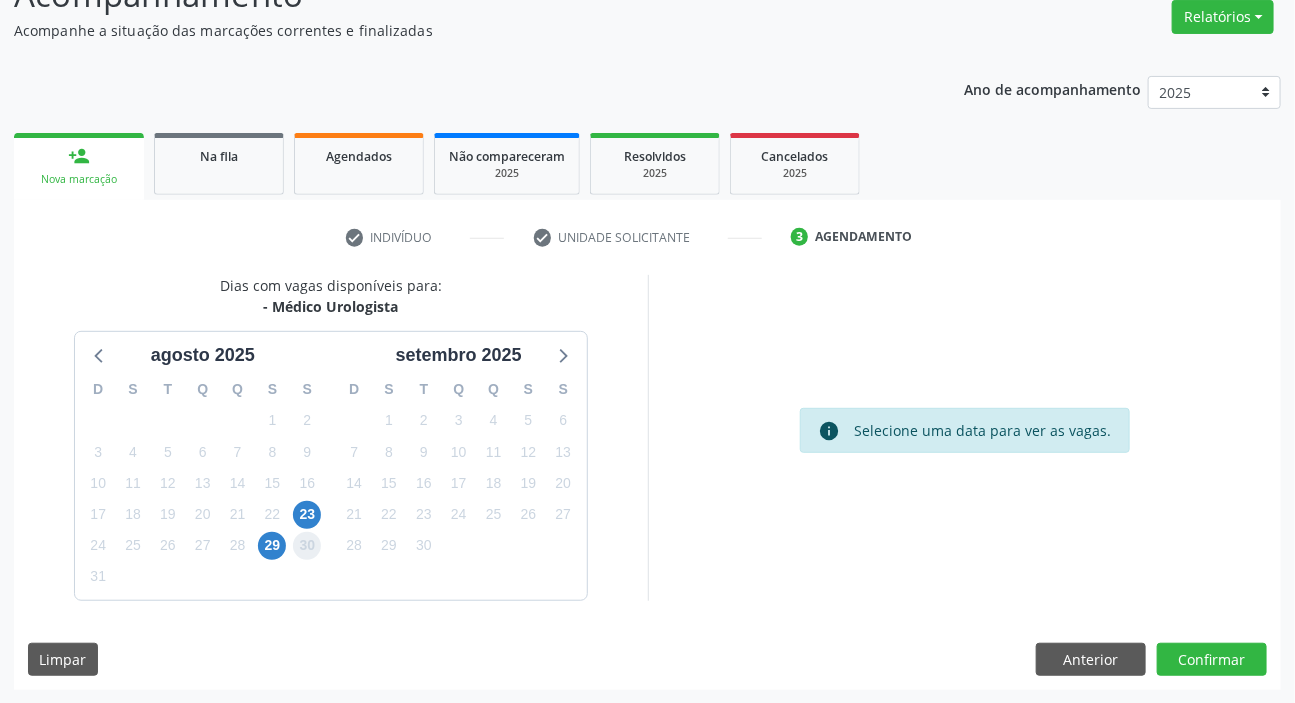 click on "30" at bounding box center [307, 546] 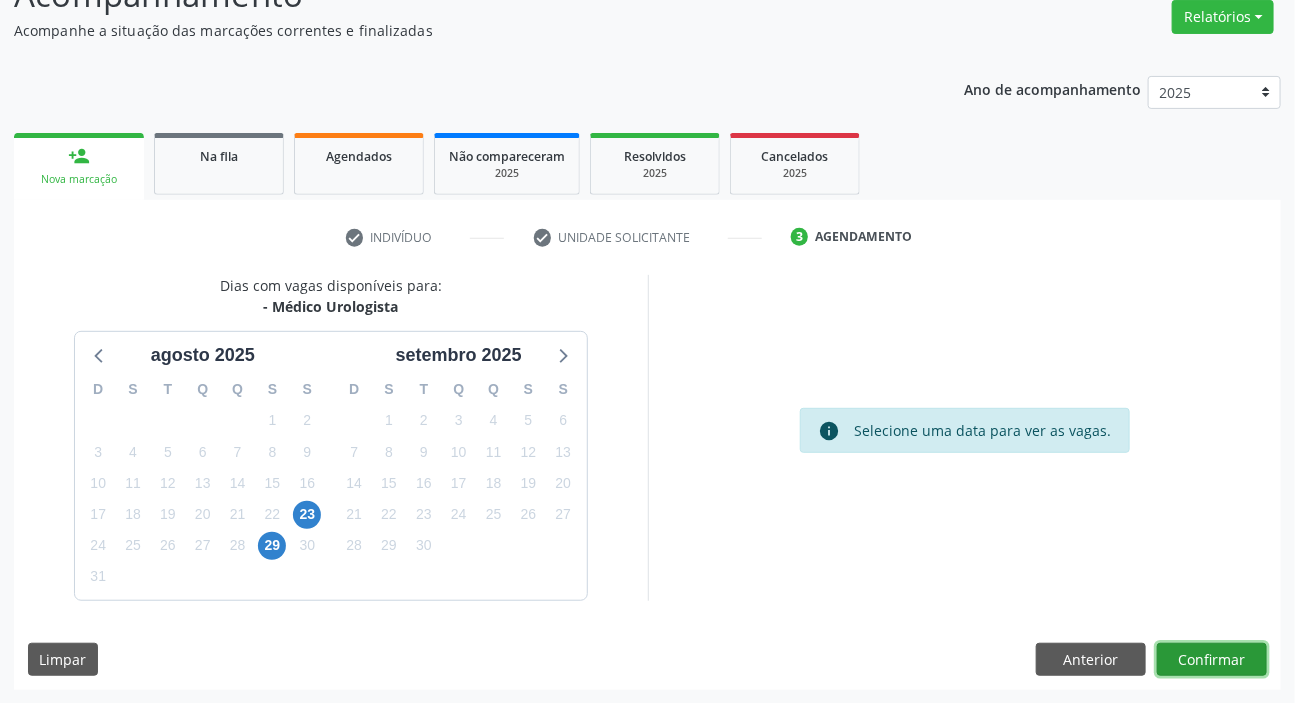 click on "Confirmar" at bounding box center [1212, 660] 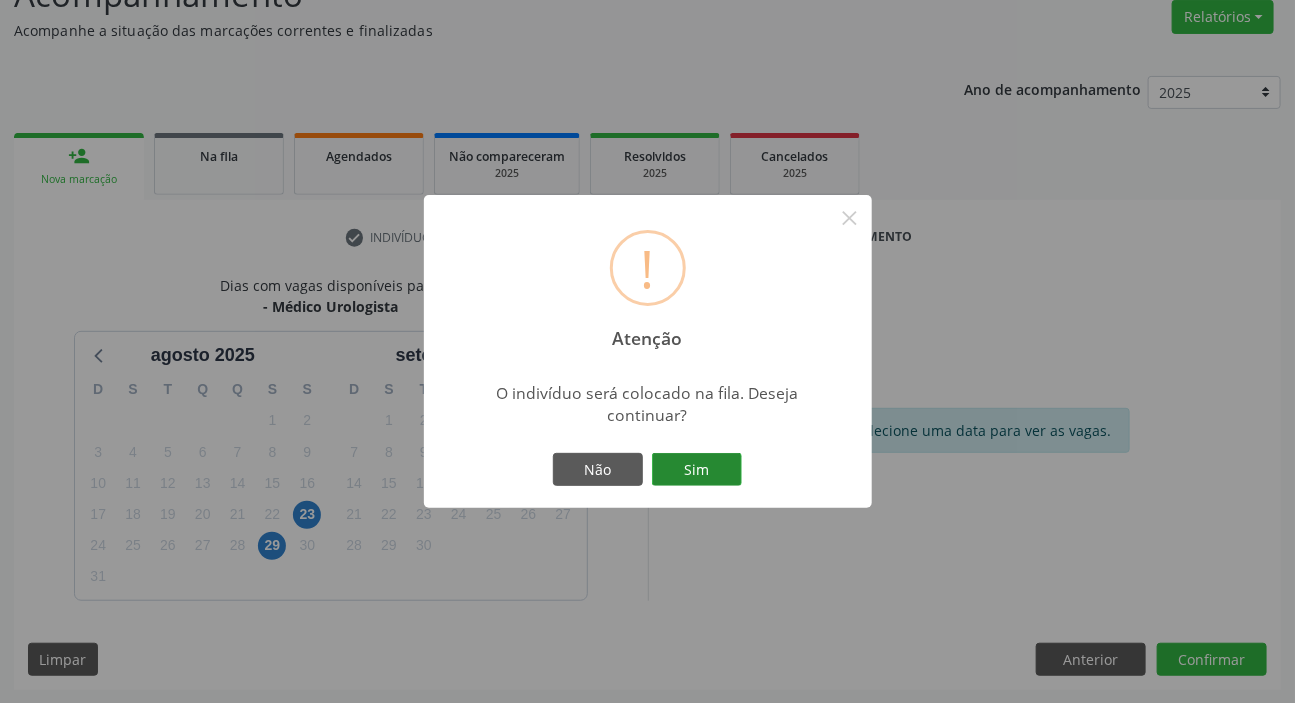 click on "Sim" at bounding box center [697, 470] 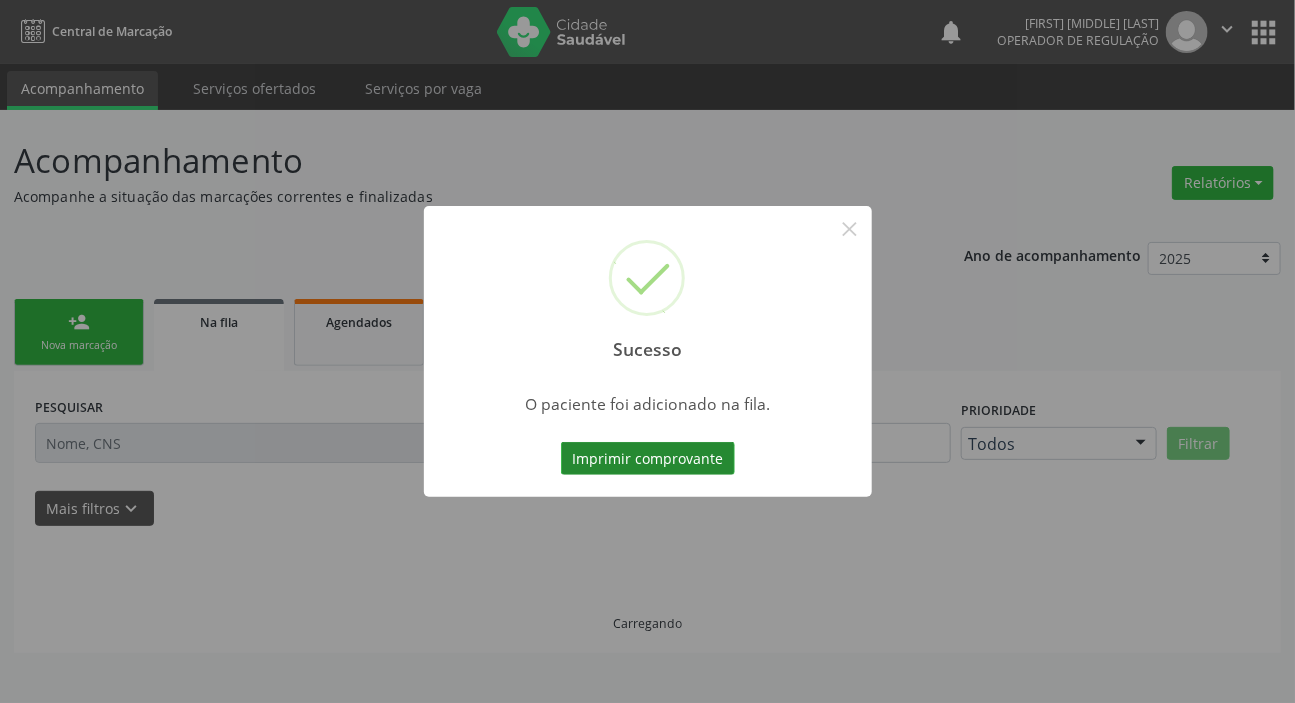 scroll, scrollTop: 0, scrollLeft: 0, axis: both 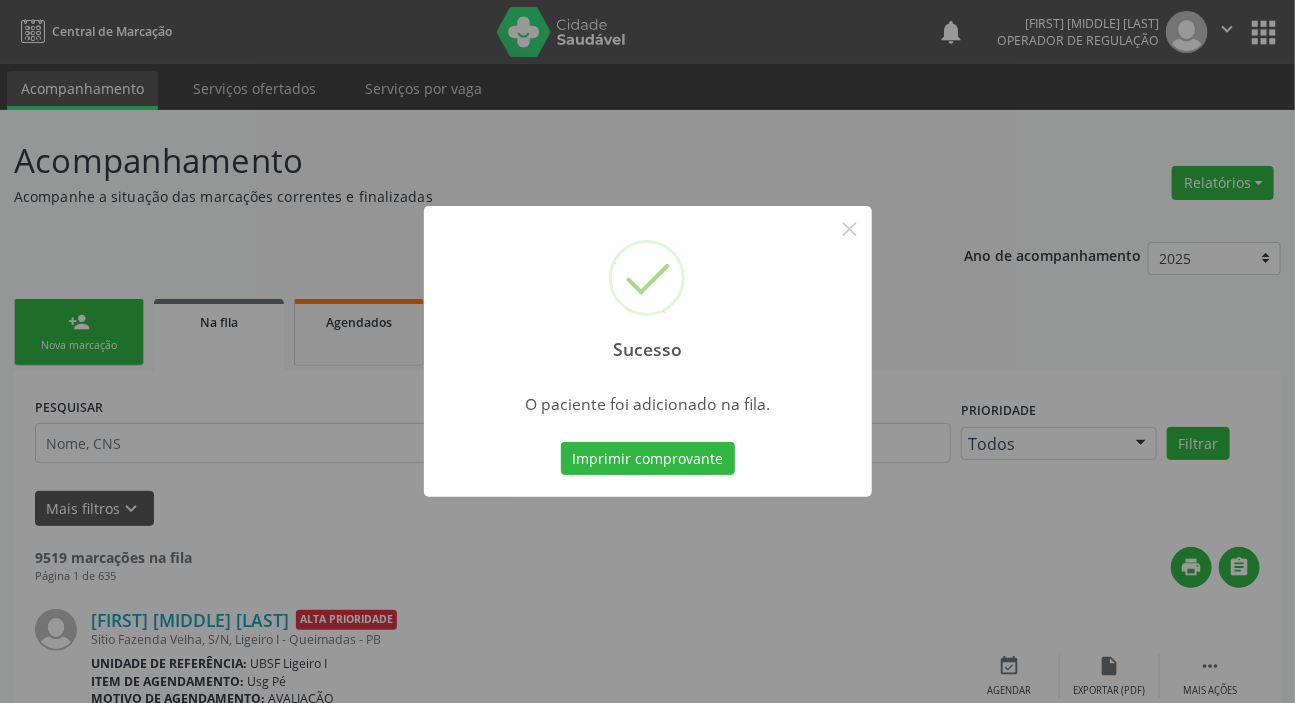 click on "Sucesso × O paciente foi adicionado na fila. Imprimir comprovante Cancel" at bounding box center [647, 351] 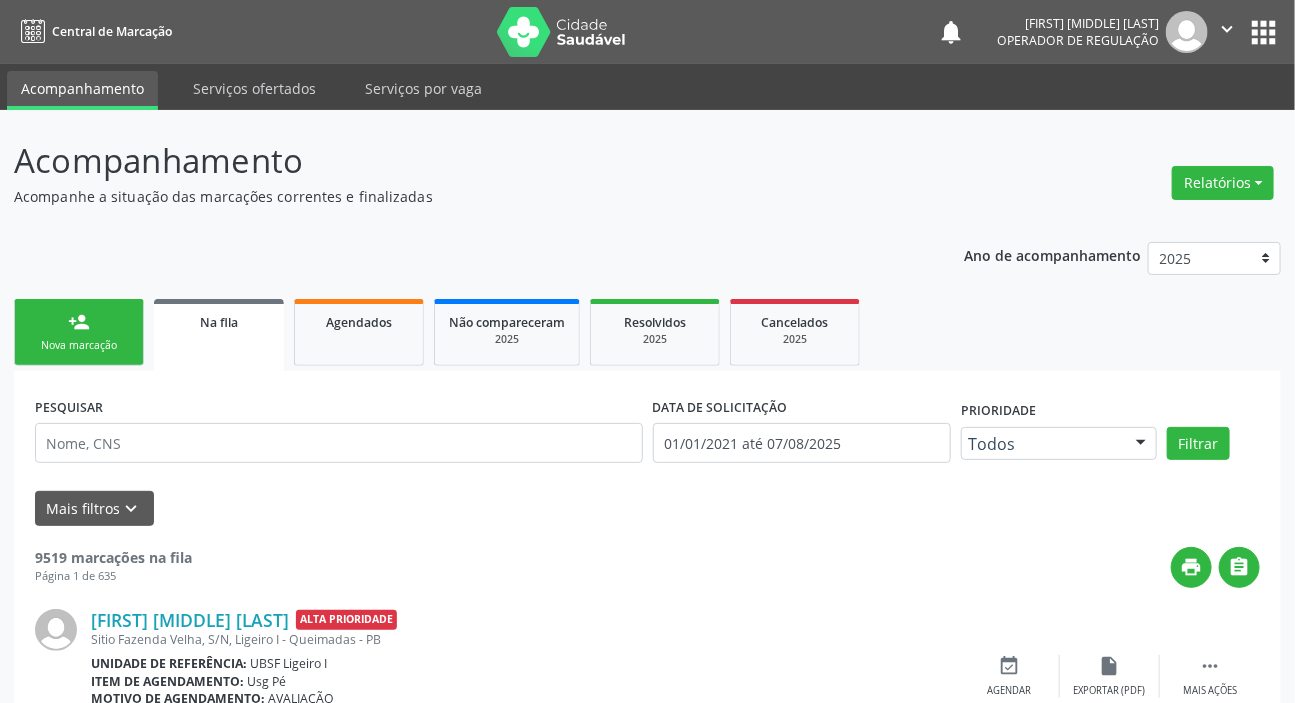 click on "person_add" at bounding box center [79, 322] 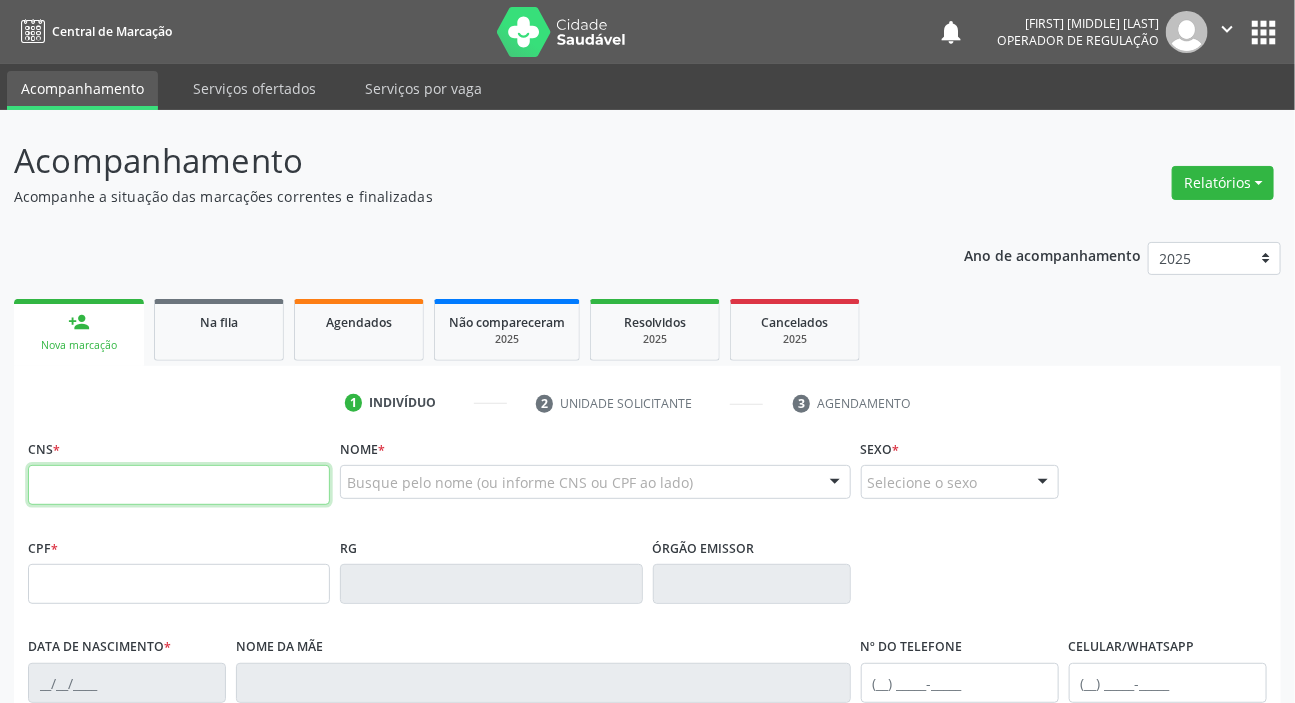 click at bounding box center (179, 485) 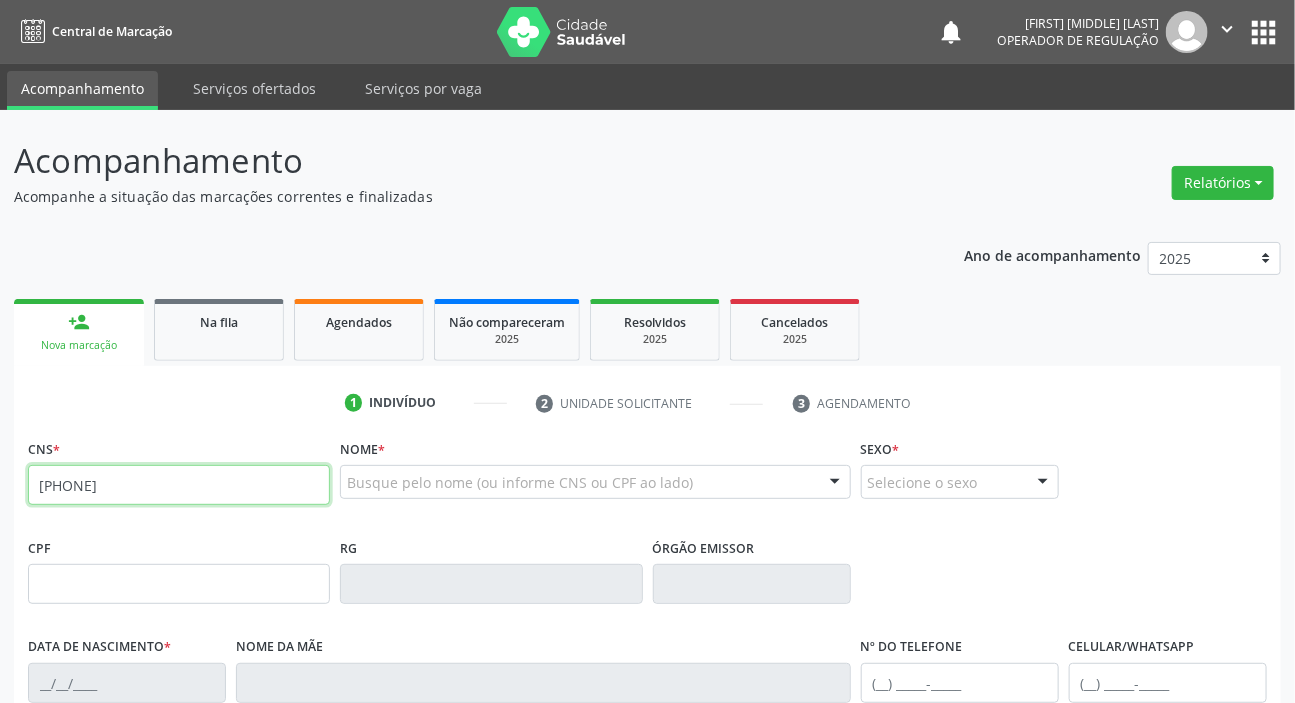 type on "707 4000 2230 4779" 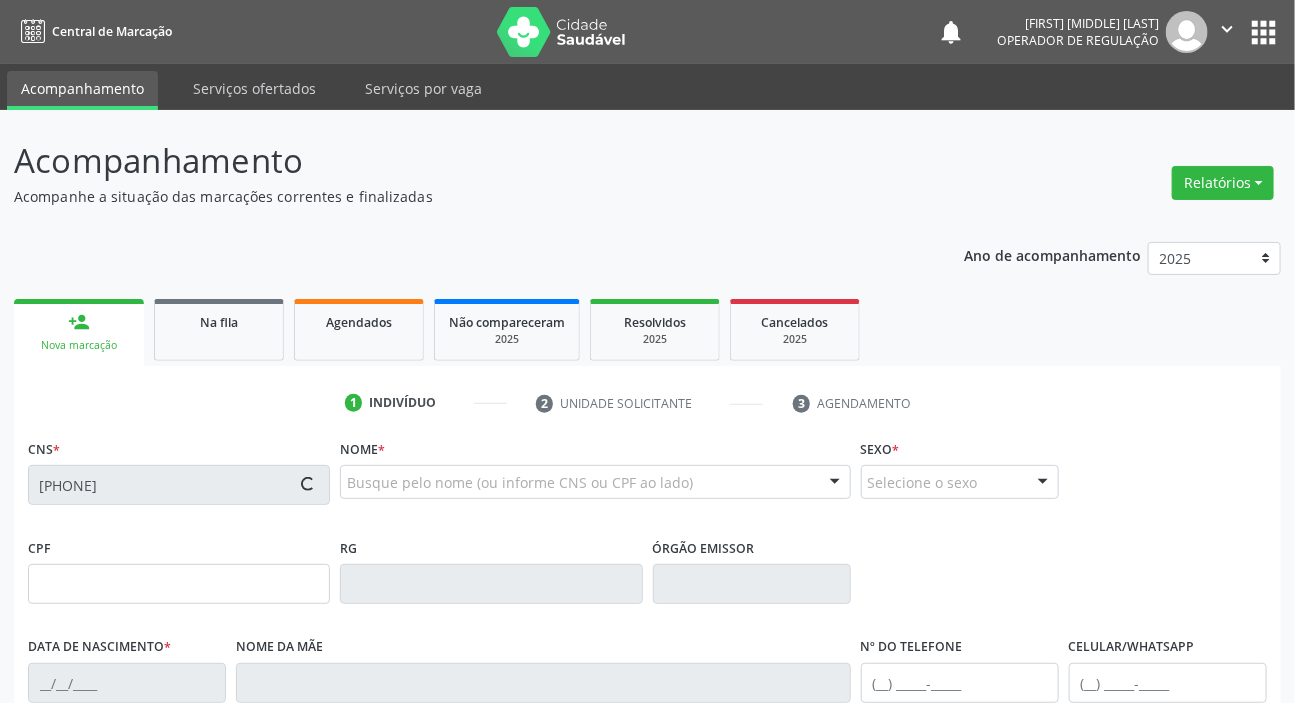 type on "009.995.887-29" 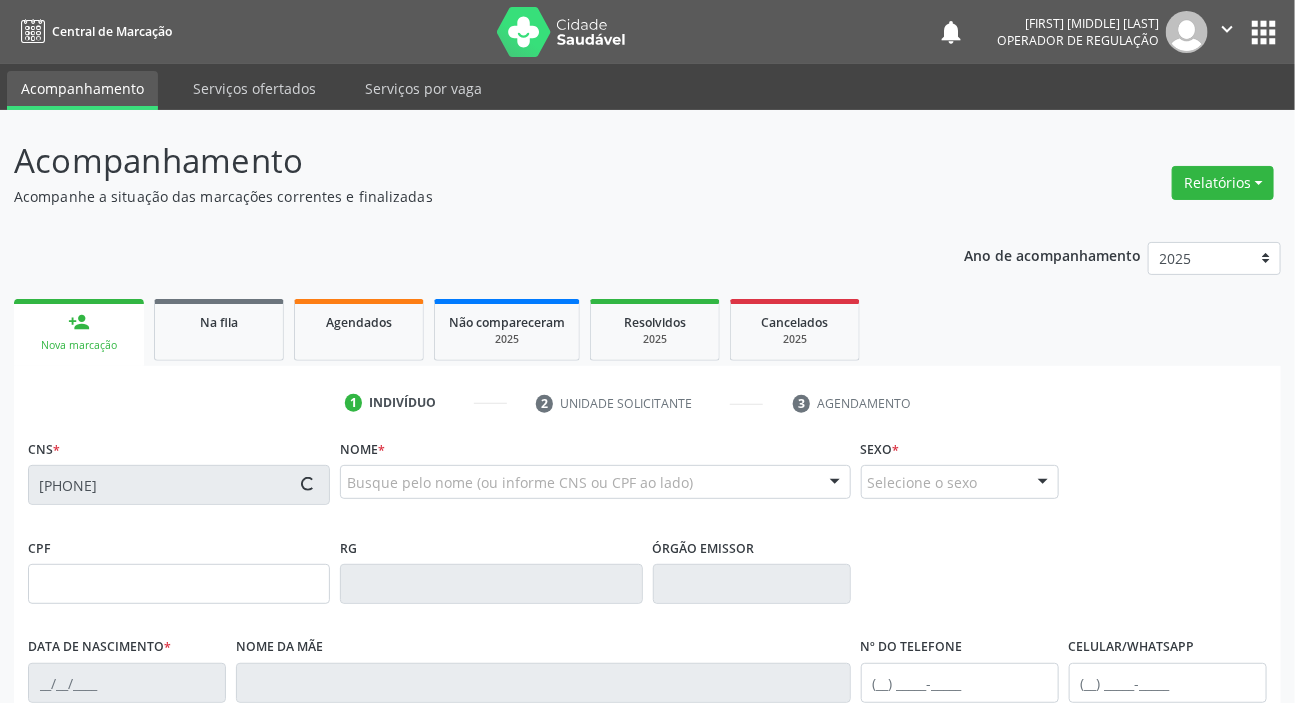 type on "15/07/1947" 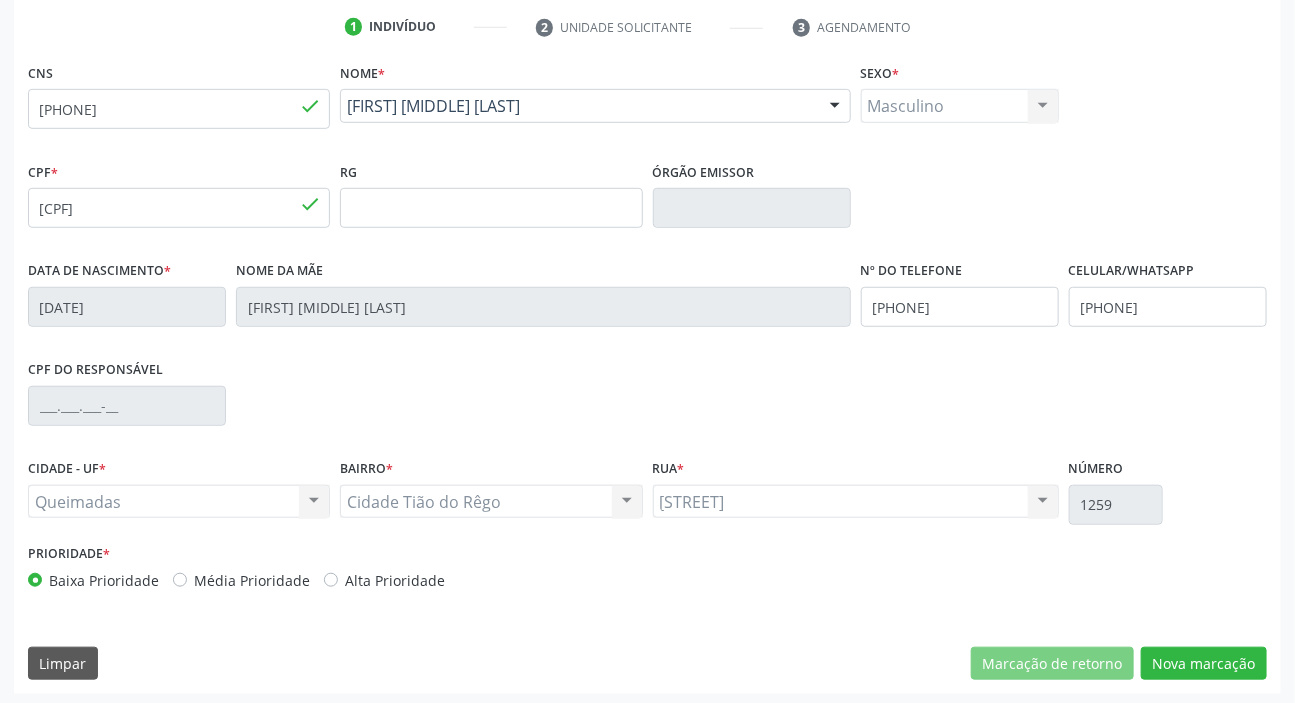 scroll, scrollTop: 380, scrollLeft: 0, axis: vertical 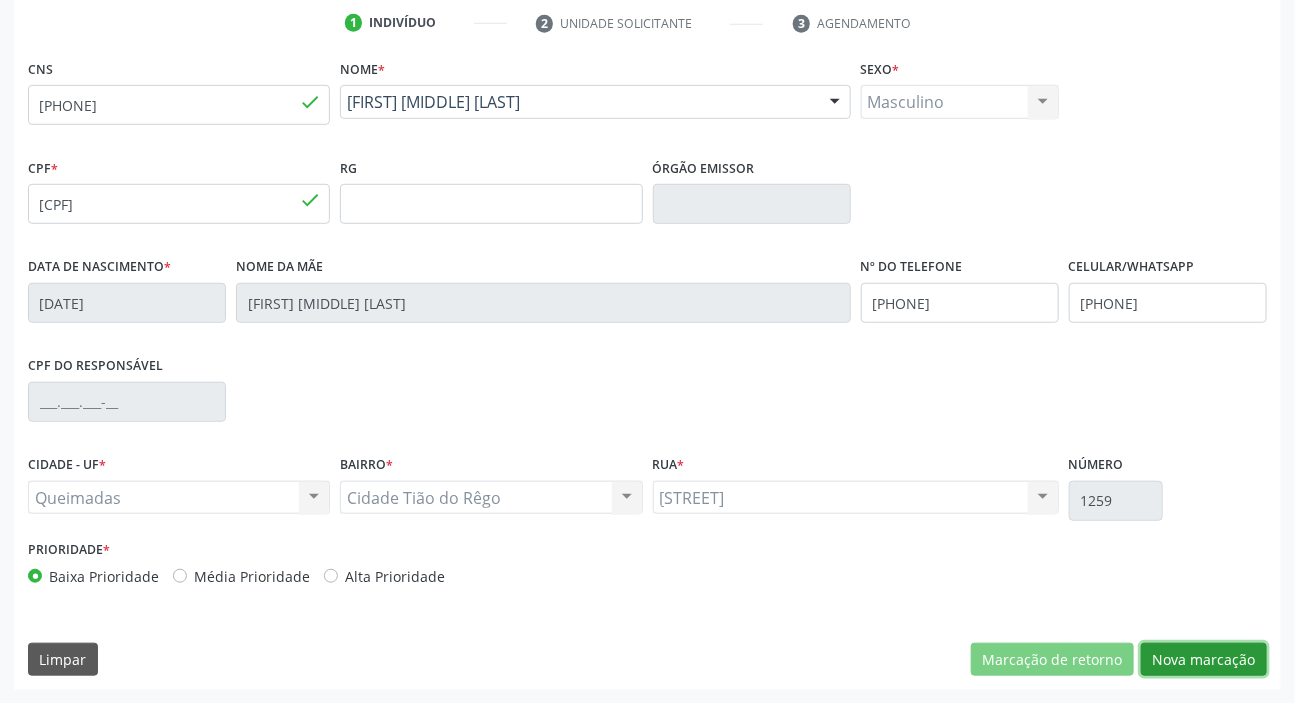 click on "Nova marcação" at bounding box center (1204, 660) 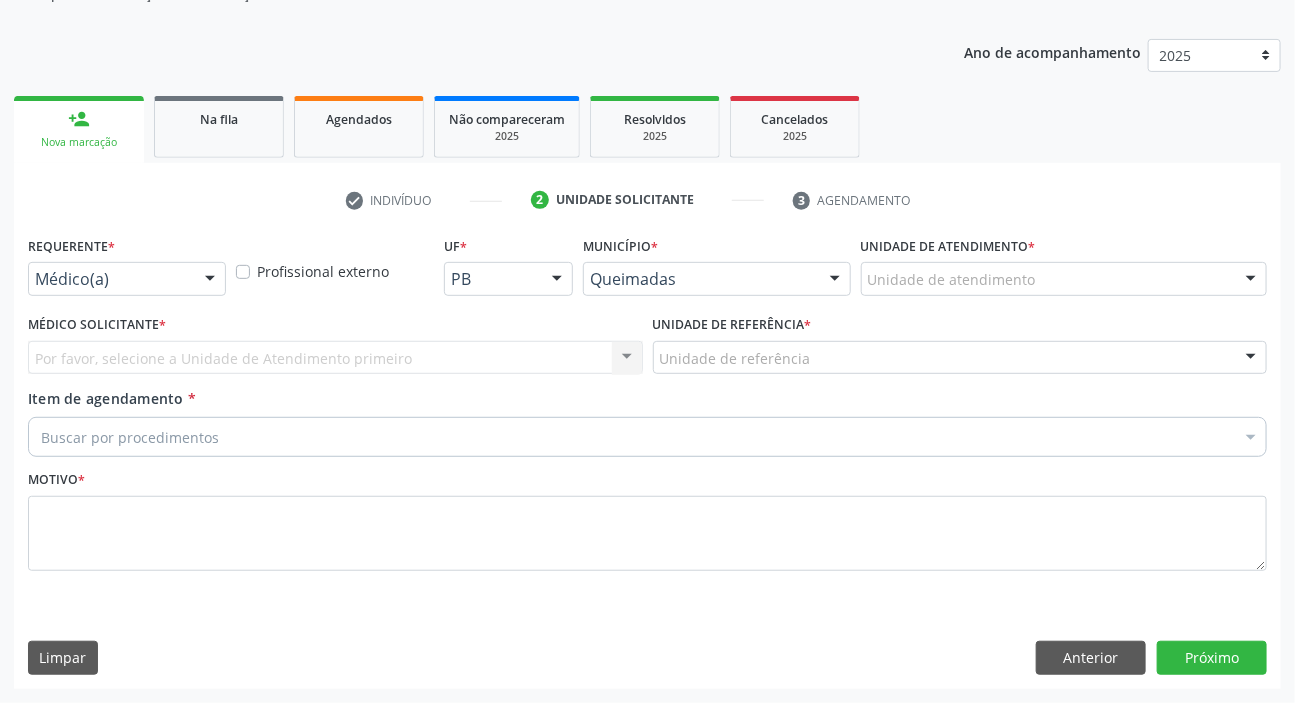 scroll, scrollTop: 201, scrollLeft: 0, axis: vertical 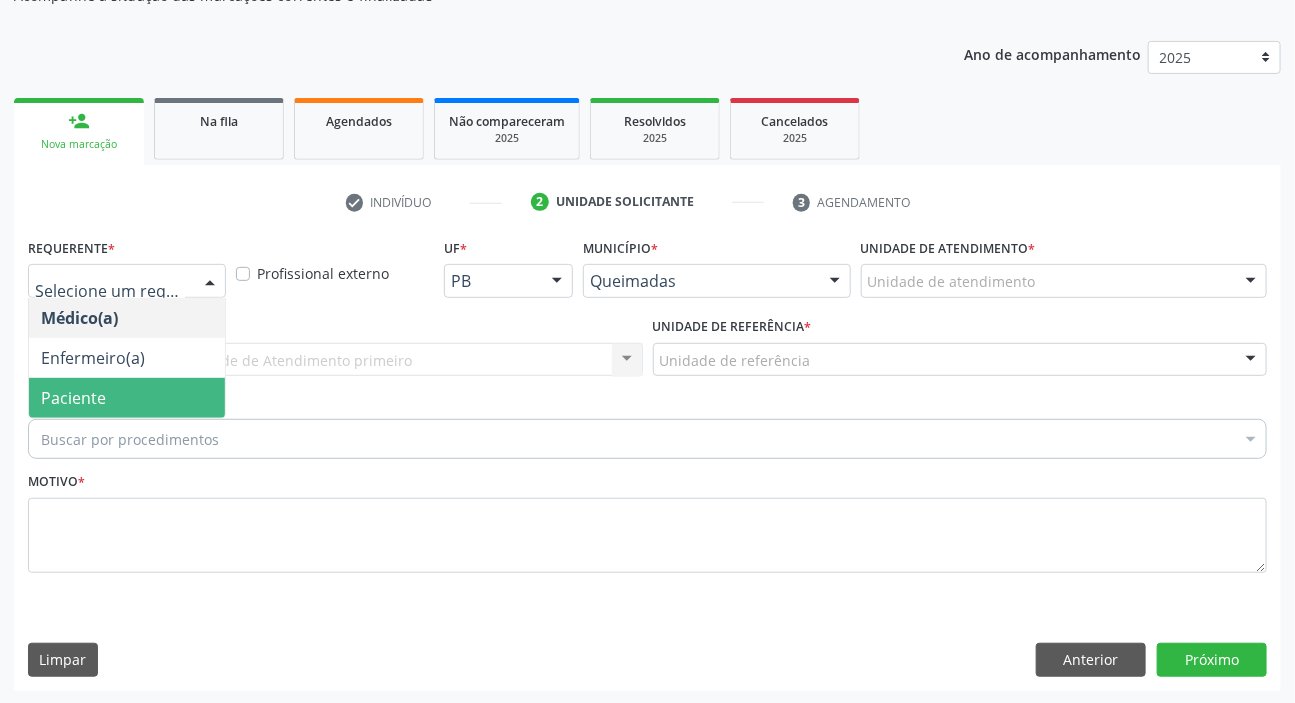 click on "Paciente" at bounding box center [127, 398] 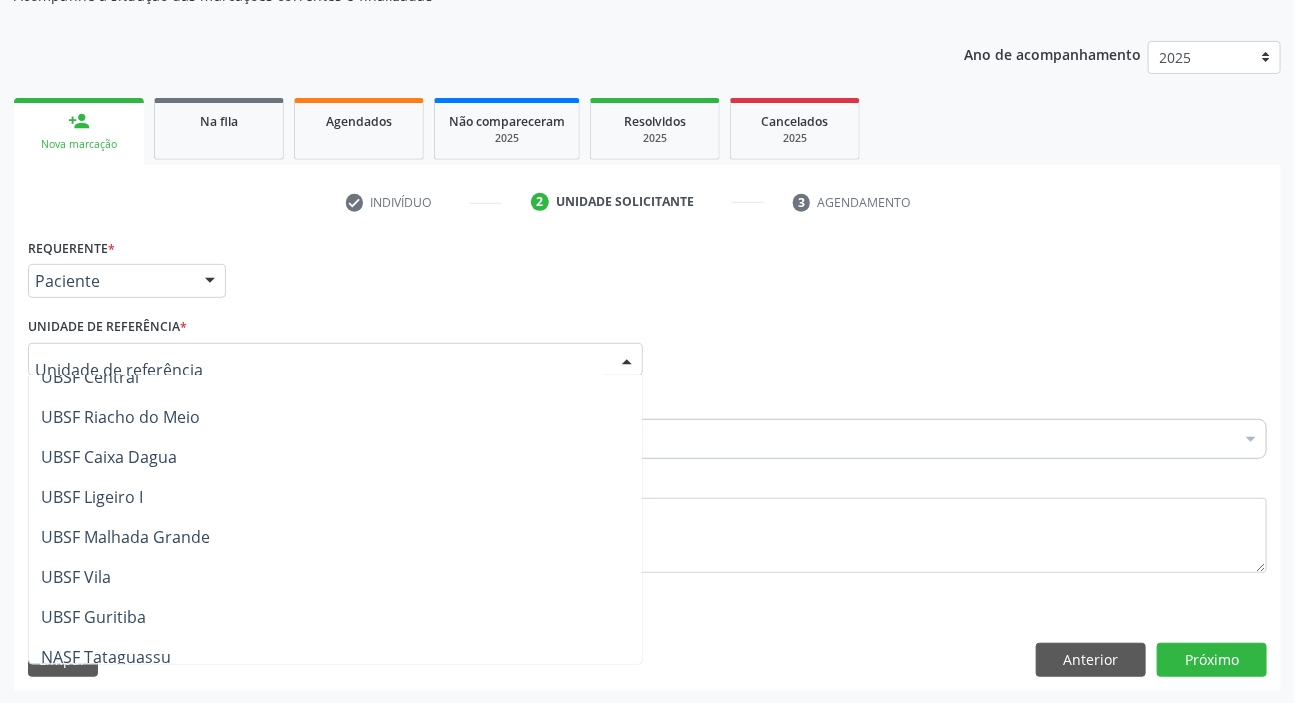 scroll, scrollTop: 512, scrollLeft: 0, axis: vertical 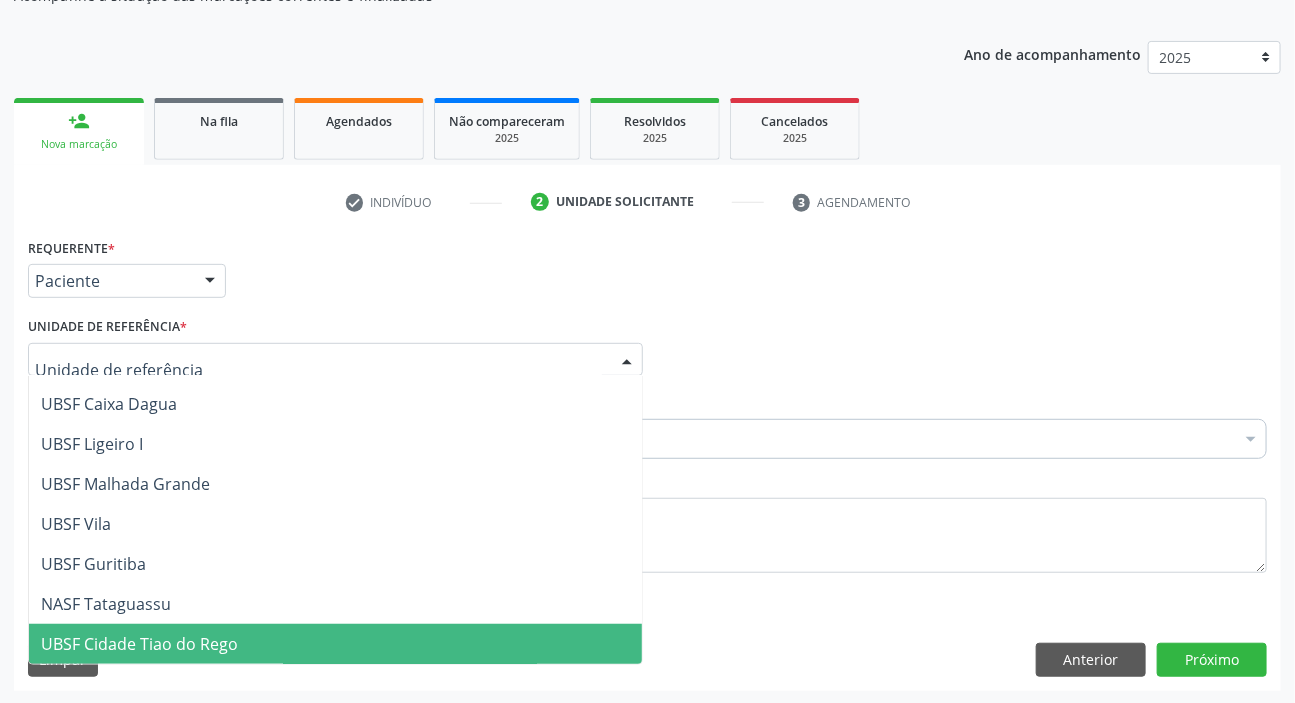 click on "UBSF Cidade Tiao do Rego" at bounding box center [139, 644] 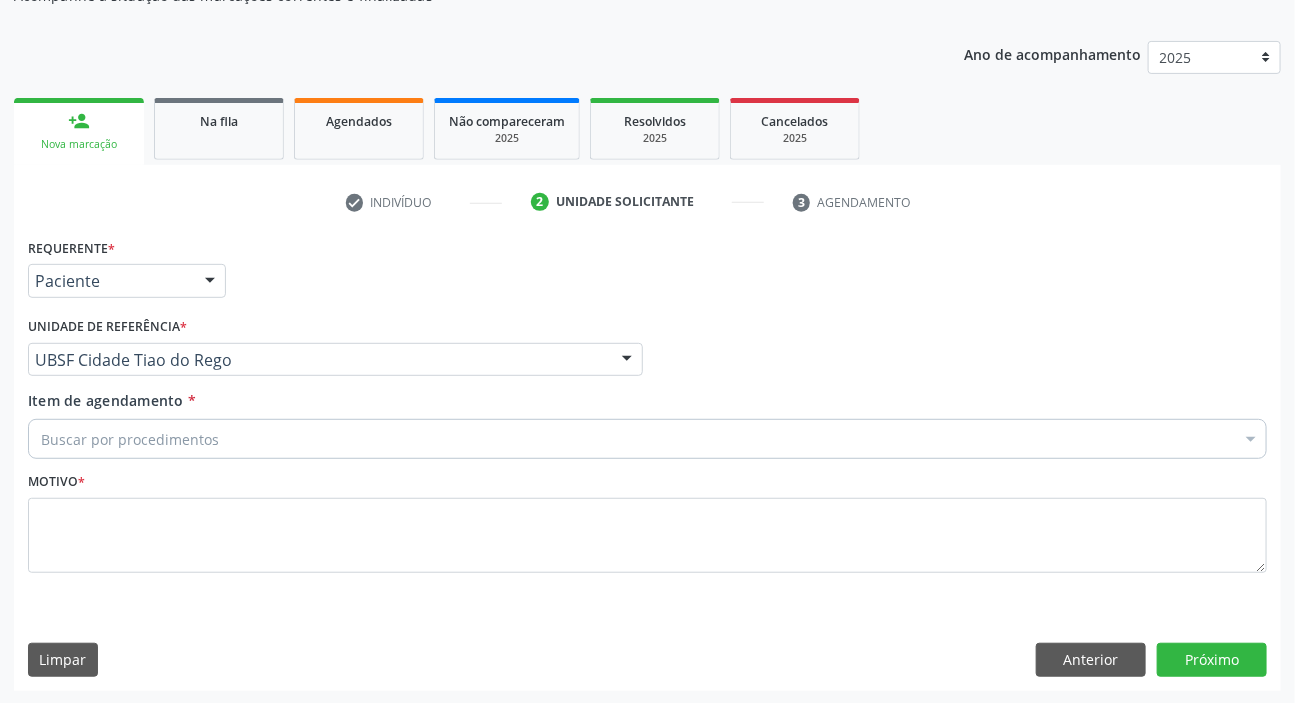 click on "Buscar por procedimentos" at bounding box center (647, 439) 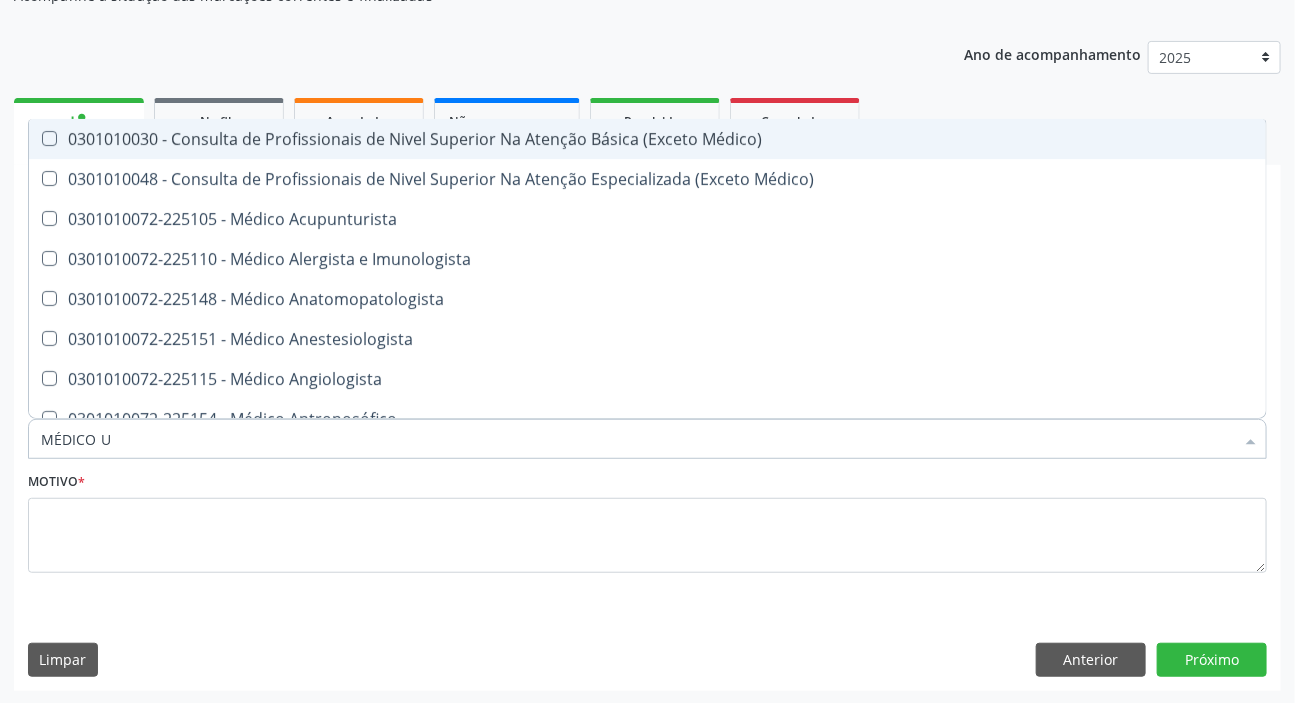 type on "MÉDICO UR" 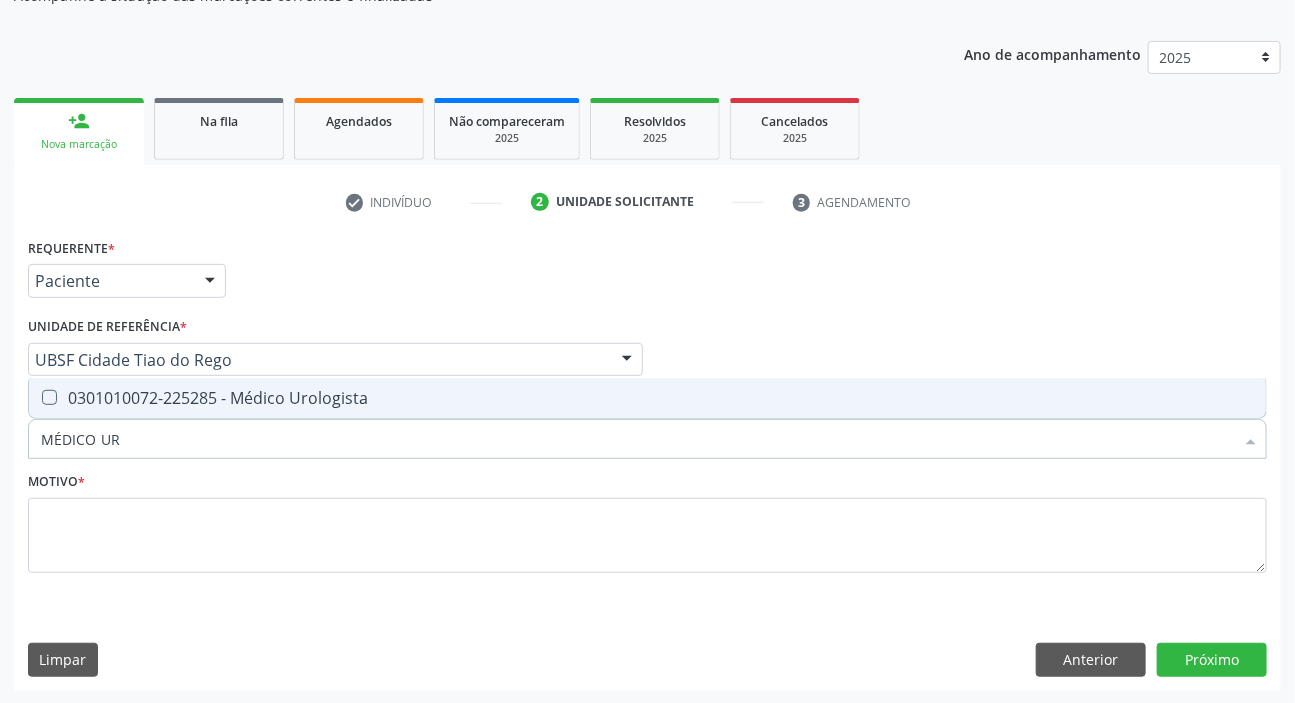click on "MÉDICO UR" at bounding box center (637, 439) 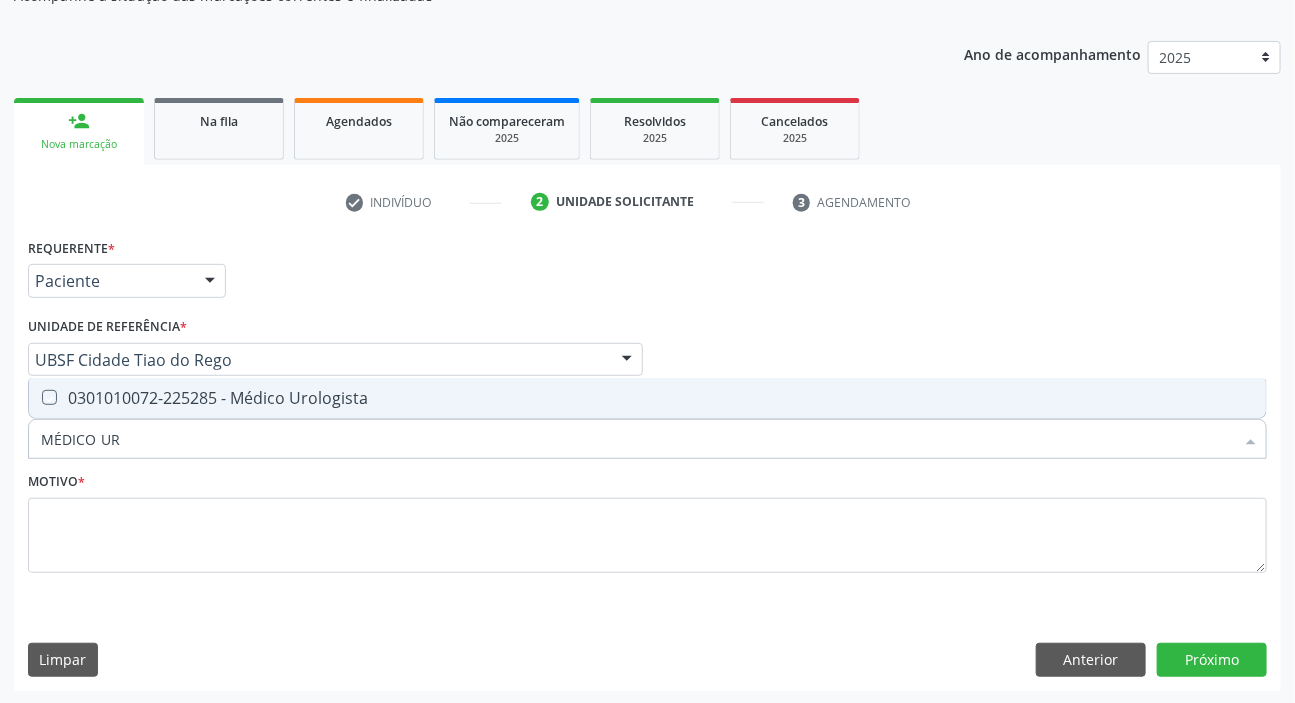 checkbox on "true" 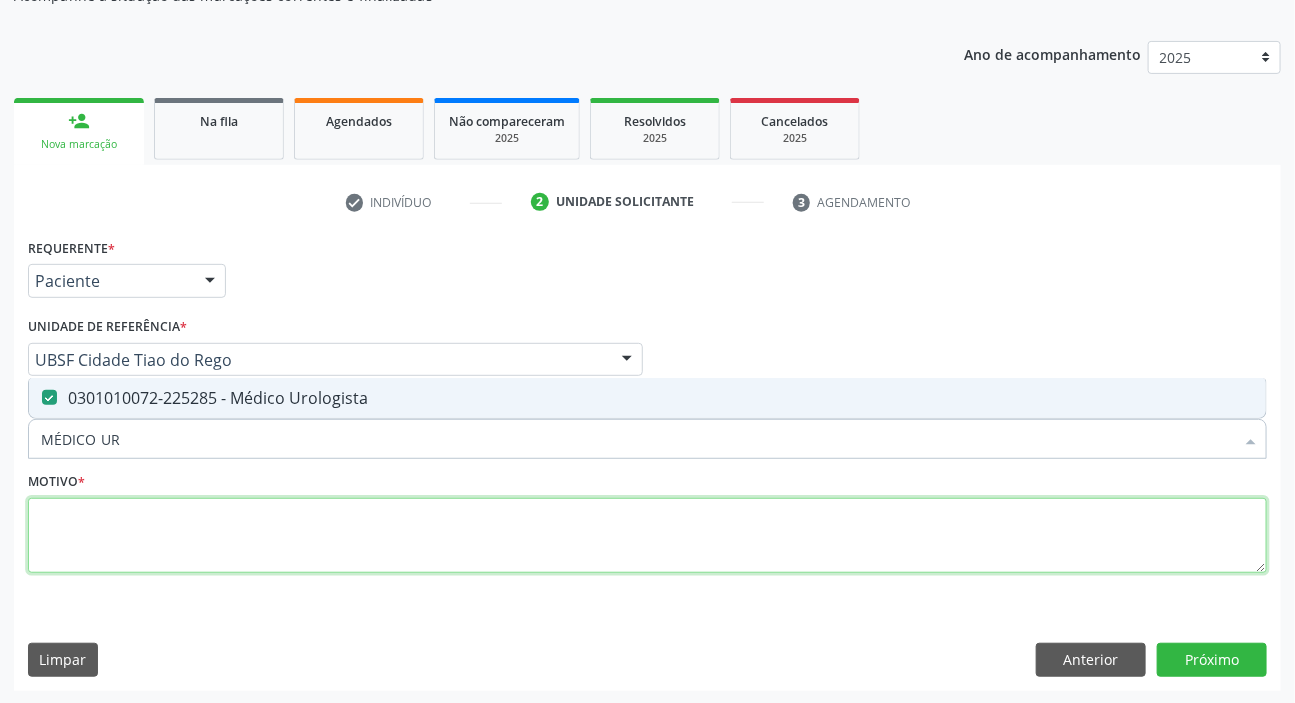 click at bounding box center [647, 536] 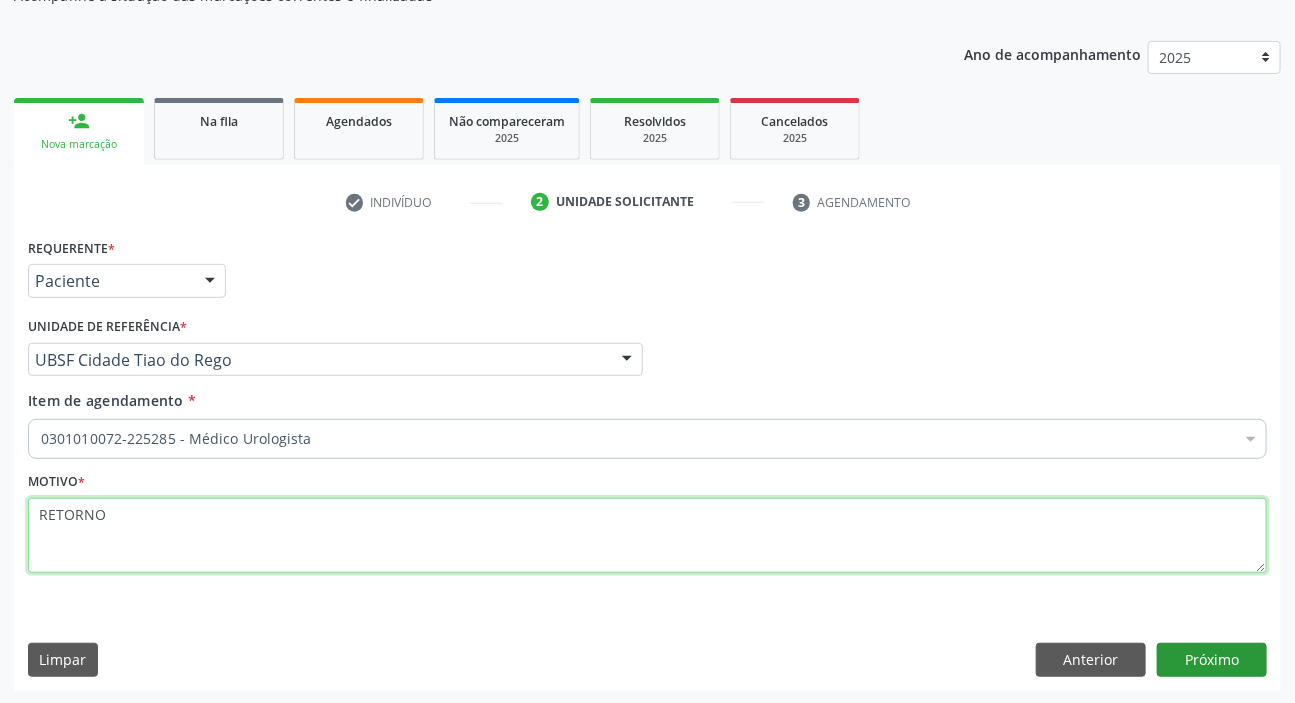 type on "RETORNO" 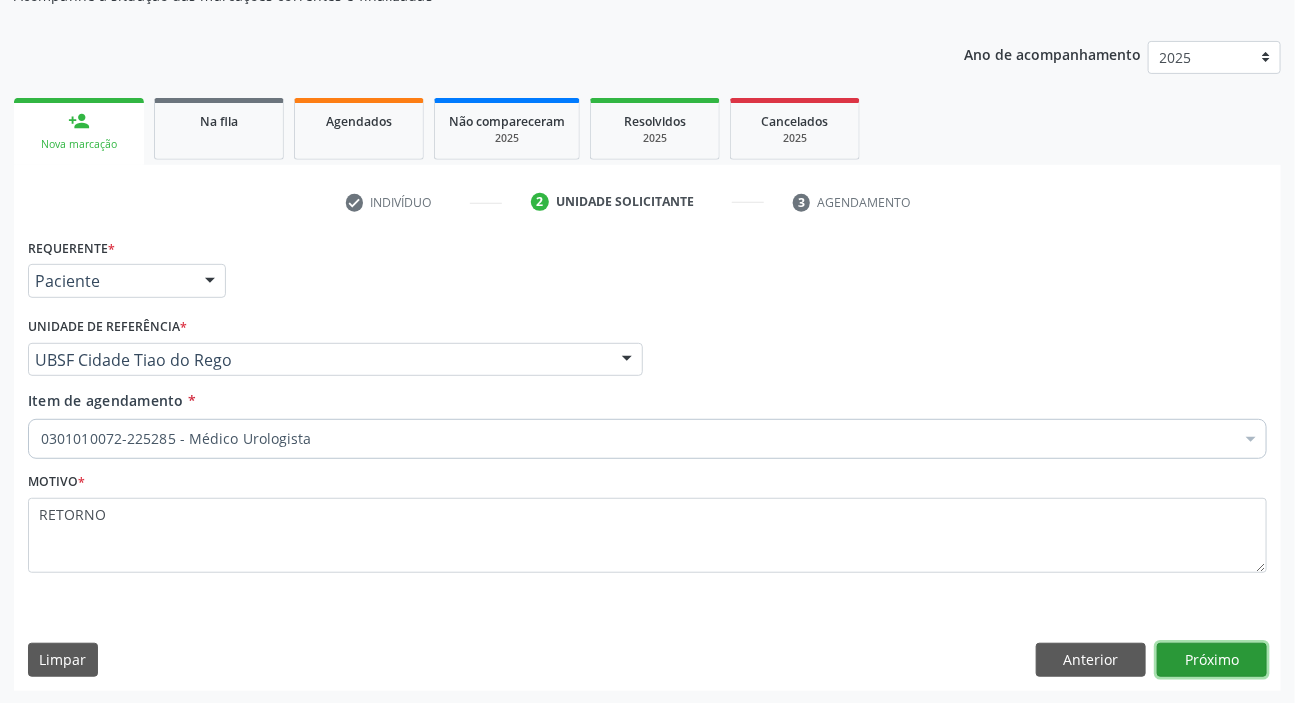 click on "Próximo" at bounding box center (1212, 660) 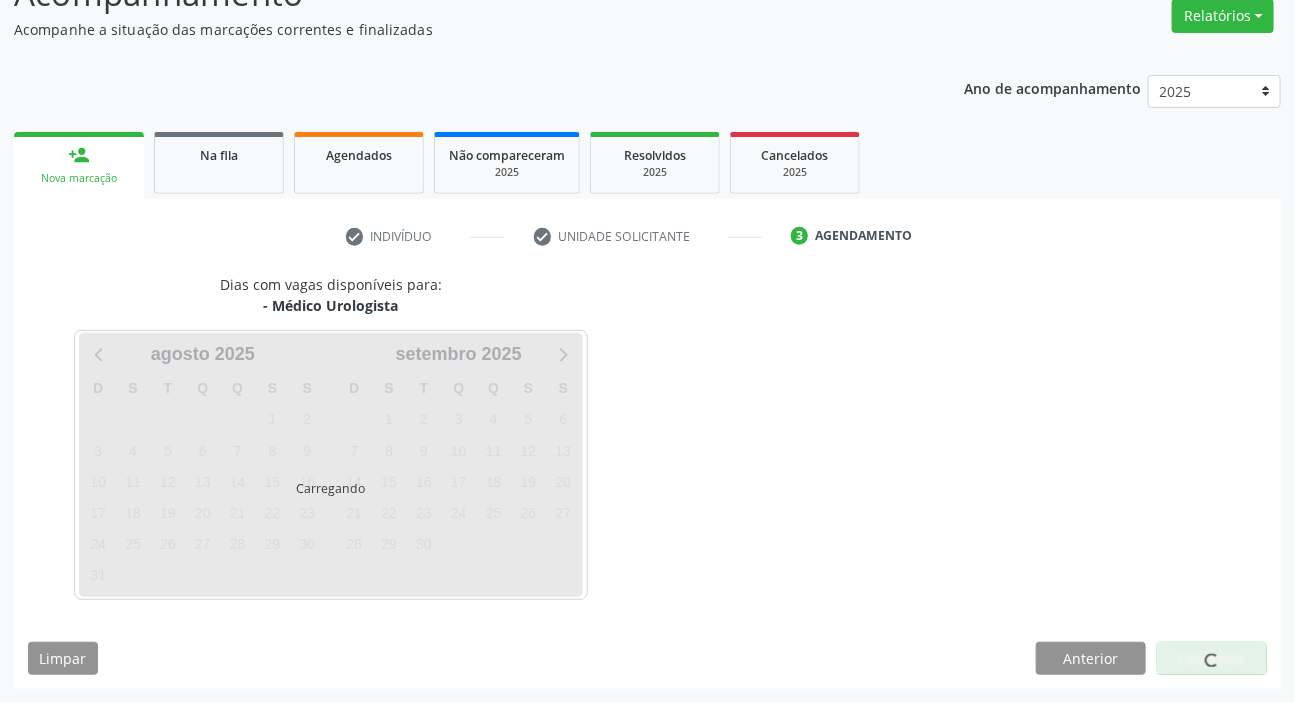 scroll, scrollTop: 166, scrollLeft: 0, axis: vertical 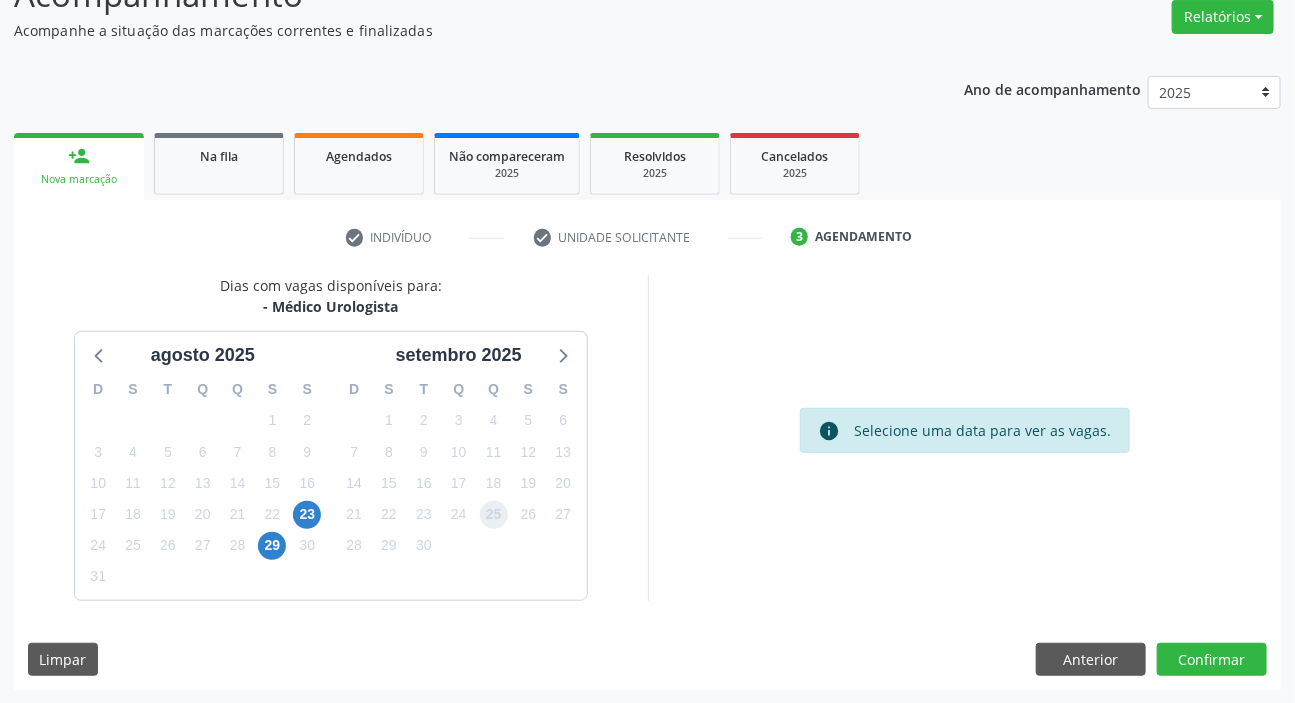 click on "25" at bounding box center [494, 515] 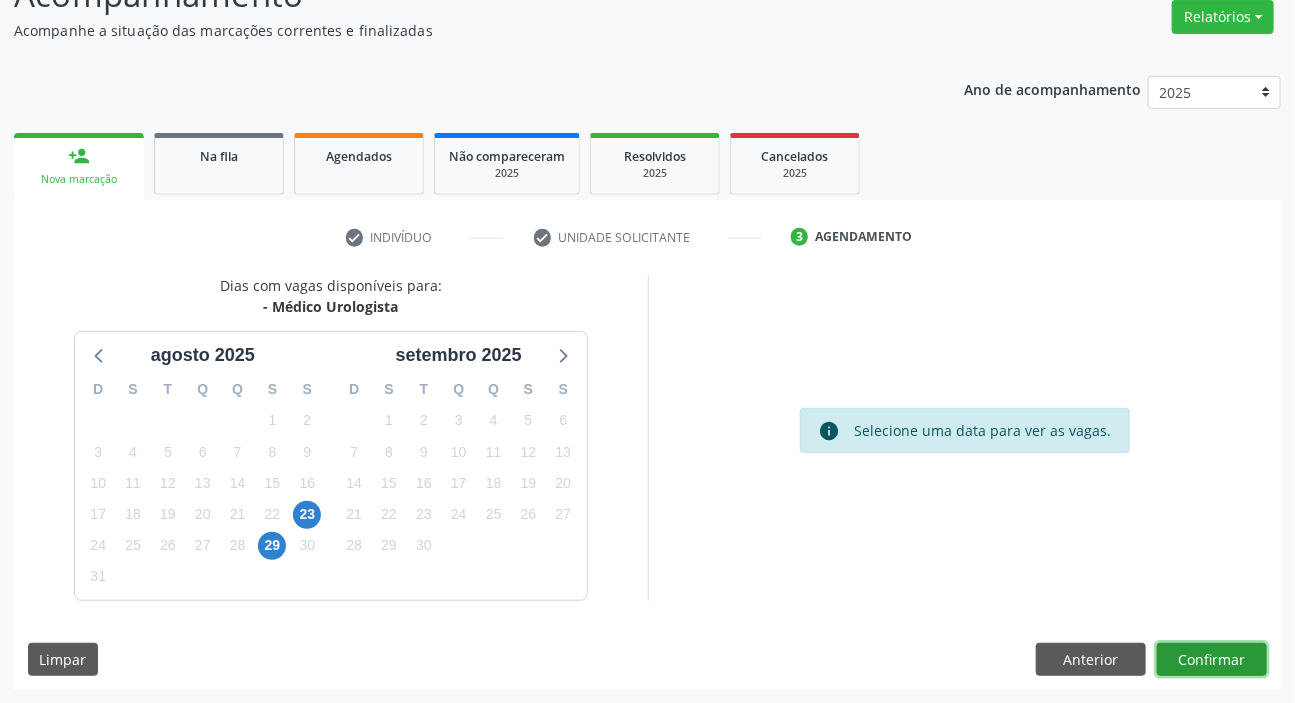 click on "Confirmar" at bounding box center [1212, 660] 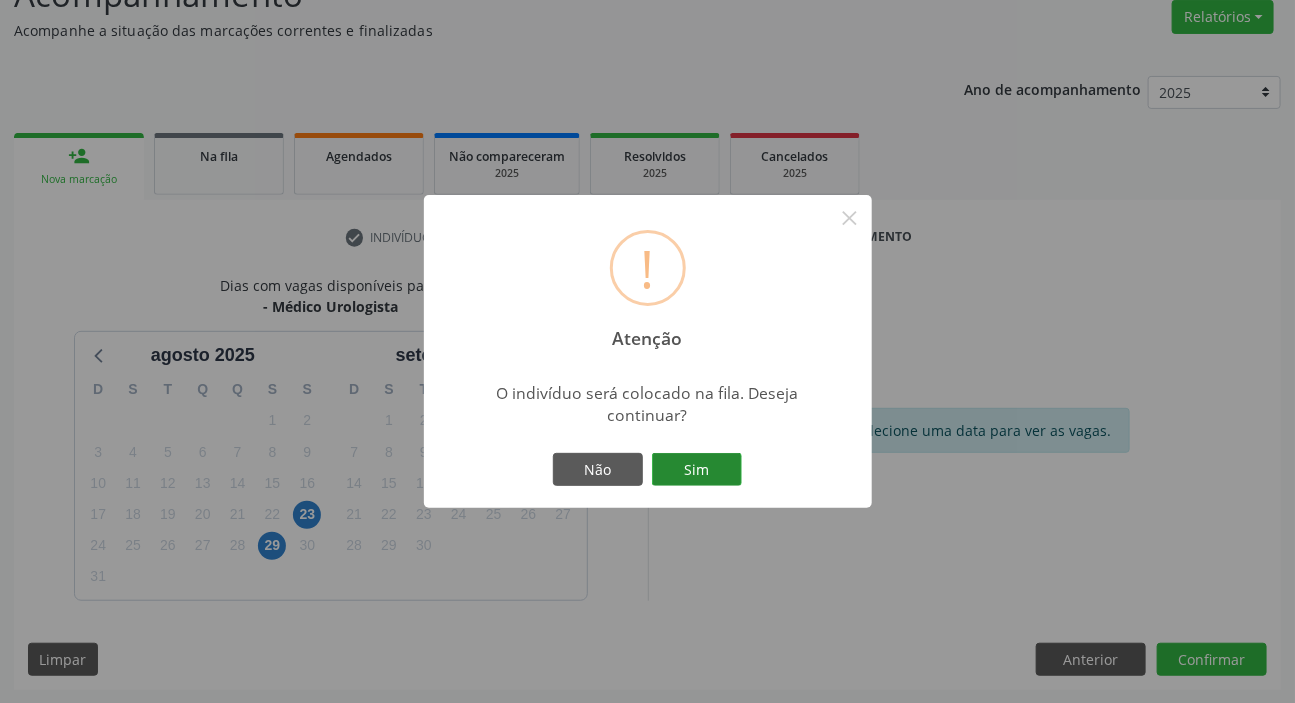 click on "Sim" at bounding box center (697, 470) 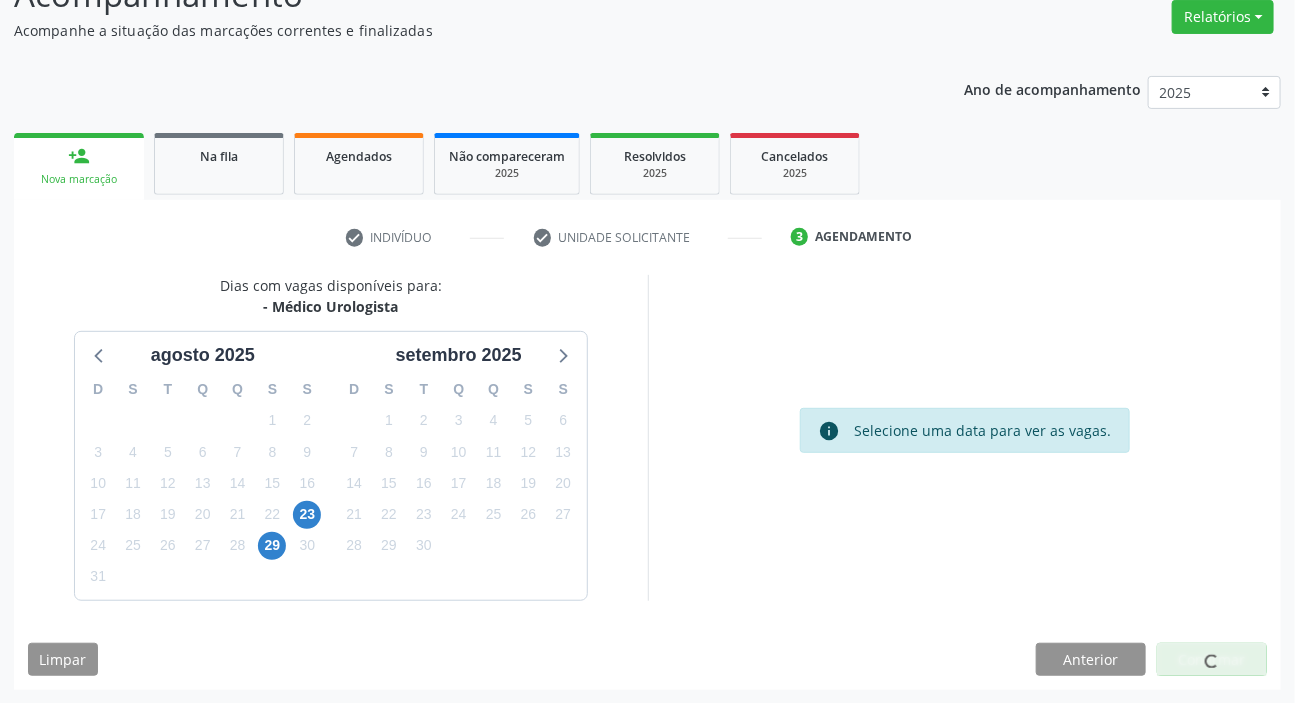 scroll, scrollTop: 0, scrollLeft: 0, axis: both 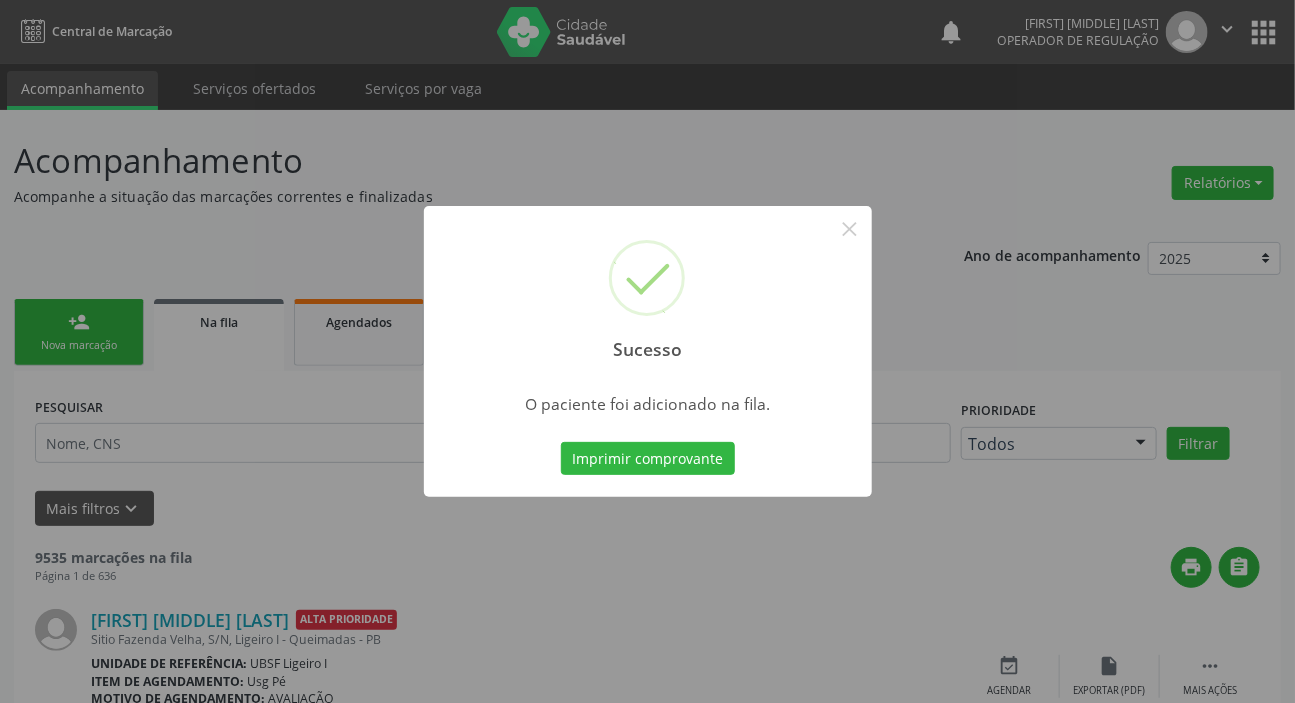 click on "Sucesso × O paciente foi adicionado na fila. Imprimir comprovante Cancel" at bounding box center (647, 351) 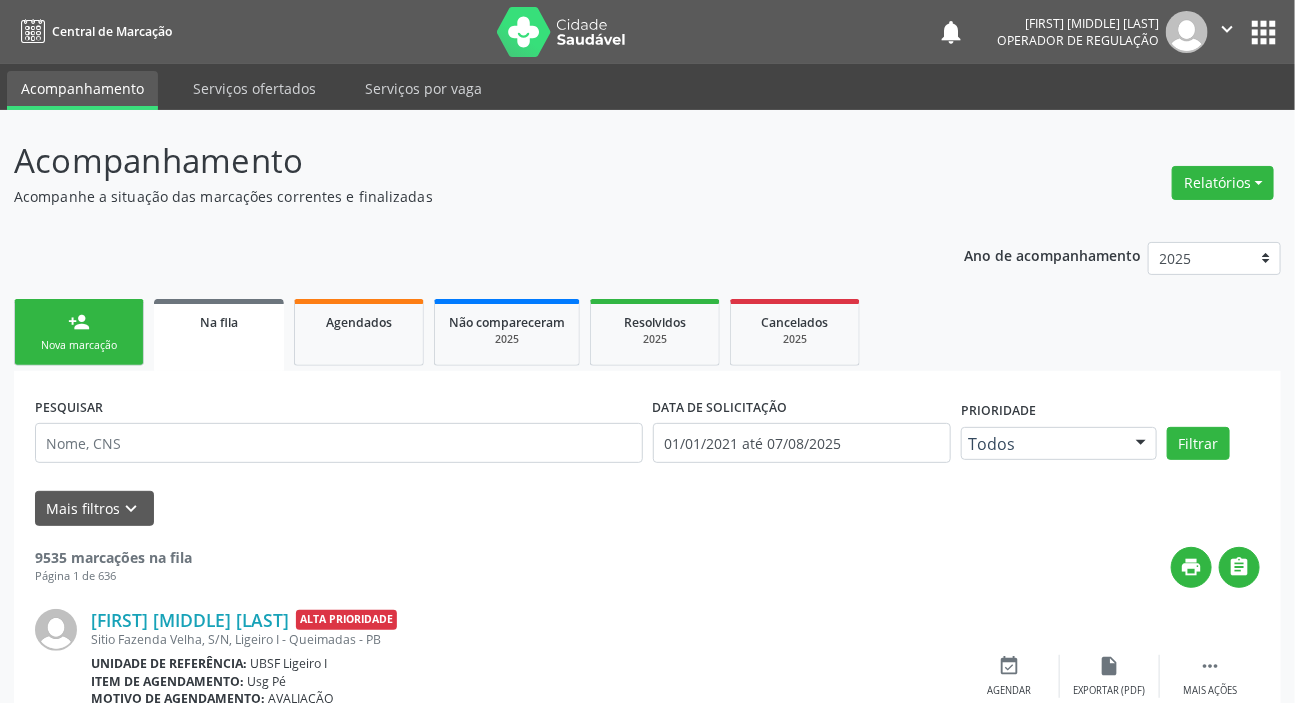 click on "person_add
Nova marcação" at bounding box center [79, 332] 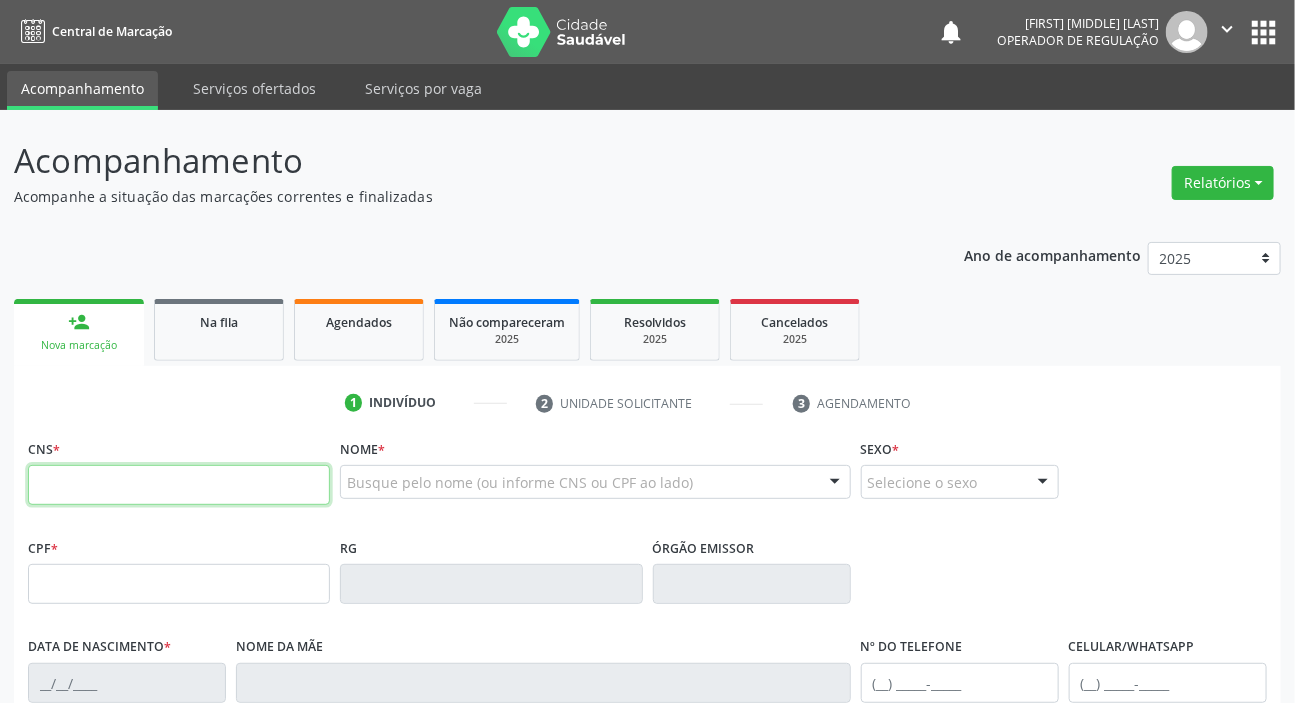 click at bounding box center (179, 485) 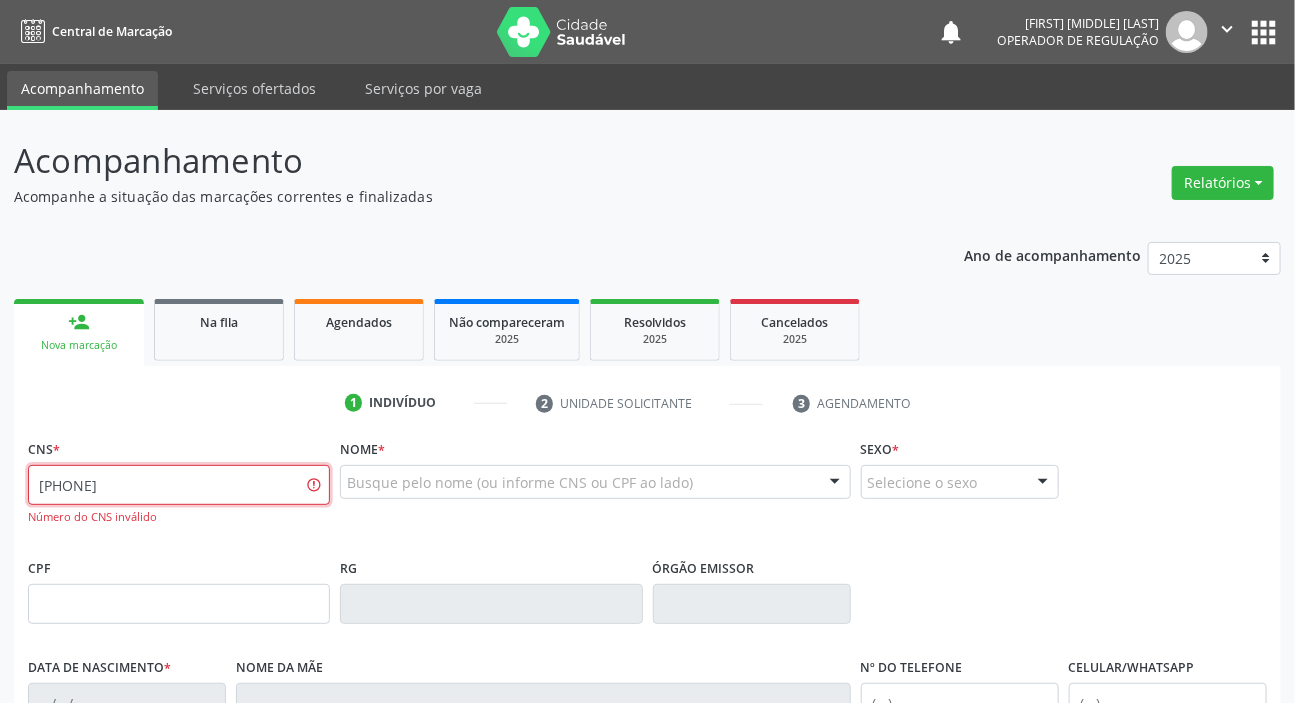 type on "700 8049 7695 8687" 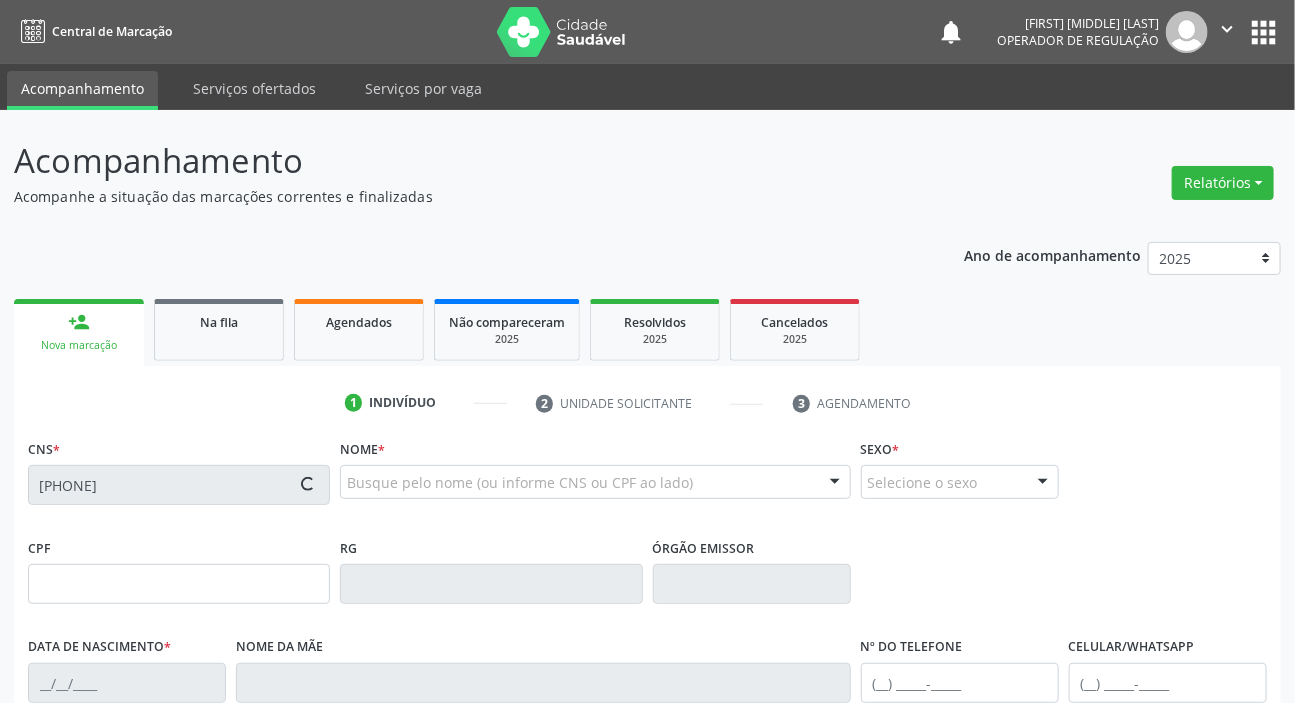 type on "093.107.968-39" 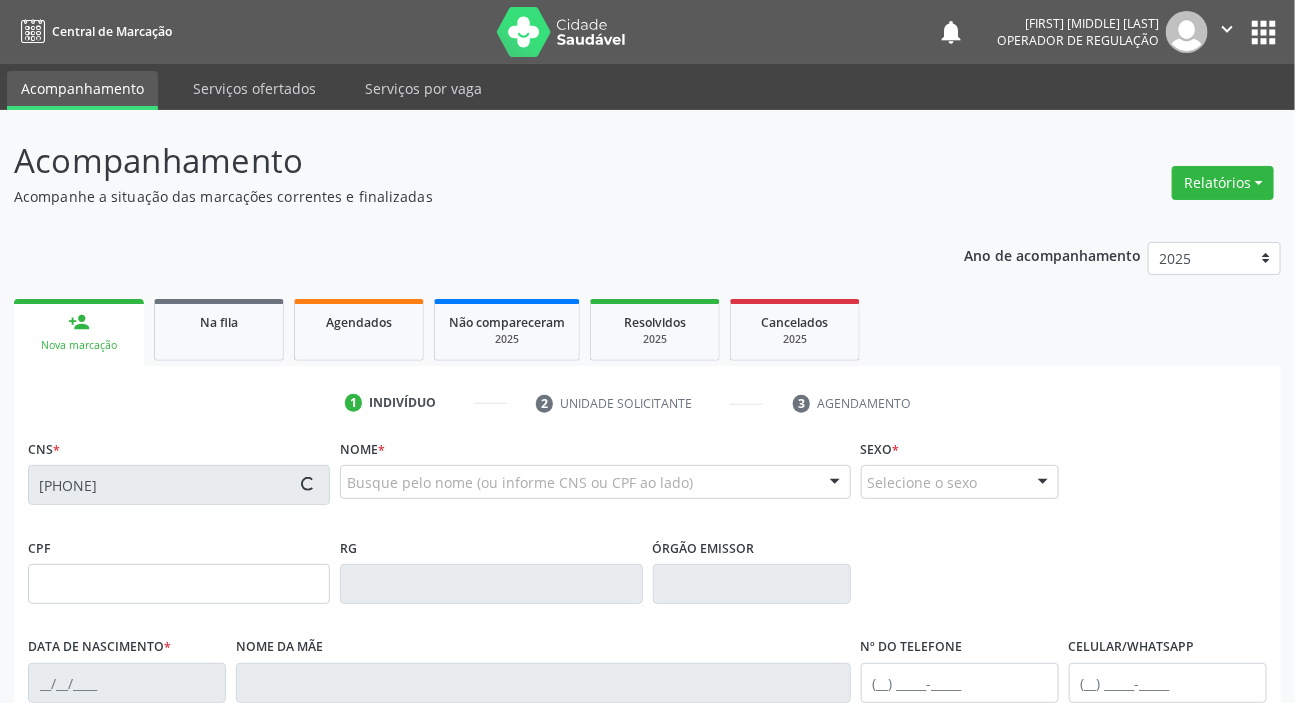 type on "25/04/1956" 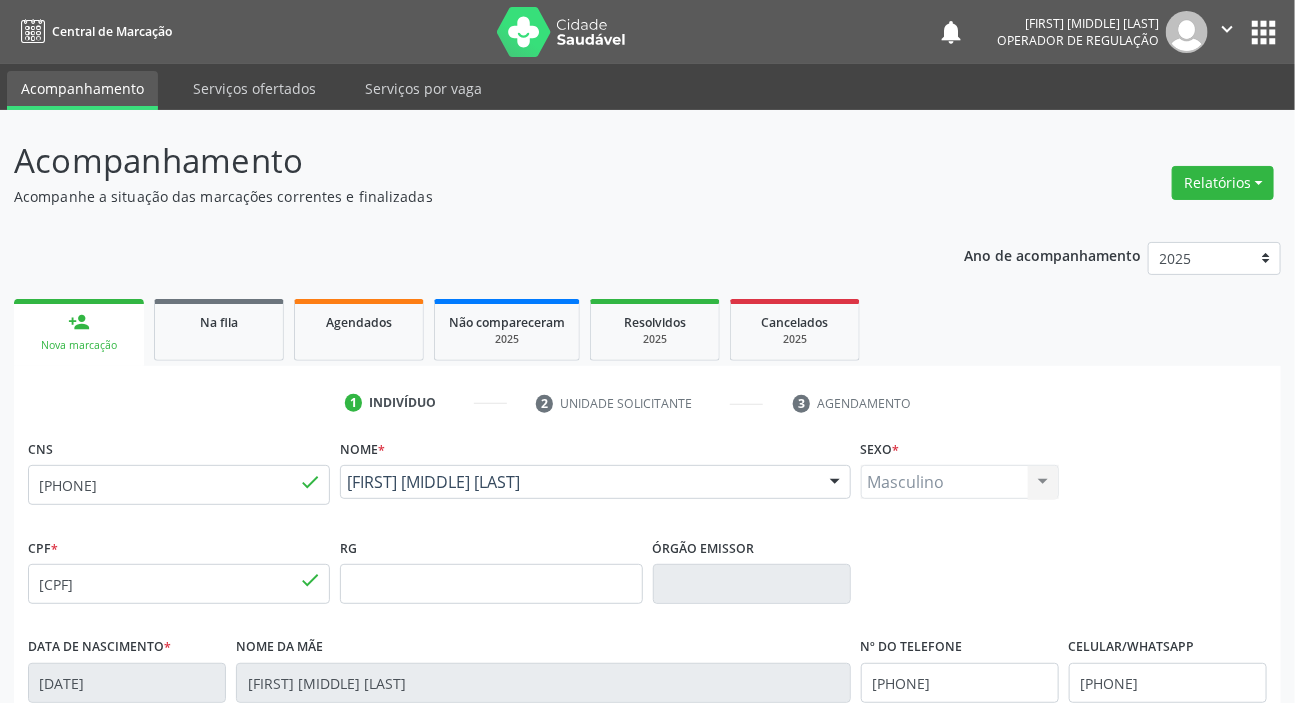 scroll, scrollTop: 380, scrollLeft: 0, axis: vertical 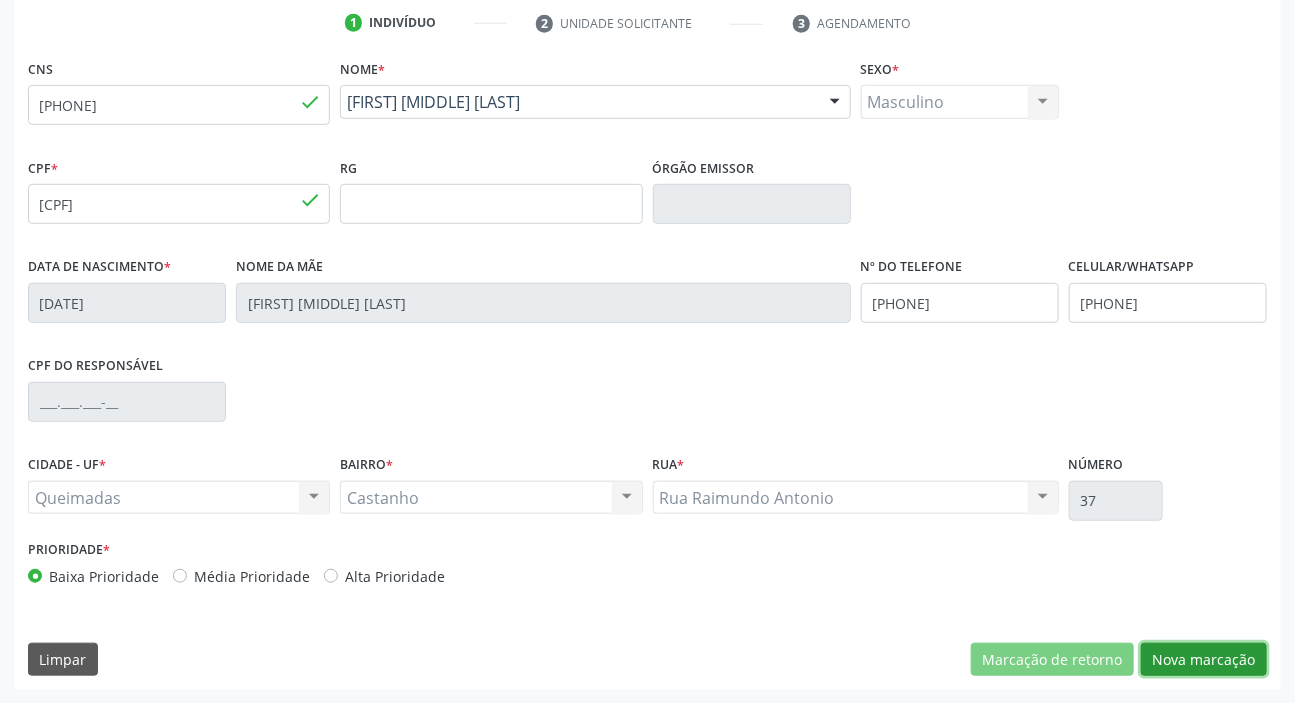 click on "Nova marcação" at bounding box center [1204, 660] 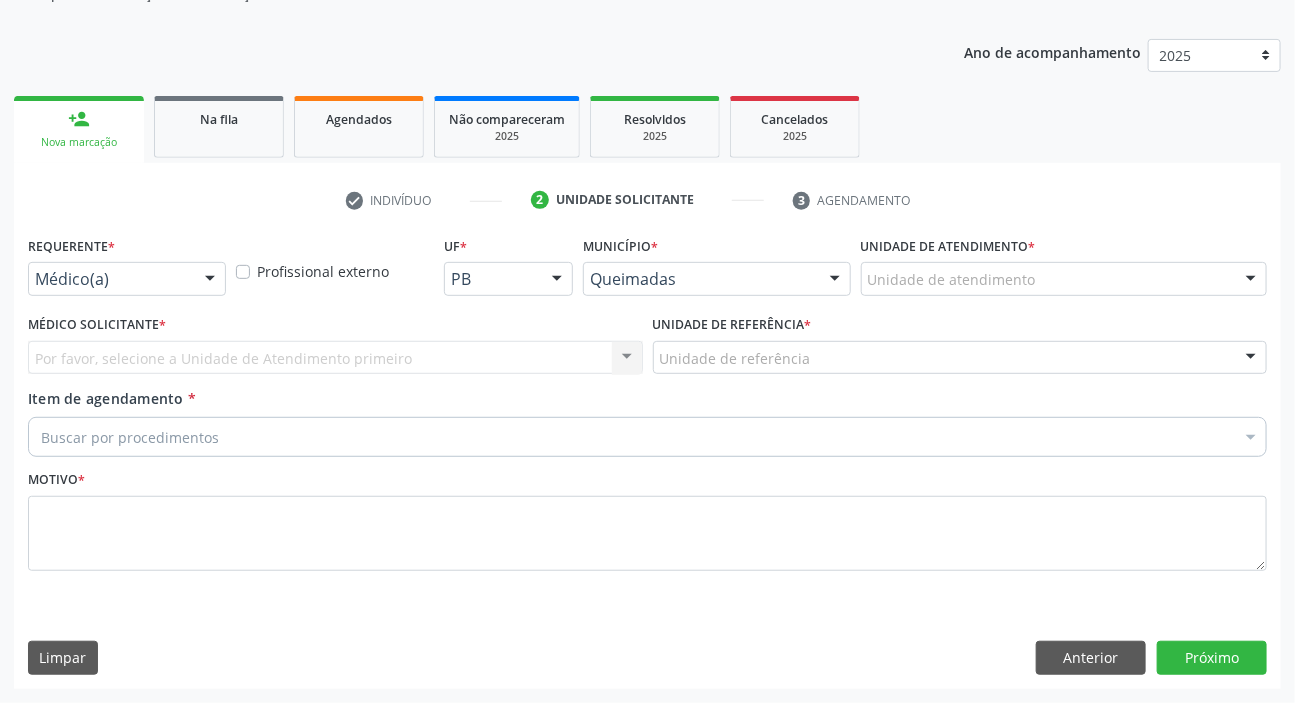 scroll, scrollTop: 201, scrollLeft: 0, axis: vertical 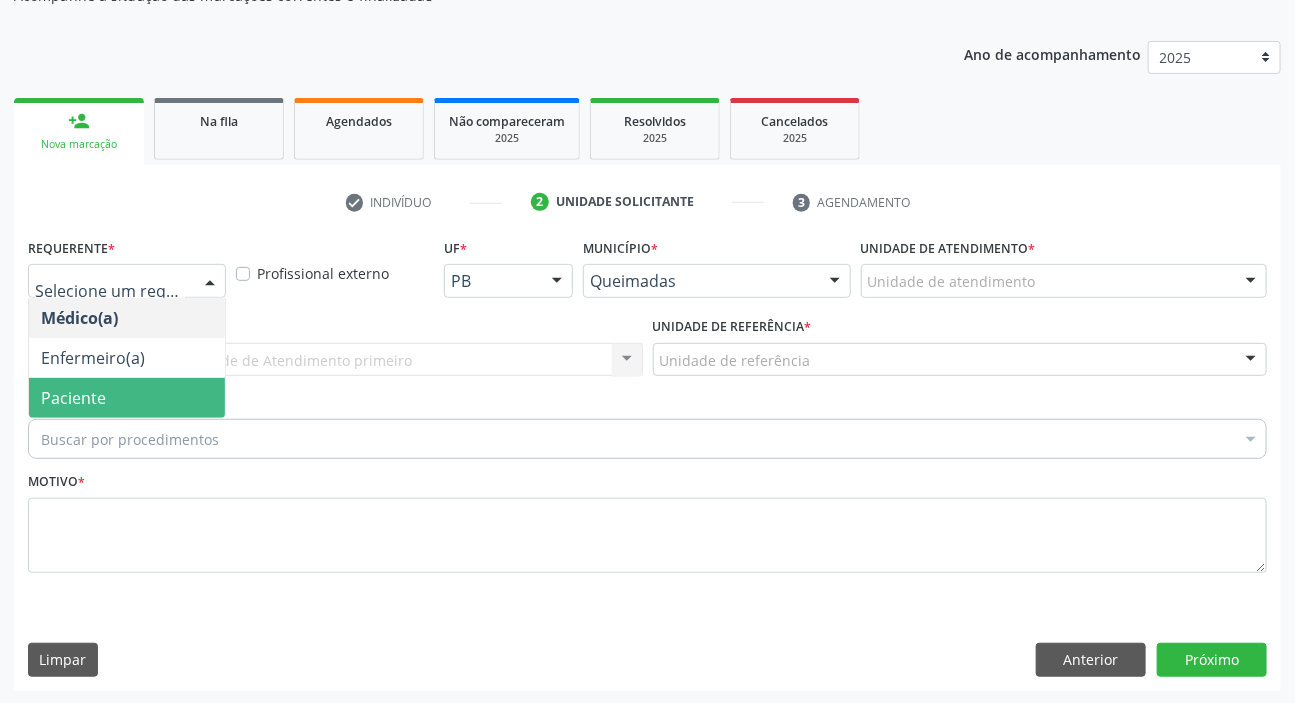 click on "Paciente" at bounding box center (127, 398) 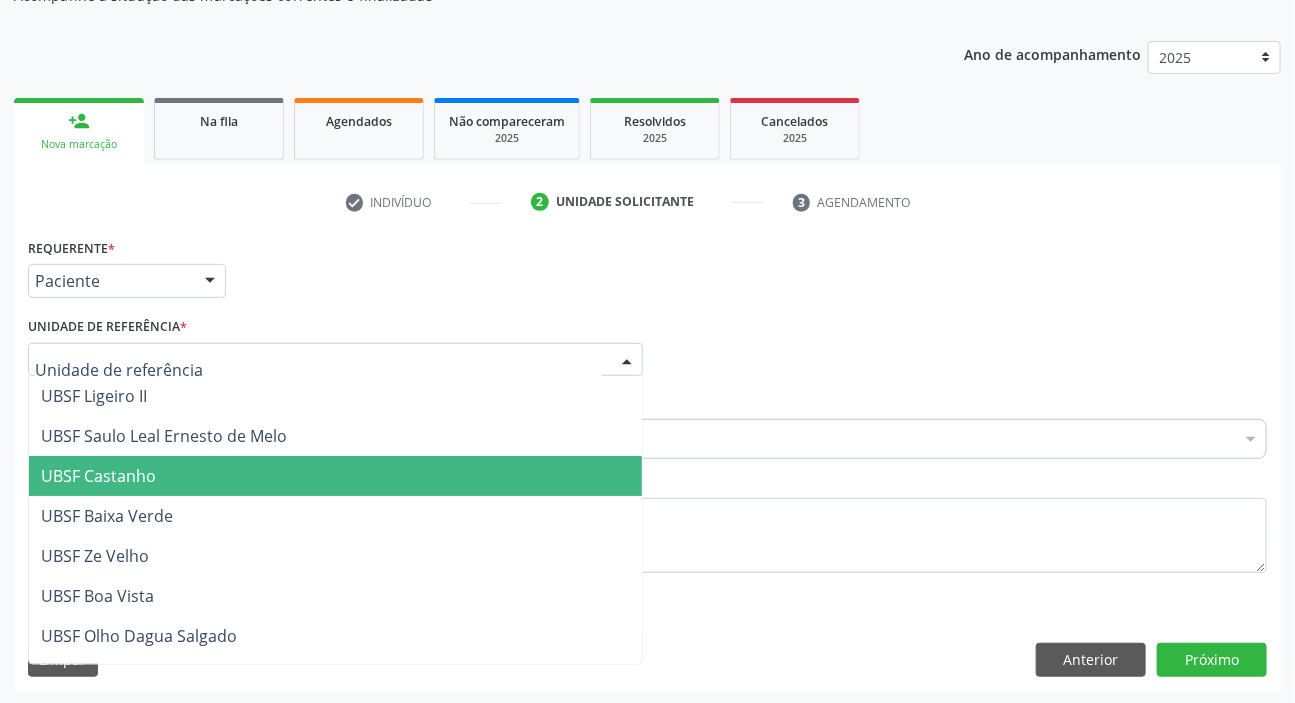 click on "UBSF Castanho" at bounding box center (98, 476) 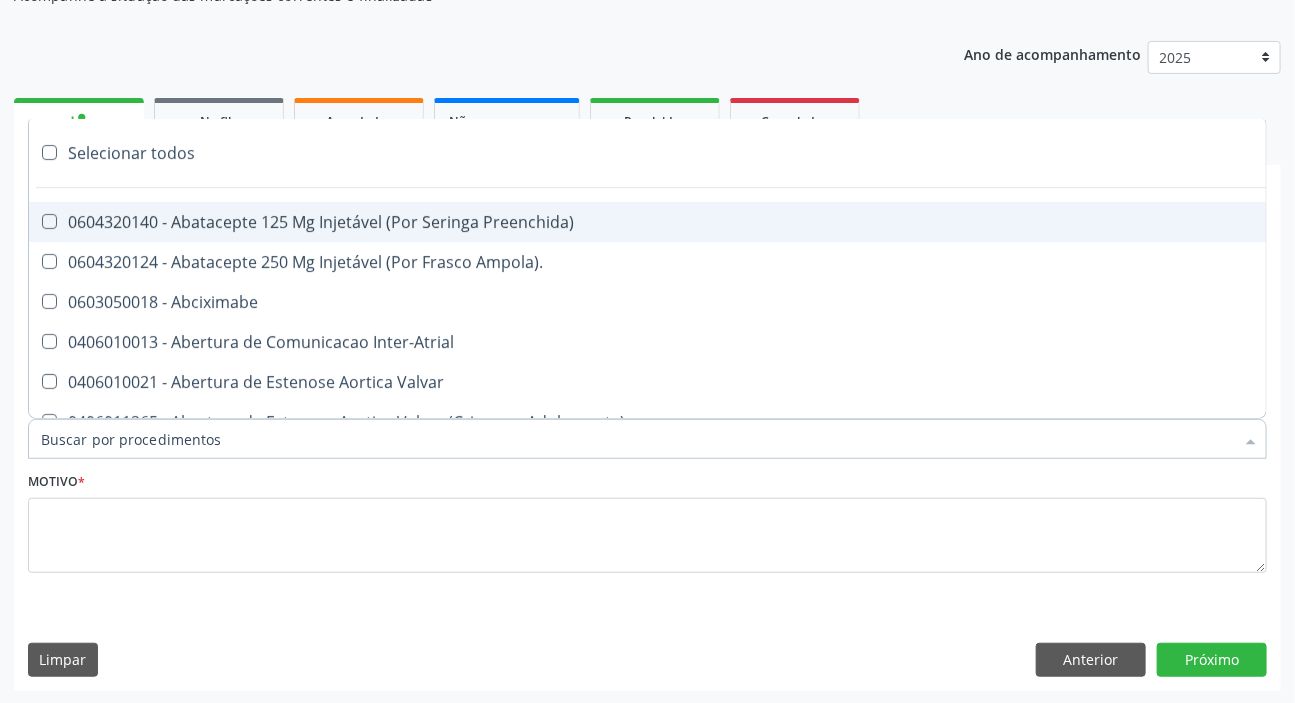paste on "MÉDICO UR" 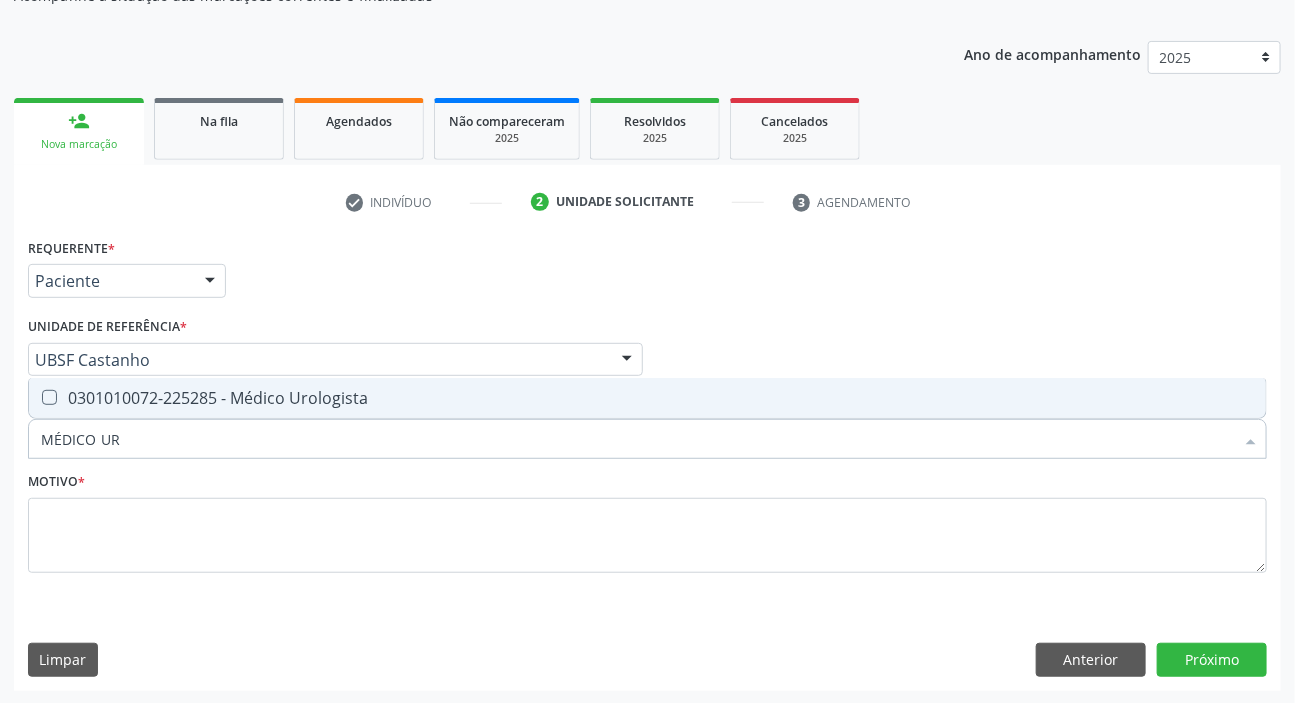click on "0301010072-225285 - Médico Urologista" at bounding box center (647, 398) 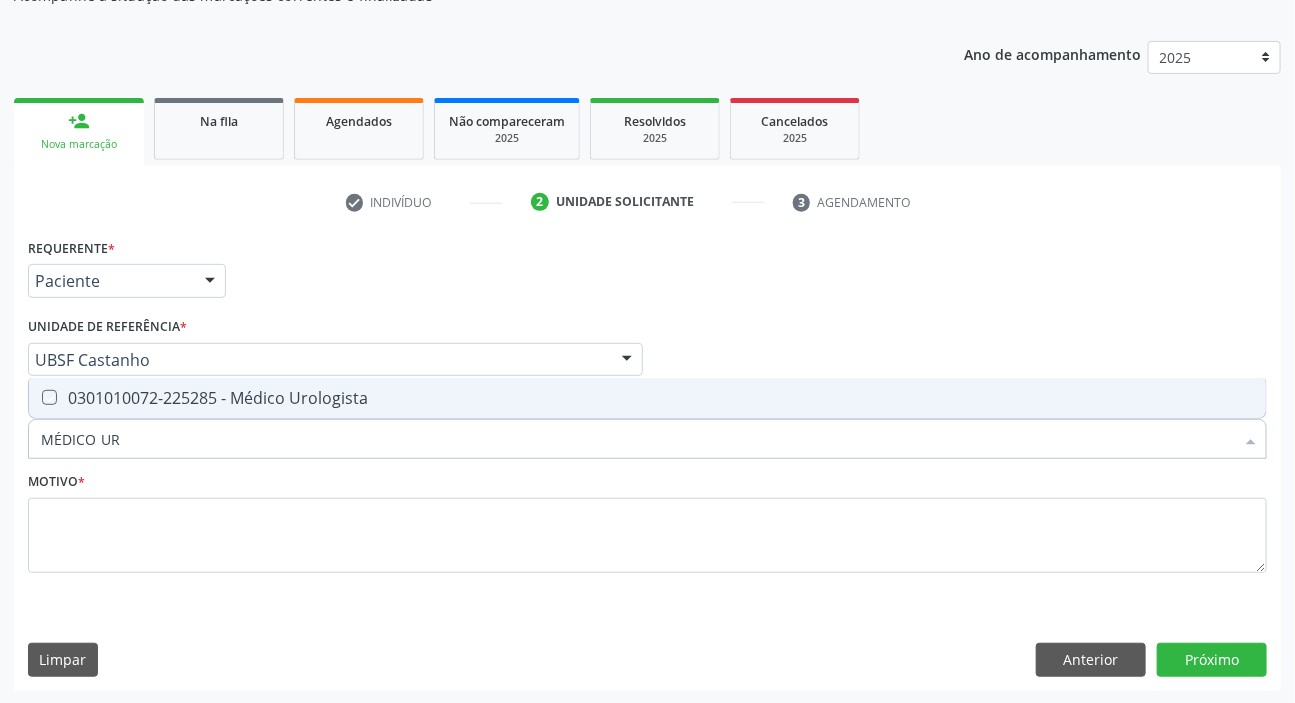 checkbox on "true" 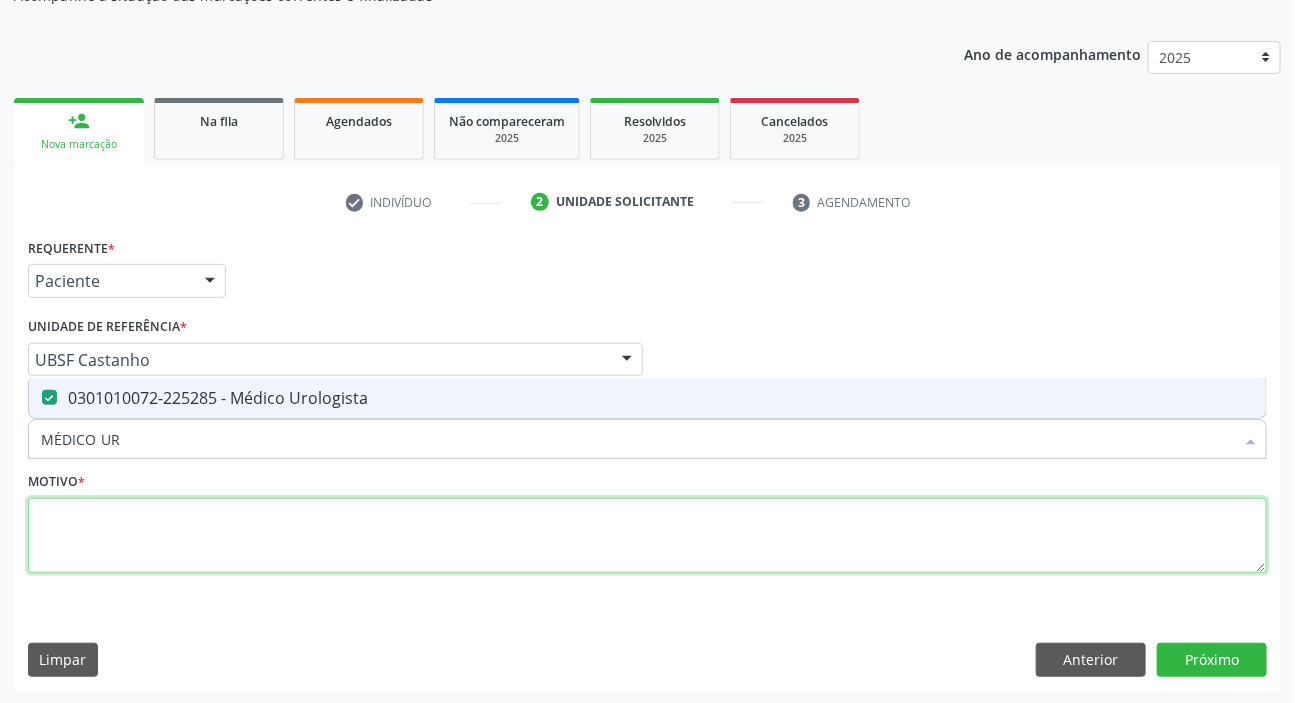 click at bounding box center [647, 536] 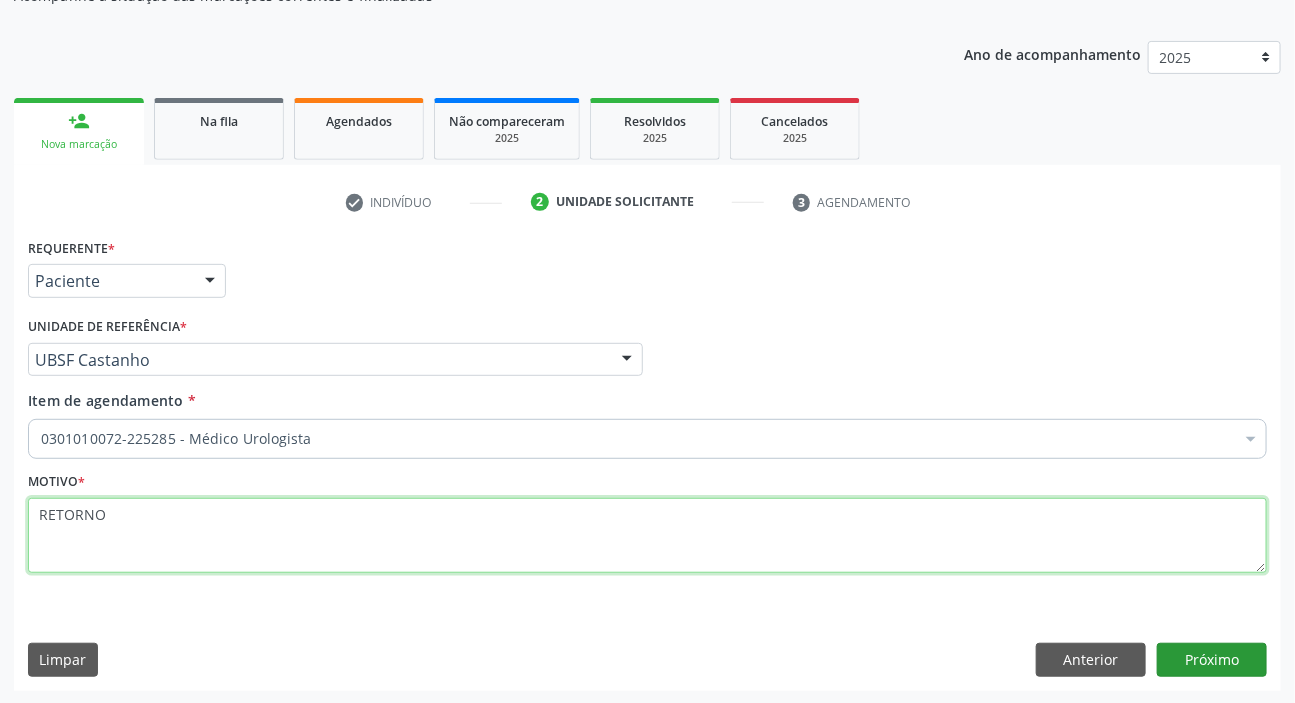 type on "RETORNO" 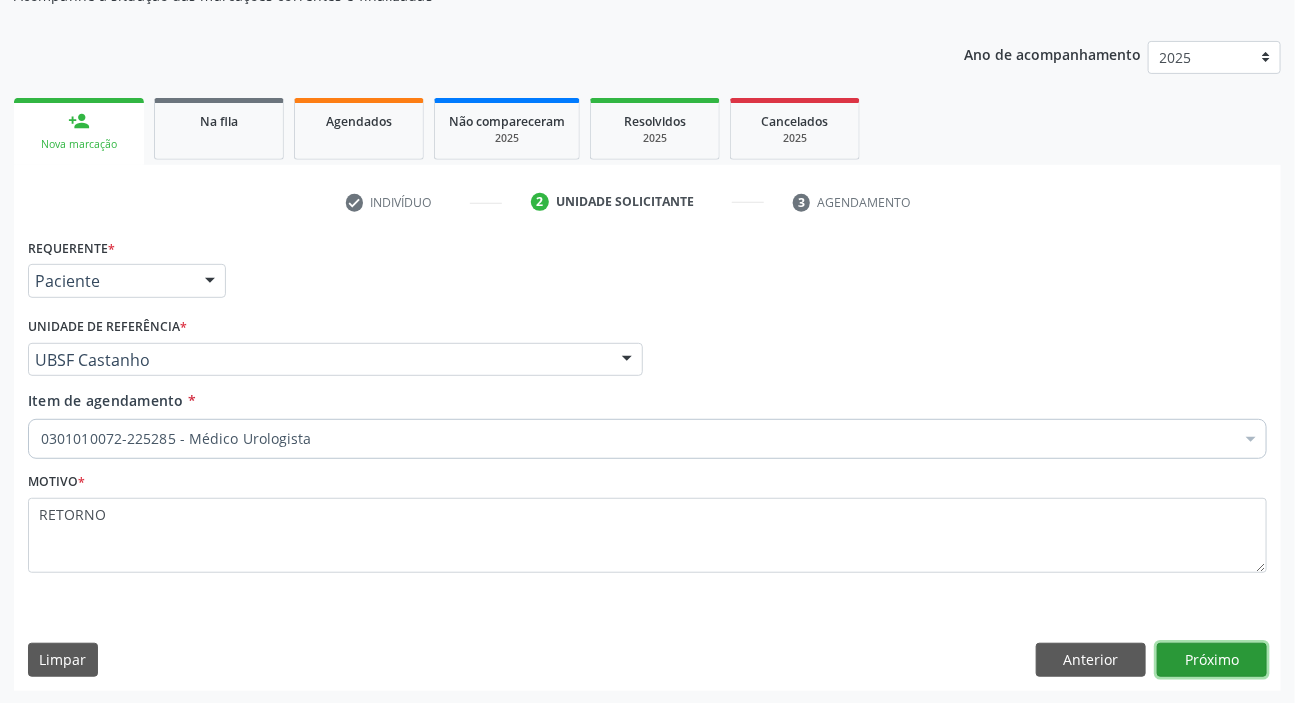 click on "Próximo" at bounding box center [1212, 660] 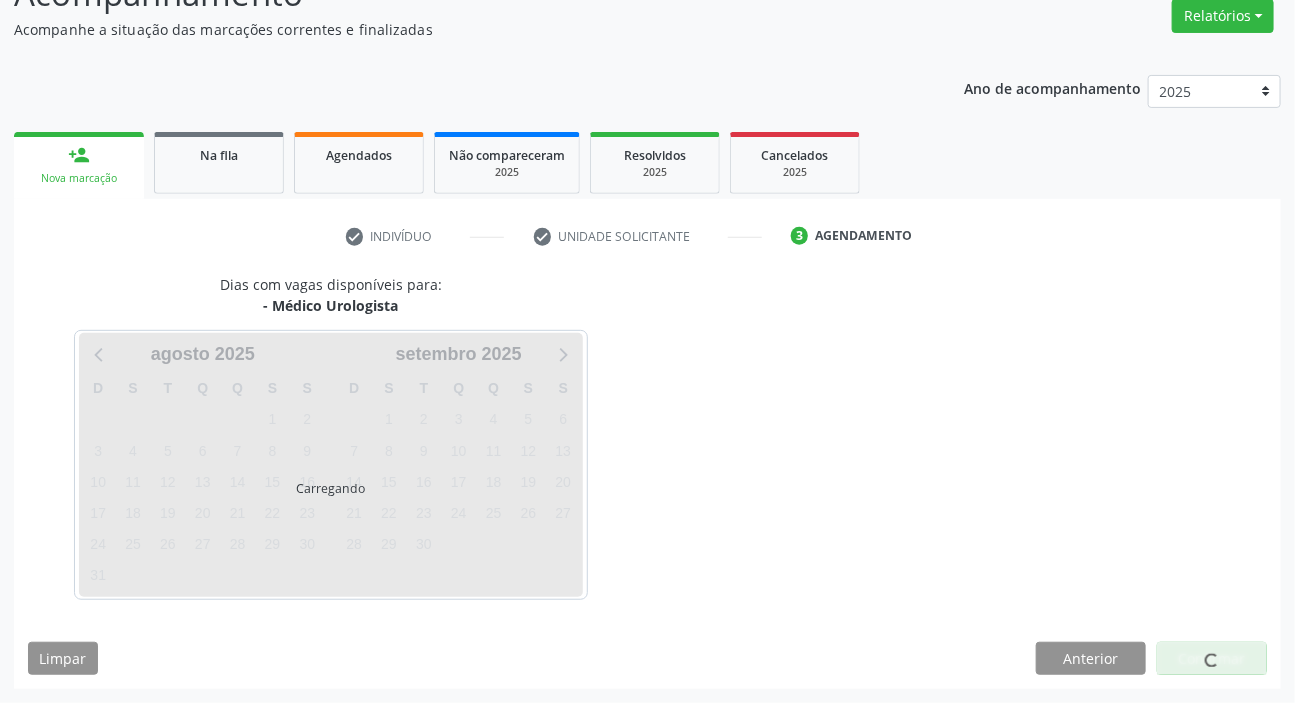 scroll, scrollTop: 166, scrollLeft: 0, axis: vertical 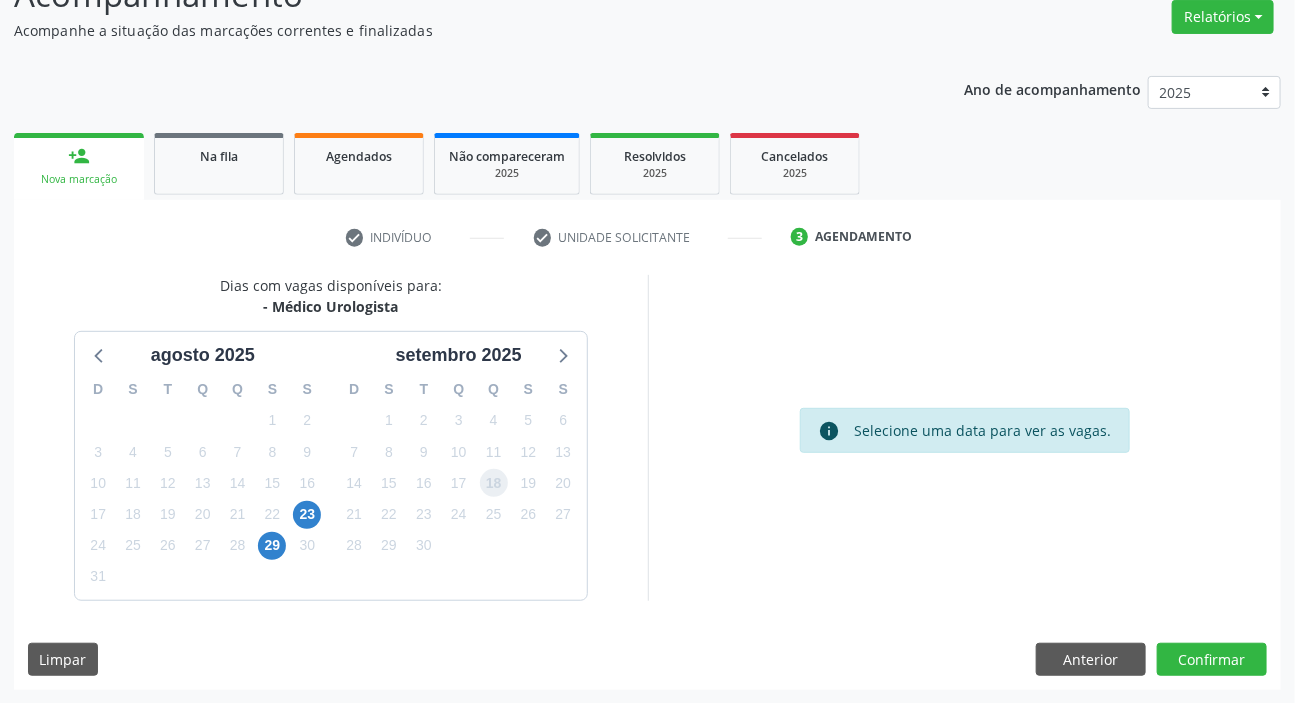 click on "18" at bounding box center (494, 483) 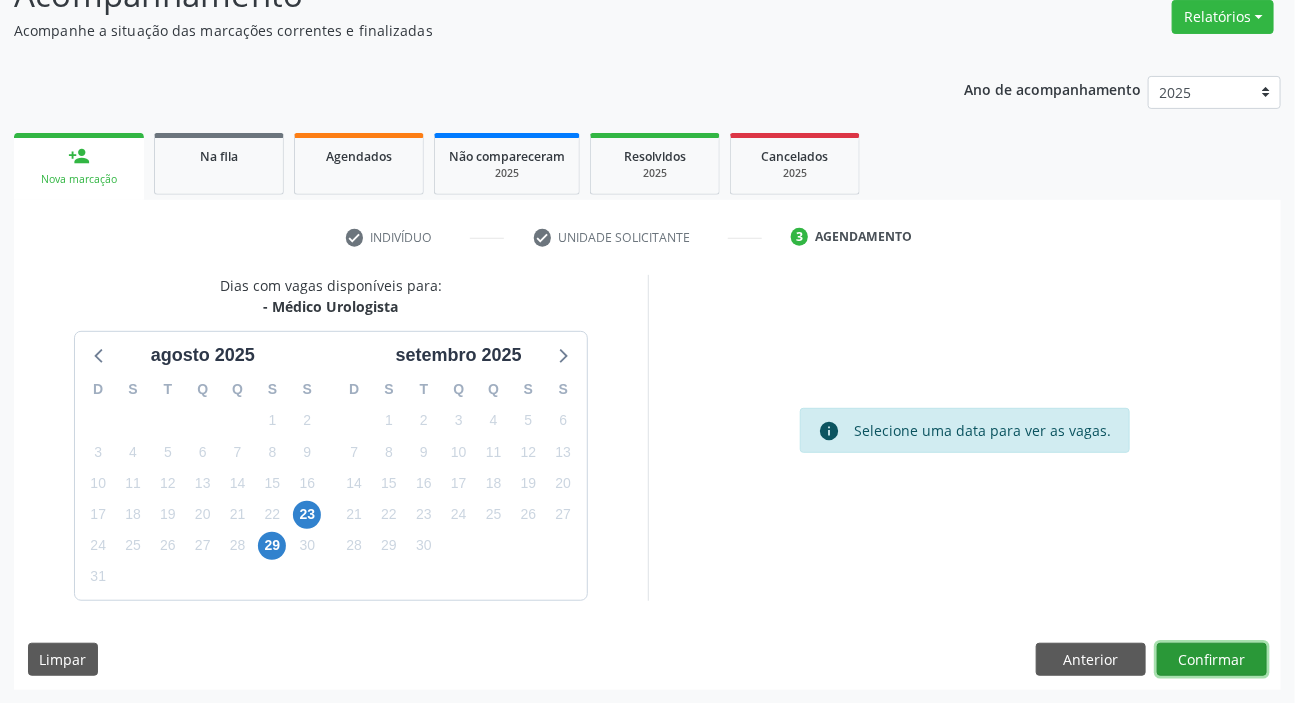 click on "Confirmar" at bounding box center (1212, 660) 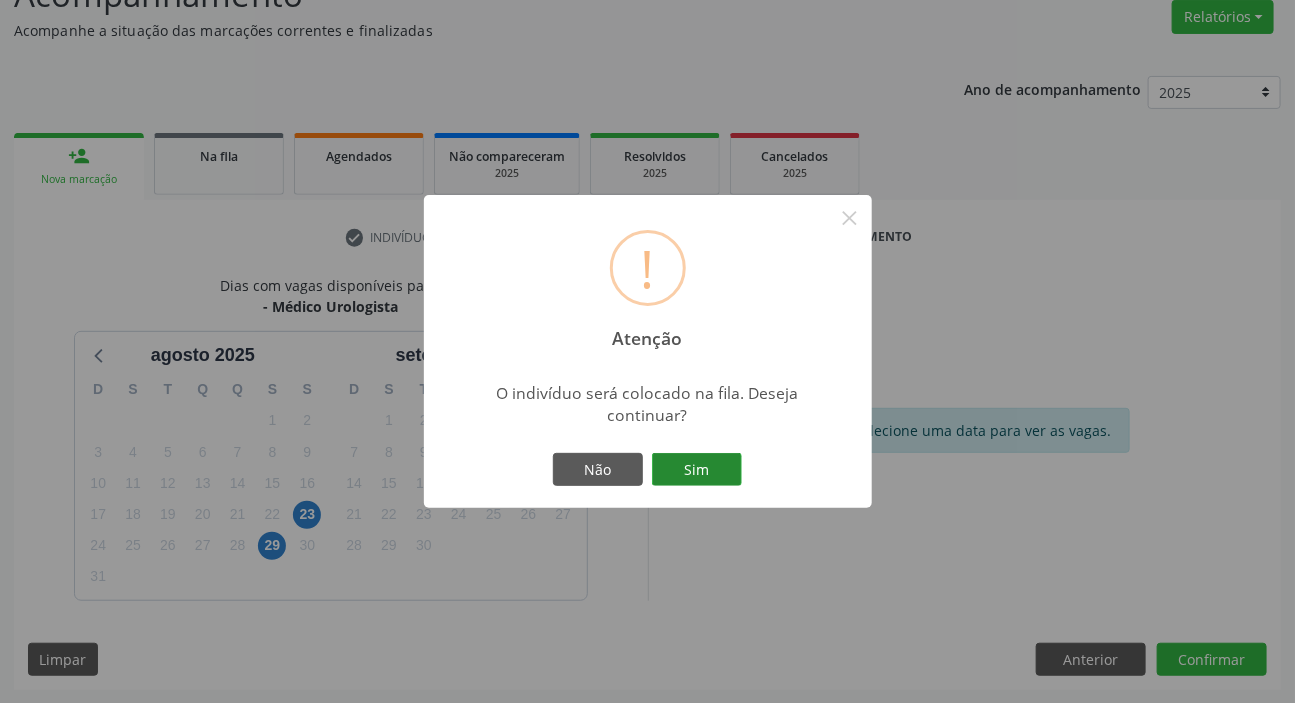 click on "Sim" at bounding box center [697, 470] 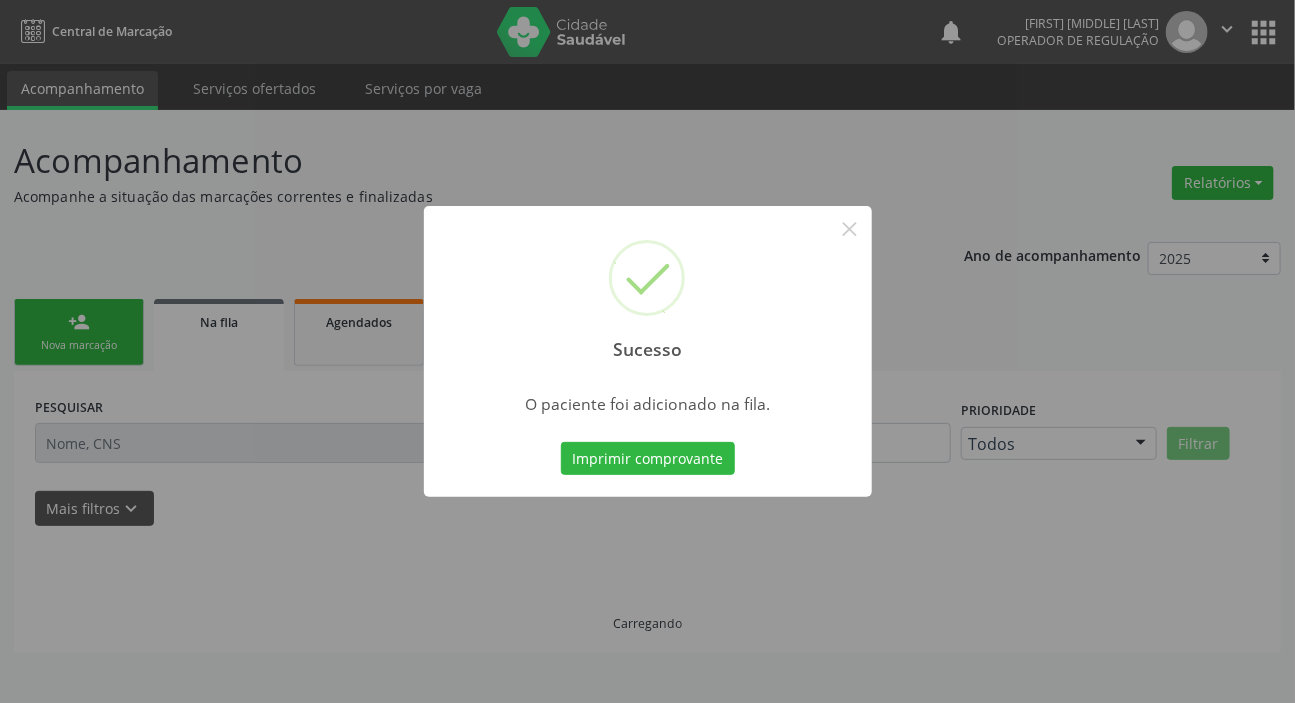 scroll, scrollTop: 0, scrollLeft: 0, axis: both 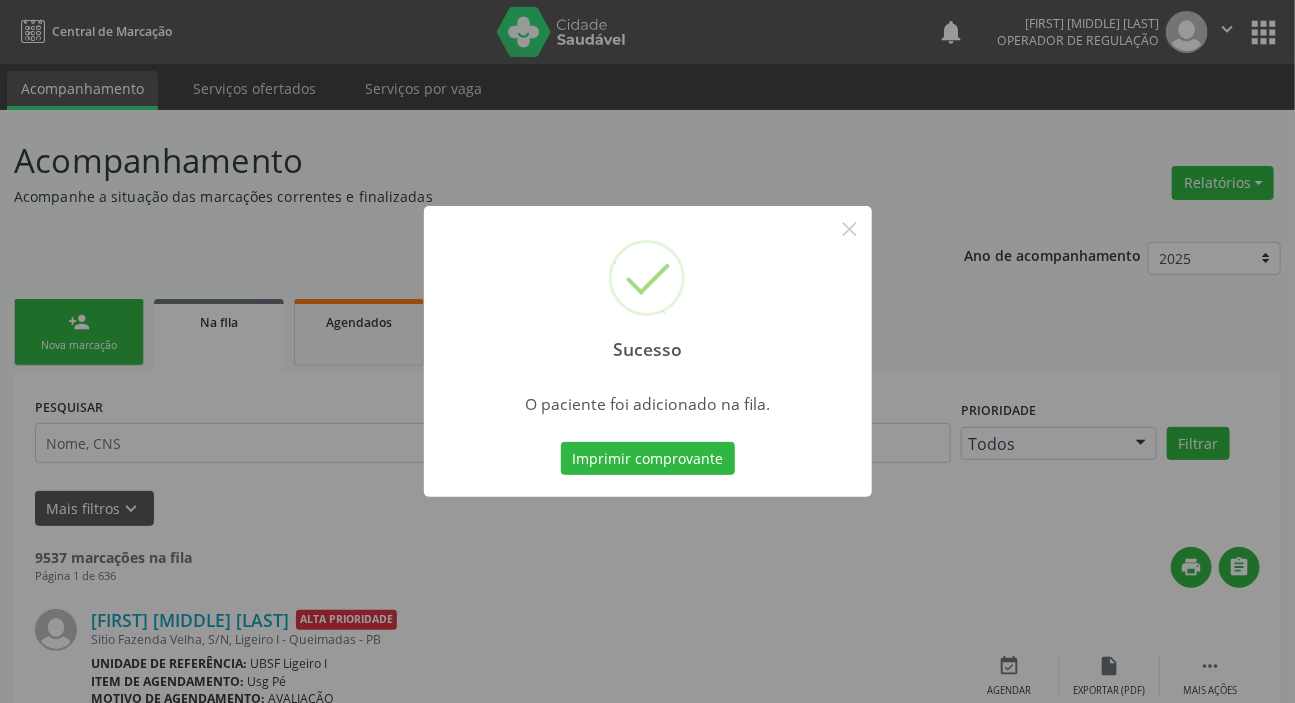 click on "Sucesso × O paciente foi adicionado na fila. Imprimir comprovante Cancel" at bounding box center [647, 351] 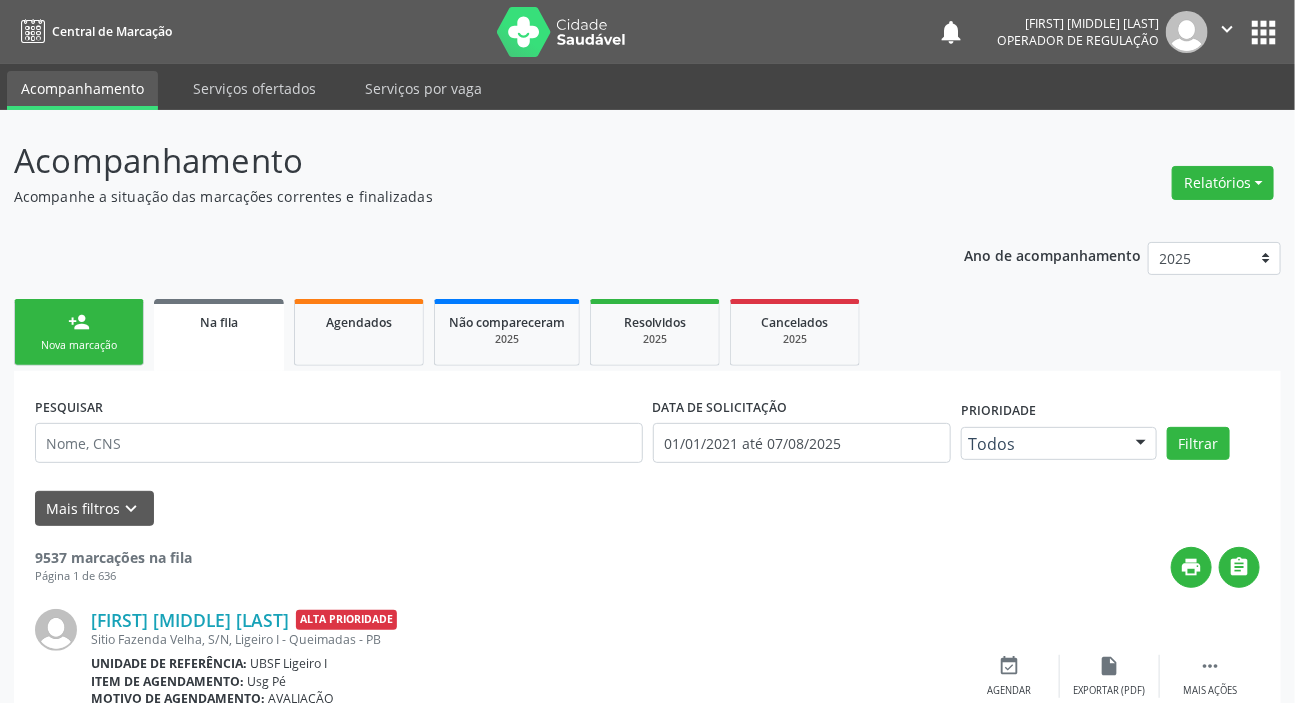 click on "person_add
Nova marcação" at bounding box center (79, 332) 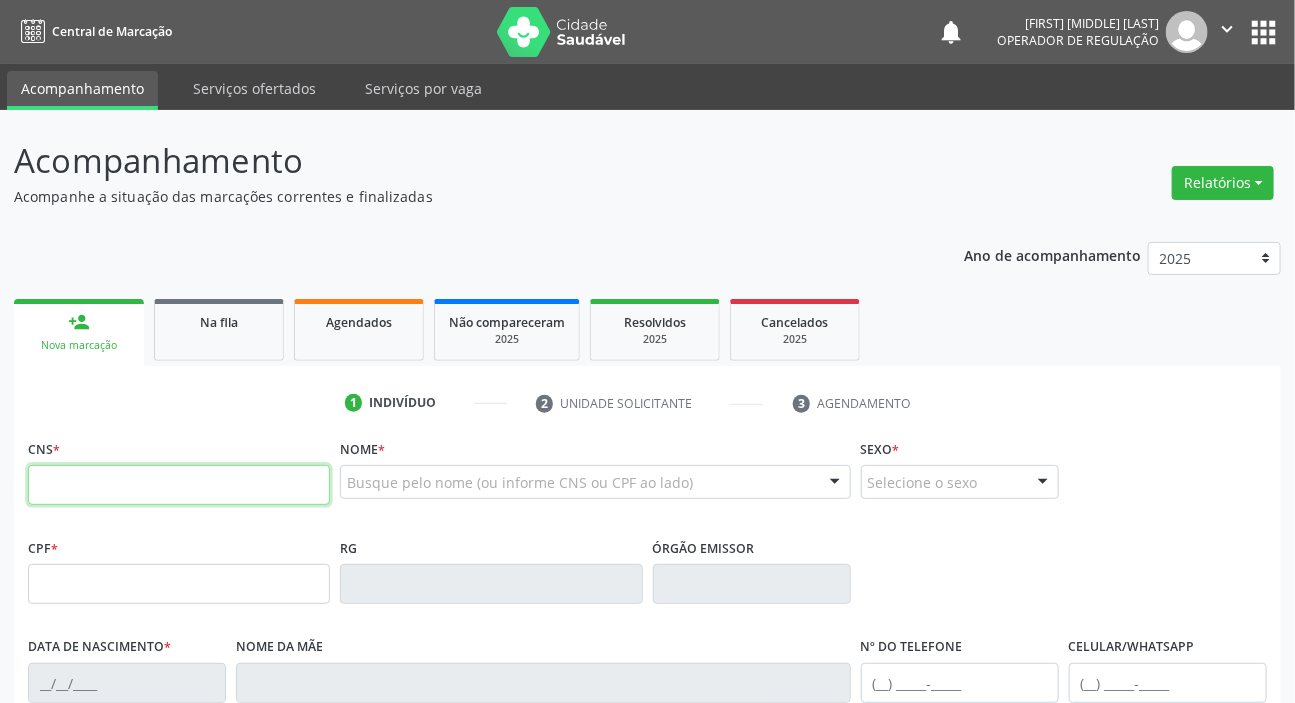 click at bounding box center [179, 485] 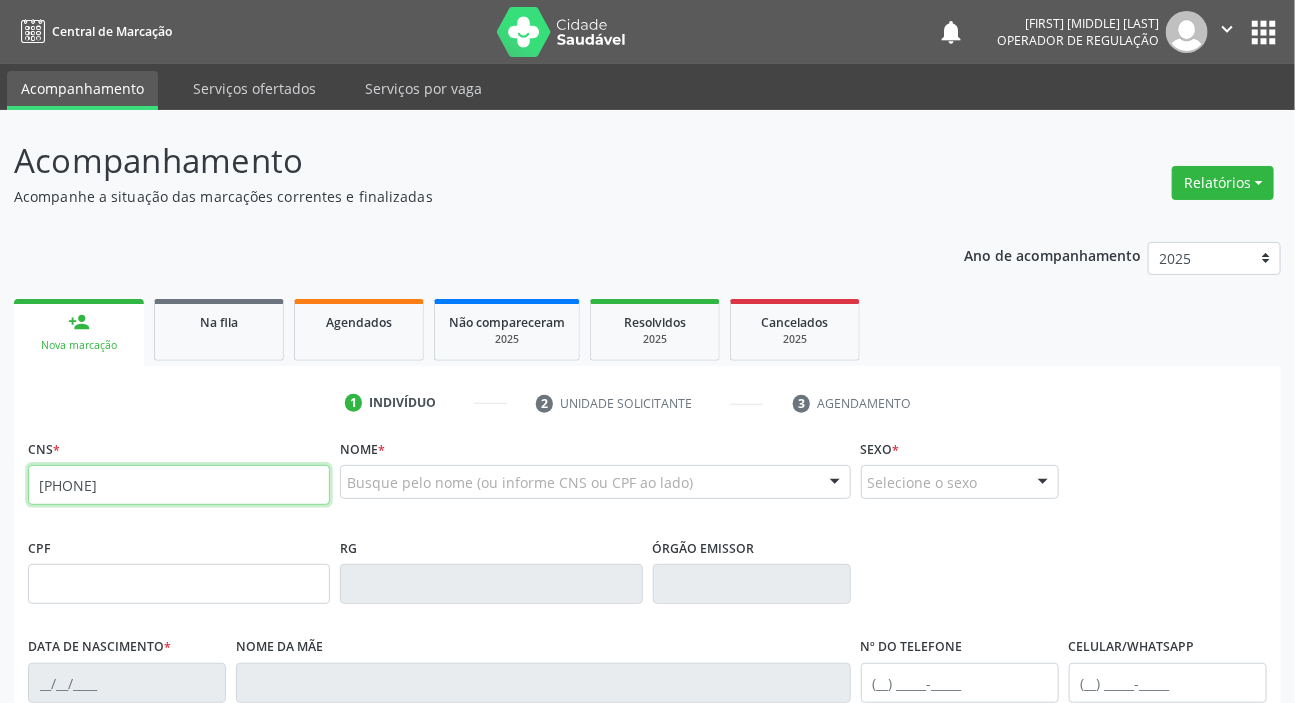 type on "700 5039 9383 4550" 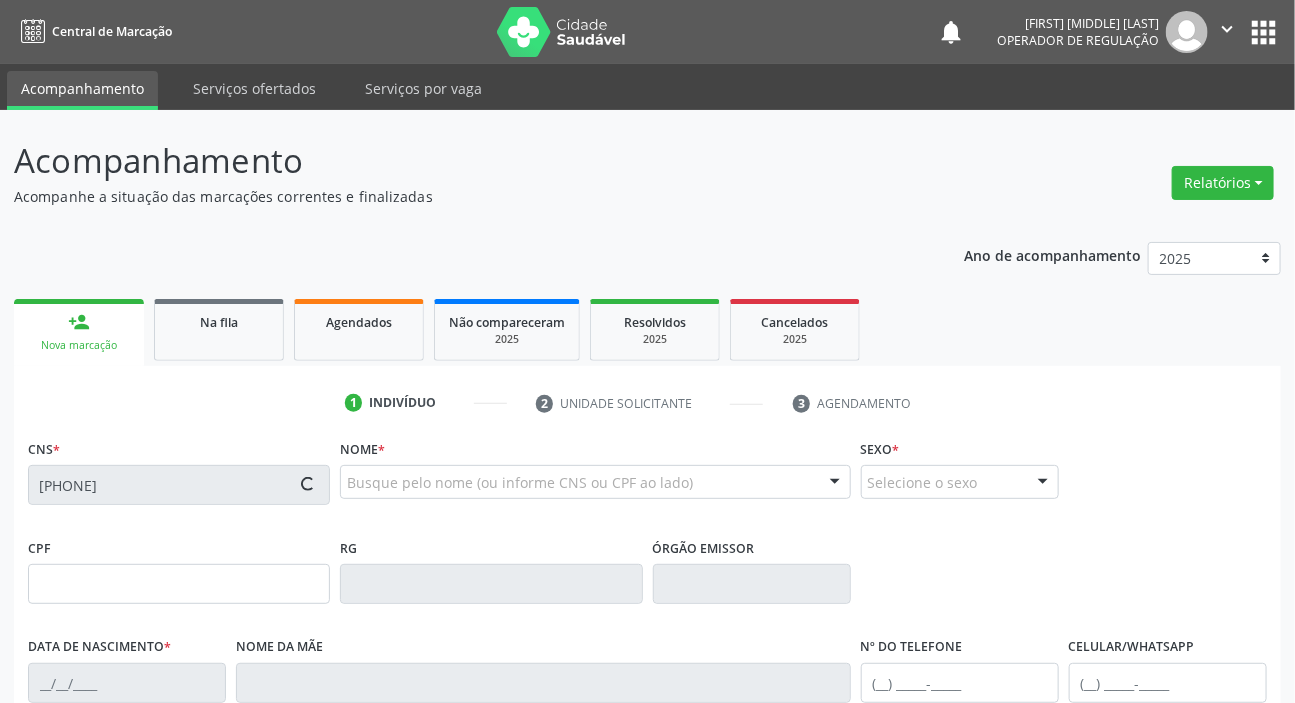 type on "036.128.847-60" 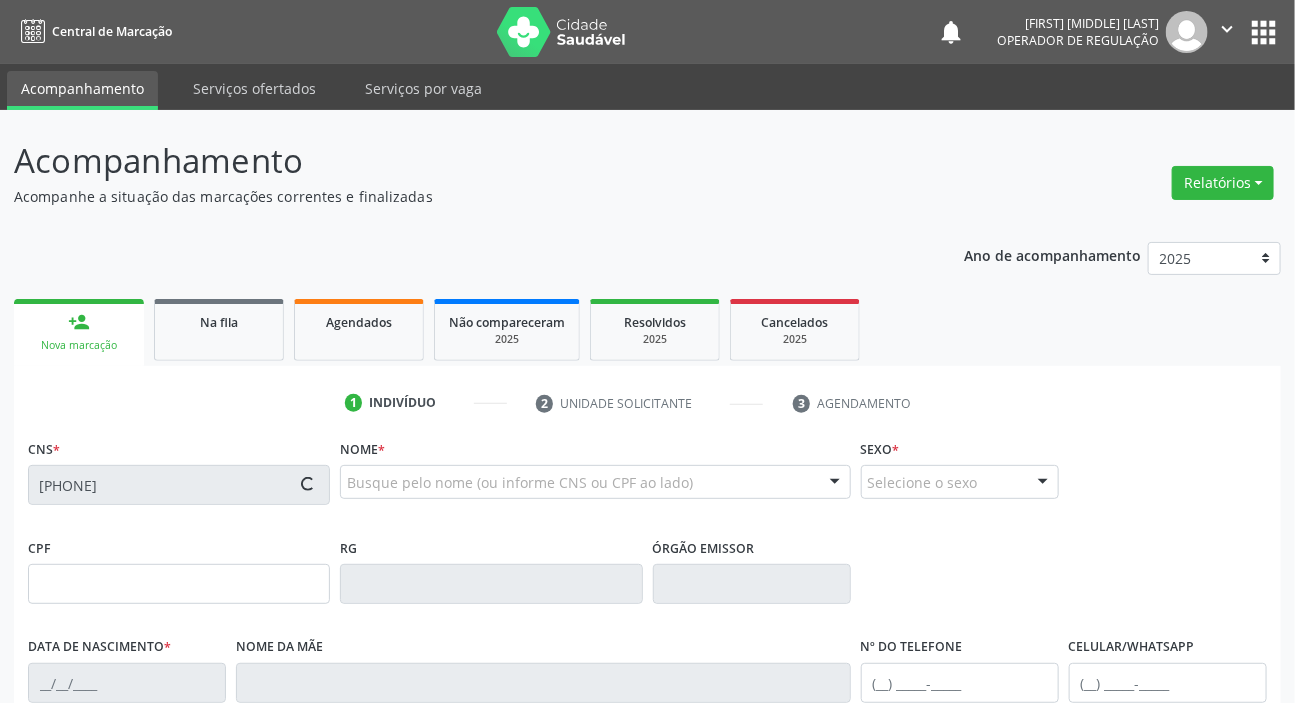 type on "15/01/1973" 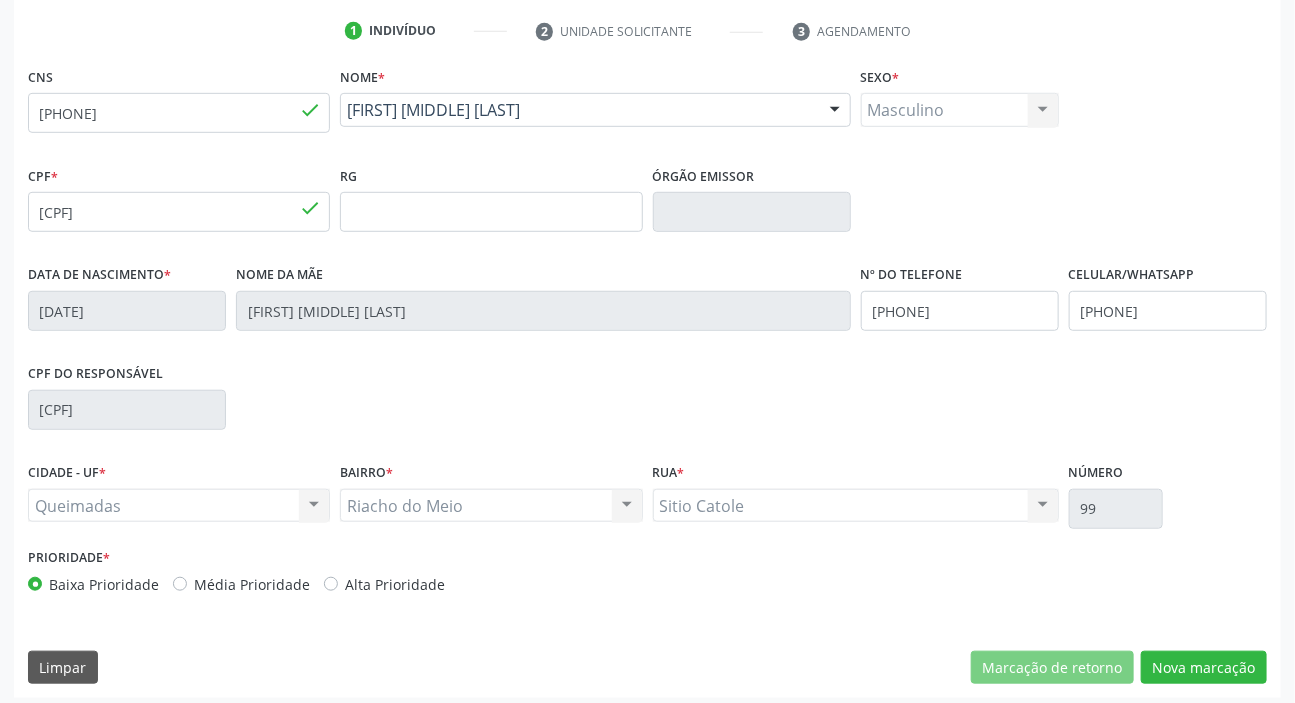 scroll, scrollTop: 380, scrollLeft: 0, axis: vertical 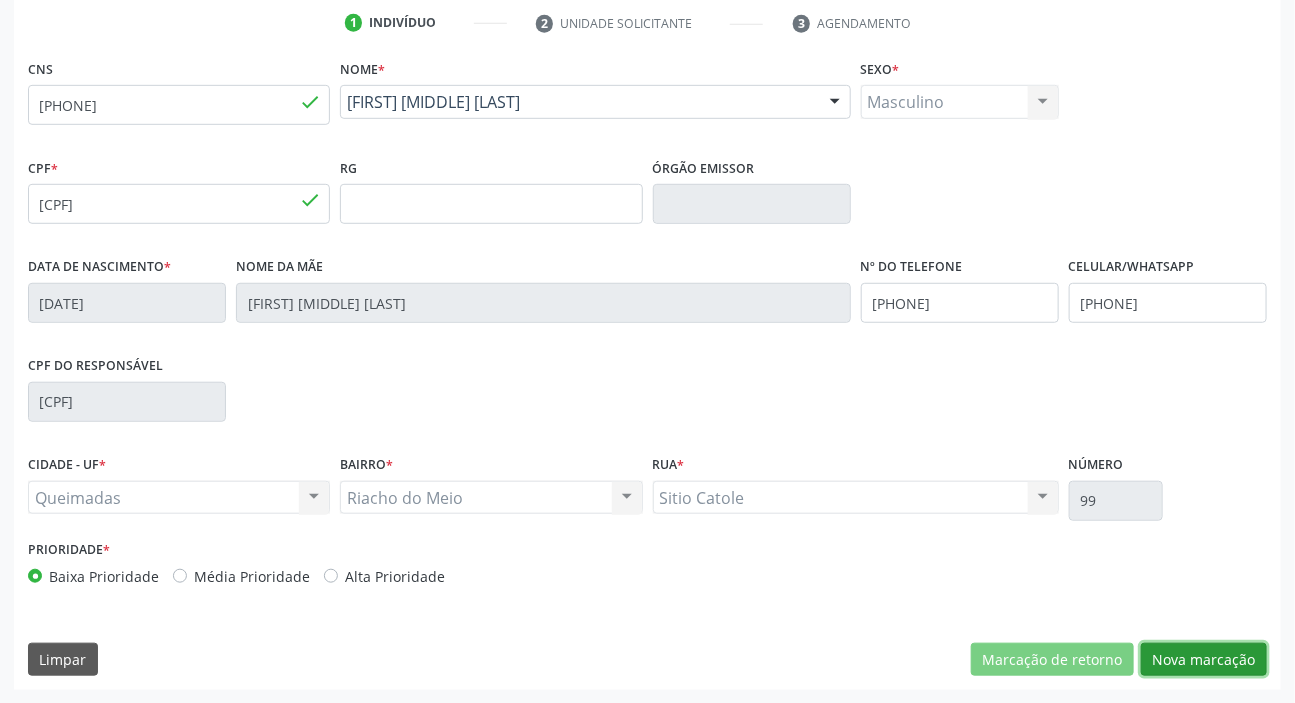 click on "Nova marcação" at bounding box center [1204, 660] 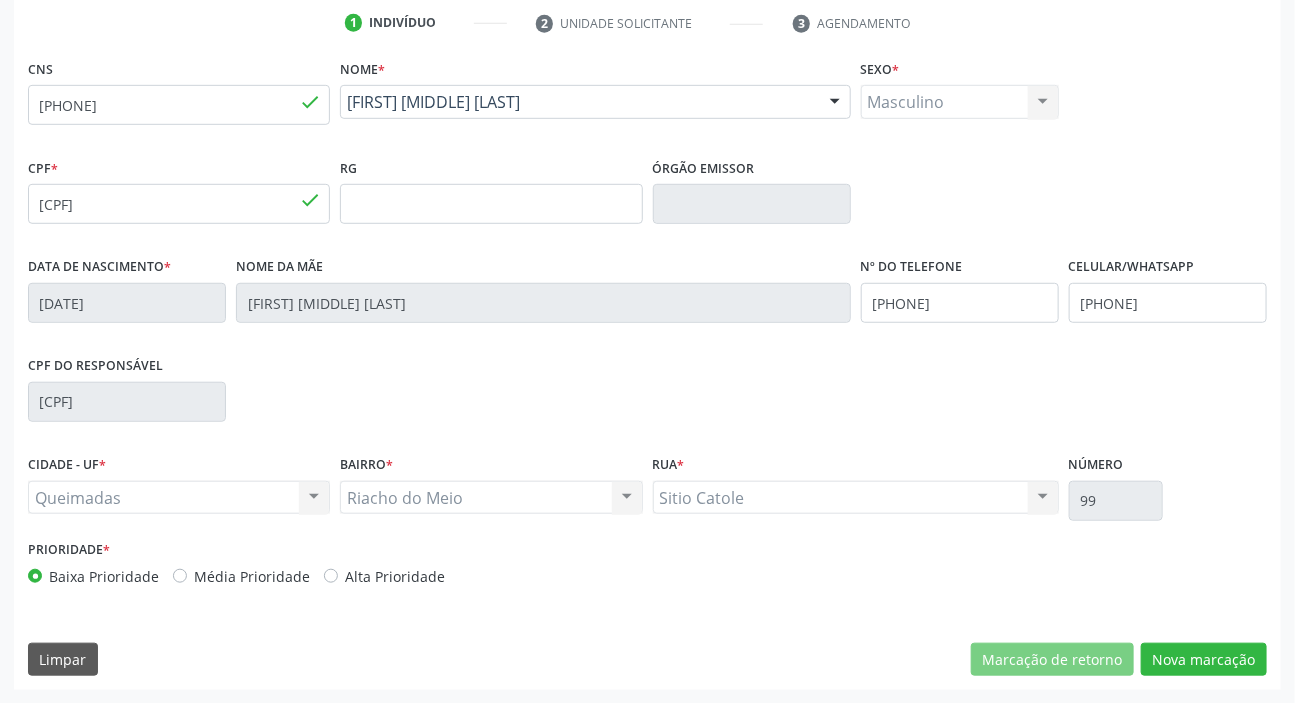scroll, scrollTop: 201, scrollLeft: 0, axis: vertical 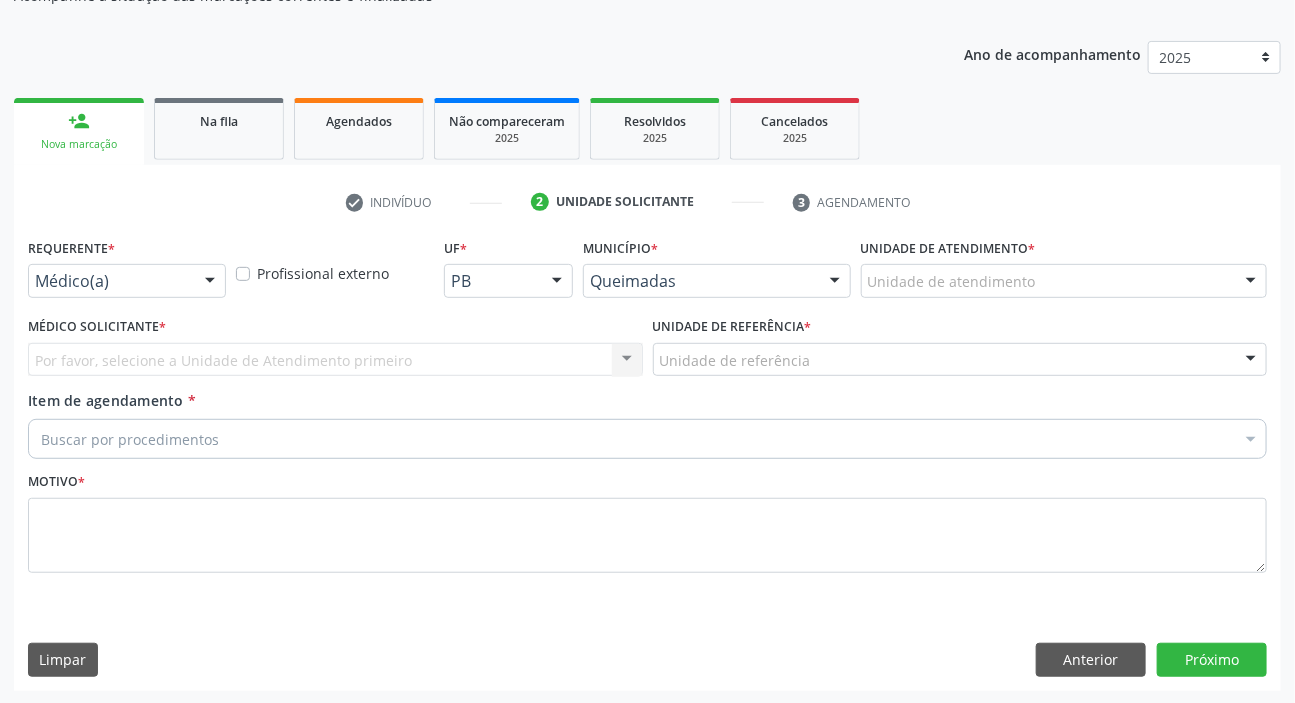 click on "Requerente
*
Médico(a)         Médico(a)   Enfermeiro(a)   Paciente
Nenhum resultado encontrado para: "   "
Não há nenhuma opção para ser exibida." at bounding box center (127, 272) 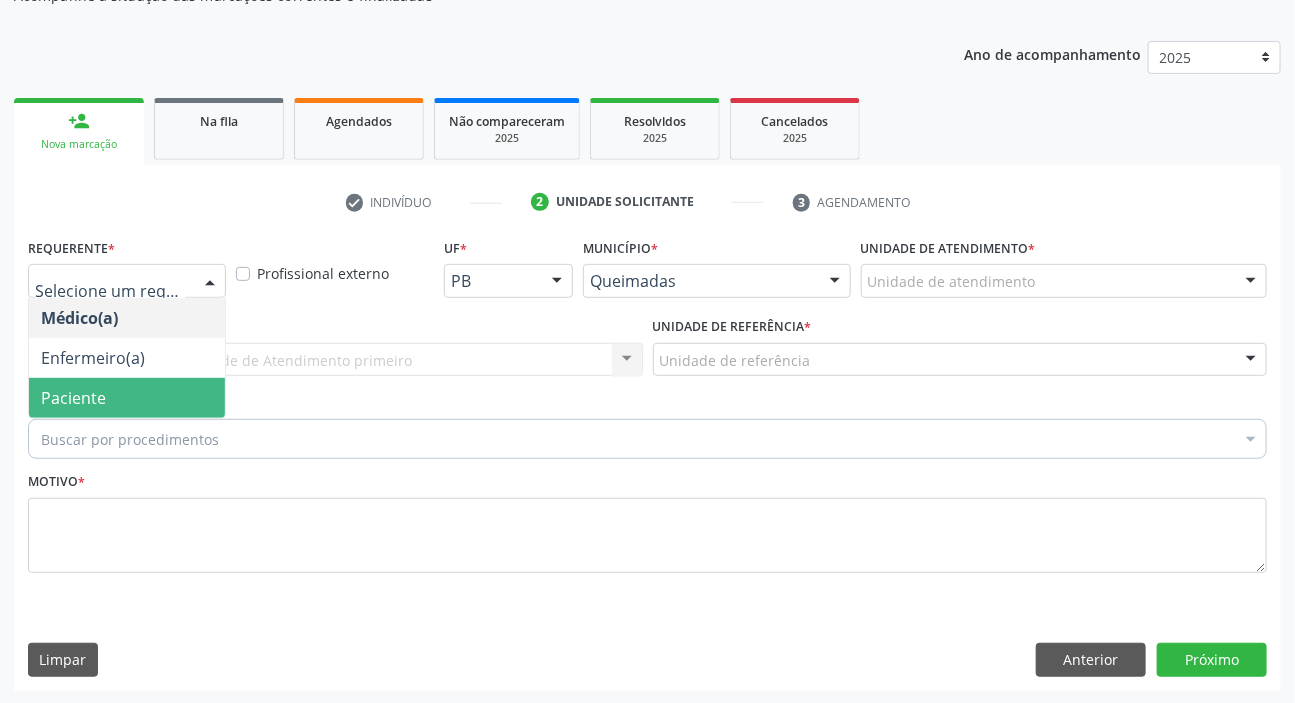 click on "Paciente" at bounding box center (73, 398) 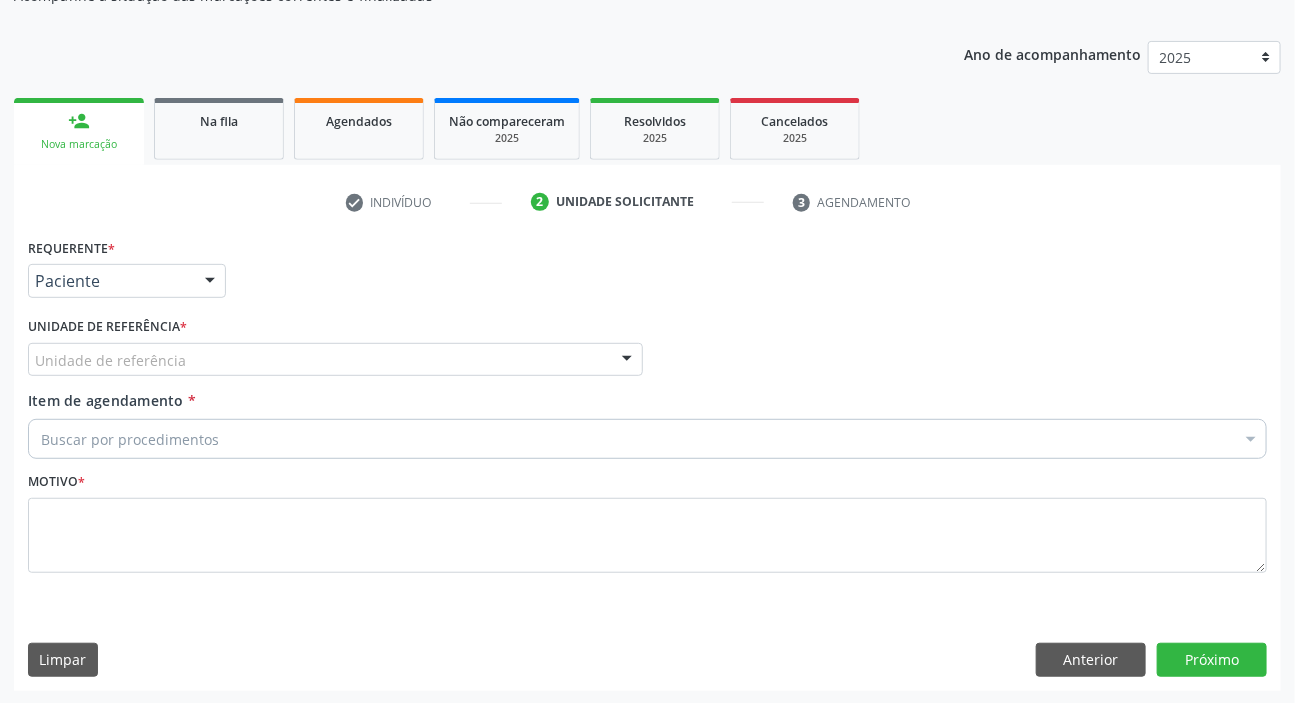 click on "Unidade de referência
UBSF Ligeiro II   UBSF Saulo Leal Ernesto de Melo   UBSF Castanho   UBSF Baixa Verde   UBSF Ze Velho   UBSF Boa Vista   UBSF Olho Dagua Salgado   UBSF Zumbi   NASF Pedra do Touro   UBSF Lutador   UBSF Anibal Teixeira   UBSF Central   UBSF Riacho do Meio   UBSF Caixa Dagua   UBSF Ligeiro I   UBSF Malhada Grande   UBSF Vila   UBSF Guritiba   NASF Tataguassu   UBSF Cidade Tiao do Rego
Nenhum resultado encontrado para: "   "
Não há nenhuma opção para ser exibida." at bounding box center (335, 360) 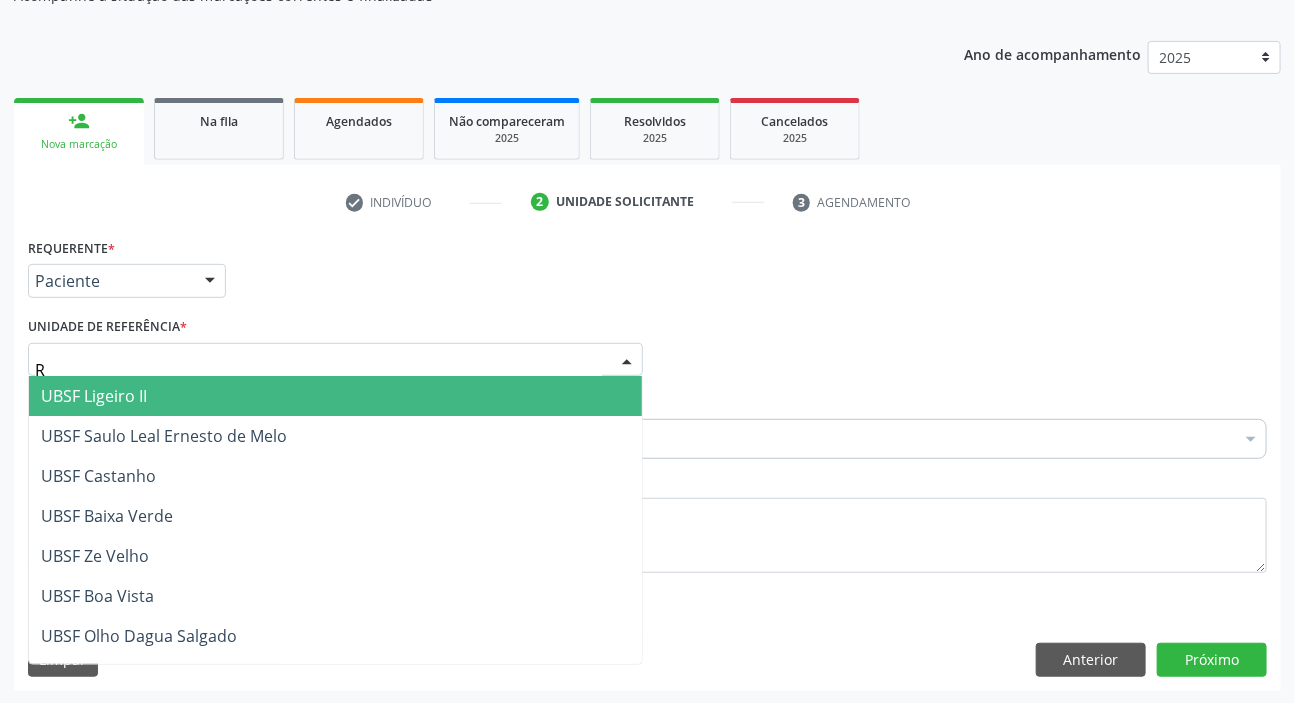 type on "RI" 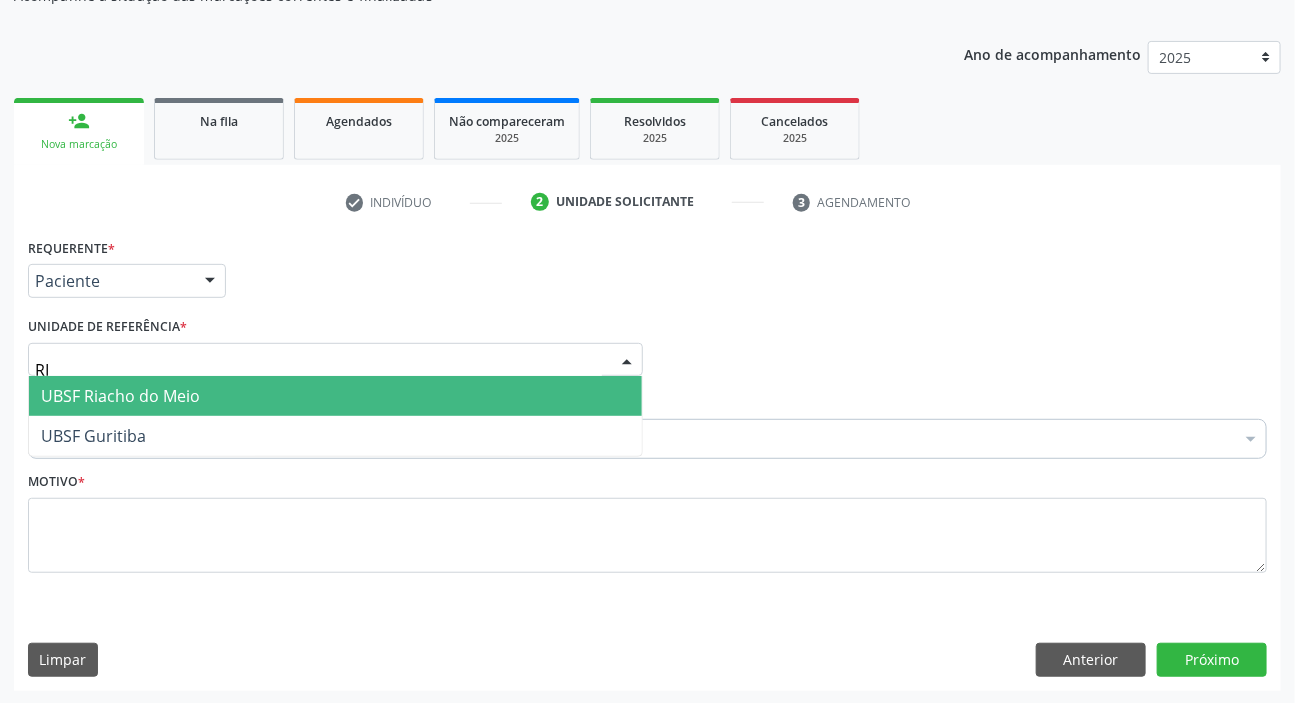 click on "UBSF Riacho do Meio" at bounding box center [120, 396] 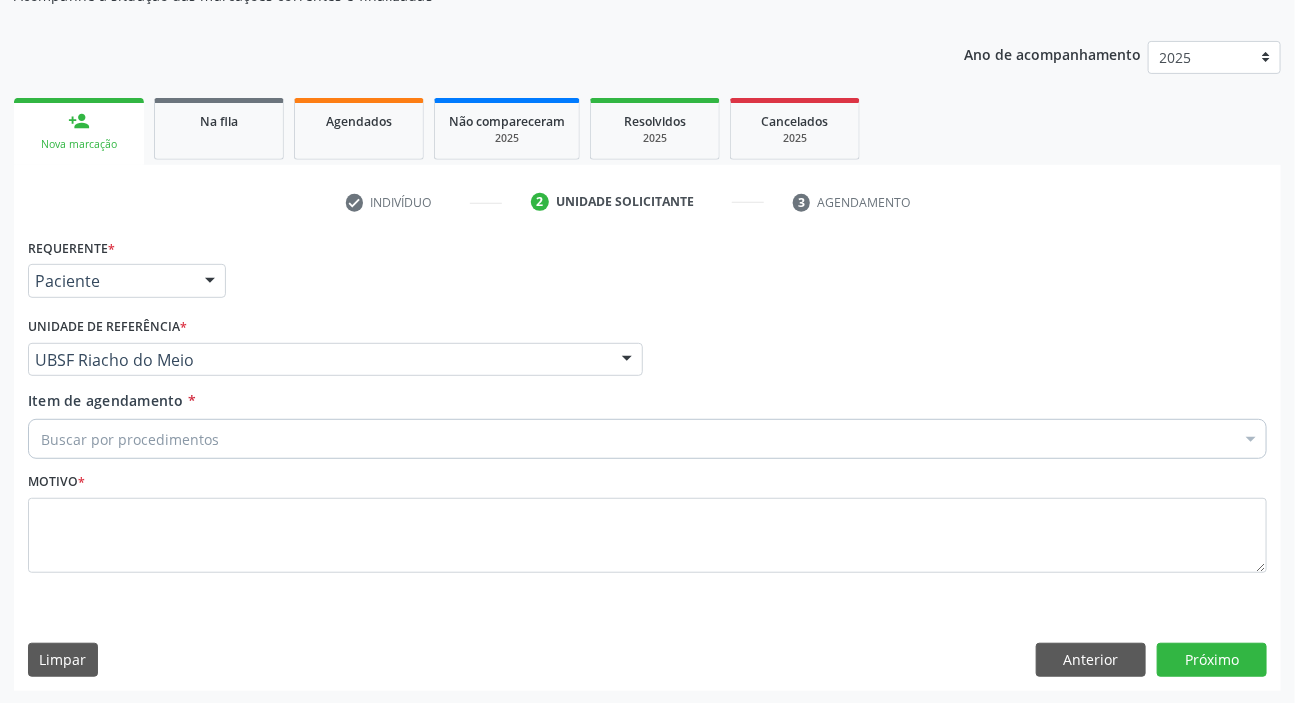 click on "Buscar por procedimentos" at bounding box center [647, 439] 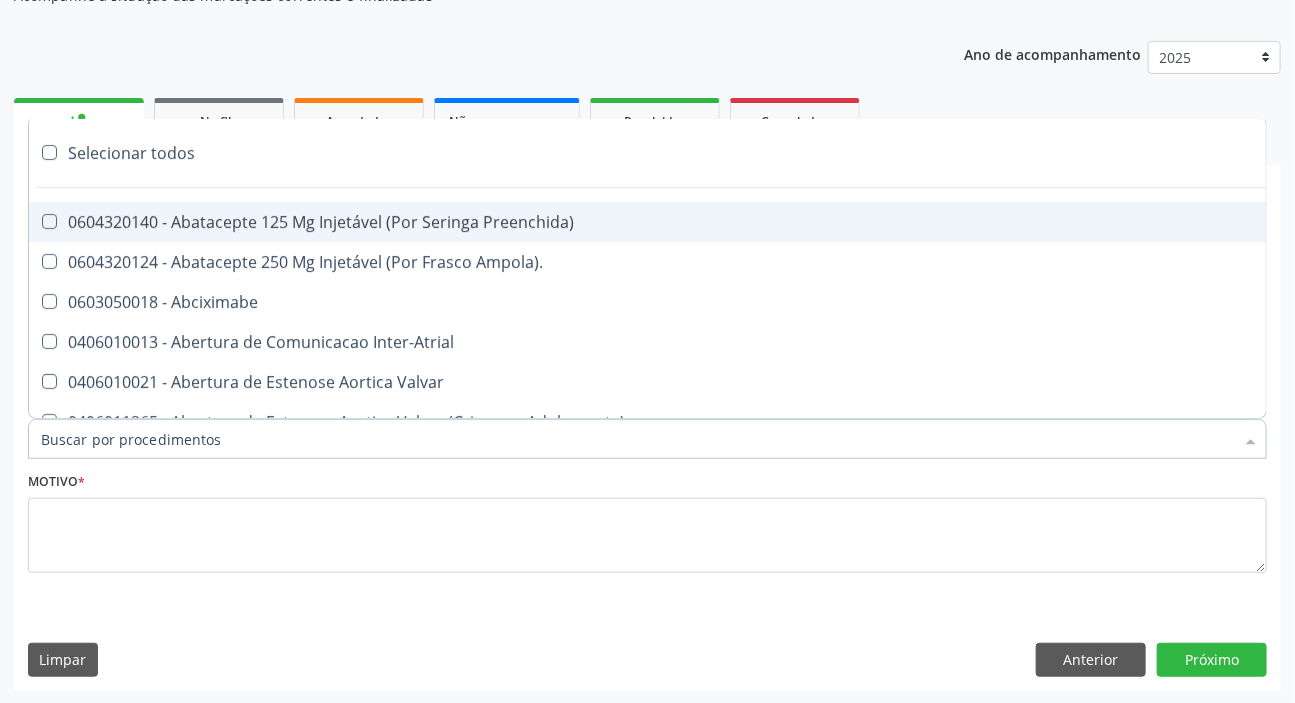 paste on "MÉDICO UR" 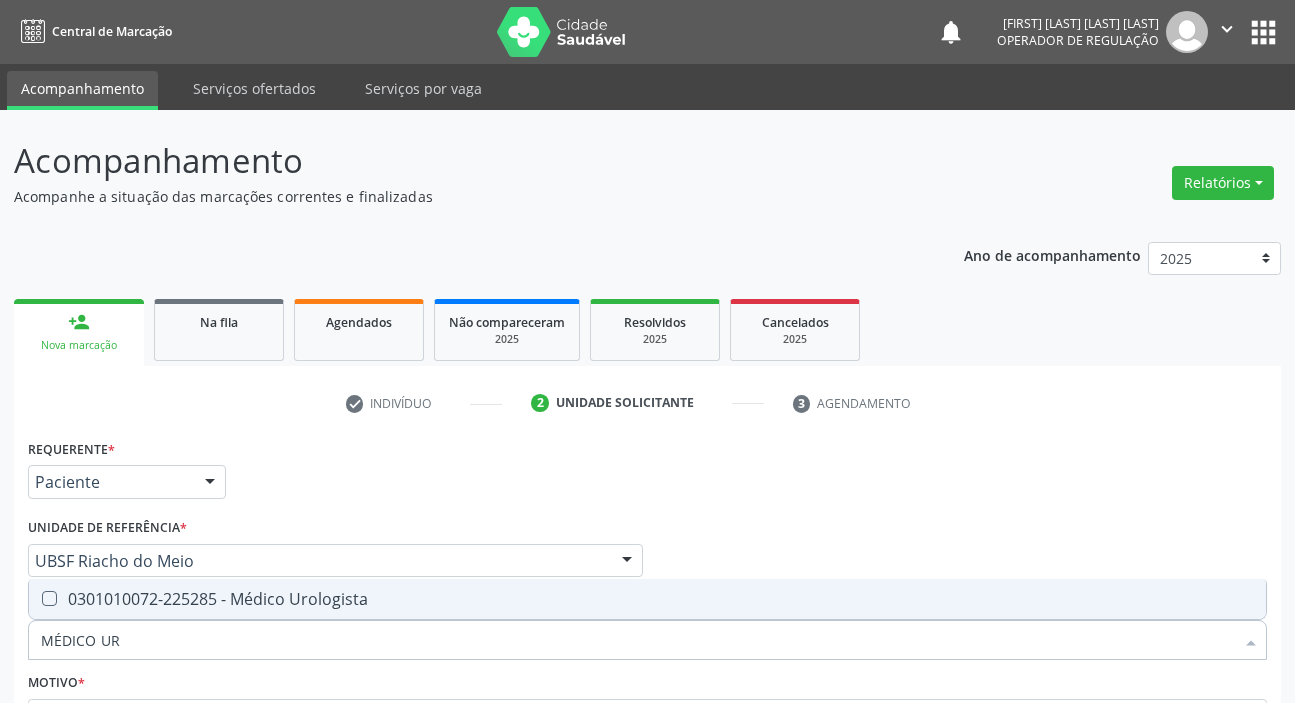 scroll, scrollTop: 201, scrollLeft: 0, axis: vertical 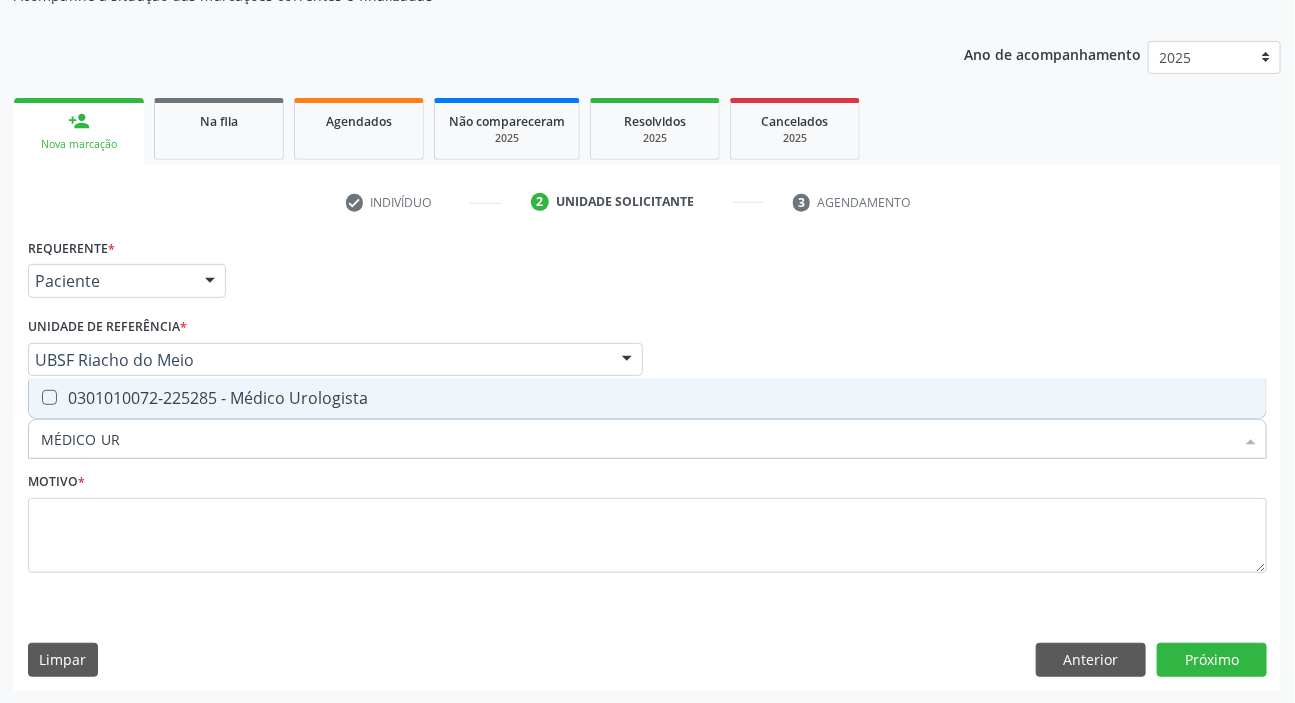 click on "0301010072-225285 - Médico Urologista" at bounding box center [647, 398] 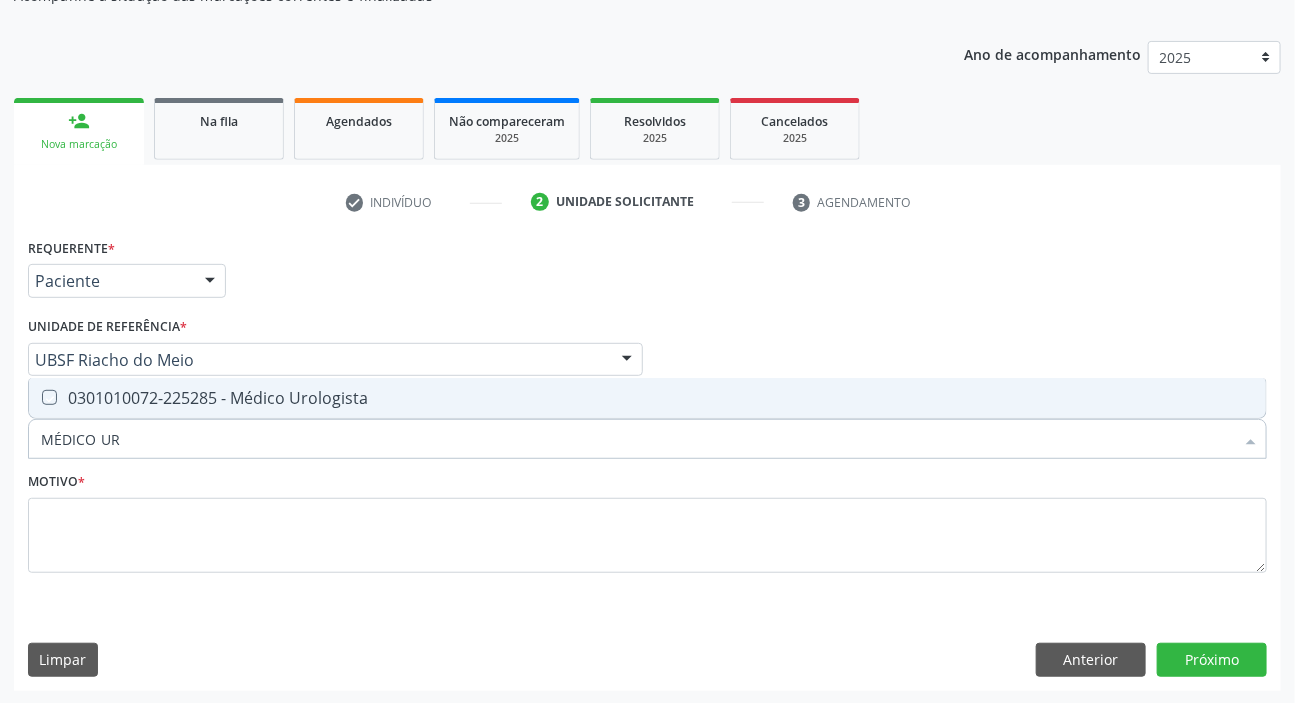 checkbox on "true" 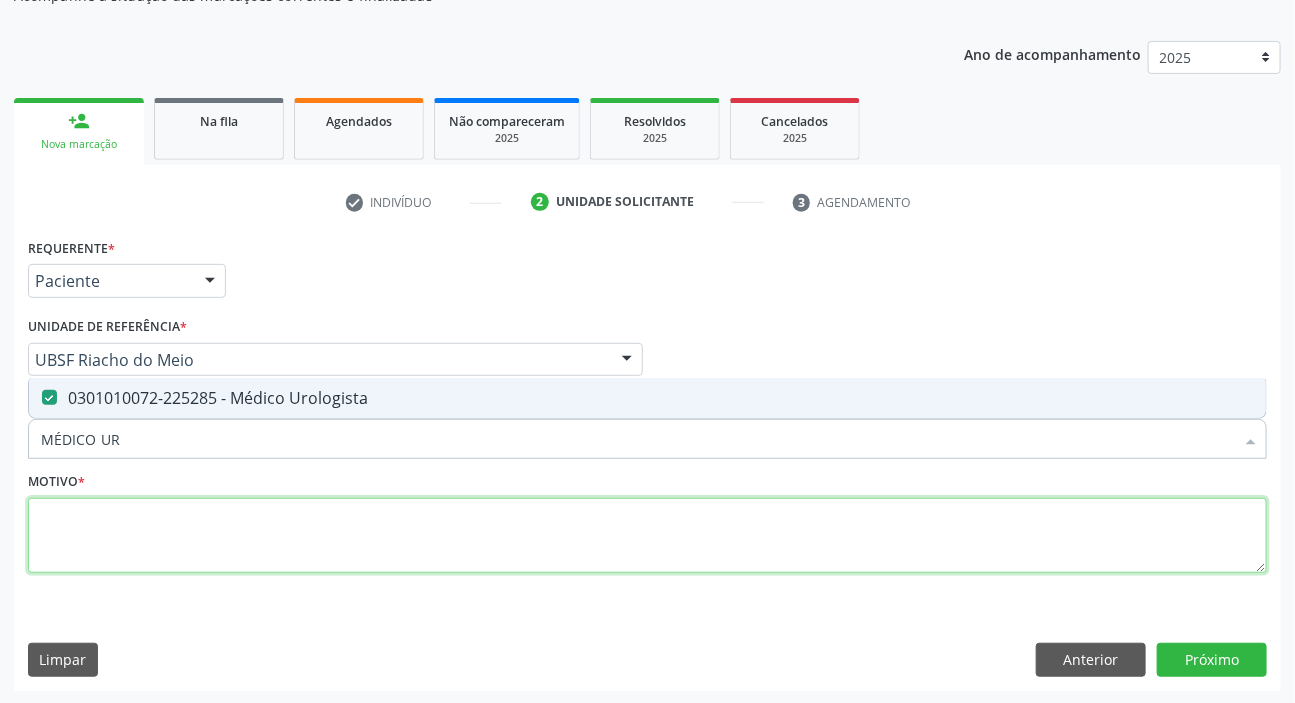click at bounding box center [647, 536] 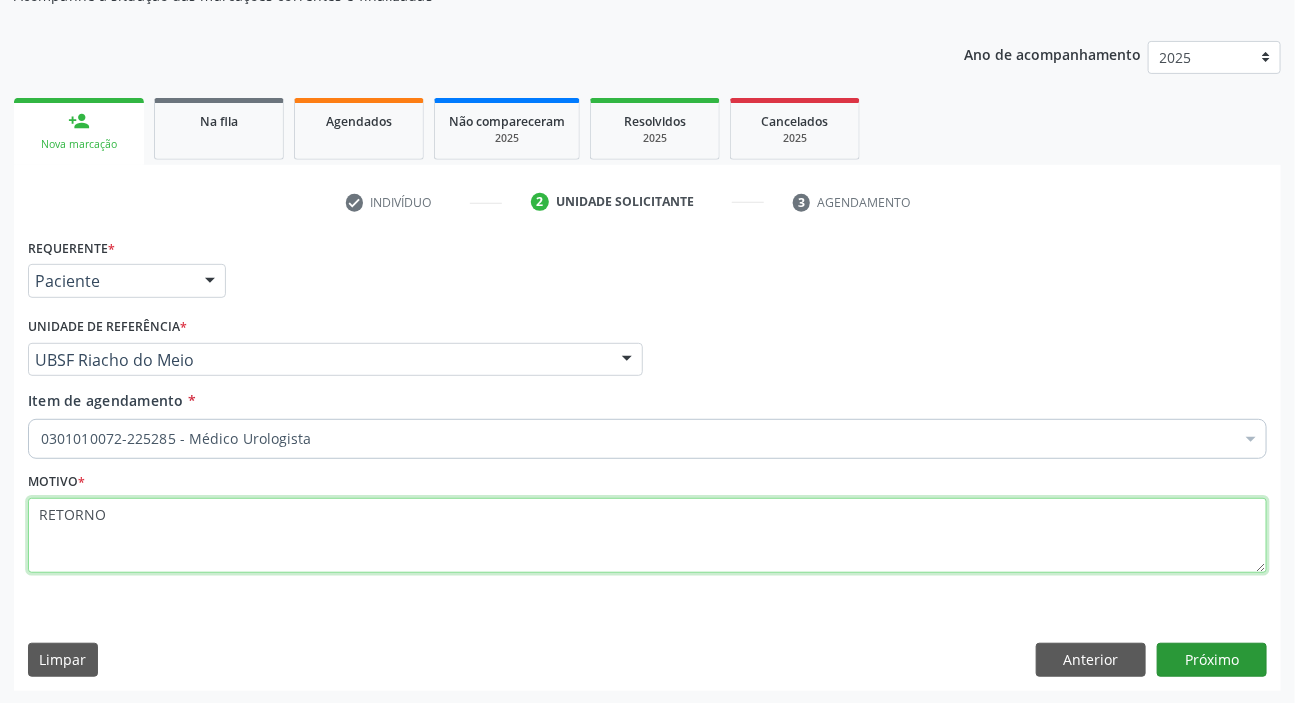 type on "RETORNO" 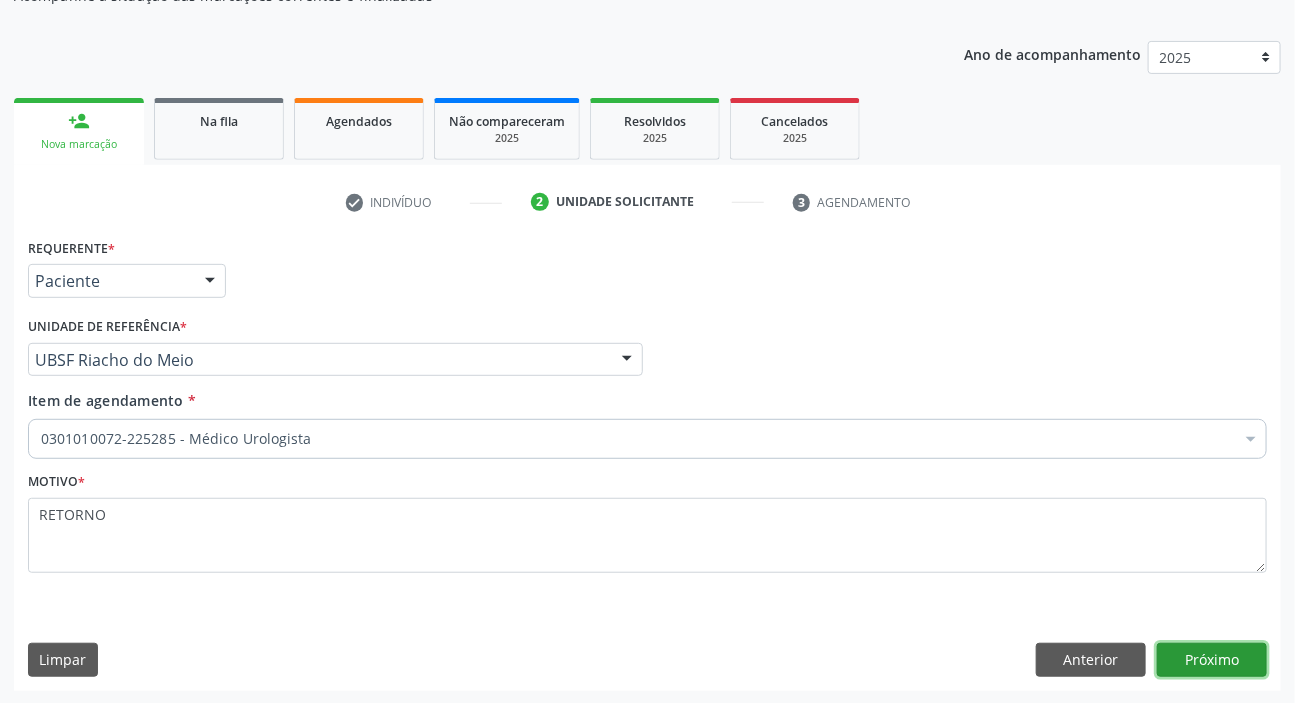 click on "Próximo" at bounding box center (1212, 660) 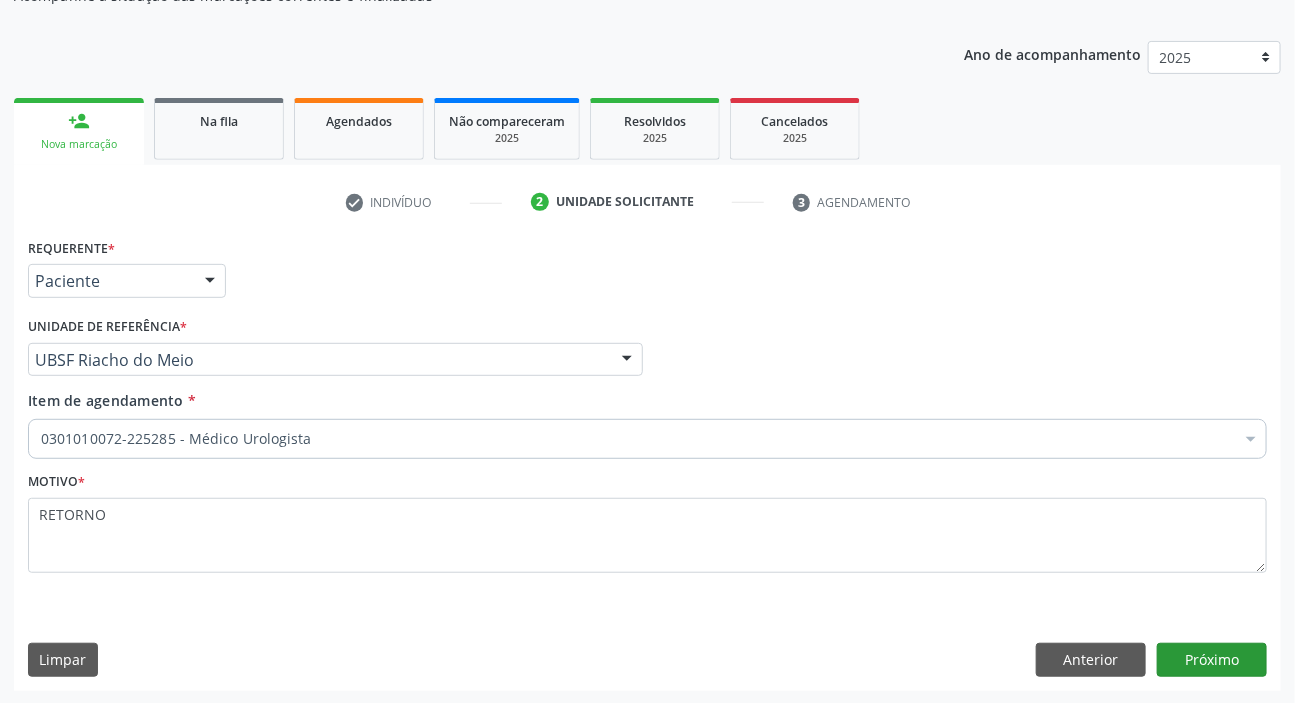 scroll, scrollTop: 166, scrollLeft: 0, axis: vertical 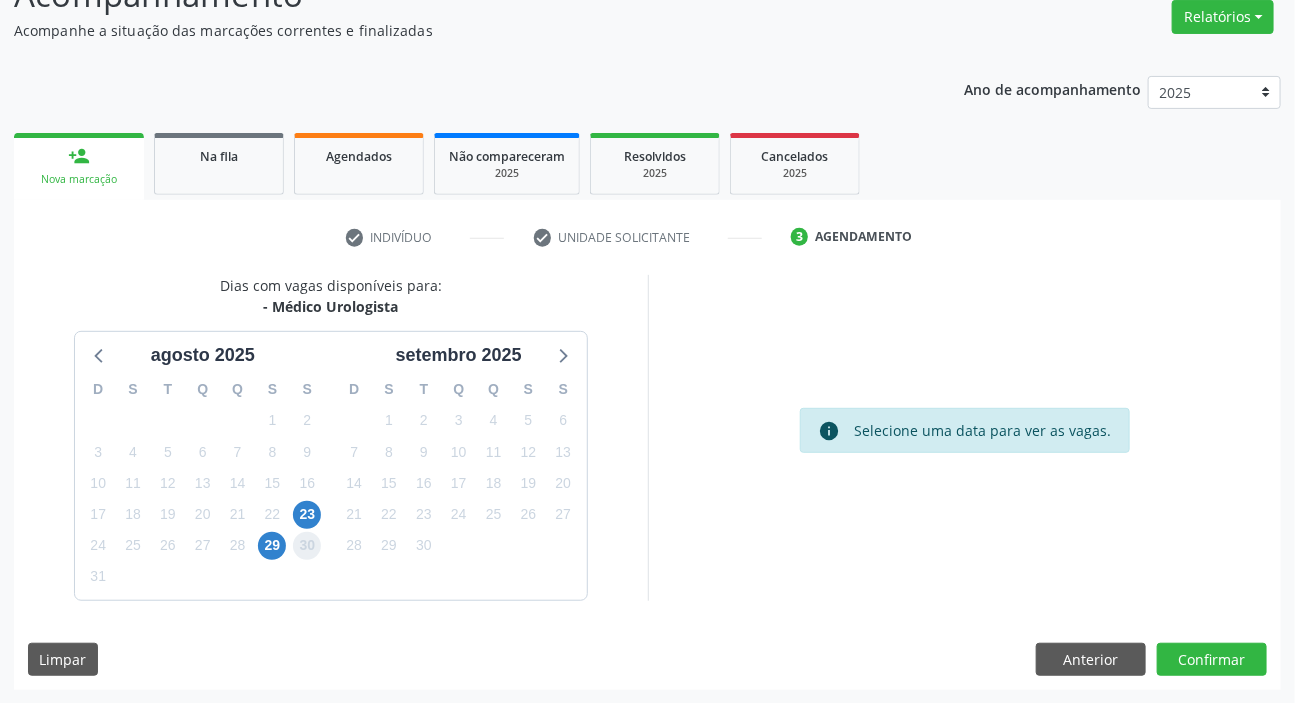 click on "30" at bounding box center (307, 546) 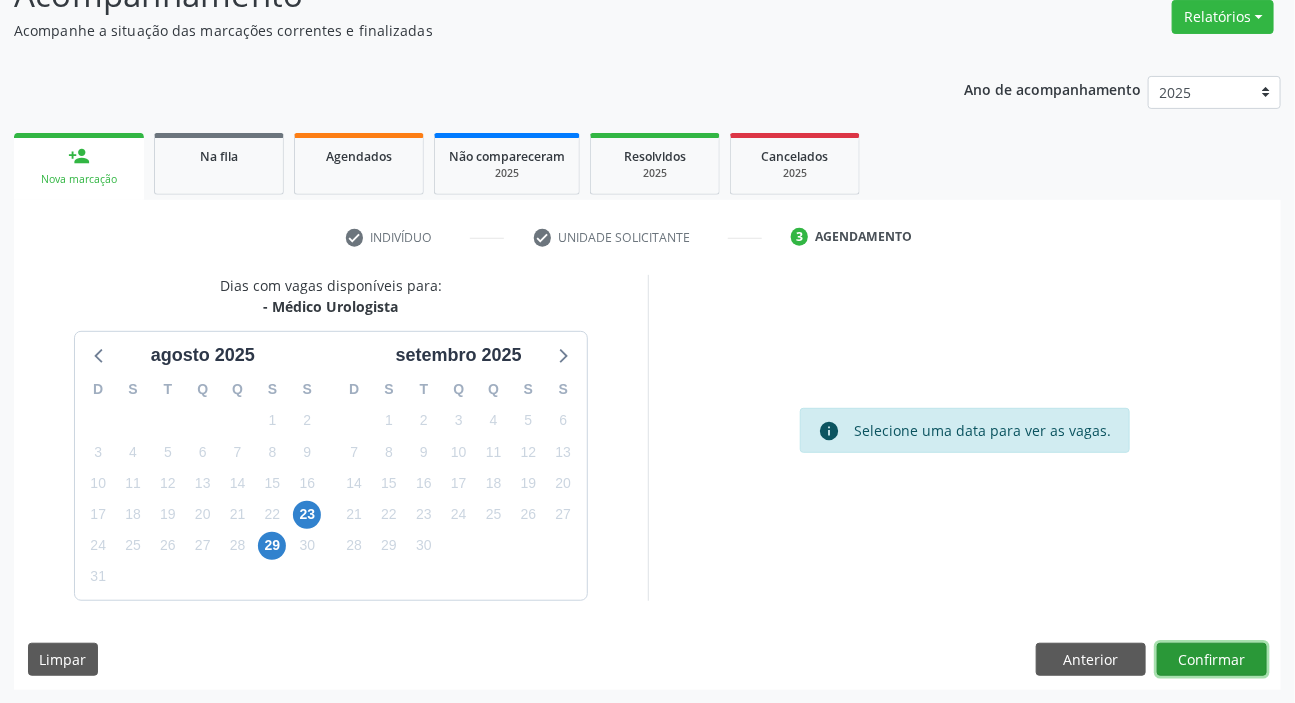 click on "Confirmar" at bounding box center [1212, 660] 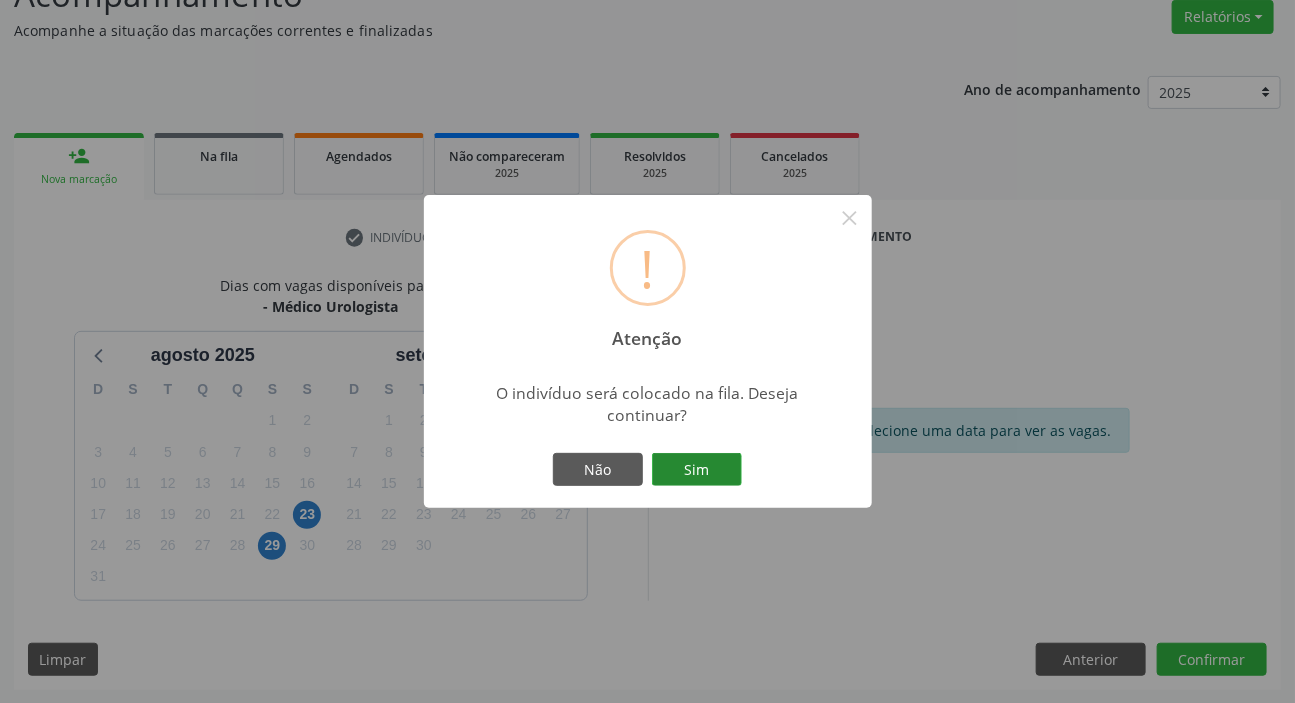 click on "Sim" at bounding box center (697, 470) 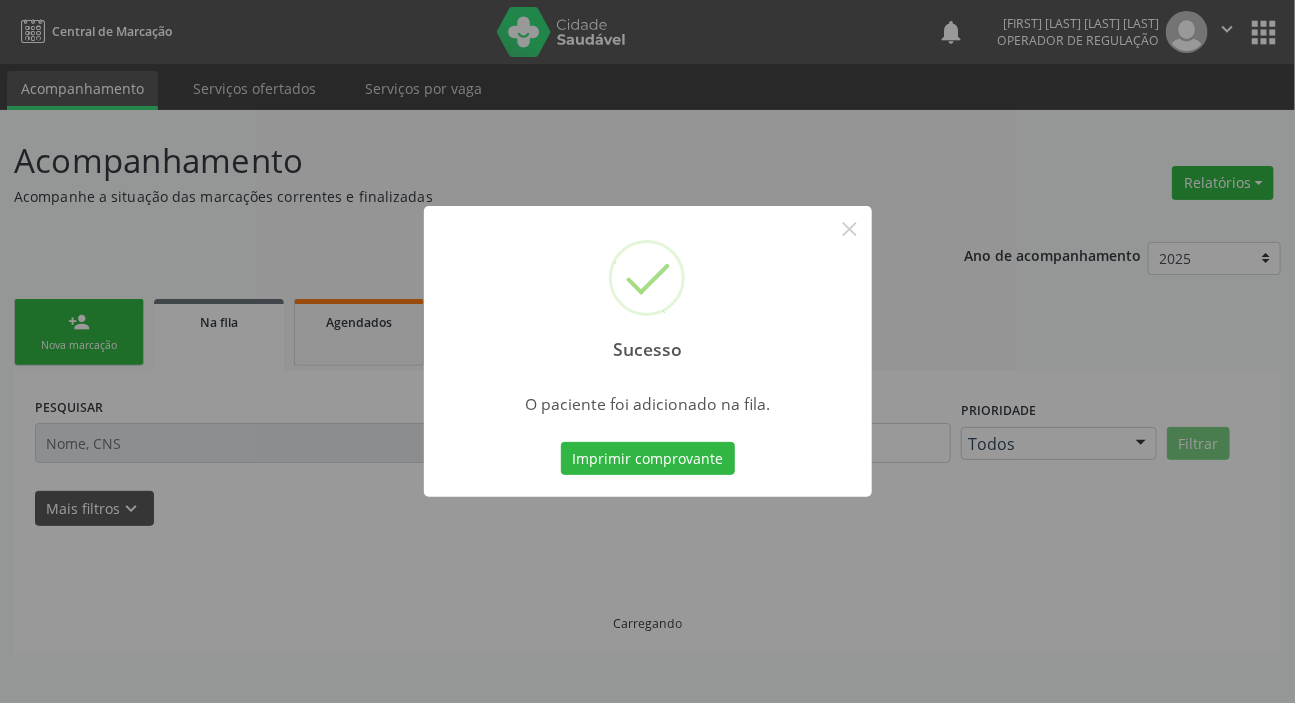 scroll, scrollTop: 0, scrollLeft: 0, axis: both 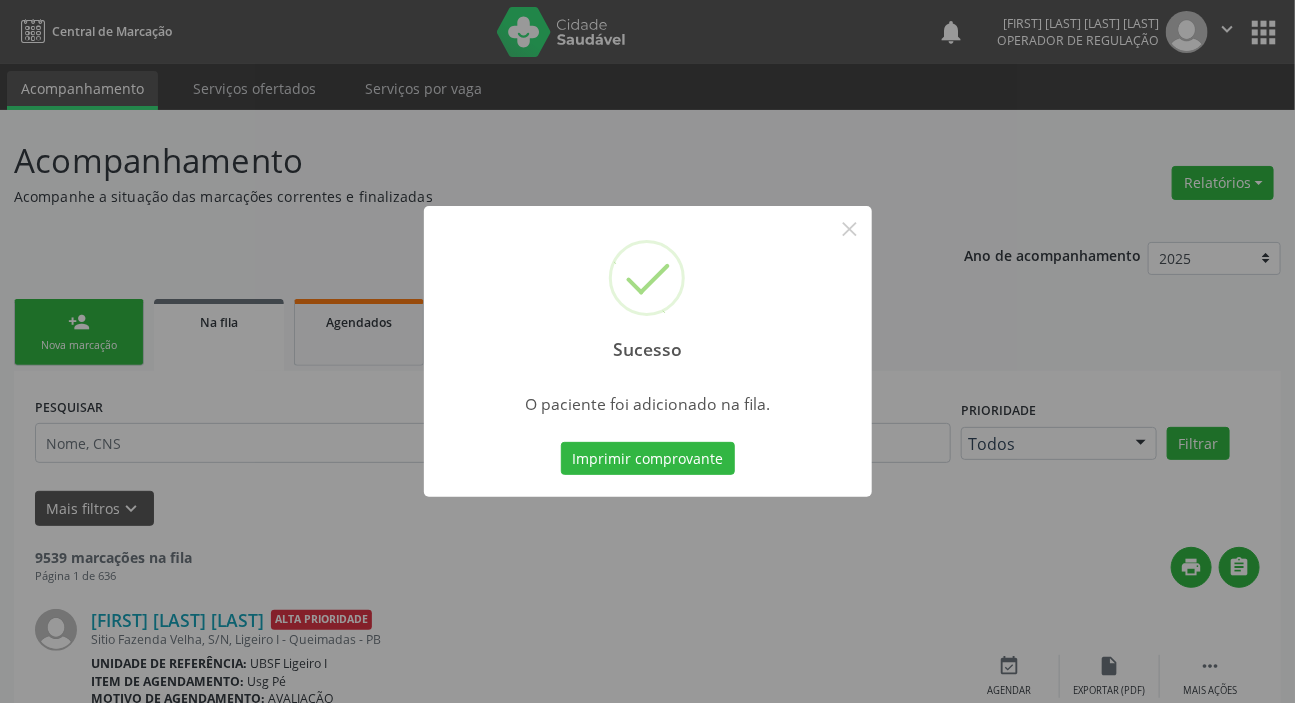 click on "Sucesso × O paciente foi adicionado na fila. Imprimir comprovante Cancel" at bounding box center [647, 351] 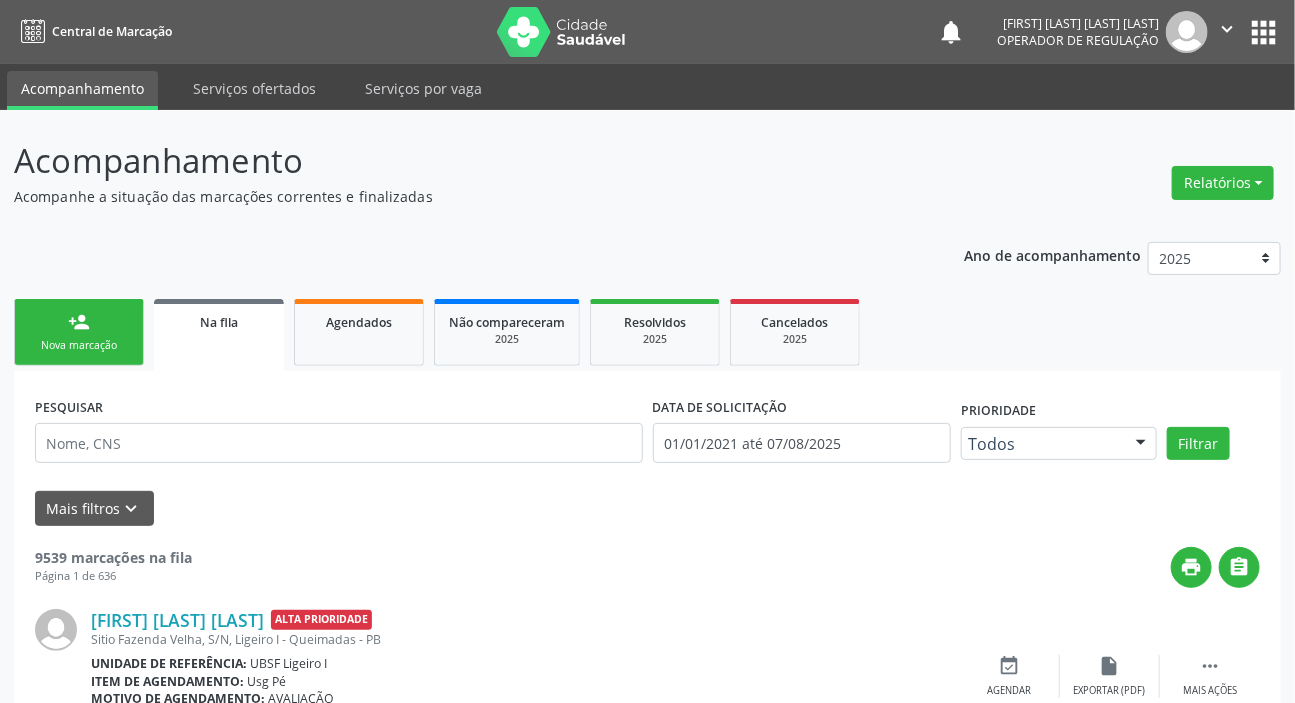 click on "person_add
Nova marcação" at bounding box center [79, 332] 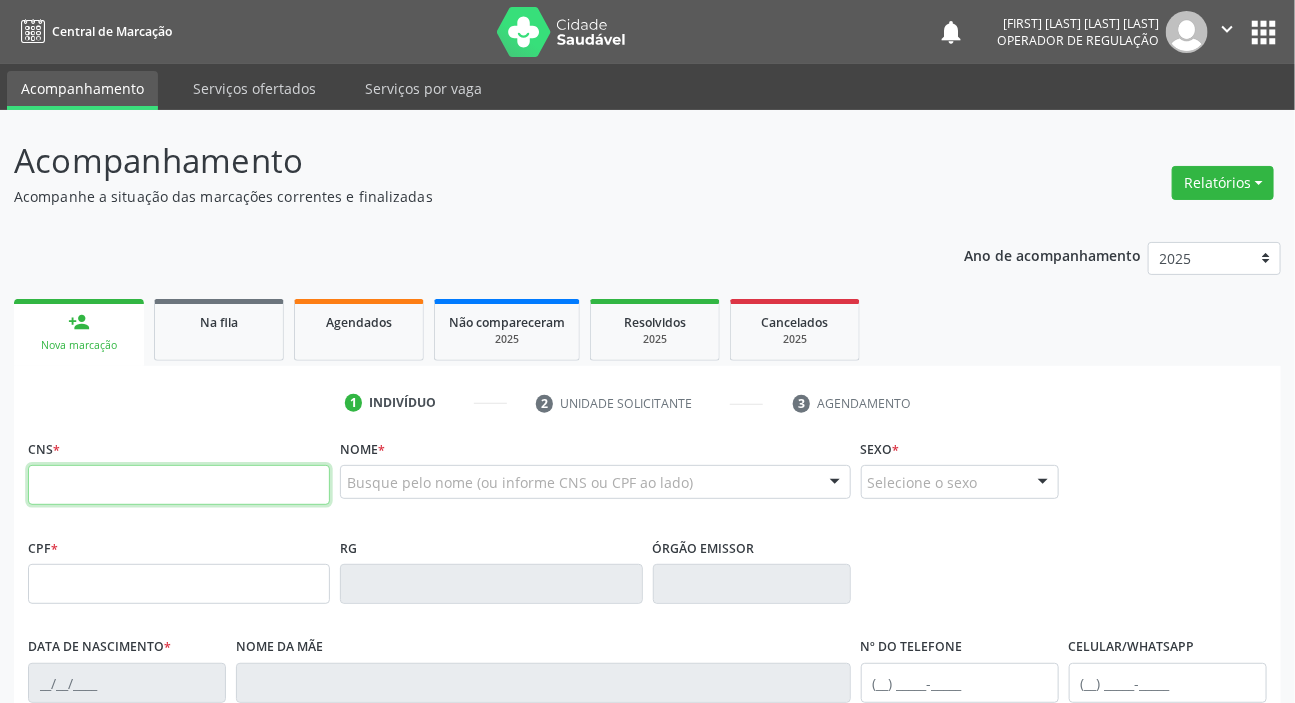 click at bounding box center [179, 485] 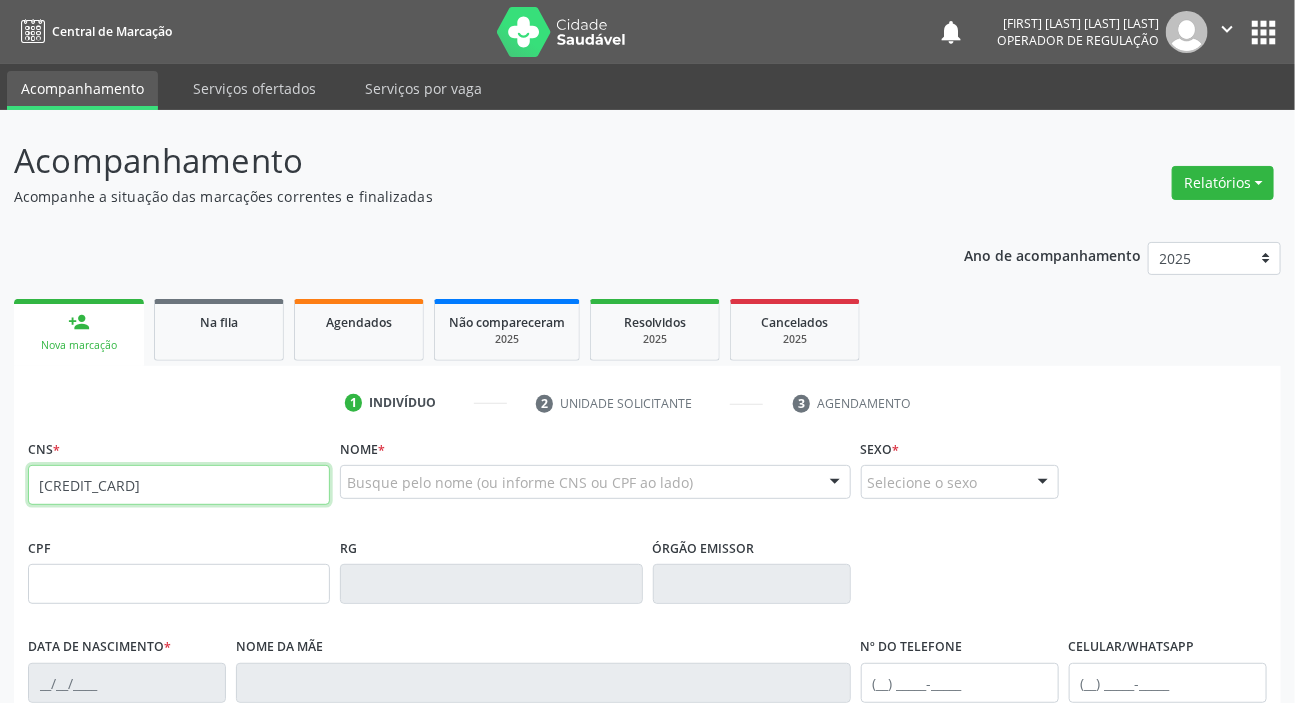 type on "700 0027 6167 4302" 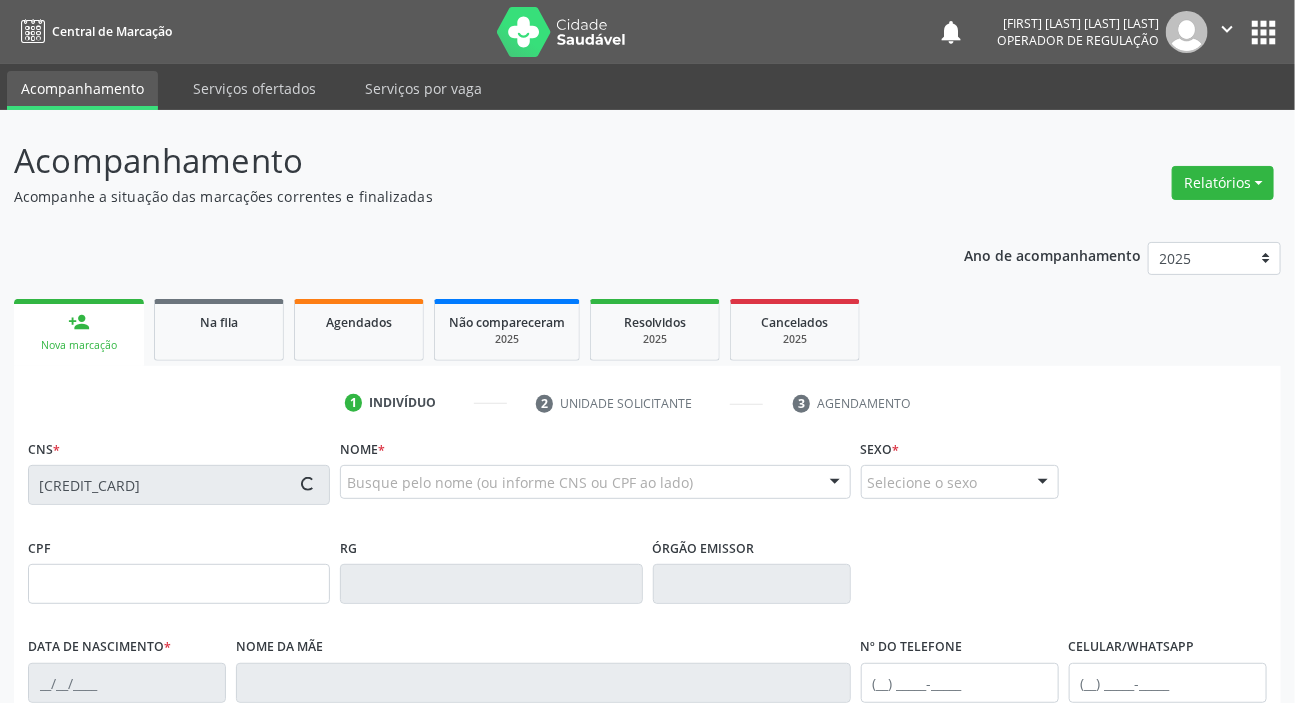 type on "713.211.107-82" 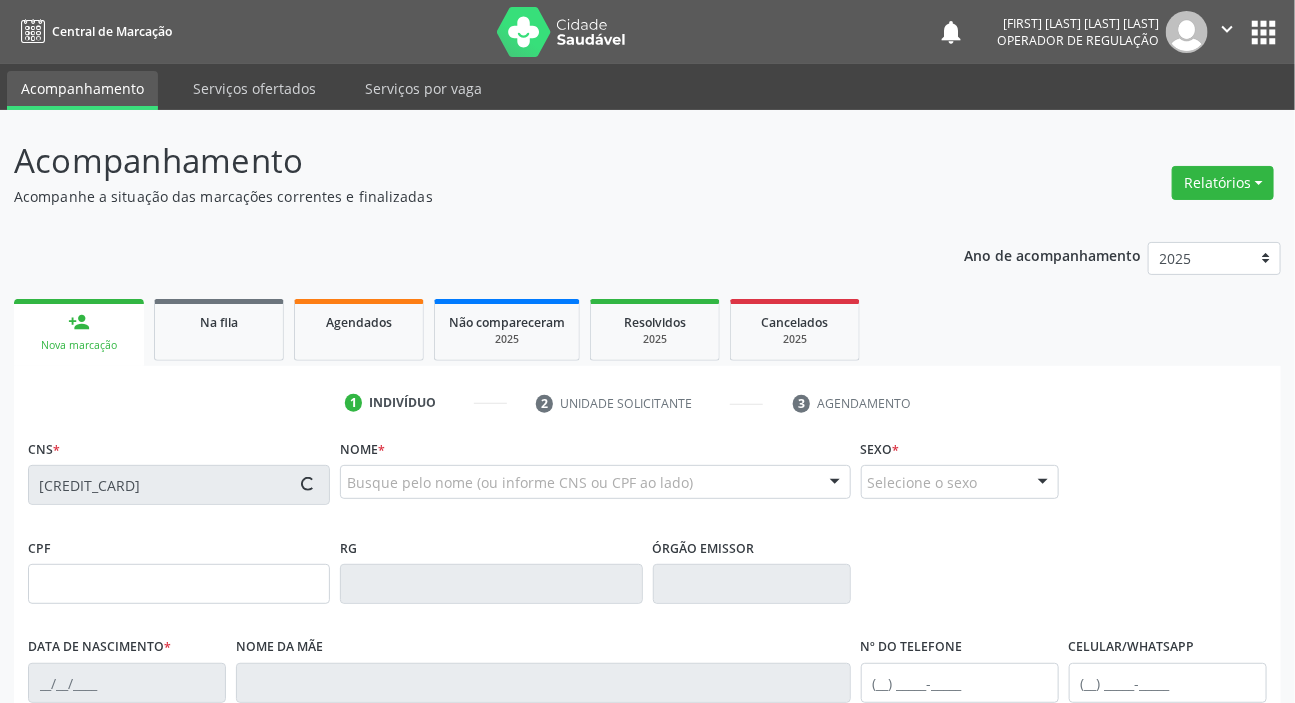 type on "17/02/1949" 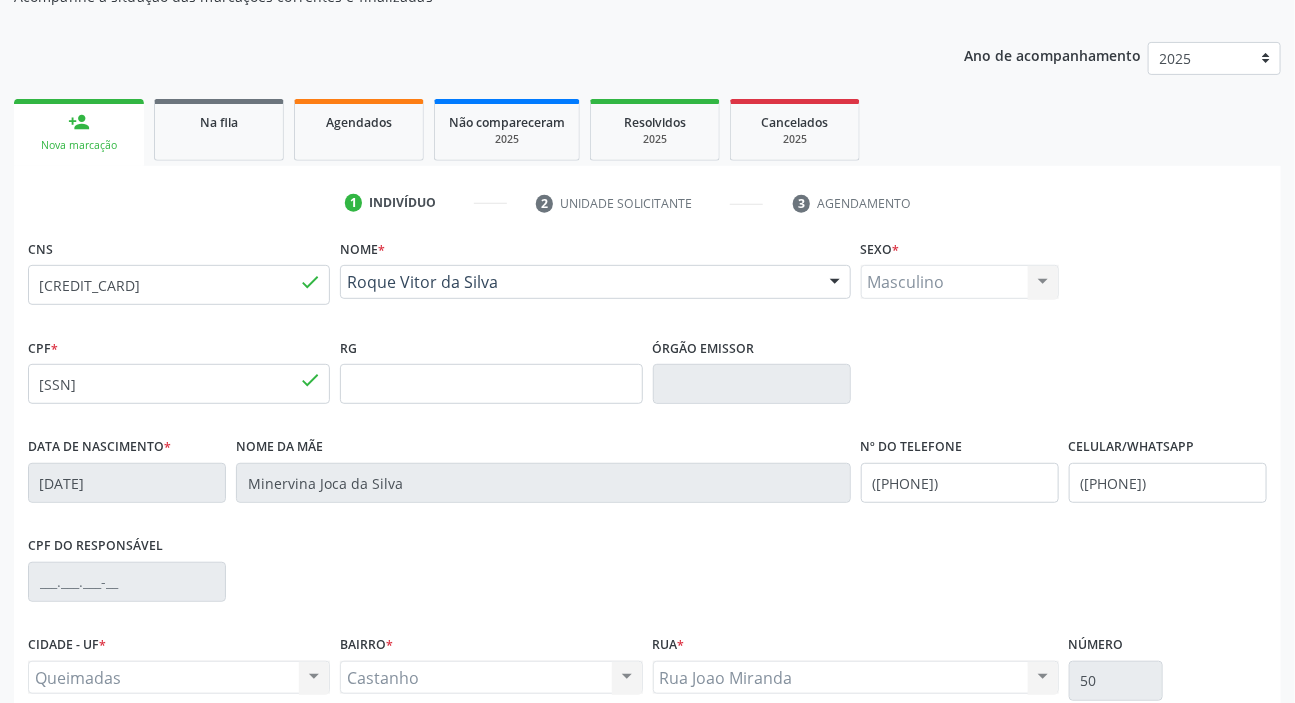 scroll, scrollTop: 380, scrollLeft: 0, axis: vertical 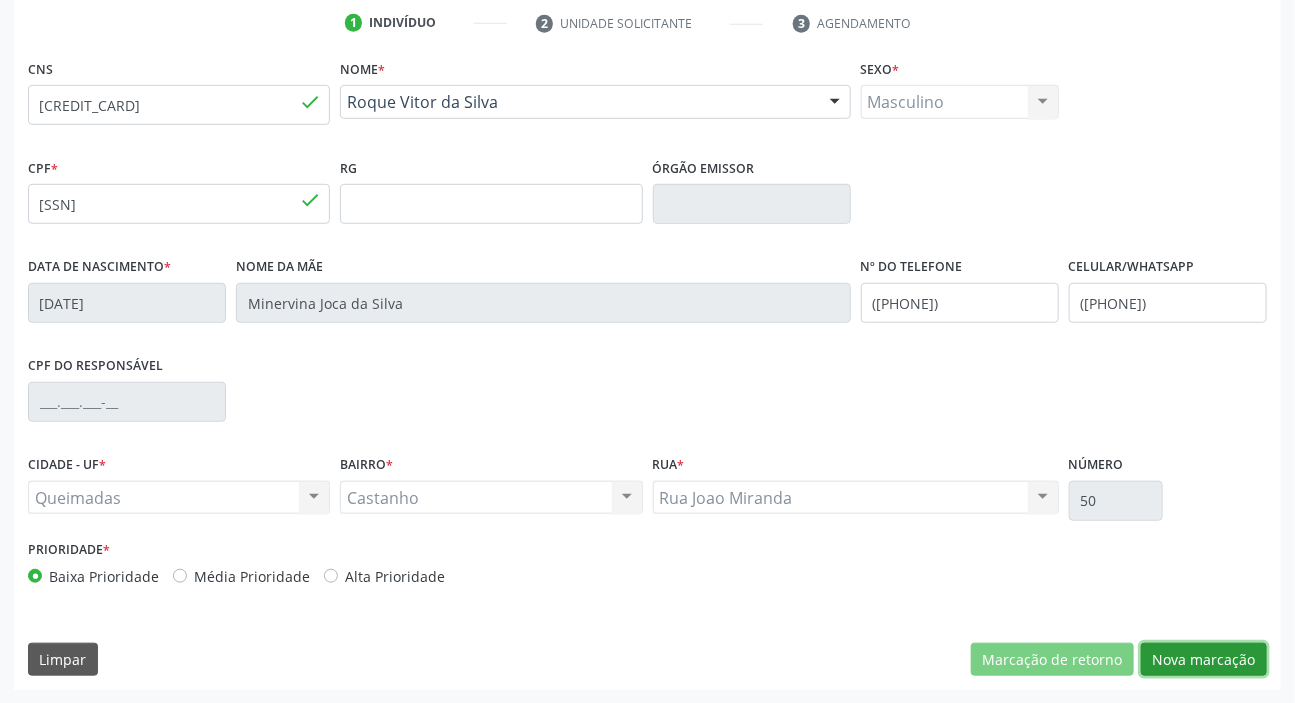 click on "Nova marcação" at bounding box center [1204, 660] 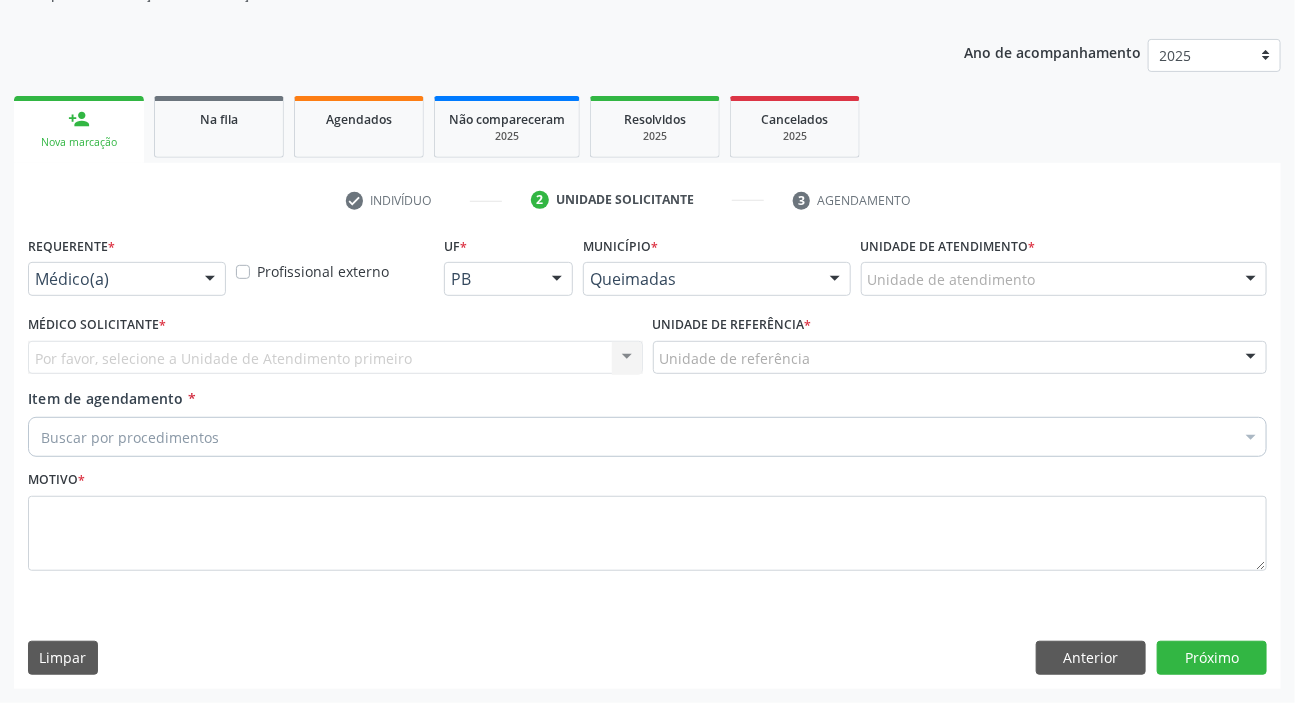 scroll, scrollTop: 201, scrollLeft: 0, axis: vertical 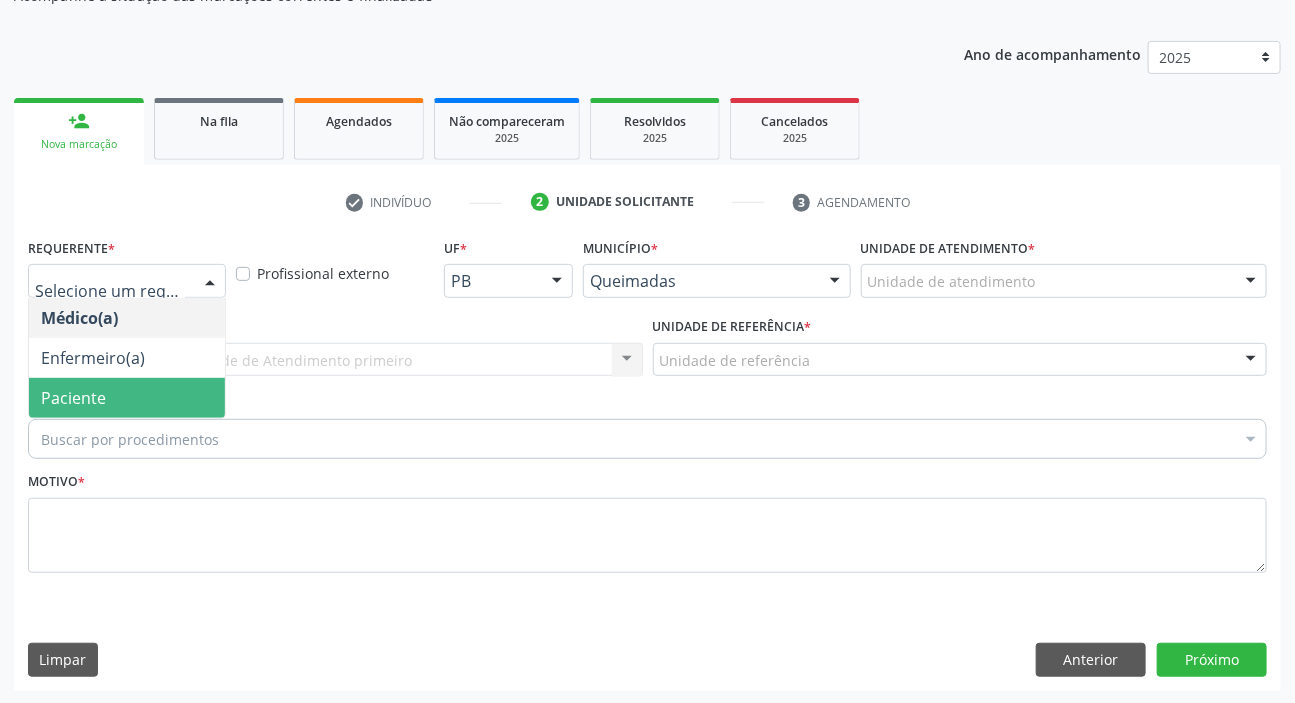 click on "Paciente" at bounding box center (73, 398) 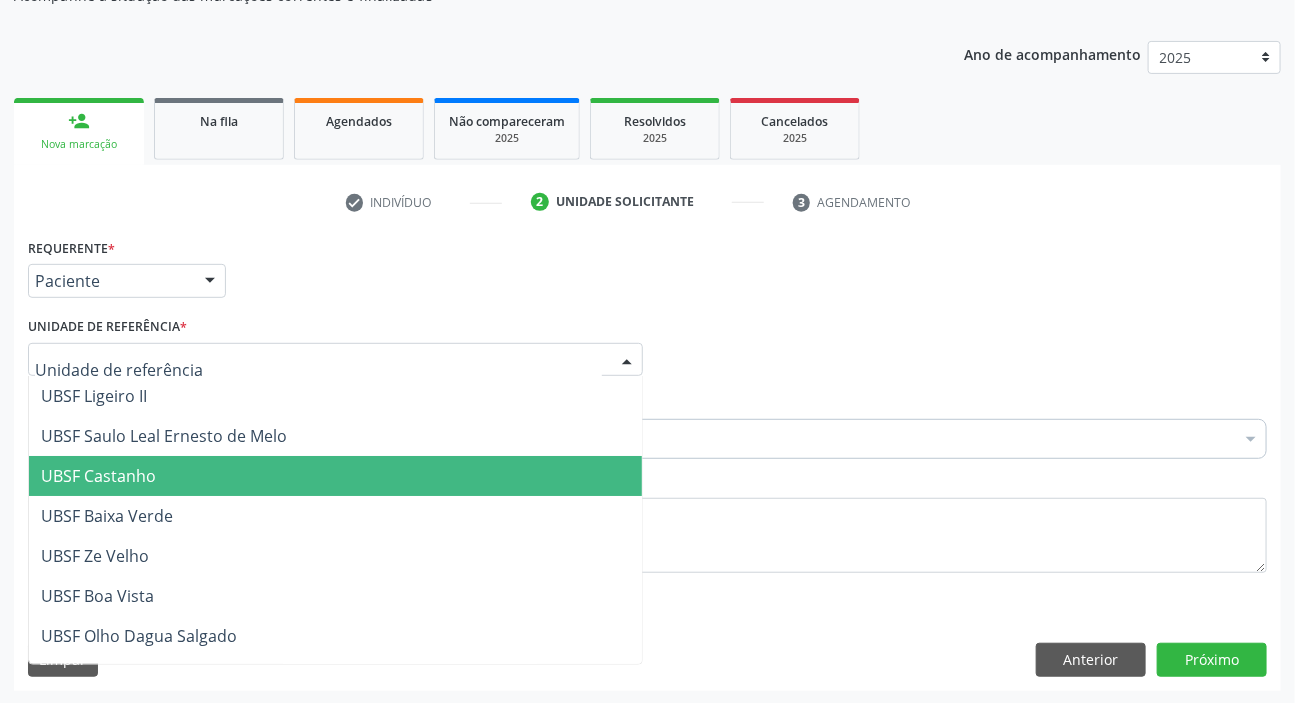 click on "UBSF Castanho" at bounding box center (335, 476) 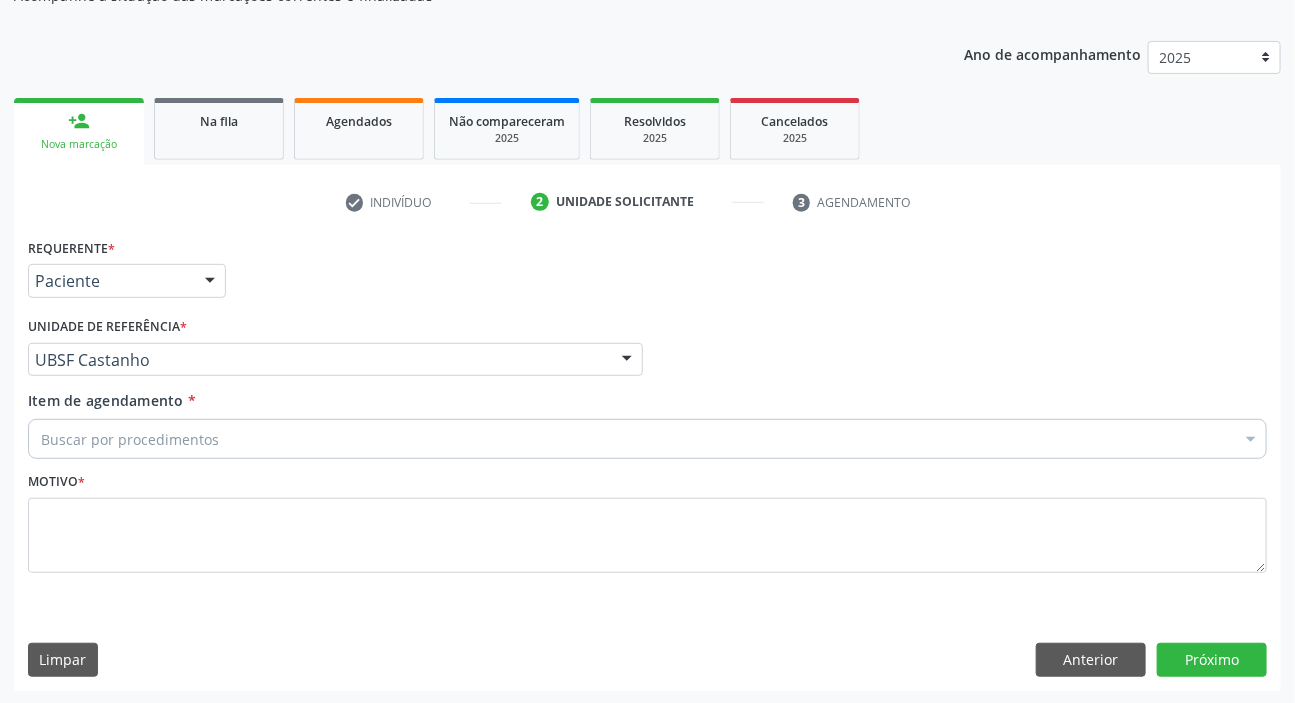 click on "Buscar por procedimentos" at bounding box center [647, 439] 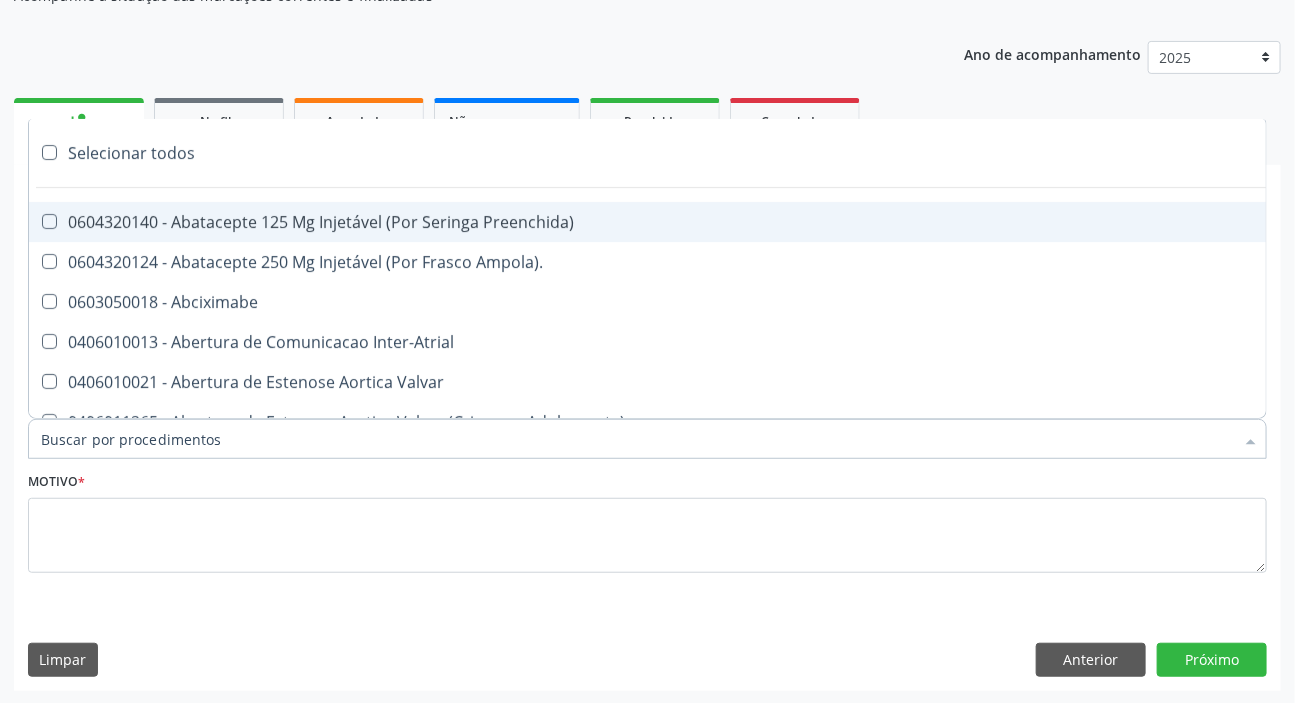 paste on "MÉDICO UR" 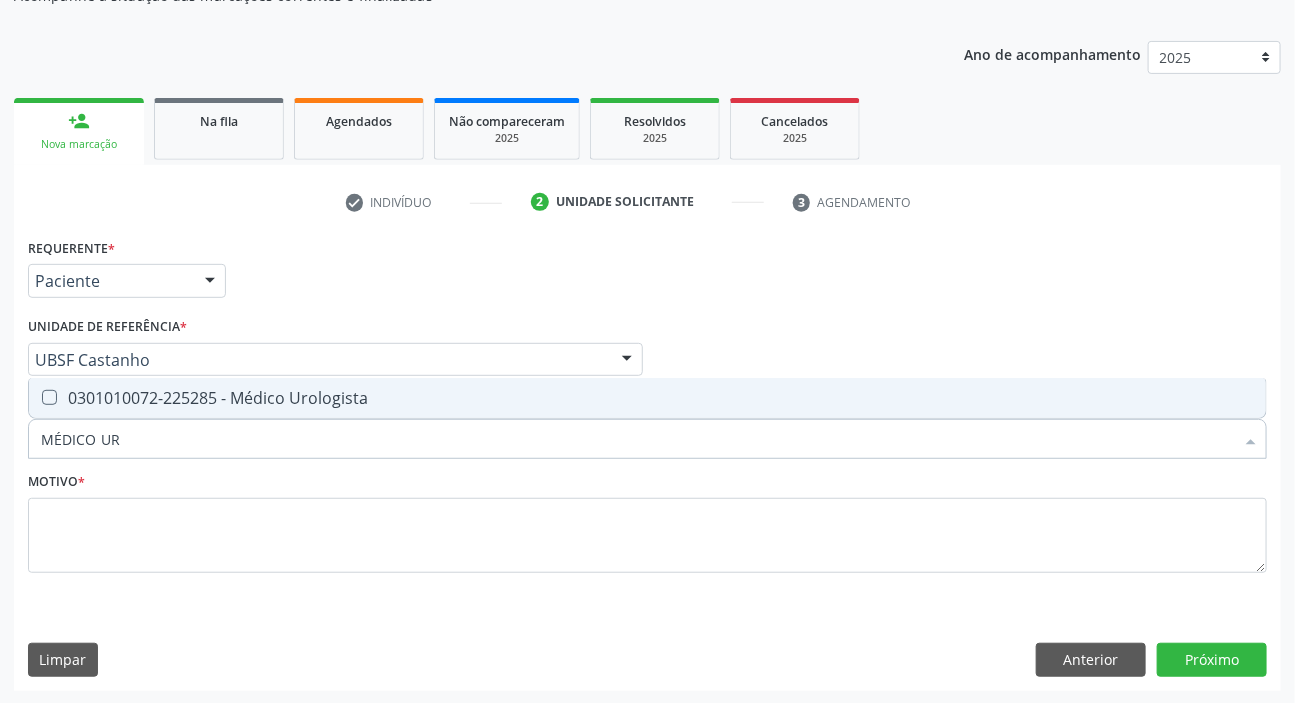 click on "0301010072-225285 - Médico Urologista" at bounding box center (647, 398) 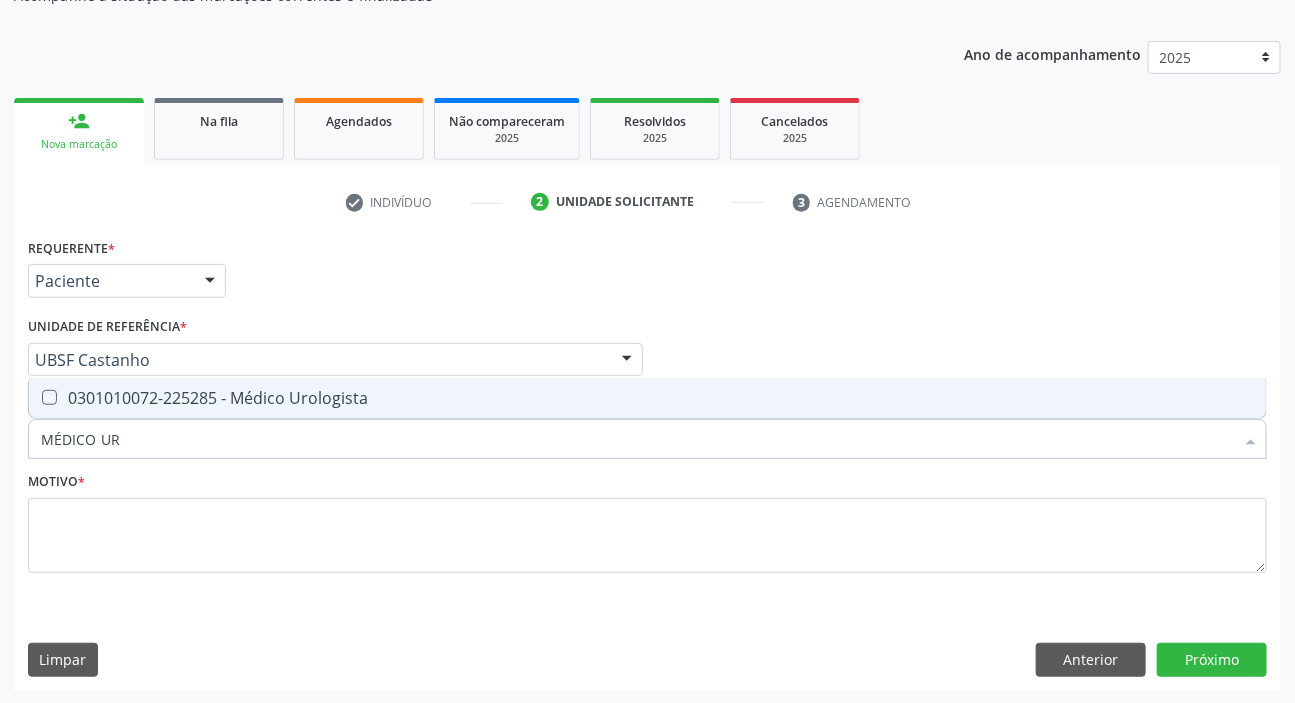 checkbox on "true" 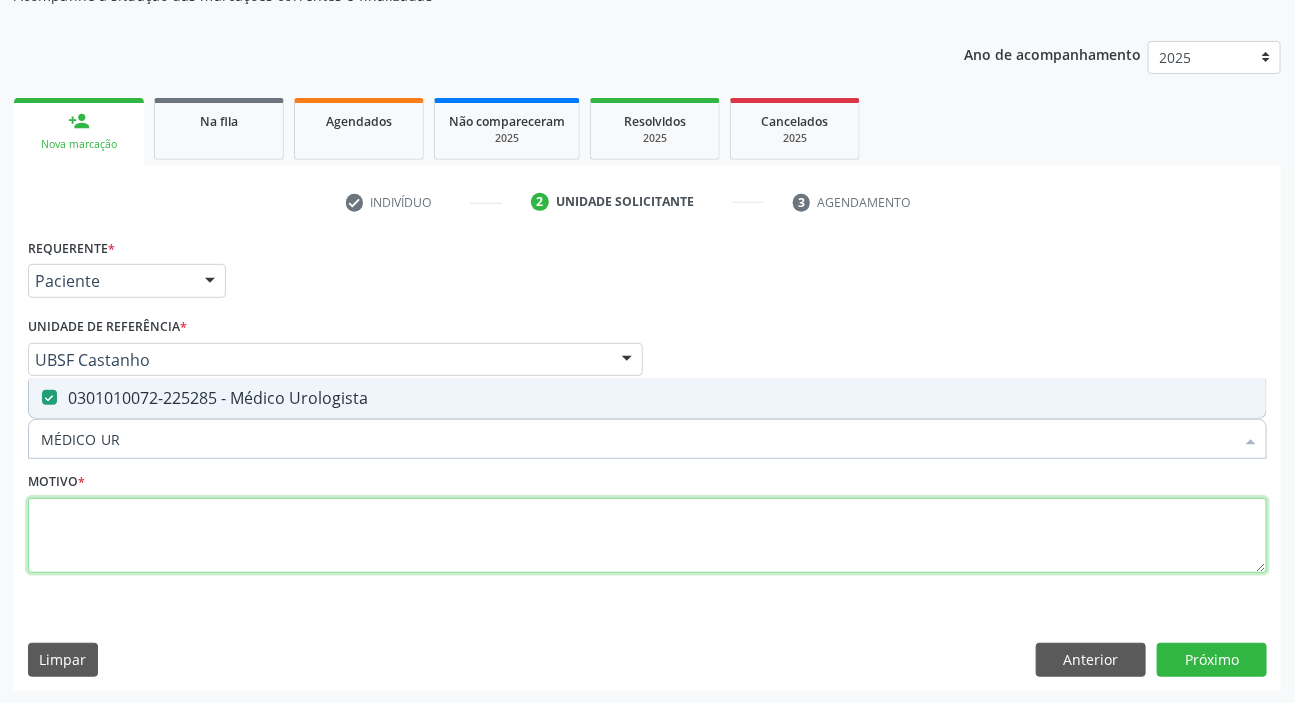 click at bounding box center [647, 536] 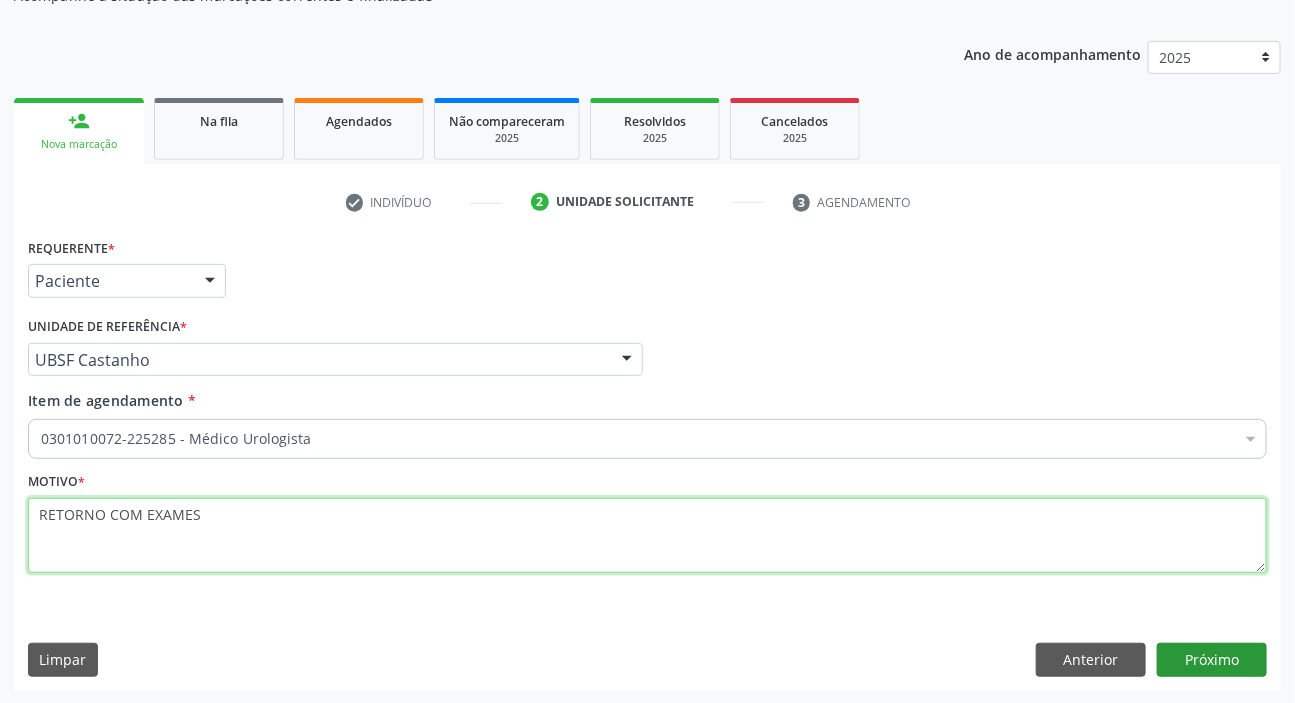 type on "RETORNO COM EXAMES" 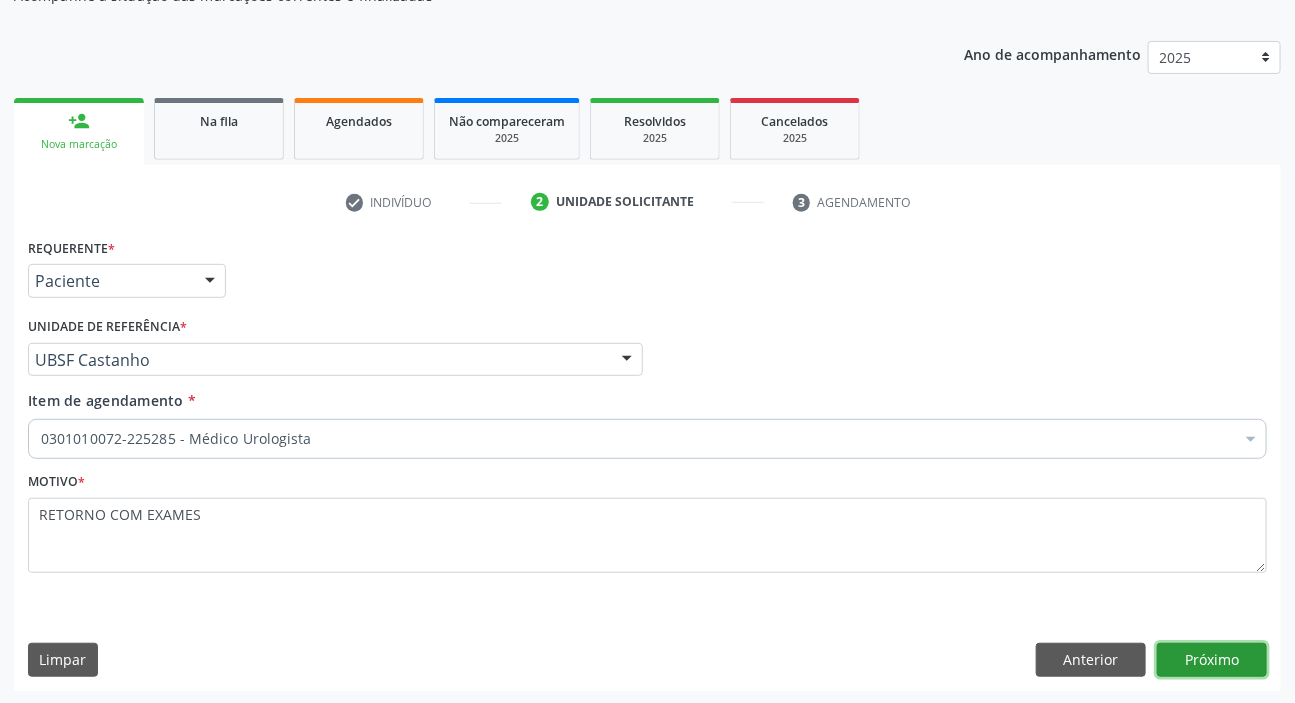 click on "Próximo" at bounding box center (1212, 660) 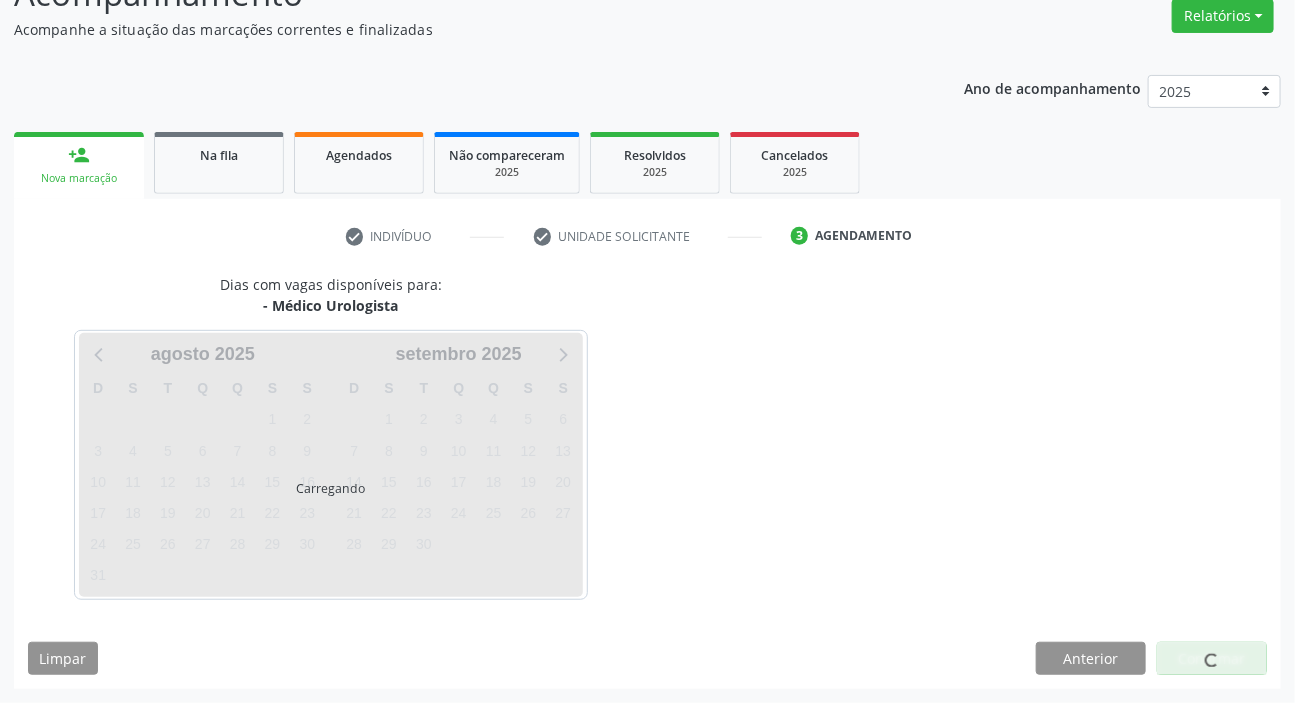 scroll, scrollTop: 166, scrollLeft: 0, axis: vertical 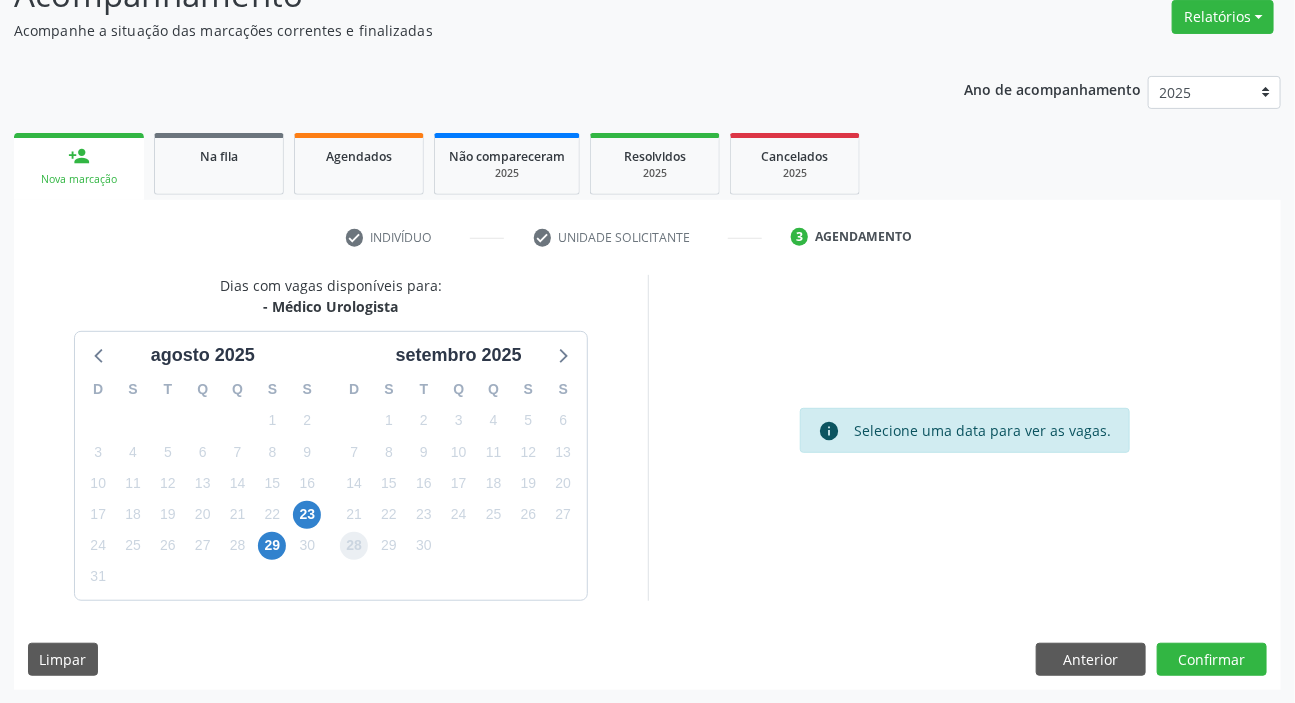 click on "28" at bounding box center [354, 546] 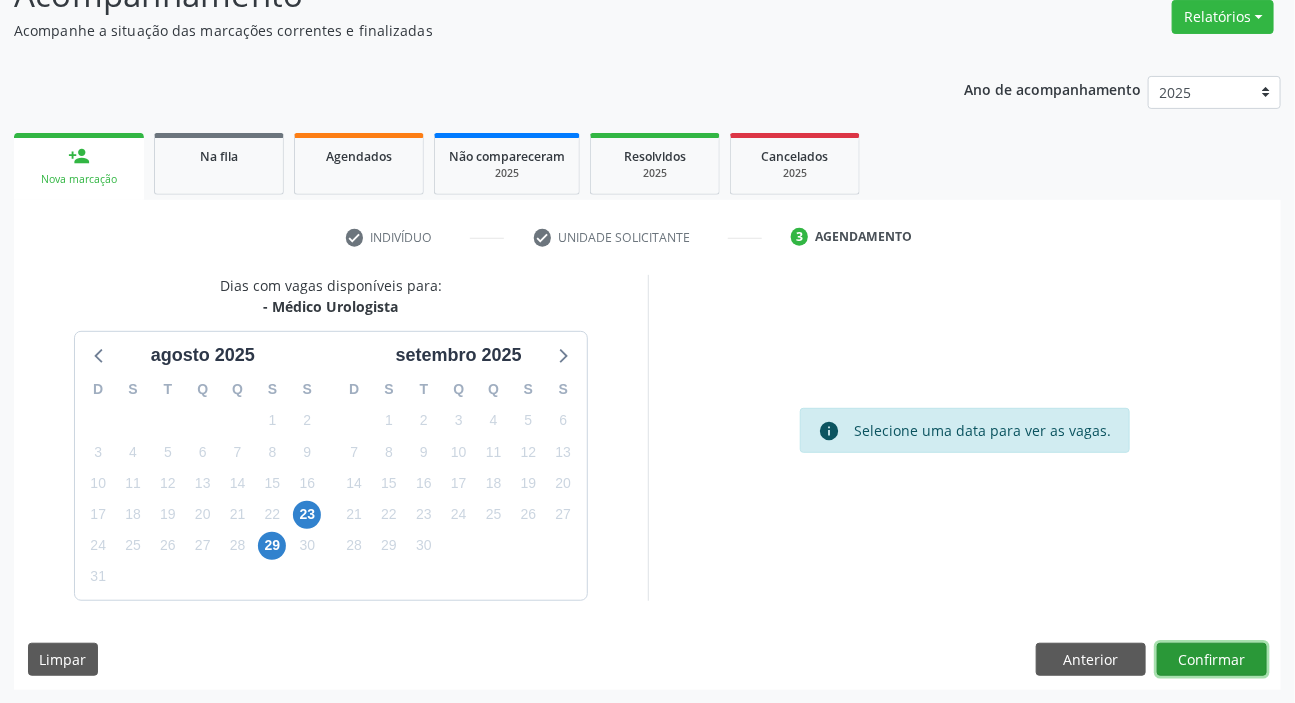 click on "Confirmar" at bounding box center (1212, 660) 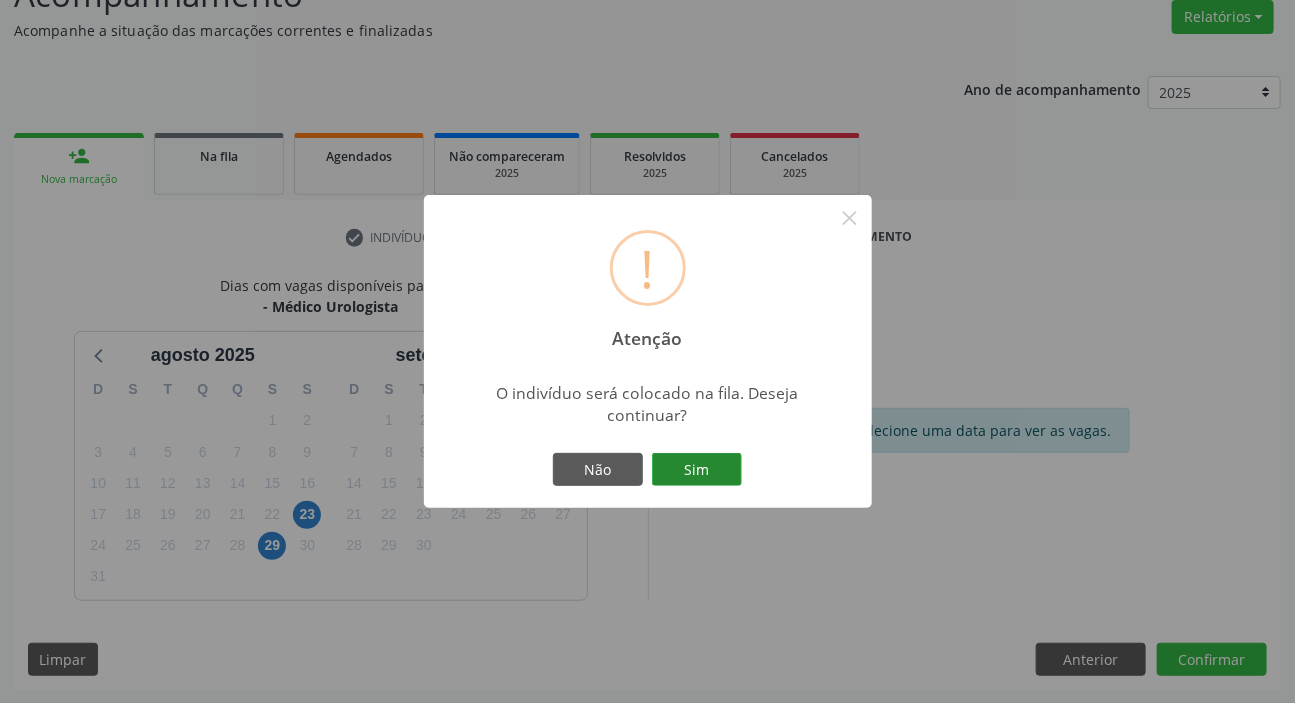 click on "Sim" at bounding box center (697, 470) 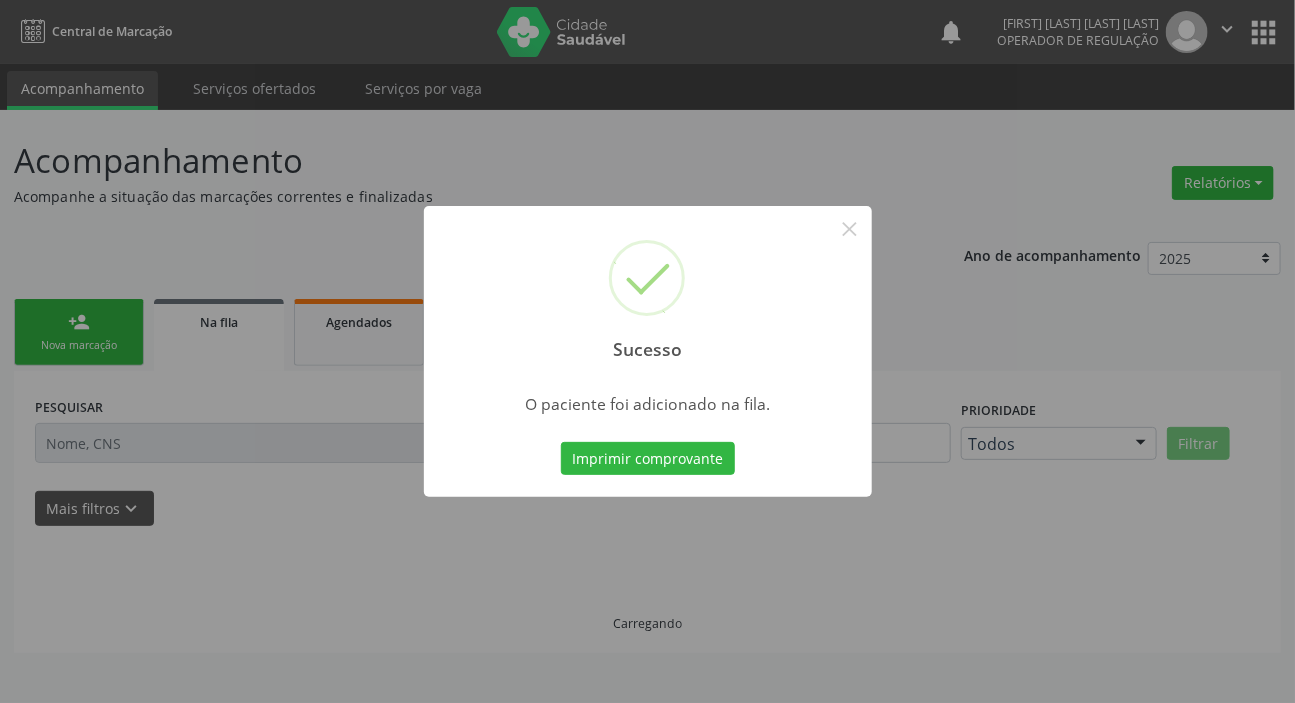 scroll, scrollTop: 0, scrollLeft: 0, axis: both 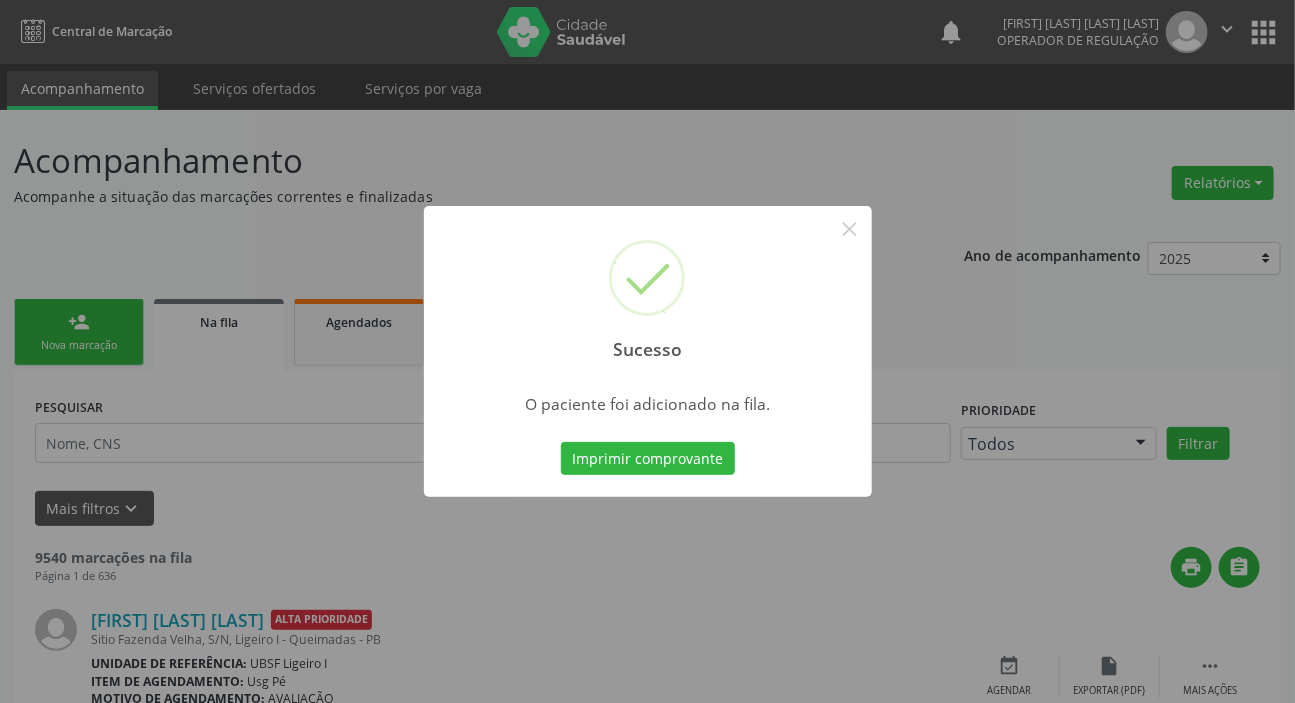 click on "Sucesso × O paciente foi adicionado na fila. Imprimir comprovante Cancel" at bounding box center [647, 351] 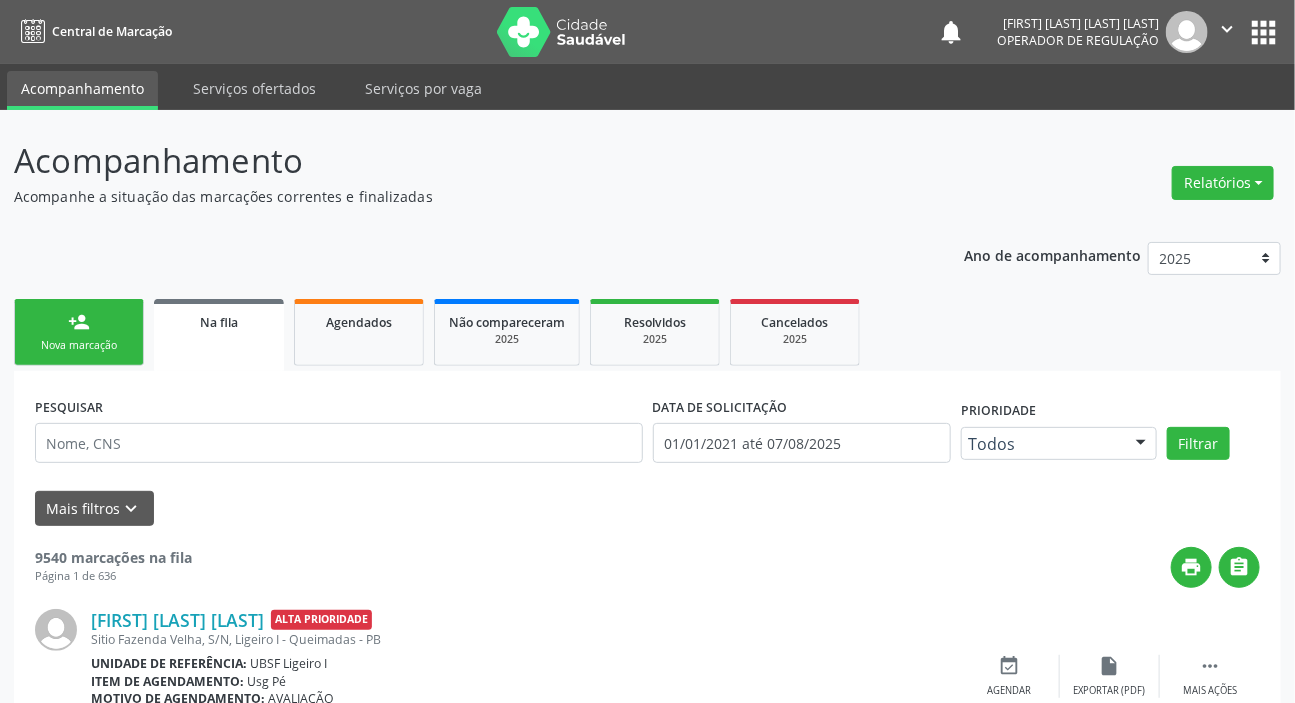 click on "person_add
Nova marcação" at bounding box center [79, 332] 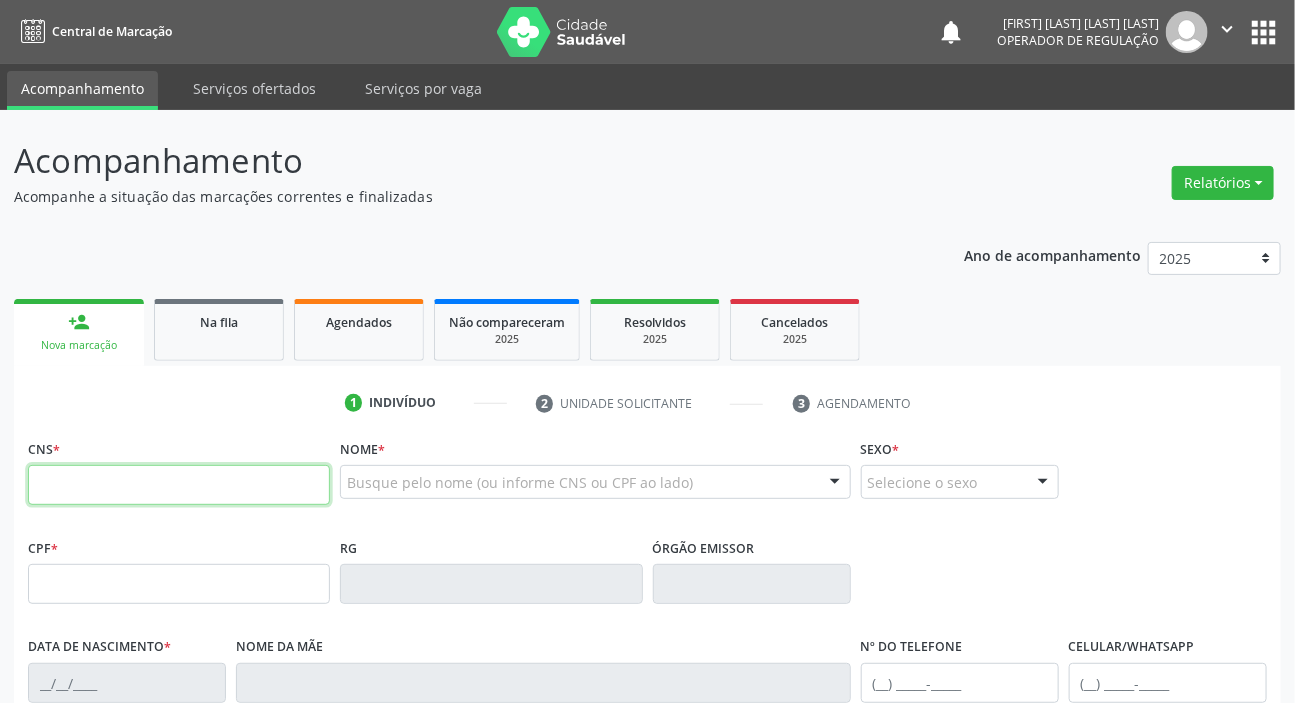 click at bounding box center (179, 485) 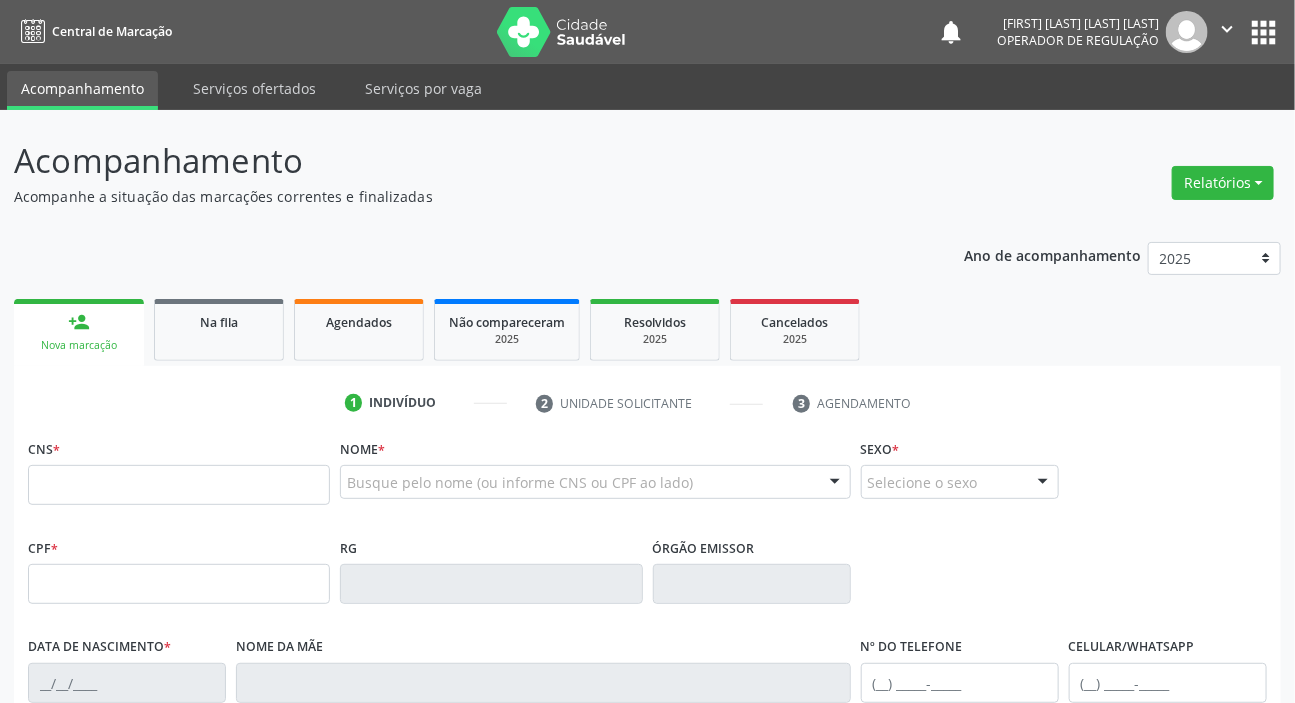 click on "Acompanhamento
Acompanhe a situação das marcações correntes e finalizadas
Relatórios
Acompanhamento
Consolidado
Procedimentos realizados
Ano de acompanhamento
2025 2024 2023 2022 2021
person_add
Nova marcação
Na fila   Agendados   Não compareceram
2025
Resolvidos
2025
Cancelados
2025
1
Indivíduo
2
Unidade solicitante
3
Agendamento
CNS
*
Nome
*
Busque pelo nome (ou informe CNS ou CPF ao lado)
Nenhum resultado encontrado para: "   "
Digite o nome
Sexo
*
Selecione o sexo
Masculino   Feminino
Nenhum resultado encontrado para: "   "
Não há nenhuma opção para ser exibida." at bounding box center [647, 597] 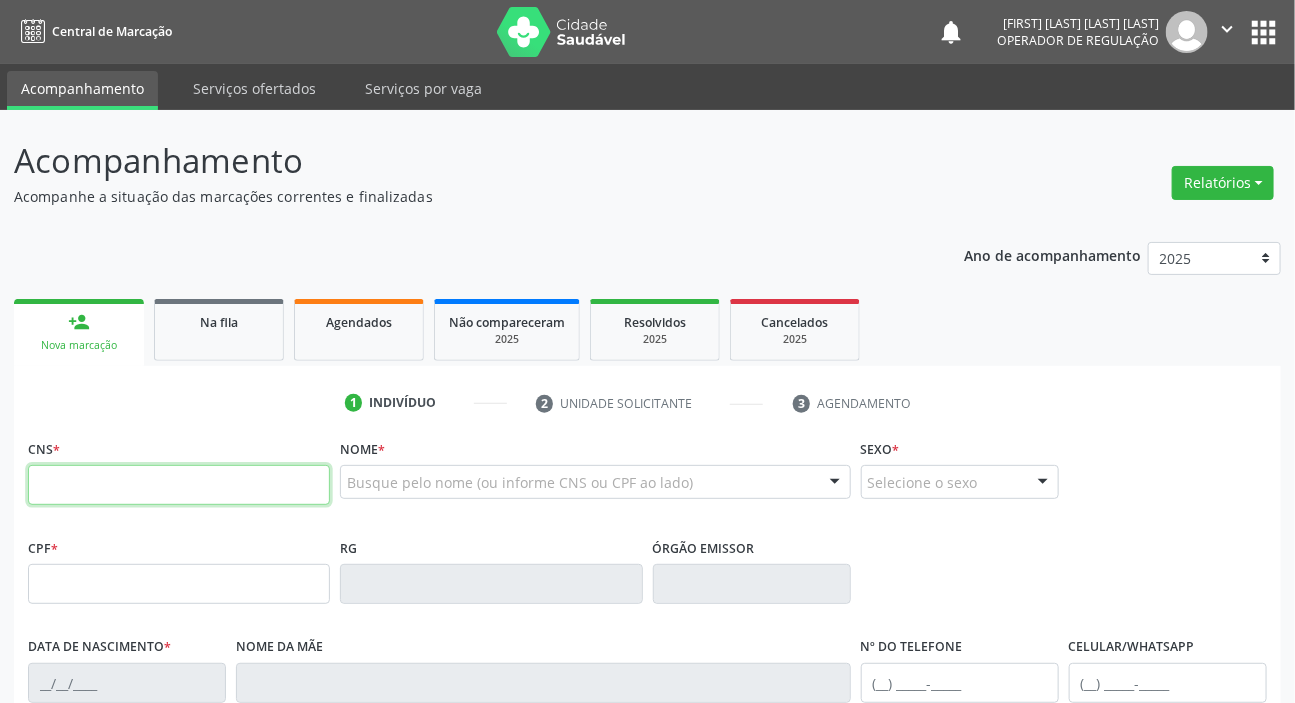 click at bounding box center [179, 485] 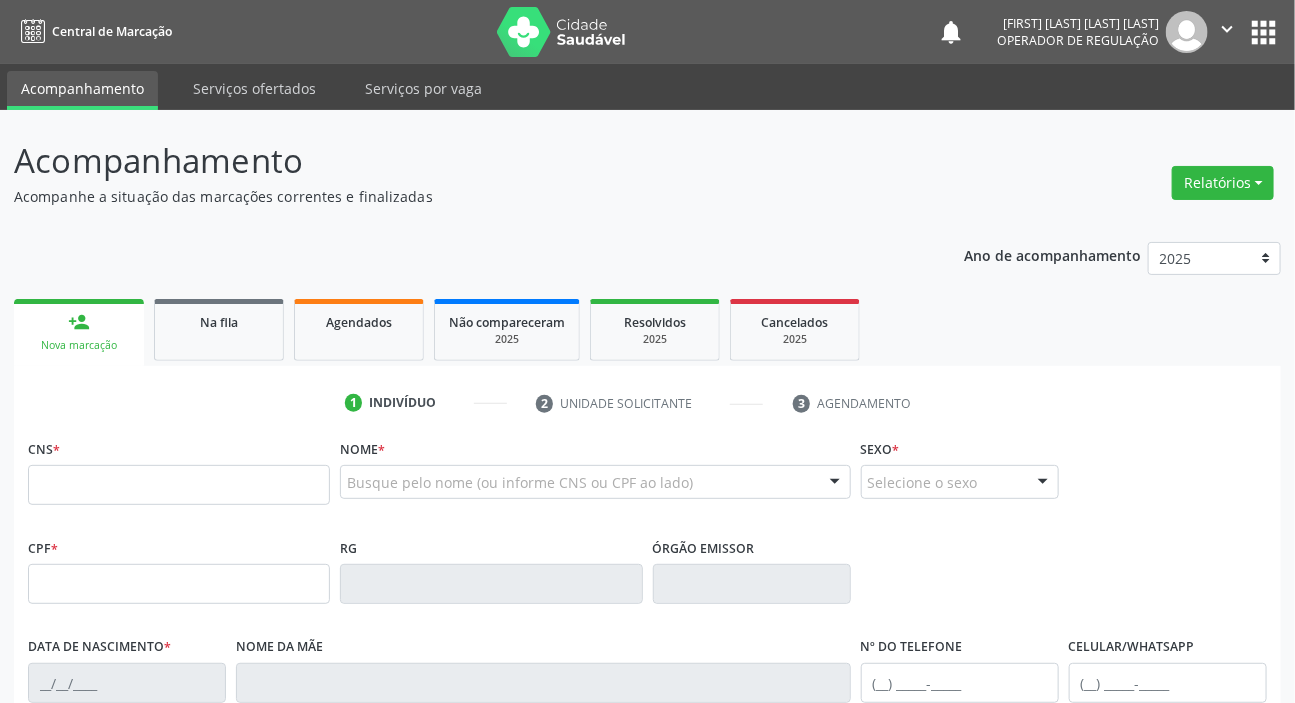 click on "Ano de acompanhamento
2025 2024 2023 2022 2021
person_add
Nova marcação
Na fila   Agendados   Não compareceram
2025
Resolvidos
2025
Cancelados
2025
1
Indivíduo
2
Unidade solicitante
3
Agendamento
CNS
*
Nome
*
Busque pelo nome (ou informe CNS ou CPF ao lado)
Nenhum resultado encontrado para: "   "
Digite o nome
Sexo
*
Selecione o sexo
Masculino   Feminino
Nenhum resultado encontrado para: "   "
Não há nenhuma opção para ser exibida.
CPF
*
RG
Órgão emissor
Data de nascimento
*
Nome da mãe
Nº do Telefone" at bounding box center [647, 649] 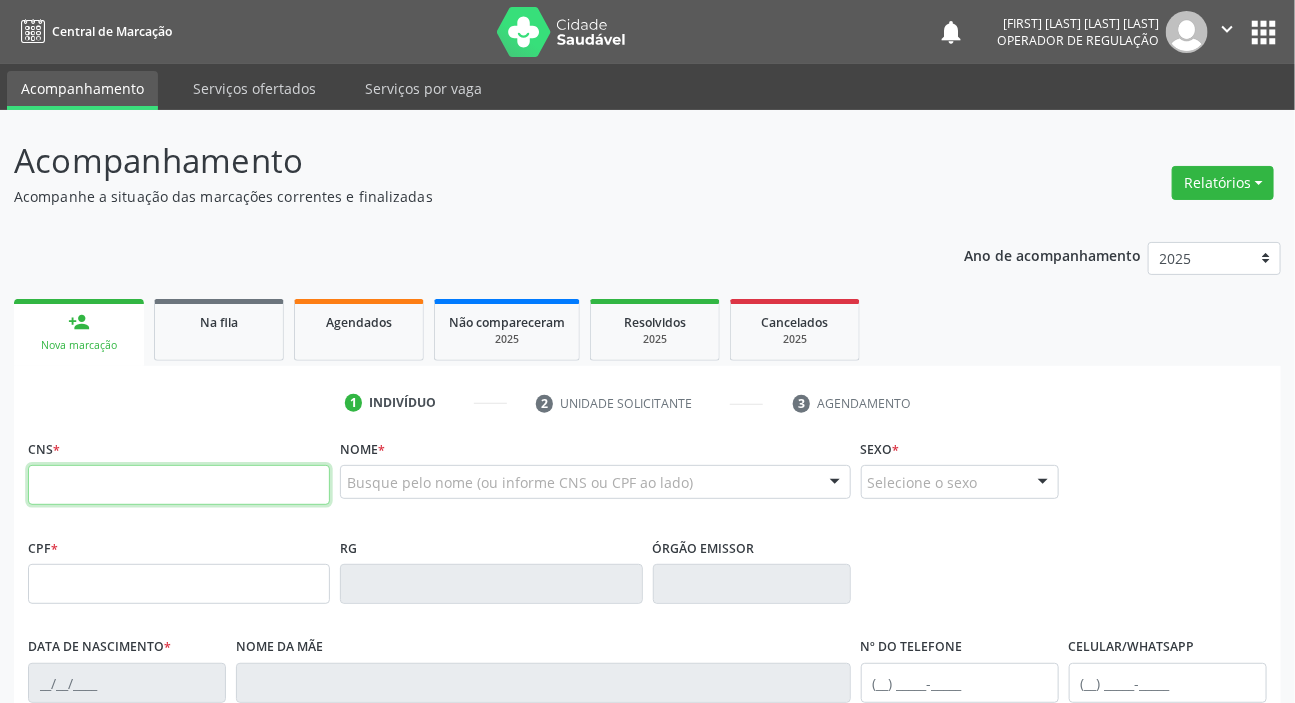 click at bounding box center [179, 485] 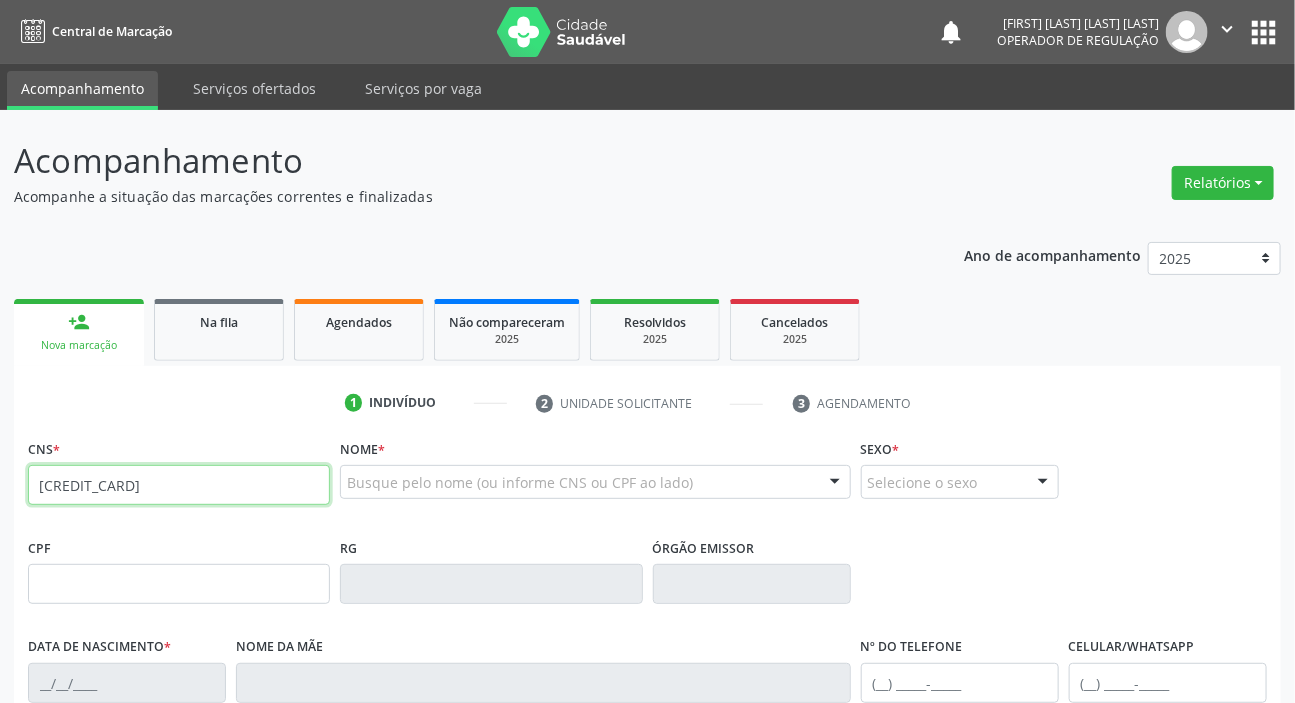 type on "700 5059 1263 0250" 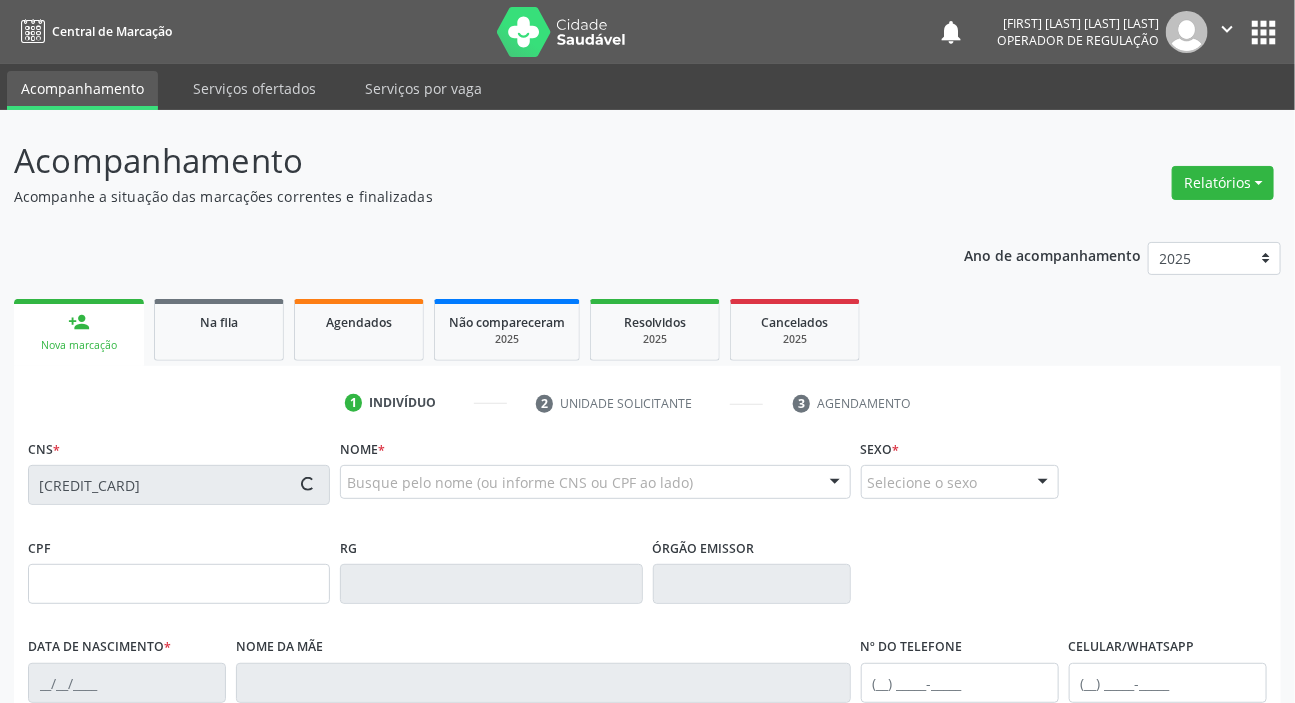 type on "068.627.754-64" 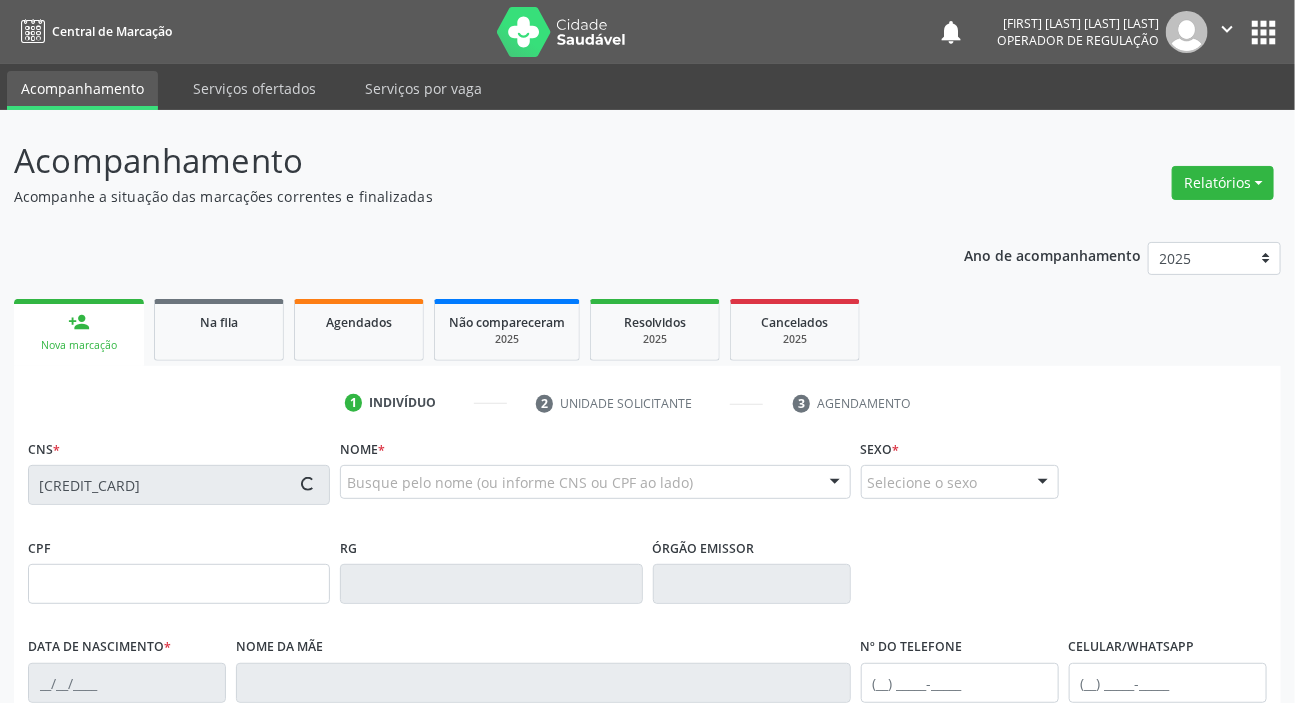 type on "14/01/1953" 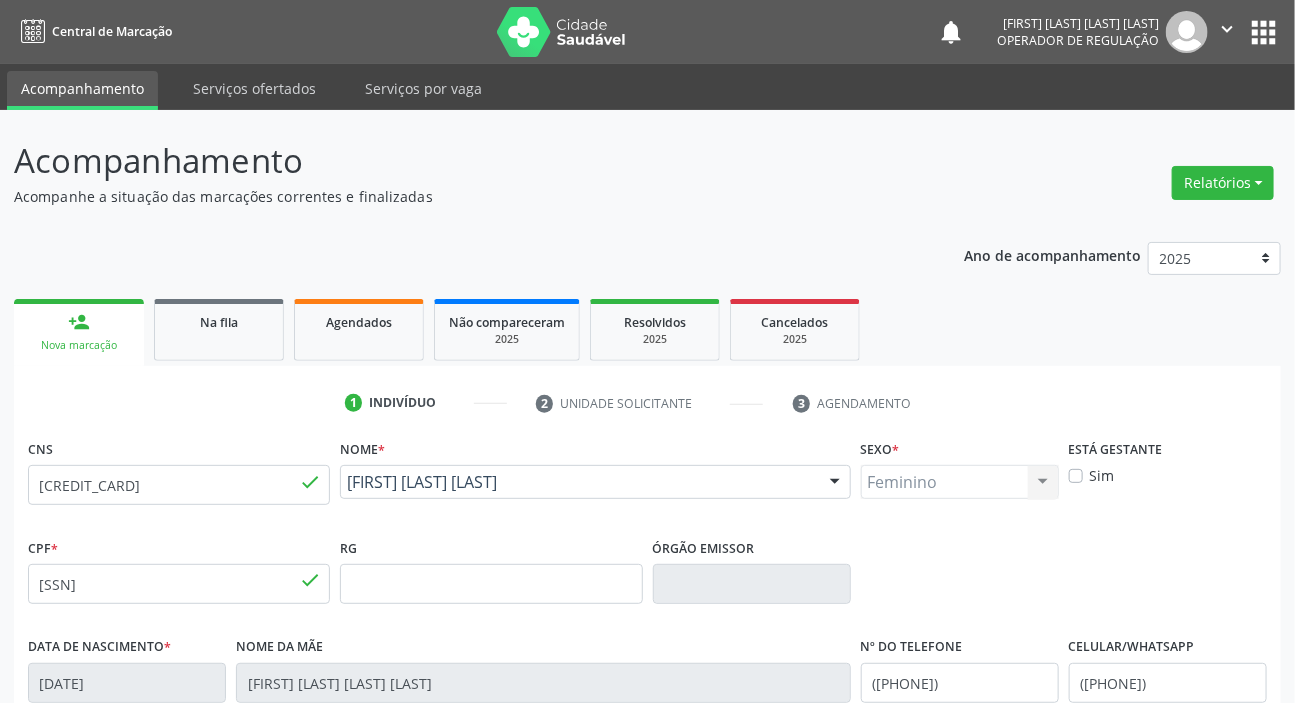 scroll, scrollTop: 380, scrollLeft: 0, axis: vertical 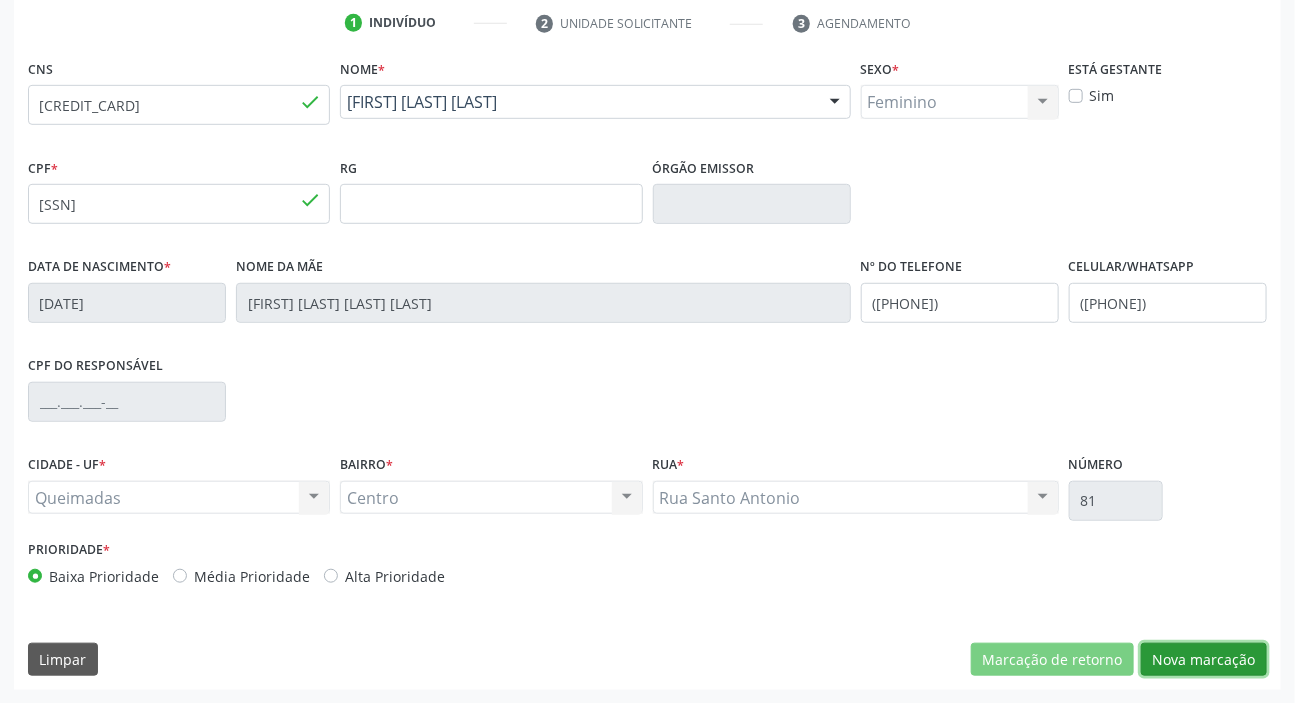 click on "Nova marcação" at bounding box center [1204, 660] 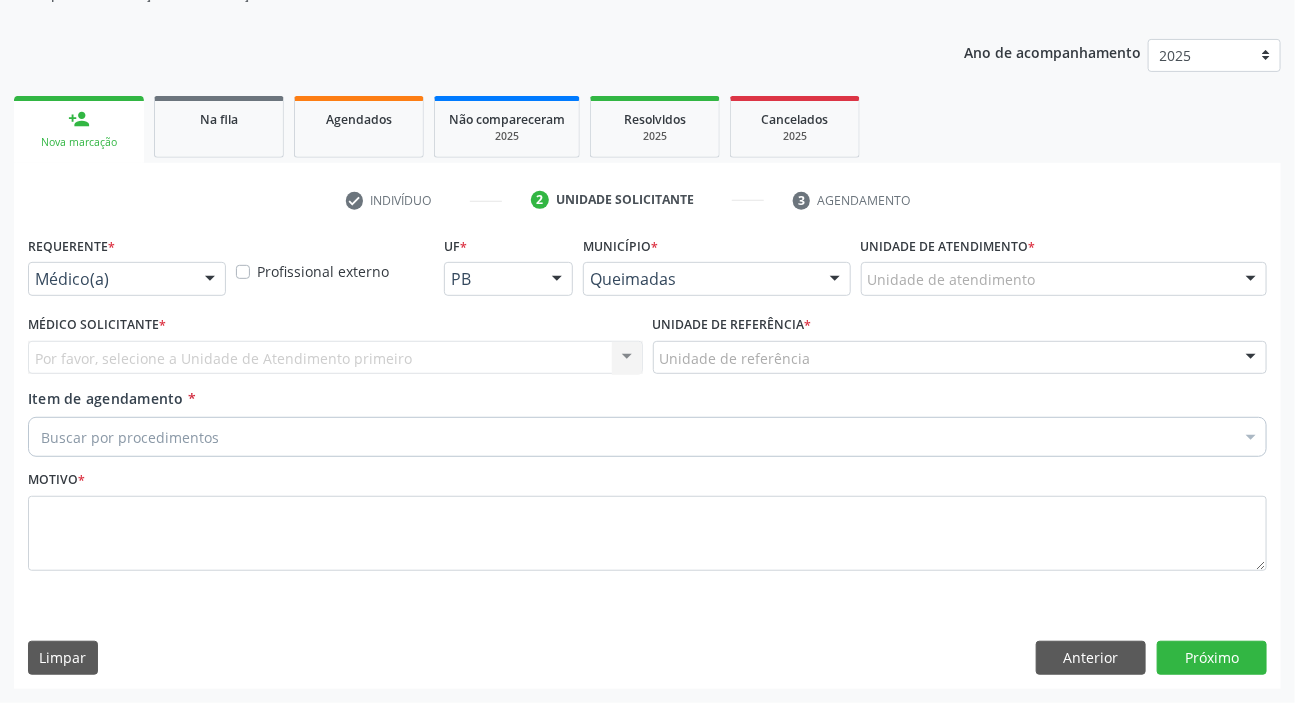 scroll, scrollTop: 201, scrollLeft: 0, axis: vertical 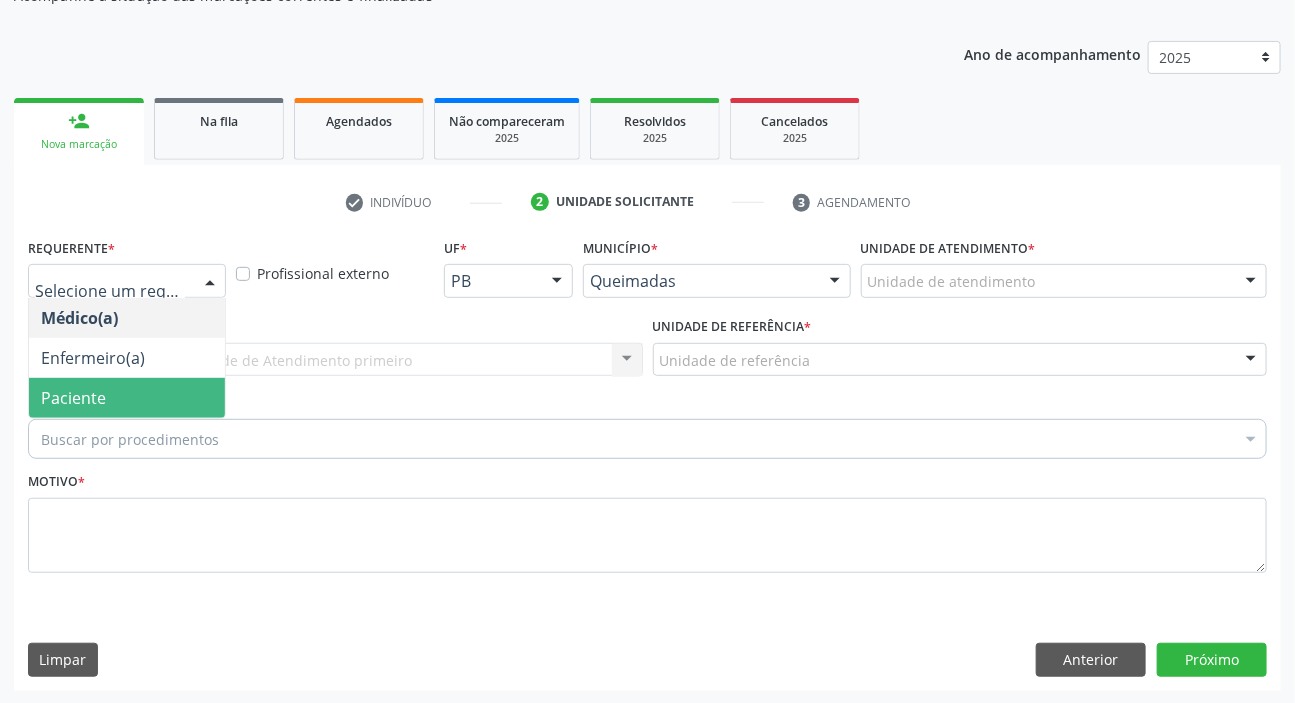click on "Paciente" at bounding box center (127, 398) 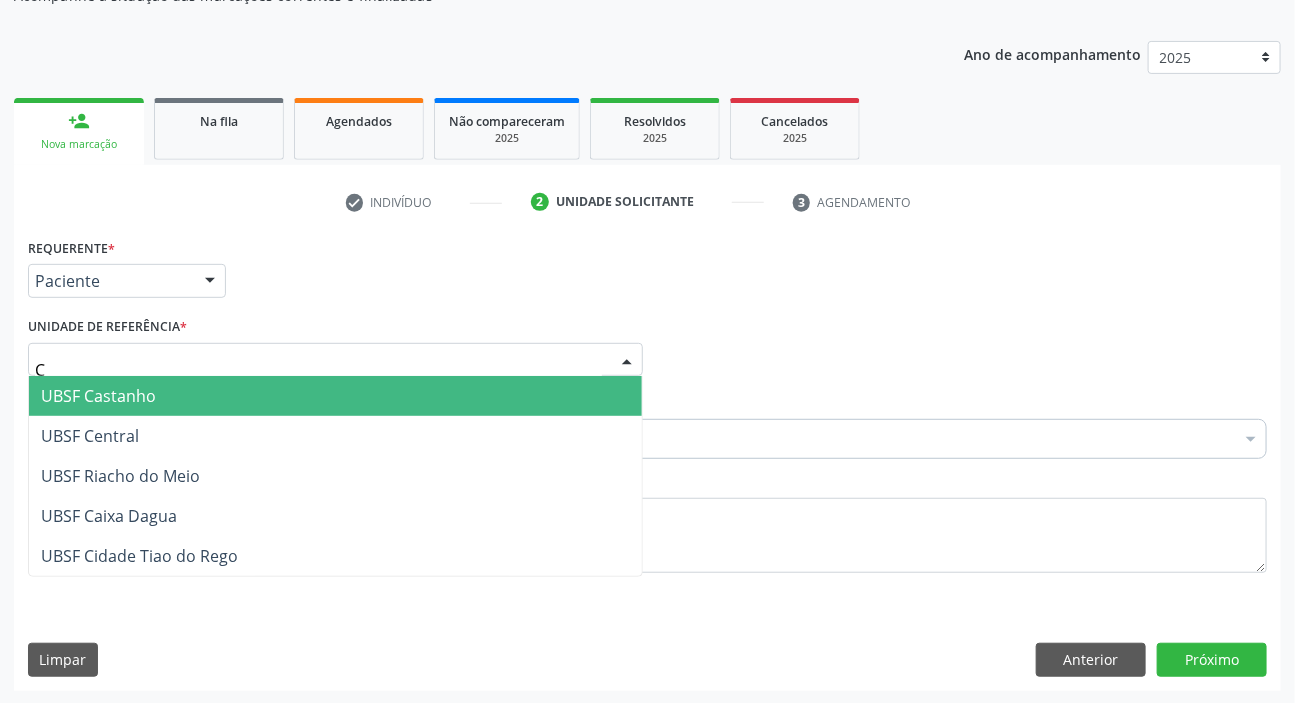 type on "CE" 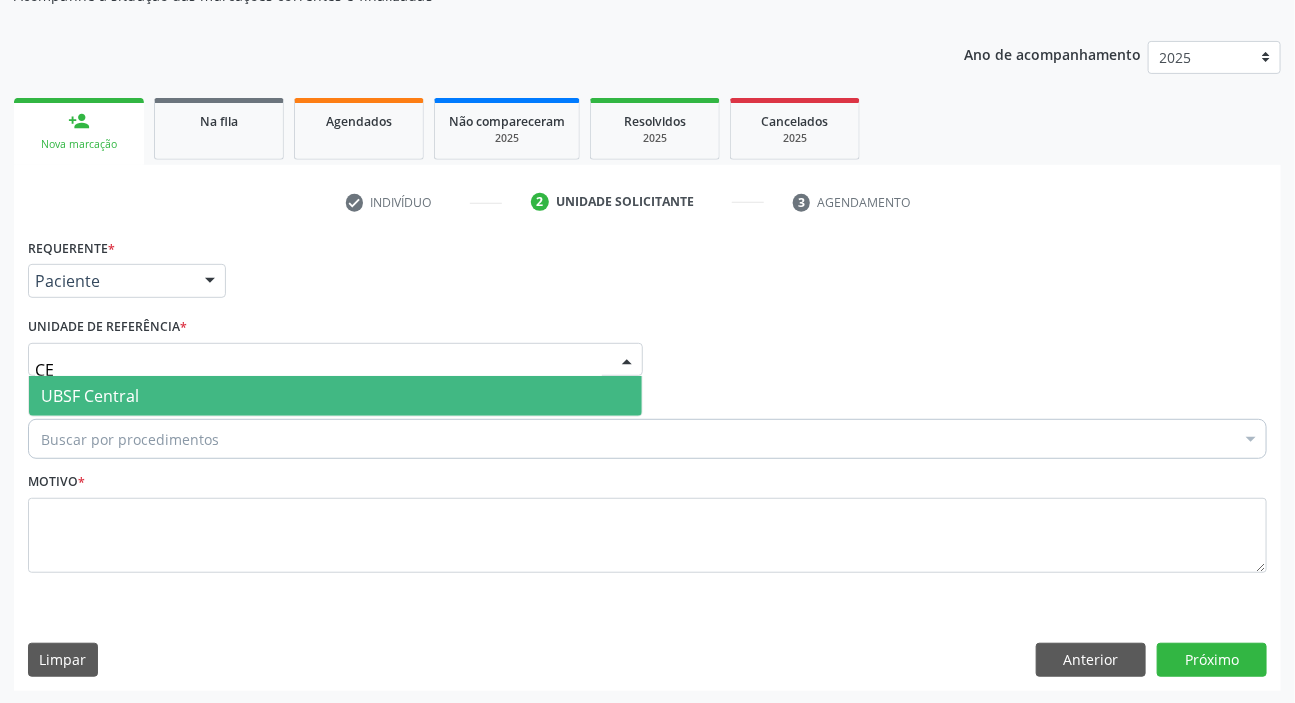 click on "UBSF Central" at bounding box center (335, 396) 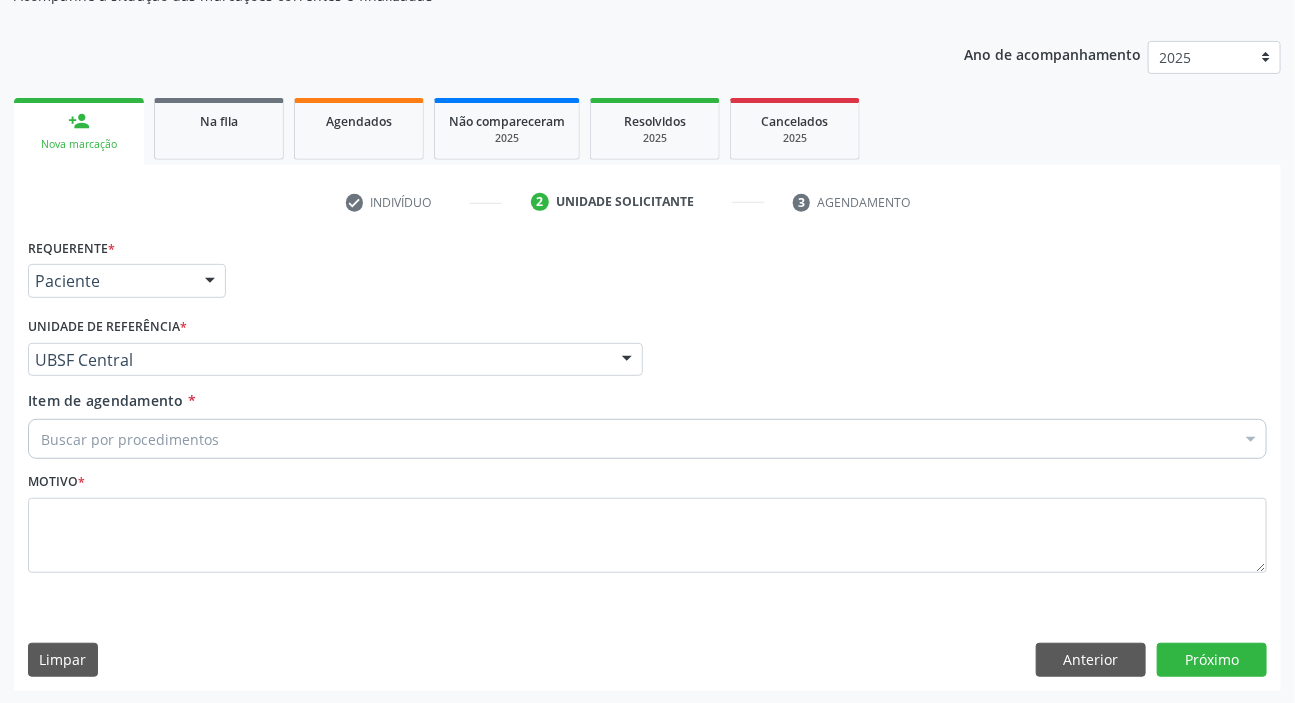 paste on "MÉDICO UR" 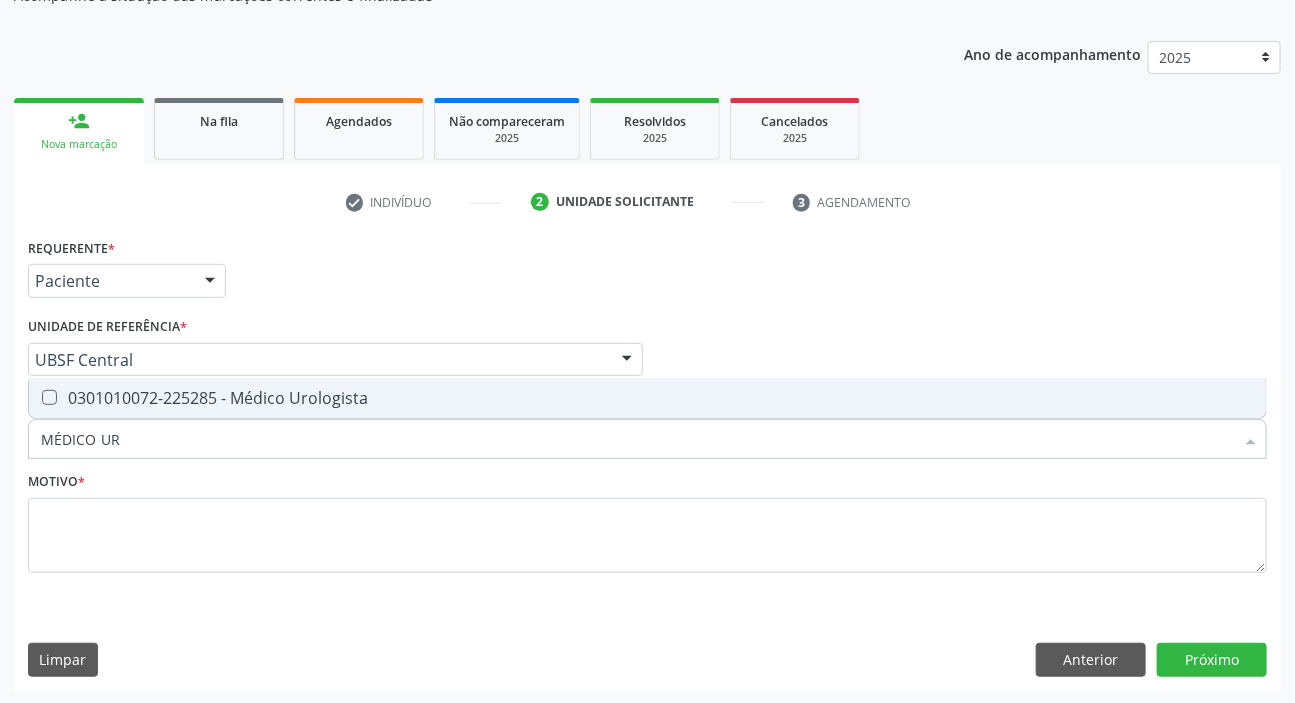 click on "0301010072-225285 - Médico Urologista" at bounding box center [647, 398] 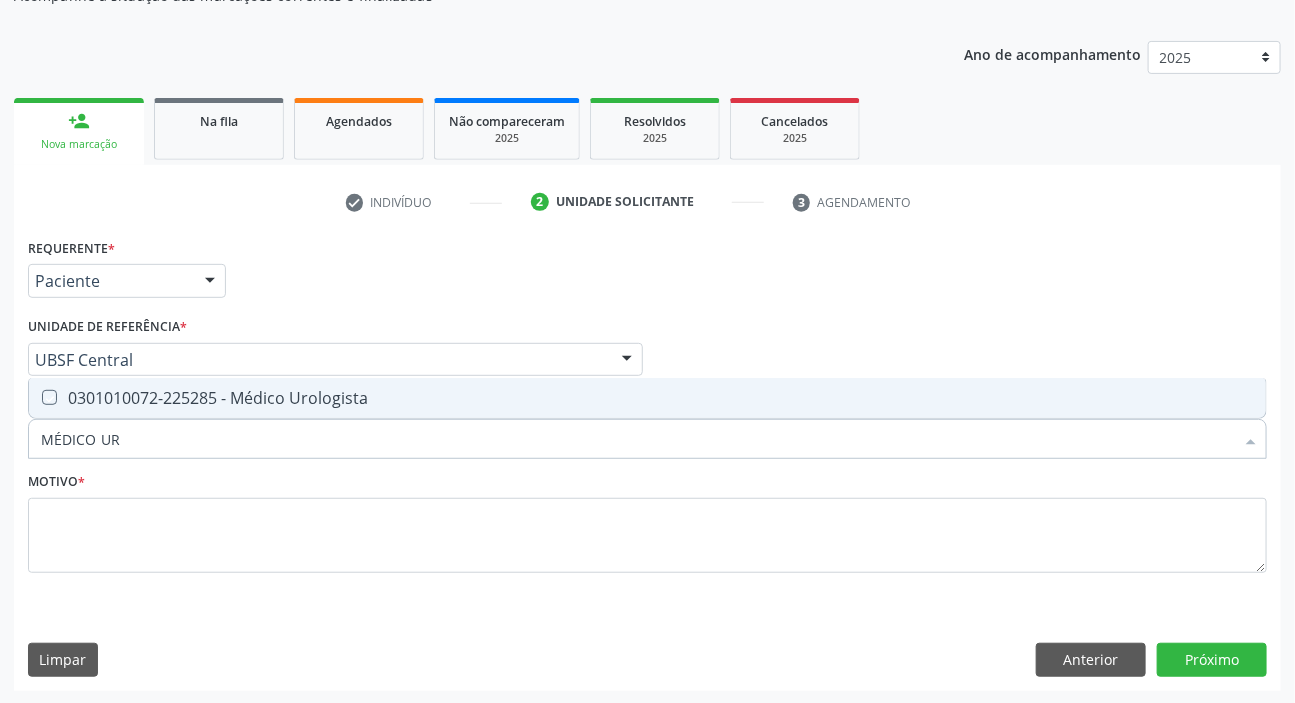 checkbox on "true" 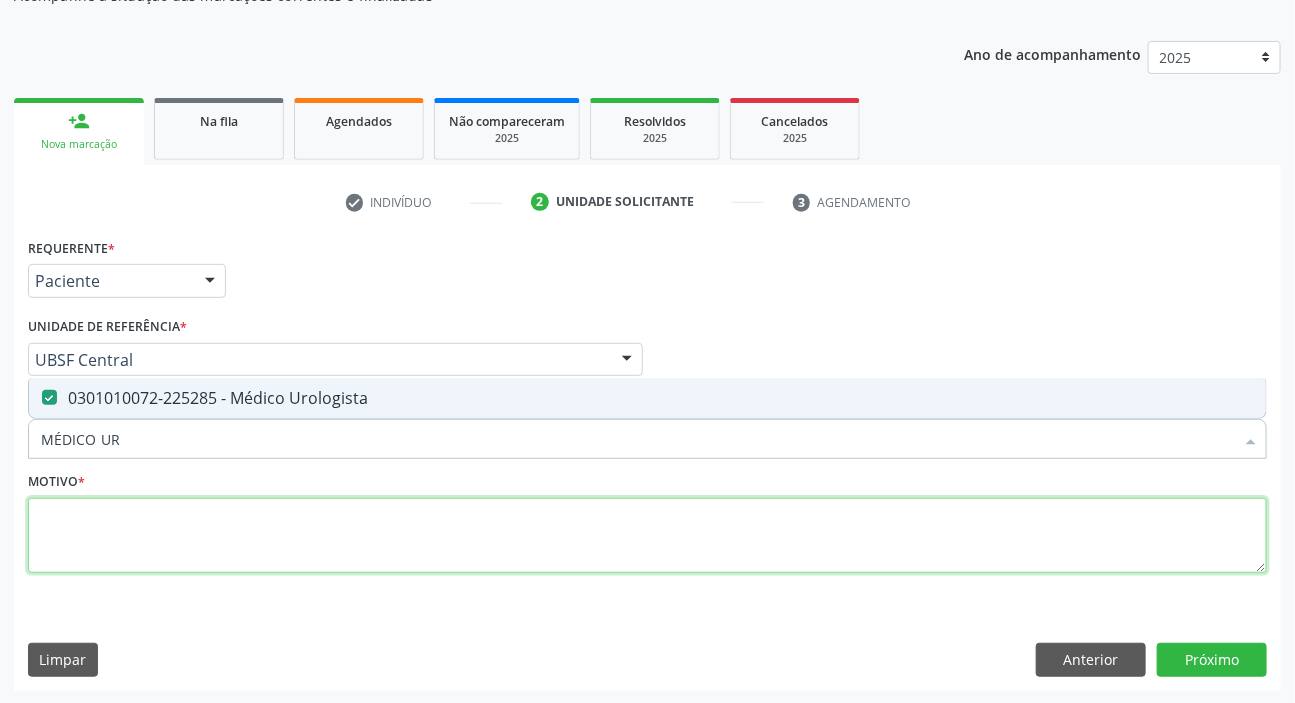 click at bounding box center (647, 536) 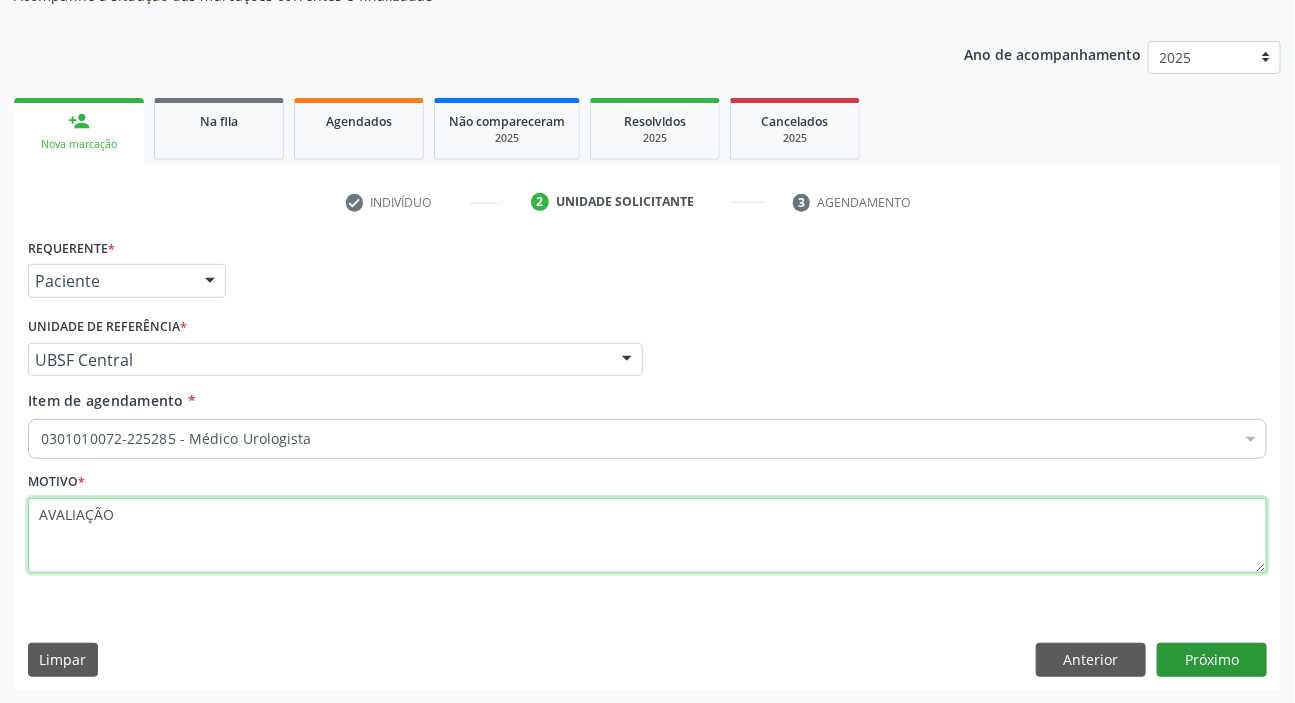 type on "AVALIAÇÃO" 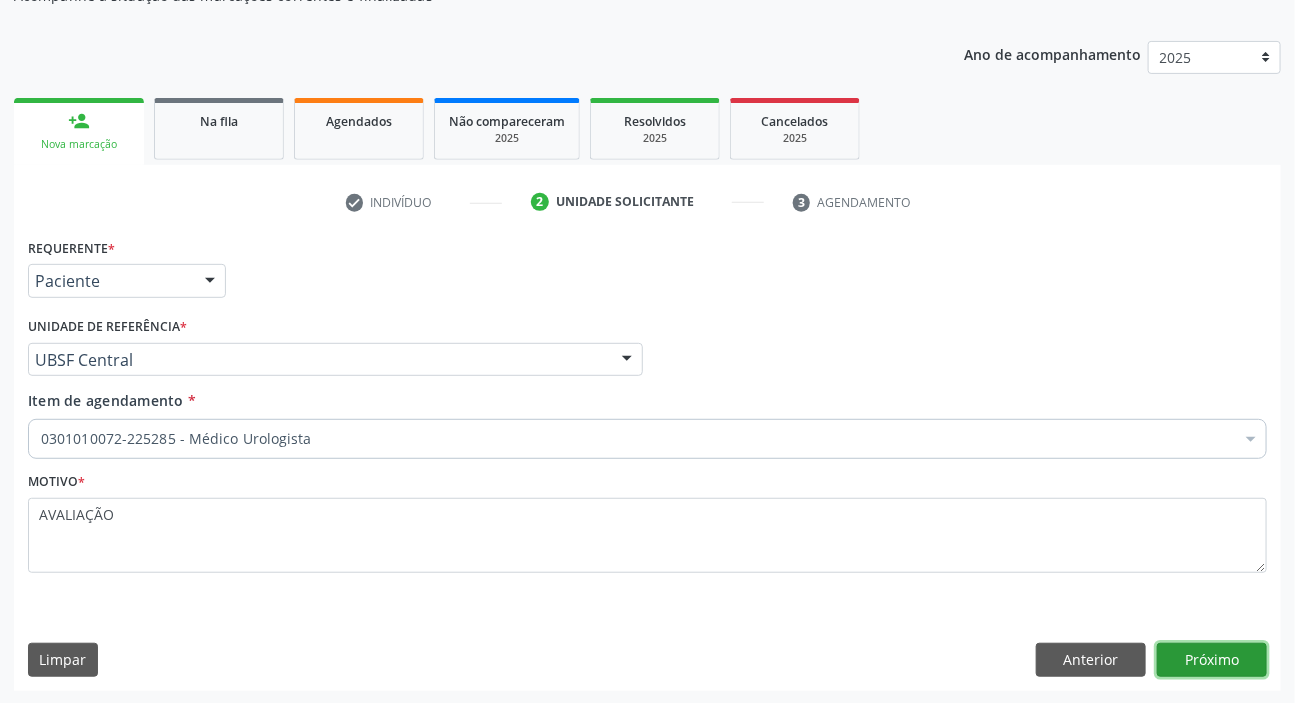 click on "Próximo" at bounding box center (1212, 660) 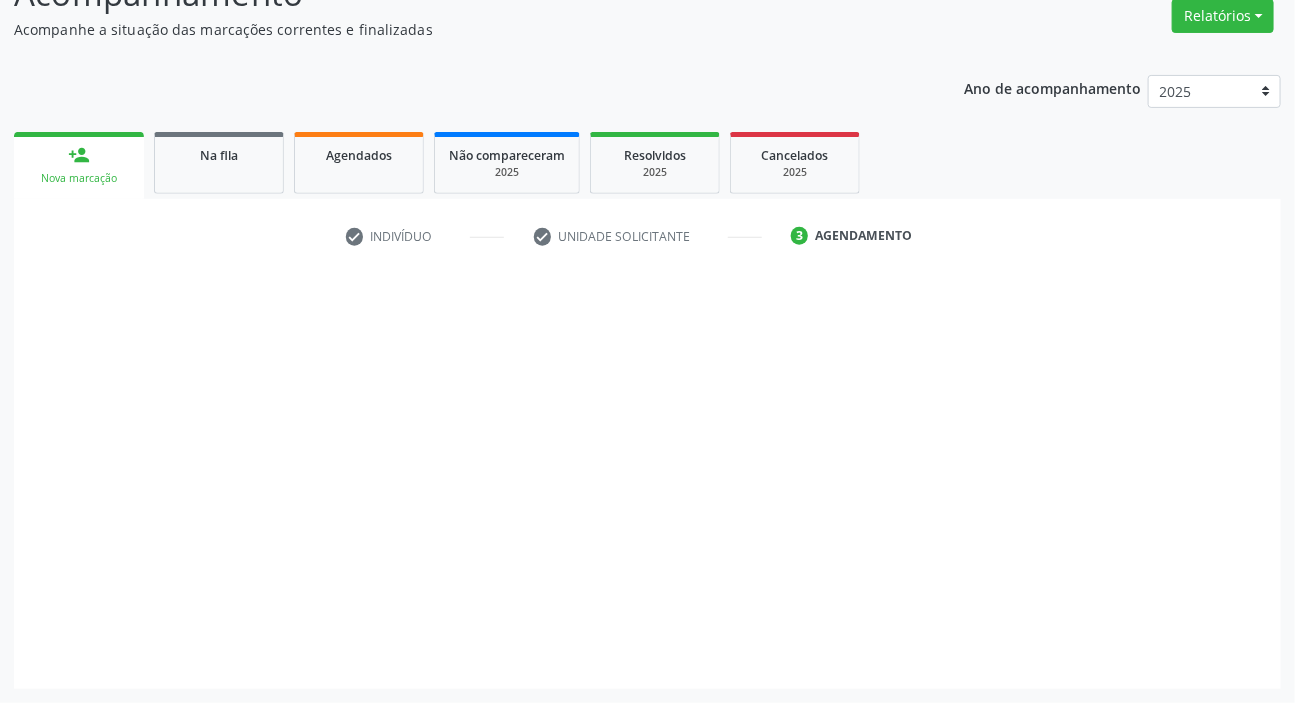 scroll, scrollTop: 166, scrollLeft: 0, axis: vertical 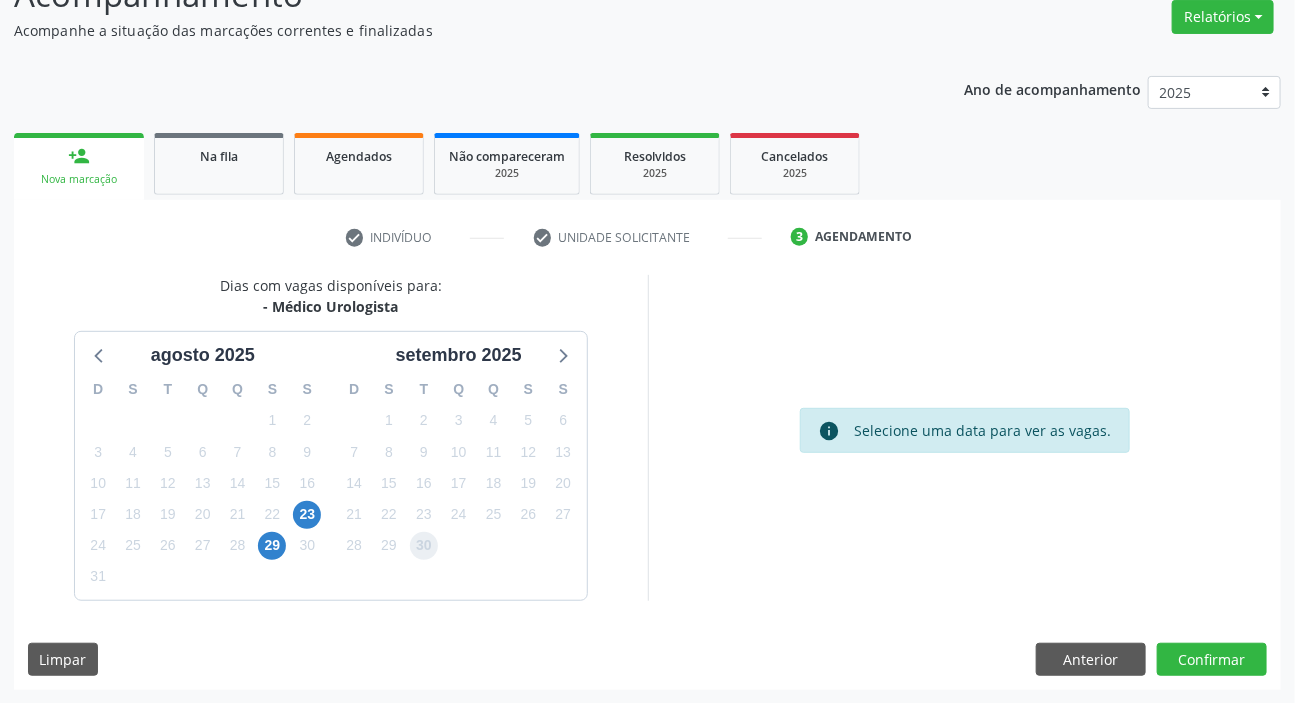 click on "30" at bounding box center [424, 546] 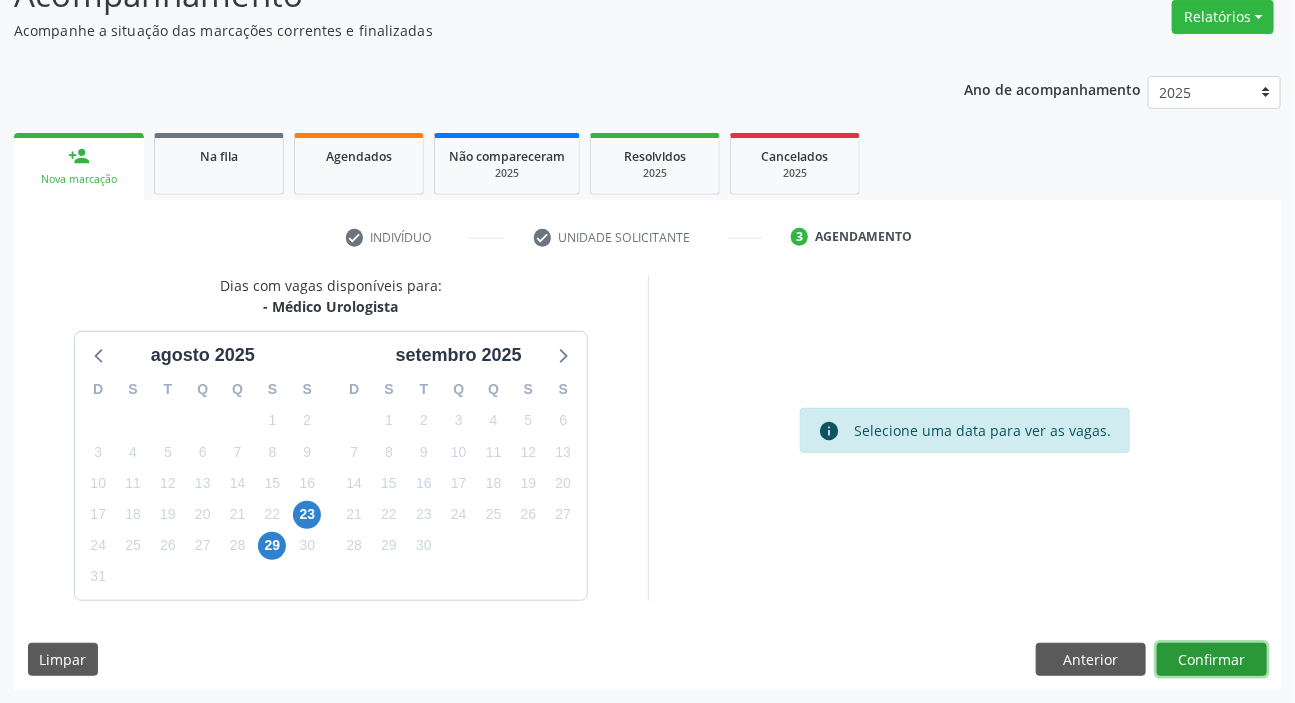 click on "Confirmar" at bounding box center (1212, 660) 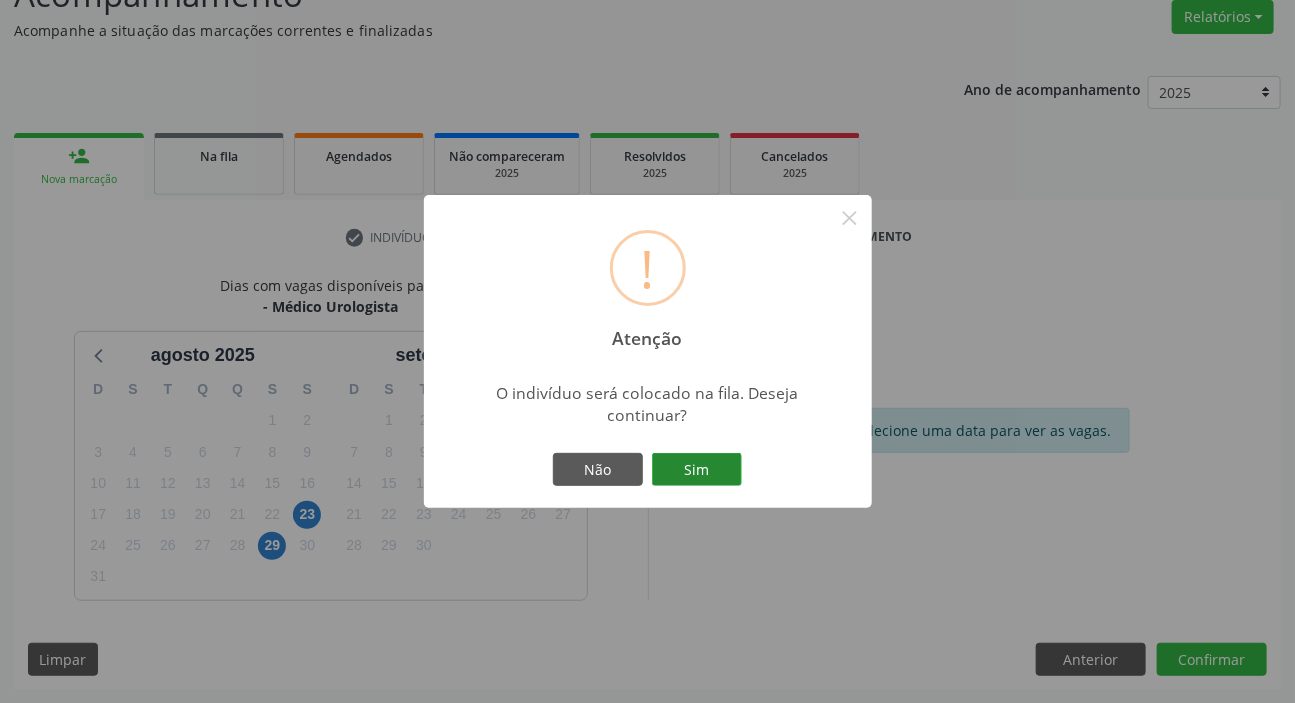 click on "Sim" at bounding box center (697, 470) 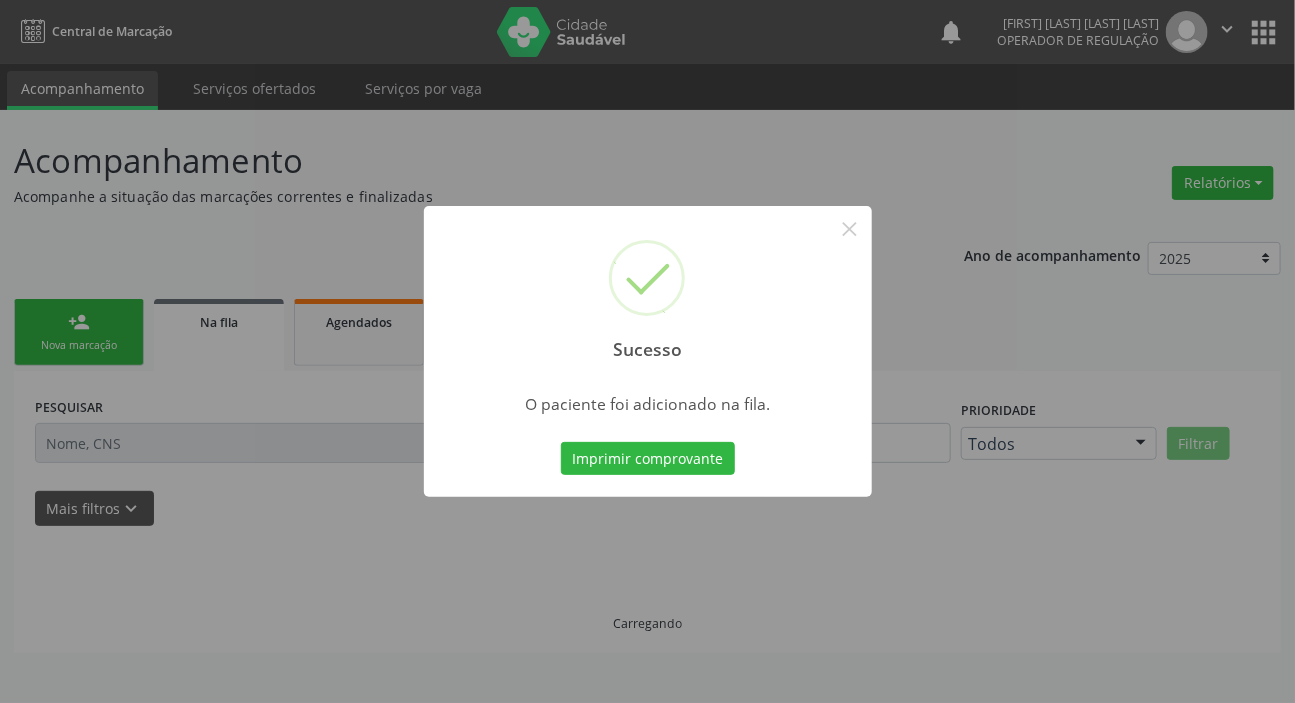 scroll, scrollTop: 0, scrollLeft: 0, axis: both 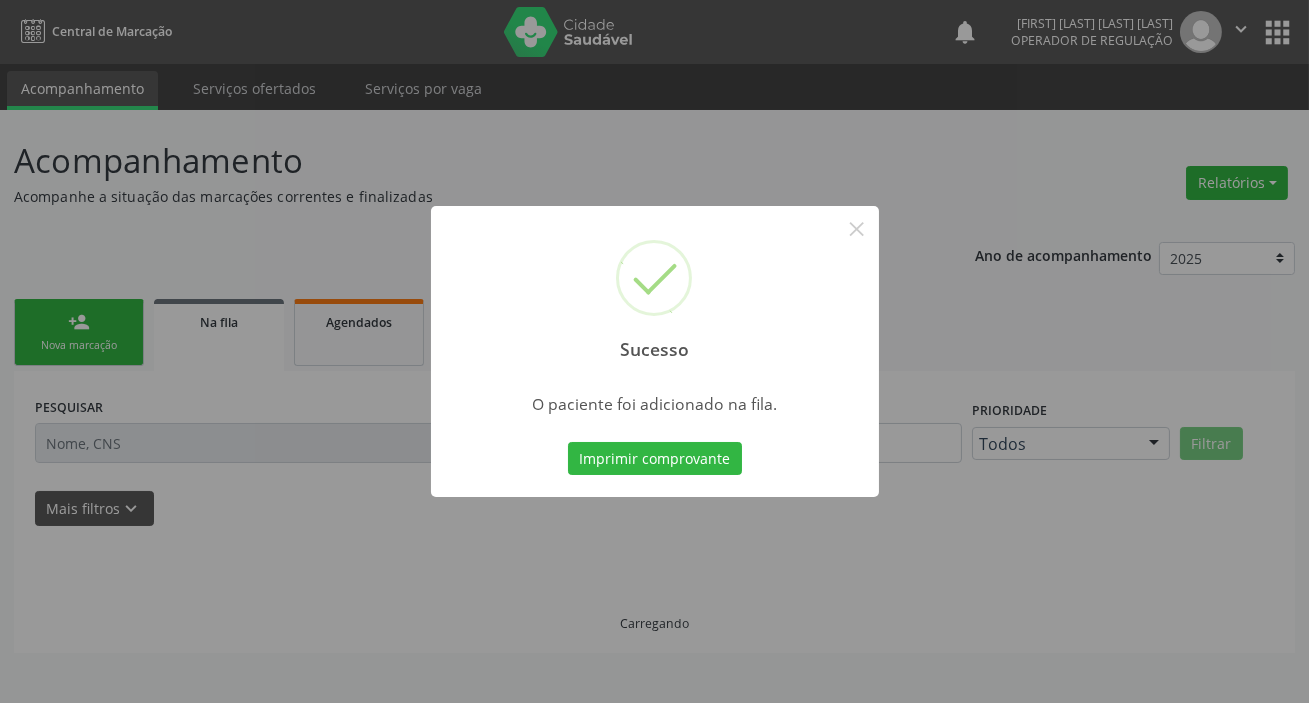 click on "Sucesso × O paciente foi adicionado na fila. Imprimir comprovante Cancel" at bounding box center (654, 351) 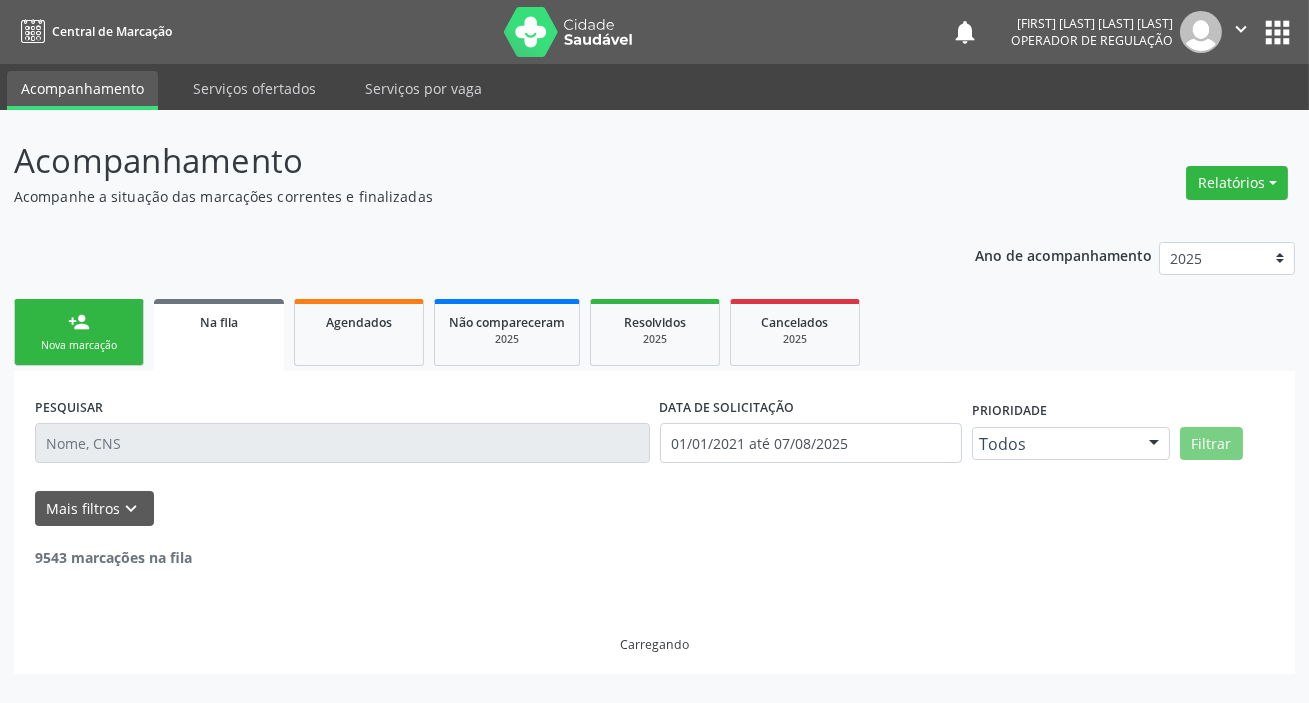 click on "Nova marcação" at bounding box center (79, 345) 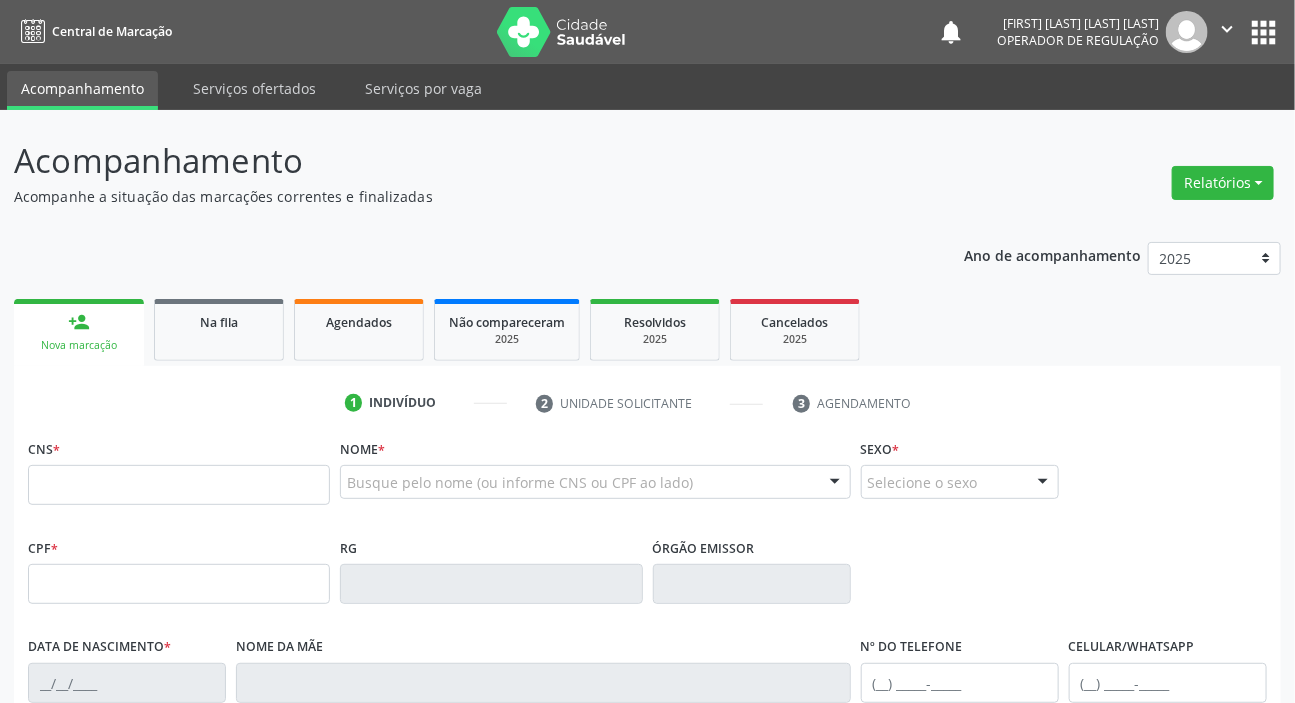 click on "CNS
*" at bounding box center (179, 476) 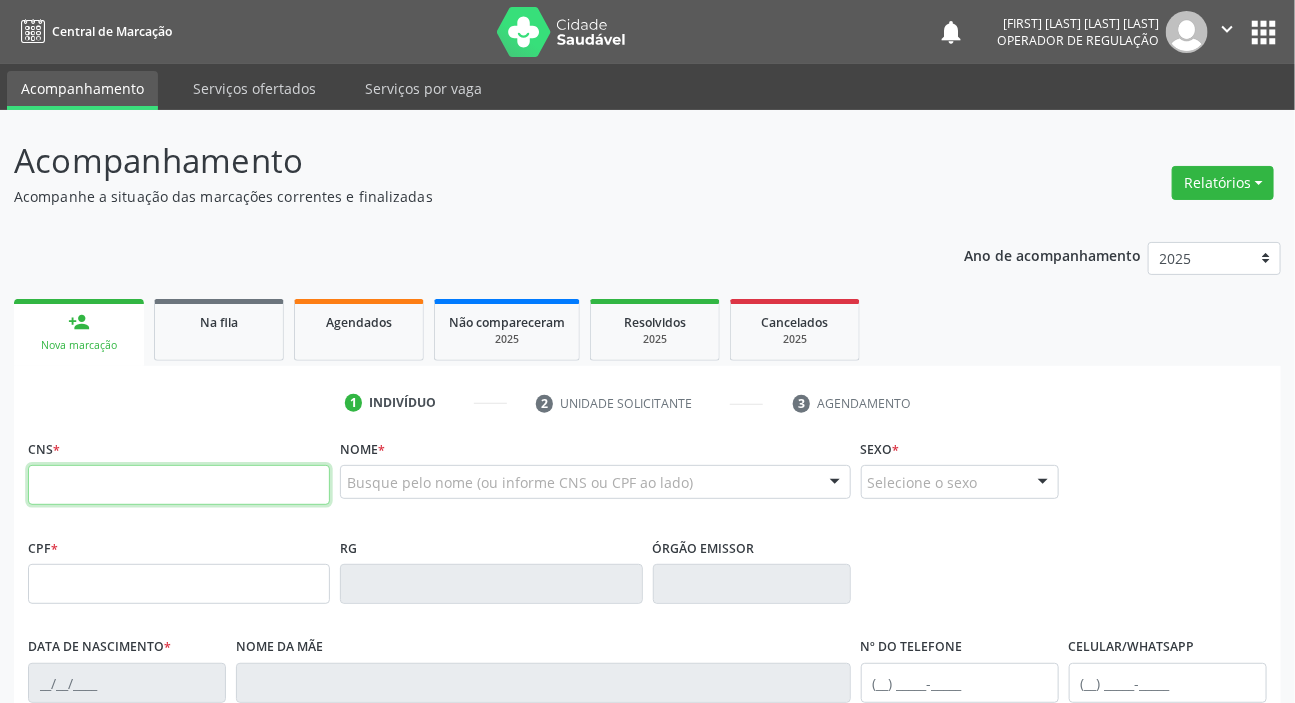 click at bounding box center [179, 485] 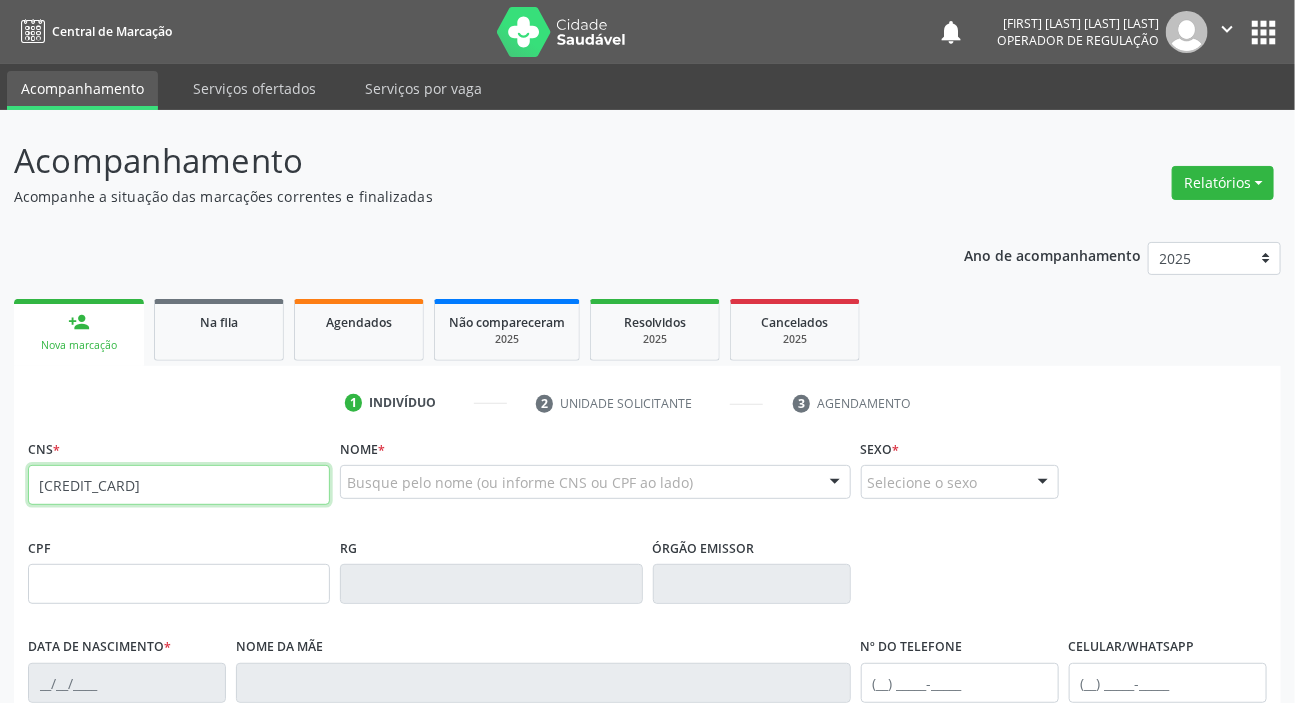 type on "704 8030 1606 2240" 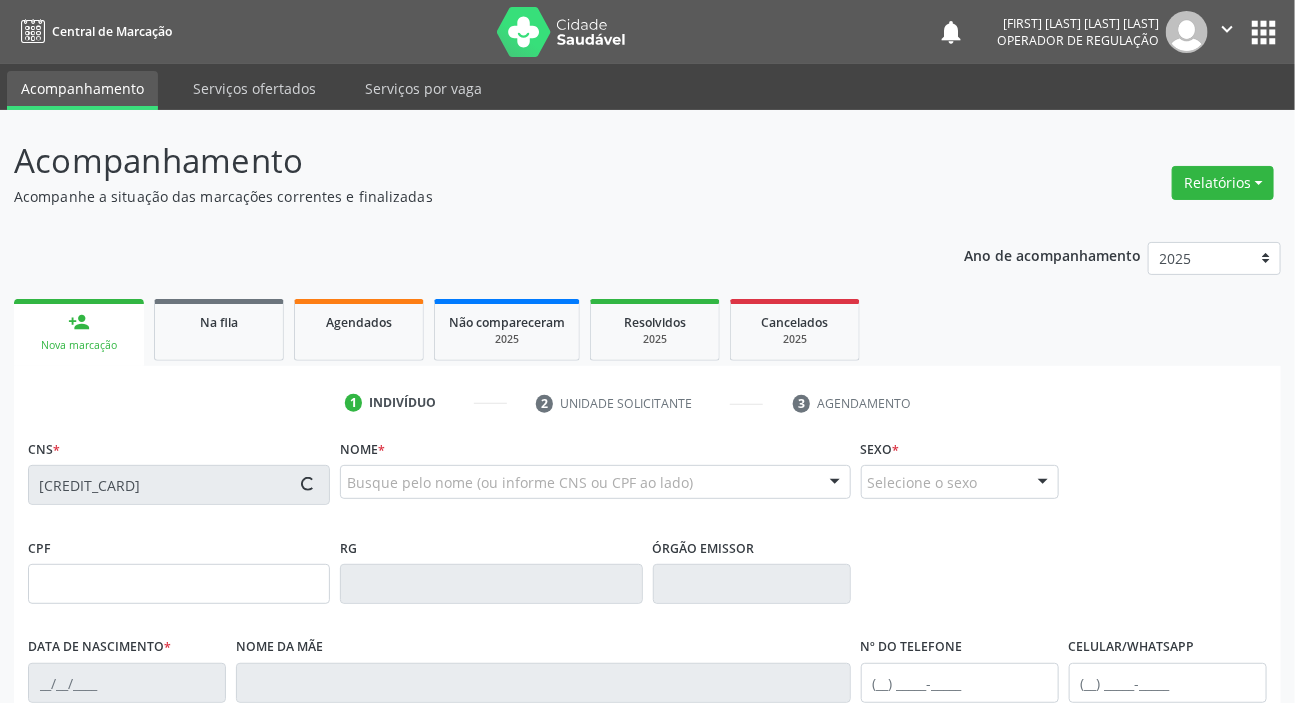 type on "112.613.174-16" 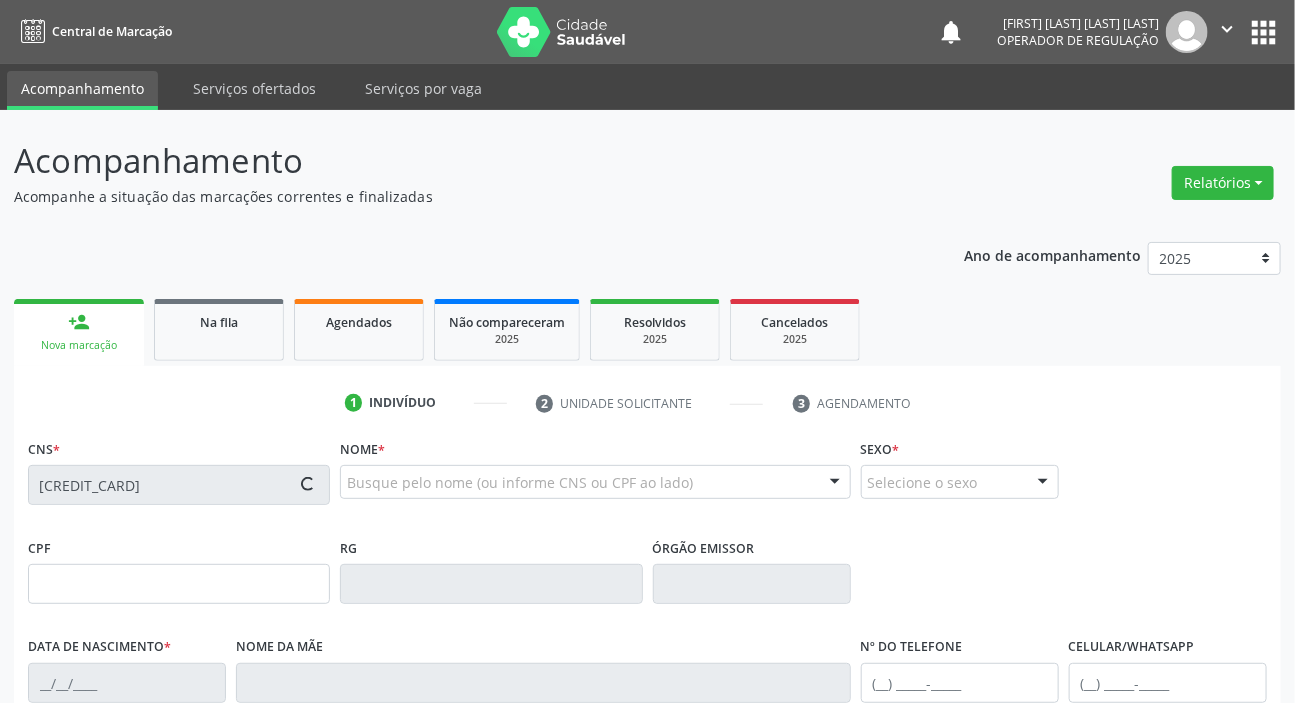 type on "17/06/1982" 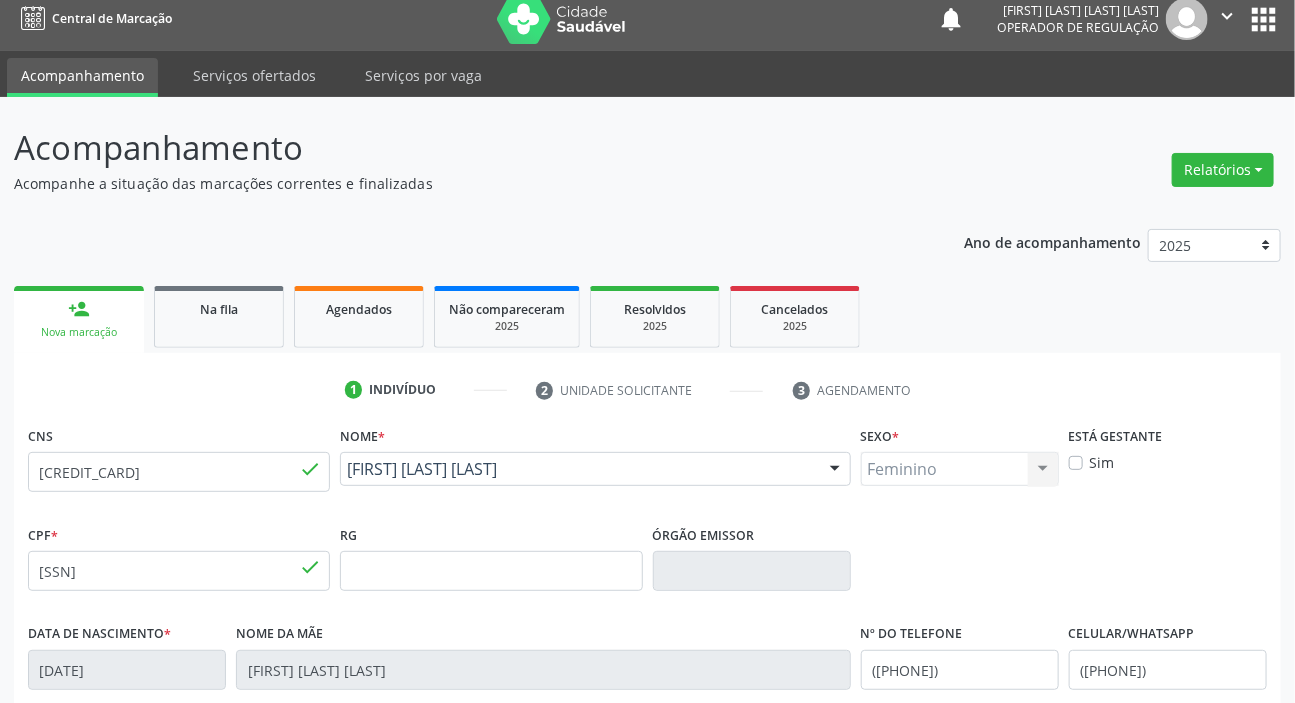 scroll, scrollTop: 380, scrollLeft: 0, axis: vertical 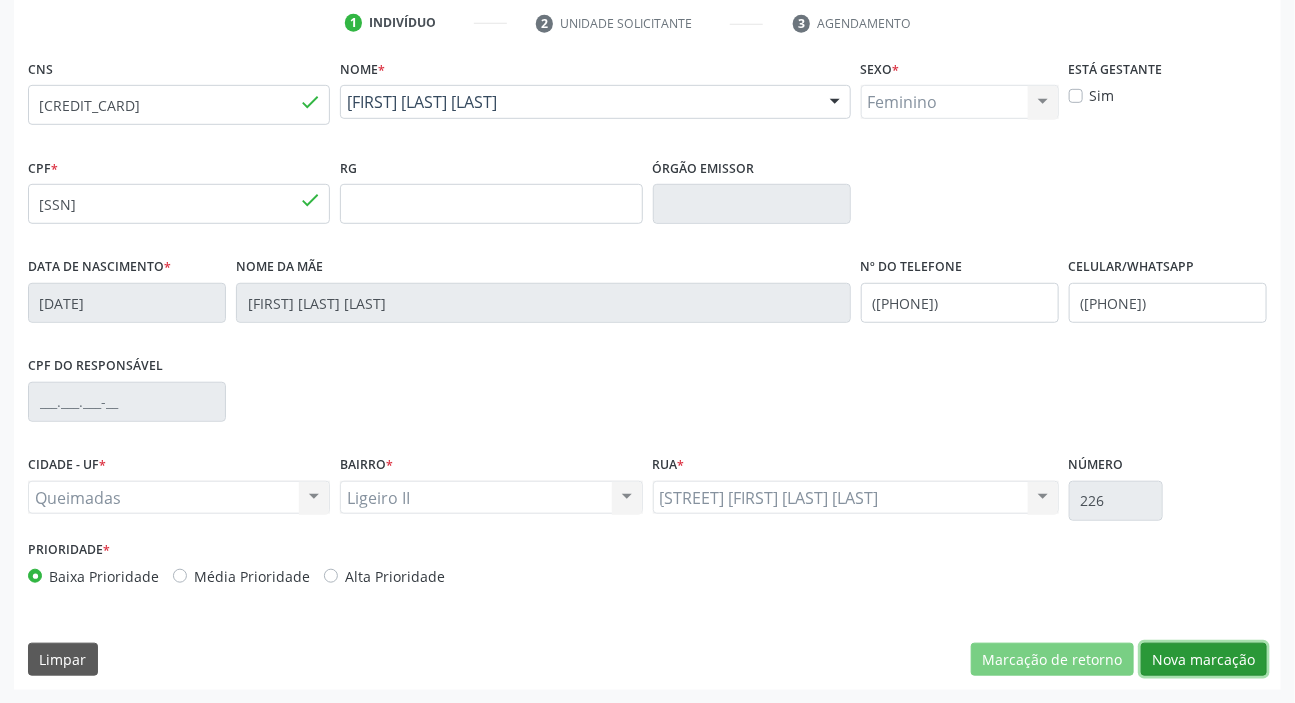 click on "Nova marcação" at bounding box center (1204, 660) 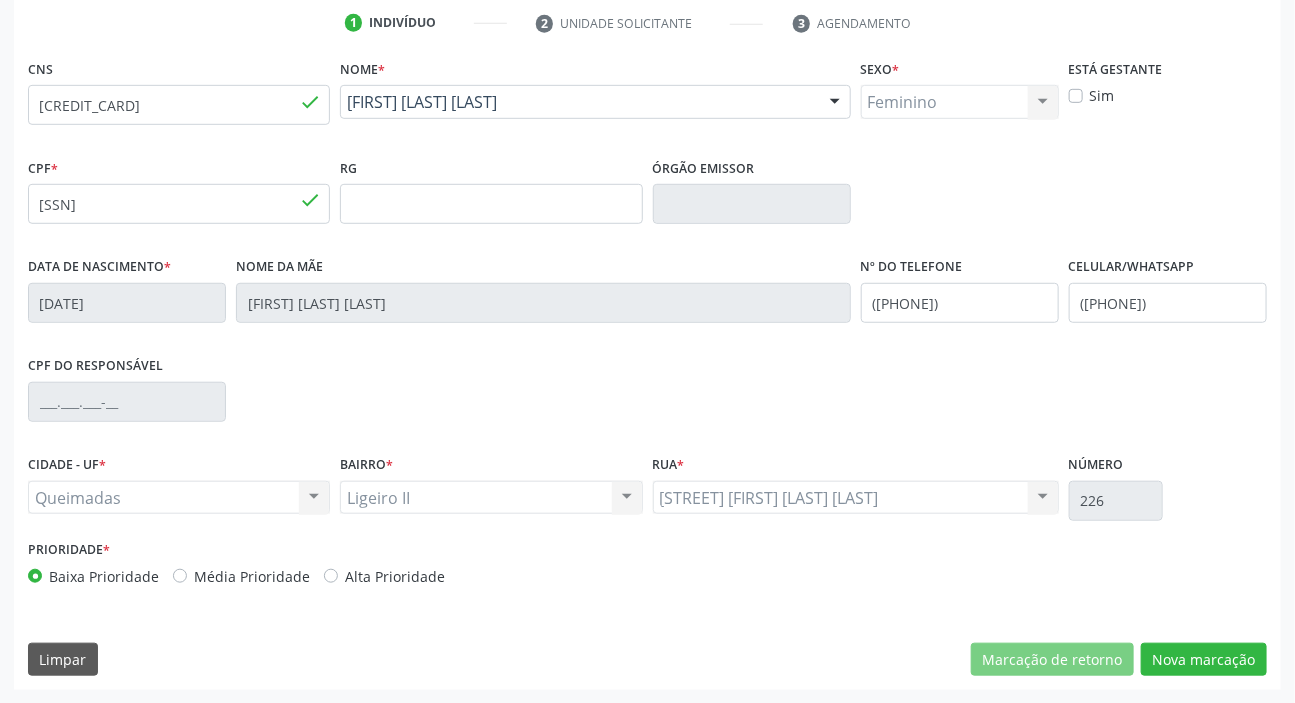 scroll, scrollTop: 201, scrollLeft: 0, axis: vertical 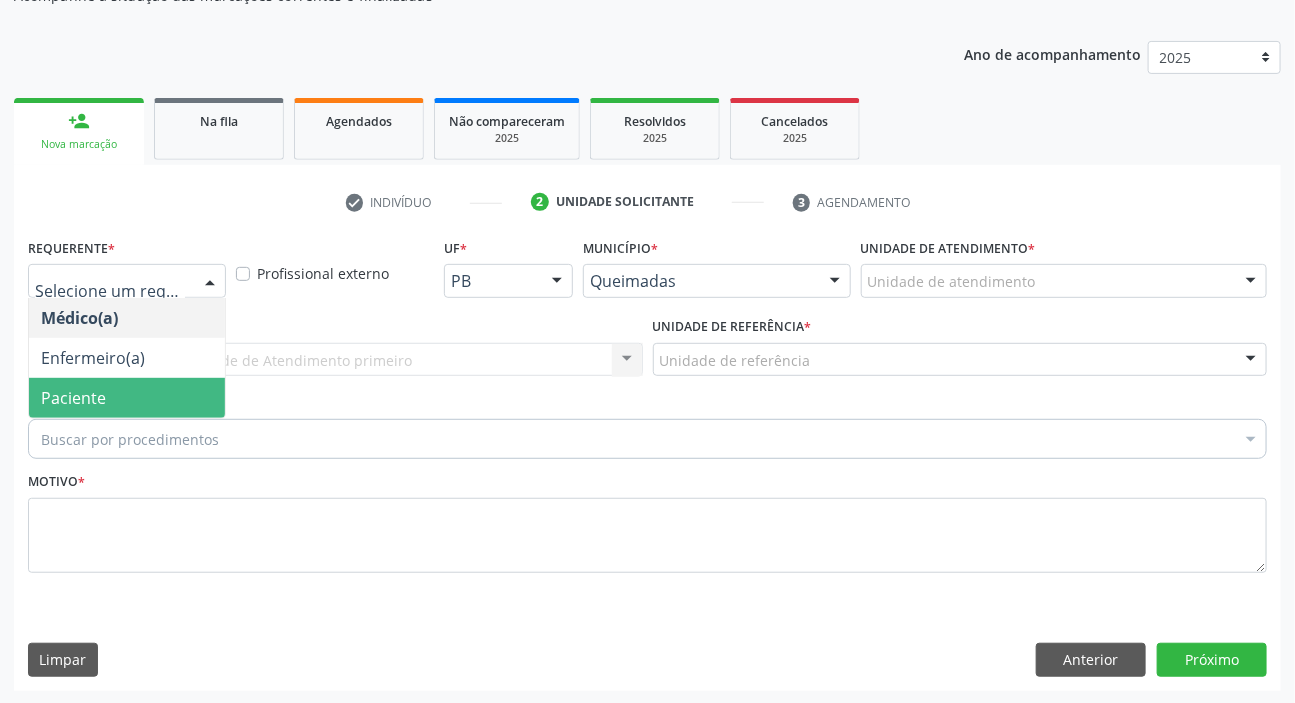 click on "Paciente" at bounding box center (73, 398) 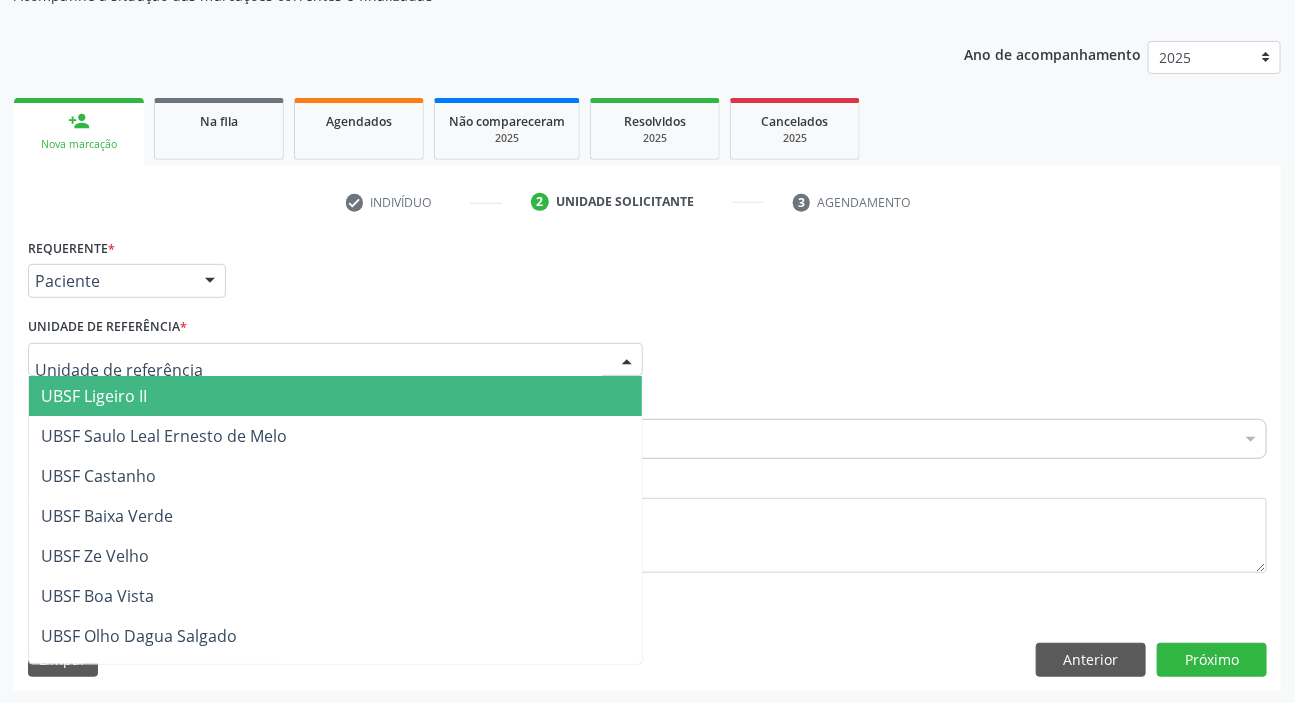 click on "UBSF Ligeiro II" at bounding box center [94, 396] 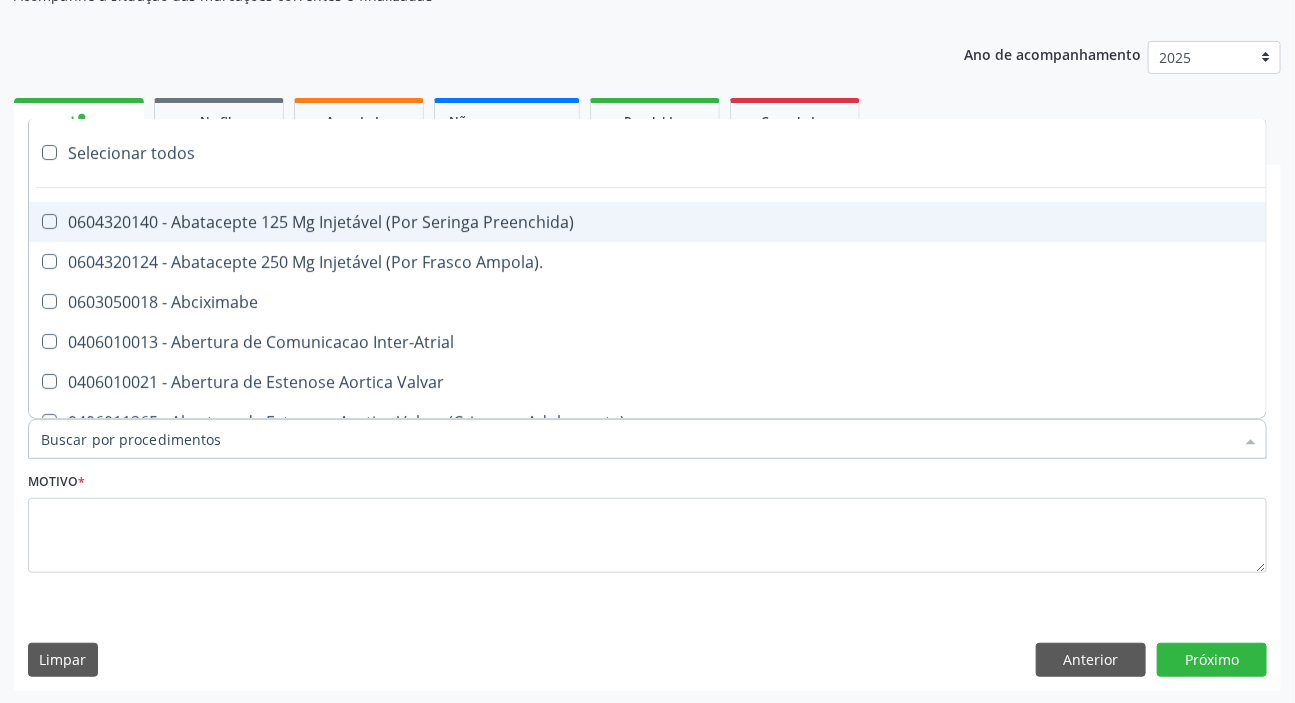 paste on "MÉDICO UR" 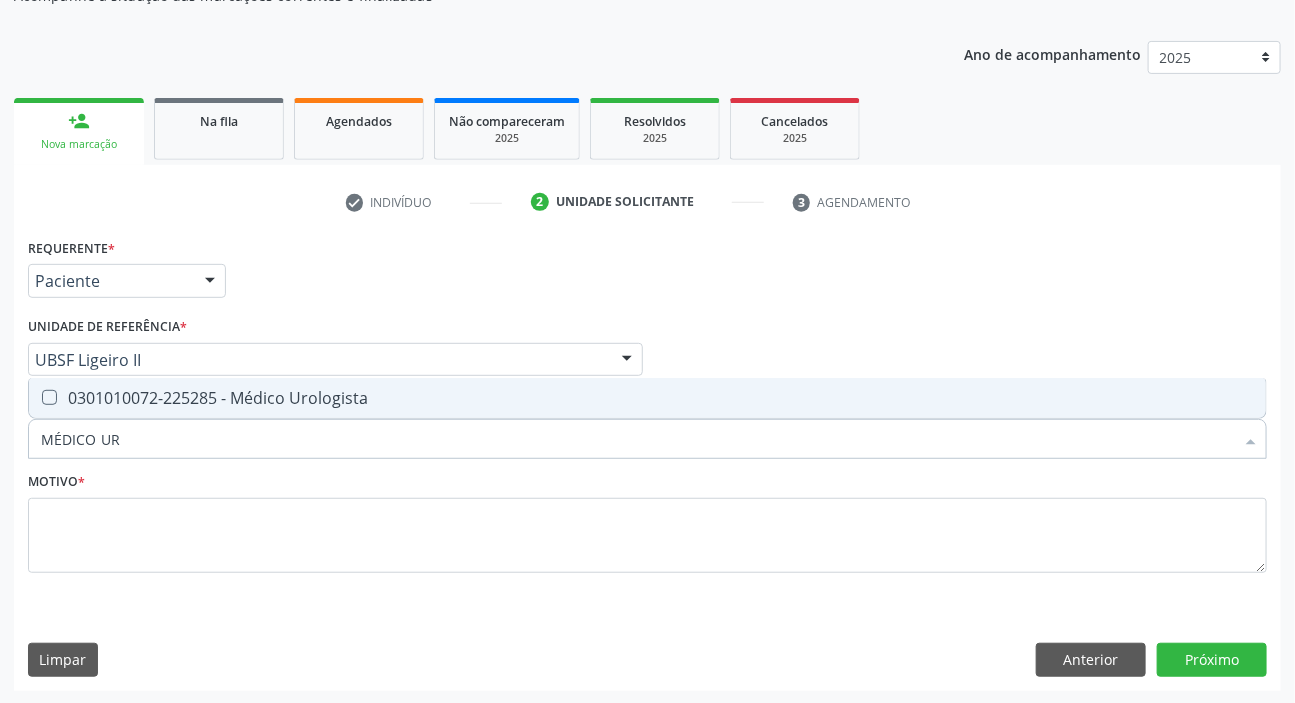 click on "0301010072-225285 - Médico Urologista" at bounding box center (647, 398) 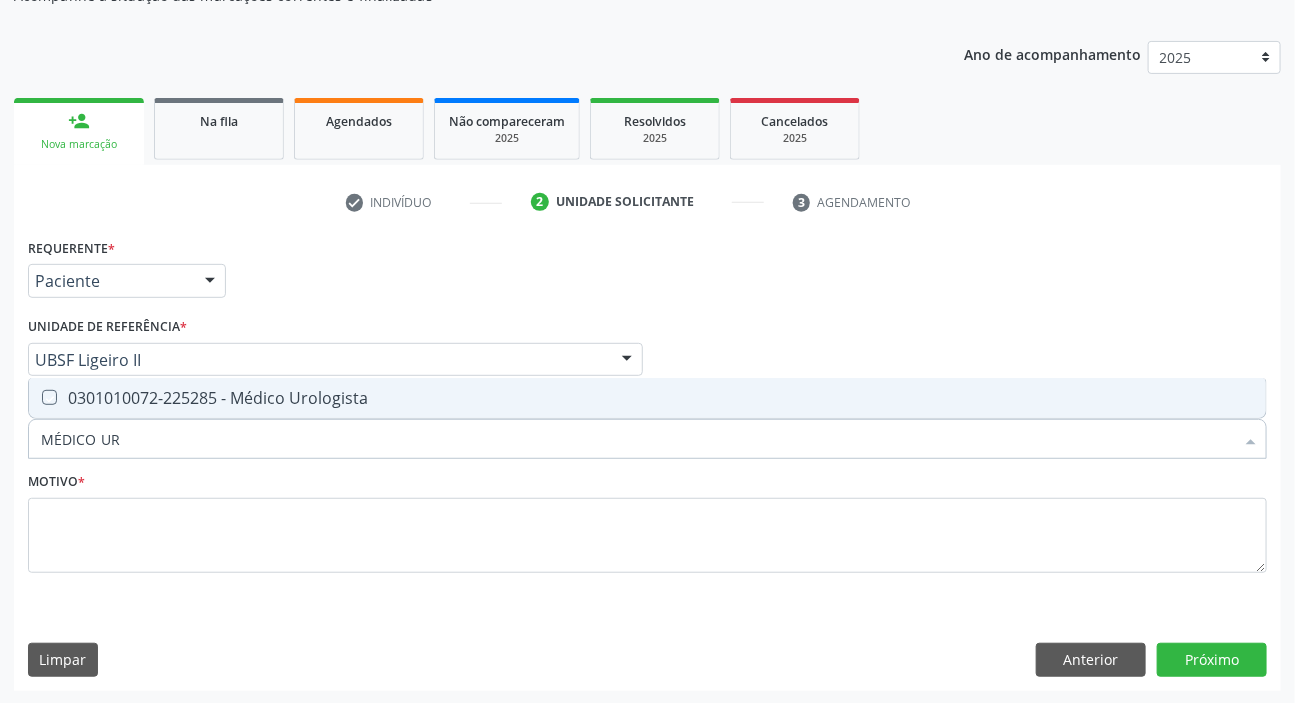 checkbox on "true" 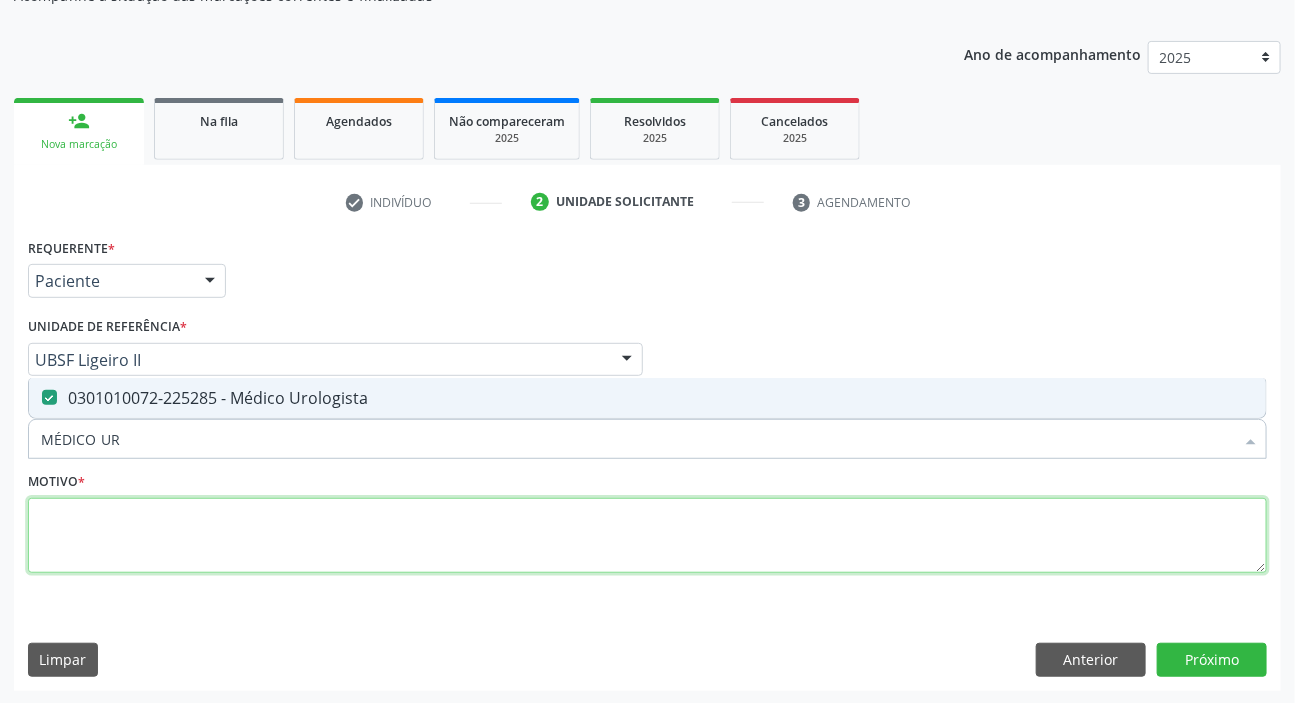 click at bounding box center (647, 536) 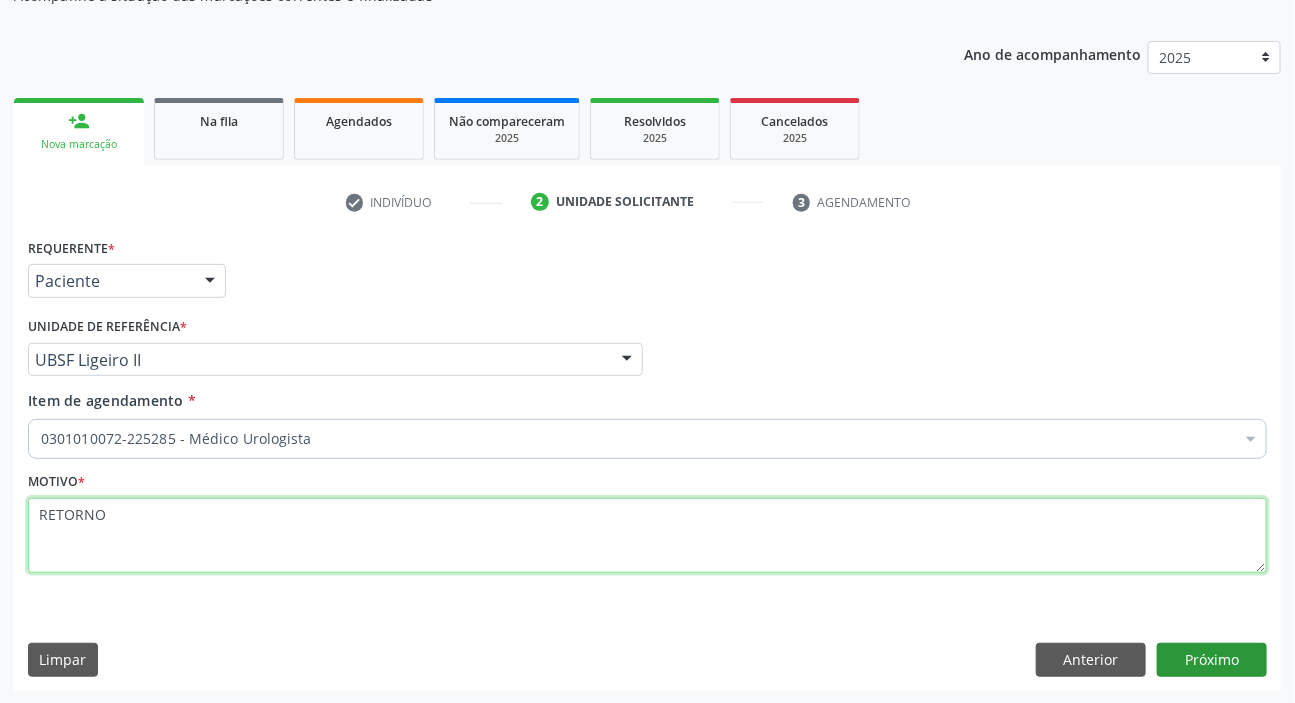type on "RETORNO" 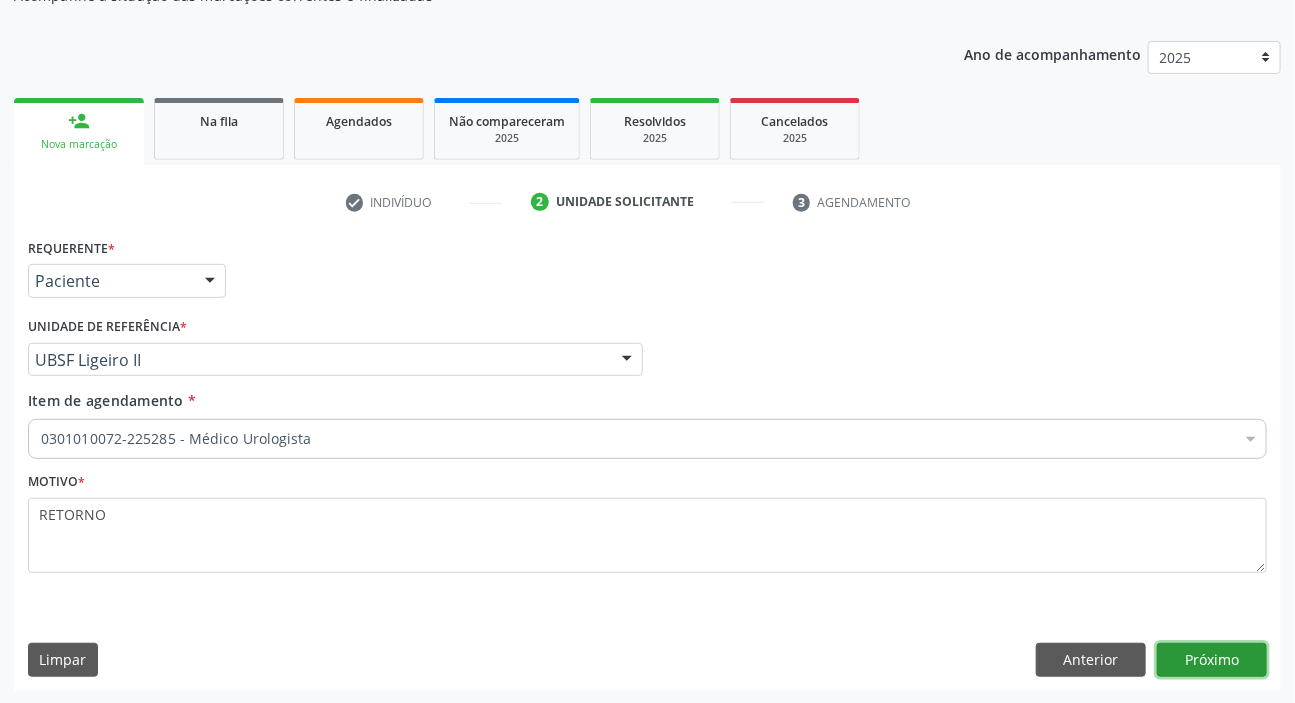 click on "Próximo" at bounding box center (1212, 660) 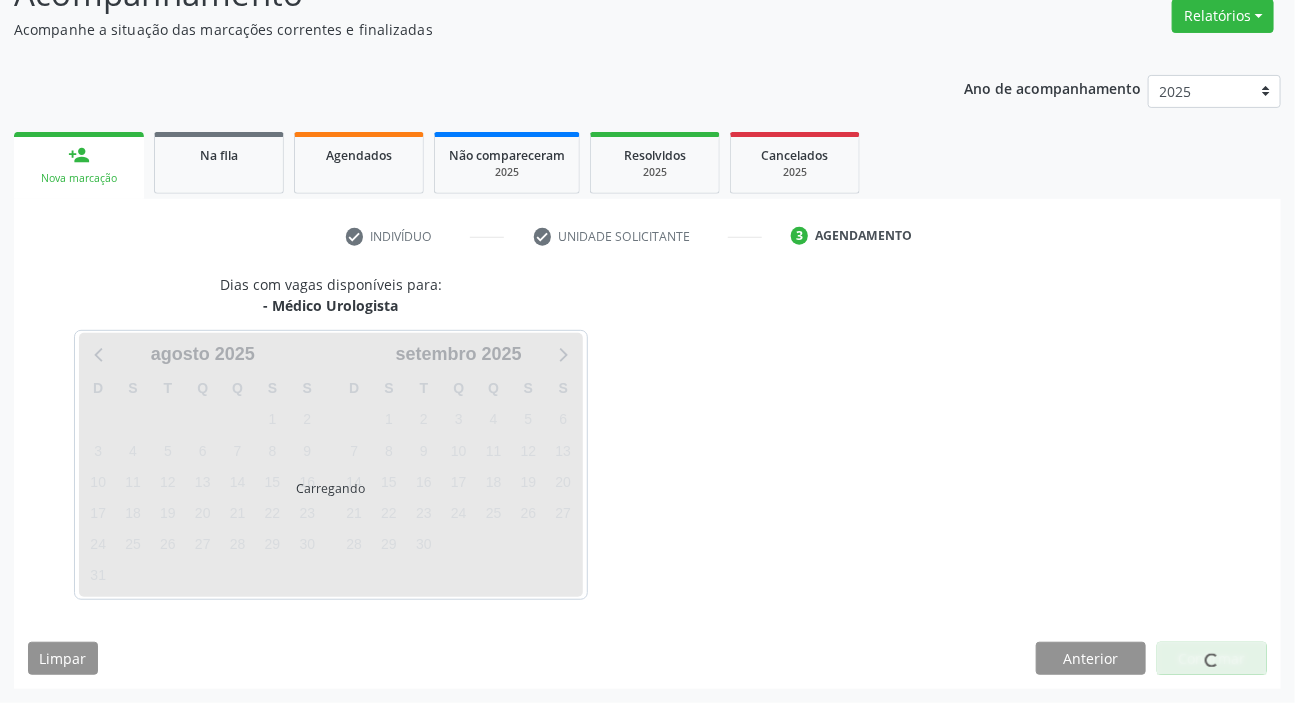 scroll, scrollTop: 166, scrollLeft: 0, axis: vertical 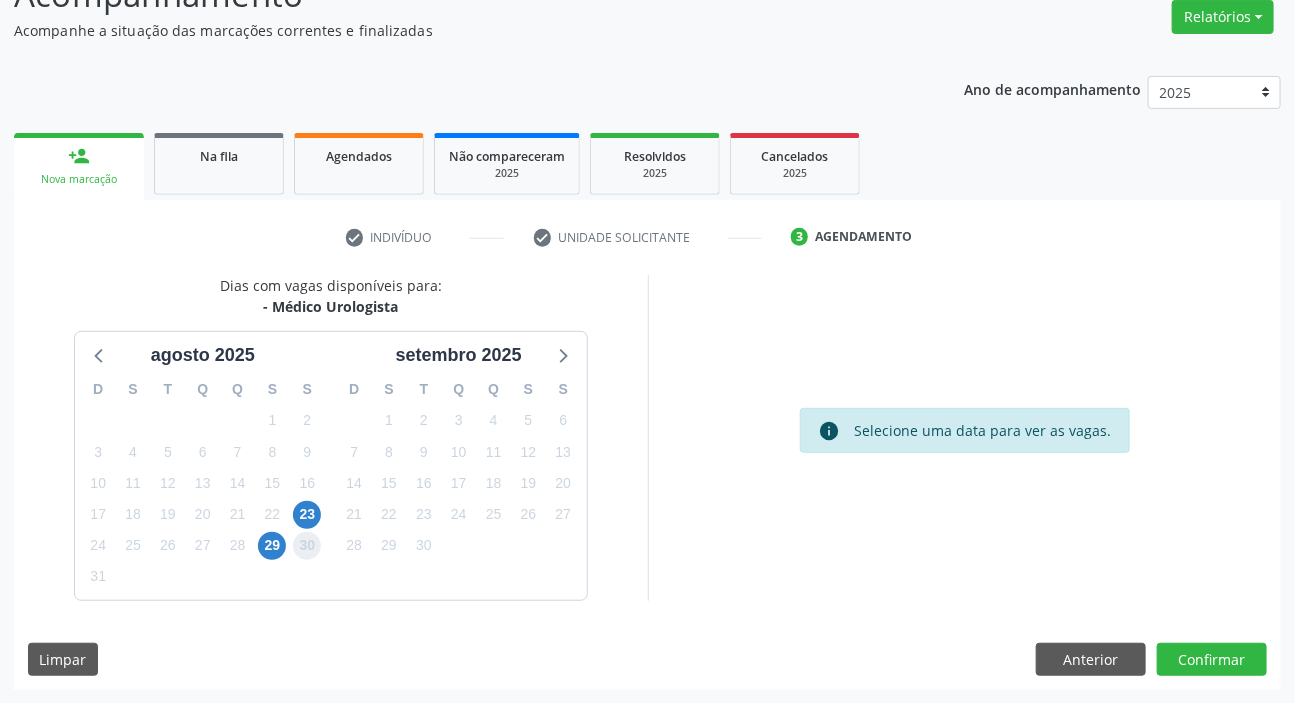 click on "30" at bounding box center [307, 546] 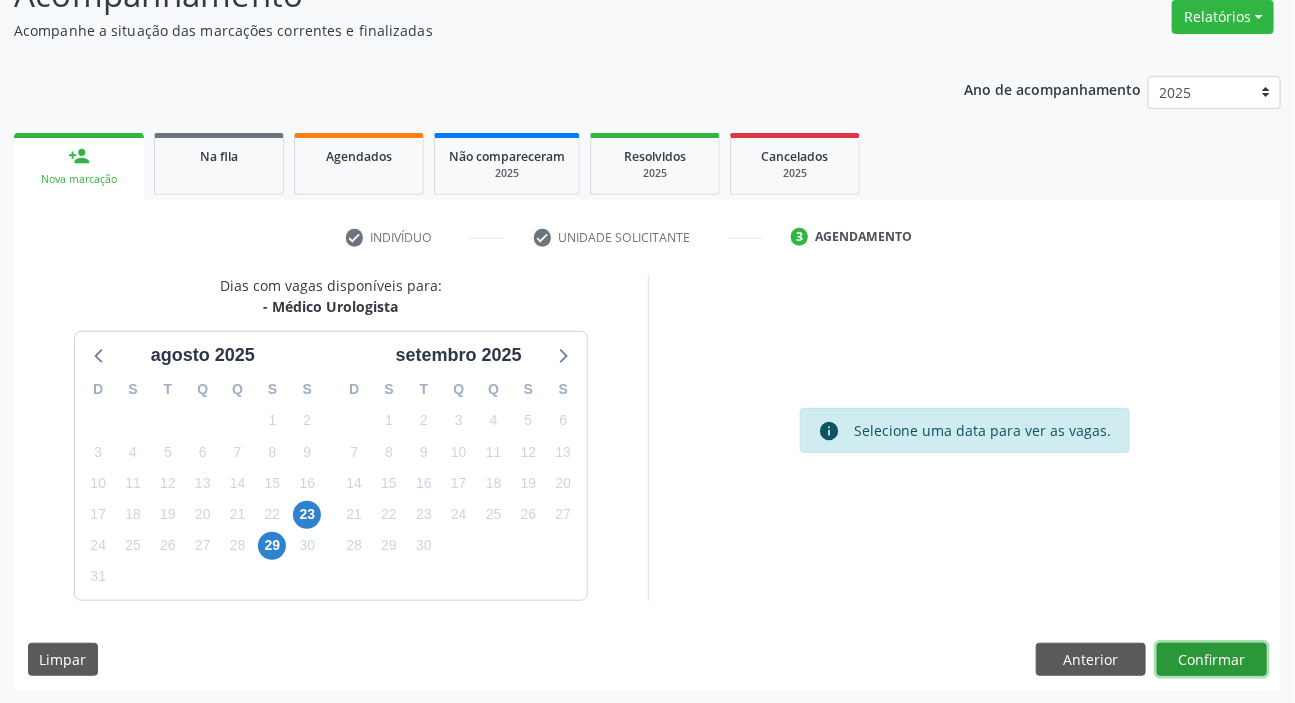 click on "Confirmar" at bounding box center [1212, 660] 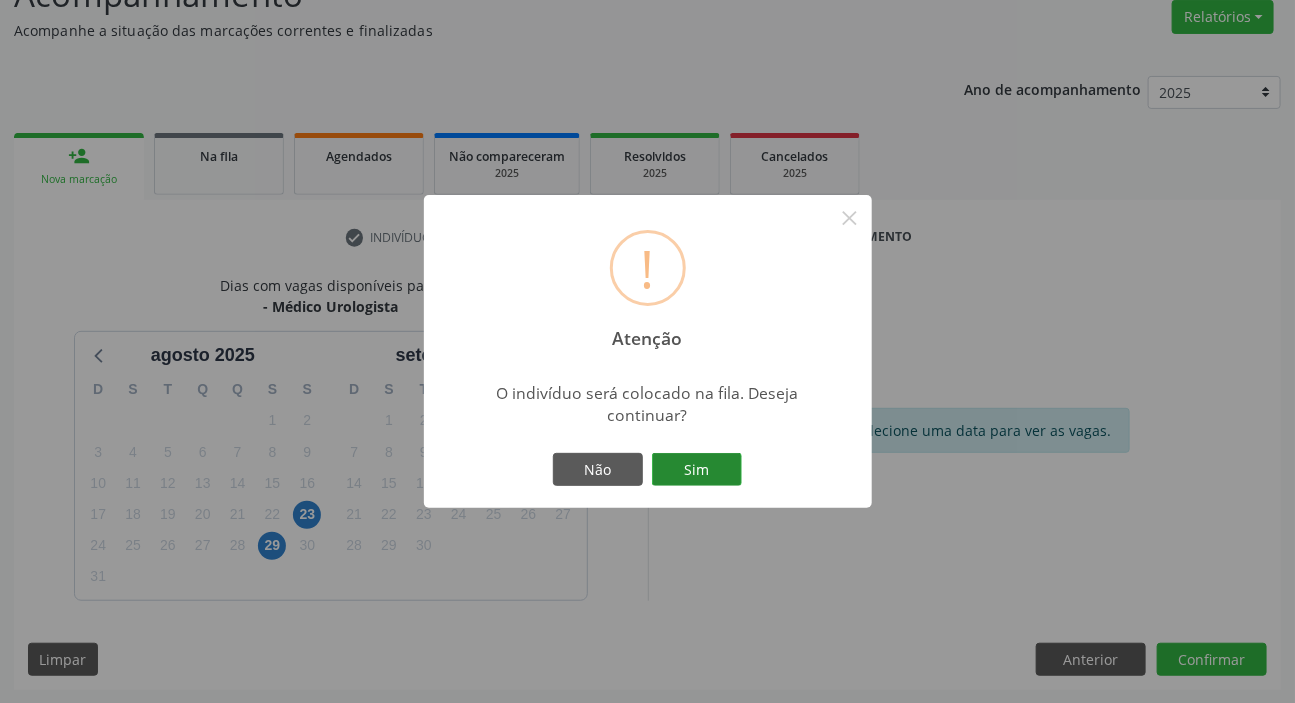 click on "Sim" at bounding box center (697, 470) 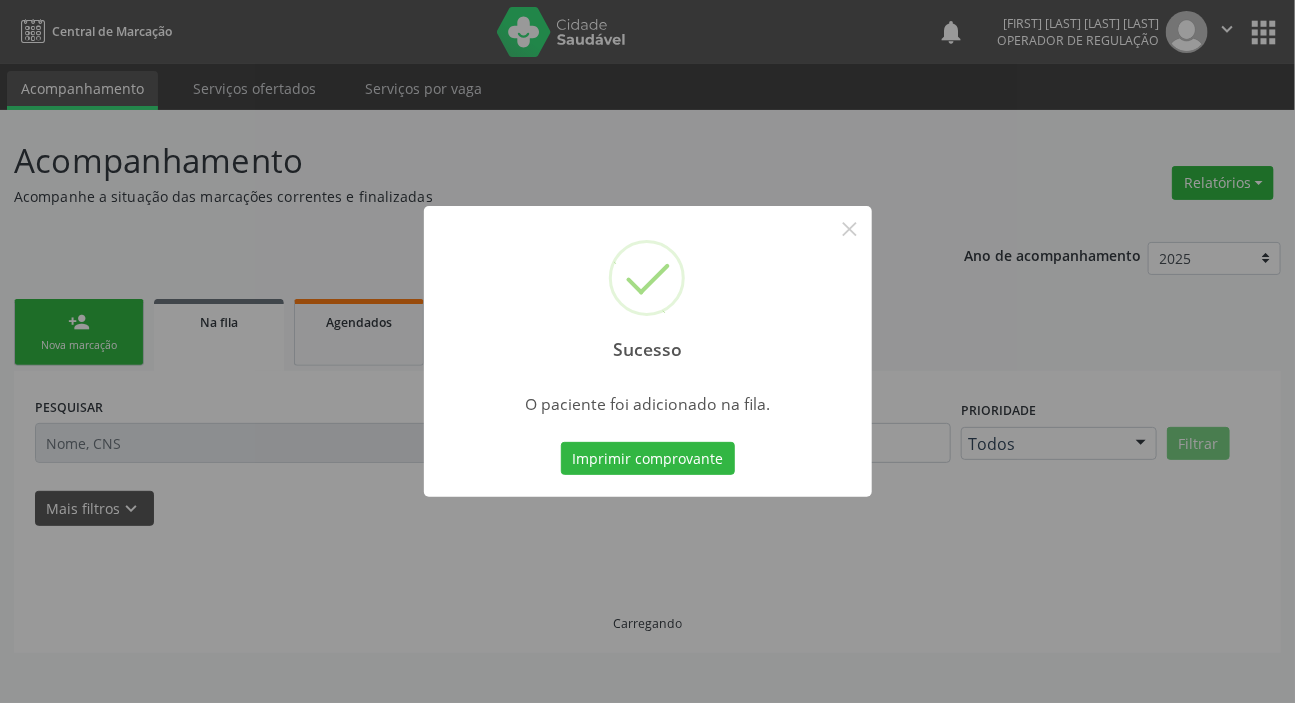 scroll, scrollTop: 0, scrollLeft: 0, axis: both 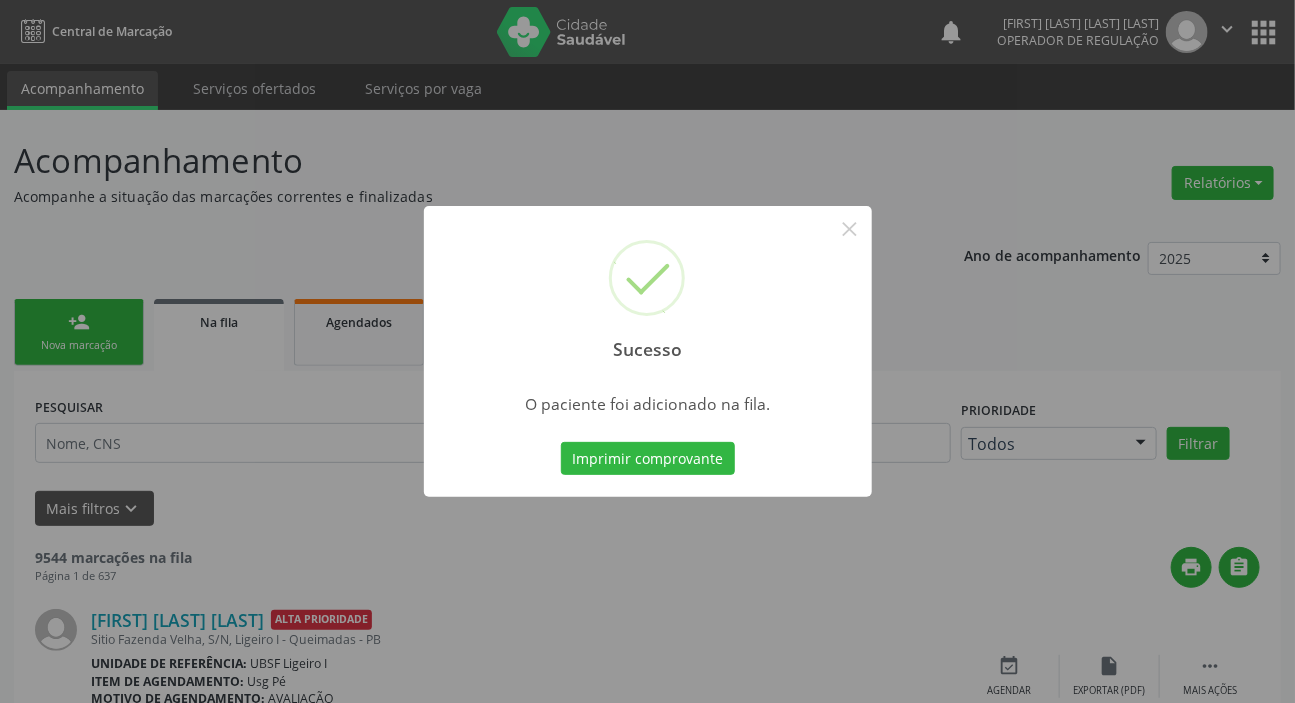 click on "Sucesso × O paciente foi adicionado na fila. Imprimir comprovante Cancel" at bounding box center [647, 351] 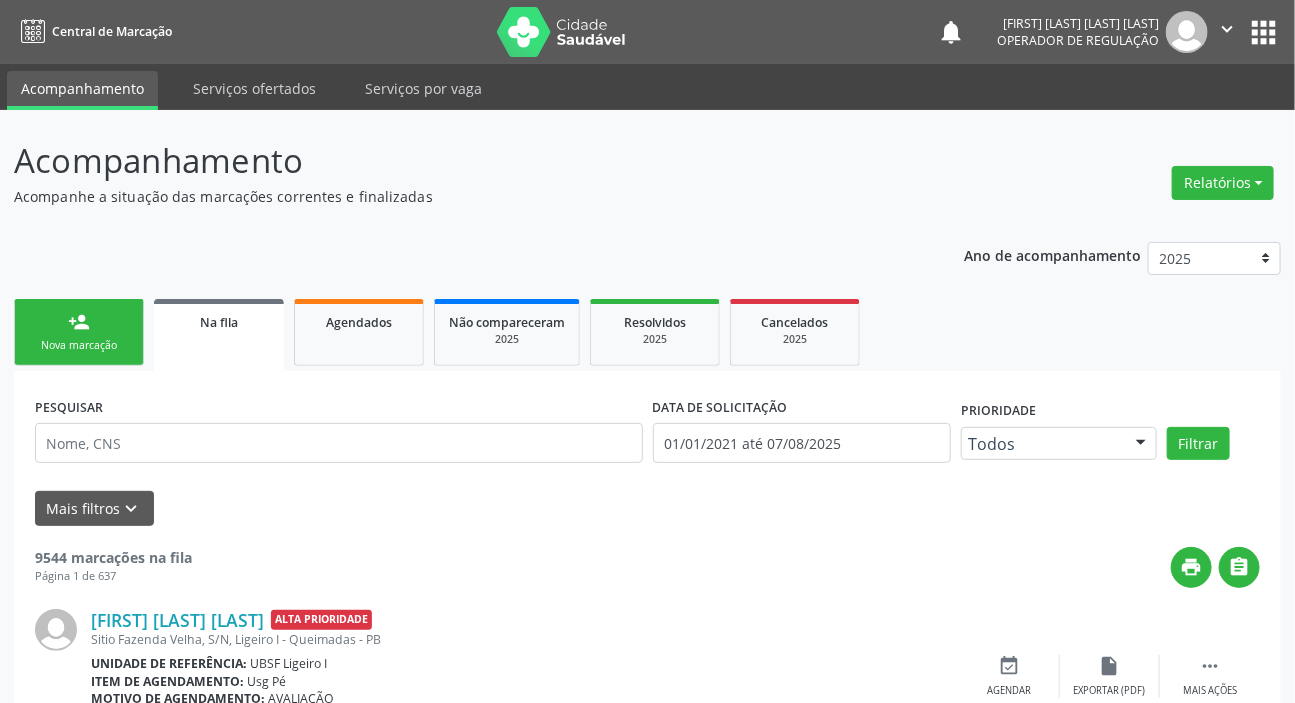 click on "Nova marcação" at bounding box center [79, 345] 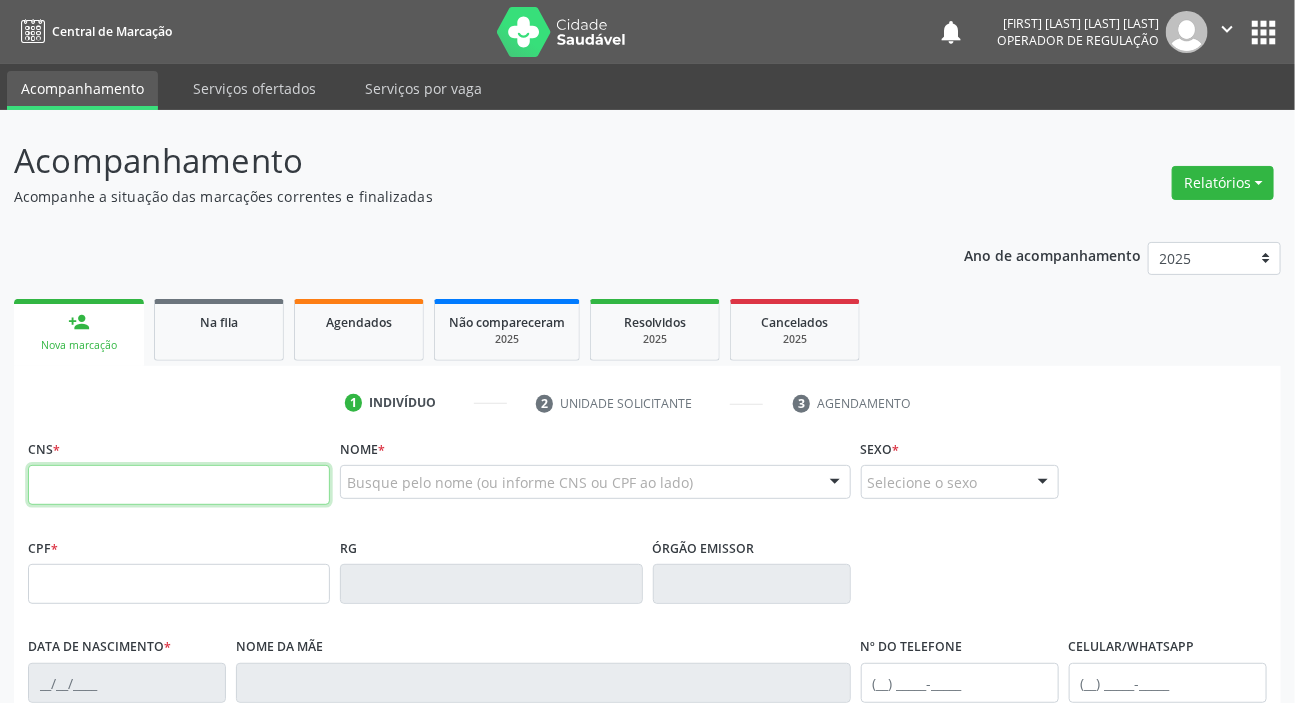 click at bounding box center (179, 485) 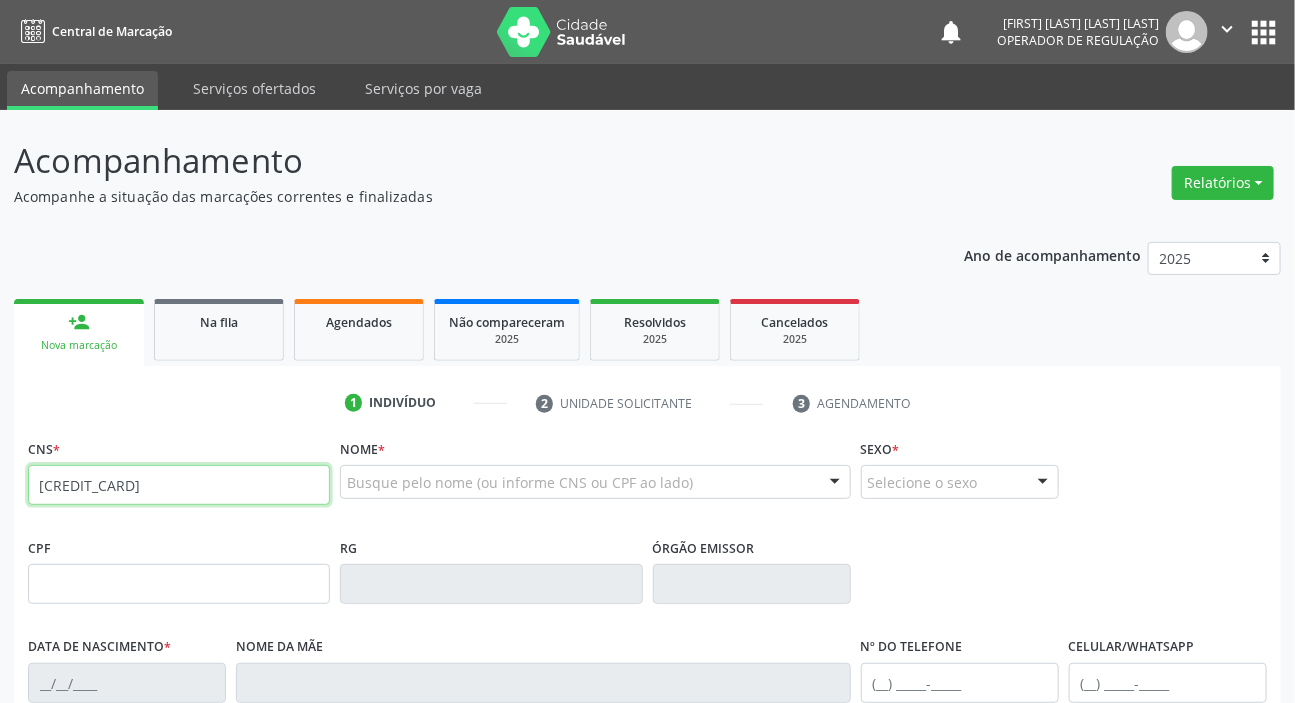 type on "705 2064 4597 1273" 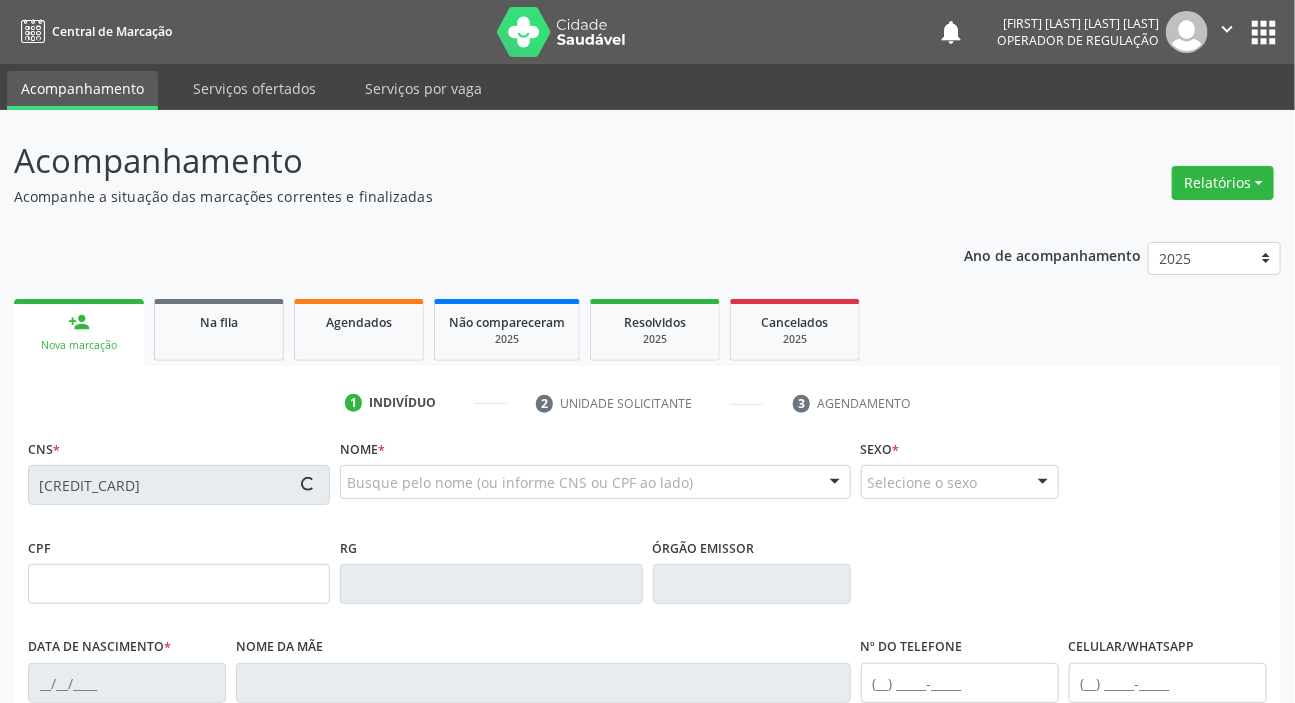 type on "568.886.434-68" 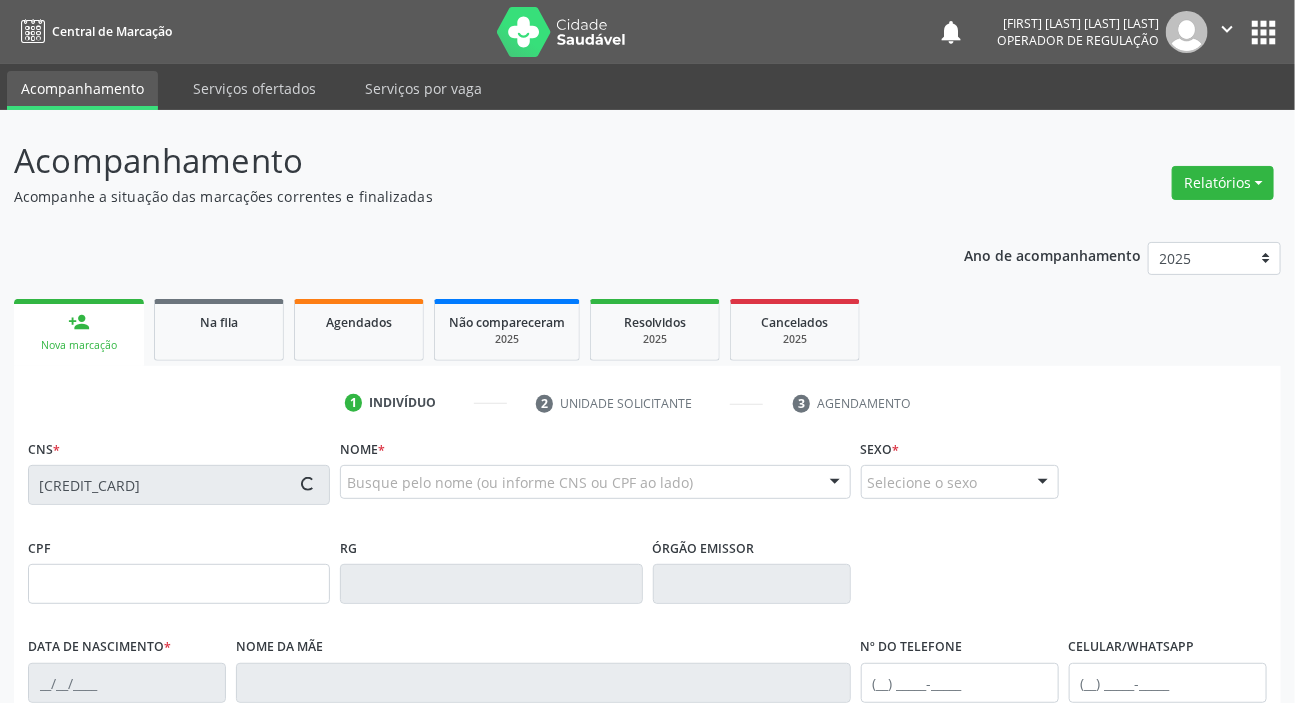 type on "07/05/1971" 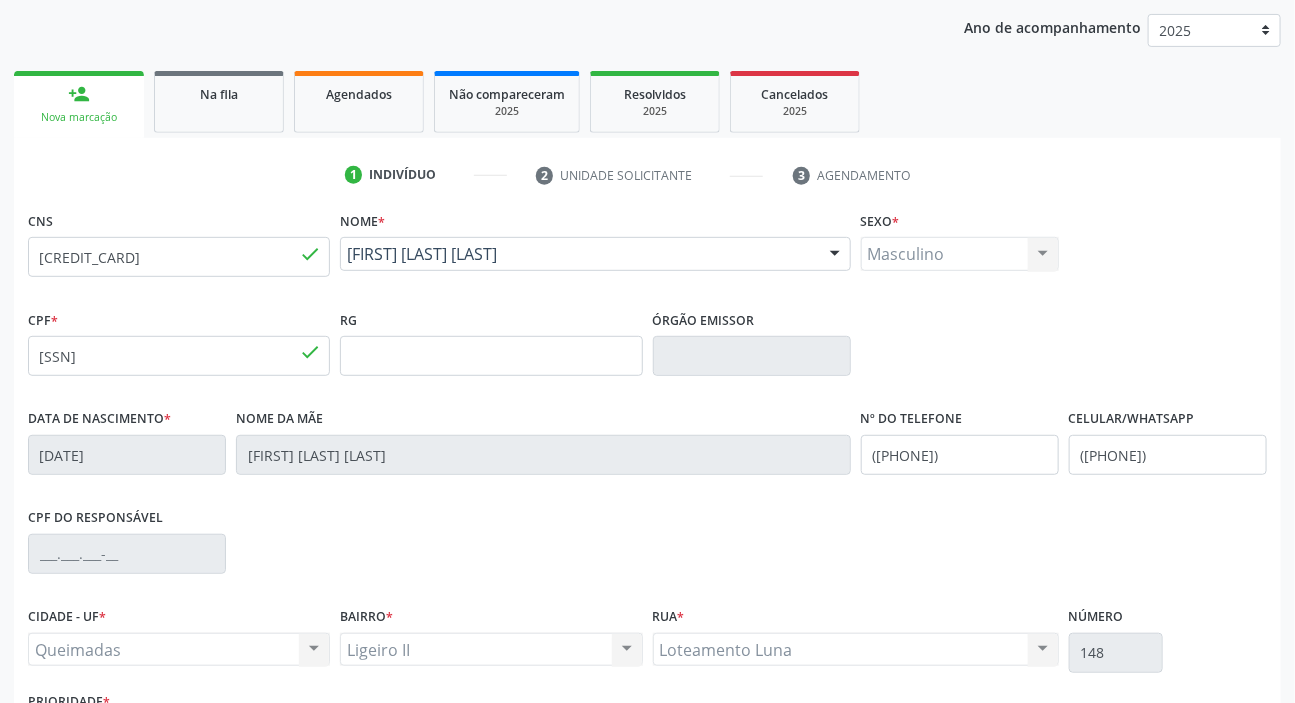 scroll, scrollTop: 380, scrollLeft: 0, axis: vertical 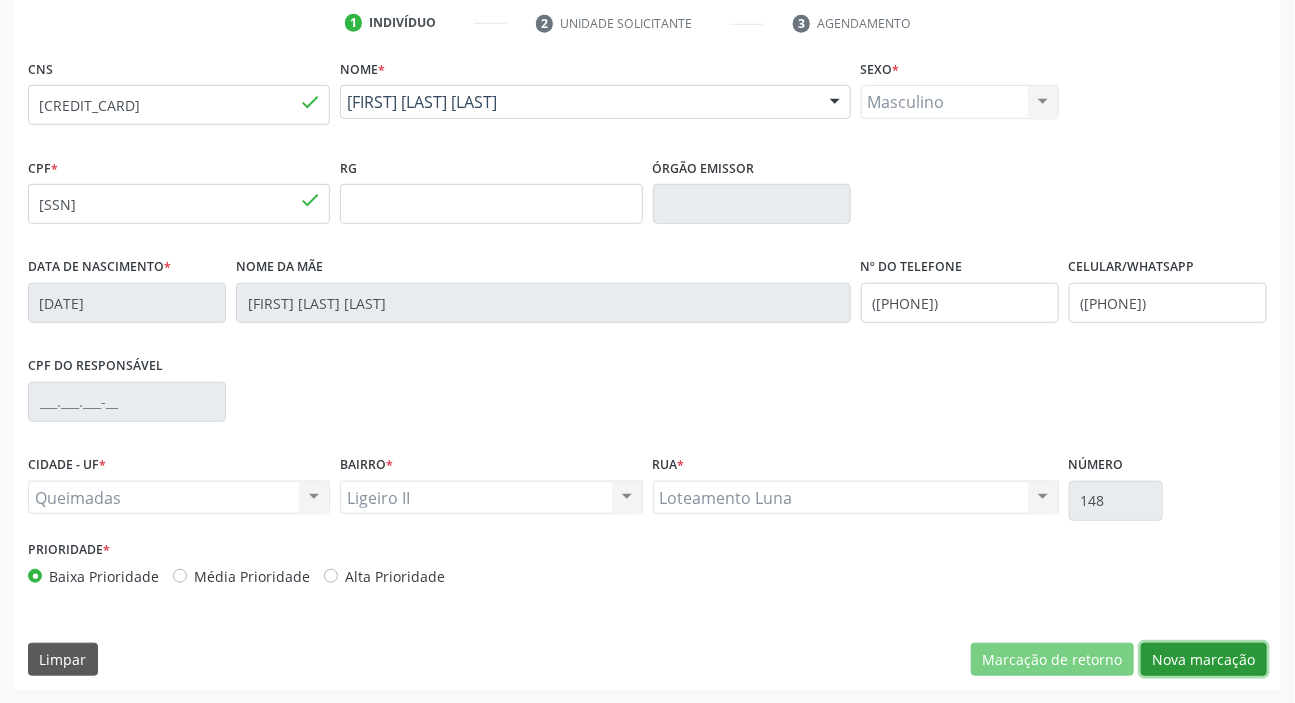 click on "Nova marcação" at bounding box center (1204, 660) 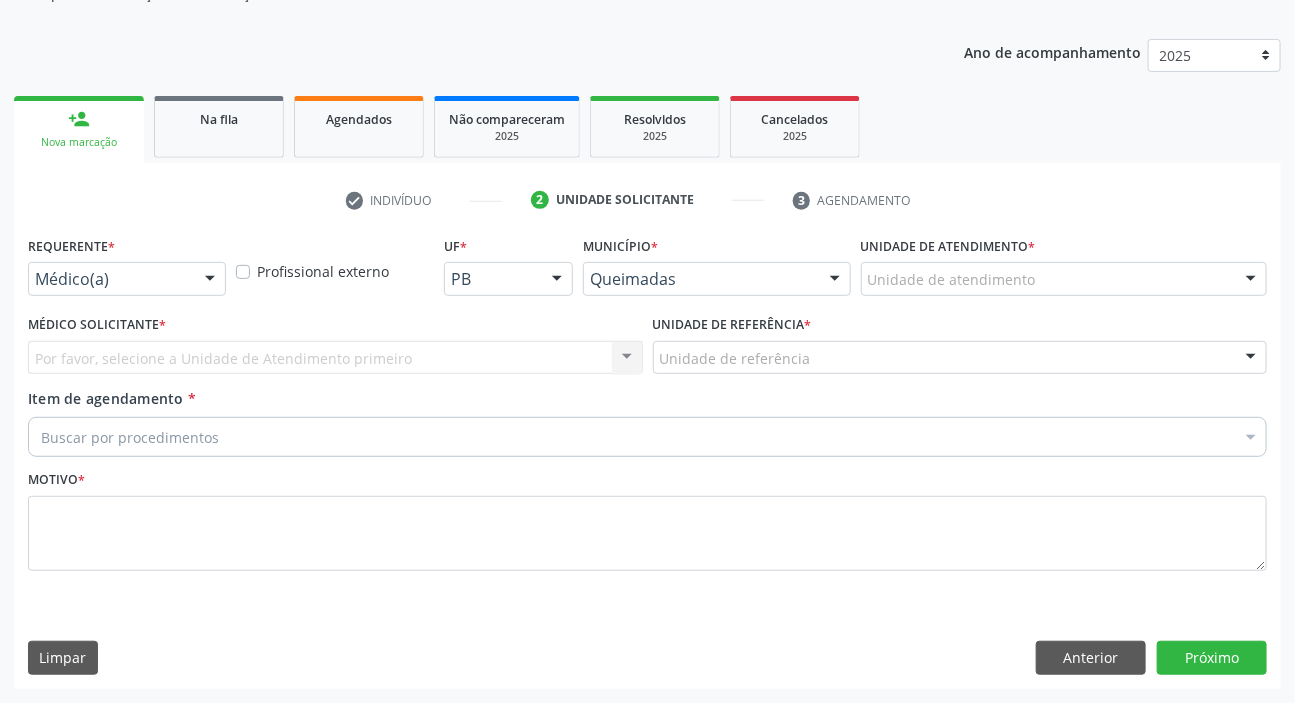 scroll, scrollTop: 201, scrollLeft: 0, axis: vertical 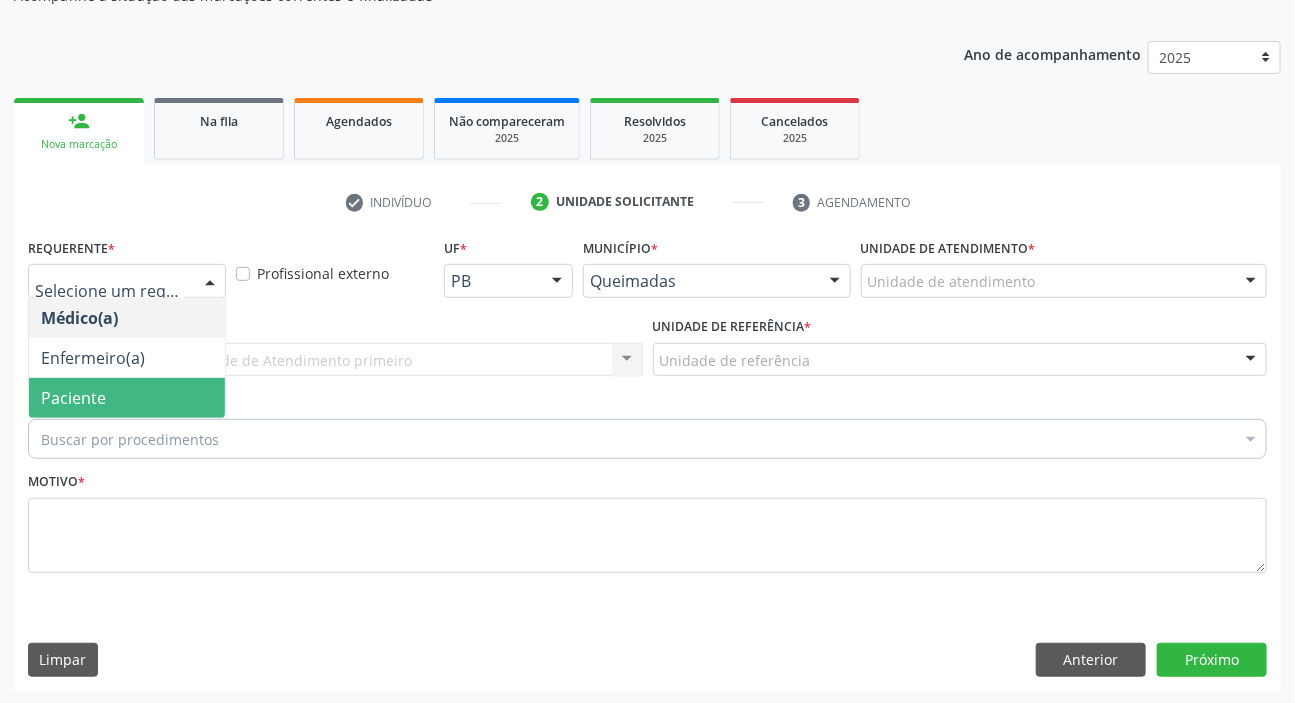 click on "Paciente" at bounding box center (73, 398) 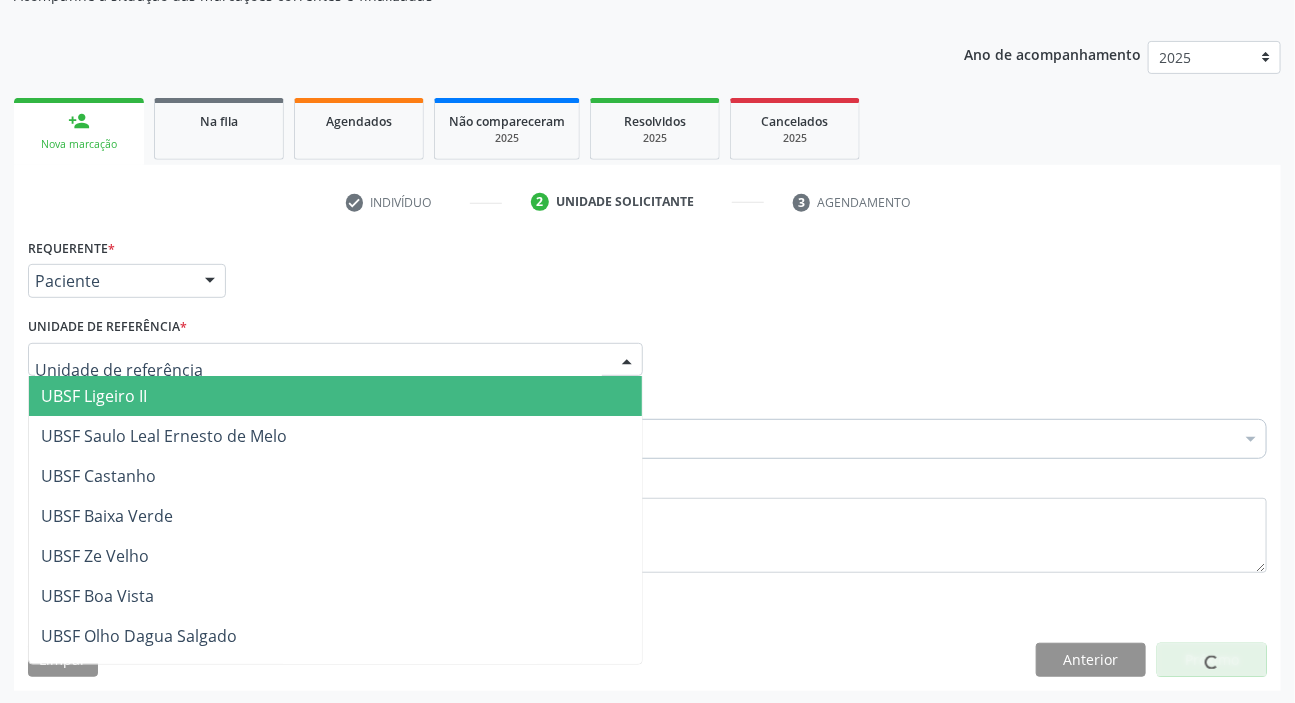 drag, startPoint x: 104, startPoint y: 380, endPoint x: 67, endPoint y: 385, distance: 37.336308 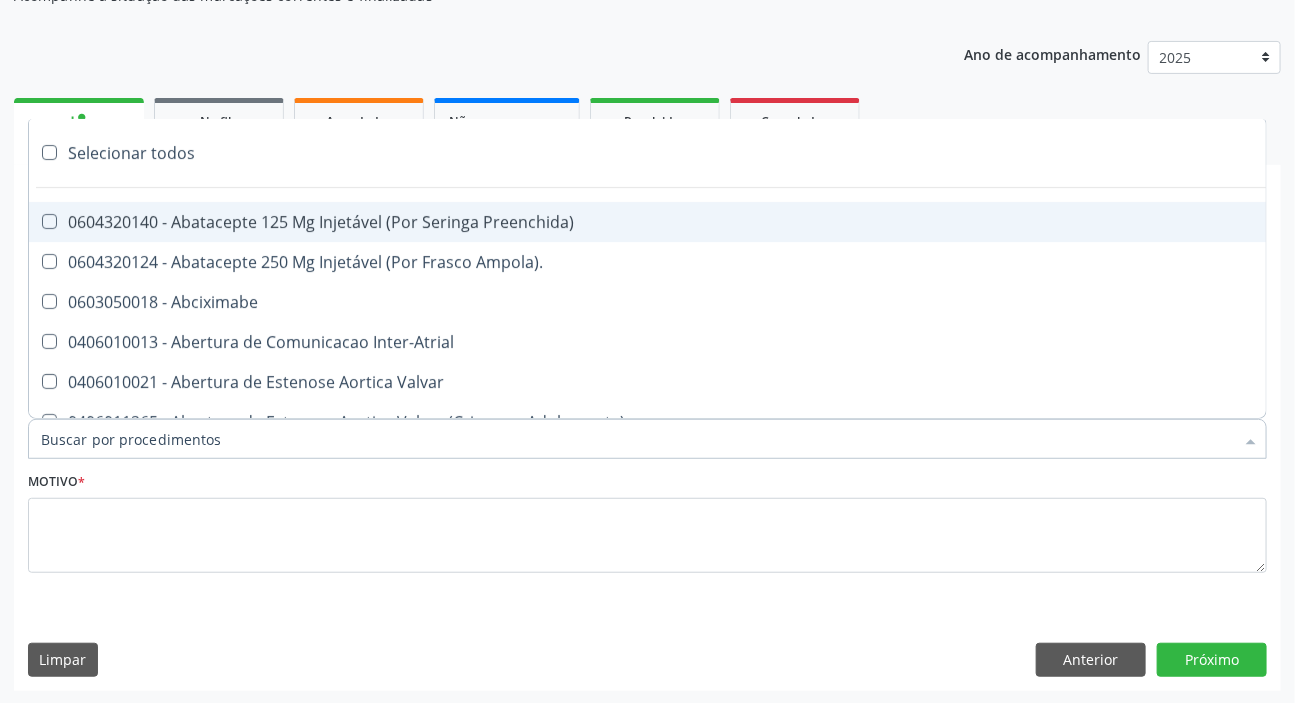 paste on "MÉDICO UR" 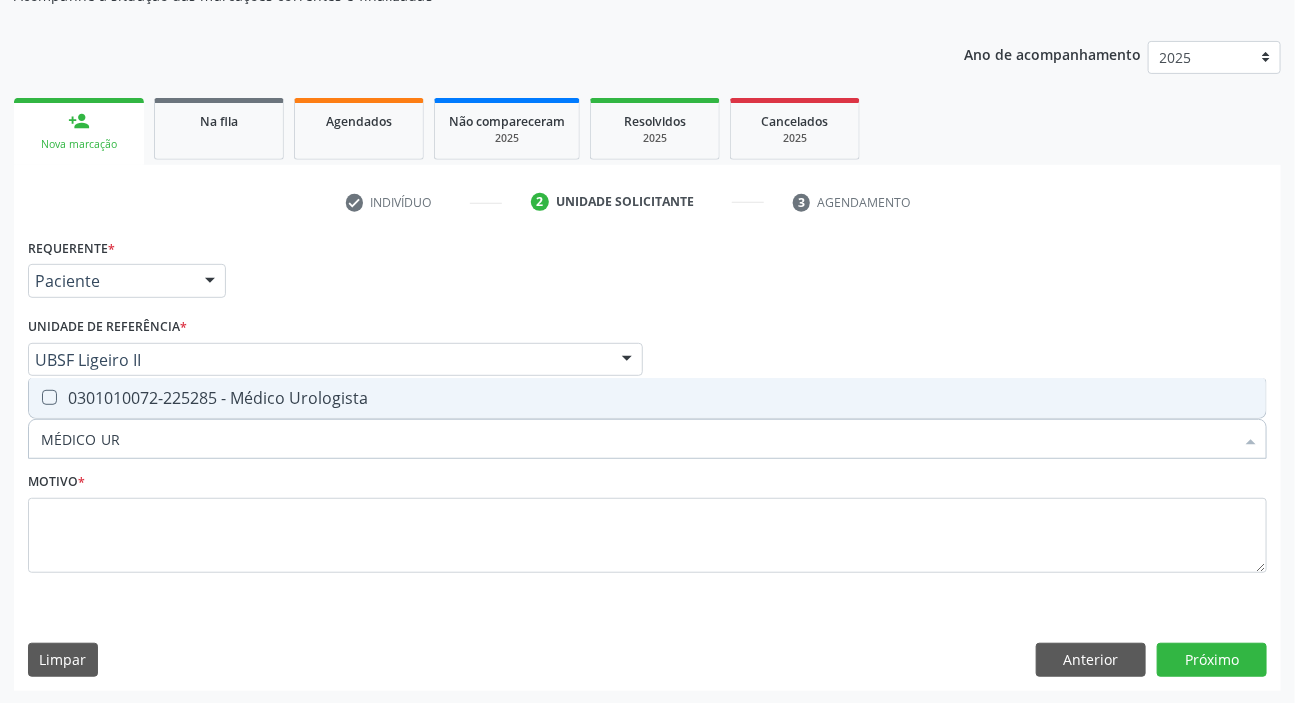 click on "0301010072-225285 - Médico Urologista" at bounding box center [647, 398] 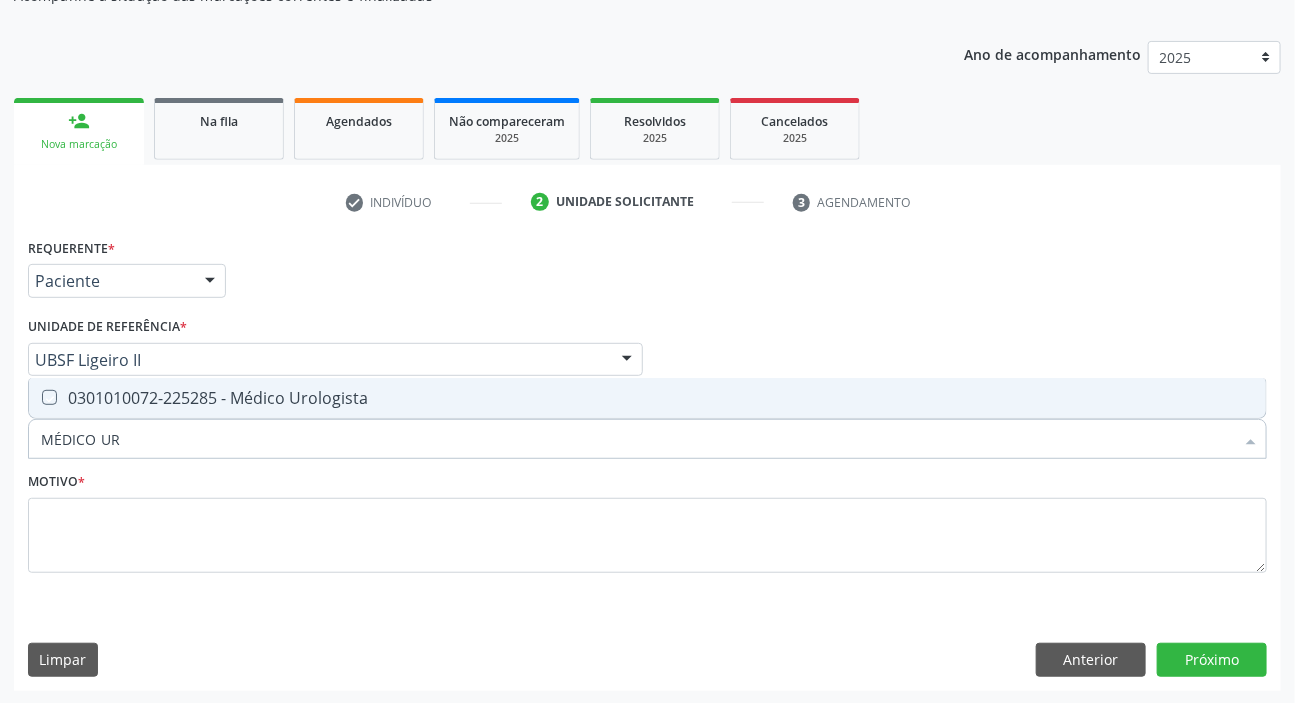 checkbox on "true" 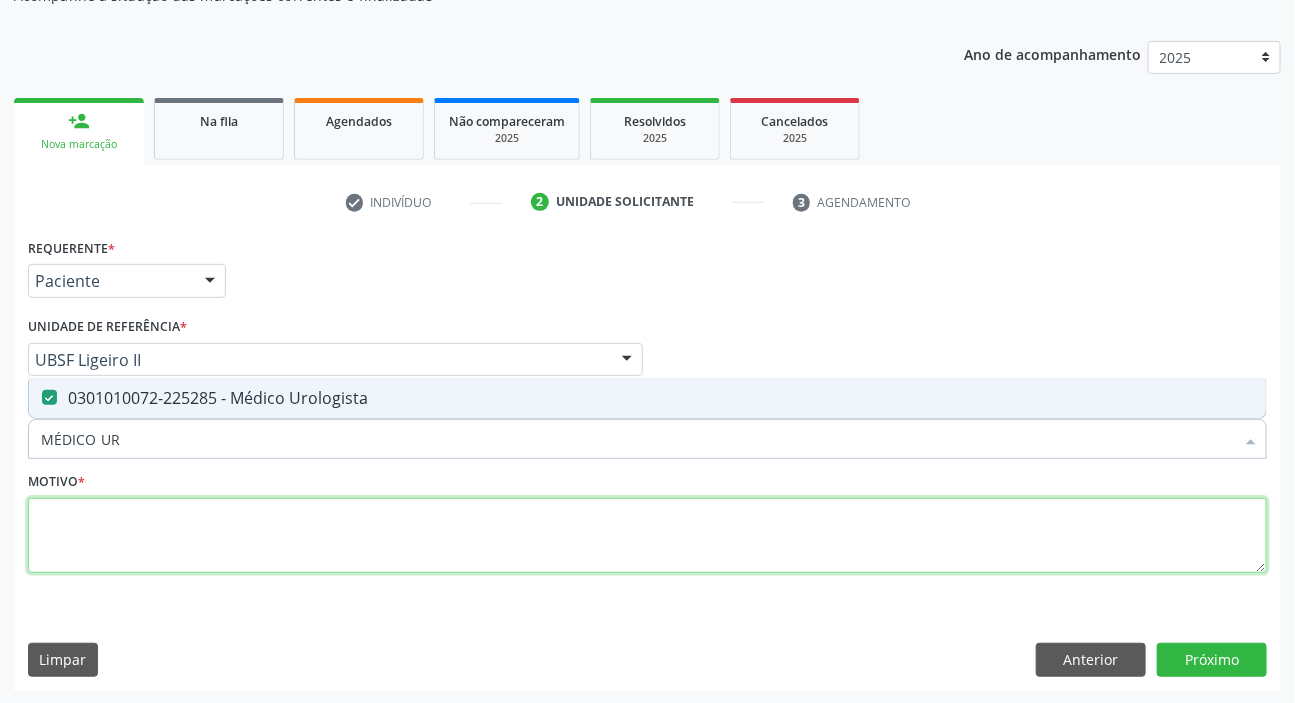 click at bounding box center [647, 536] 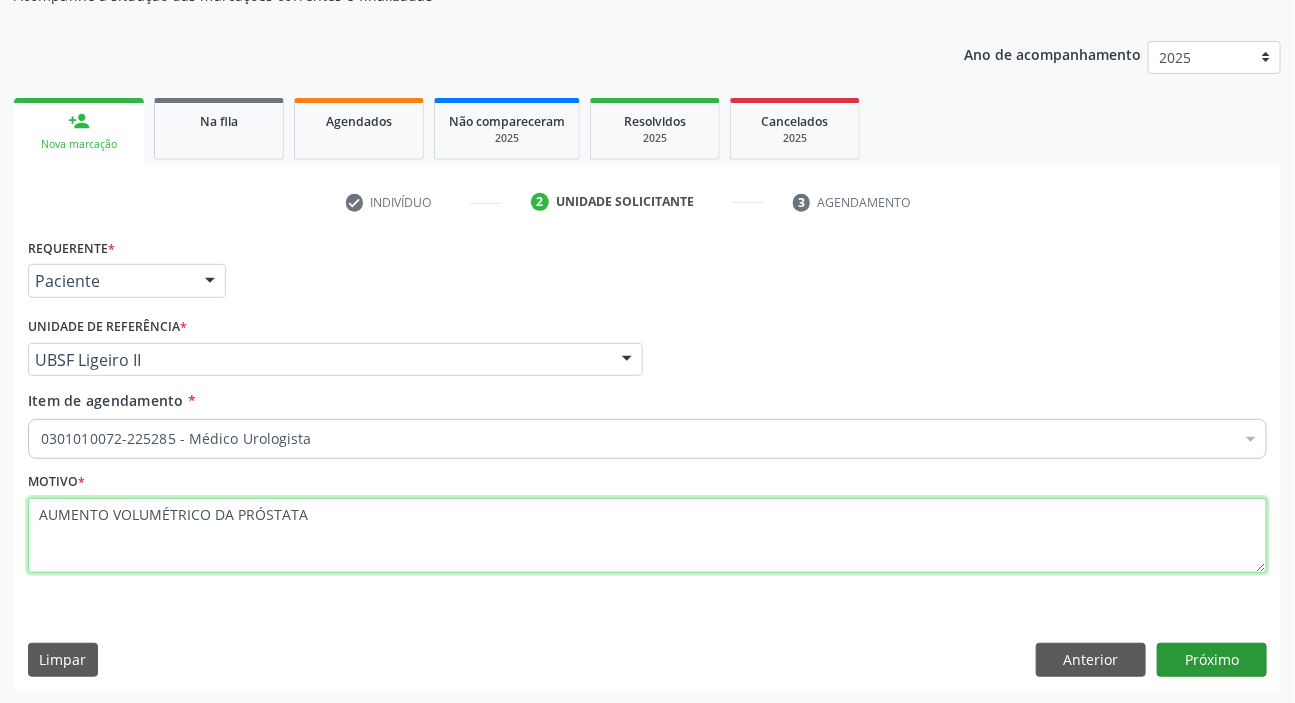 type on "AUMENTO VOLUMÉTRICO DA PRÓSTATA" 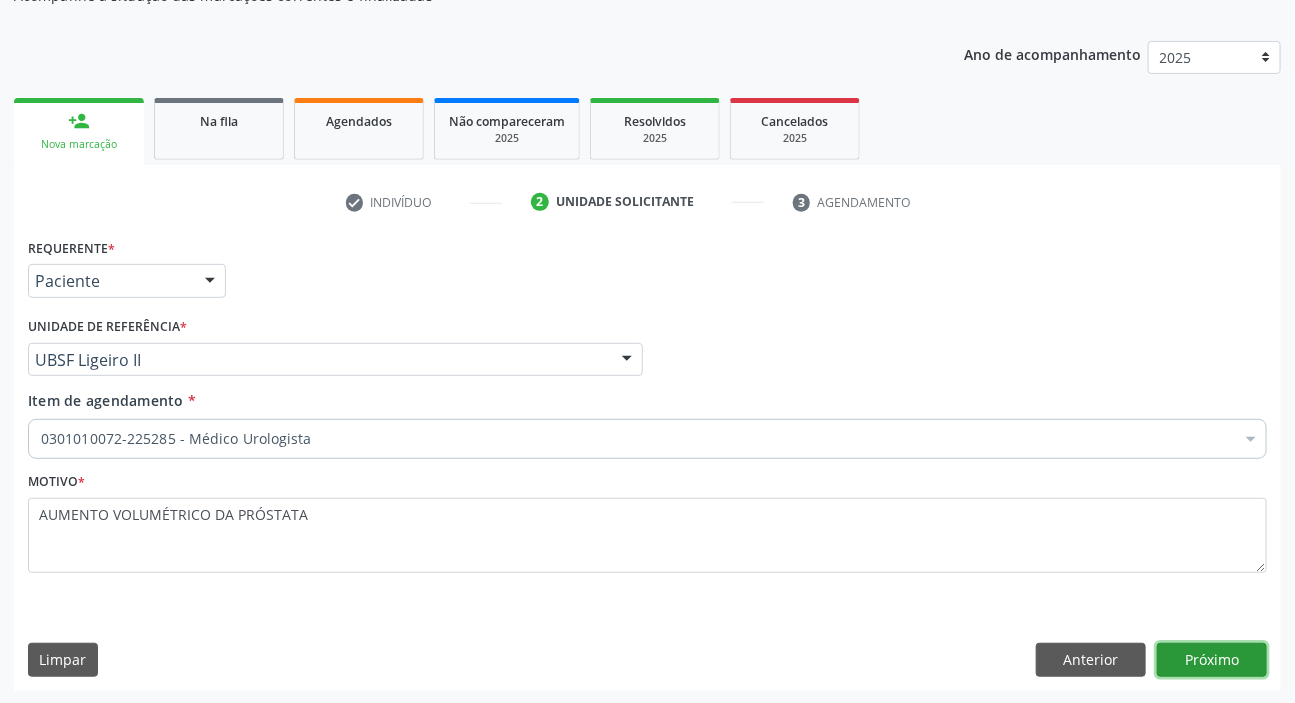 click on "Próximo" at bounding box center (1212, 660) 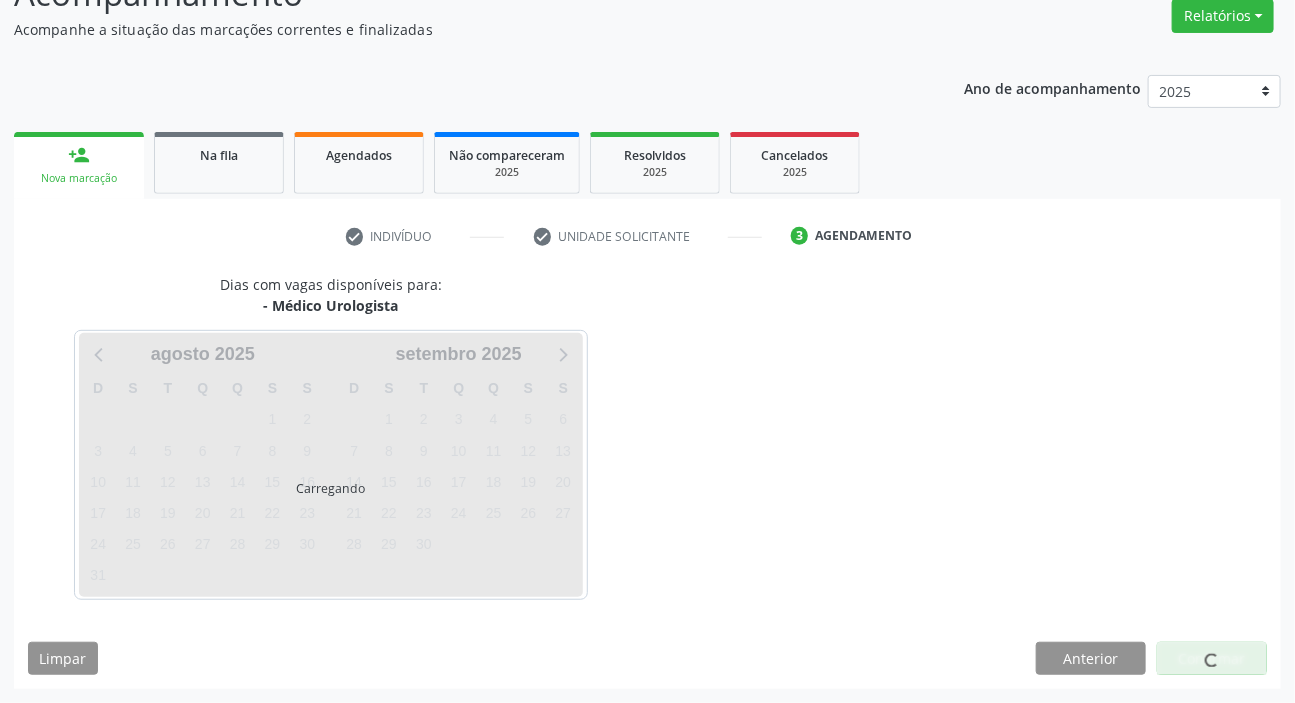 scroll, scrollTop: 166, scrollLeft: 0, axis: vertical 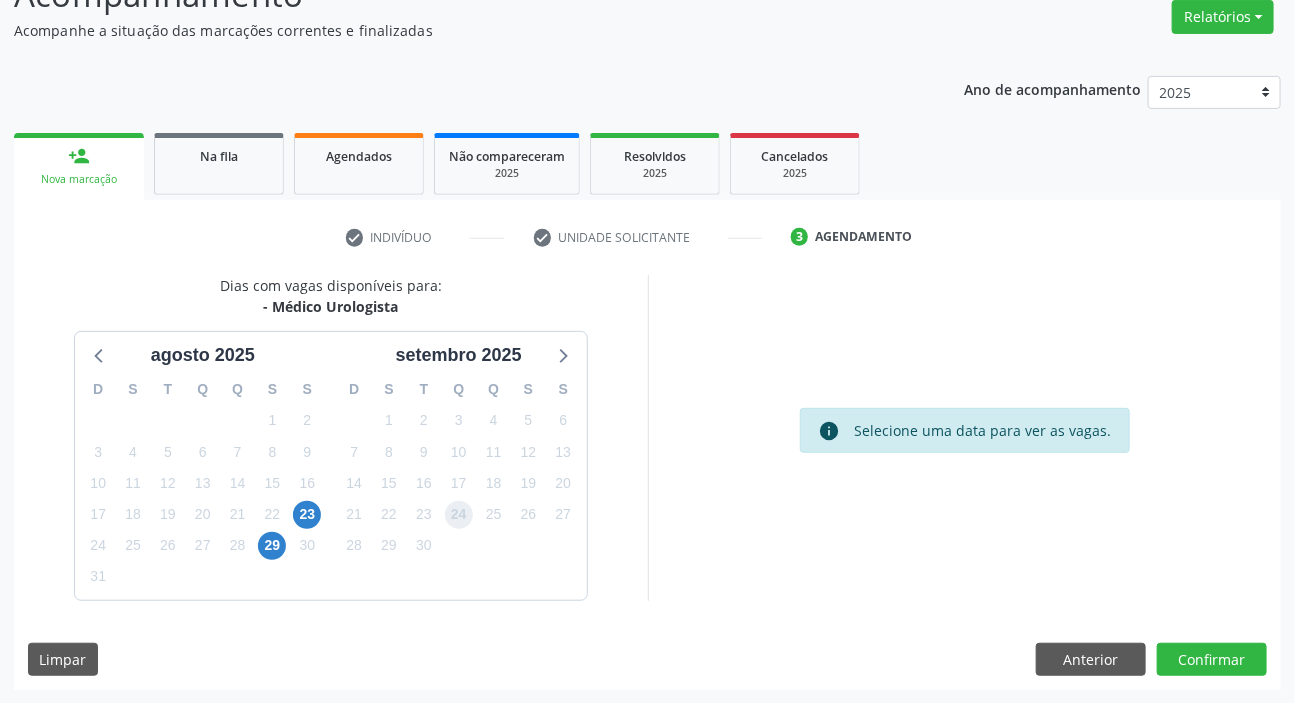 click on "24" at bounding box center [459, 515] 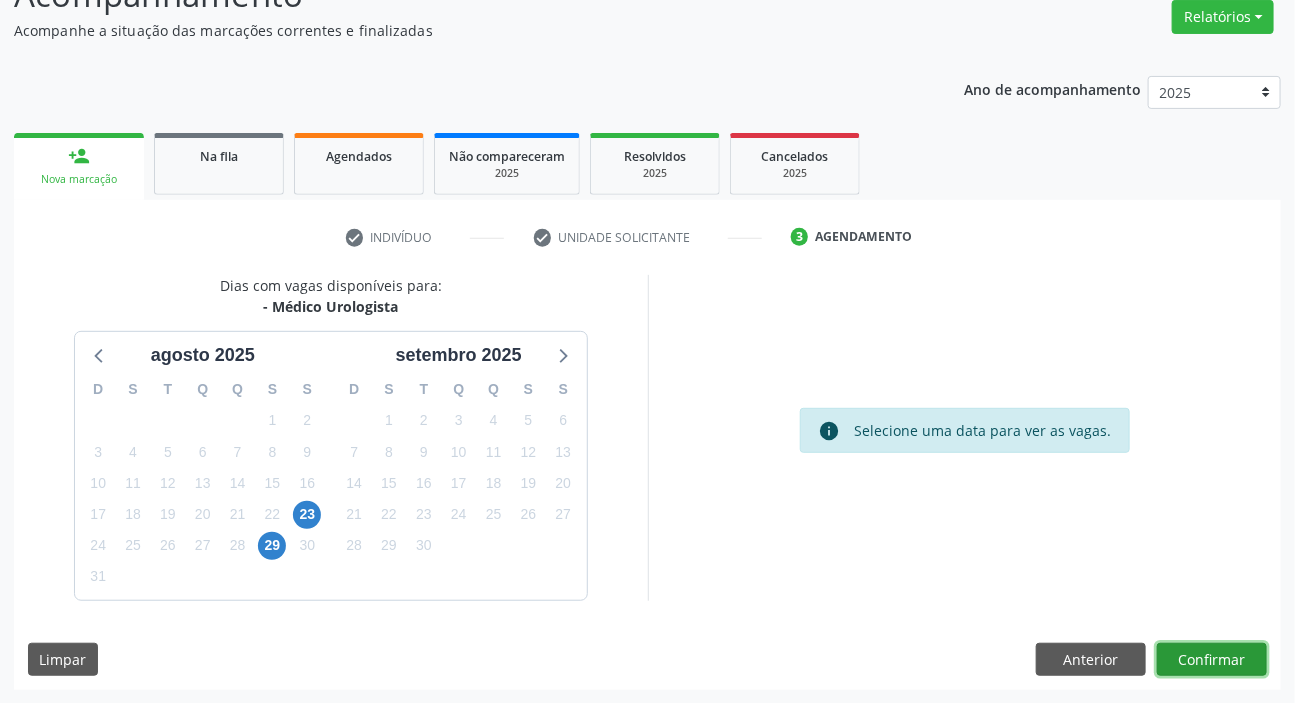 click on "Confirmar" at bounding box center [1212, 660] 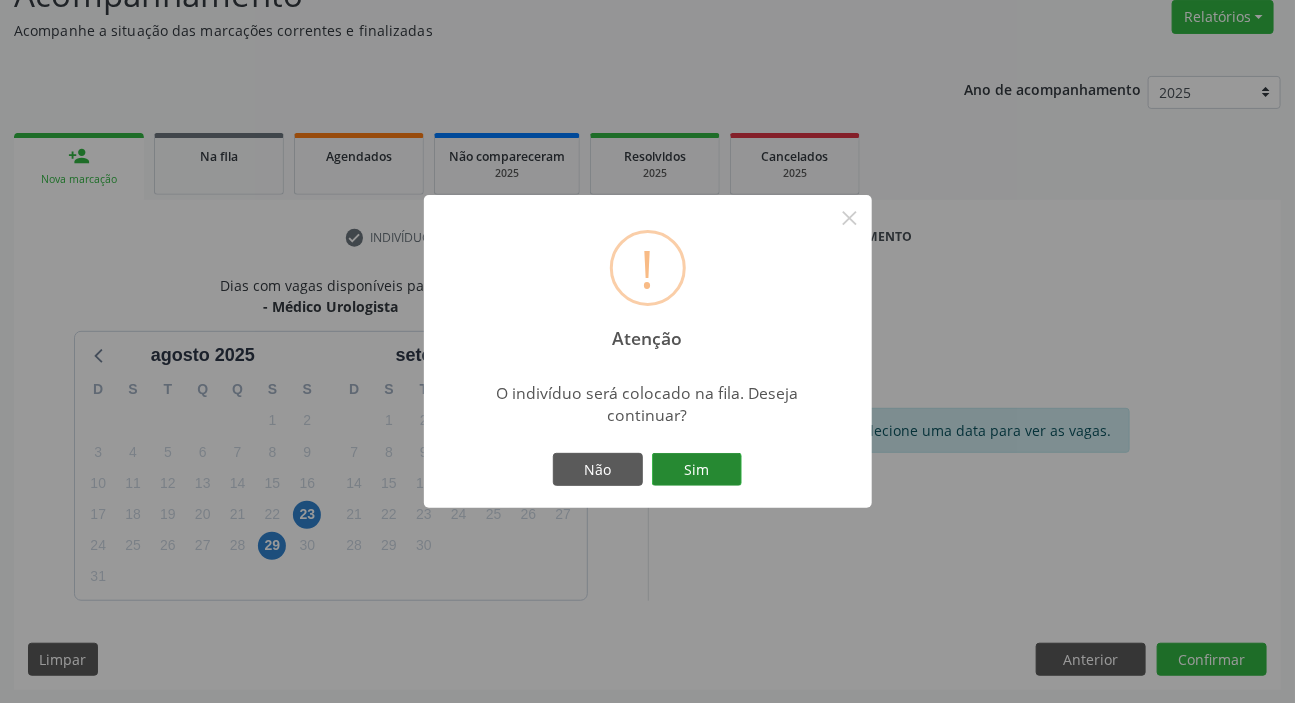 click on "Sim" at bounding box center [697, 470] 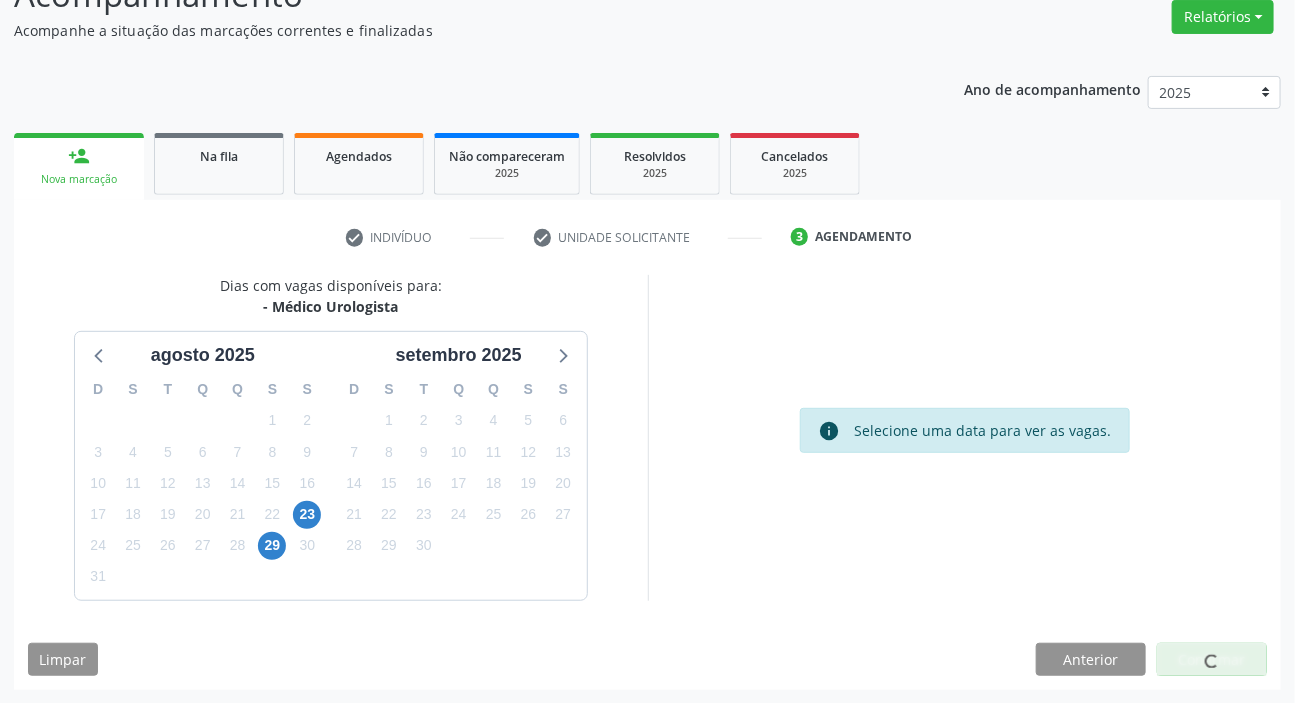 scroll, scrollTop: 0, scrollLeft: 0, axis: both 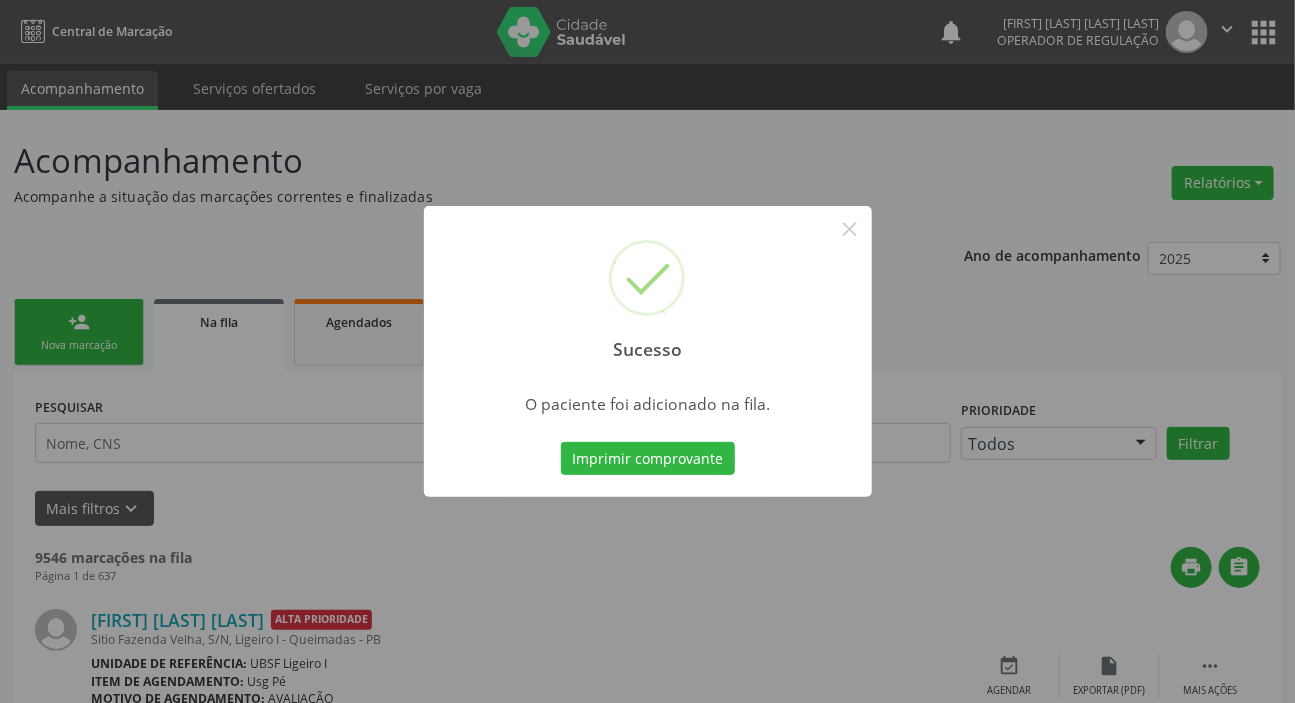 click on "Sucesso × O paciente foi adicionado na fila. Imprimir comprovante Cancel" at bounding box center (647, 351) 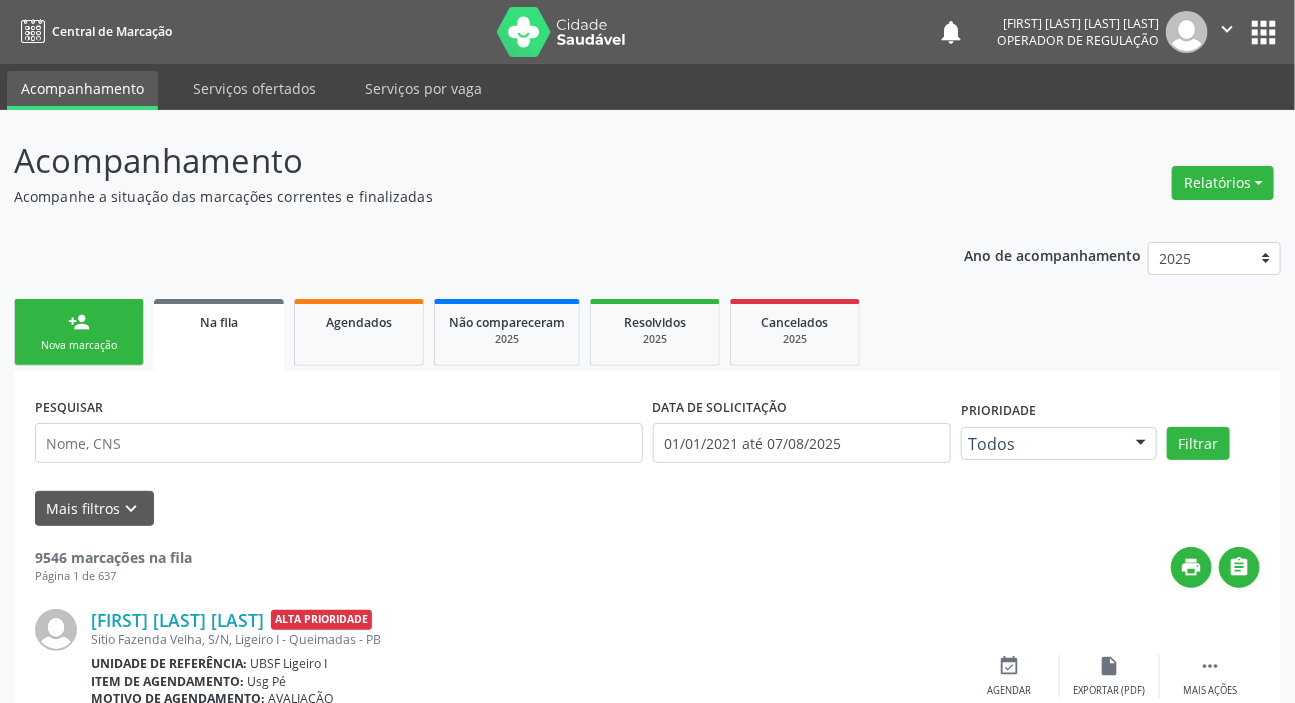 click on "person_add
Nova marcação" at bounding box center (79, 332) 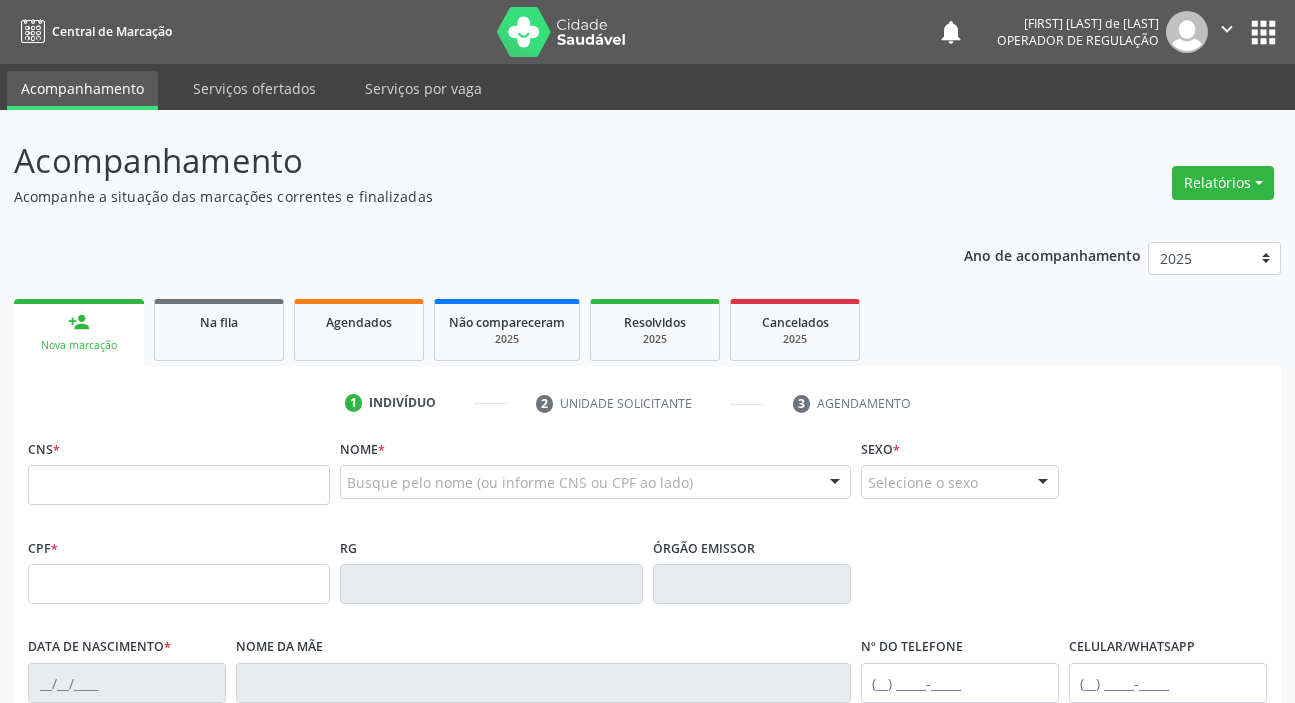 scroll, scrollTop: 0, scrollLeft: 0, axis: both 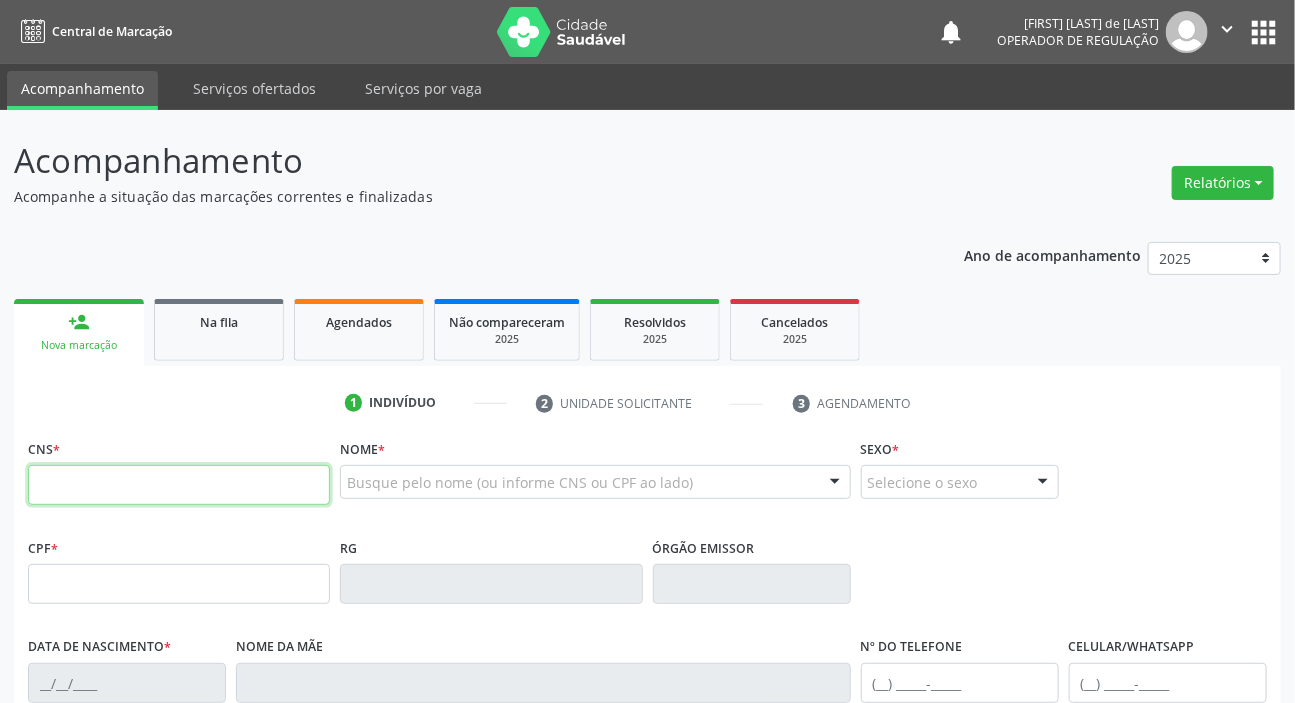 click at bounding box center (179, 485) 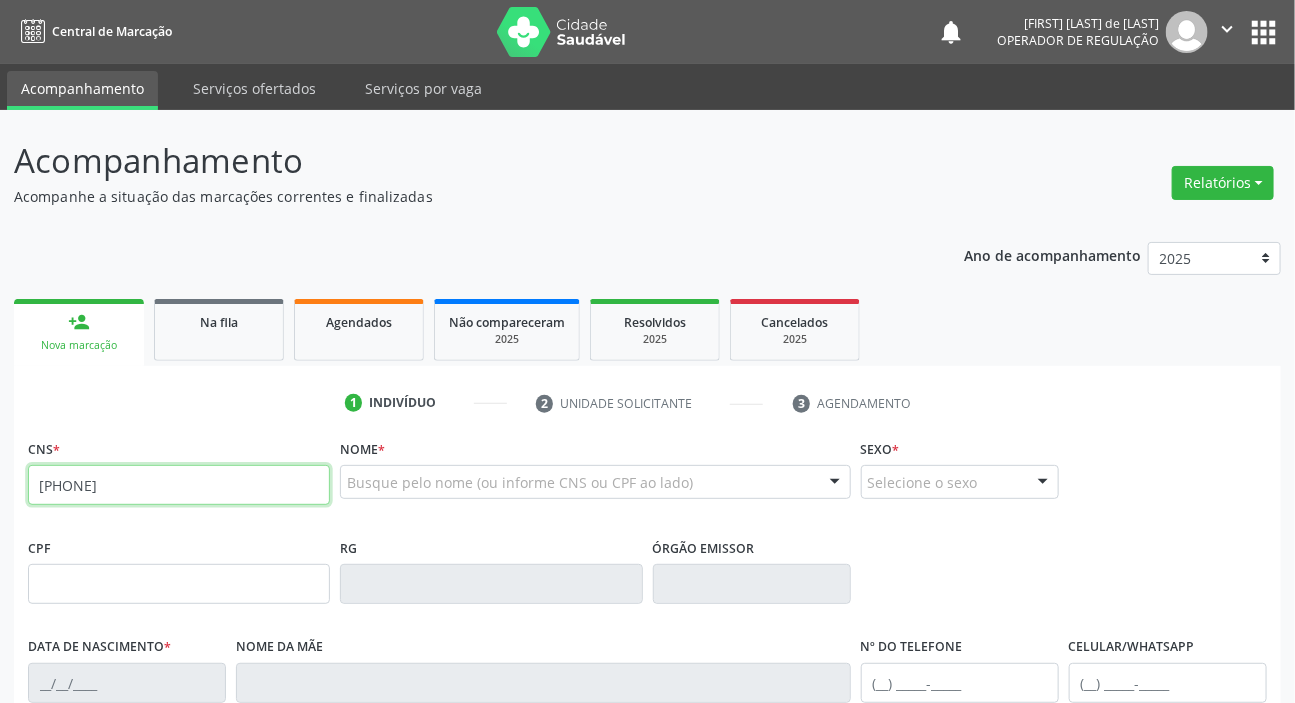 type on "705 8044 0381 1238" 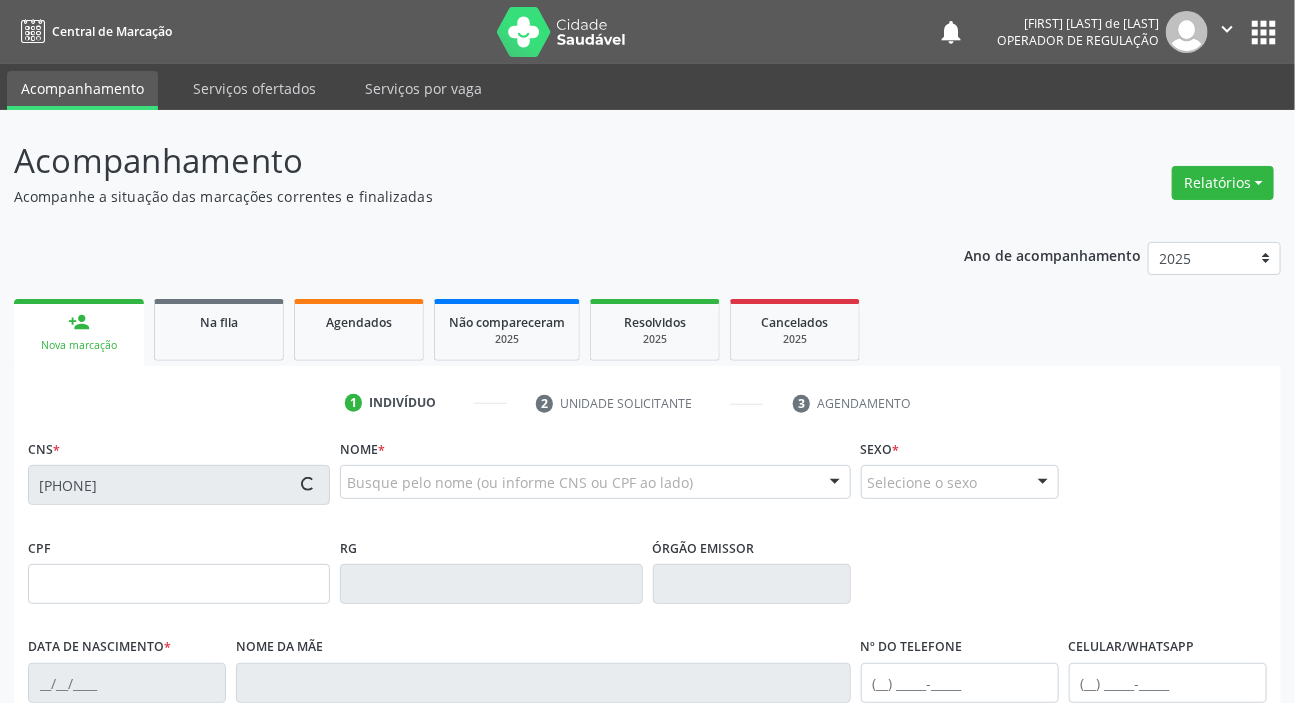 type on "354.495.604-78" 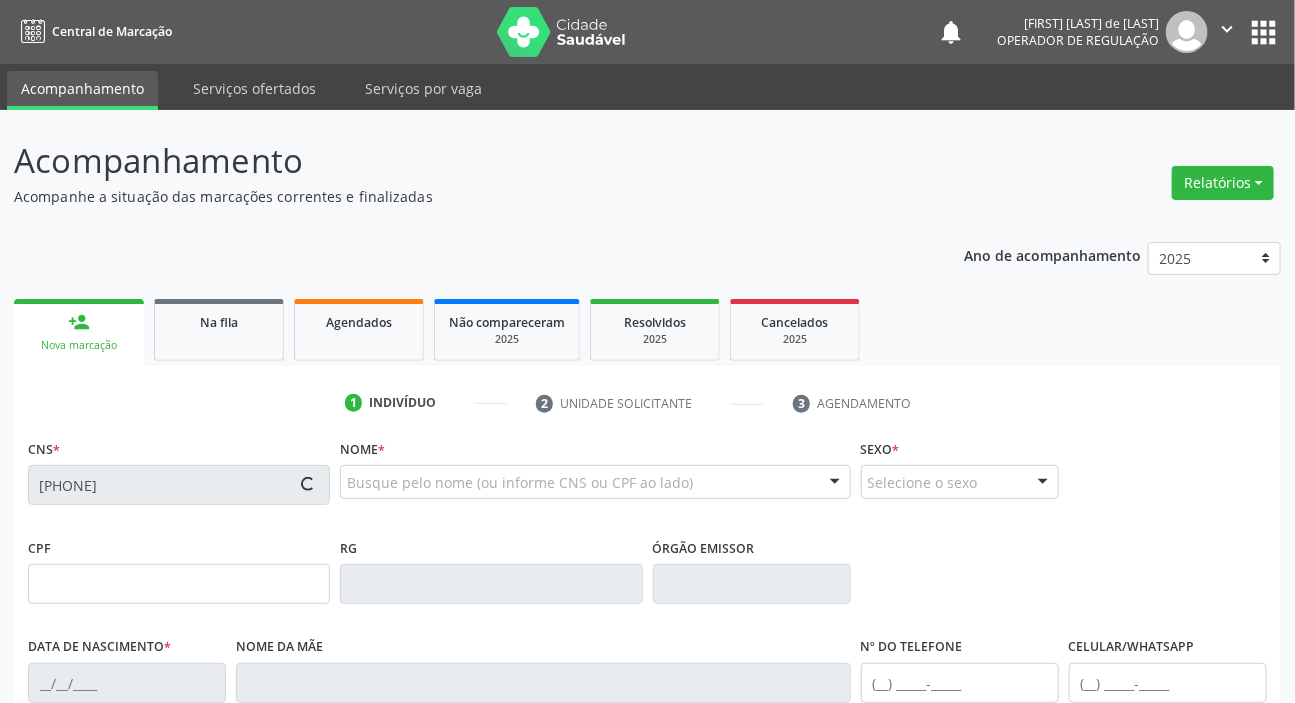 type on "27/07/1957" 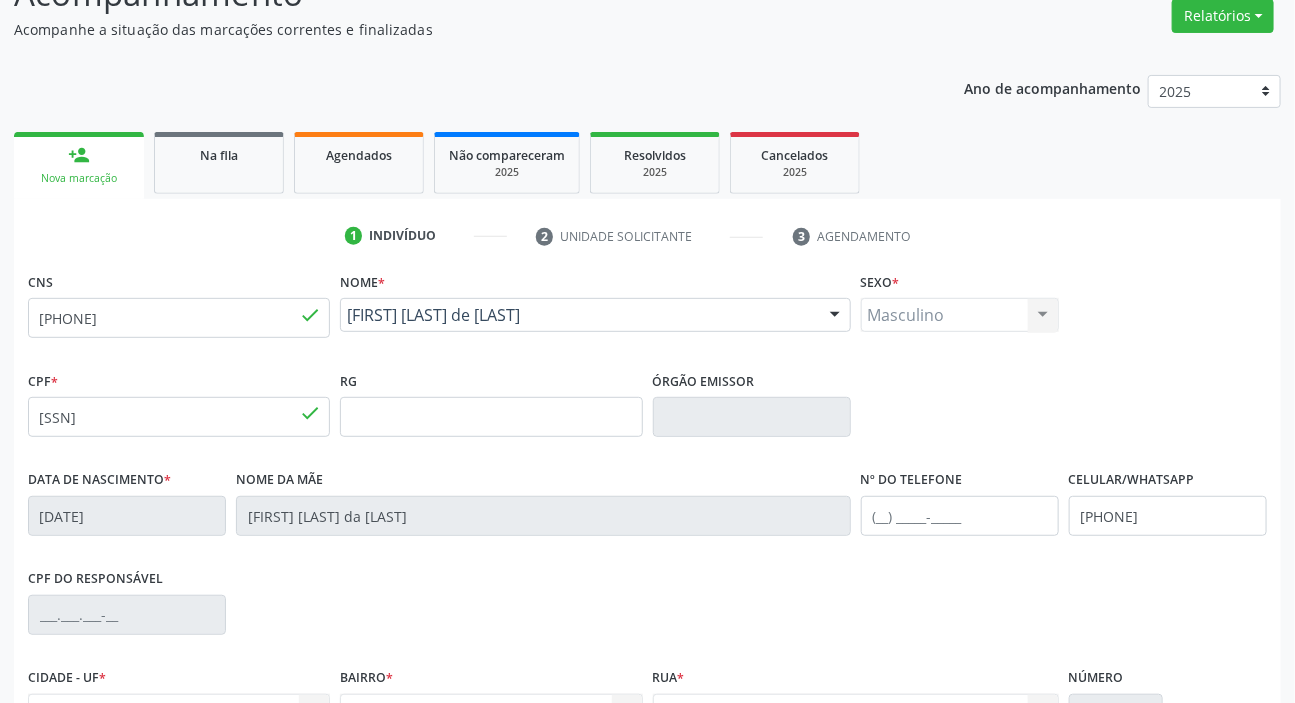 scroll, scrollTop: 363, scrollLeft: 0, axis: vertical 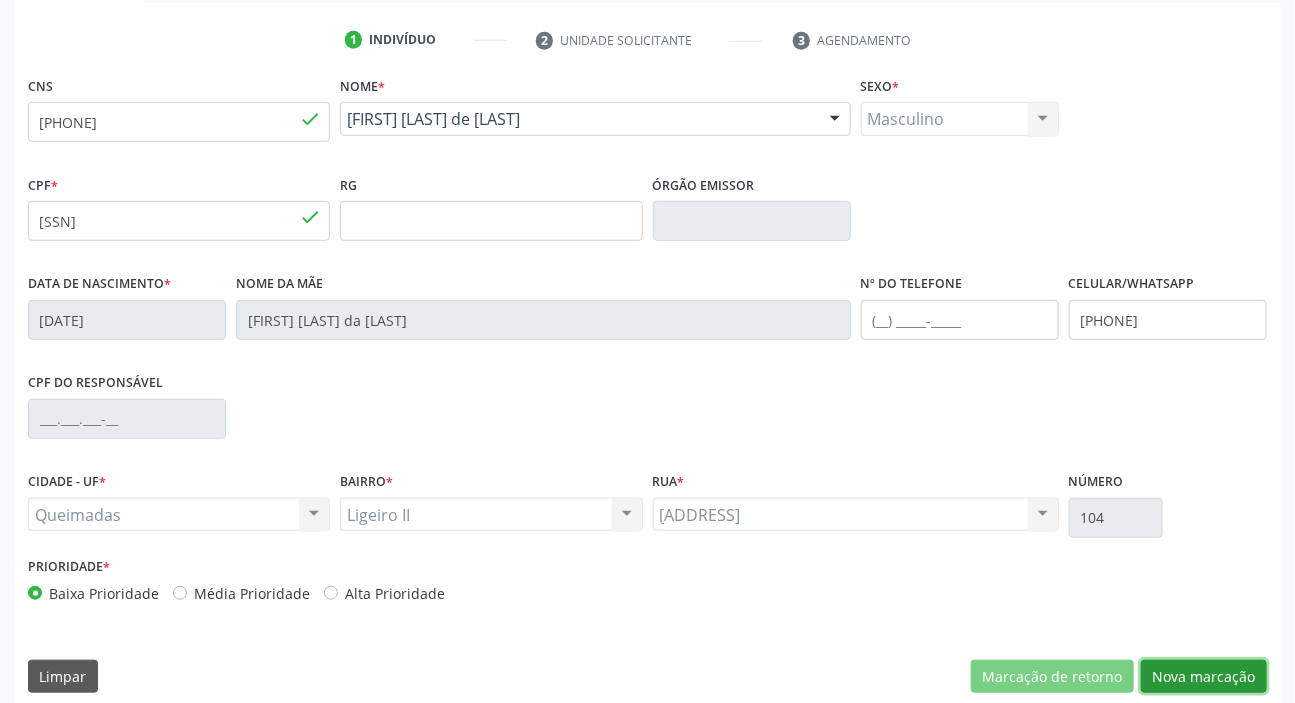 click on "Nova marcação" at bounding box center (1204, 677) 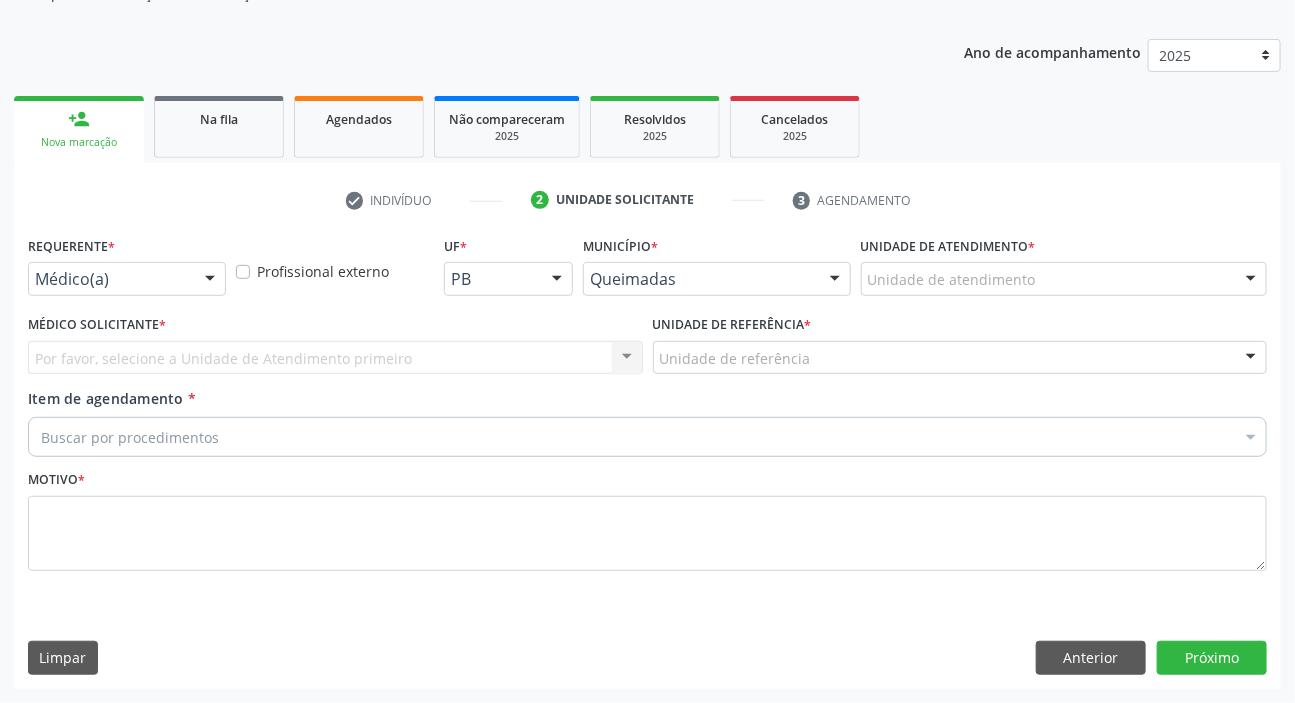 scroll, scrollTop: 201, scrollLeft: 0, axis: vertical 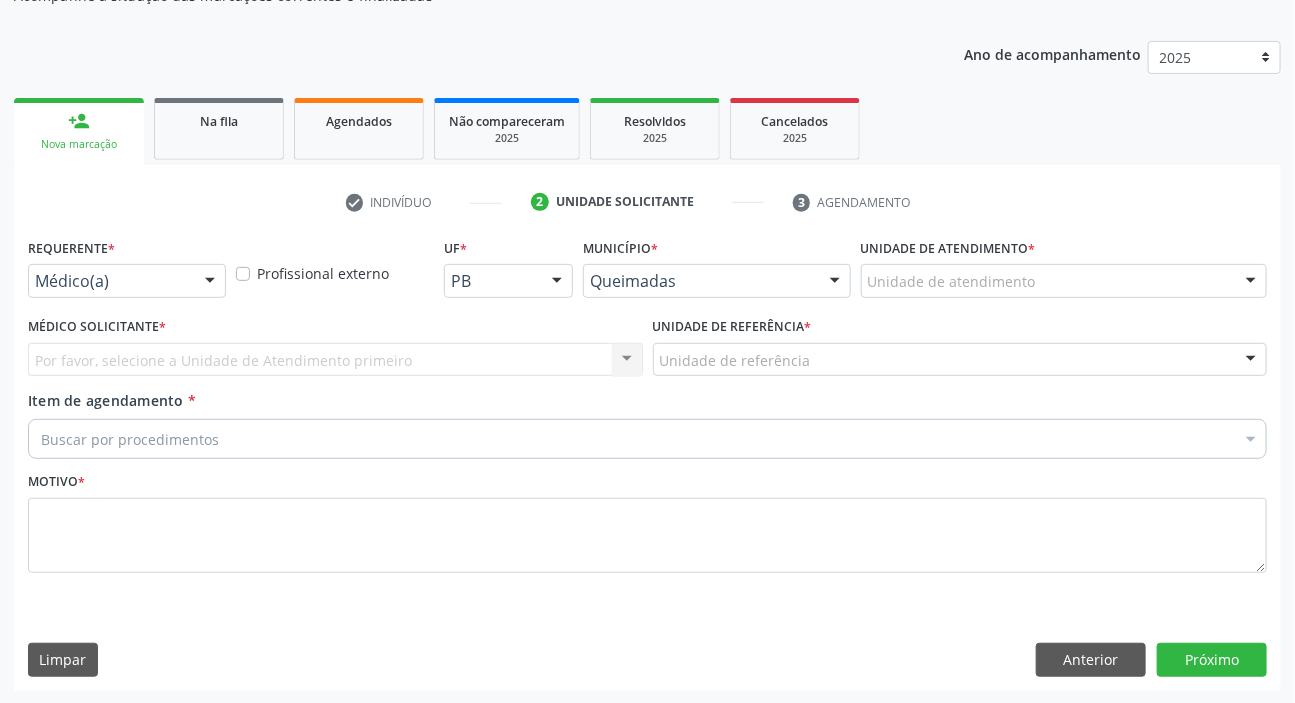 click on "Requerente
*
Médico(a)         Médico(a)   Enfermeiro(a)   Paciente
Nenhum resultado encontrado para: "   "
Não há nenhuma opção para ser exibida." at bounding box center (127, 272) 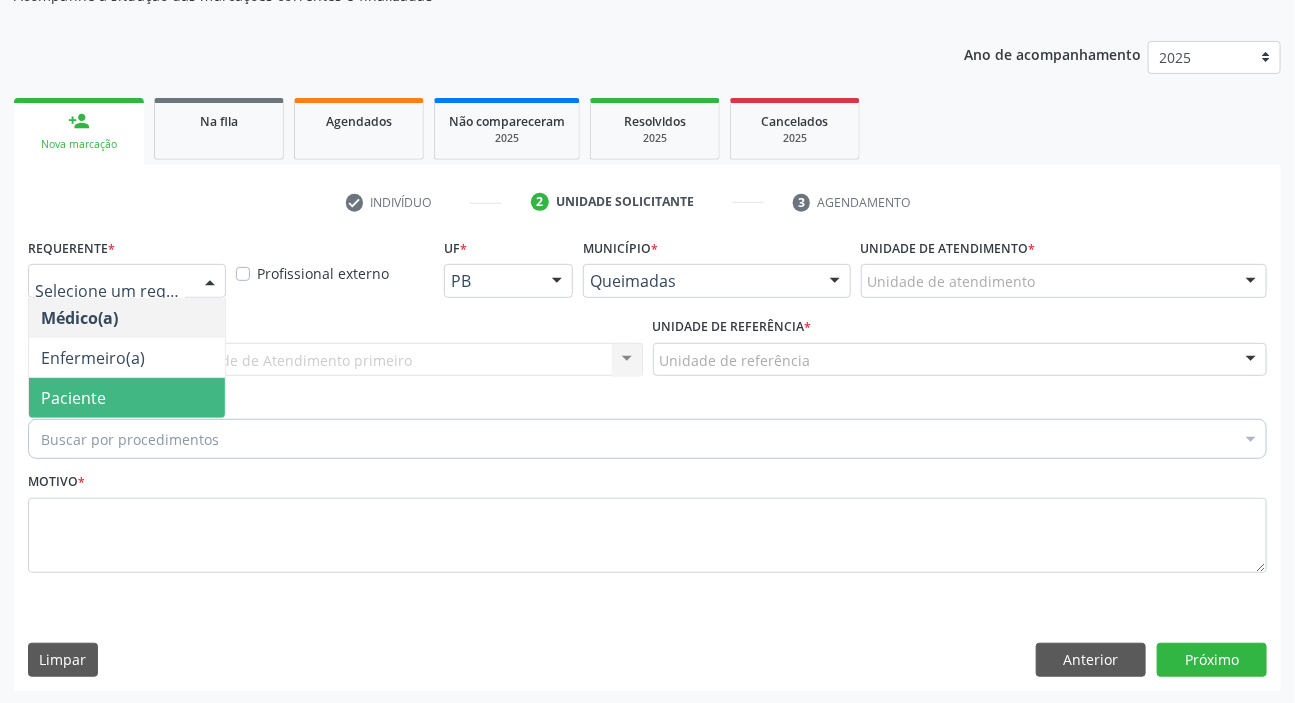 click on "Paciente" at bounding box center [73, 398] 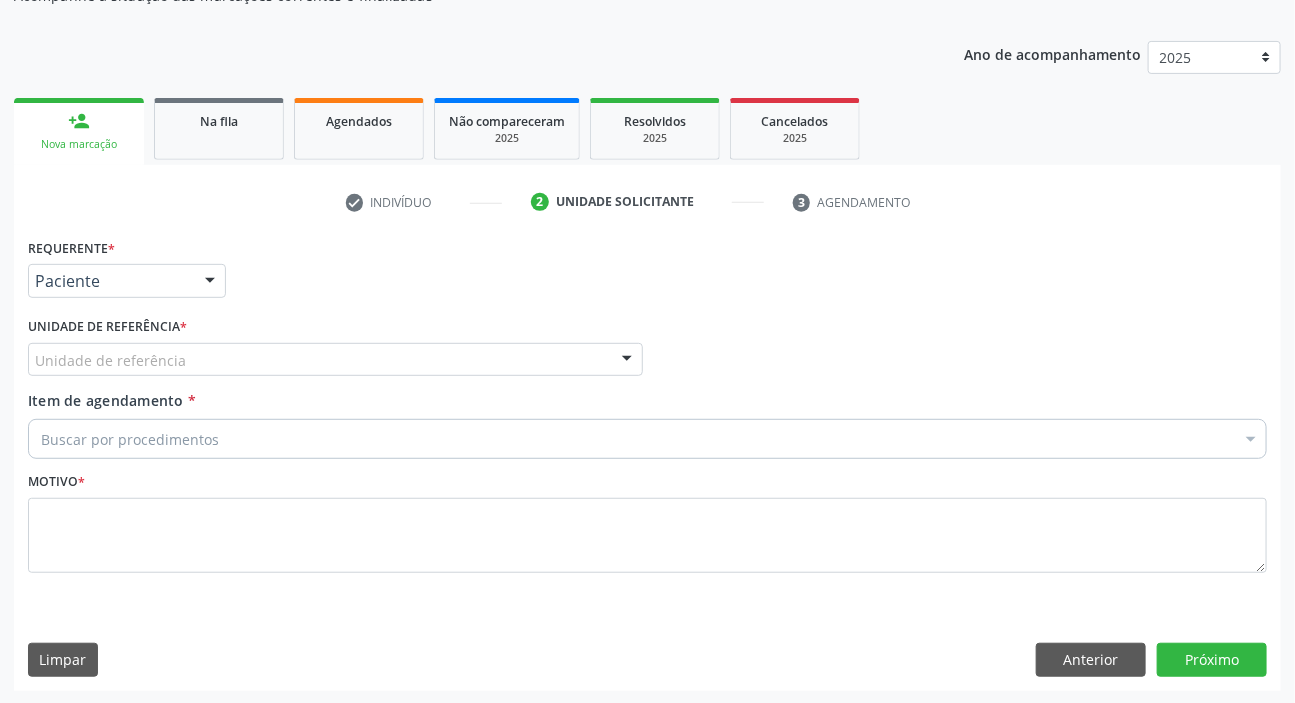 click on "Unidade de referência
*
Unidade de referência
UBSF Ligeiro II   UBSF Saulo Leal Ernesto de Melo   UBSF Castanho   UBSF Baixa Verde   UBSF Ze Velho   UBSF Boa Vista   UBSF Olho Dagua Salgado   UBSF Zumbi   NASF Pedra do Touro   UBSF Lutador   UBSF Anibal Teixeira   UBSF Central   UBSF Riacho do Meio   UBSF Caixa Dagua   UBSF Ligeiro I   UBSF Malhada Grande   UBSF Vila   UBSF Guritiba   NASF Tataguassu   UBSF Cidade Tiao do Rego
Nenhum resultado encontrado para: "   "
Não há nenhuma opção para ser exibida." at bounding box center (335, 351) 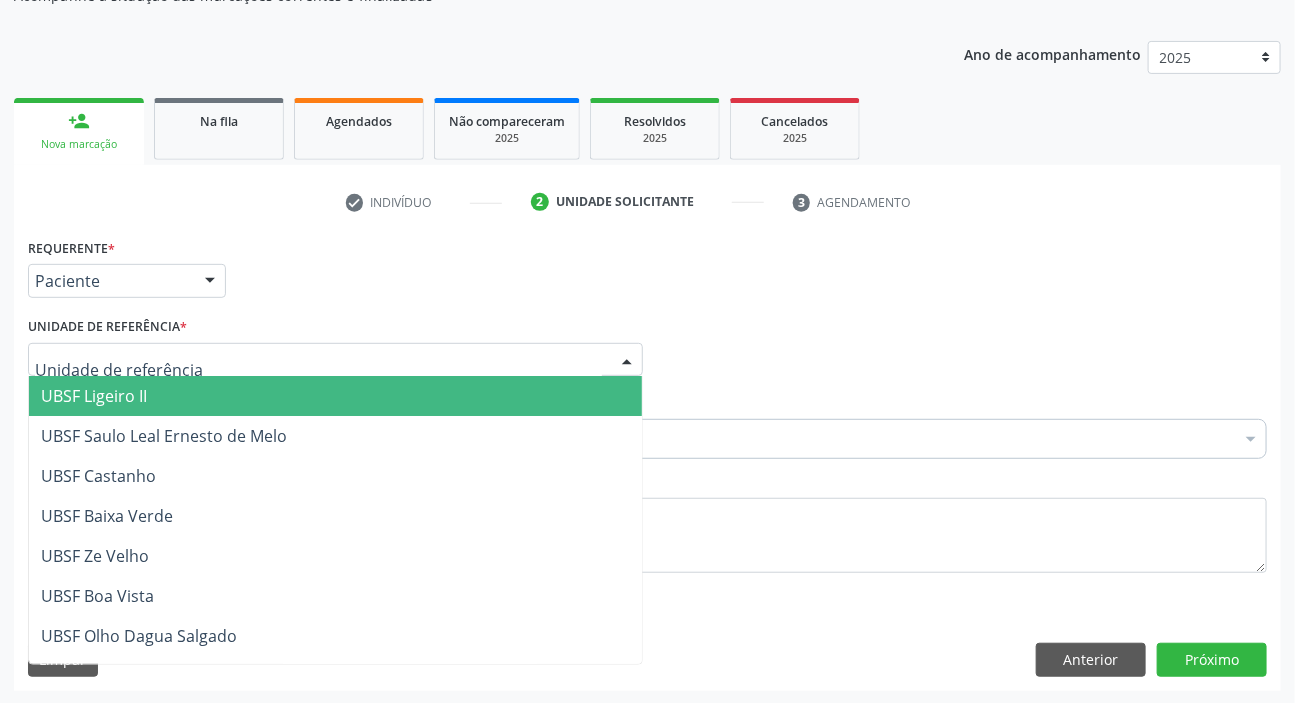 drag, startPoint x: 138, startPoint y: 369, endPoint x: 123, endPoint y: 374, distance: 15.811388 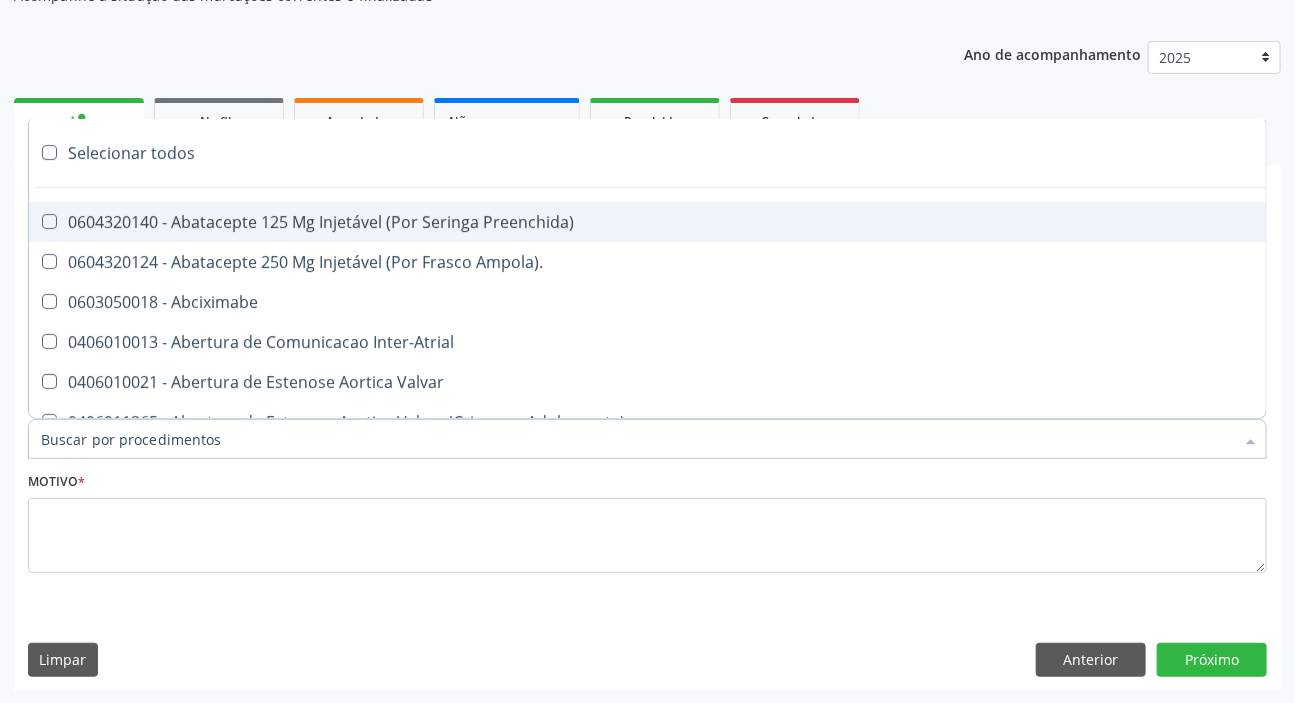 paste on "MÉDICO UR" 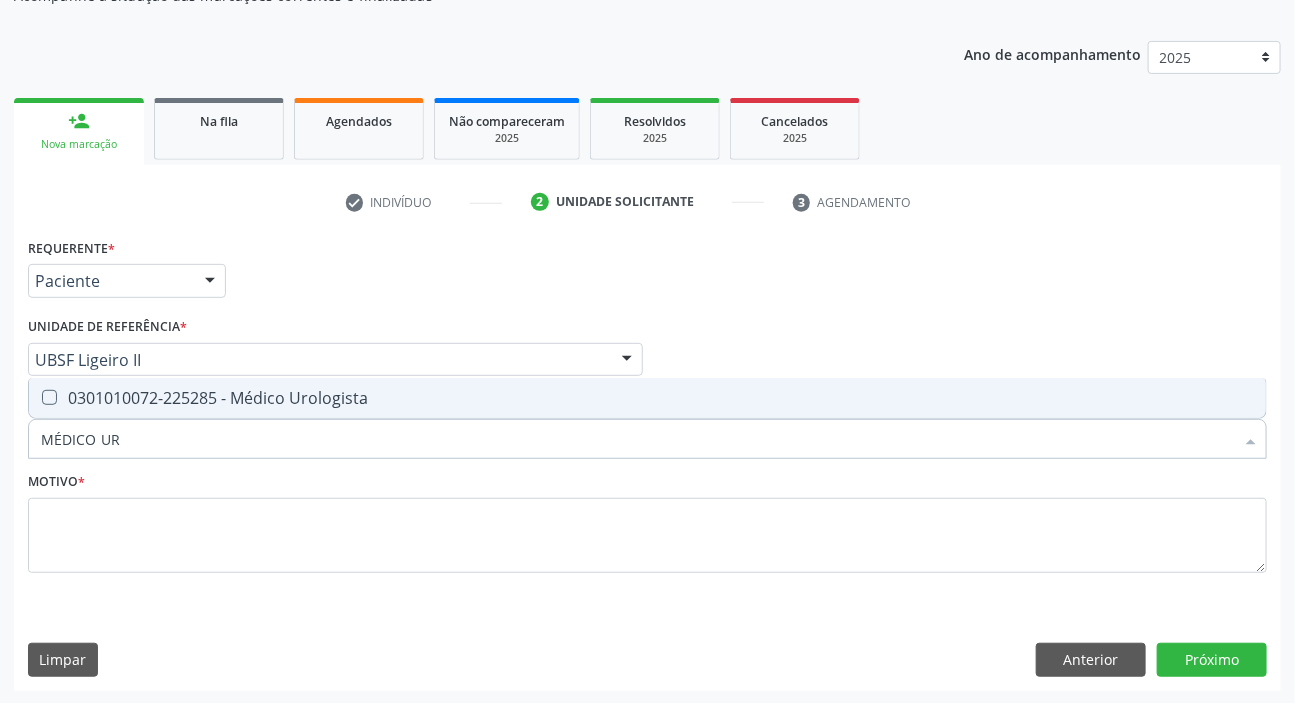 click on "0301010072-225285 - Médico Urologista" at bounding box center [647, 398] 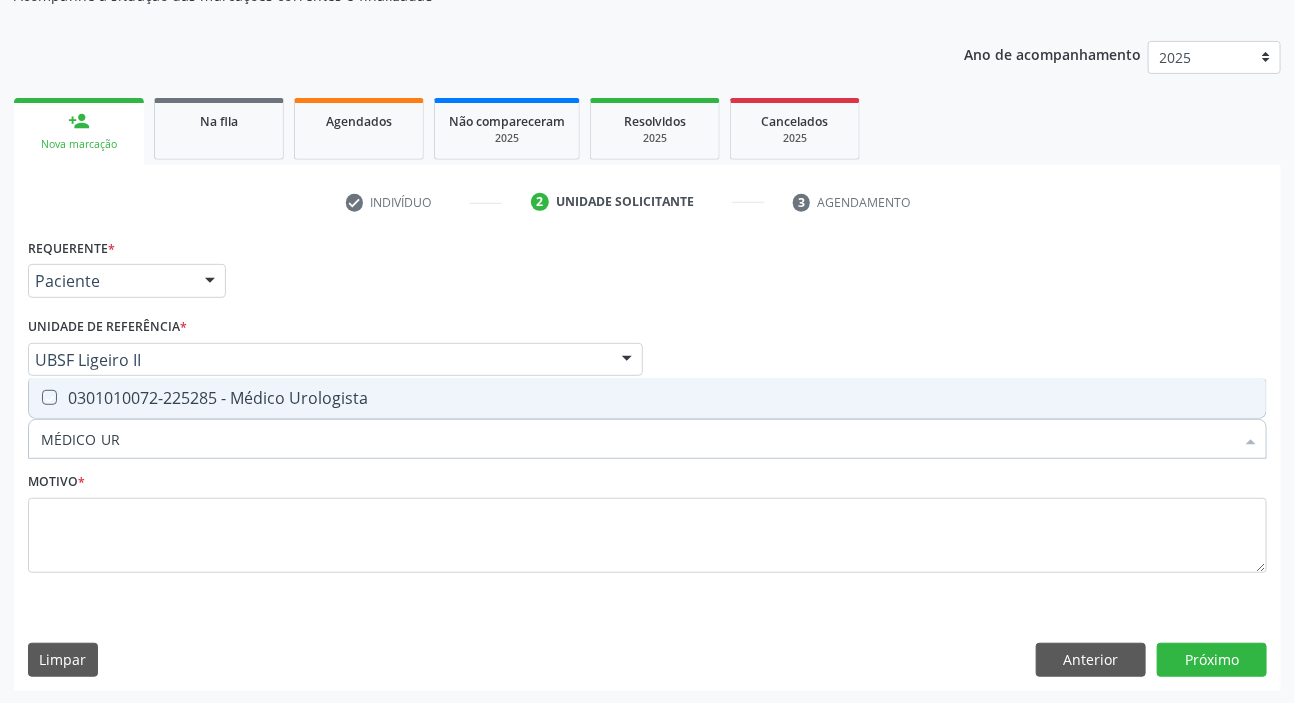 checkbox on "true" 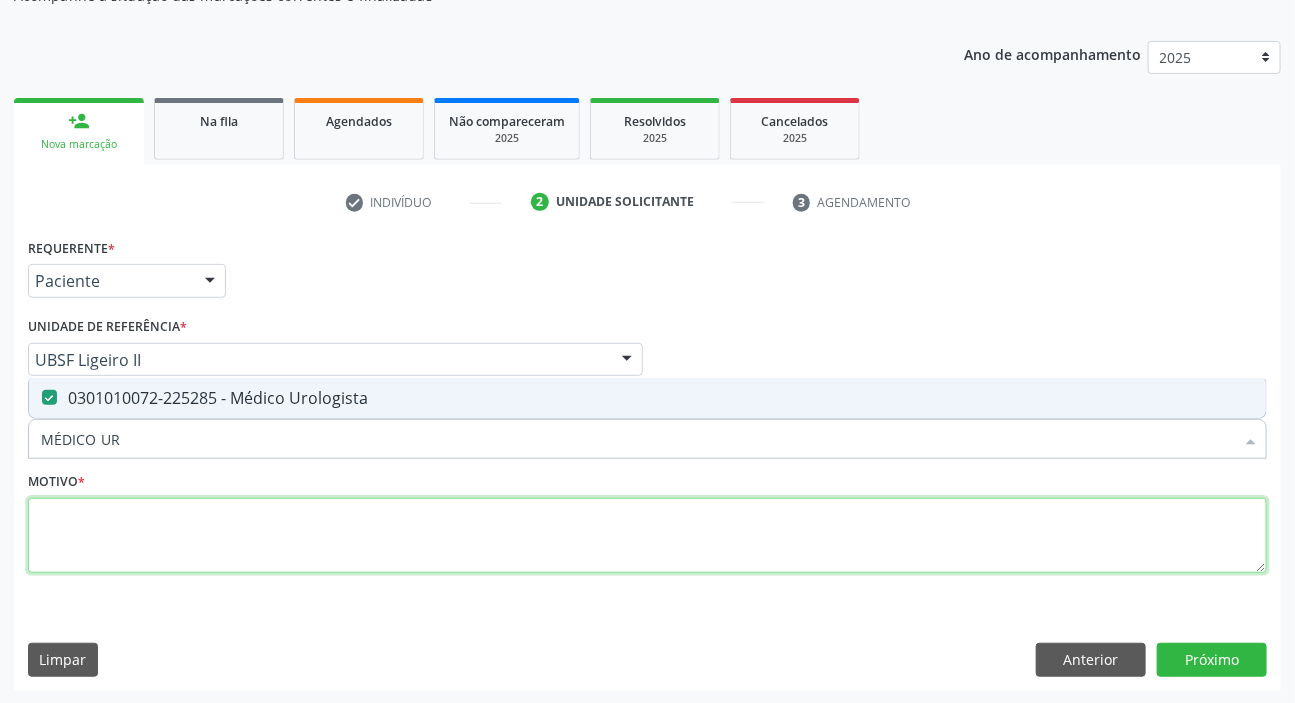 click at bounding box center (647, 536) 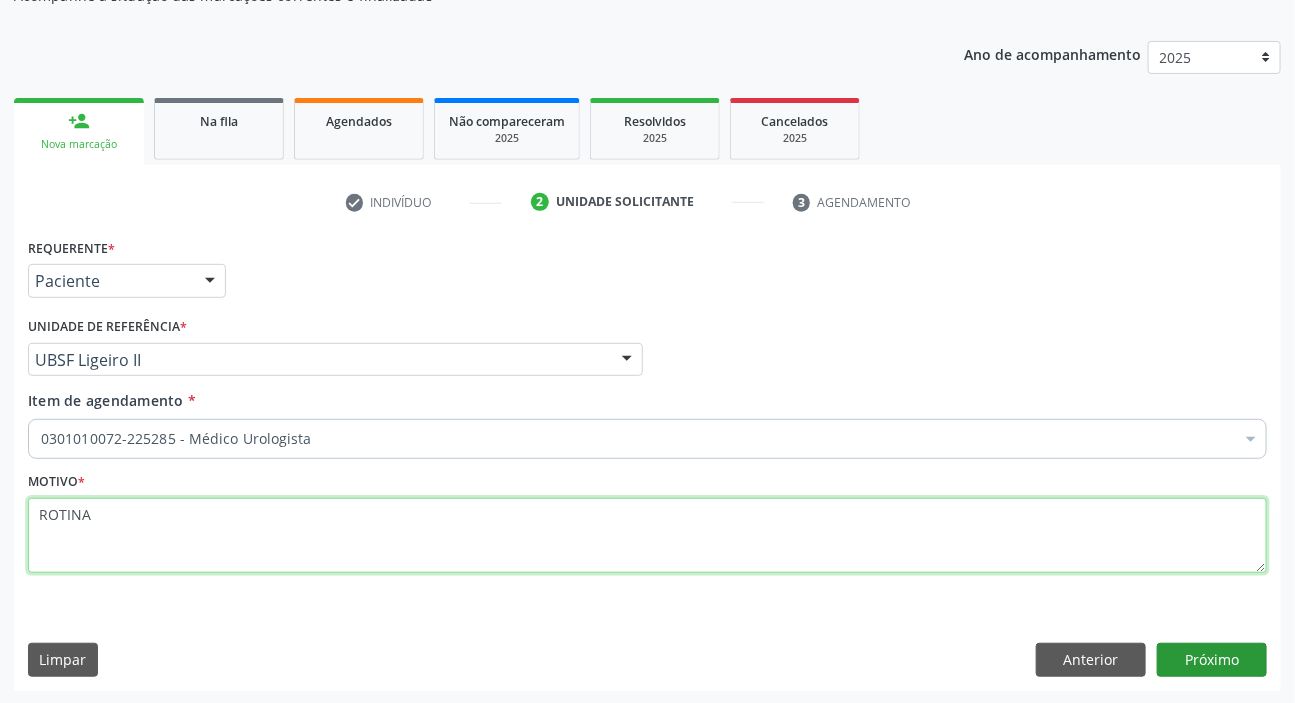 type on "ROTINA" 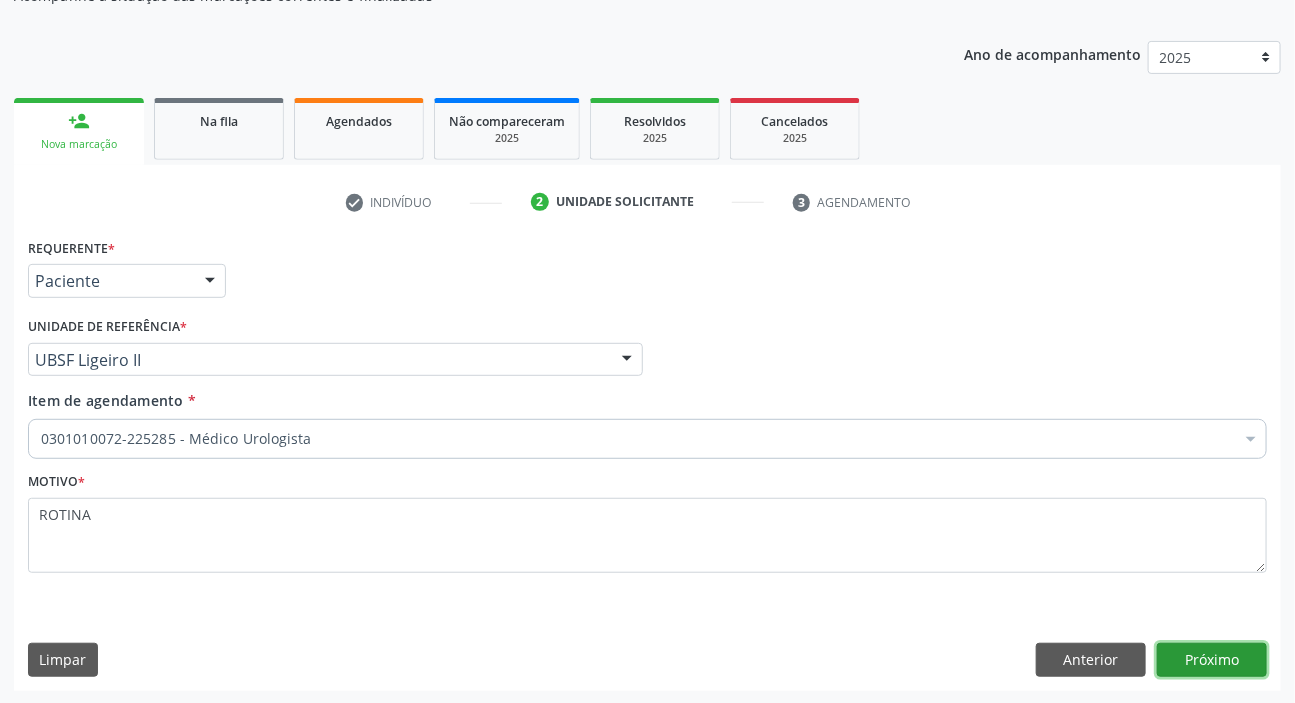 click on "Próximo" at bounding box center [1212, 660] 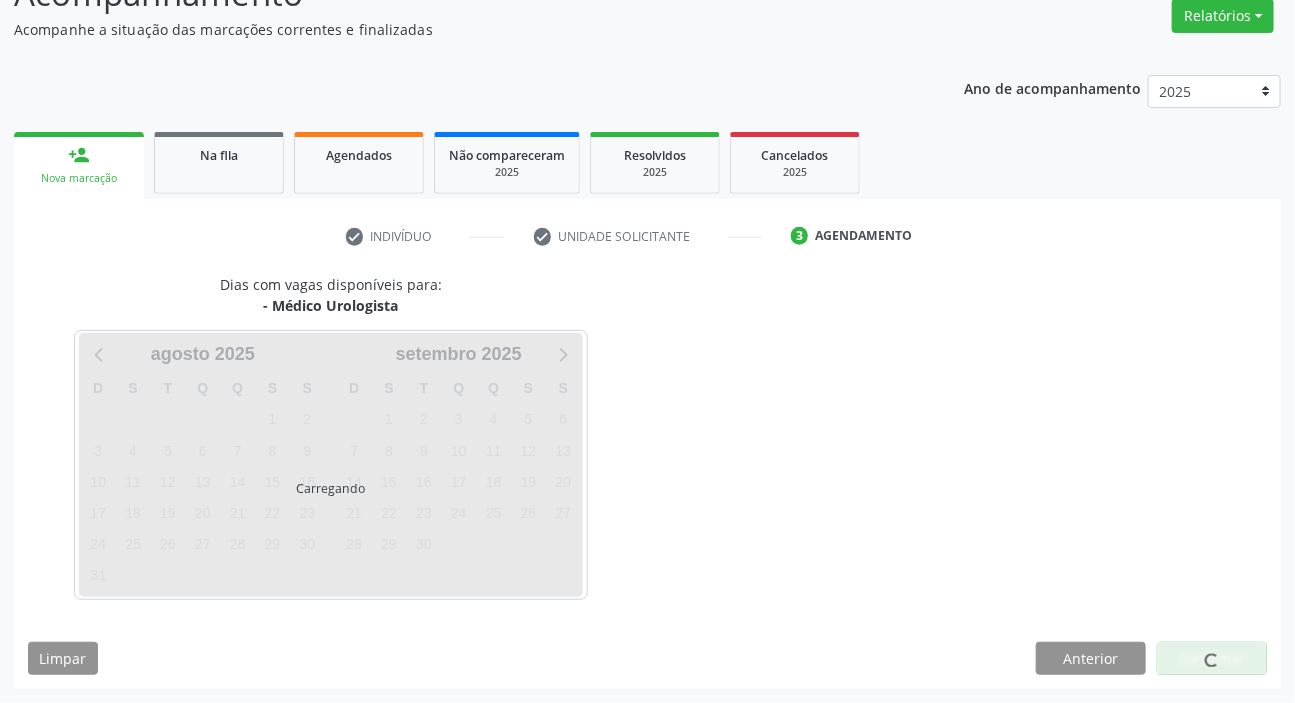 scroll, scrollTop: 166, scrollLeft: 0, axis: vertical 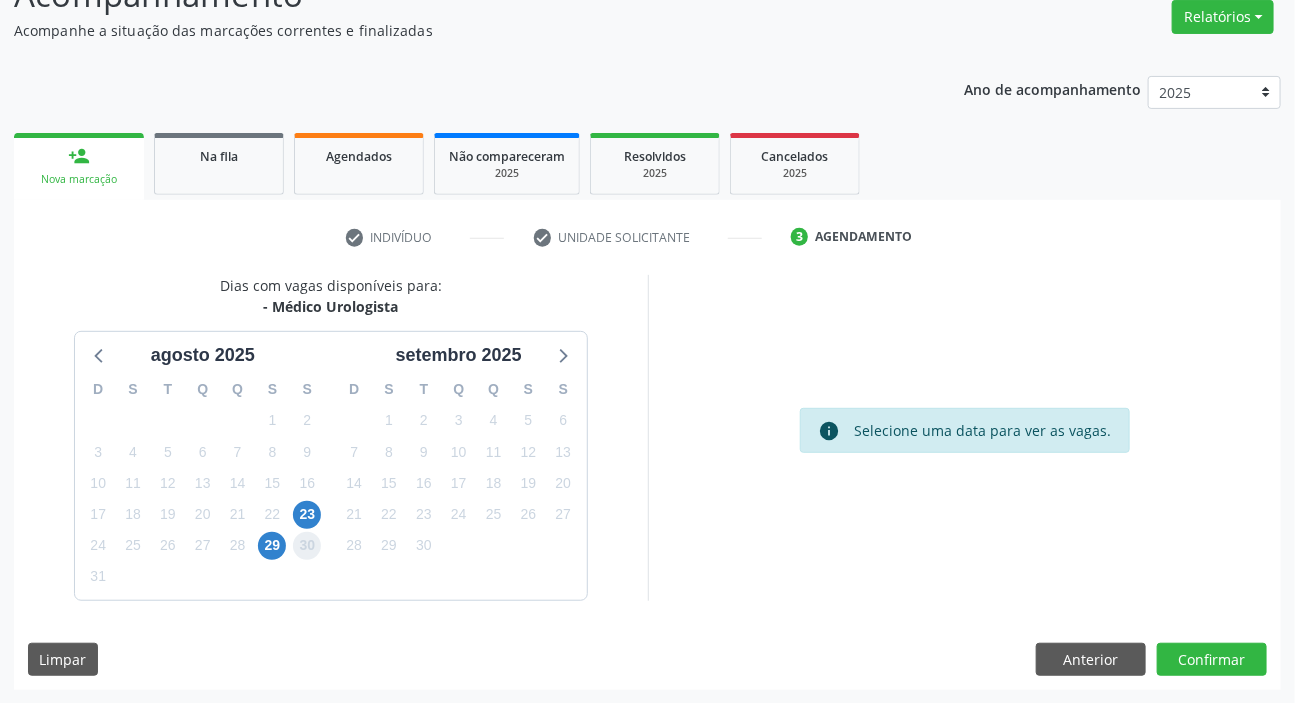 click on "30" at bounding box center (307, 546) 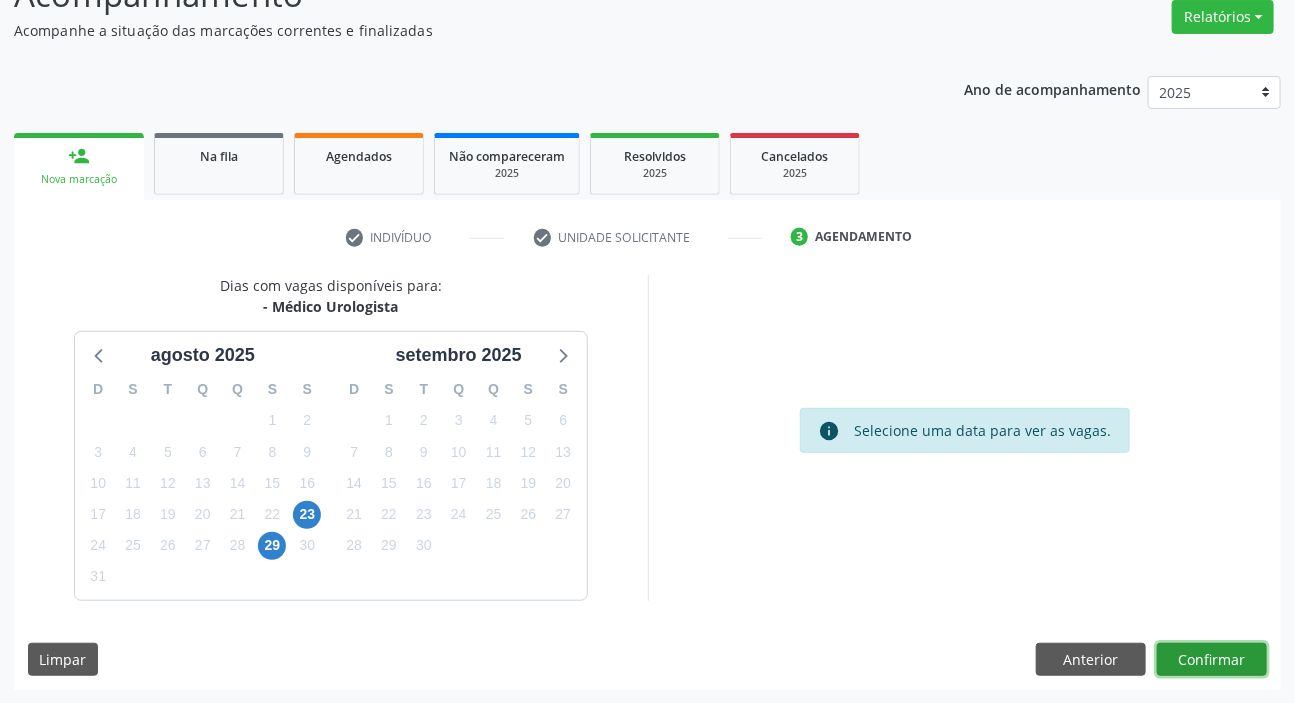 click on "Confirmar" at bounding box center [1212, 660] 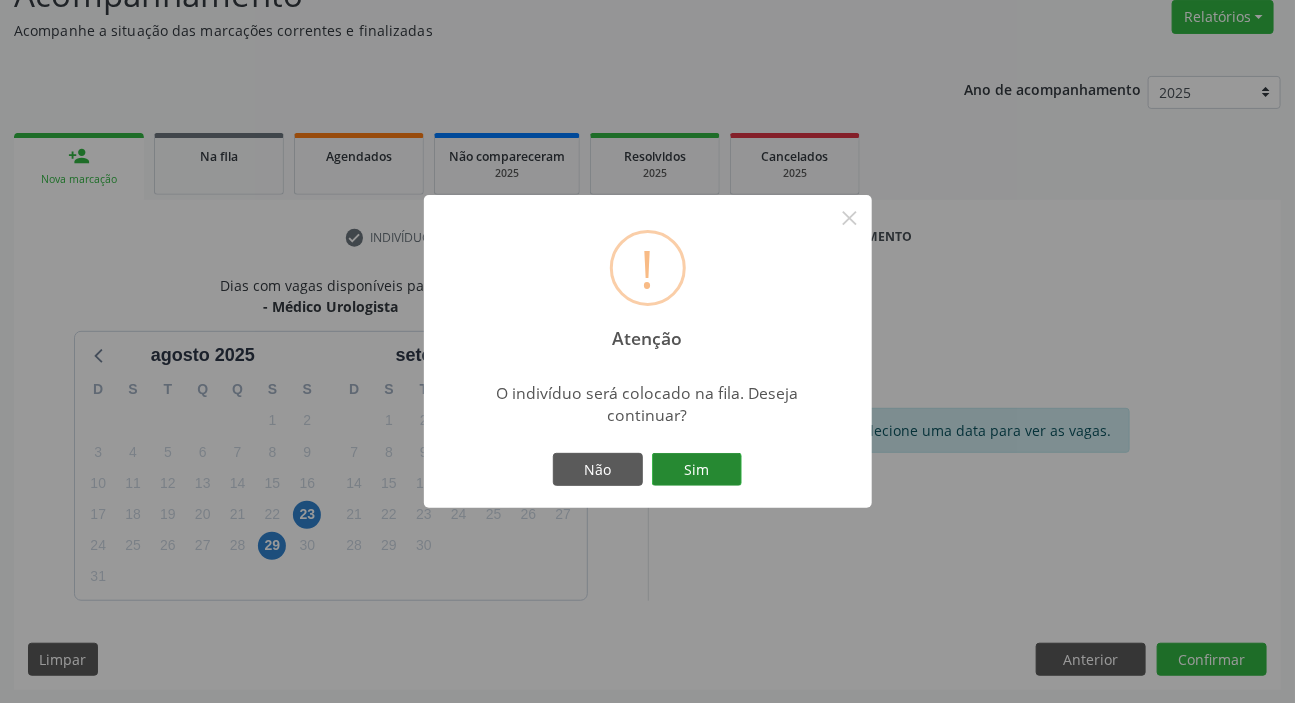 click on "Sim" at bounding box center [697, 470] 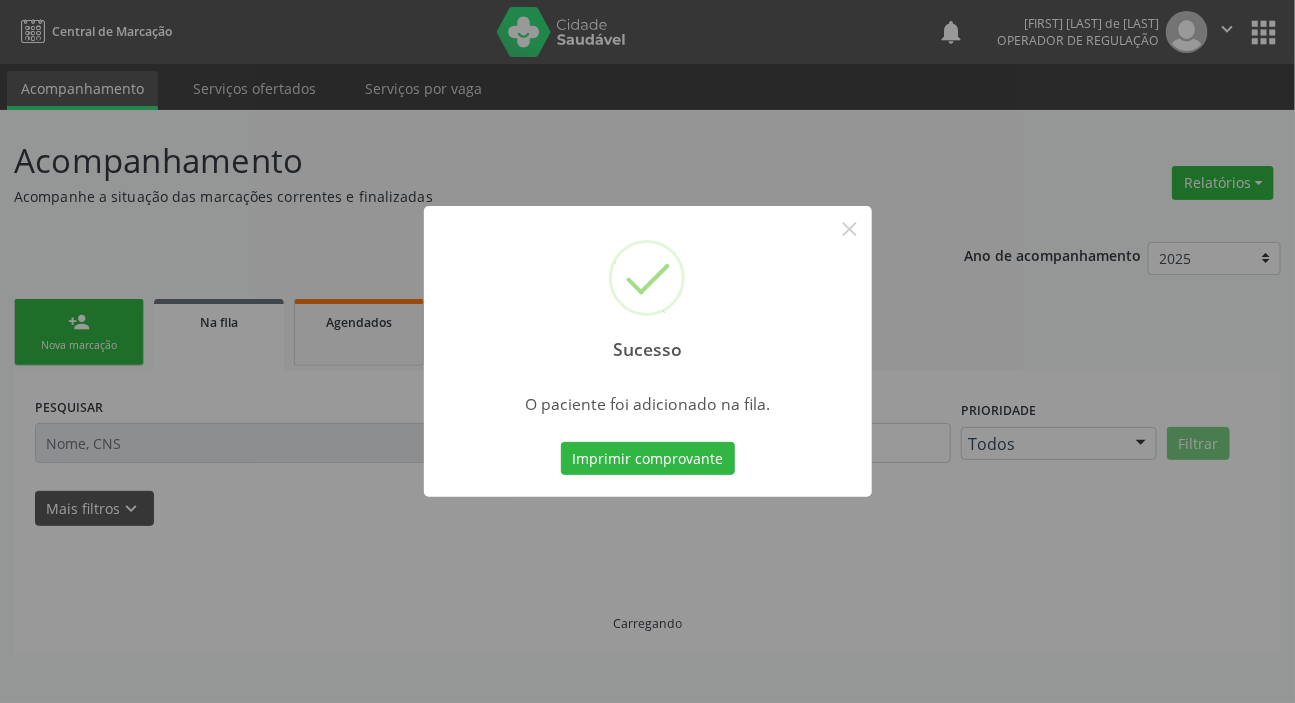 scroll, scrollTop: 0, scrollLeft: 0, axis: both 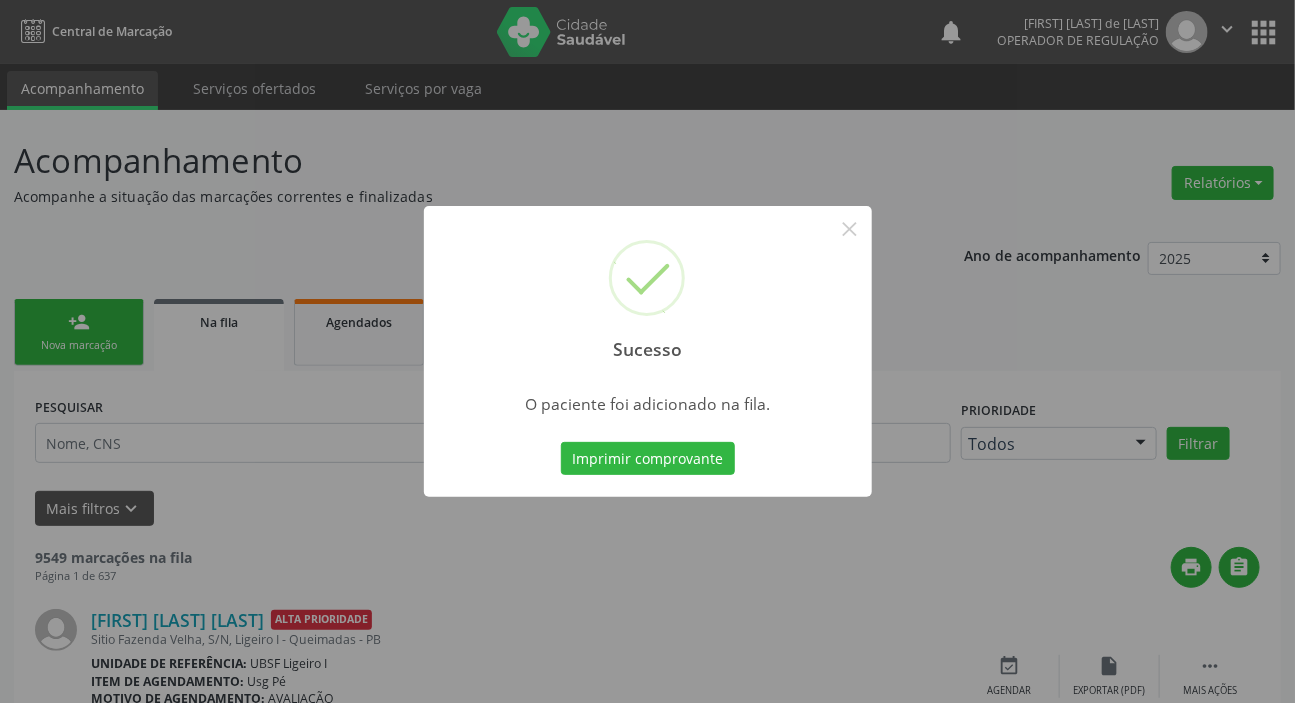 click on "Sucesso × O paciente foi adicionado na fila. Imprimir comprovante Cancel" at bounding box center [647, 351] 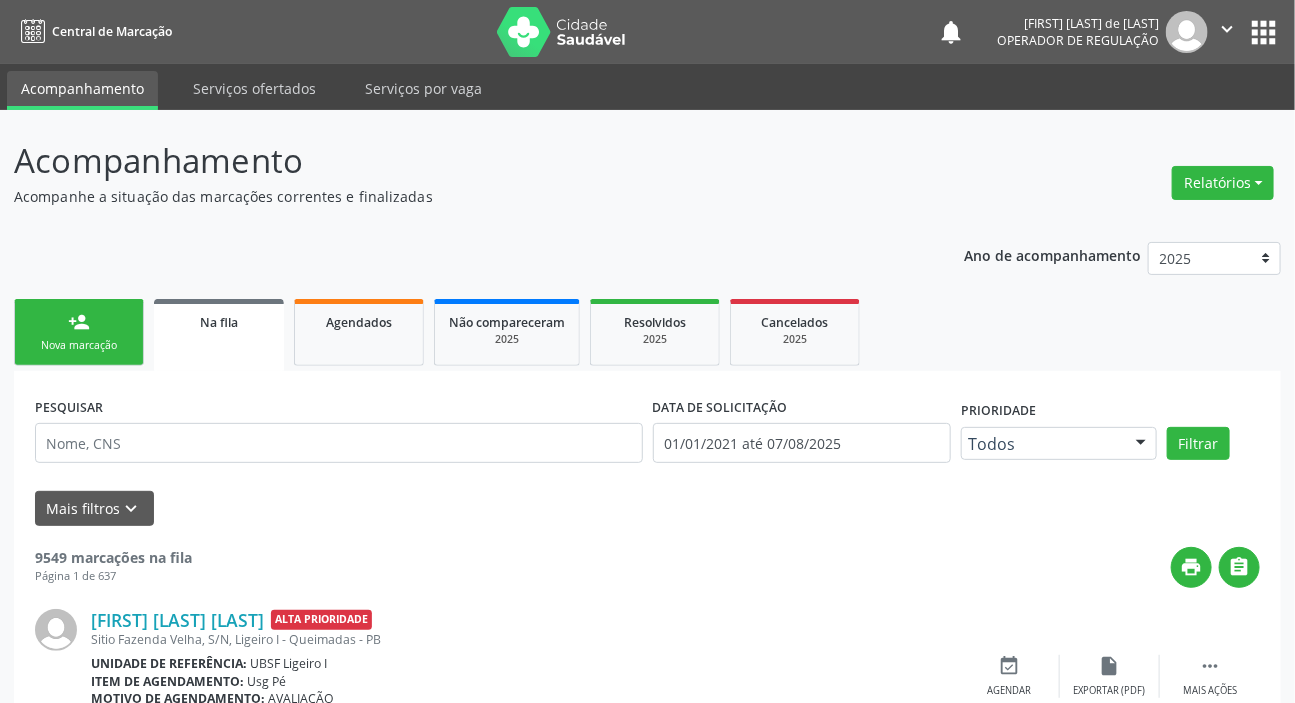 click on "person_add
Nova marcação" at bounding box center [79, 332] 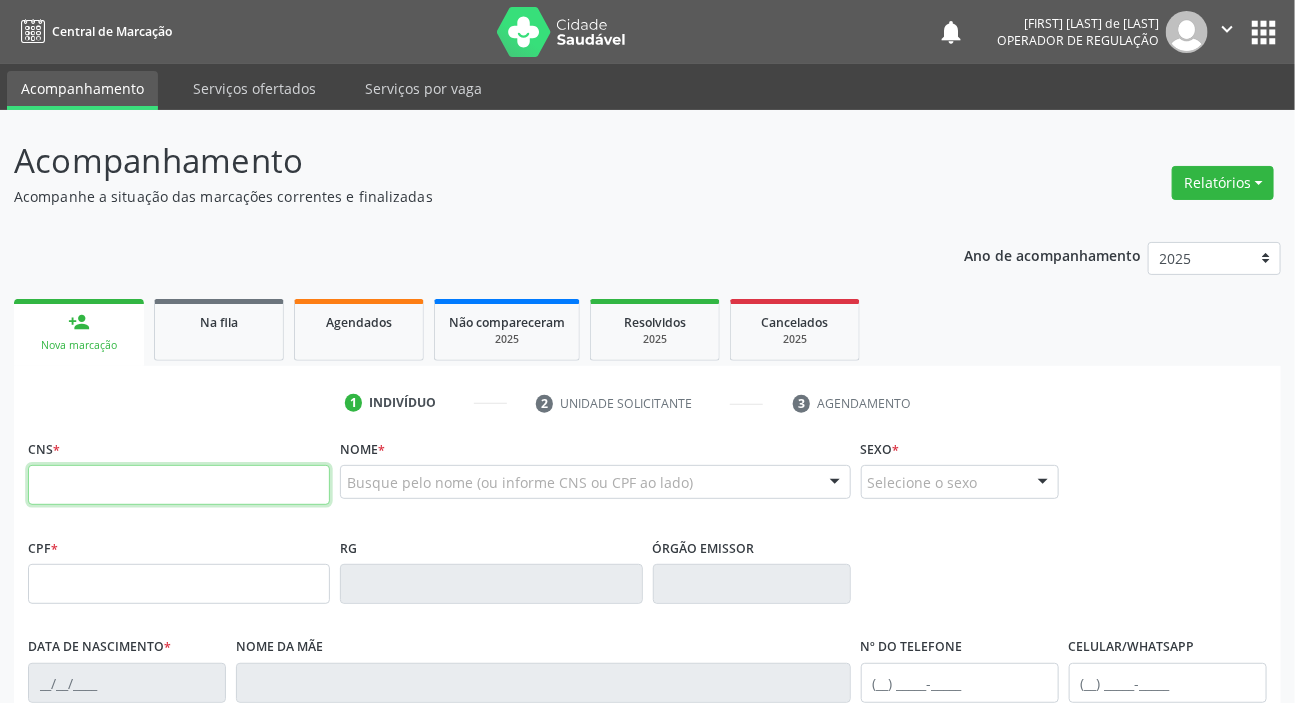 click at bounding box center [179, 485] 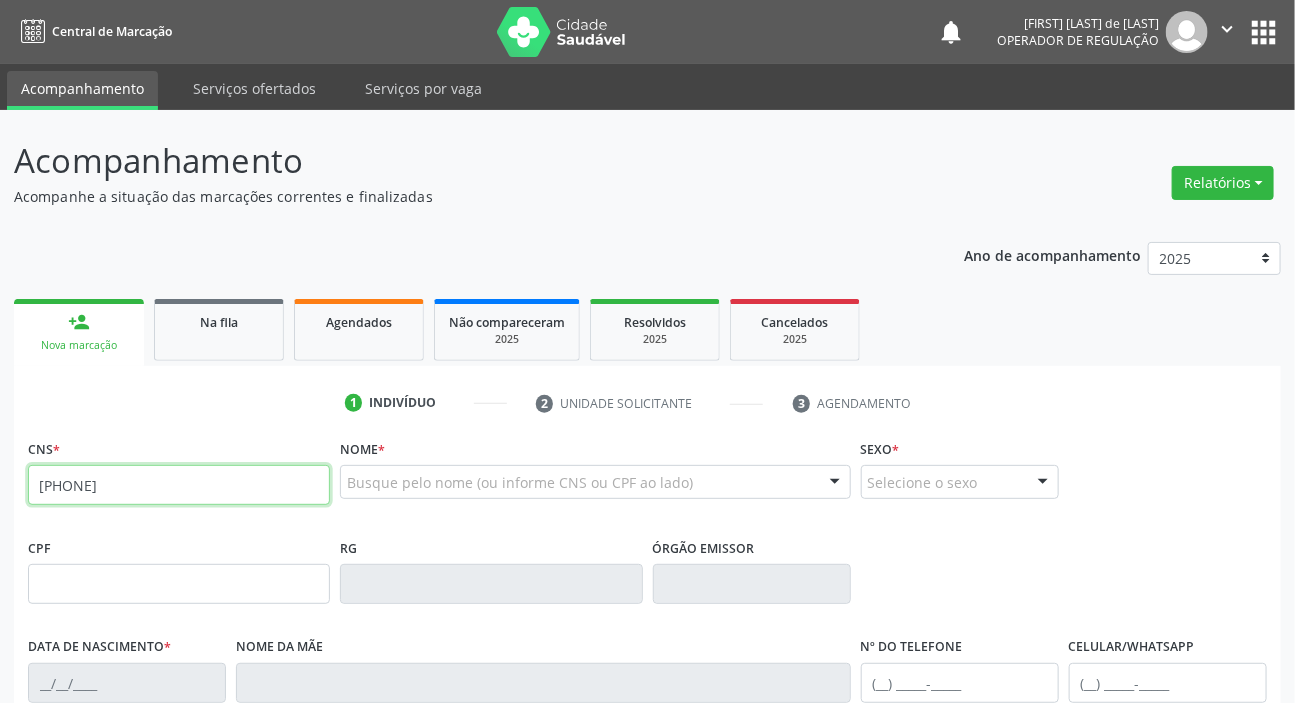 type on "708 1085 6340 5739" 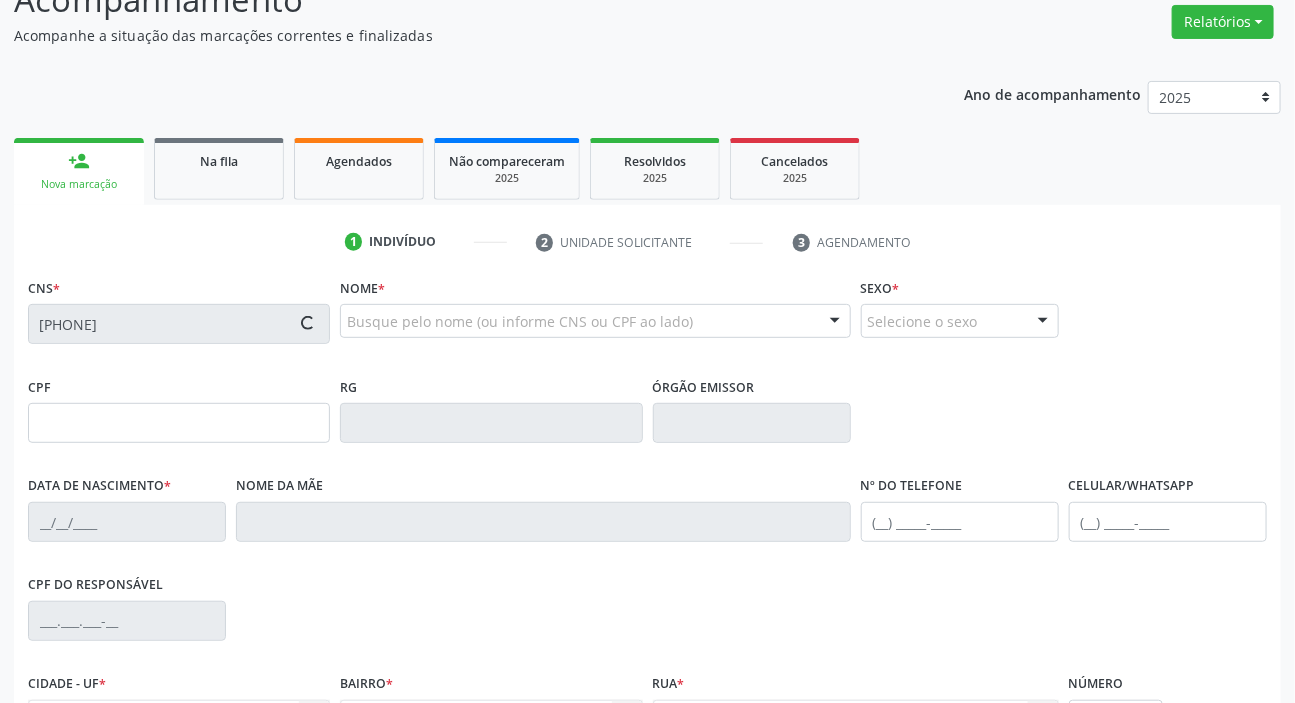 type on "789.704.824-15" 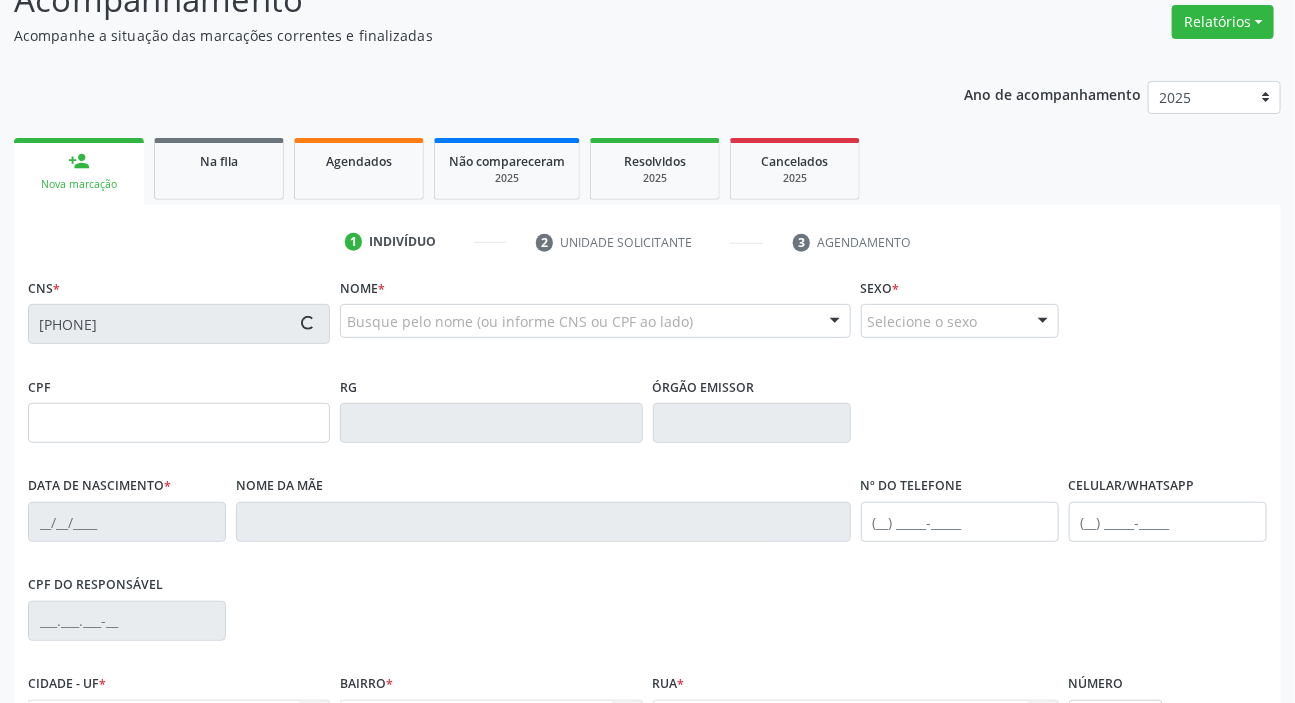 type on "07/12/1972" 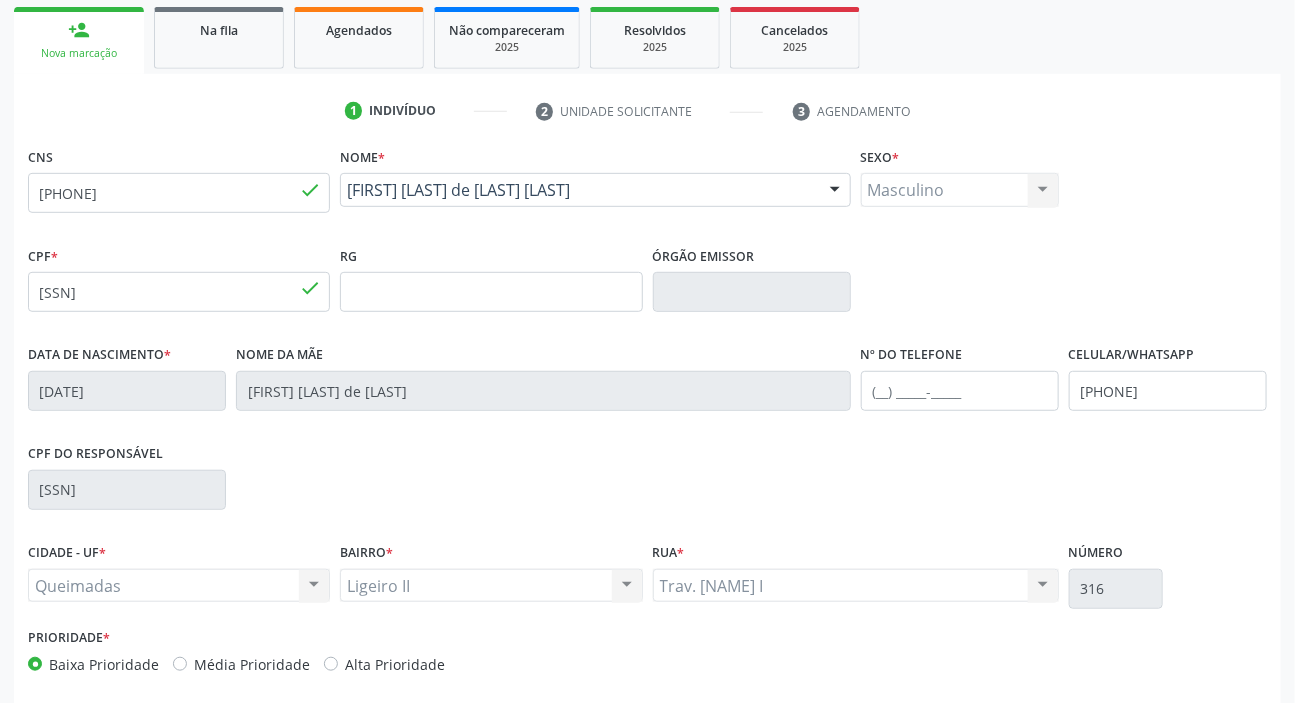 scroll, scrollTop: 380, scrollLeft: 0, axis: vertical 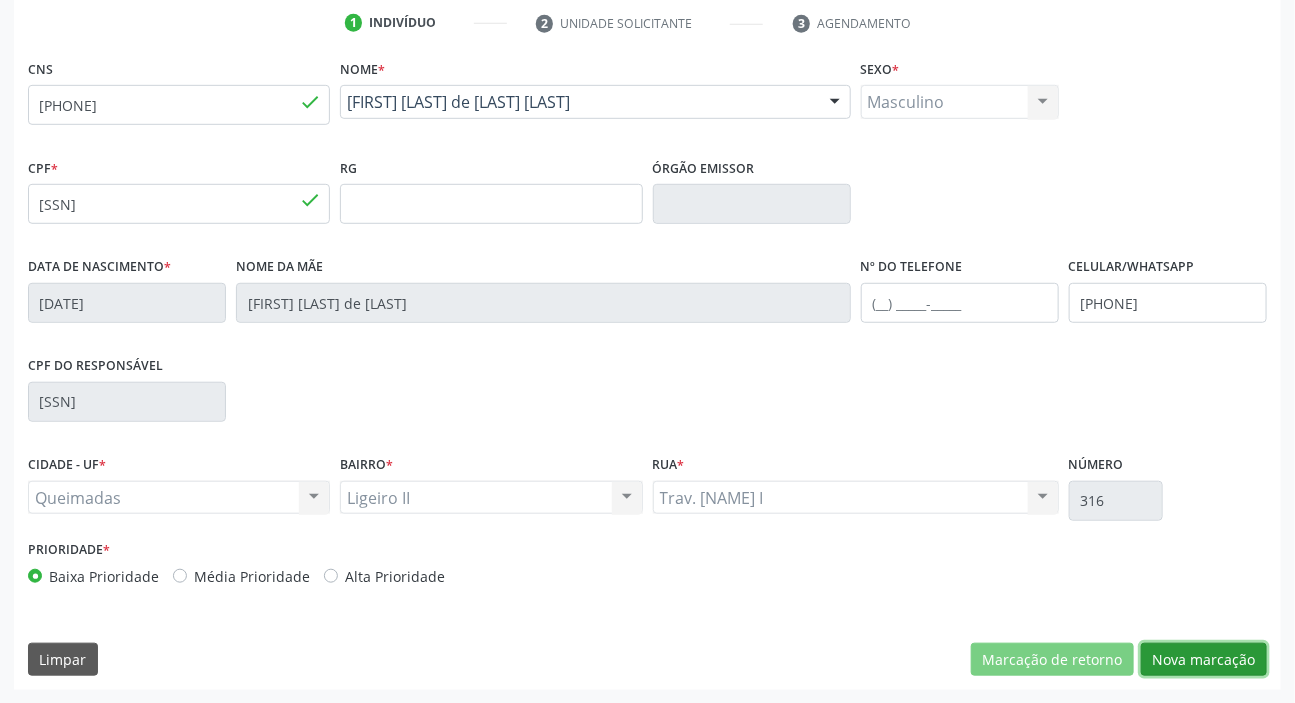 click on "Nova marcação" at bounding box center (1204, 660) 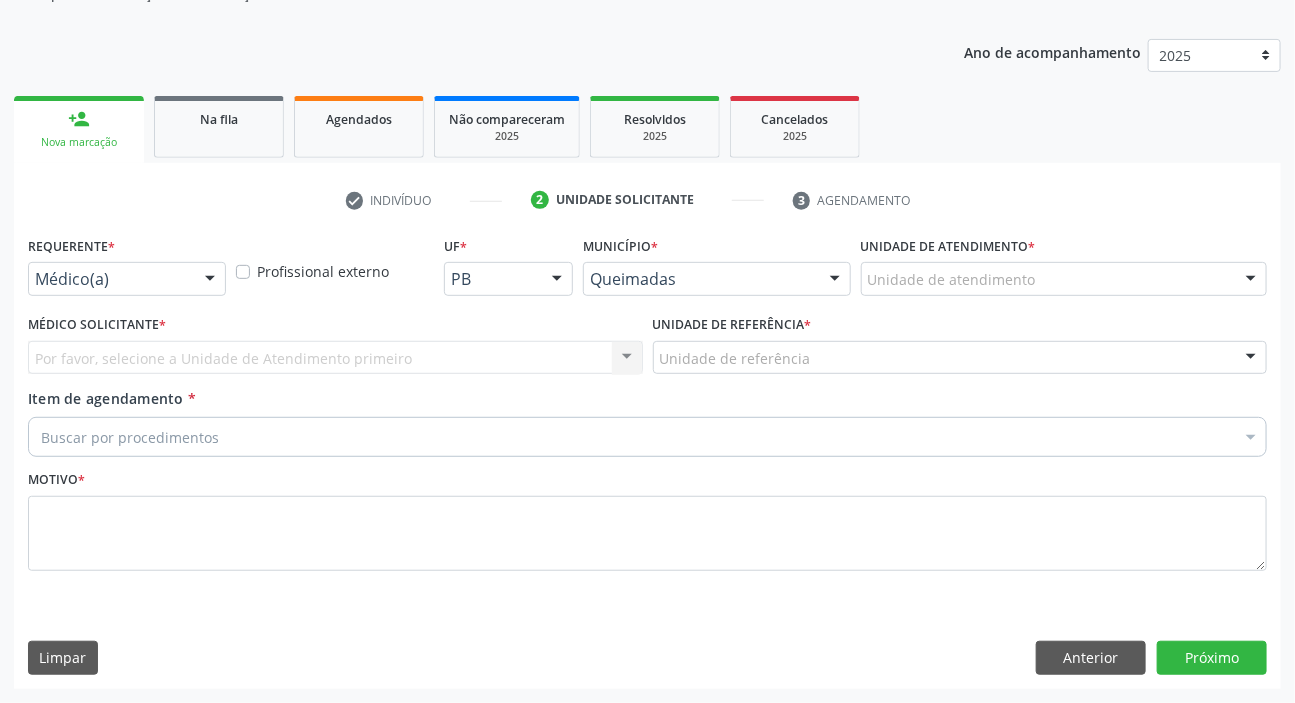 scroll, scrollTop: 201, scrollLeft: 0, axis: vertical 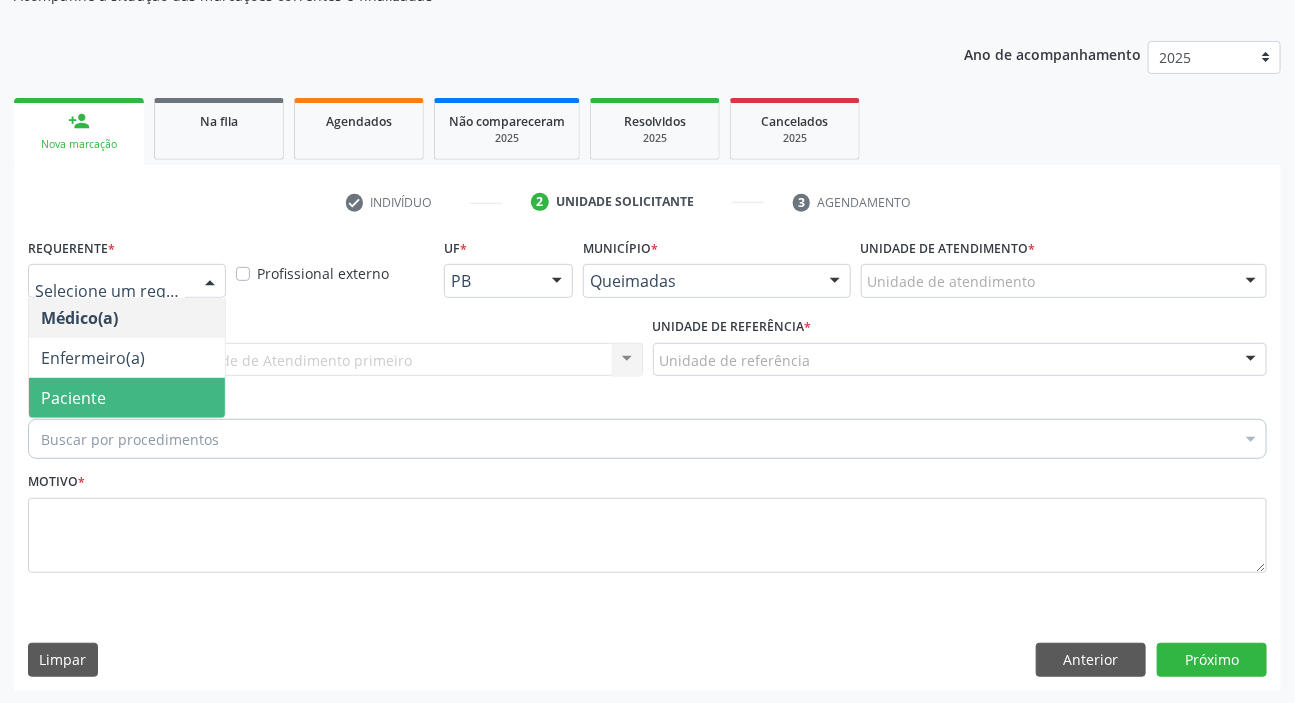 click on "Paciente" at bounding box center [127, 398] 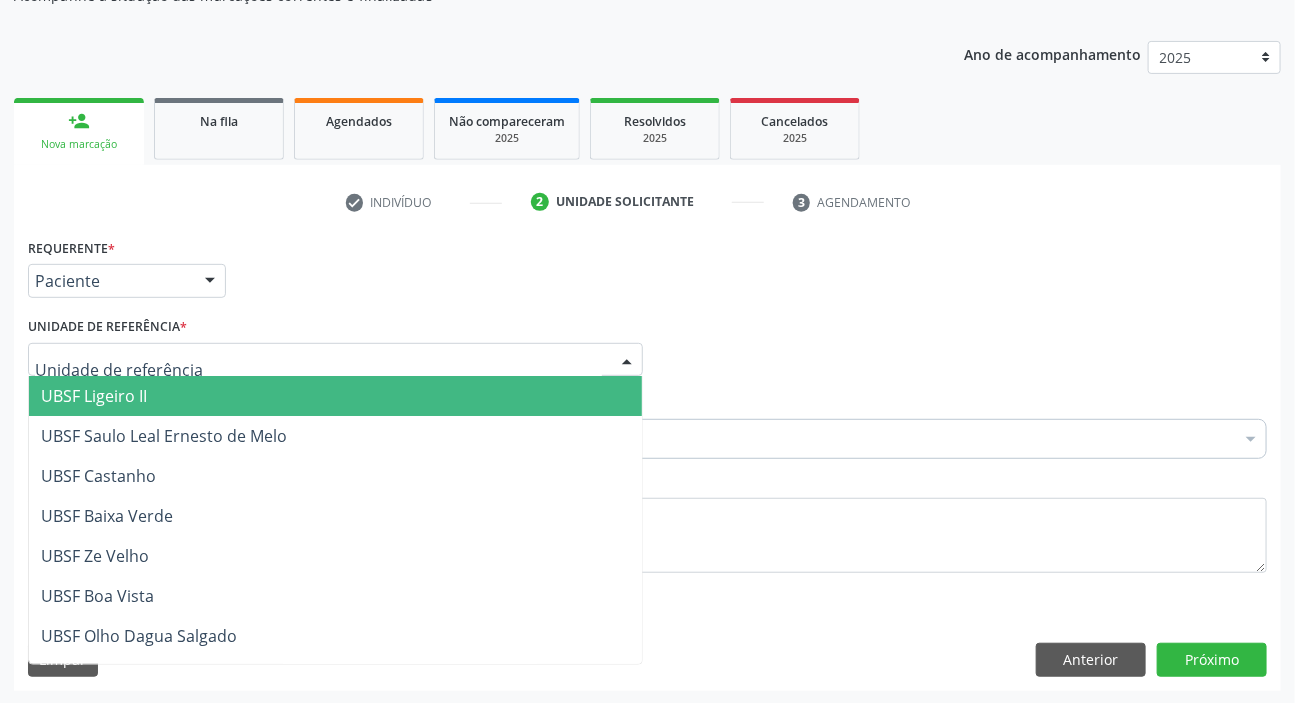 click on "UBSF Ligeiro II" at bounding box center (94, 396) 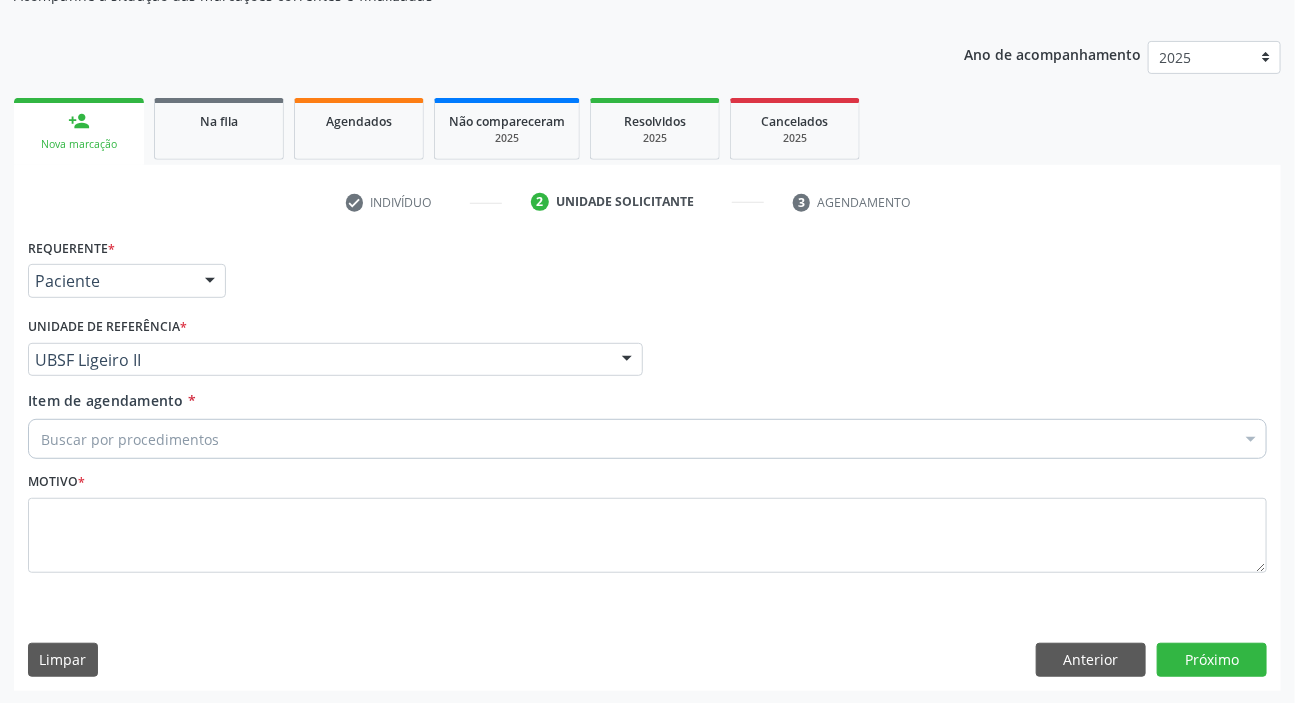 click on "Buscar por procedimentos" at bounding box center (647, 439) 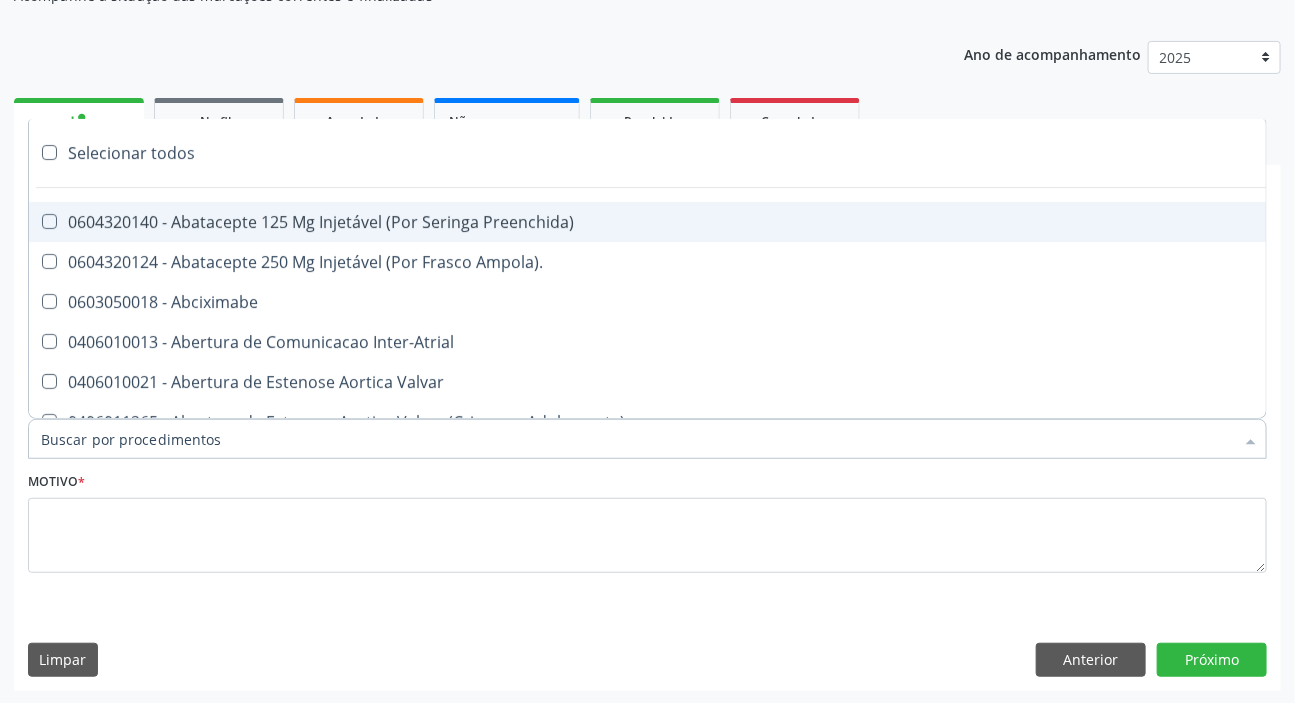 paste on "MÉDICO UR" 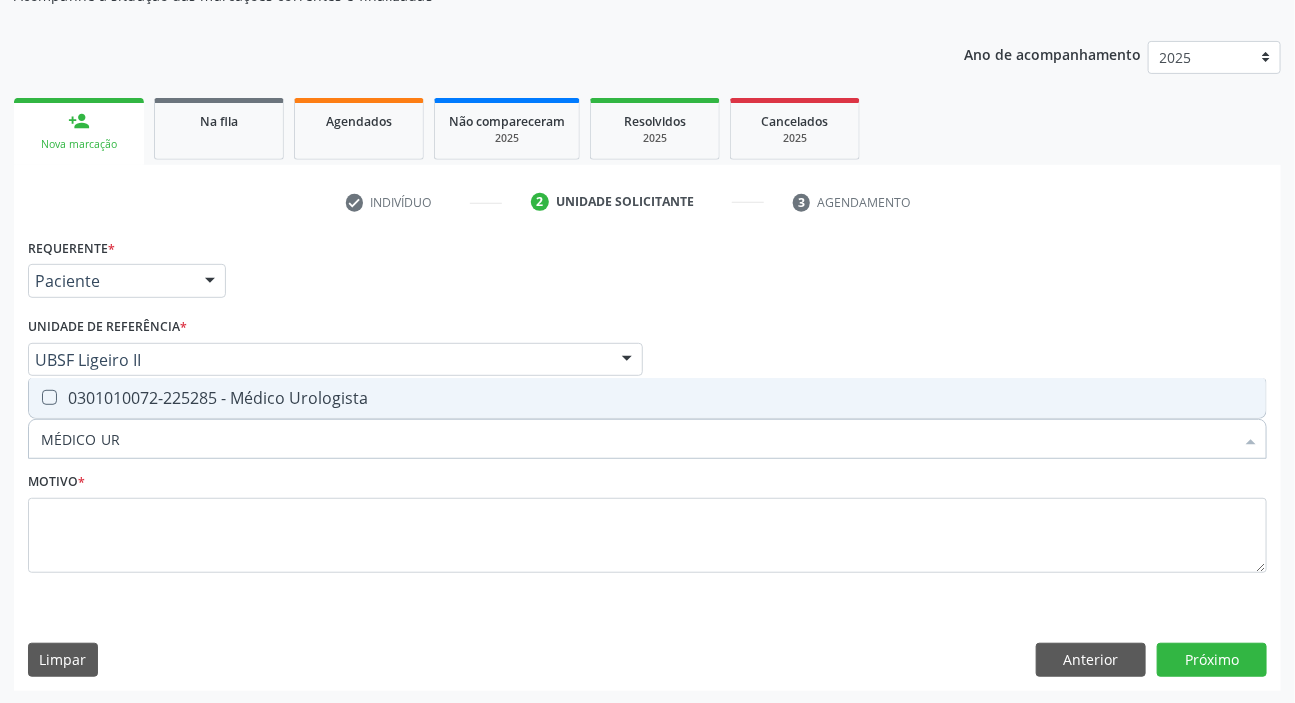 click on "0301010072-225285 - Médico Urologista" at bounding box center [647, 398] 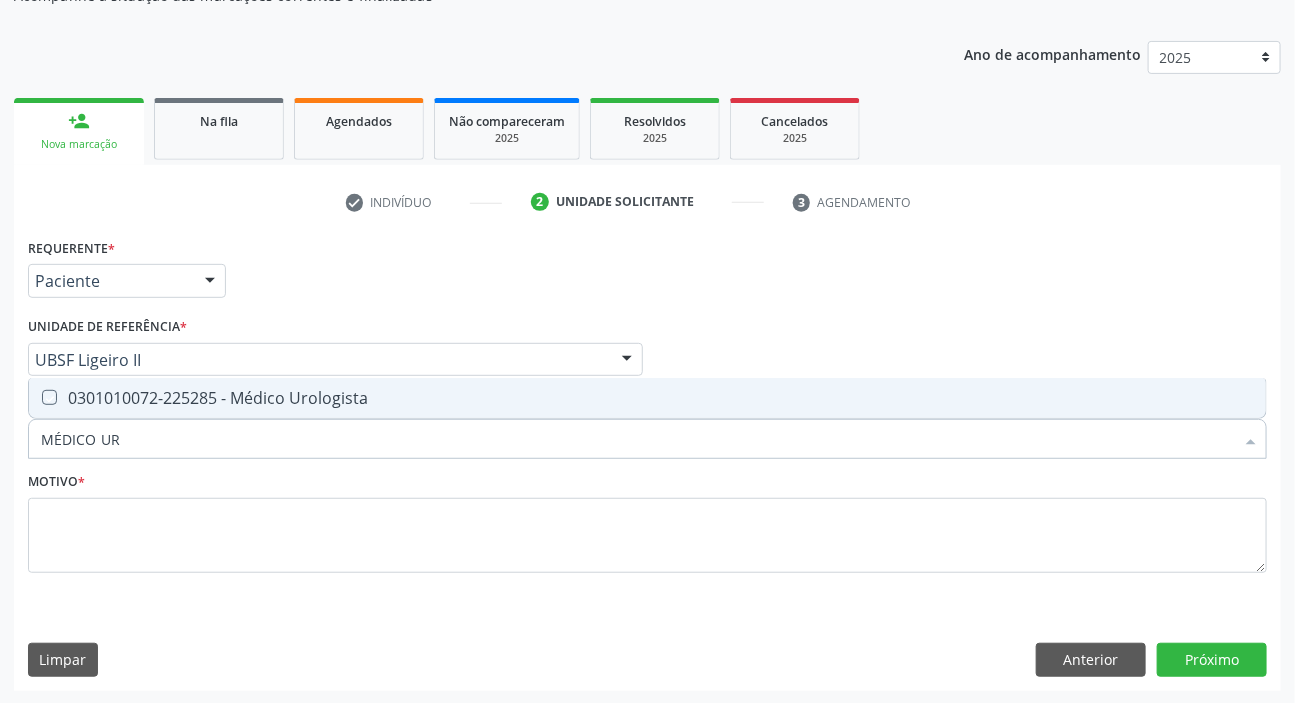 checkbox on "true" 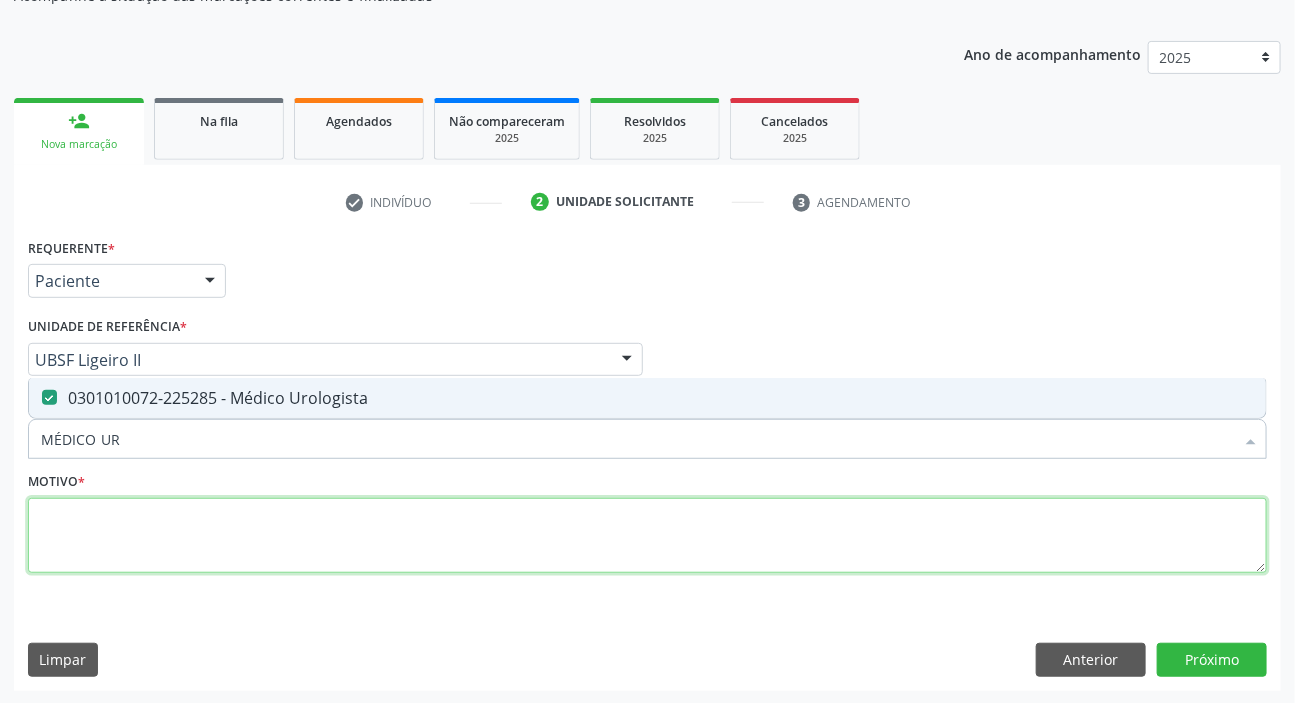 click at bounding box center (647, 536) 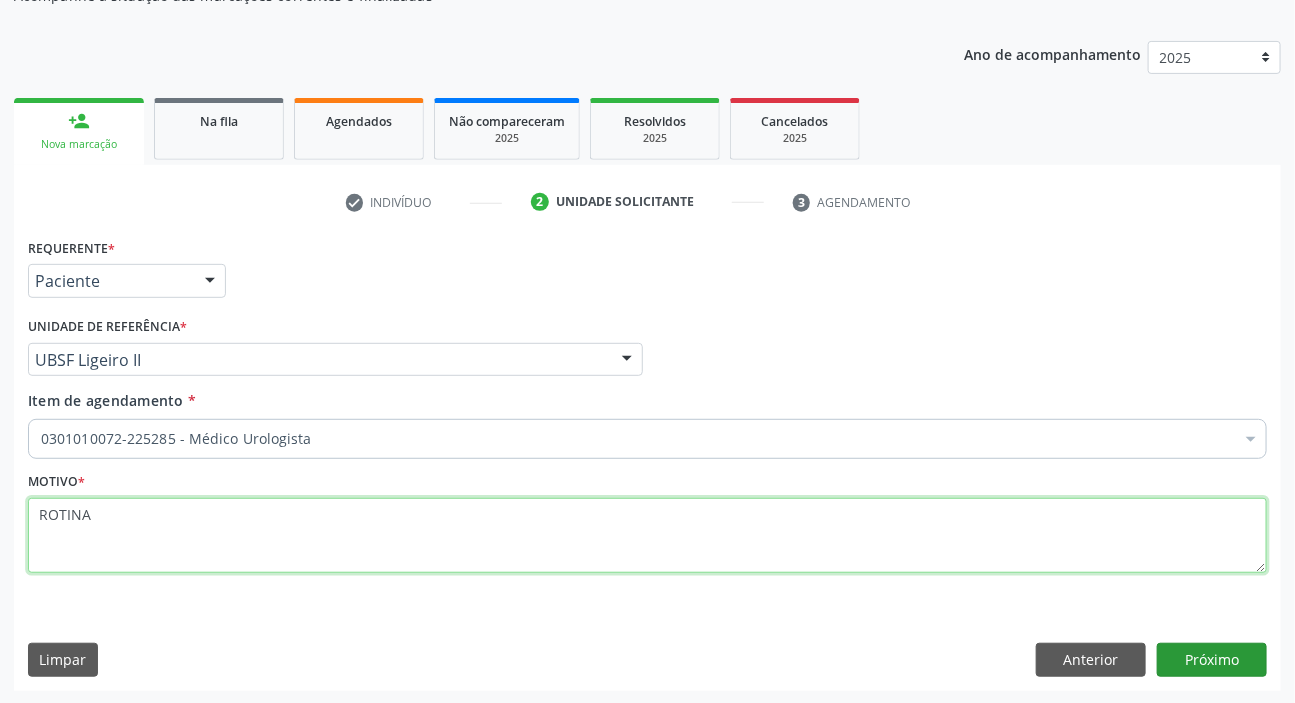 type on "ROTINA" 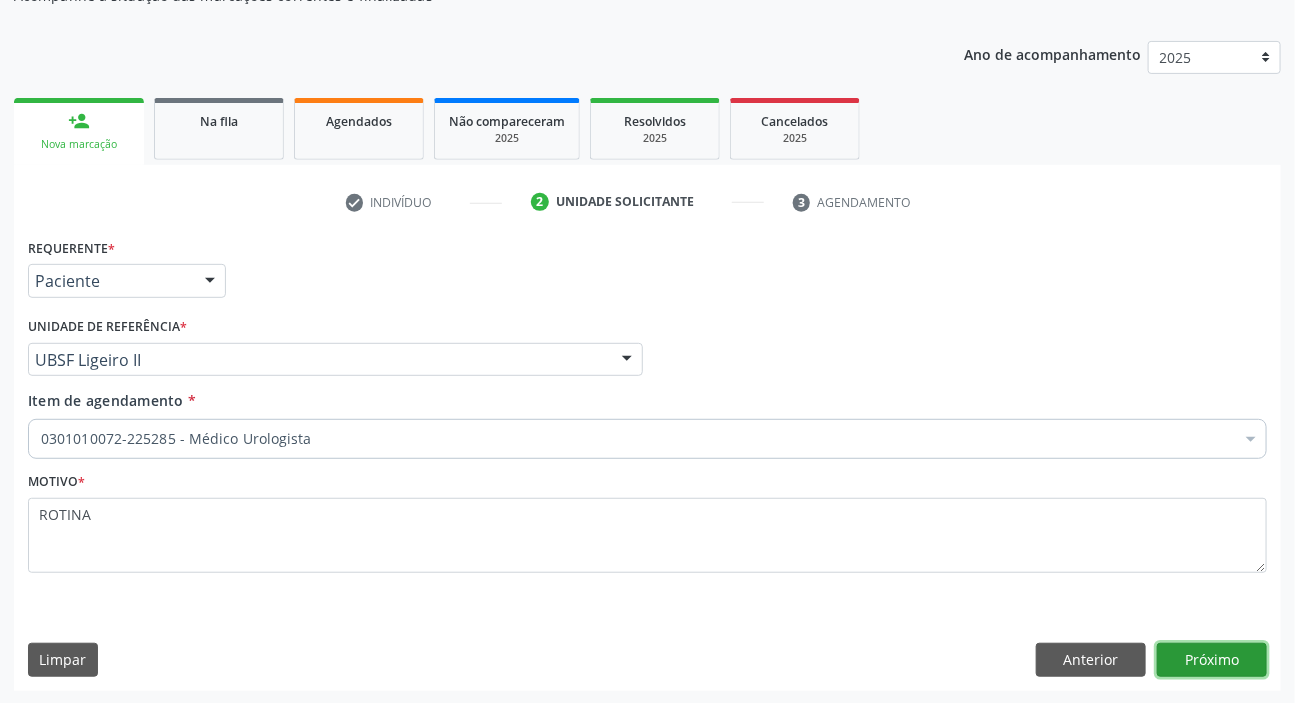 click on "Próximo" at bounding box center [1212, 660] 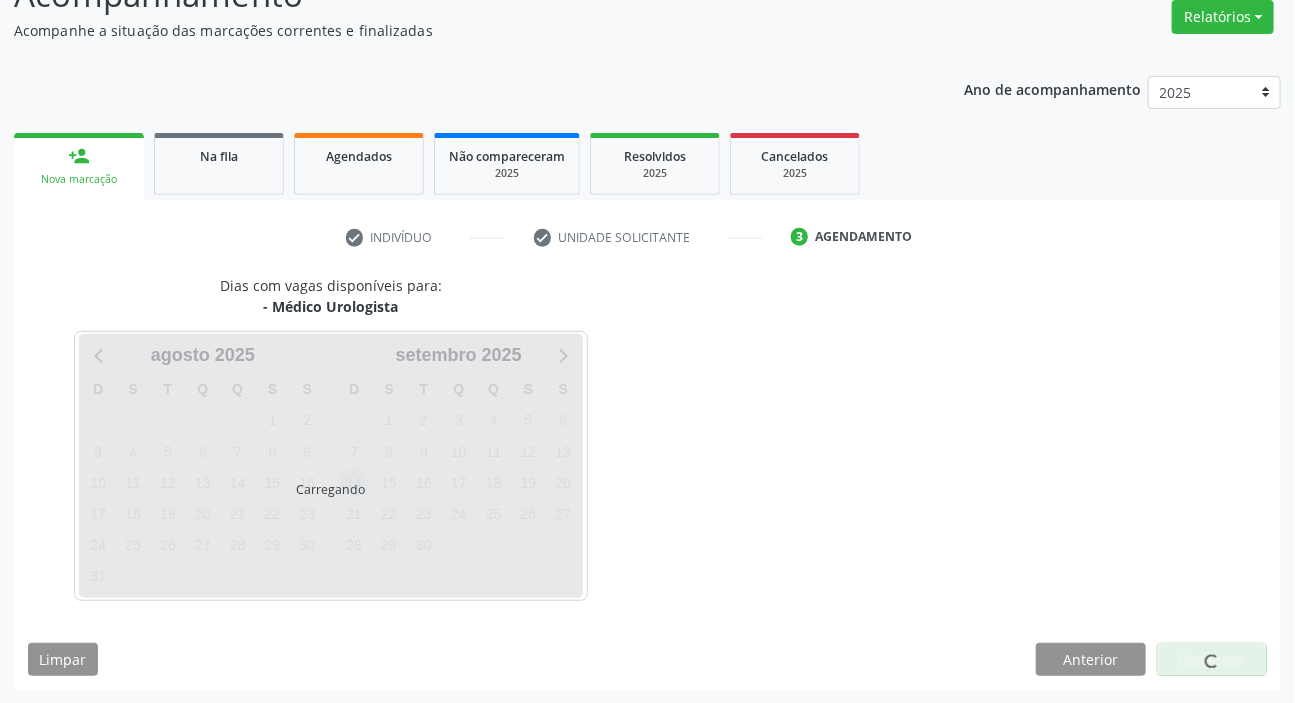 scroll, scrollTop: 166, scrollLeft: 0, axis: vertical 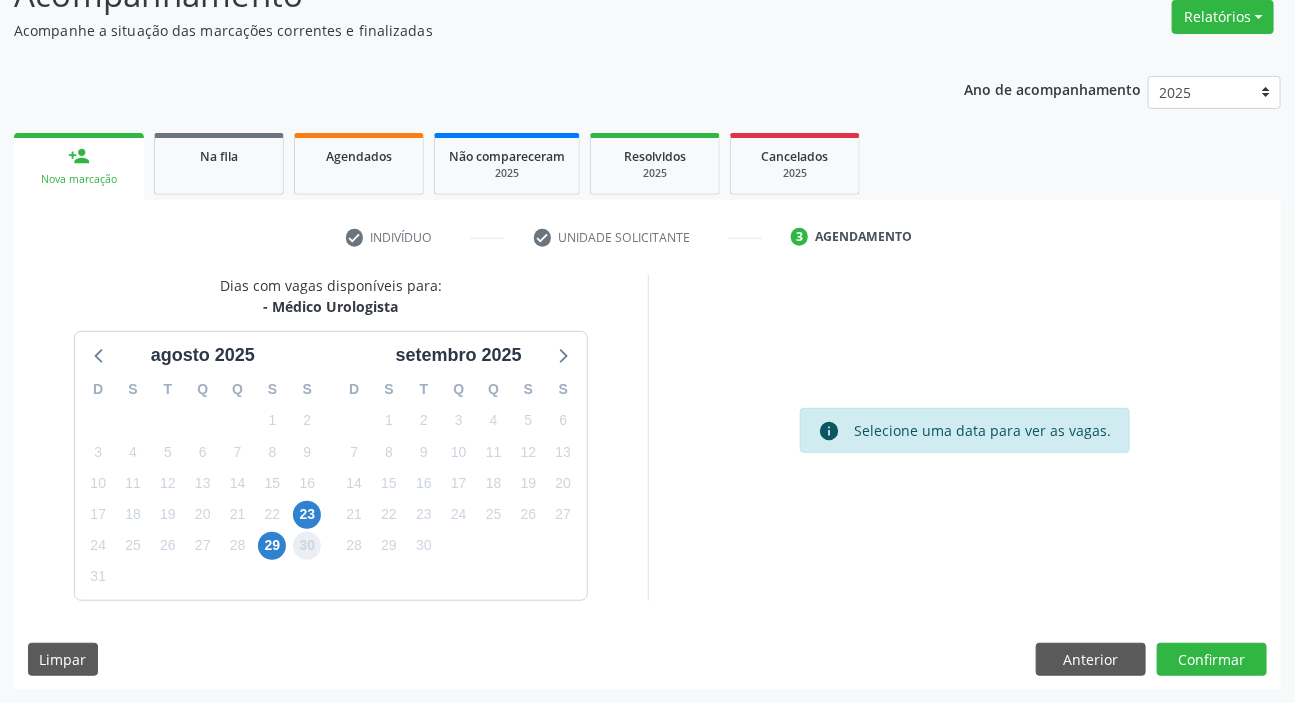 click on "30" at bounding box center (307, 546) 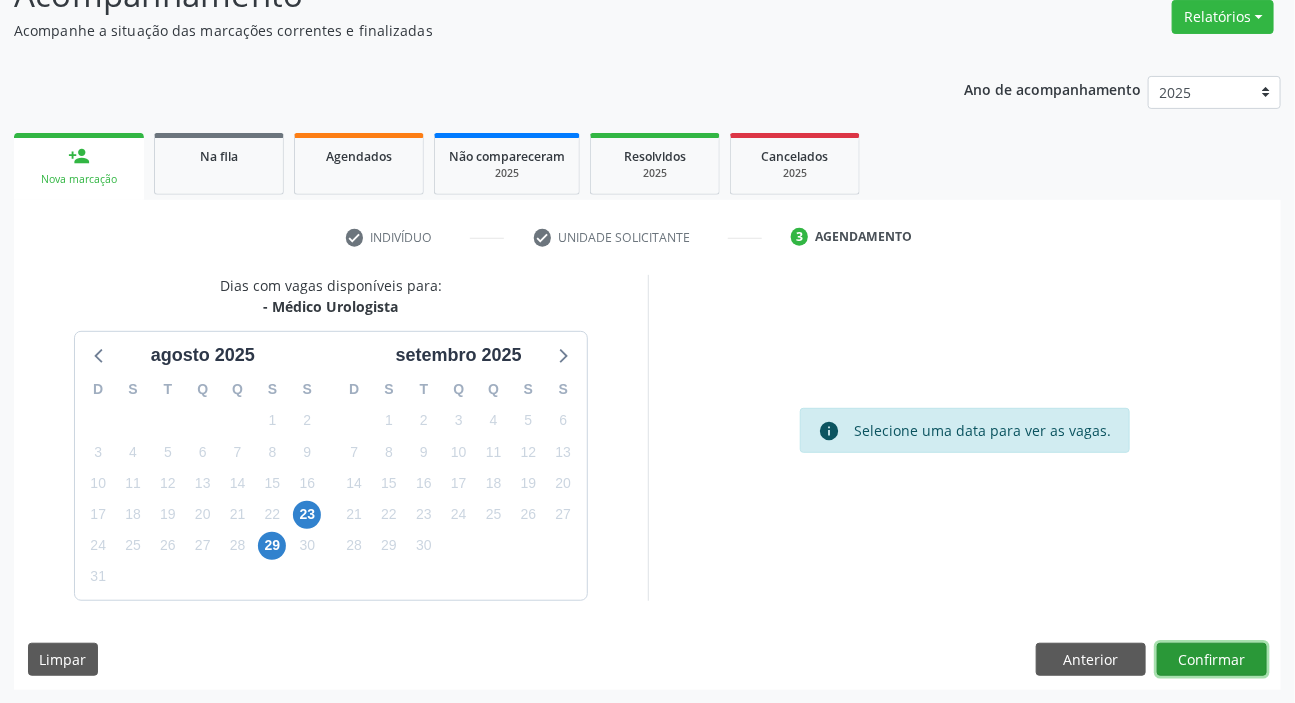 click on "Confirmar" at bounding box center [1212, 660] 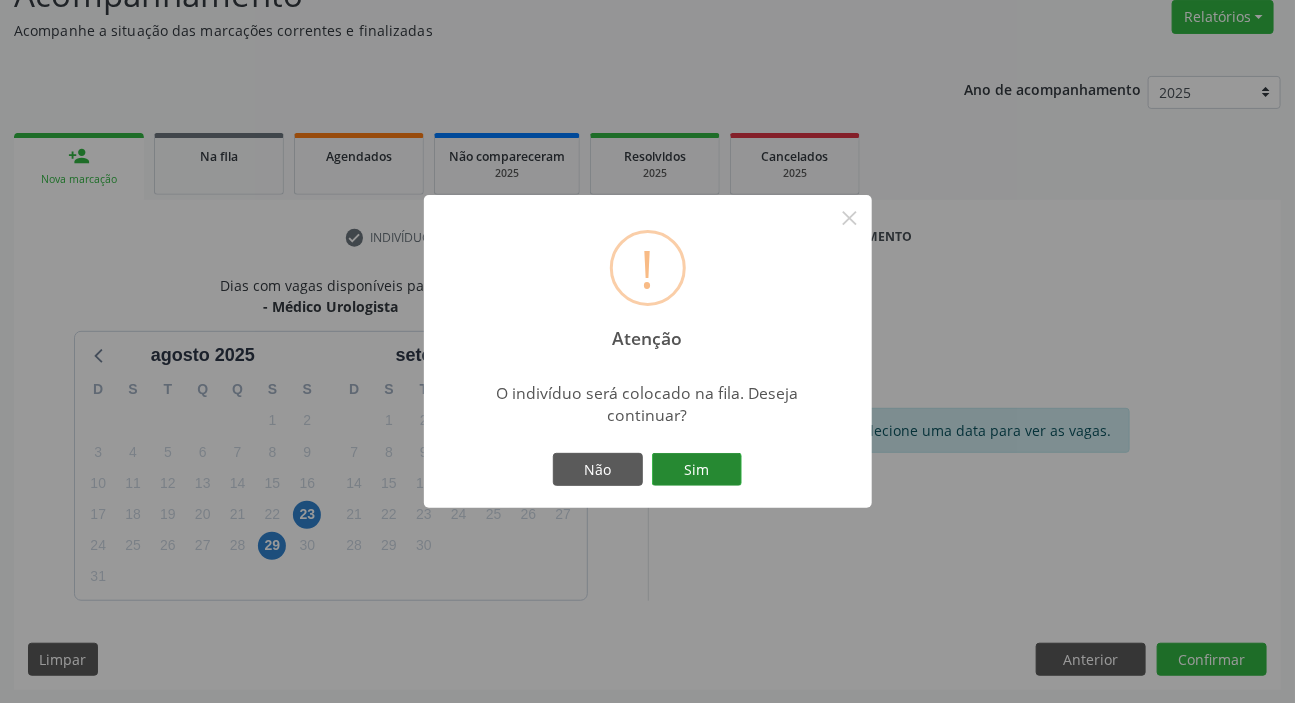 click on "Sim" at bounding box center [697, 470] 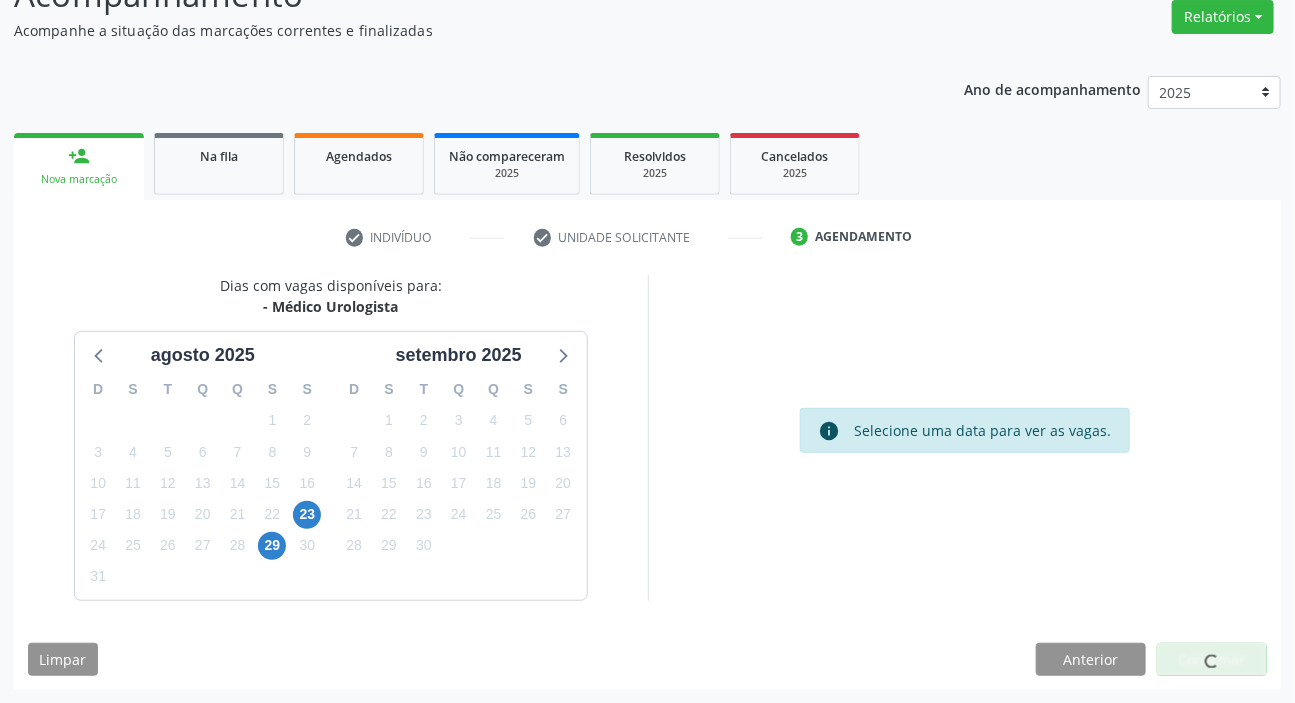 scroll, scrollTop: 0, scrollLeft: 0, axis: both 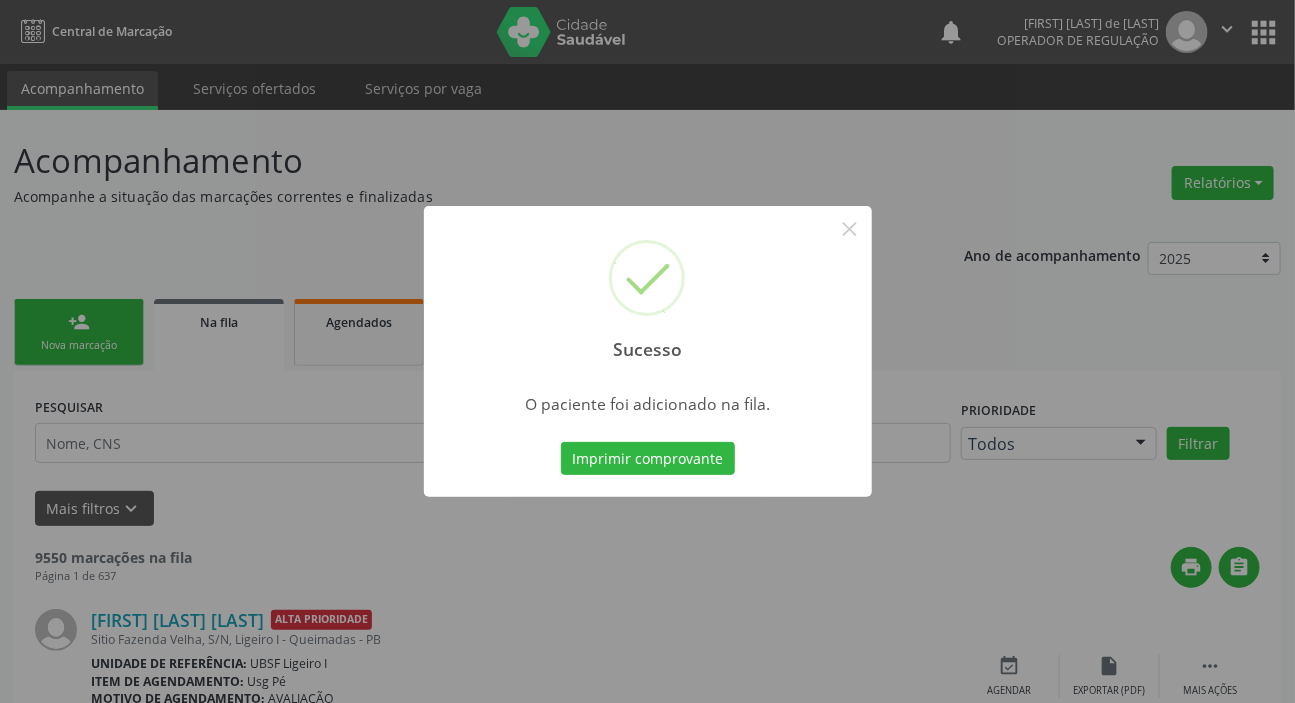 click on "Sucesso × O paciente foi adicionado na fila. Imprimir comprovante Cancel" at bounding box center (647, 351) 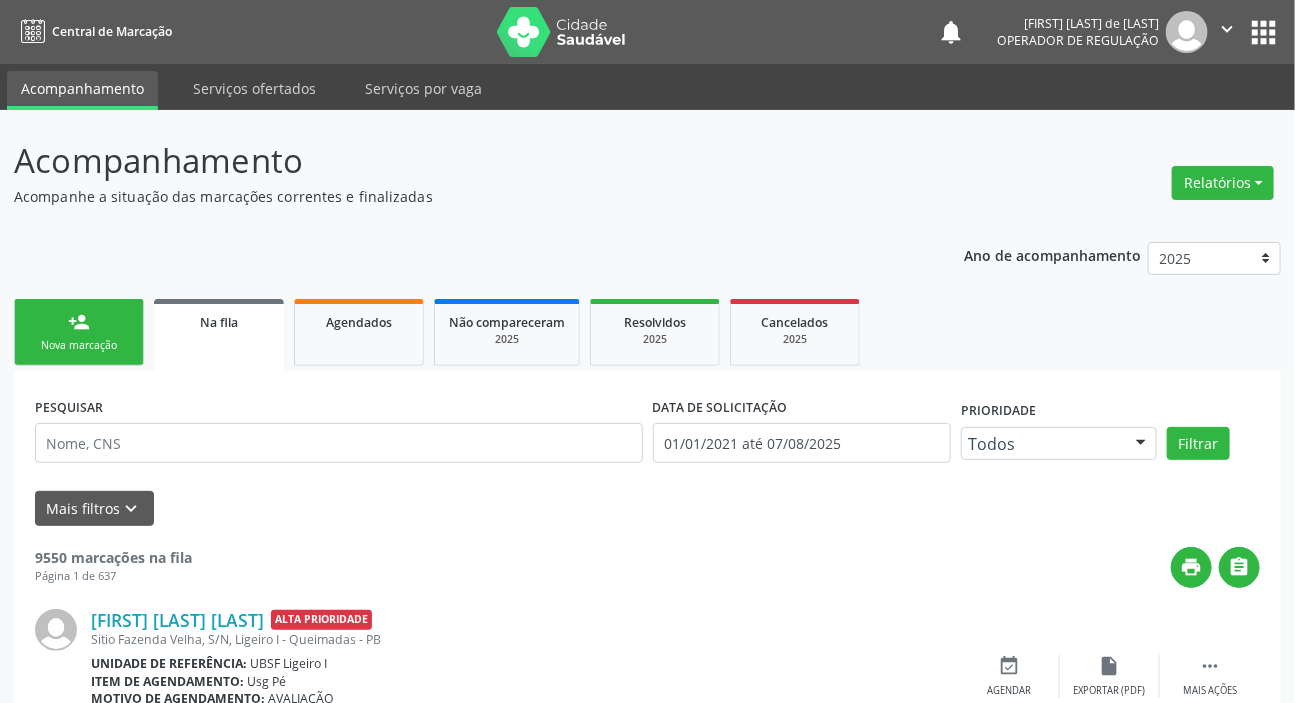 click on "Nova marcação" at bounding box center [79, 345] 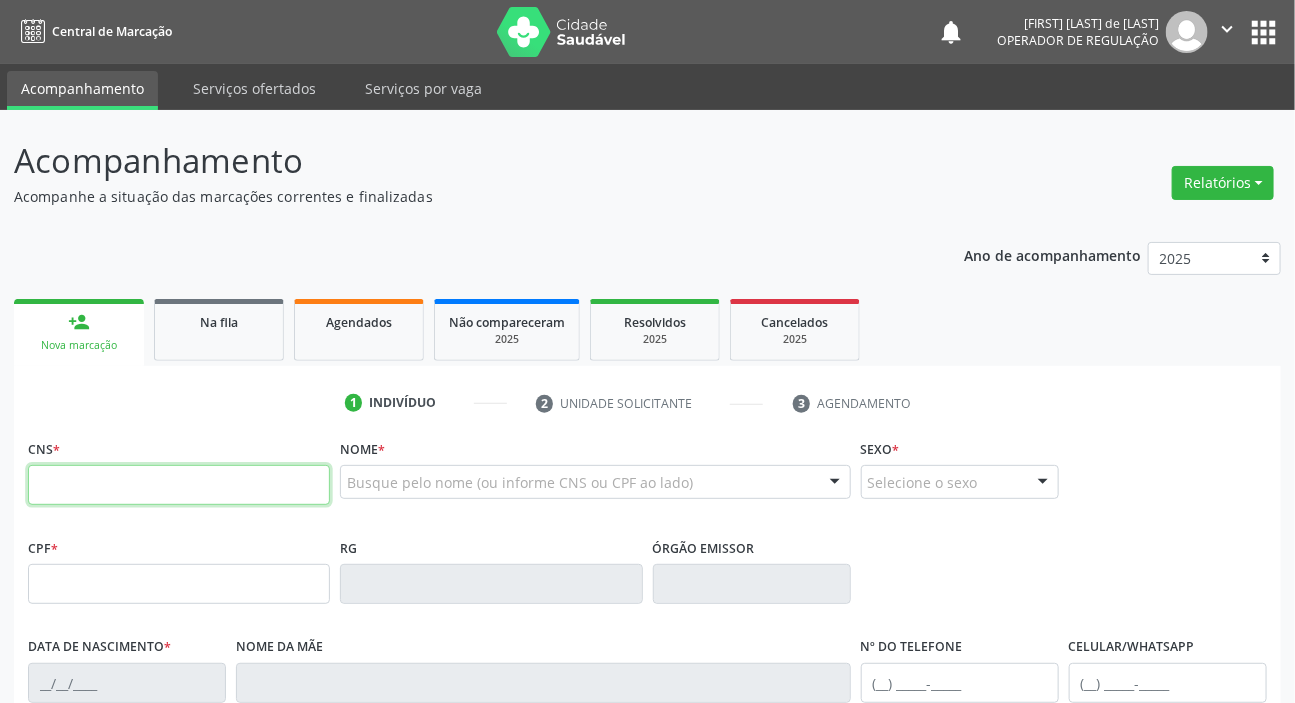 click at bounding box center [179, 485] 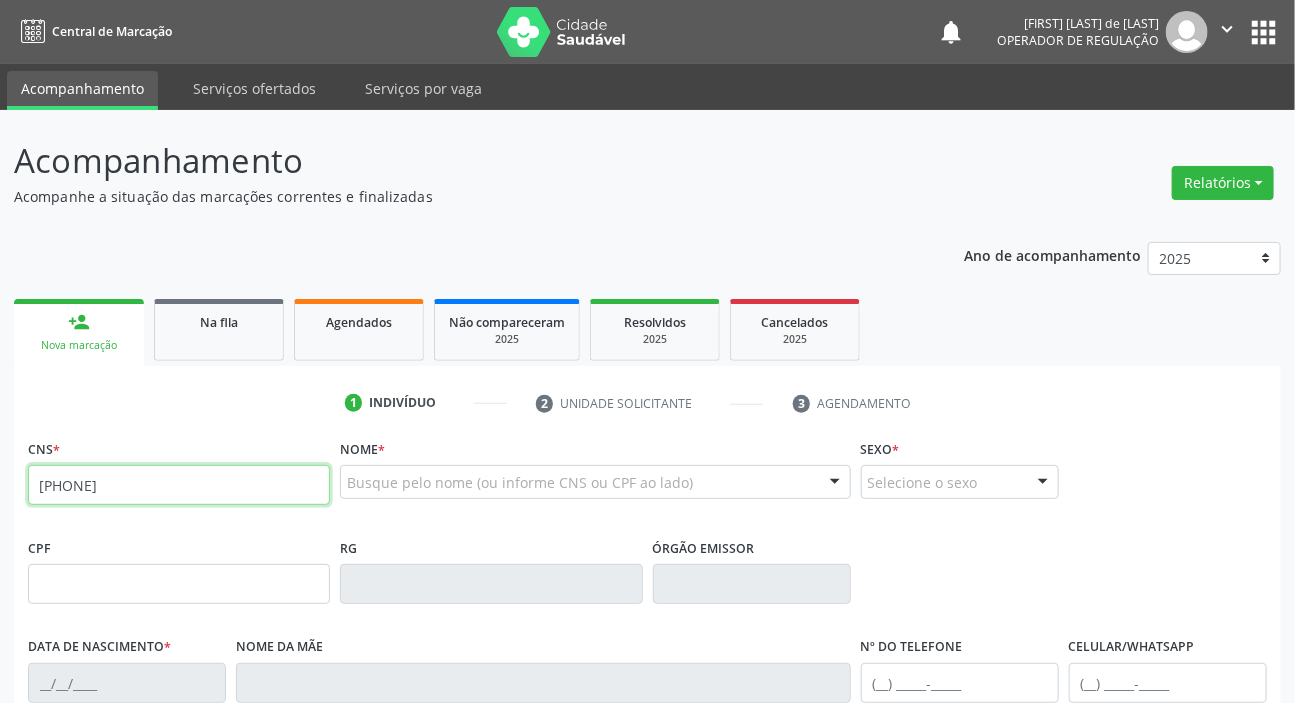 type on "702 5063 7444 4236" 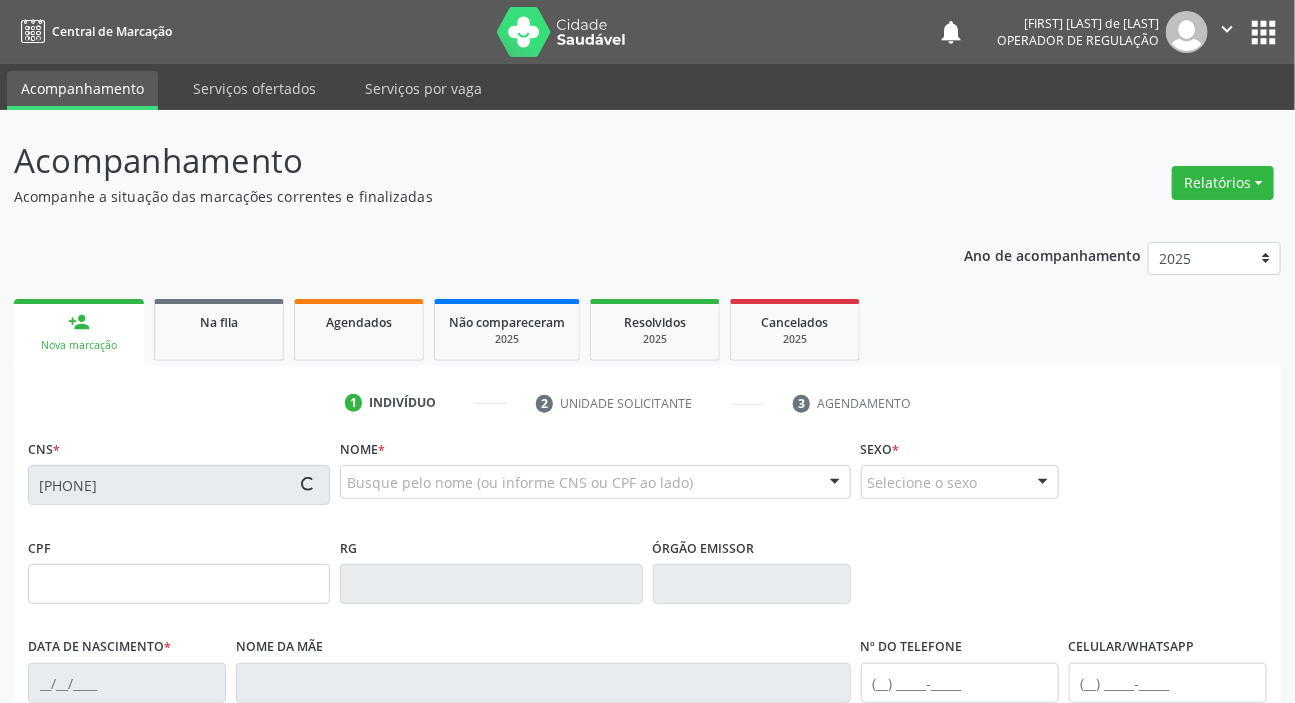type on "08/04/1973" 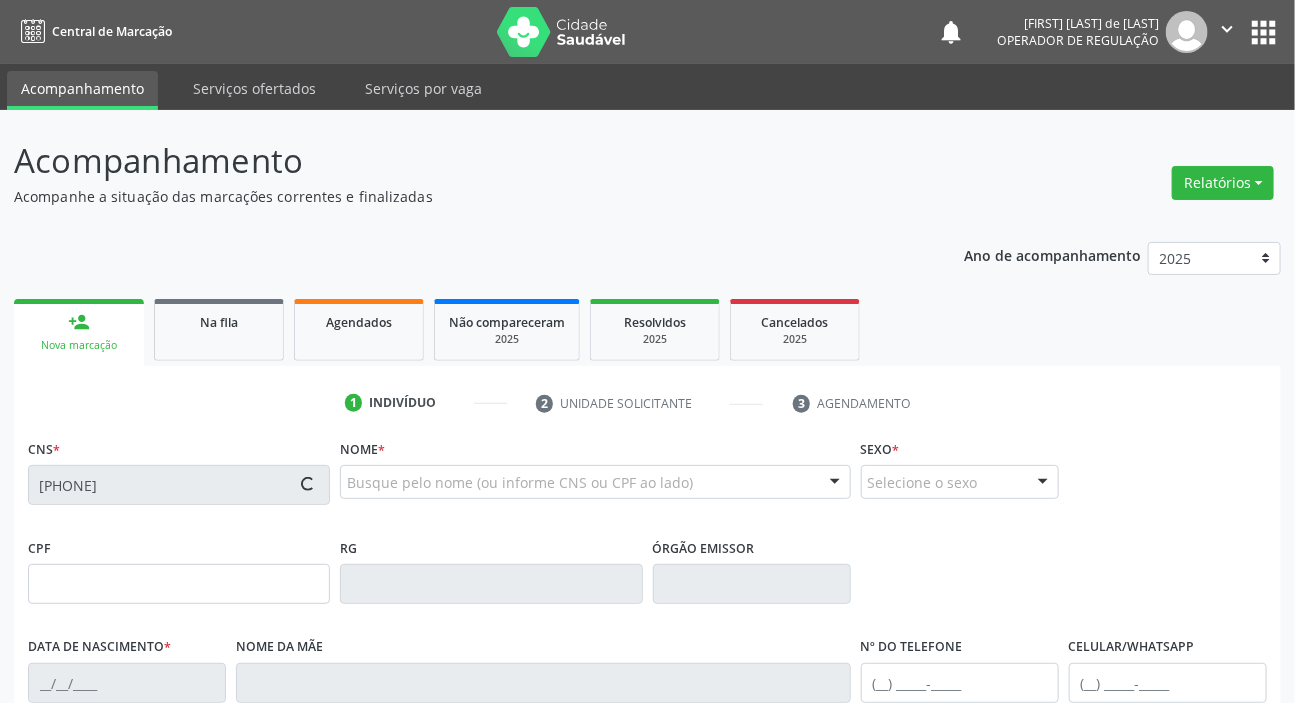 type on "Josefa Antônia da Silva" 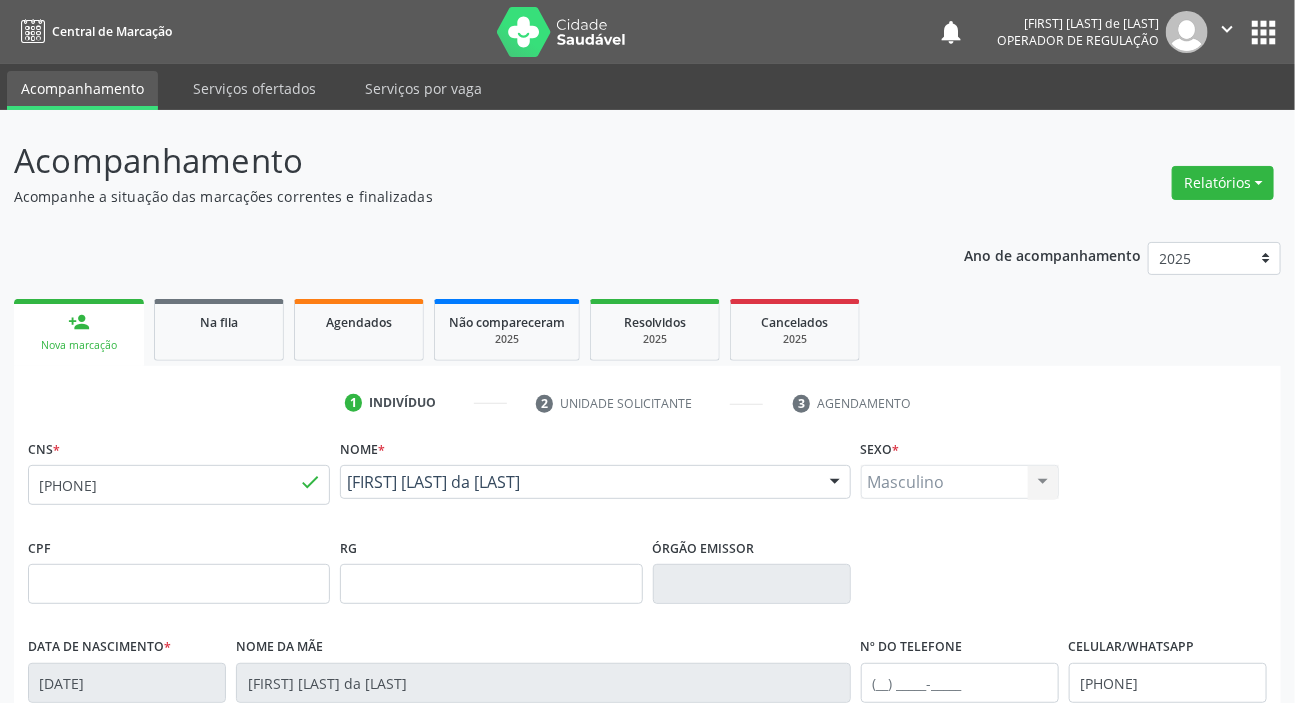 scroll, scrollTop: 380, scrollLeft: 0, axis: vertical 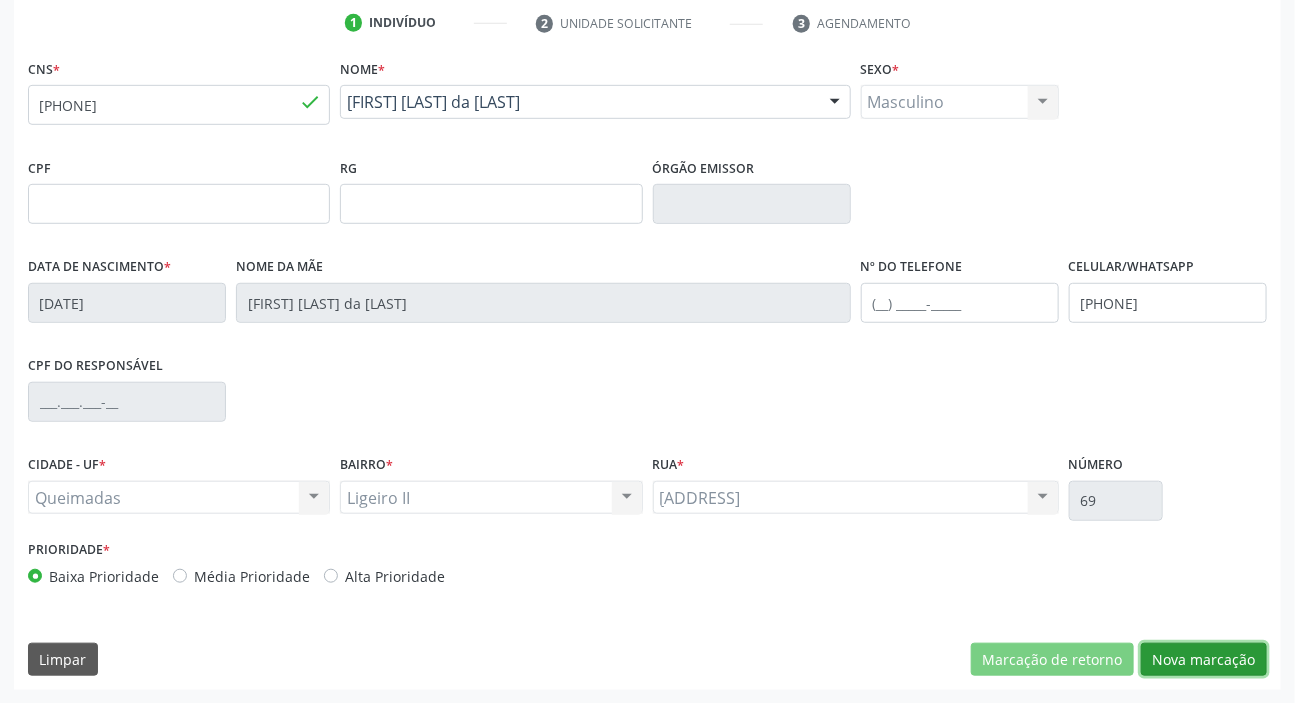 click on "Nova marcação" at bounding box center (1204, 660) 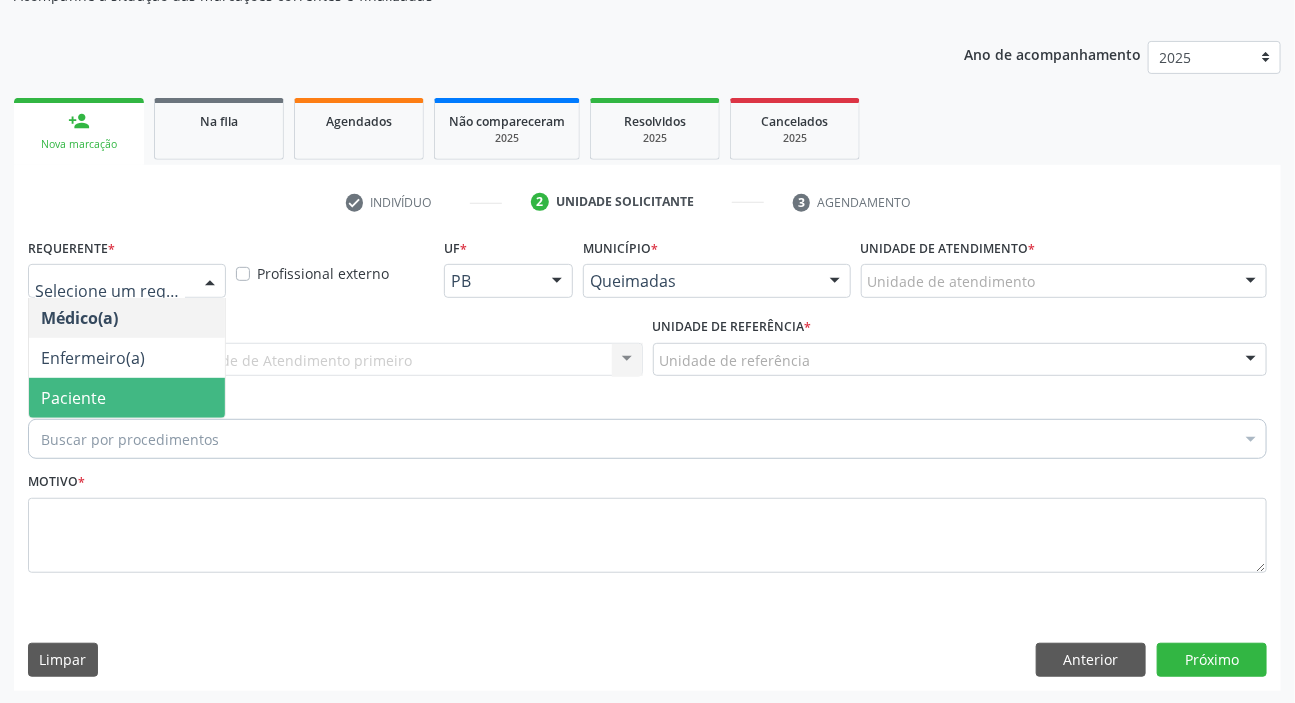 click on "Paciente" at bounding box center [127, 398] 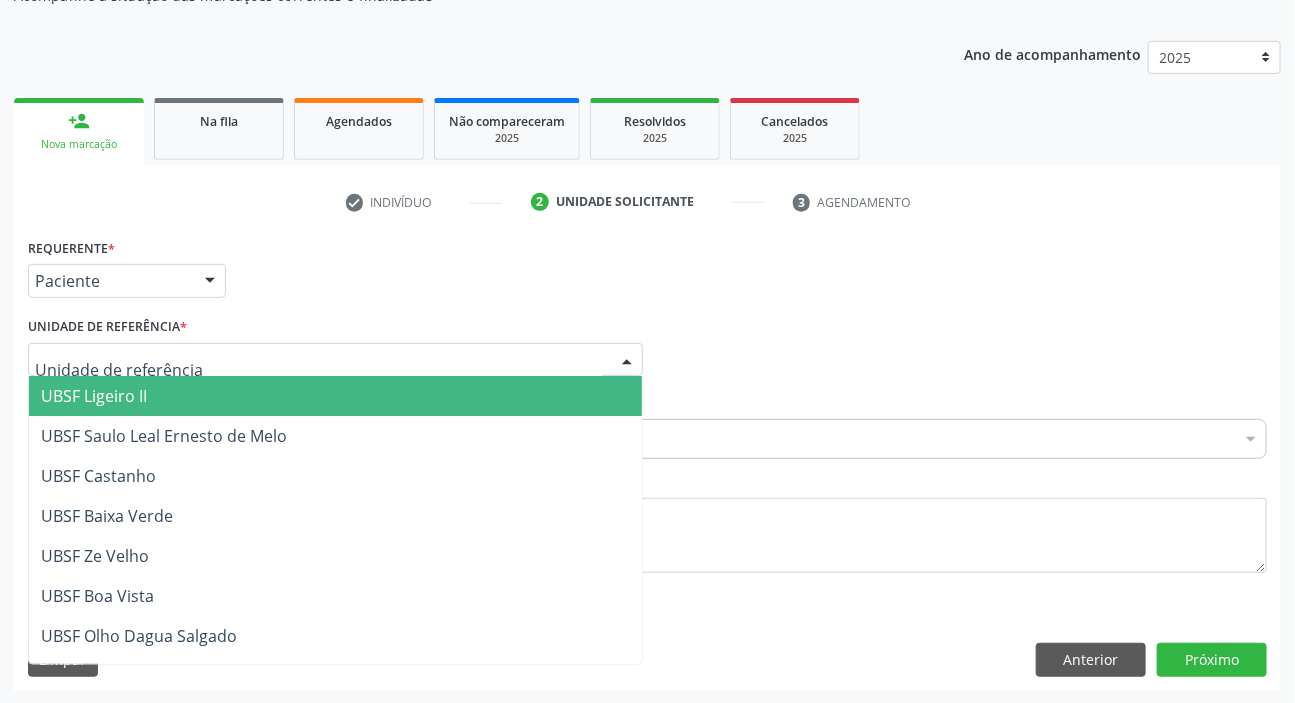 click on "UBSF Ligeiro II" at bounding box center (335, 396) 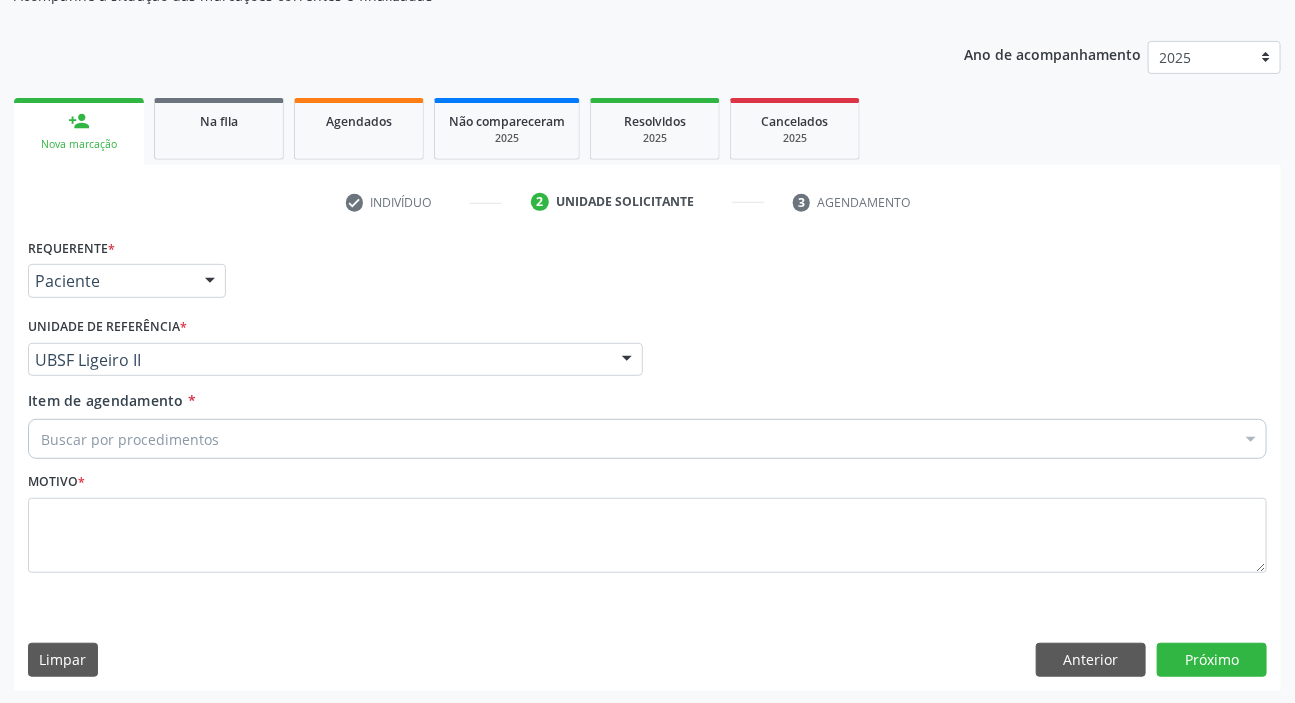 click on "Buscar por procedimentos" at bounding box center [647, 439] 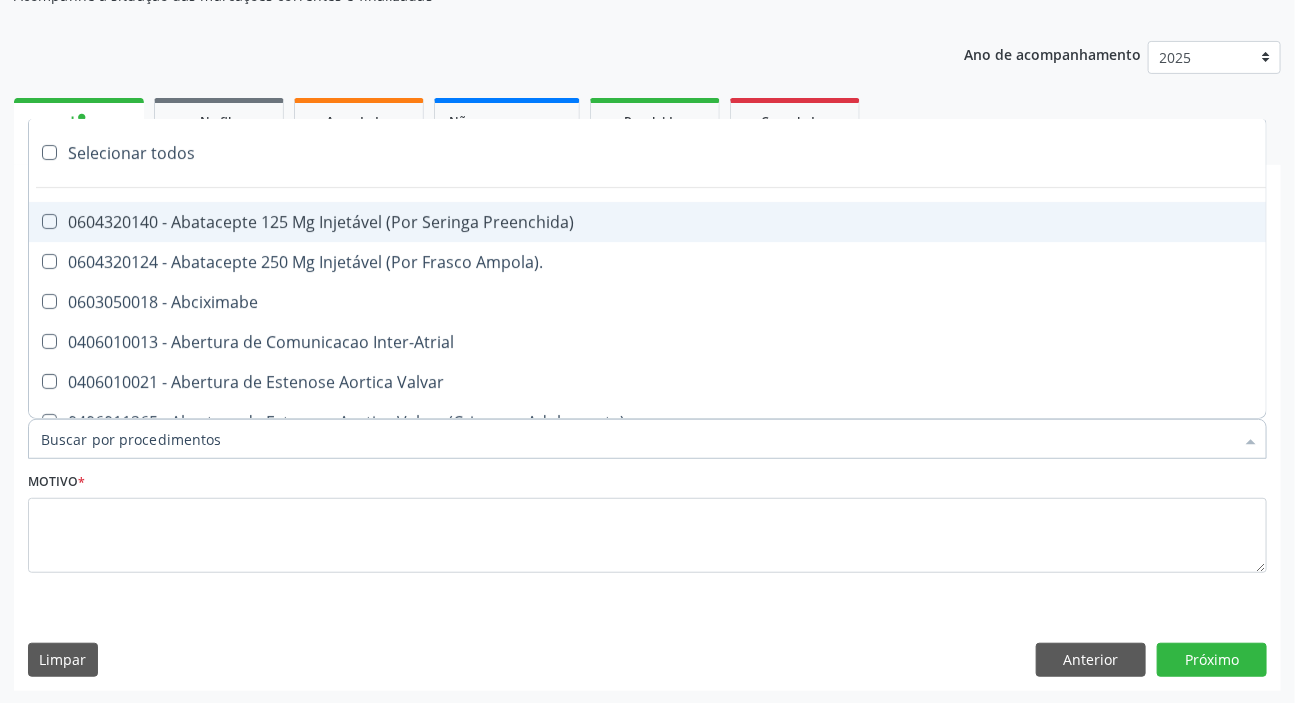 paste on "MÉDICO UR" 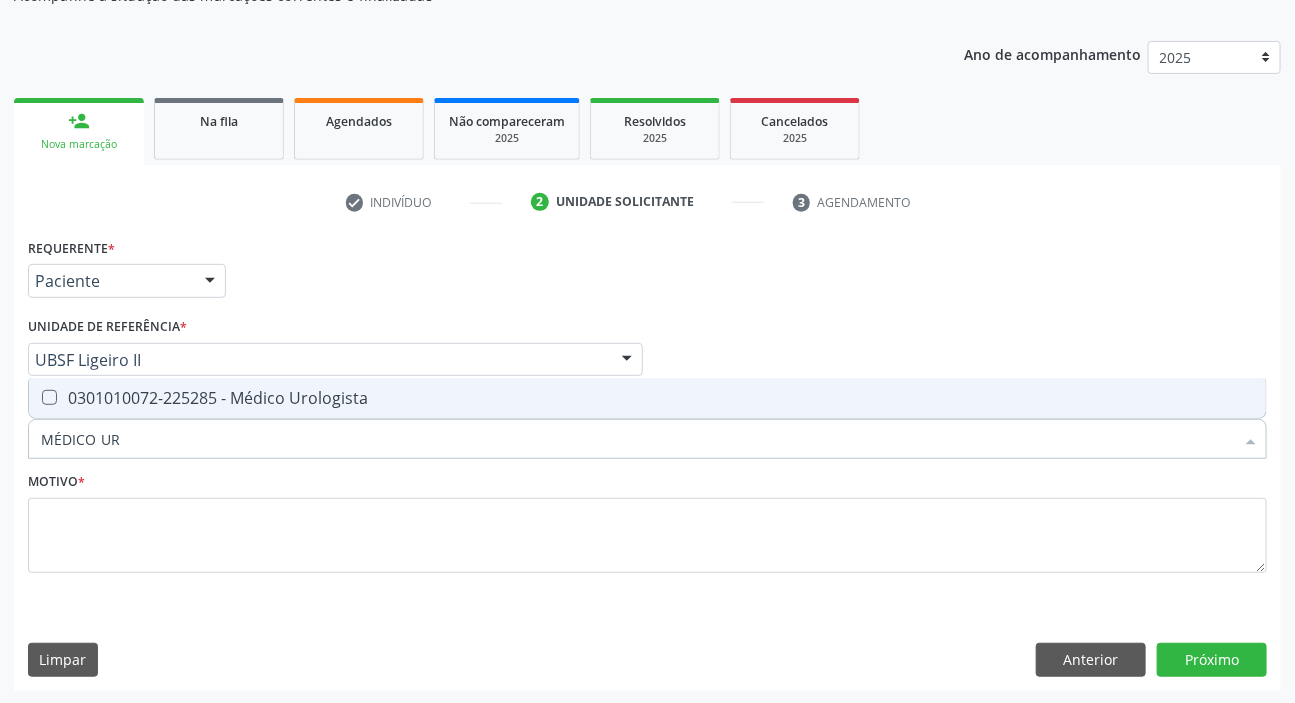 click on "0301010072-225285 - Médico Urologista" at bounding box center (647, 398) 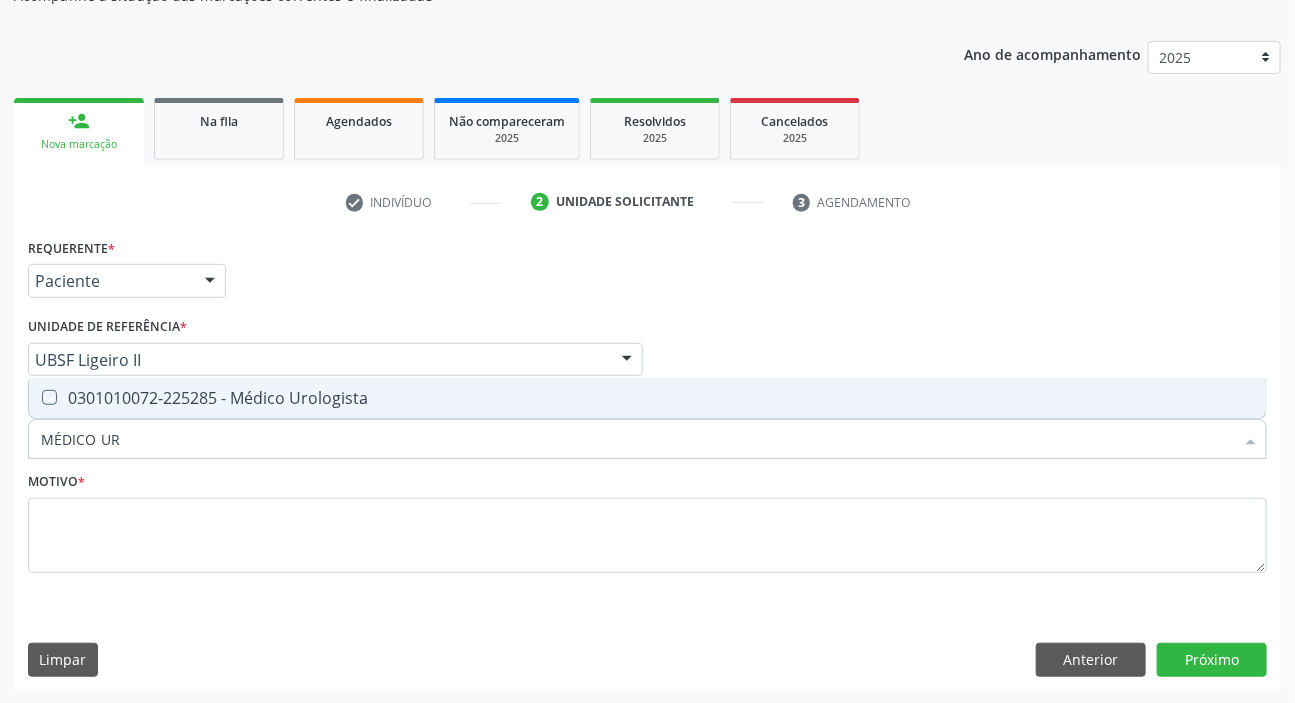 checkbox on "true" 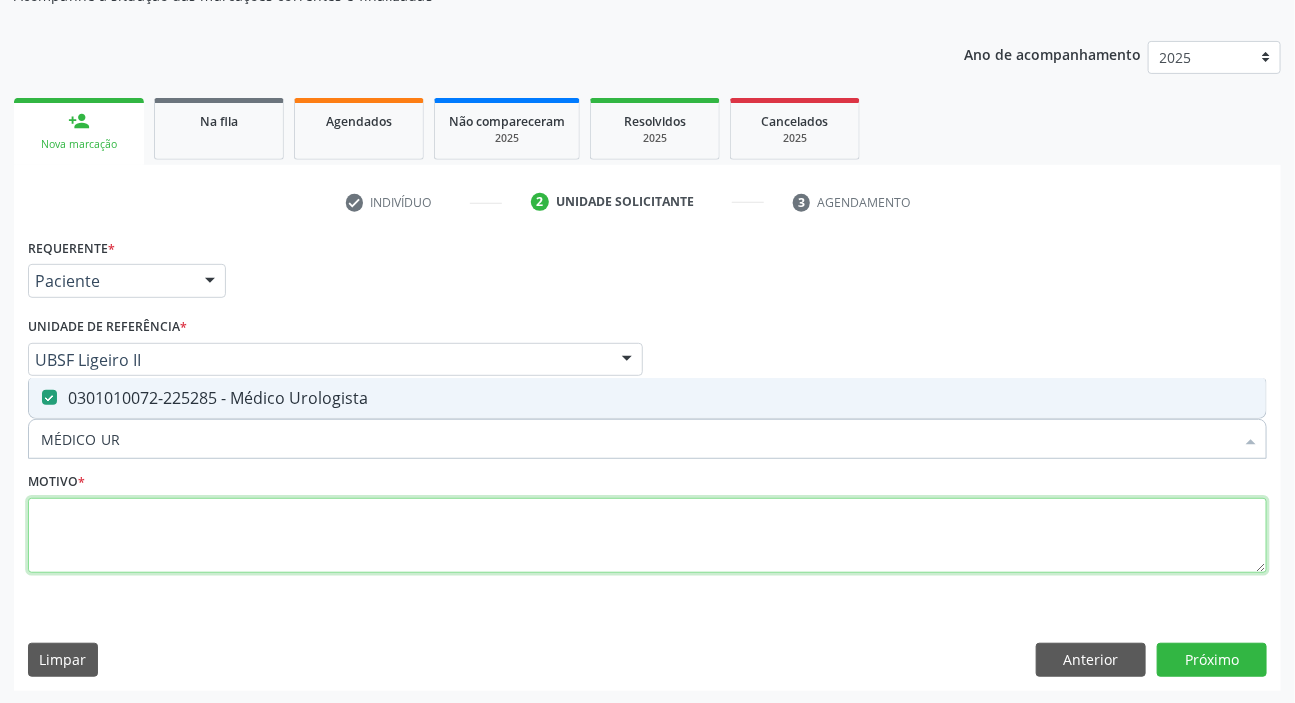 click at bounding box center (647, 536) 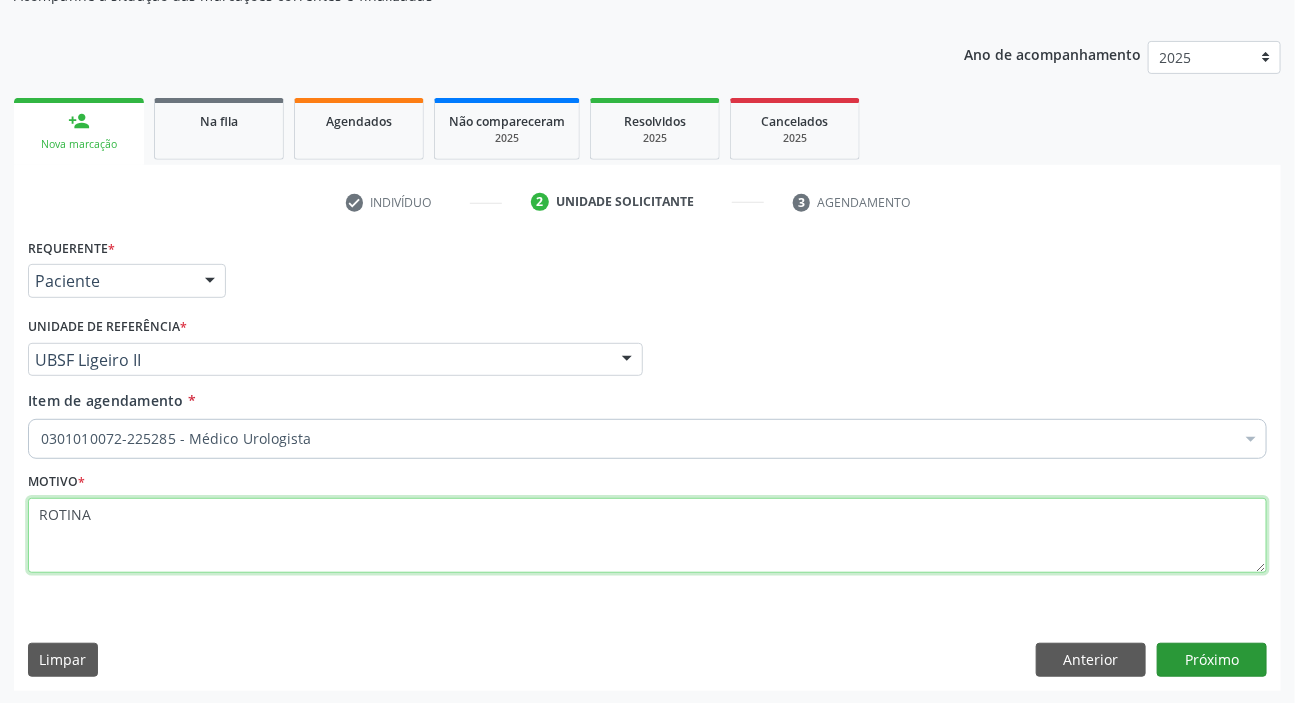 type on "ROTINA" 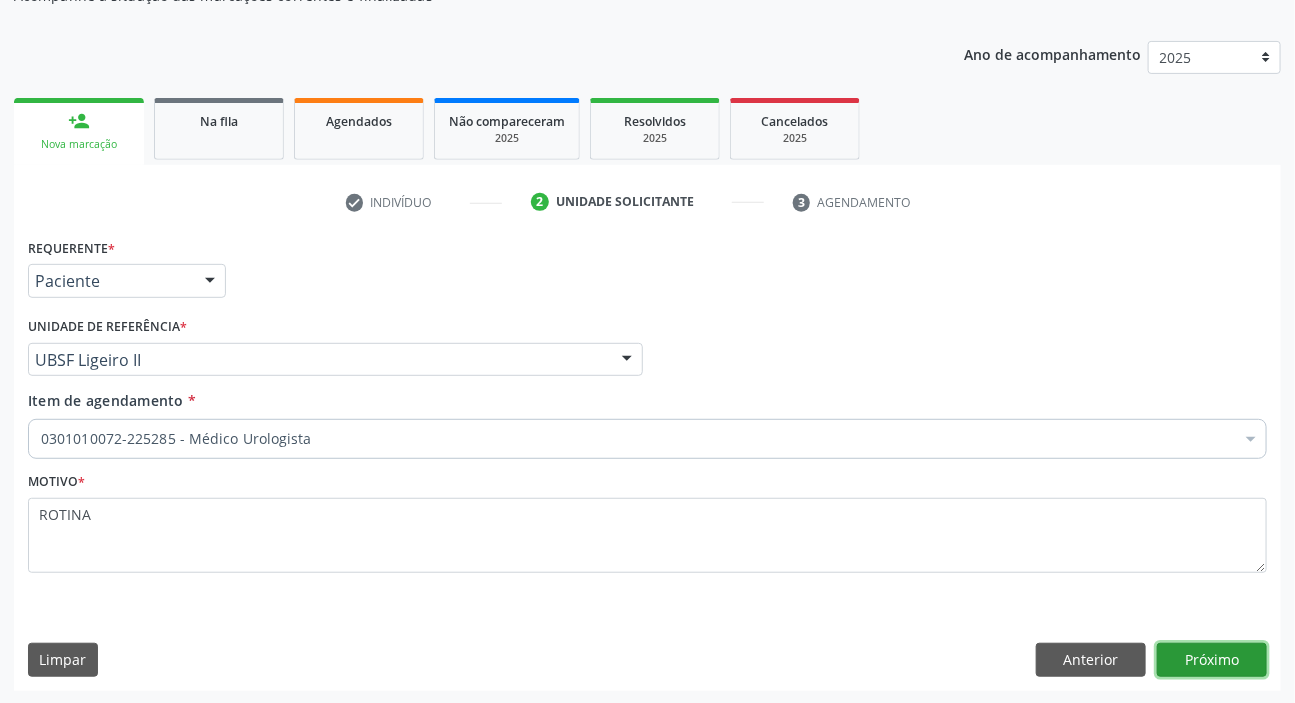 click on "Próximo" at bounding box center [1212, 660] 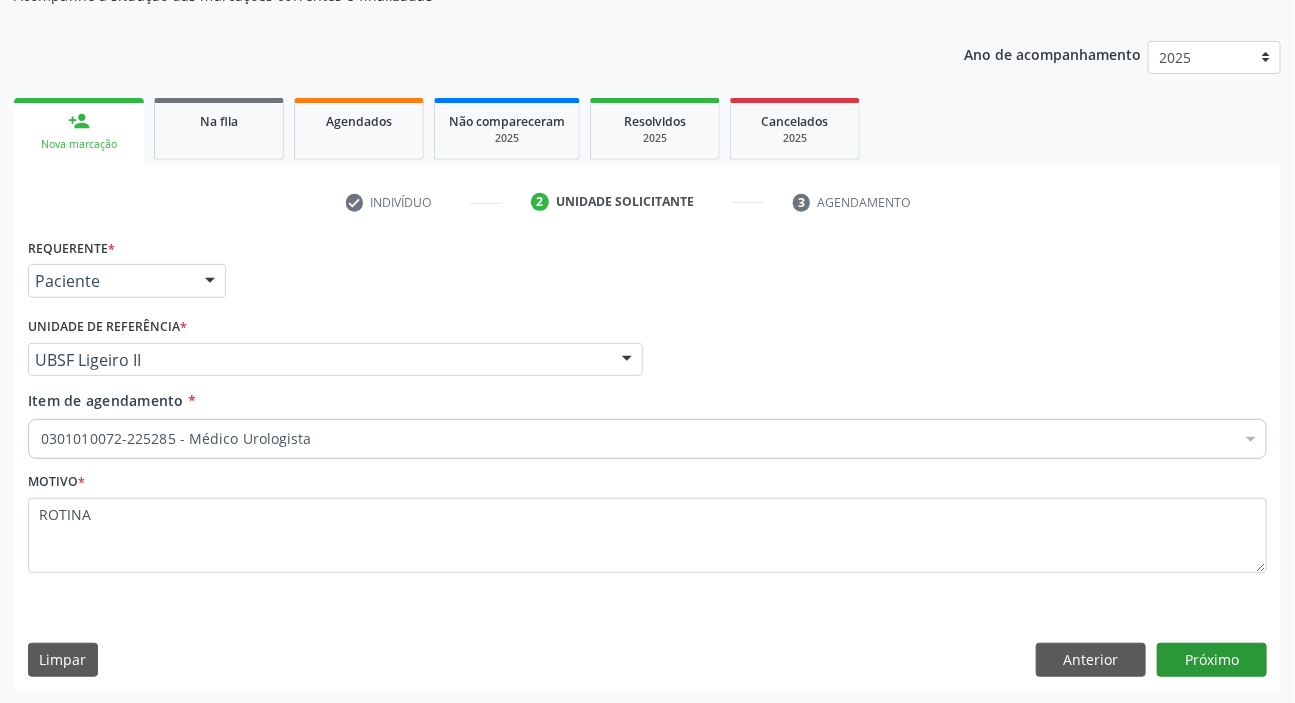 scroll, scrollTop: 166, scrollLeft: 0, axis: vertical 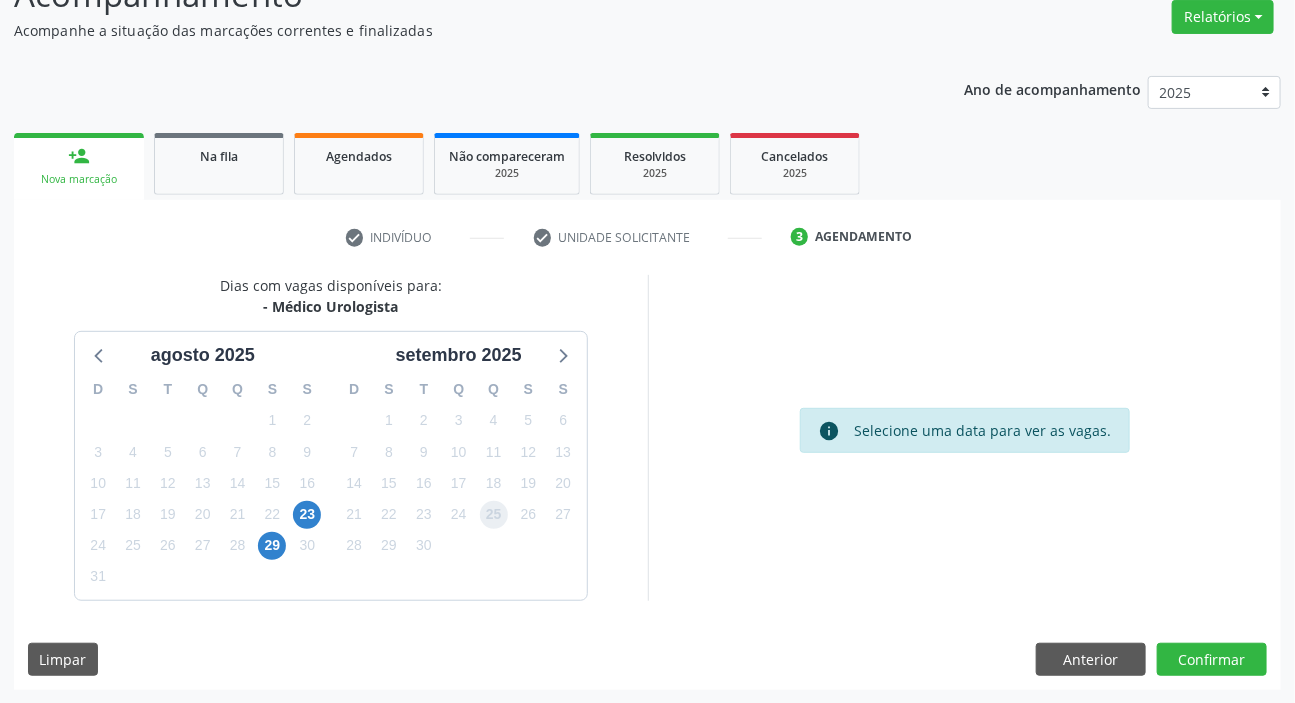 click on "25" at bounding box center [494, 515] 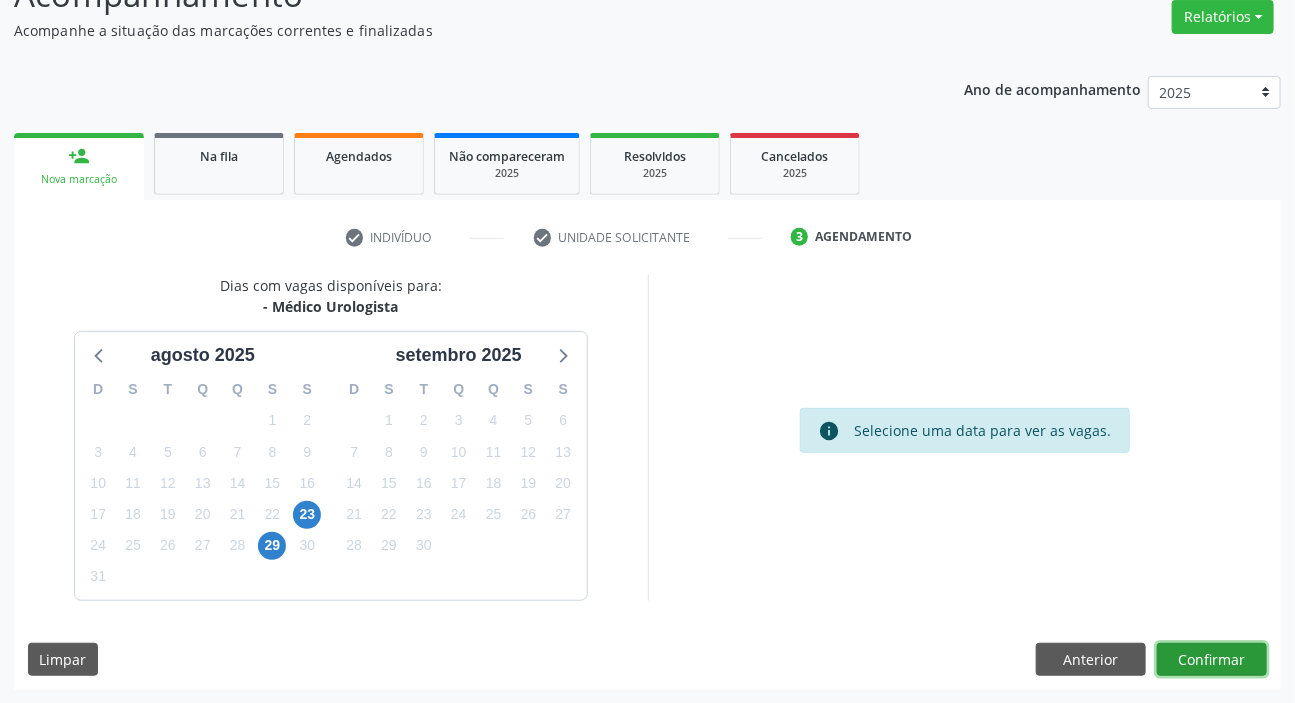 click on "Confirmar" at bounding box center (1212, 660) 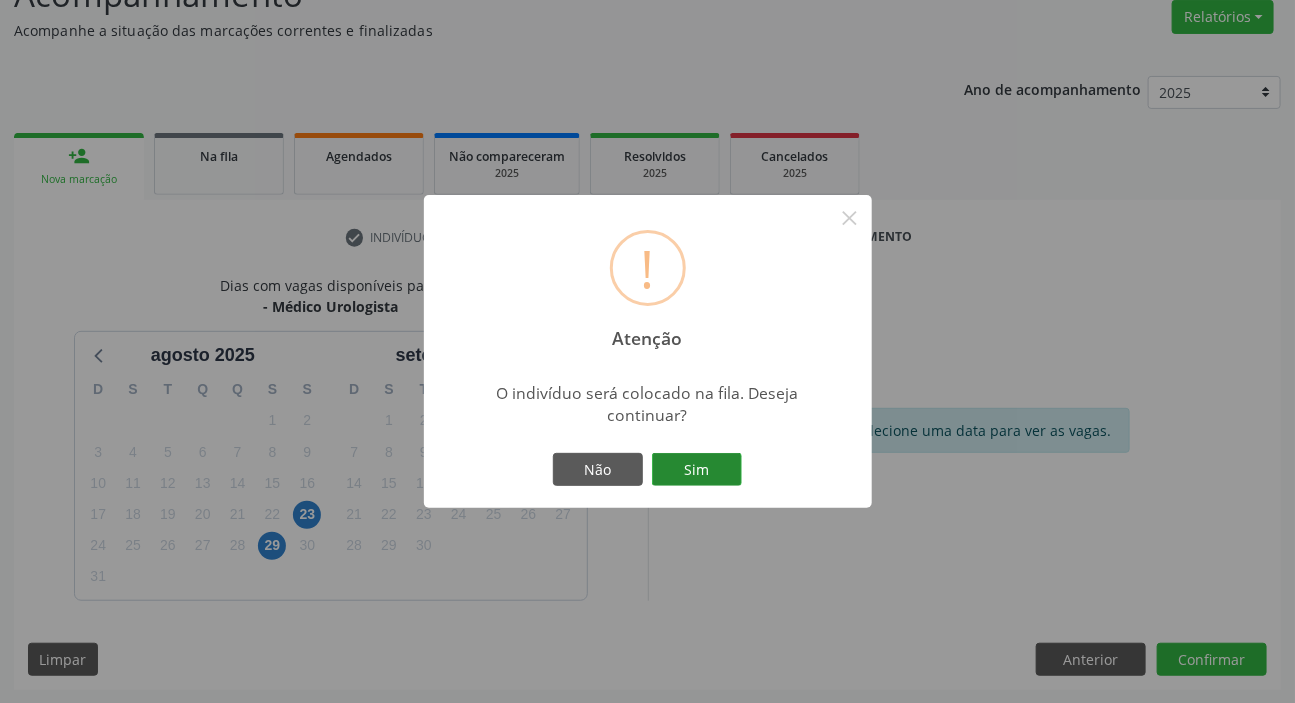 click on "Sim" at bounding box center [697, 470] 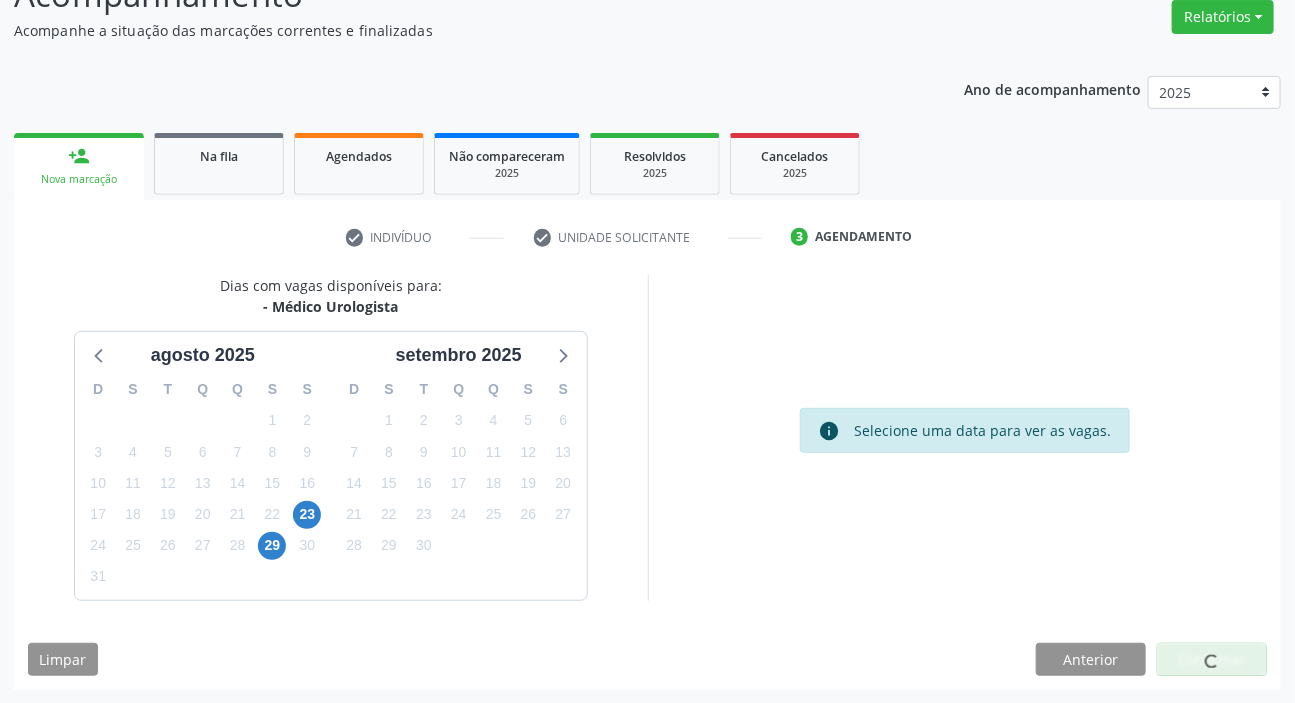 scroll, scrollTop: 0, scrollLeft: 0, axis: both 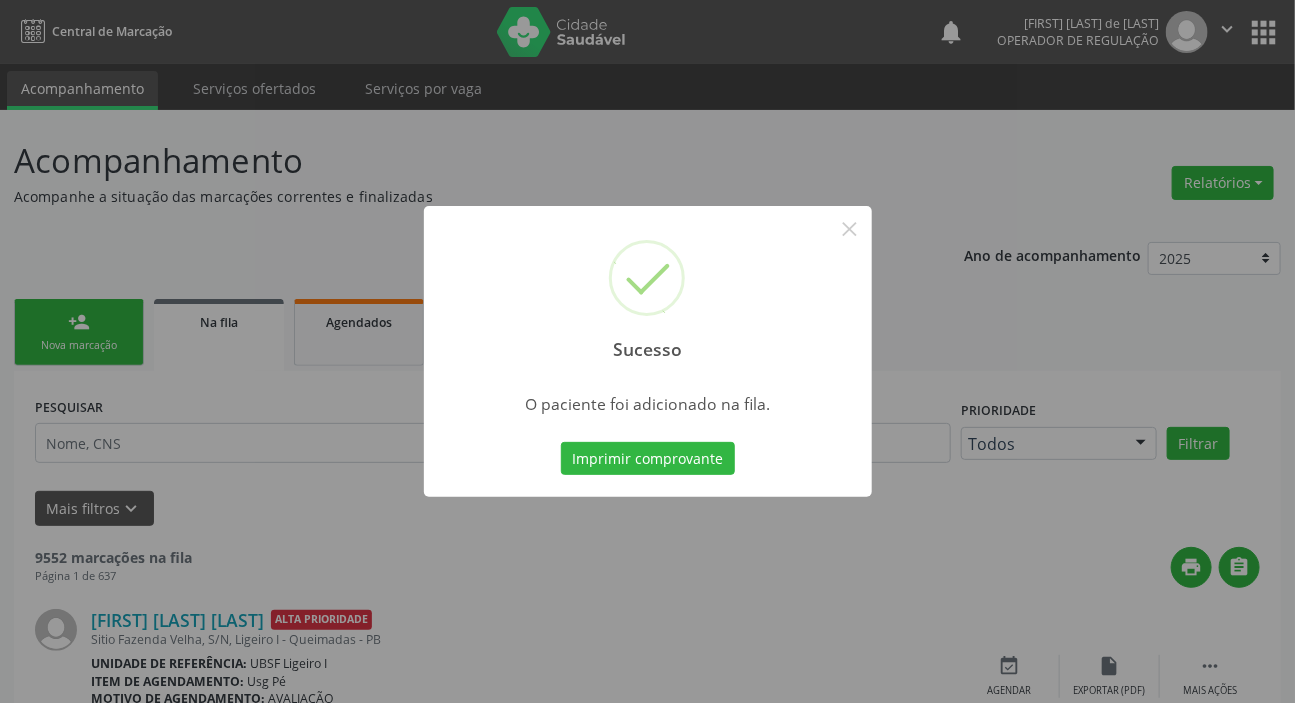click on "Sucesso × O paciente foi adicionado na fila. Imprimir comprovante Cancel" at bounding box center (647, 351) 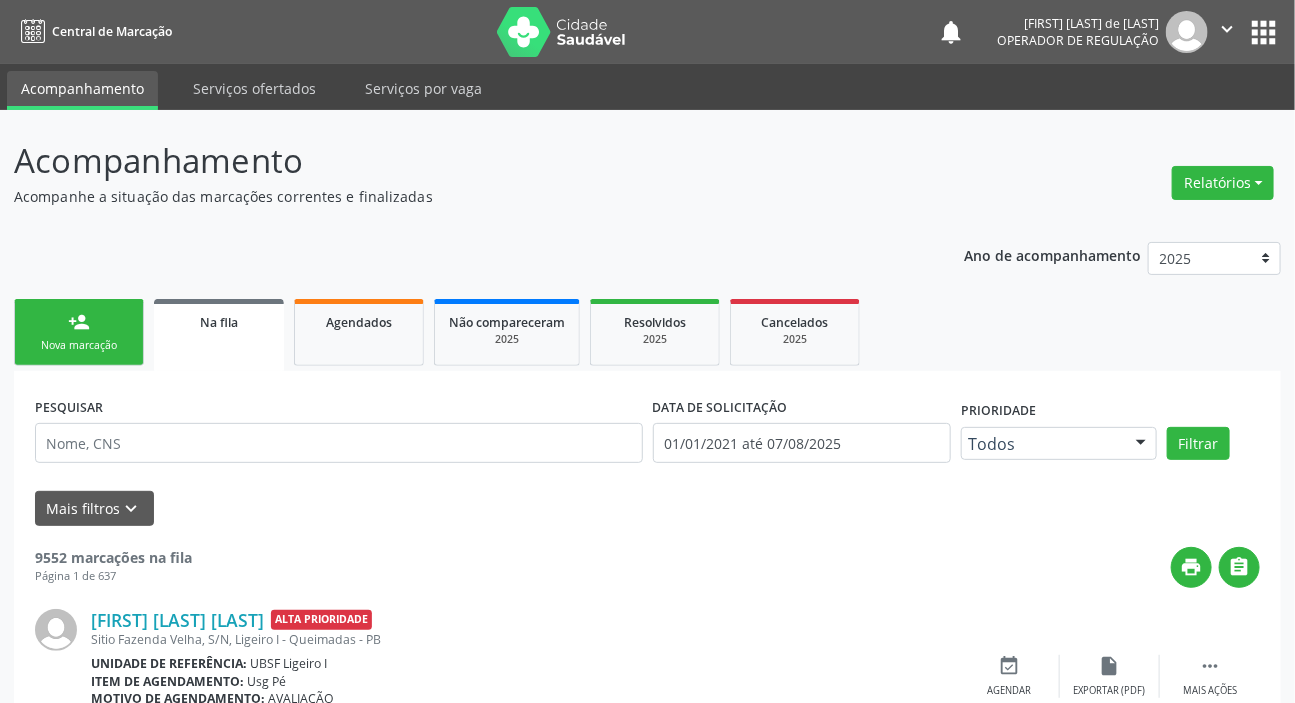 click on "person_add
Nova marcação" at bounding box center (79, 332) 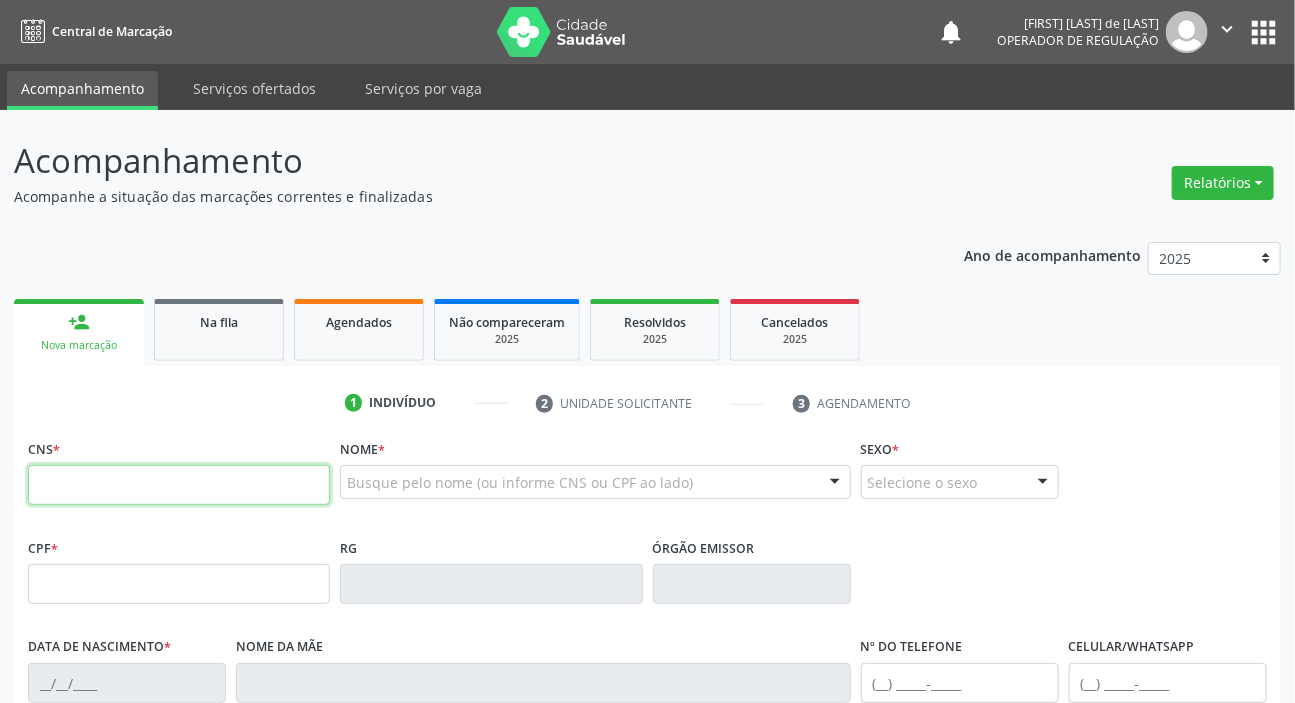 click at bounding box center [179, 485] 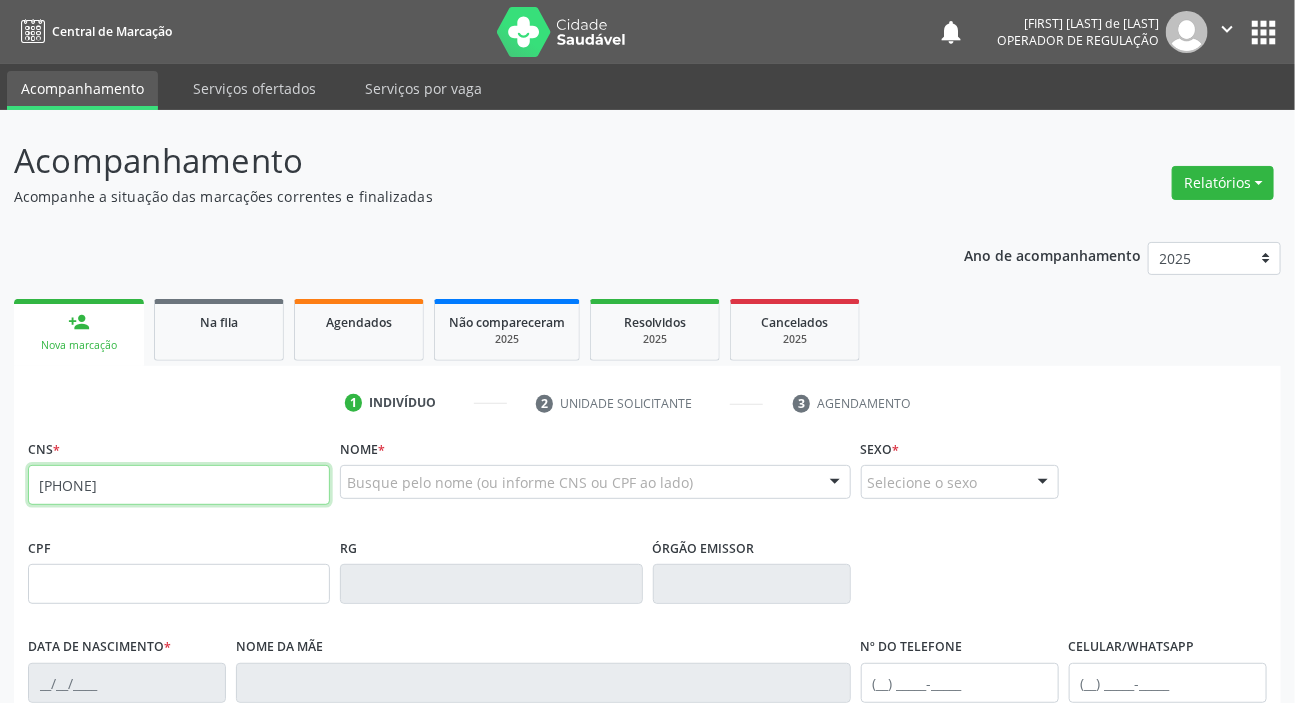 type on "703 4002 4175 5412" 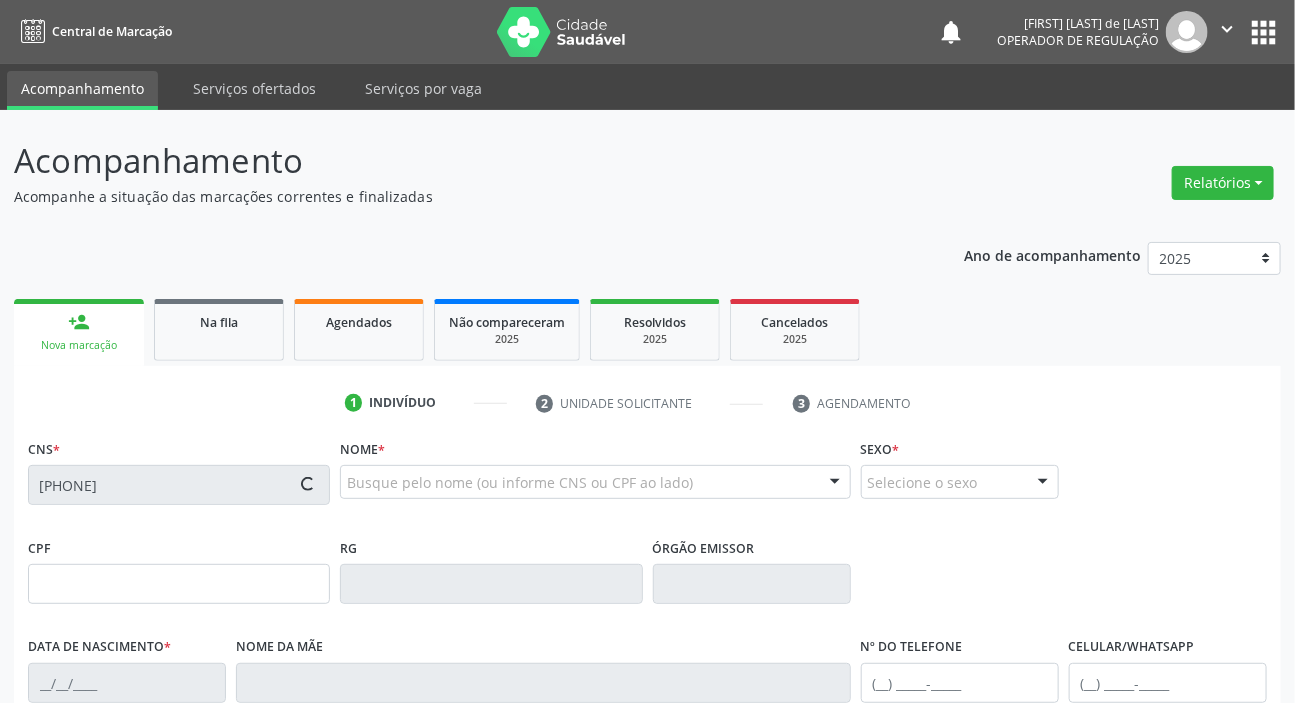 type on "784.848.634-68" 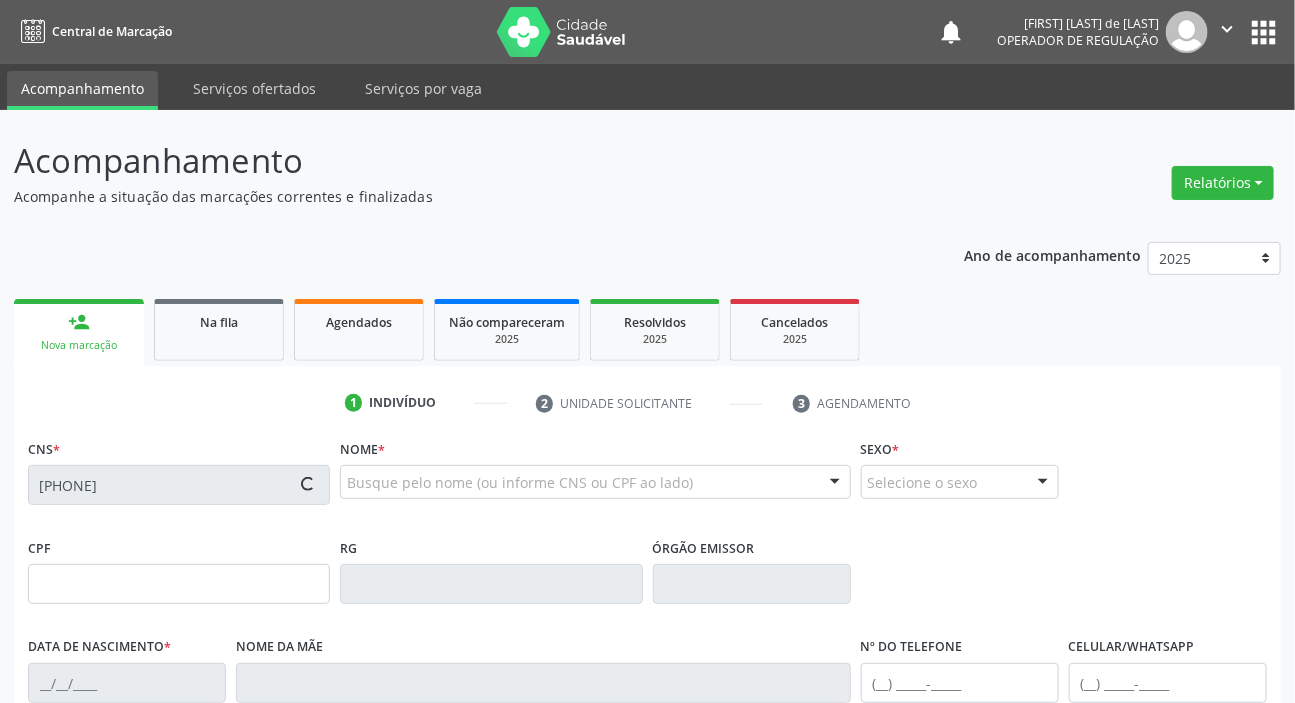 type on "29/03/1971" 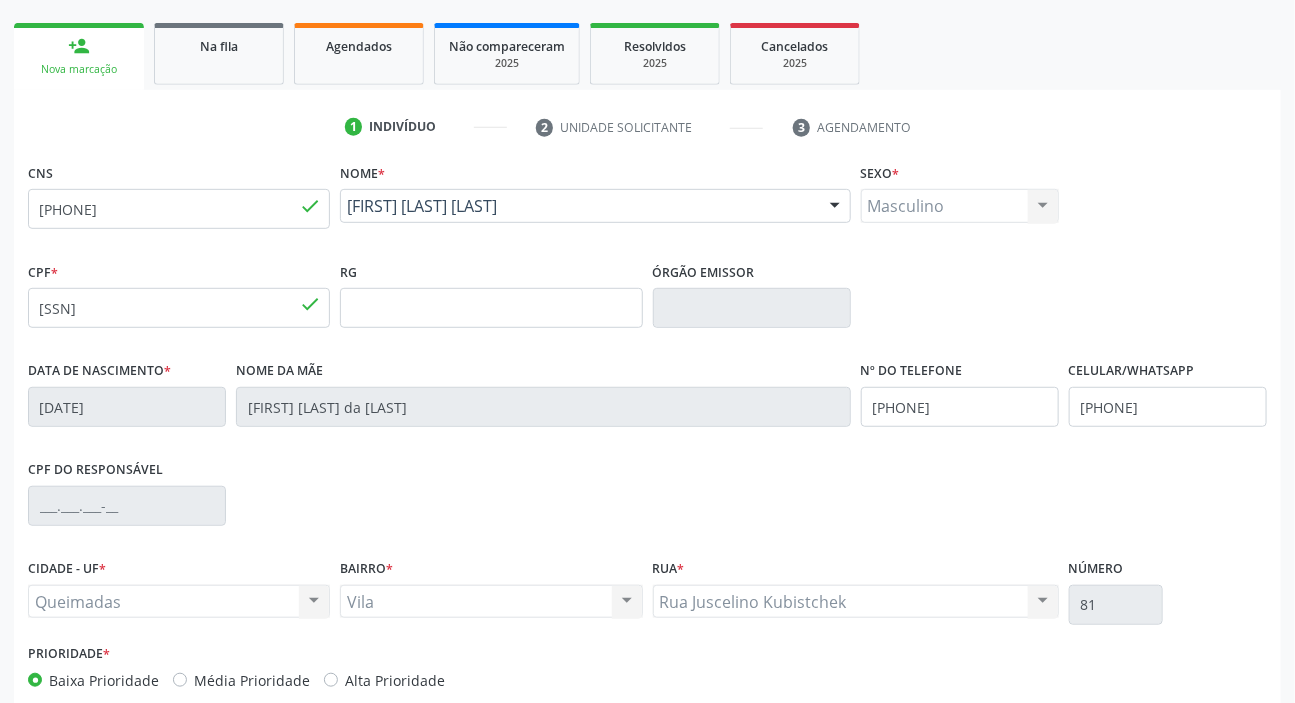 scroll, scrollTop: 363, scrollLeft: 0, axis: vertical 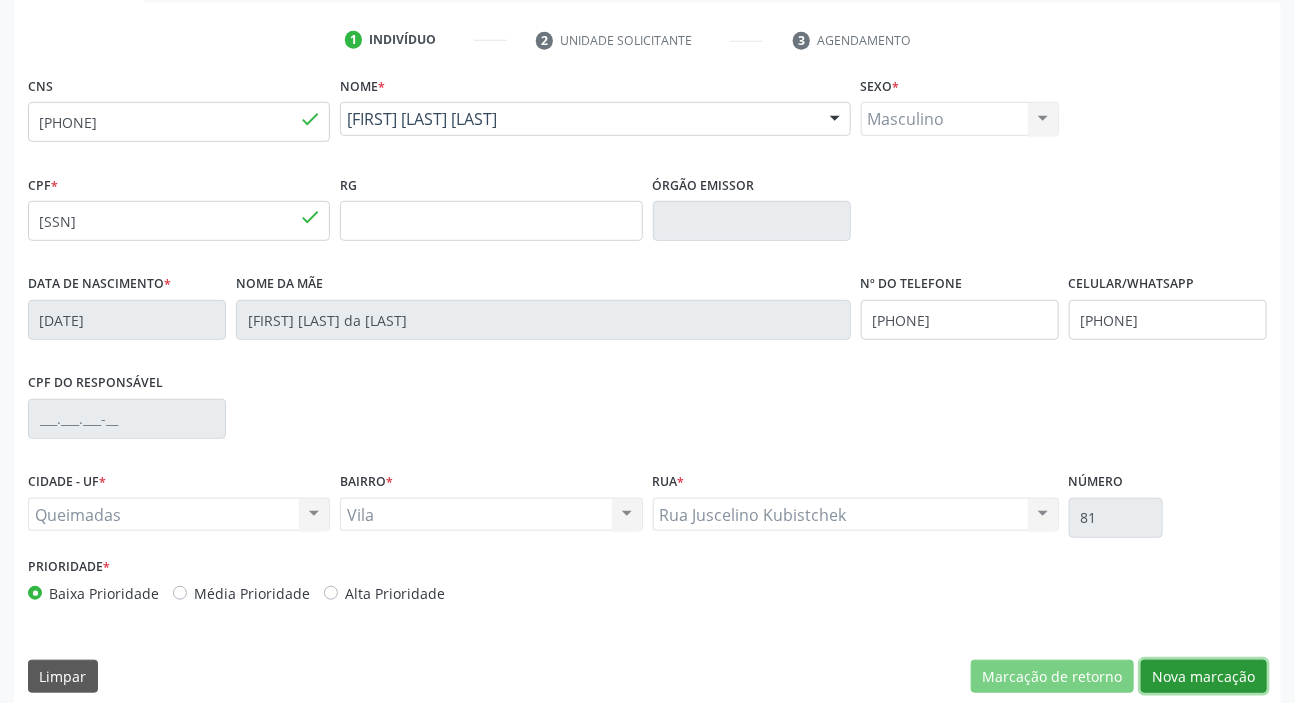 click on "Nova marcação" at bounding box center [1204, 677] 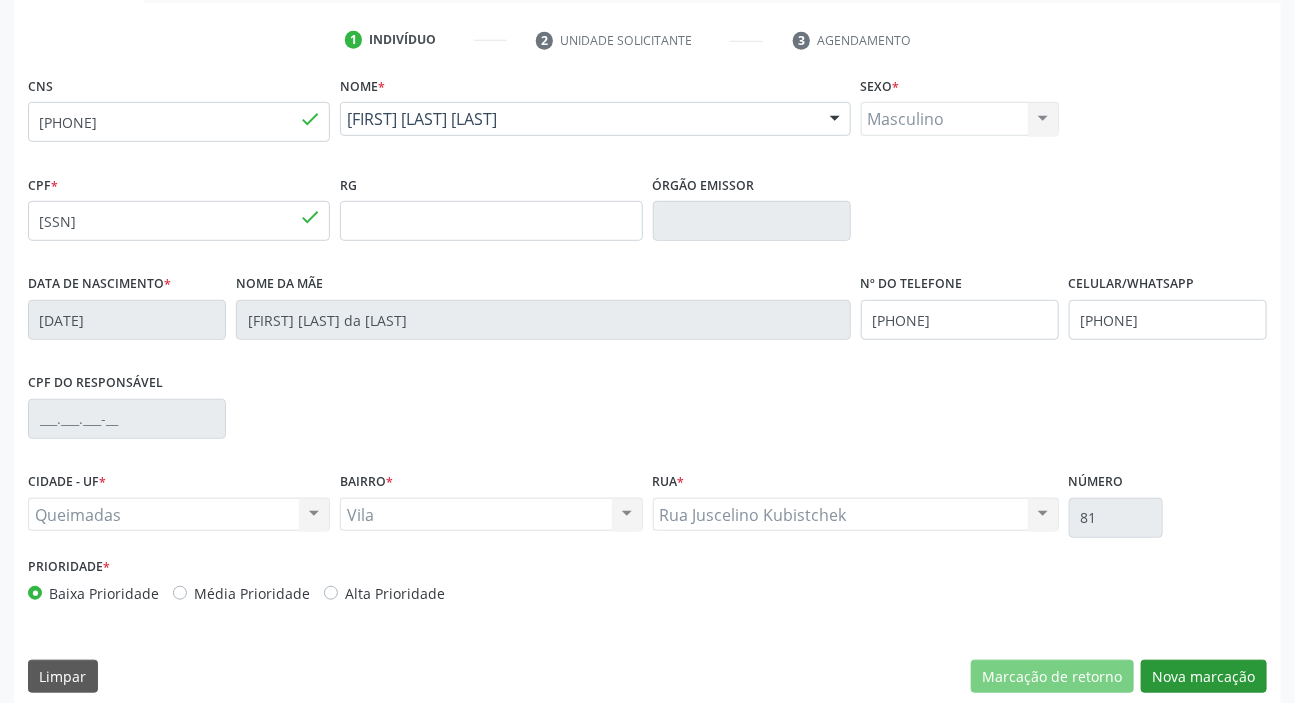 scroll, scrollTop: 201, scrollLeft: 0, axis: vertical 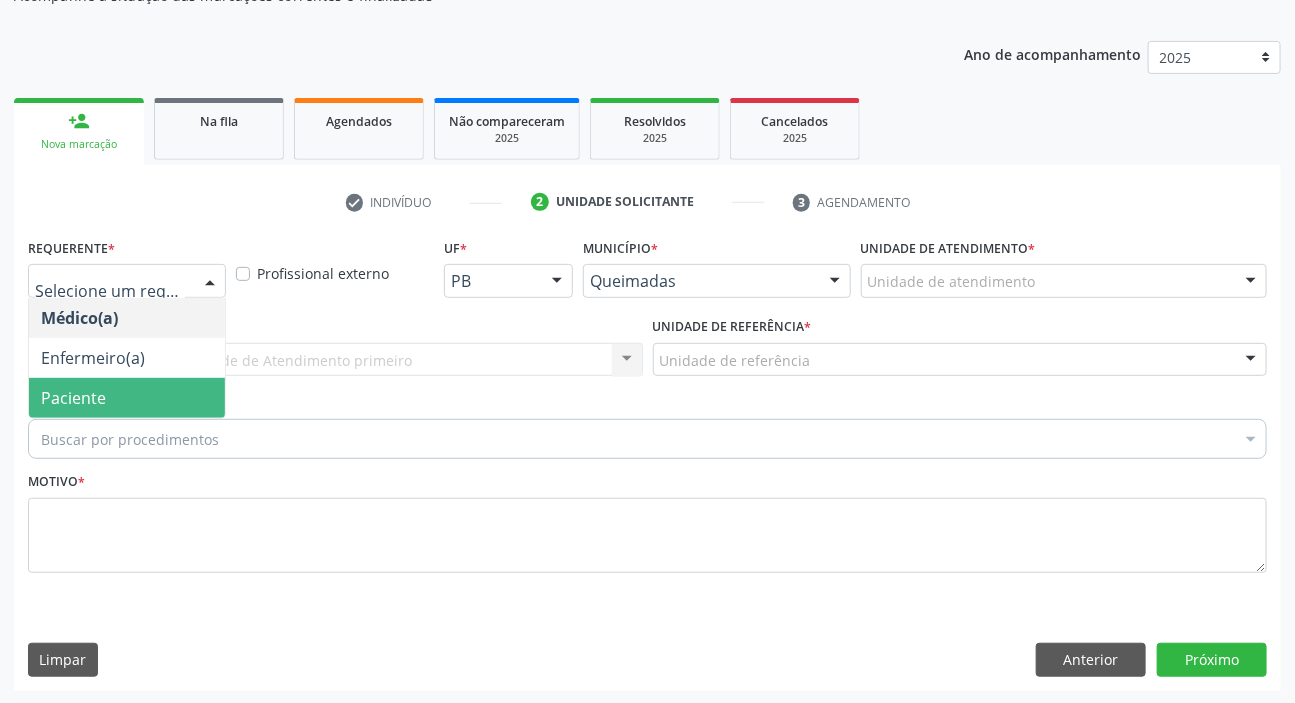 click on "Paciente" at bounding box center (73, 398) 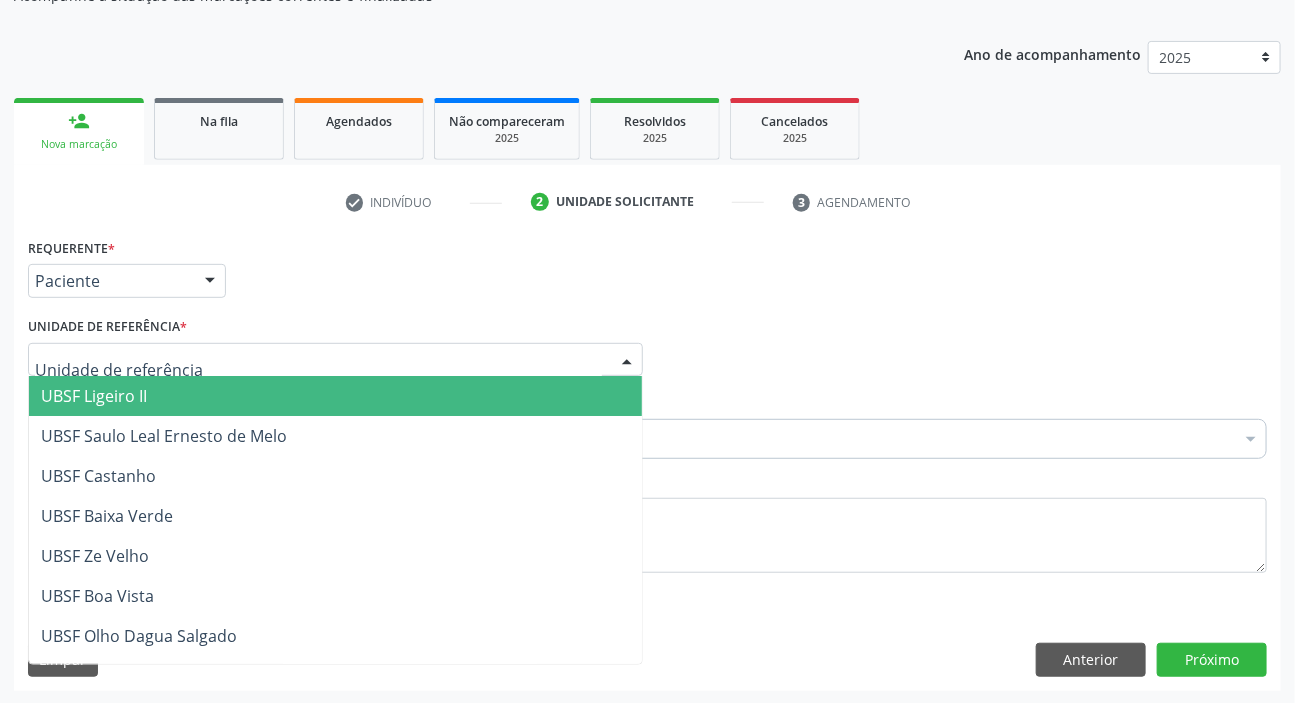 type on "V" 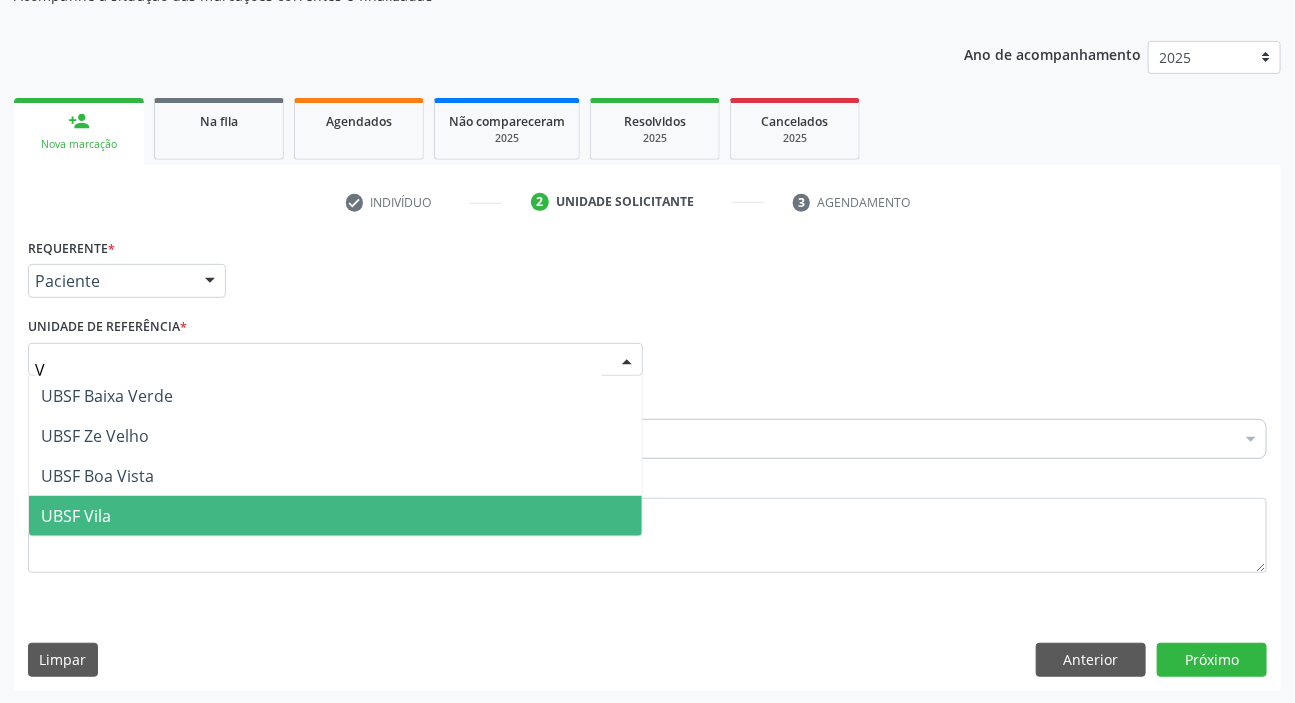 click on "UBSF Vila" at bounding box center [335, 516] 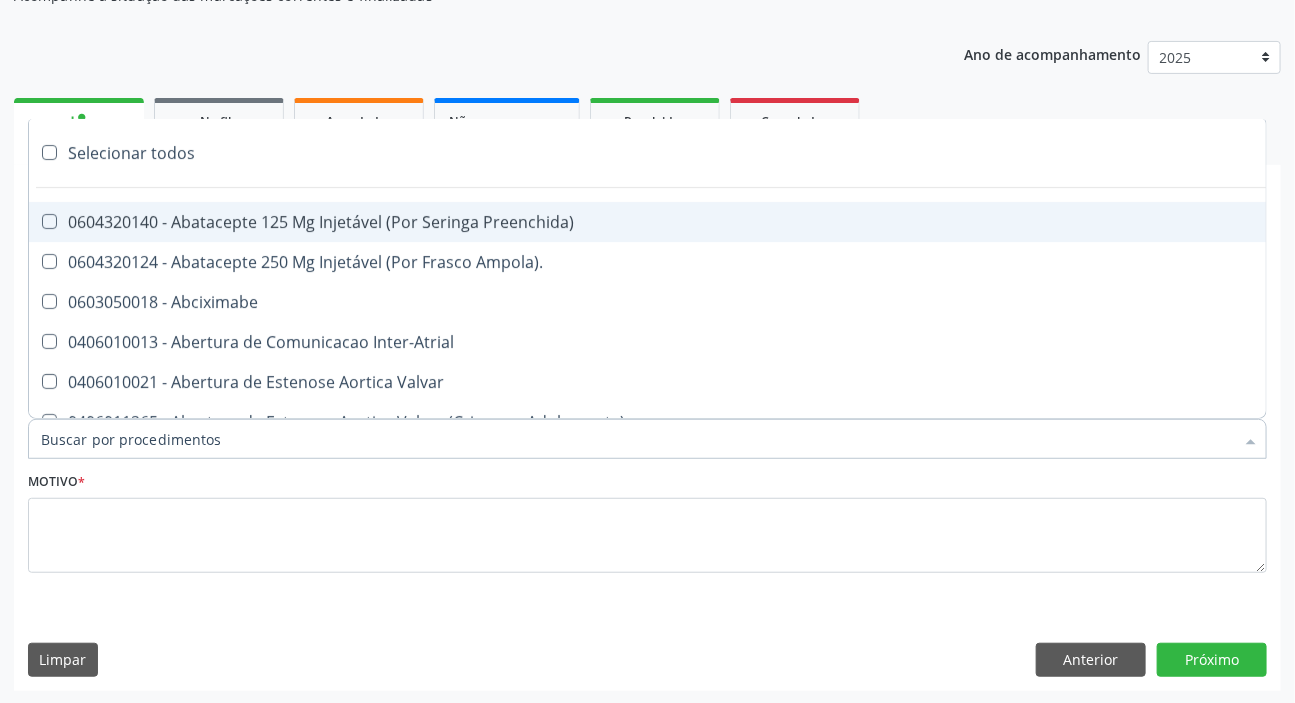 paste on "MÉDICO UR" 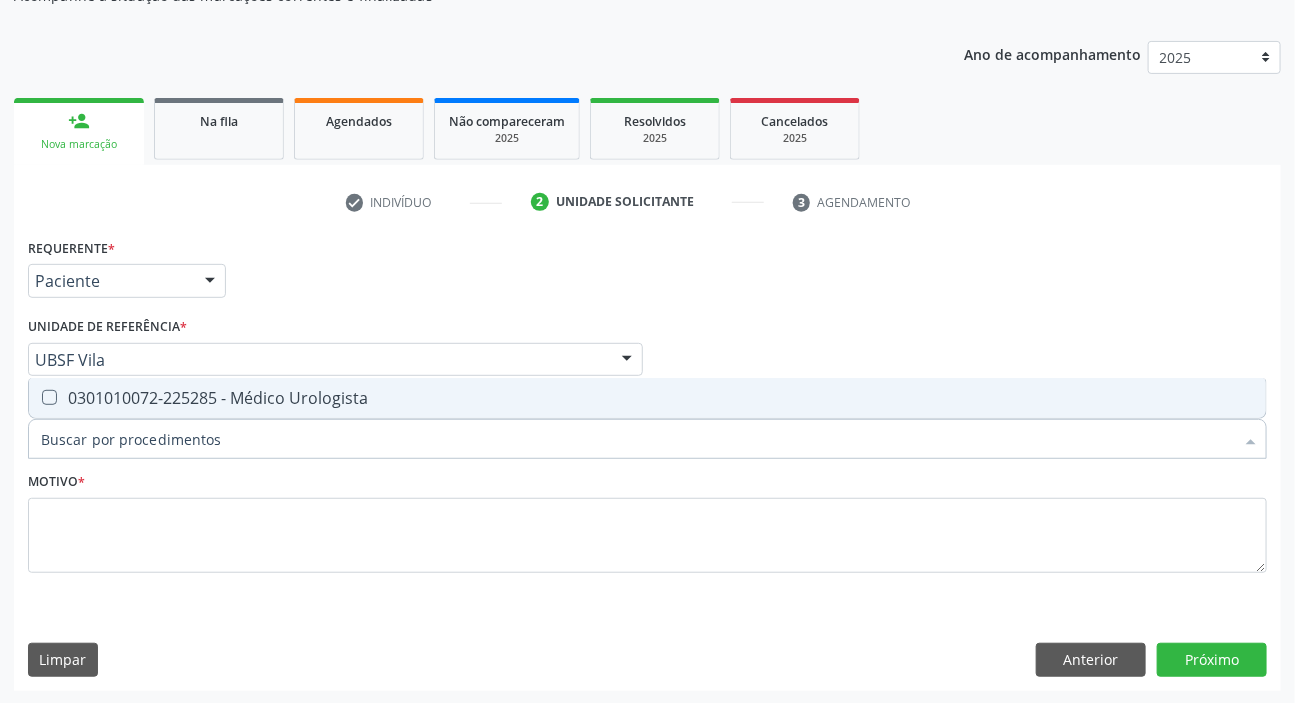 type on "MÉDICO UR" 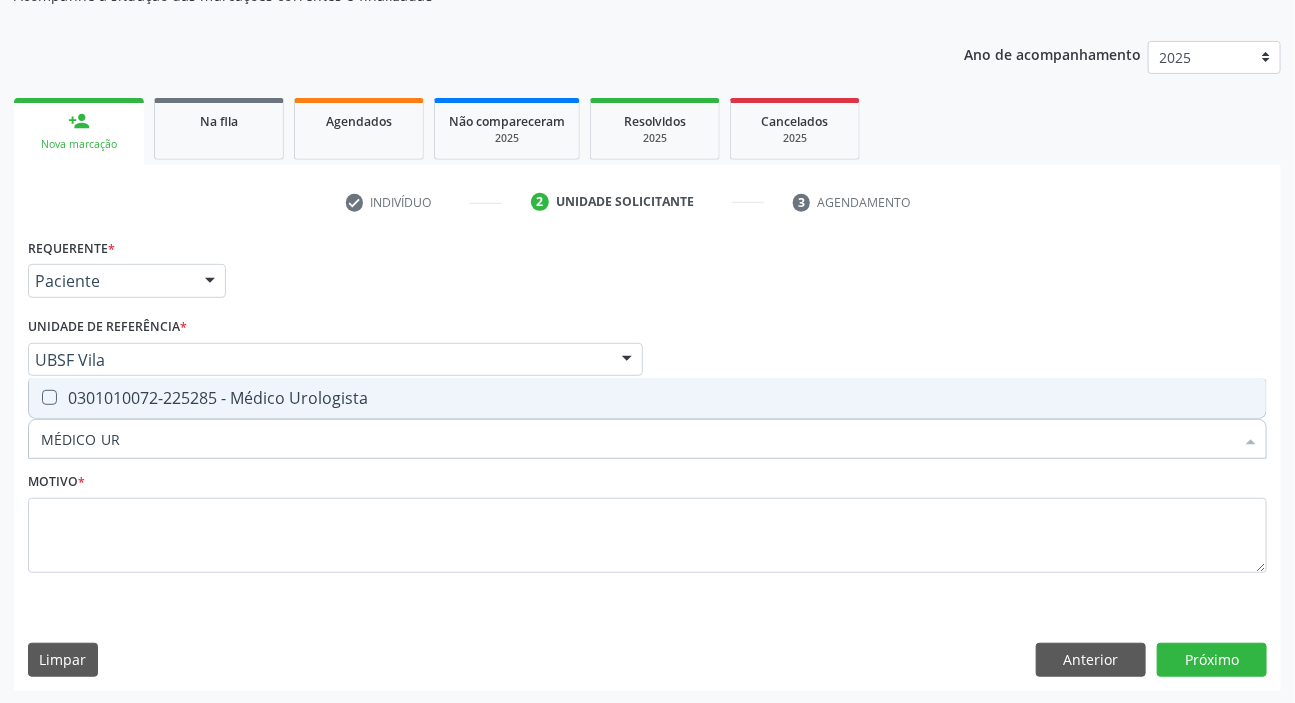 click on "0301010072-225285 - Médico Urologista" at bounding box center [647, 398] 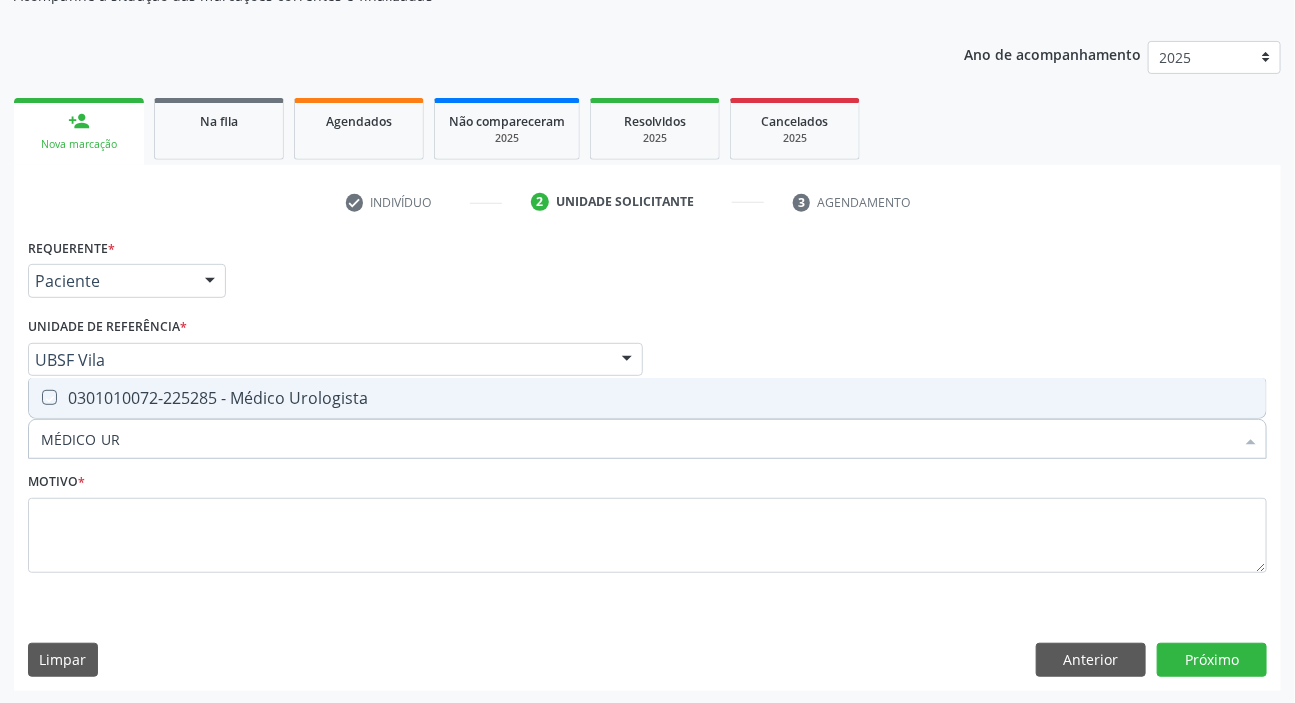 checkbox on "true" 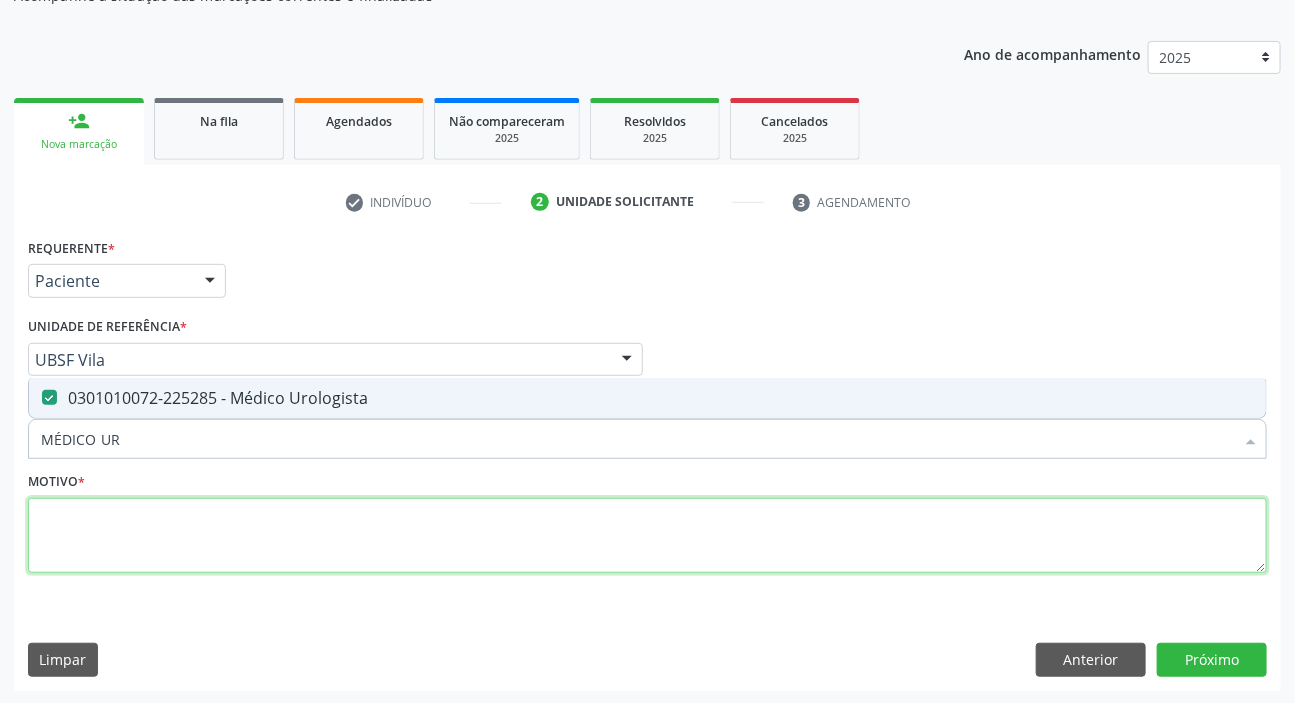 click at bounding box center [647, 536] 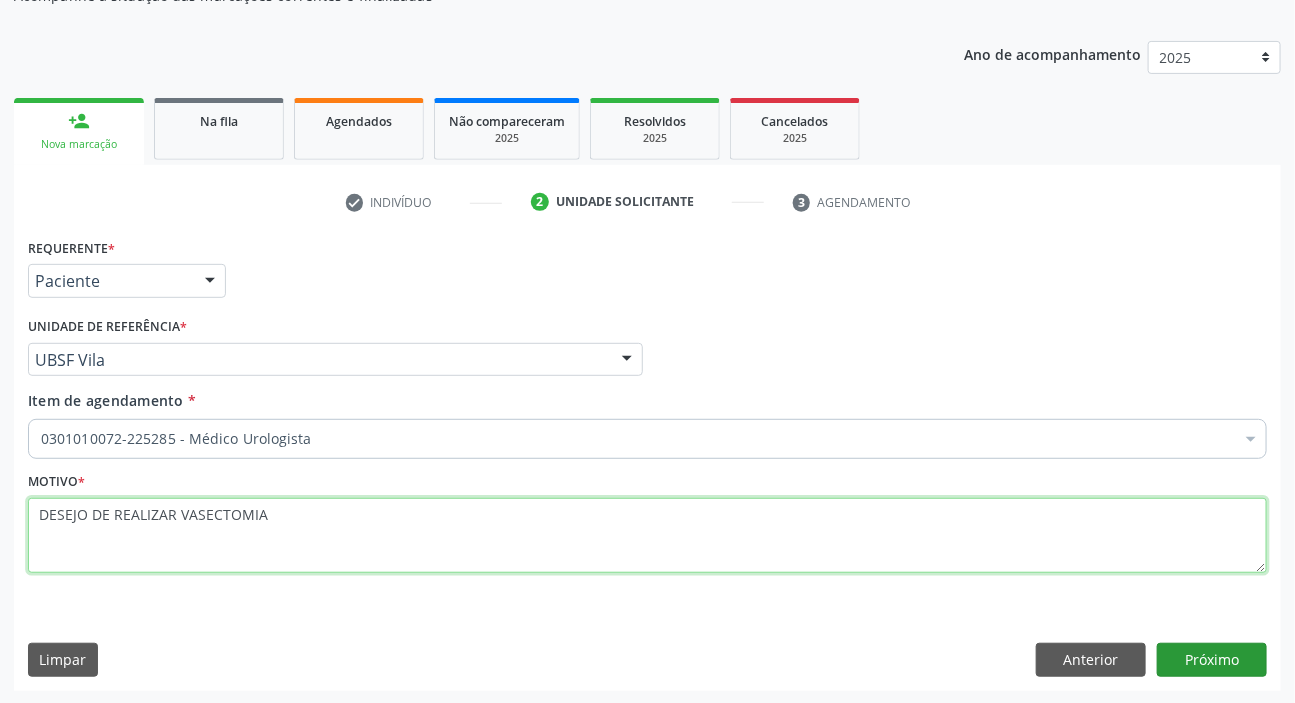 type on "DESEJO DE REALIZAR VASECTOMIA" 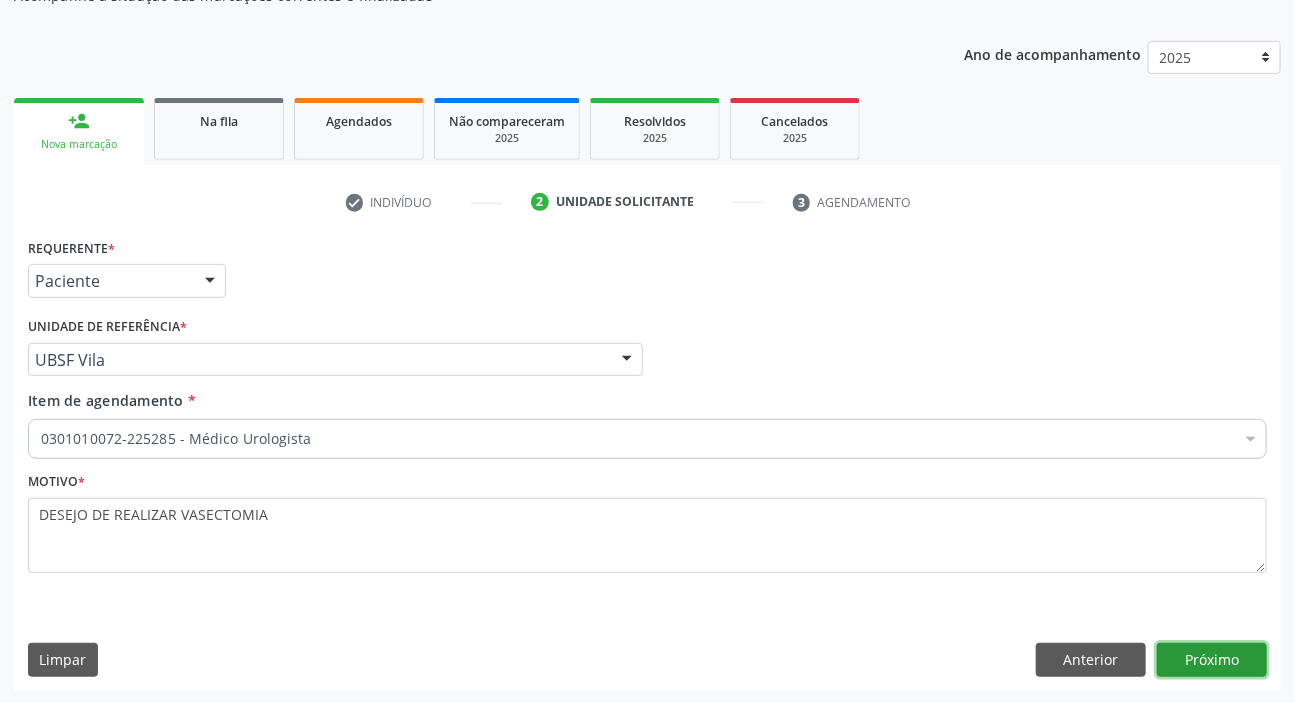 click on "Próximo" at bounding box center [1212, 660] 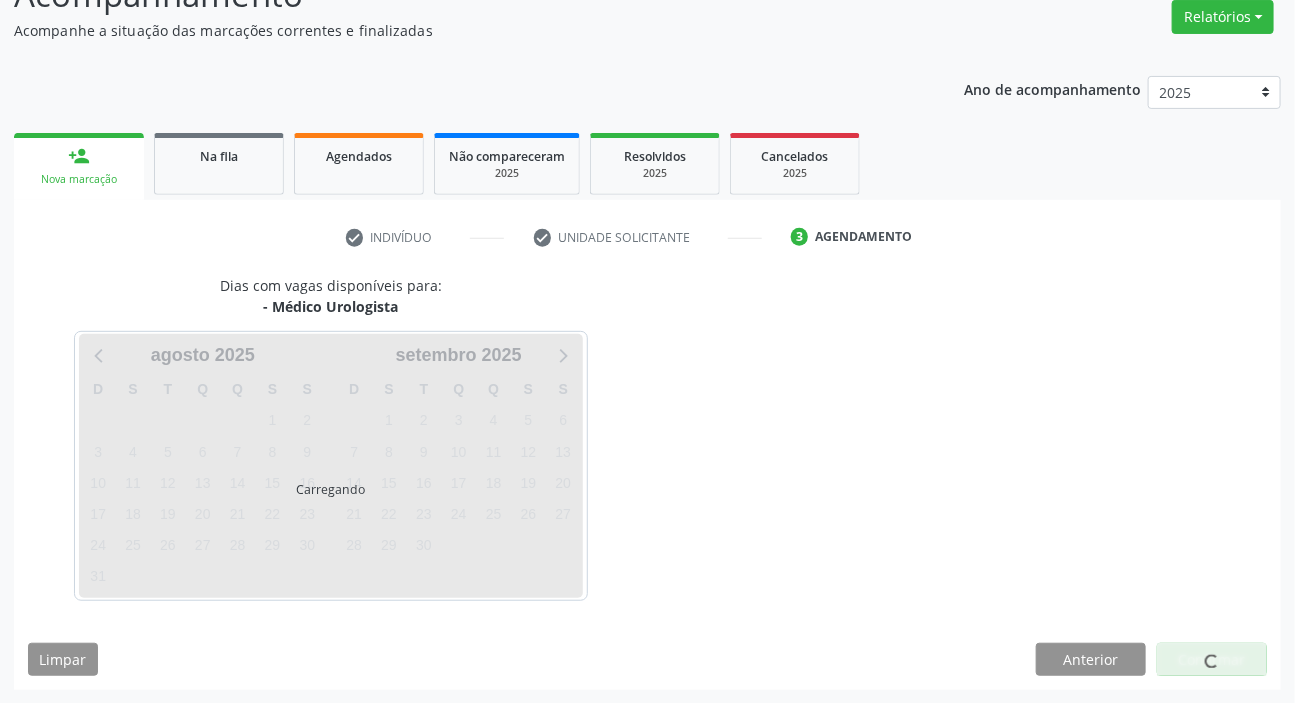 scroll, scrollTop: 166, scrollLeft: 0, axis: vertical 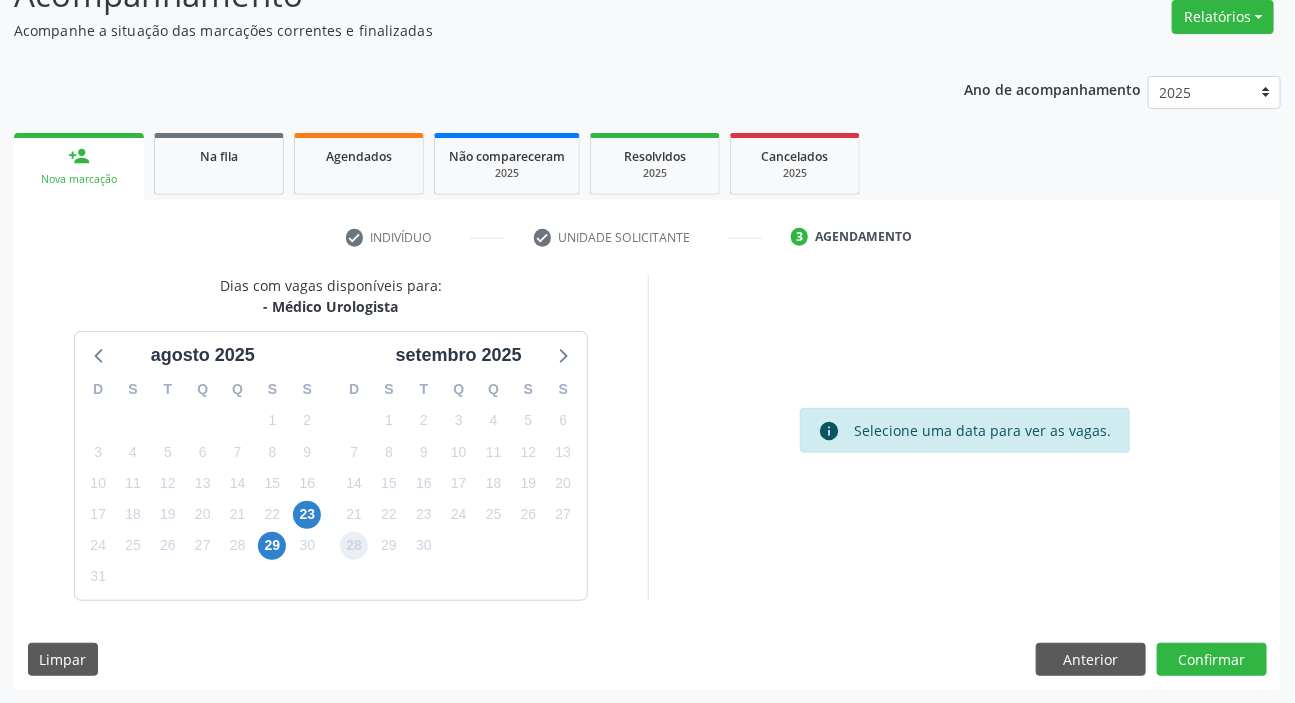 click on "28" at bounding box center (354, 546) 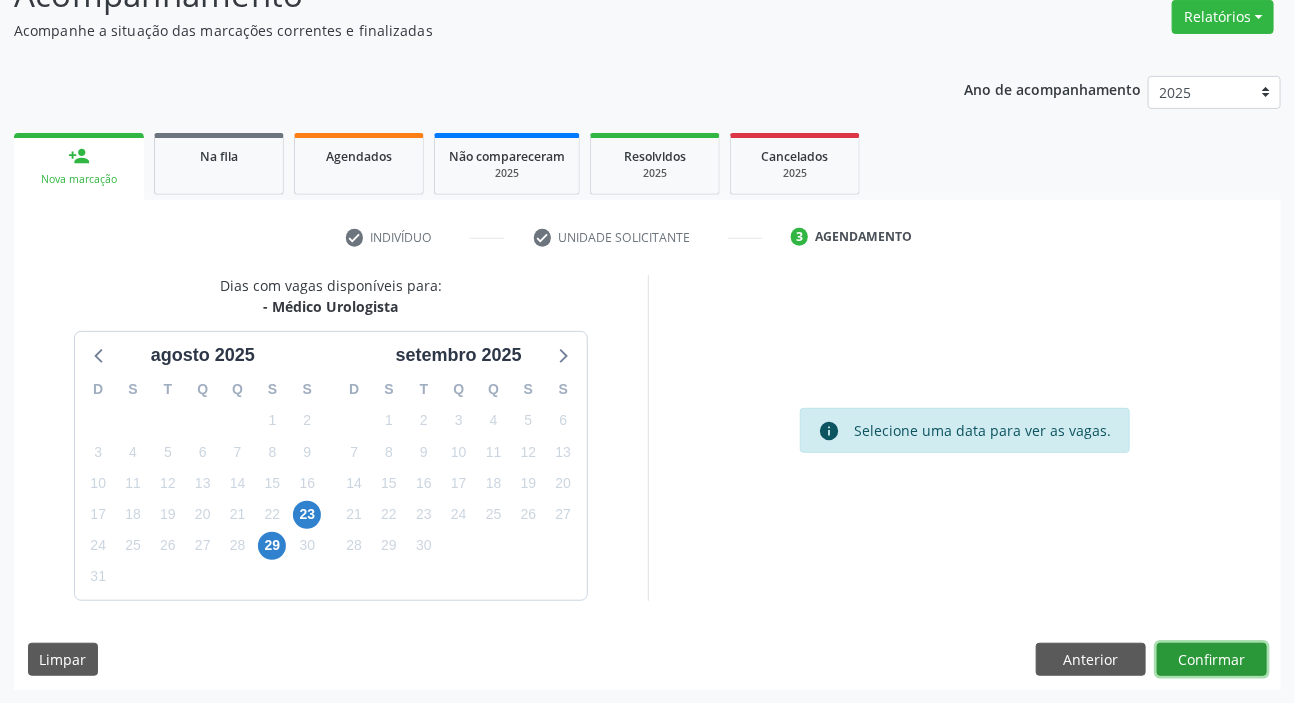 click on "Confirmar" at bounding box center [1212, 660] 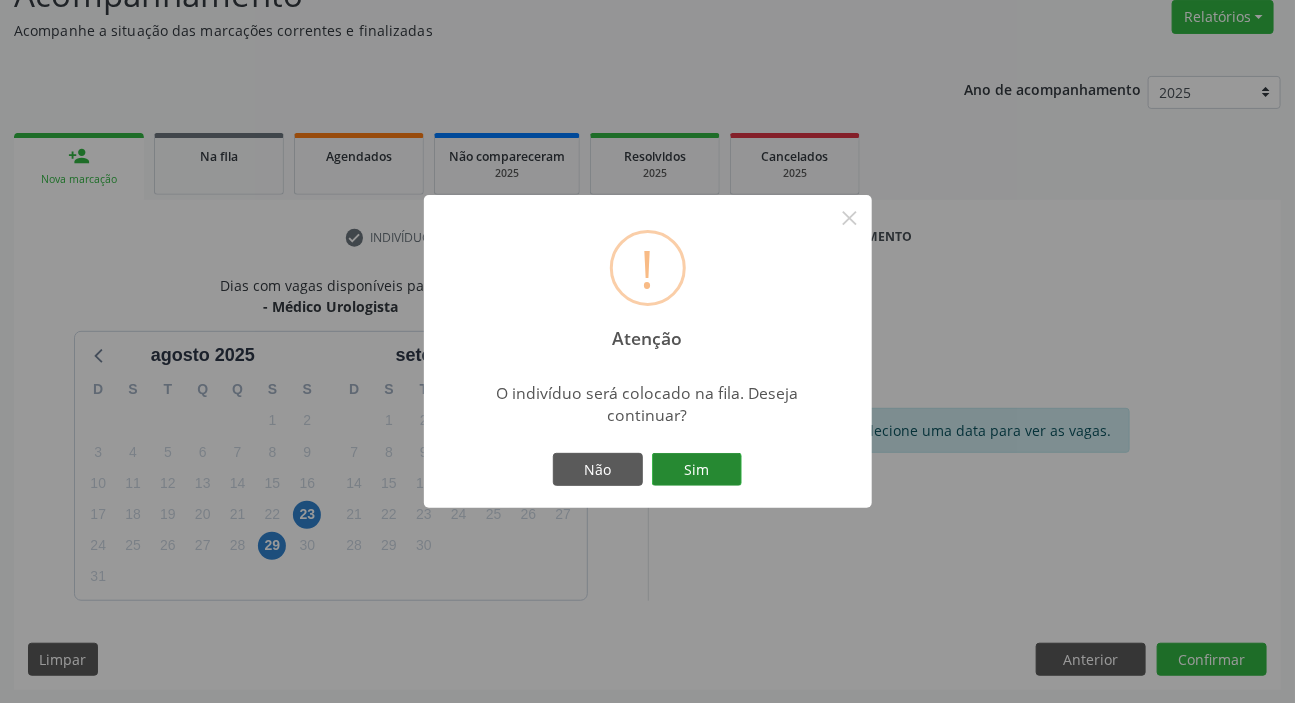 click on "Sim" at bounding box center [697, 470] 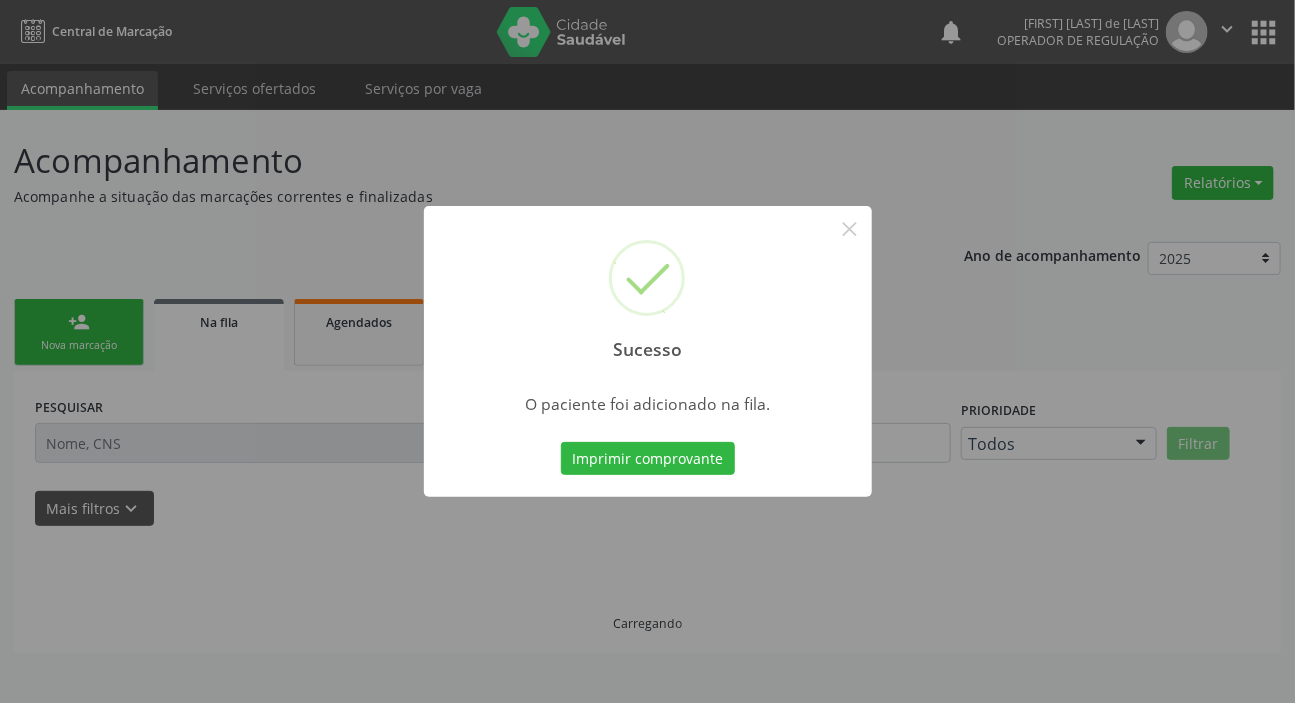 scroll, scrollTop: 0, scrollLeft: 0, axis: both 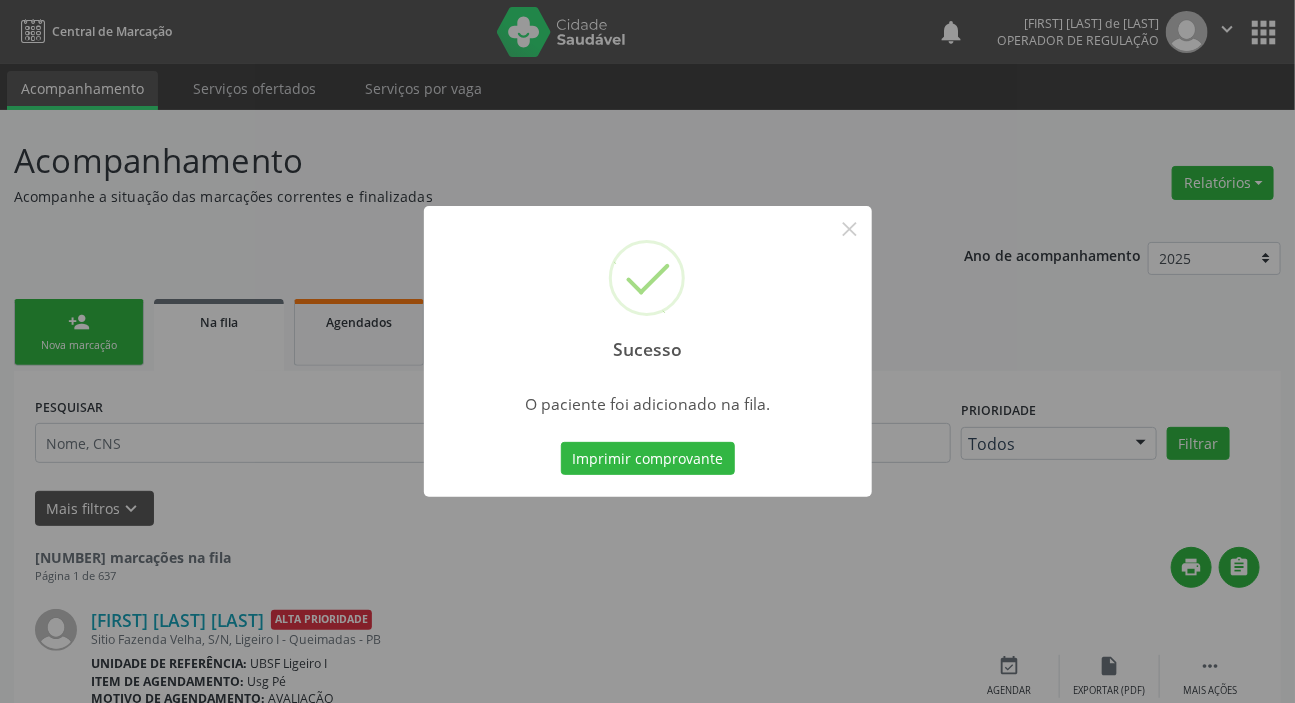 click on "Sucesso × O paciente foi adicionado na fila. Imprimir comprovante Cancel" at bounding box center (647, 351) 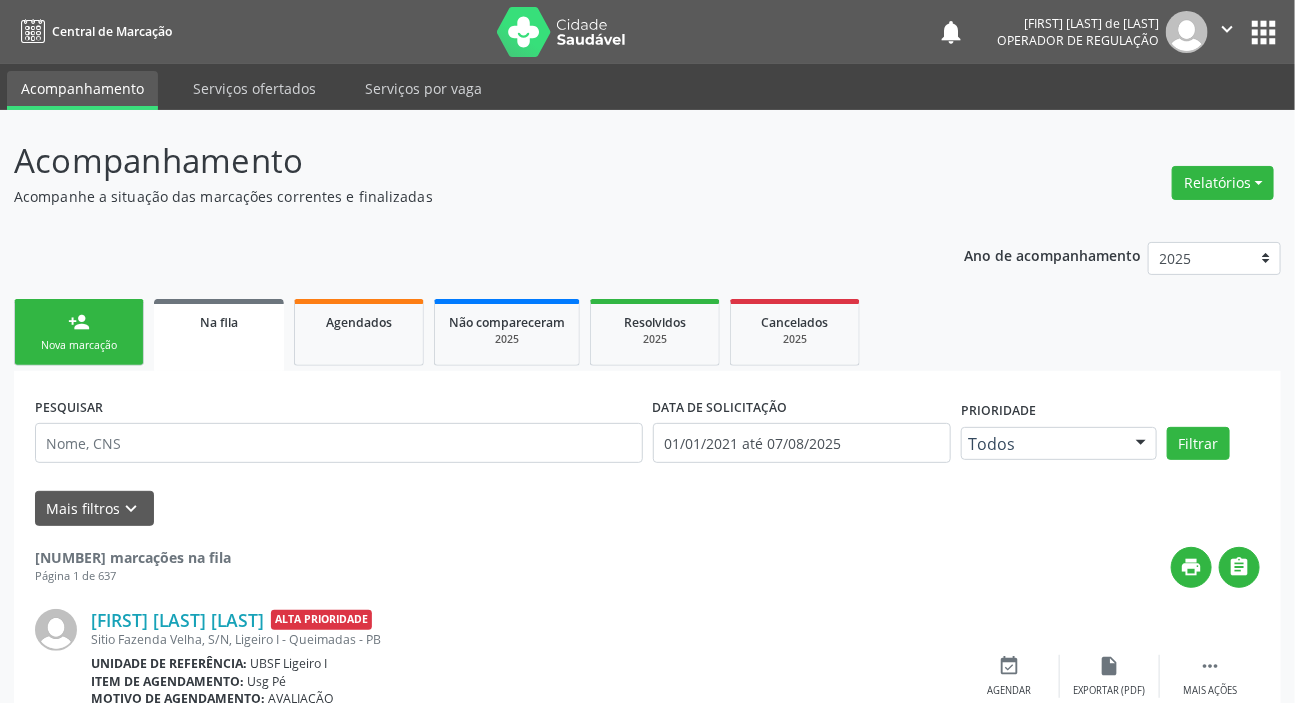 click on "person_add
Nova marcação" at bounding box center (79, 332) 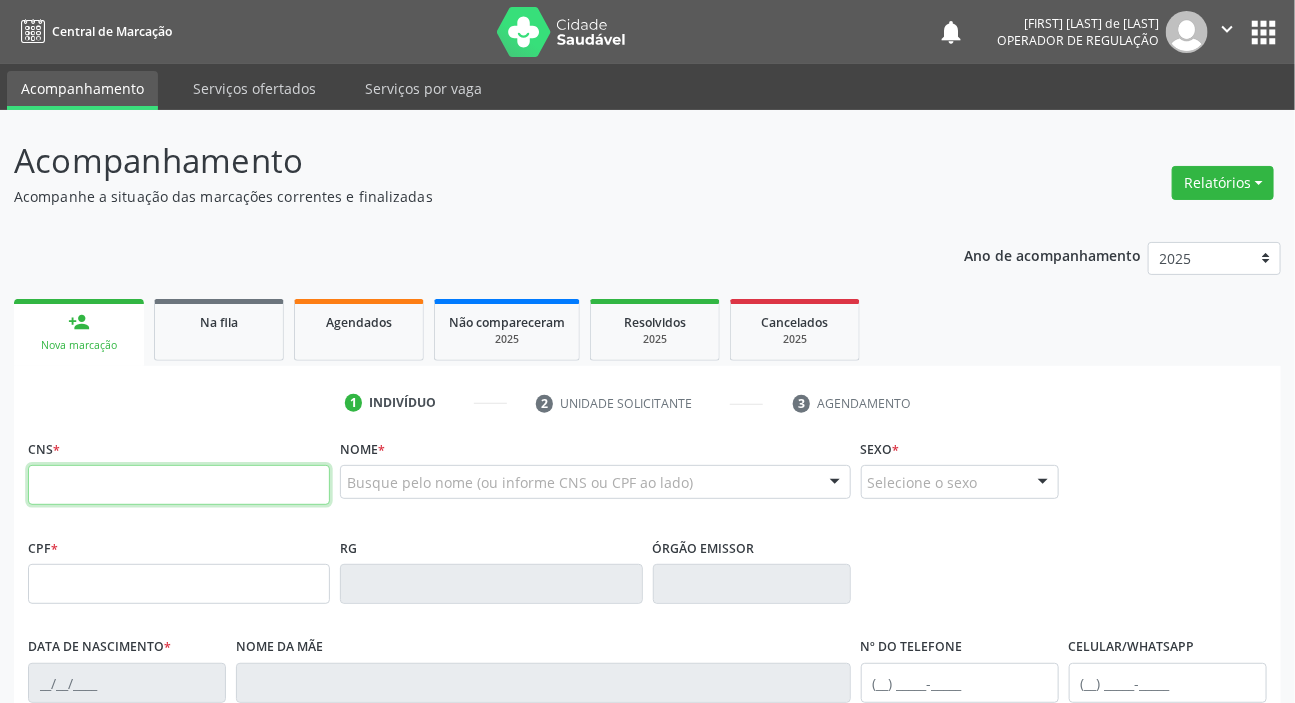 click at bounding box center [179, 485] 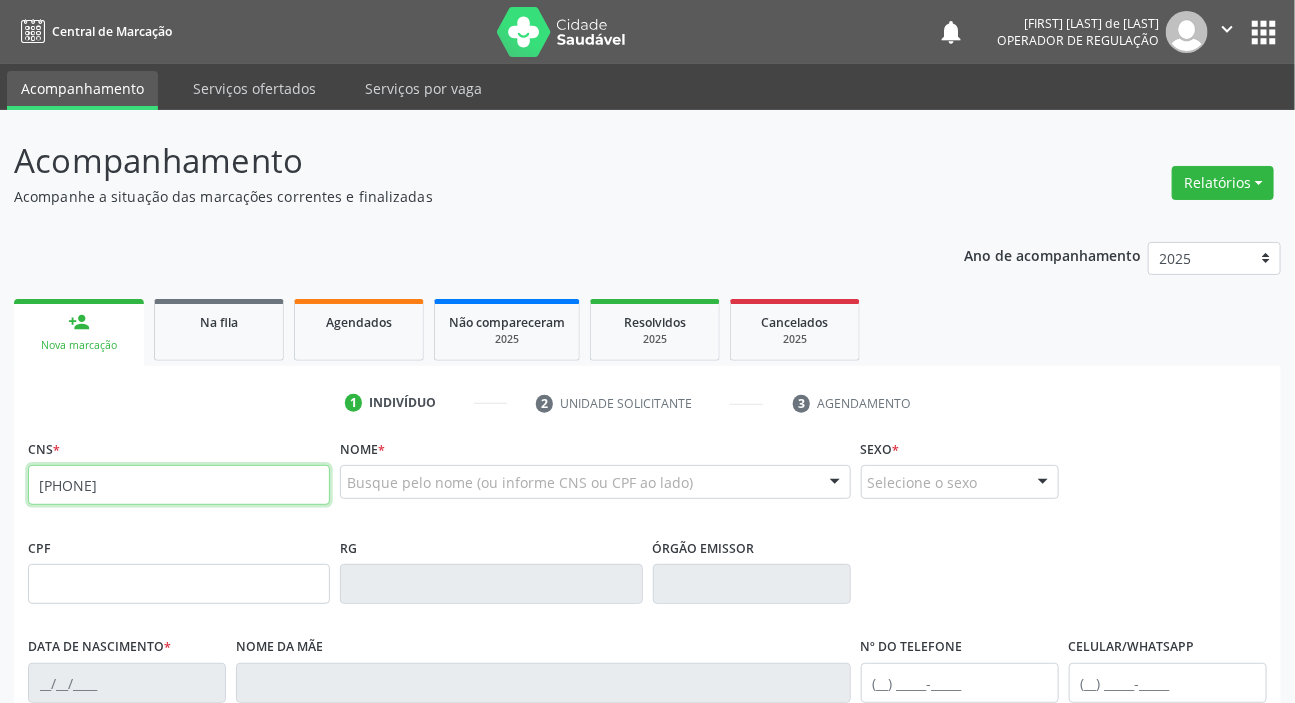 type on "702 8036 7632 9965" 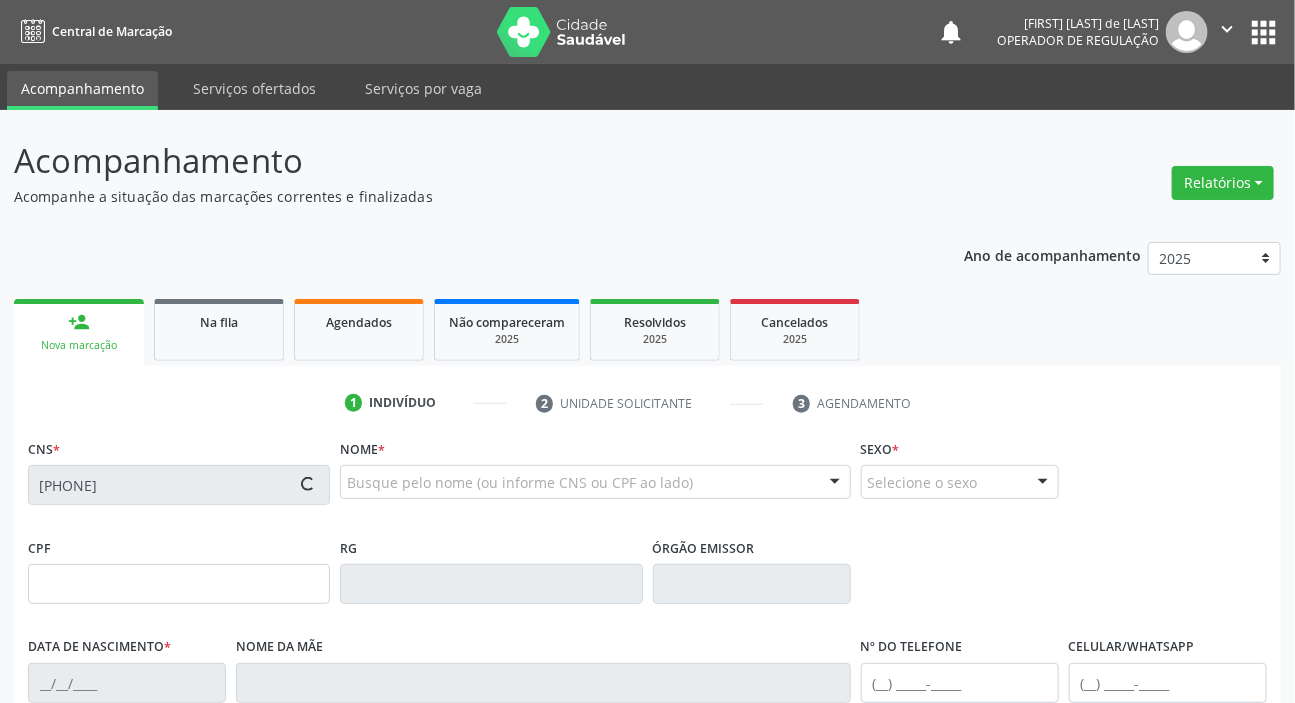 type on "131.157.294-56" 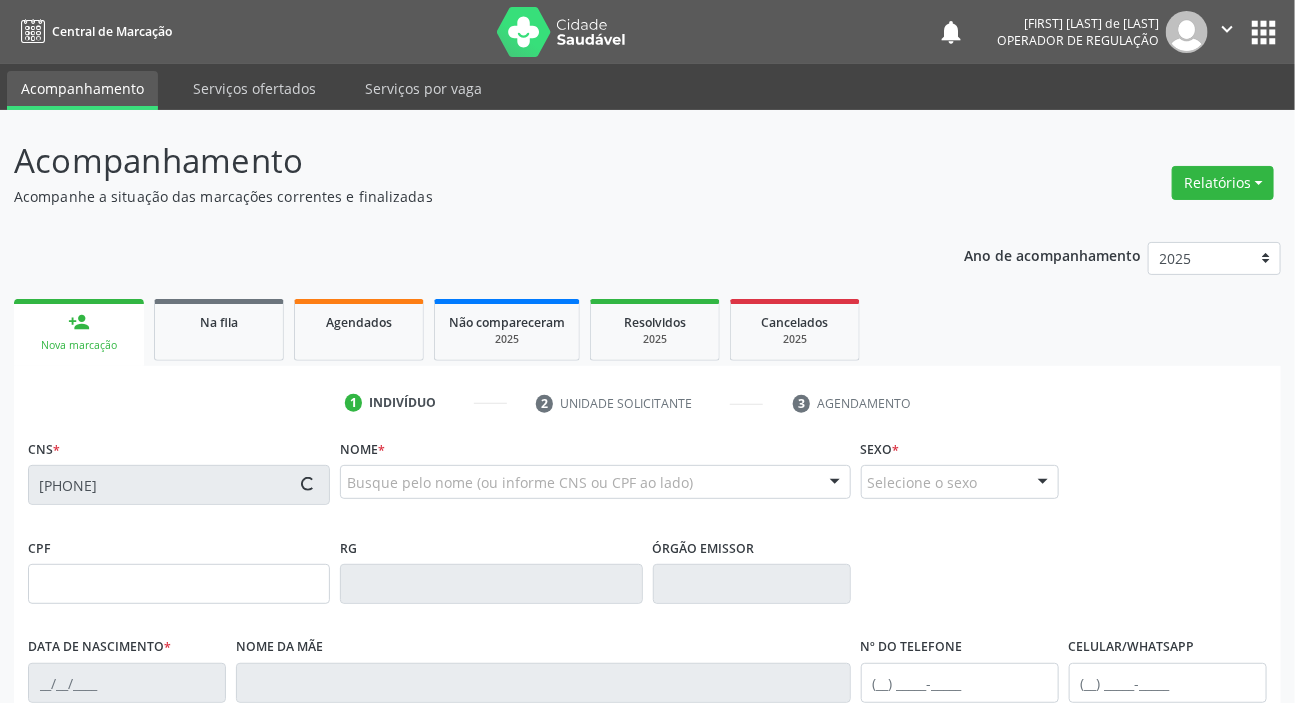 type on "11/06/2009" 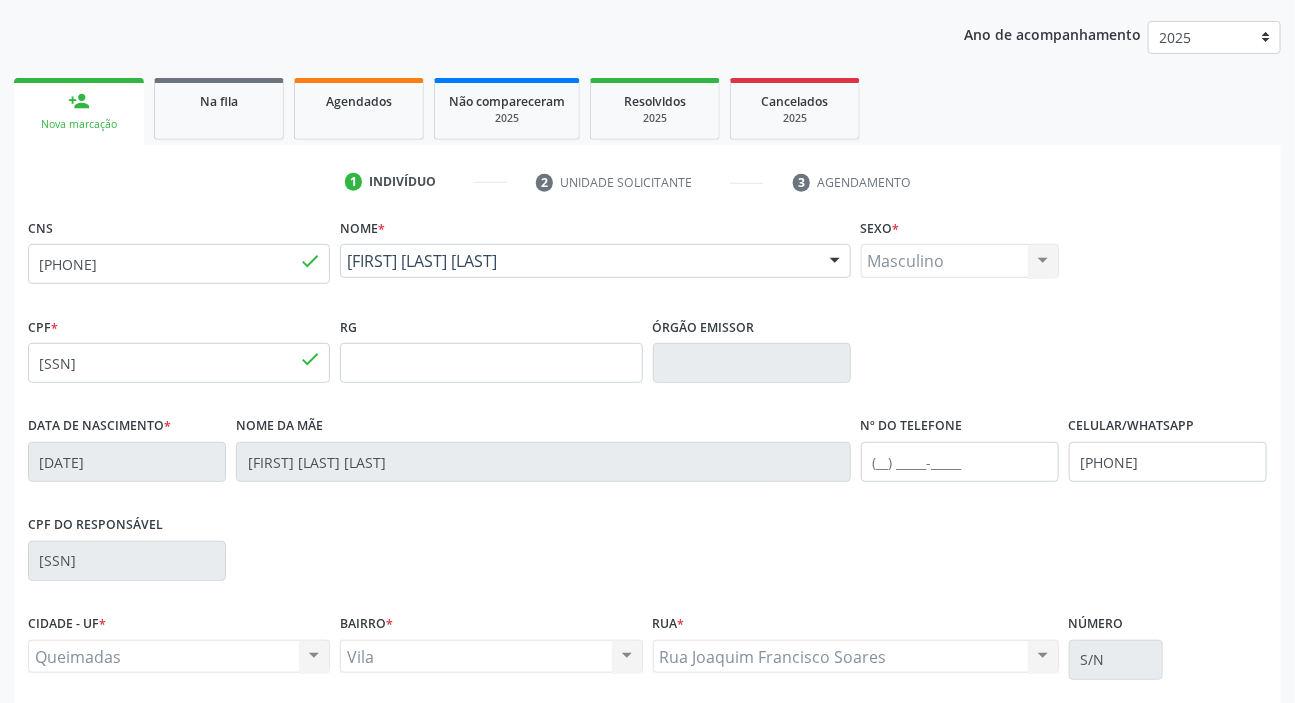scroll, scrollTop: 380, scrollLeft: 0, axis: vertical 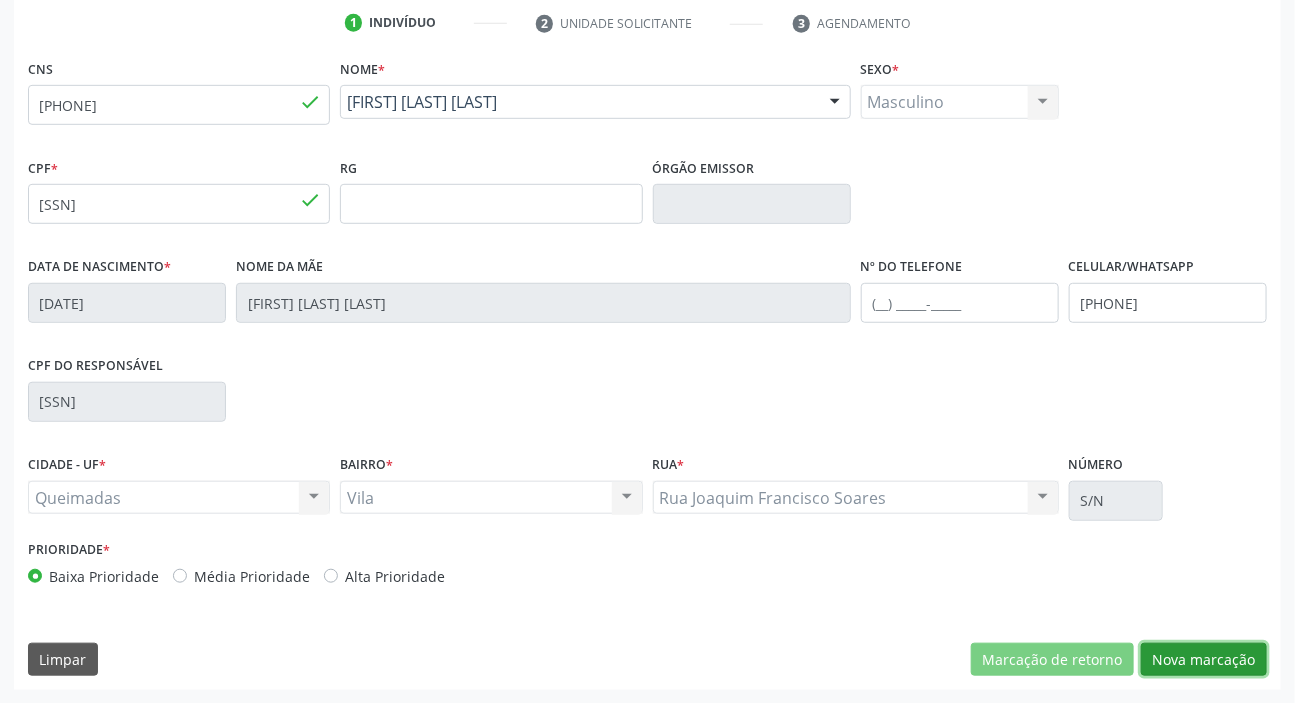 click on "Nova marcação" at bounding box center (1204, 660) 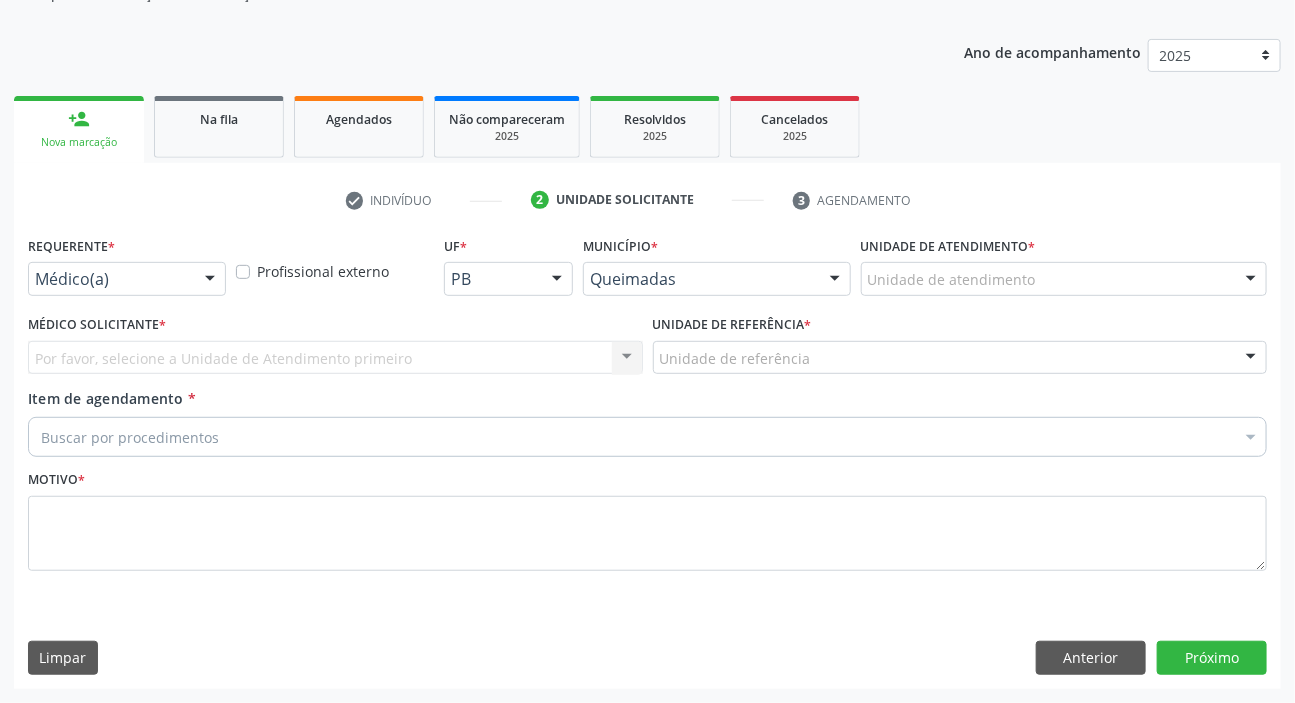 scroll, scrollTop: 201, scrollLeft: 0, axis: vertical 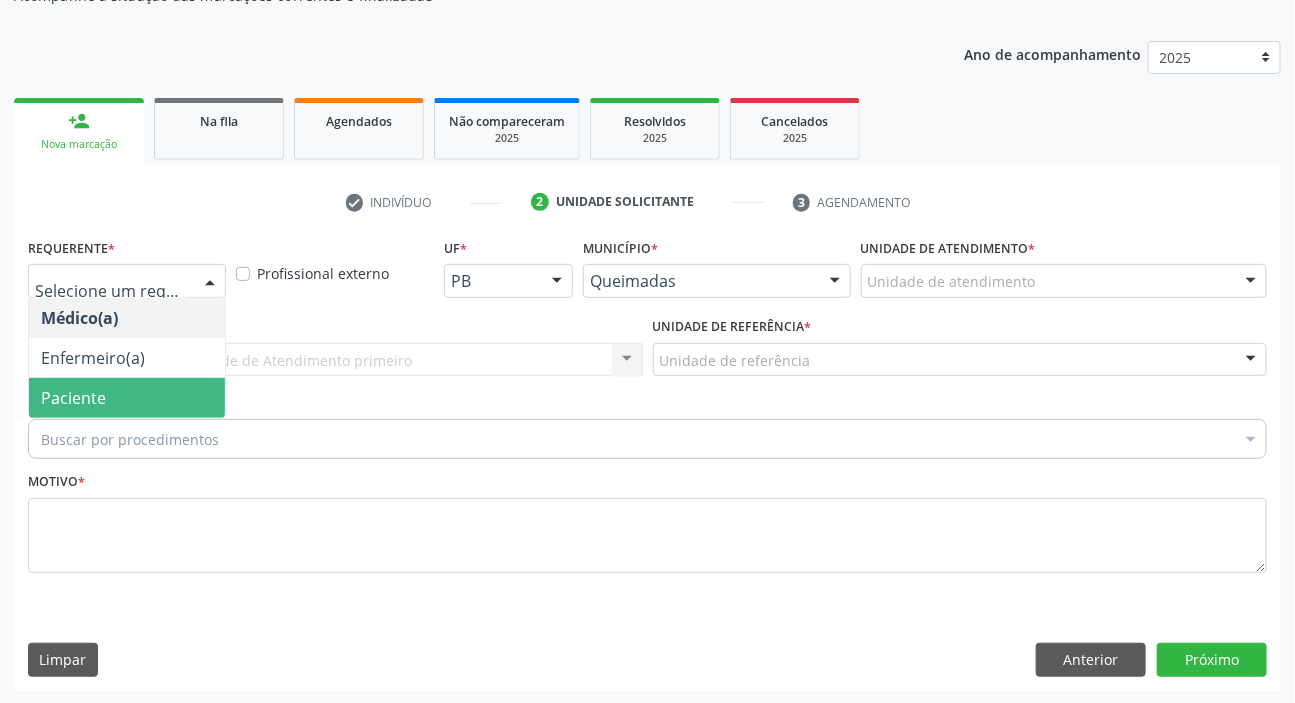 click on "Paciente" at bounding box center (73, 398) 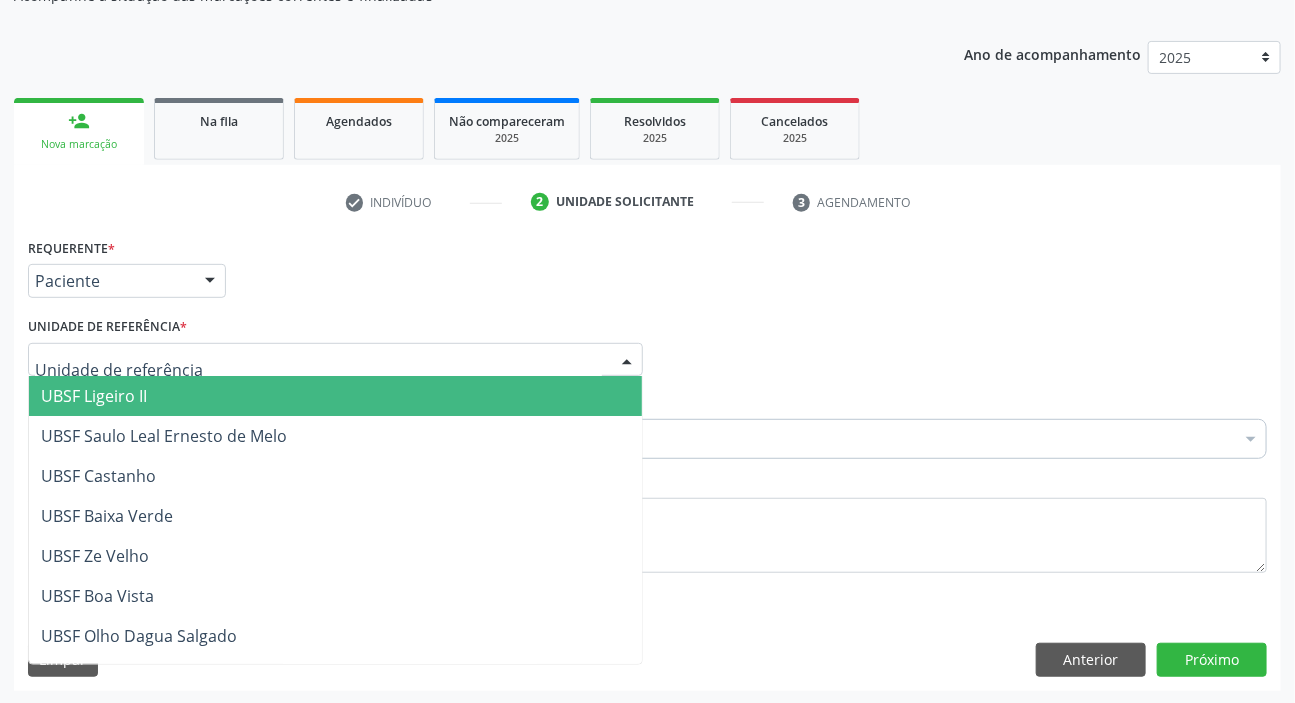 type on "V" 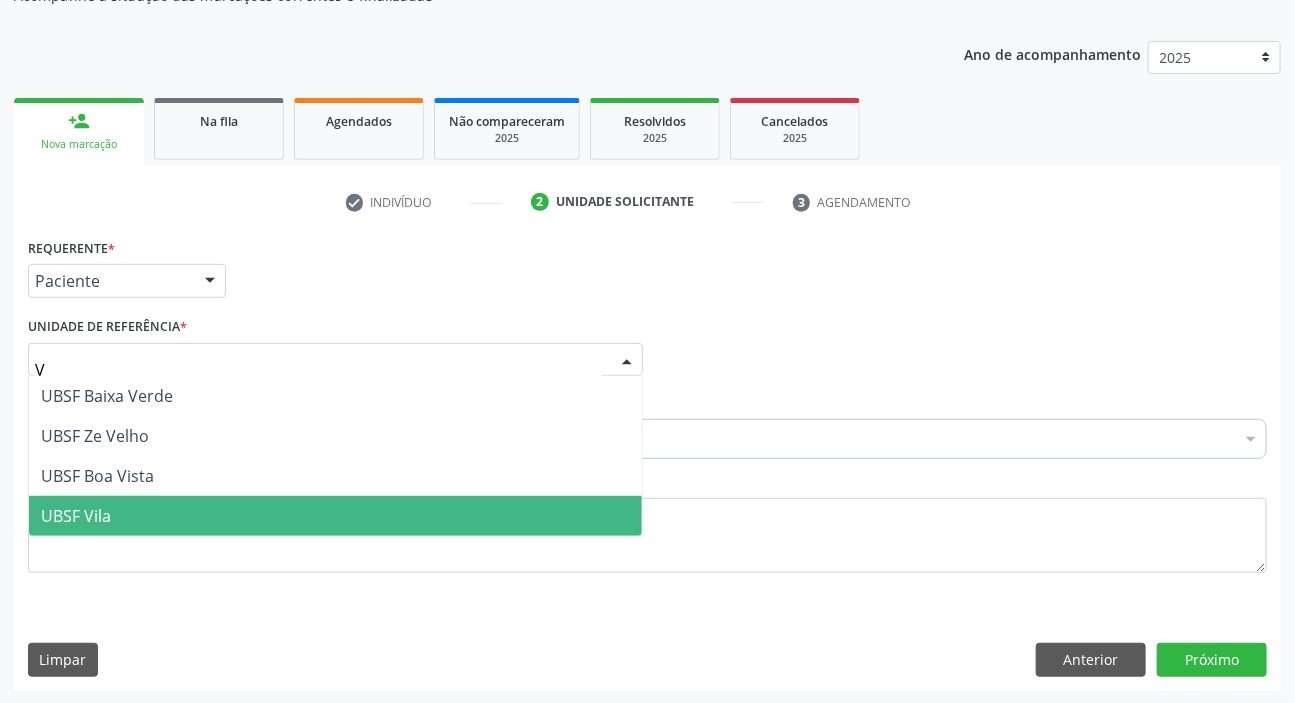 click on "UBSF Vila" at bounding box center (335, 516) 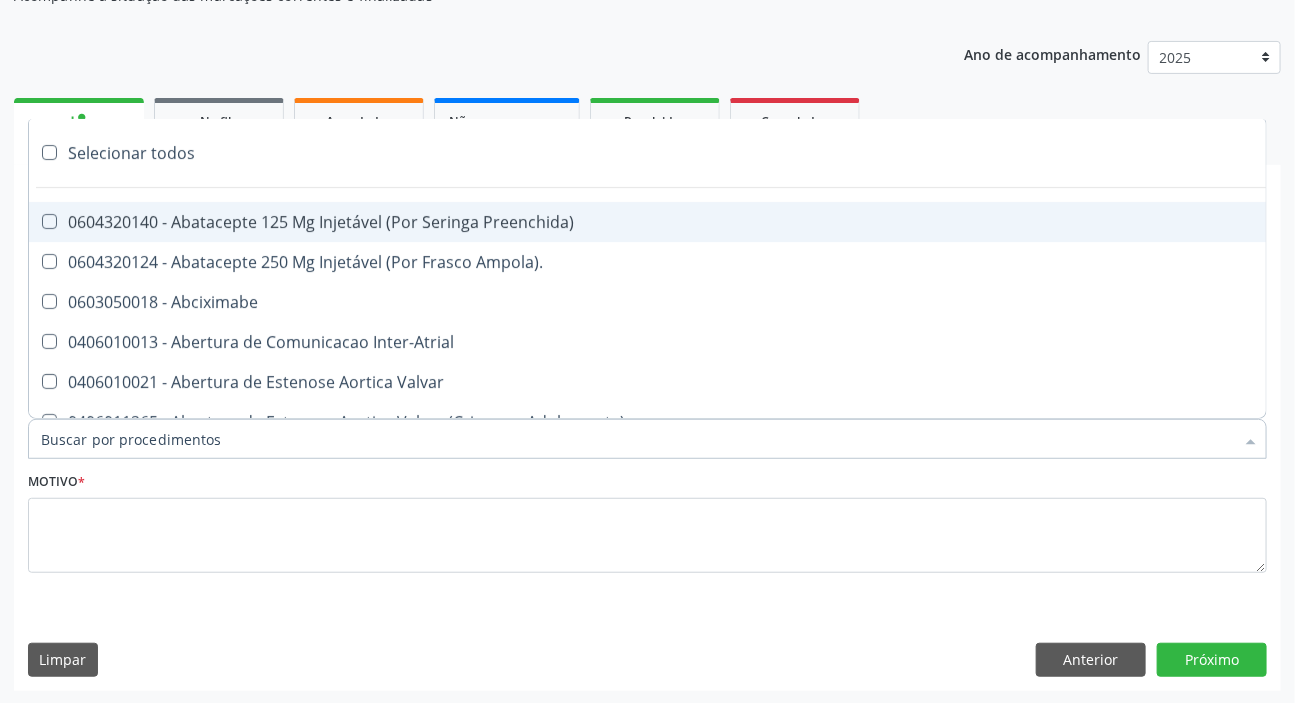 paste on "MÉDICO UR" 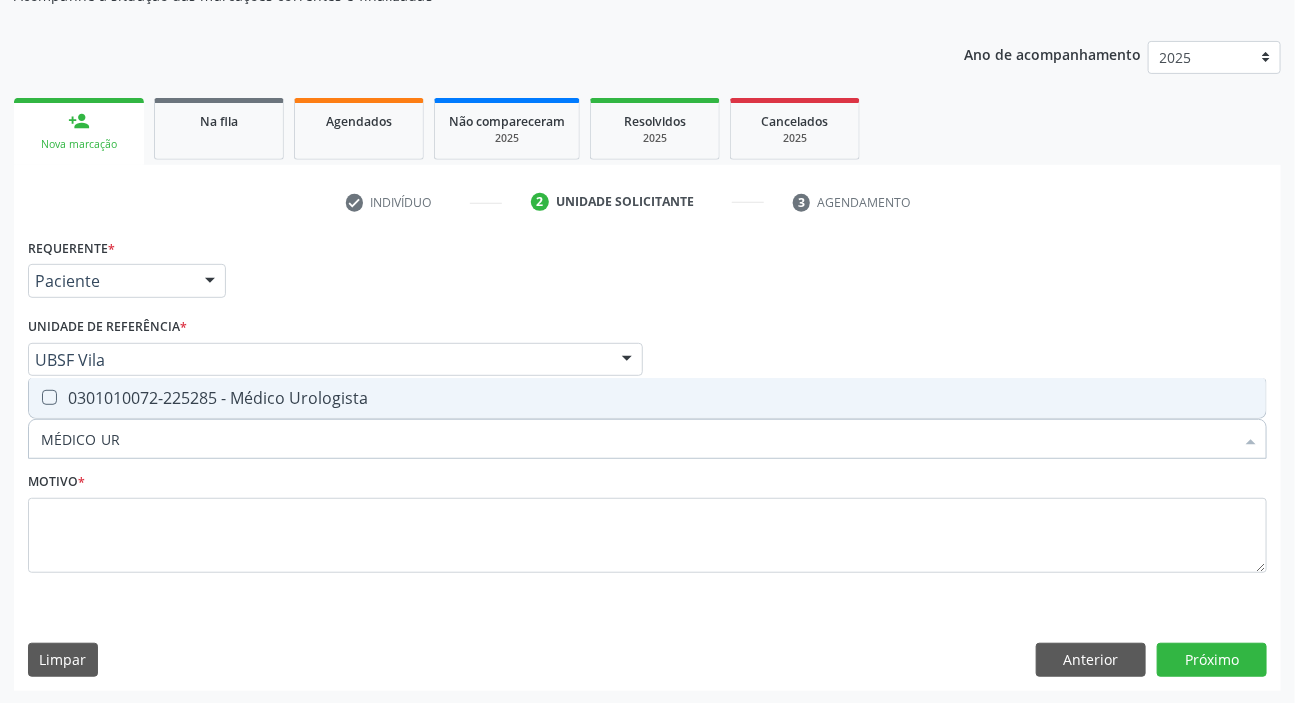 click on "0301010072-225285 - Médico Urologista" at bounding box center [647, 398] 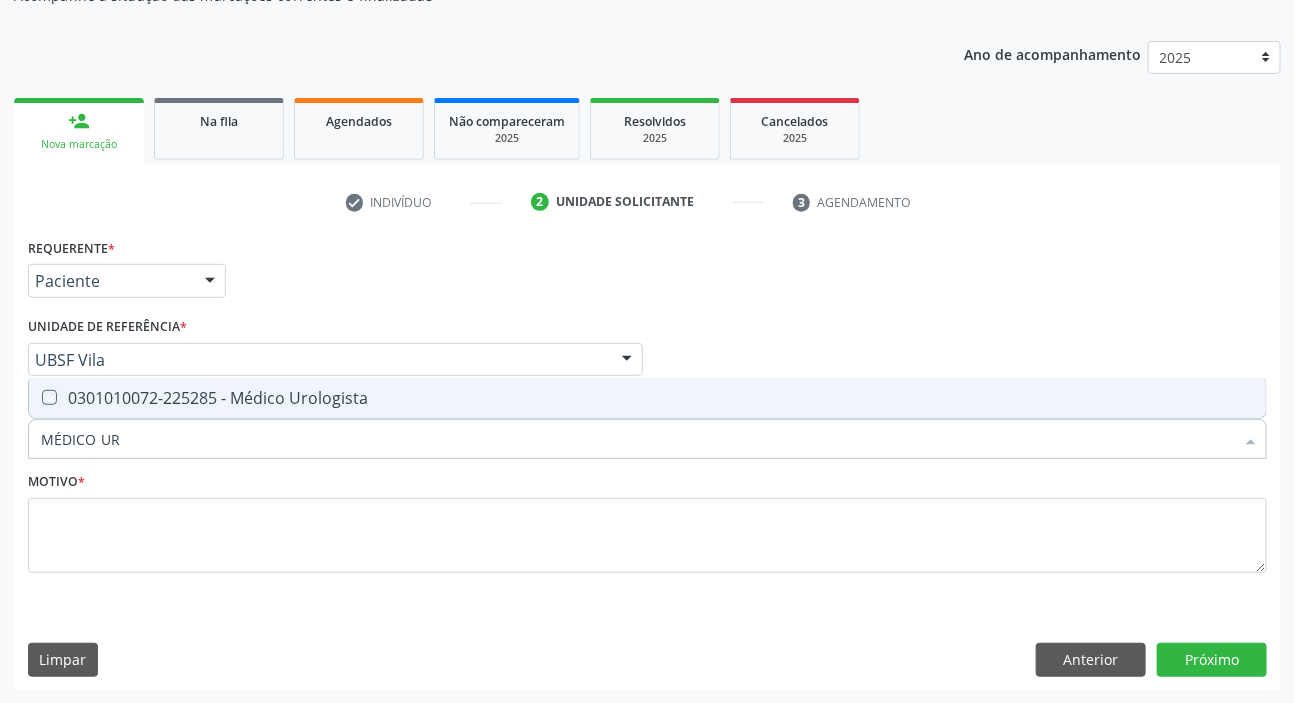 checkbox on "true" 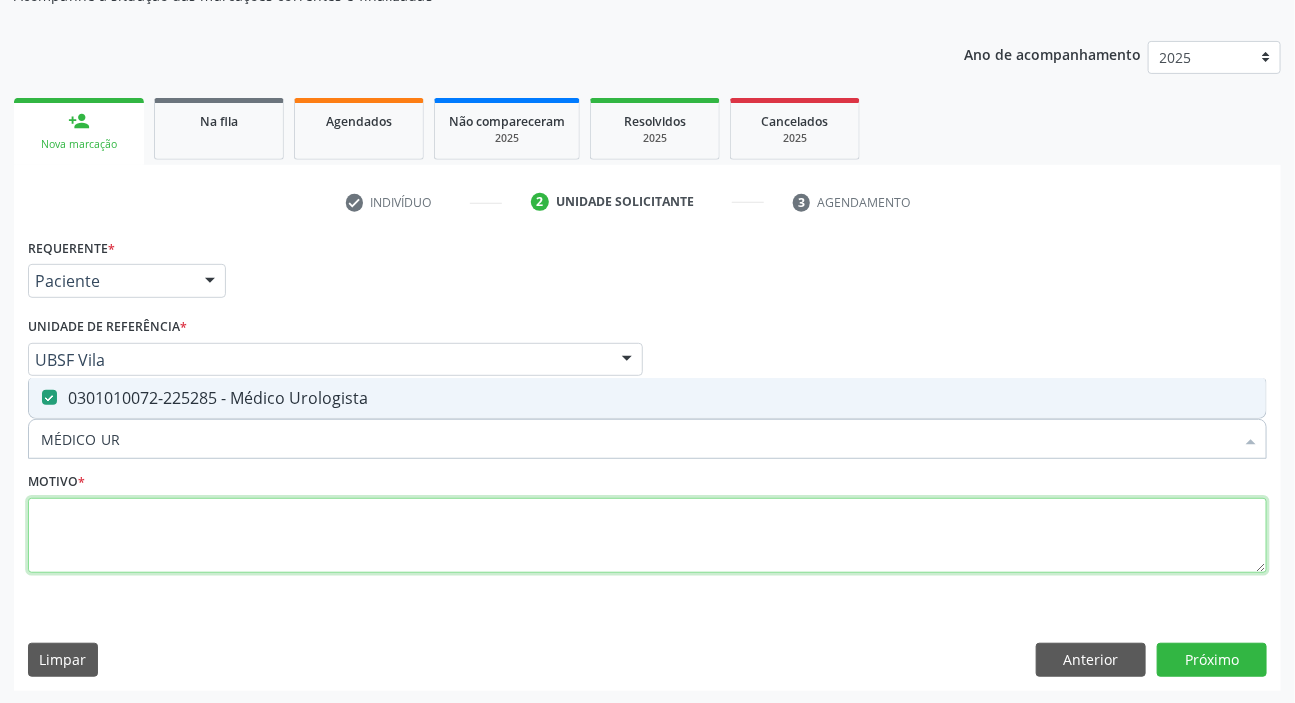 click at bounding box center [647, 536] 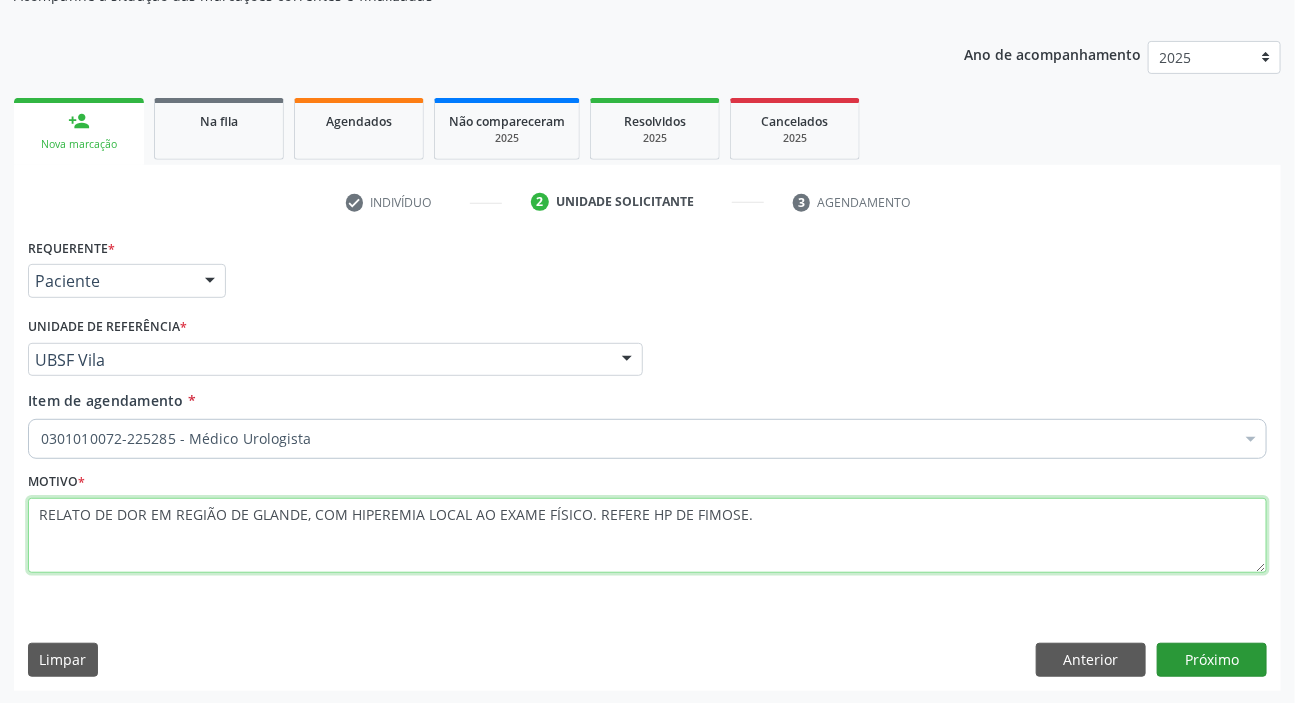 type on "RELATO DE DOR EM REGIÃO DE GLANDE, COM HIPEREMIA LOCAL AO EXAME FÍSICO. REFERE HP DE FIMOSE." 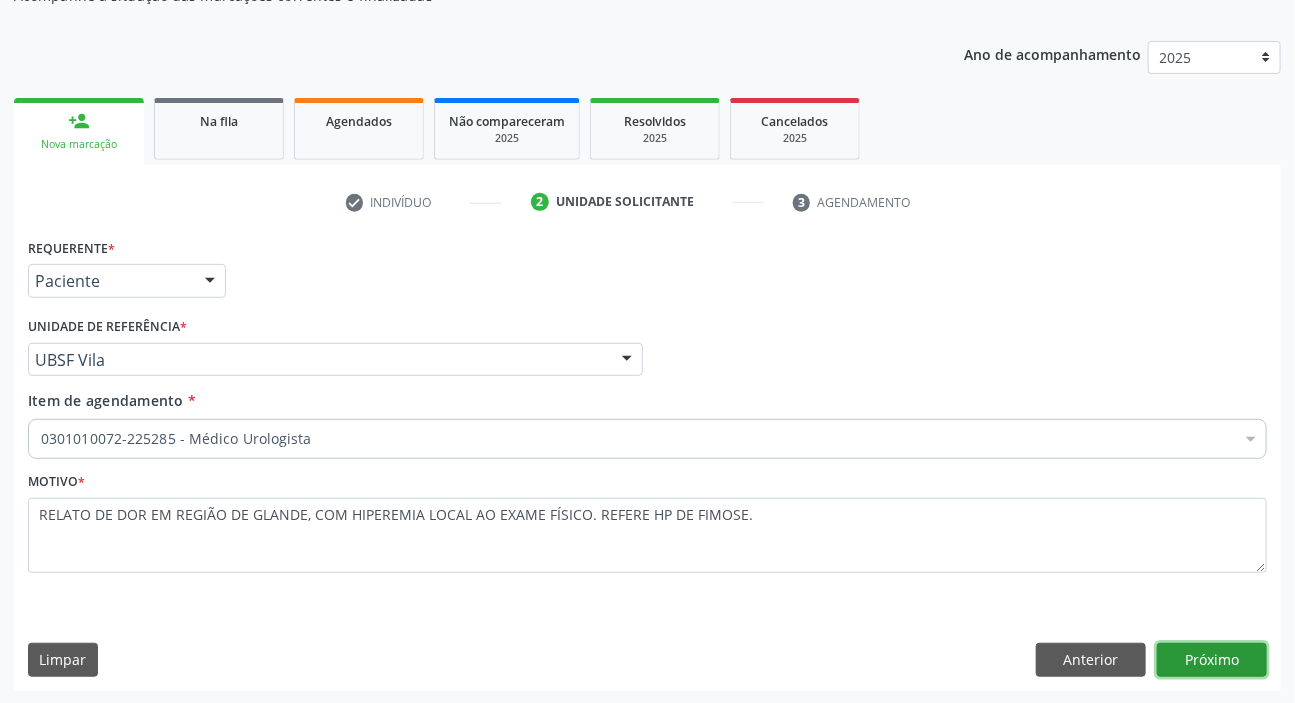 click on "Próximo" at bounding box center (1212, 660) 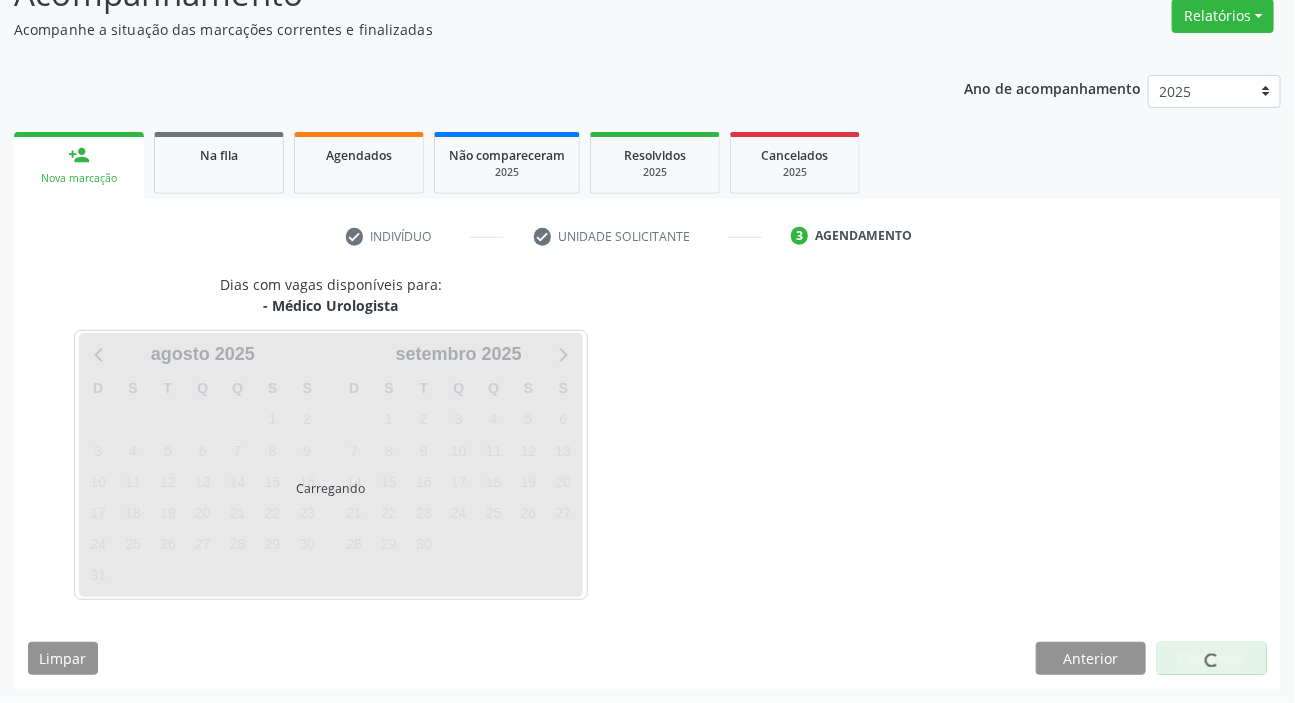 scroll, scrollTop: 166, scrollLeft: 0, axis: vertical 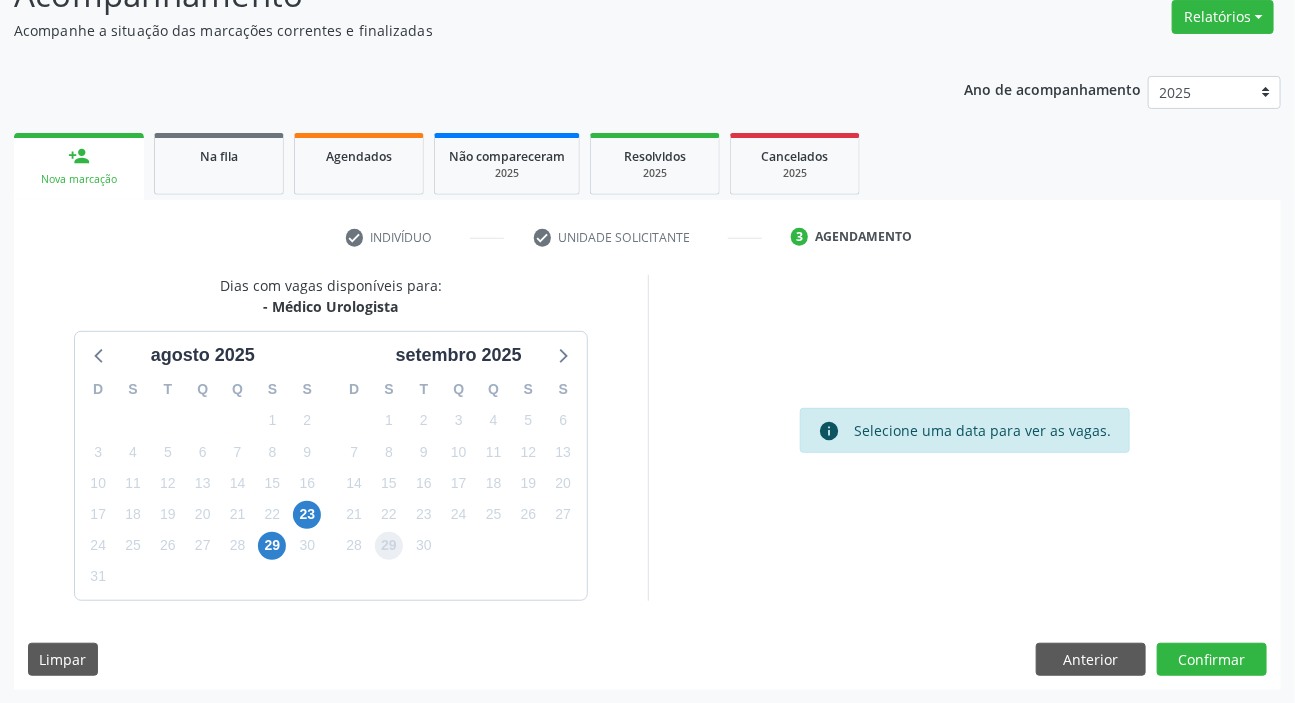 click on "29" at bounding box center [389, 546] 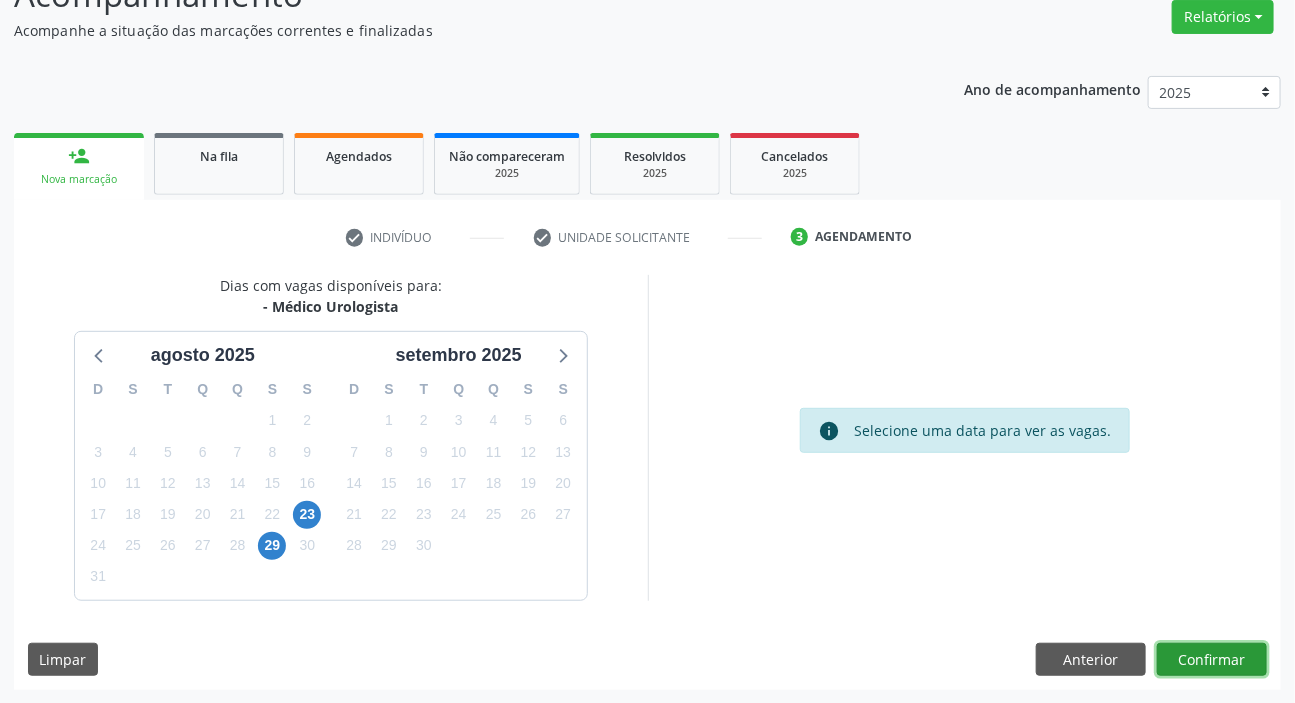 click on "Confirmar" at bounding box center [1212, 660] 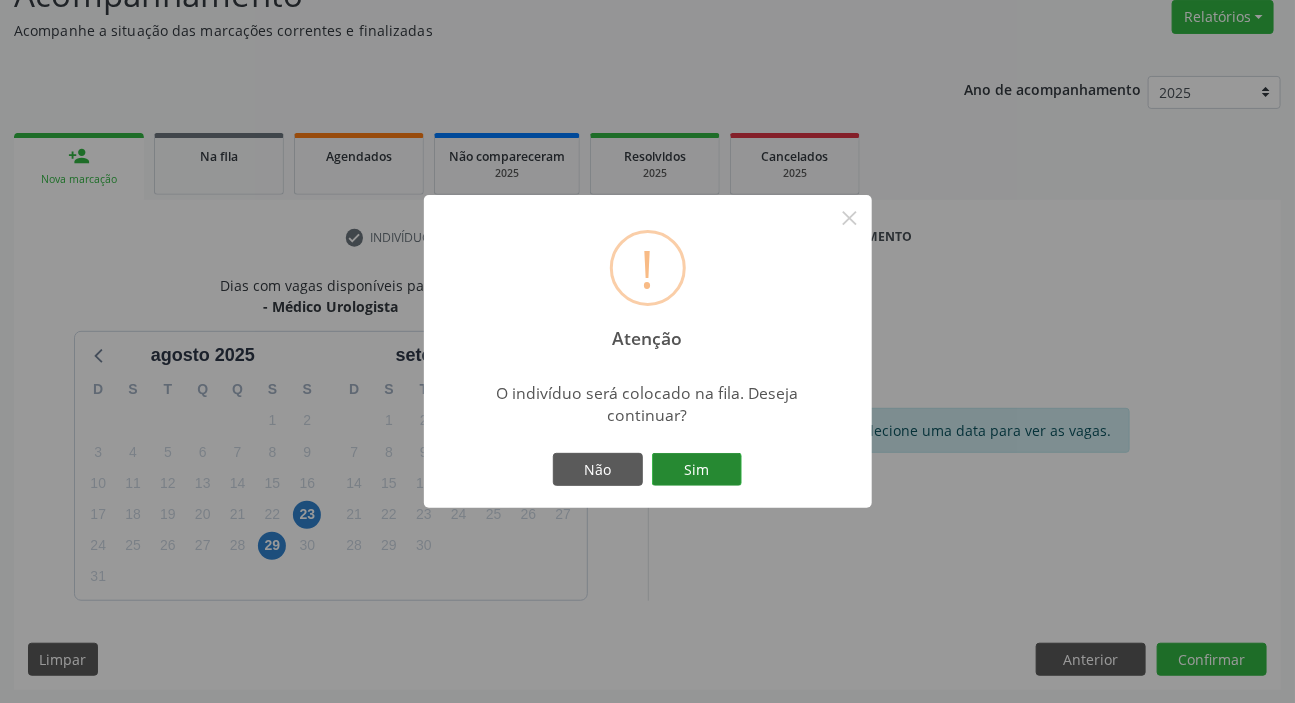 click on "Sim" at bounding box center [697, 470] 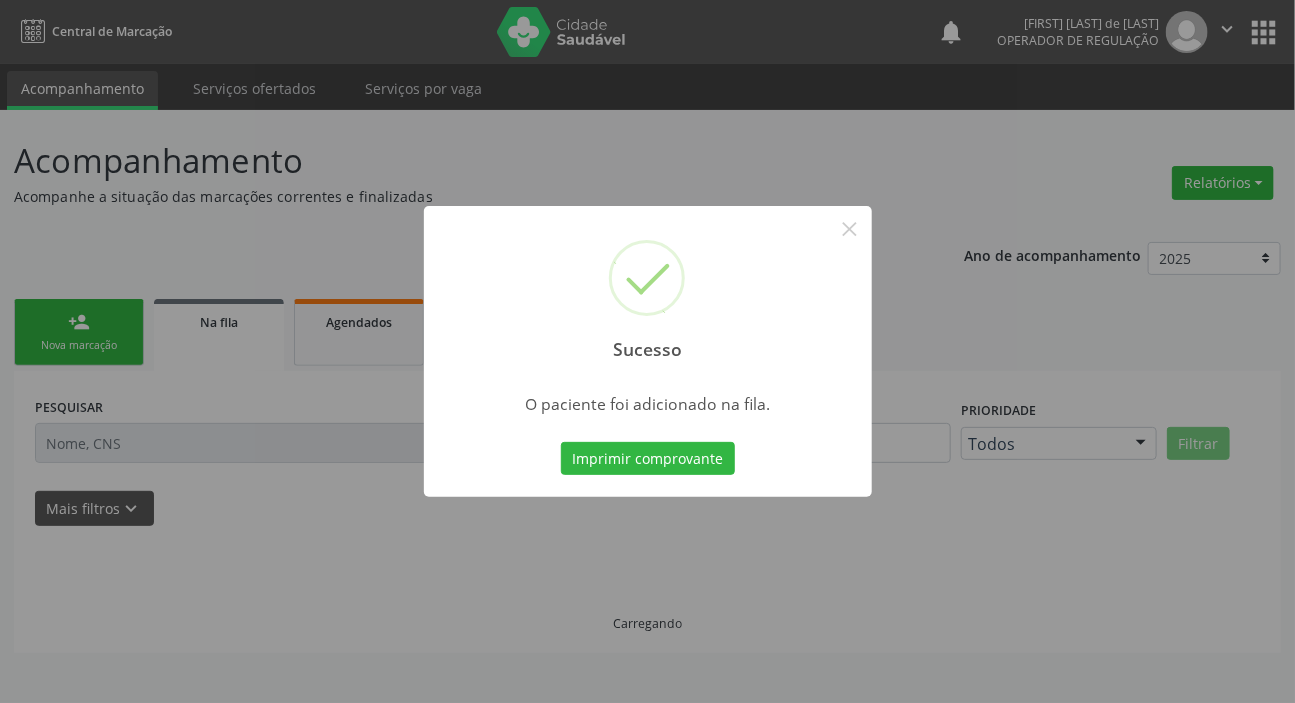 scroll, scrollTop: 0, scrollLeft: 0, axis: both 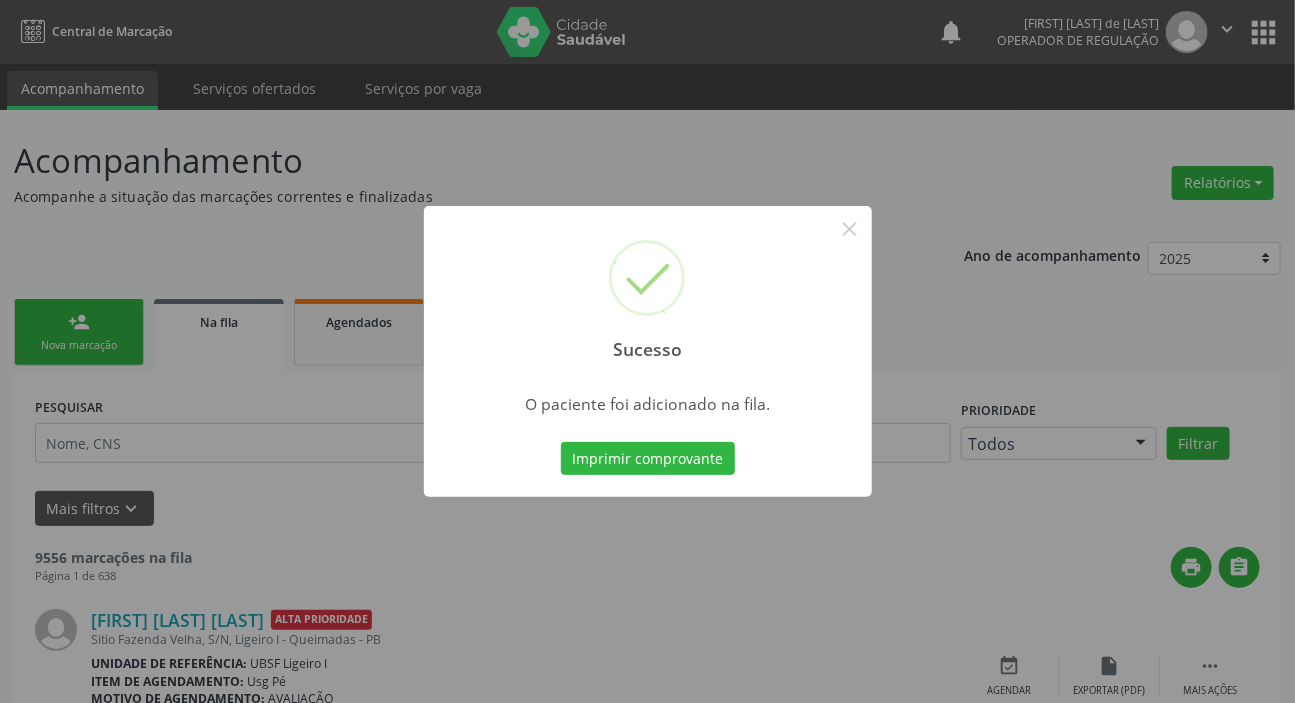 click on "Sucesso × O paciente foi adicionado na fila. Imprimir comprovante Cancel" at bounding box center (647, 351) 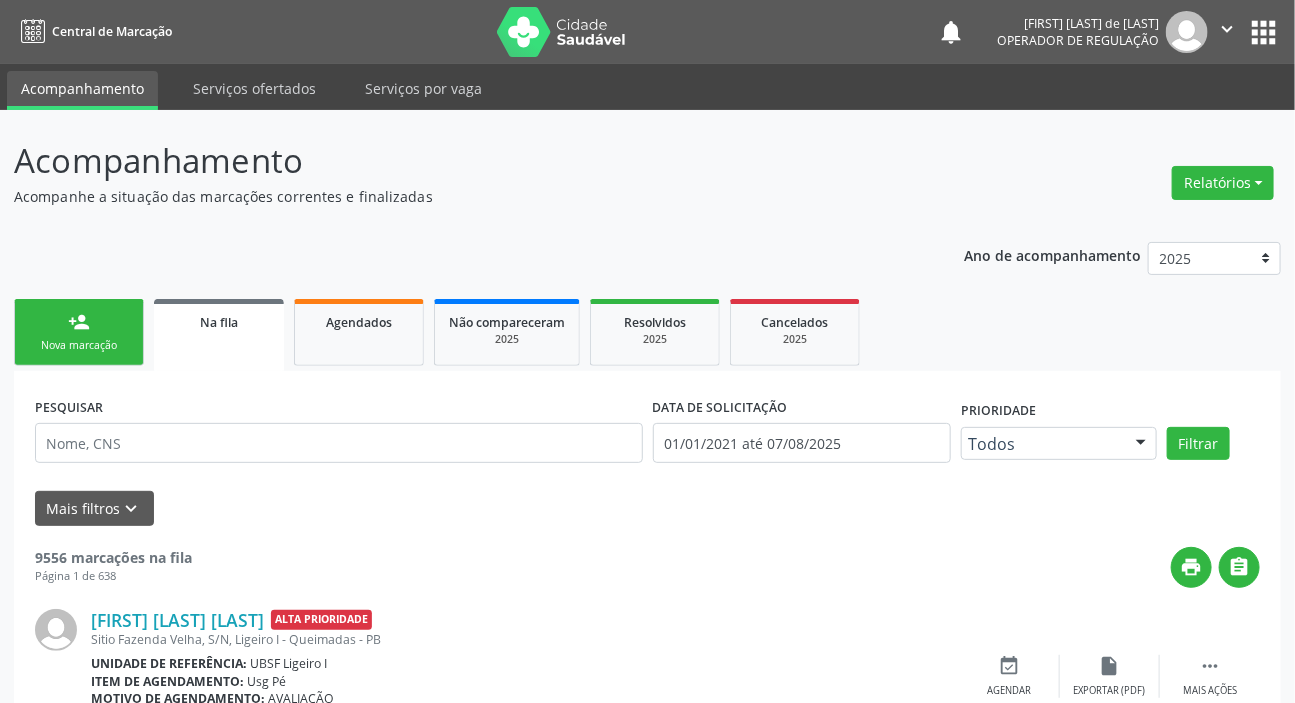 click on "person_add" at bounding box center (79, 322) 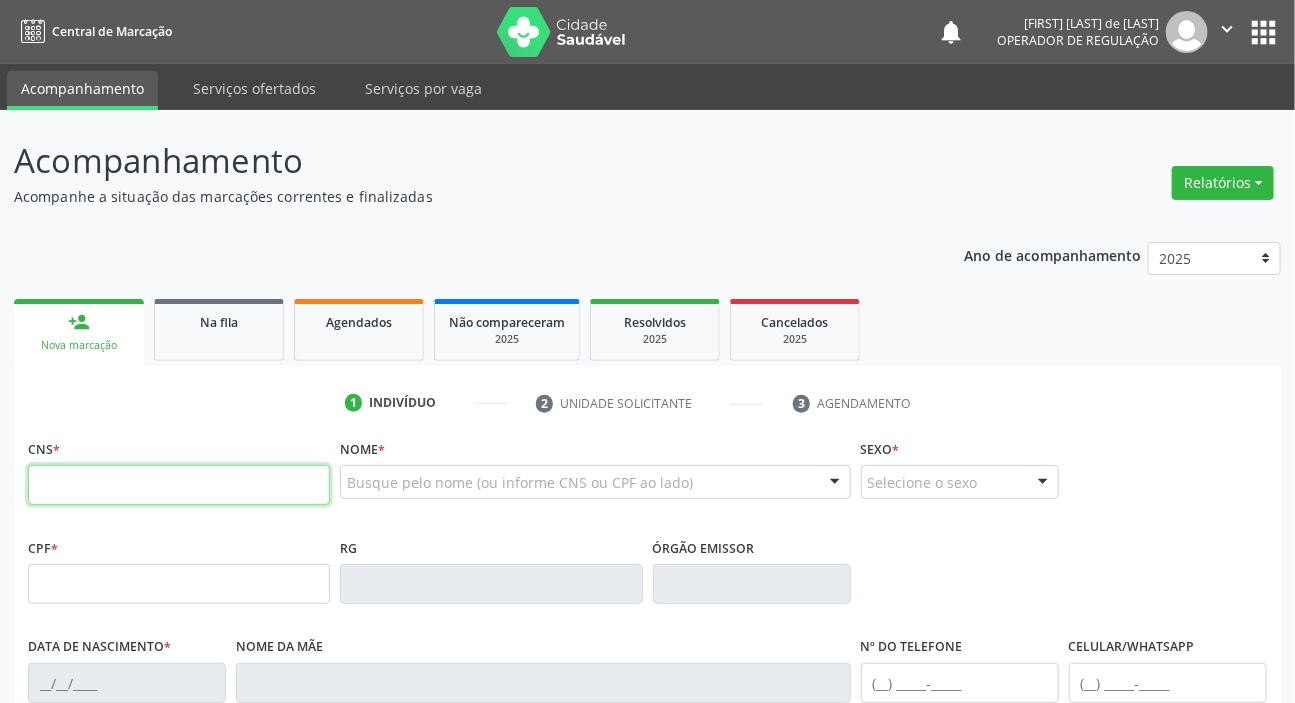 click at bounding box center (179, 485) 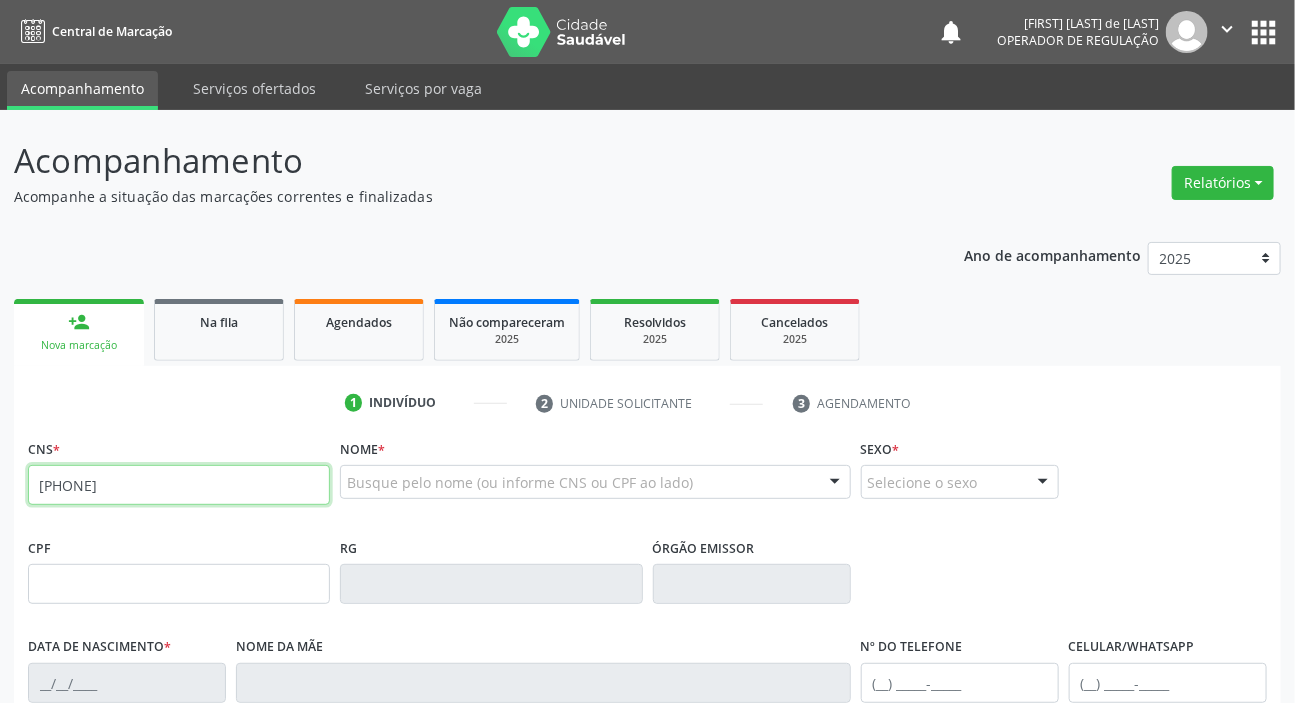 type on "705 0074 1485 5851" 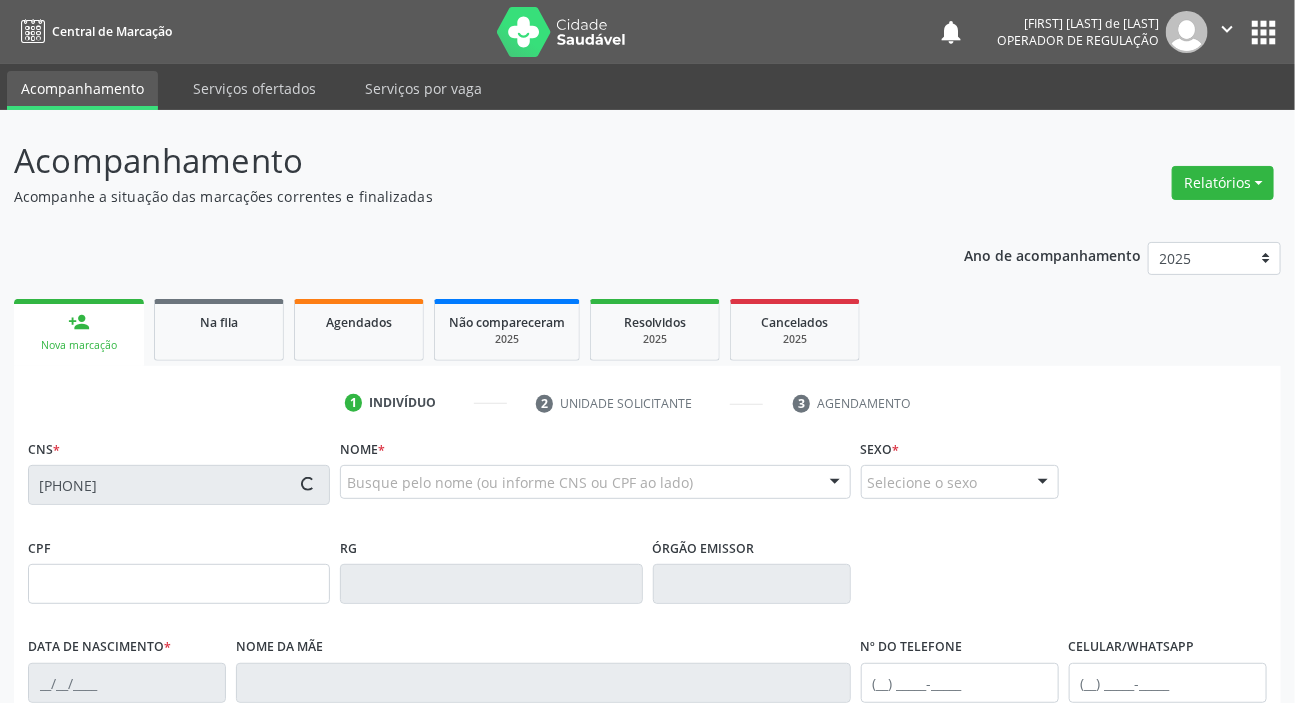 type on "085.911.708-14" 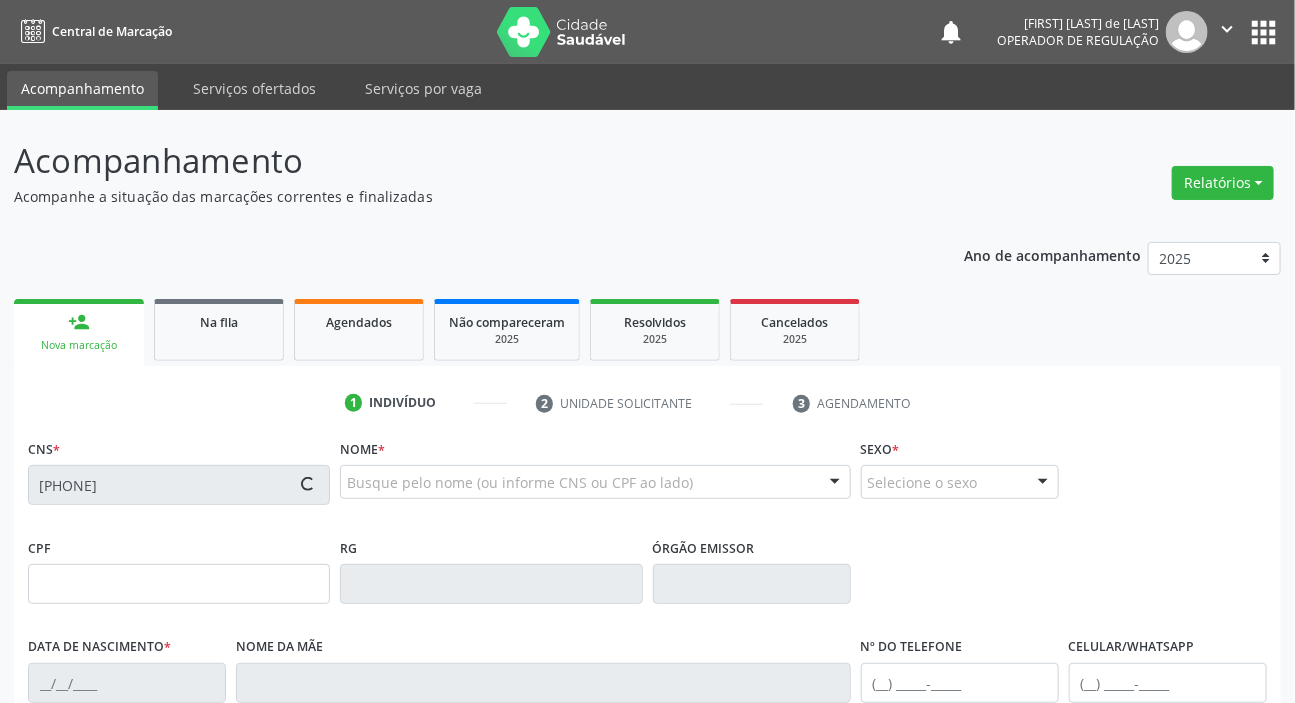 type on "26/02/1964" 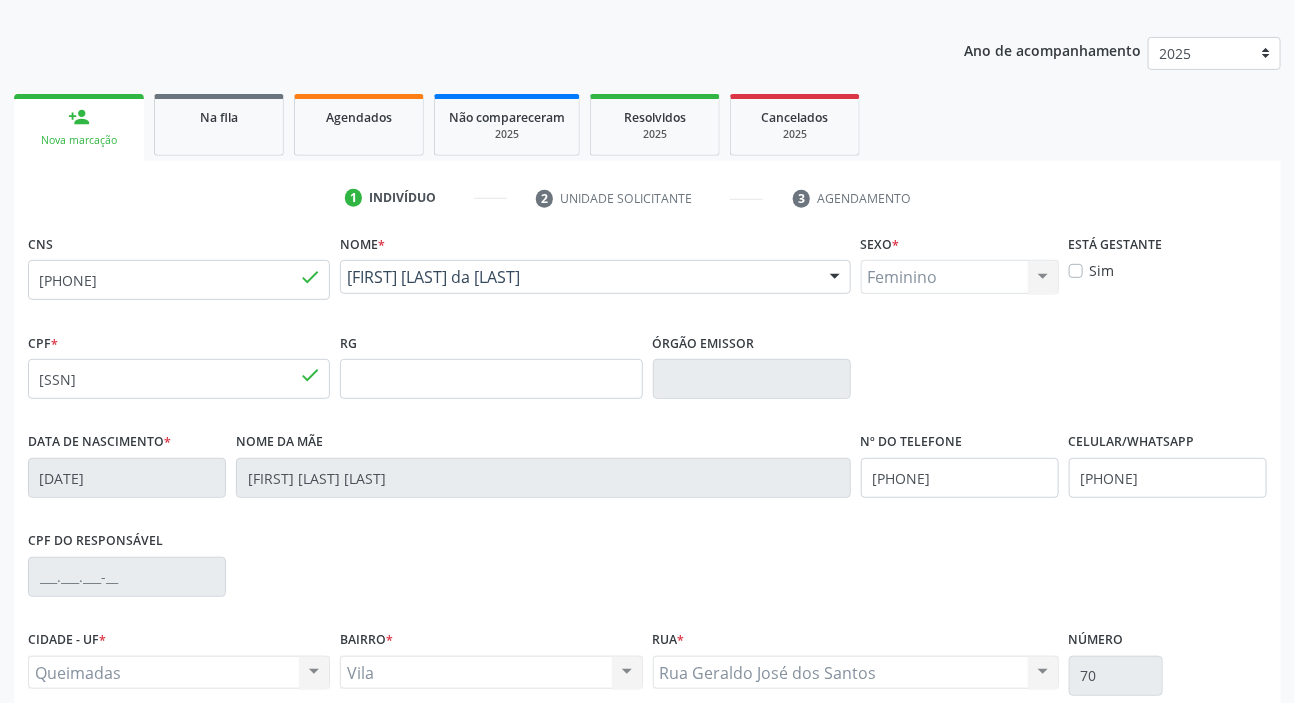 scroll, scrollTop: 380, scrollLeft: 0, axis: vertical 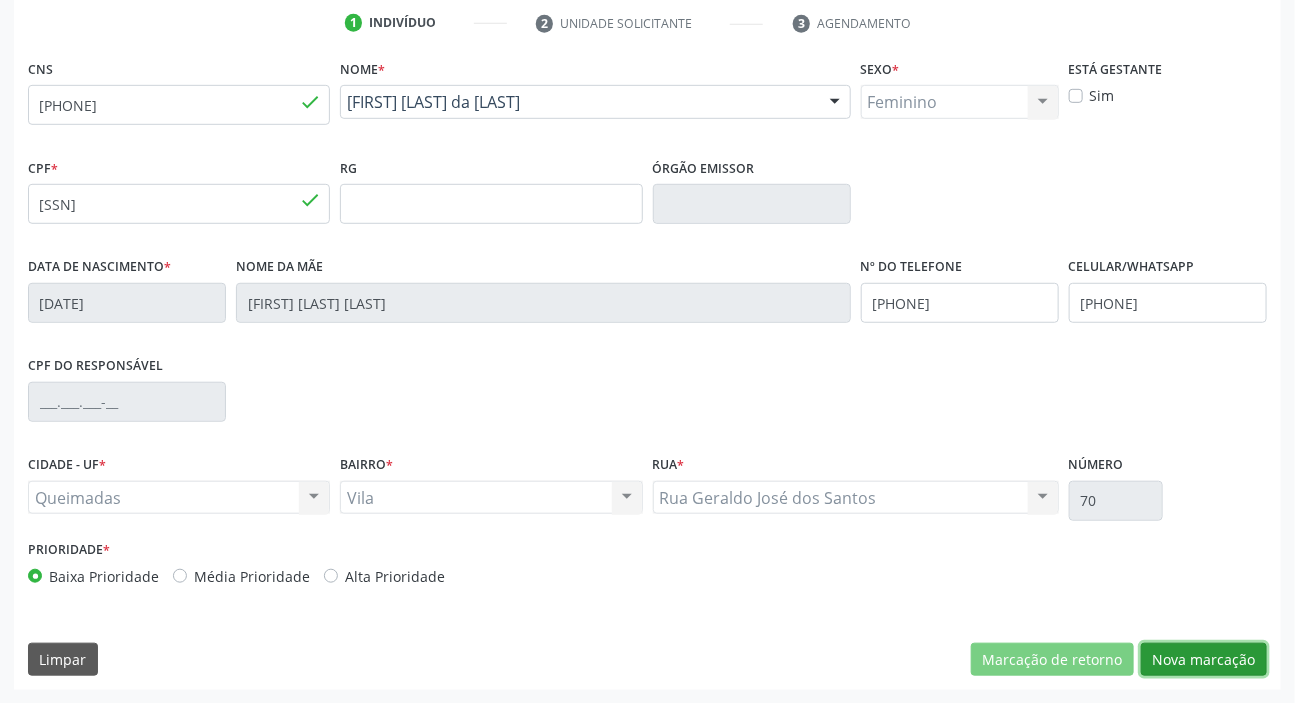 click on "Nova marcação" at bounding box center [1204, 660] 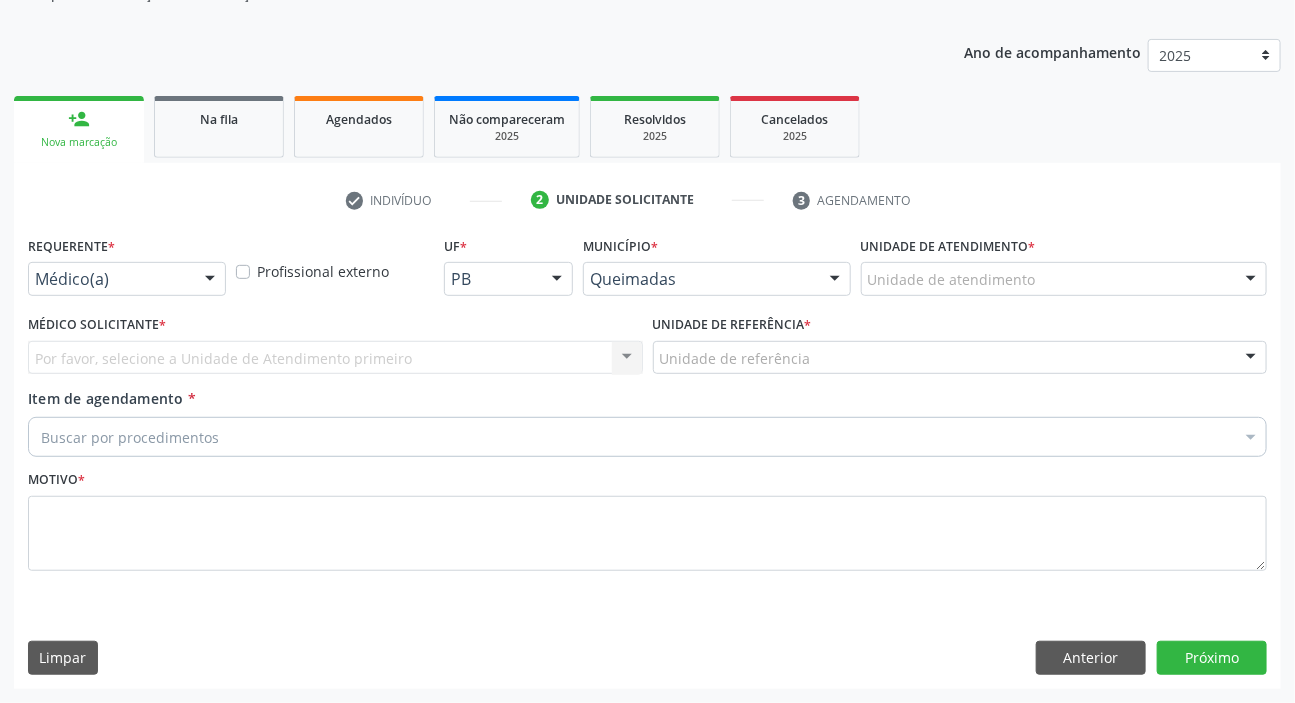 scroll, scrollTop: 201, scrollLeft: 0, axis: vertical 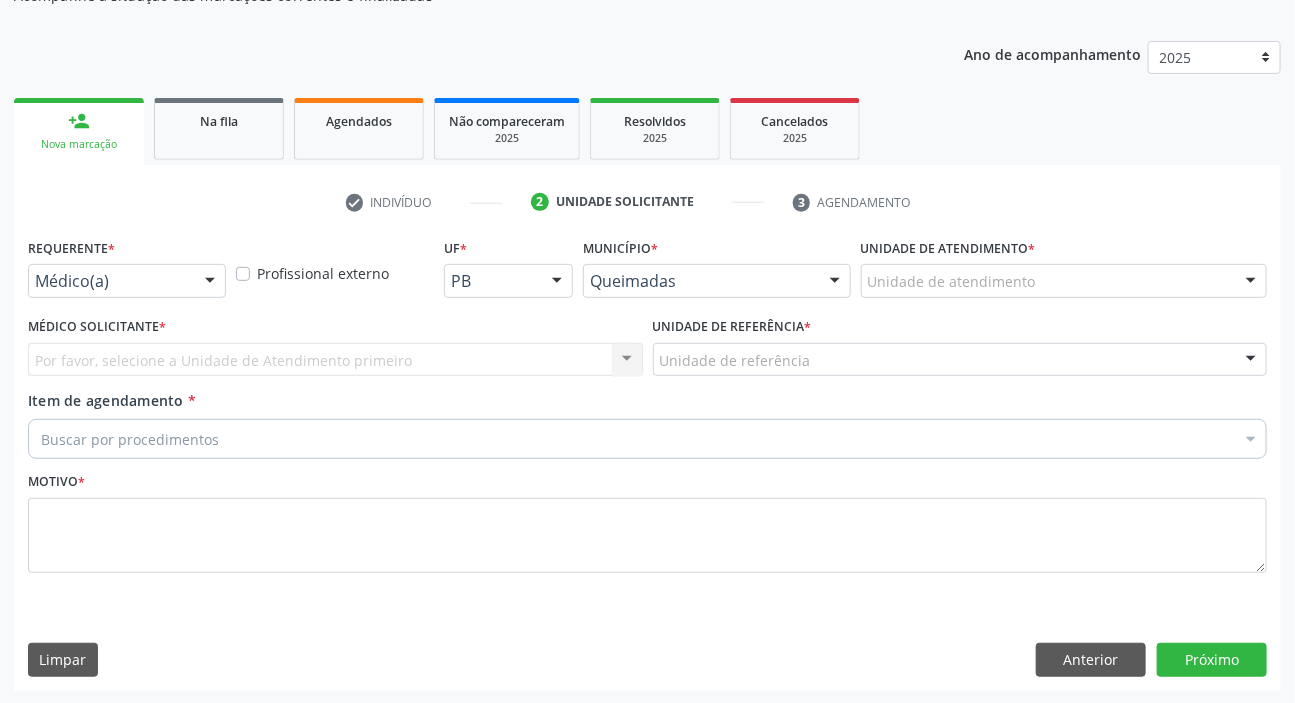 click on "Médico(a)" at bounding box center (127, 281) 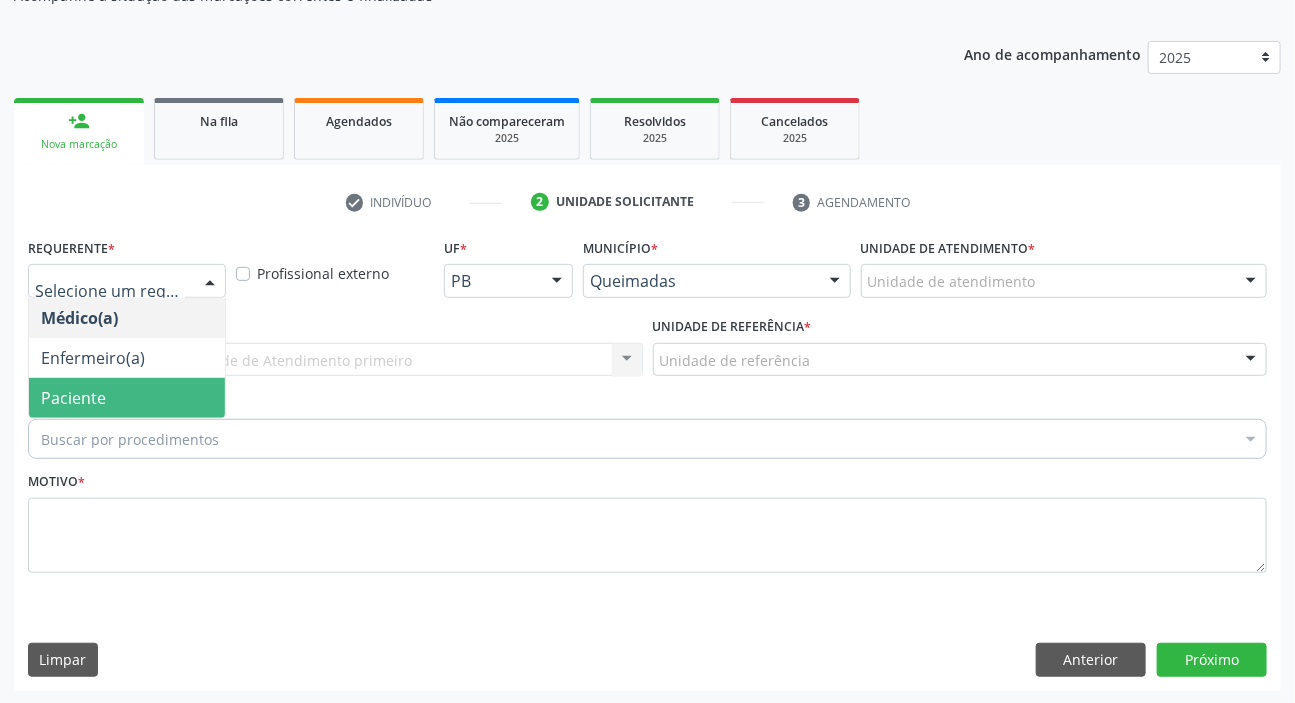 click on "Paciente" at bounding box center (127, 398) 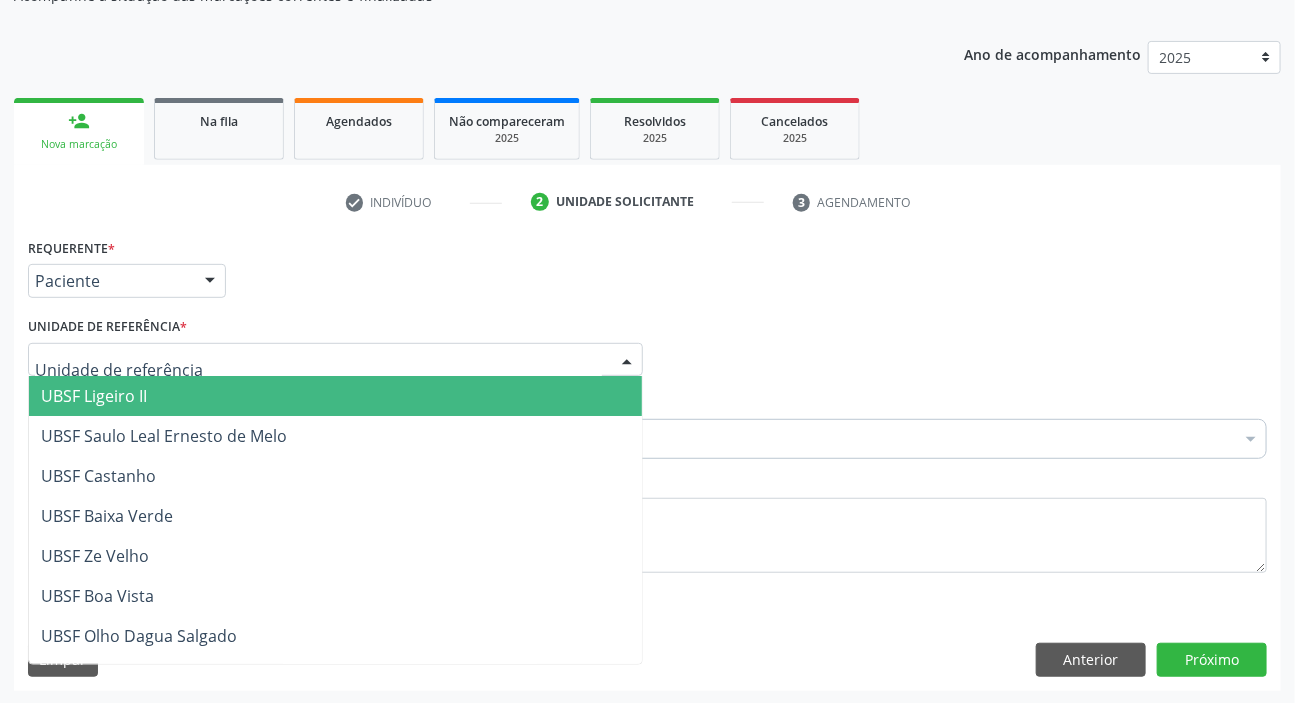 type on "V" 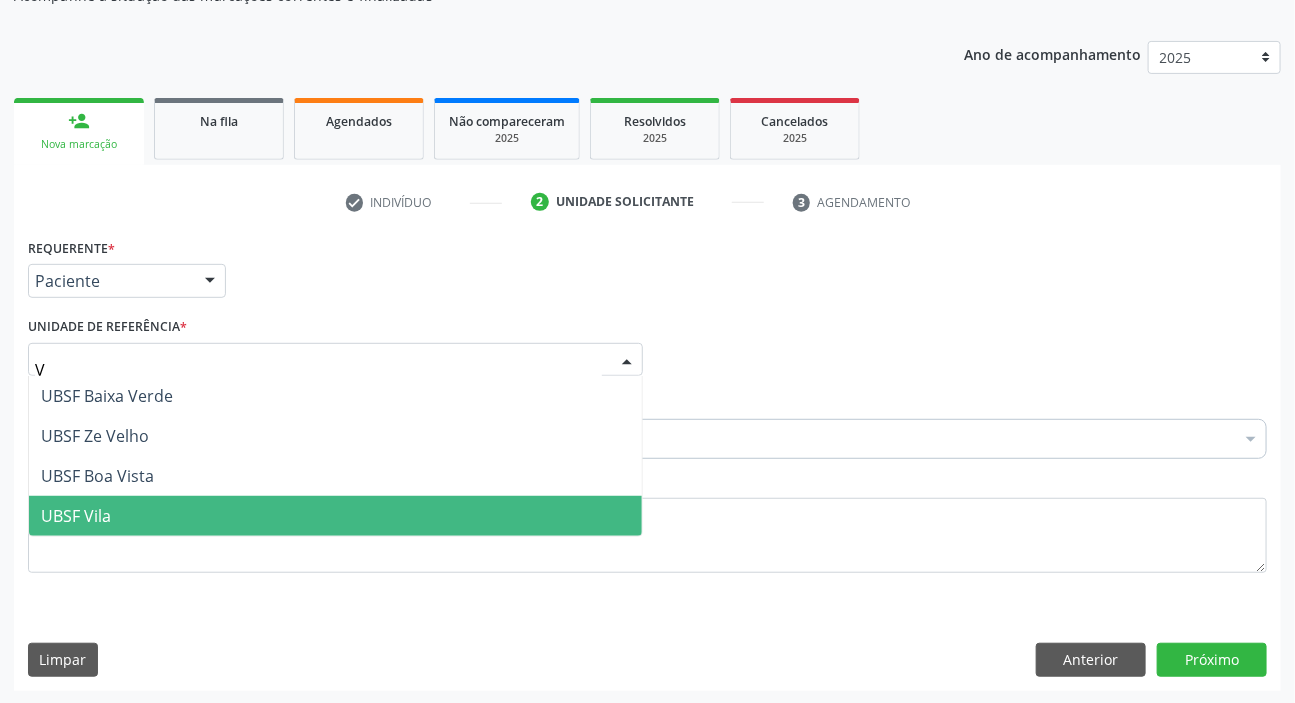 click on "UBSF Vila" at bounding box center [335, 516] 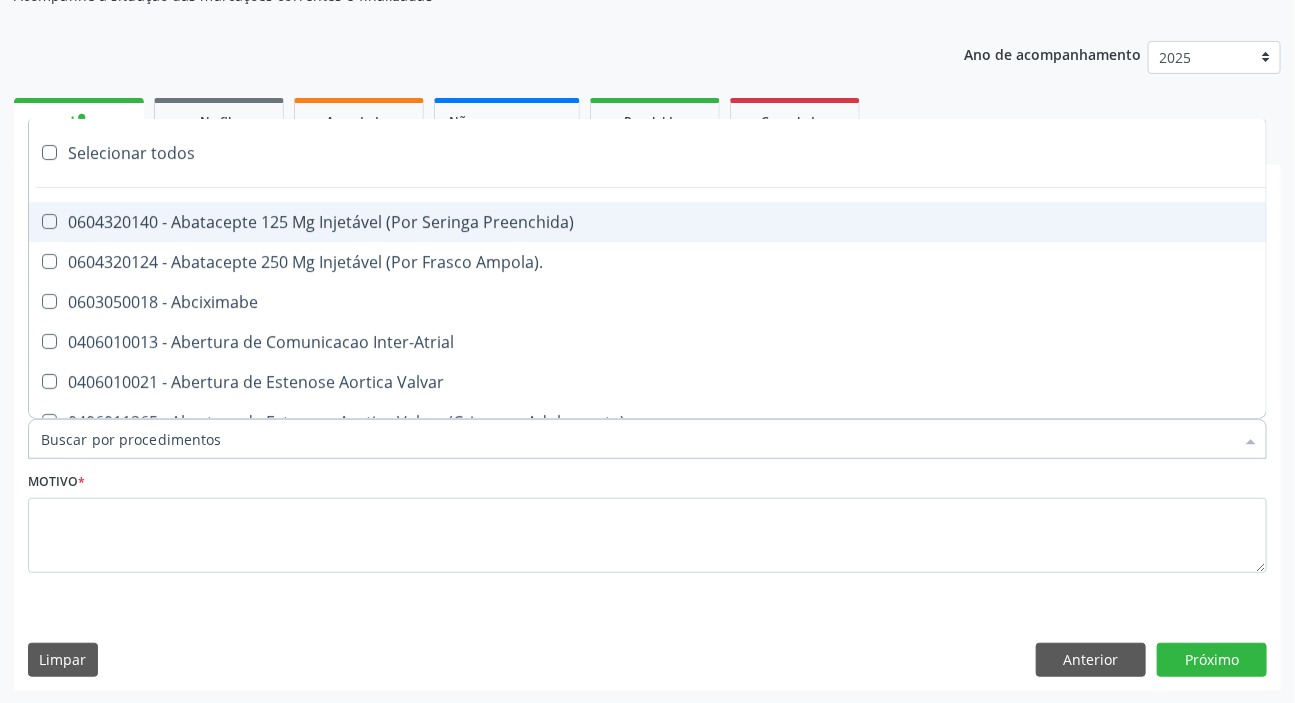 paste on "MÉDICO UR" 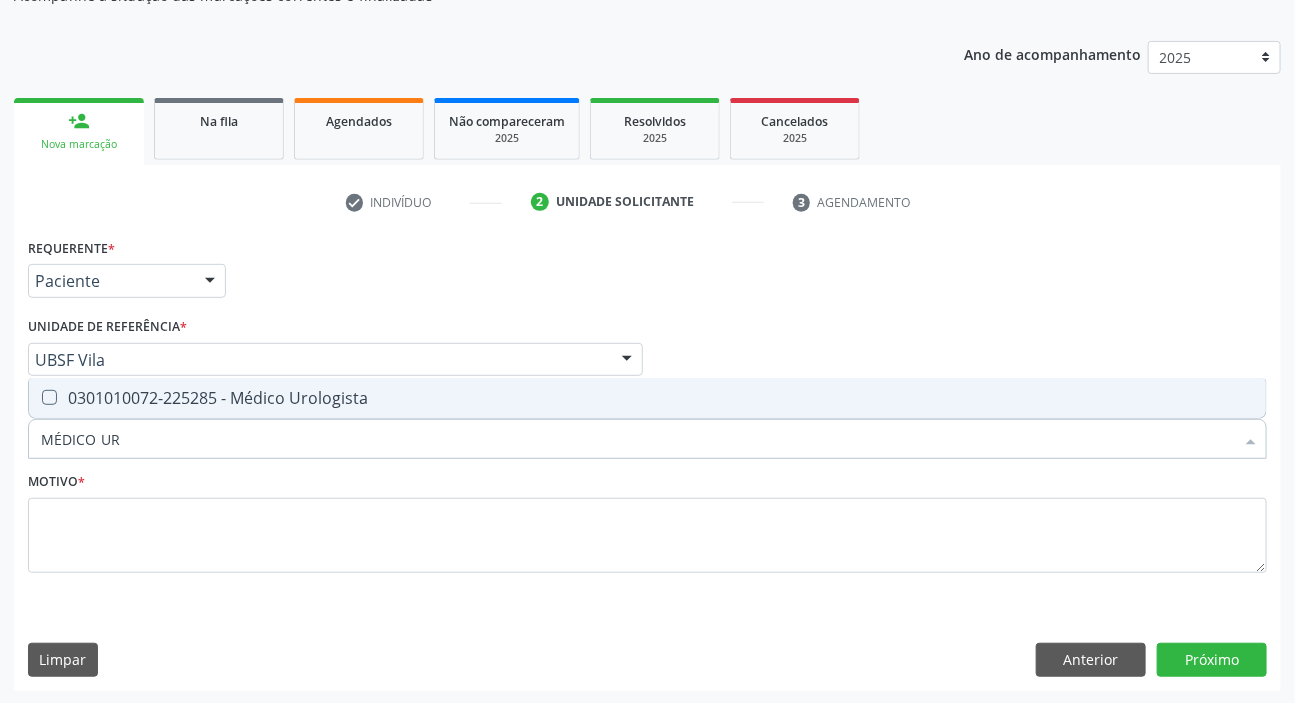 click on "0301010072-225285 - Médico Urologista" at bounding box center [647, 398] 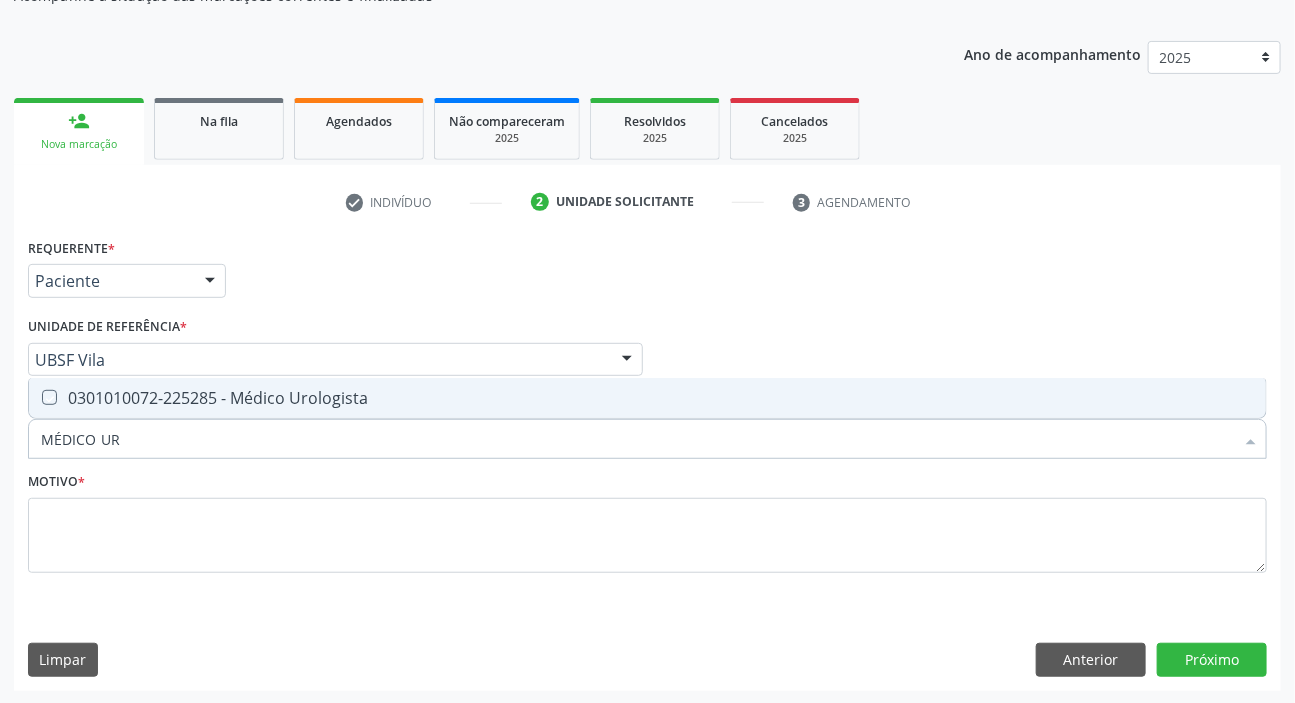 checkbox on "true" 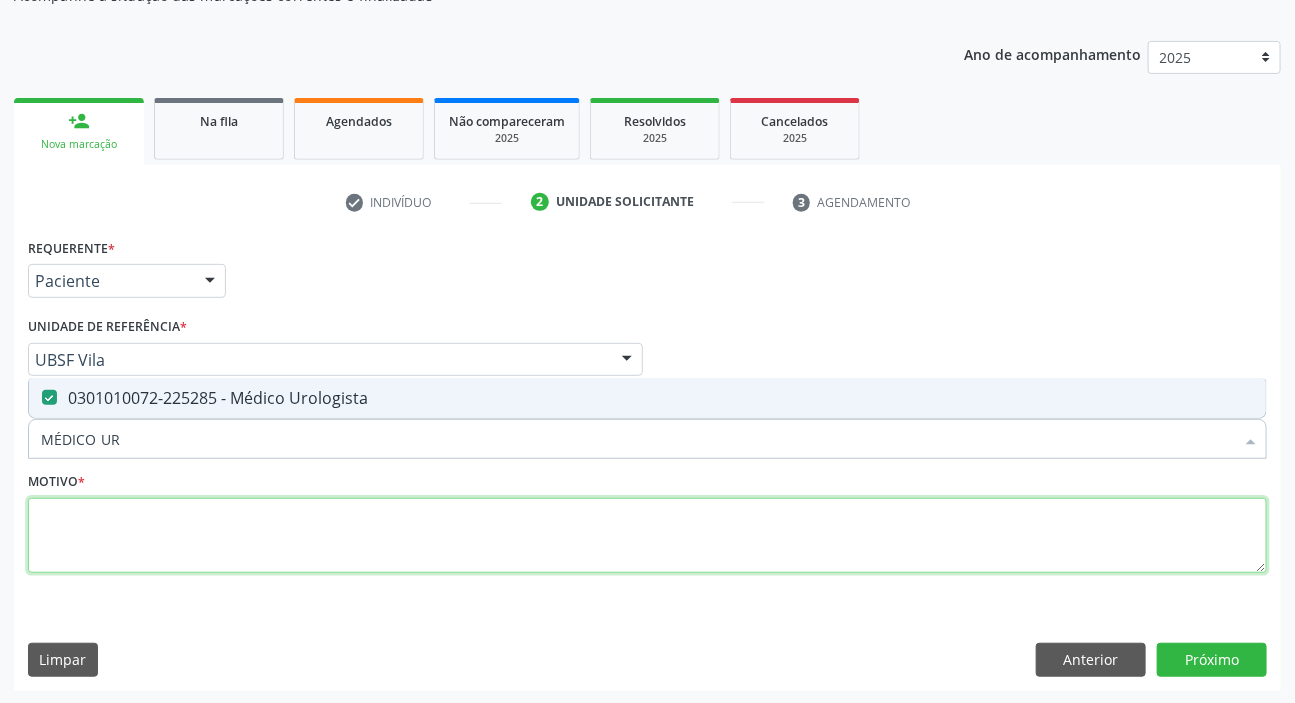 click at bounding box center (647, 536) 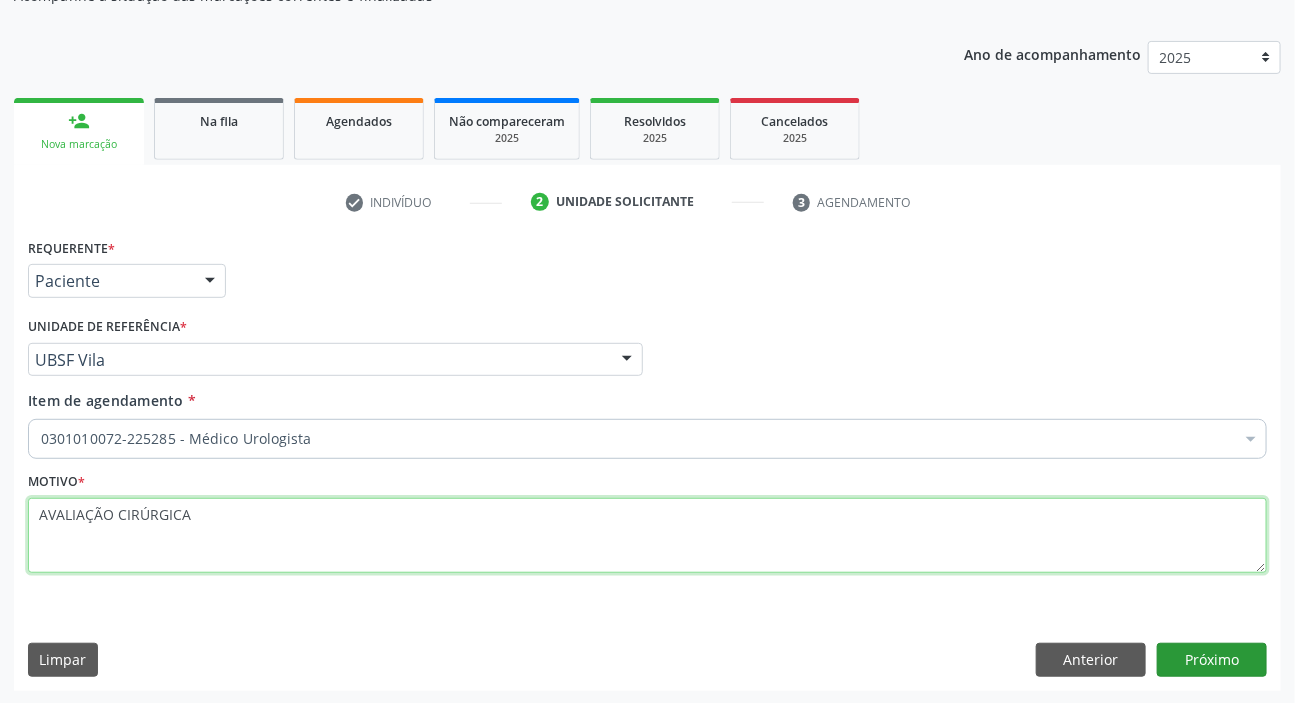 type on "AVALIAÇÃO CIRÚRGICA" 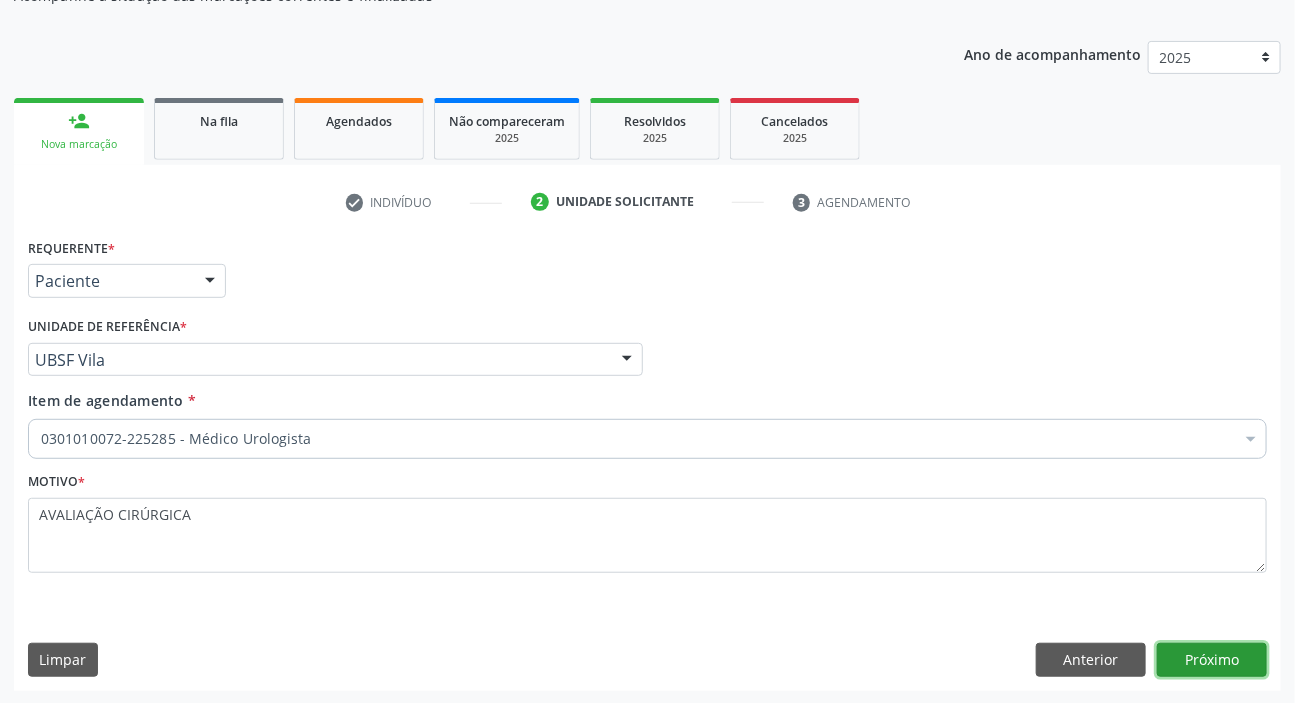 click on "Próximo" at bounding box center [1212, 660] 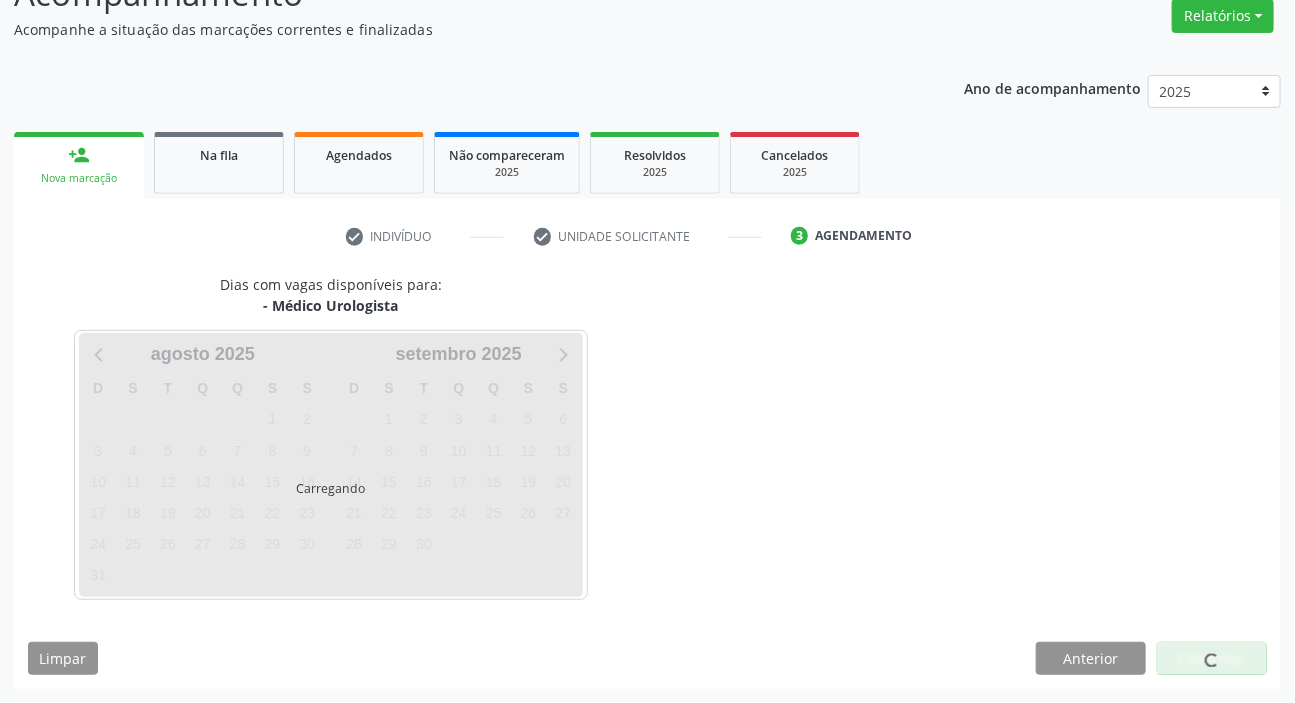 scroll, scrollTop: 166, scrollLeft: 0, axis: vertical 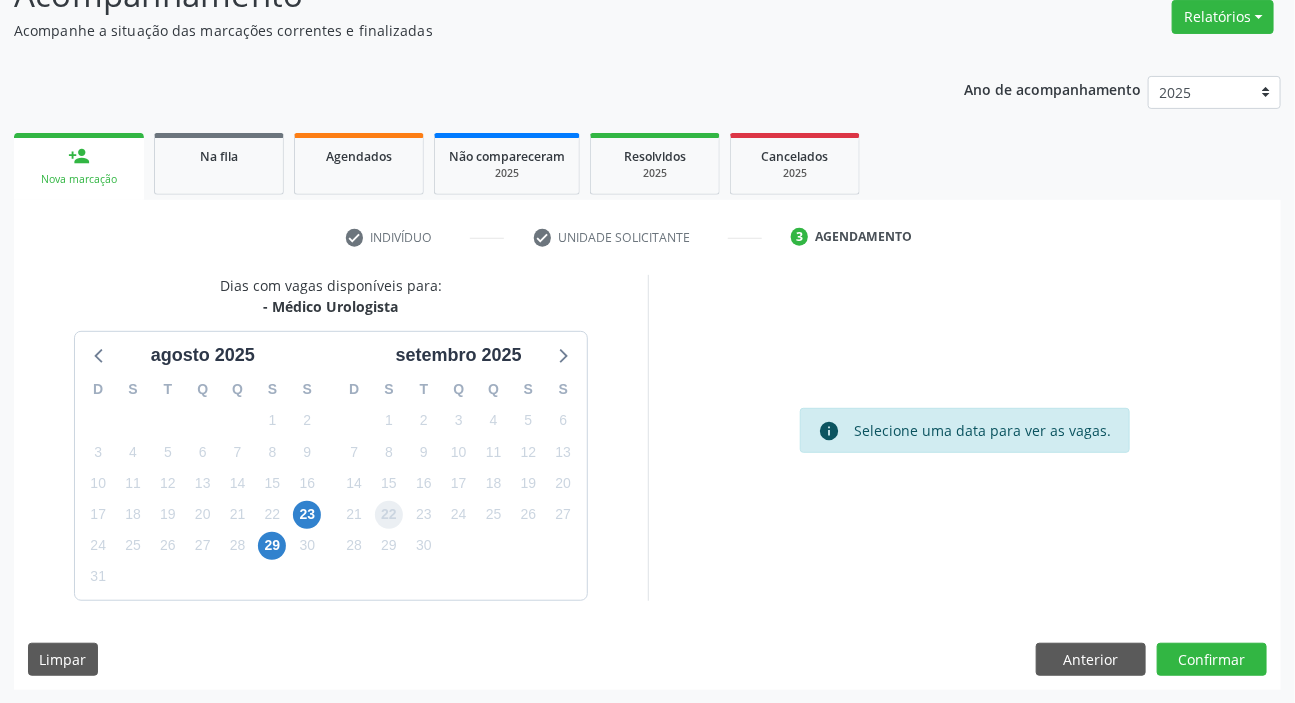 click on "22" at bounding box center (389, 515) 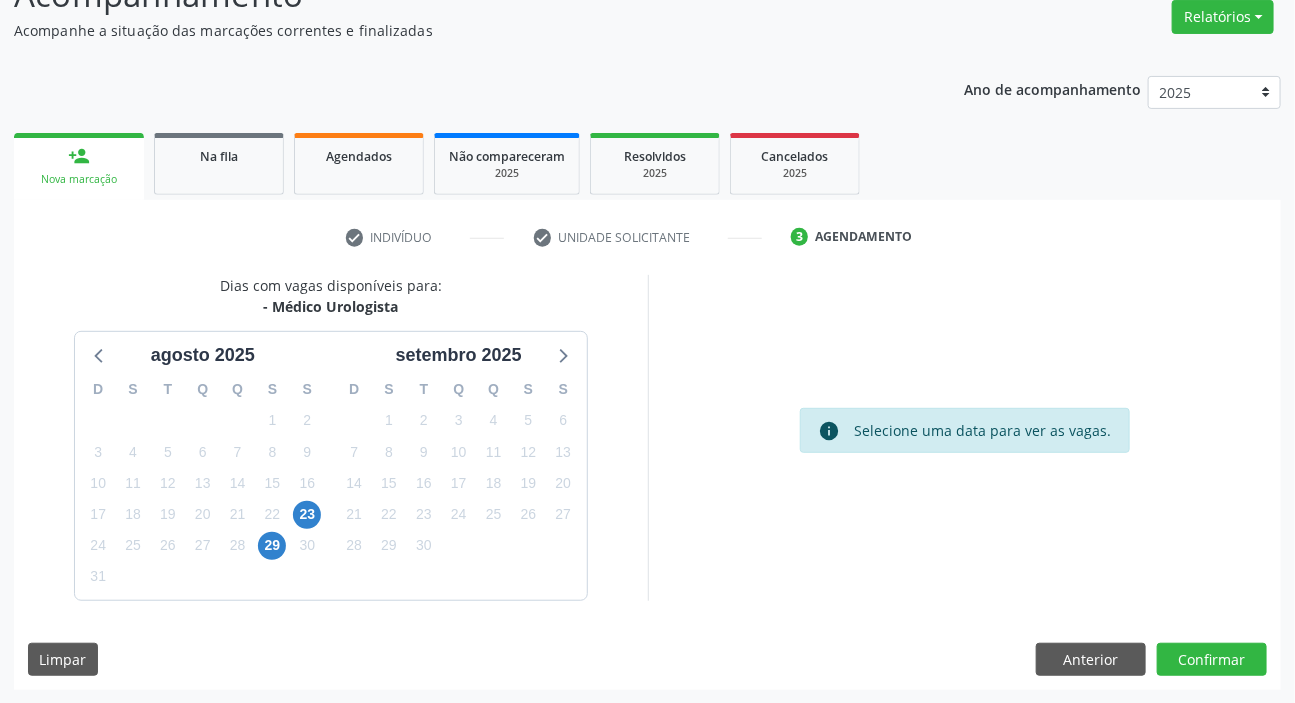 click on "Anterior
Confirmar" at bounding box center (1151, 660) 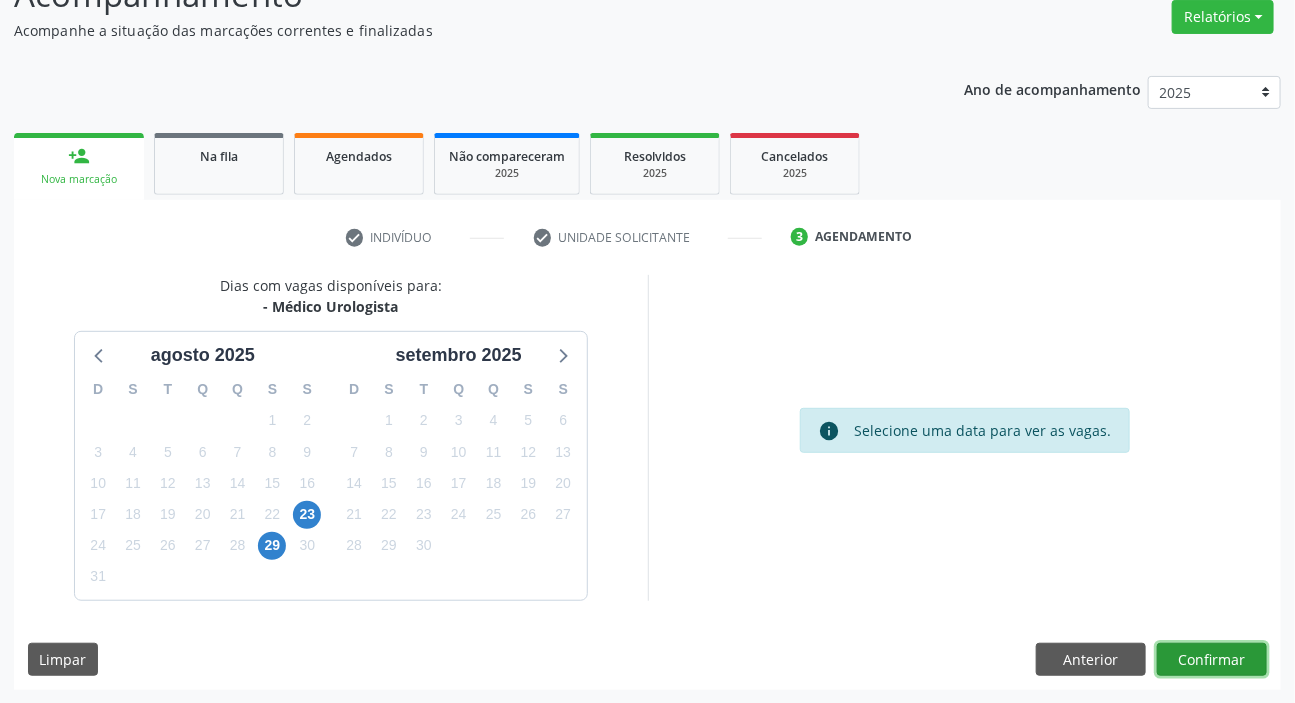 click on "Confirmar" at bounding box center [1212, 660] 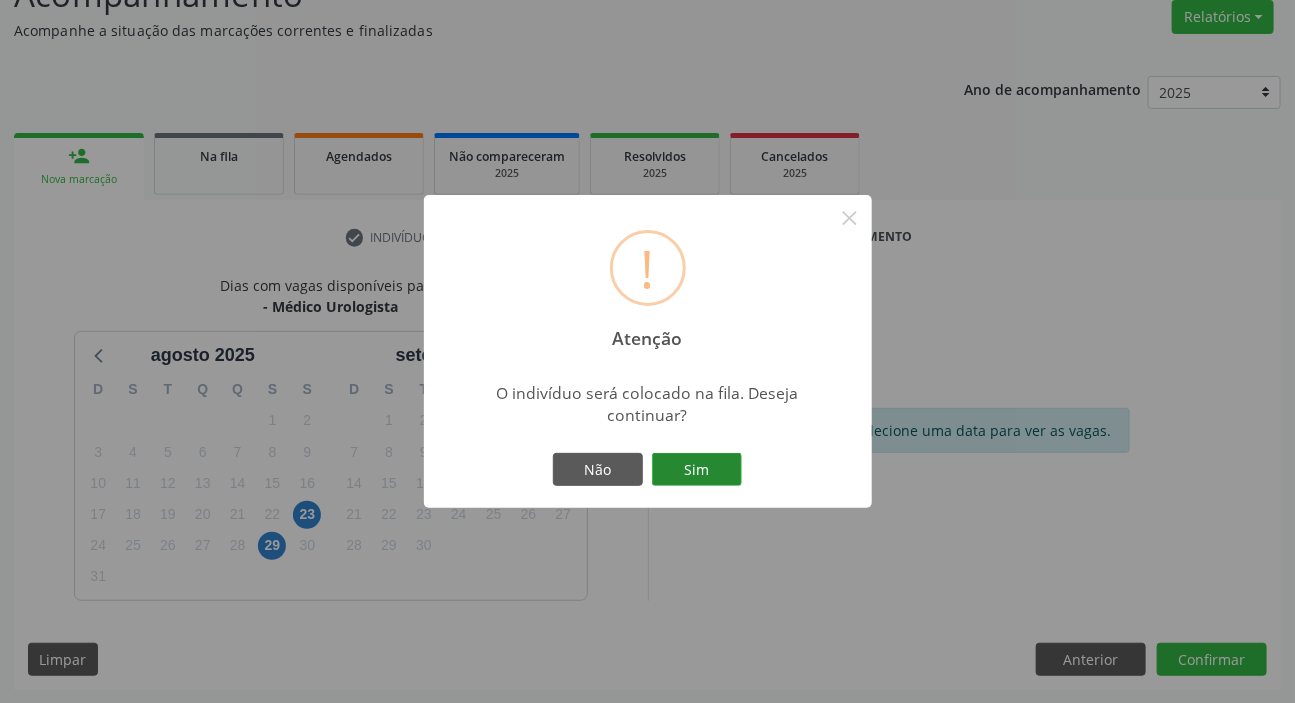 click on "Sim" at bounding box center (697, 470) 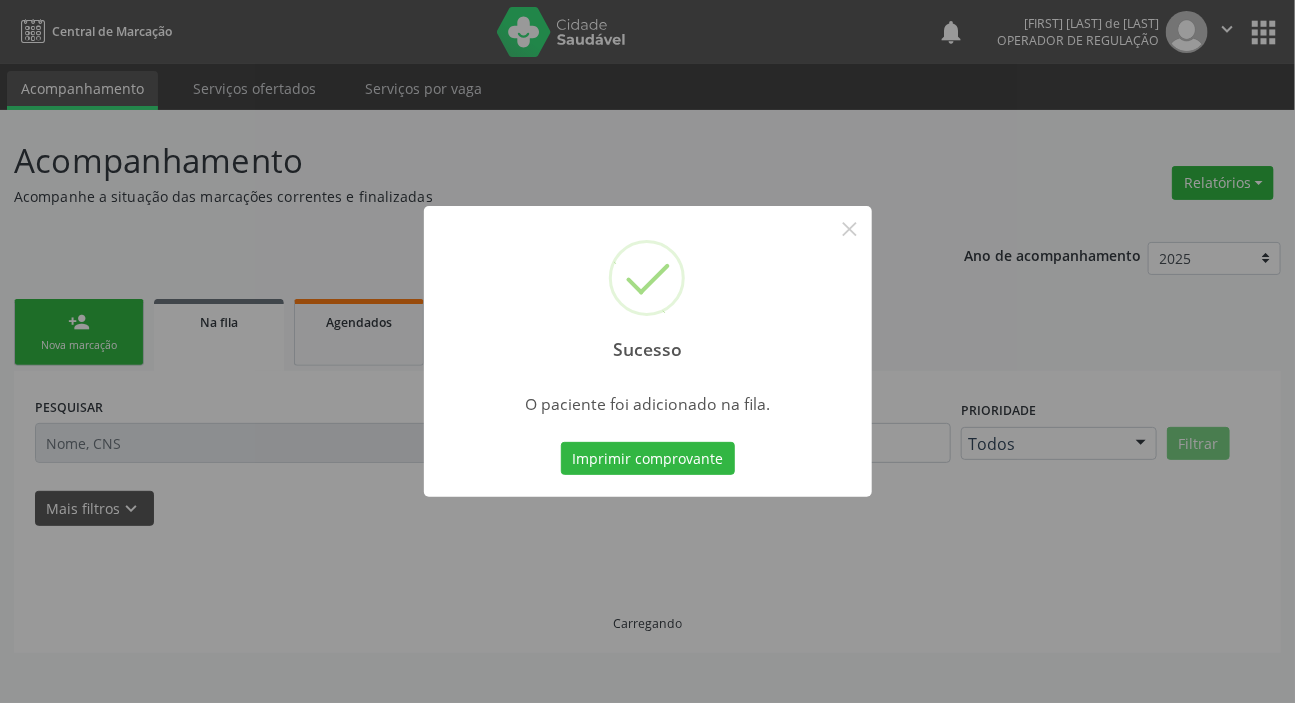 scroll, scrollTop: 0, scrollLeft: 0, axis: both 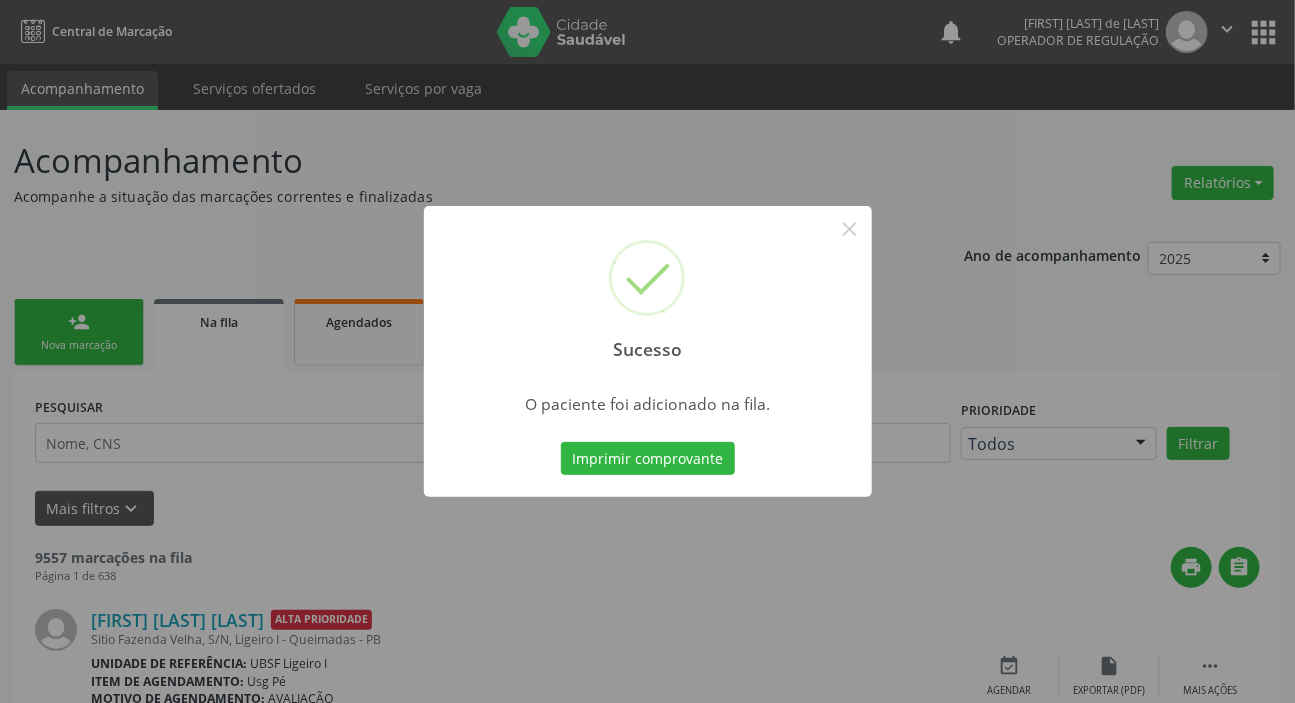 click on "Sucesso × O paciente foi adicionado na fila. Imprimir comprovante Cancel" at bounding box center (647, 351) 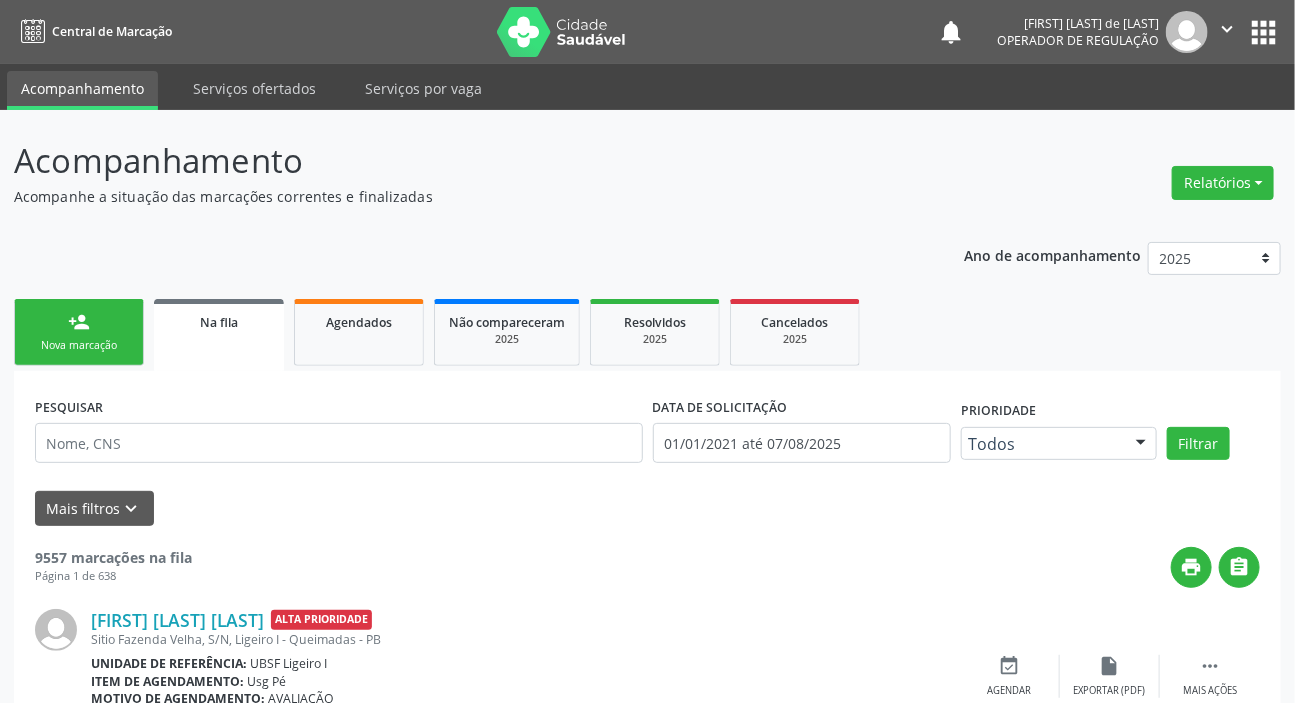 click on "person_add" at bounding box center [79, 322] 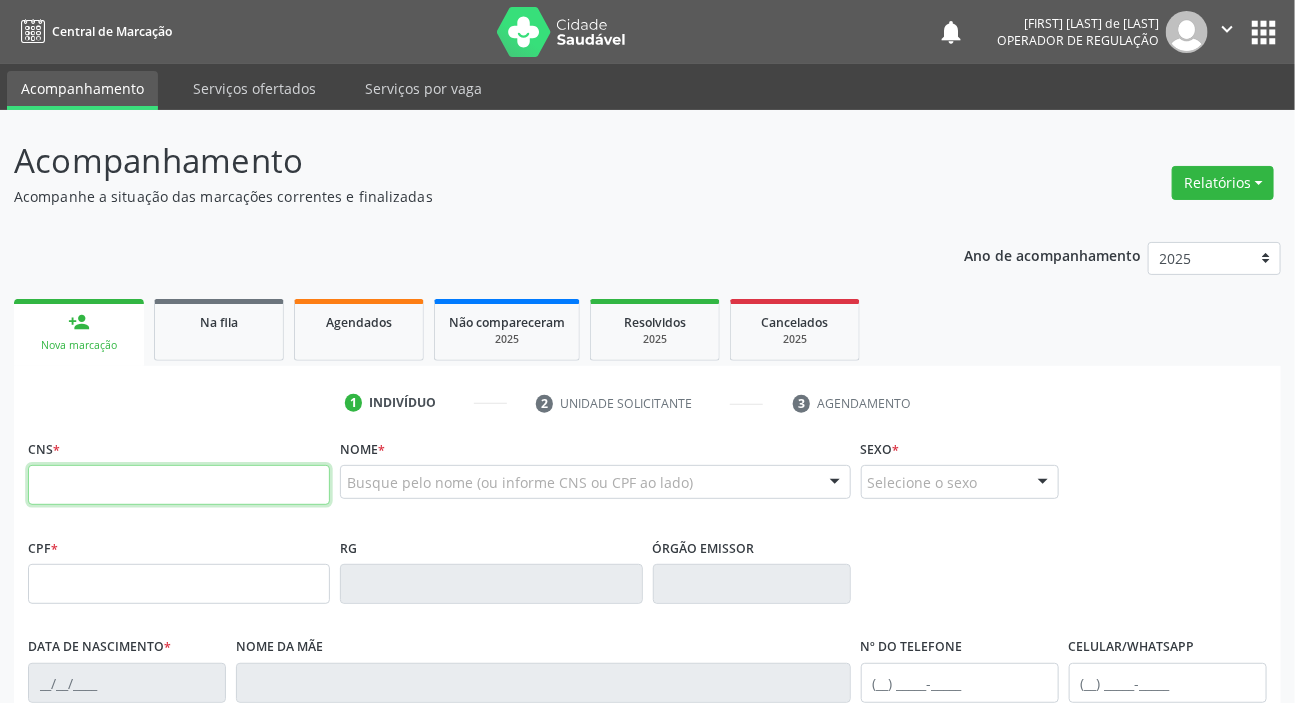 click at bounding box center [179, 485] 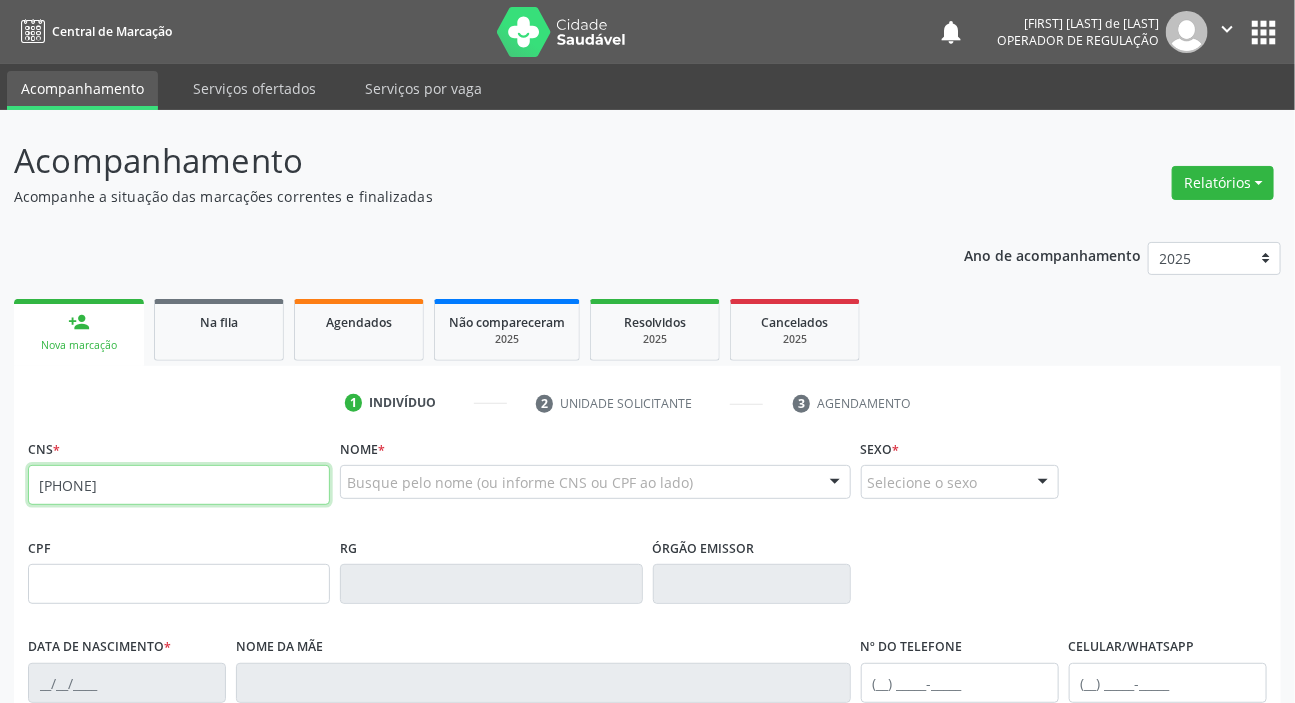 type on "707 4090 9215 5274" 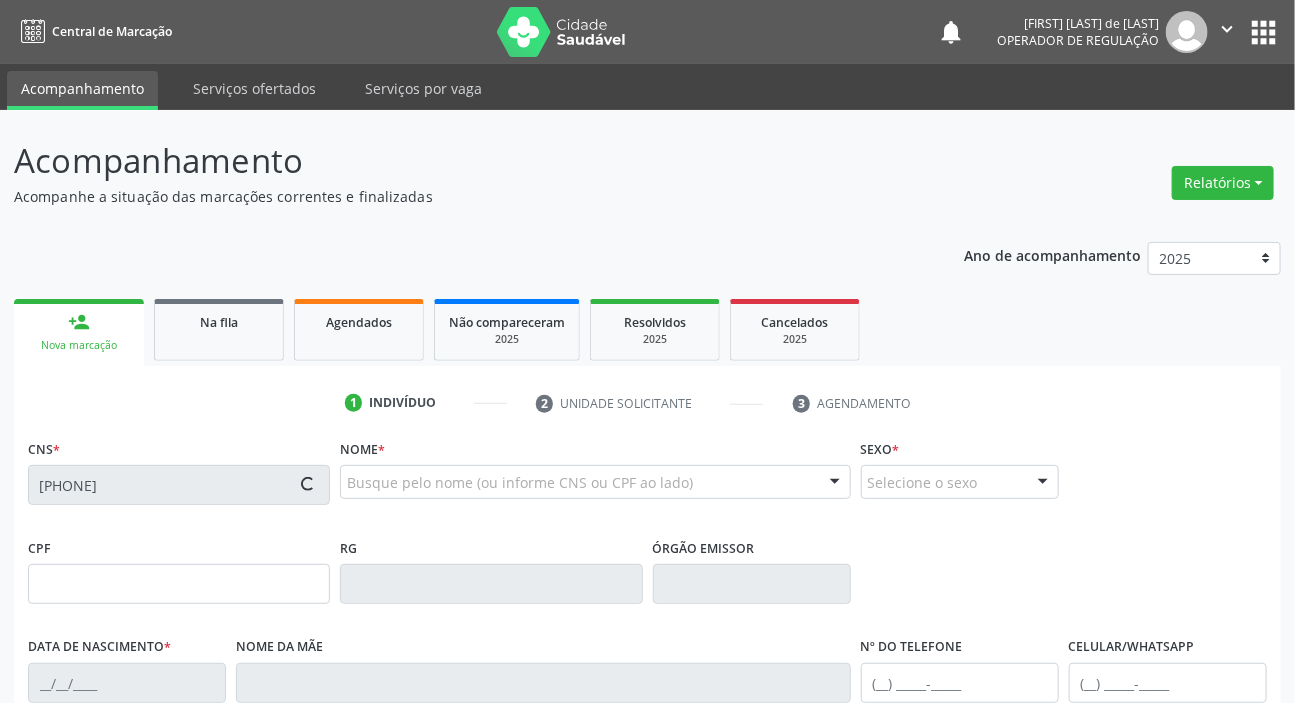 type on "181.065.104-25" 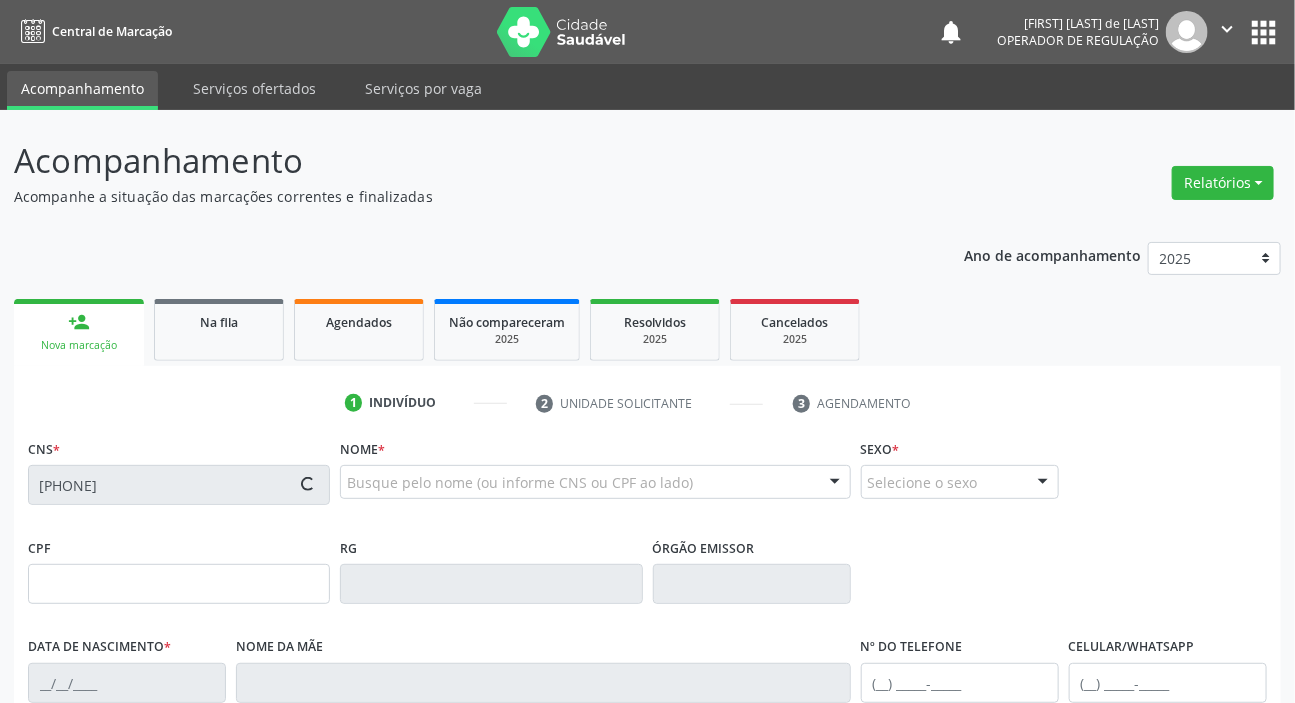 type on "12/07/1948" 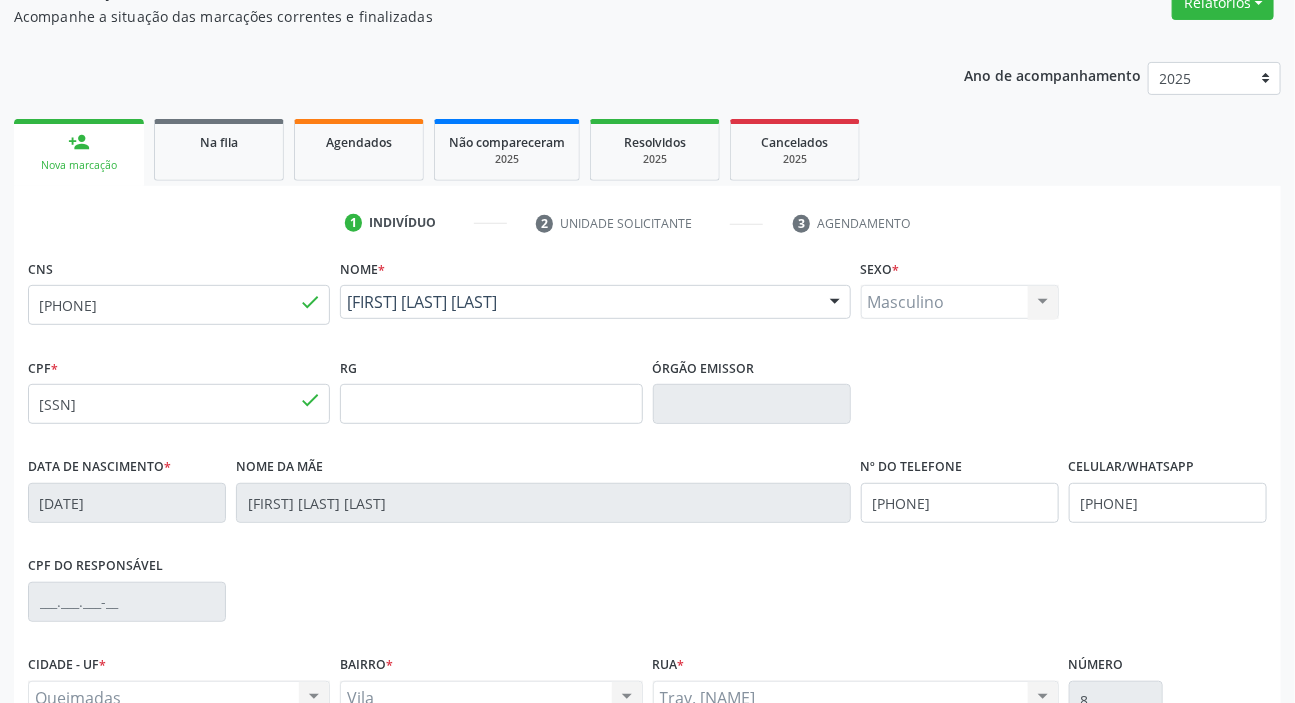 scroll, scrollTop: 380, scrollLeft: 0, axis: vertical 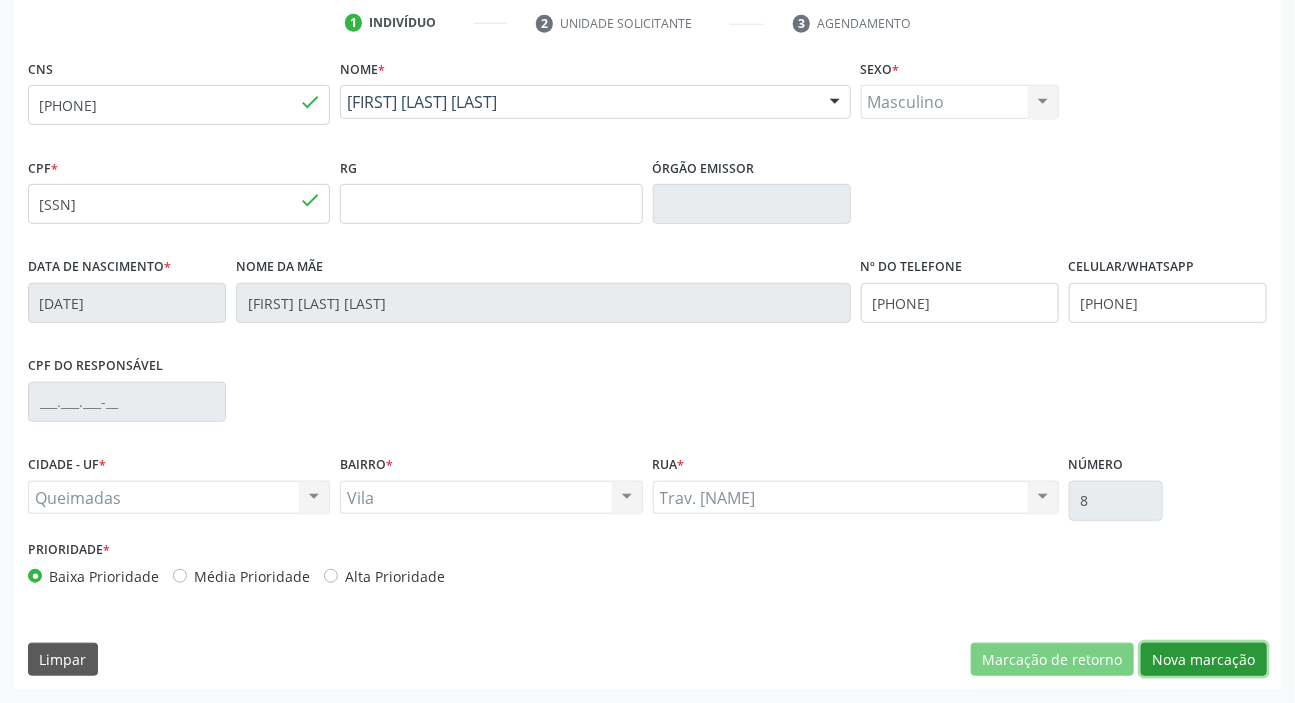 click on "Nova marcação" at bounding box center (1204, 660) 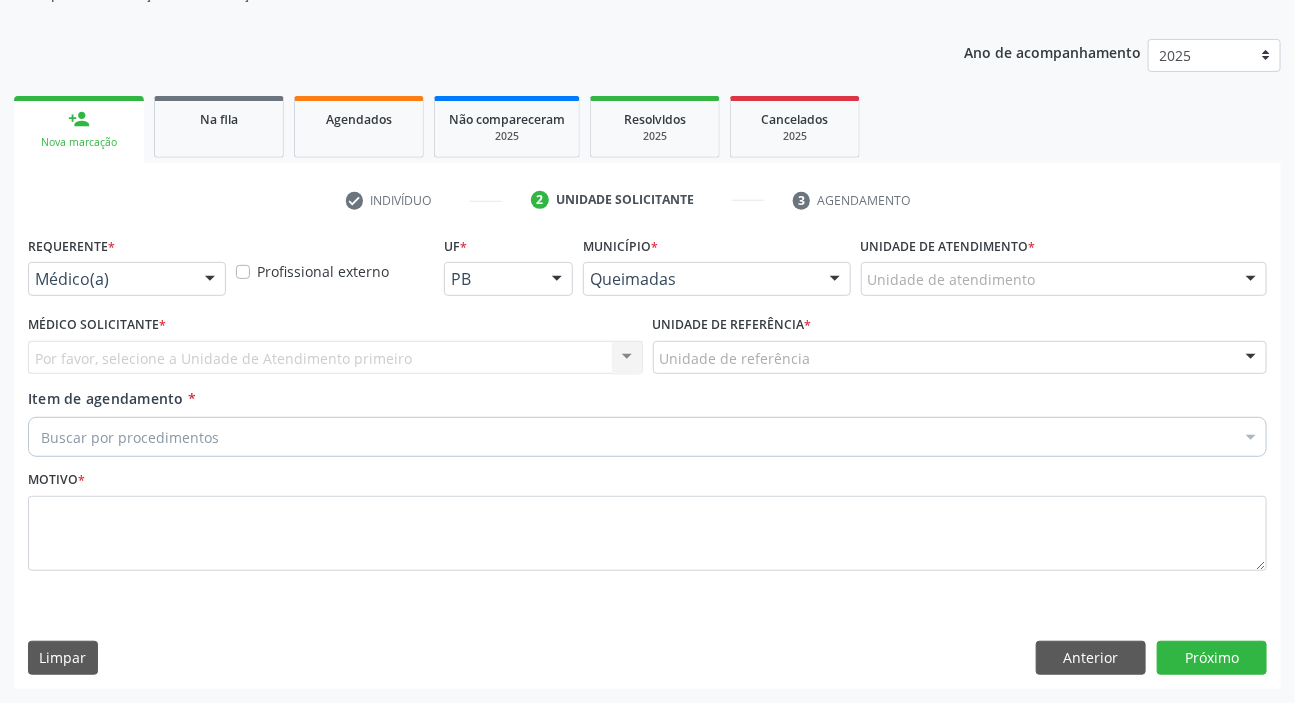 scroll, scrollTop: 201, scrollLeft: 0, axis: vertical 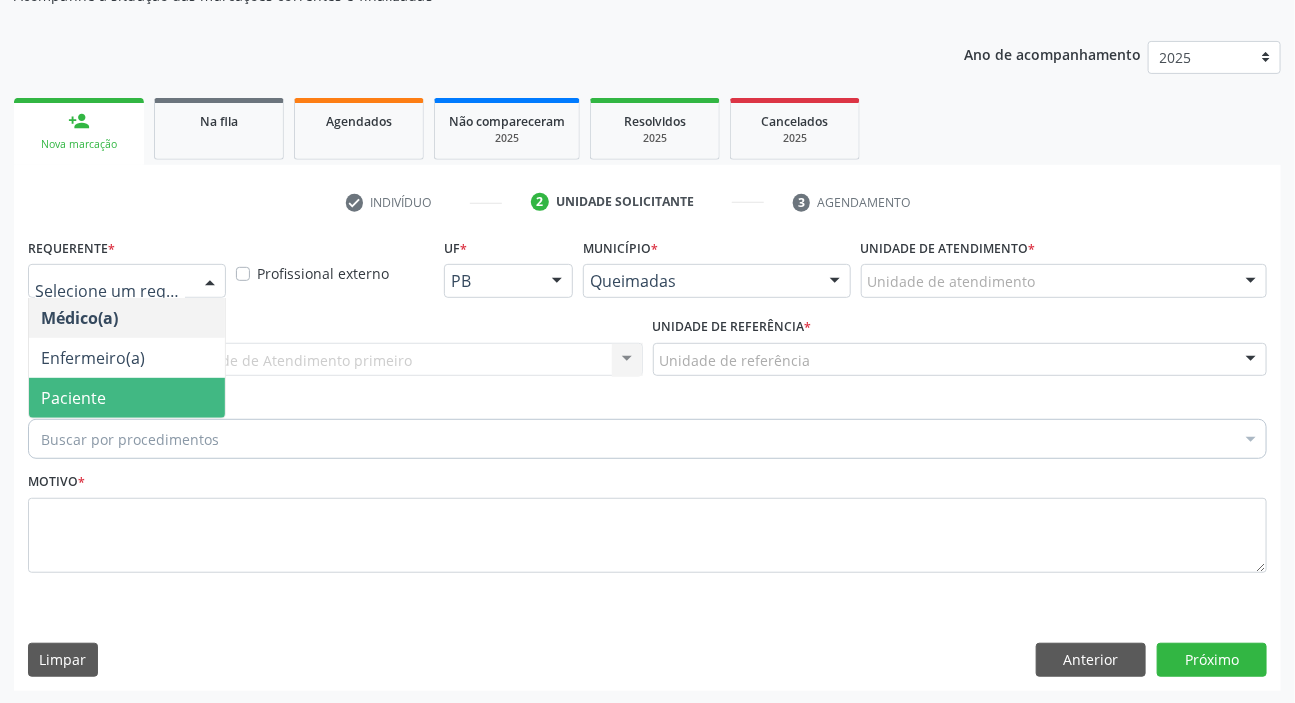 click on "Paciente" at bounding box center [73, 398] 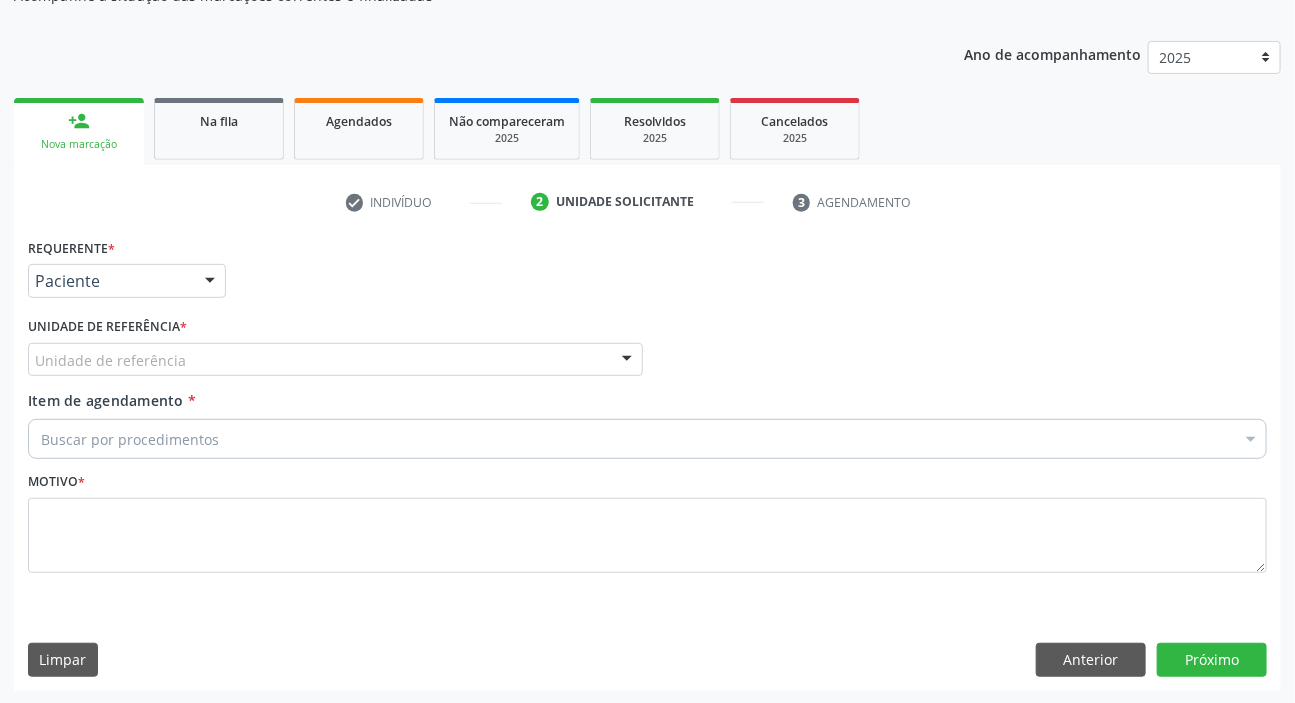 click on "Unidade de referência" at bounding box center (335, 360) 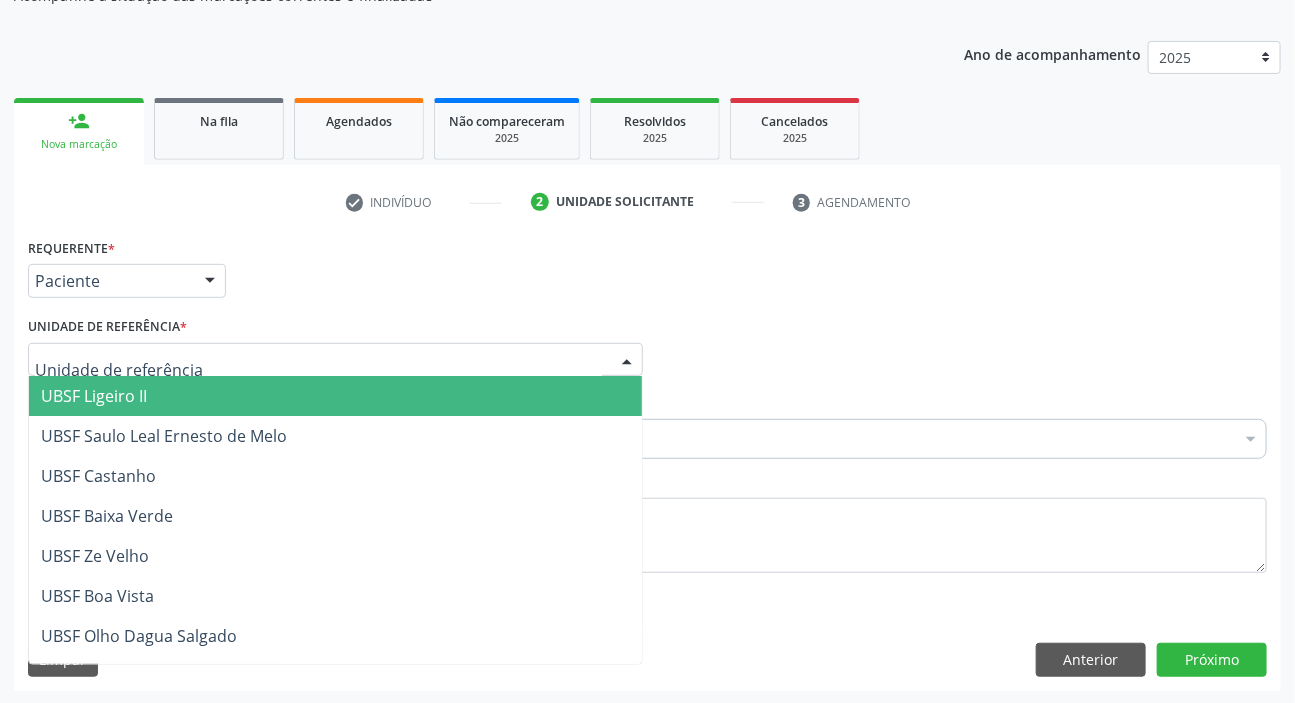 type on "V" 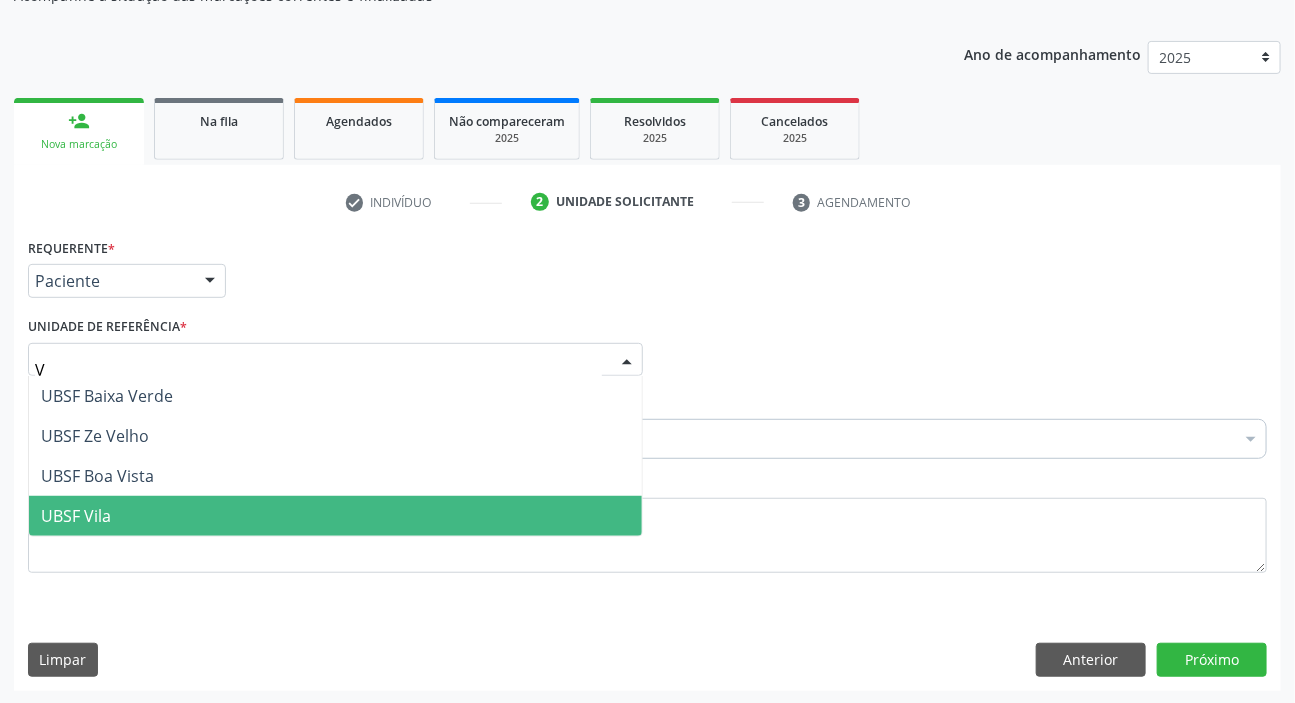 click on "UBSF Vila" at bounding box center [335, 516] 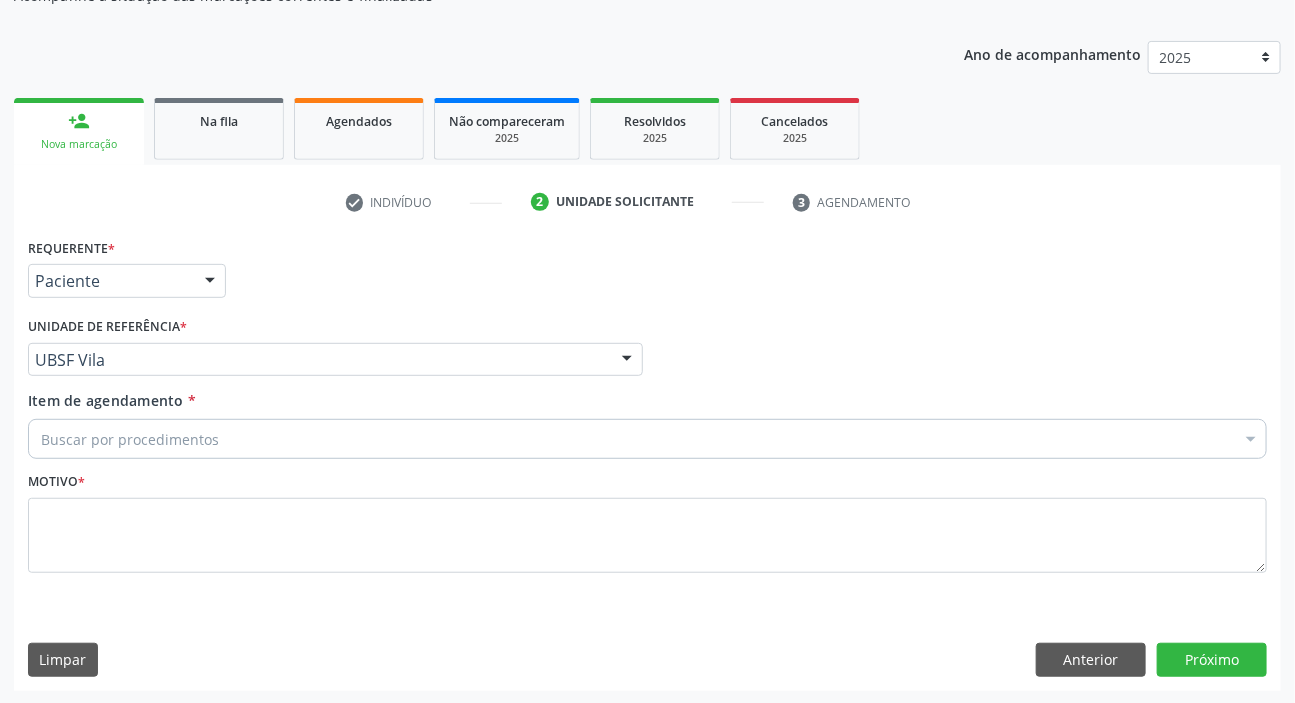 click on "Buscar por procedimentos" at bounding box center (647, 439) 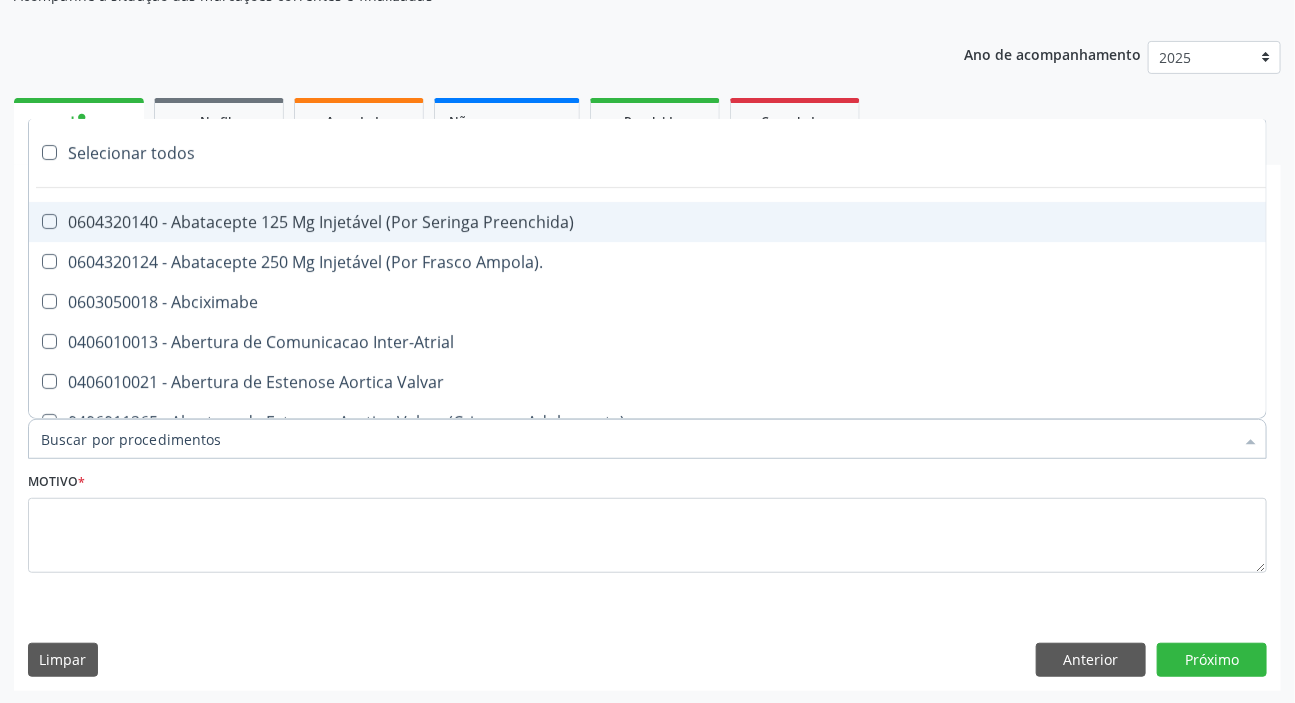 paste on "MÉDICO UR" 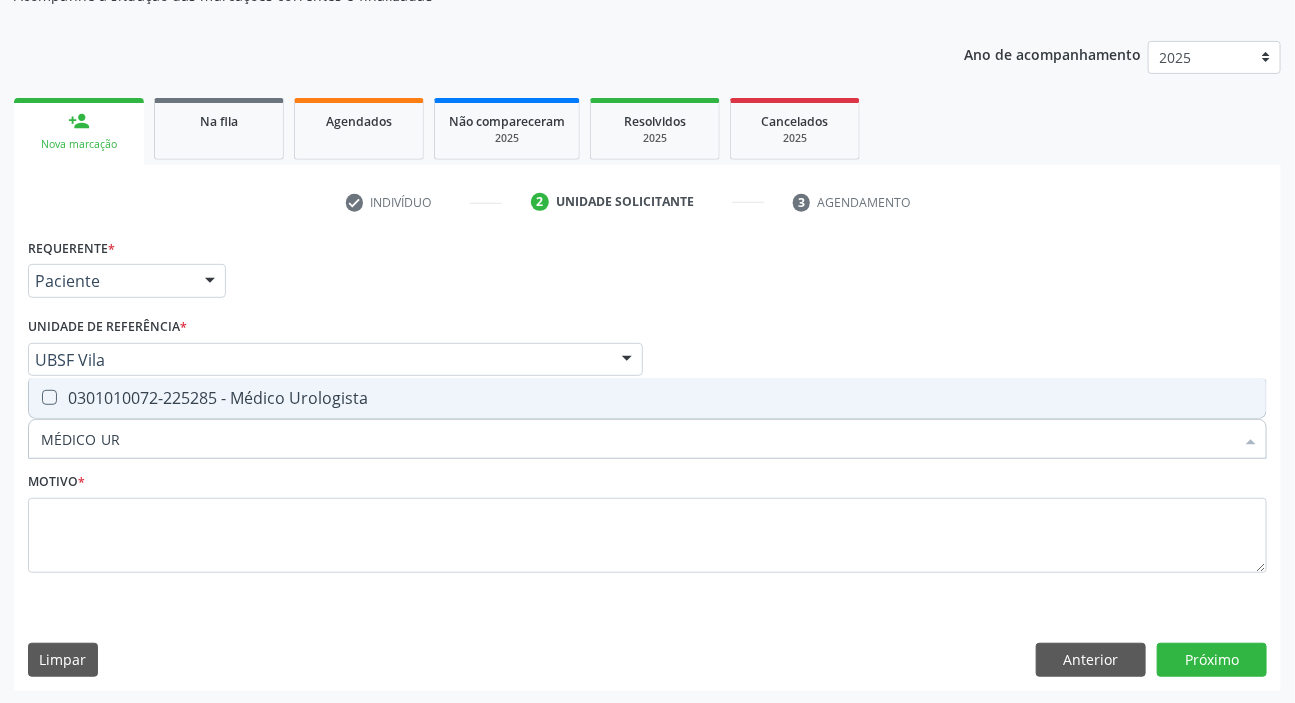 click on "0301010072-225285 - Médico Urologista" at bounding box center [647, 398] 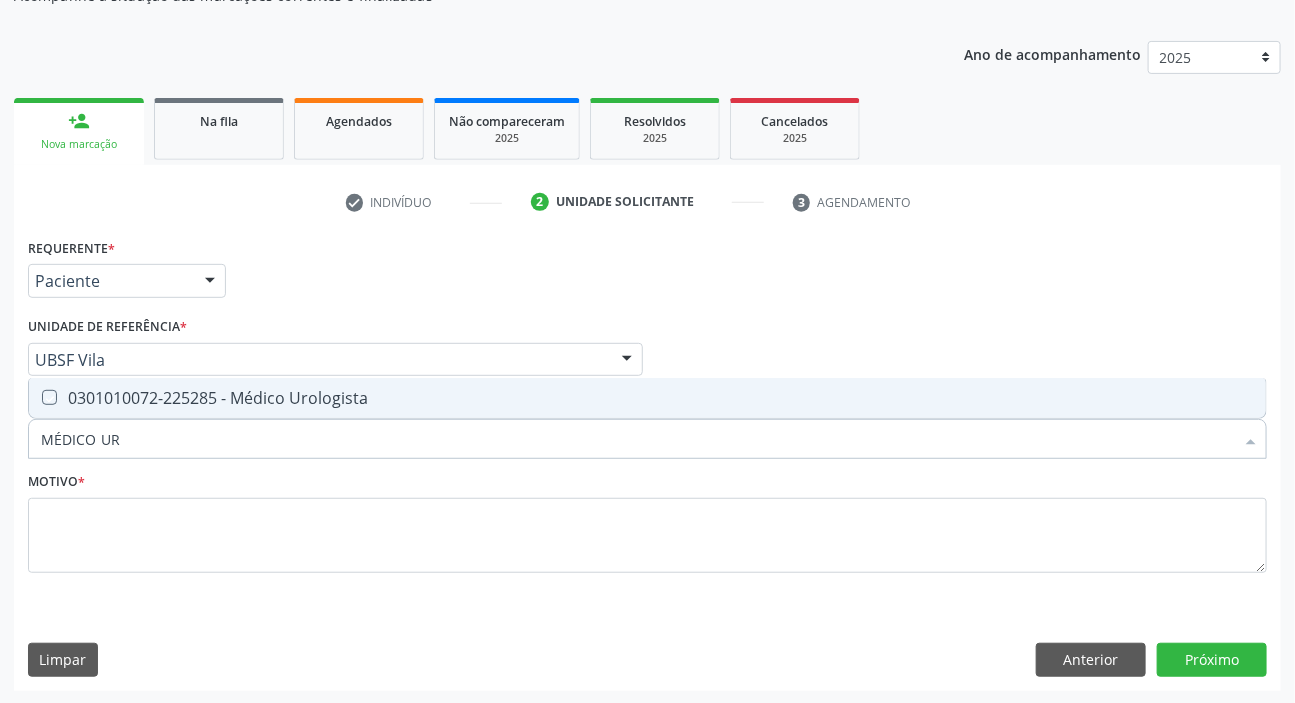 checkbox on "true" 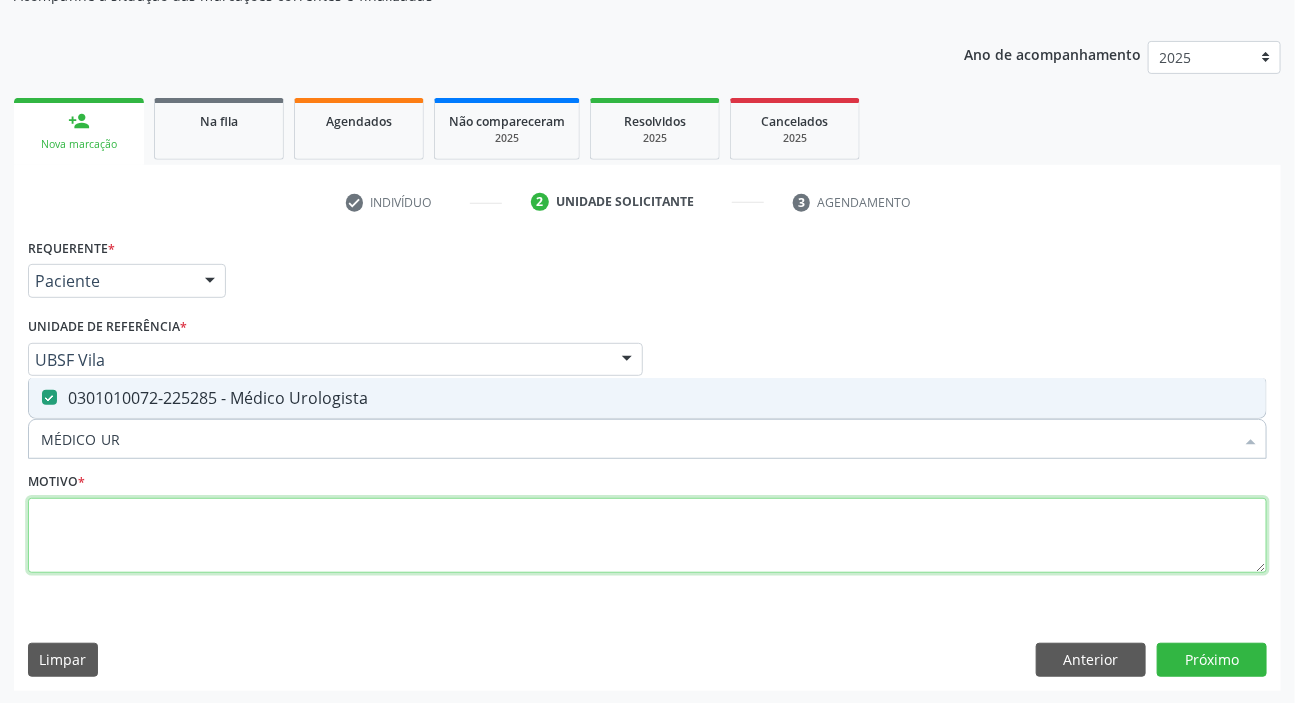click at bounding box center (647, 536) 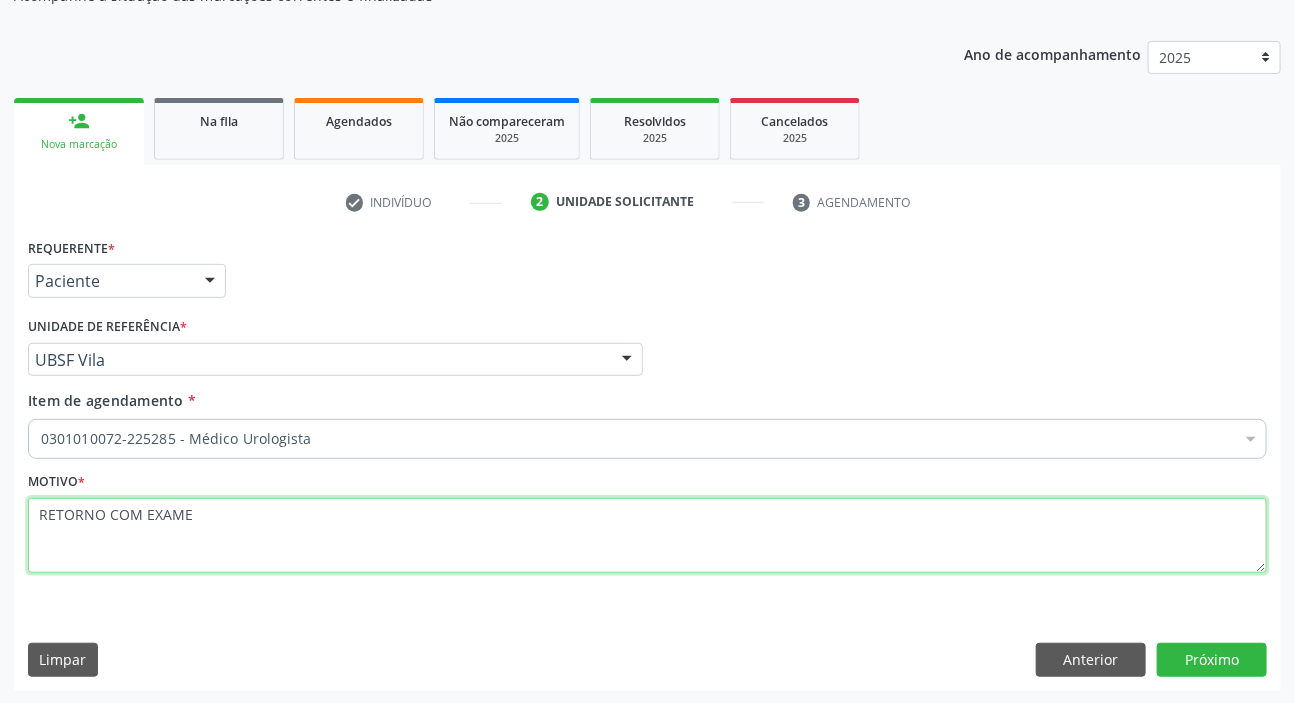 type on "RETORNO COM EXAMES" 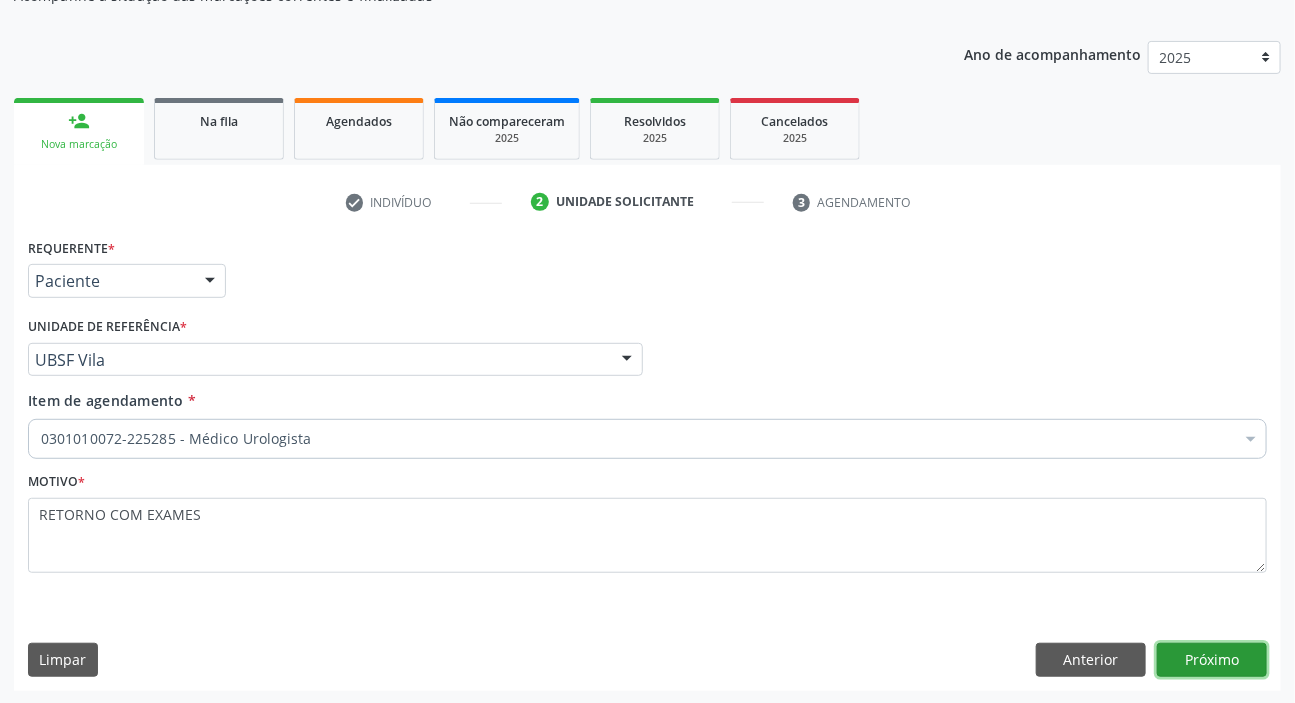 click on "Próximo" at bounding box center (1212, 660) 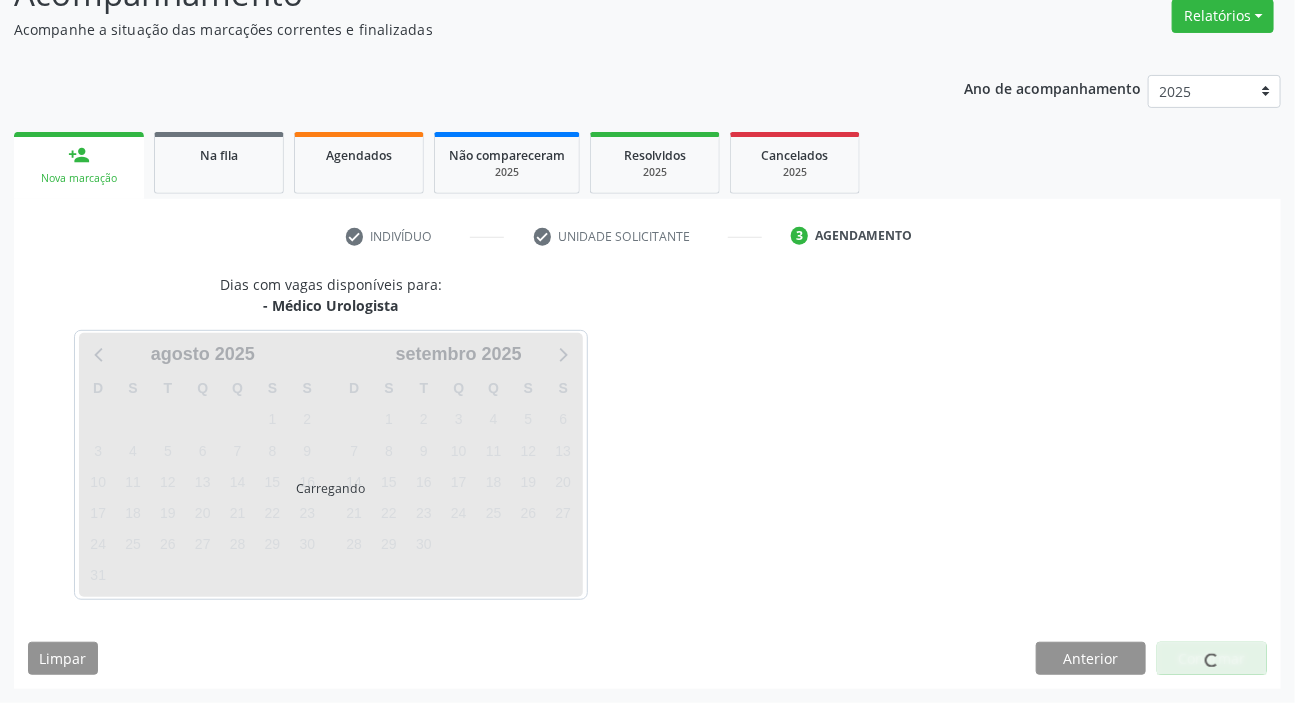 scroll, scrollTop: 166, scrollLeft: 0, axis: vertical 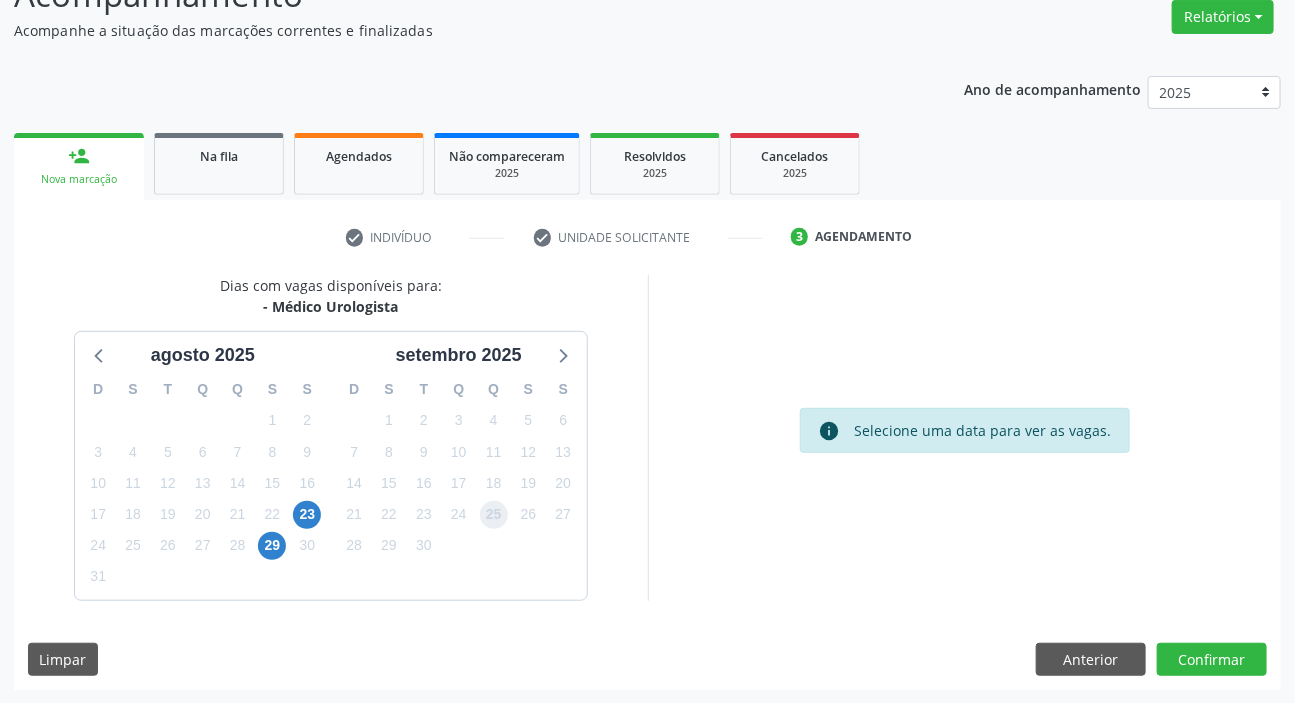 click on "25" at bounding box center [494, 515] 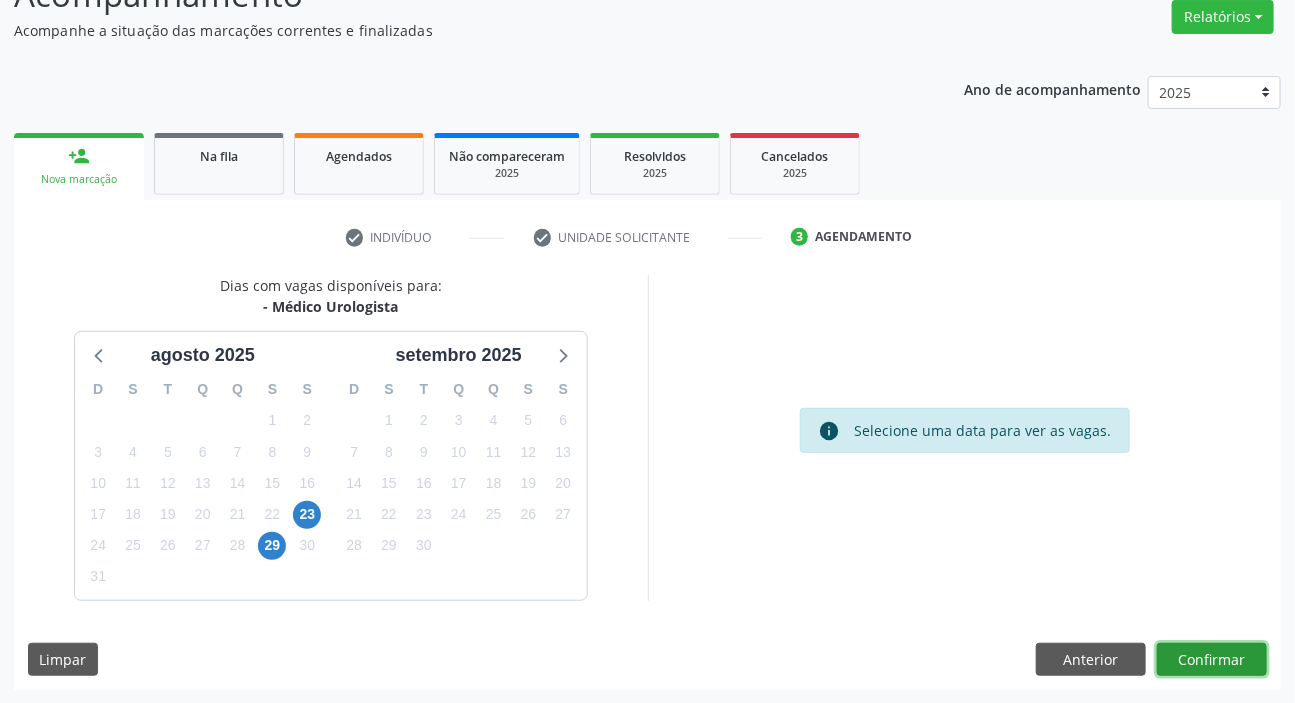 click on "Confirmar" at bounding box center [1212, 660] 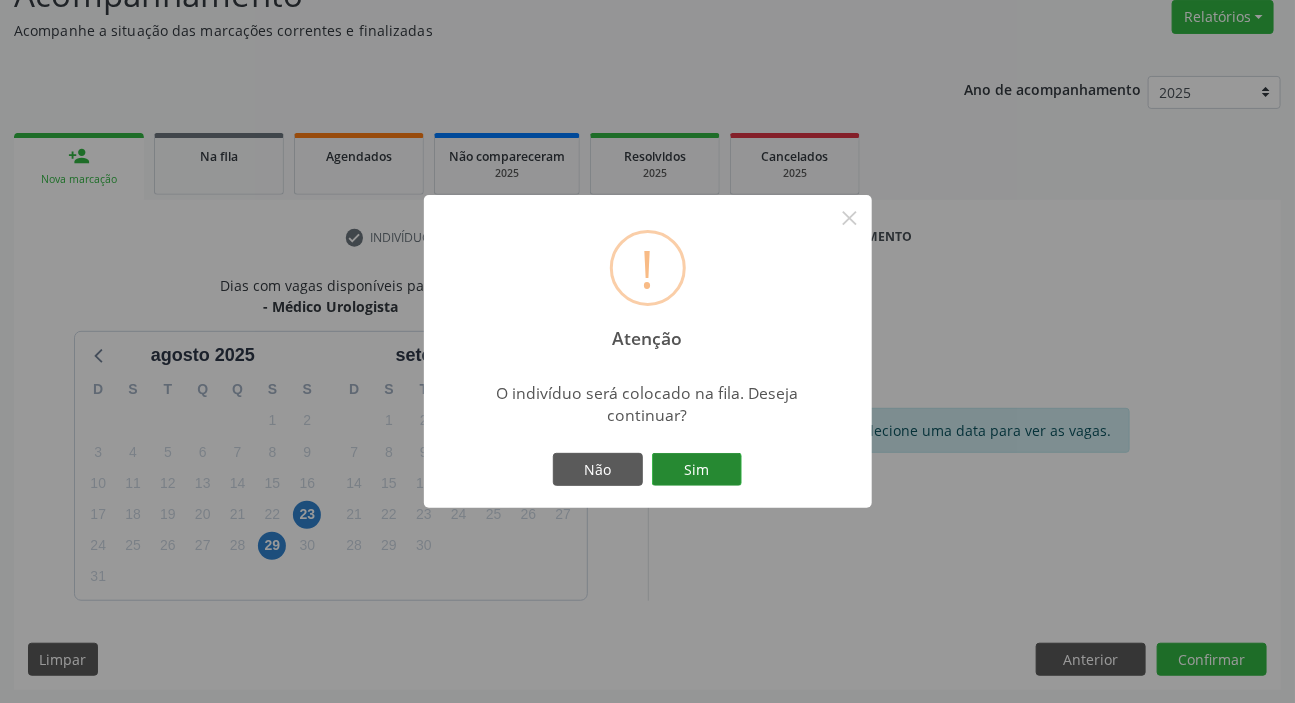 click on "Sim" at bounding box center (697, 470) 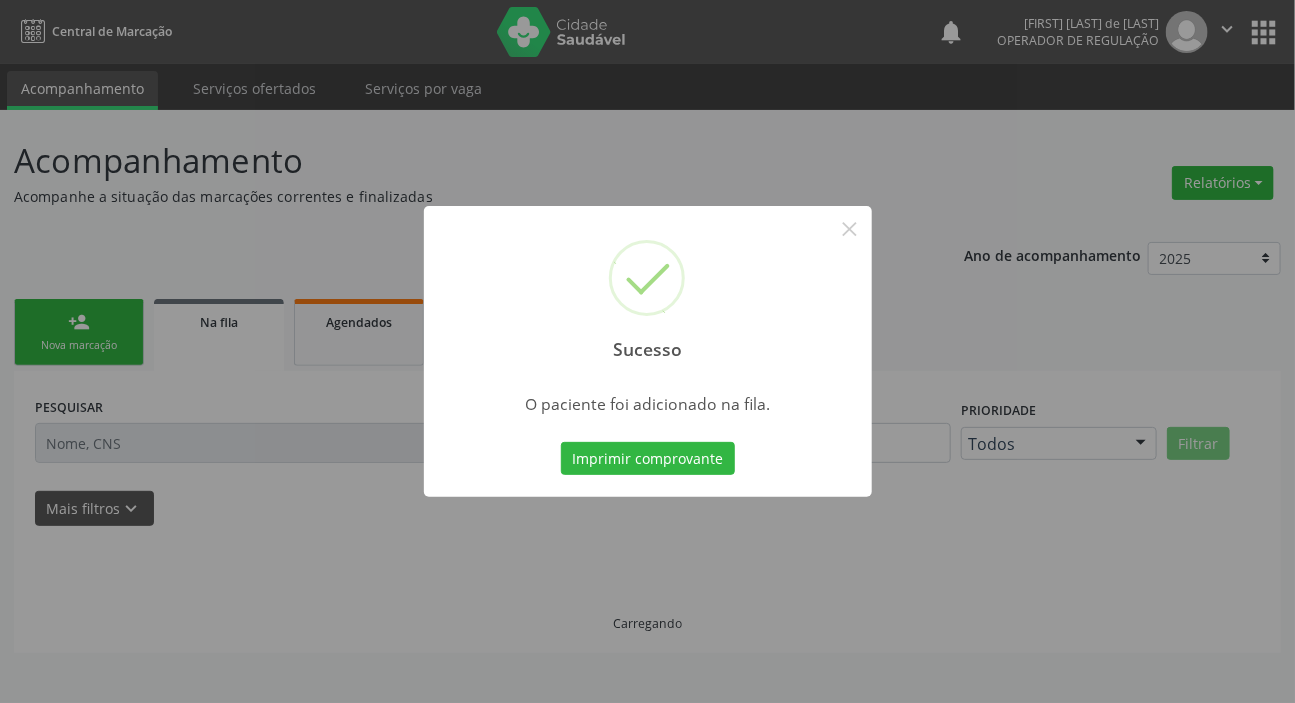 scroll, scrollTop: 0, scrollLeft: 0, axis: both 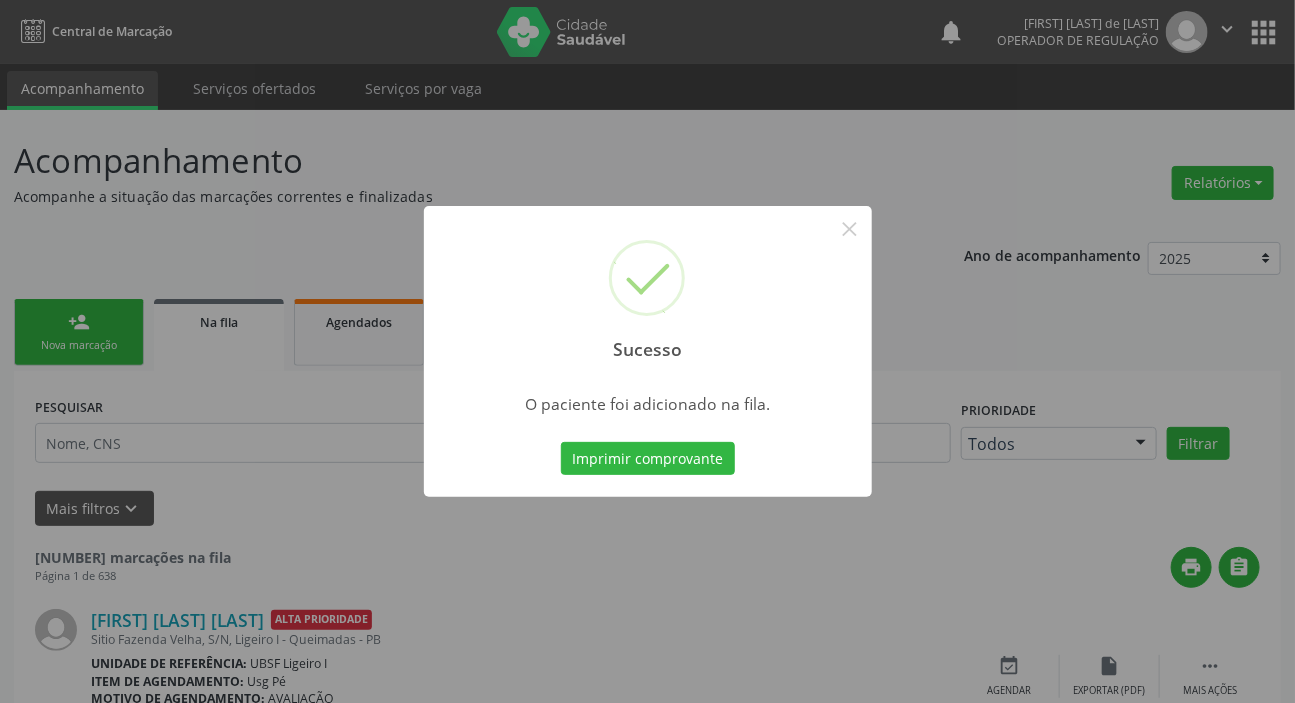 click on "Sucesso × O paciente foi adicionado na fila. Imprimir comprovante Cancel" at bounding box center [647, 351] 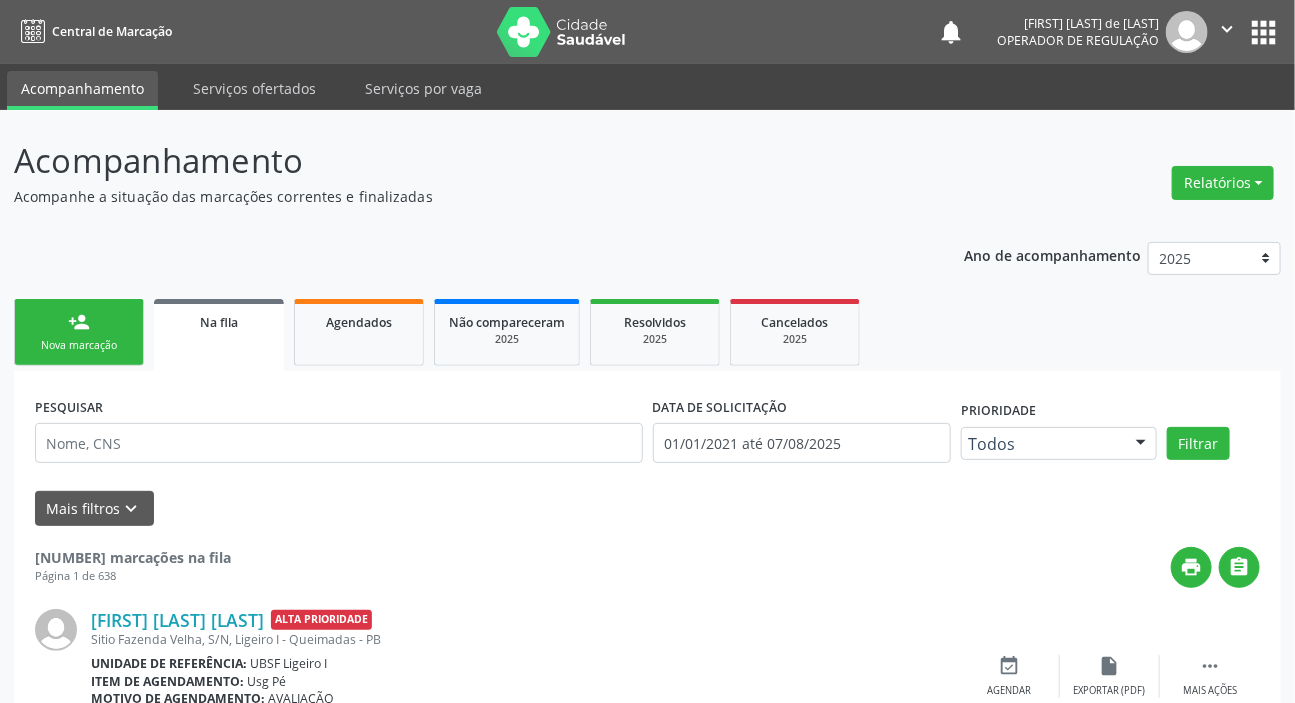 click on "person_add
Nova marcação" at bounding box center [79, 332] 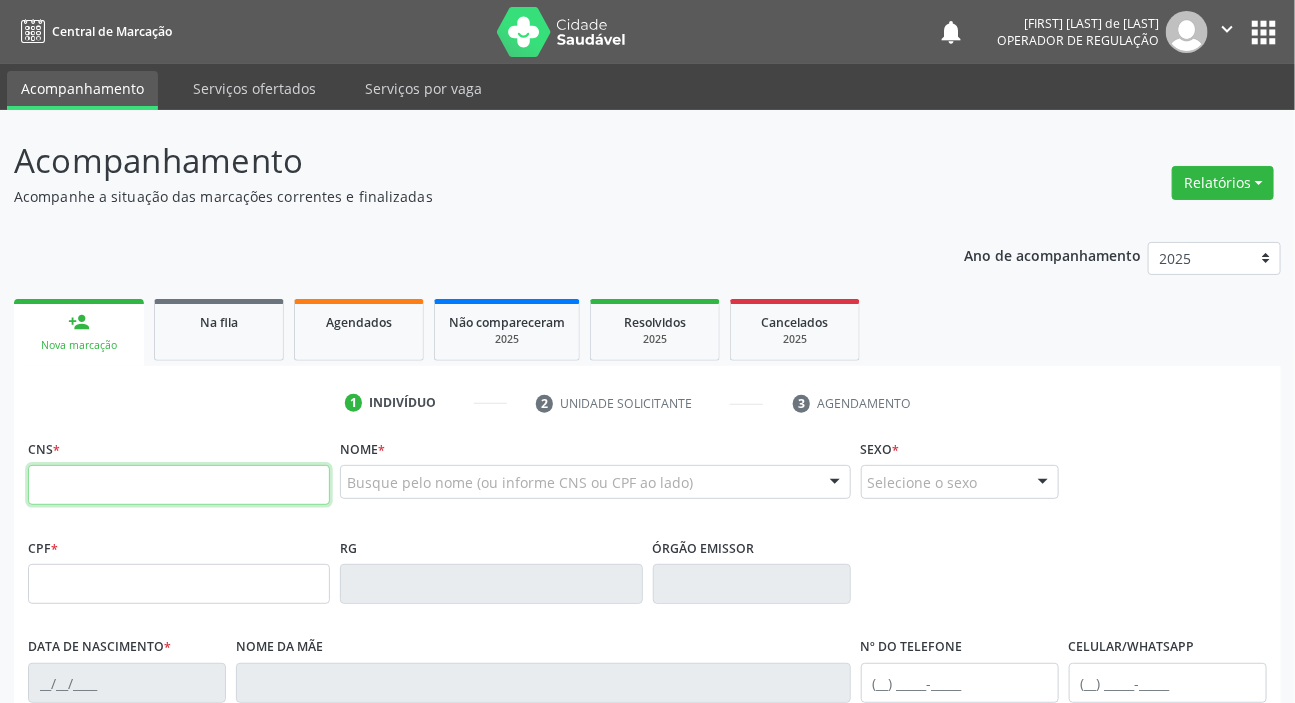 click at bounding box center [179, 485] 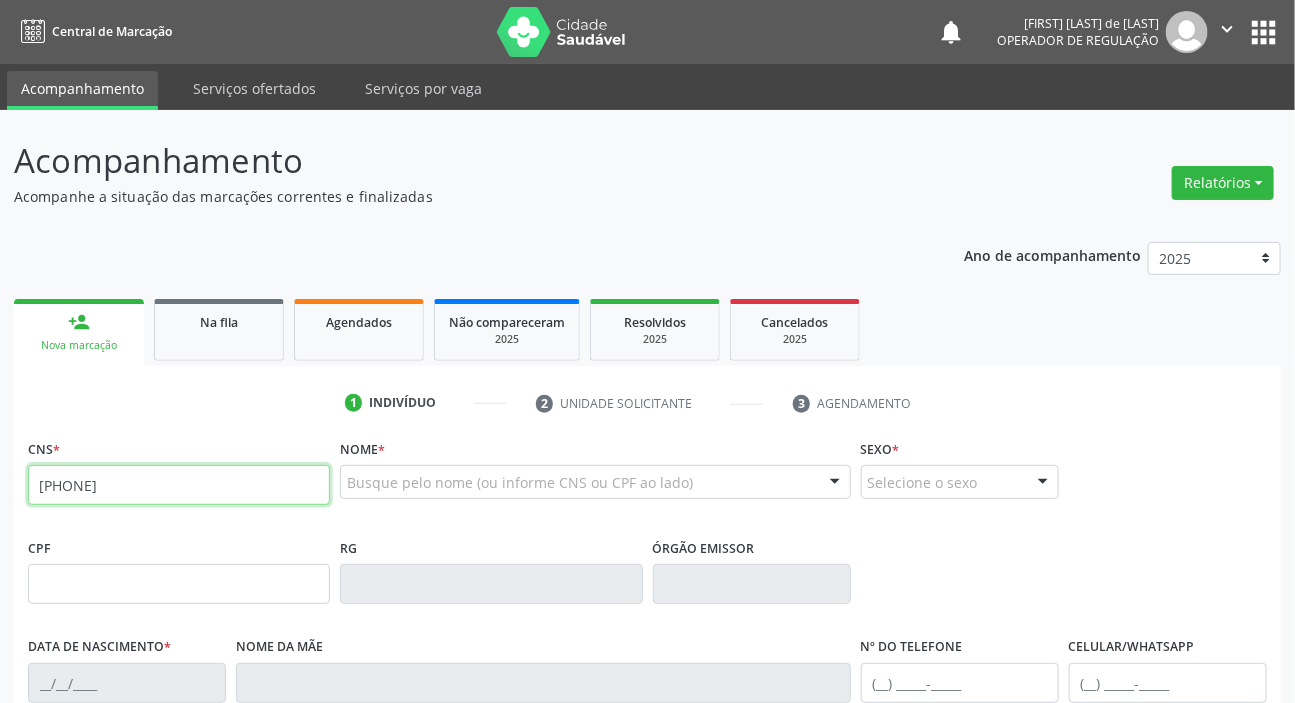 type on "707 6072 9291 8898" 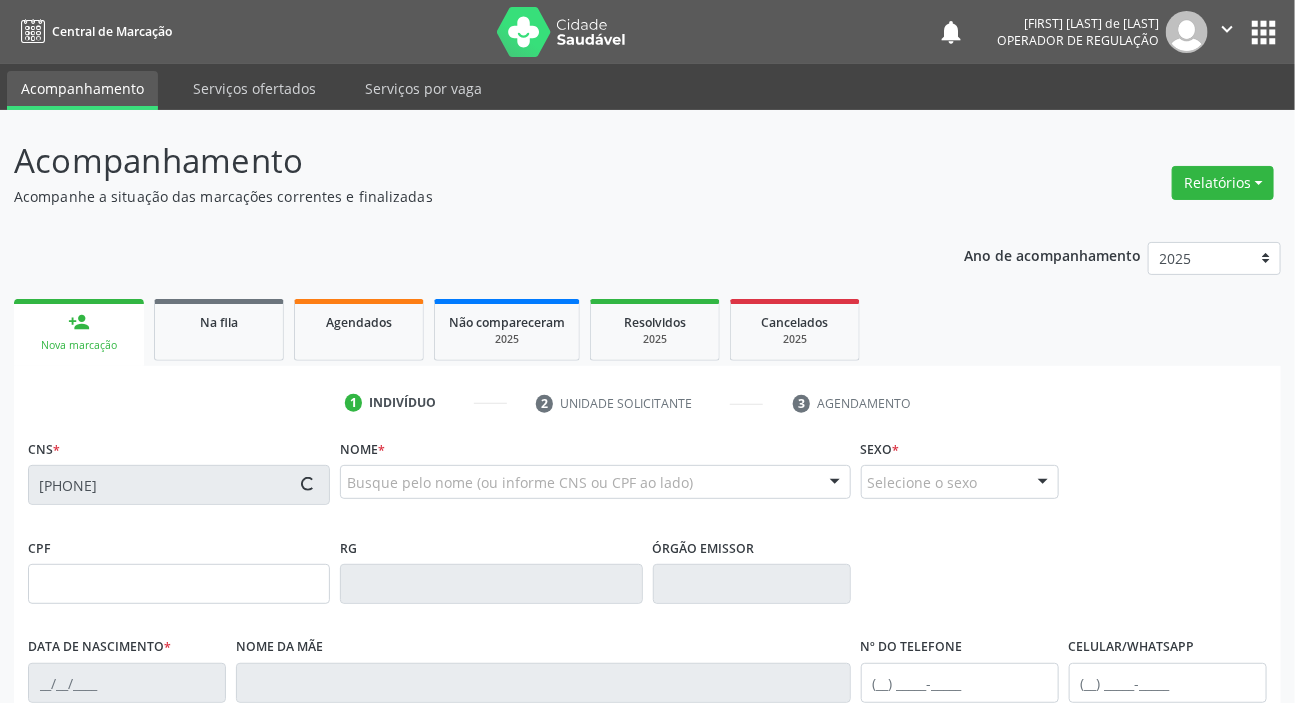 type on "130.864.264-46" 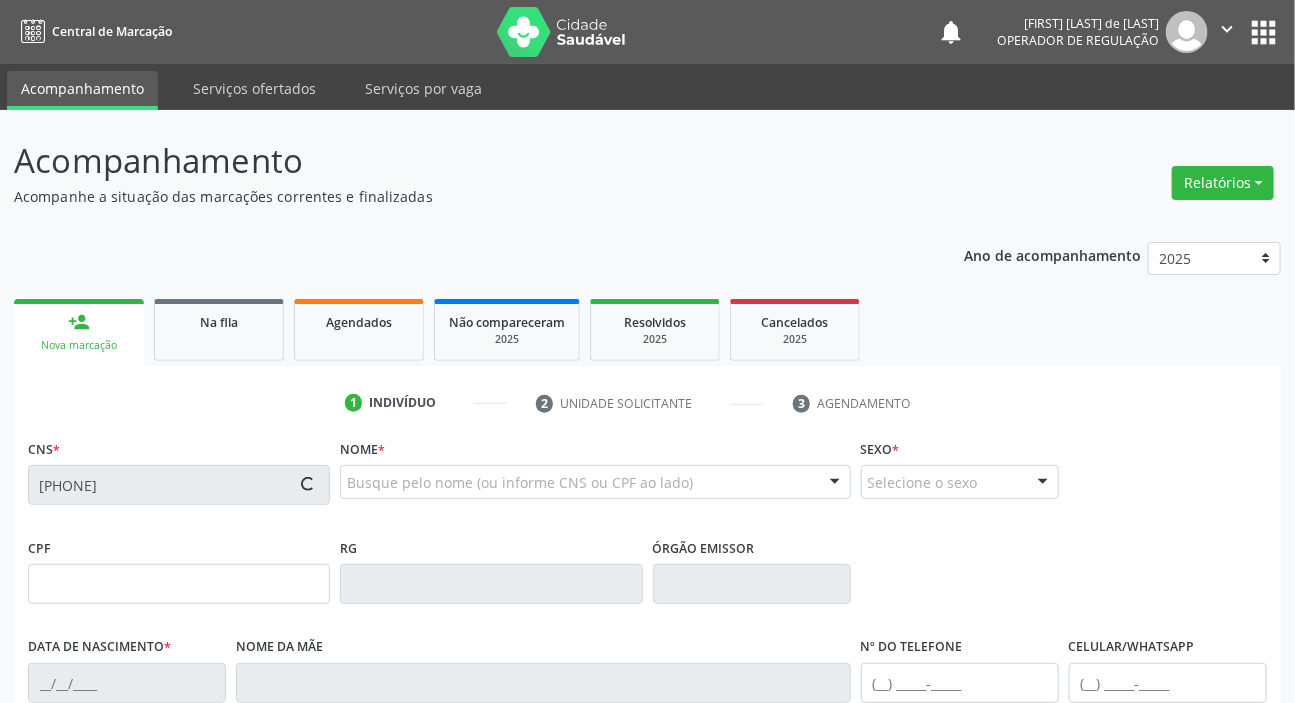 type on "19/05/2010" 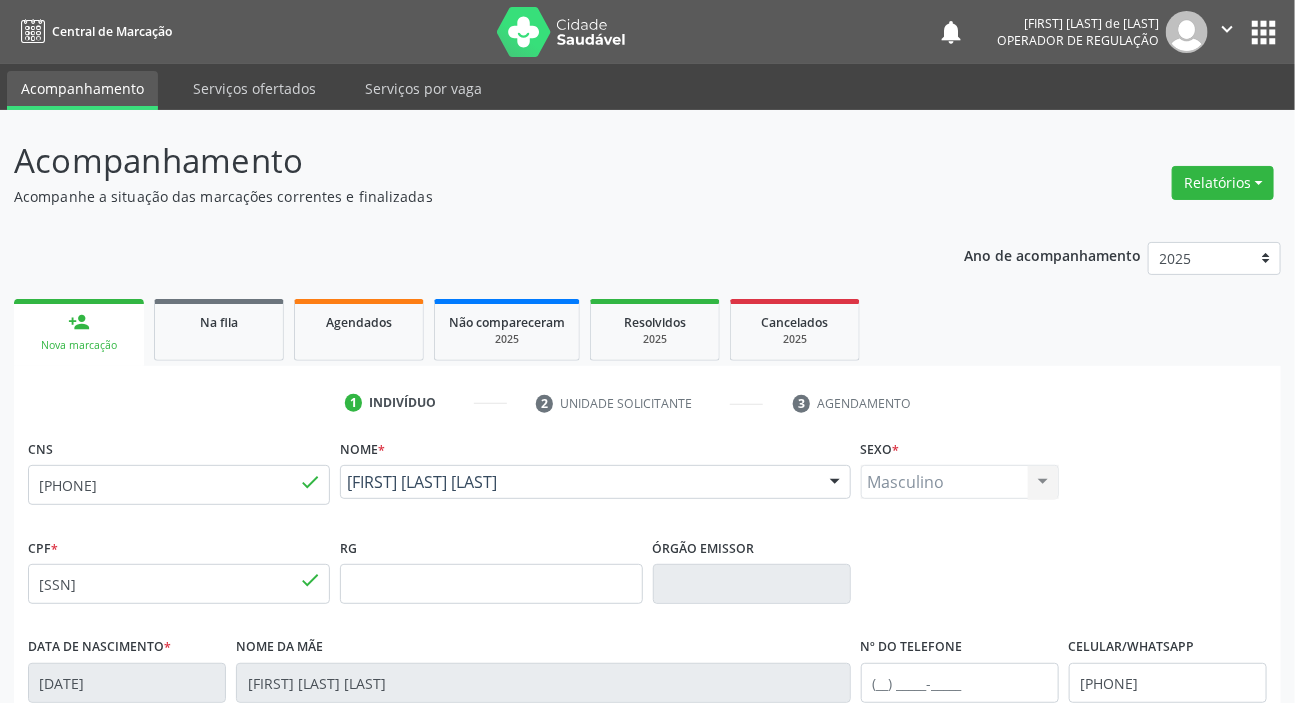 scroll, scrollTop: 380, scrollLeft: 0, axis: vertical 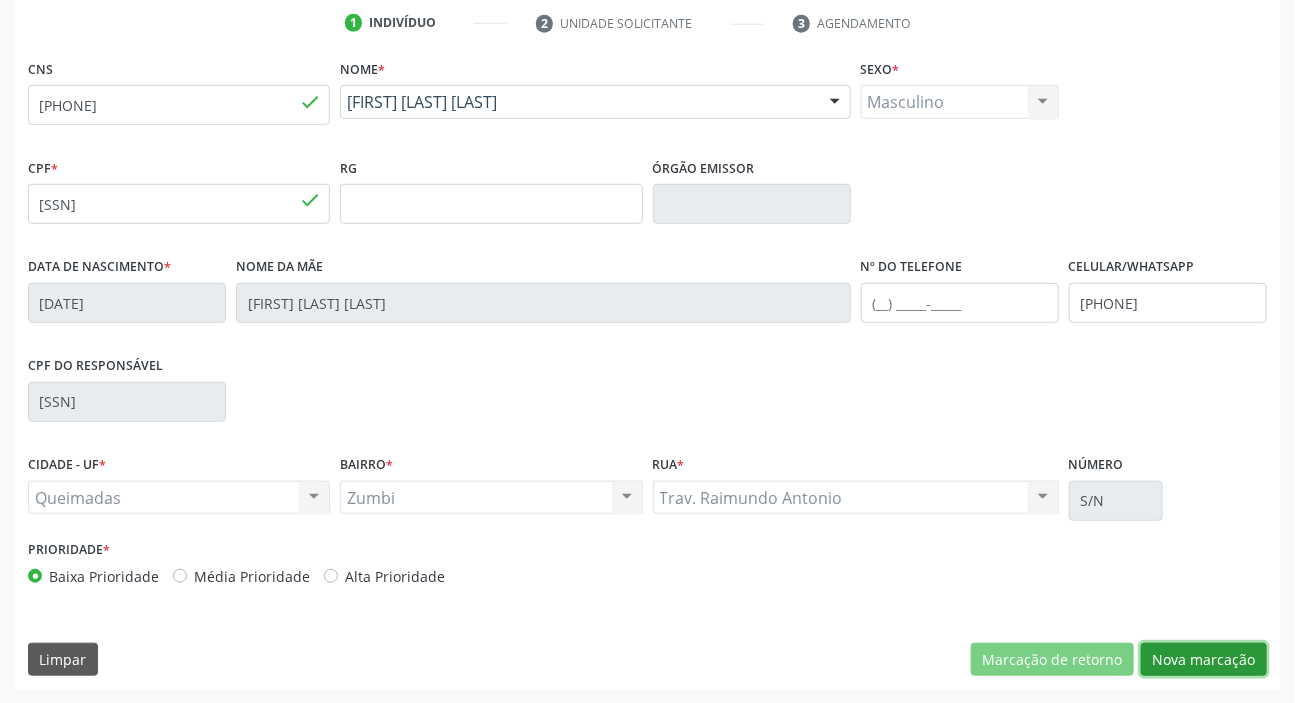 drag, startPoint x: 1215, startPoint y: 664, endPoint x: 339, endPoint y: 480, distance: 895.11566 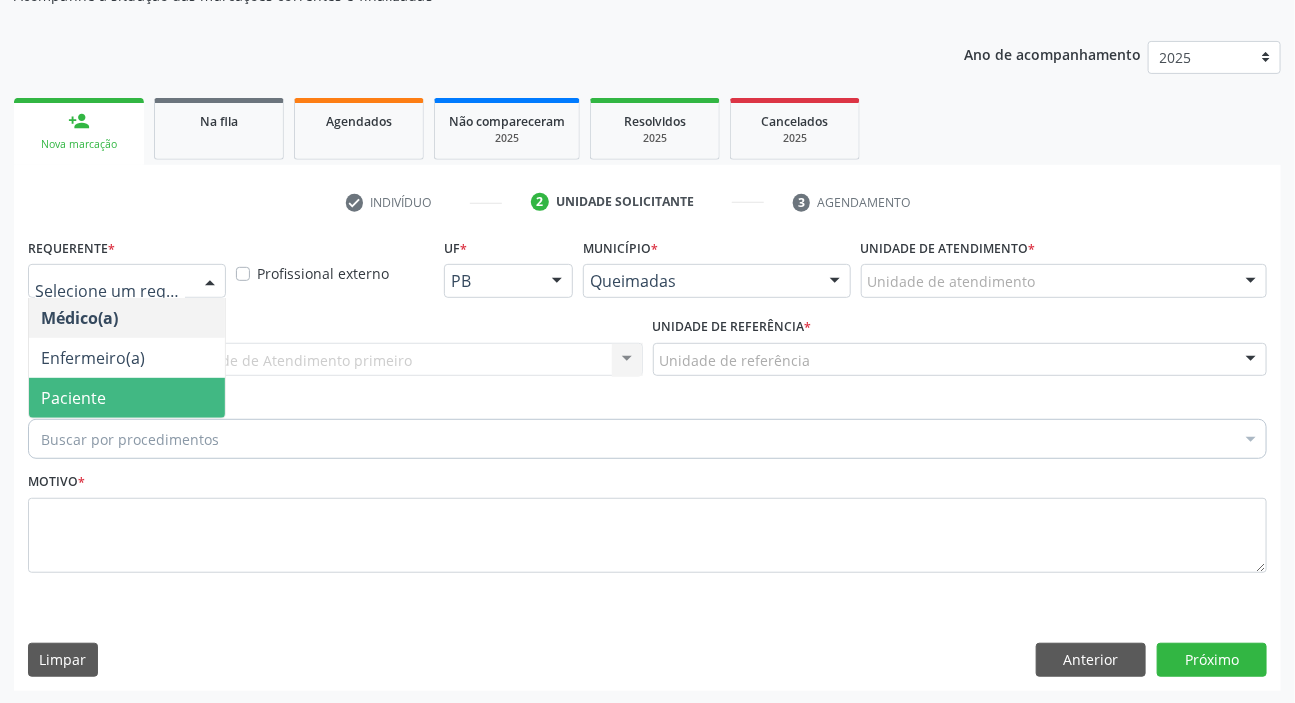 click on "Paciente" at bounding box center [73, 398] 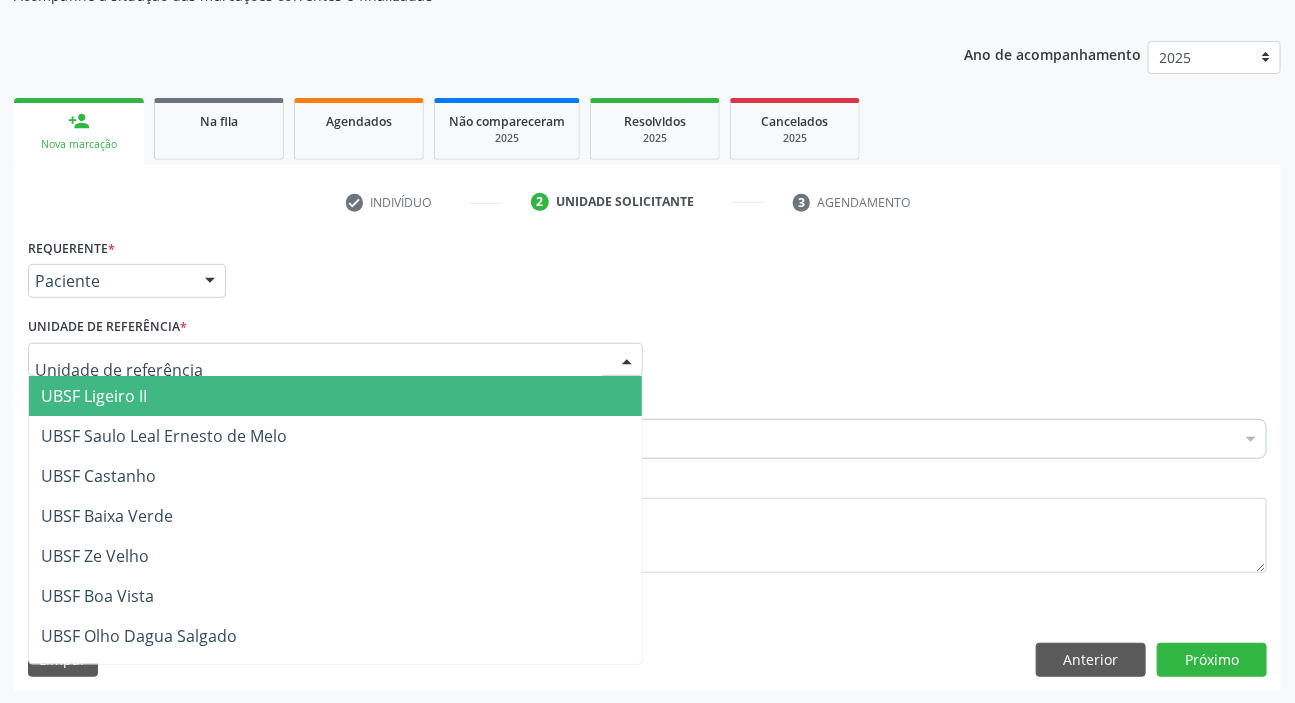 type on "Z" 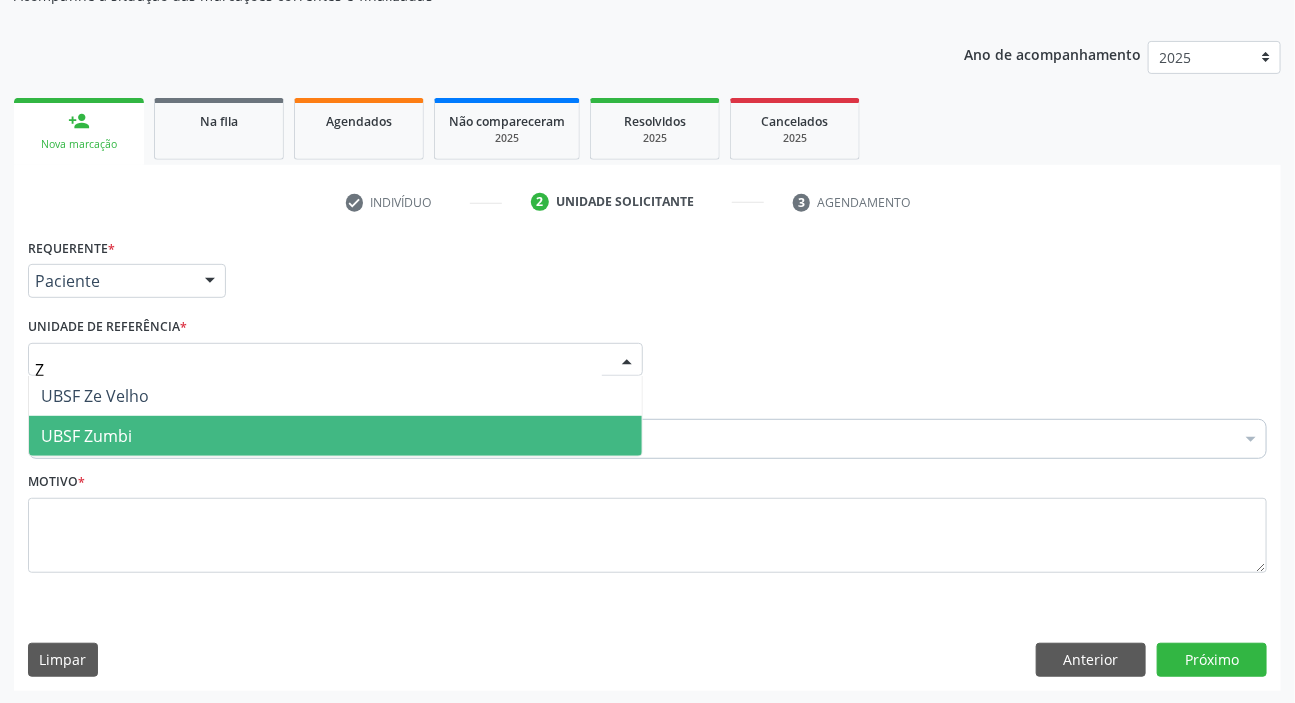 click on "UBSF Zumbi" at bounding box center [335, 436] 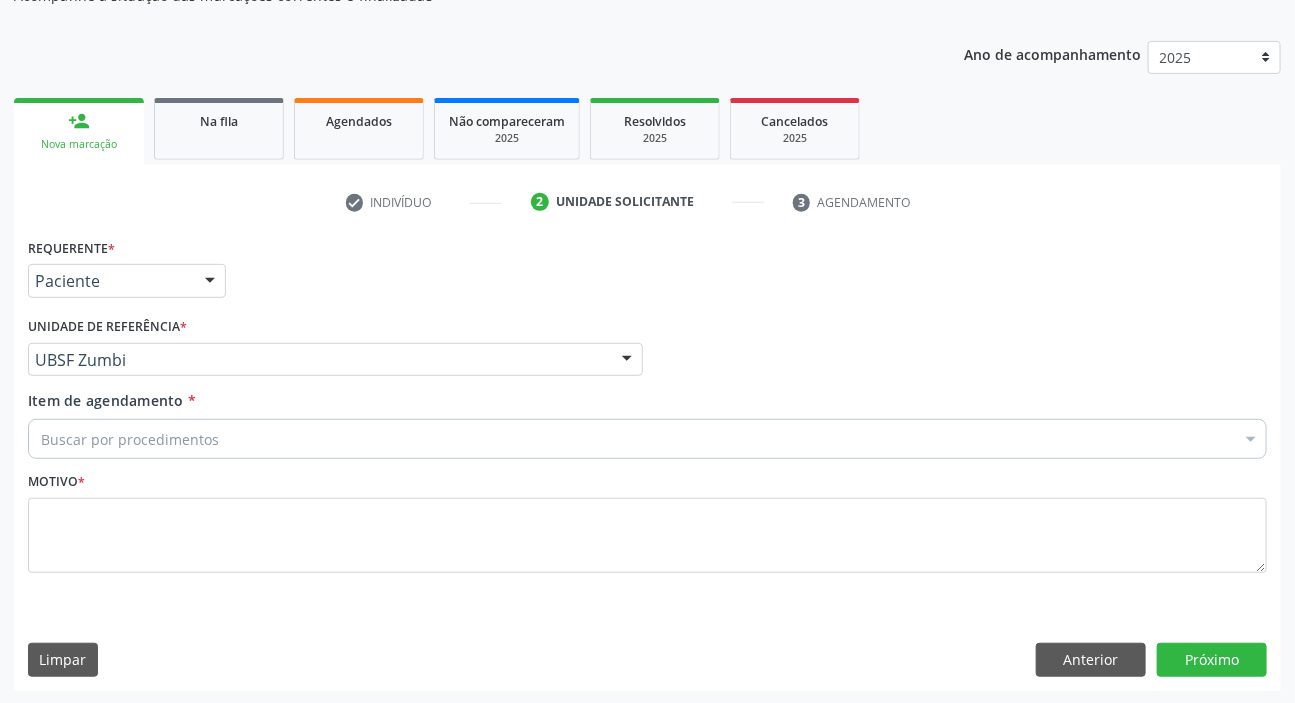 click on "Buscar por procedimentos" at bounding box center [647, 439] 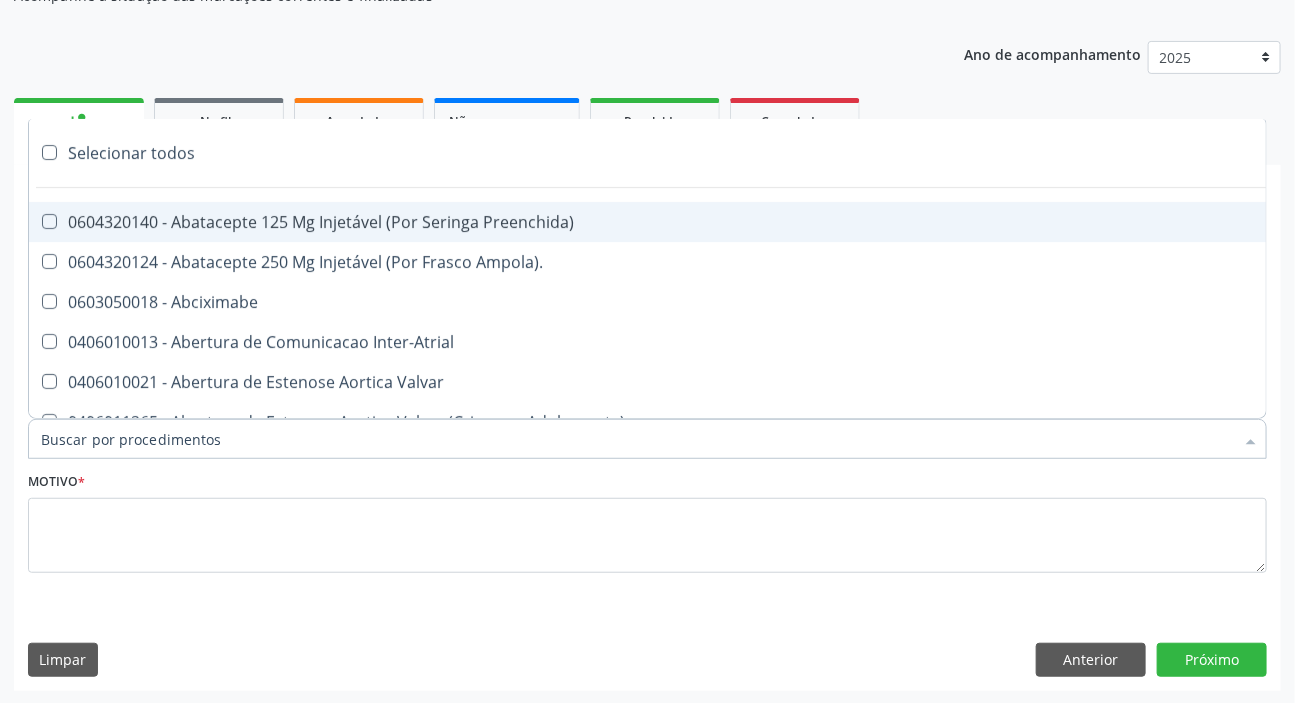 paste on "MÉDICO UR" 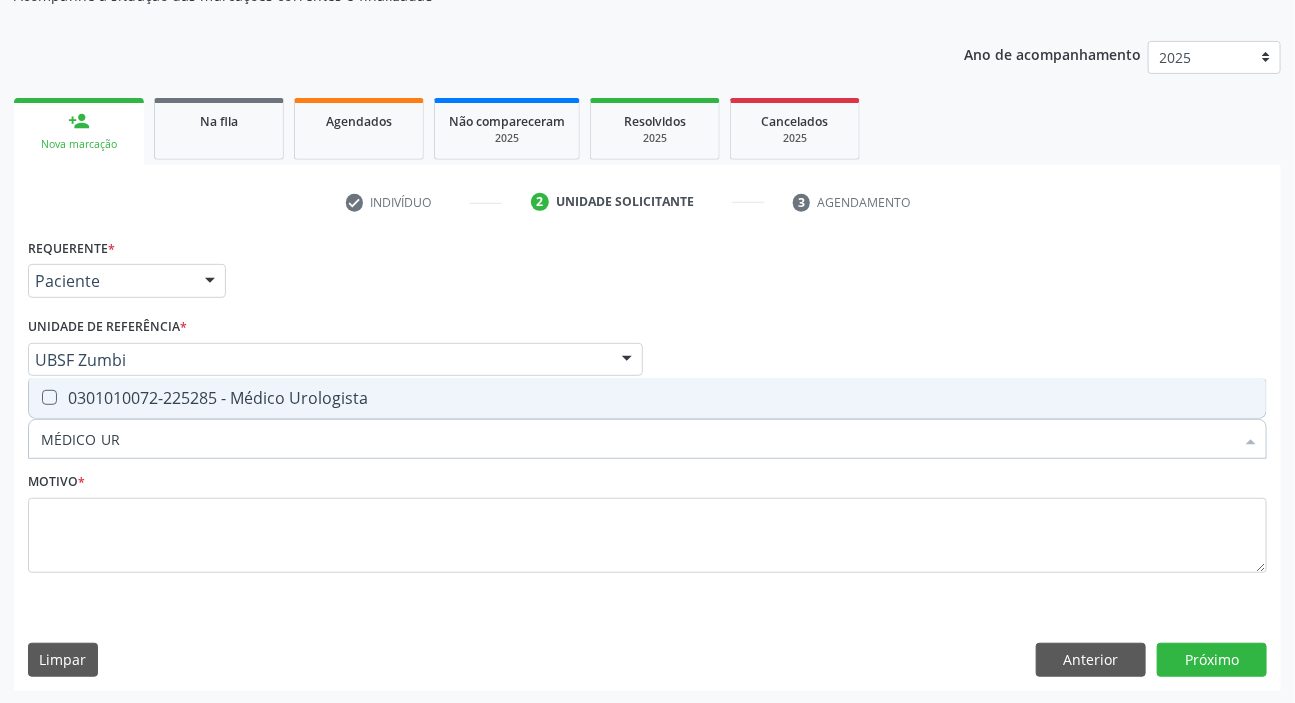 click on "MÉDICO UR" at bounding box center (637, 439) 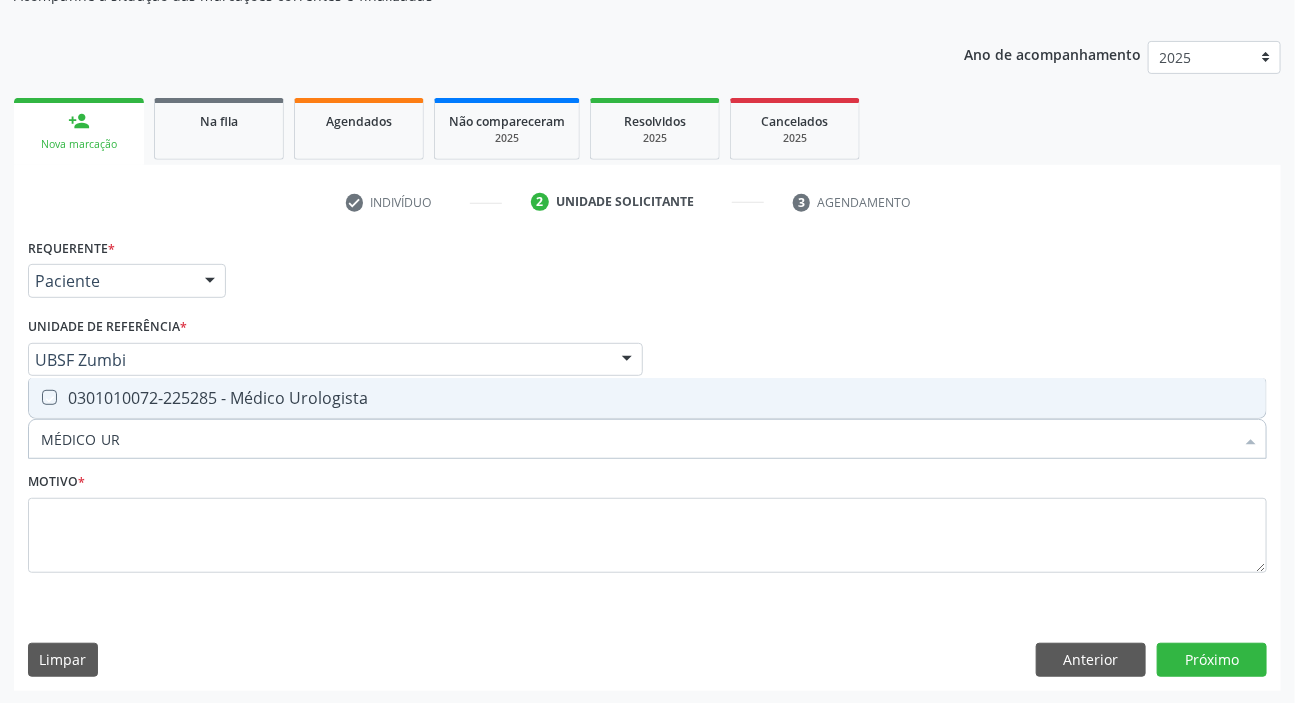checkbox on "true" 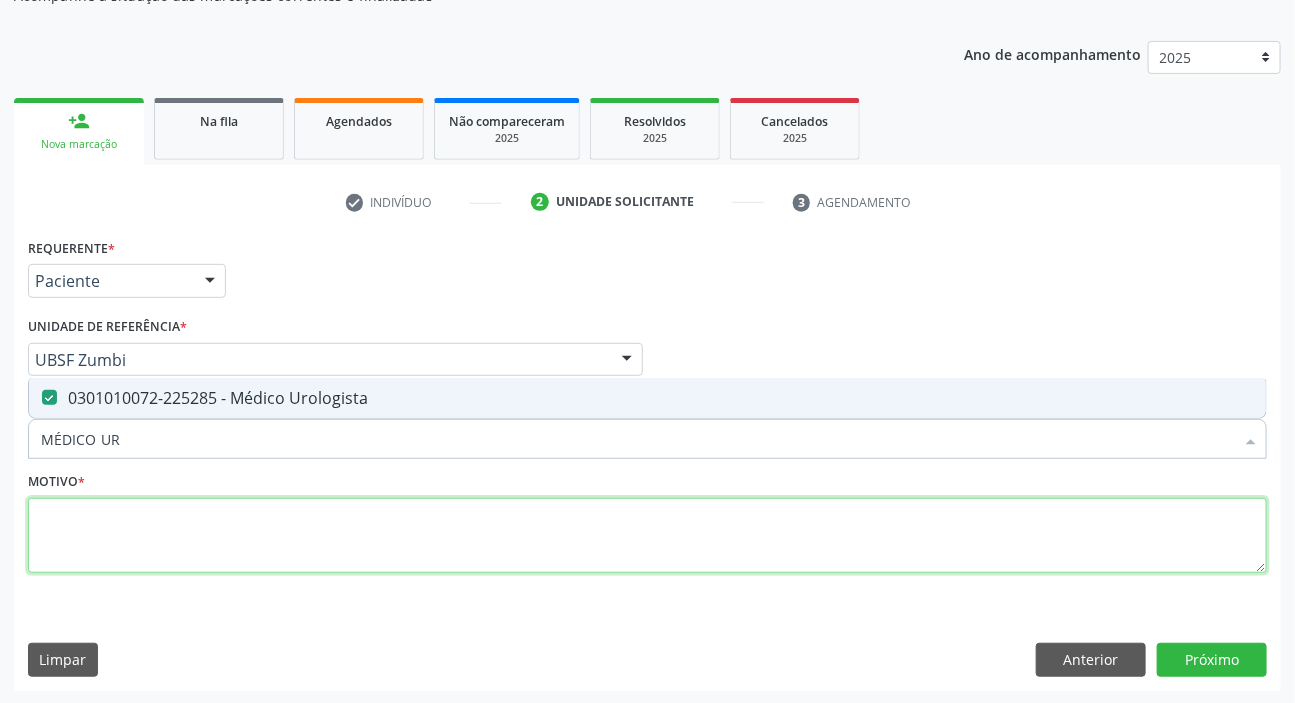 click at bounding box center (647, 536) 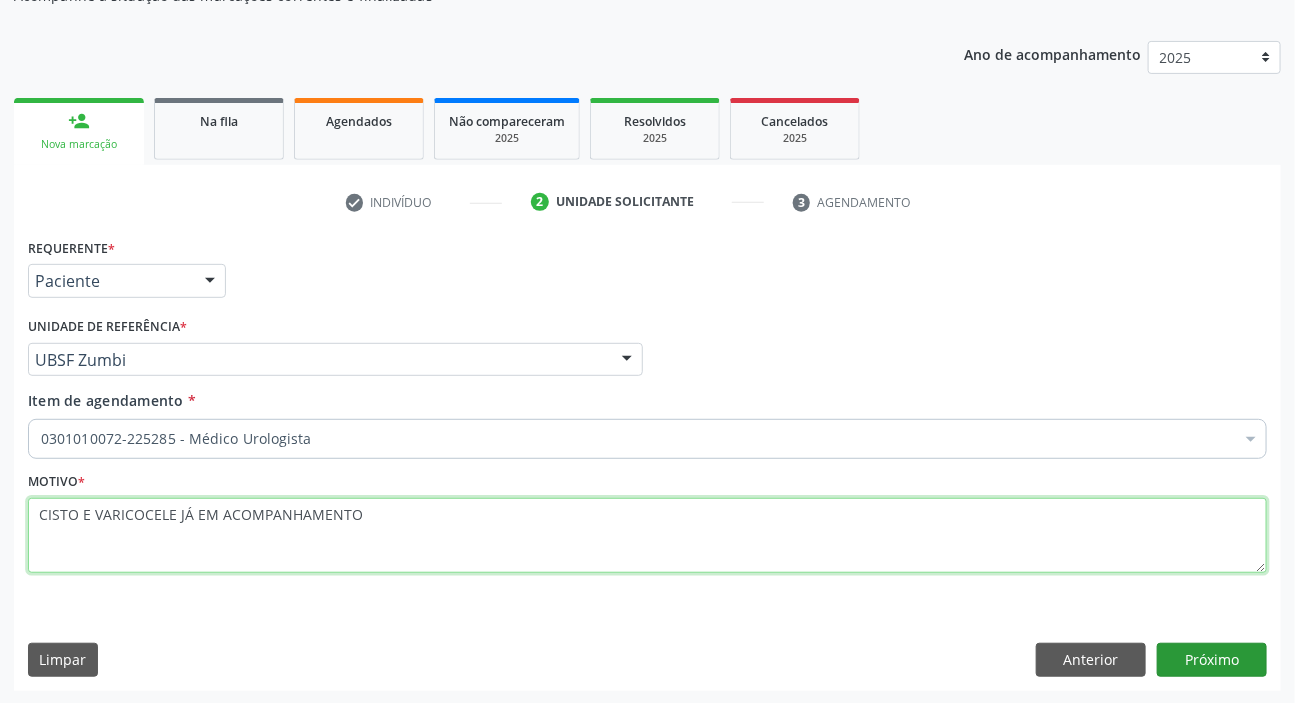 type on "CISTO E VARICOCELE JÁ EM ACOMPANHAMENTO" 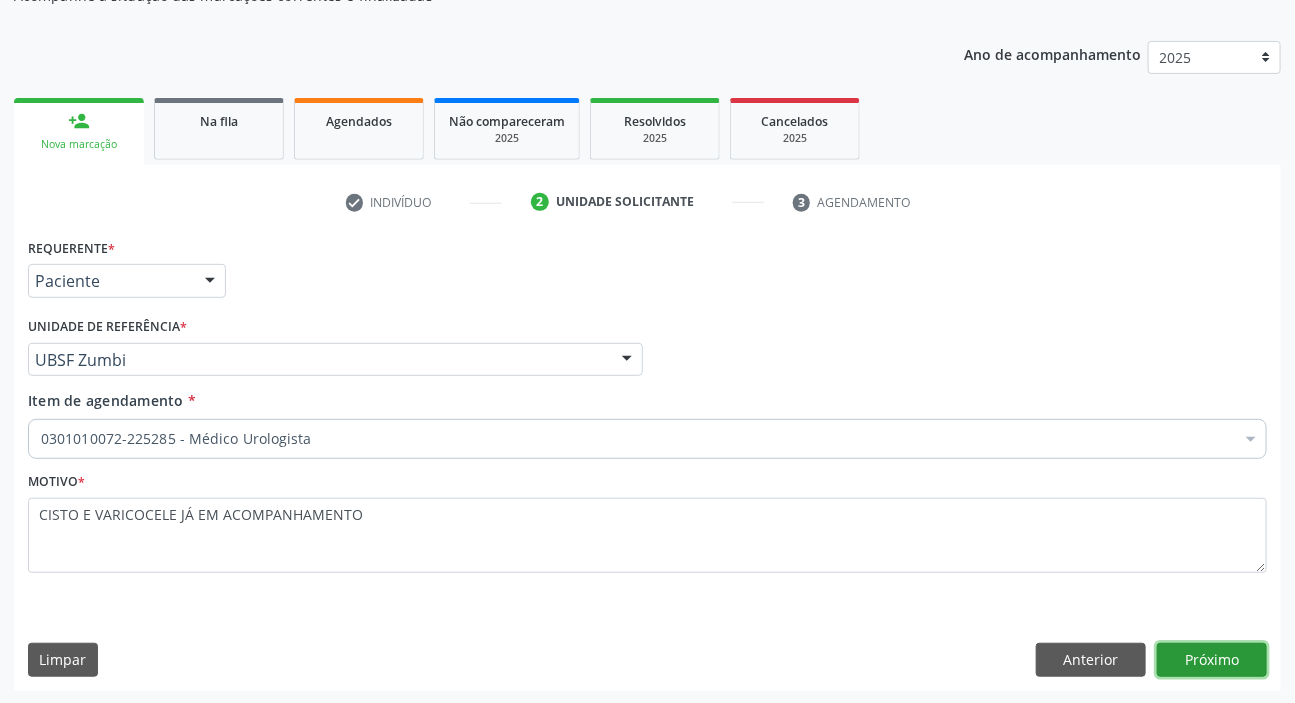 click on "Próximo" at bounding box center (1212, 660) 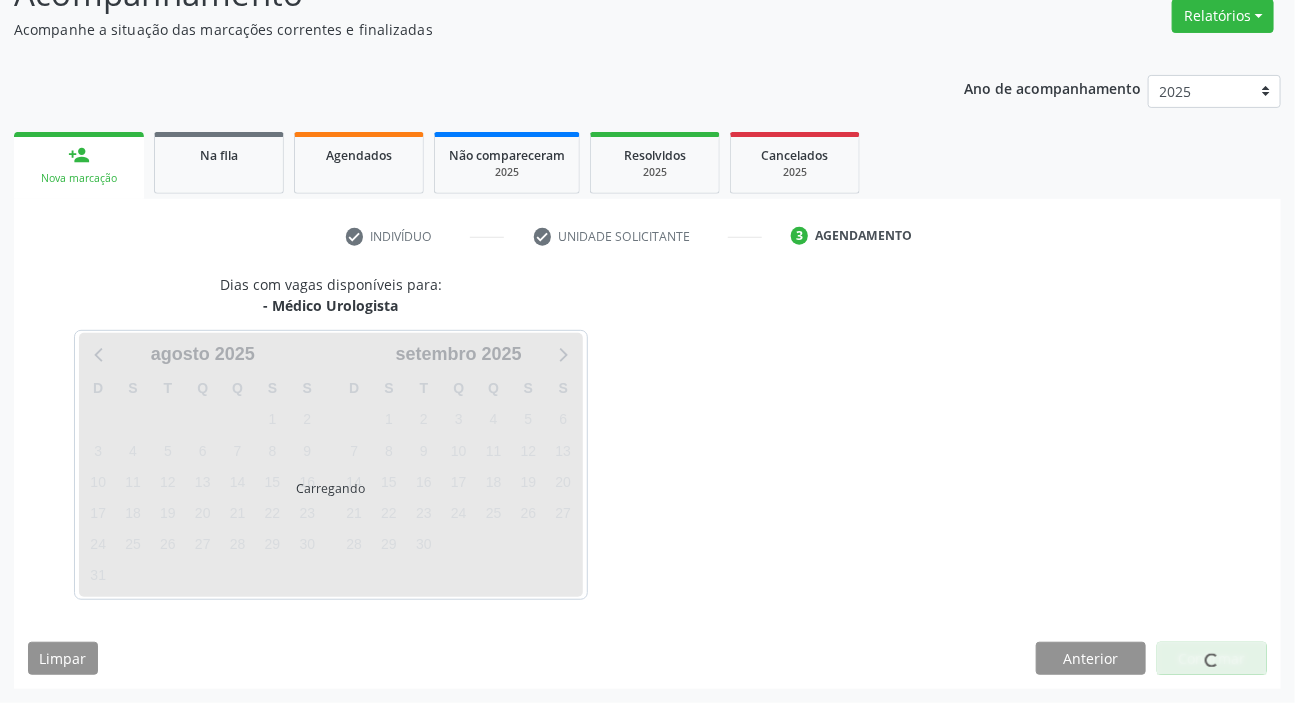 scroll, scrollTop: 166, scrollLeft: 0, axis: vertical 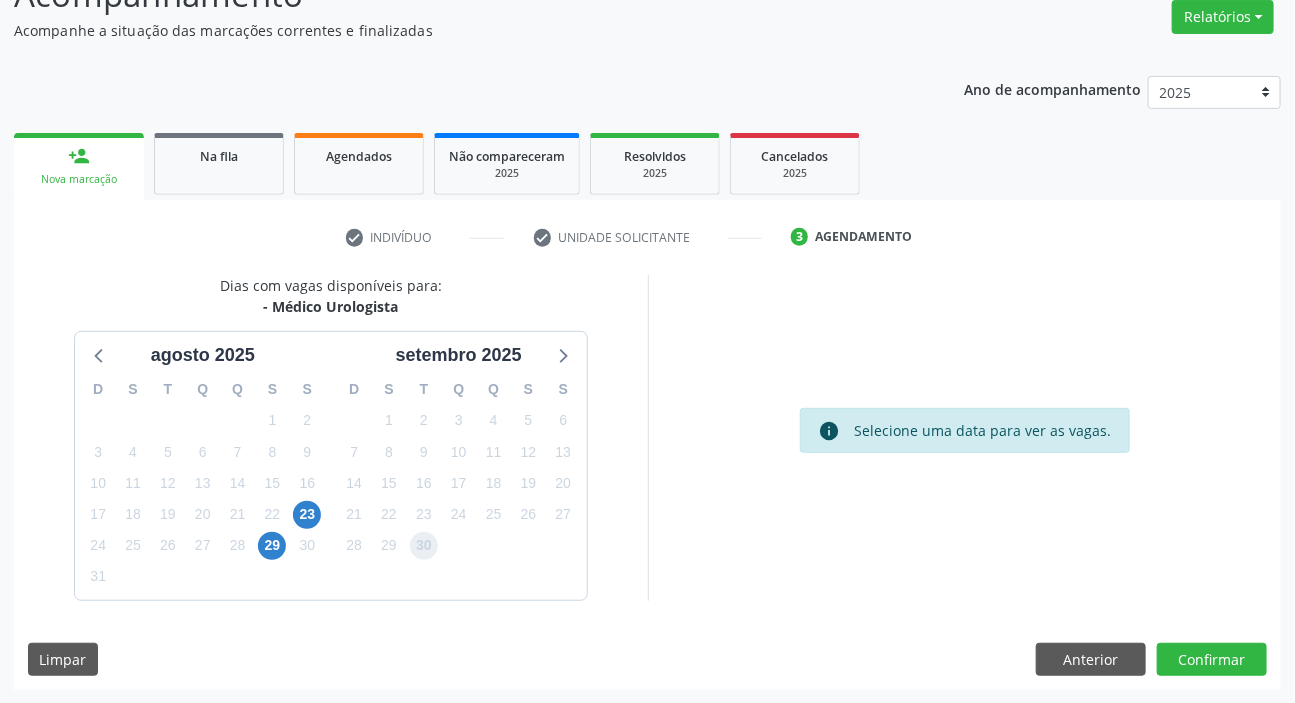 click on "30" at bounding box center [424, 546] 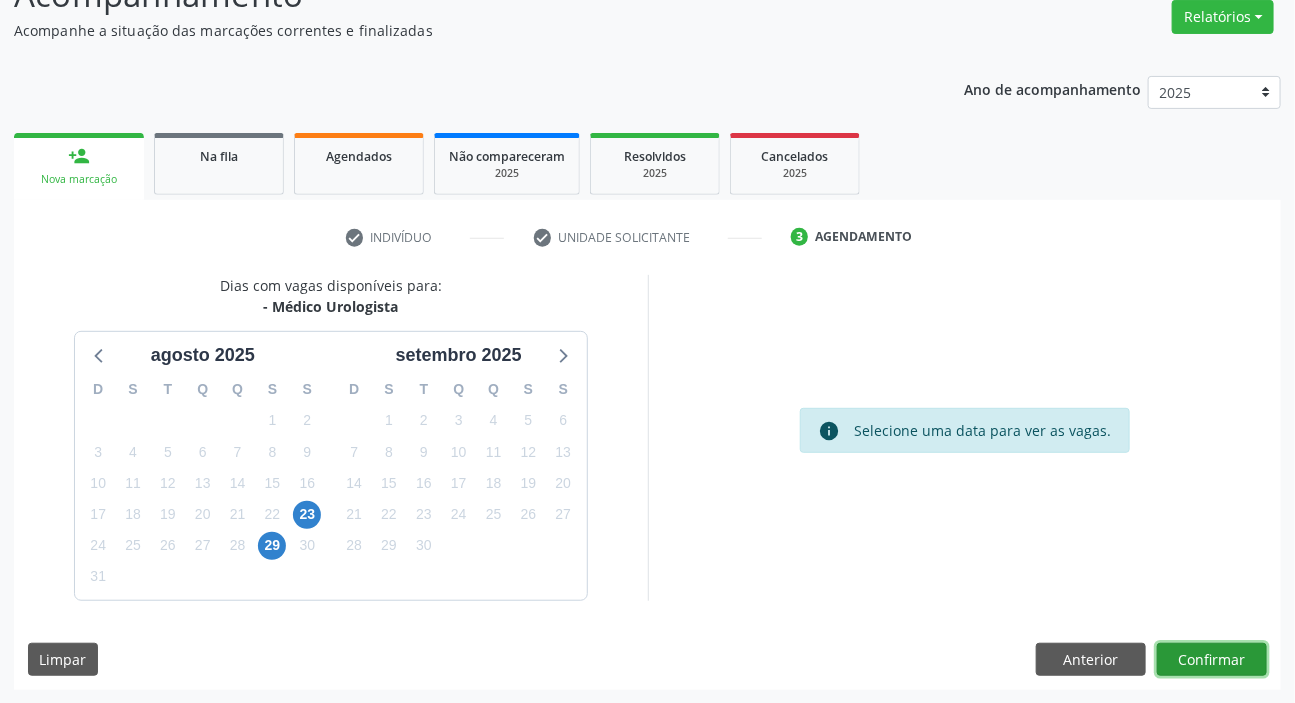 click on "Confirmar" at bounding box center [1212, 660] 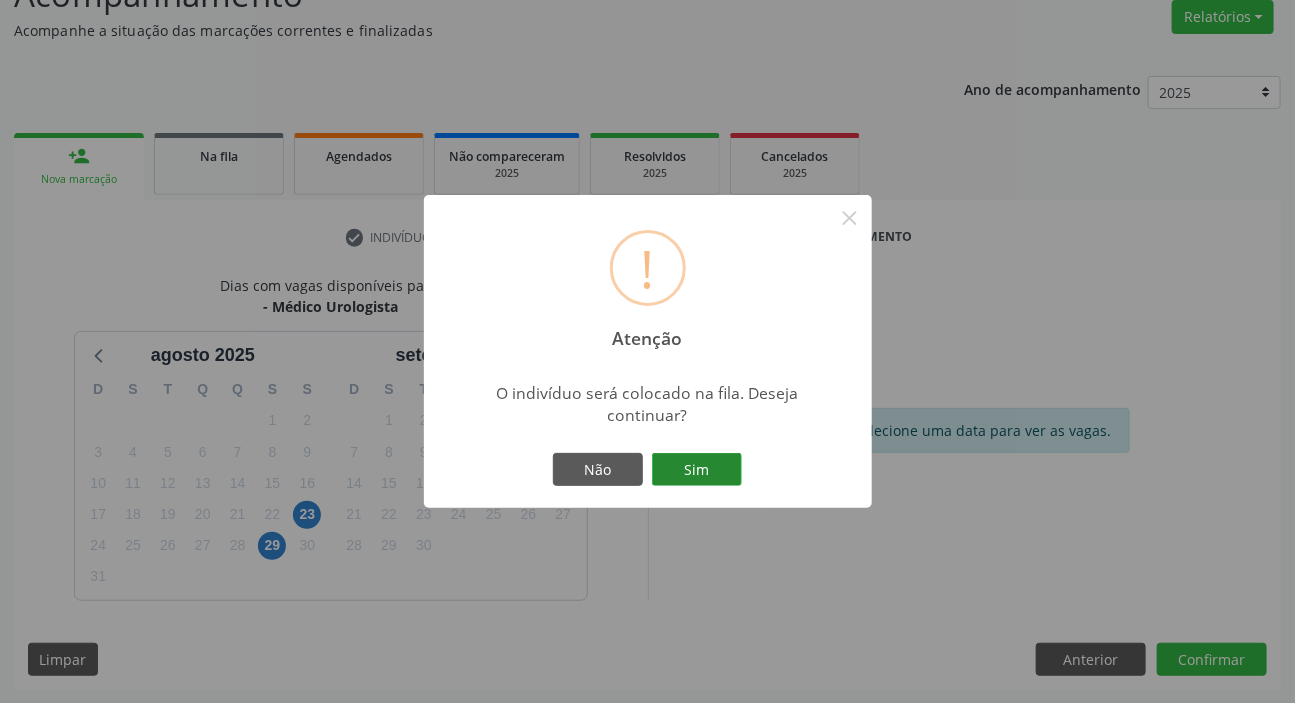 click on "Sim" at bounding box center [697, 470] 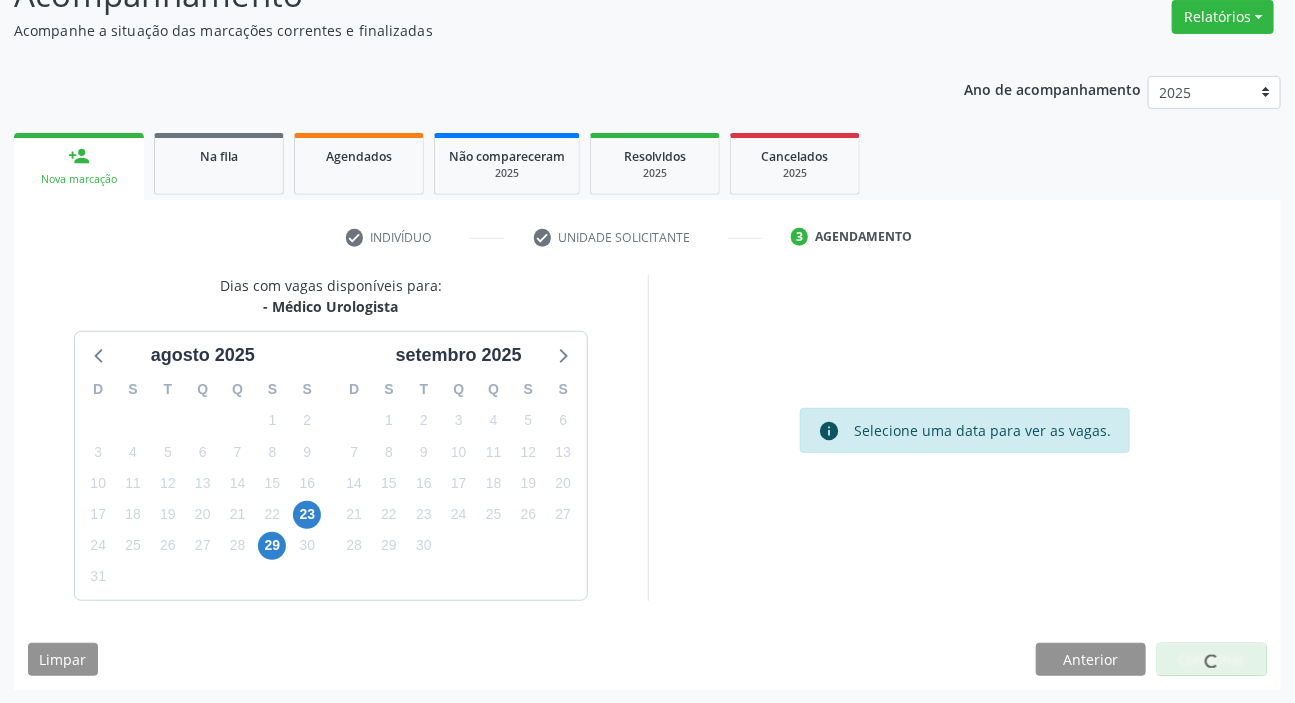 scroll, scrollTop: 0, scrollLeft: 0, axis: both 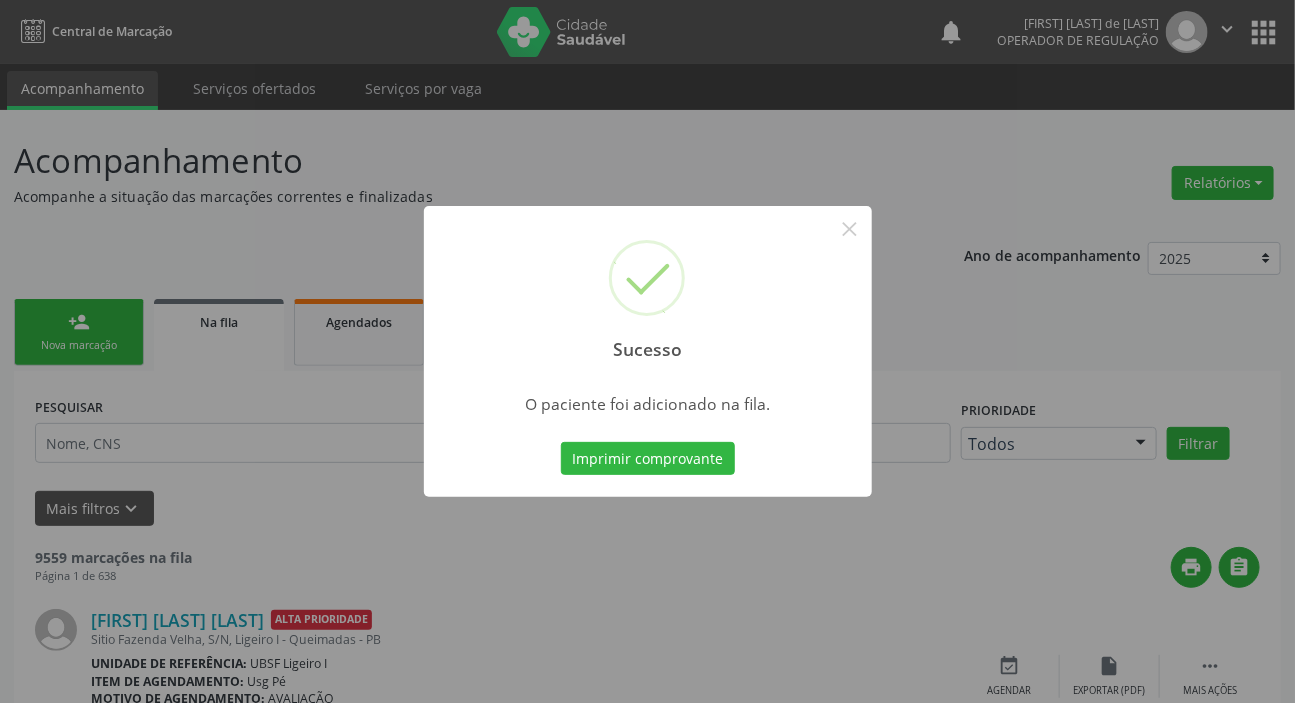 click on "Sucesso × O paciente foi adicionado na fila. Imprimir comprovante Cancel" at bounding box center [647, 351] 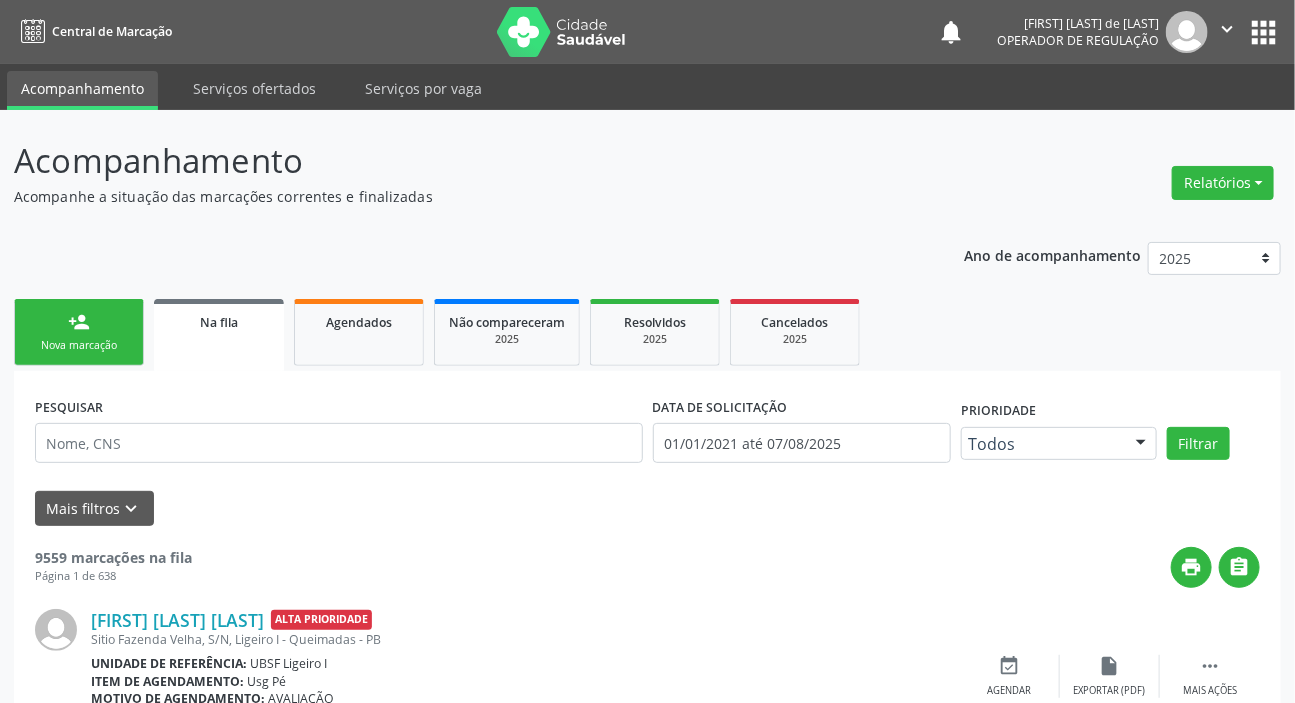 click on "person_add" at bounding box center [79, 322] 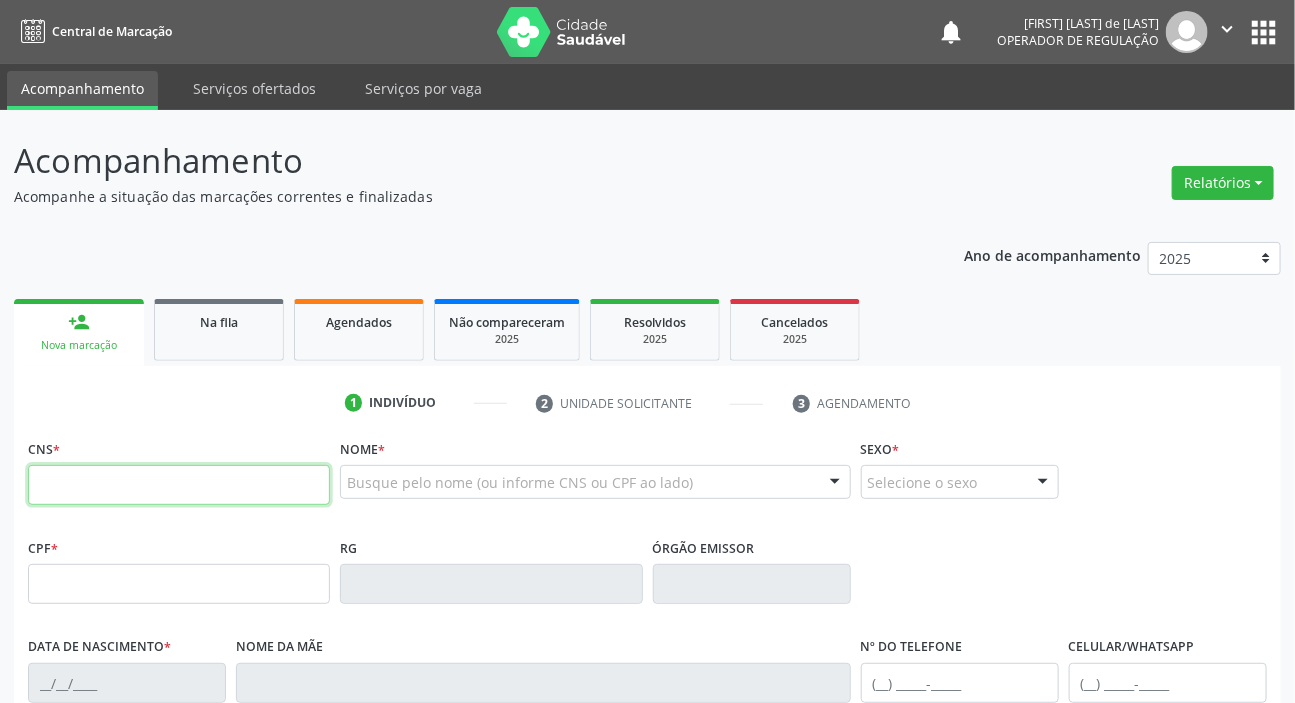 click at bounding box center (179, 485) 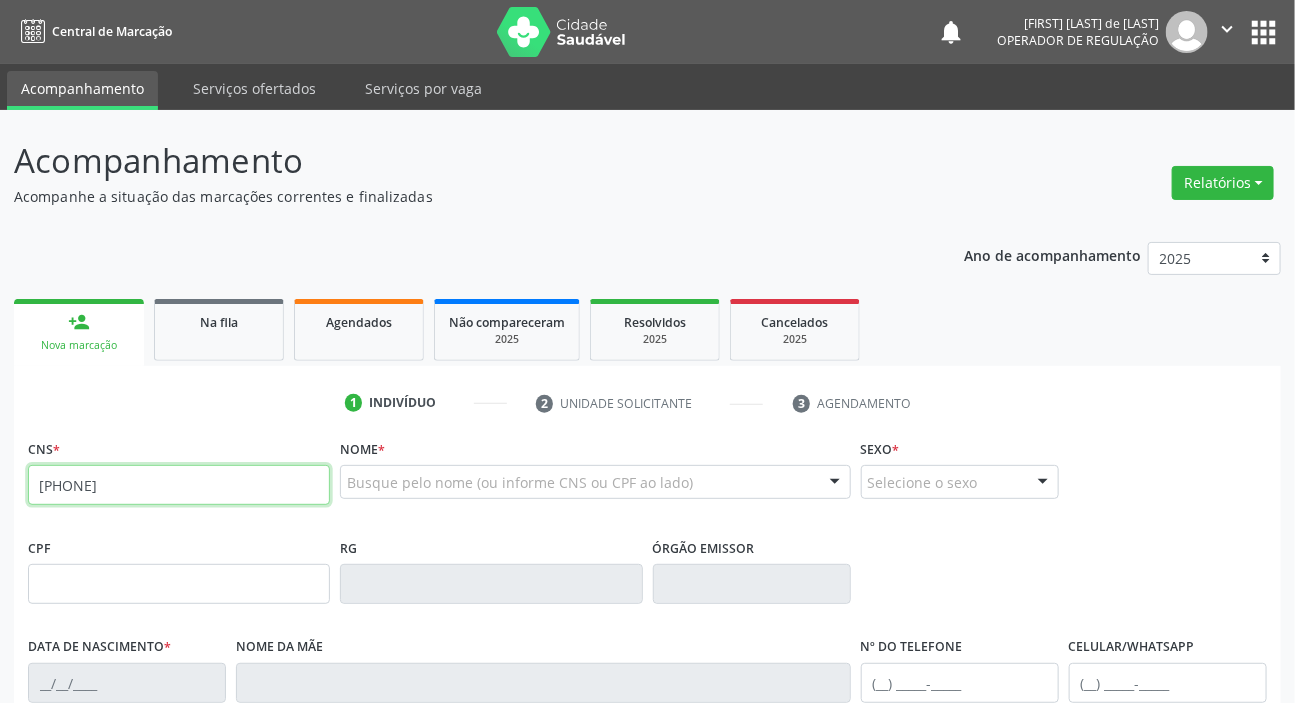 type on "706 9091 0412 9135" 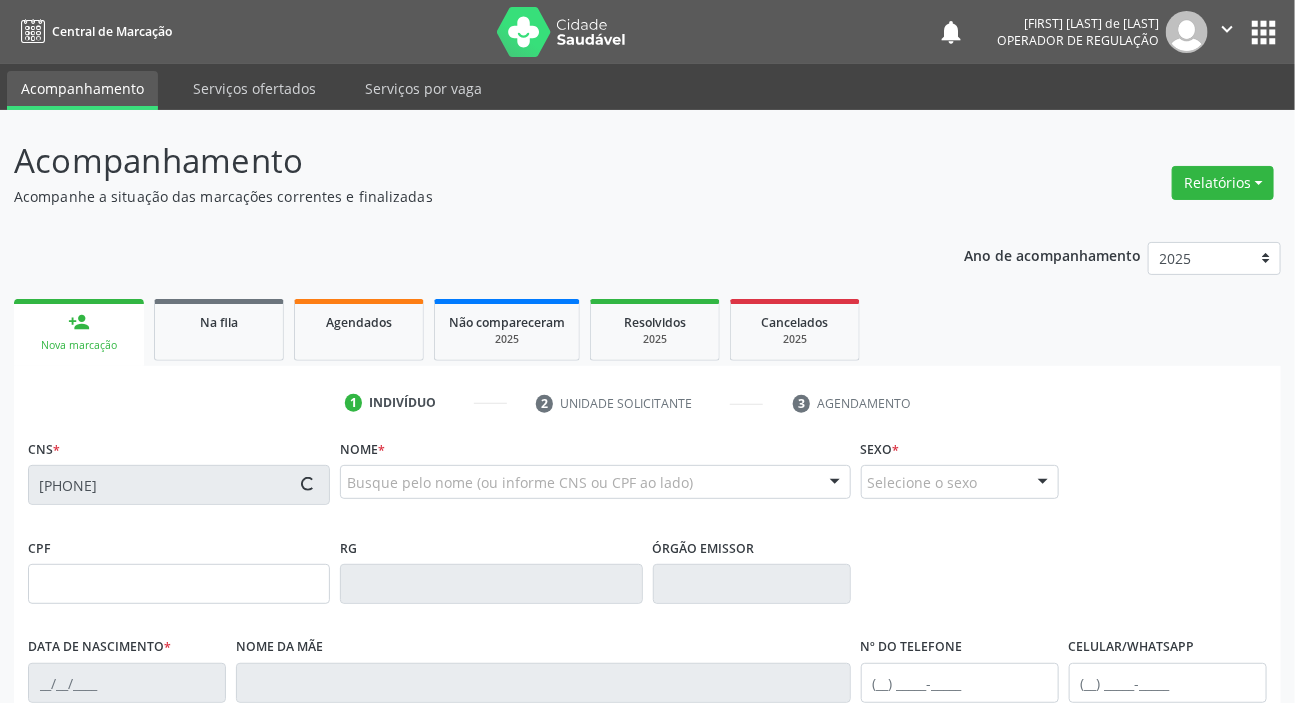type on "133.312.644-15" 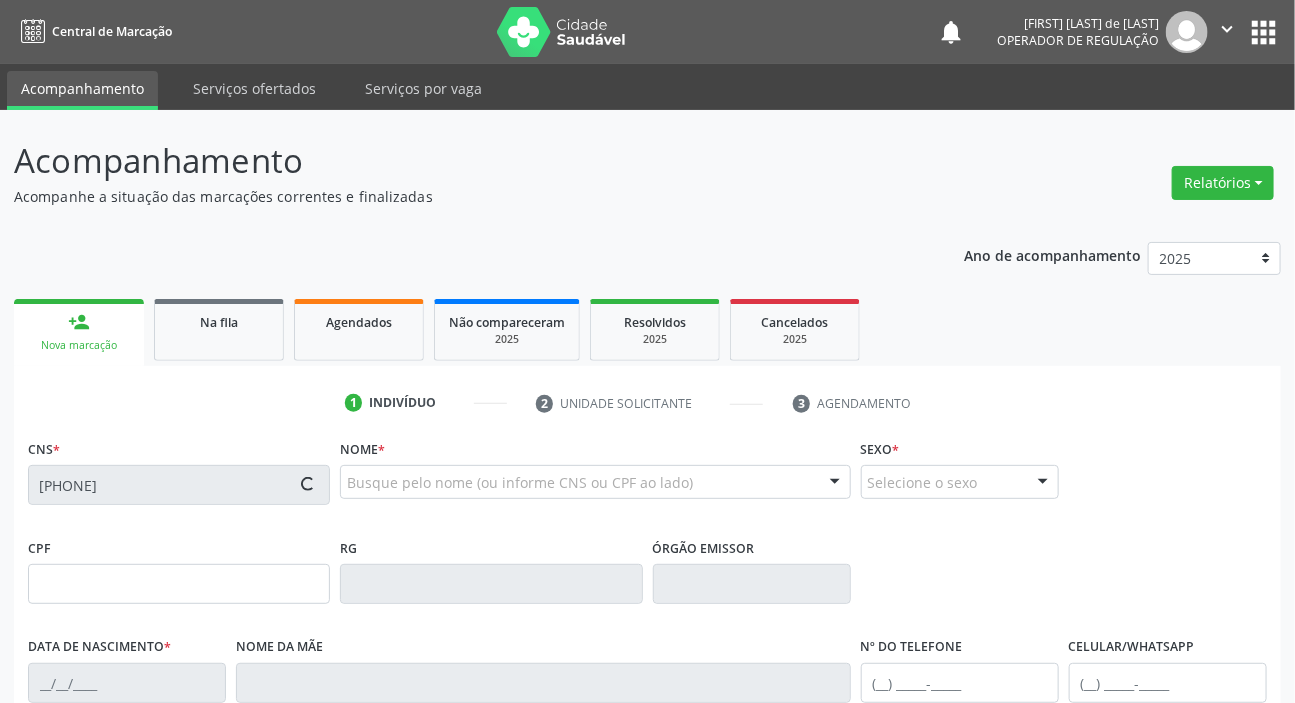type on "09/07/1940" 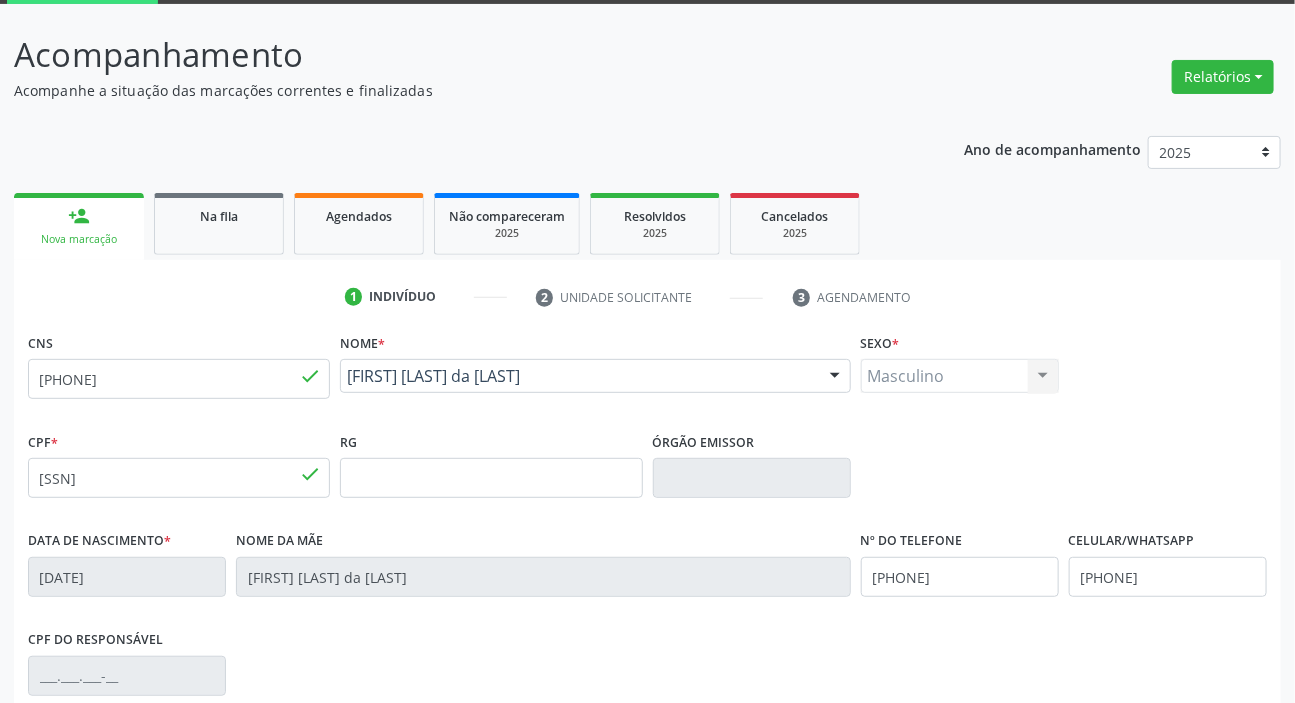 scroll, scrollTop: 363, scrollLeft: 0, axis: vertical 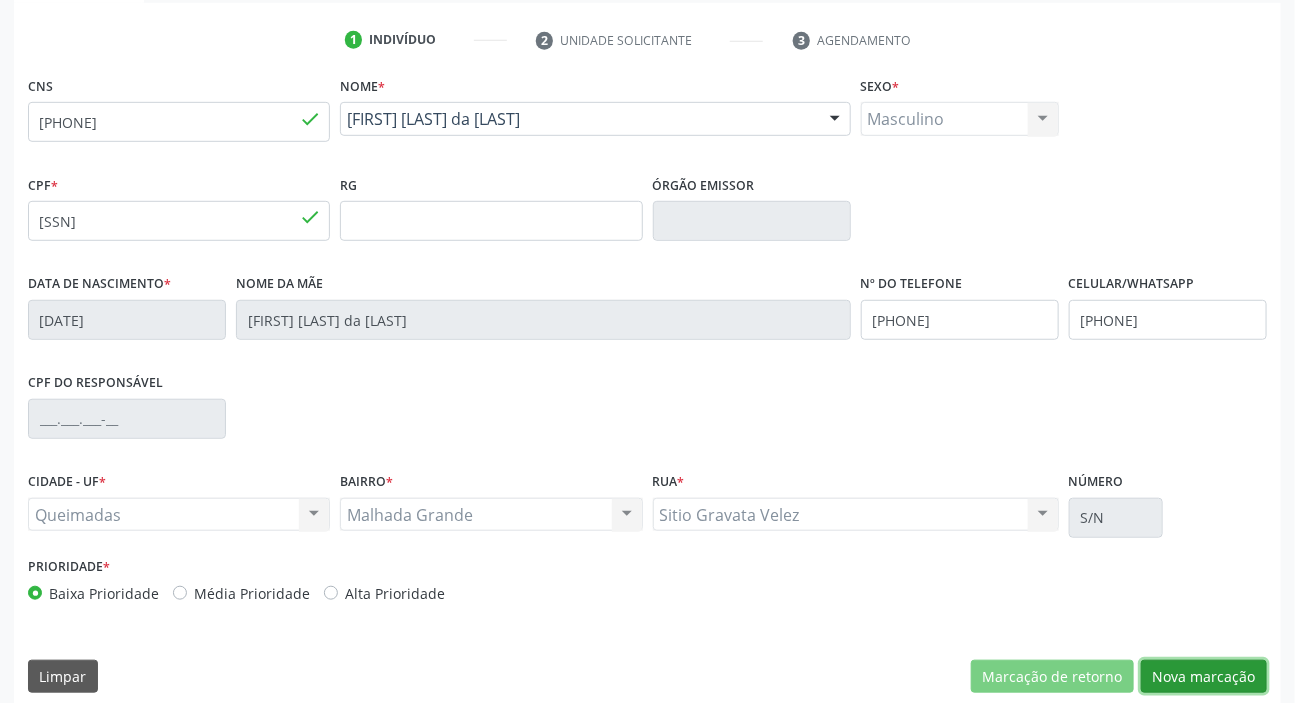 click on "Nova marcação" at bounding box center [1204, 677] 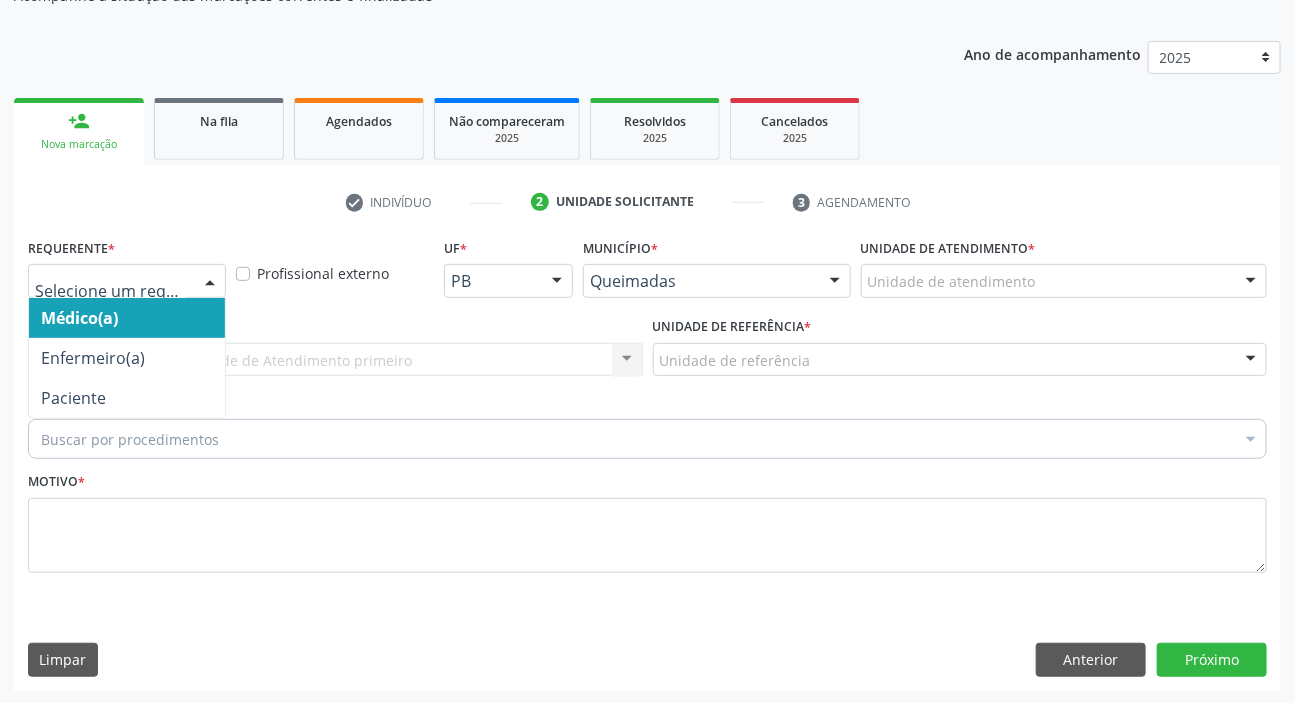 drag, startPoint x: 85, startPoint y: 284, endPoint x: 83, endPoint y: 298, distance: 14.142136 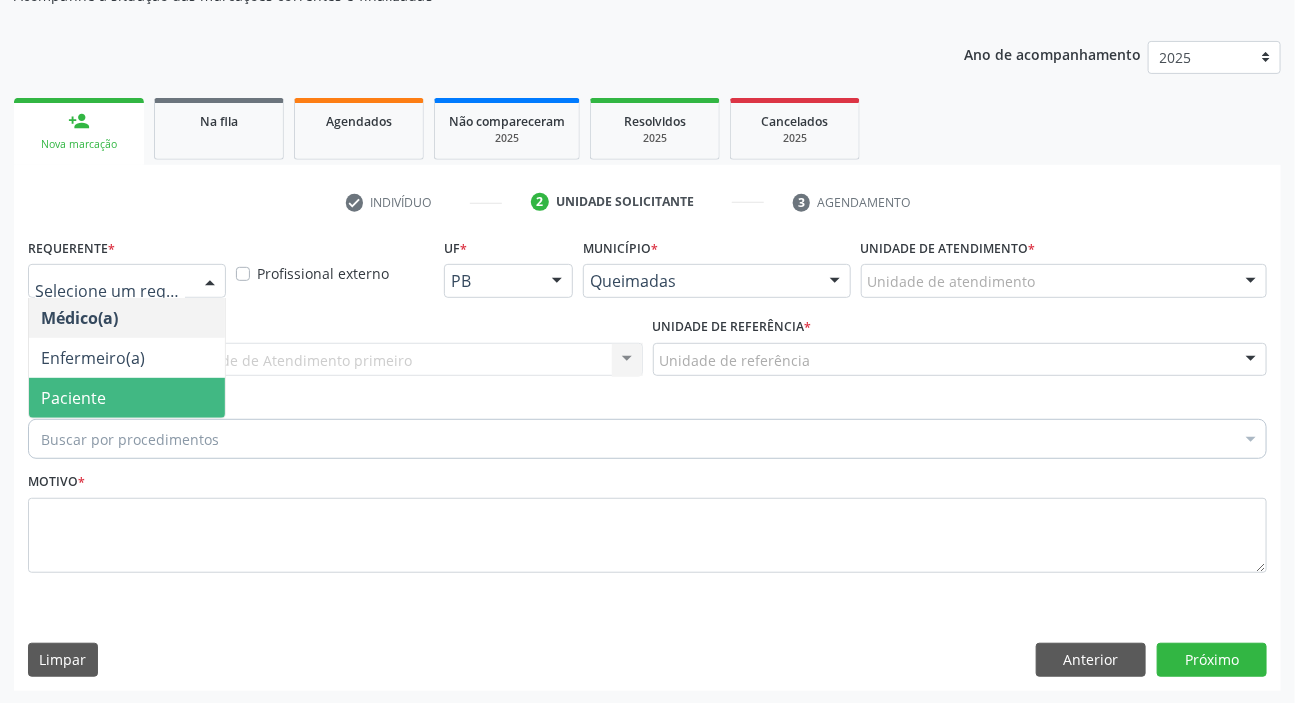 click on "Paciente" at bounding box center [73, 398] 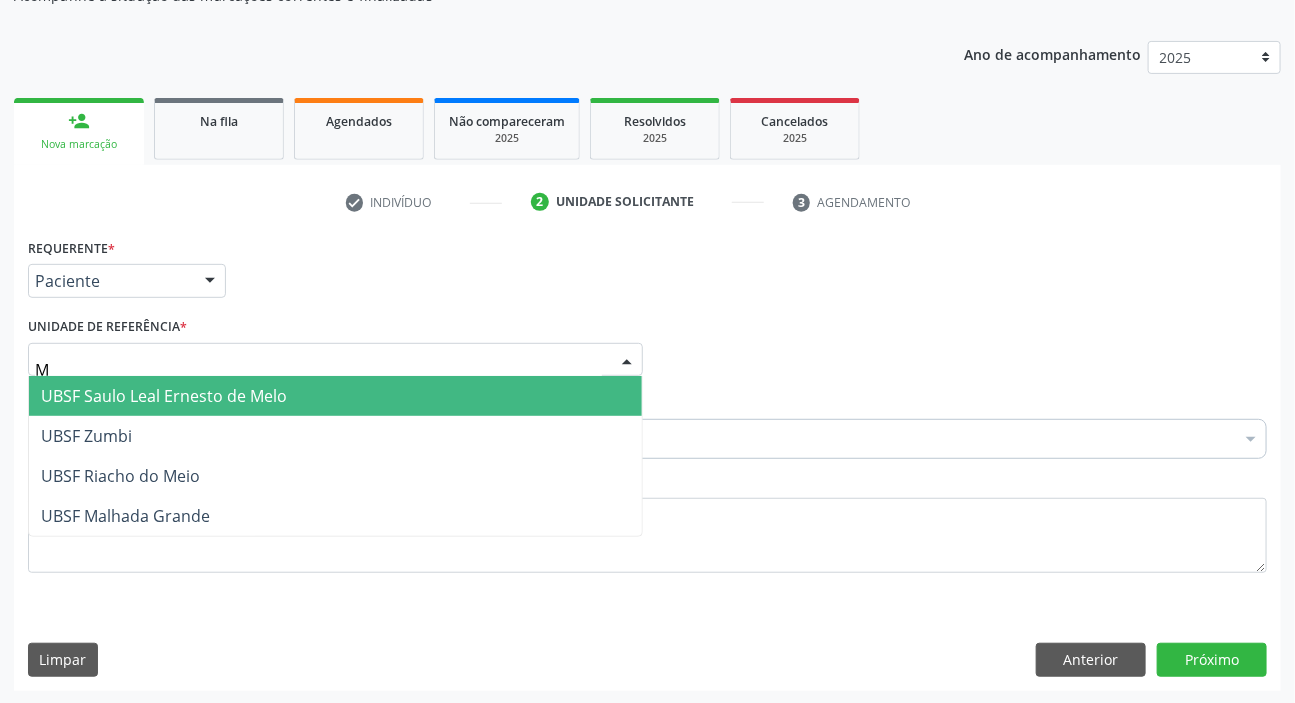 type on "MA" 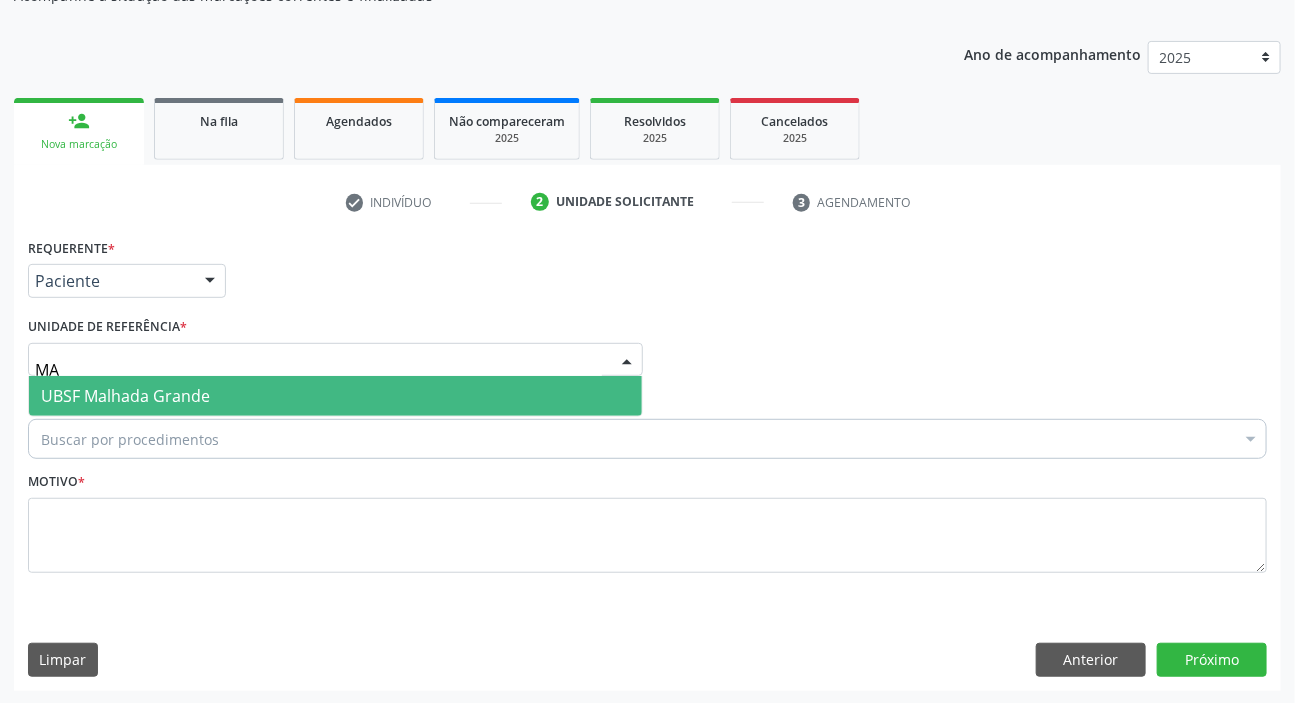 click on "UBSF Malhada Grande" at bounding box center (125, 396) 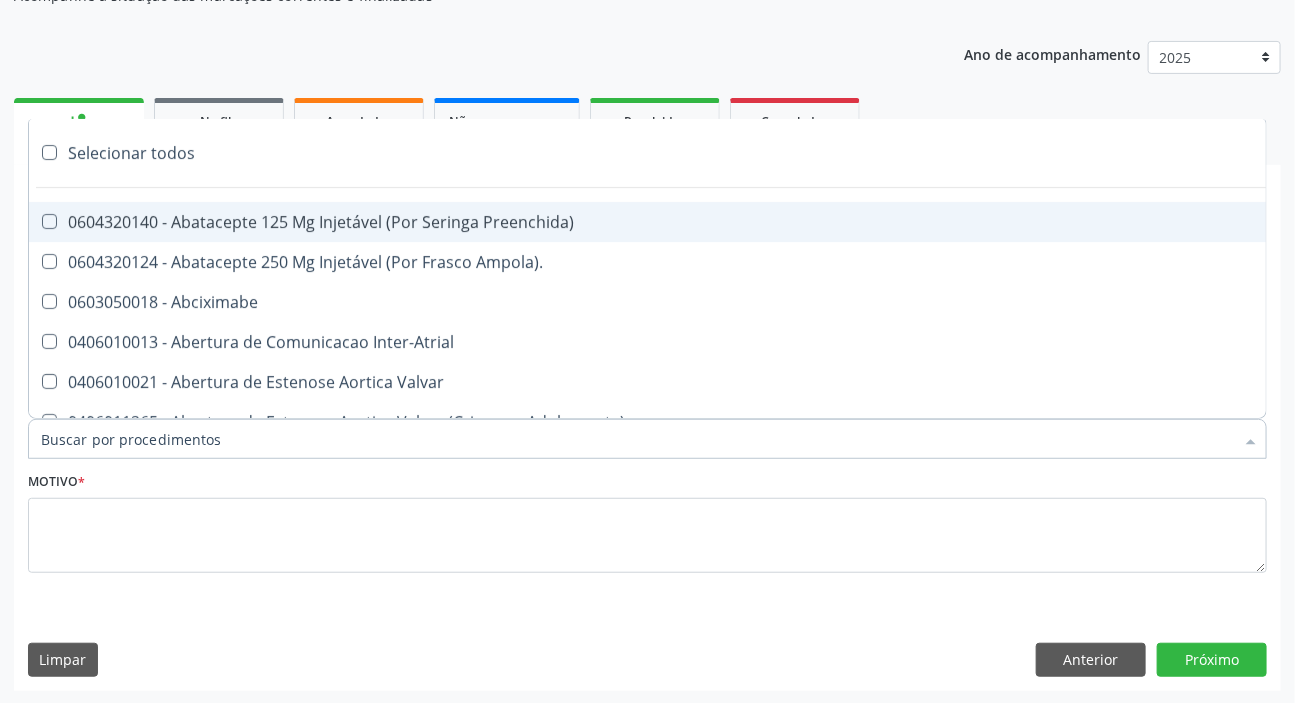 paste on "MÉDICO UR" 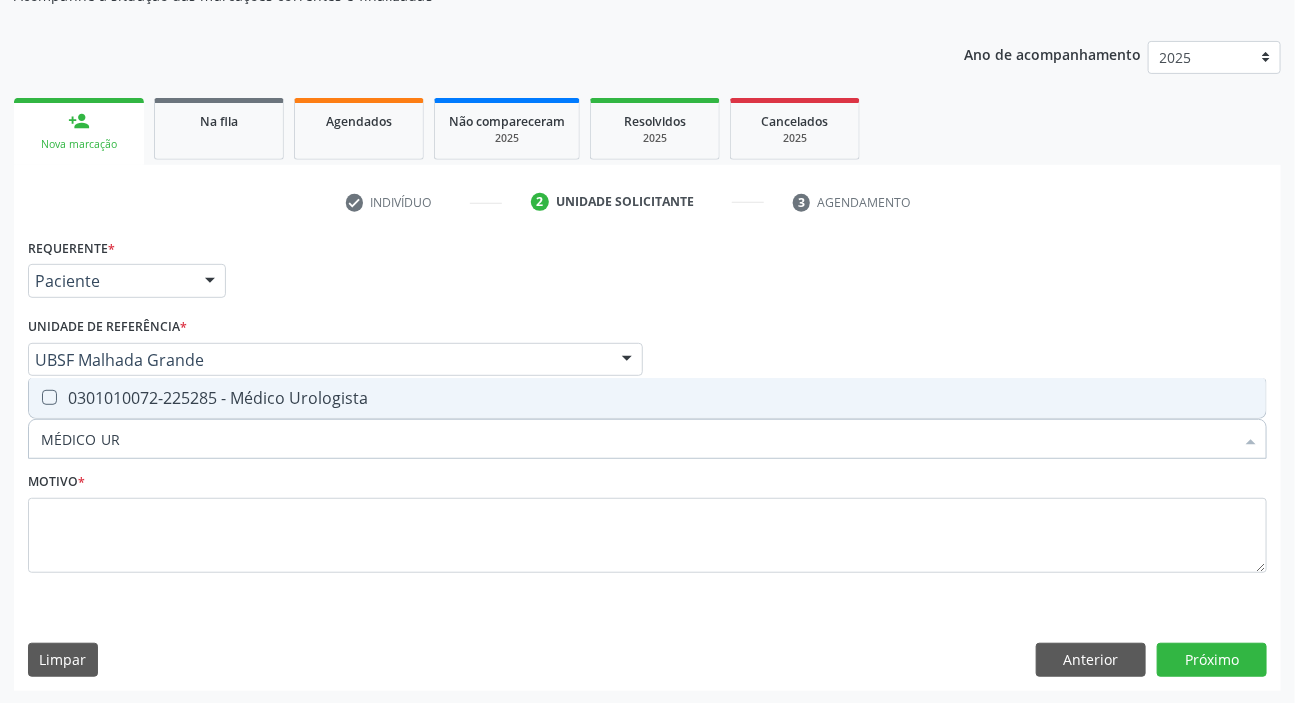 click on "0301010072-225285 - Médico Urologista" at bounding box center [647, 398] 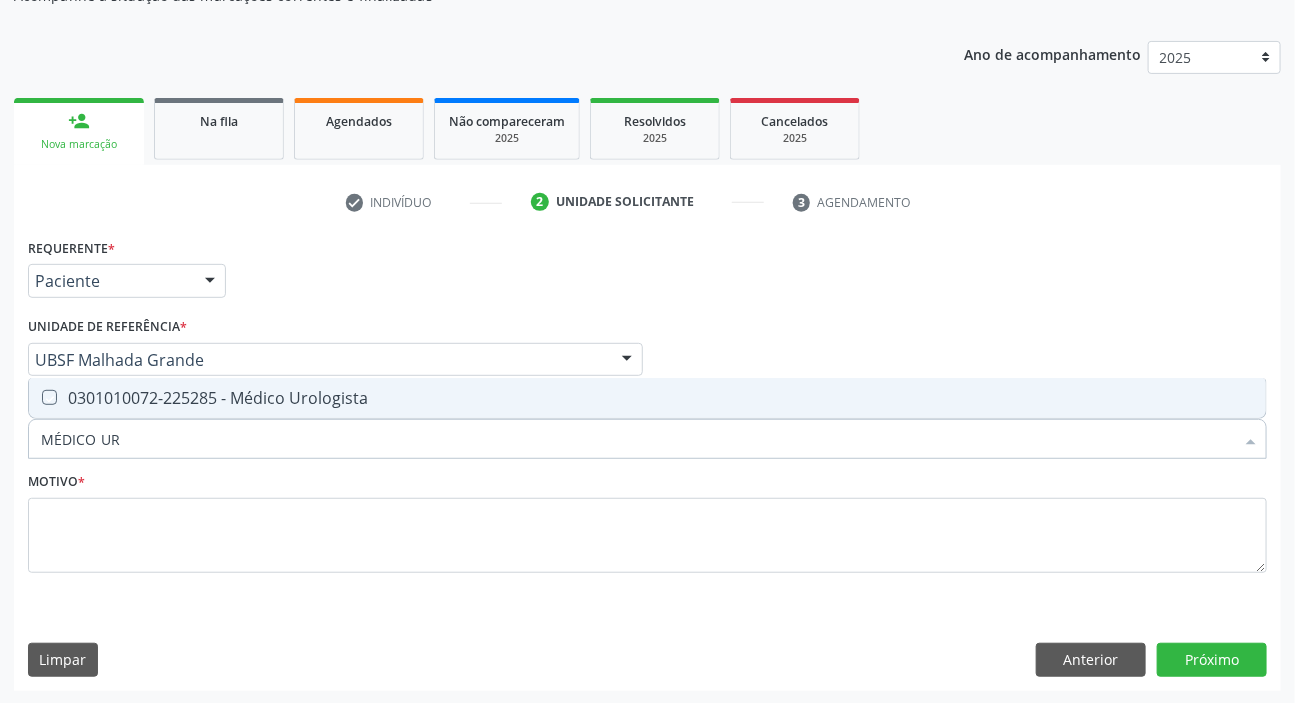 checkbox on "true" 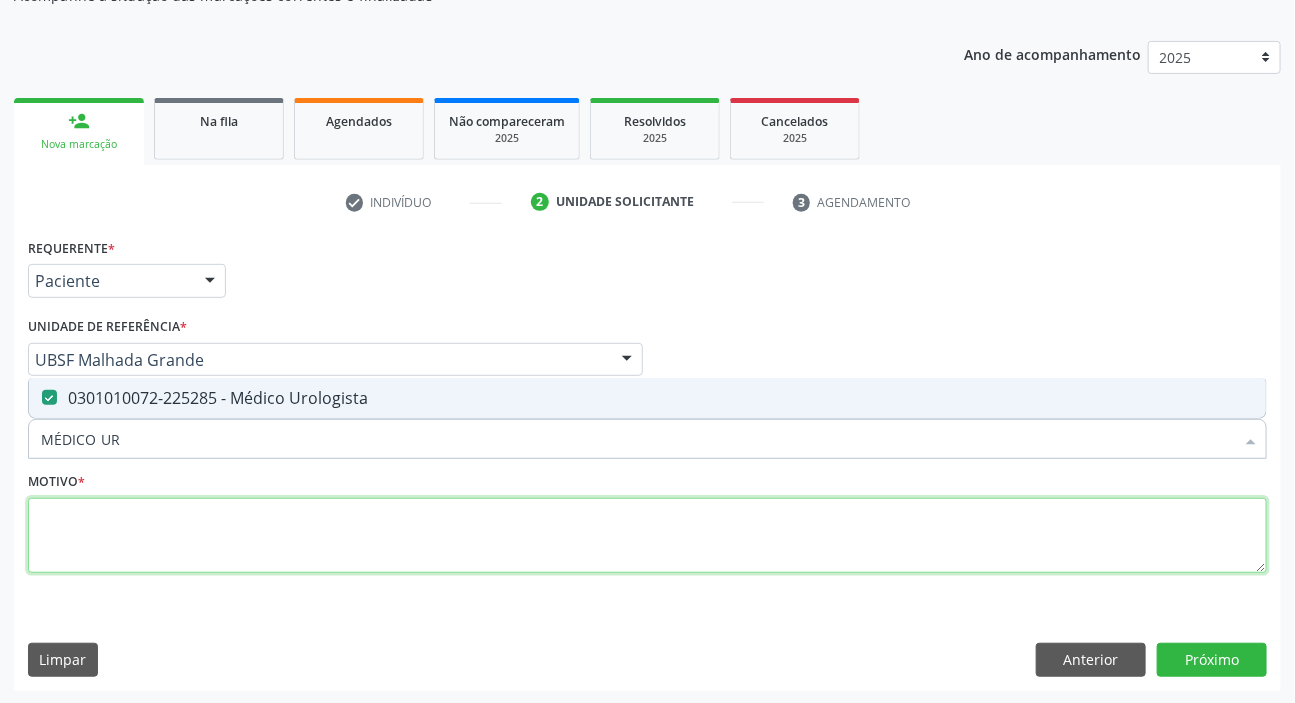 click at bounding box center [647, 536] 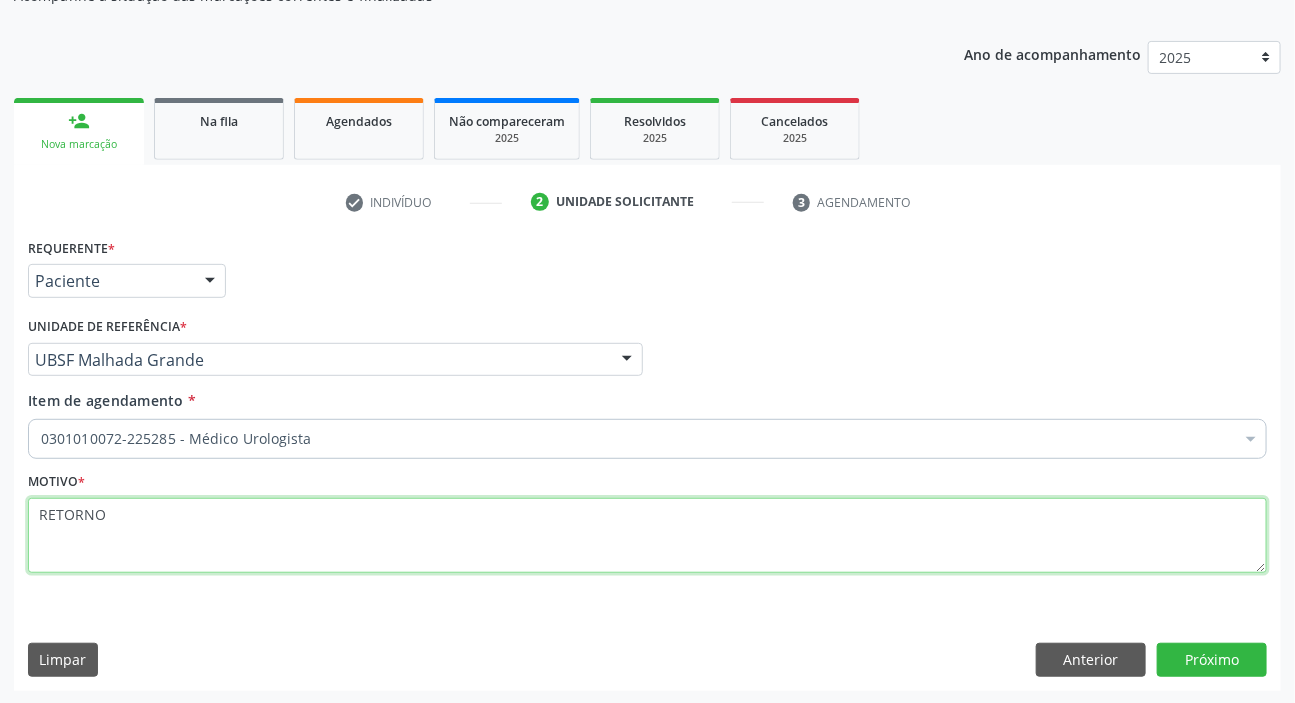 type on "RETORNO" 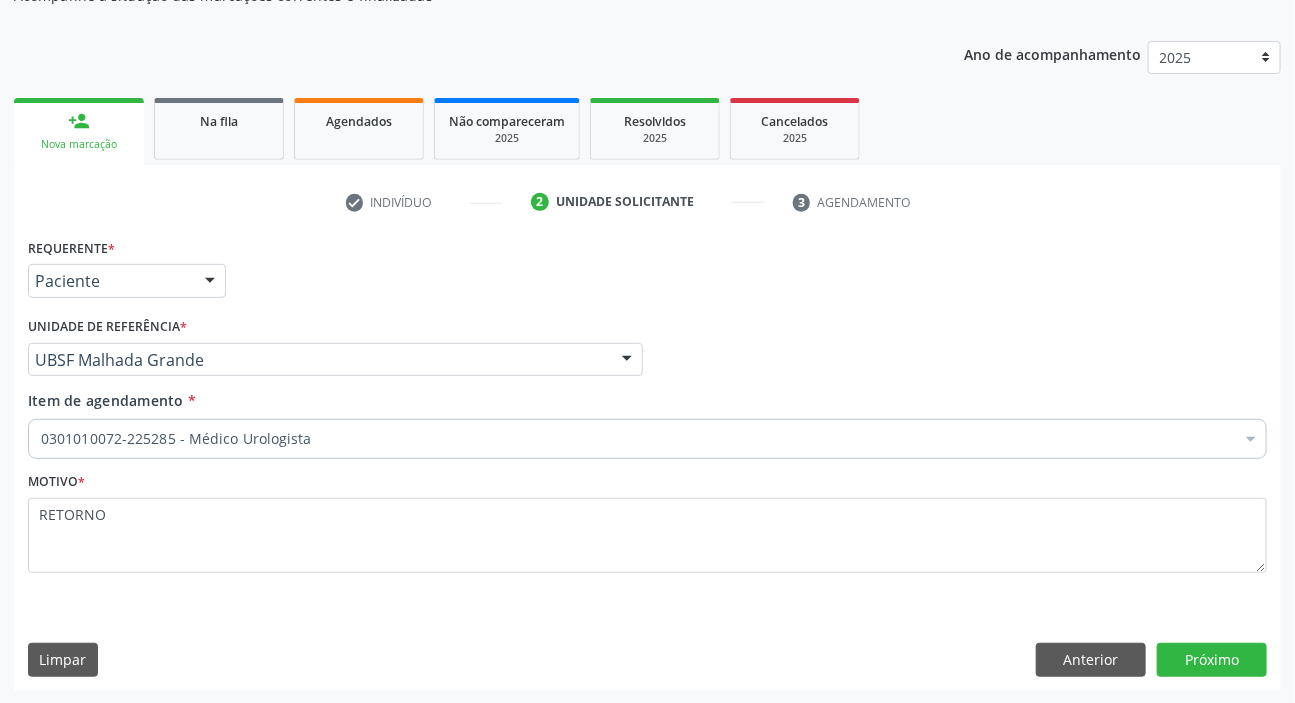 click on "Requerente
*
Paciente         Médico(a)   Enfermeiro(a)   Paciente
Nenhum resultado encontrado para: "   "
Não há nenhuma opção para ser exibida.
UF
PB         PB
Nenhum resultado encontrado para: "   "
Não há nenhuma opção para ser exibida.
Município
Queimadas         Campina Grande   Queimadas
Nenhum resultado encontrado para: "   "
Não há nenhuma opção para ser exibida.
Médico Solicitante
Por favor, selecione a Unidade de Atendimento primeiro
Nenhum resultado encontrado para: "   "
Não há nenhuma opção para ser exibida.
Unidade de referência
*
UBSF Malhada Grande         UBSF Ligeiro II   UBSF Saulo Leal Ernesto de Melo   UBSF Castanho   UBSF Baixa Verde   UBSF Ze Velho   UBSF Boa Vista   UBSF Olho Dagua Salgado   UBSF Zumbi" at bounding box center [647, 461] 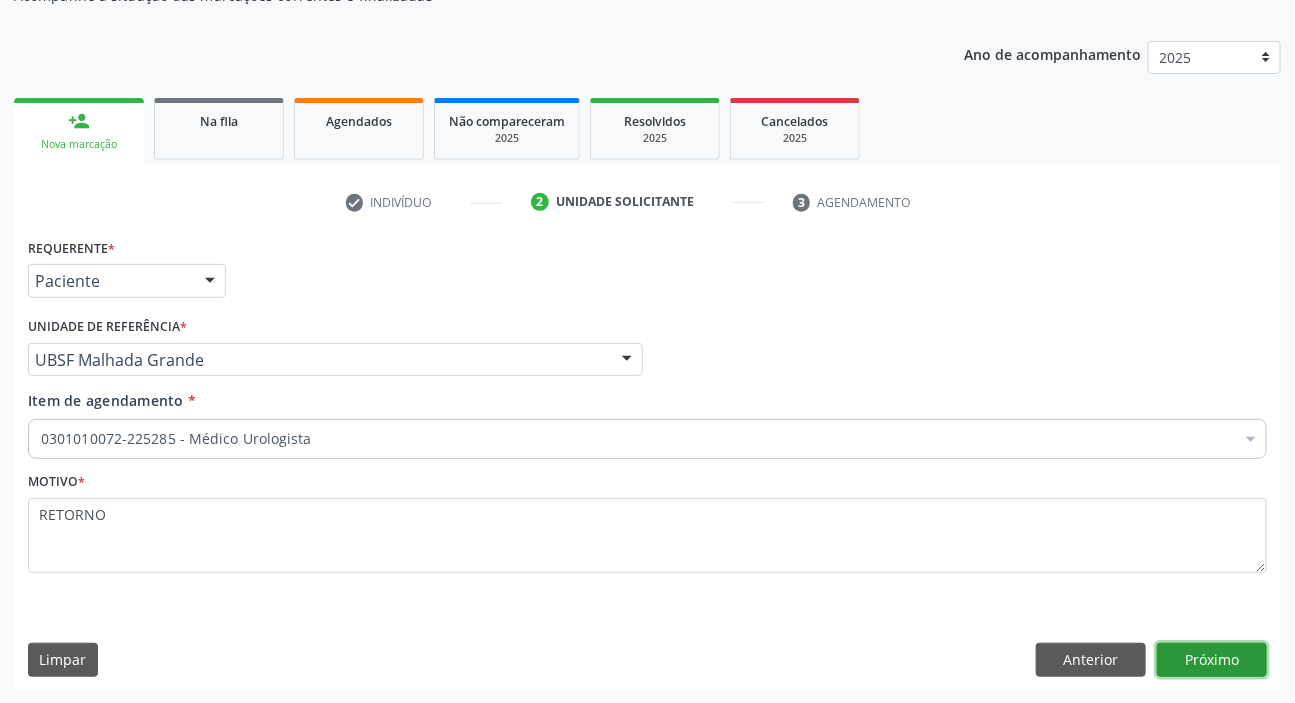 click on "Próximo" at bounding box center [1212, 660] 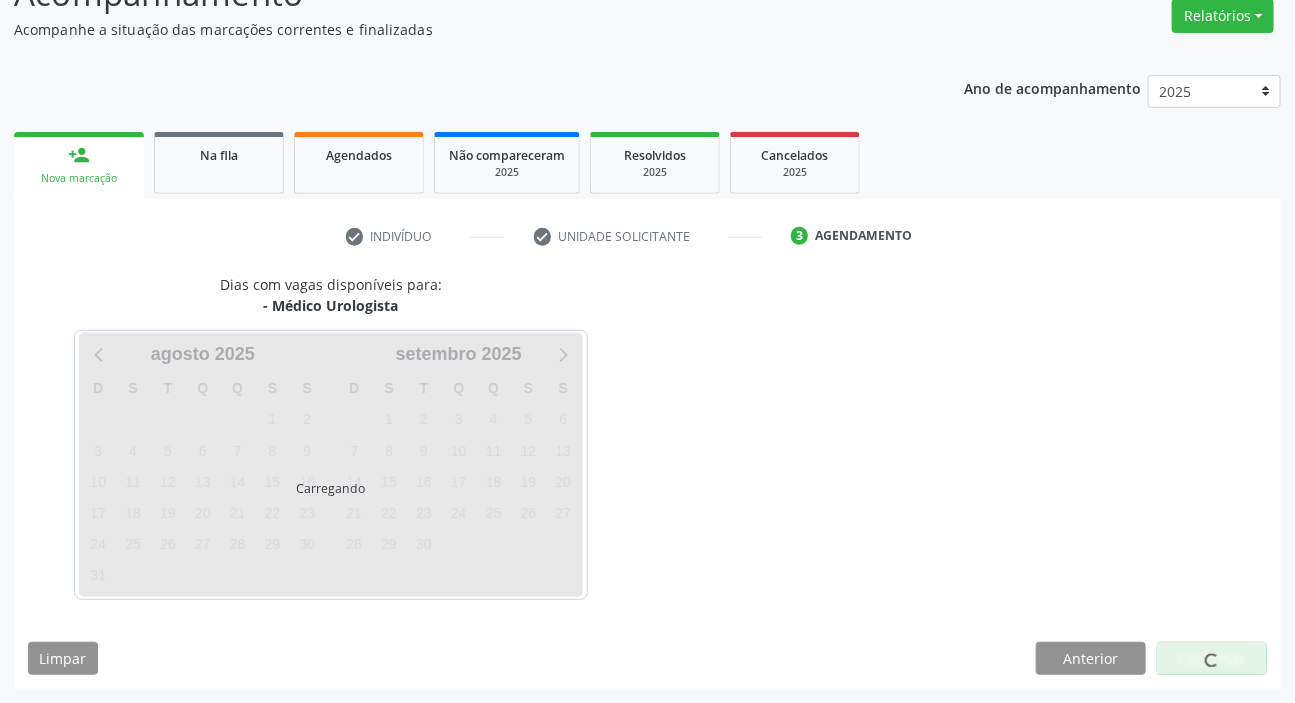 scroll, scrollTop: 166, scrollLeft: 0, axis: vertical 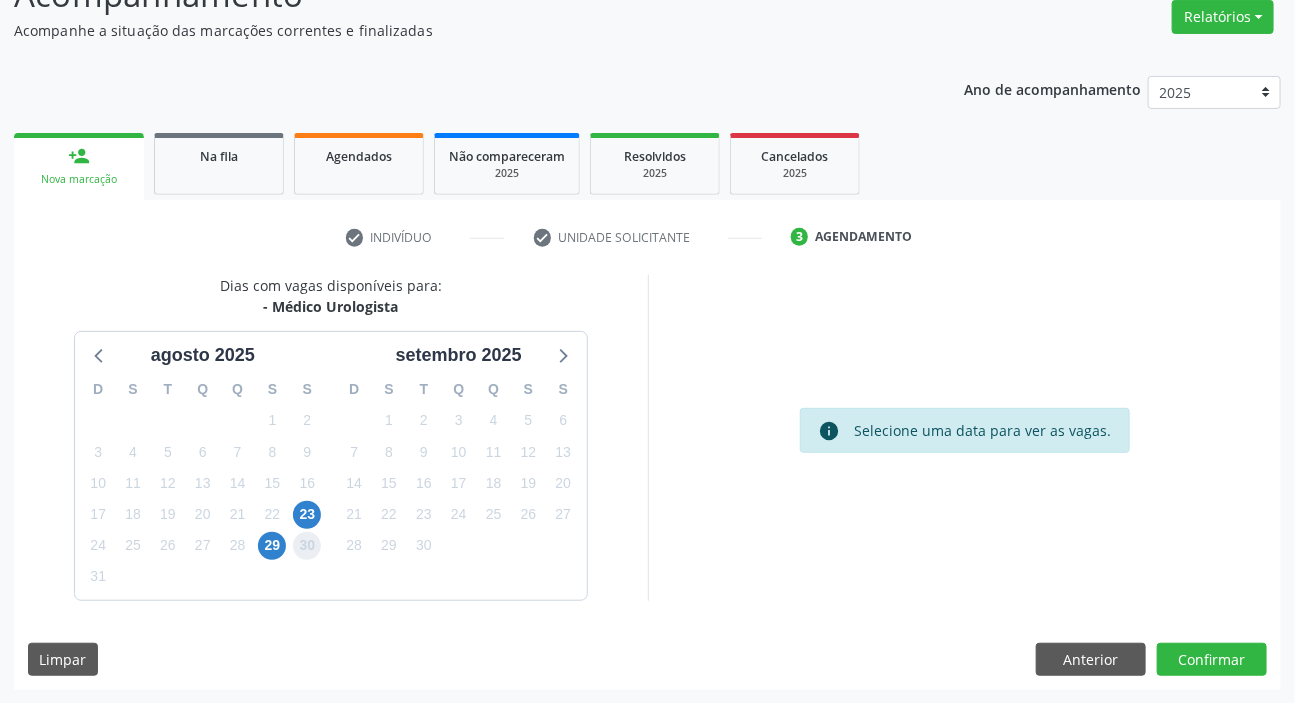 click on "30" at bounding box center [307, 546] 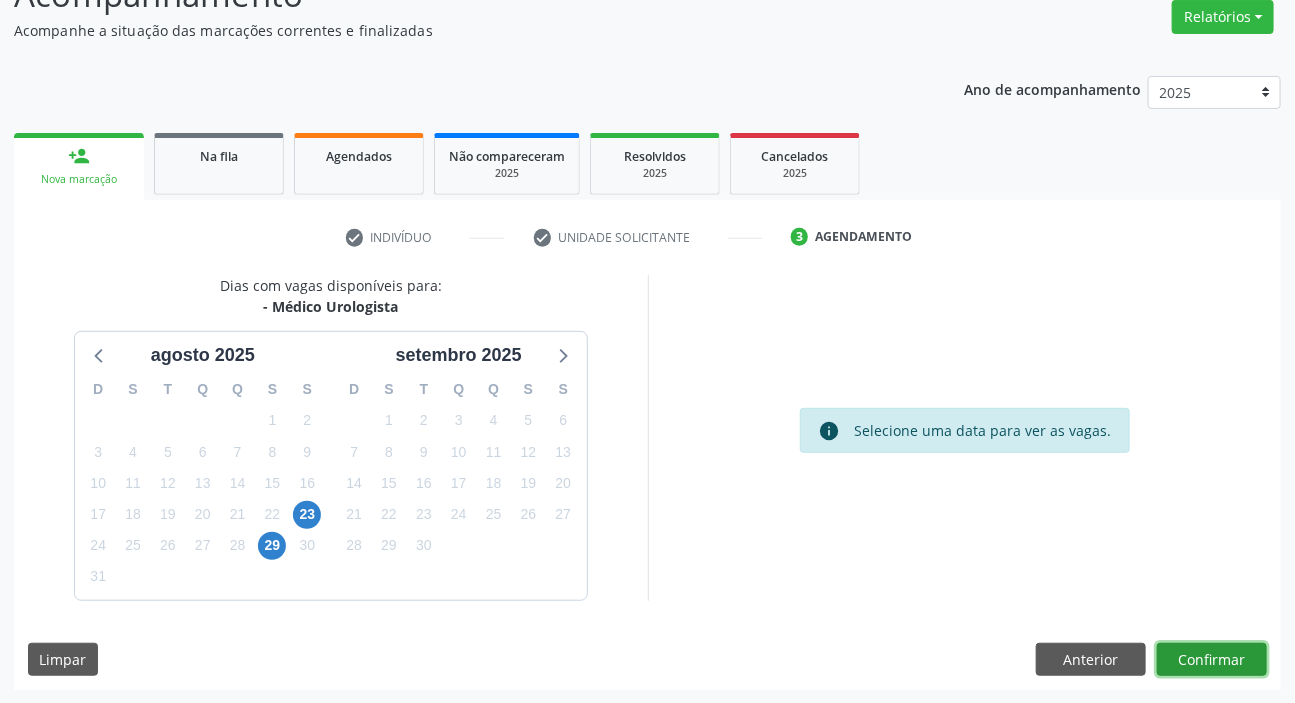 click on "Confirmar" at bounding box center (1212, 660) 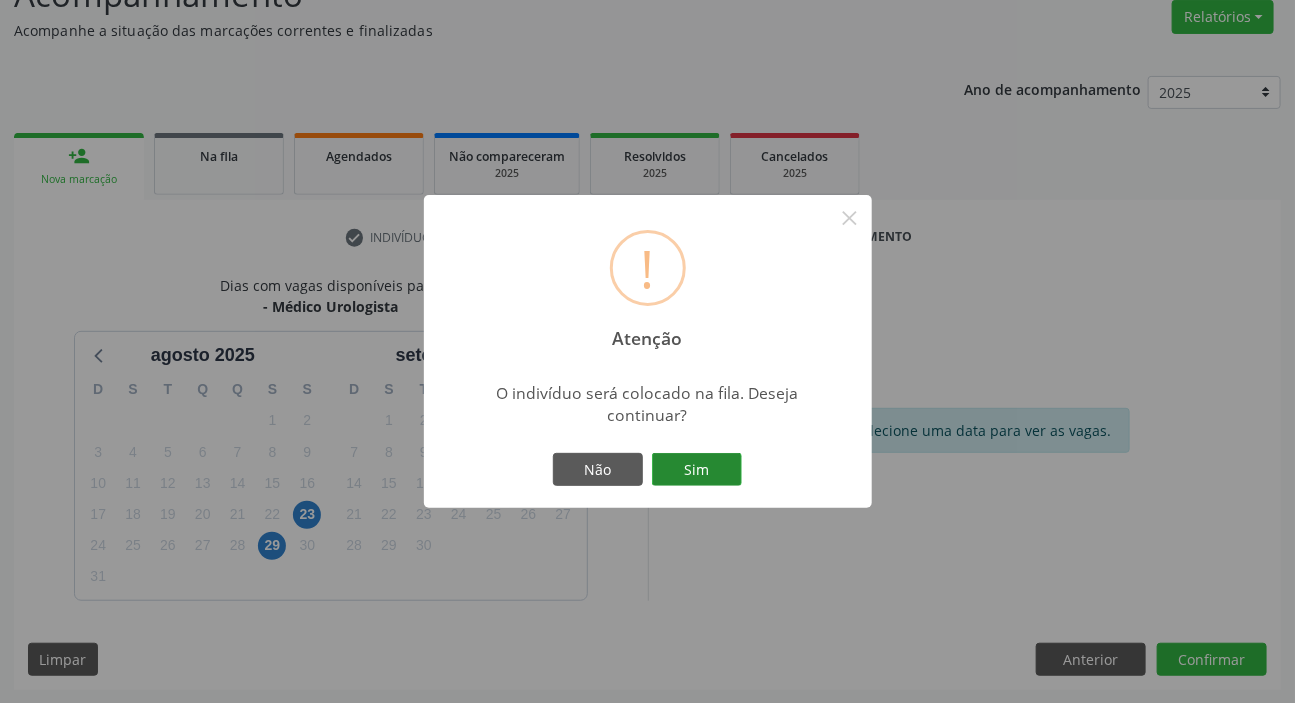 click on "Sim" at bounding box center [697, 470] 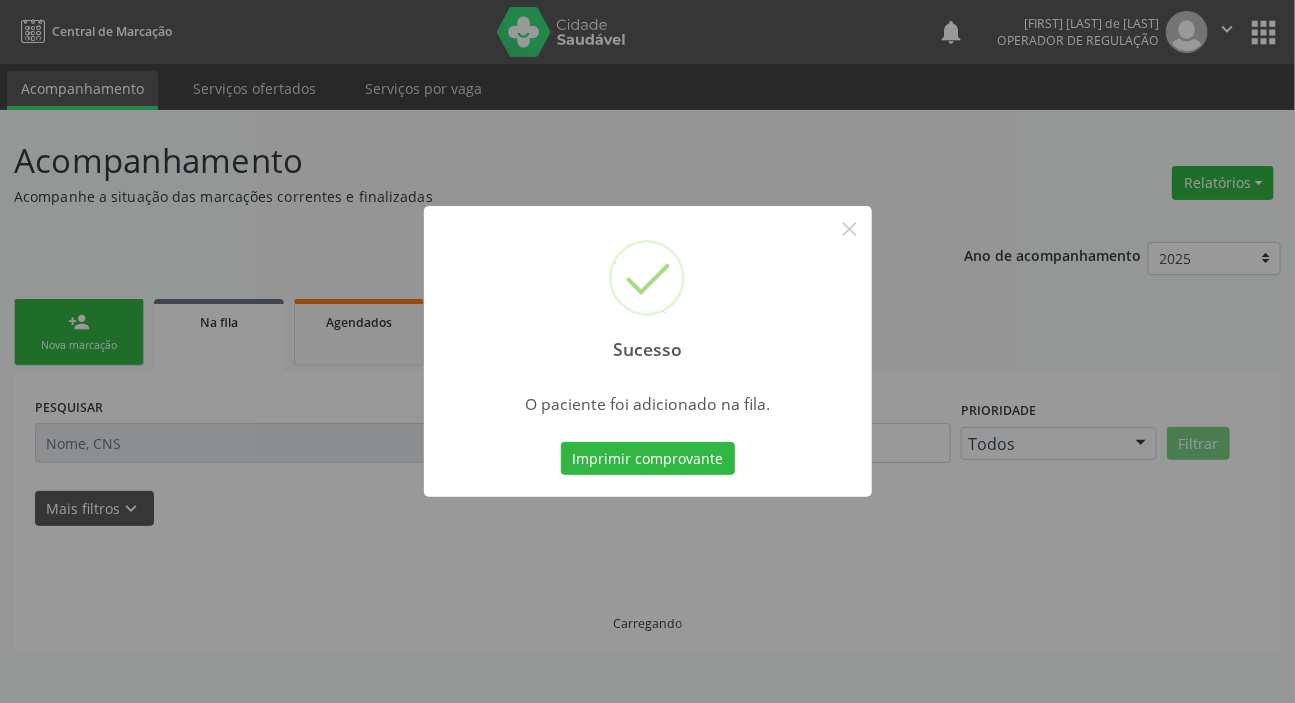 scroll, scrollTop: 0, scrollLeft: 0, axis: both 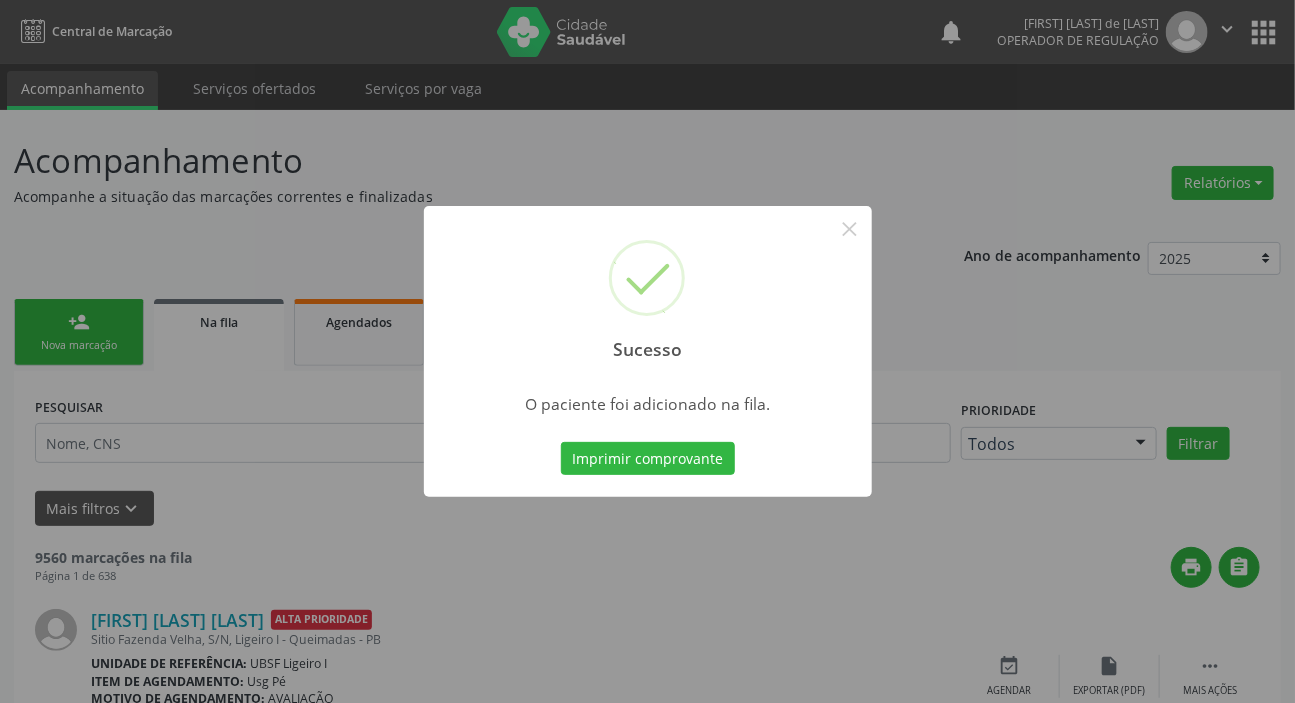click on "Sucesso × O paciente foi adicionado na fila. Imprimir comprovante Cancel" at bounding box center (647, 351) 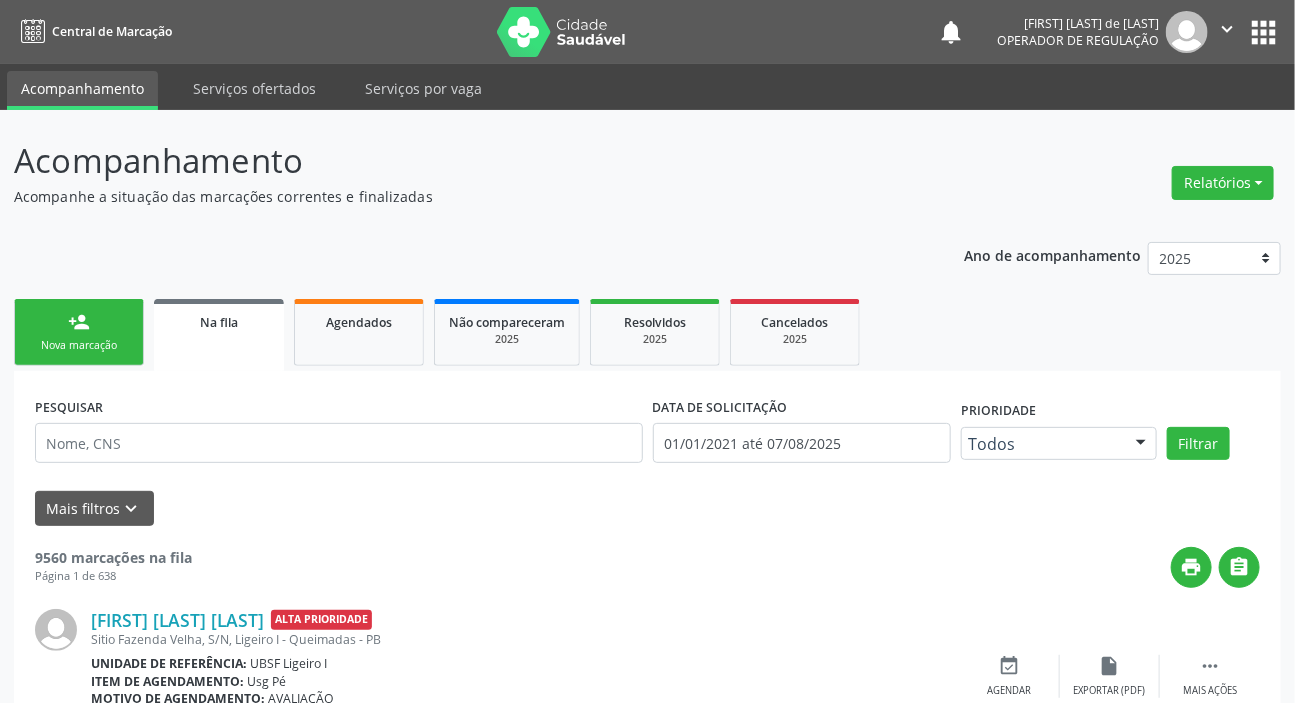 click on "person_add" at bounding box center [79, 322] 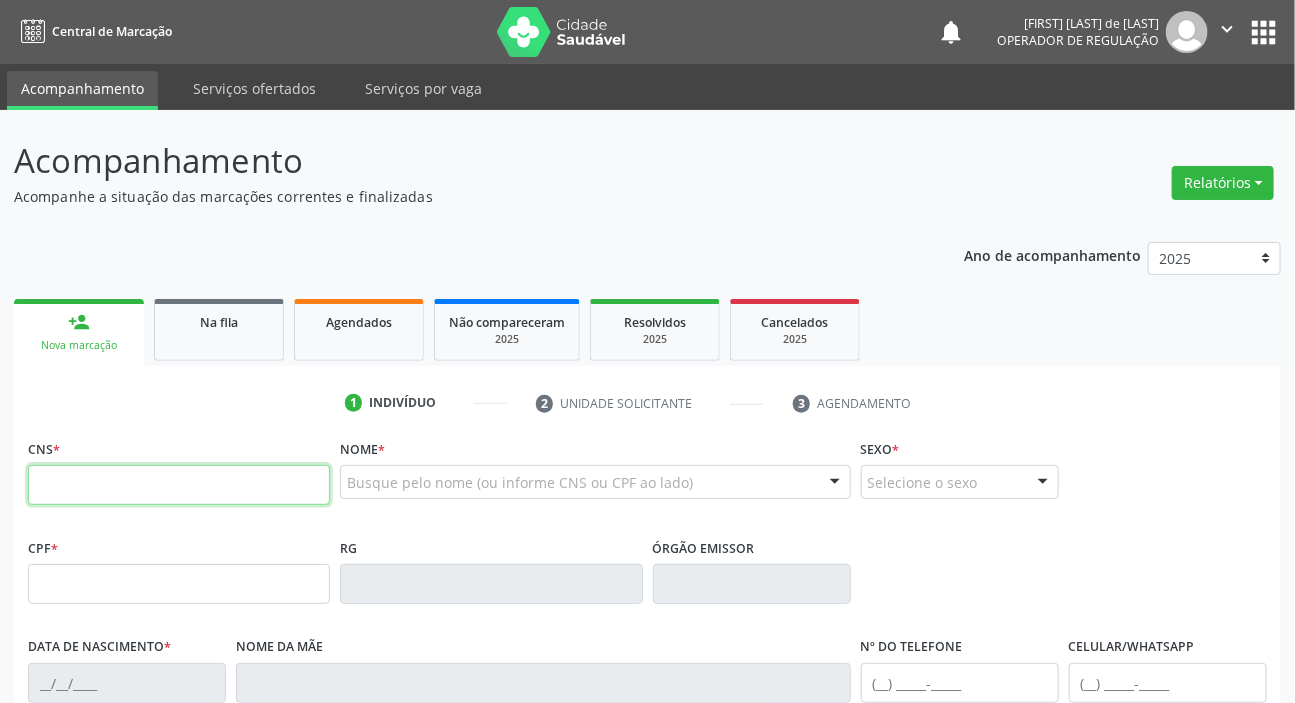 click at bounding box center [179, 485] 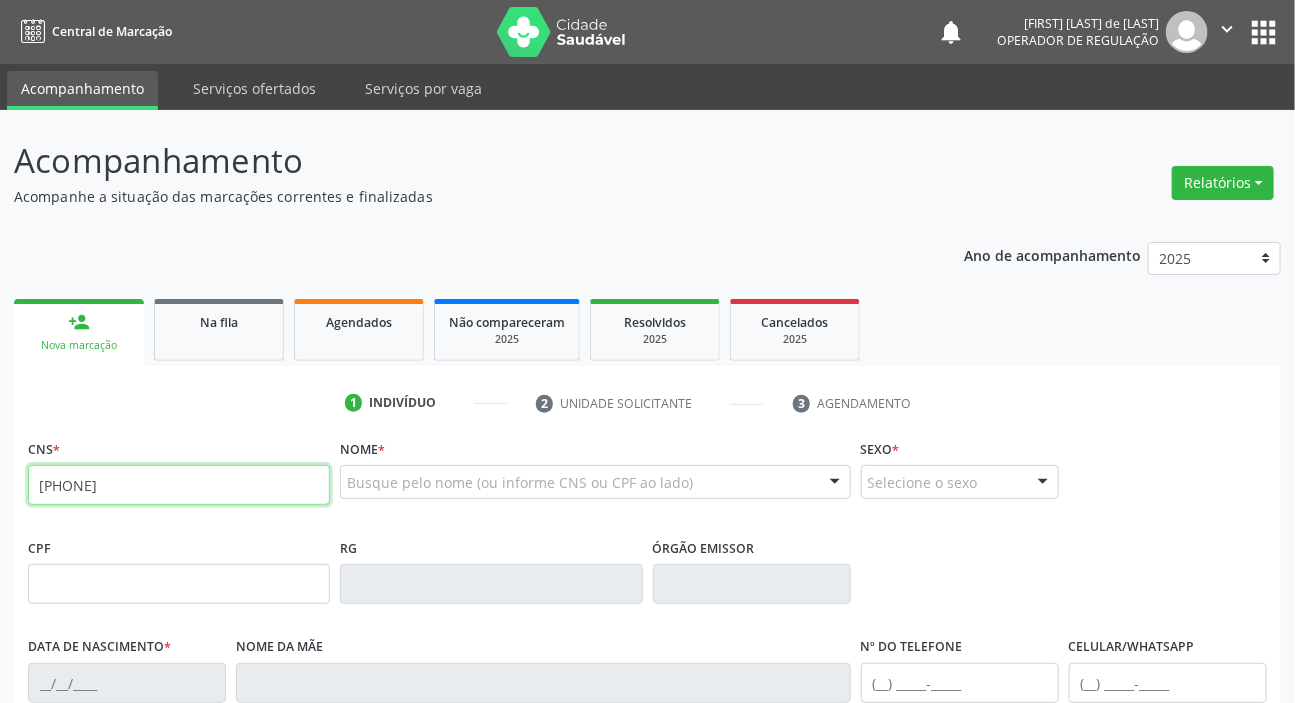 type on "702 6002 2245 4844" 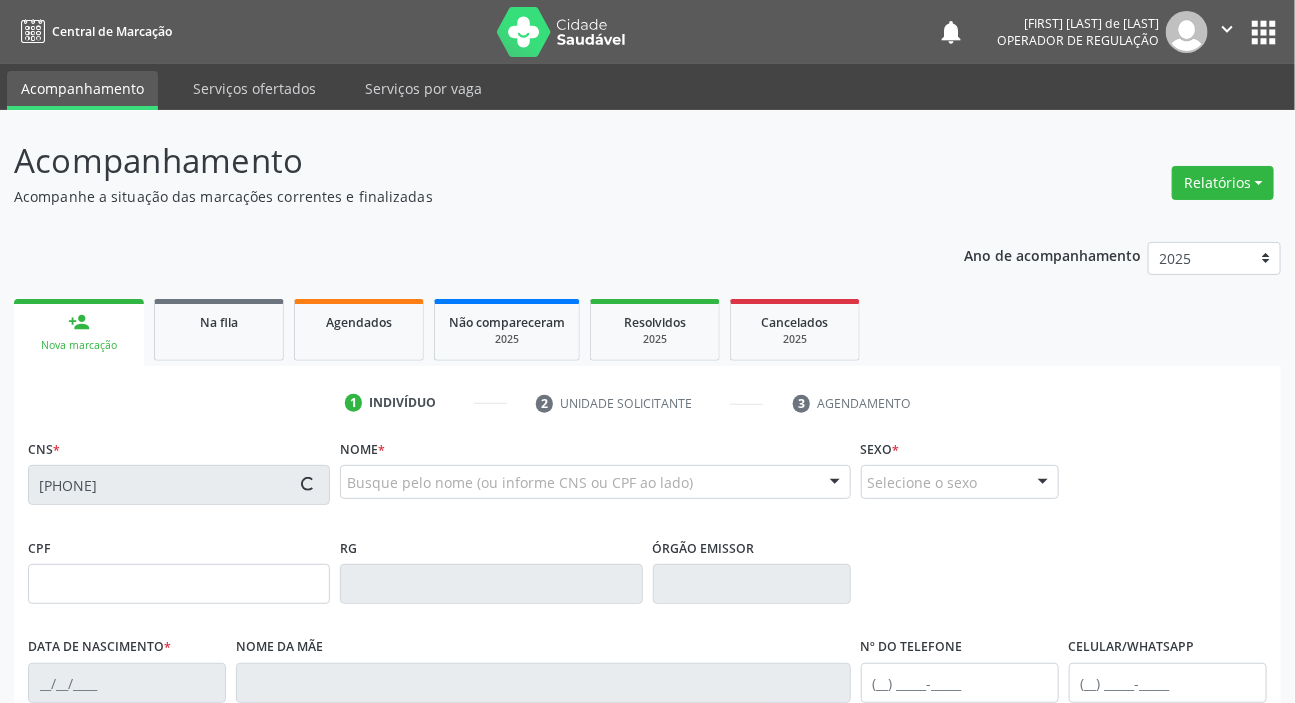 type on "019.794.844-81" 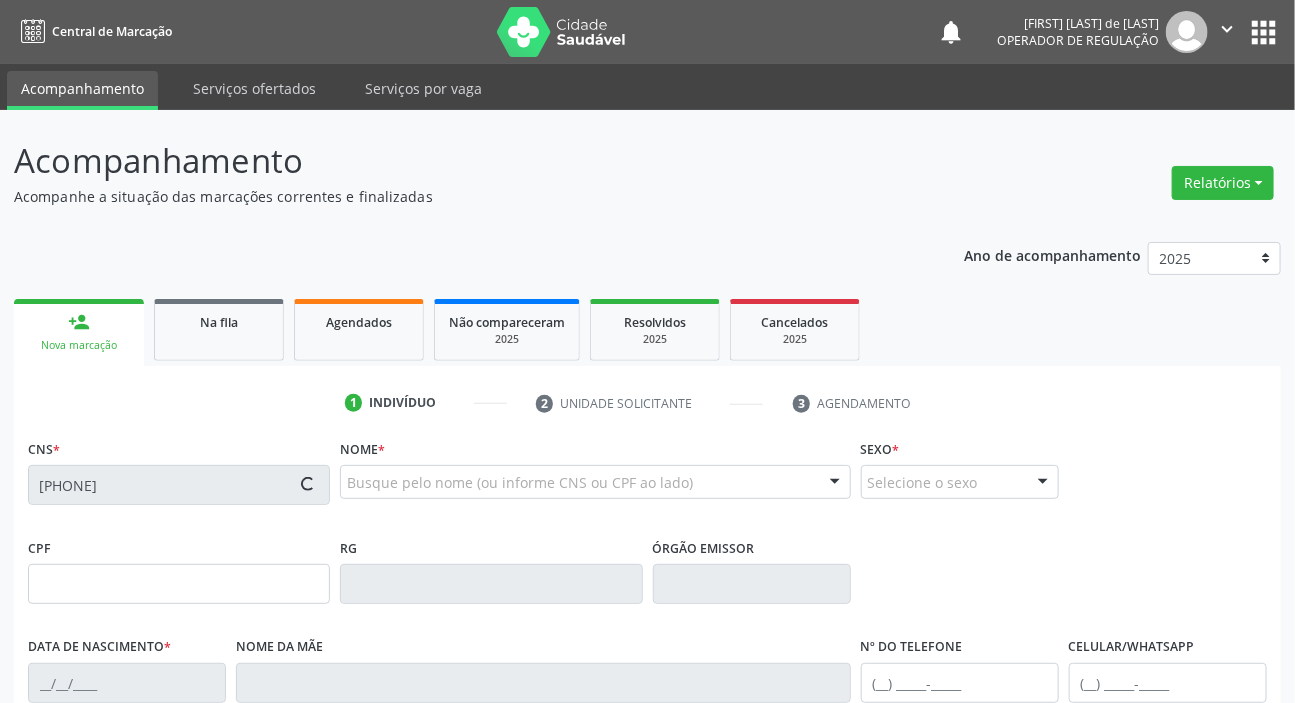 type on "14/04/1975" 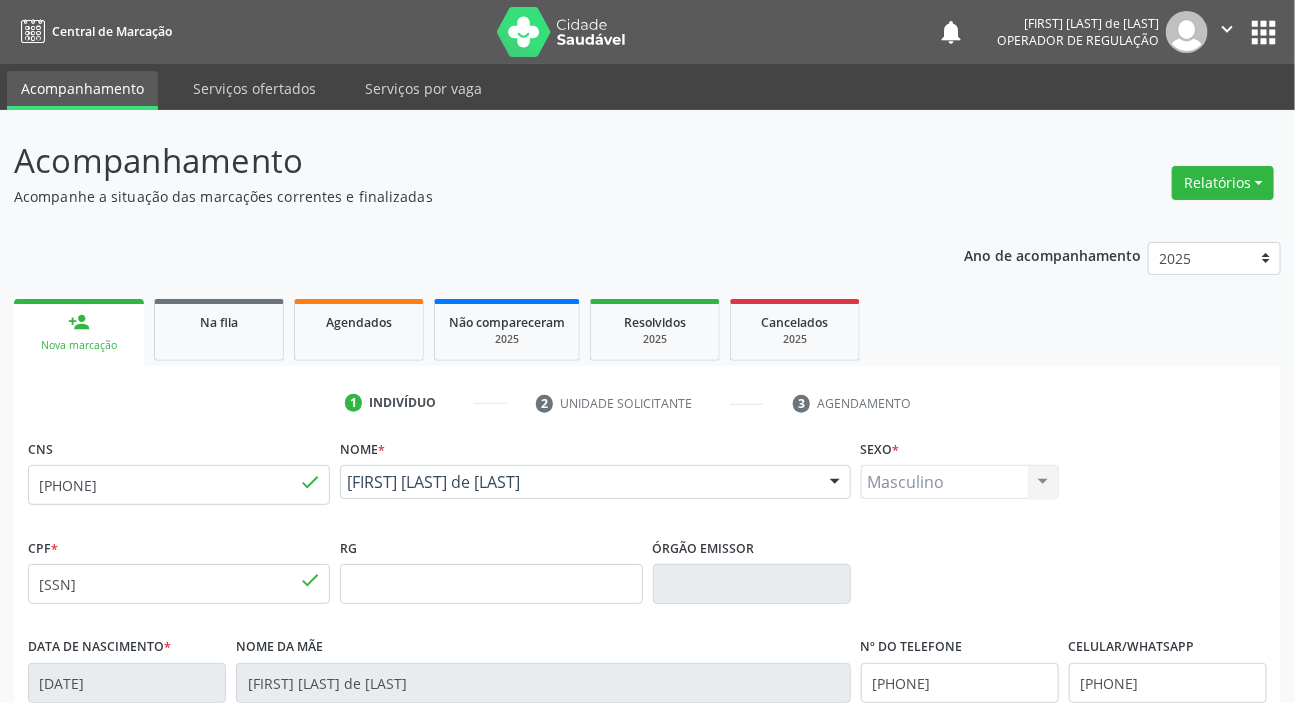 scroll, scrollTop: 380, scrollLeft: 0, axis: vertical 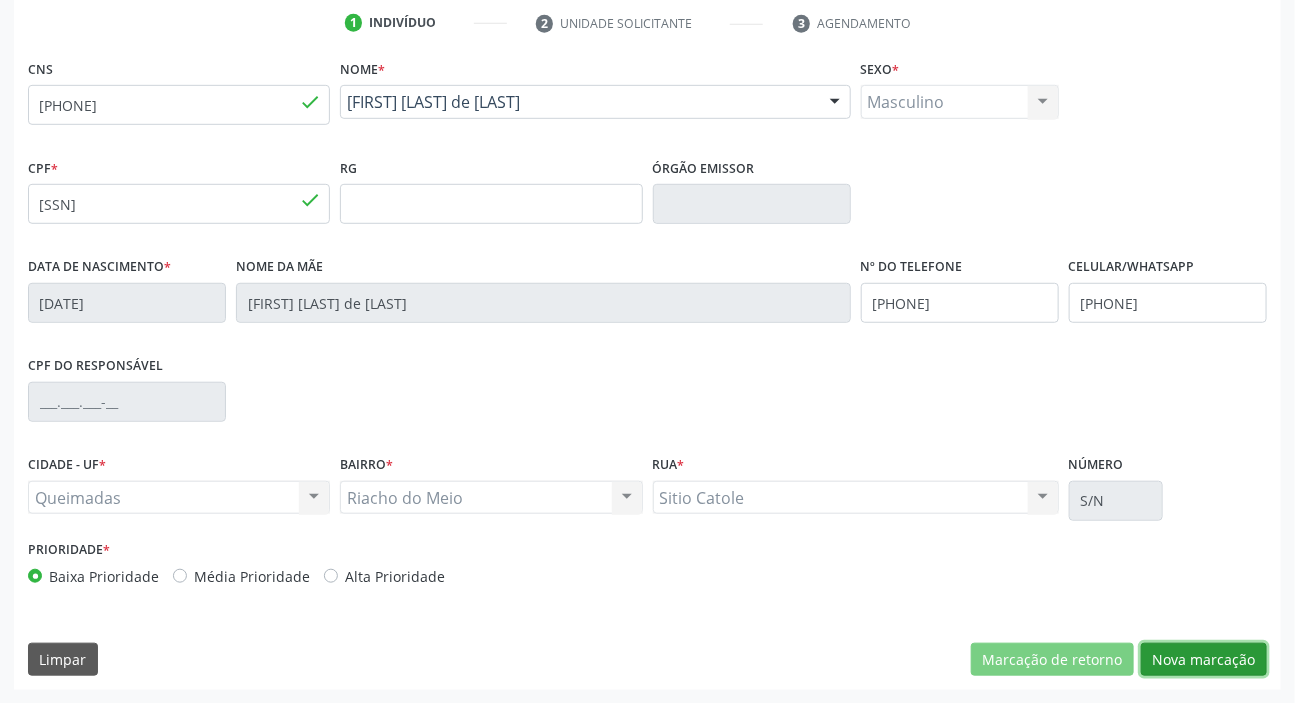 click on "Nova marcação" at bounding box center (1204, 660) 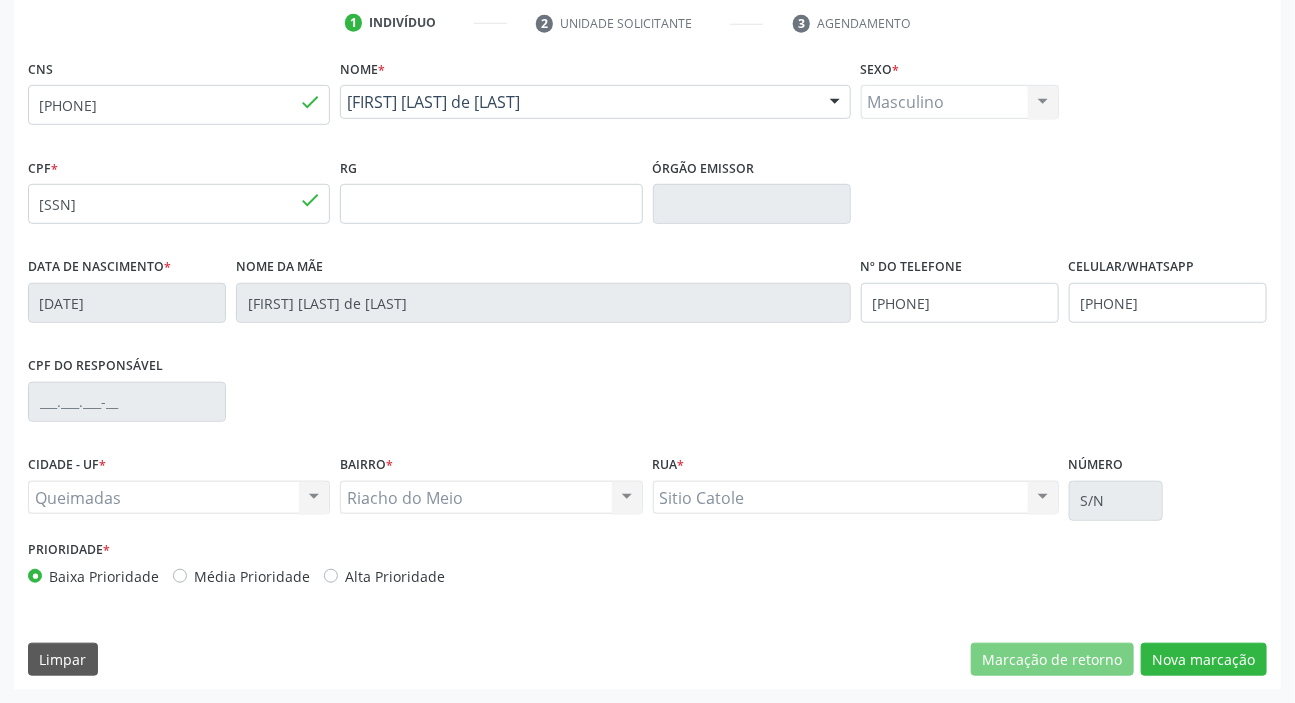 scroll, scrollTop: 201, scrollLeft: 0, axis: vertical 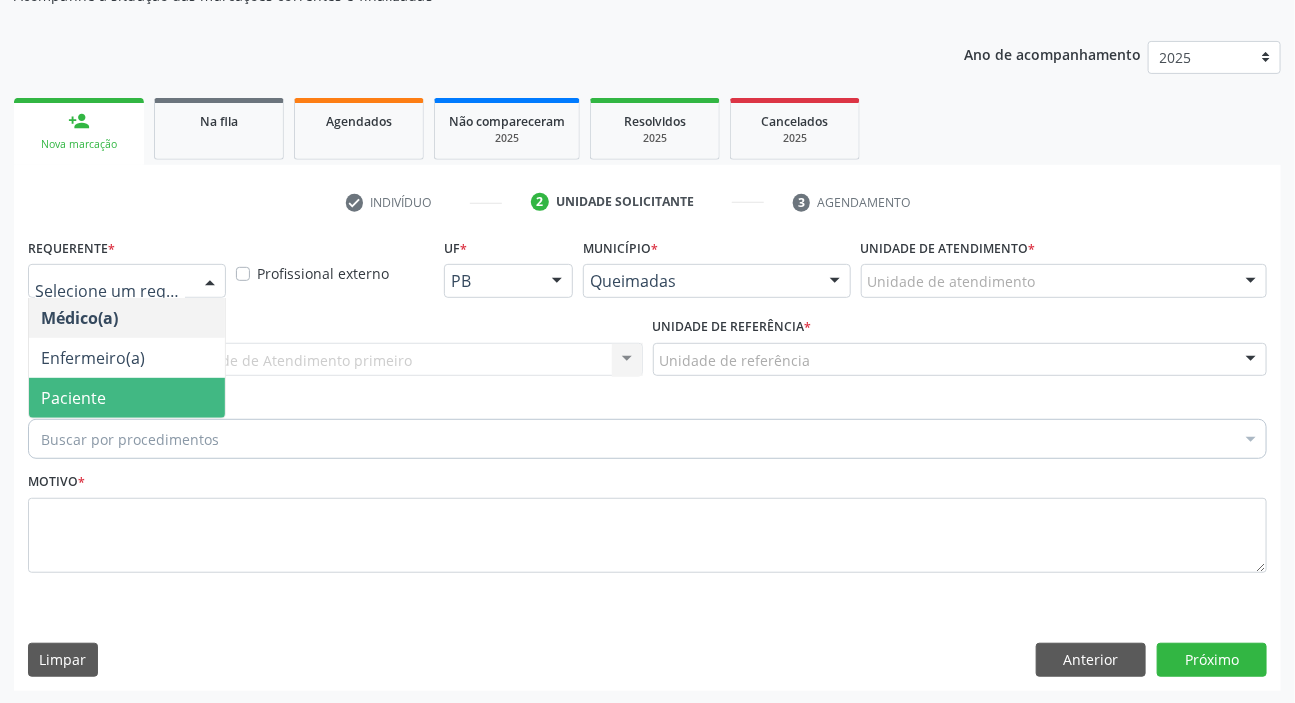 click on "Paciente" at bounding box center [127, 398] 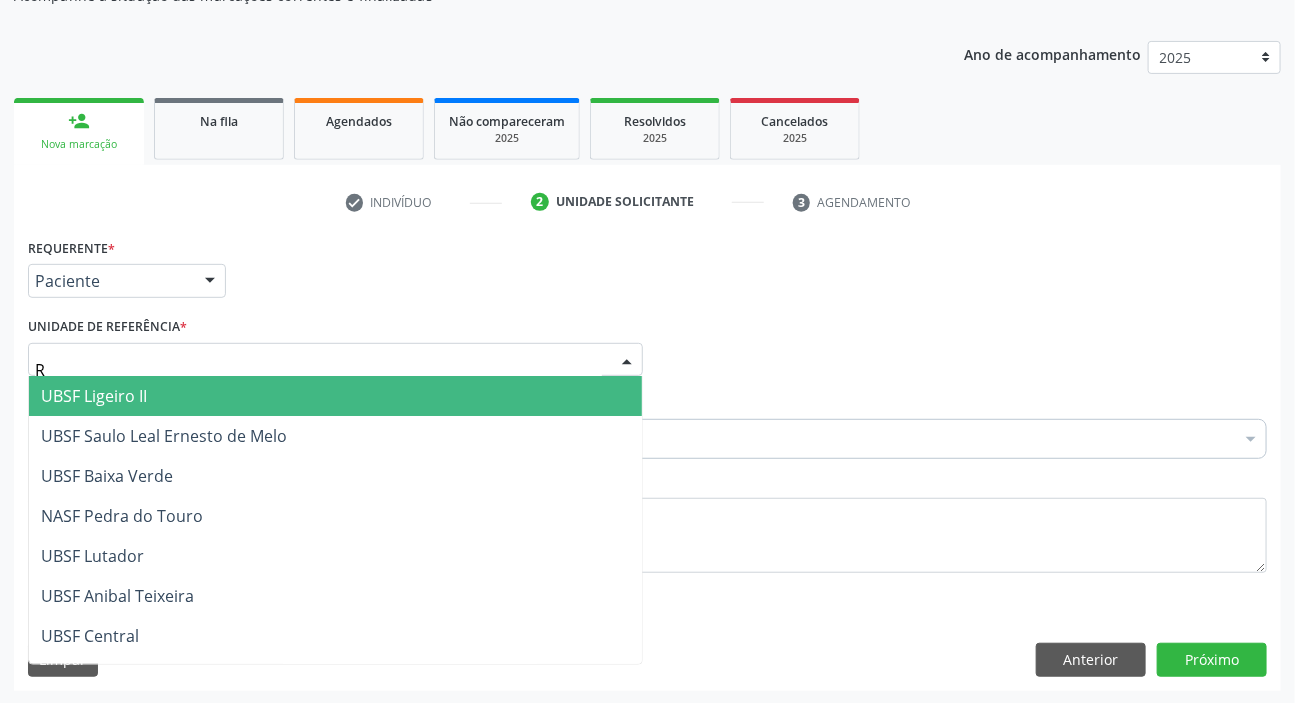 type on "RI" 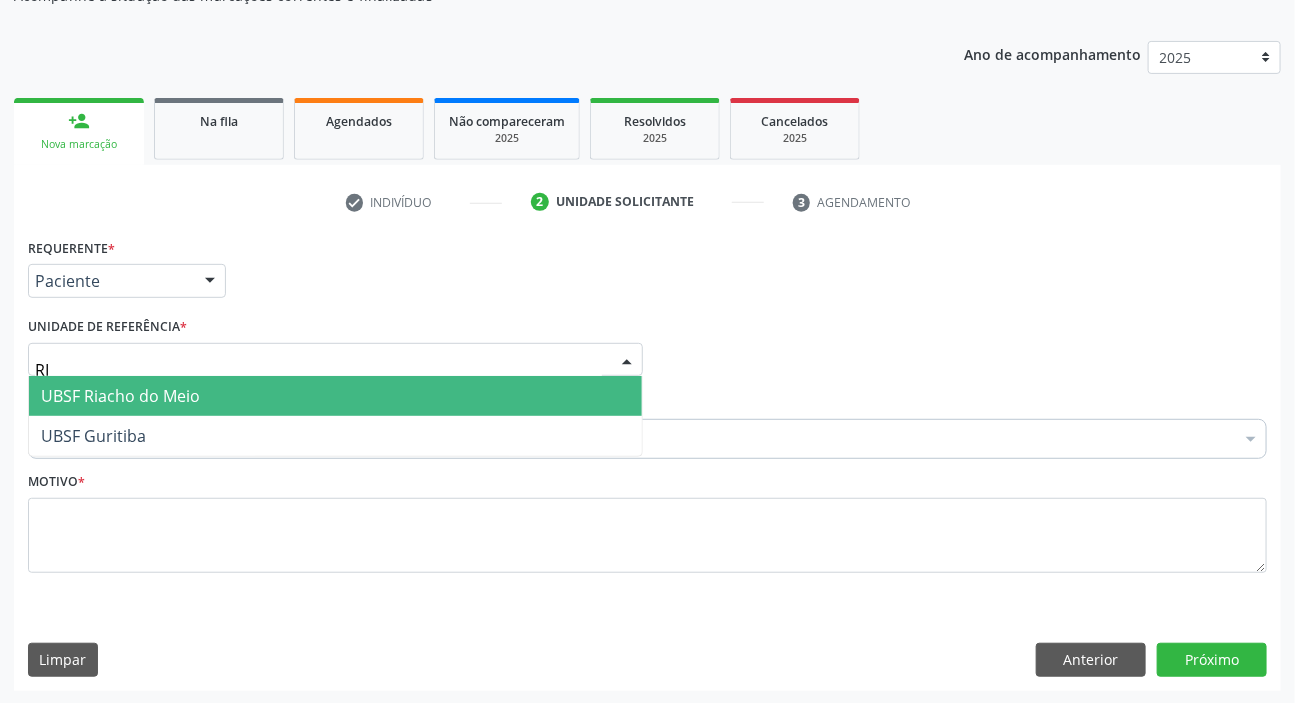click on "UBSF Riacho do Meio" at bounding box center [120, 396] 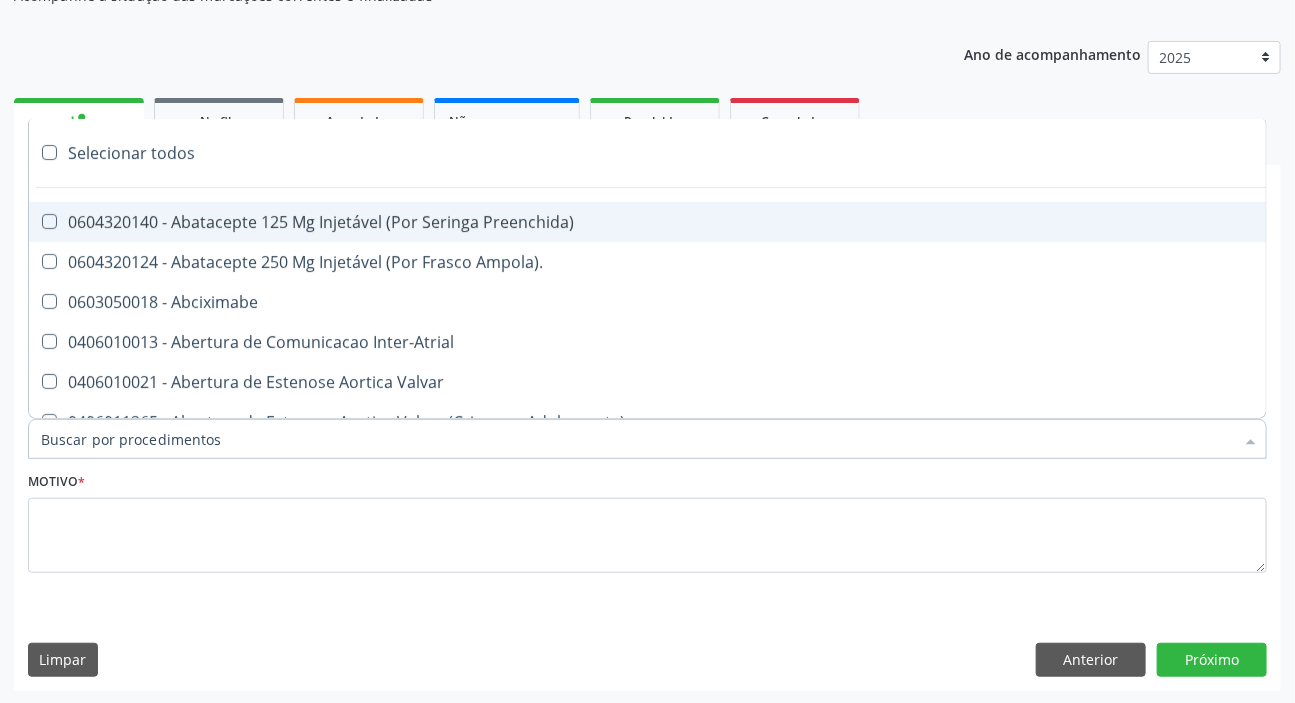 paste on "MÉDICO UR" 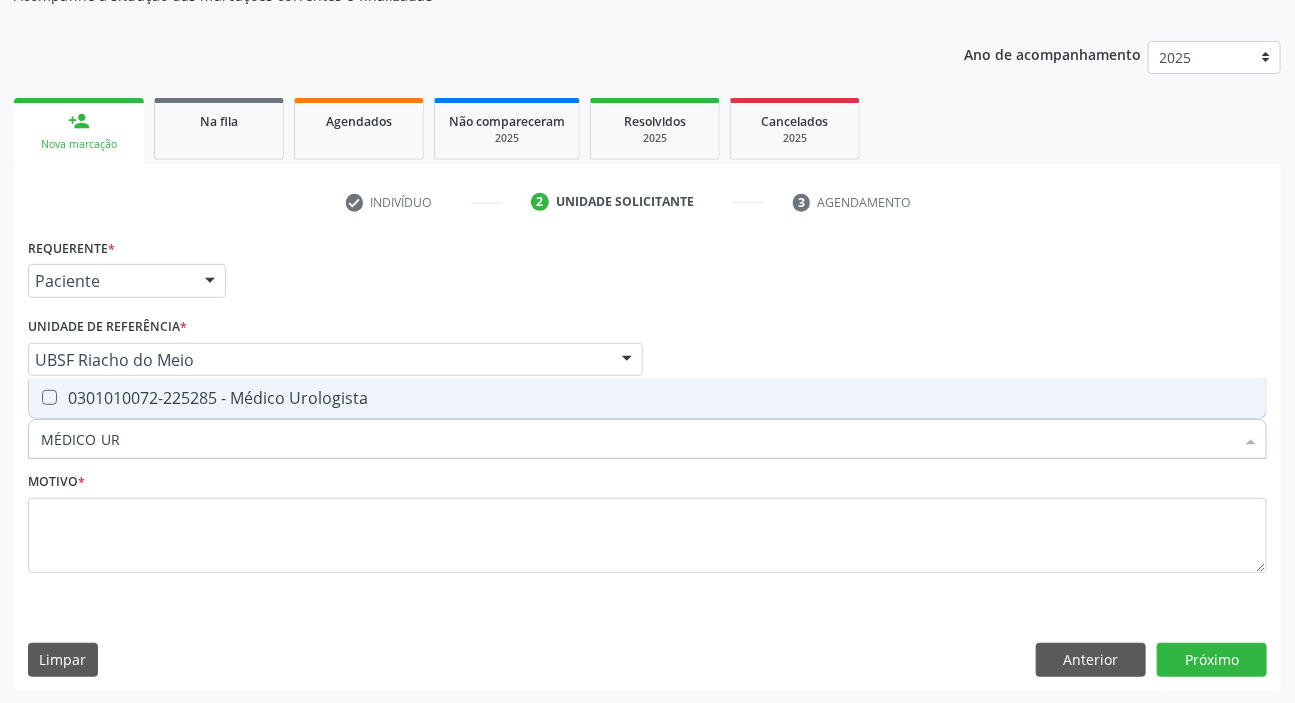 click on "0301010072-225285 - Médico Urologista" at bounding box center (647, 398) 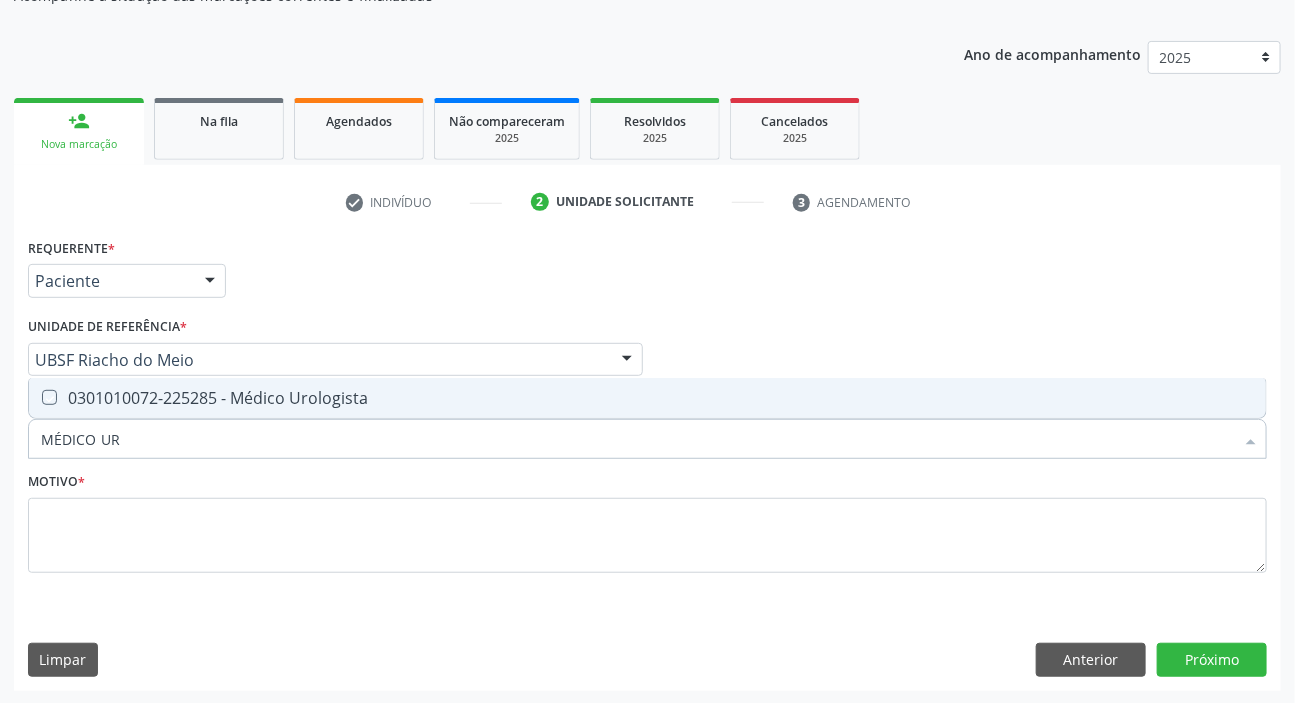 checkbox on "true" 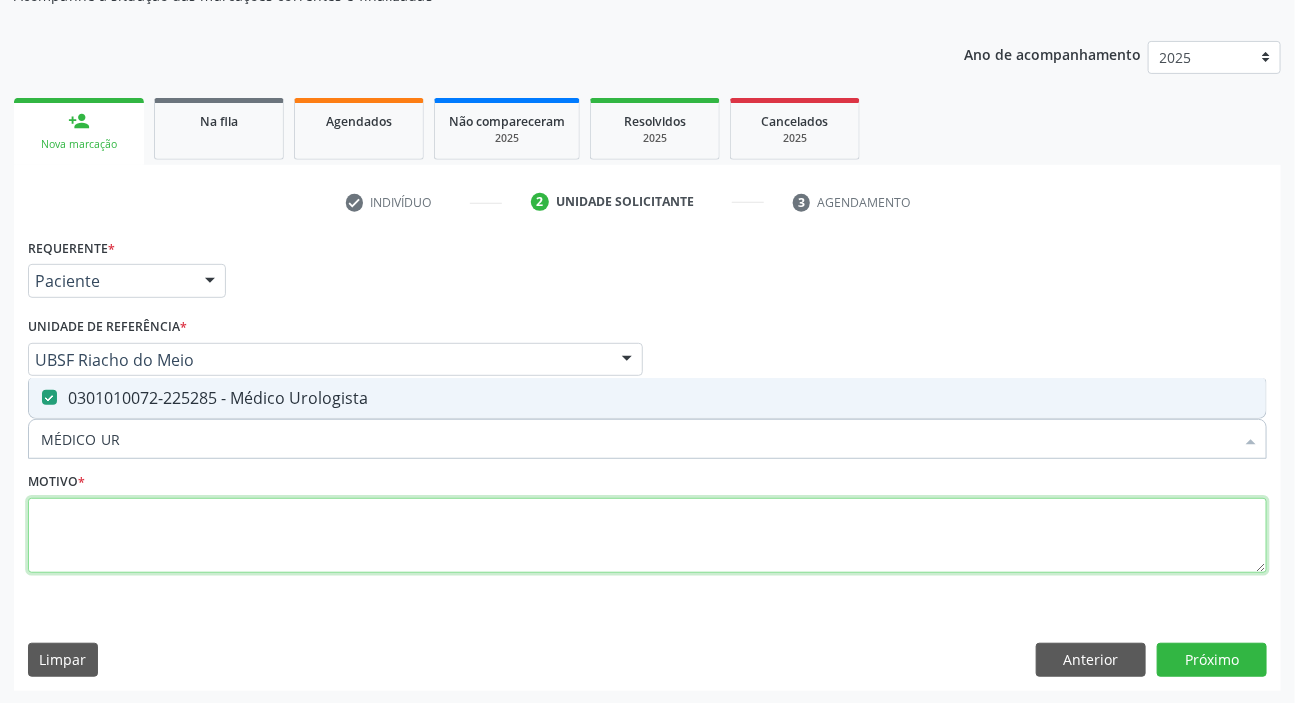 click at bounding box center (647, 536) 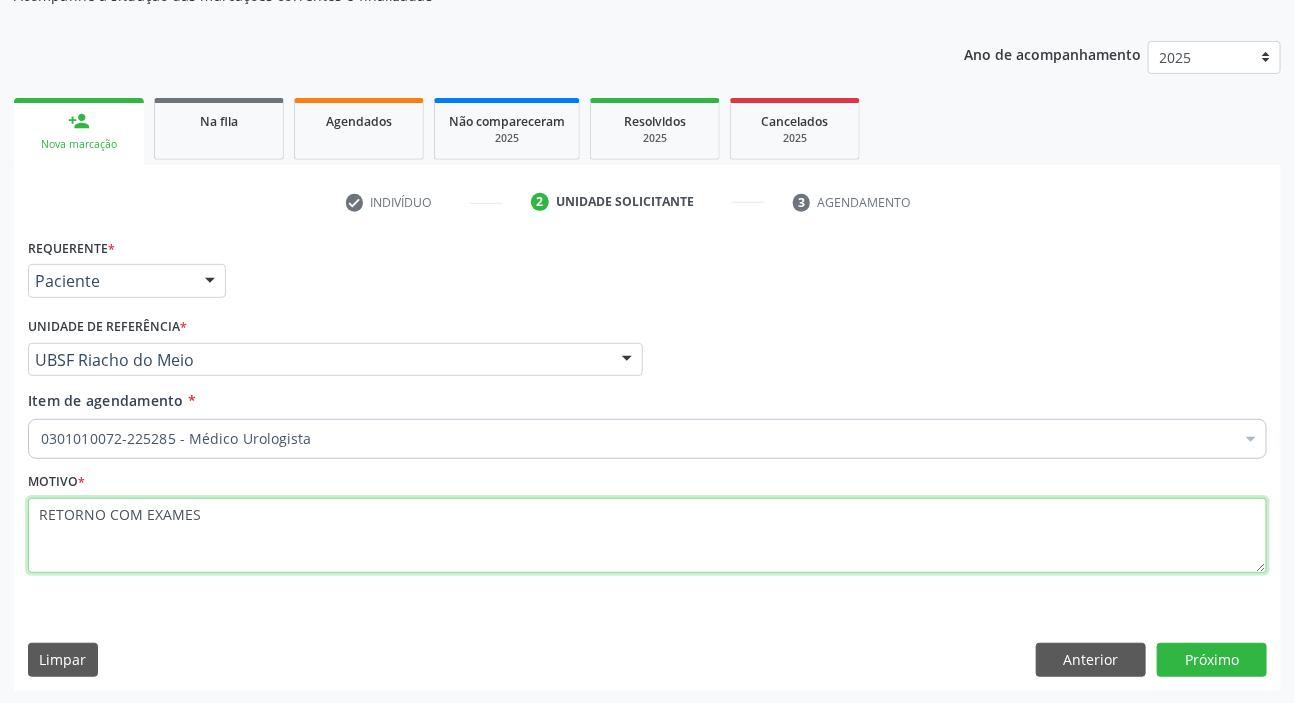 type on "RETORNO COM EXAMES" 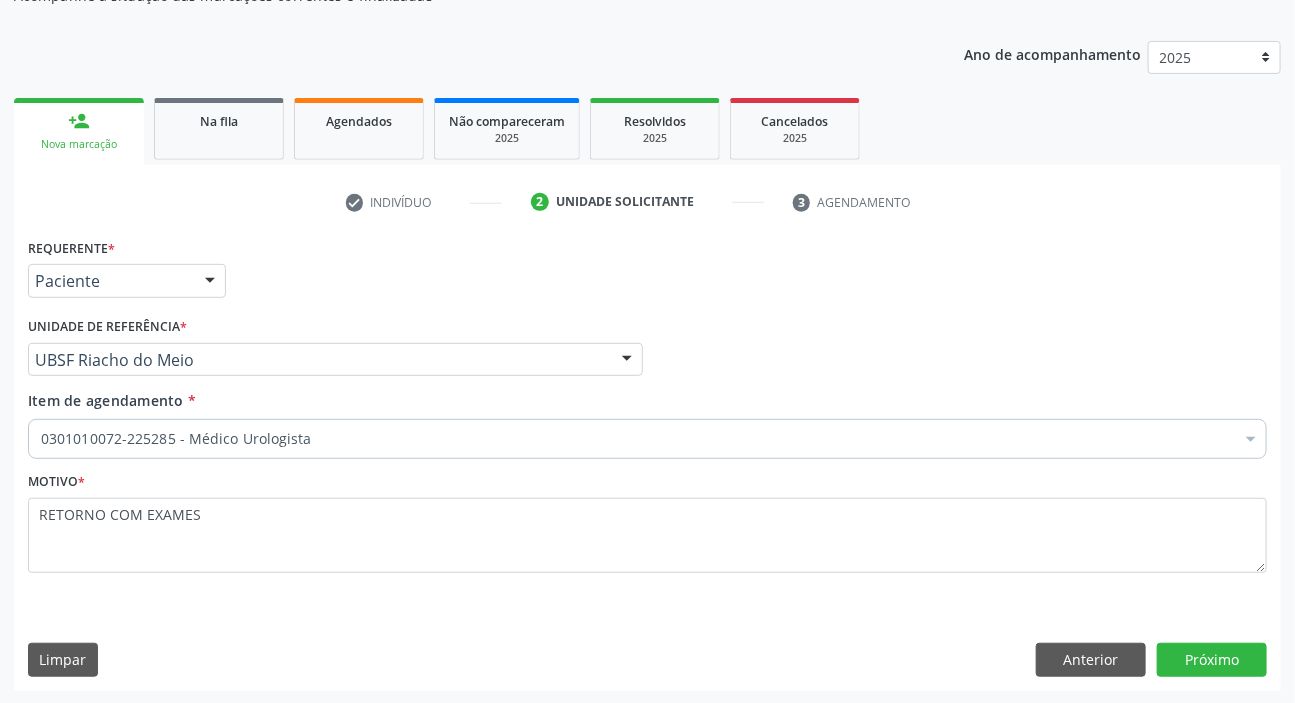 click on "Requerente
*
Paciente         Médico(a)   Enfermeiro(a)   Paciente
Nenhum resultado encontrado para: "   "
Não há nenhuma opção para ser exibida.
UF
PB         PB
Nenhum resultado encontrado para: "   "
Não há nenhuma opção para ser exibida.
Município
Queimadas         Campina Grande   Queimadas
Nenhum resultado encontrado para: "   "
Não há nenhuma opção para ser exibida.
Médico Solicitante
Por favor, selecione a Unidade de Atendimento primeiro
Nenhum resultado encontrado para: "   "
Não há nenhuma opção para ser exibida.
Unidade de referência
*
UBSF Riacho do Meio         UBSF Ligeiro II   UBSF Saulo Leal Ernesto de Melo   UBSF Castanho   UBSF Baixa Verde   UBSF Ze Velho   UBSF Boa Vista   UBSF Olho Dagua Salgado   UBSF Zumbi" at bounding box center (647, 461) 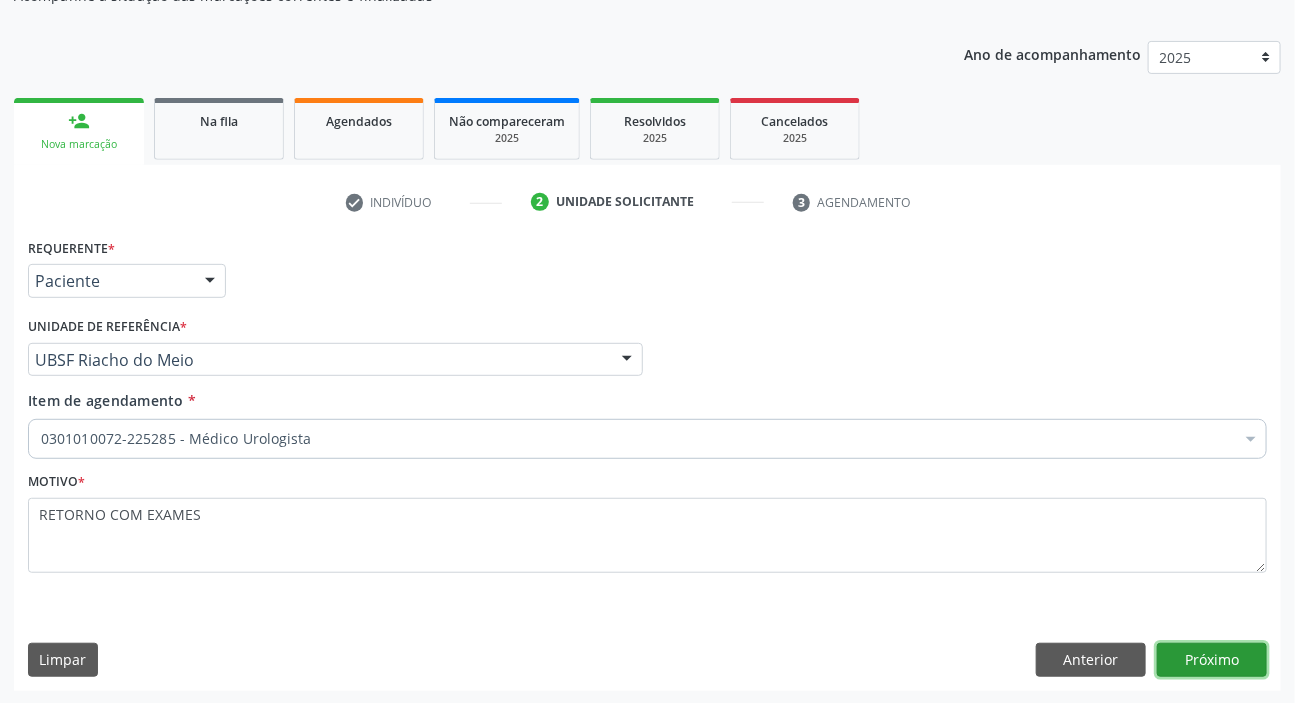 click on "Próximo" at bounding box center [1212, 660] 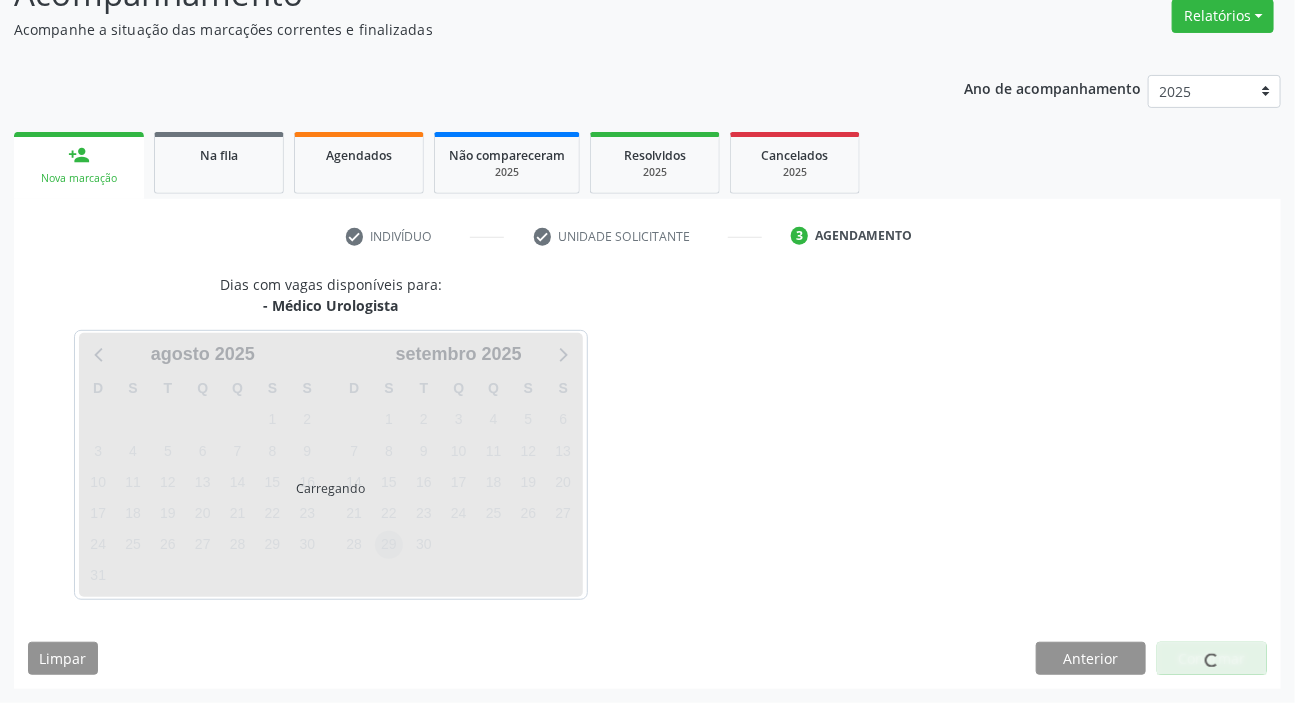 scroll, scrollTop: 166, scrollLeft: 0, axis: vertical 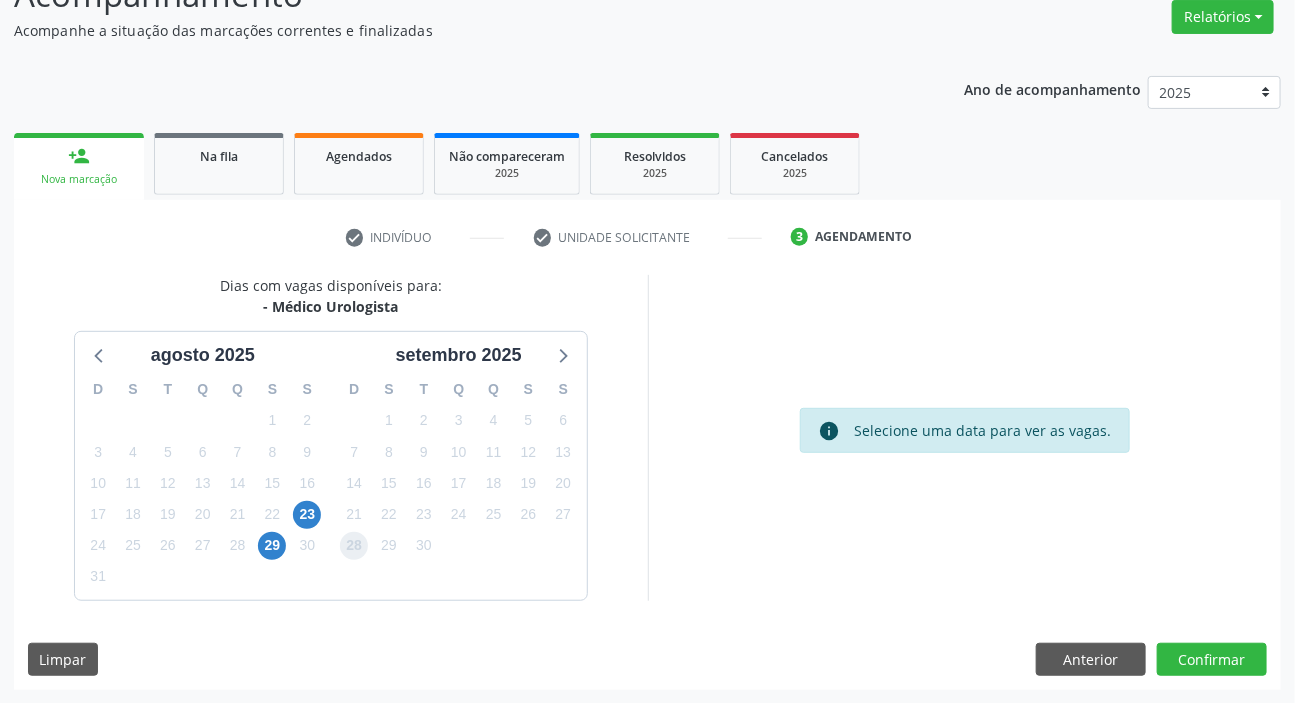 click on "28" at bounding box center (354, 546) 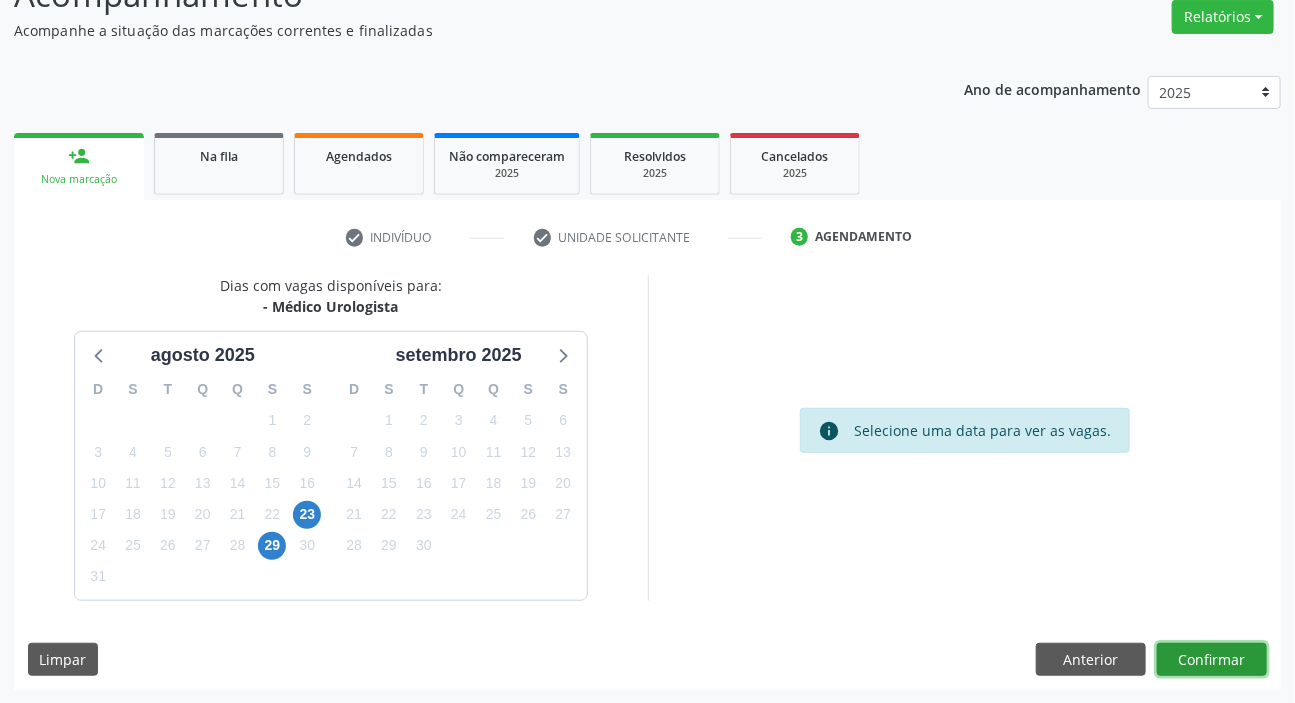 click on "Confirmar" at bounding box center (1212, 660) 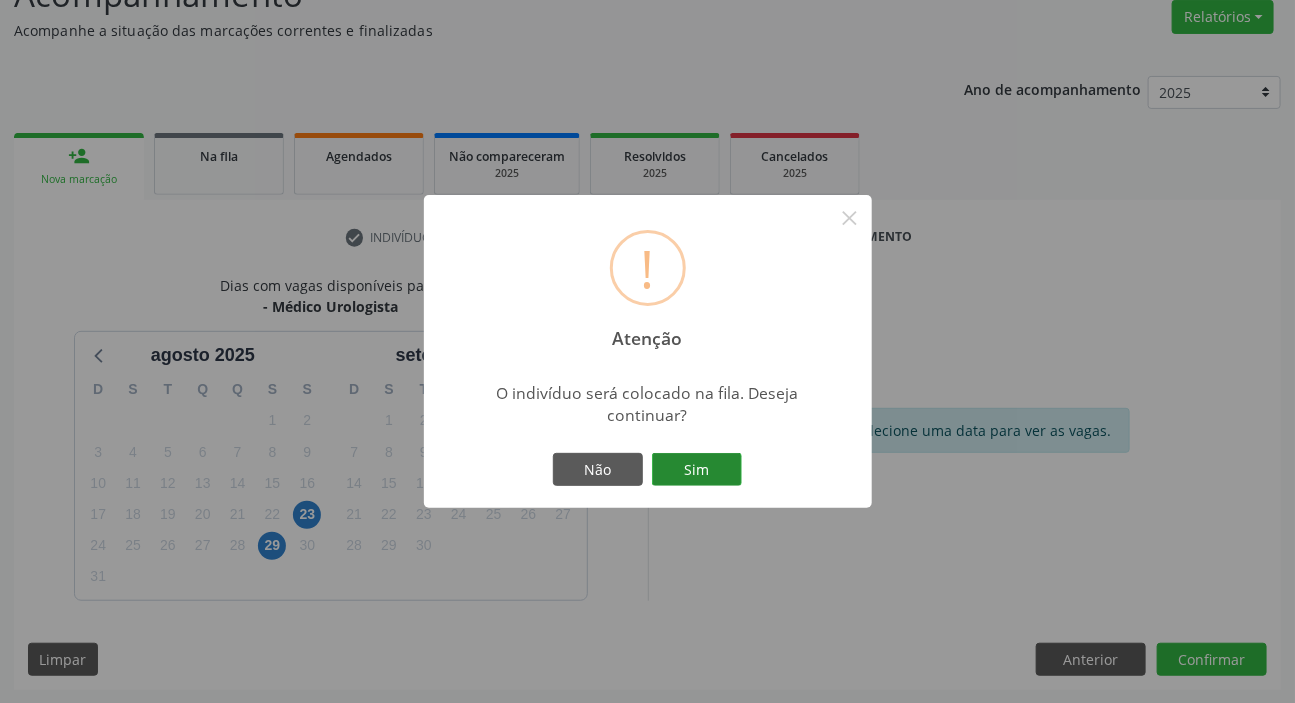 click on "Sim" at bounding box center (697, 470) 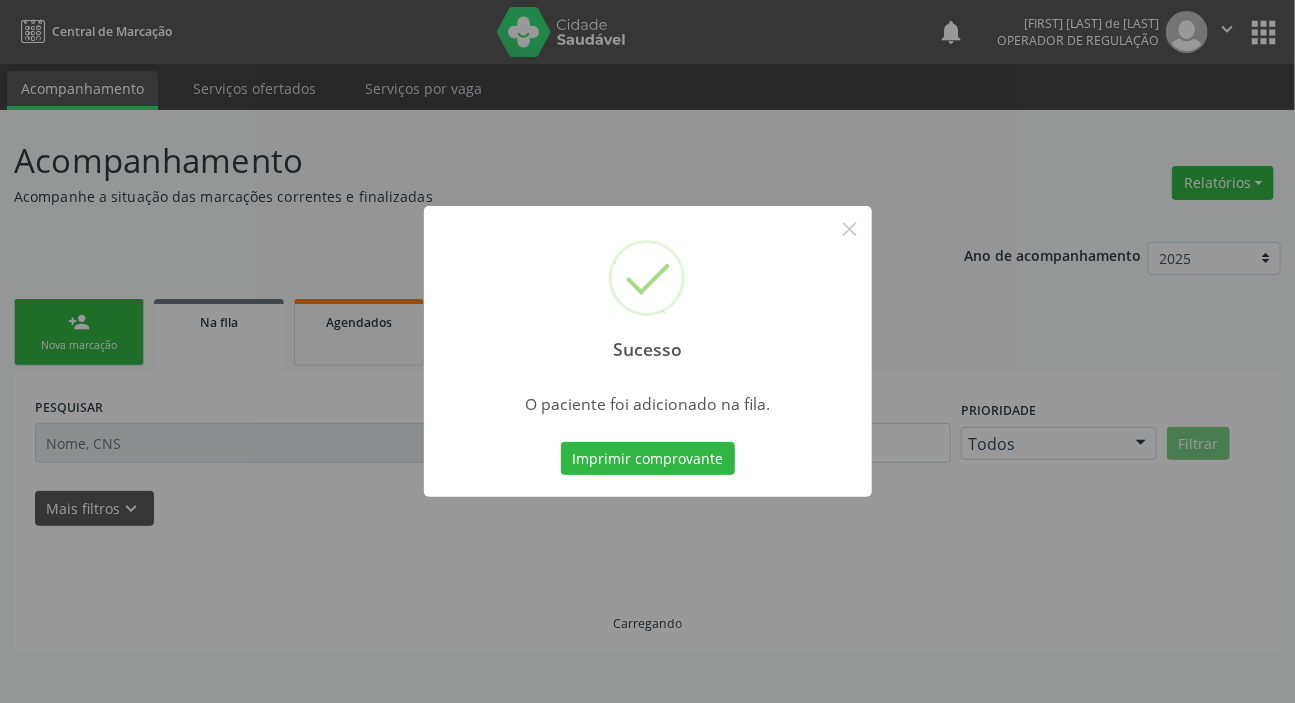 scroll, scrollTop: 0, scrollLeft: 0, axis: both 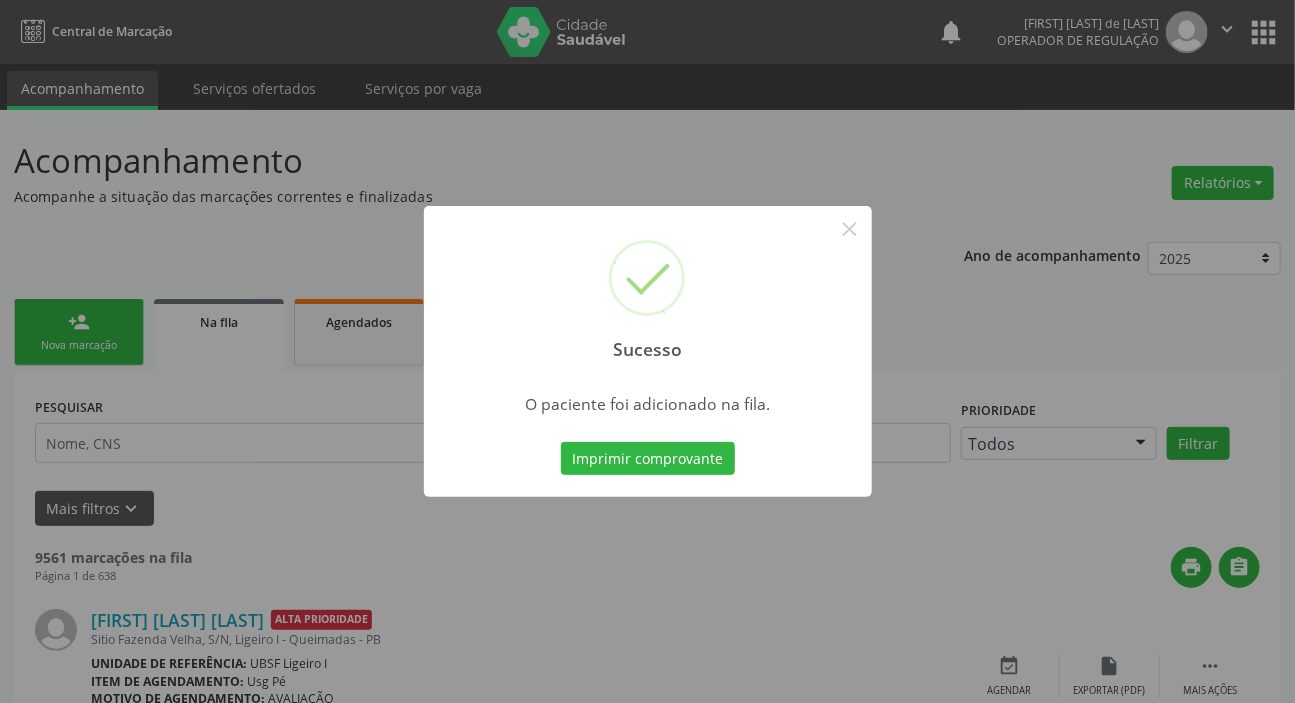 click on "Sucesso × O paciente foi adicionado na fila. Imprimir comprovante Cancel" at bounding box center (647, 351) 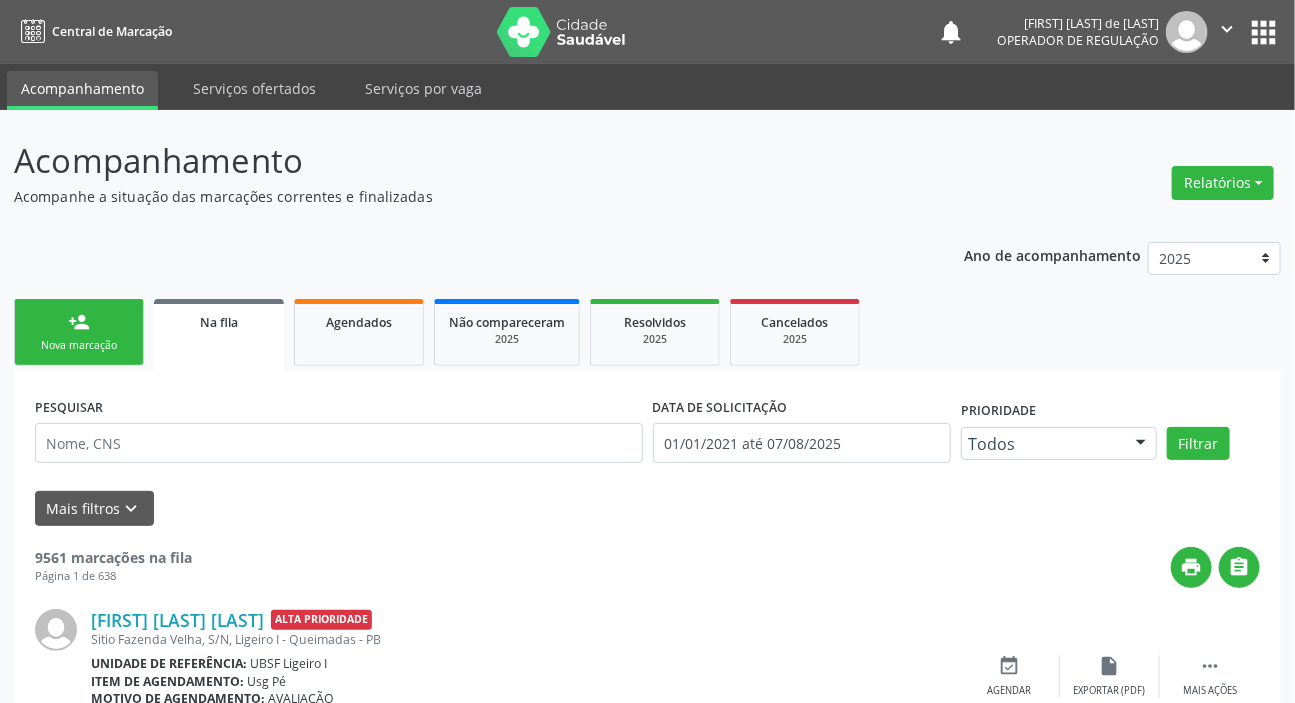 click on "person_add
Nova marcação" at bounding box center [79, 332] 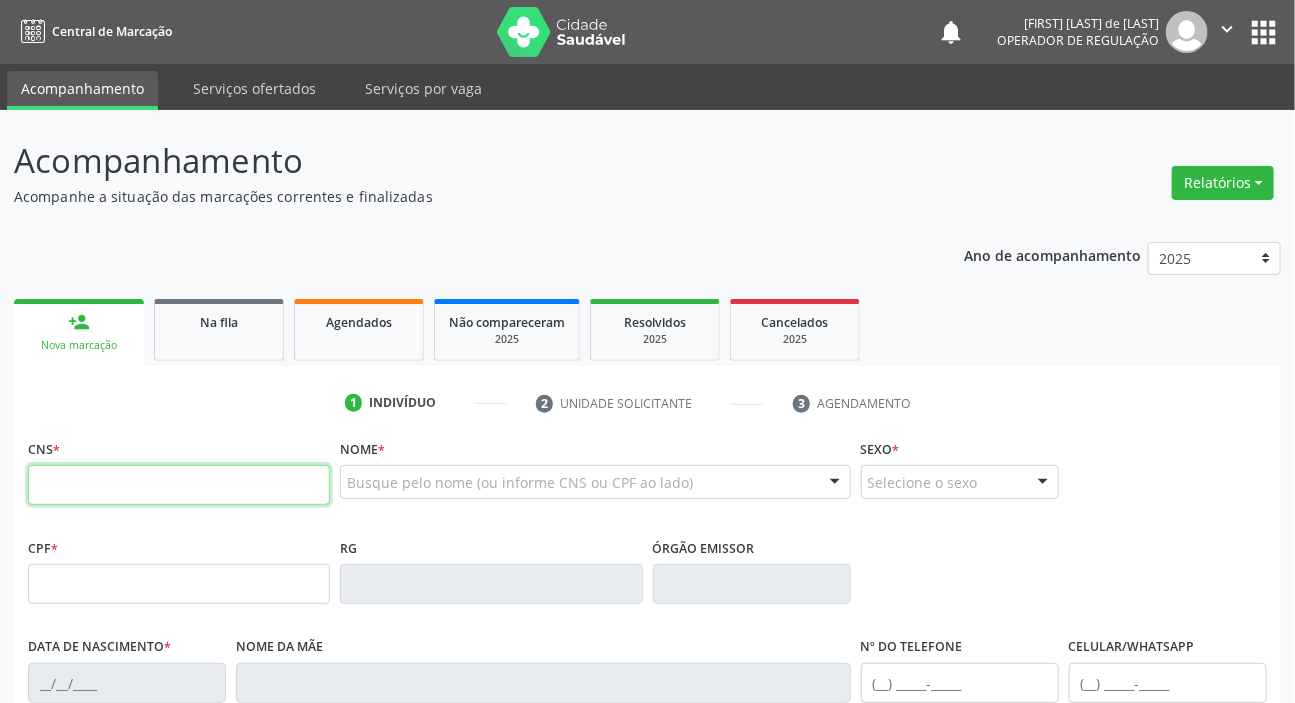 click at bounding box center [179, 485] 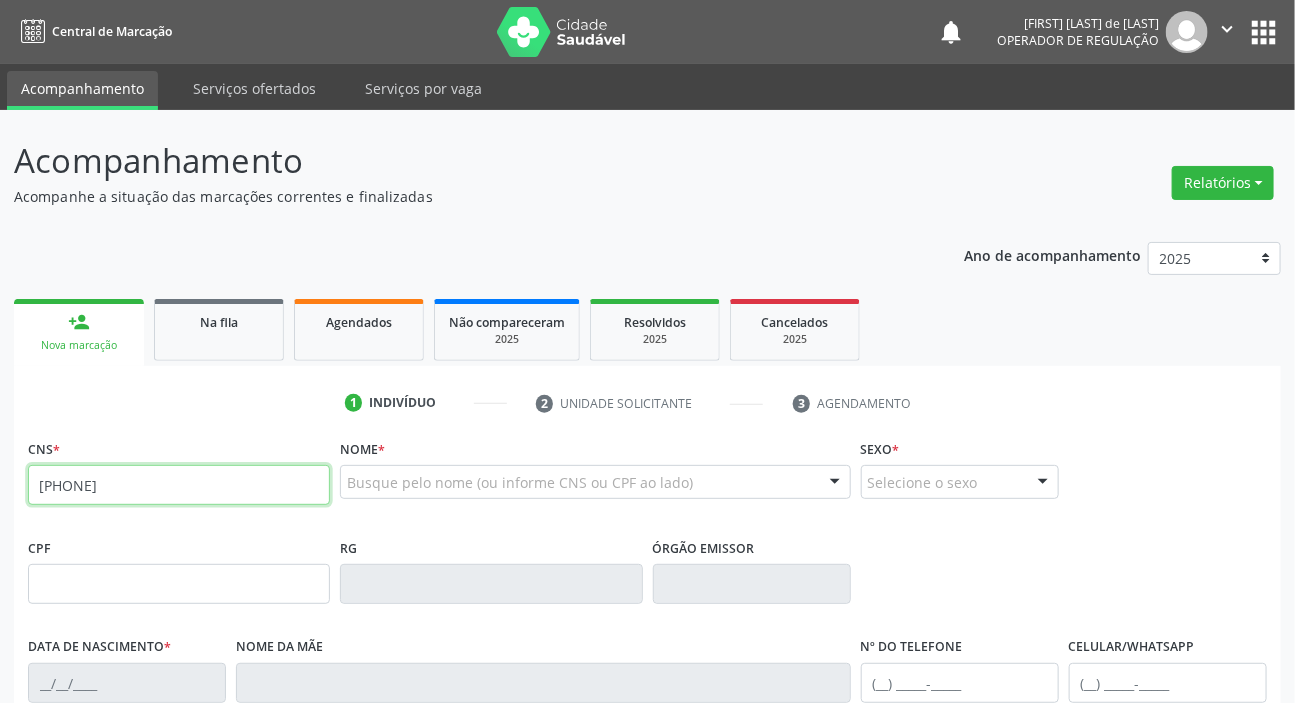 type on "706 4011 5001 7880" 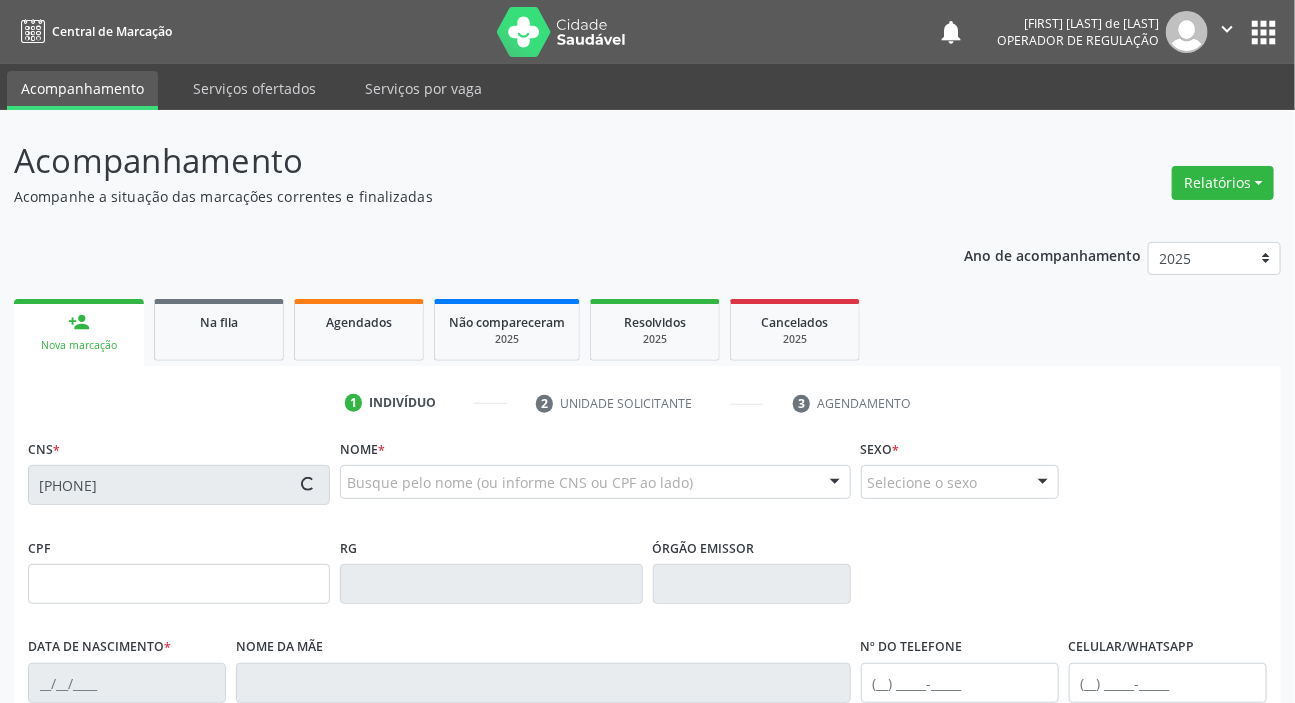 type on "048.819.194-74" 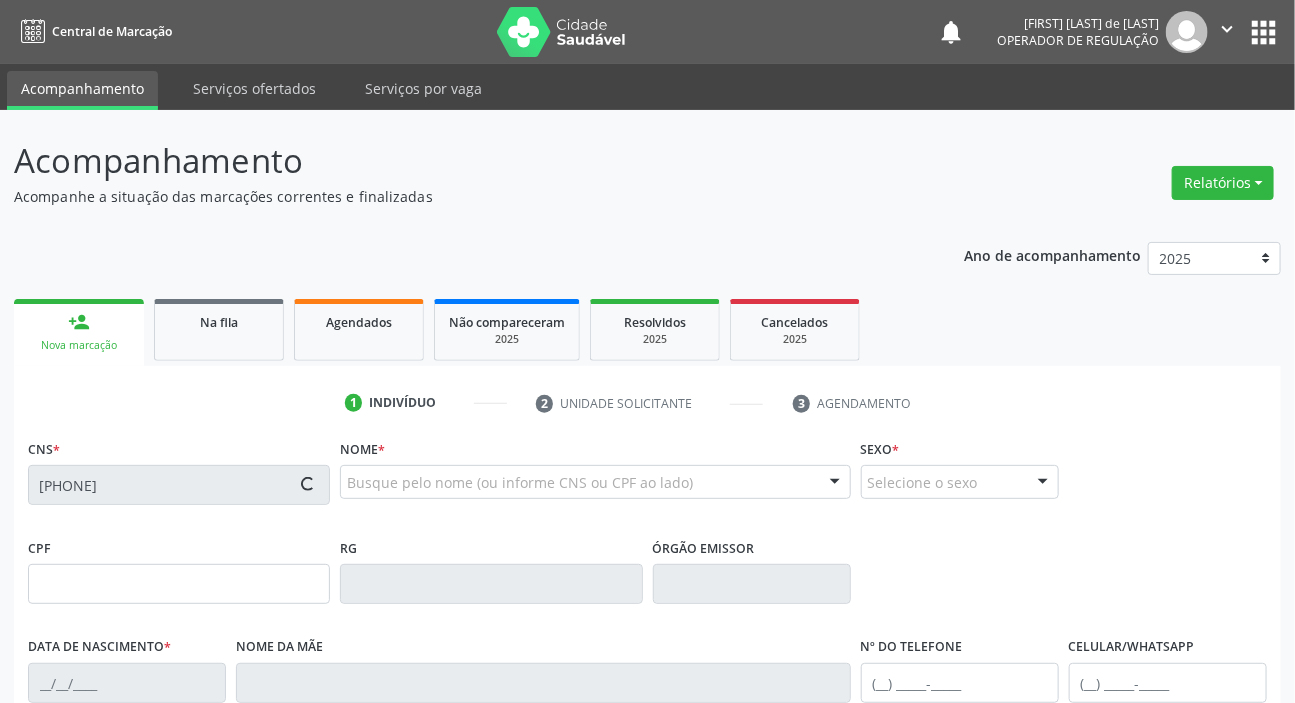 type on "23/03/1969" 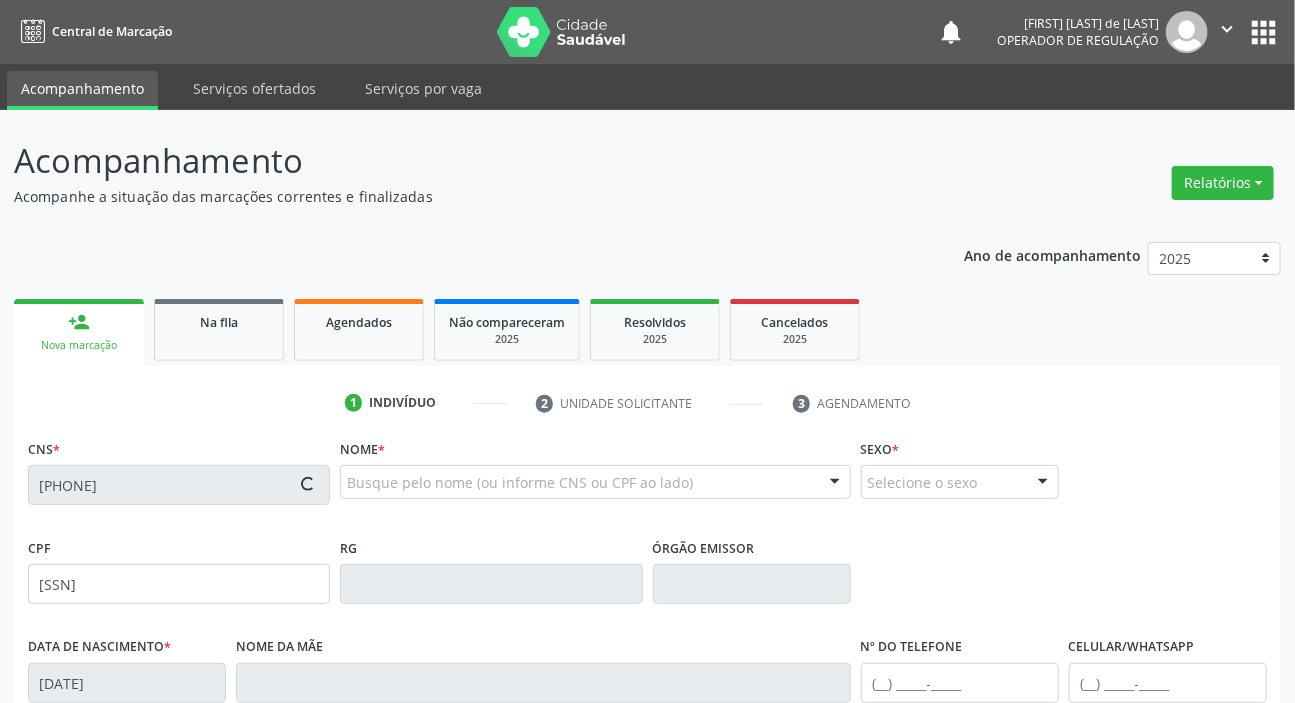 type on "Genezia Francisca da Silva" 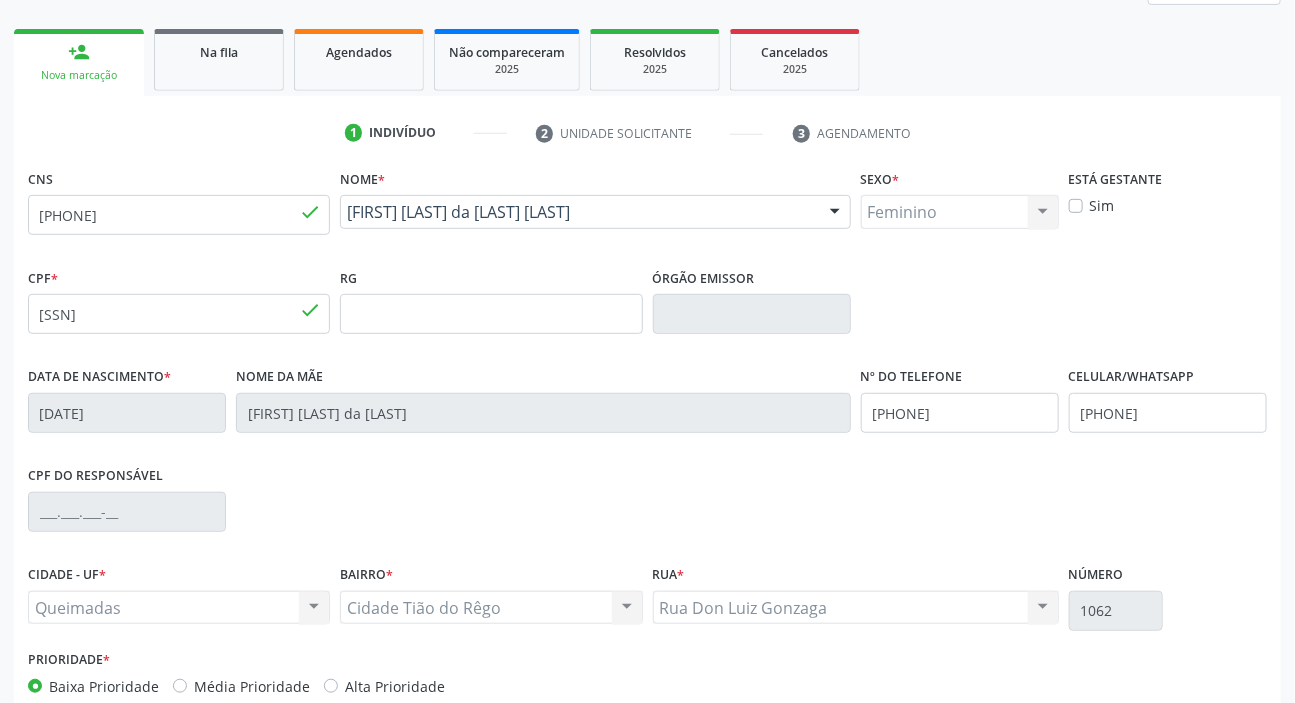 scroll, scrollTop: 380, scrollLeft: 0, axis: vertical 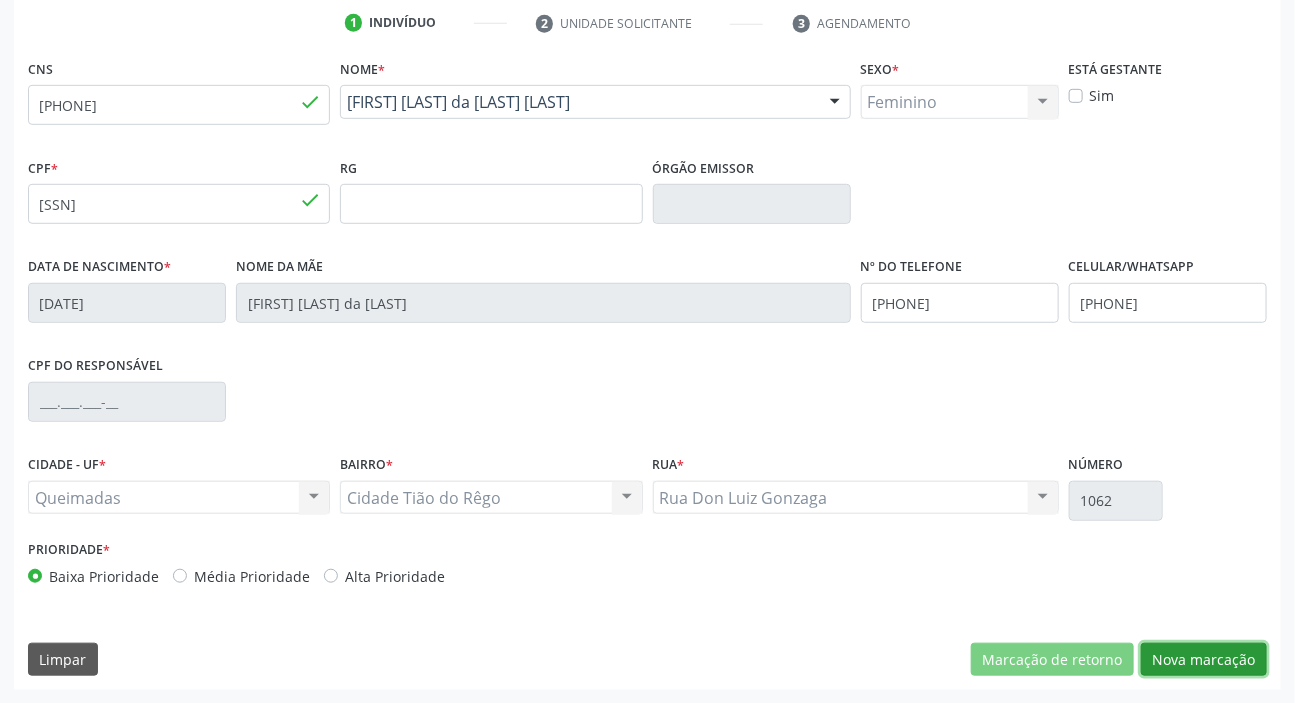 drag, startPoint x: 1209, startPoint y: 666, endPoint x: 792, endPoint y: 554, distance: 431.77887 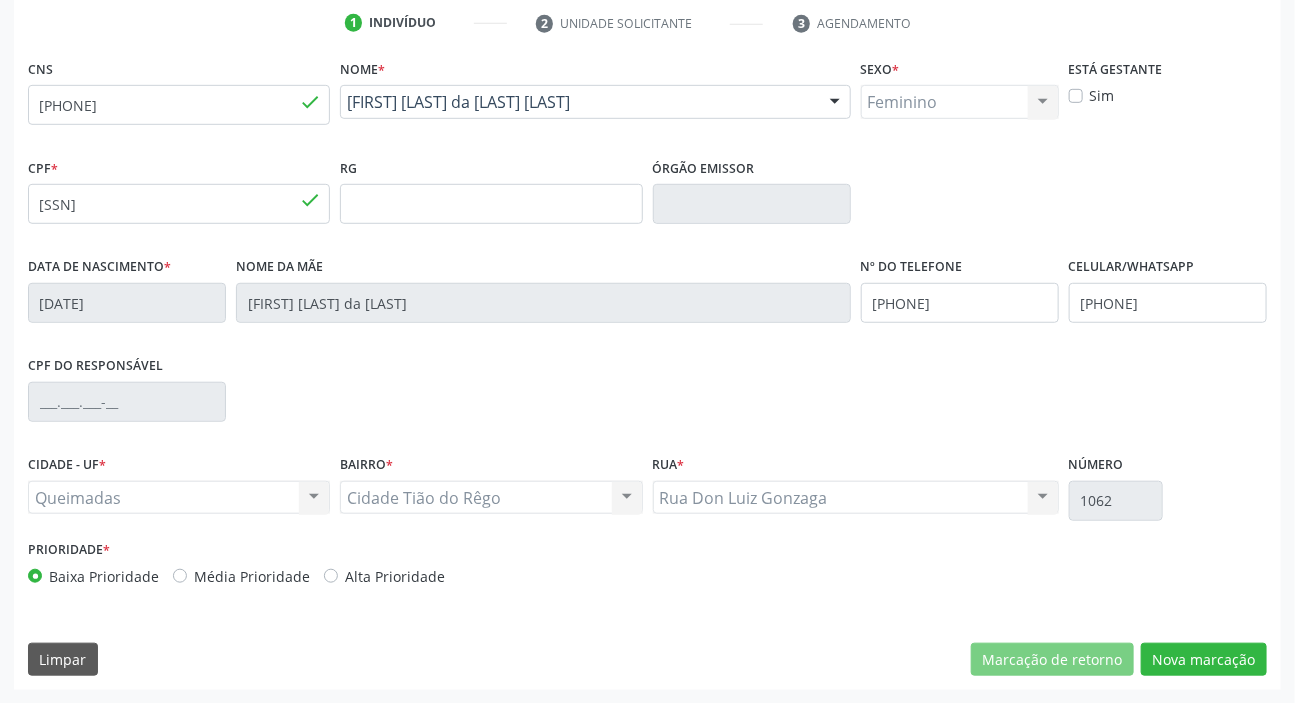 scroll, scrollTop: 201, scrollLeft: 0, axis: vertical 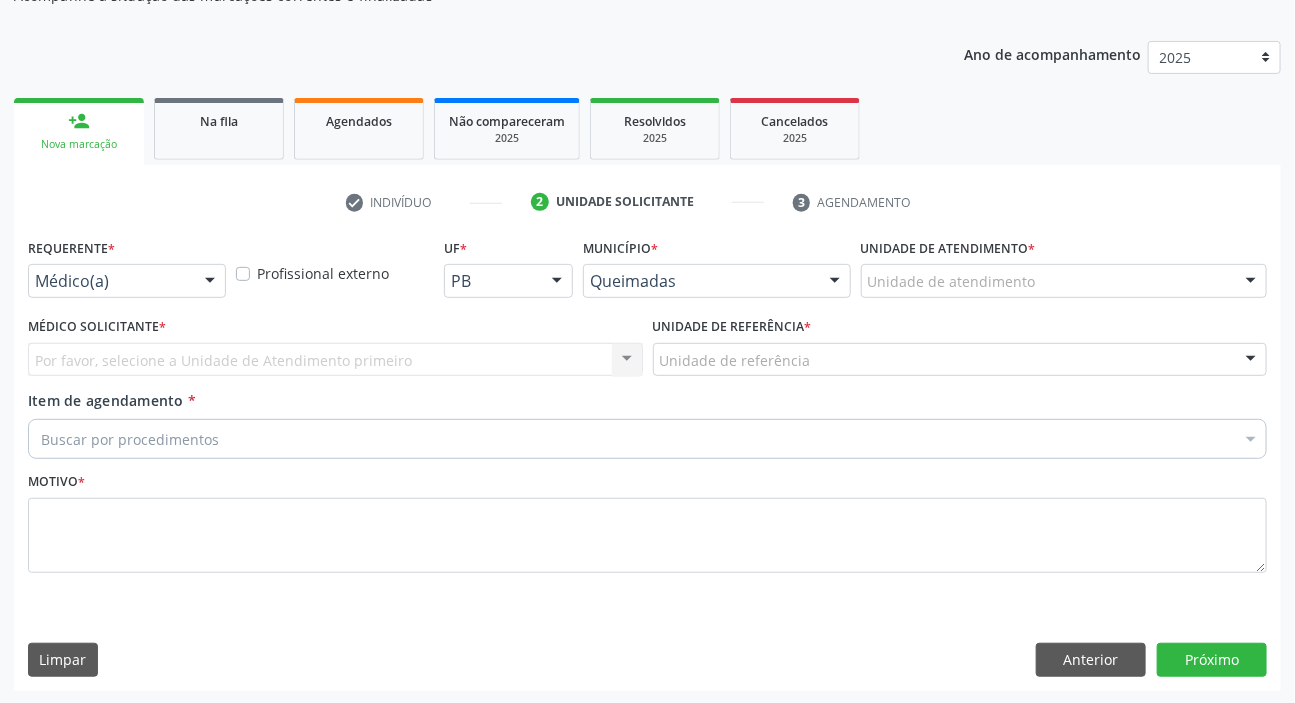 click on "Médico(a)" at bounding box center [127, 281] 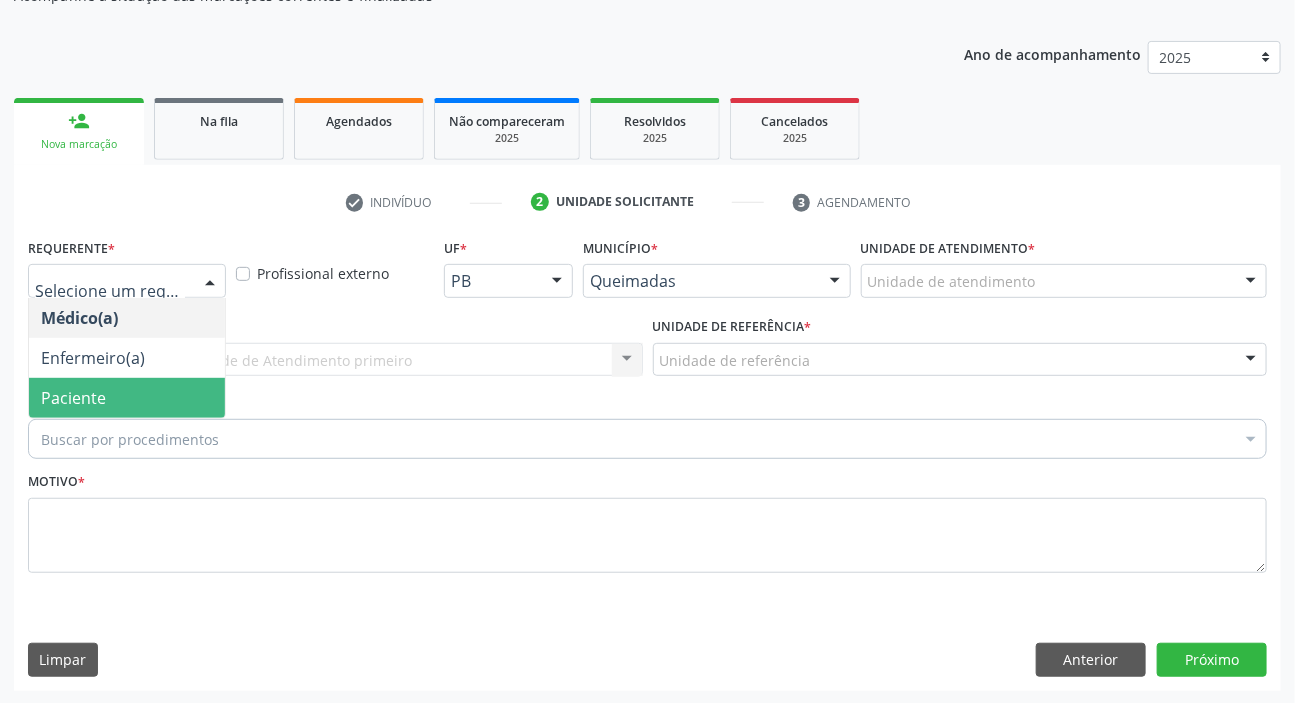 click on "Paciente" at bounding box center [73, 398] 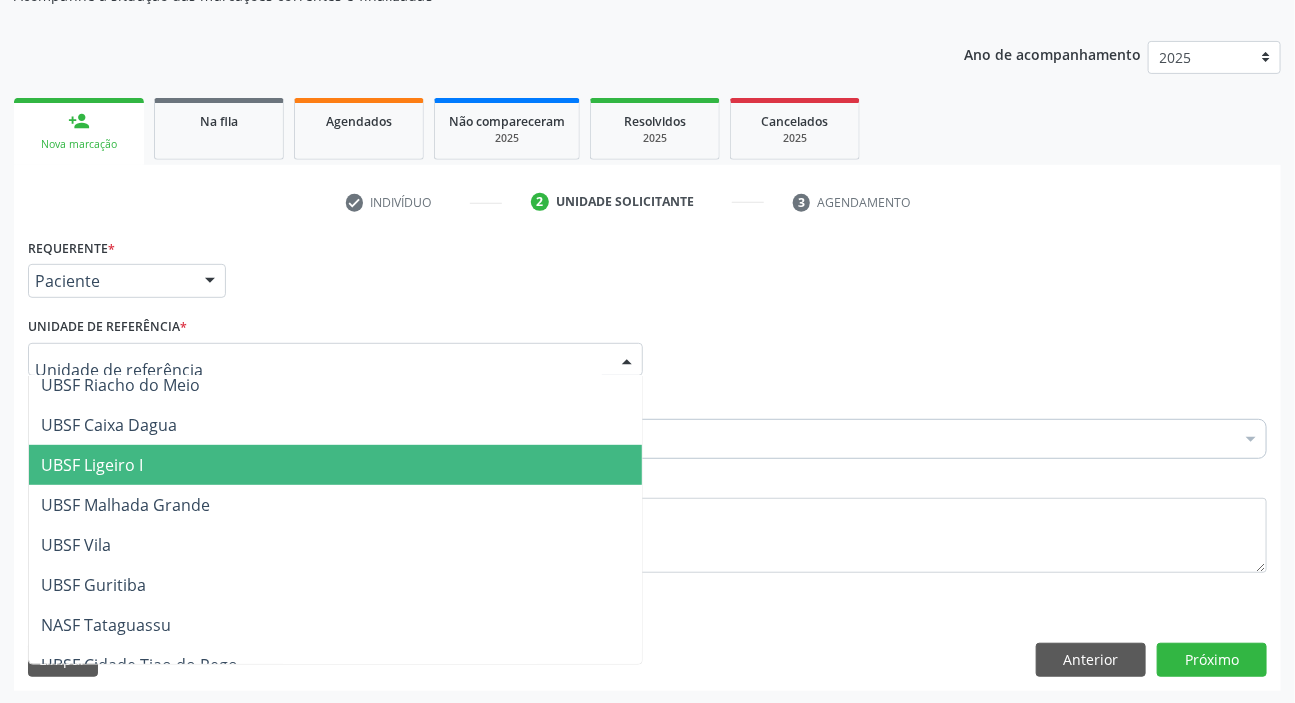 scroll, scrollTop: 512, scrollLeft: 0, axis: vertical 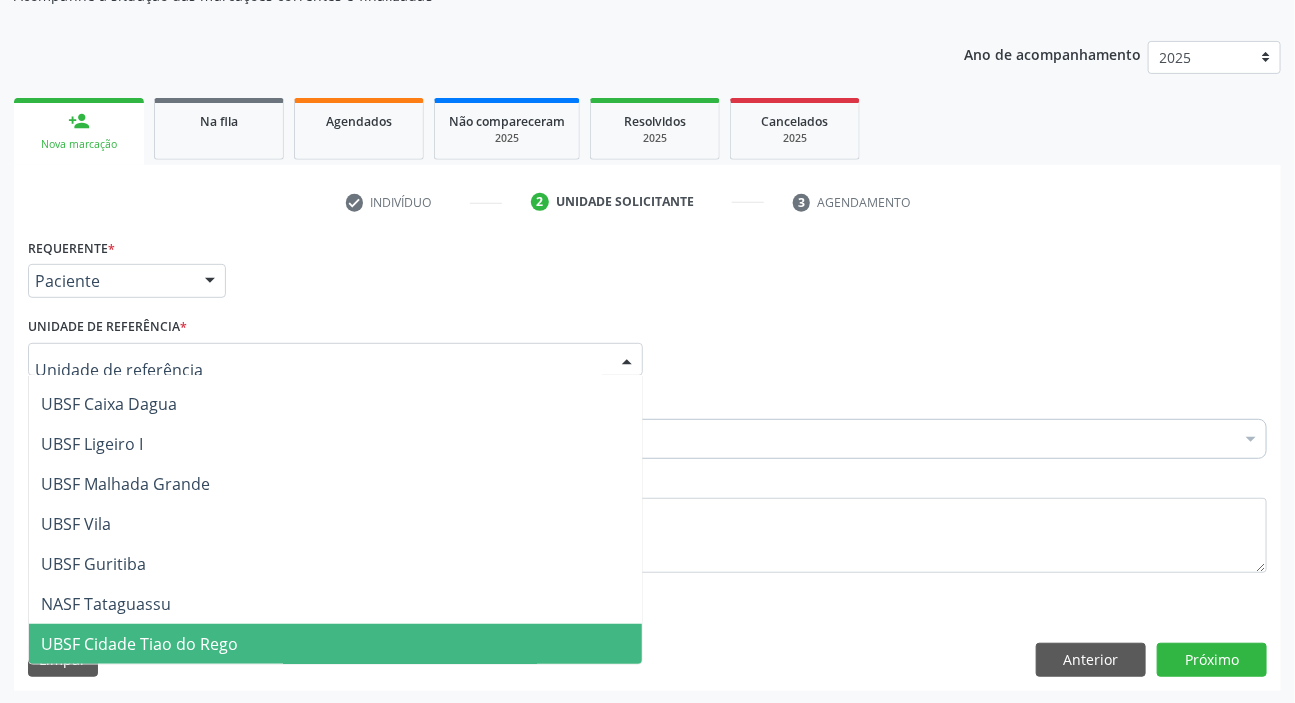 click on "UBSF Cidade Tiao do Rego" at bounding box center [139, 644] 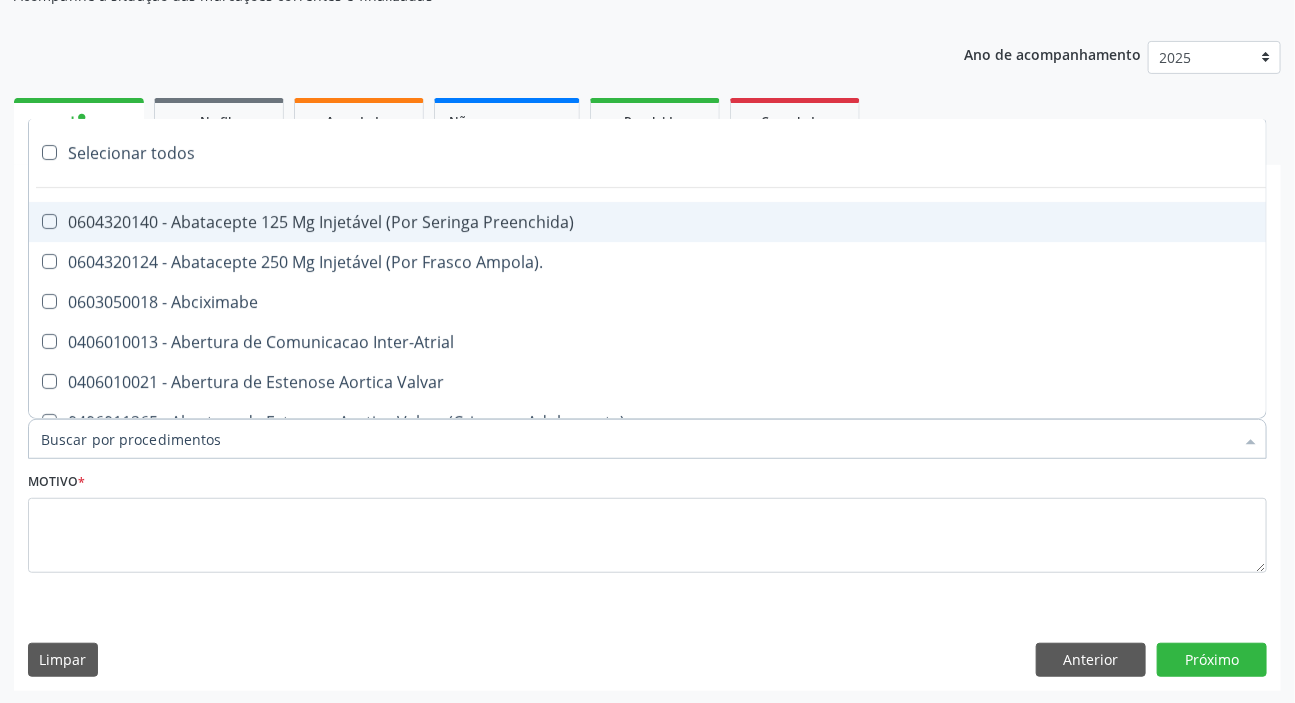 paste on "MÉDICO UR" 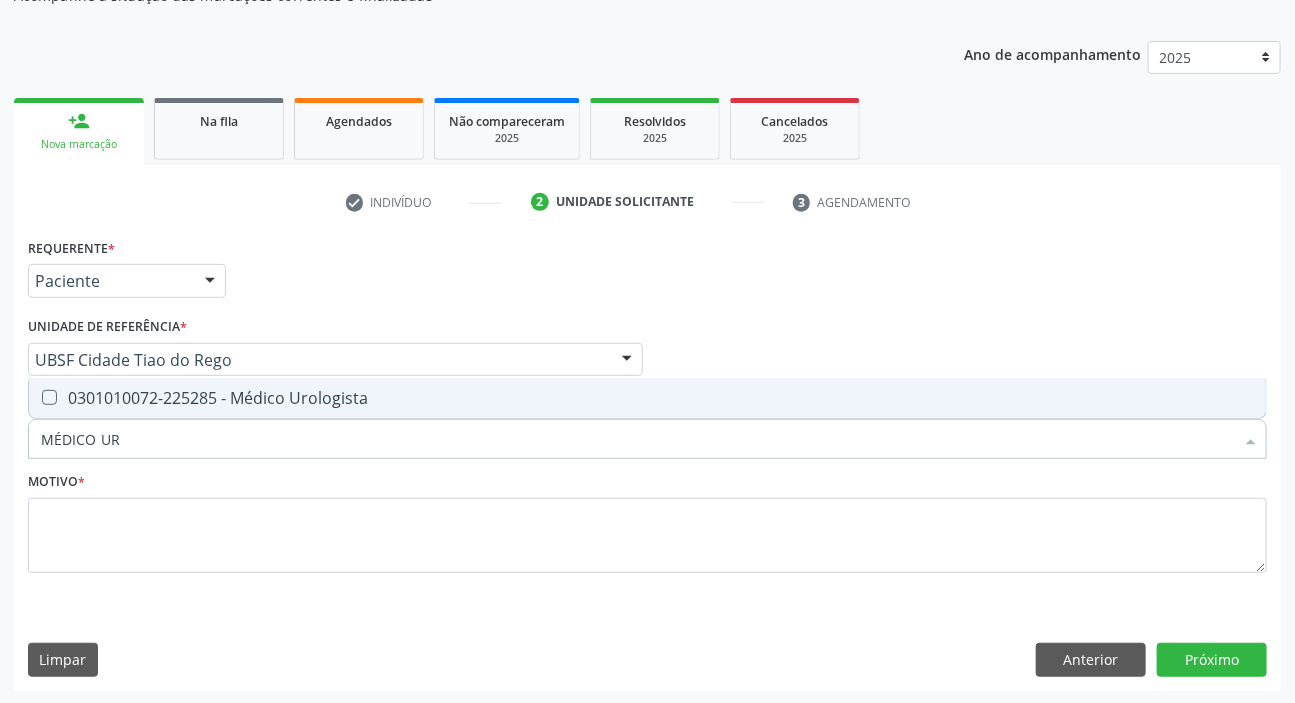 click on "0301010072-225285 - Médico Urologista" at bounding box center [647, 398] 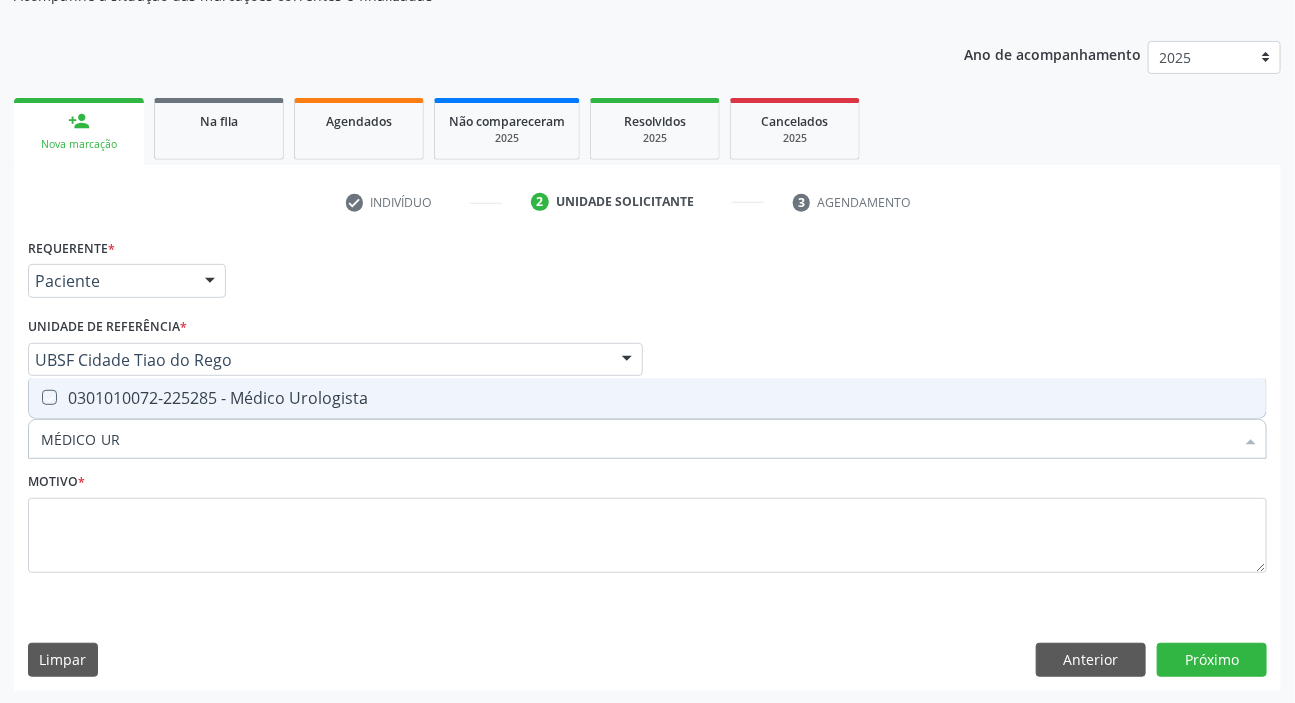checkbox on "true" 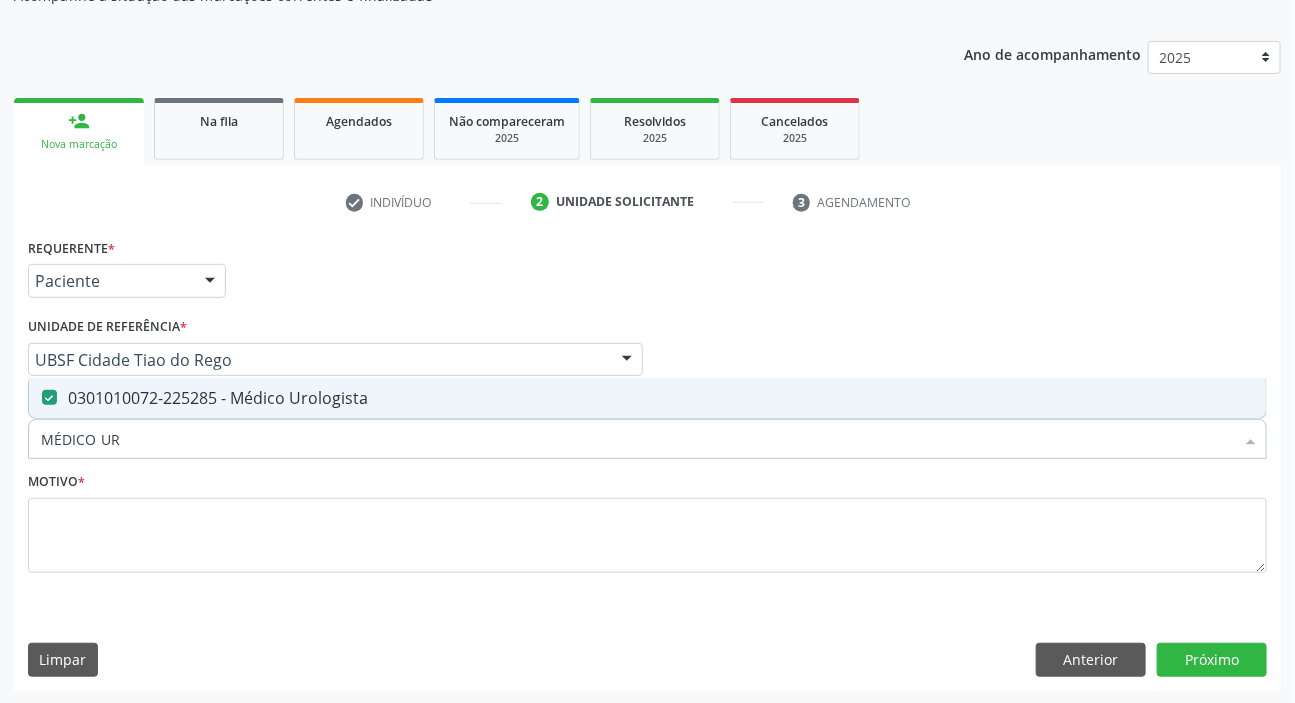 click on "Motivo
*" at bounding box center [647, 527] 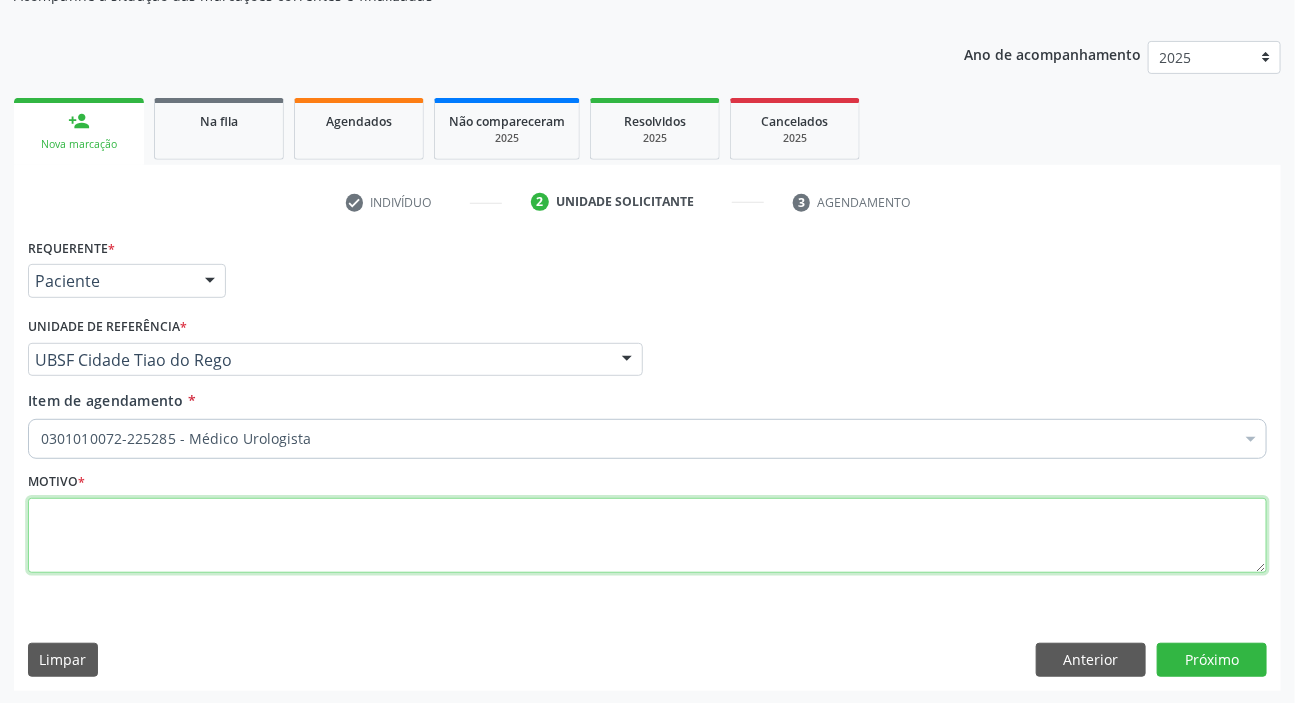 click at bounding box center [647, 536] 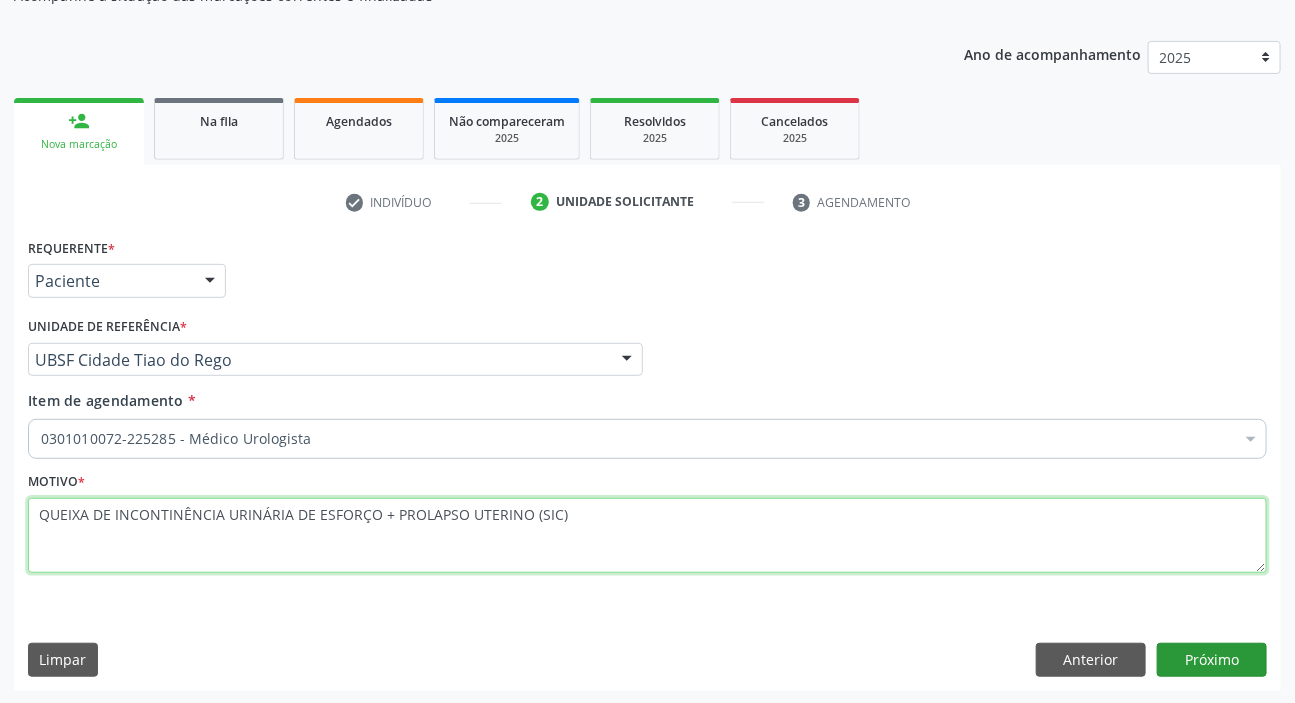 type on "QUEIXA DE INCONTINÊNCIA URINÁRIA DE ESFORÇO + PROLAPSO UTERINO (SIC)" 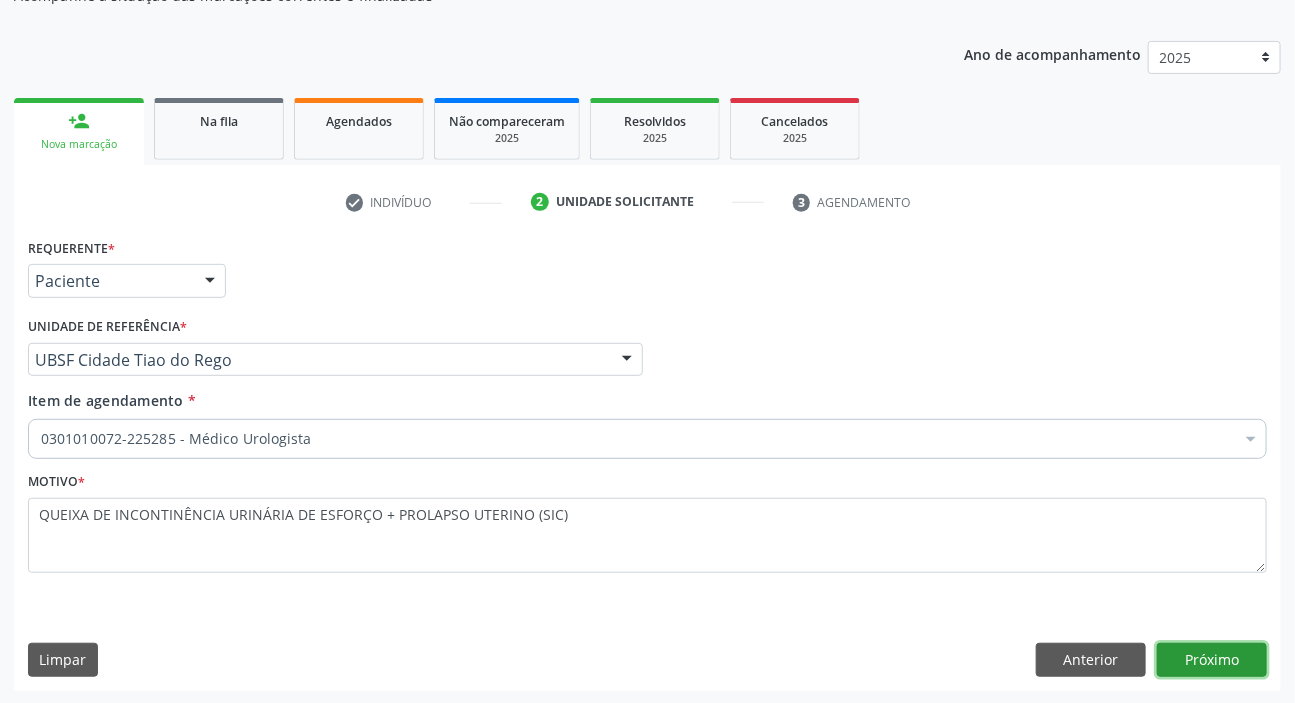 click on "Próximo" at bounding box center (1212, 660) 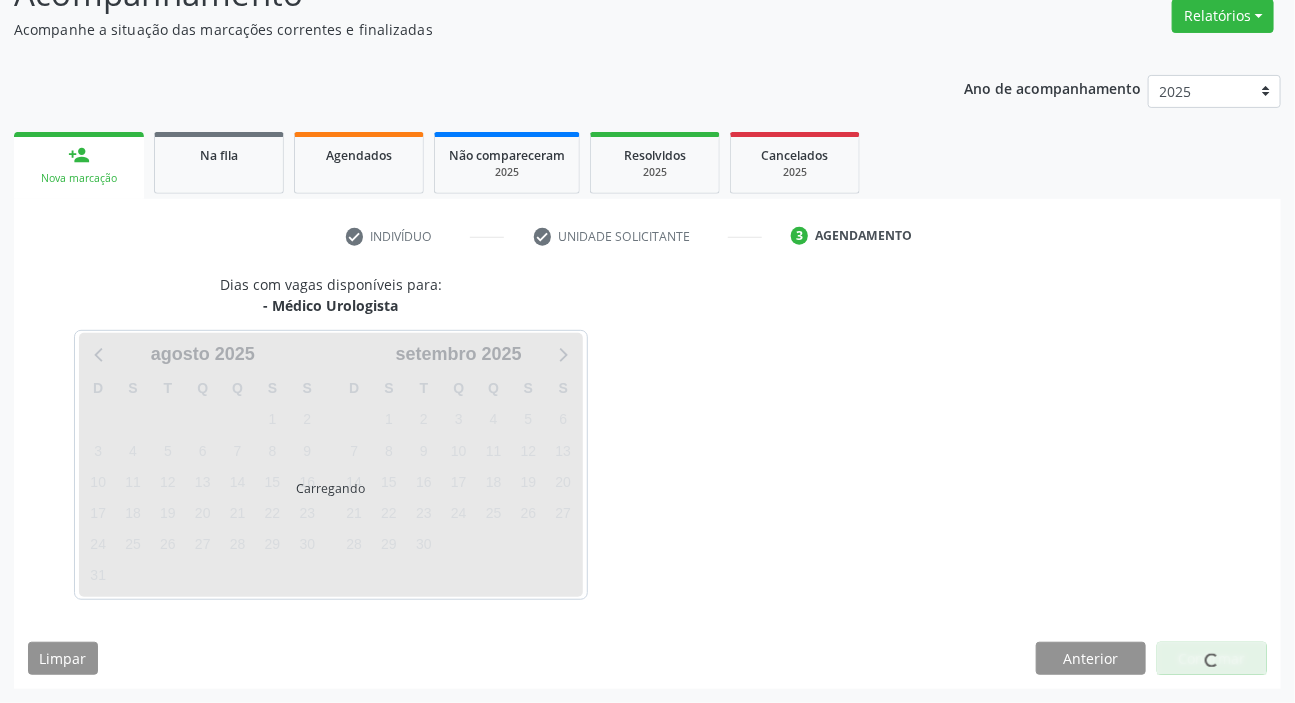 scroll, scrollTop: 166, scrollLeft: 0, axis: vertical 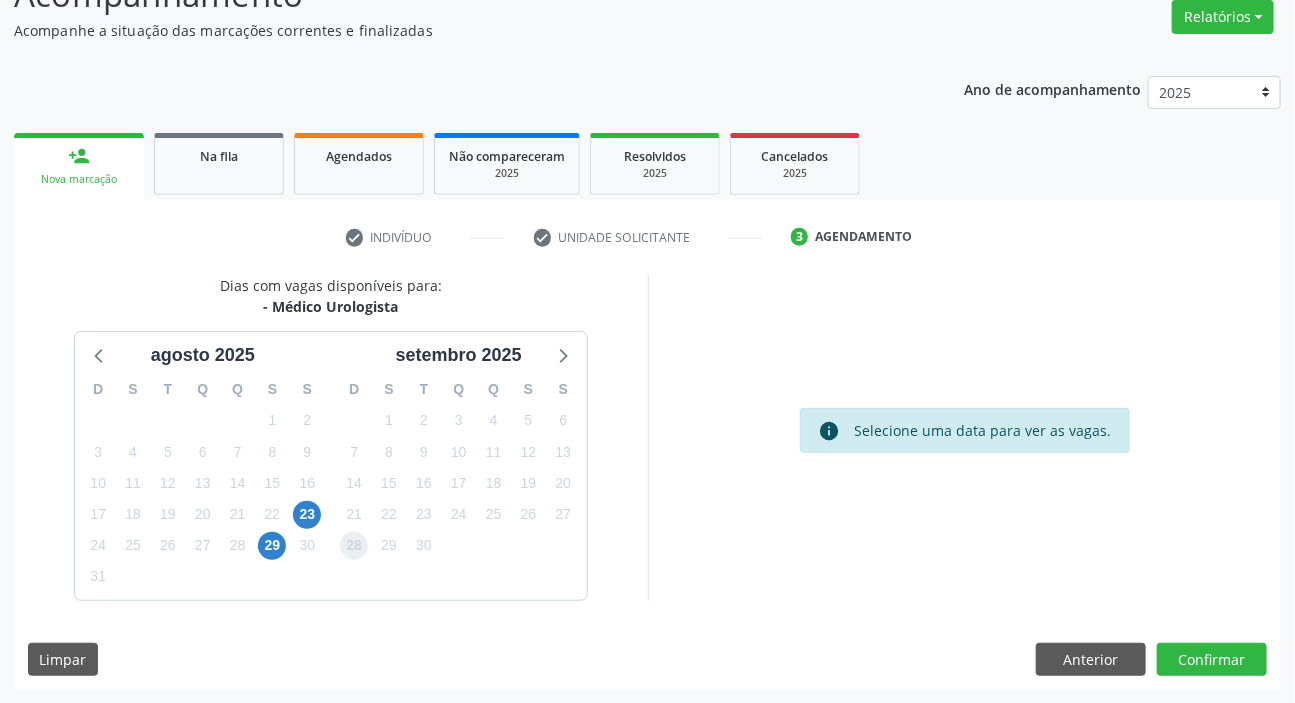 click on "28" at bounding box center (354, 546) 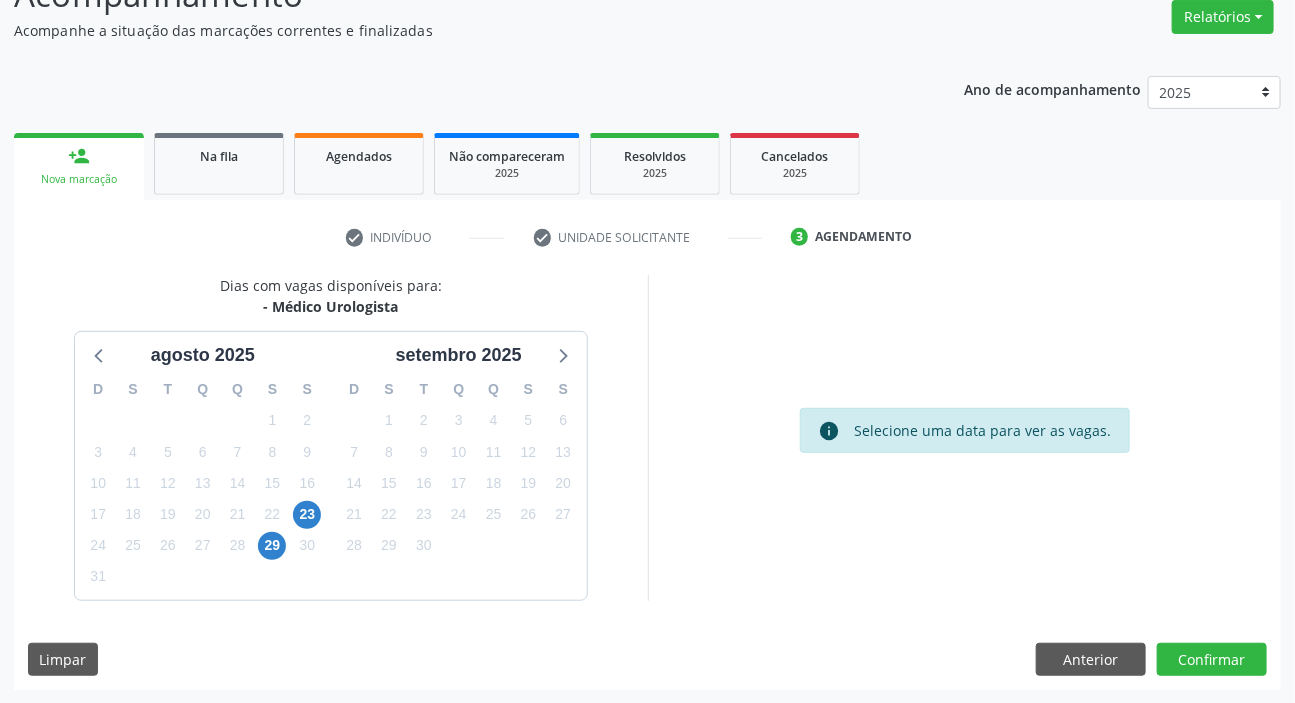 click on "Dias com vagas disponíveis para:
- Médico Urologista
agosto 2025 D S T Q Q S S 27 28 29 30 31 1 2 3 4 5 6 7 8 9 10 11 12 13 14 15 16 17 18 19 20 21 22 23 24 25 26 27 28 29 30 31 1 2 3 4 5 6 setembro 2025 D S T Q Q S S 31 1 2 3 4 5 6 7 8 9 10 11 12 13 14 15 16 17 18 19 20 21 22 23 24 25 26 27 28 29 30 1 2 3 4 5 6 7 8 9 10 11
info
Selecione uma data para ver as vagas.
Limpar
Anterior
Confirmar" at bounding box center (647, 482) 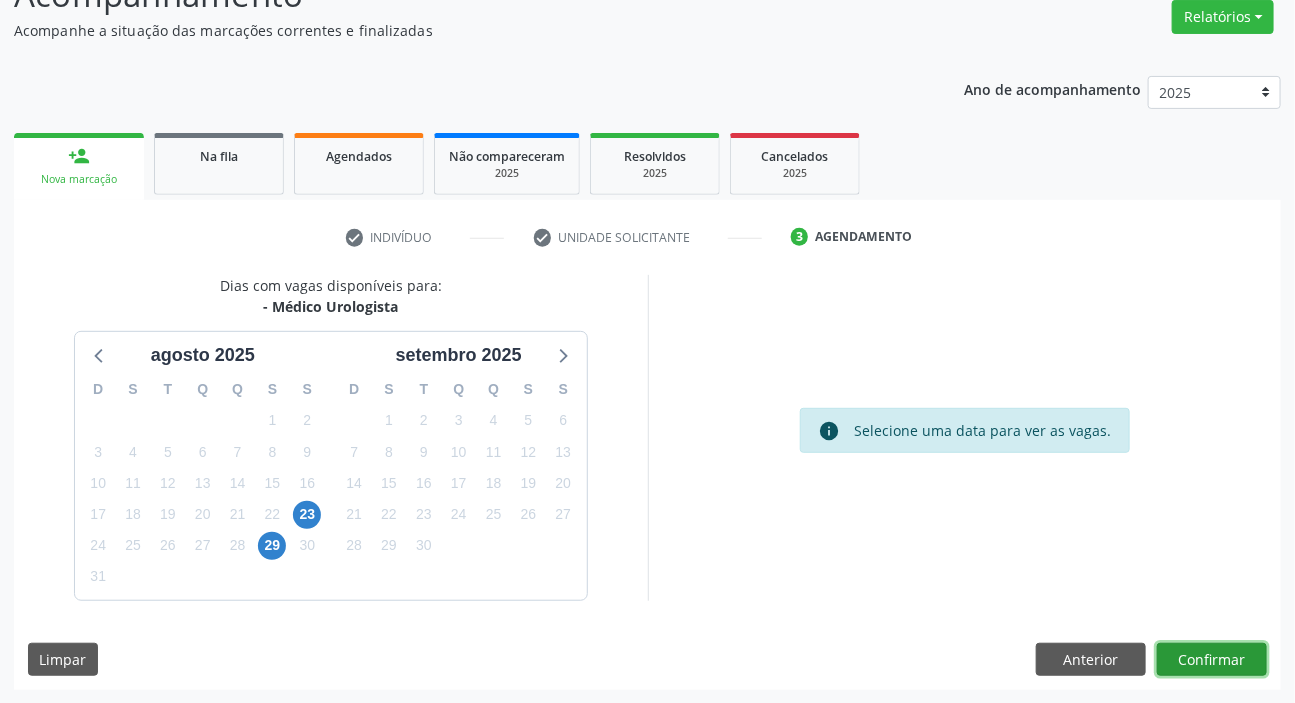 click on "Confirmar" at bounding box center [1212, 660] 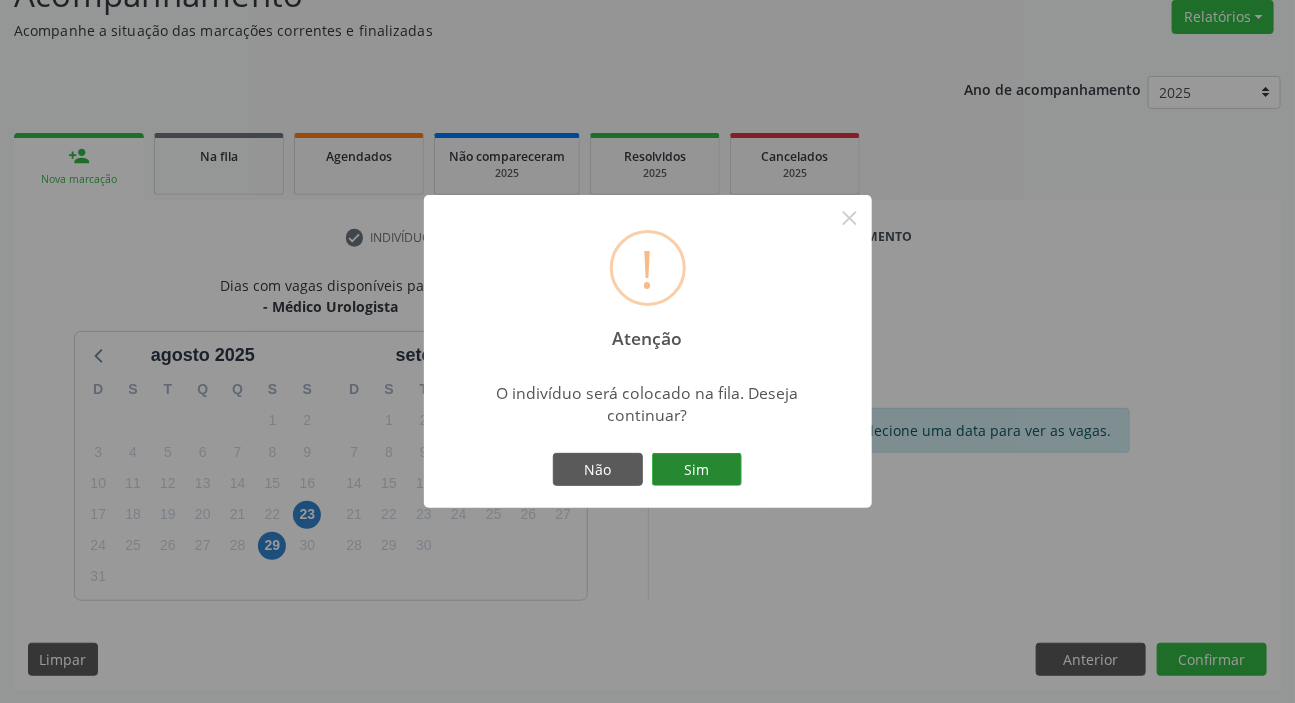 click on "Sim" at bounding box center (697, 470) 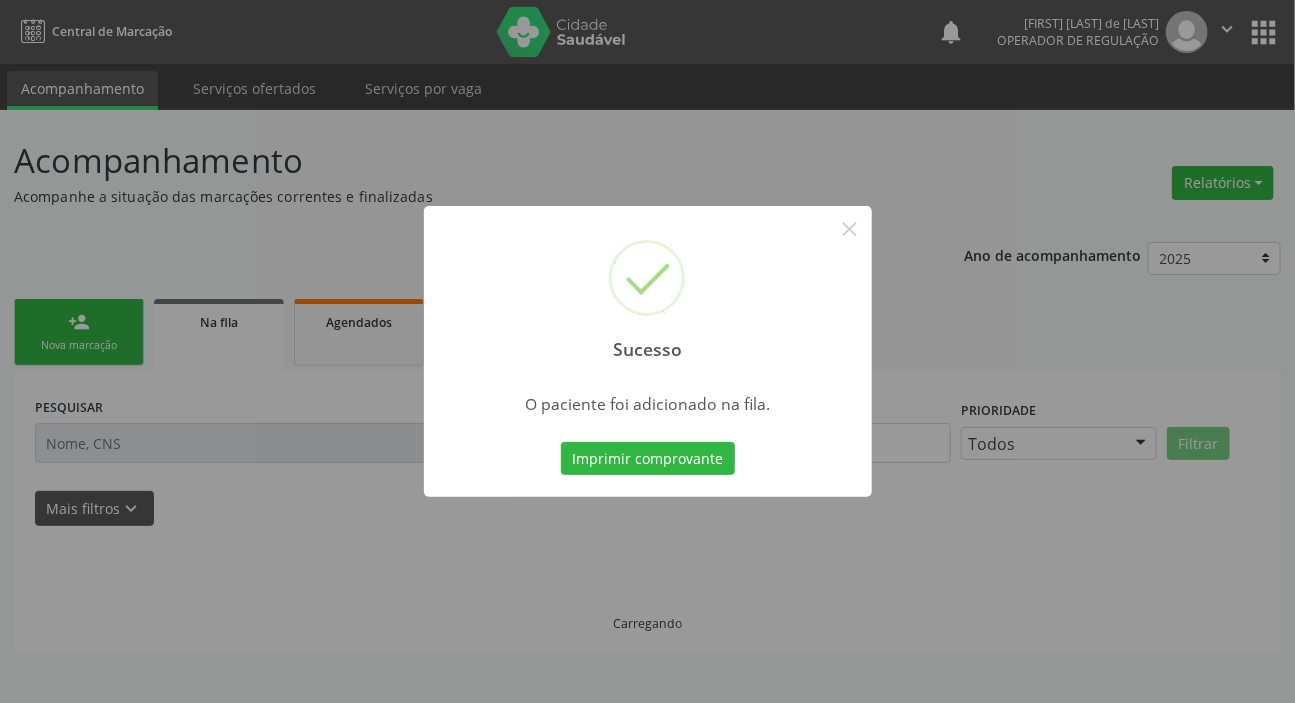 scroll, scrollTop: 0, scrollLeft: 0, axis: both 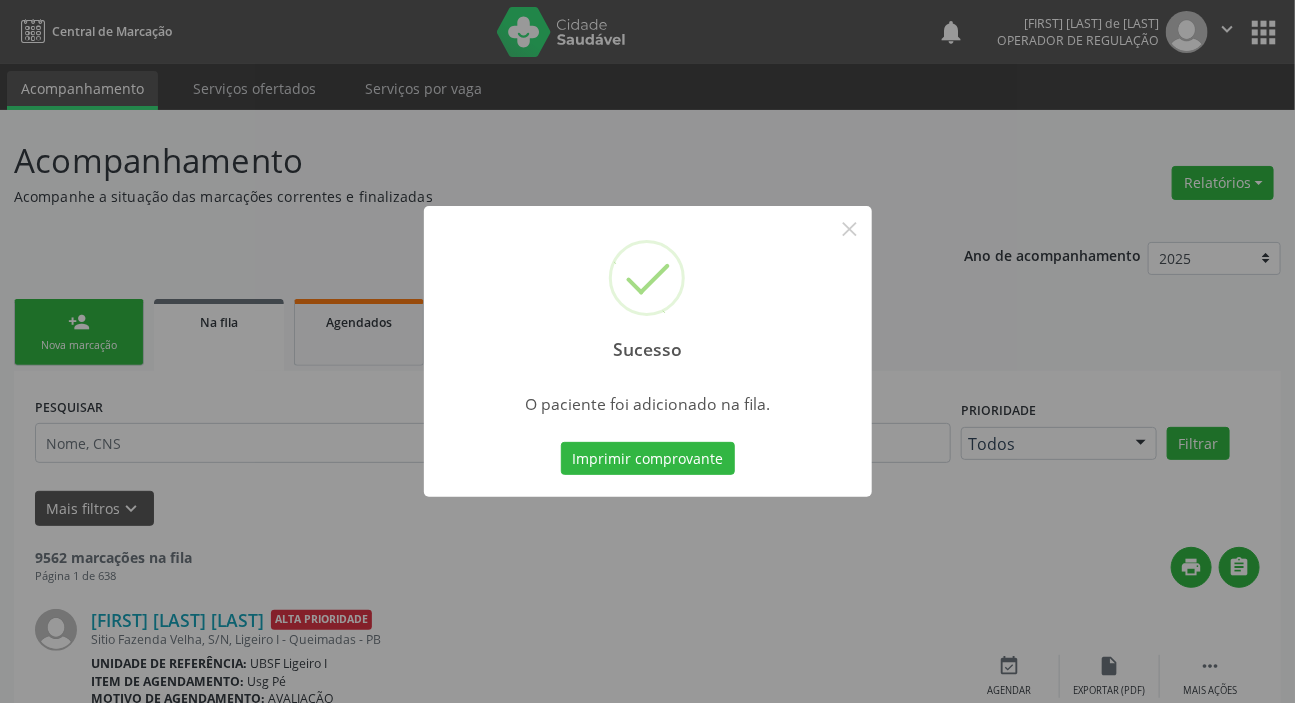 click on "Sucesso × O paciente foi adicionado na fila. Imprimir comprovante Cancel" at bounding box center (647, 351) 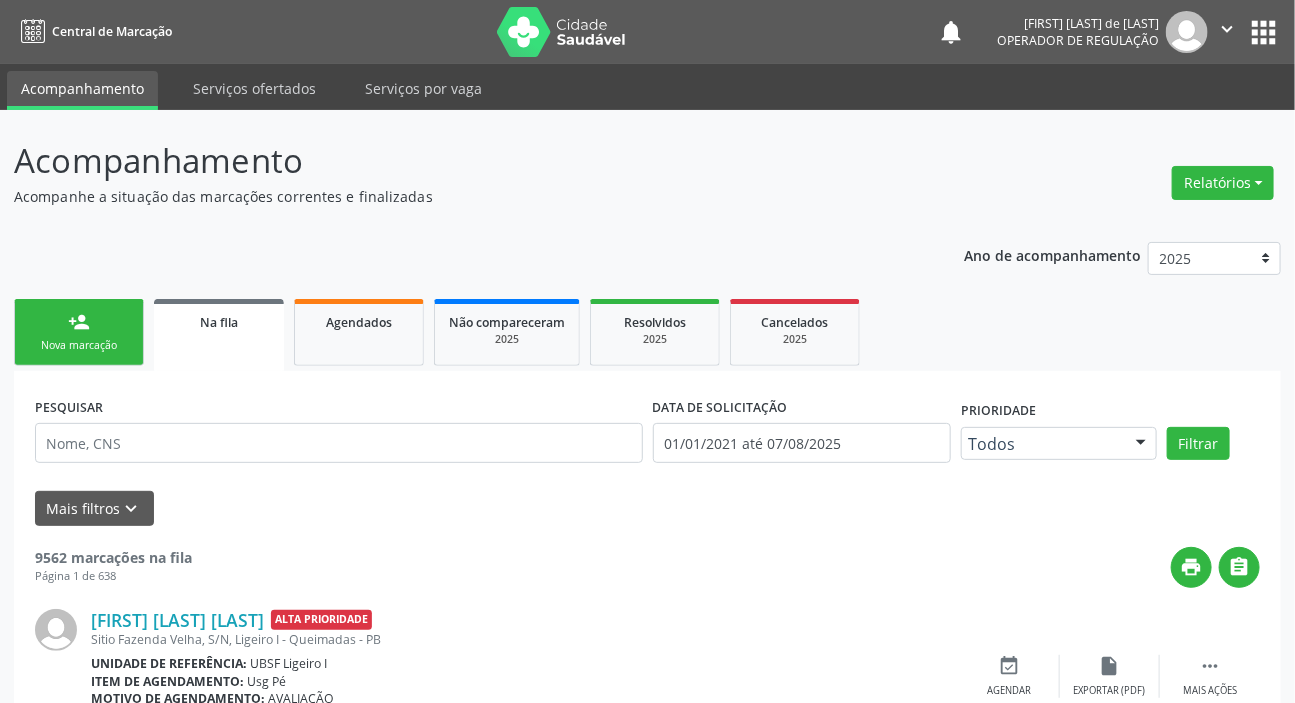 click on "person_add
Nova marcação" at bounding box center (79, 332) 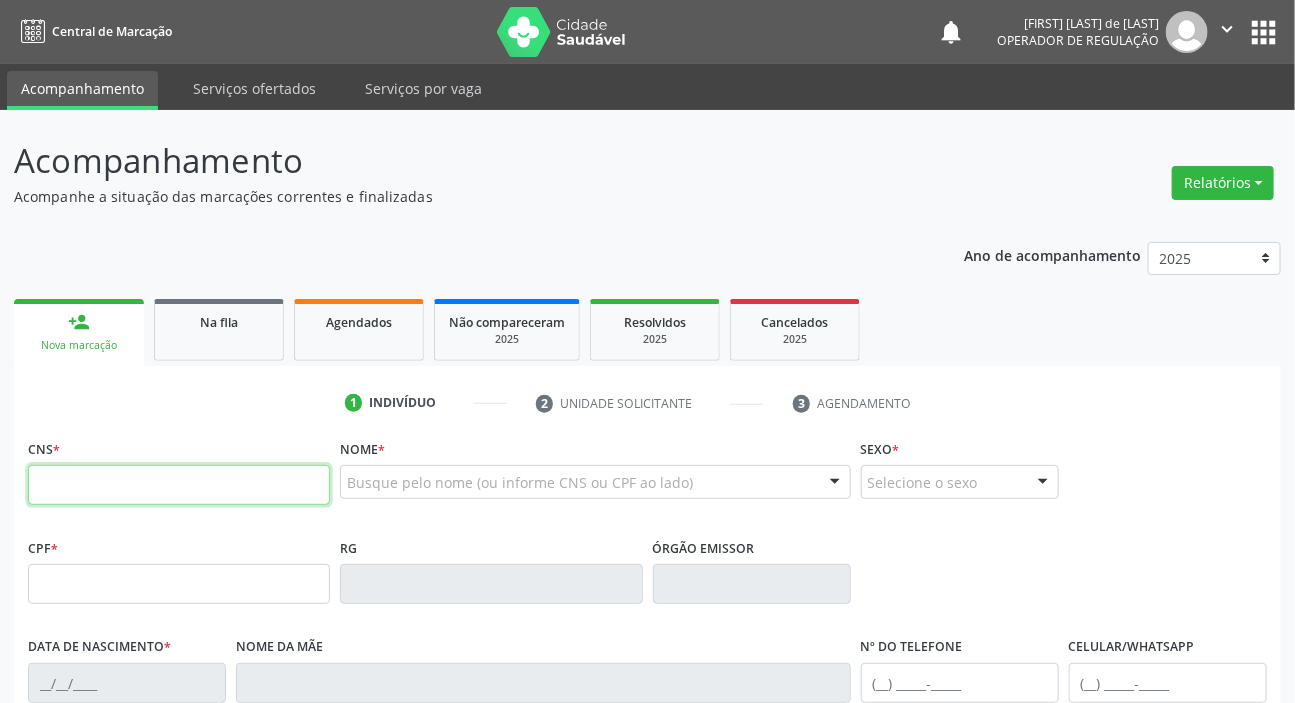 click at bounding box center (179, 485) 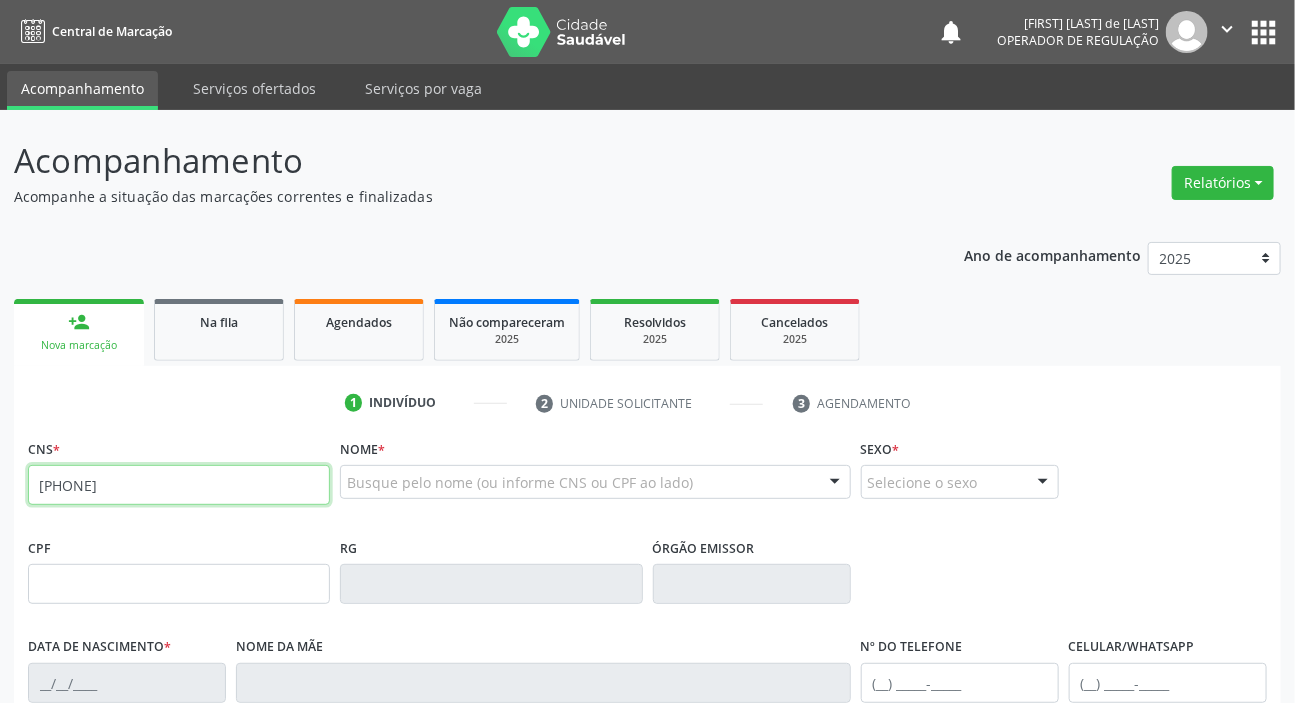type on "708 9067 4794 8612" 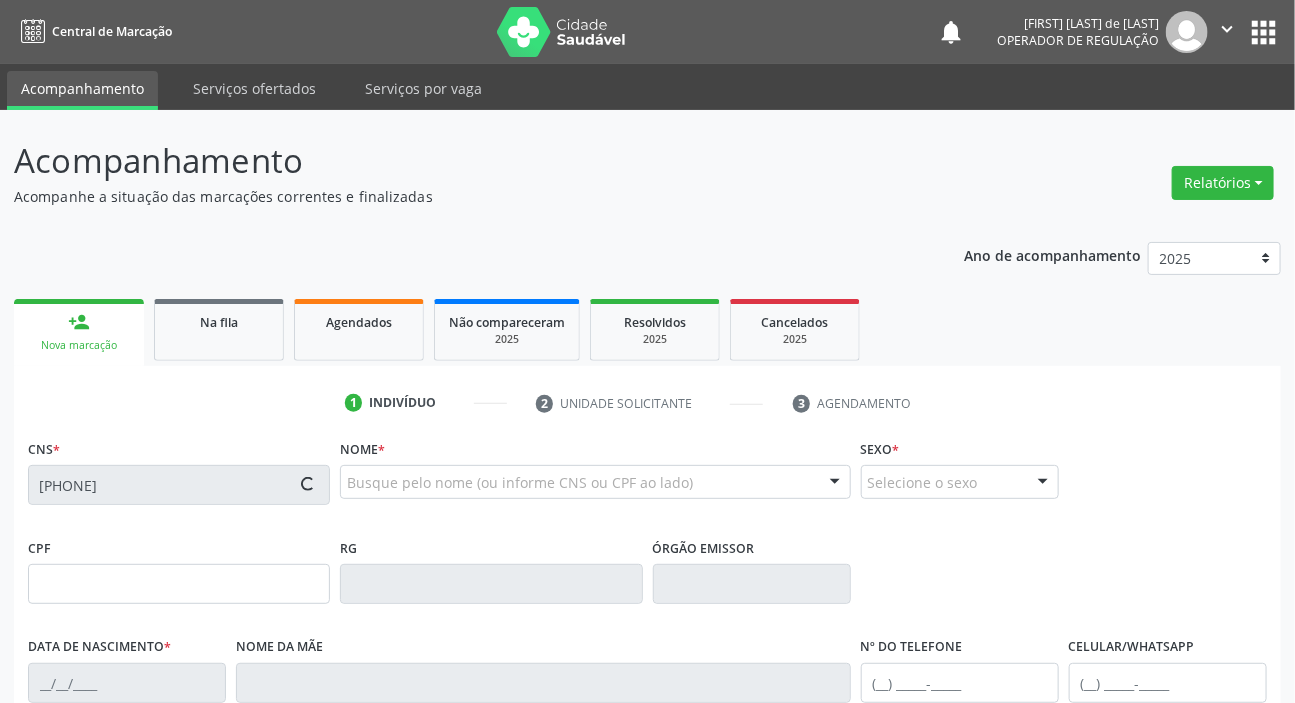 type on "112.473.387-62" 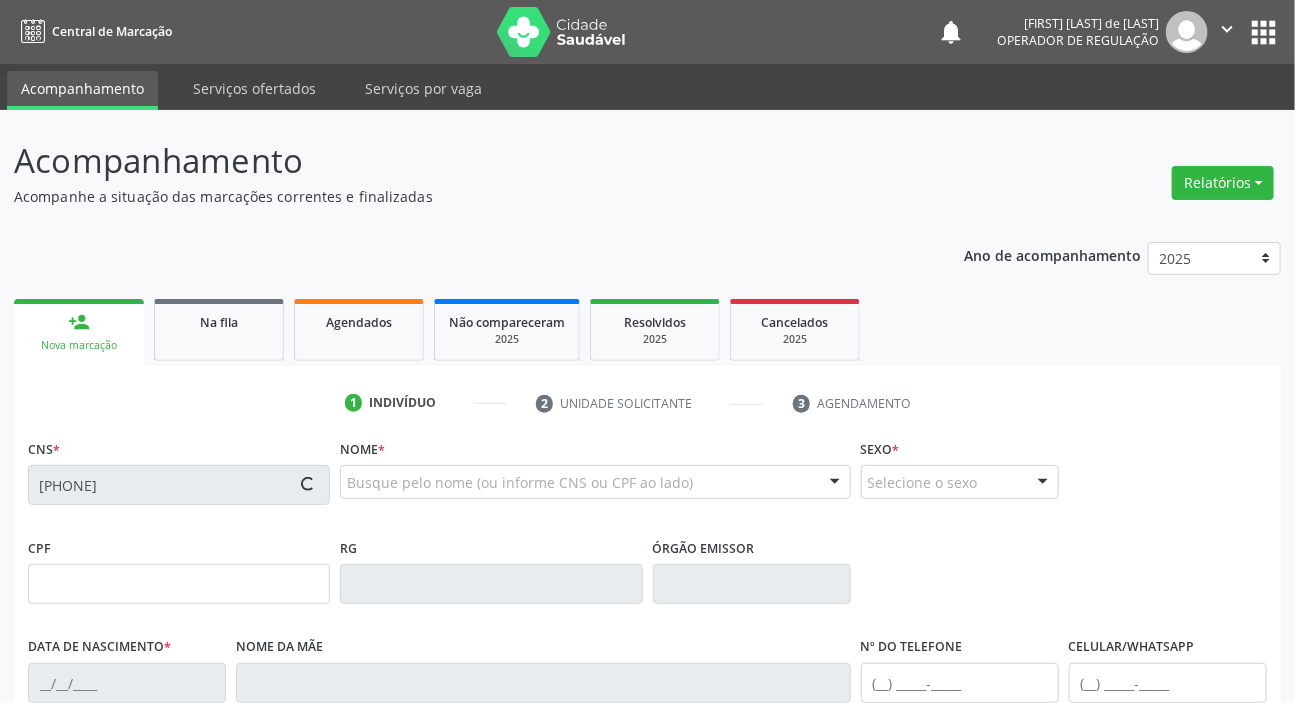 type on "31/03/1985" 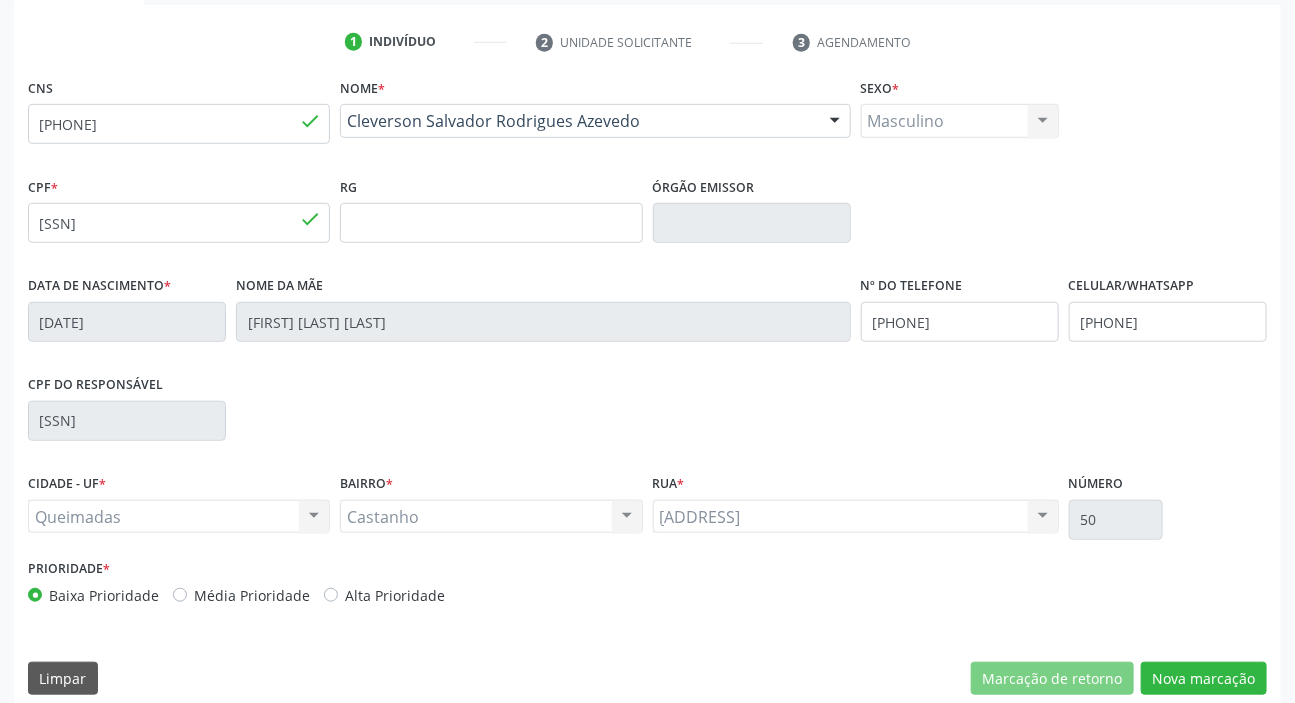 scroll, scrollTop: 380, scrollLeft: 0, axis: vertical 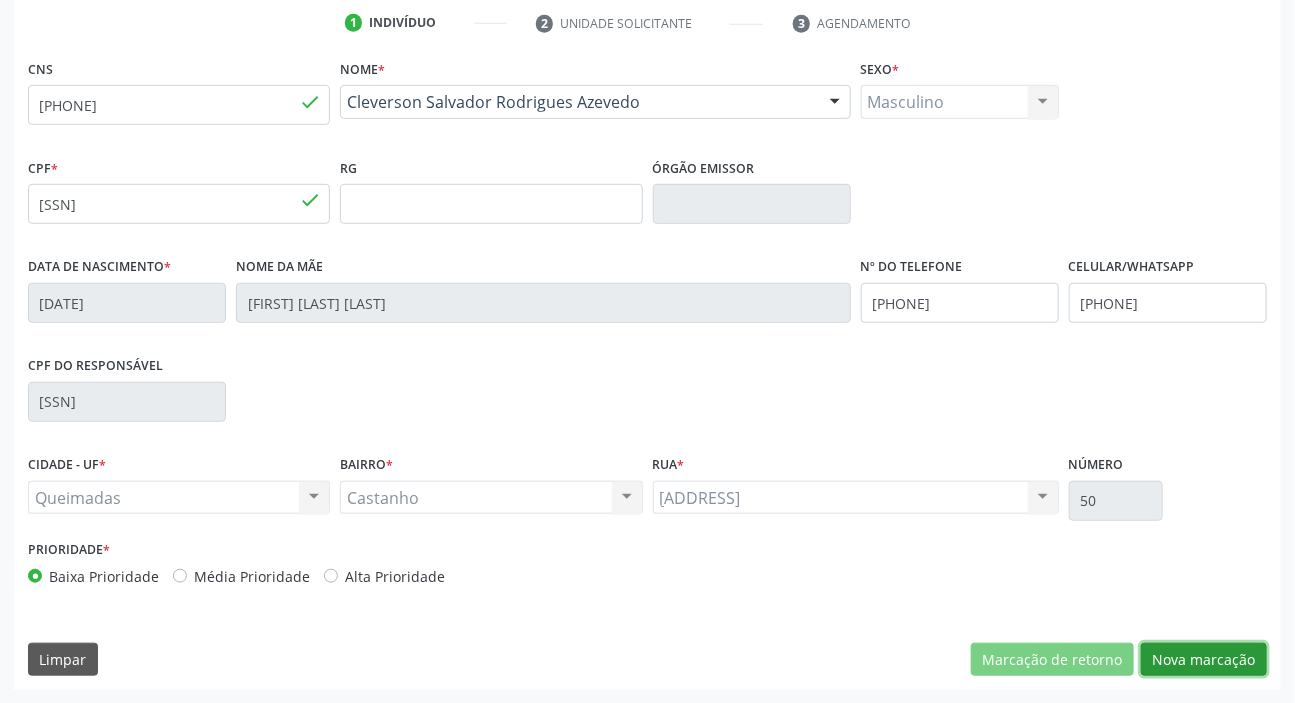 click on "Nova marcação" at bounding box center [1204, 660] 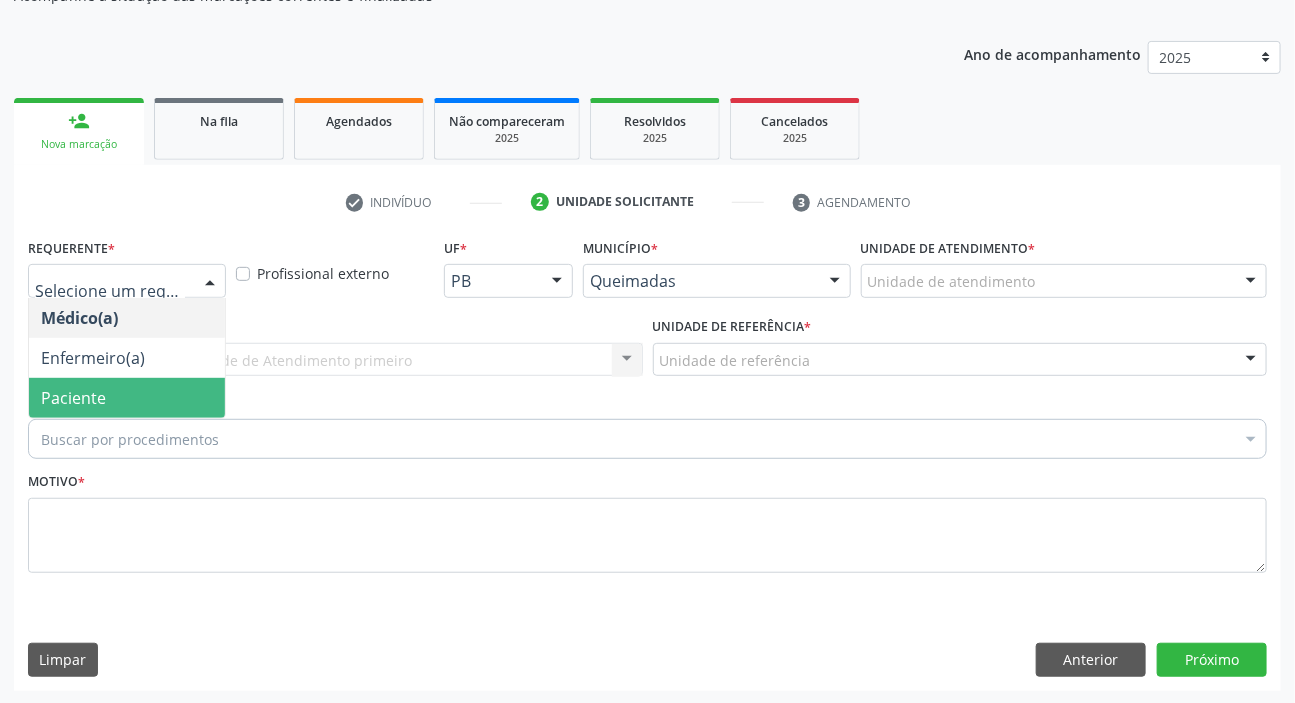 click on "Paciente" at bounding box center [127, 398] 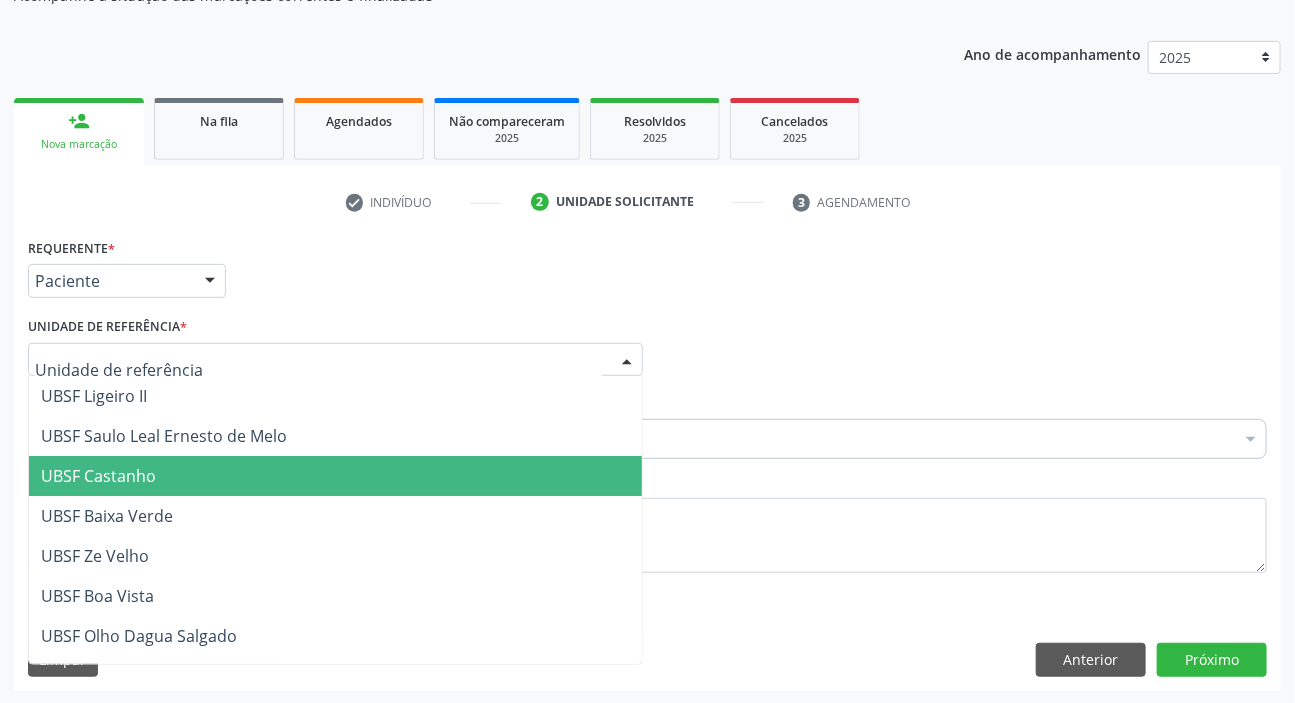 click on "UBSF Castanho" at bounding box center (98, 476) 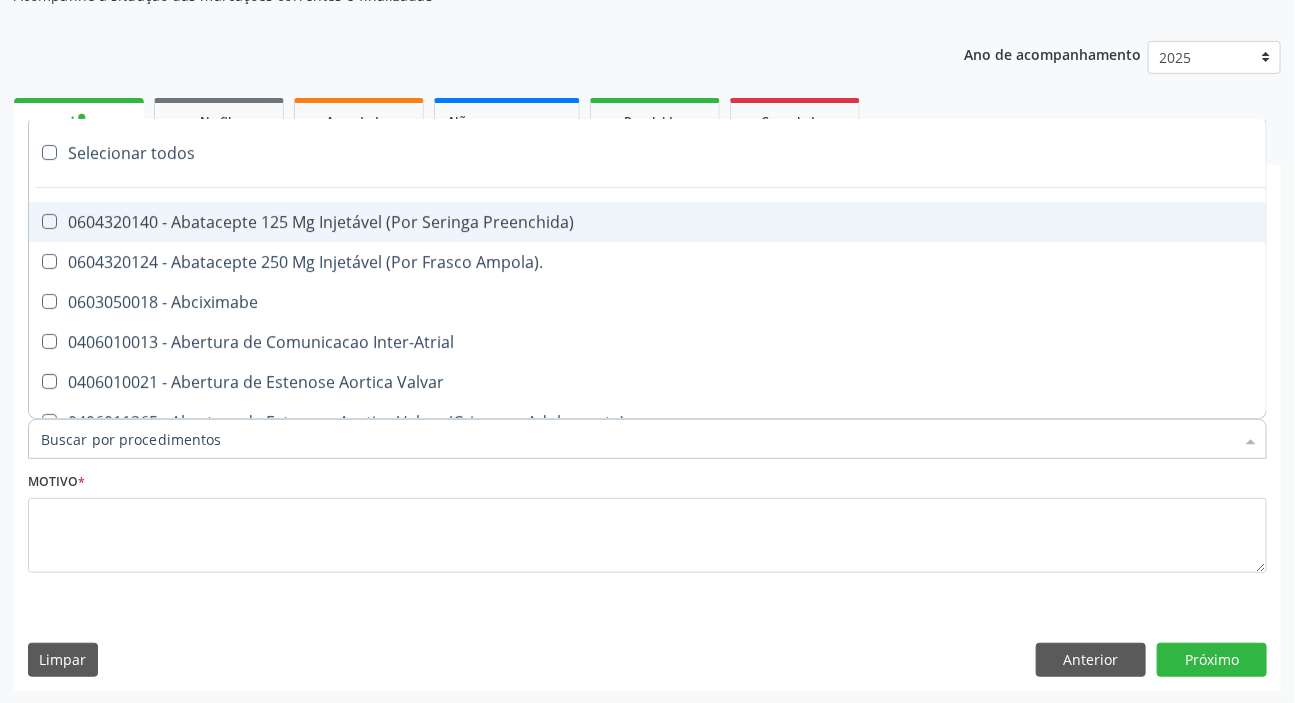 paste on "MÉDICO UR" 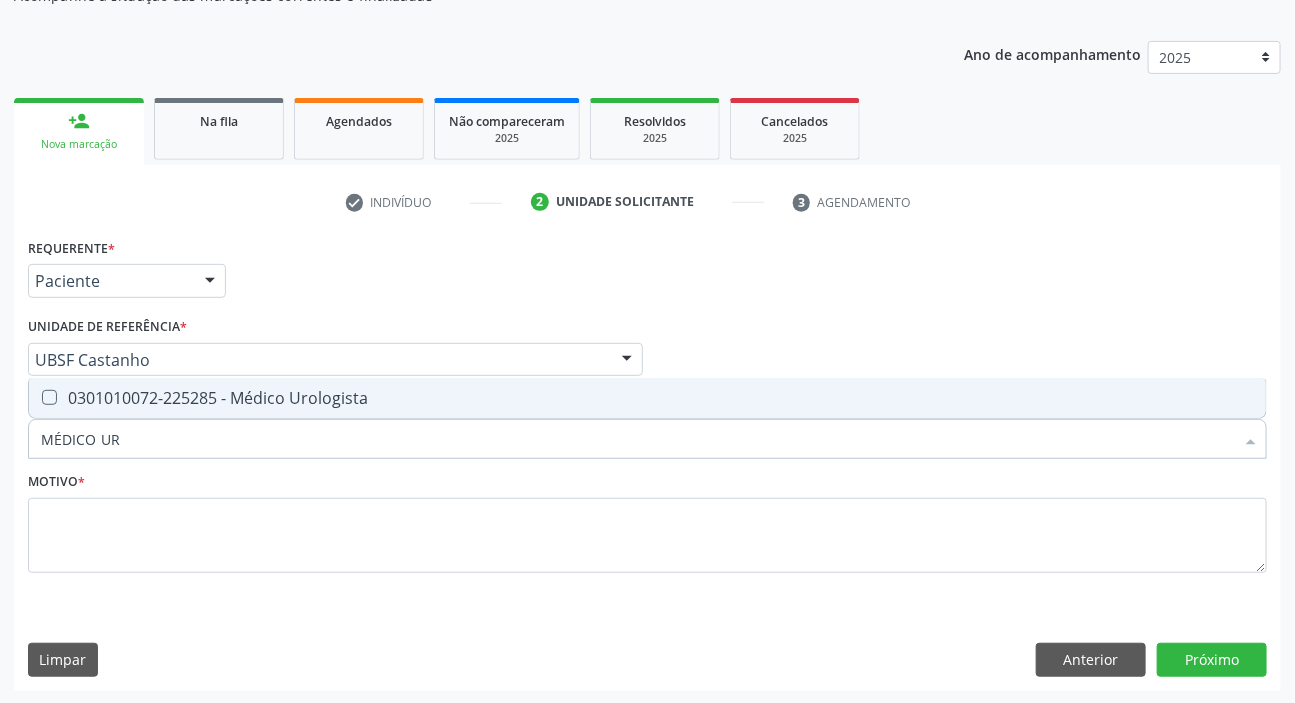 click on "0301010072-225285 - Médico Urologista" at bounding box center [647, 398] 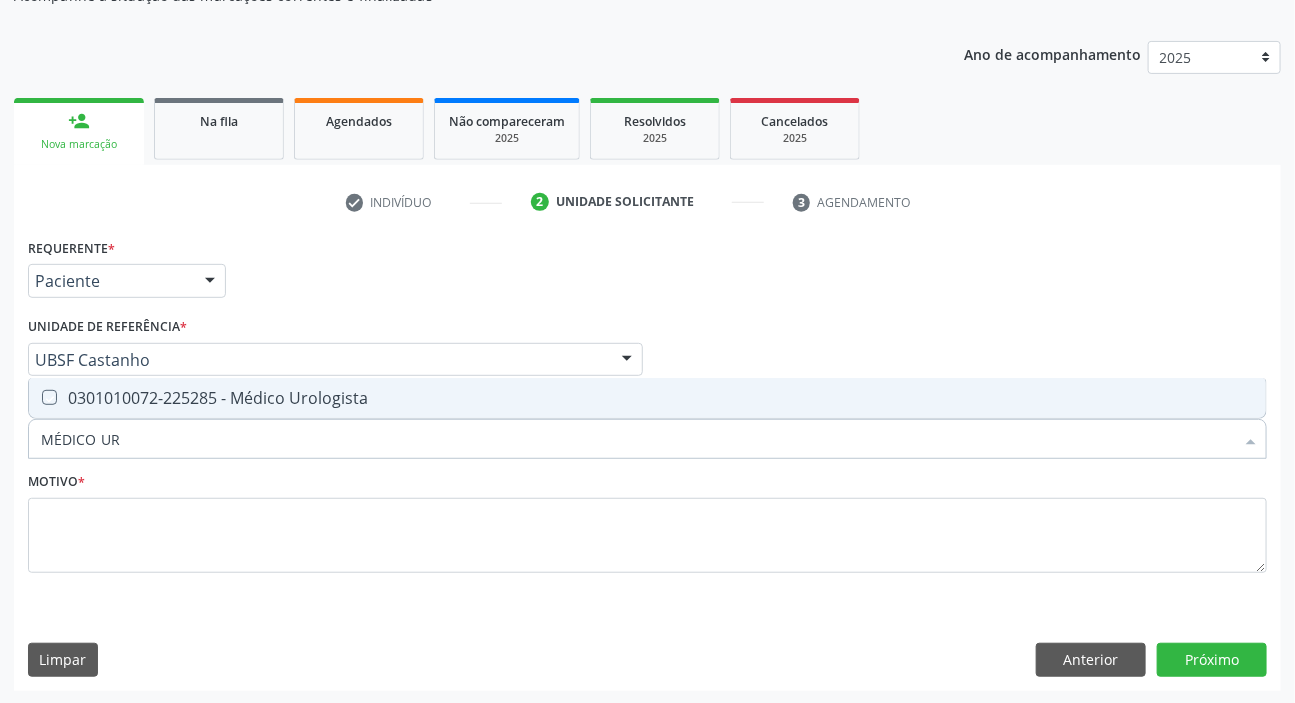 checkbox on "true" 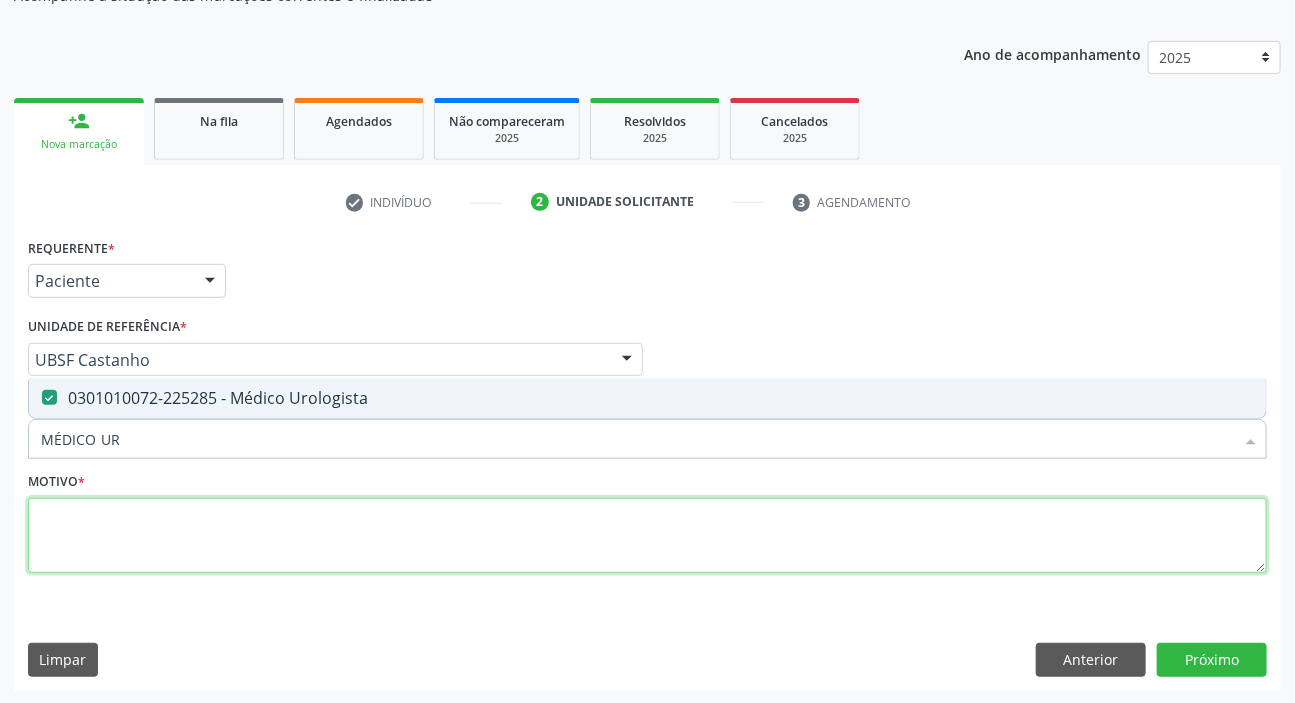 click at bounding box center (647, 536) 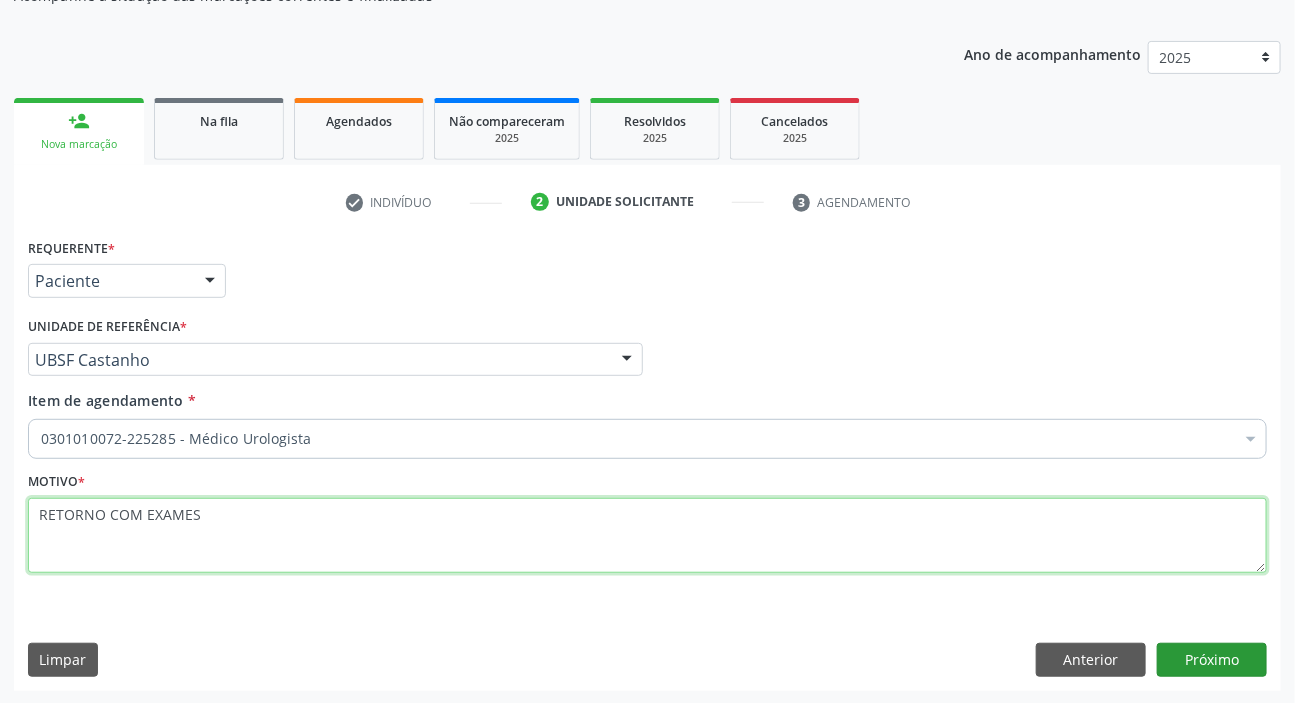 type on "RETORNO COM EXAMES" 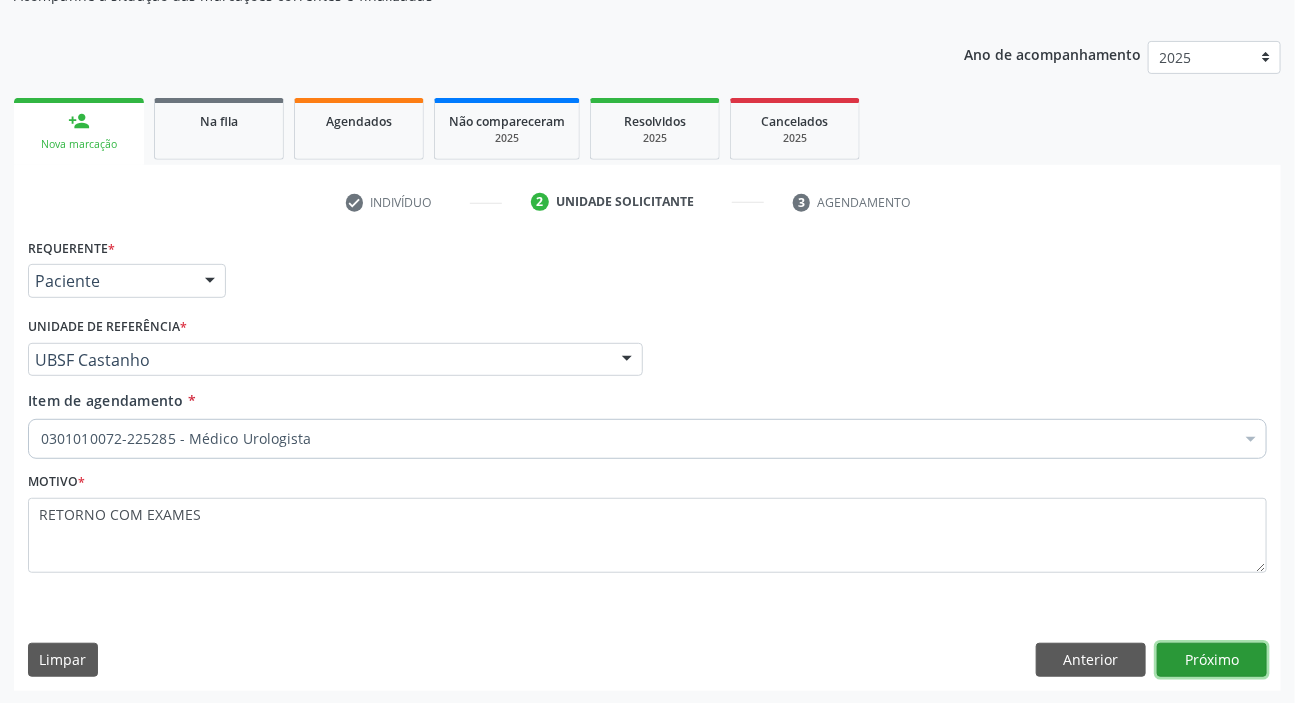 click on "Próximo" at bounding box center (1212, 660) 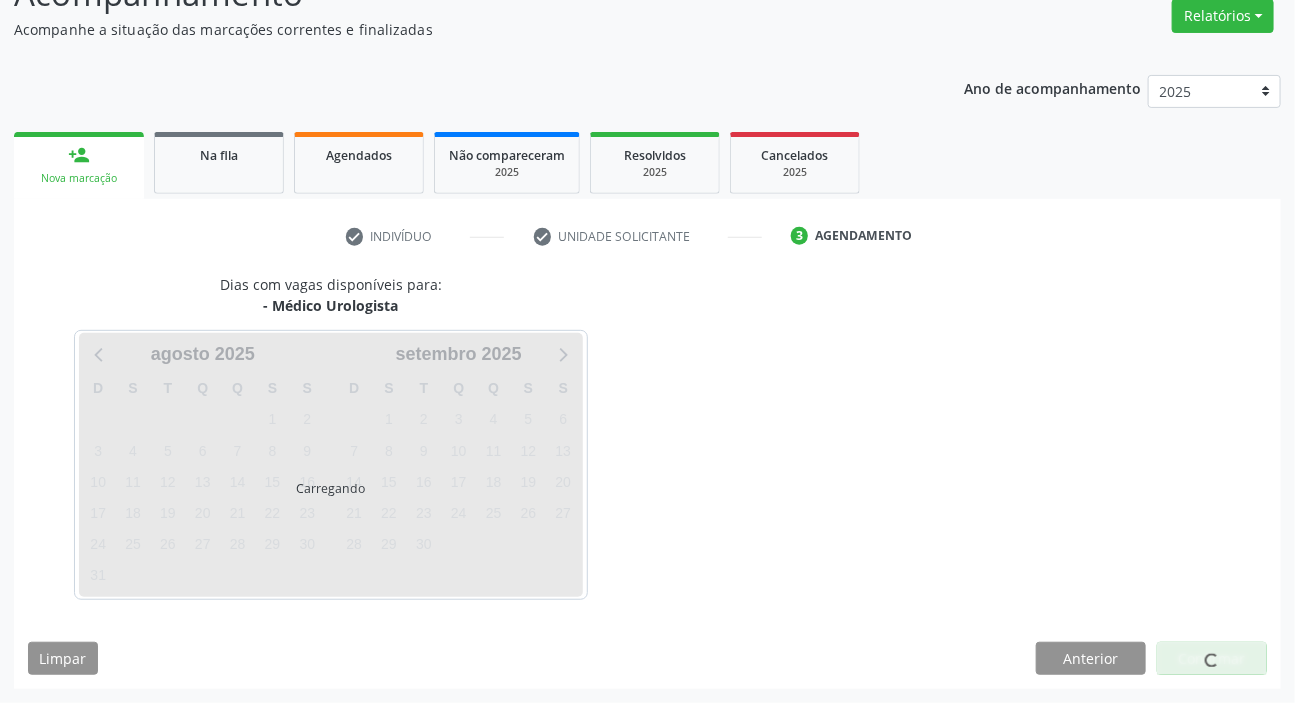 scroll, scrollTop: 166, scrollLeft: 0, axis: vertical 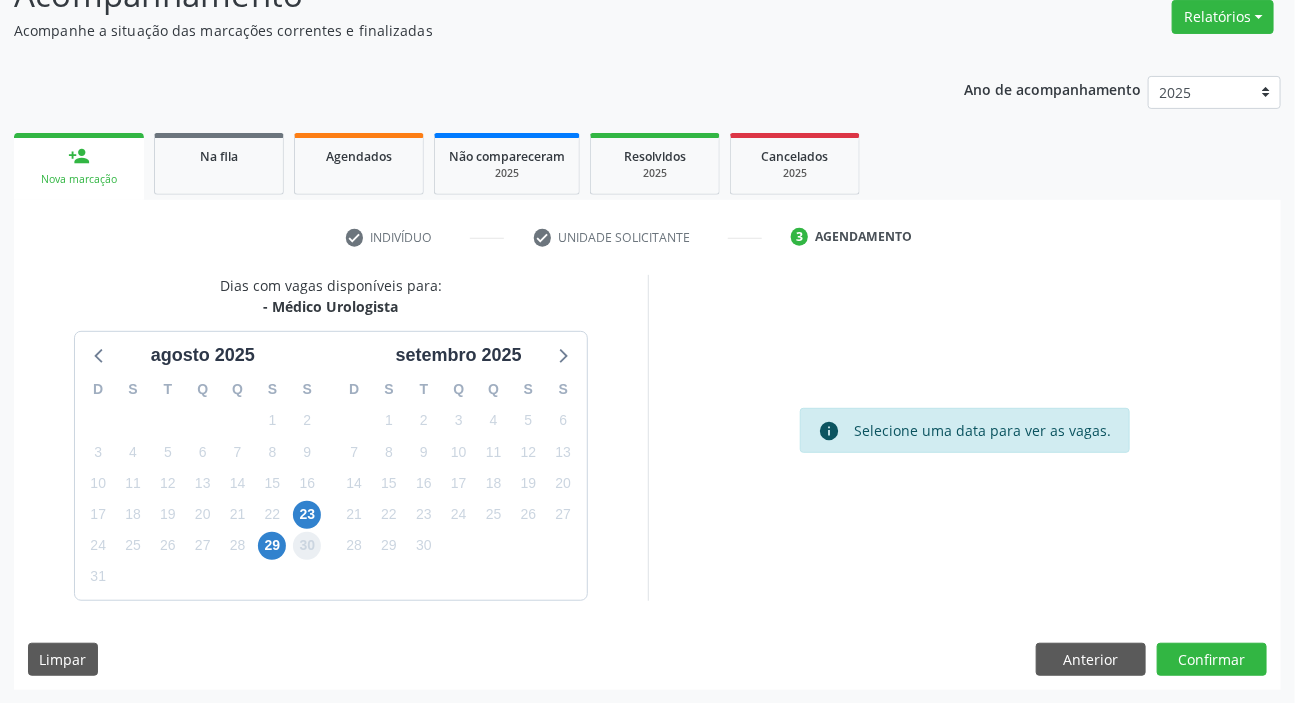 click on "30" at bounding box center (307, 546) 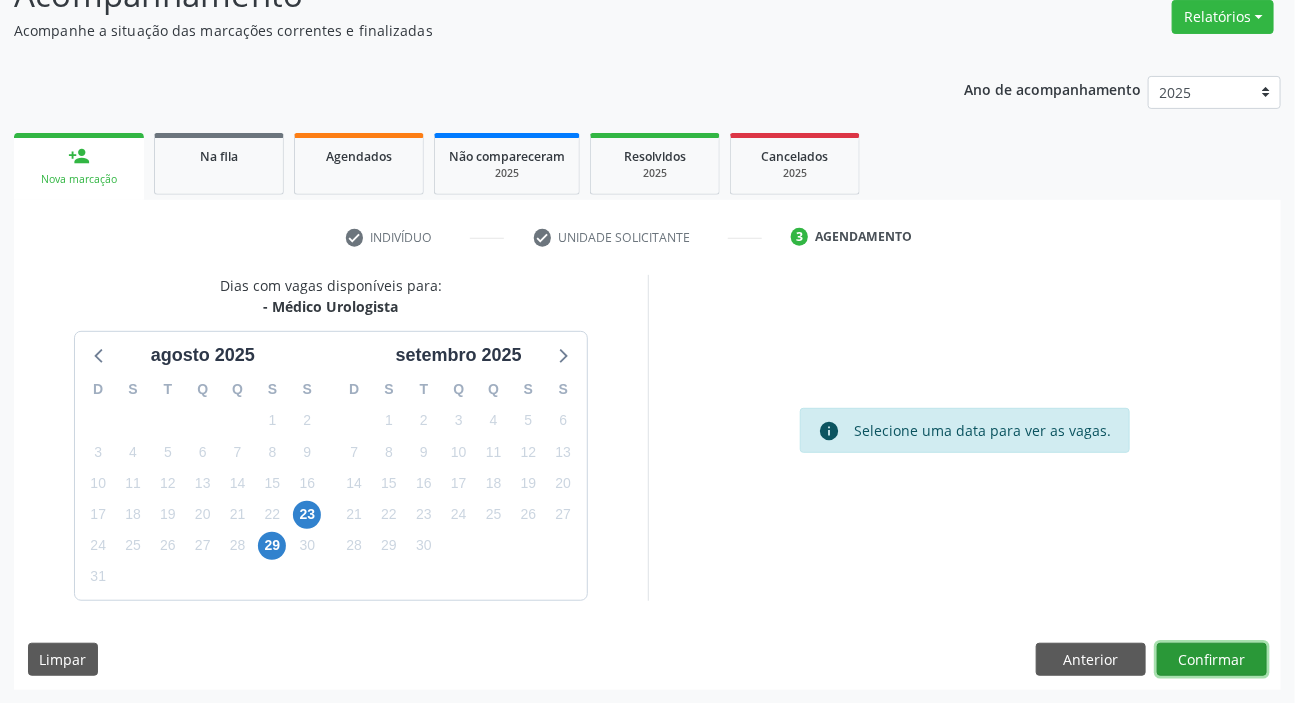 click on "Confirmar" at bounding box center [1212, 660] 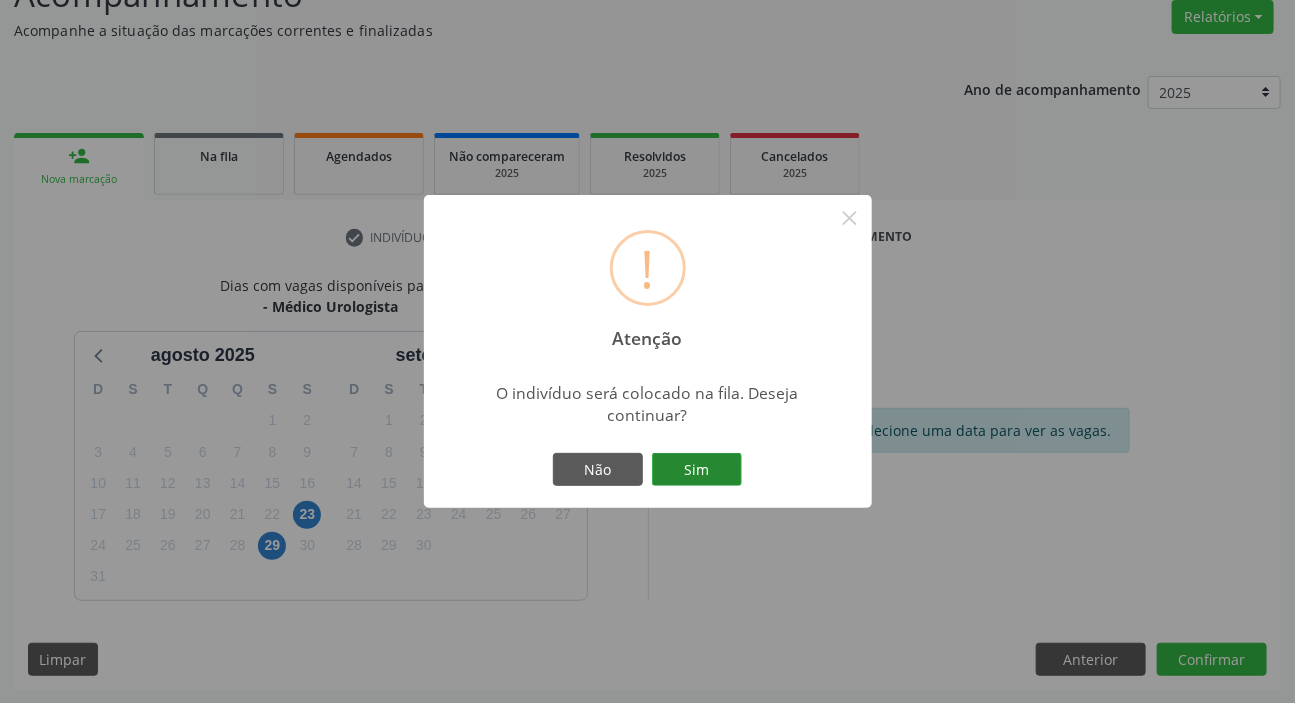 click on "Sim" at bounding box center (697, 470) 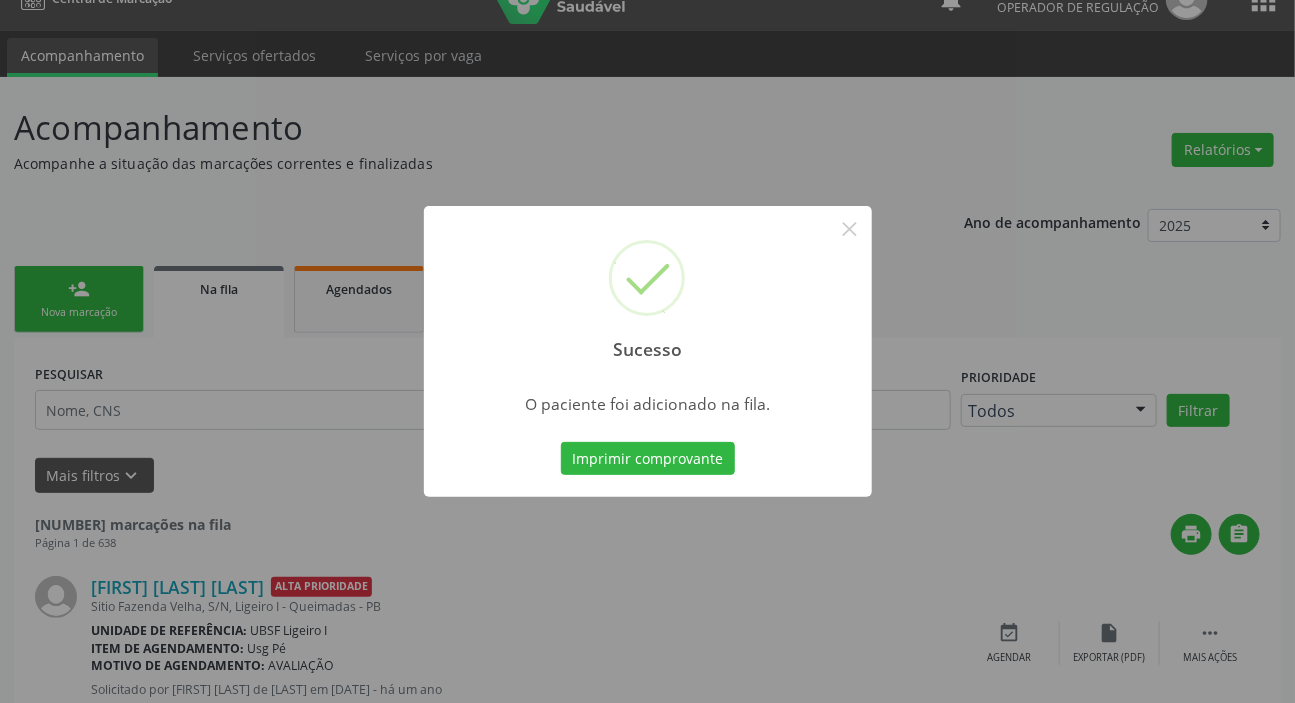 scroll, scrollTop: 90, scrollLeft: 0, axis: vertical 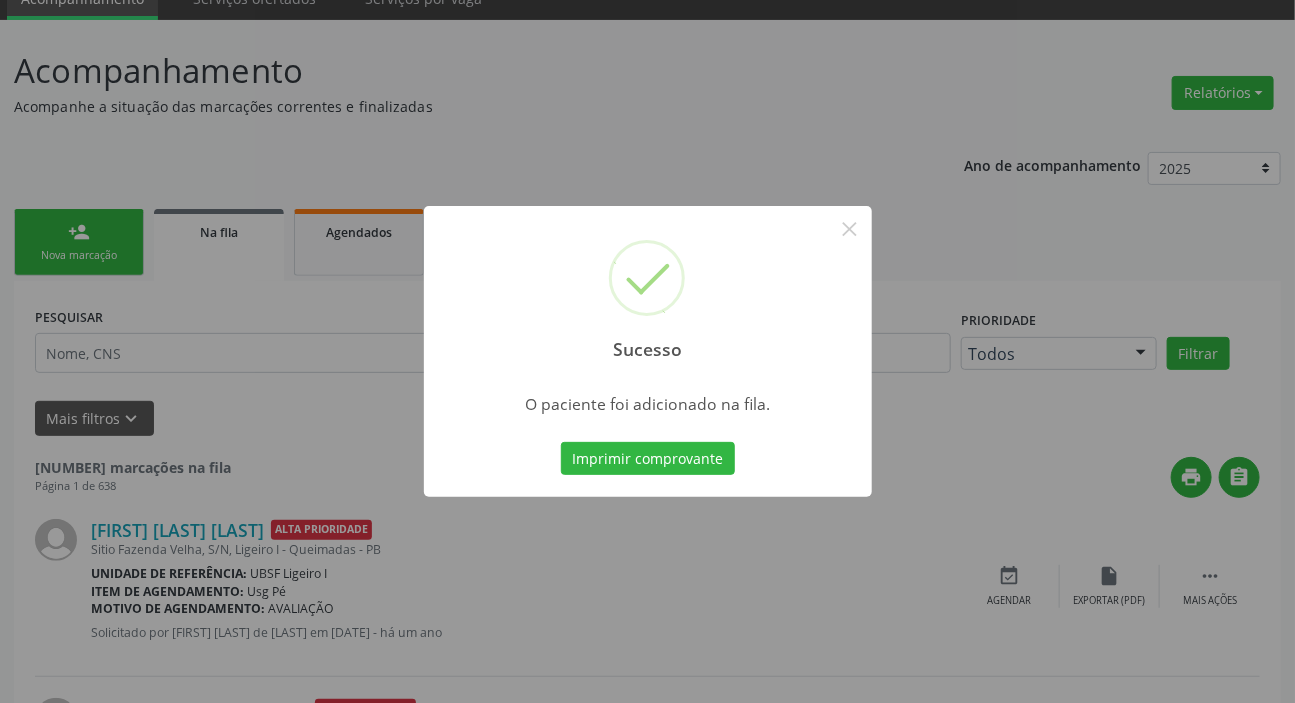 click on "Sucesso × O paciente foi adicionado na fila. Imprimir comprovante Cancel" at bounding box center [647, 351] 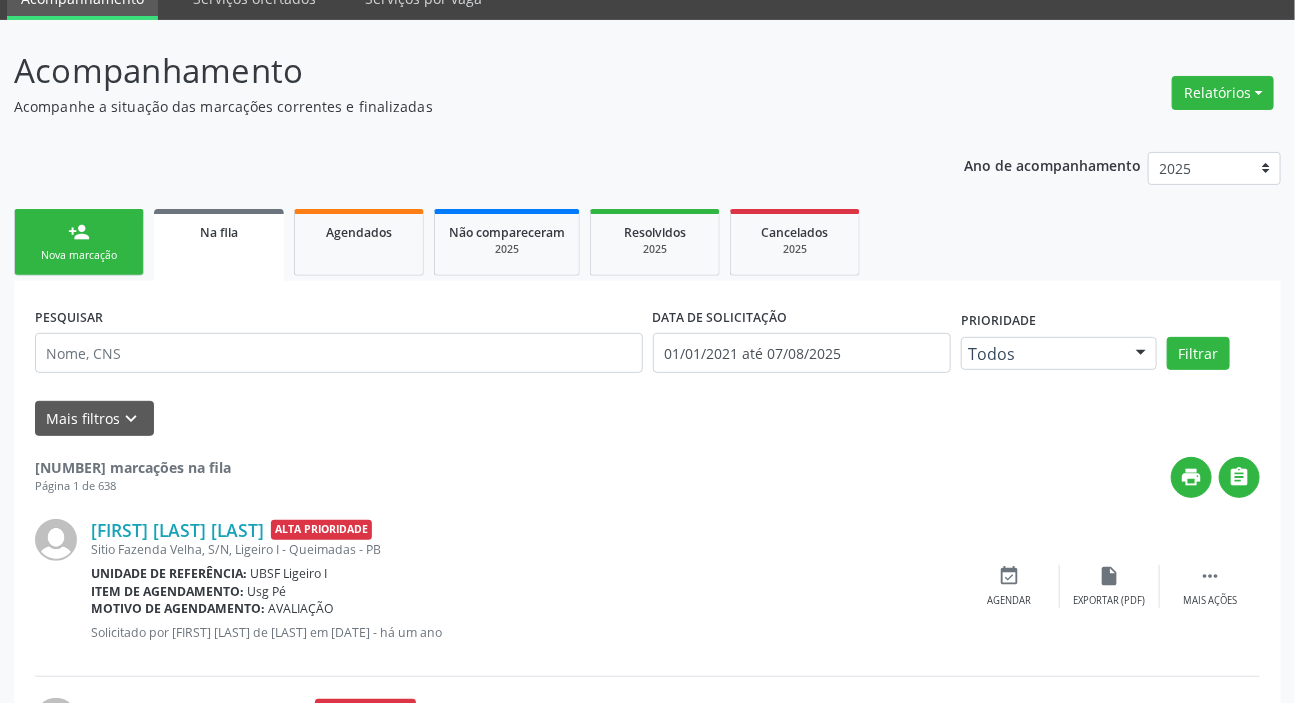 click on "person_add
Nova marcação" at bounding box center [79, 242] 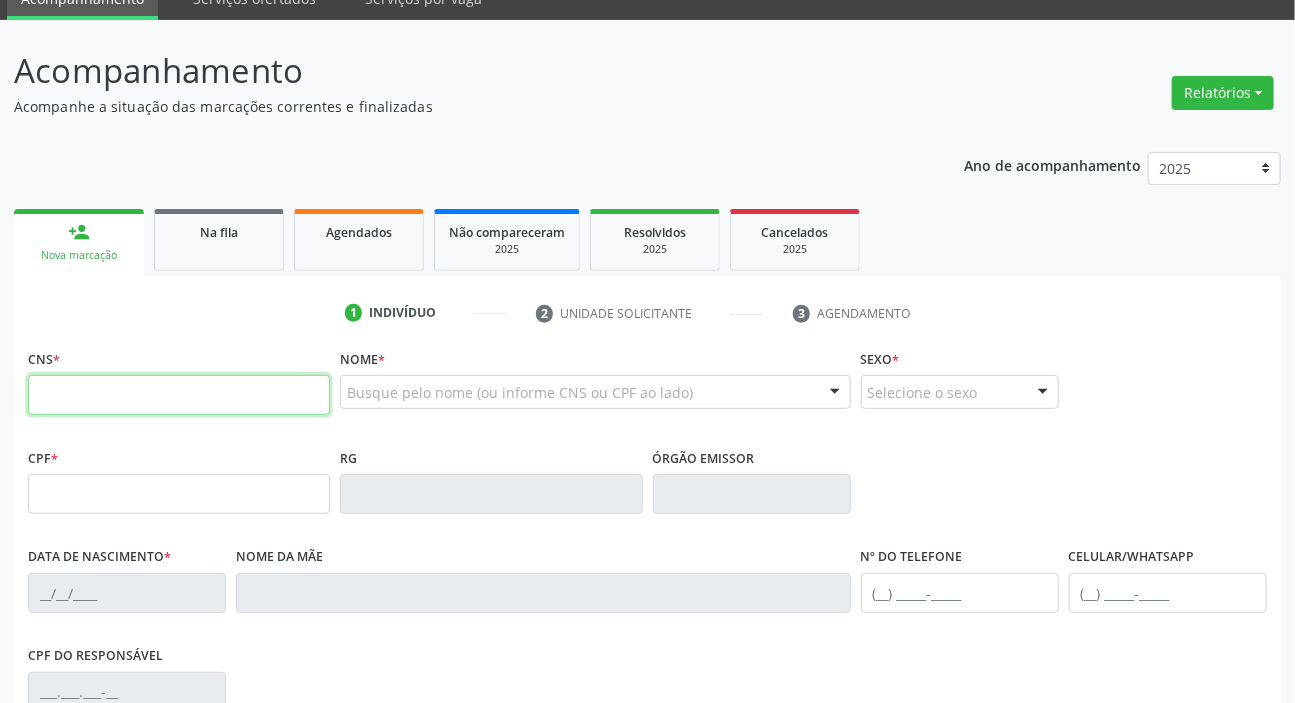 click at bounding box center (179, 395) 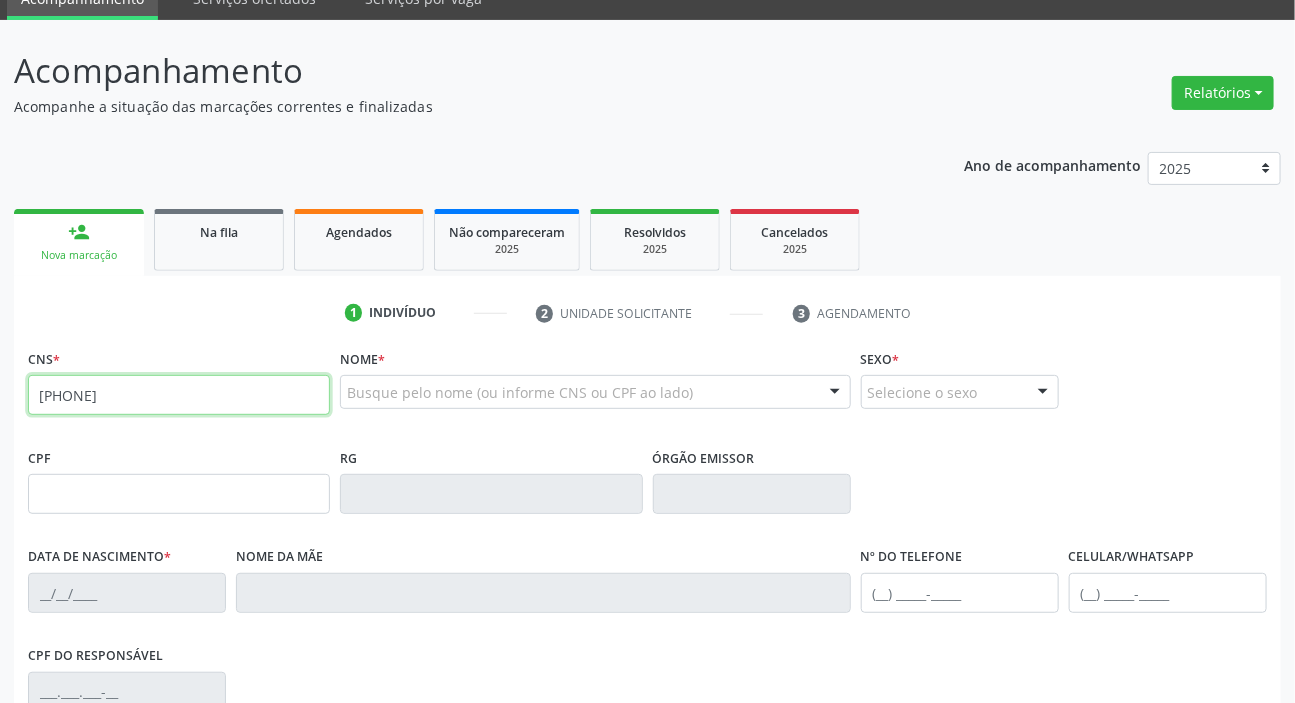 type on "706 3027 8464 6271" 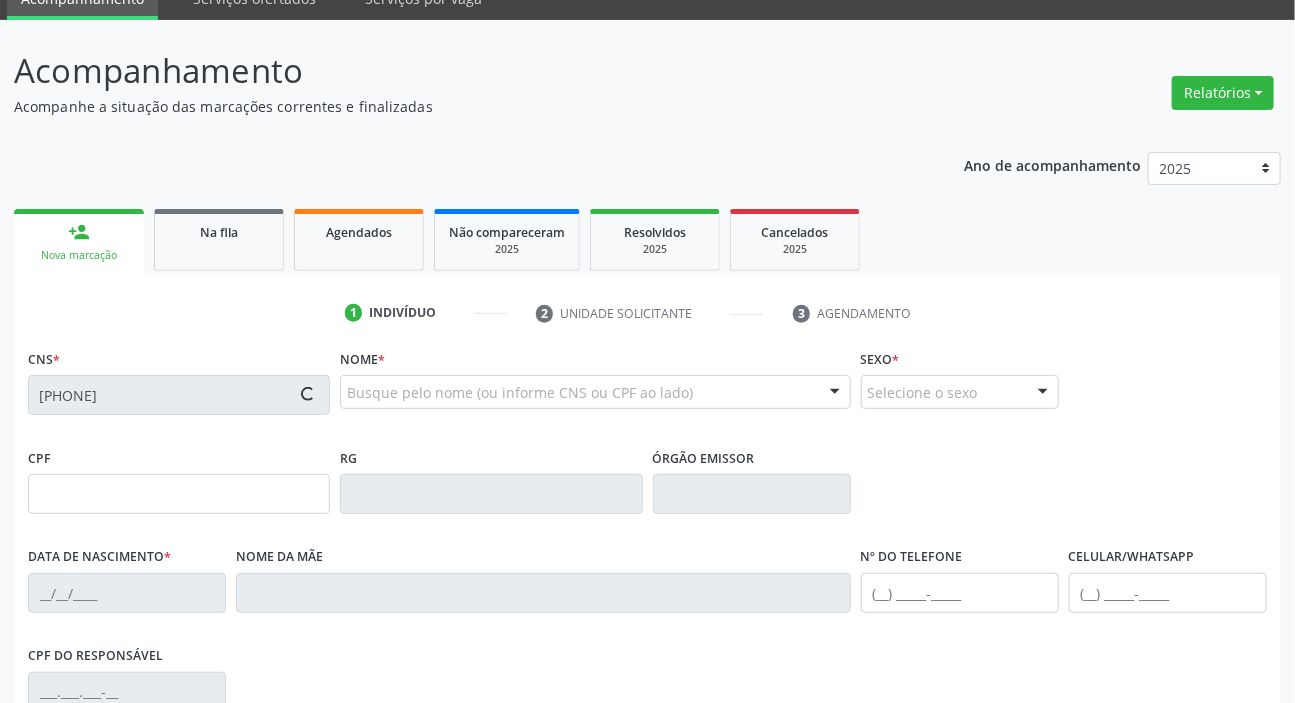 type on "080.789.024-33" 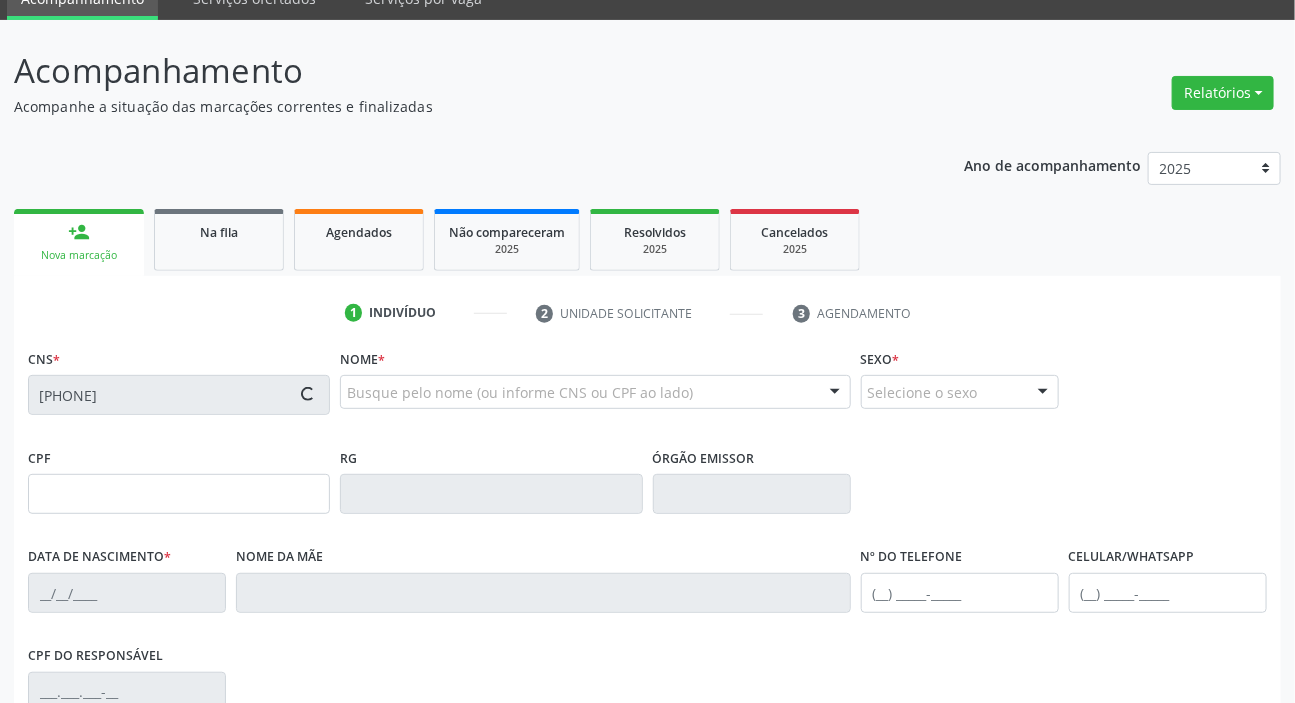 type on "11/08/1984" 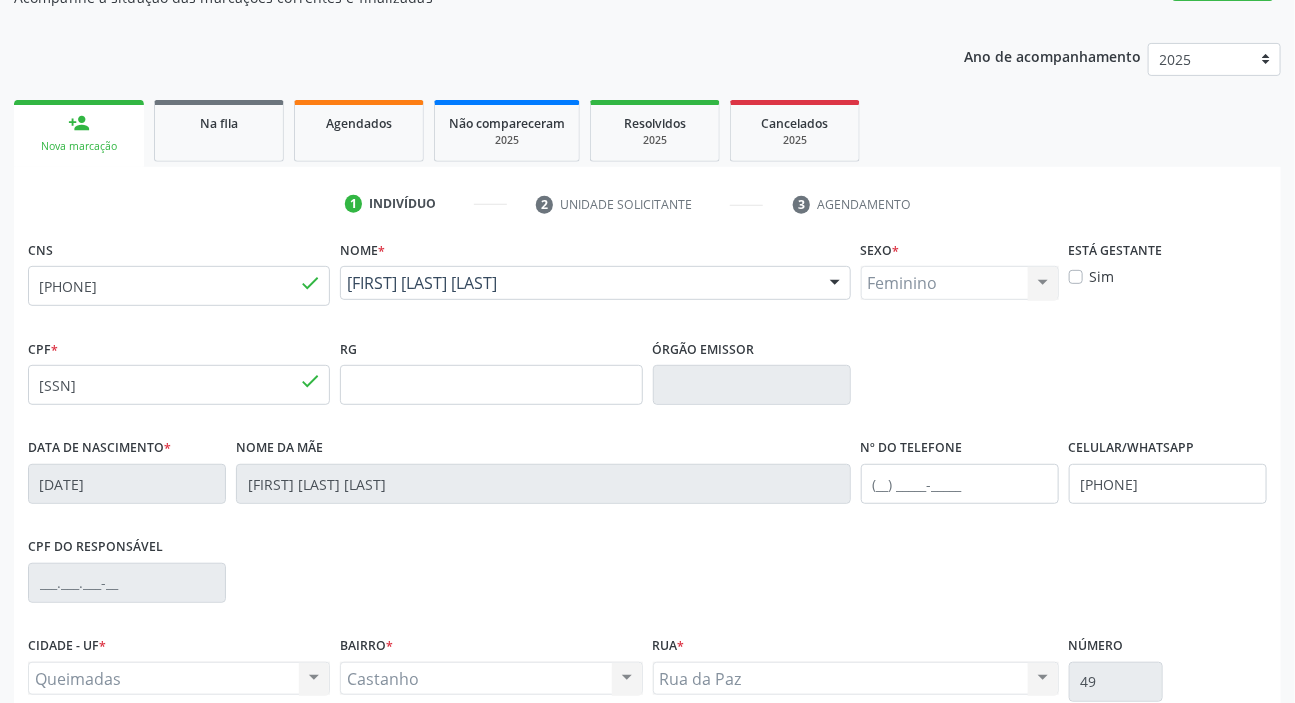 scroll, scrollTop: 380, scrollLeft: 0, axis: vertical 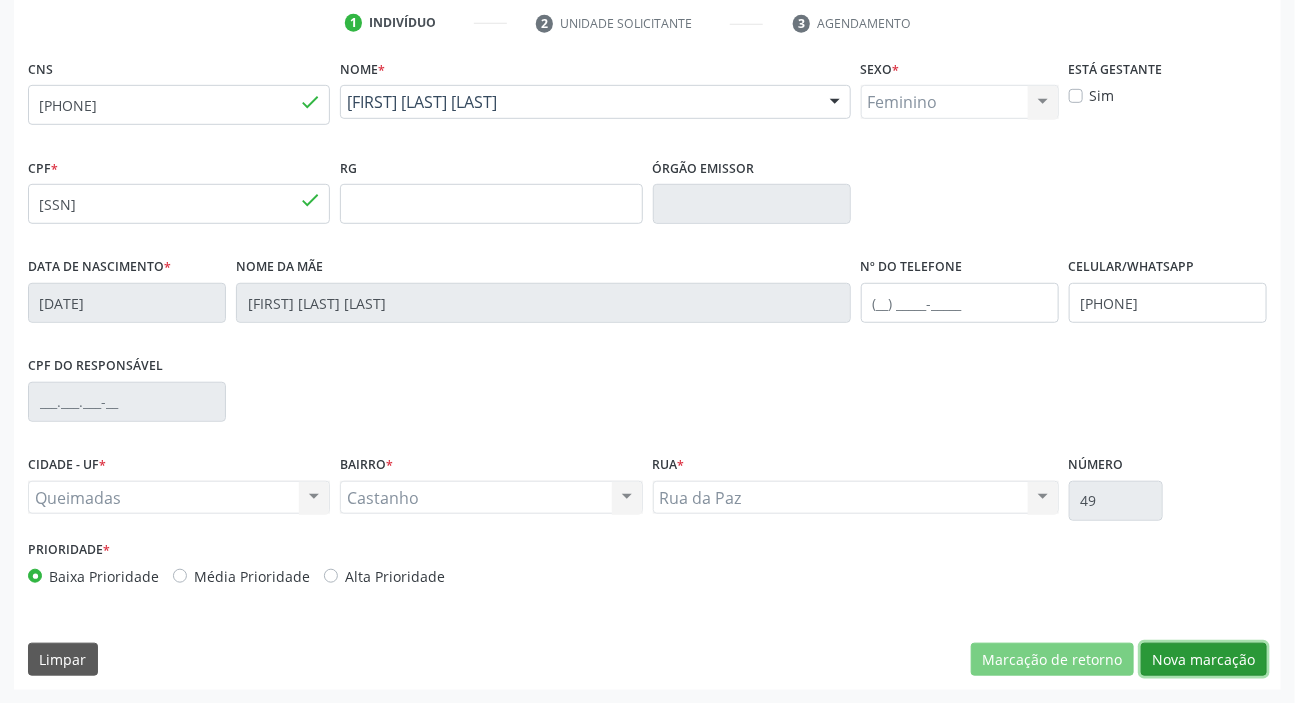 click on "Nova marcação" at bounding box center (1204, 660) 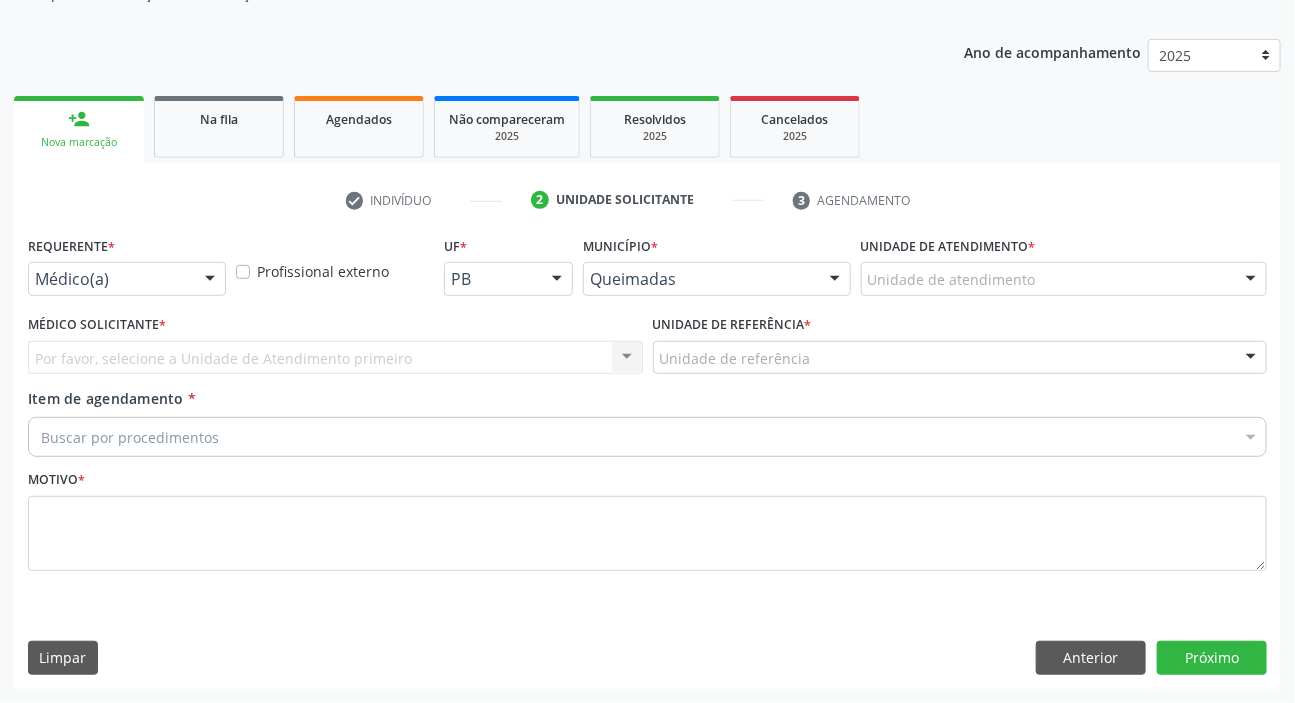 scroll, scrollTop: 201, scrollLeft: 0, axis: vertical 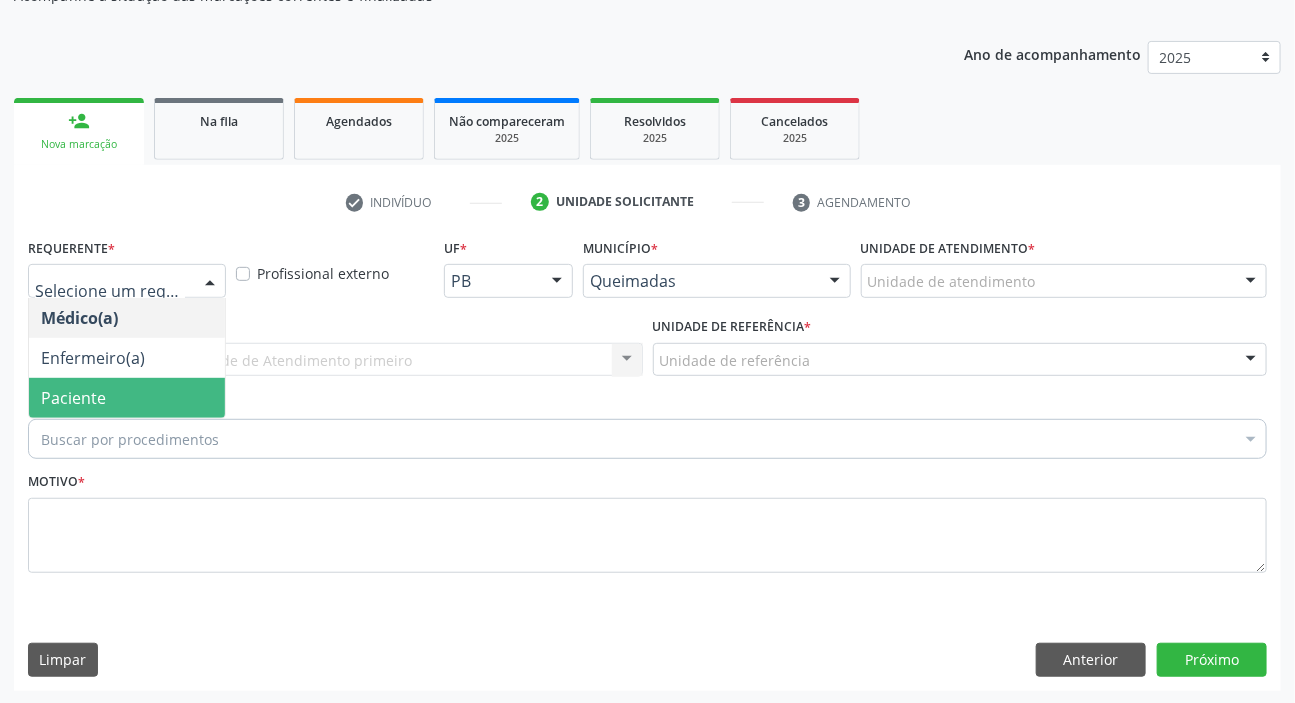 click on "Paciente" at bounding box center (73, 398) 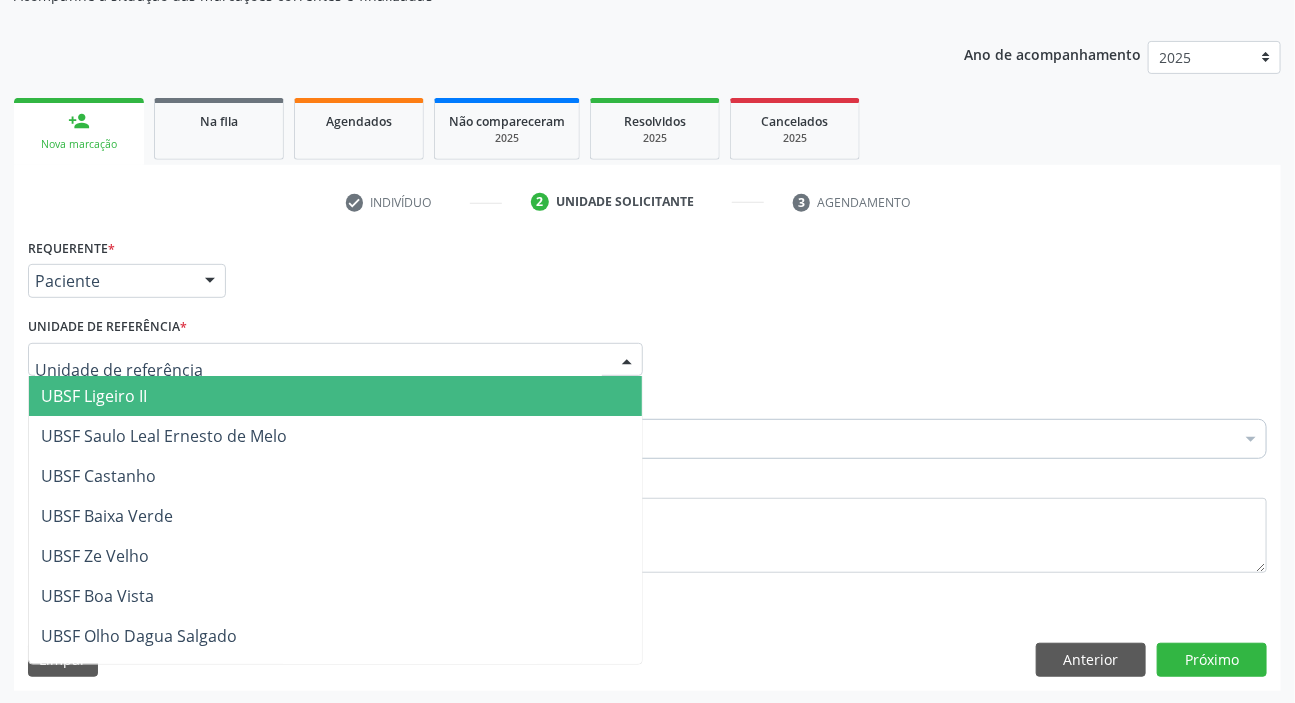 click at bounding box center [335, 360] 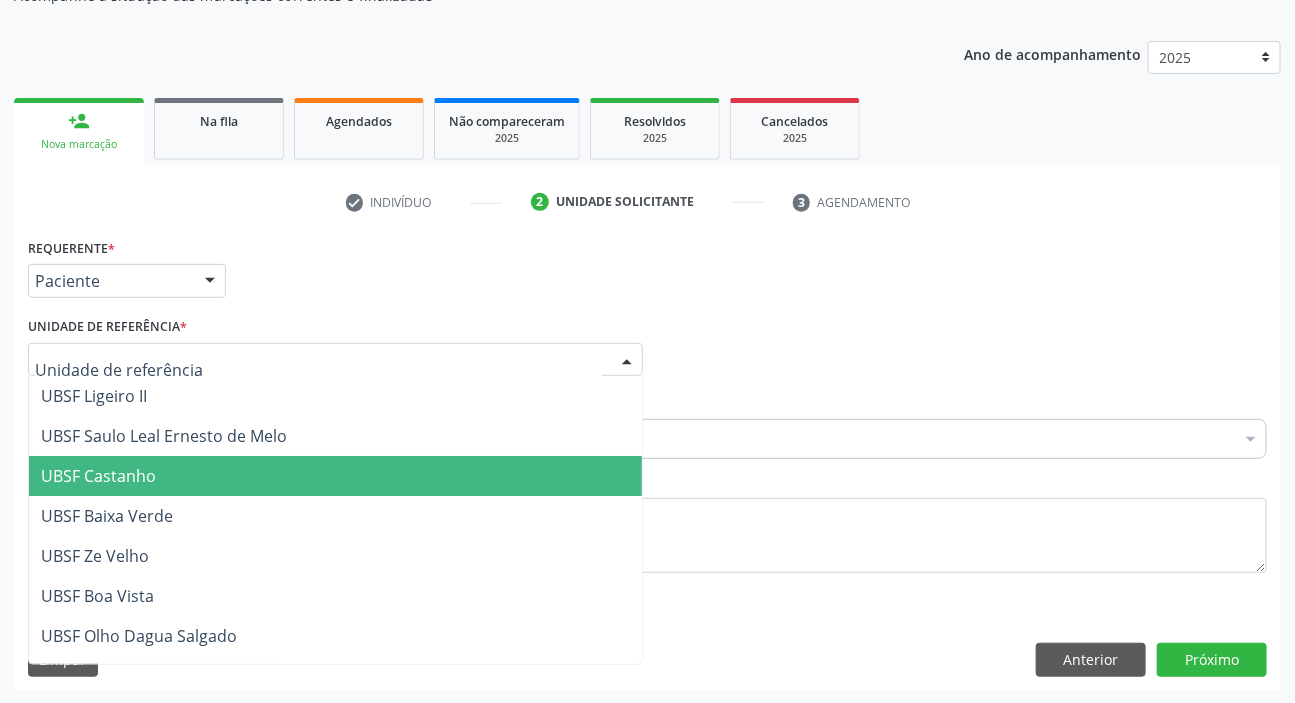 click on "UBSF Castanho" at bounding box center [335, 476] 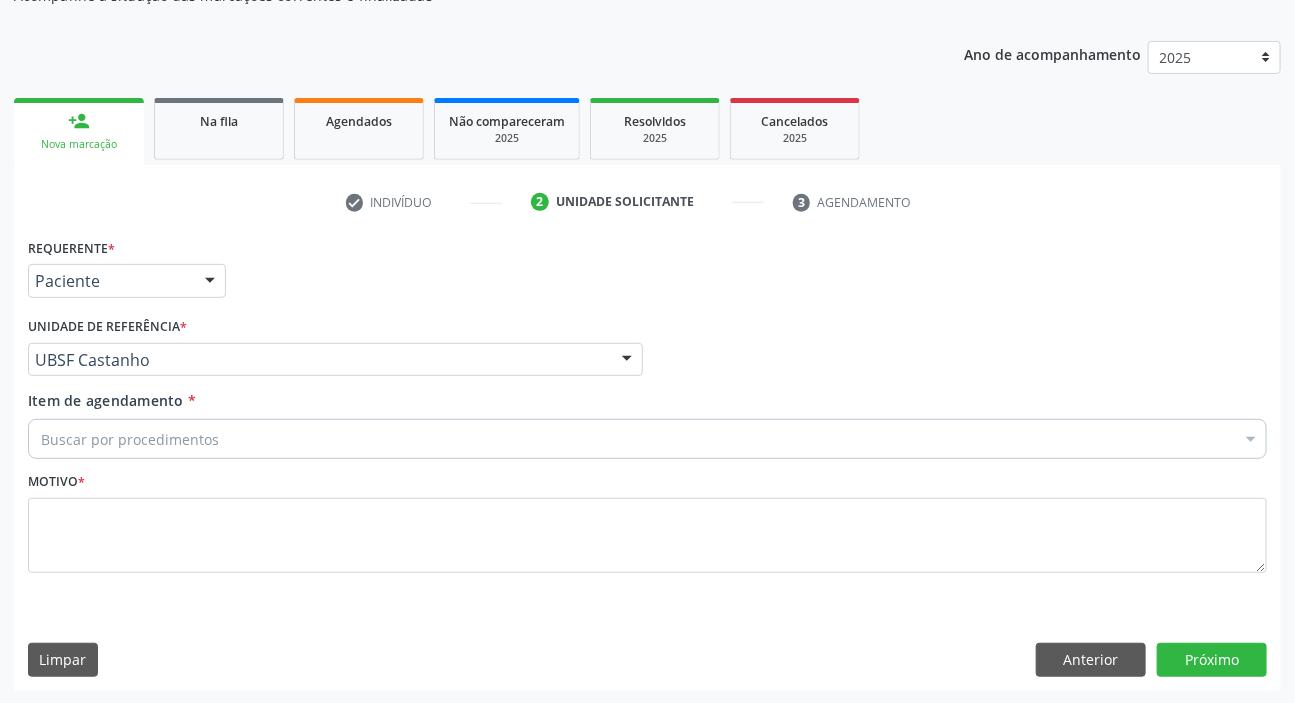 click on "Buscar por procedimentos" at bounding box center (647, 439) 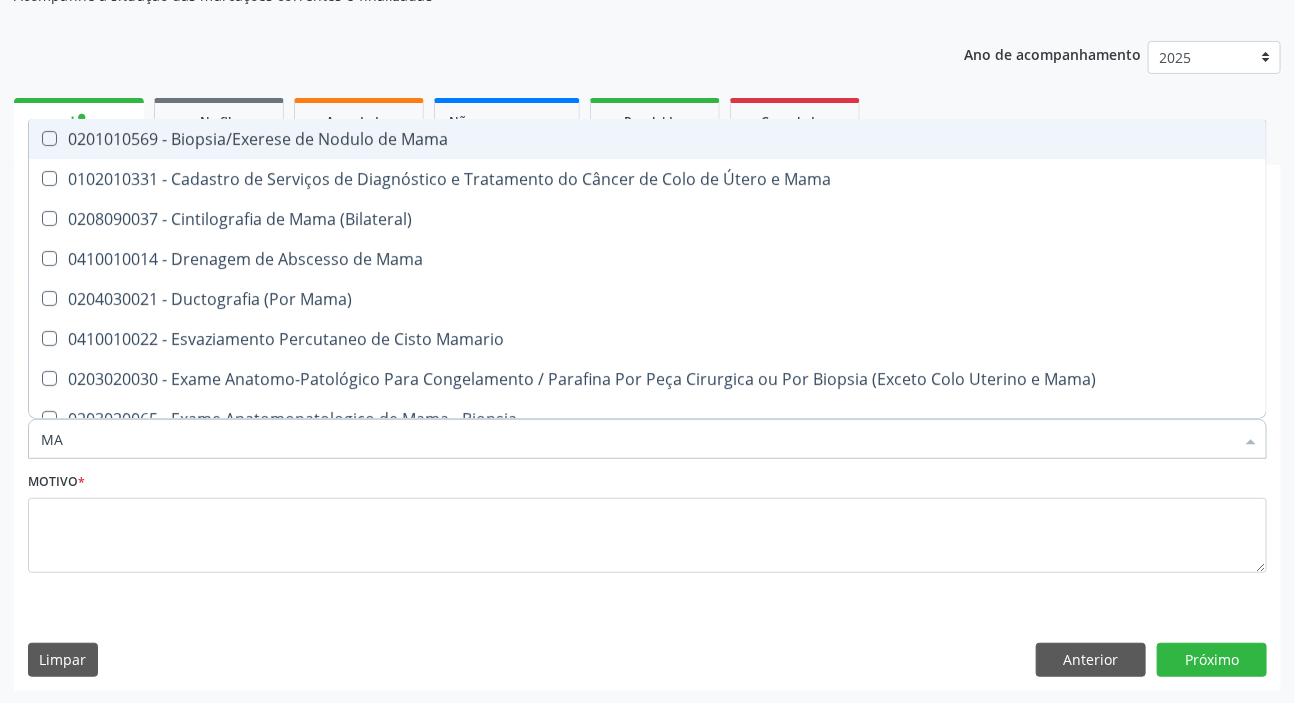 type on "M" 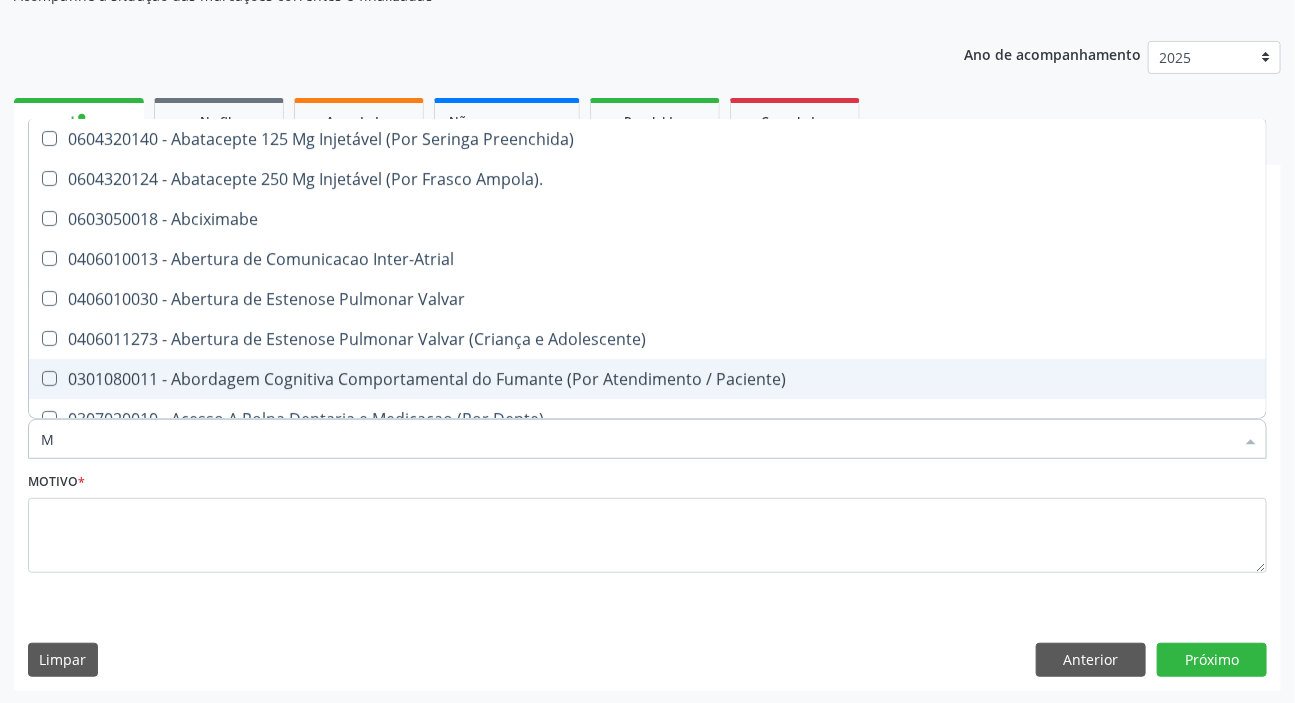type on "MAMARIA BILATERAL" 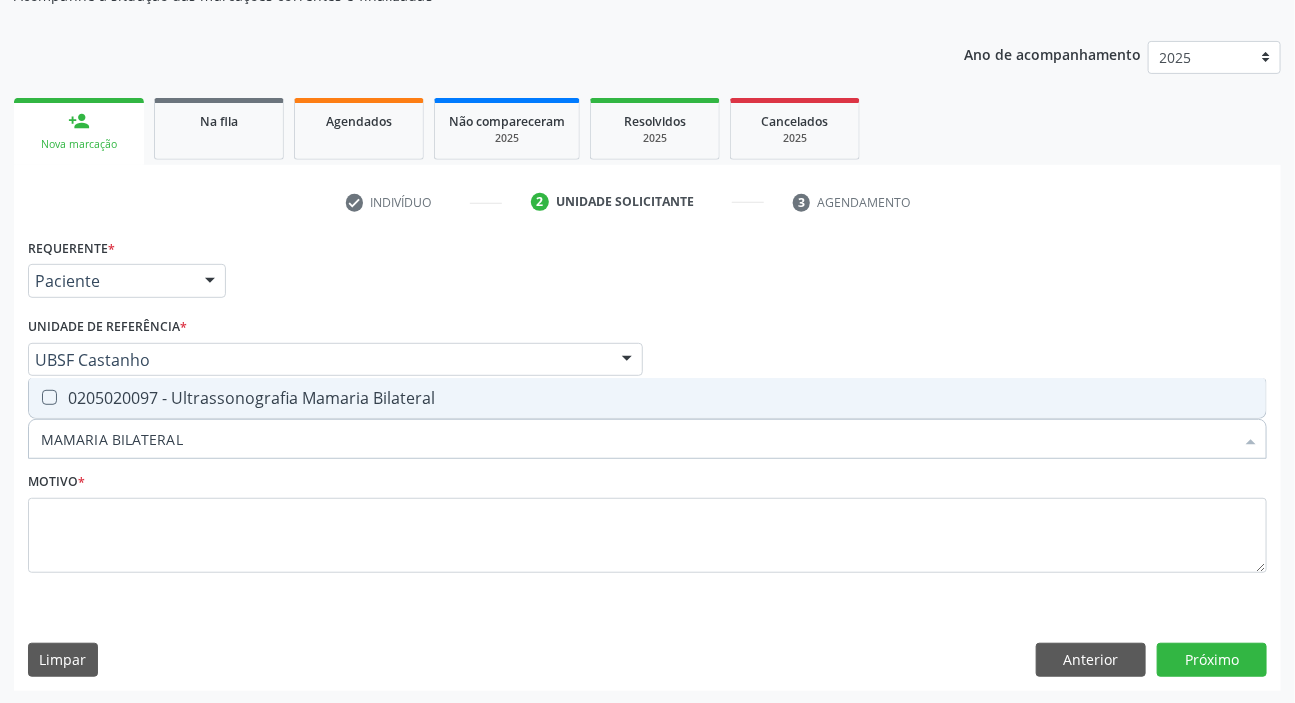 click on "0205020097 - Ultrassonografia Mamaria Bilateral" at bounding box center [647, 398] 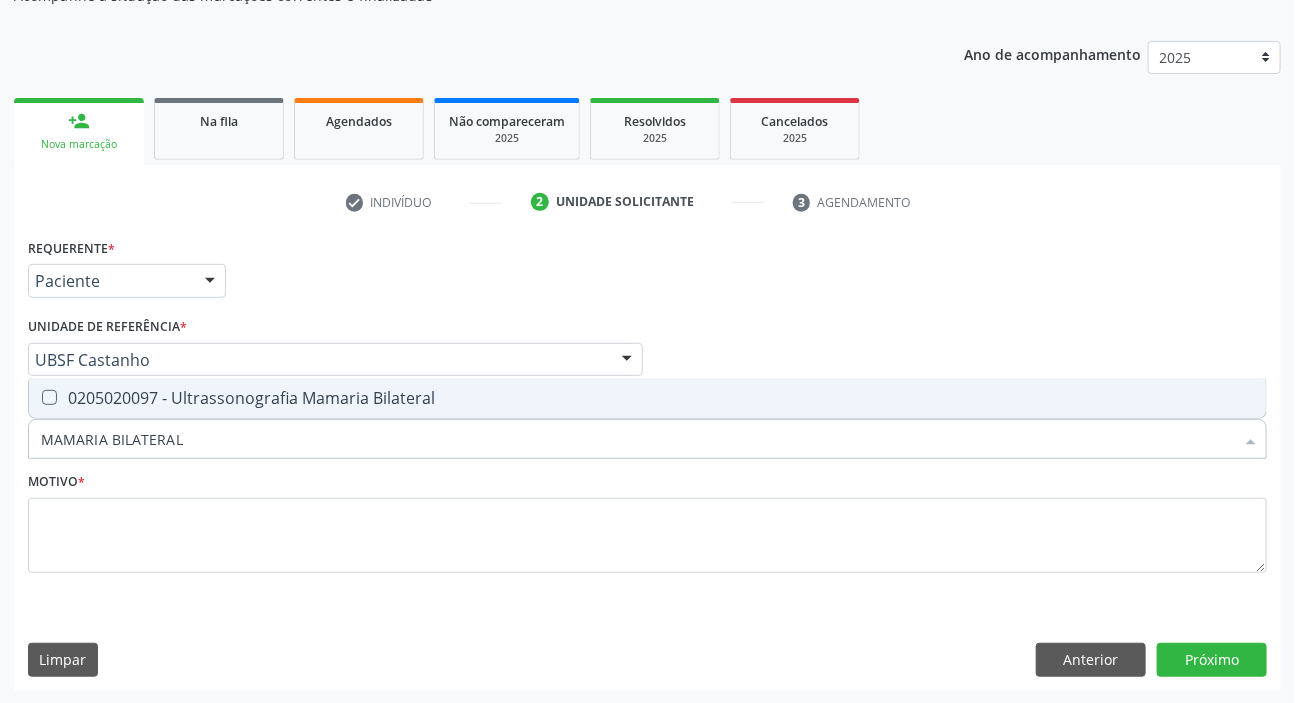 checkbox on "true" 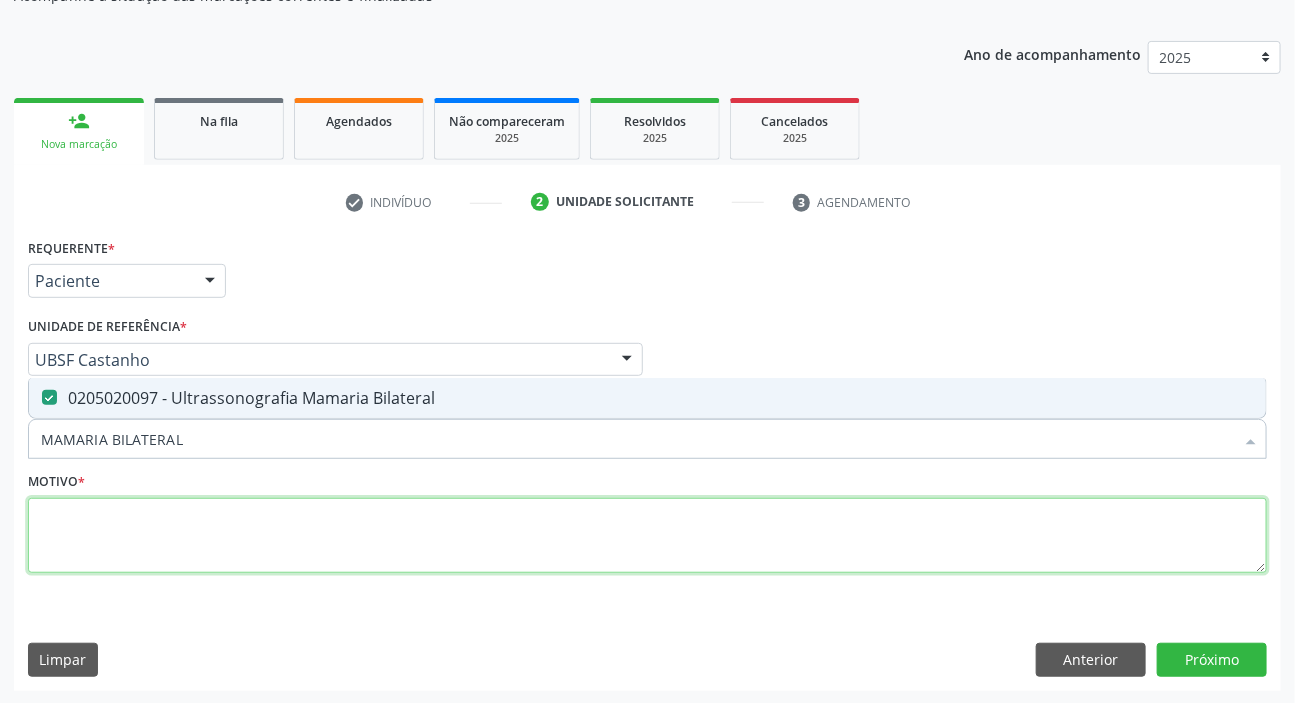 click at bounding box center (647, 536) 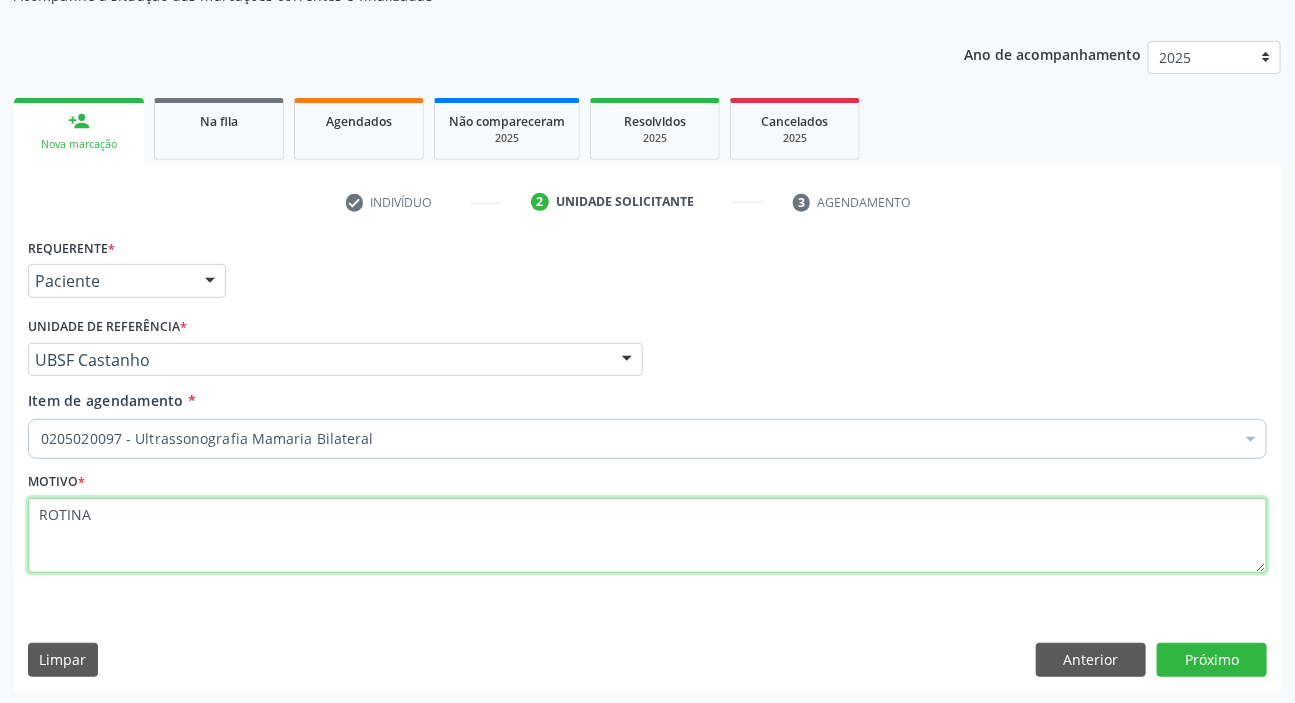 click on "ROTINA" at bounding box center (647, 536) 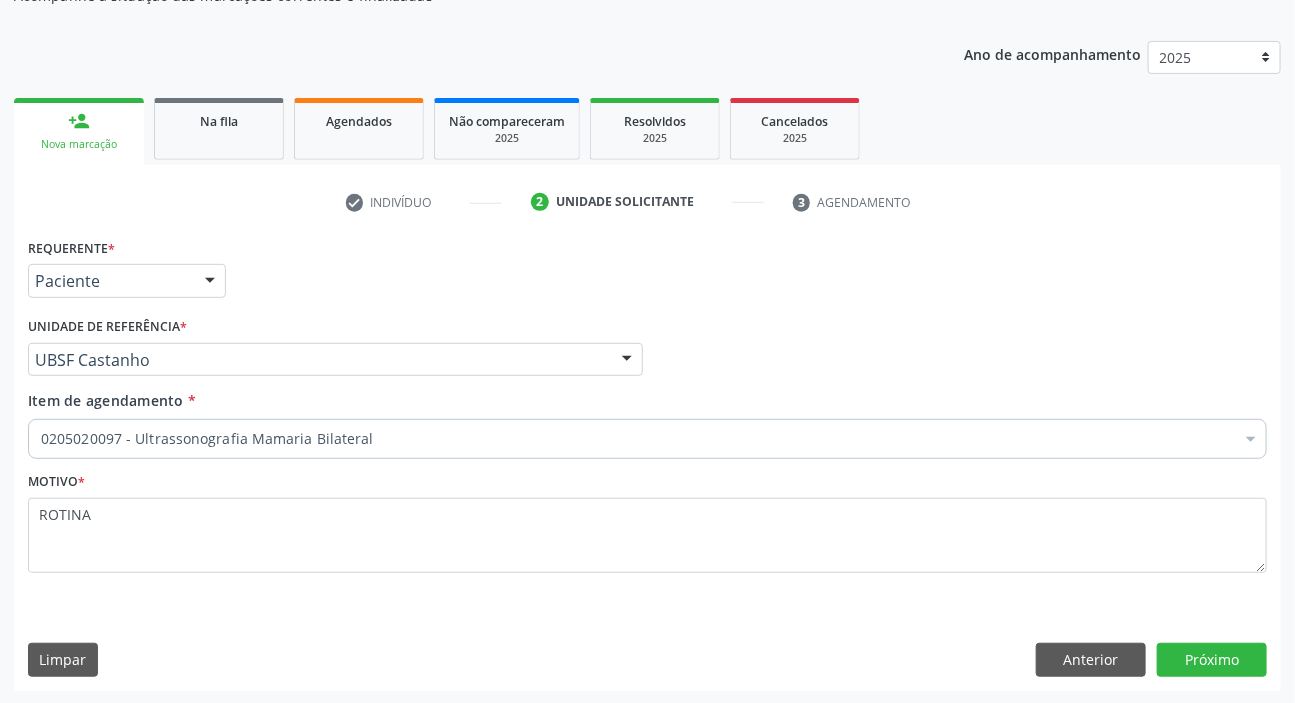 click on "Requerente
*
Paciente         Médico(a)   Enfermeiro(a)   Paciente
Nenhum resultado encontrado para: "   "
Não há nenhuma opção para ser exibida.
UF
PB         PB
Nenhum resultado encontrado para: "   "
Não há nenhuma opção para ser exibida.
Município
Queimadas         Campina Grande   Queimadas
Nenhum resultado encontrado para: "   "
Não há nenhuma opção para ser exibida.
Médico Solicitante
Por favor, selecione a Unidade de Atendimento primeiro
Nenhum resultado encontrado para: "   "
Não há nenhuma opção para ser exibida.
Unidade de referência
*
UBSF Castanho         UBSF Ligeiro II   UBSF Saulo Leal Ernesto de Melo   UBSF Castanho   UBSF Baixa Verde   UBSF Ze Velho   UBSF Boa Vista   UBSF Olho Dagua Salgado   UBSF Zumbi" at bounding box center (647, 461) 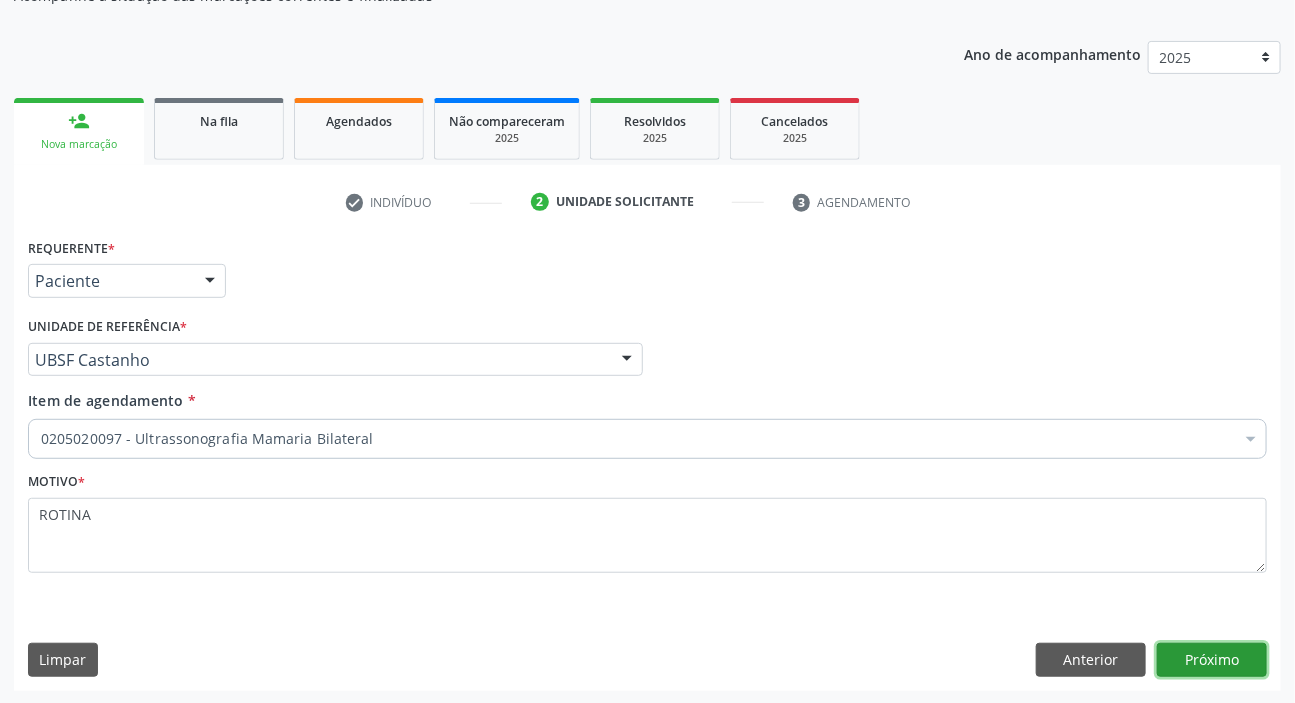 click on "Próximo" at bounding box center [1212, 660] 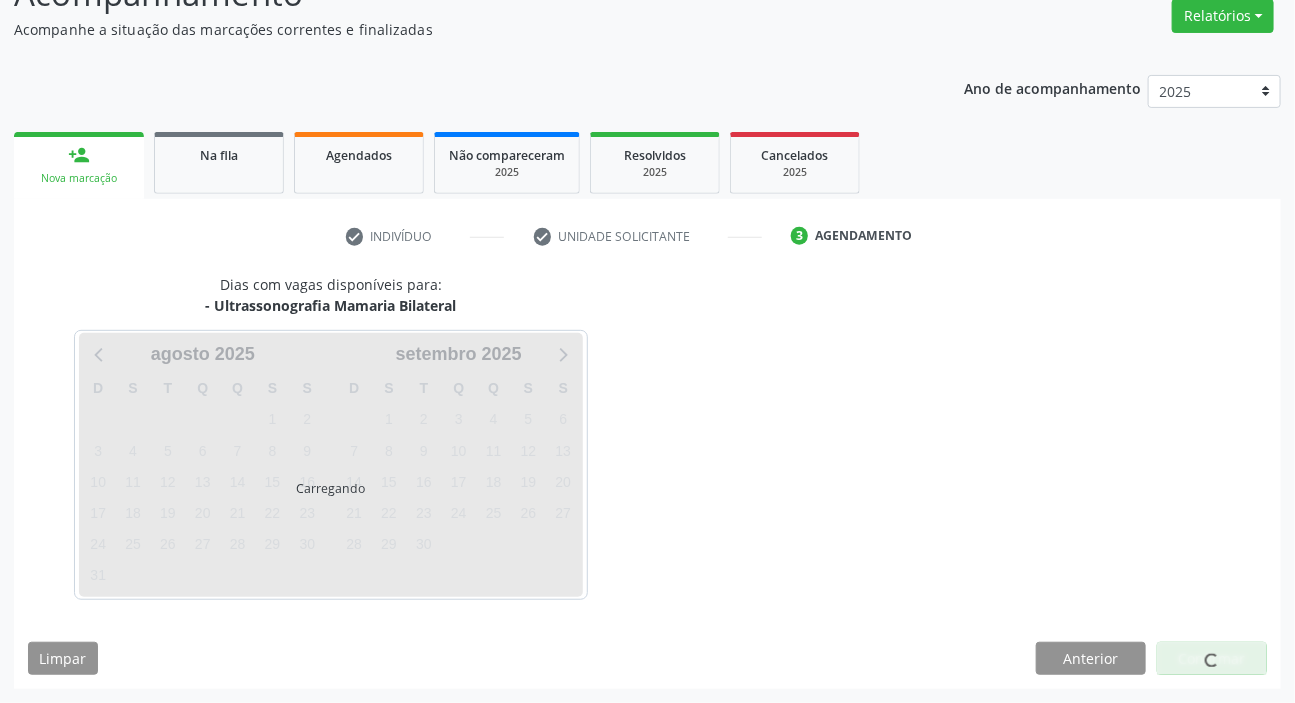 scroll, scrollTop: 166, scrollLeft: 0, axis: vertical 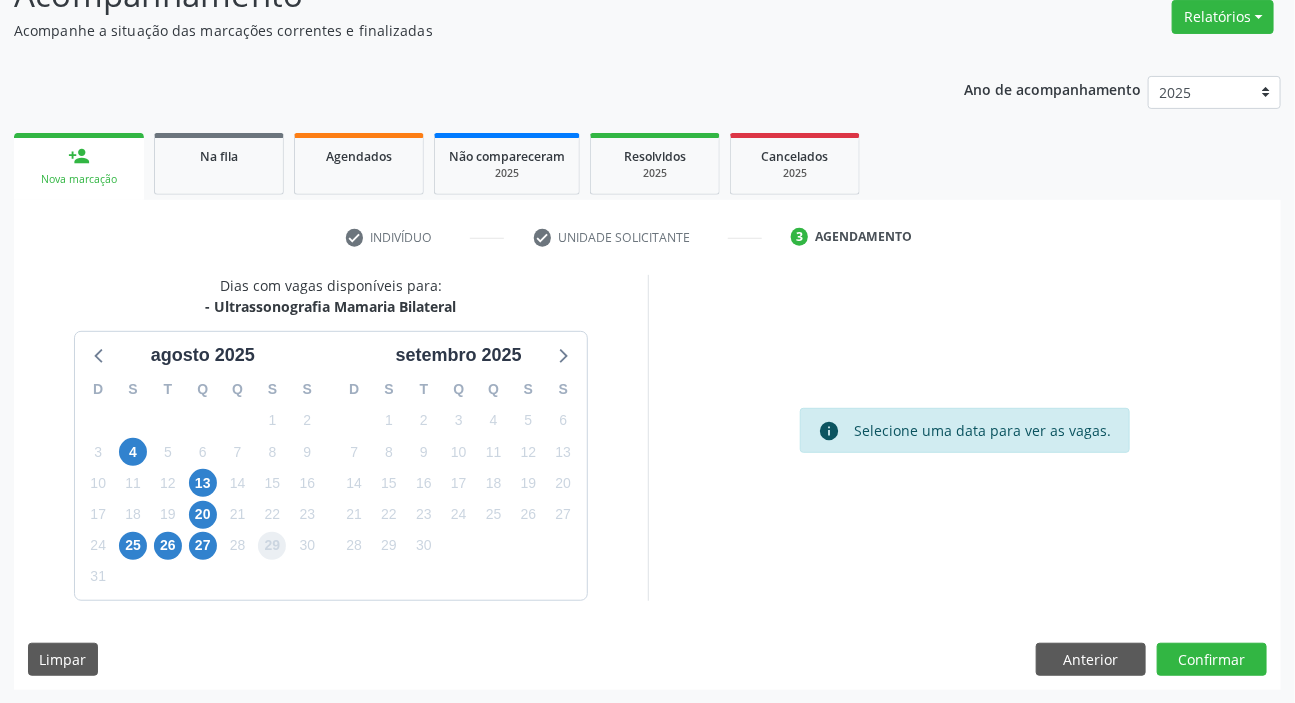 click on "29" at bounding box center [272, 546] 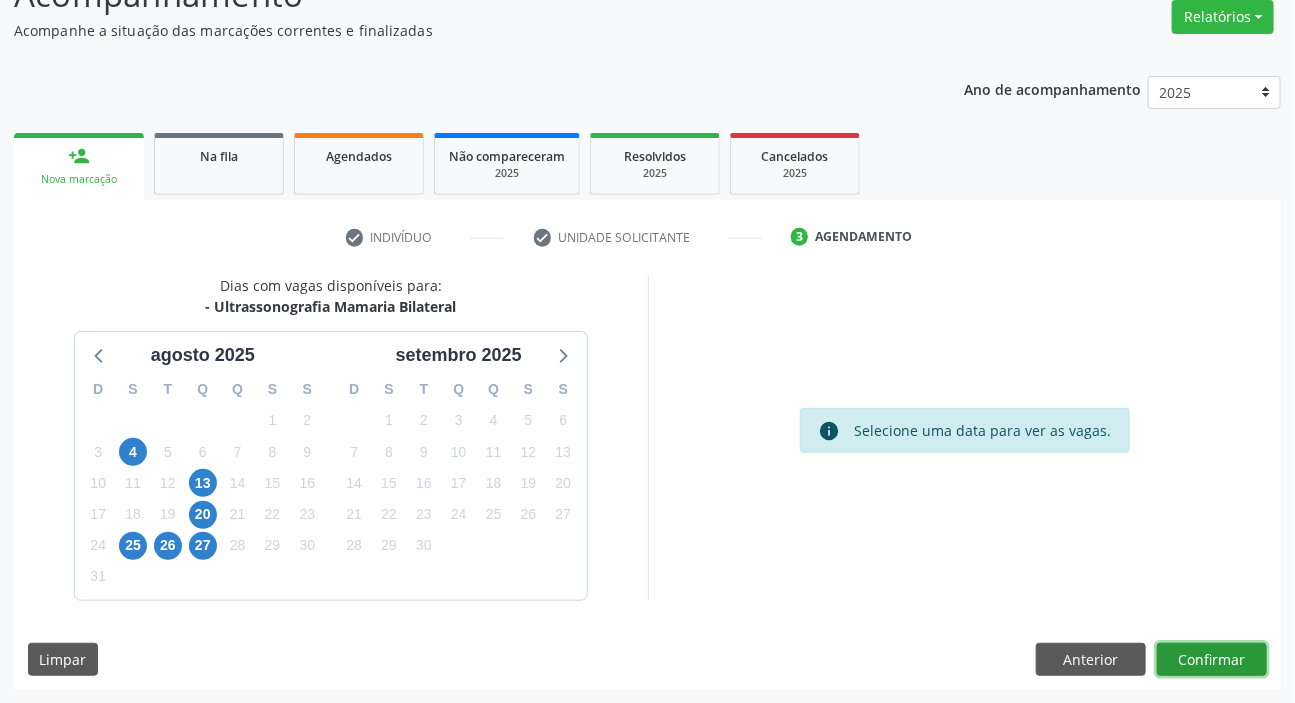 click on "Confirmar" at bounding box center [1212, 660] 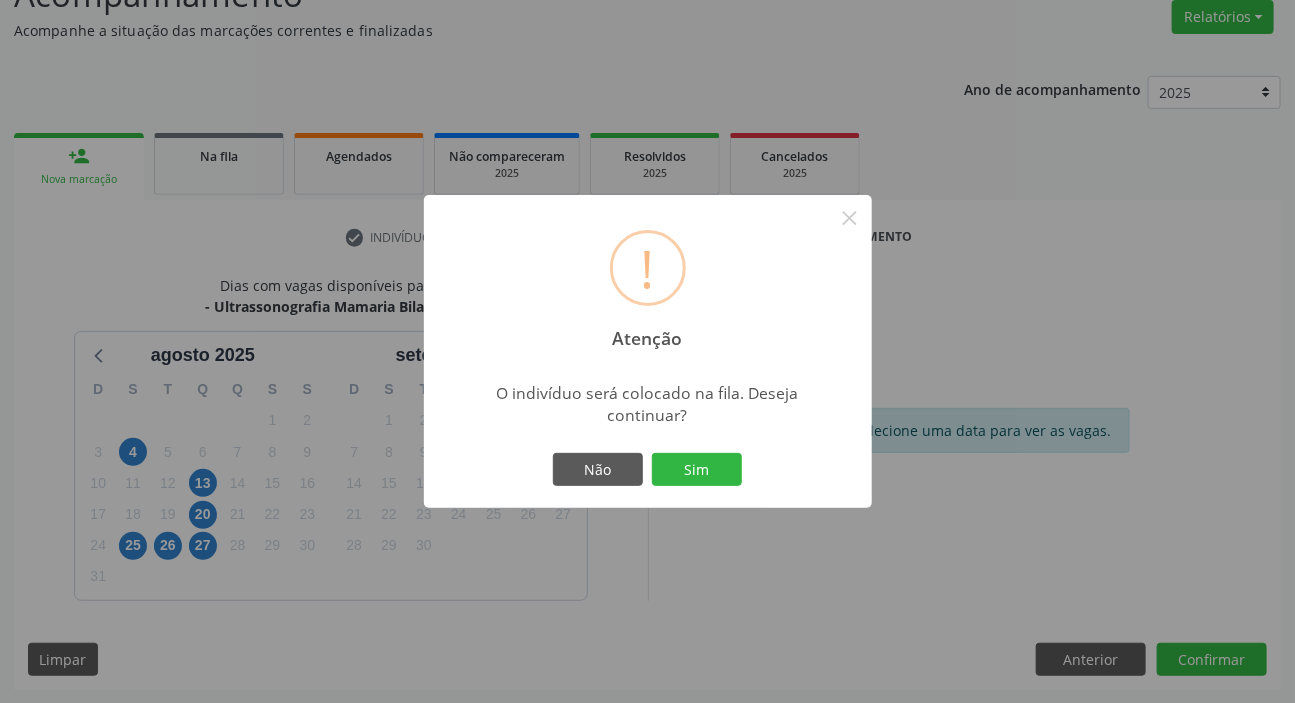 click on "Não Sim" at bounding box center (648, 470) 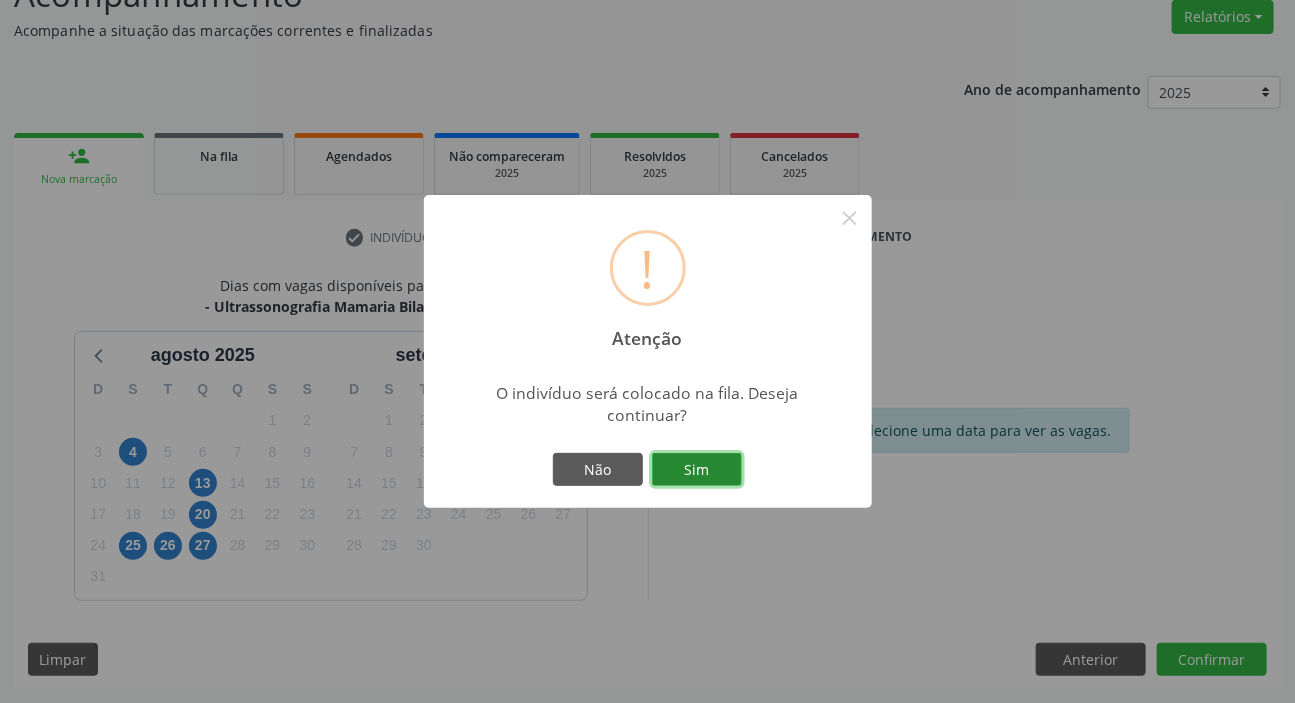 click on "Sim" at bounding box center (697, 470) 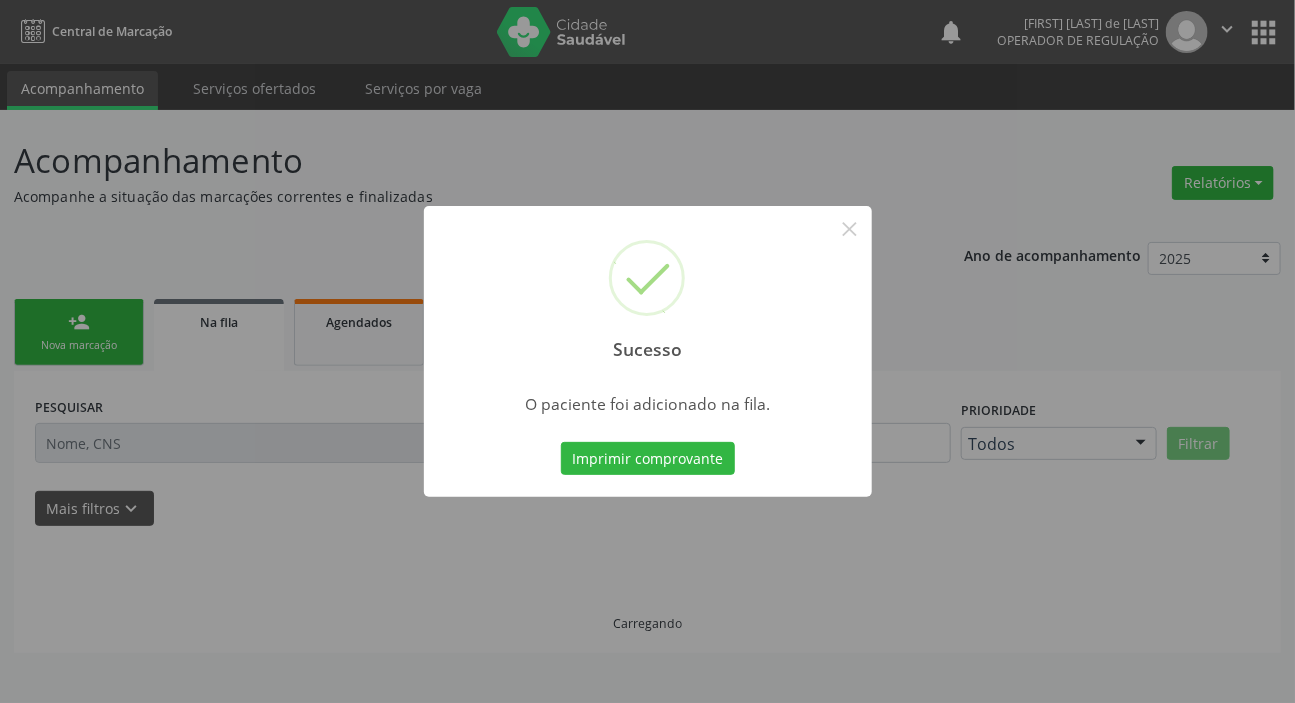 scroll, scrollTop: 0, scrollLeft: 0, axis: both 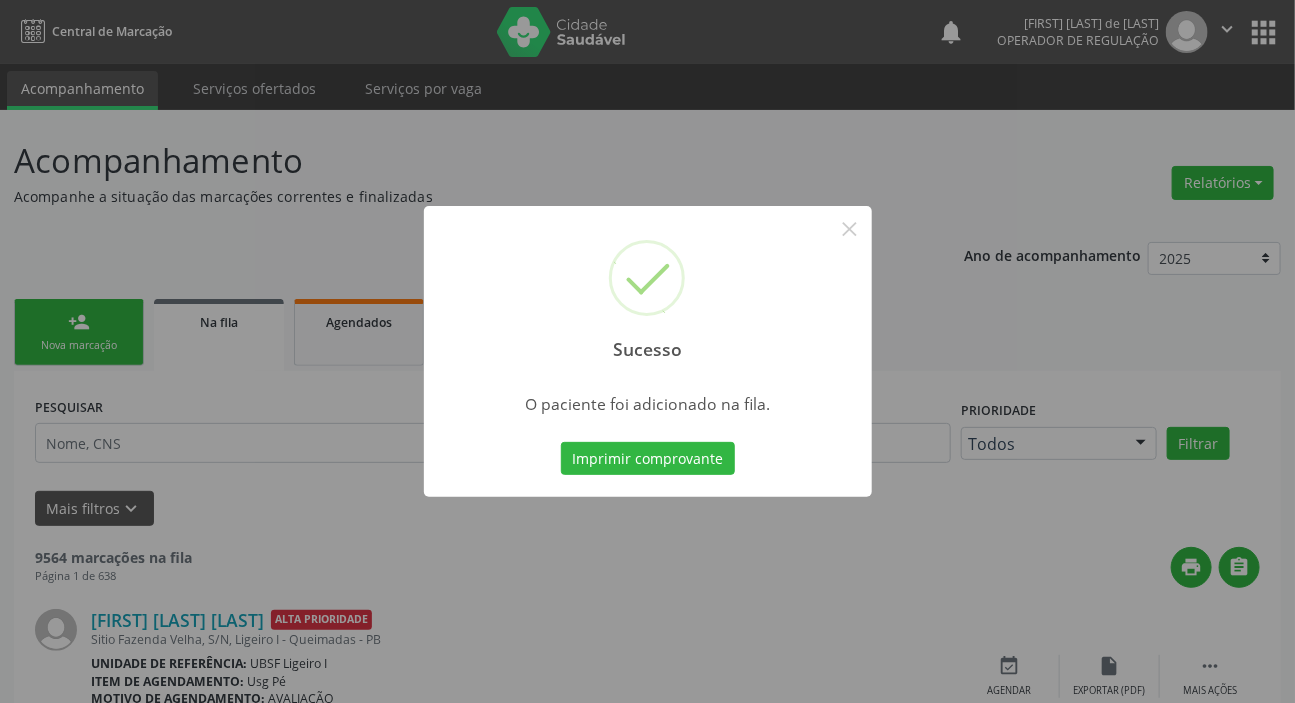 click on "Sucesso × O paciente foi adicionado na fila. Imprimir comprovante Cancel" at bounding box center [647, 351] 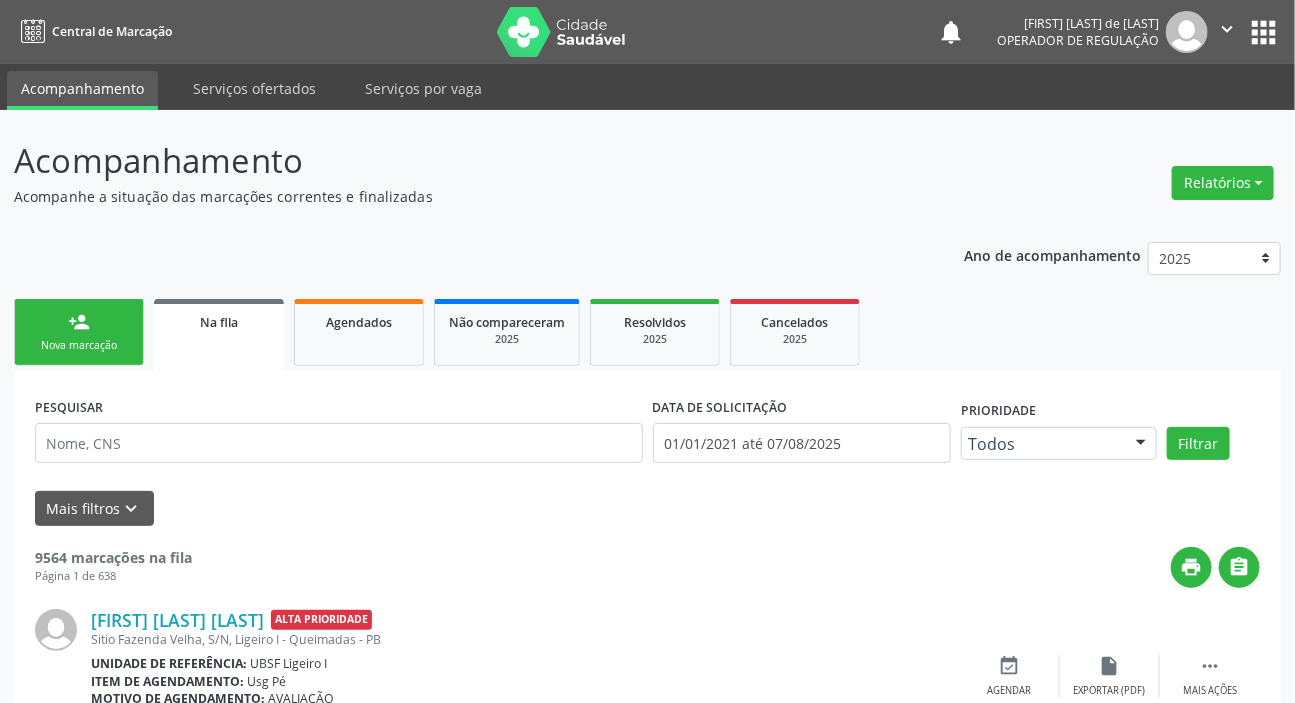 click on "person_add
Nova marcação" at bounding box center [79, 332] 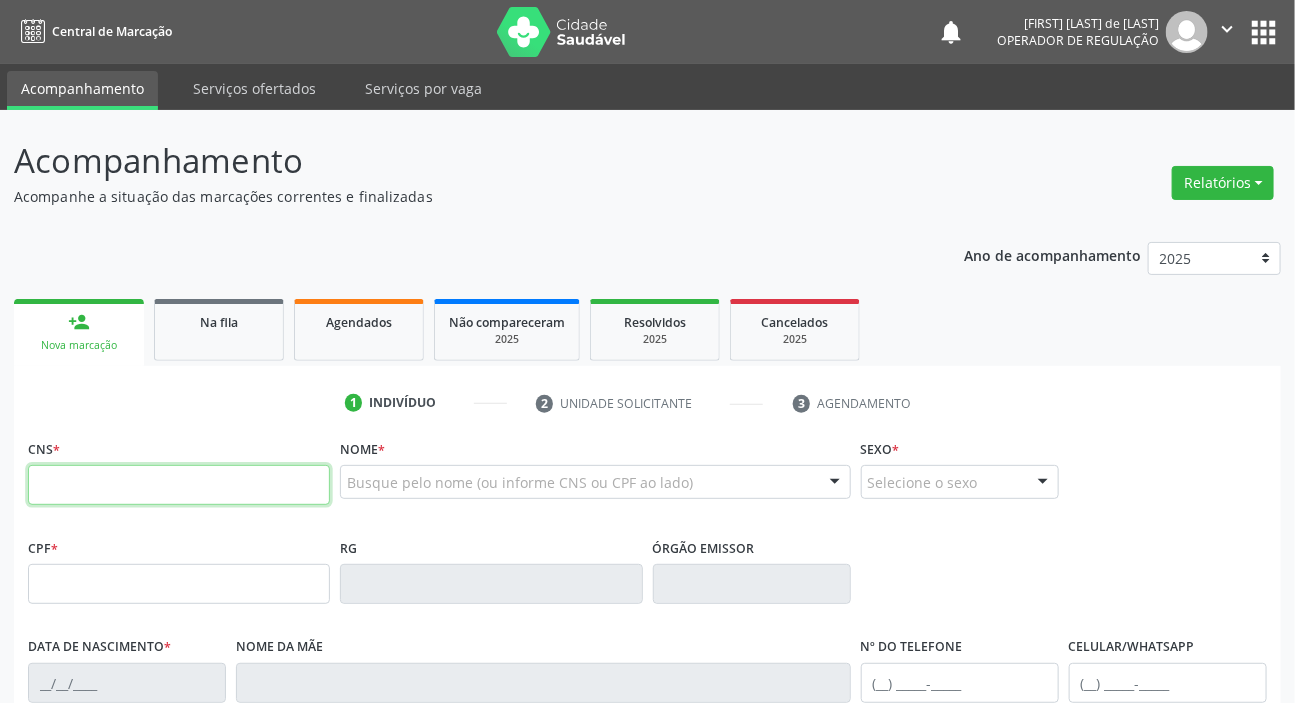click at bounding box center [179, 485] 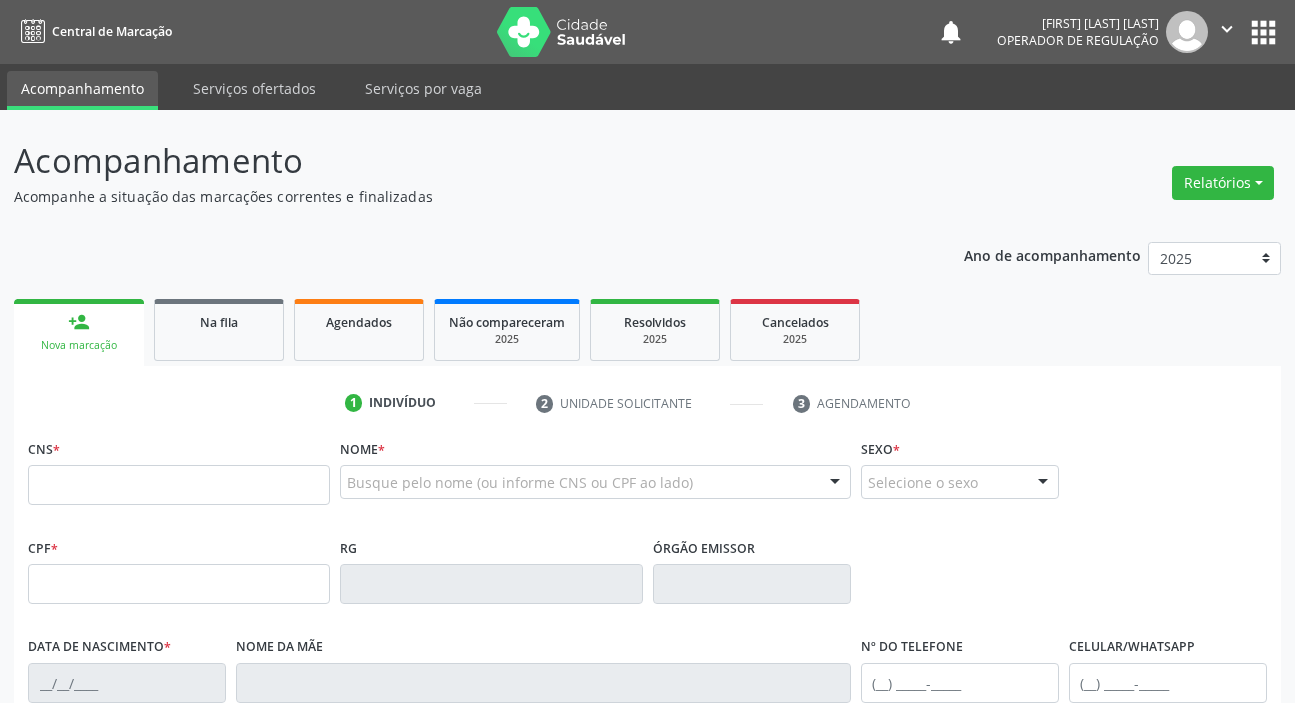 scroll, scrollTop: 0, scrollLeft: 0, axis: both 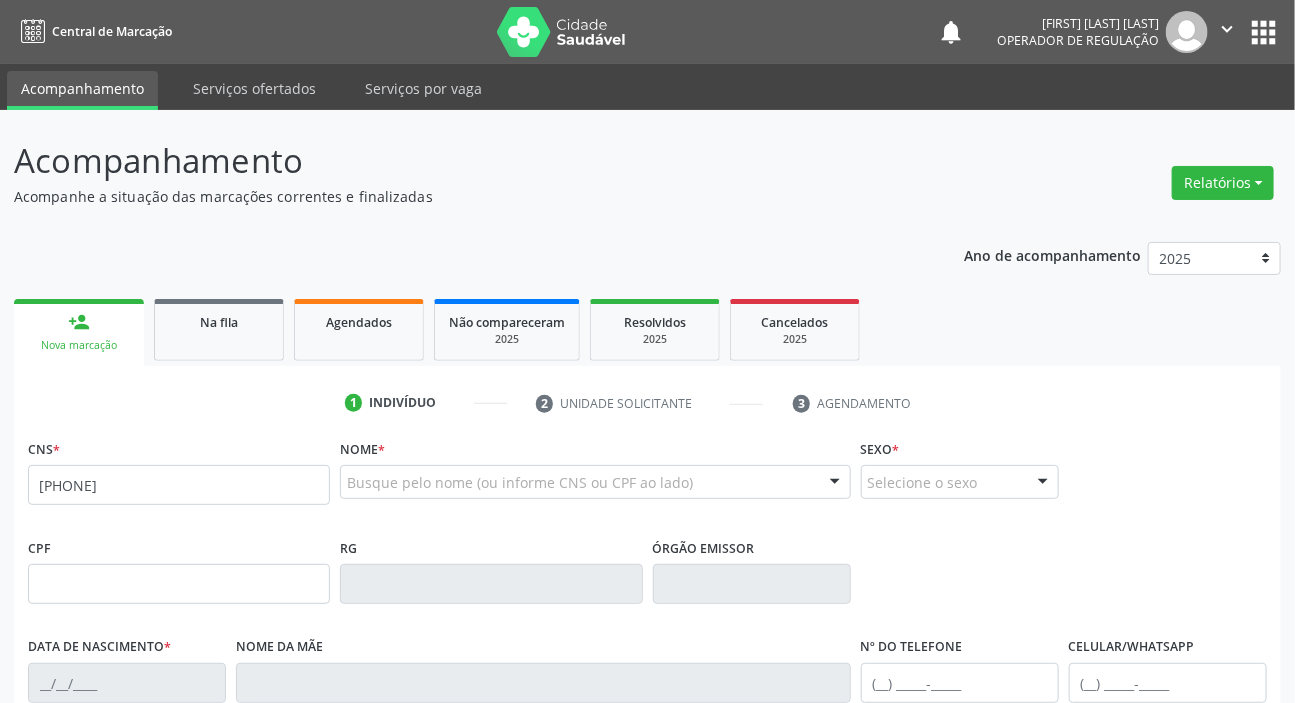 type on "[PHONE]" 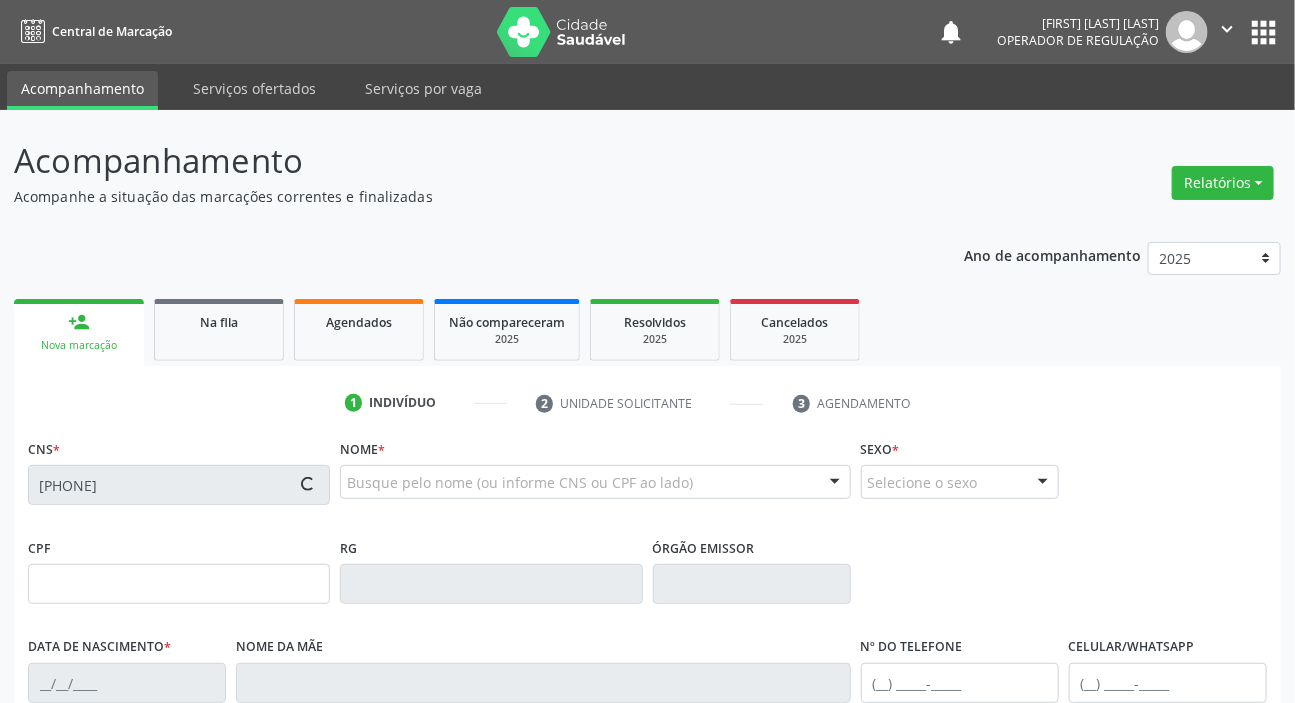 type on "[CPF]" 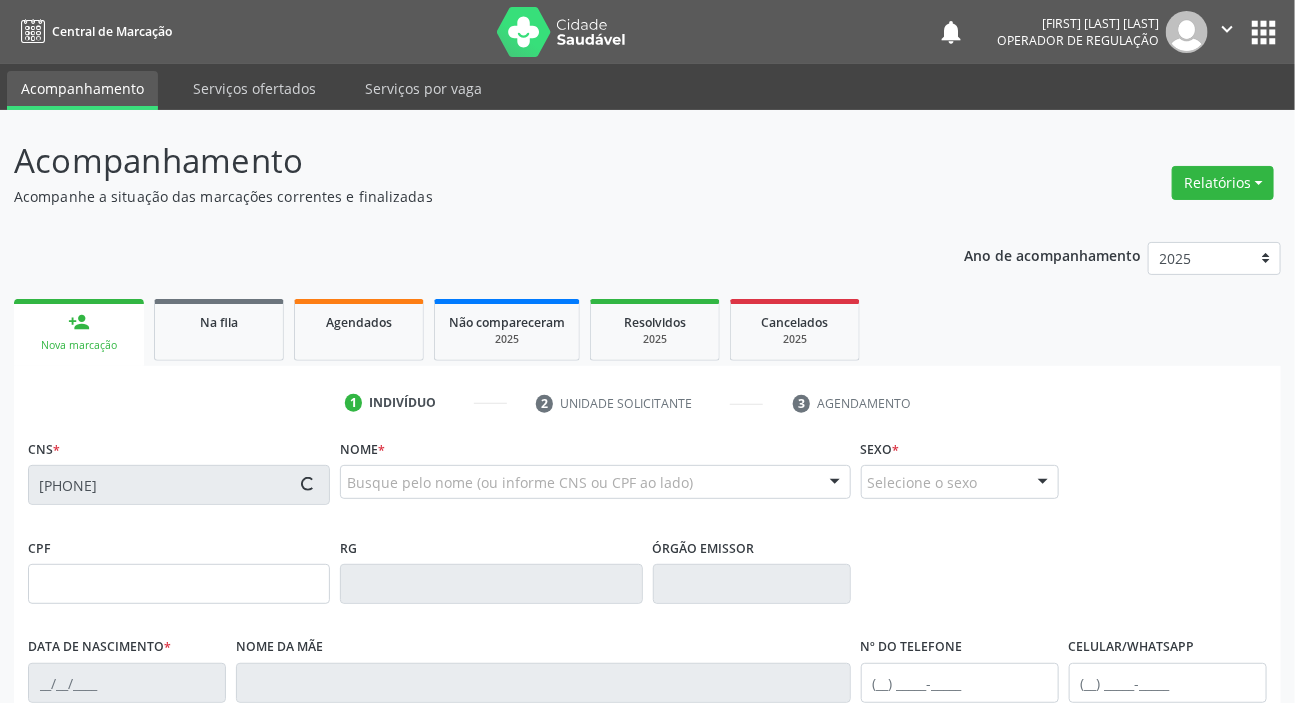 type on "[DATE]" 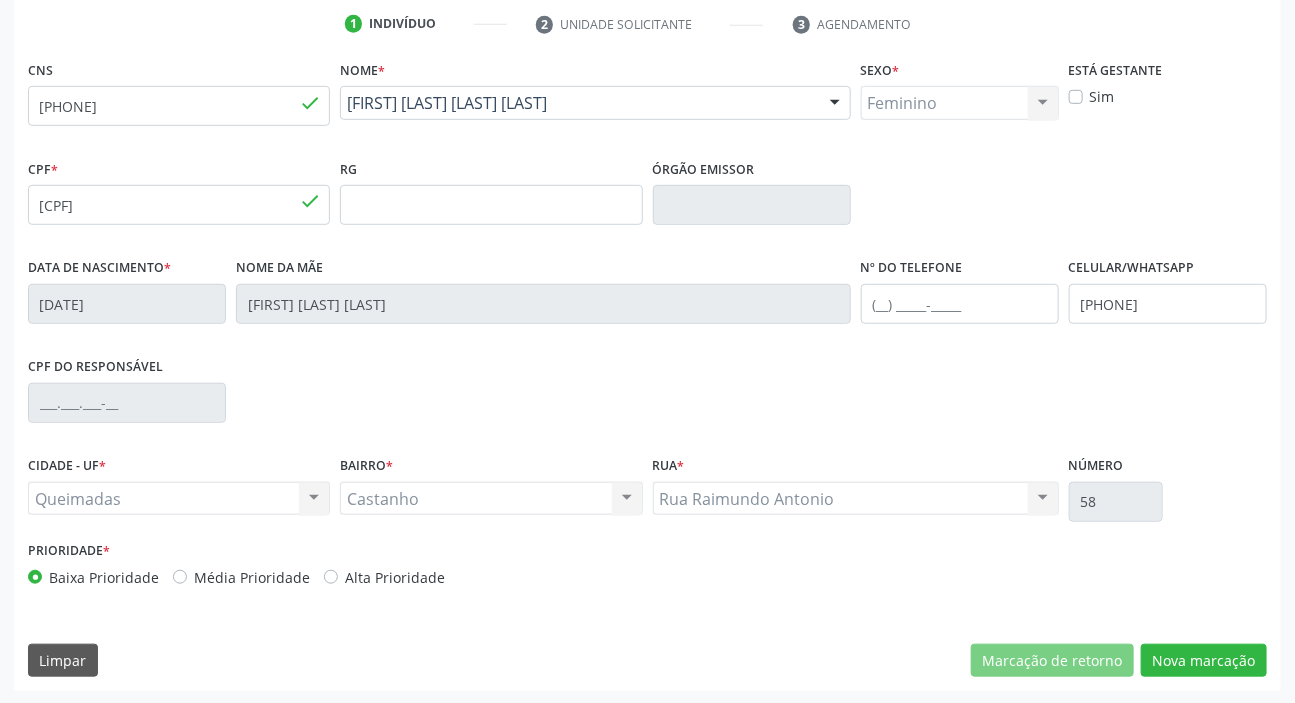 scroll, scrollTop: 380, scrollLeft: 0, axis: vertical 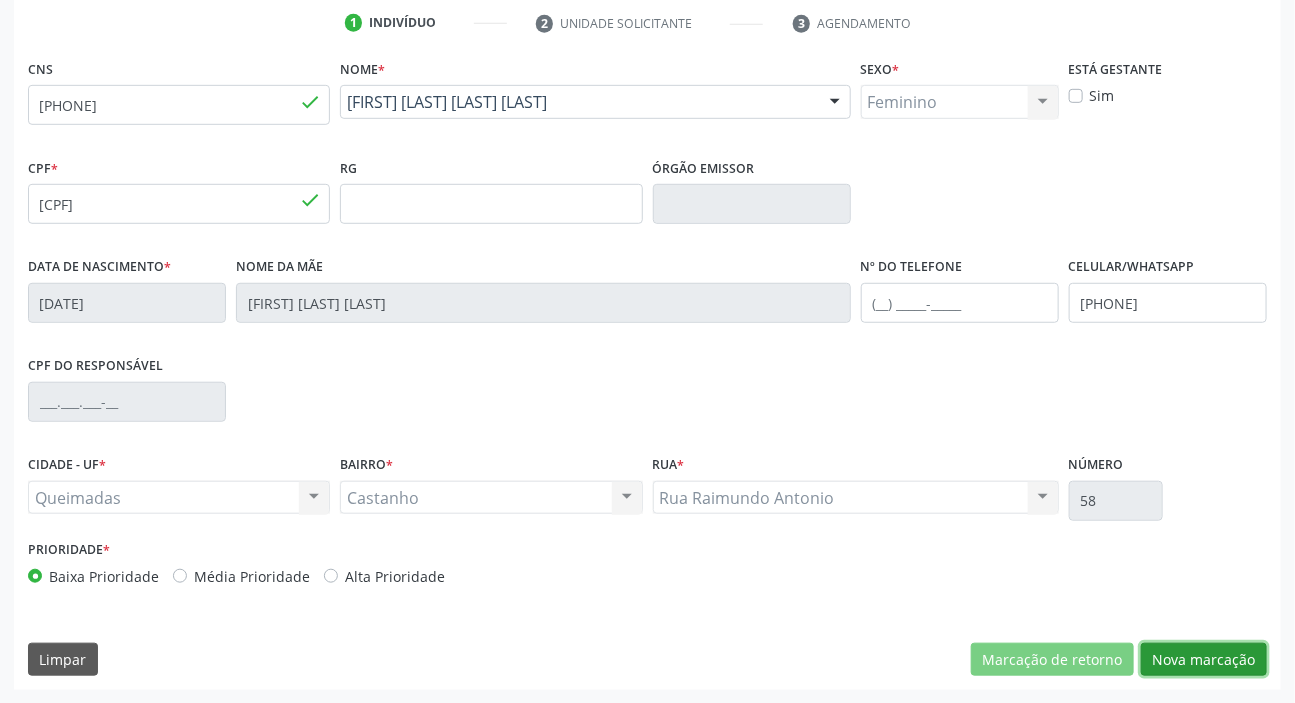 click on "Nova marcação" at bounding box center (1204, 660) 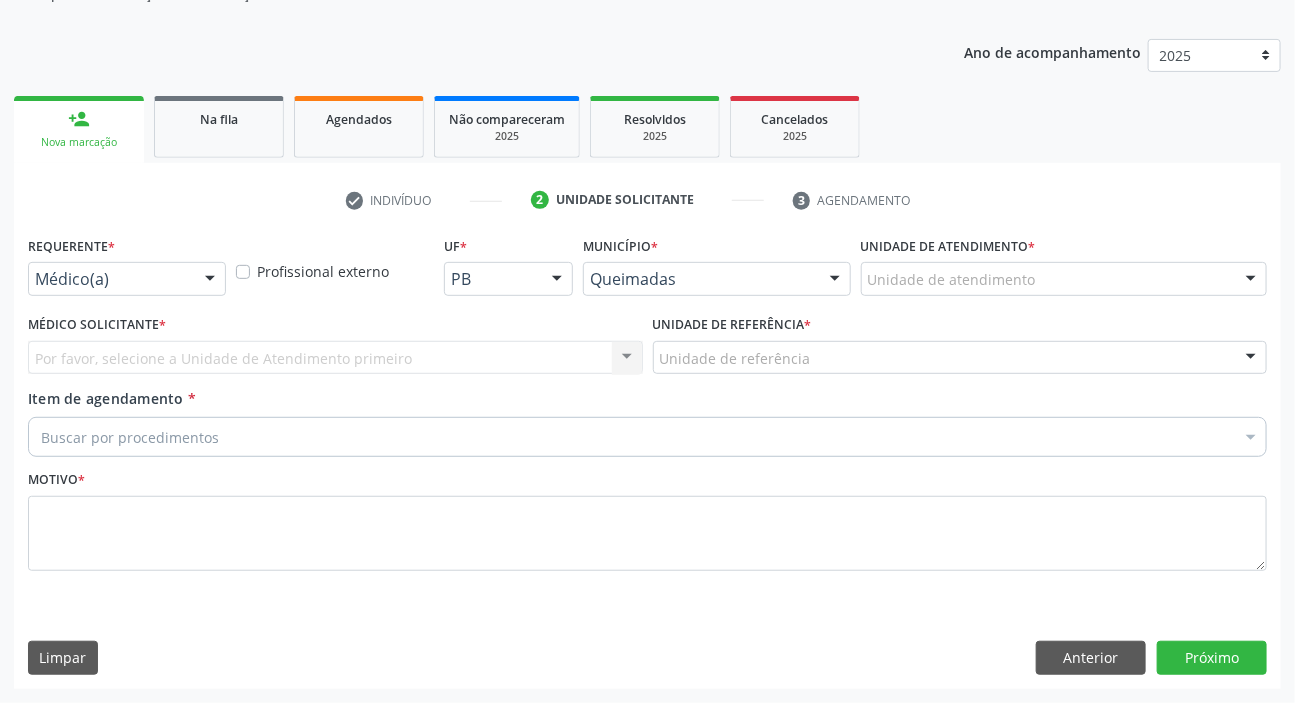 scroll, scrollTop: 201, scrollLeft: 0, axis: vertical 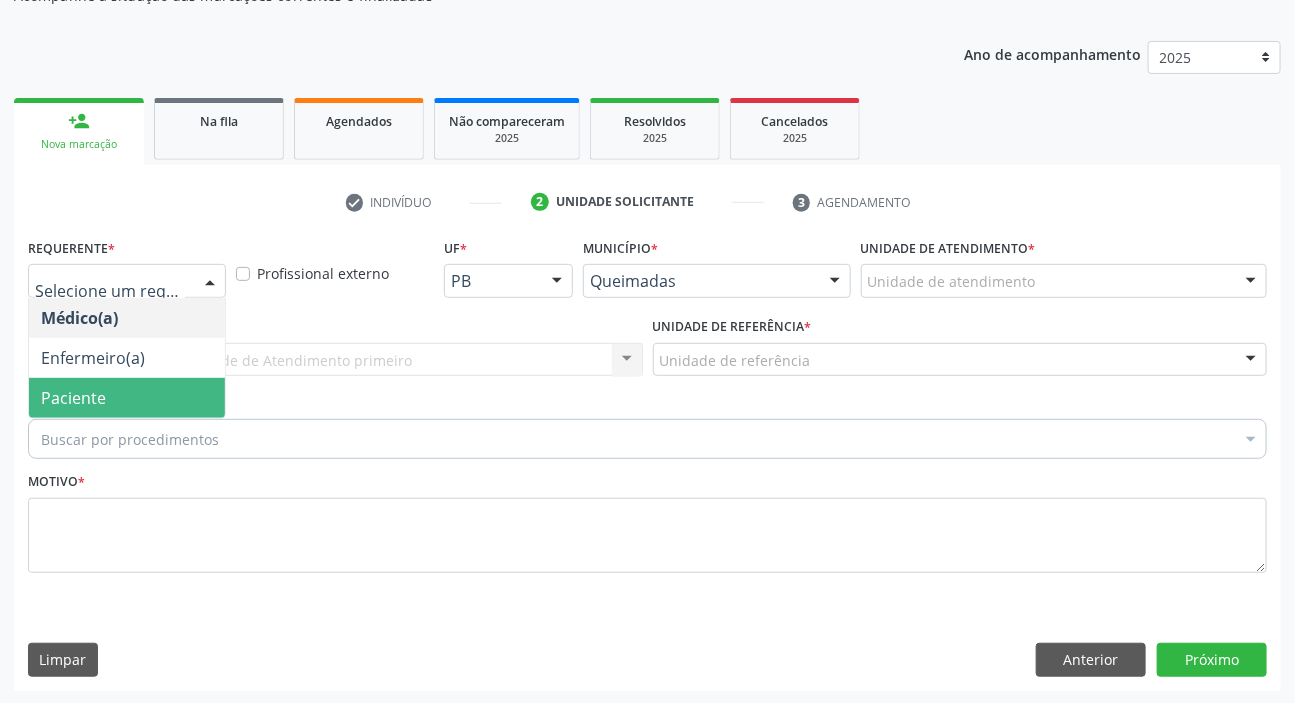click on "Paciente" at bounding box center (73, 398) 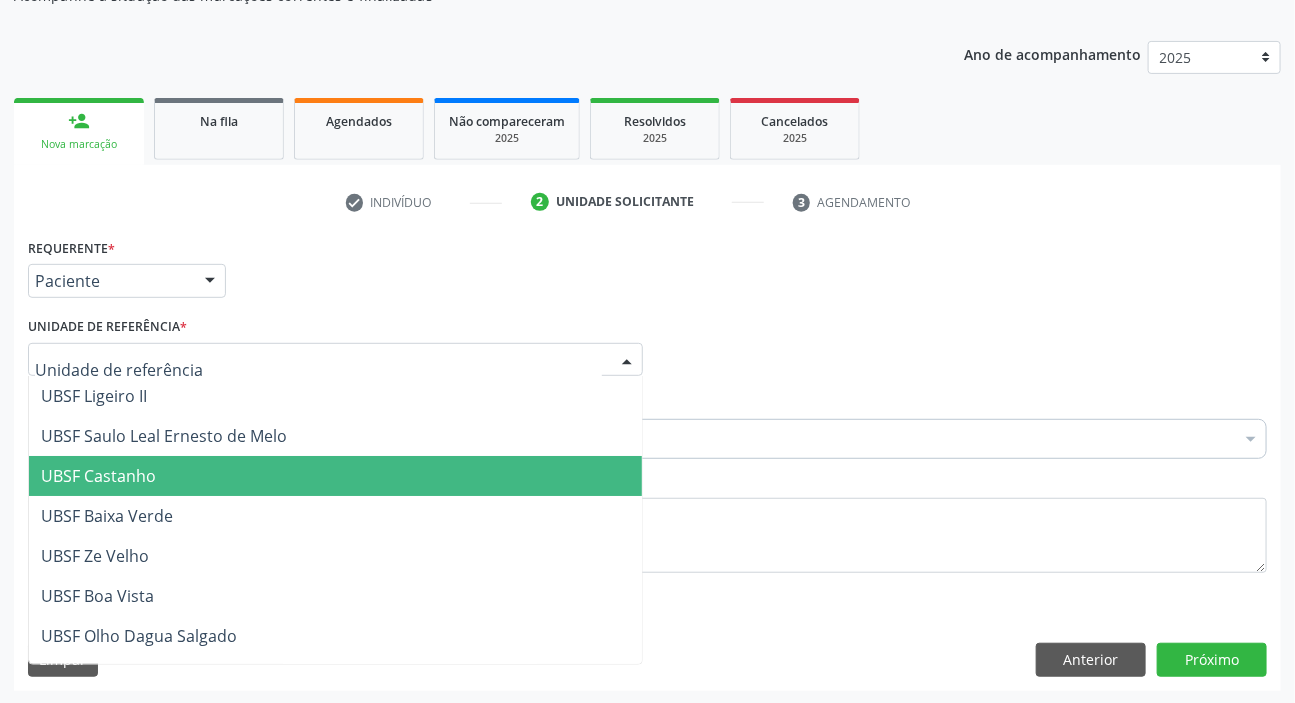 click on "UBSF Castanho" at bounding box center (335, 476) 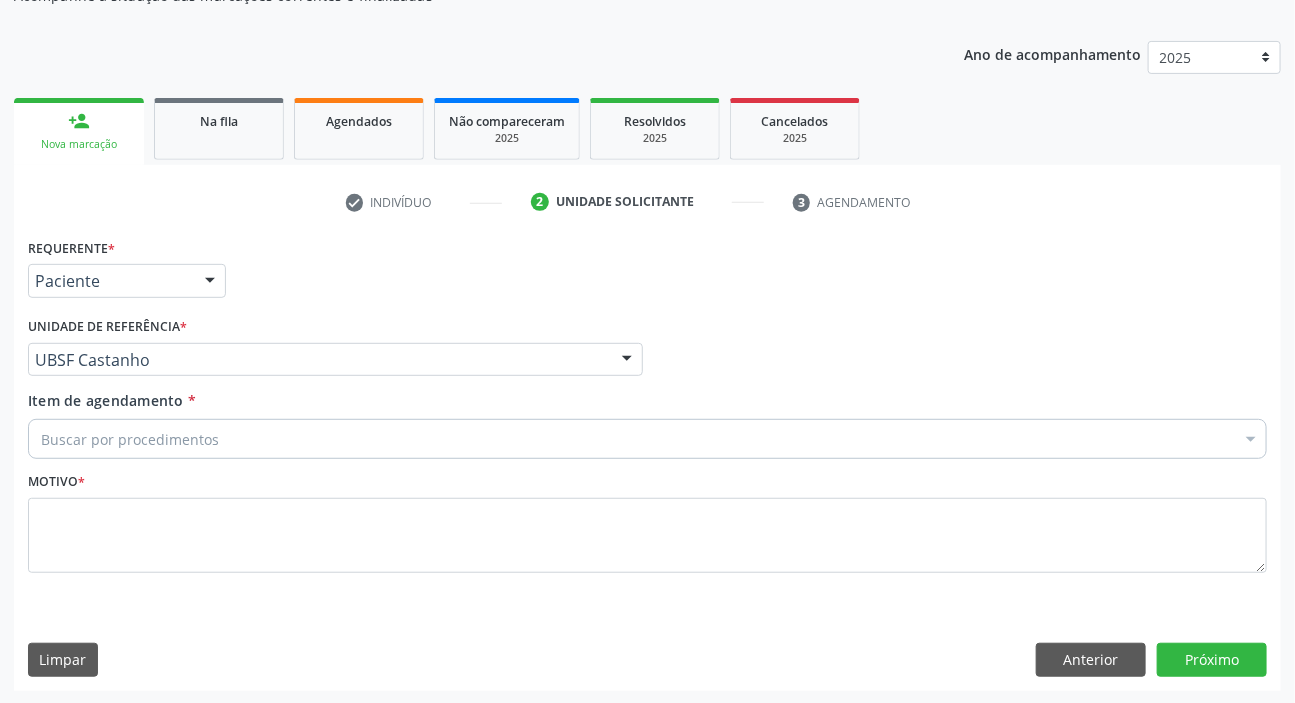 click on "Buscar por procedimentos" at bounding box center [647, 439] 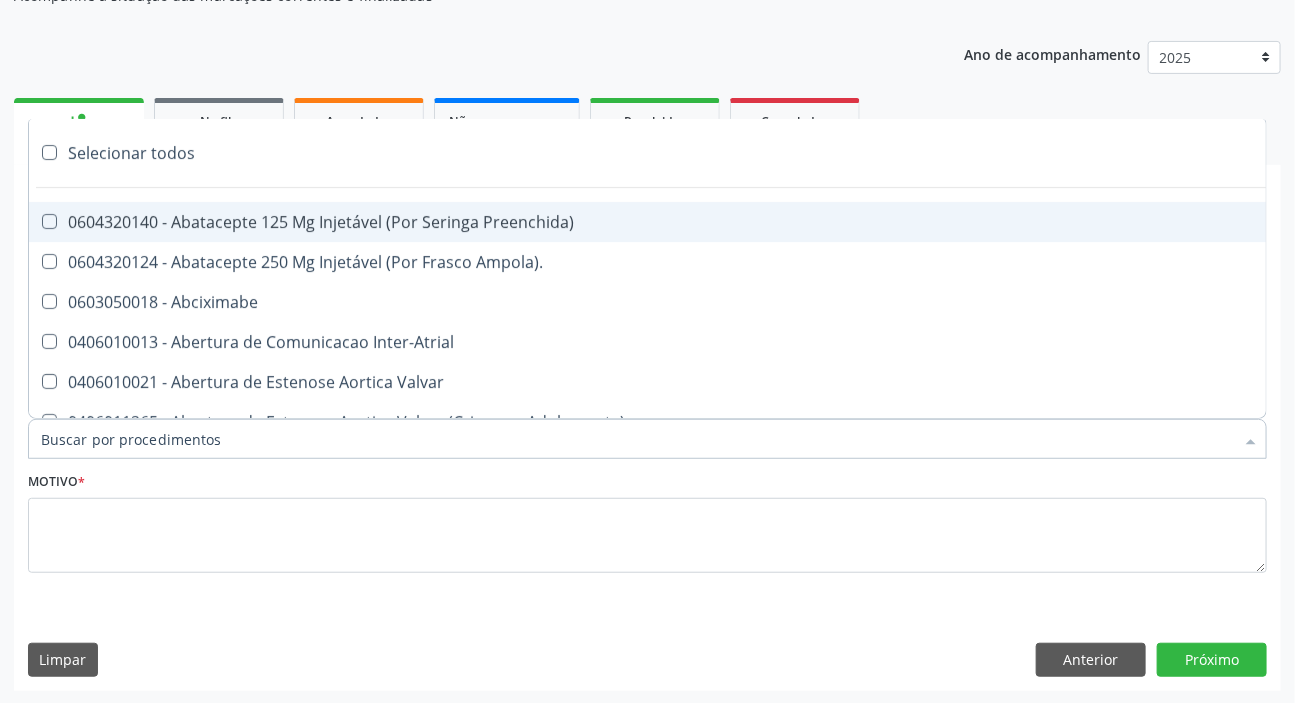 paste on "ROTINA" 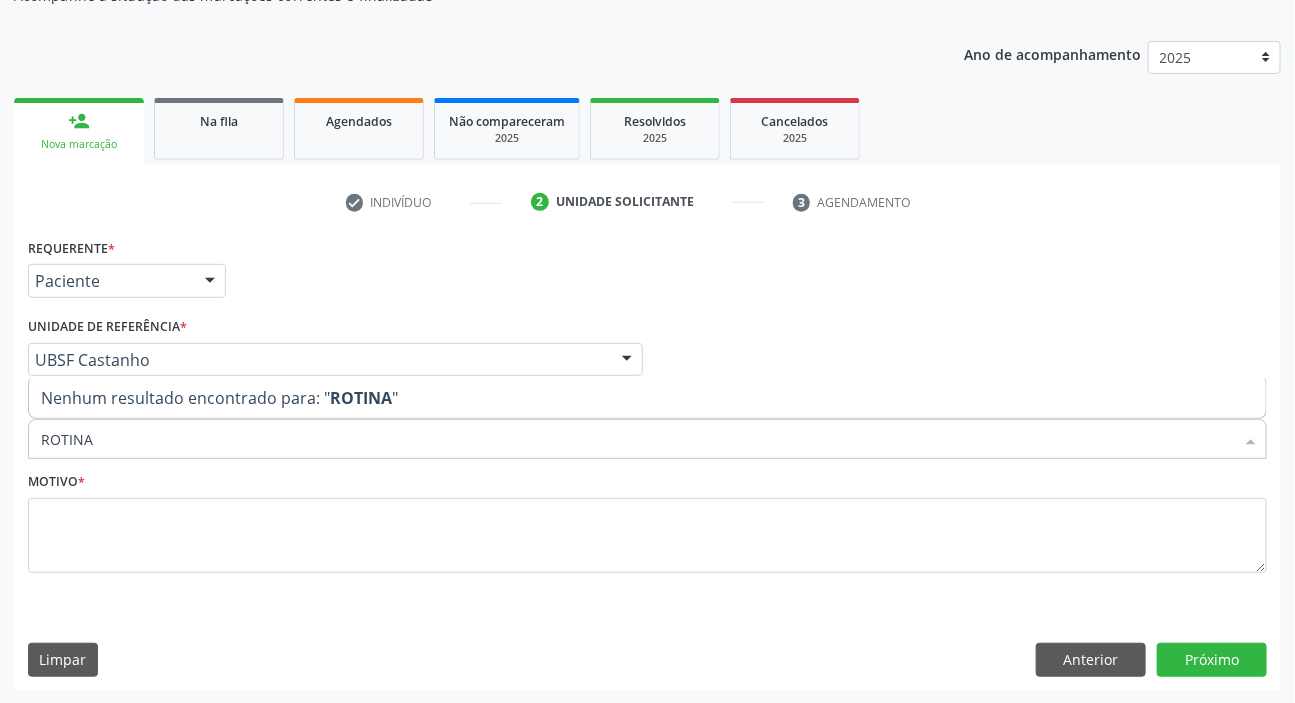 click on "Nenhum resultado encontrado para: " ROTINA  "" at bounding box center [647, 398] 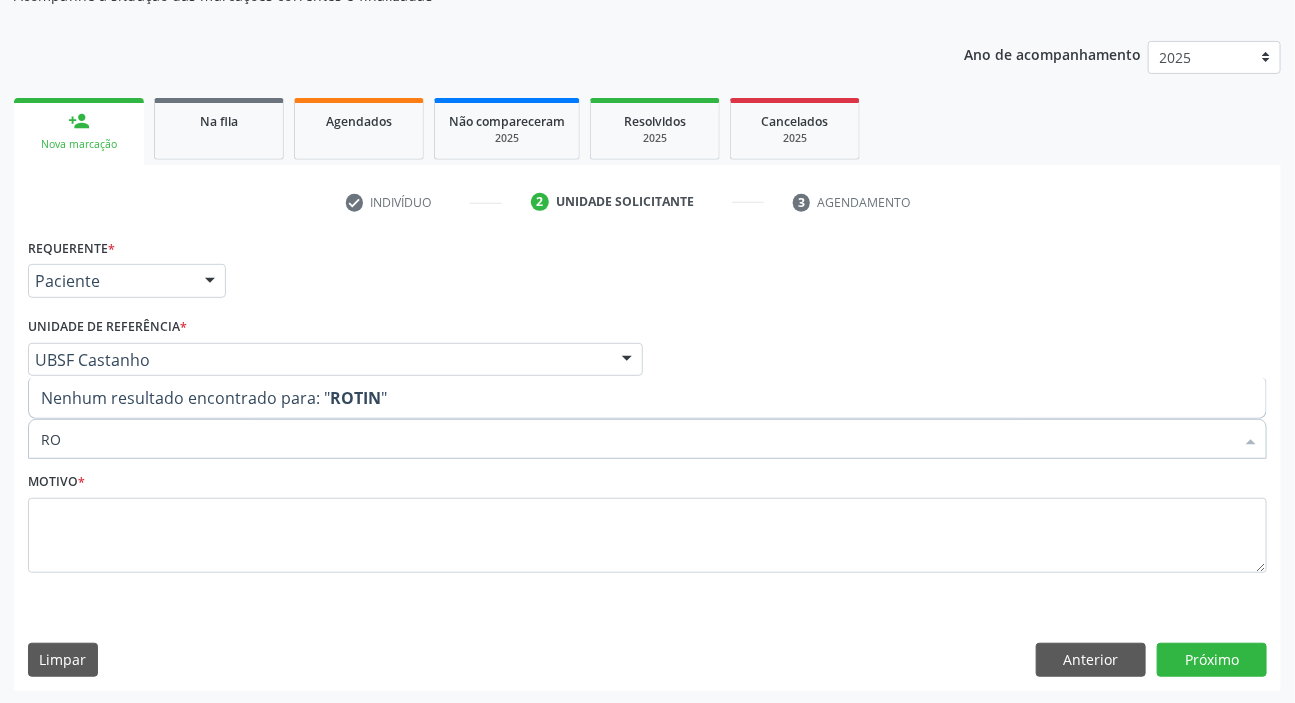 type on "R" 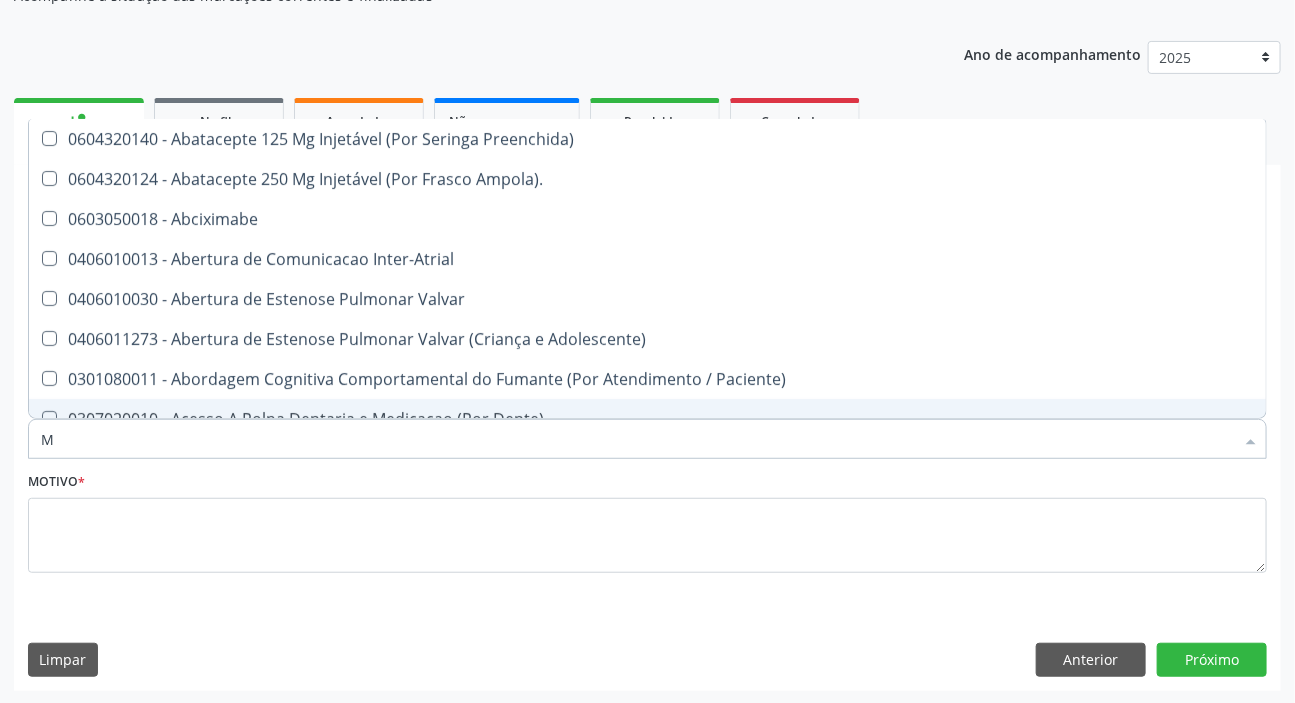 type on "MAMARIA BILATERAL" 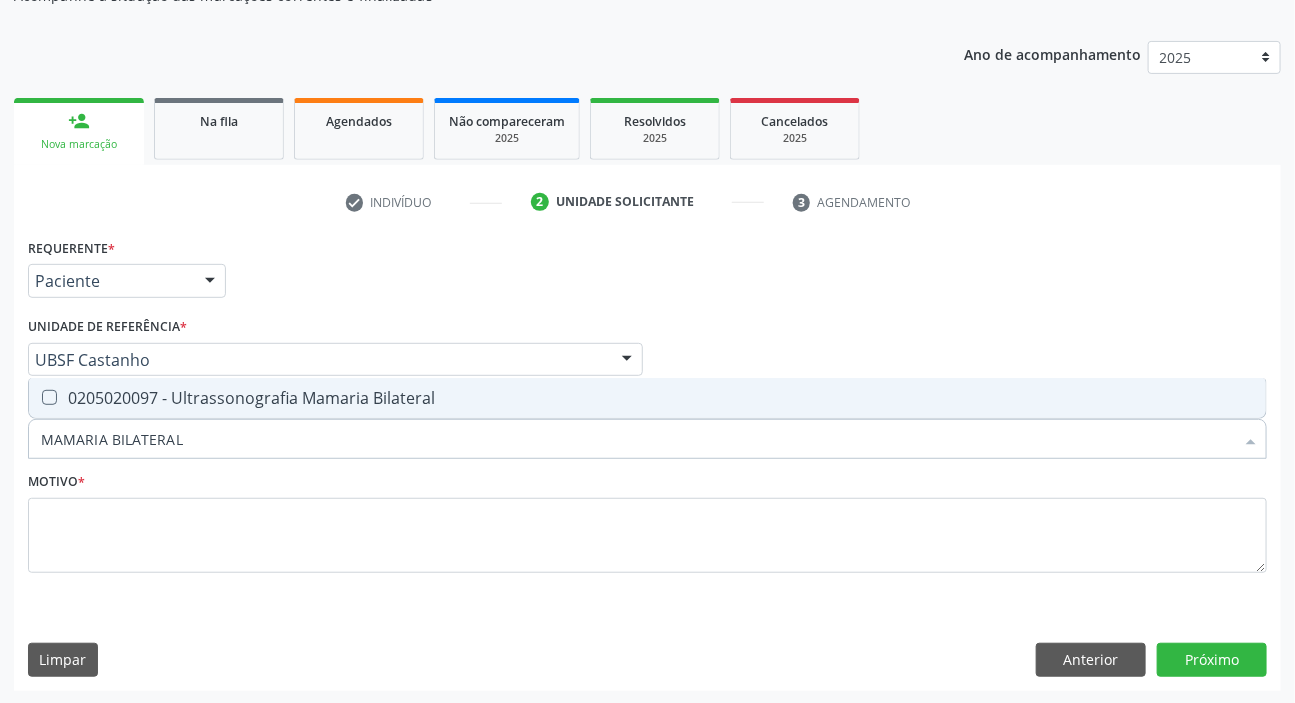 click on "0205020097 - Ultrassonografia Mamaria Bilateral" at bounding box center (647, 398) 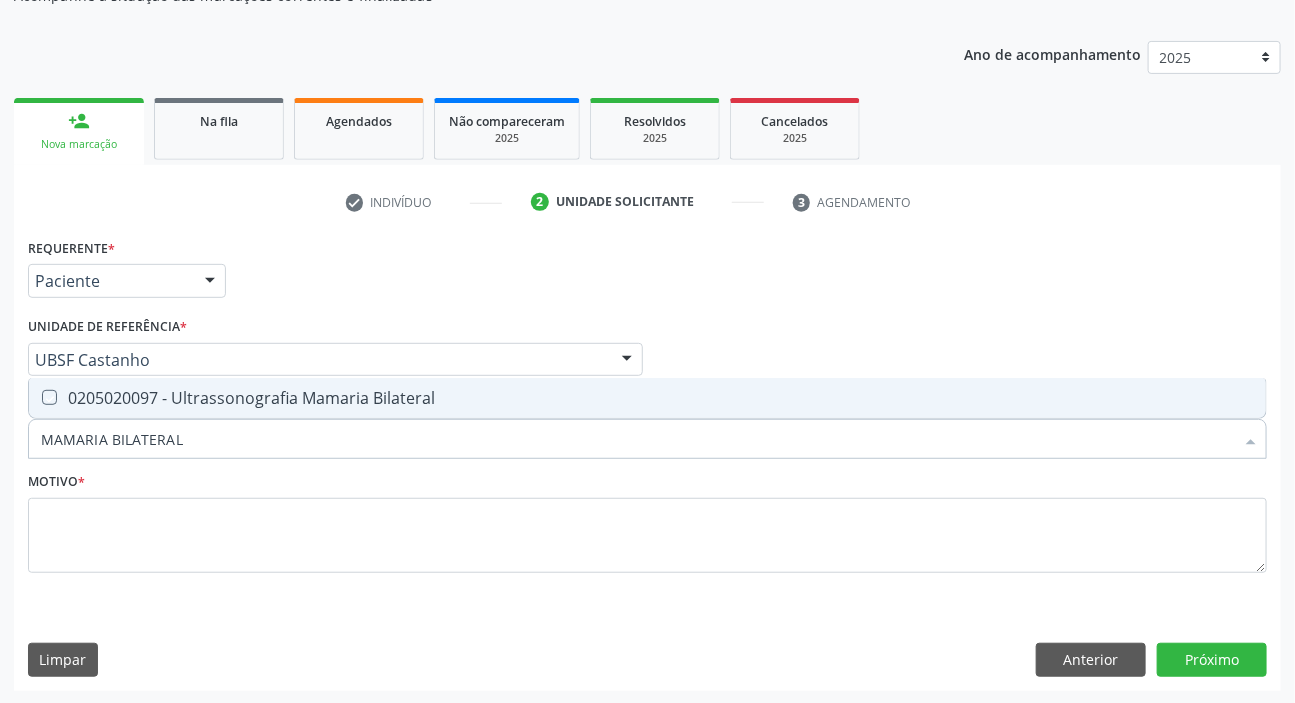 checkbox on "true" 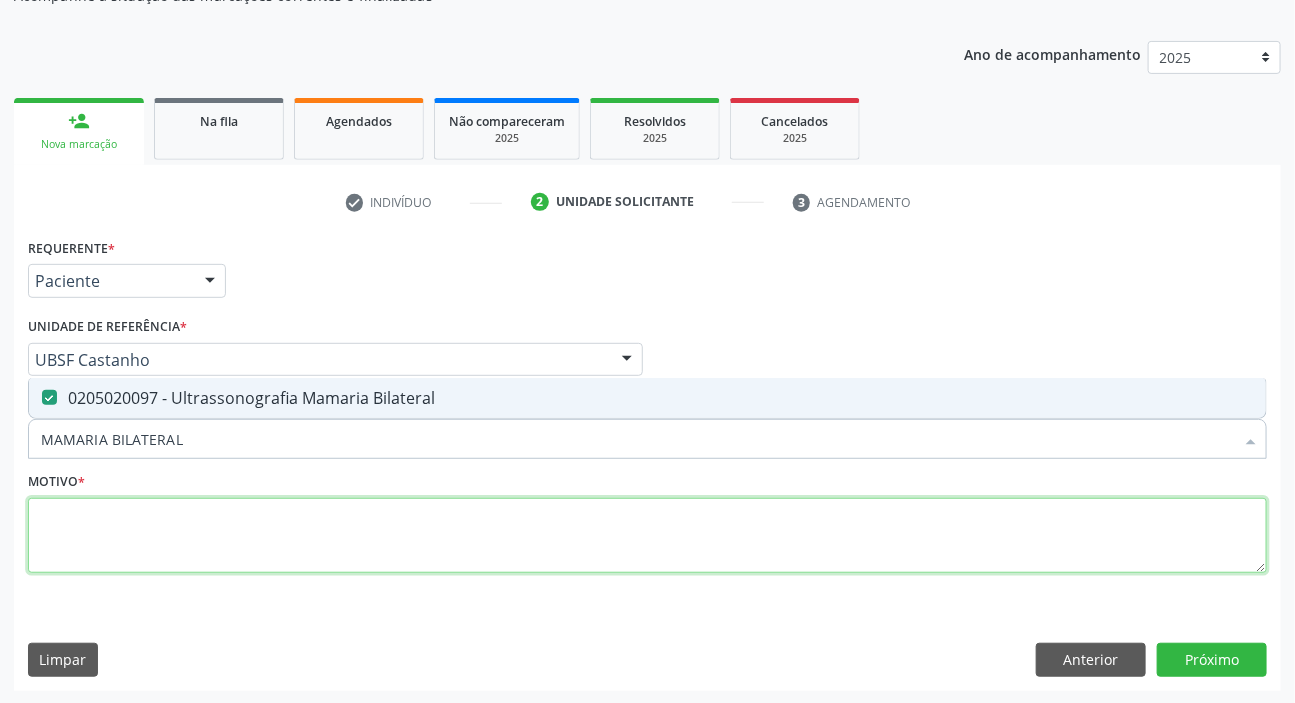 click at bounding box center [647, 536] 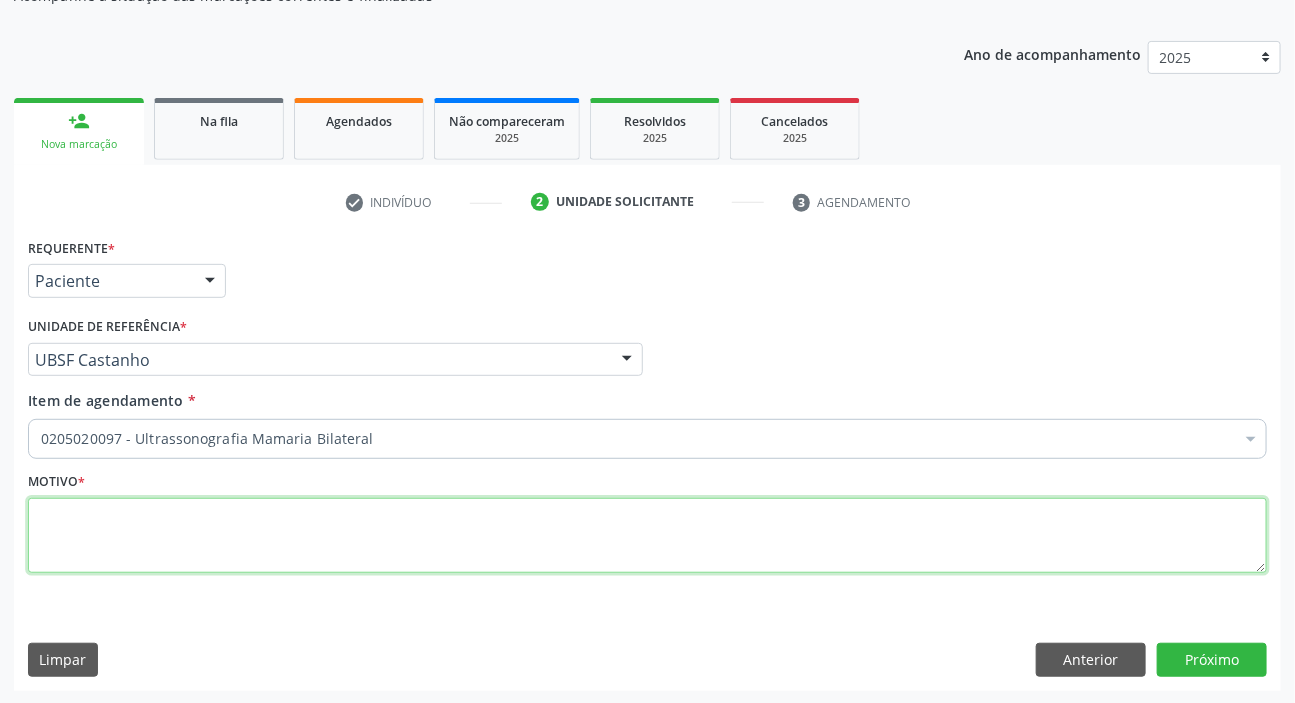 paste on "ROTINA" 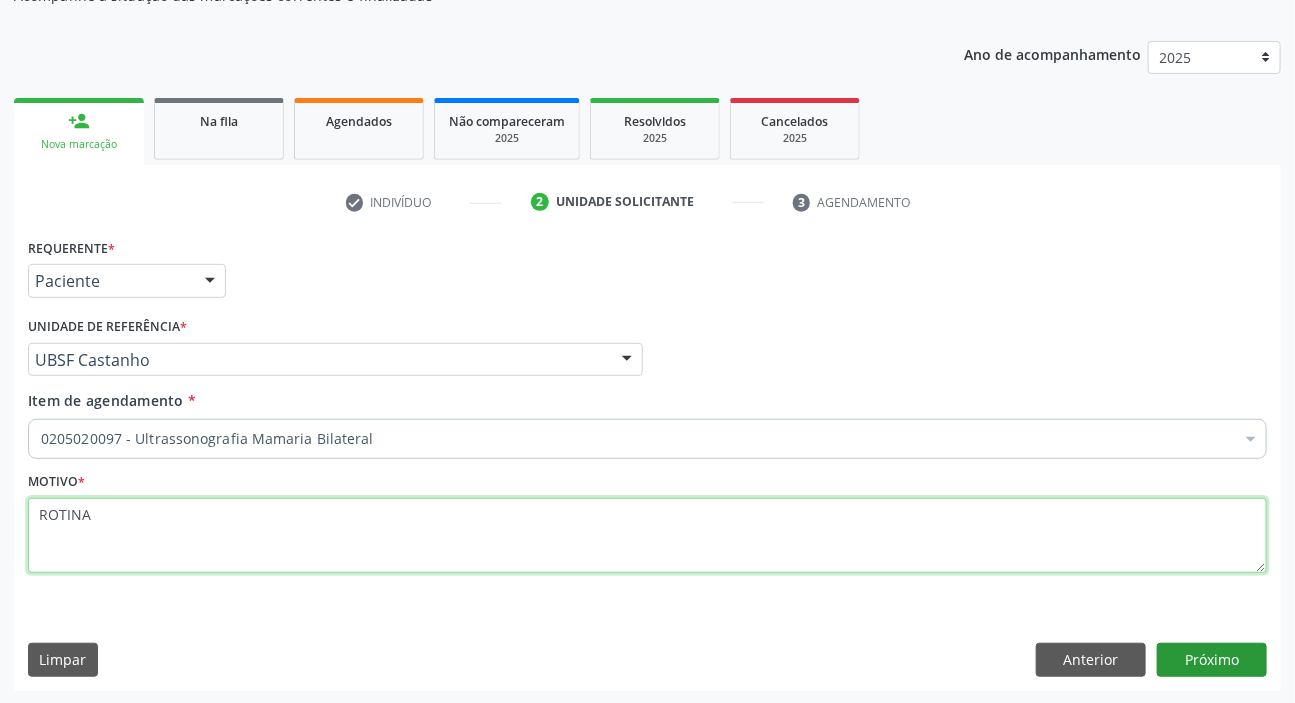 type on "ROTINA" 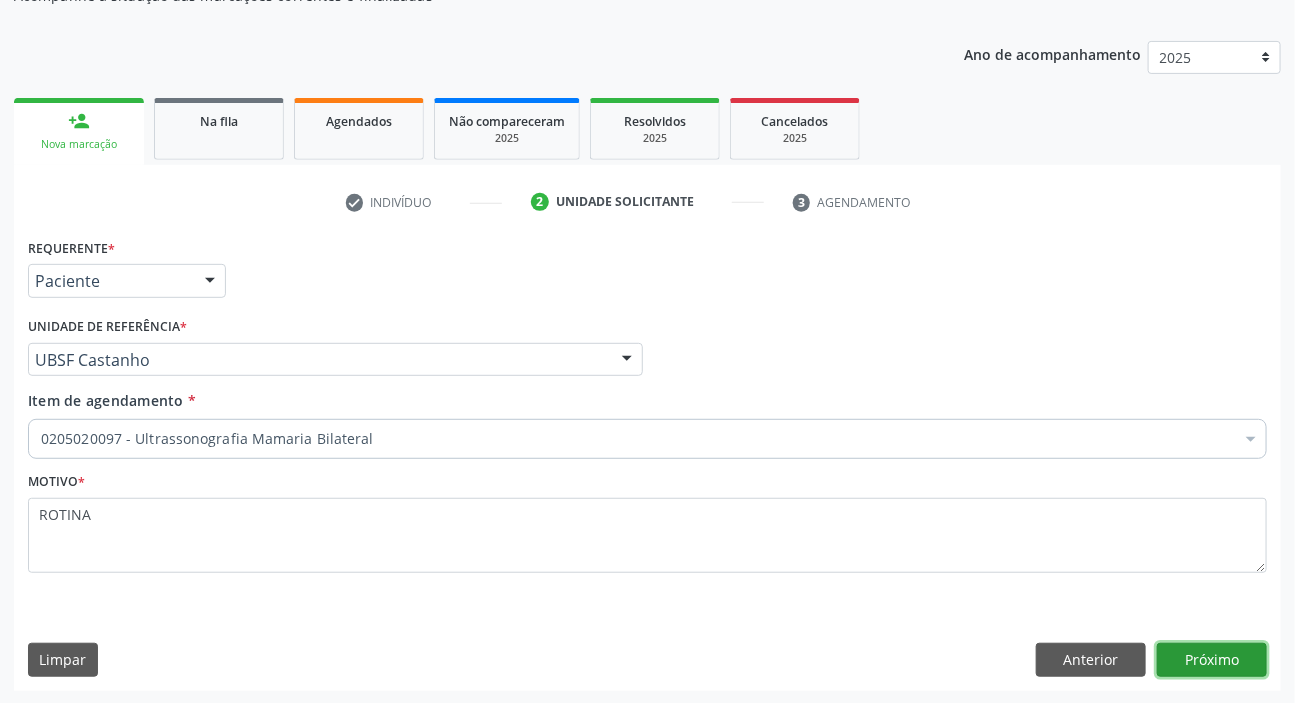 click on "Próximo" at bounding box center [1212, 660] 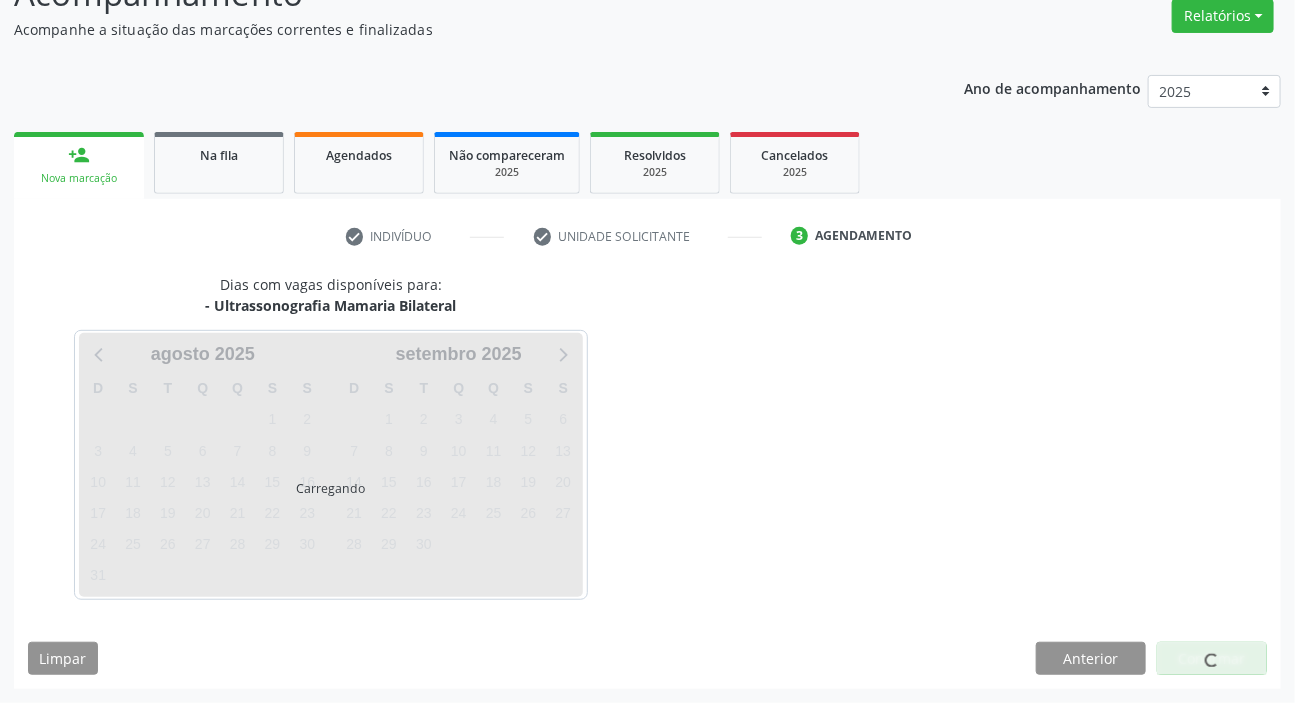scroll, scrollTop: 166, scrollLeft: 0, axis: vertical 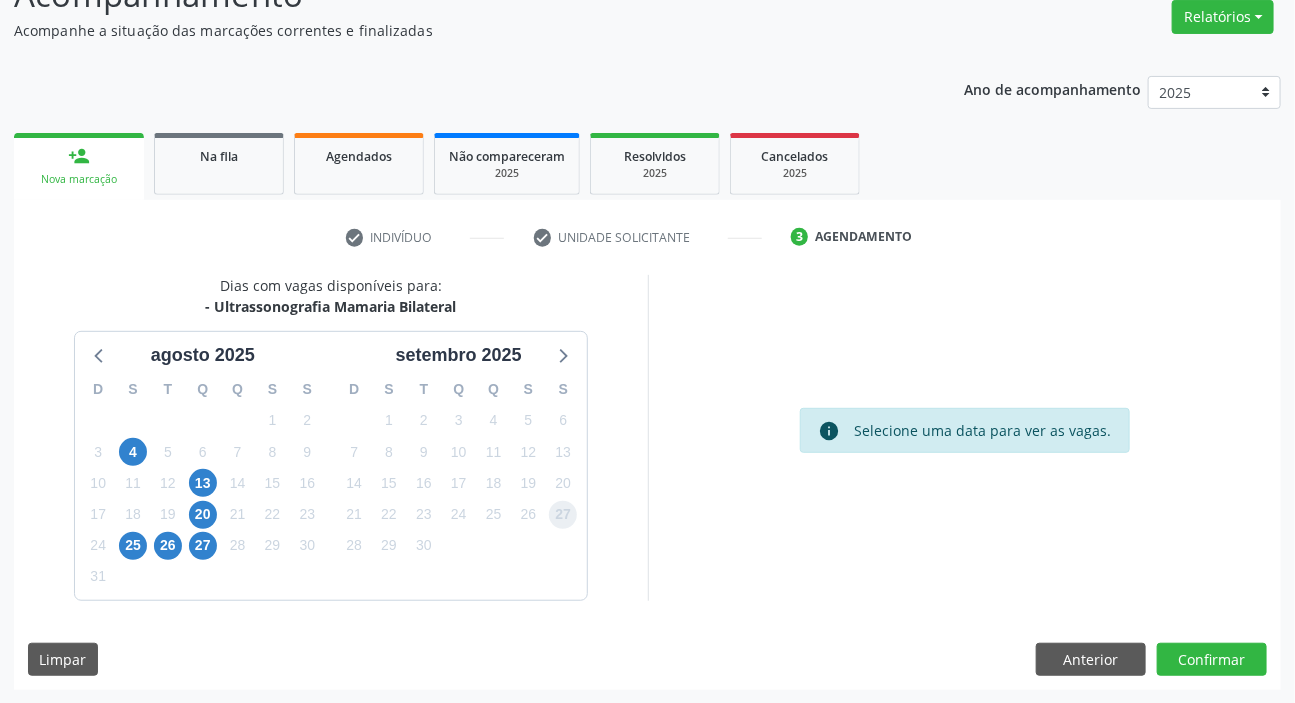 click on "27" at bounding box center [563, 515] 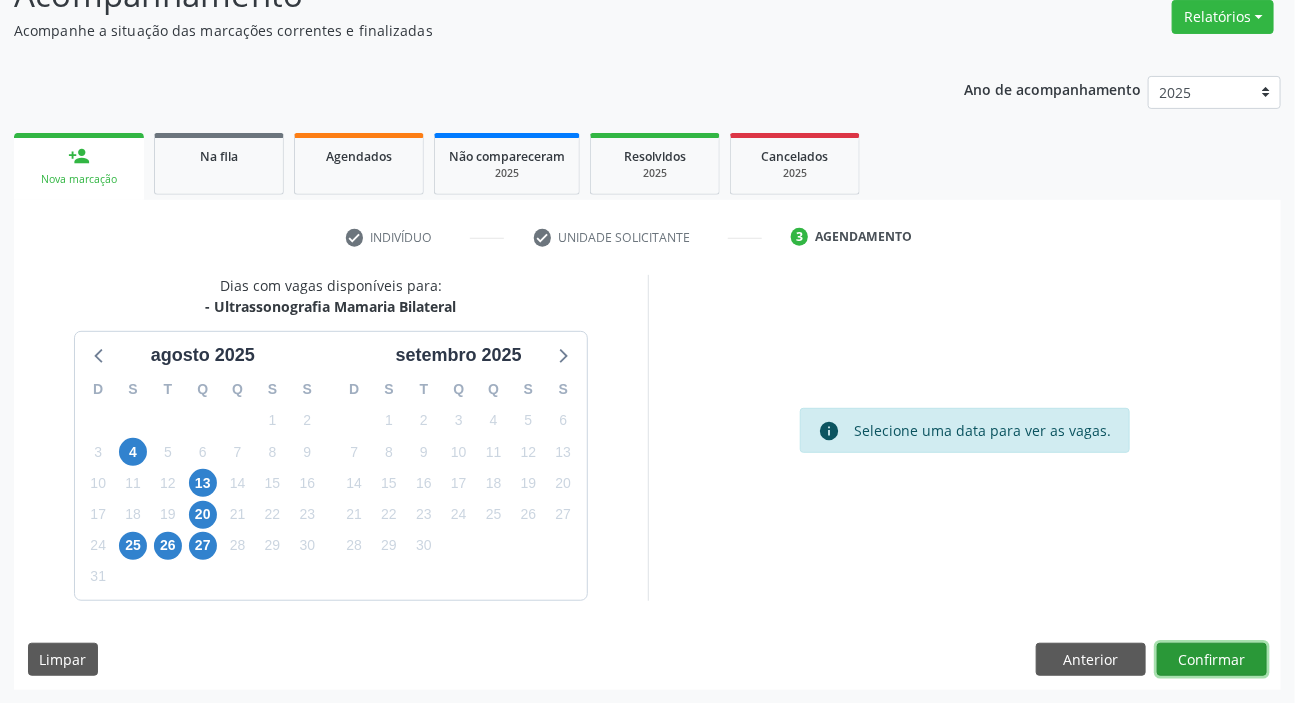 click on "Confirmar" at bounding box center [1212, 660] 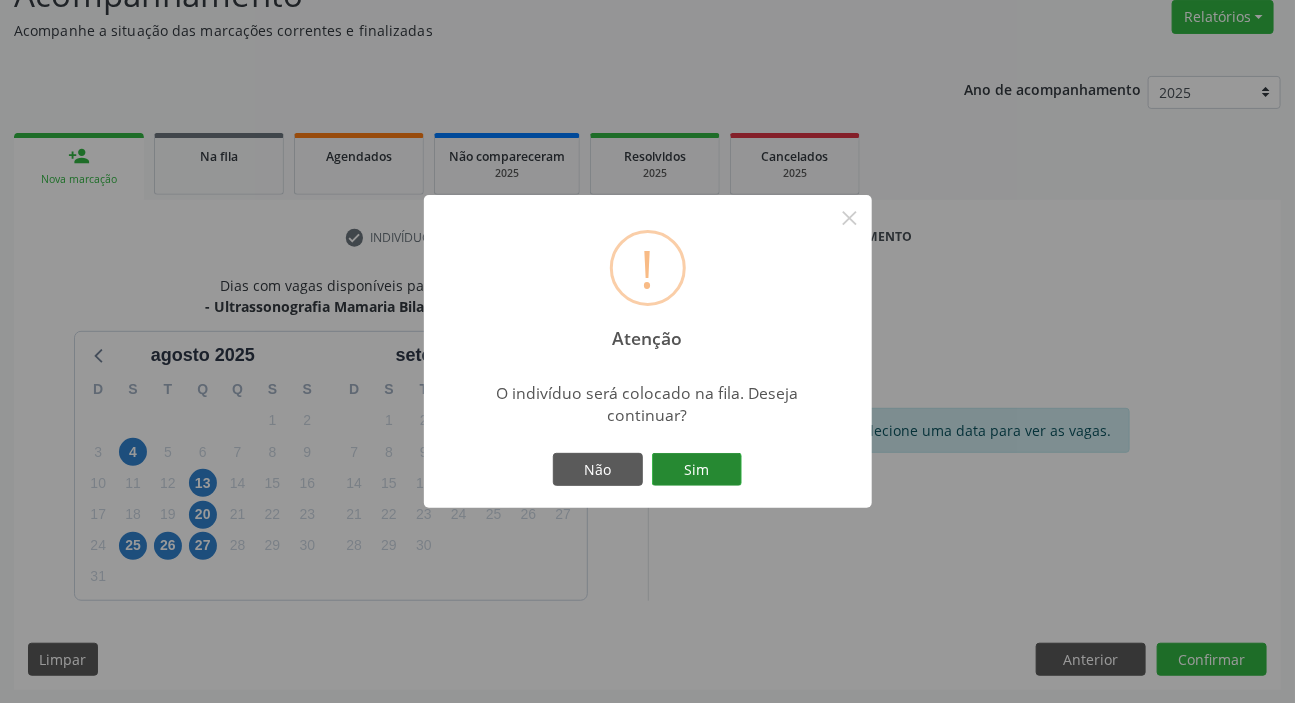 click on "Sim" at bounding box center (697, 470) 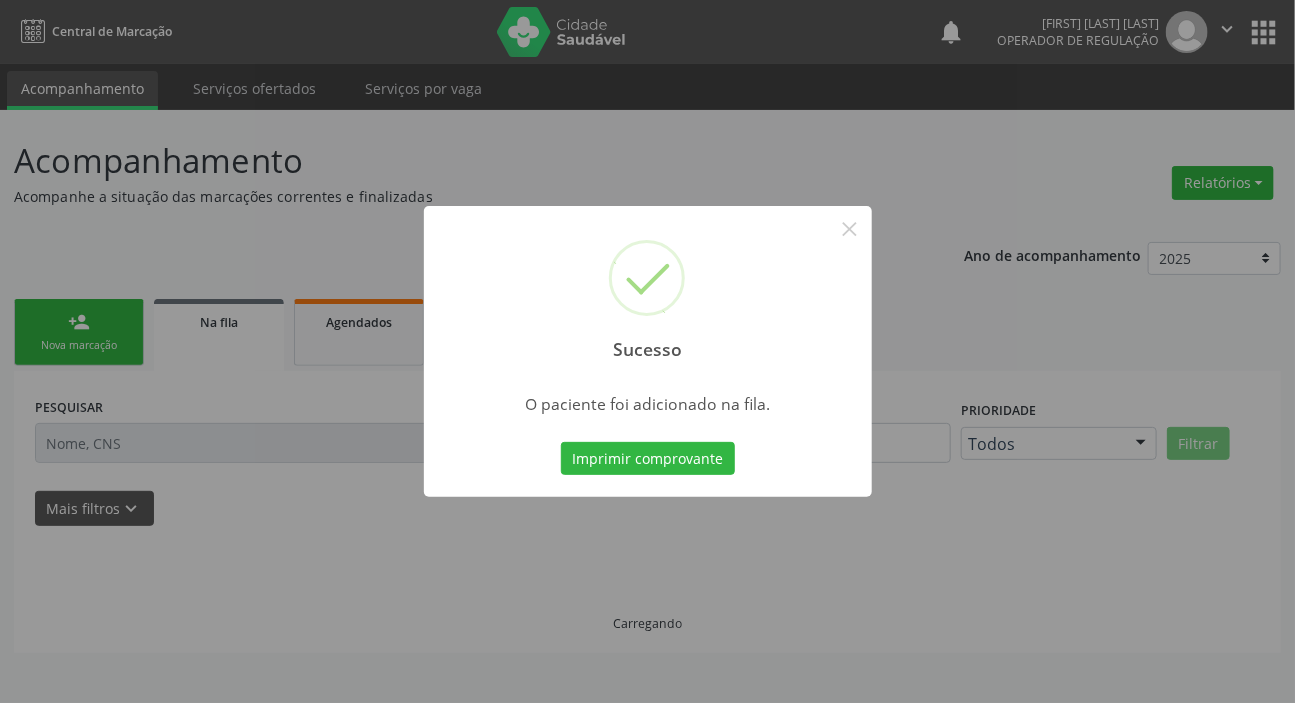 scroll, scrollTop: 0, scrollLeft: 0, axis: both 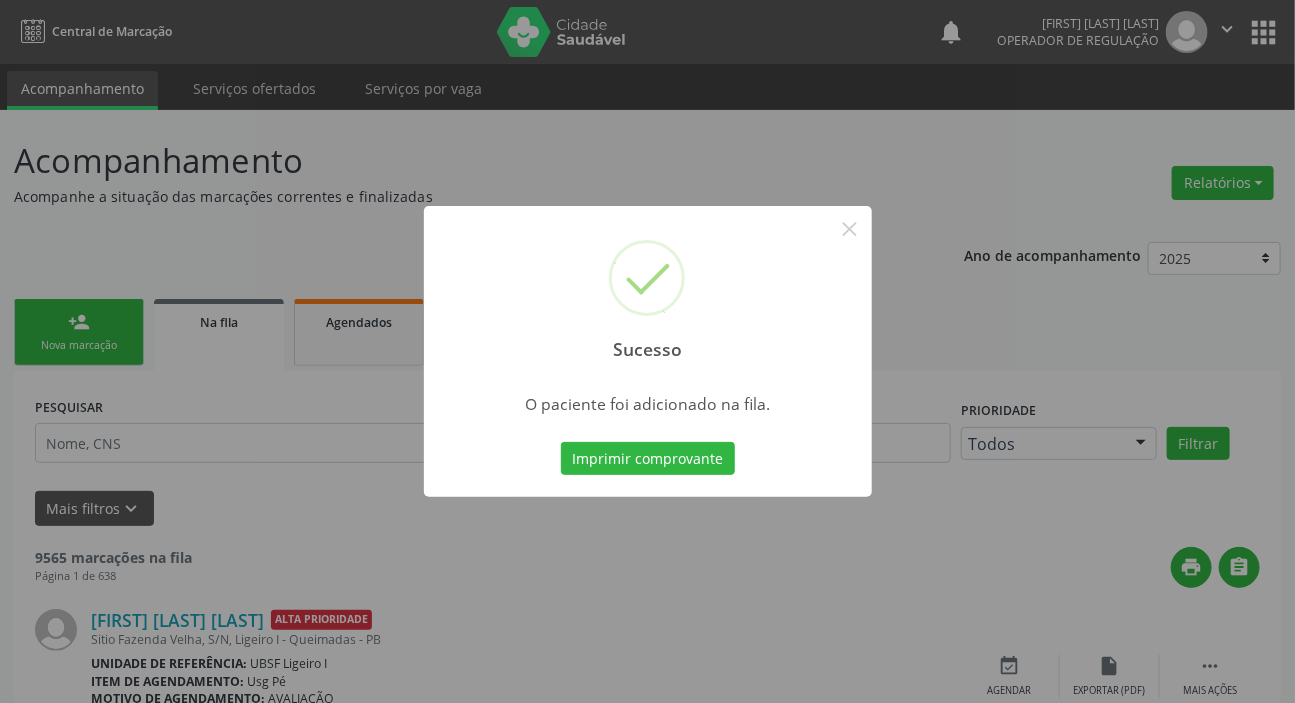click on "Sucesso × O paciente foi adicionado na fila. Imprimir comprovante Cancel" at bounding box center [647, 351] 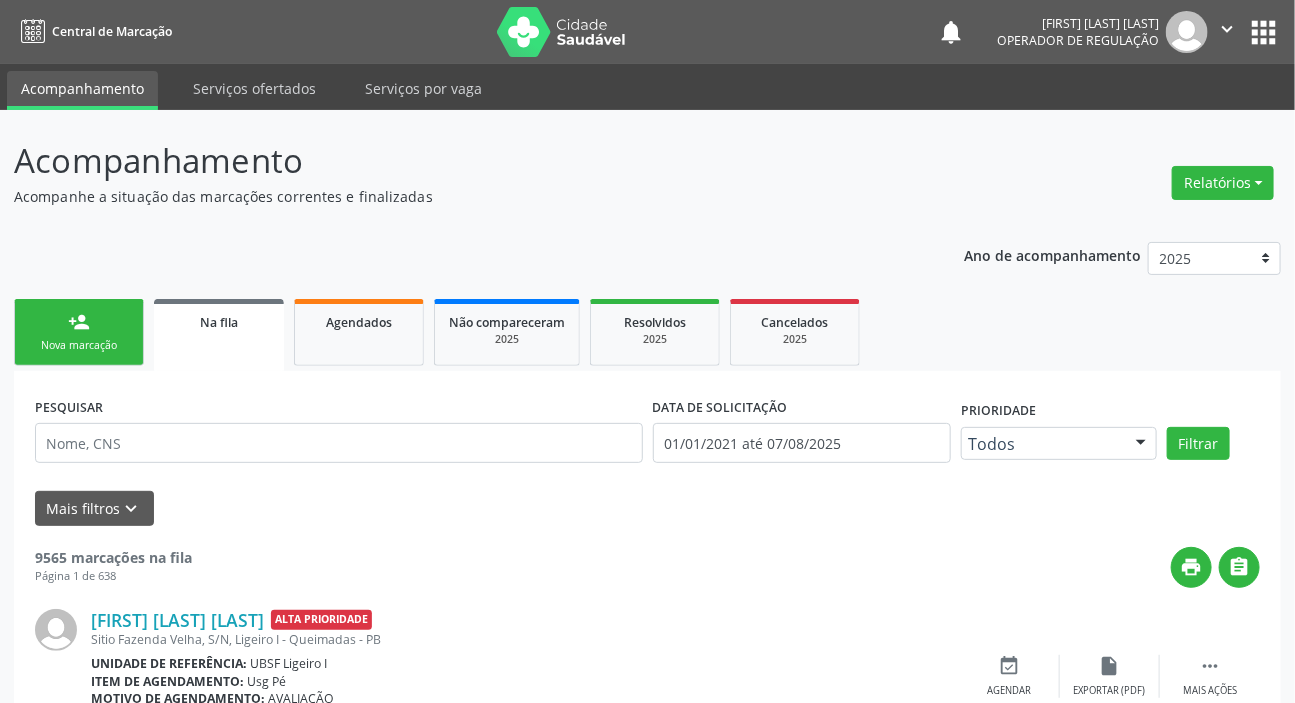 click on "Nova marcação" at bounding box center (79, 345) 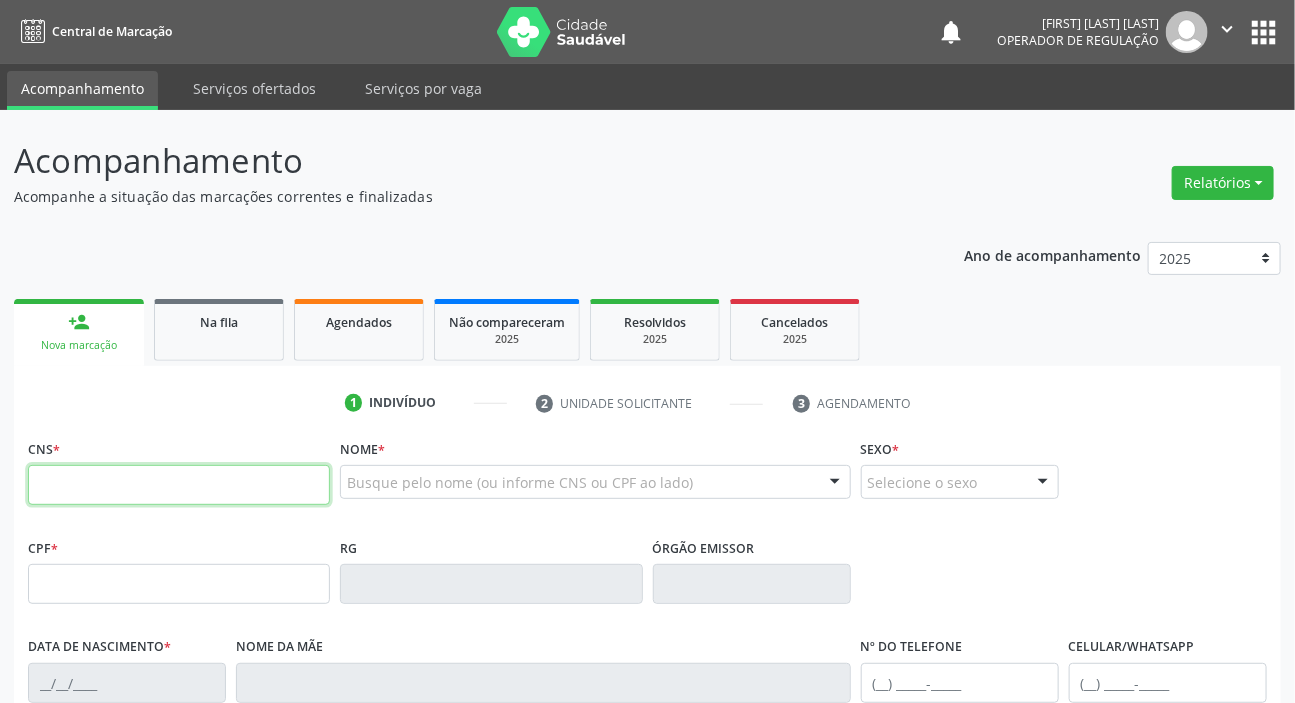 click at bounding box center (179, 485) 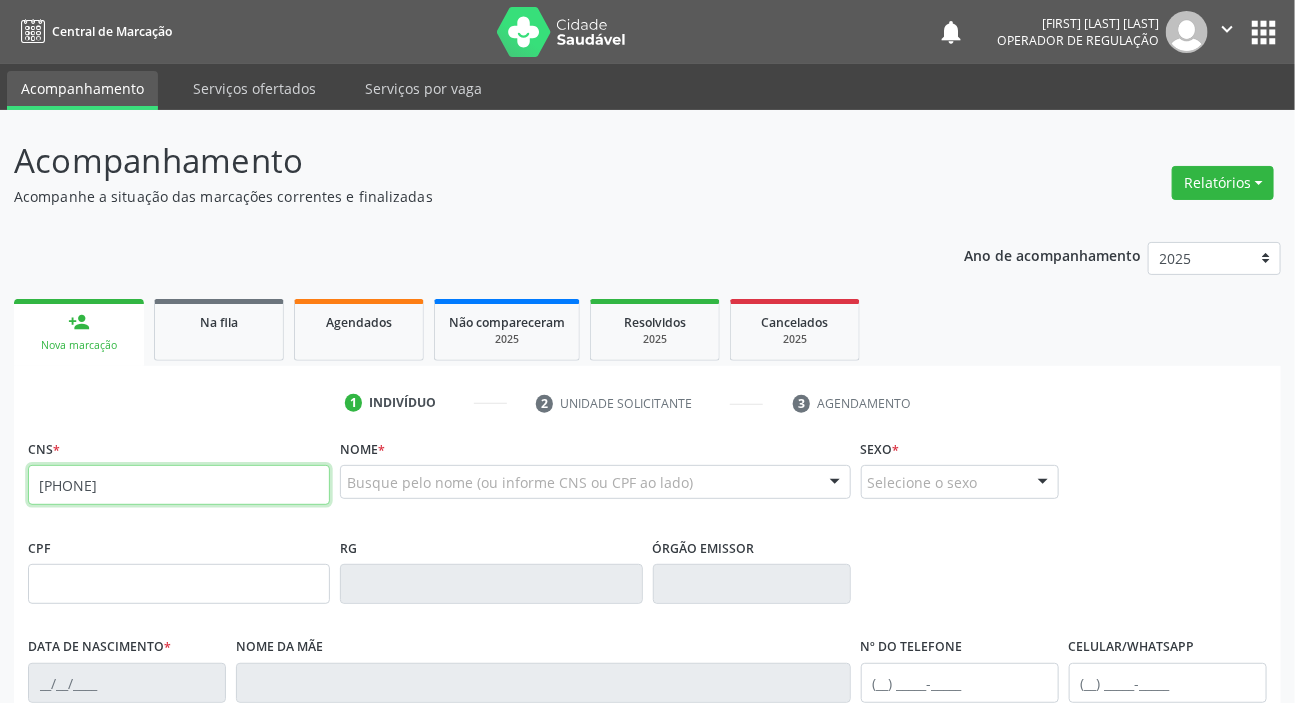 type on "[PHONE]" 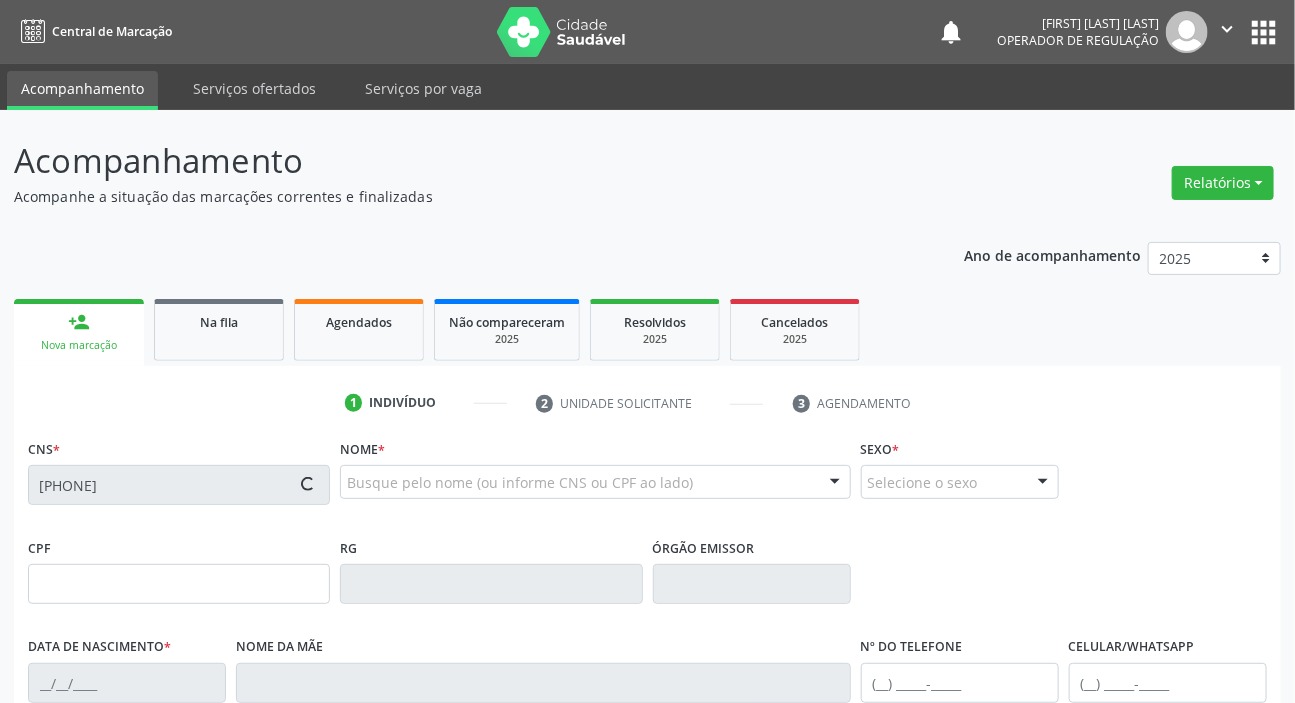 type on "[CPF]" 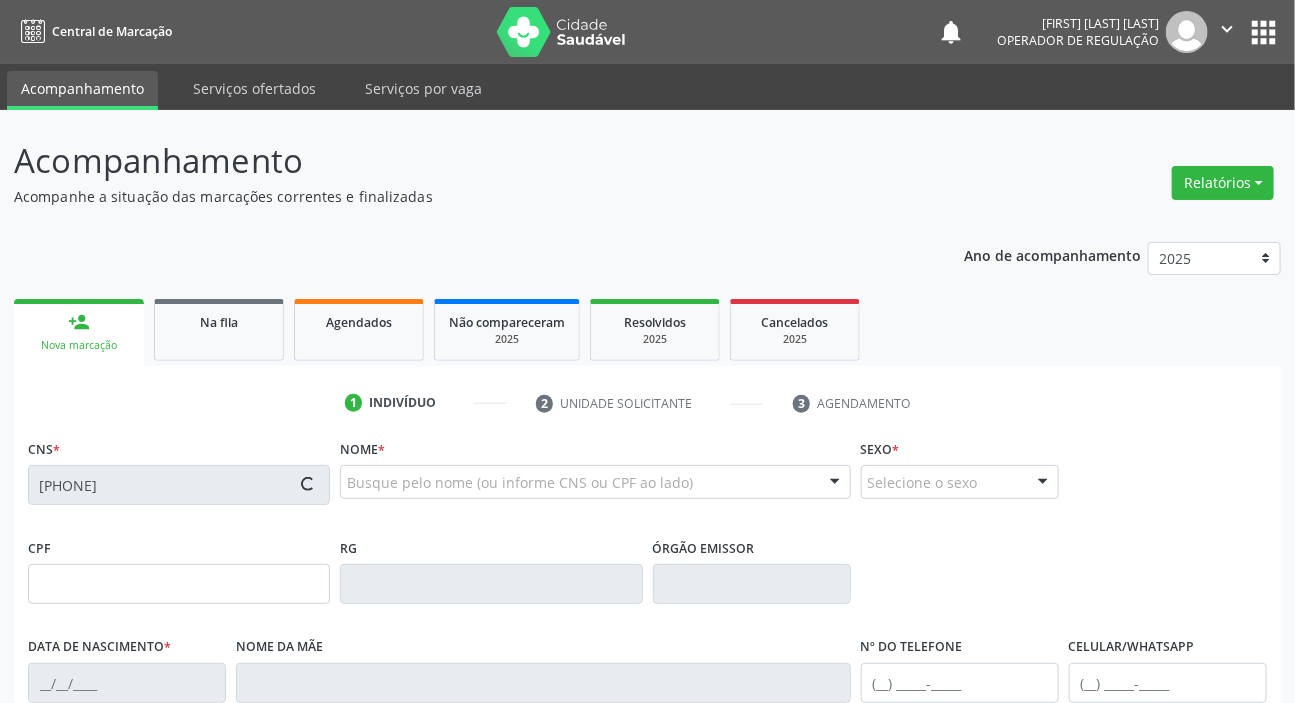 type on "[DATE]" 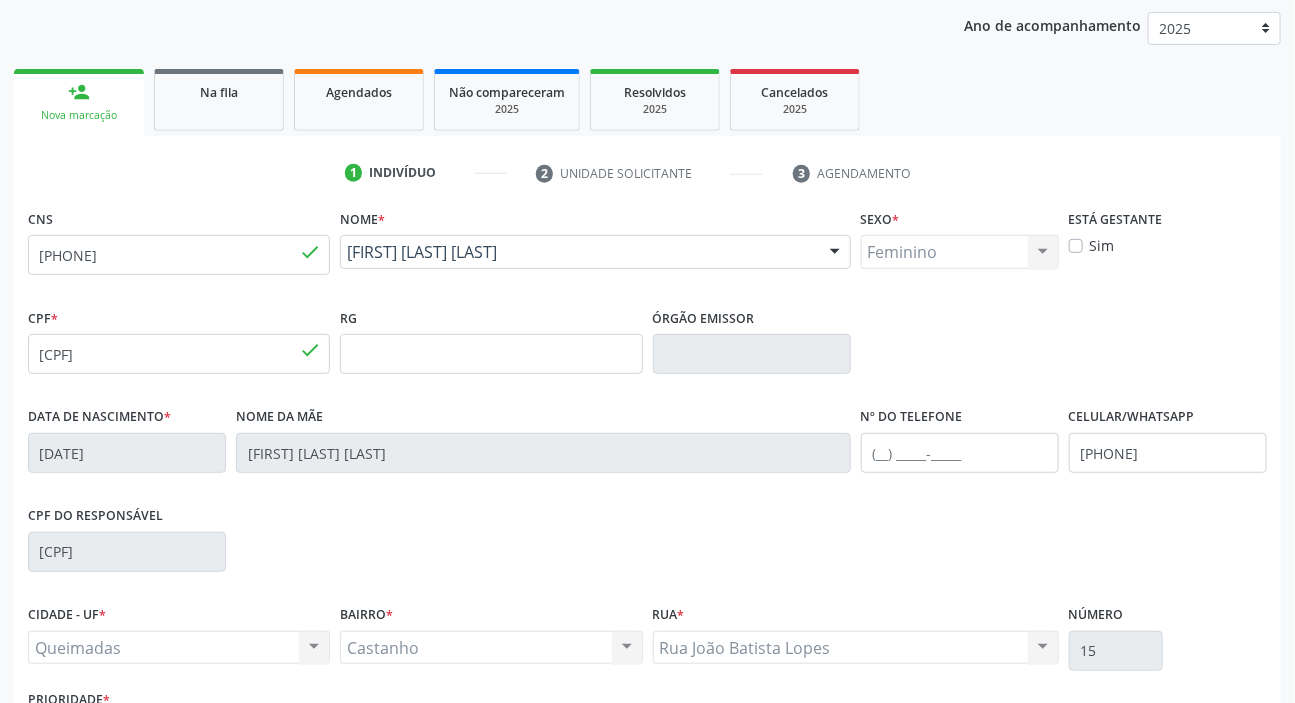 scroll, scrollTop: 380, scrollLeft: 0, axis: vertical 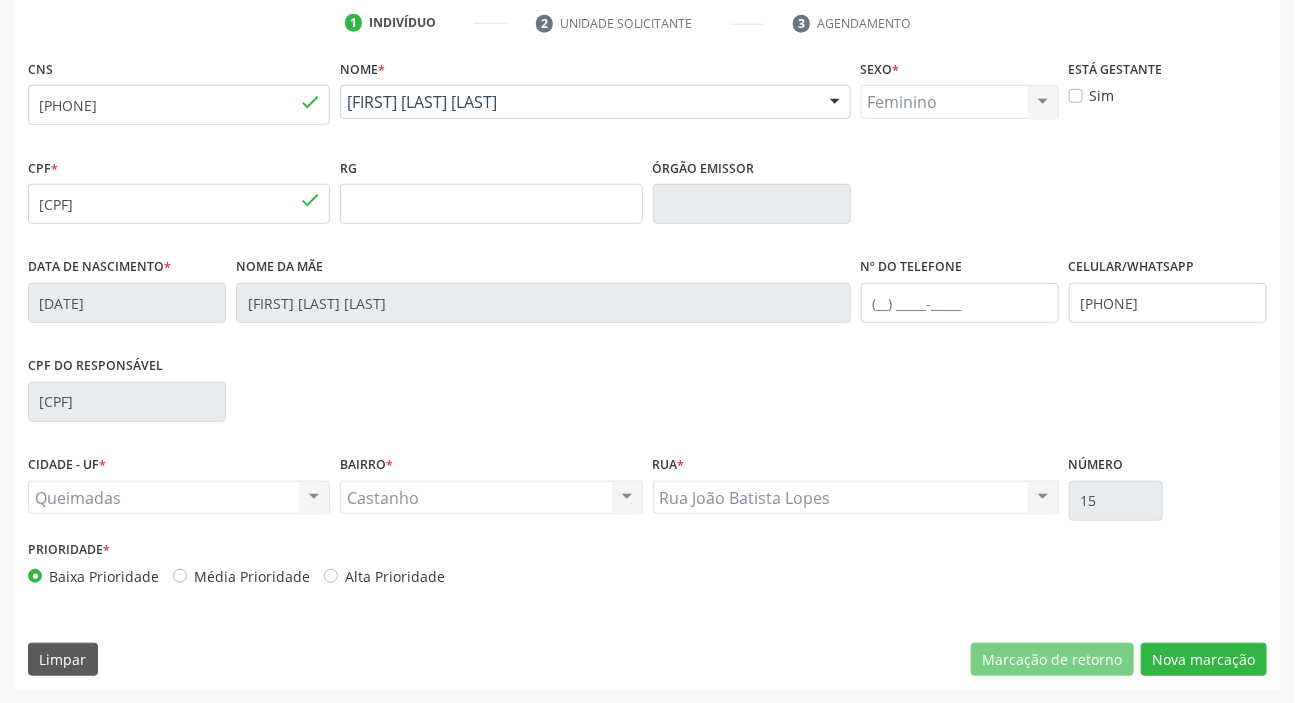 click on "CNS
[PHONE]       done
Nome
*
[FIRST] [LAST] [LAST]
[FIRST] [LAST] [LAST]
CNS:
[PHONE]
CPF:
[CPF]
Nascimento:
[DATE]
Nenhum resultado encontrado para: "   "
Digite o nome
Sexo
*
Feminino         Masculino   Feminino
Nenhum resultado encontrado para: "   "
Não há nenhuma opção para ser exibida.
Está gestante
Sim
CPF
*
[CPF]       done
RG
Órgão emissor
Data de nascimento
*
[DATE]
Nome da mãe
[FIRST] [LAST] [LAST]
Nº do Telefone
Celular/WhatsApp
[PHONE]
CPF do responsável
[CPF]
CIDADE - UF
*" at bounding box center [647, 372] 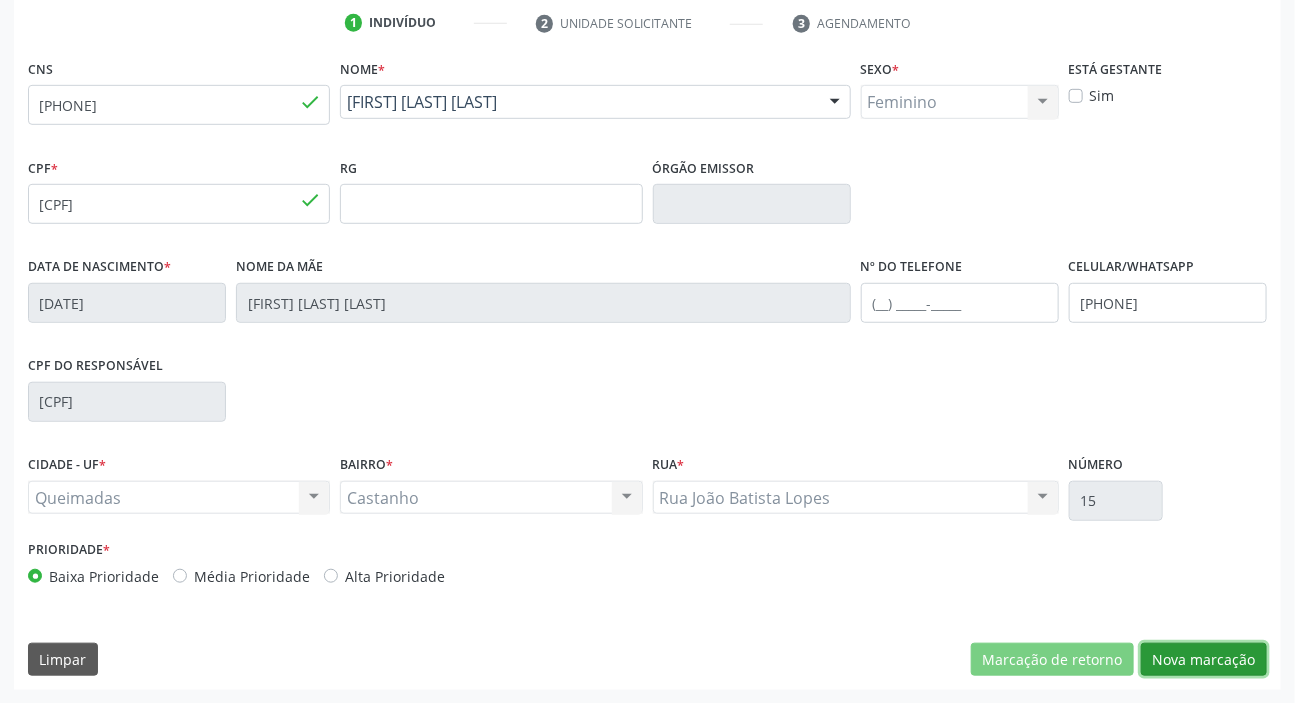 click on "Nova marcação" at bounding box center (1204, 660) 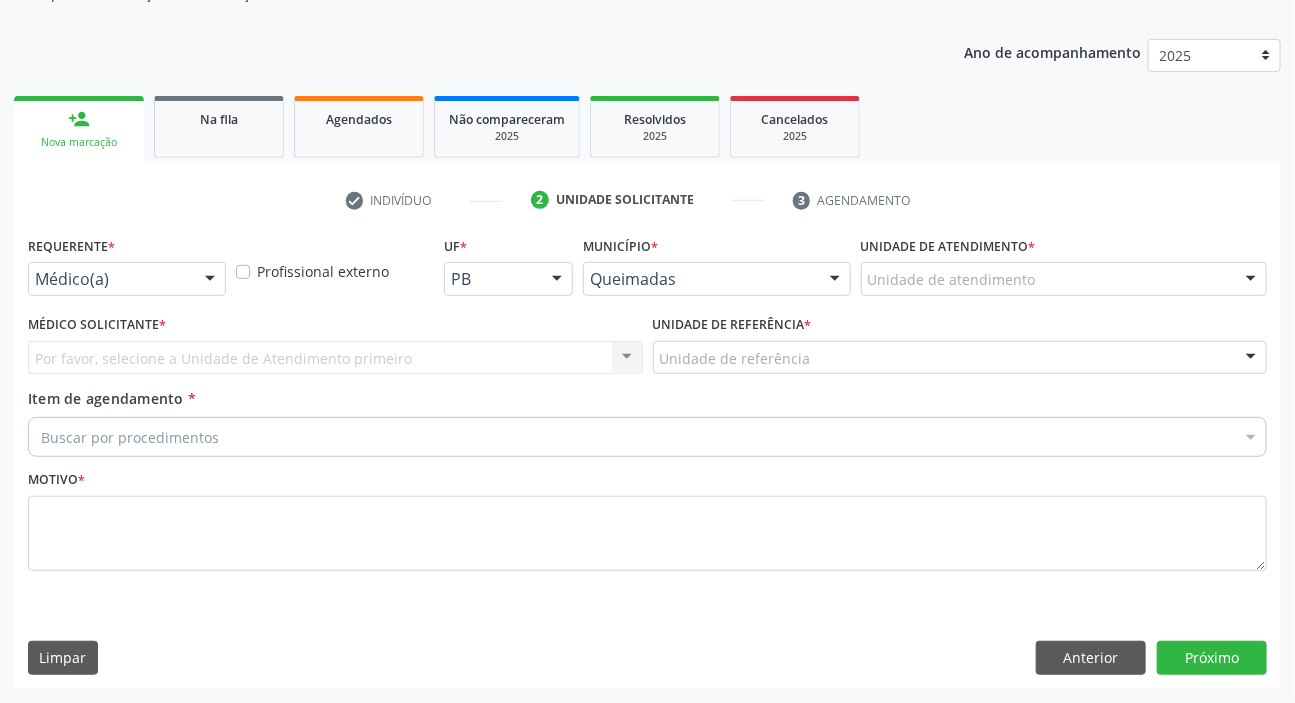 scroll, scrollTop: 201, scrollLeft: 0, axis: vertical 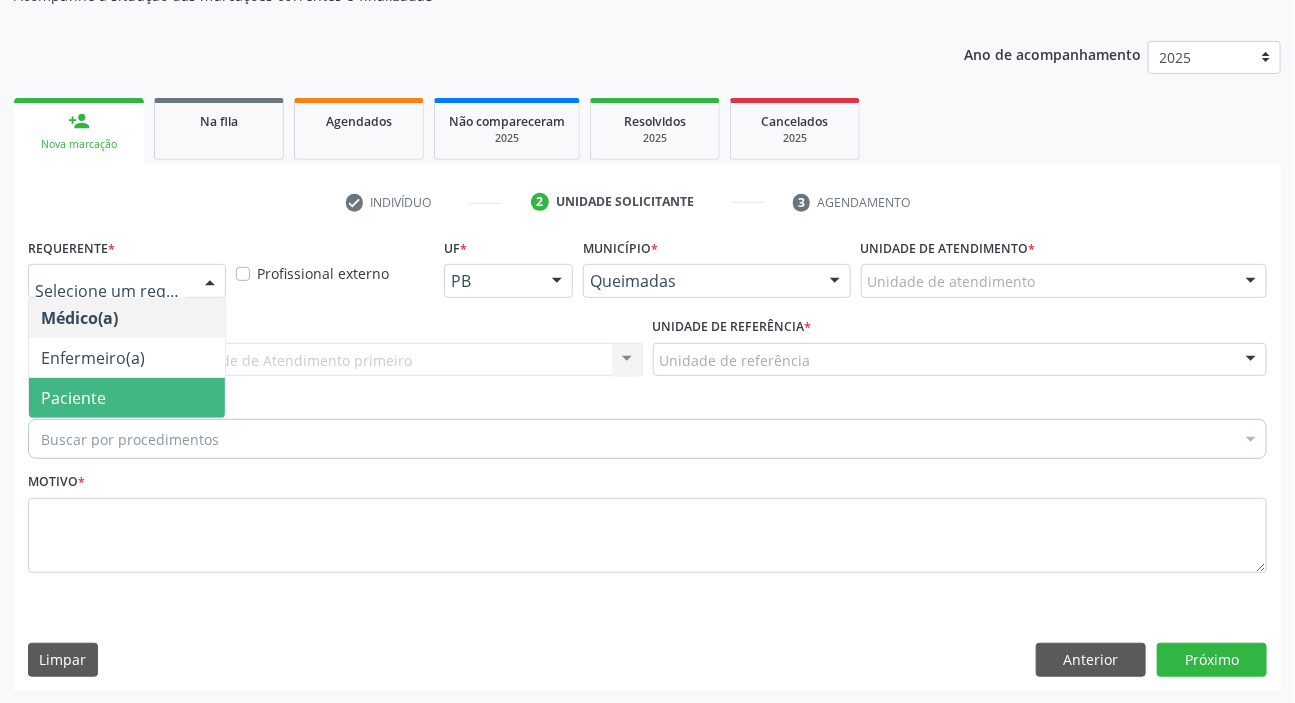 click on "Paciente" at bounding box center [73, 398] 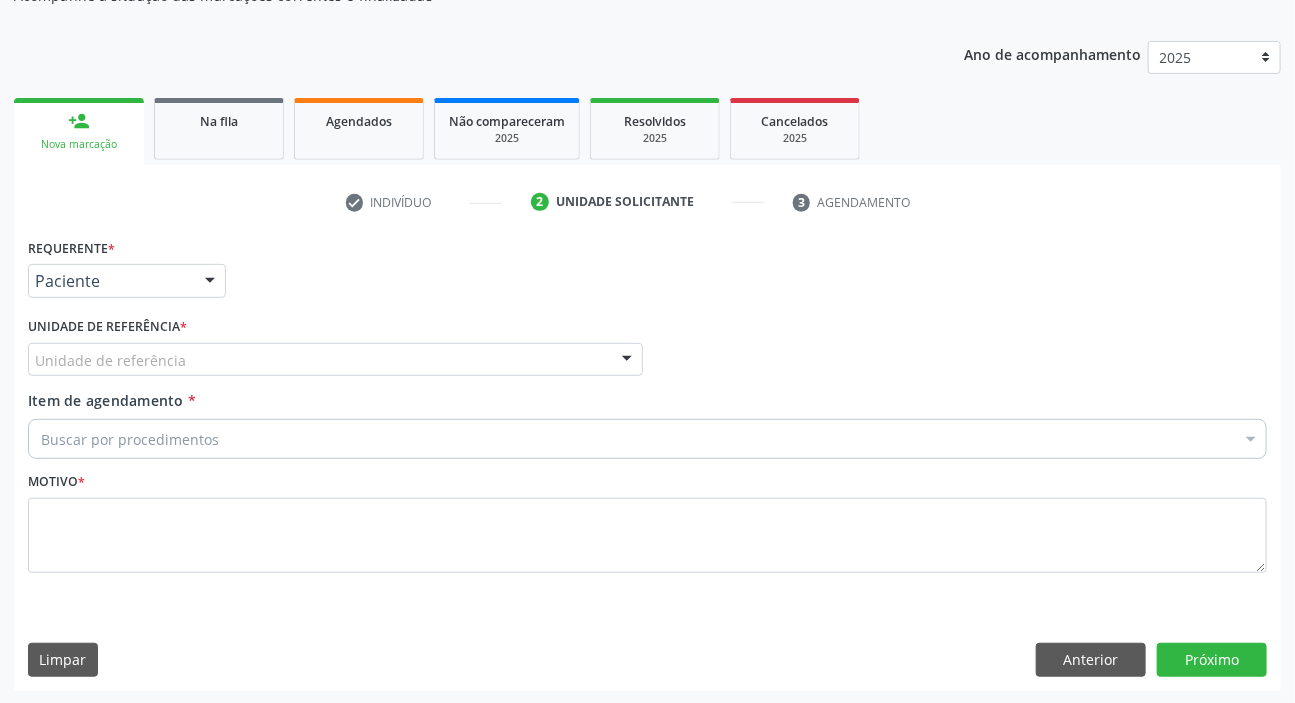 click on "Unidade de referência" at bounding box center (335, 360) 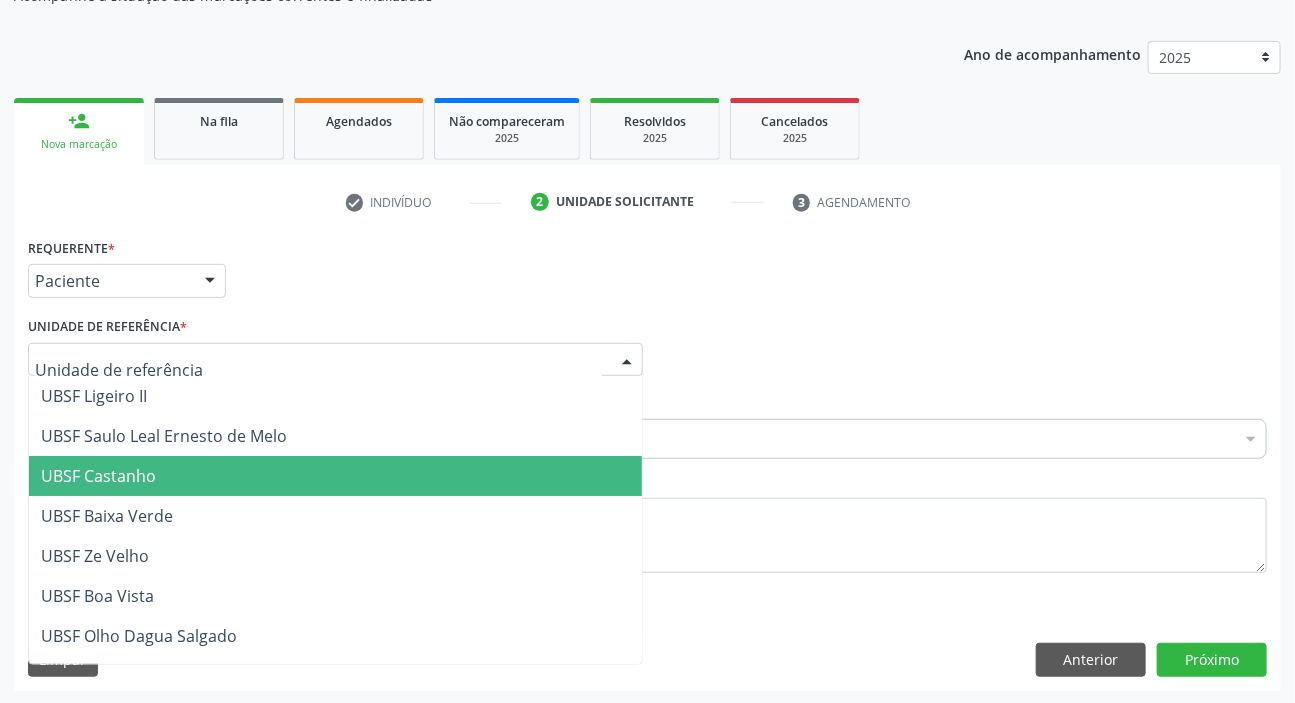 click on "UBSF Castanho" at bounding box center [335, 476] 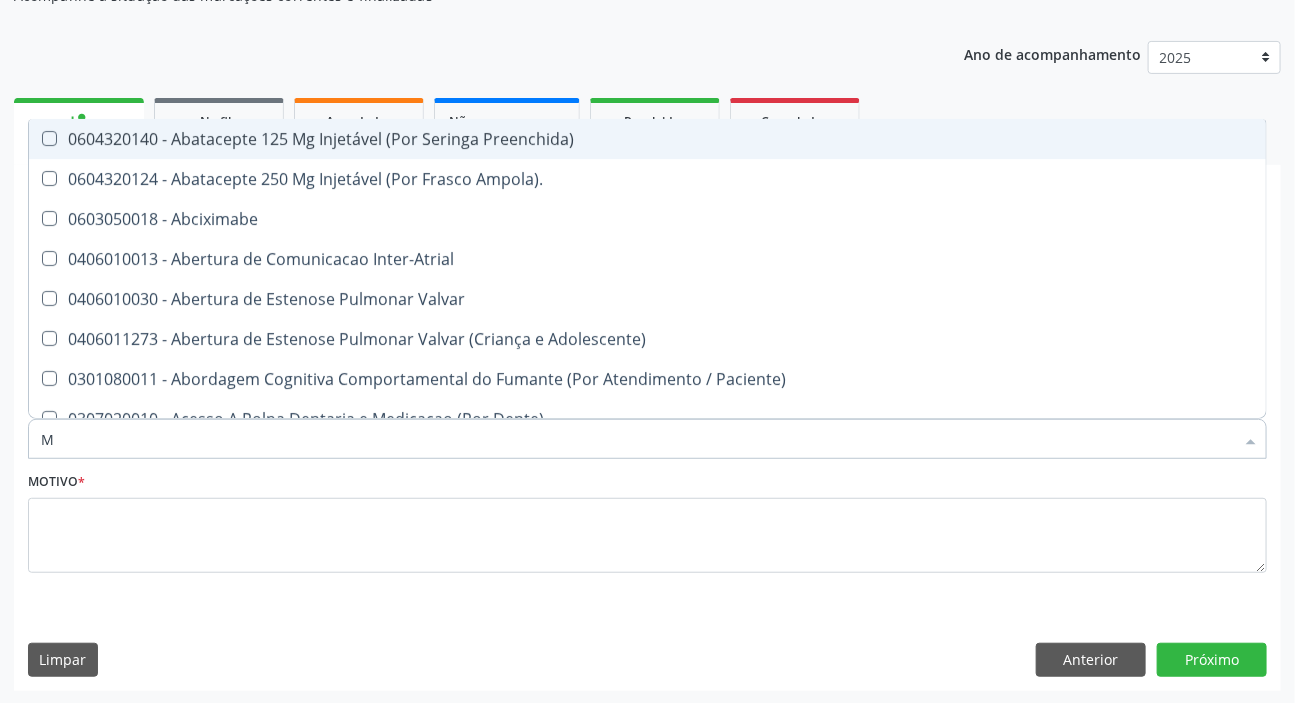 type on "MAMARIA BILATERAL" 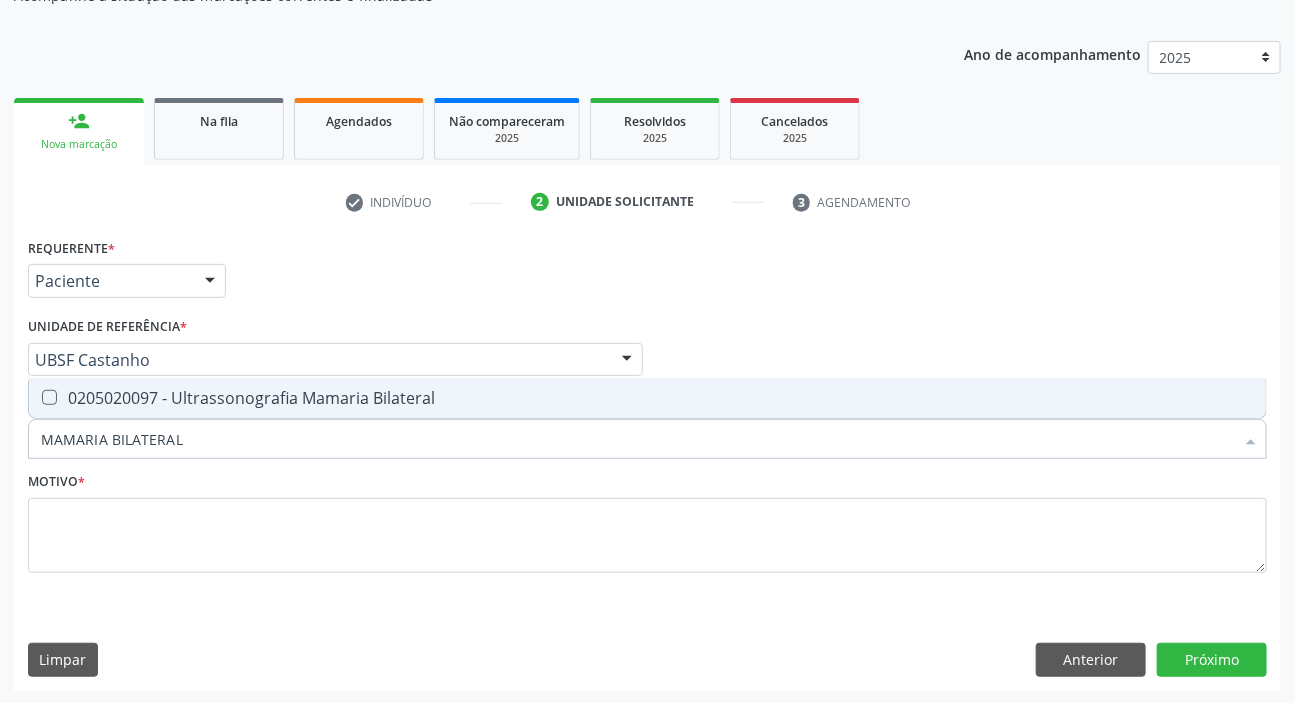 click on "0205020097 - Ultrassonografia Mamaria Bilateral" at bounding box center [647, 398] 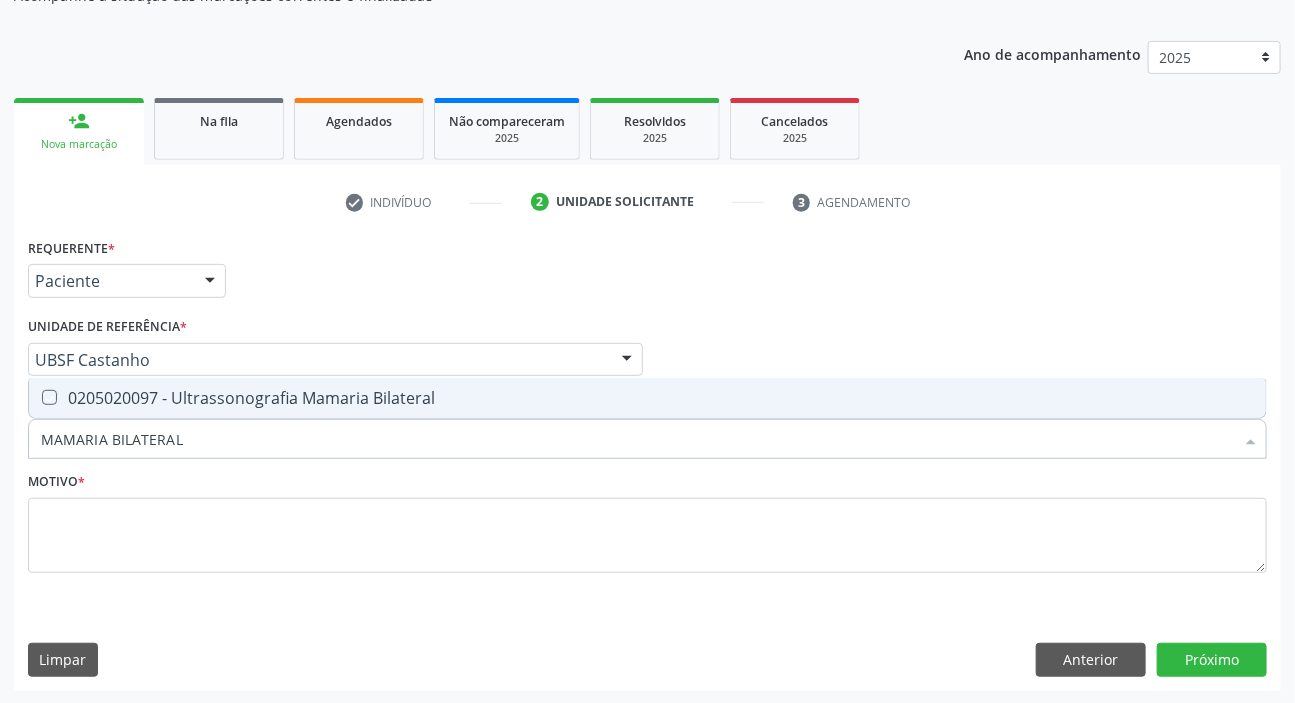 checkbox on "true" 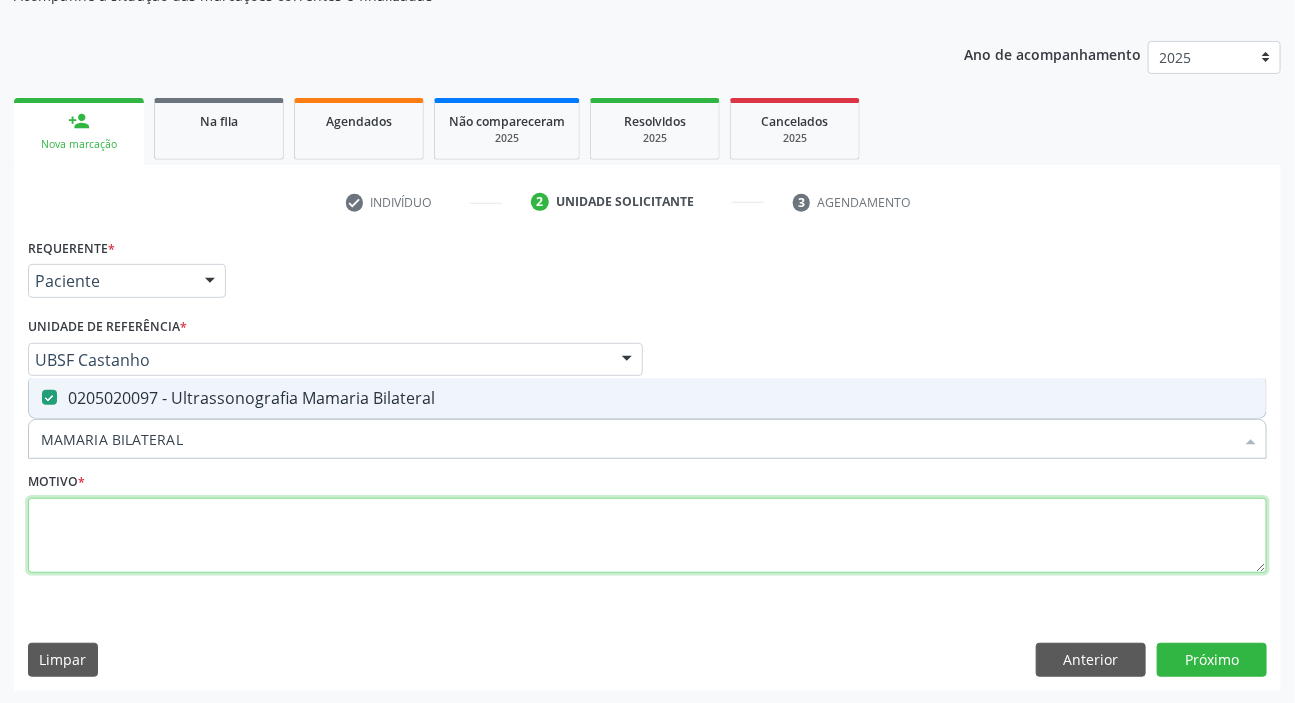 click at bounding box center (647, 536) 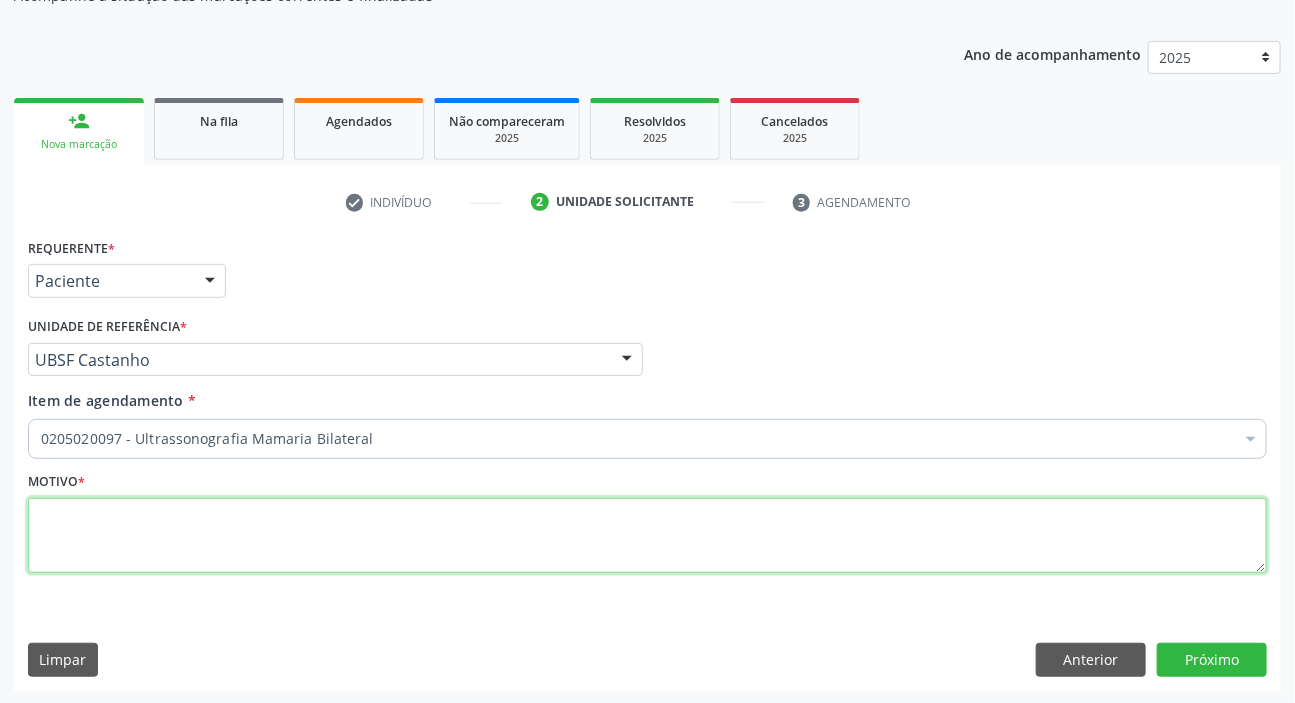paste on "ROTINA" 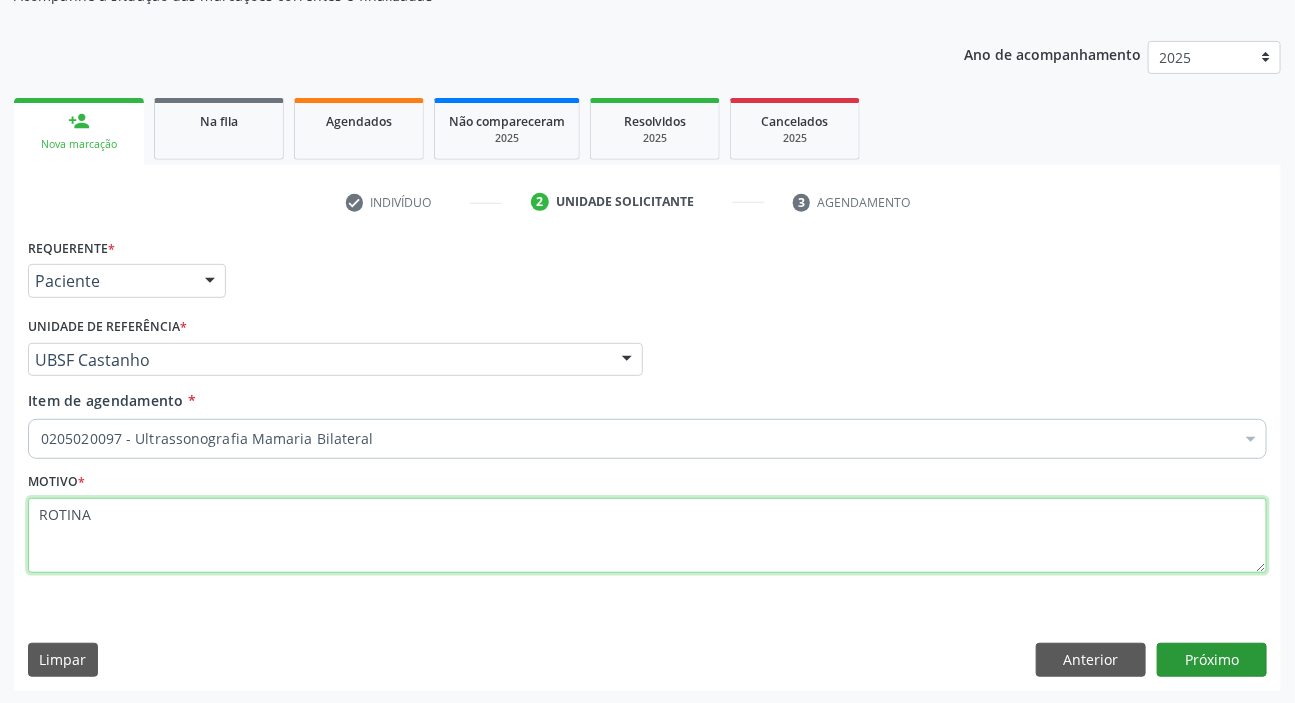 type on "ROTINA" 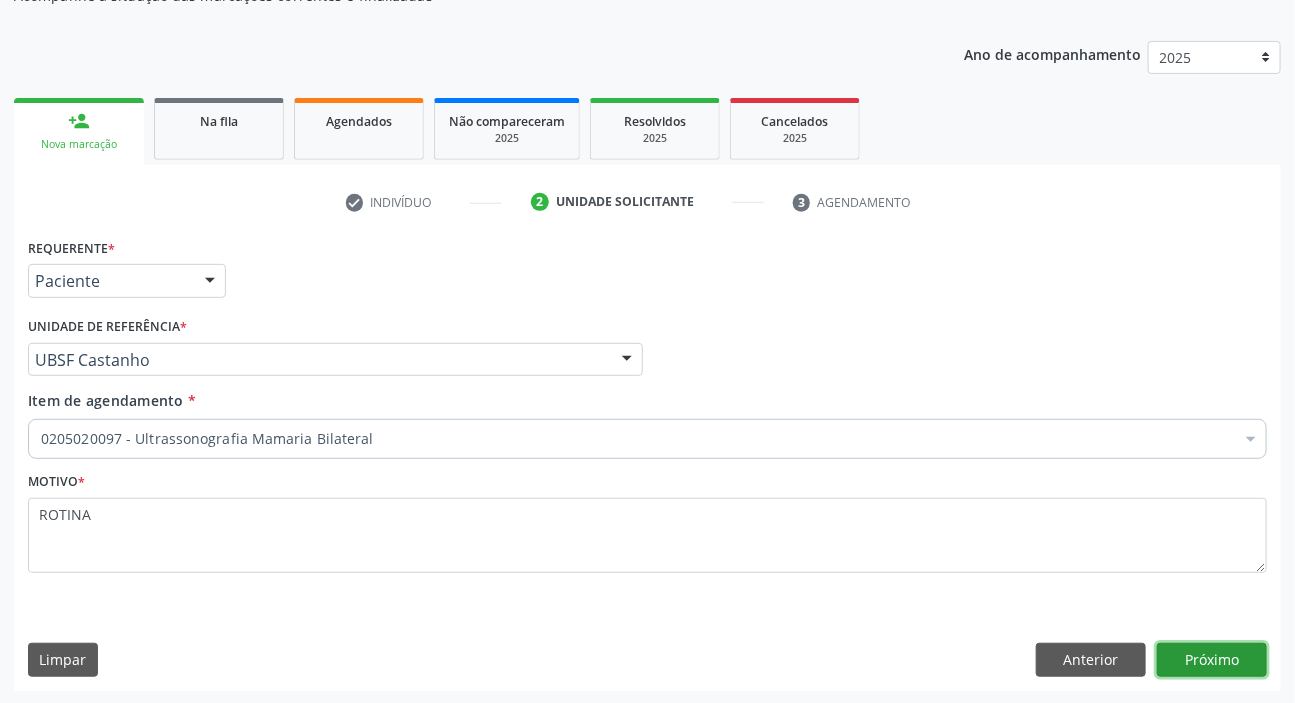 click on "Próximo" at bounding box center [1212, 660] 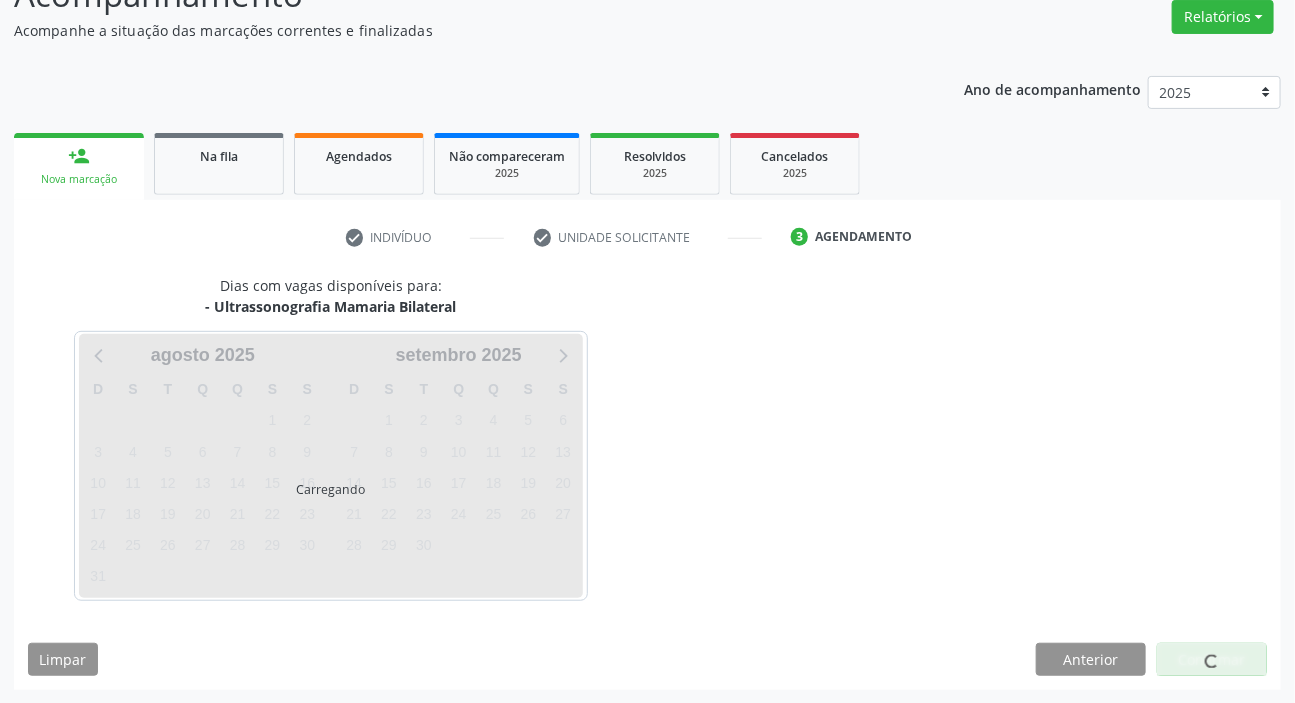 scroll, scrollTop: 166, scrollLeft: 0, axis: vertical 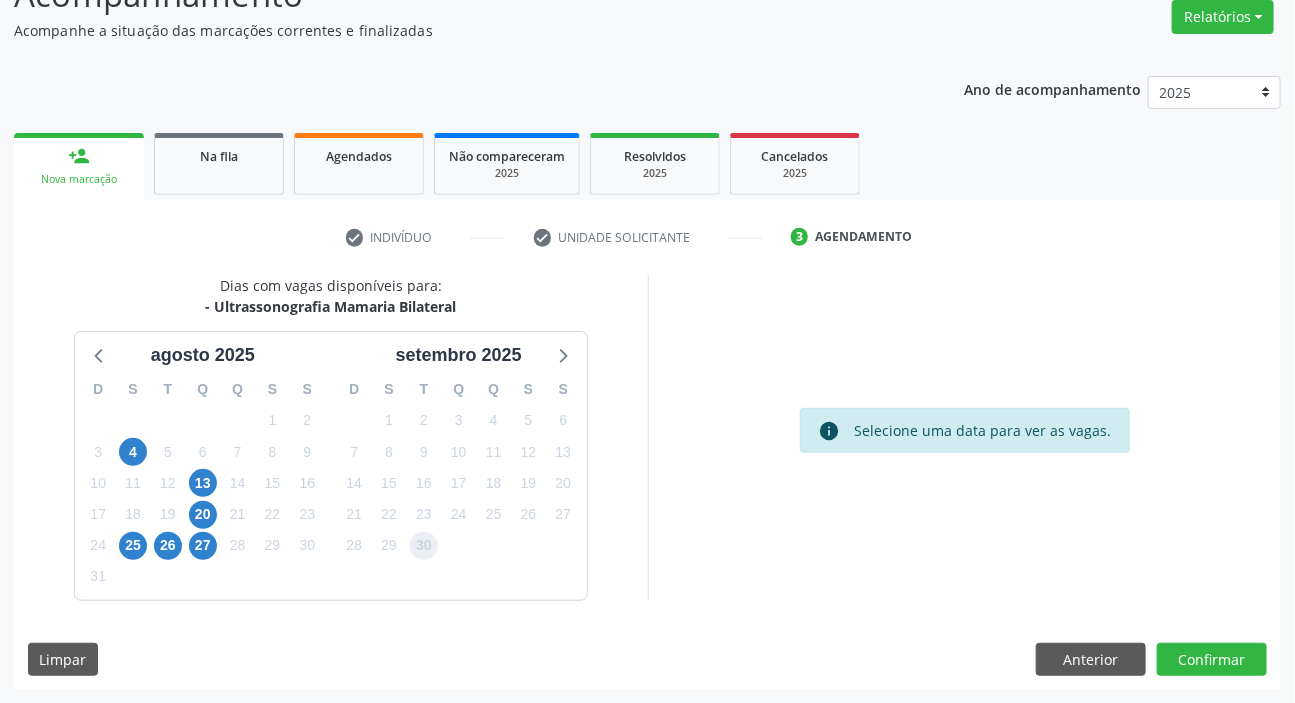 click on "30" at bounding box center [424, 546] 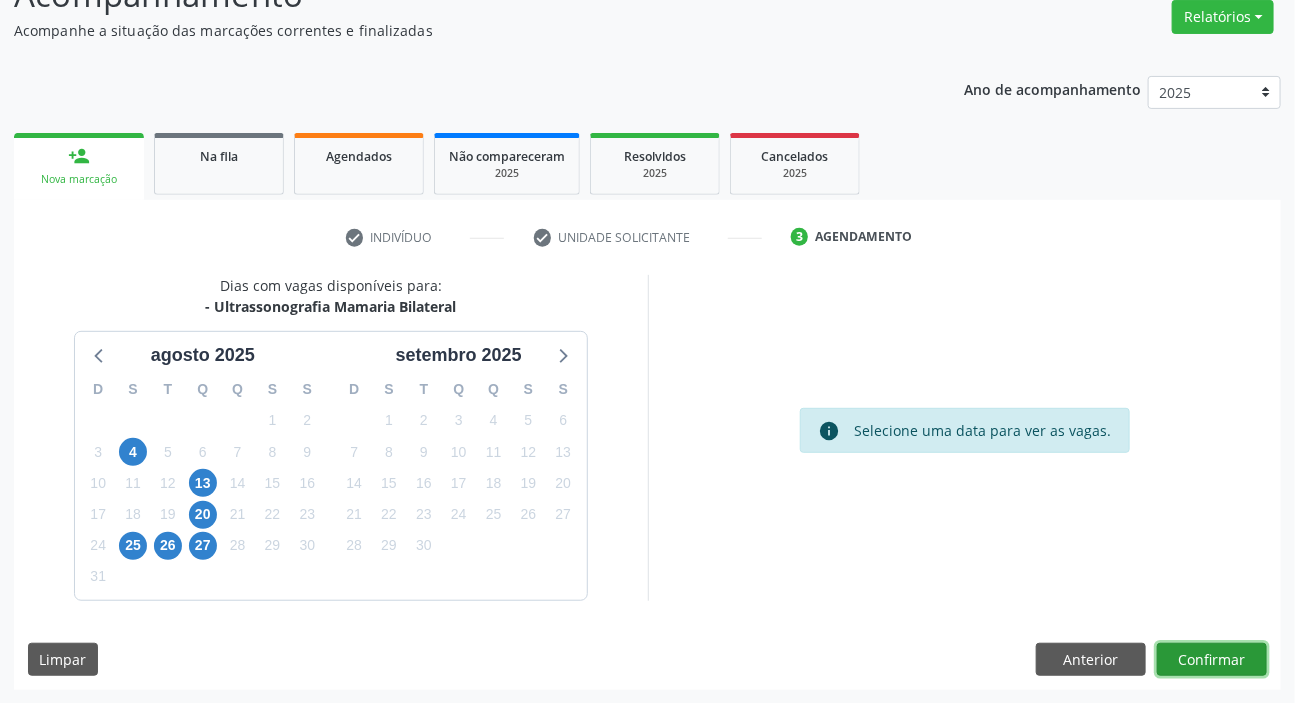 click on "Confirmar" at bounding box center (1212, 660) 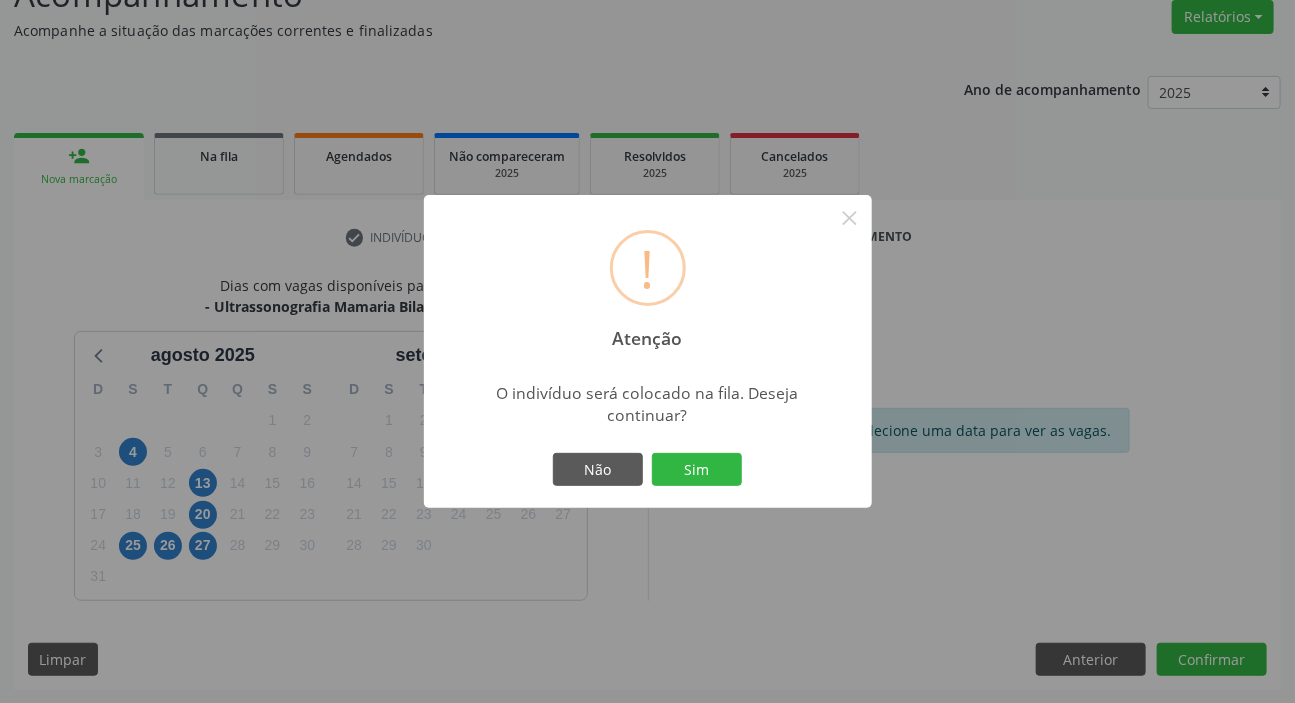 click on "Não Sim" at bounding box center (648, 470) 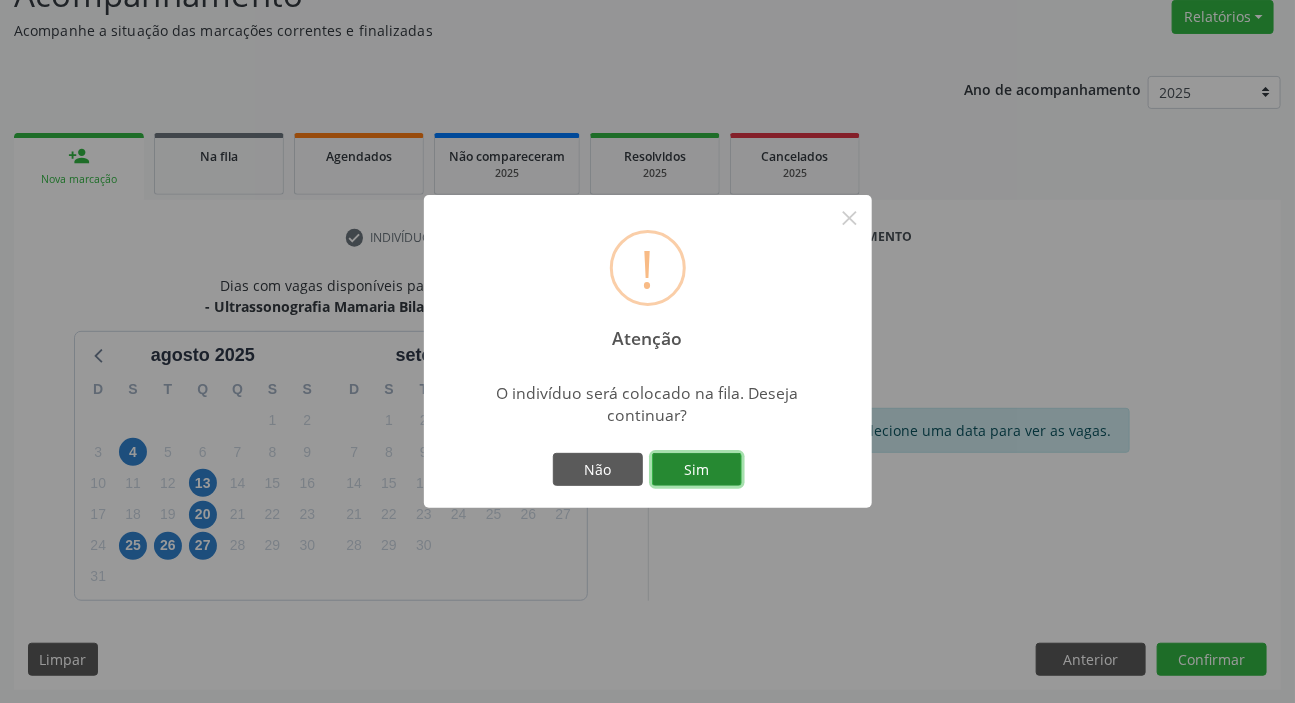 click on "Sim" at bounding box center [697, 470] 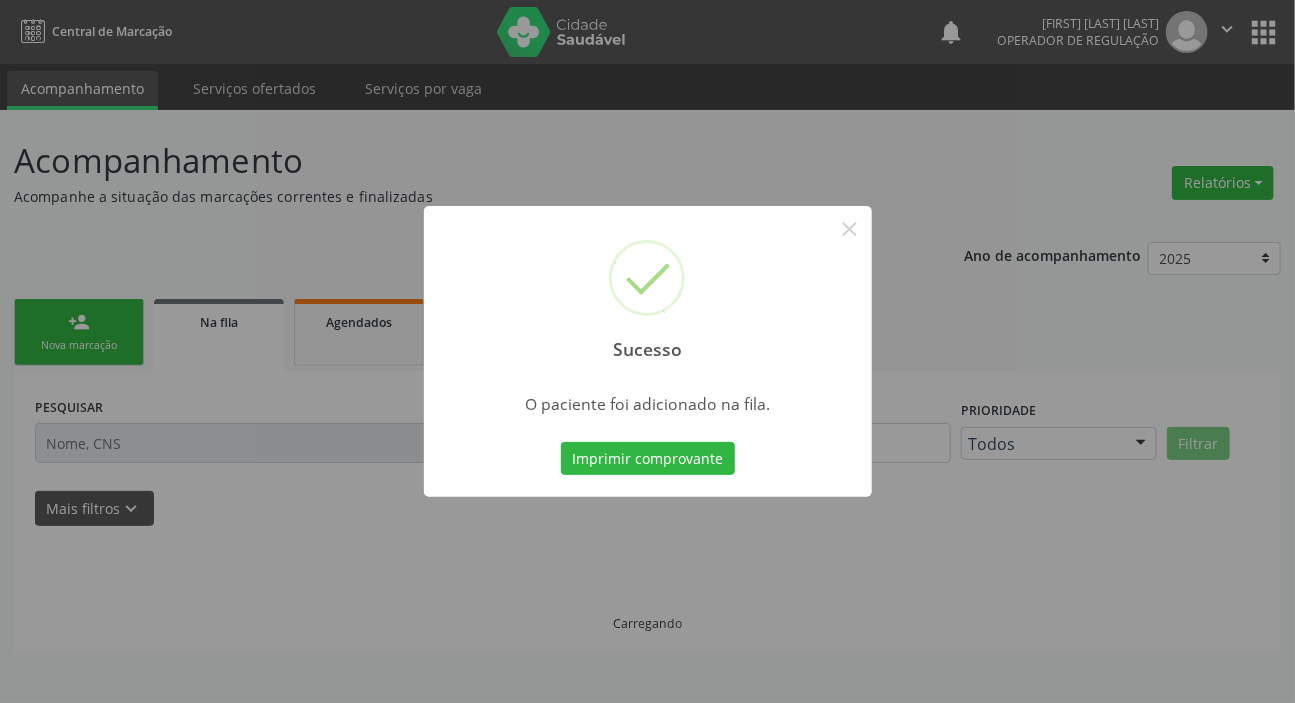 scroll, scrollTop: 0, scrollLeft: 0, axis: both 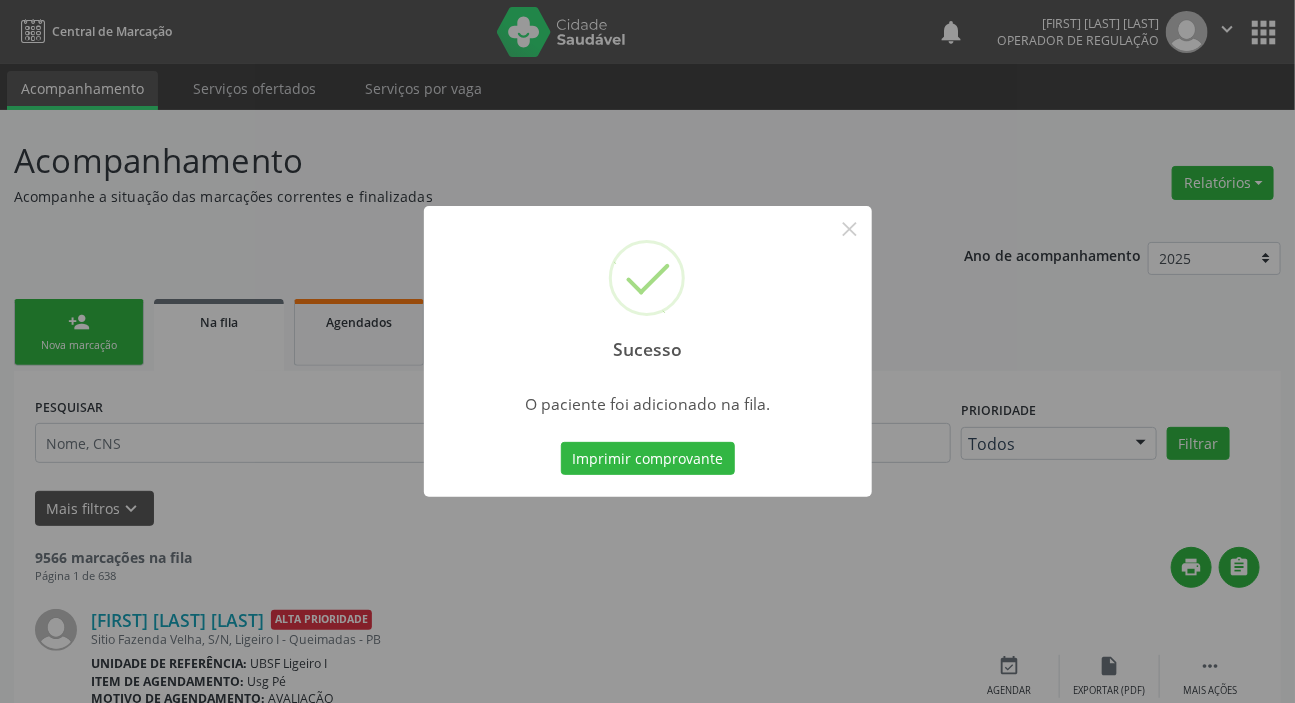 click on "Sucesso × O paciente foi adicionado na fila. Imprimir comprovante Cancel" at bounding box center [647, 351] 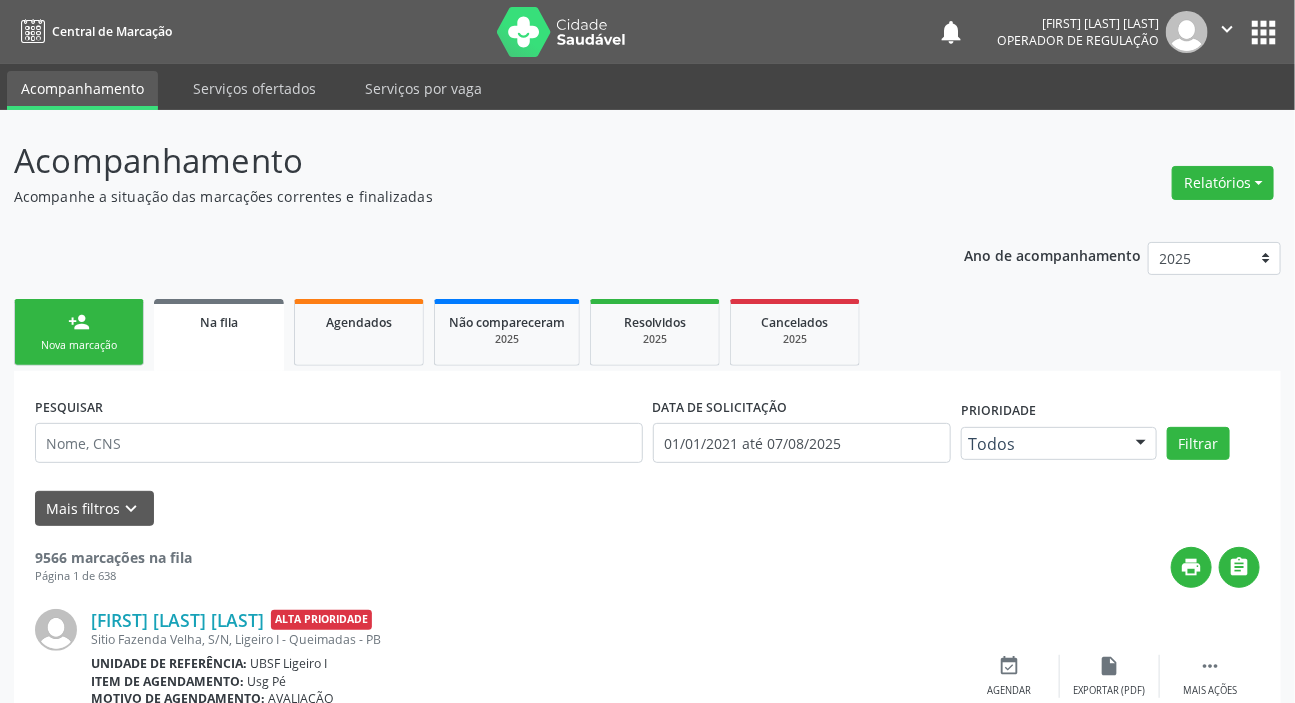 click on "person_add
Nova marcação" at bounding box center [79, 332] 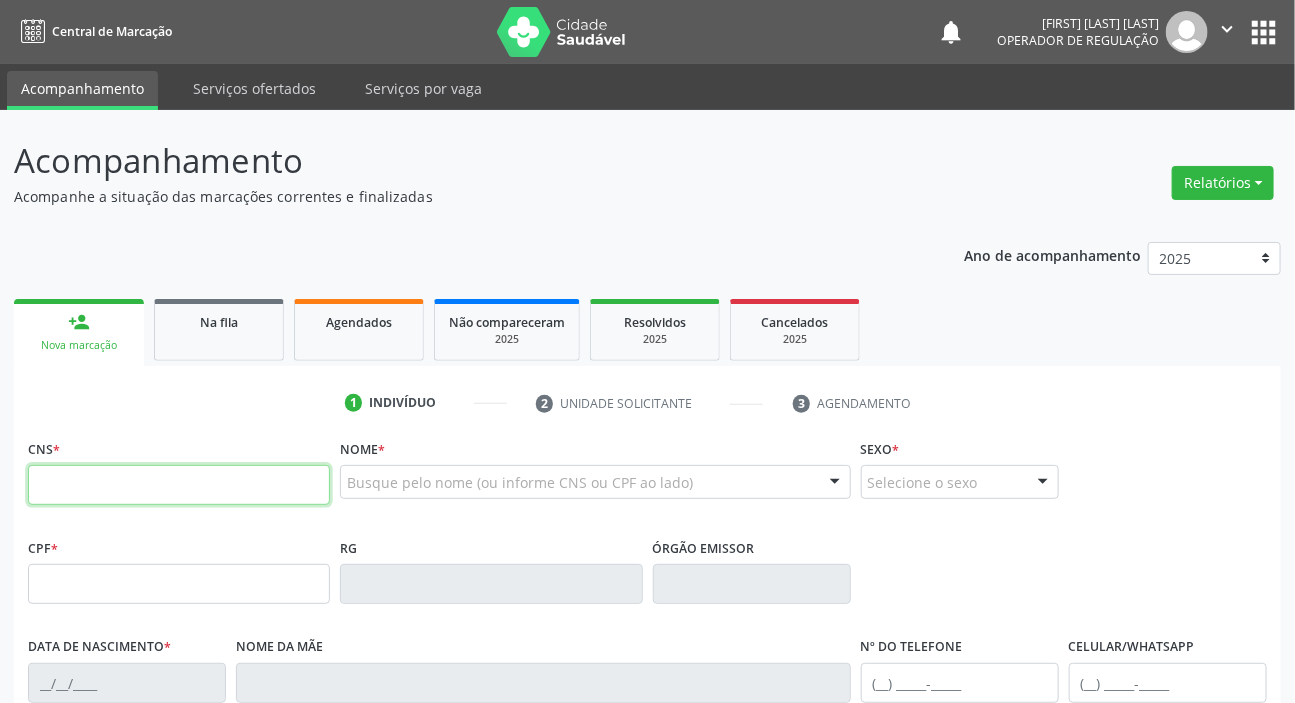 drag, startPoint x: 83, startPoint y: 493, endPoint x: 103, endPoint y: 484, distance: 21.931713 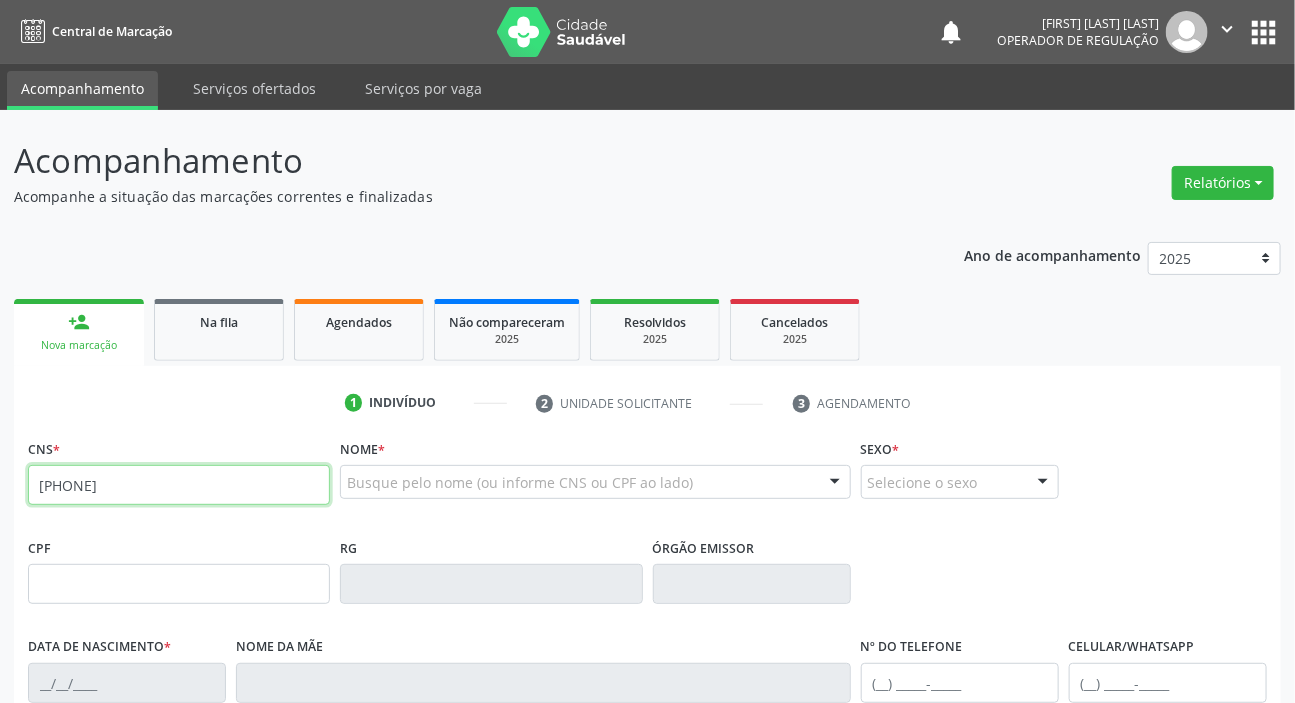 type on "[PHONE]" 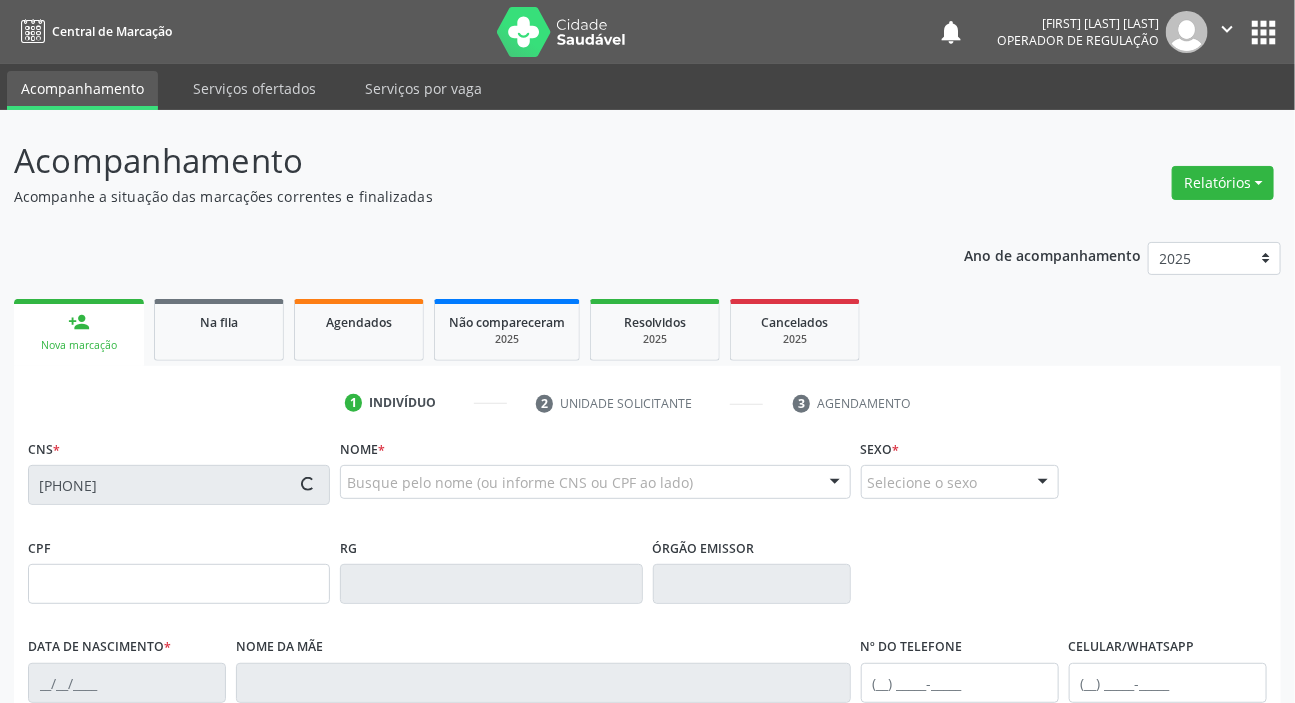 type on "[CPF]" 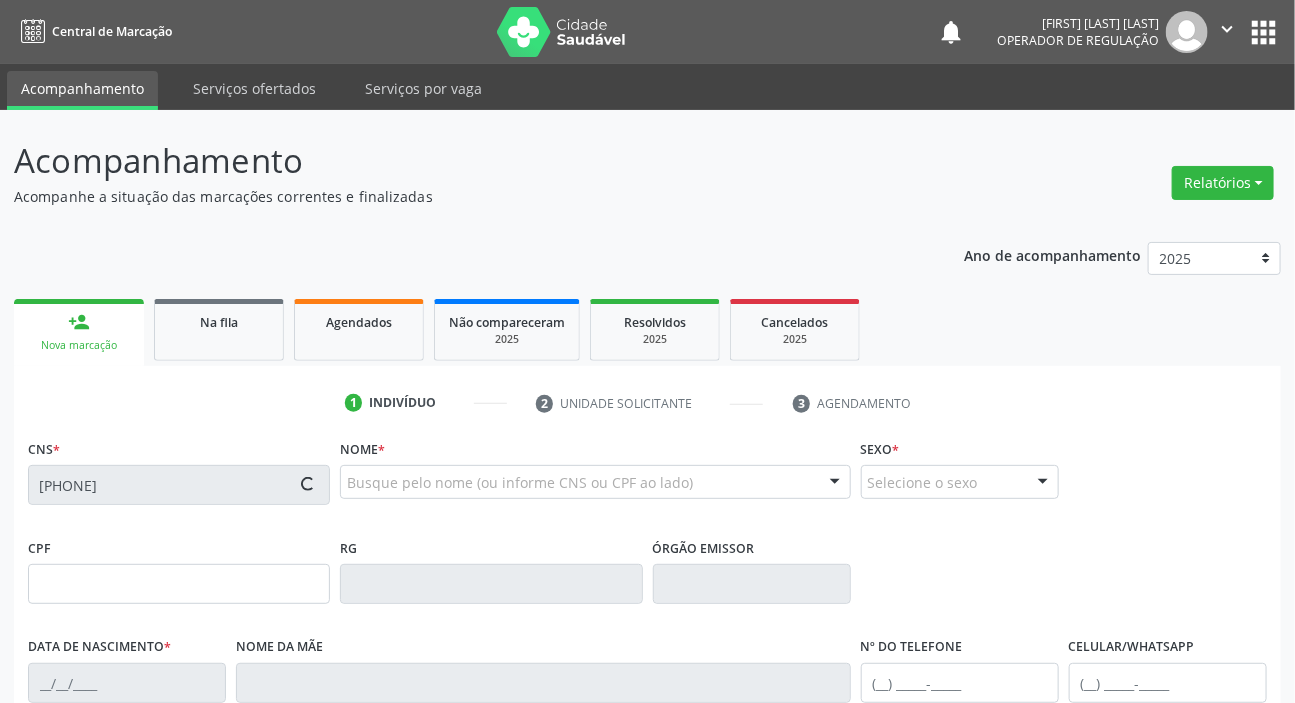 type on "[DATE]" 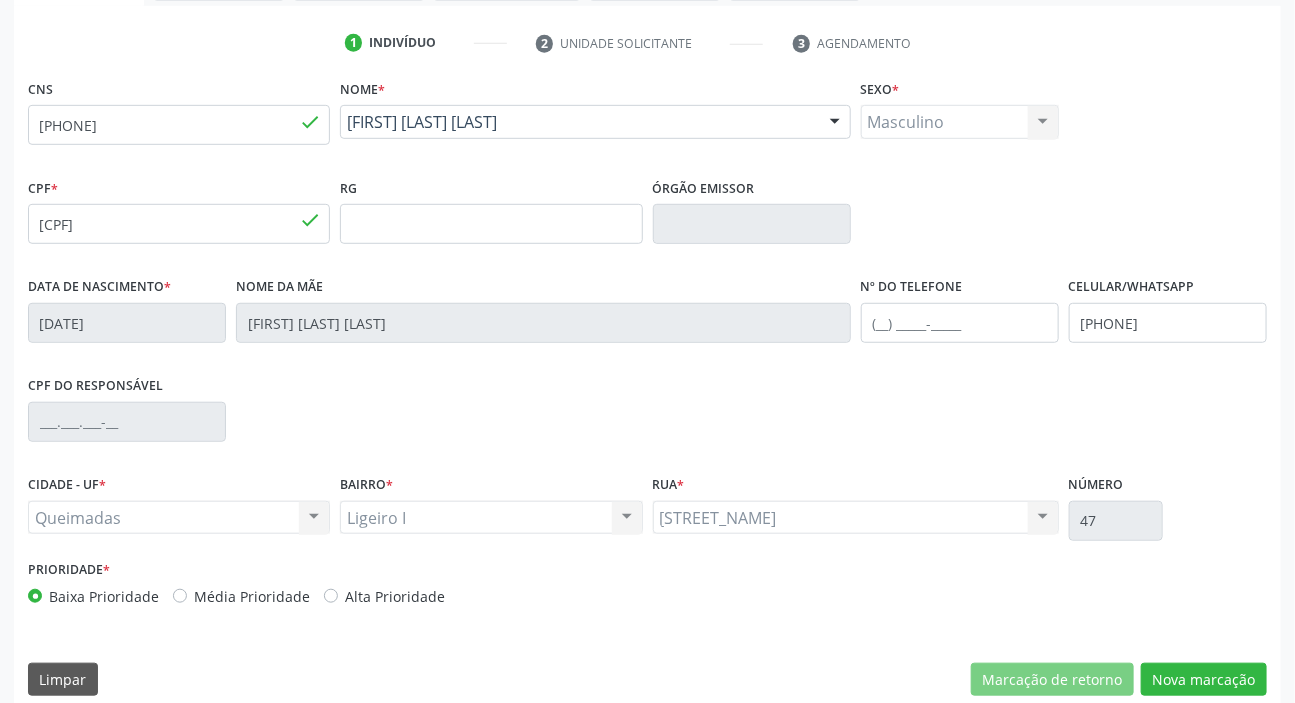 scroll, scrollTop: 380, scrollLeft: 0, axis: vertical 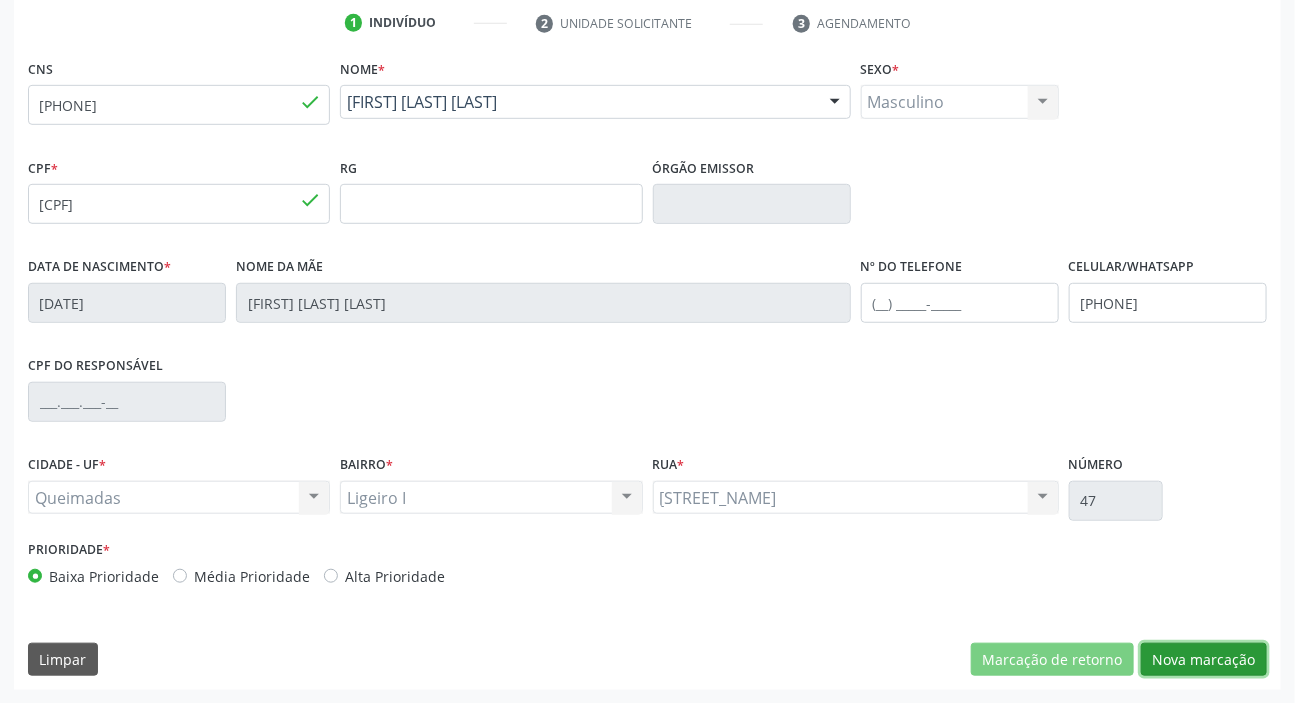 click on "Nova marcação" at bounding box center [1204, 660] 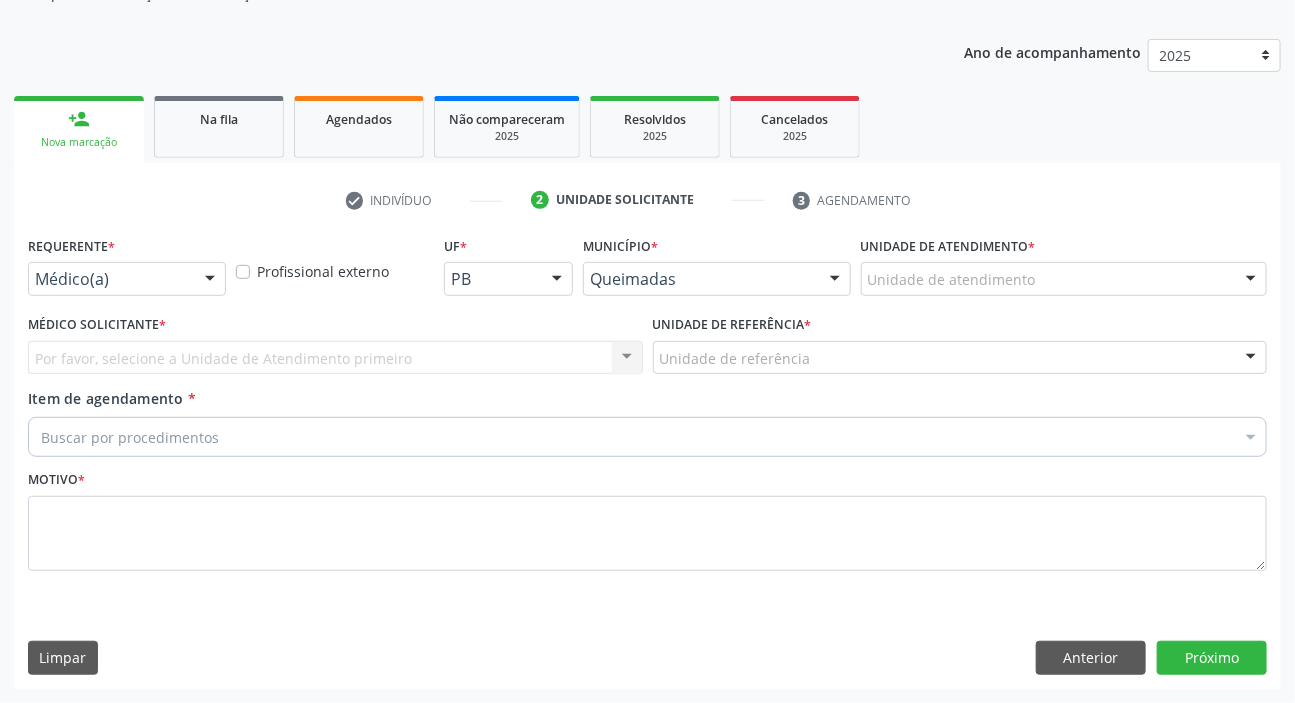 scroll, scrollTop: 201, scrollLeft: 0, axis: vertical 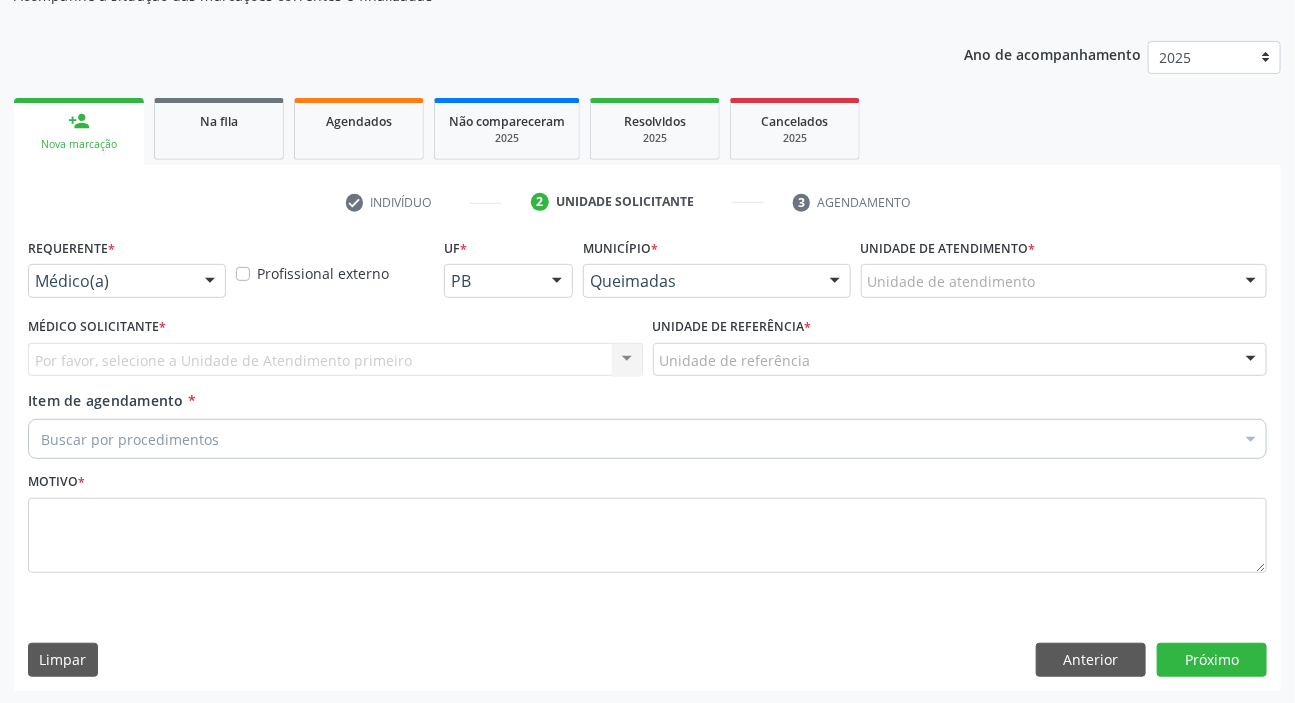 click on "Requerente
*" at bounding box center [71, 248] 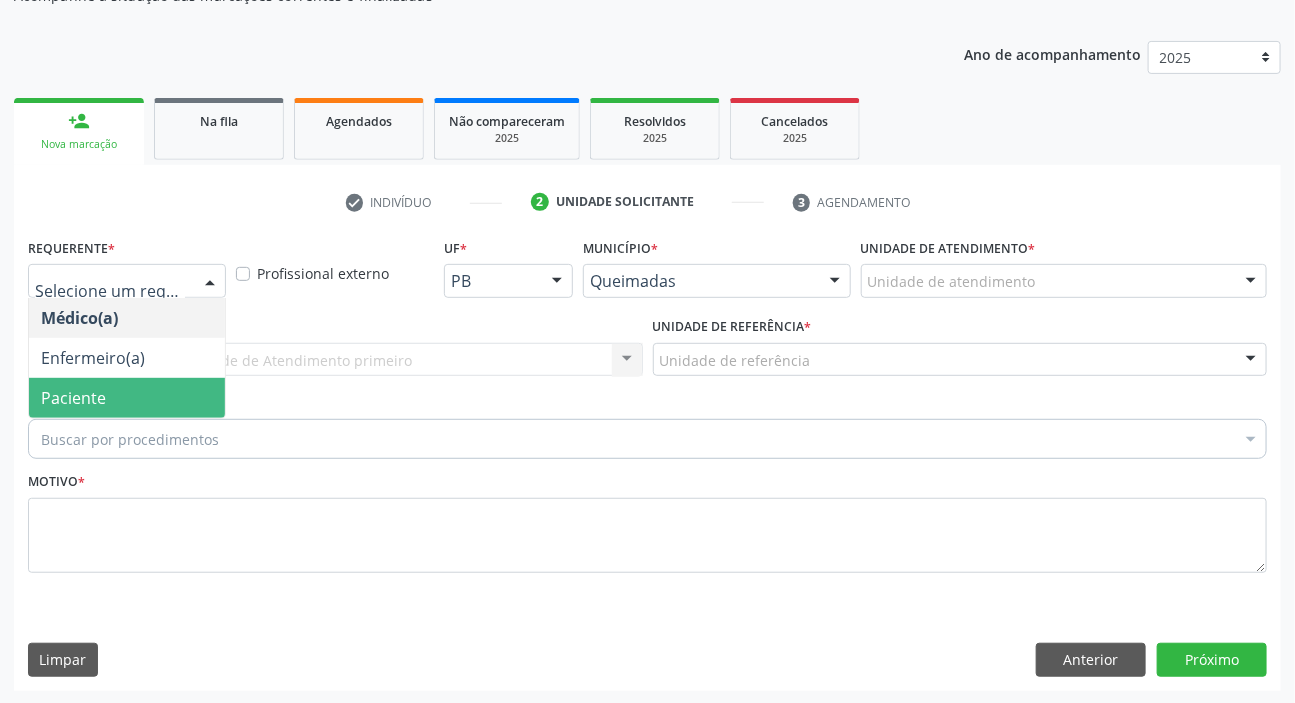 click on "Paciente" at bounding box center (73, 398) 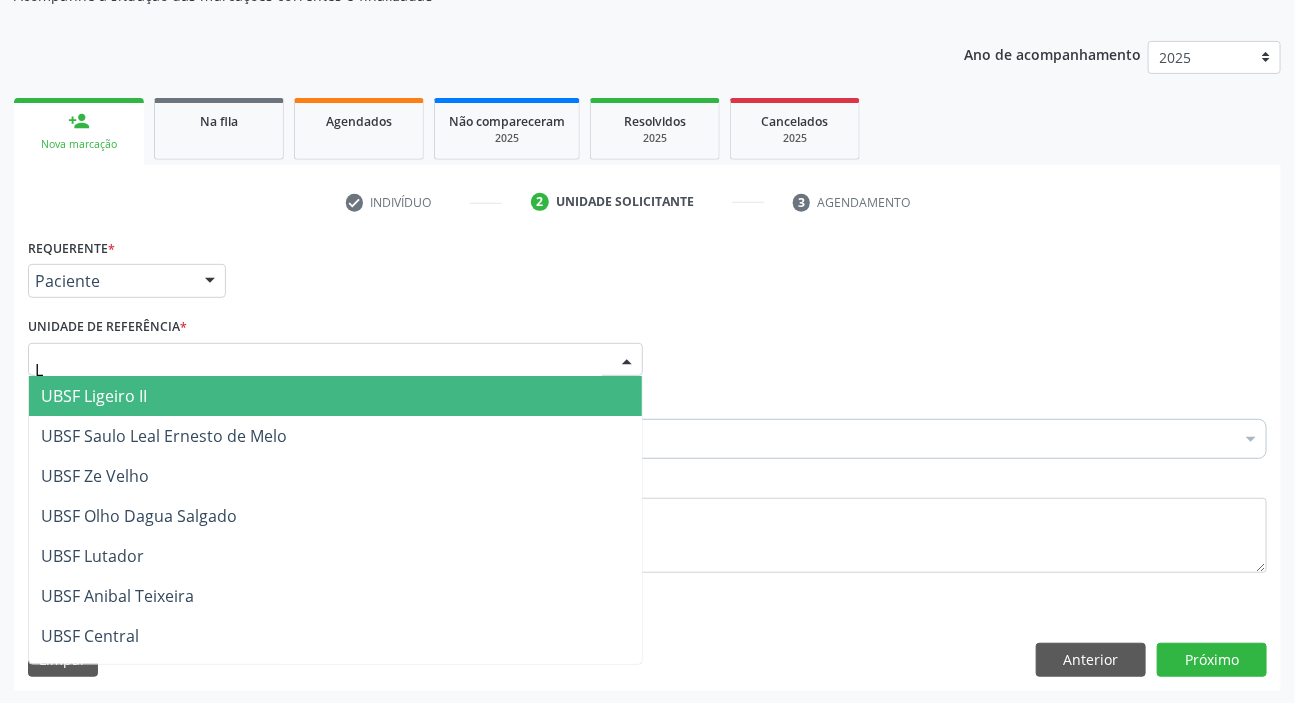 type on "LI" 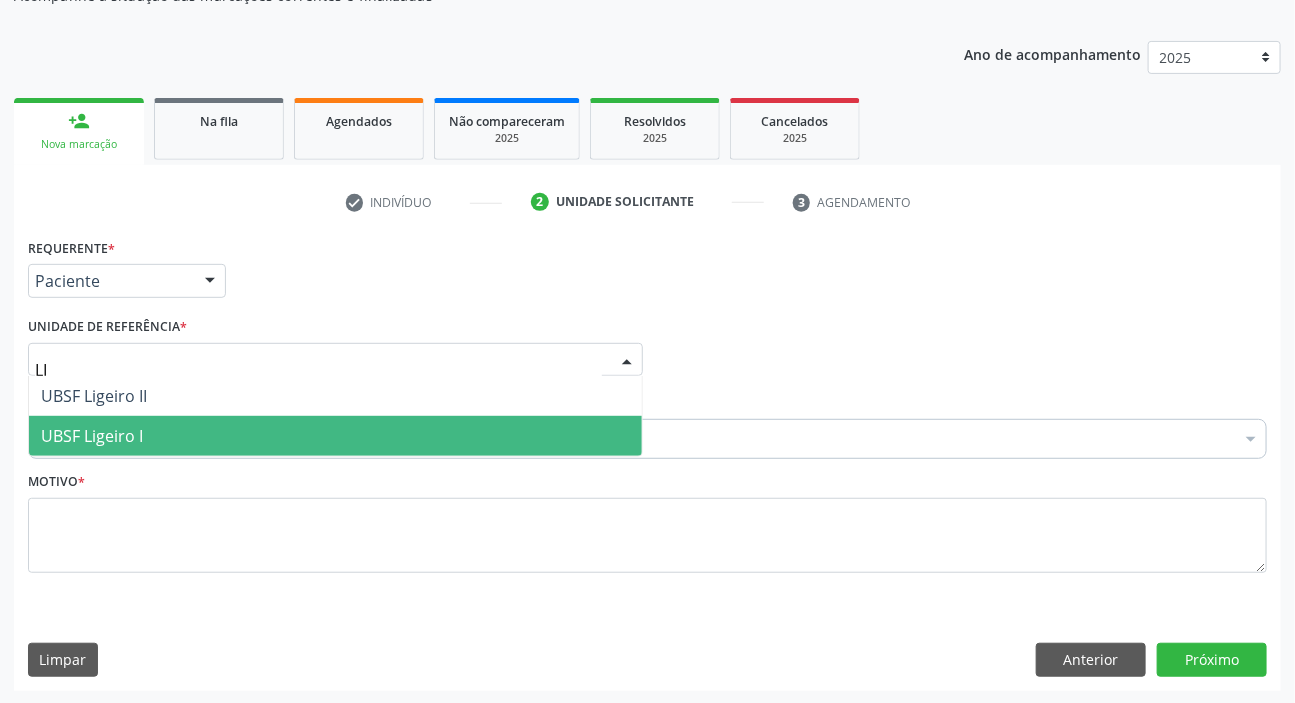 click on "UBSF Ligeiro I" at bounding box center [335, 436] 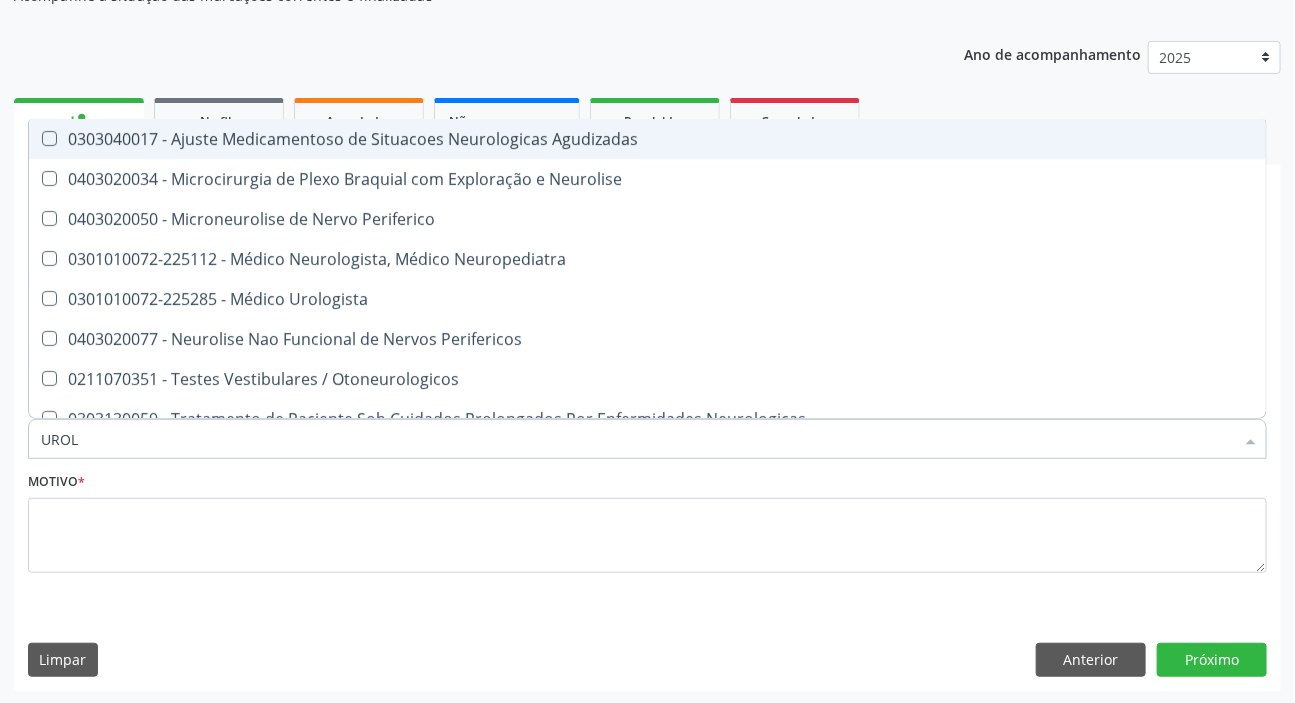 type on "UROLO" 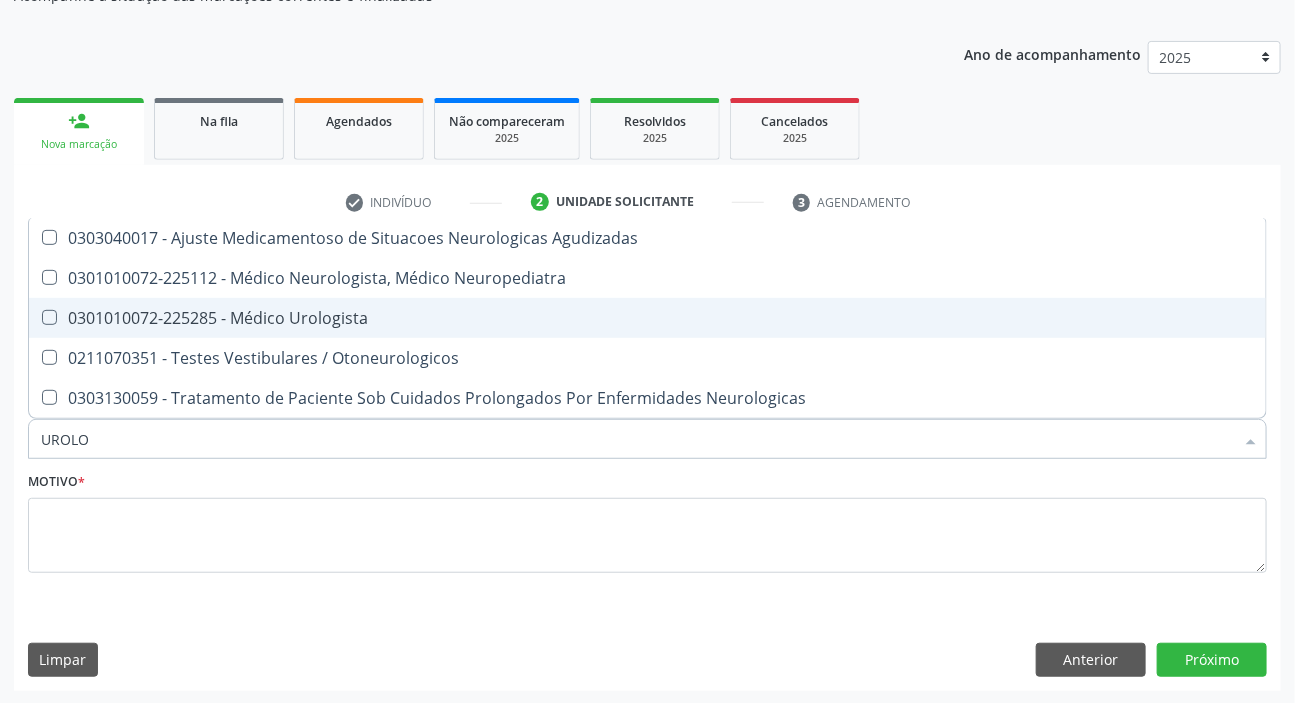 click on "0301010072-225285 - Médico Urologista" at bounding box center (647, 318) 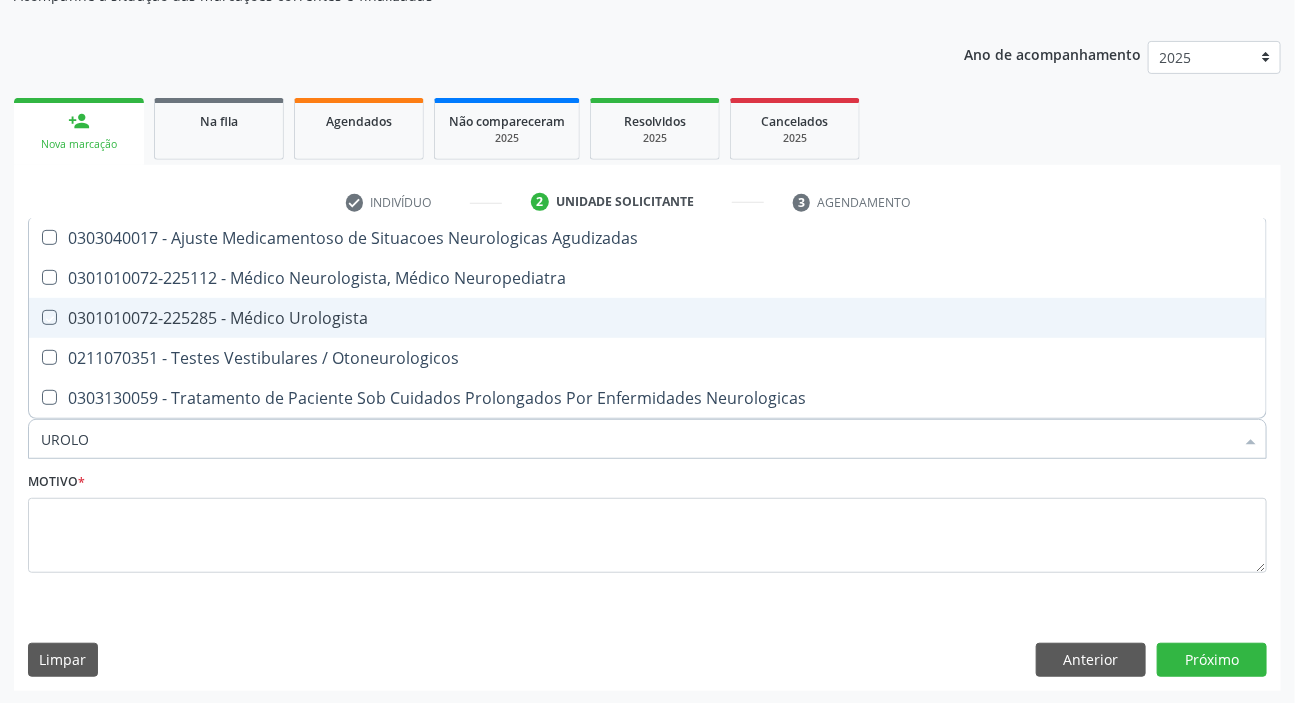 checkbox on "true" 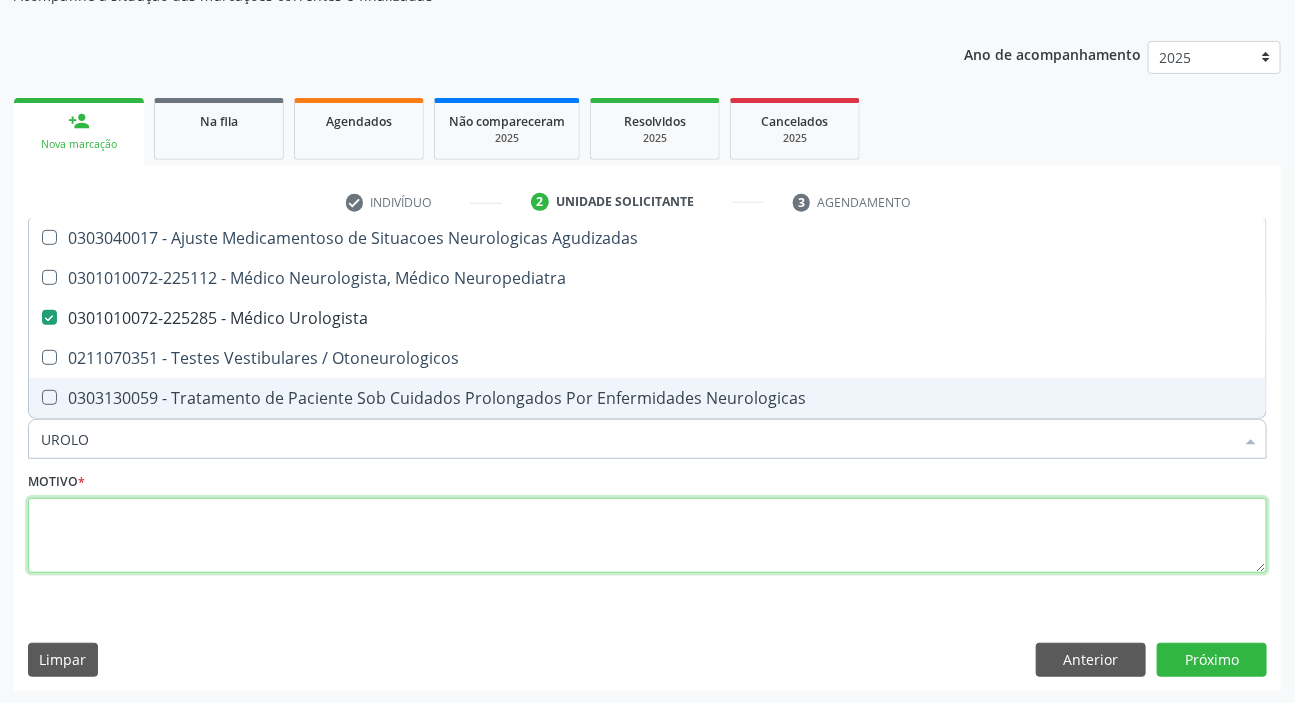 click at bounding box center (647, 536) 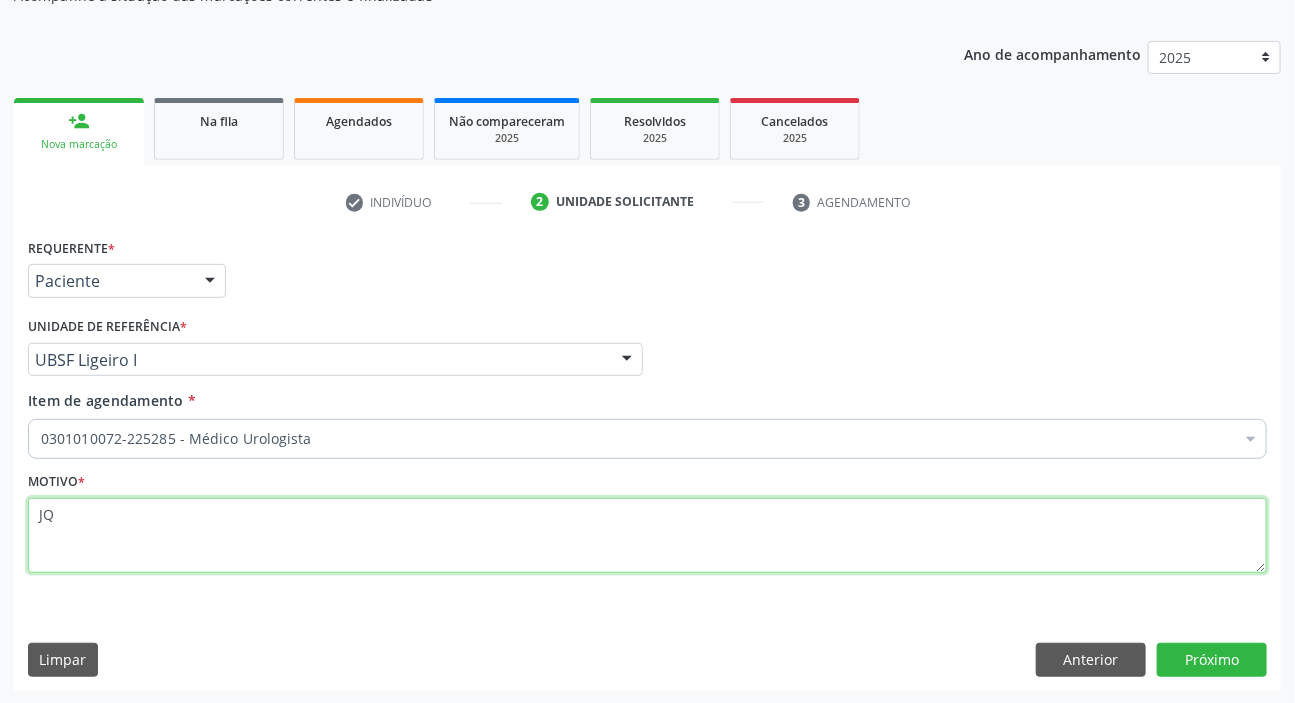 type on "J" 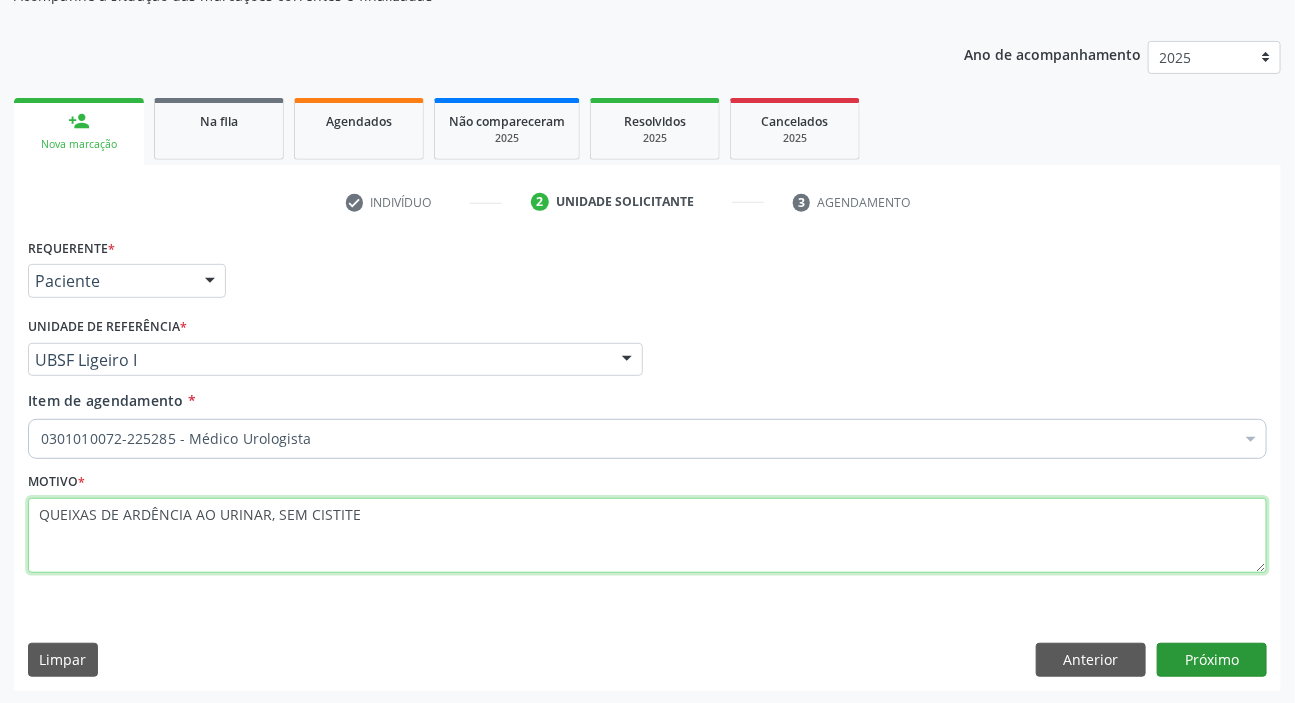type on "QUEIXAS DE ARDÊNCIA AO URINAR, SEM CISTITE" 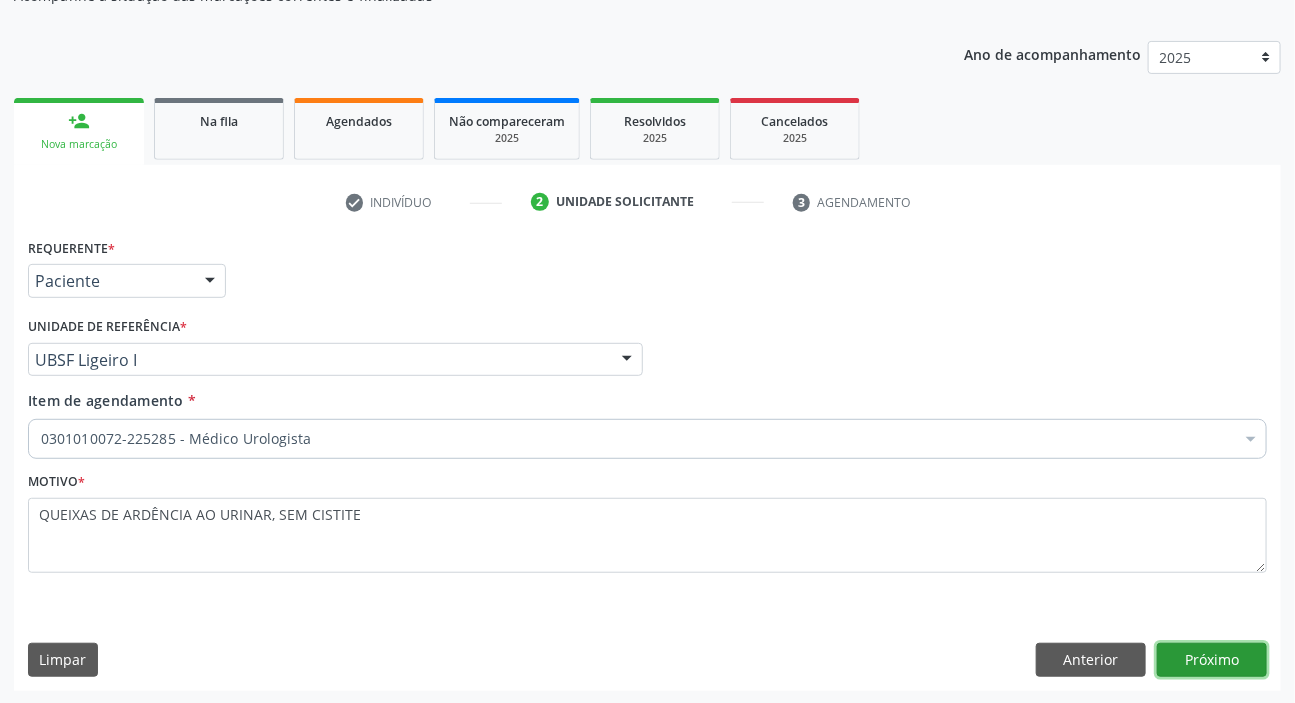 click on "Próximo" at bounding box center (1212, 660) 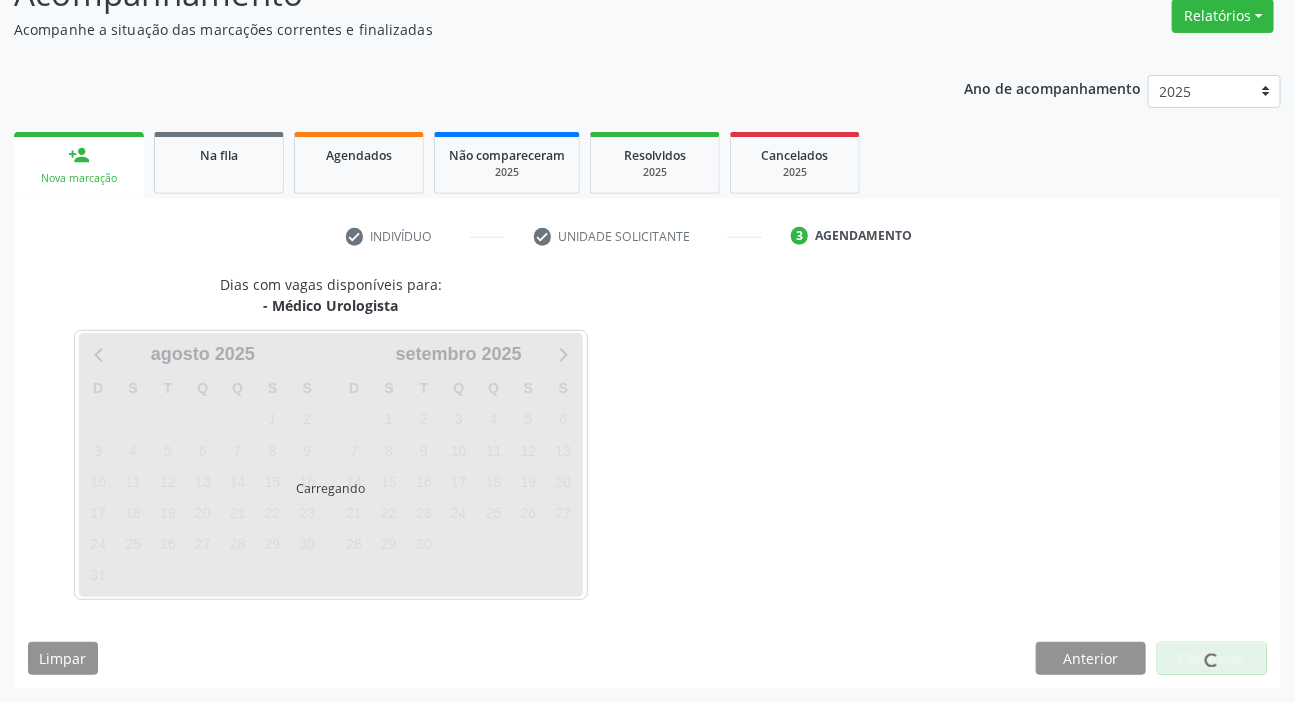 scroll, scrollTop: 166, scrollLeft: 0, axis: vertical 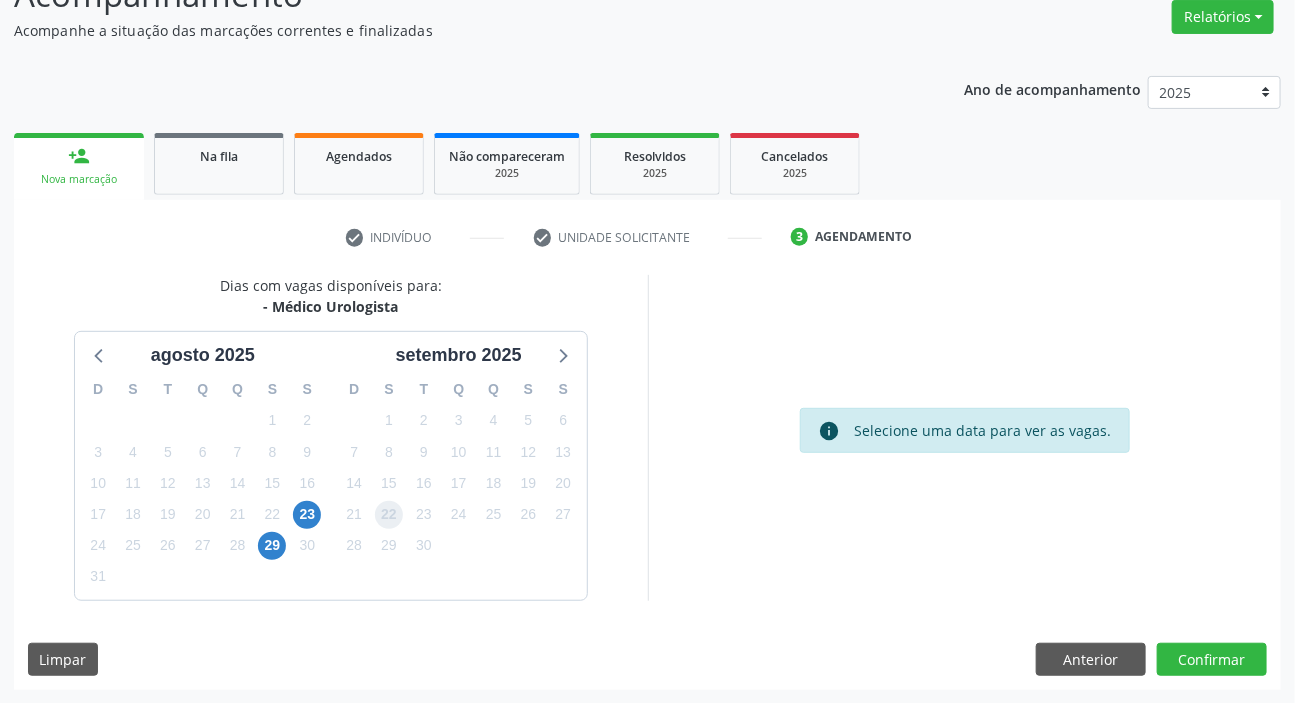 click on "22" at bounding box center (389, 515) 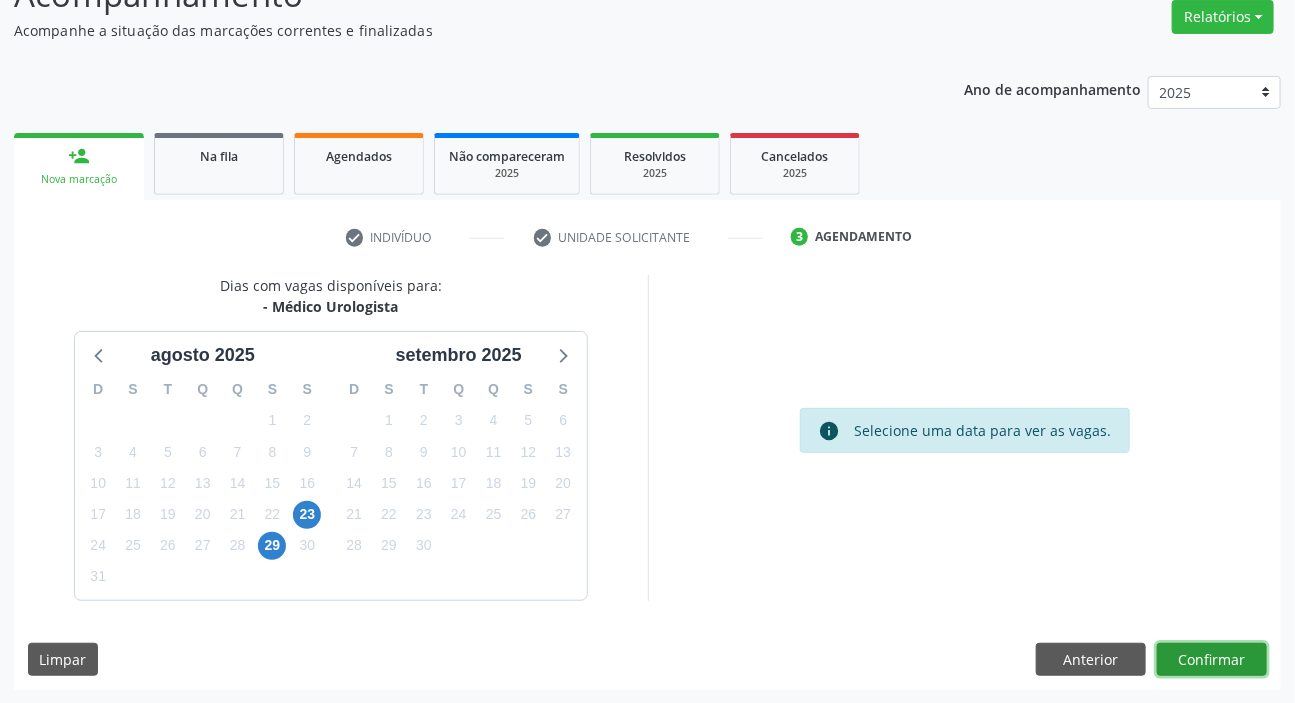 click on "Confirmar" at bounding box center (1212, 660) 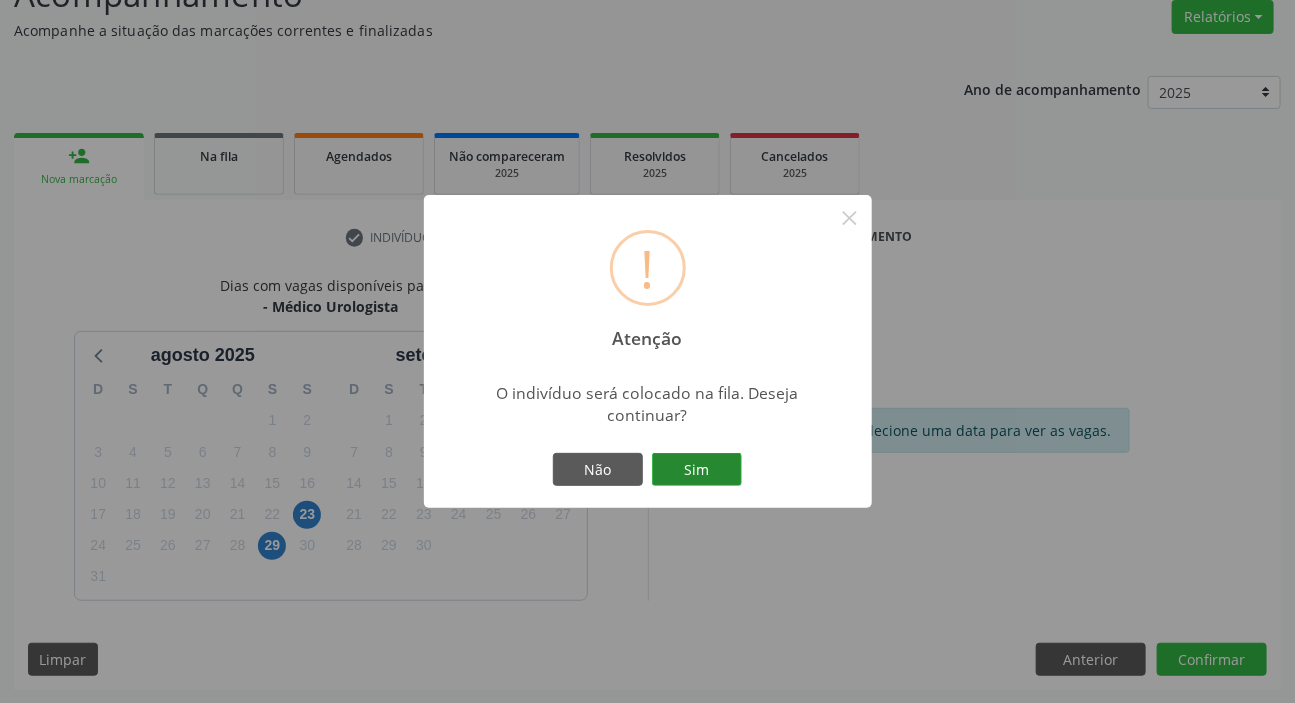 click on "Sim" at bounding box center (697, 470) 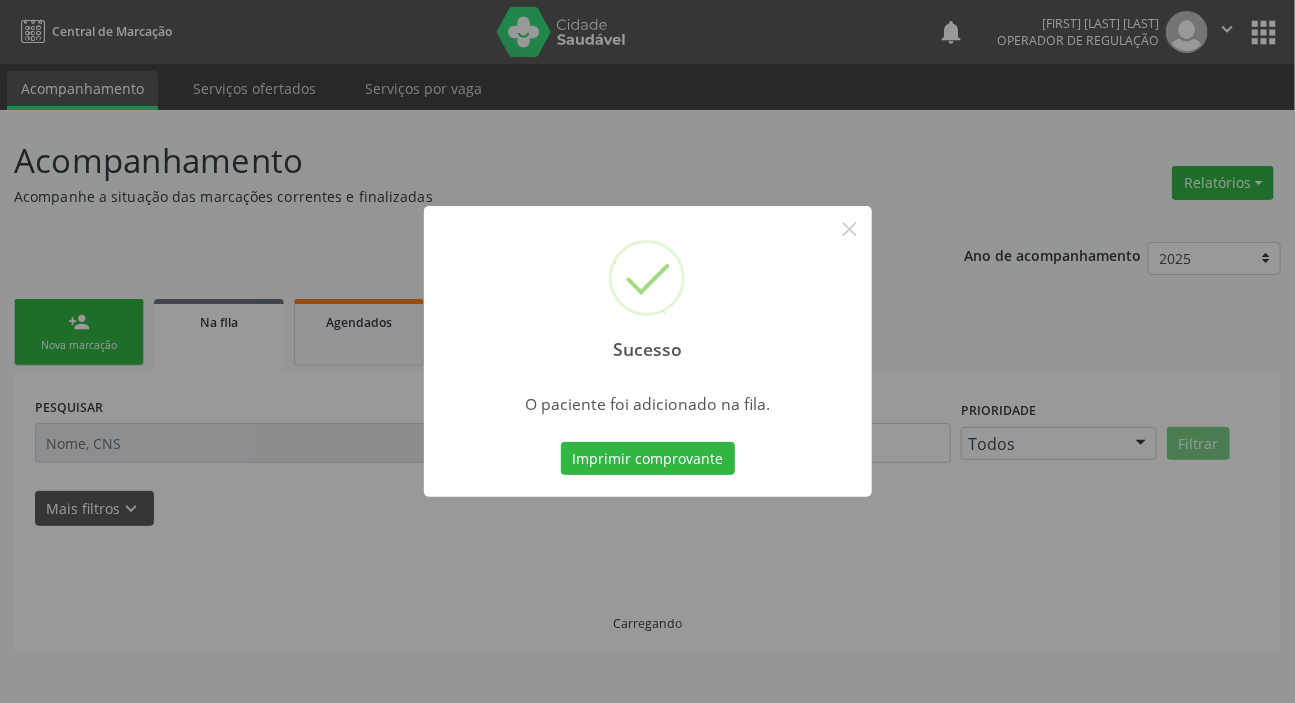scroll, scrollTop: 0, scrollLeft: 0, axis: both 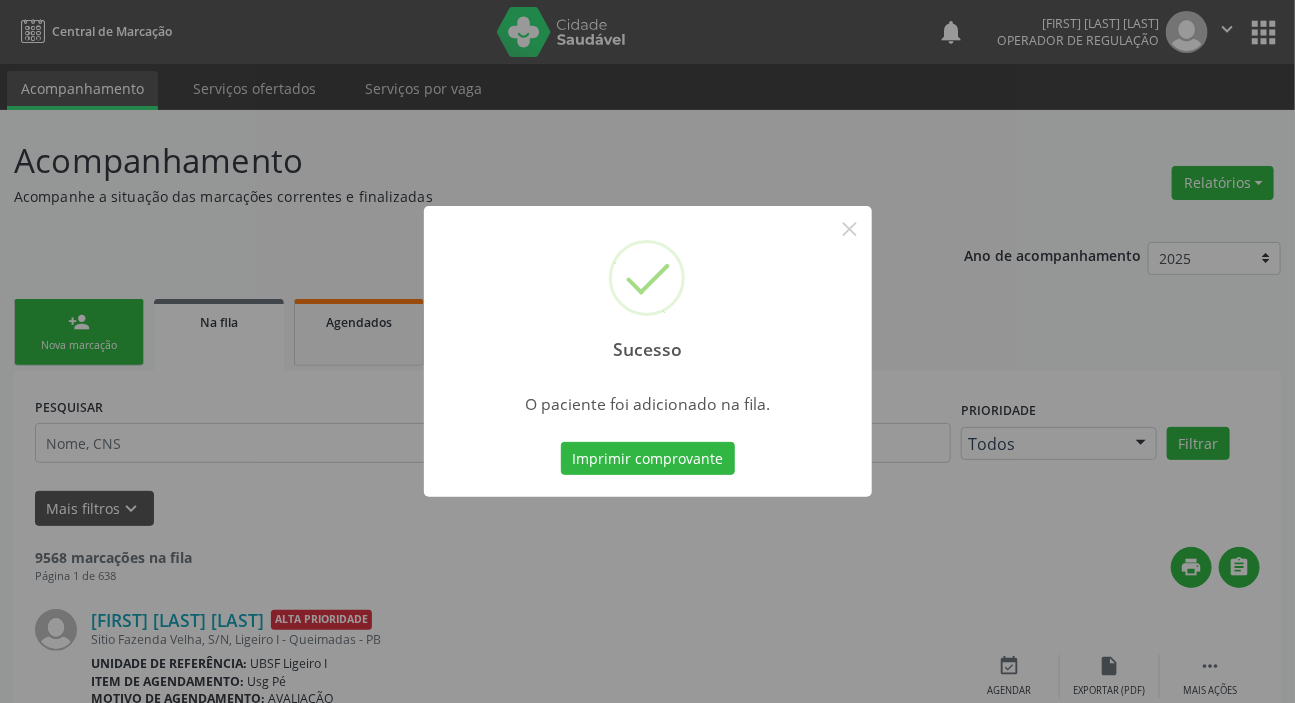 click on "Sucesso × O paciente foi adicionado na fila. Imprimir comprovante Cancel" at bounding box center (647, 351) 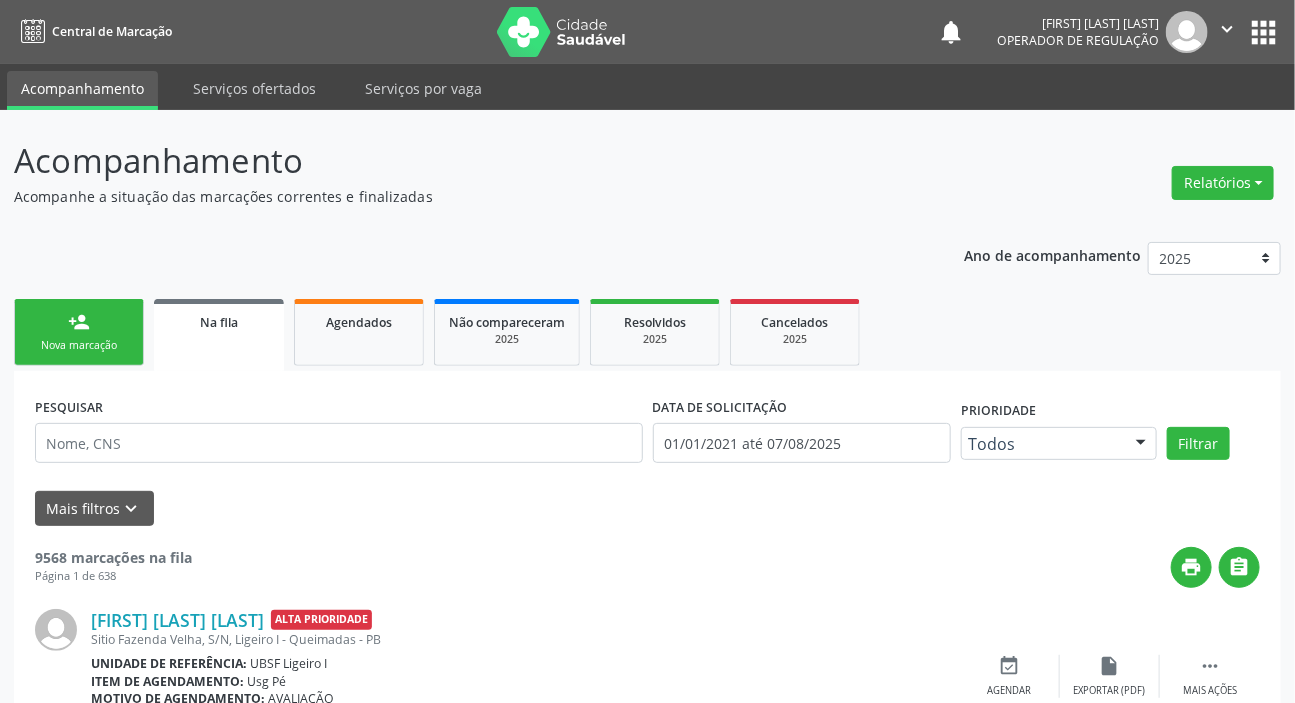 click on "Nova marcação" at bounding box center [79, 345] 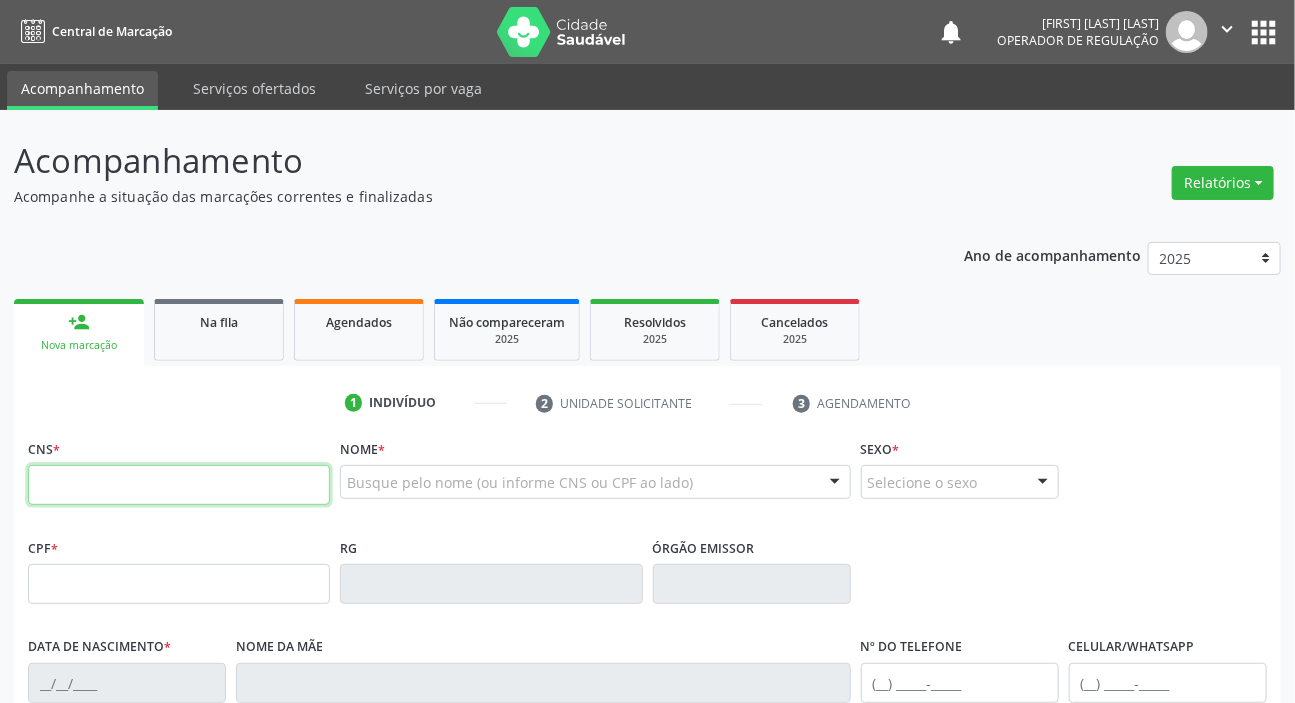 drag, startPoint x: 135, startPoint y: 489, endPoint x: 154, endPoint y: 497, distance: 20.615528 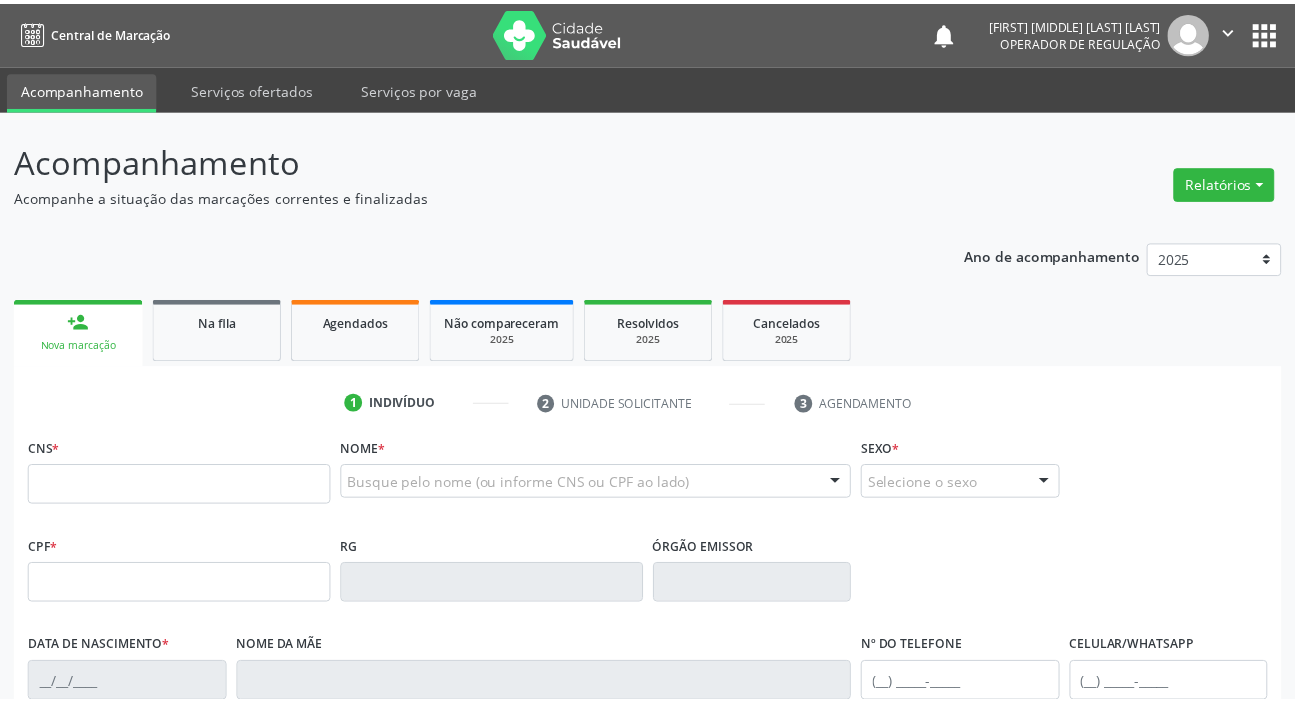 scroll, scrollTop: 0, scrollLeft: 0, axis: both 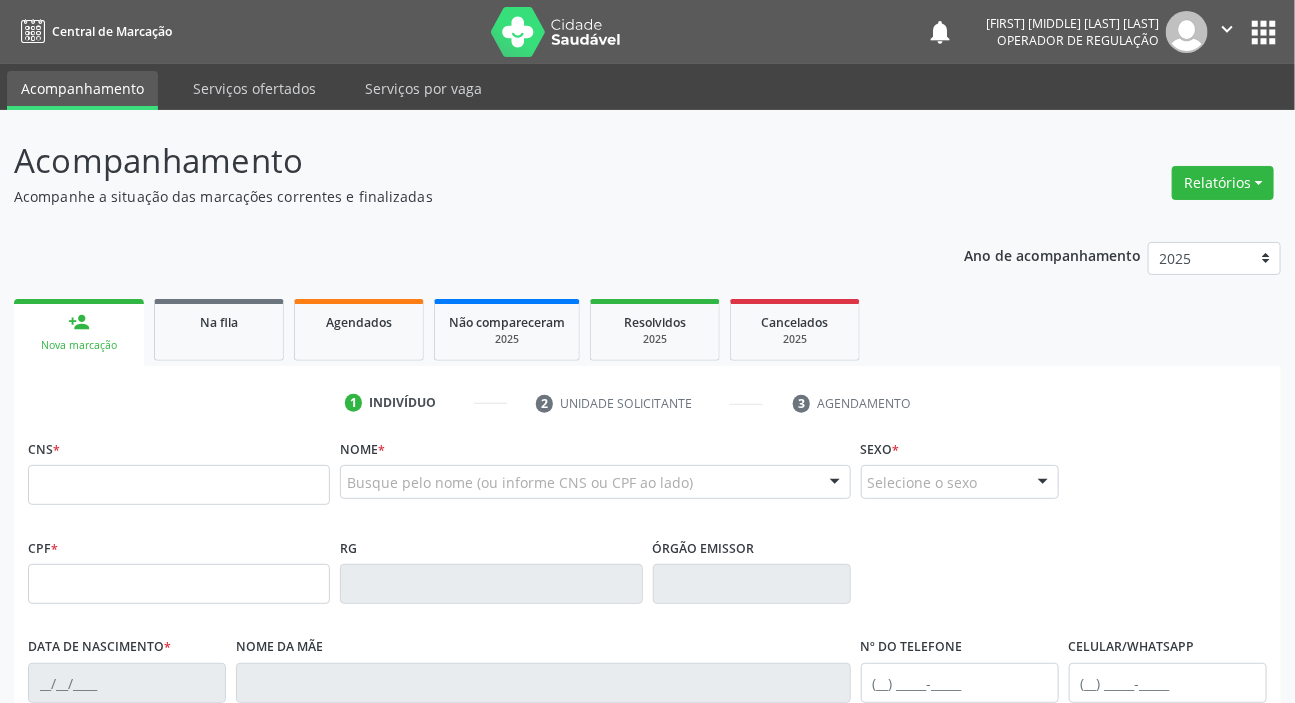click on "apps" at bounding box center (1263, 32) 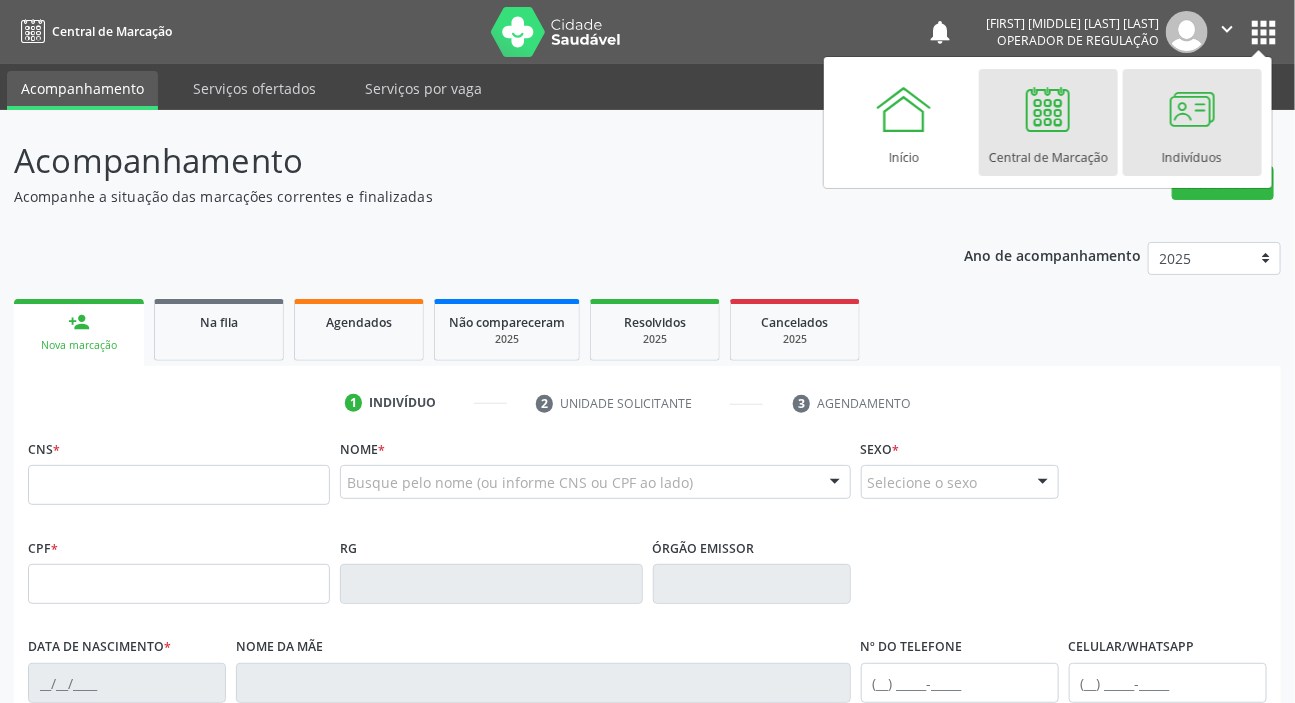 click on "Indivíduos" at bounding box center (1192, 152) 